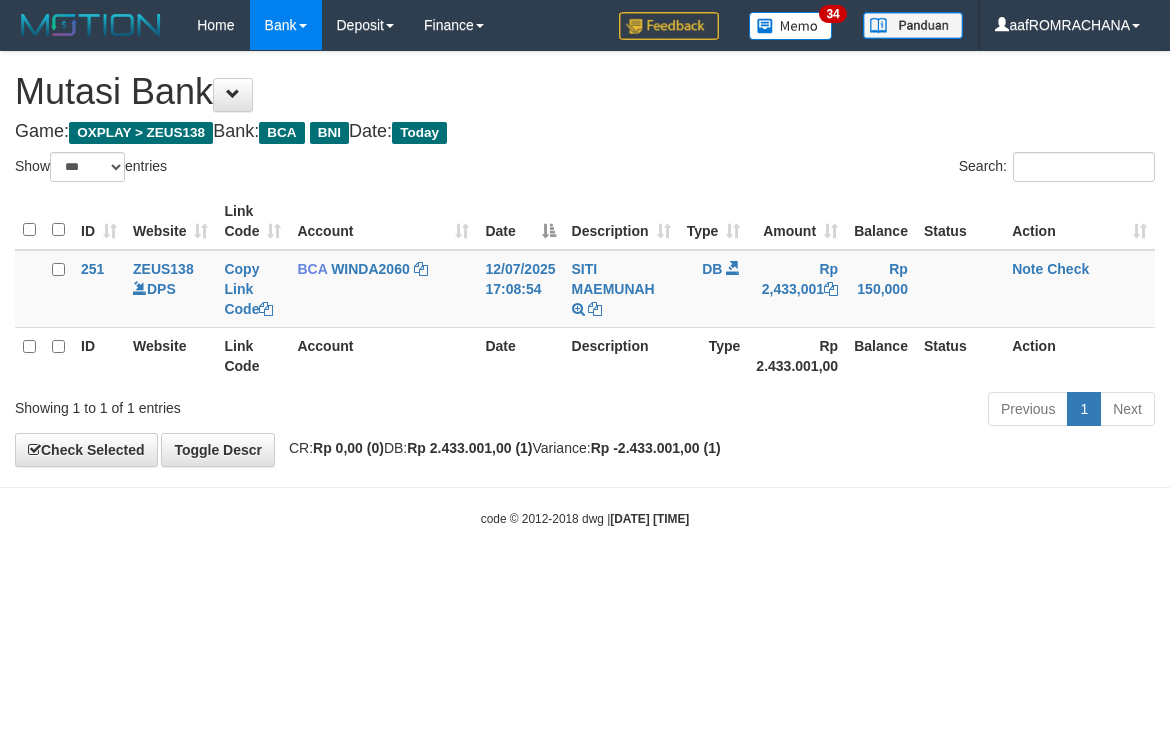 select on "***" 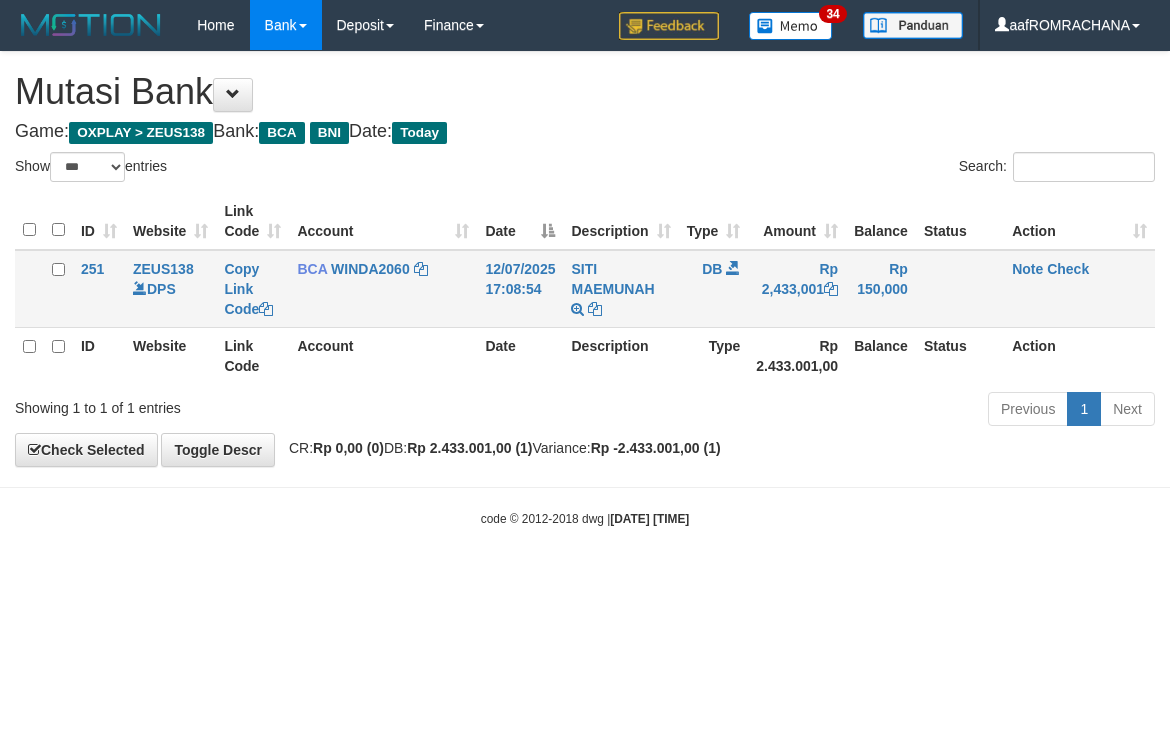 scroll, scrollTop: 0, scrollLeft: 0, axis: both 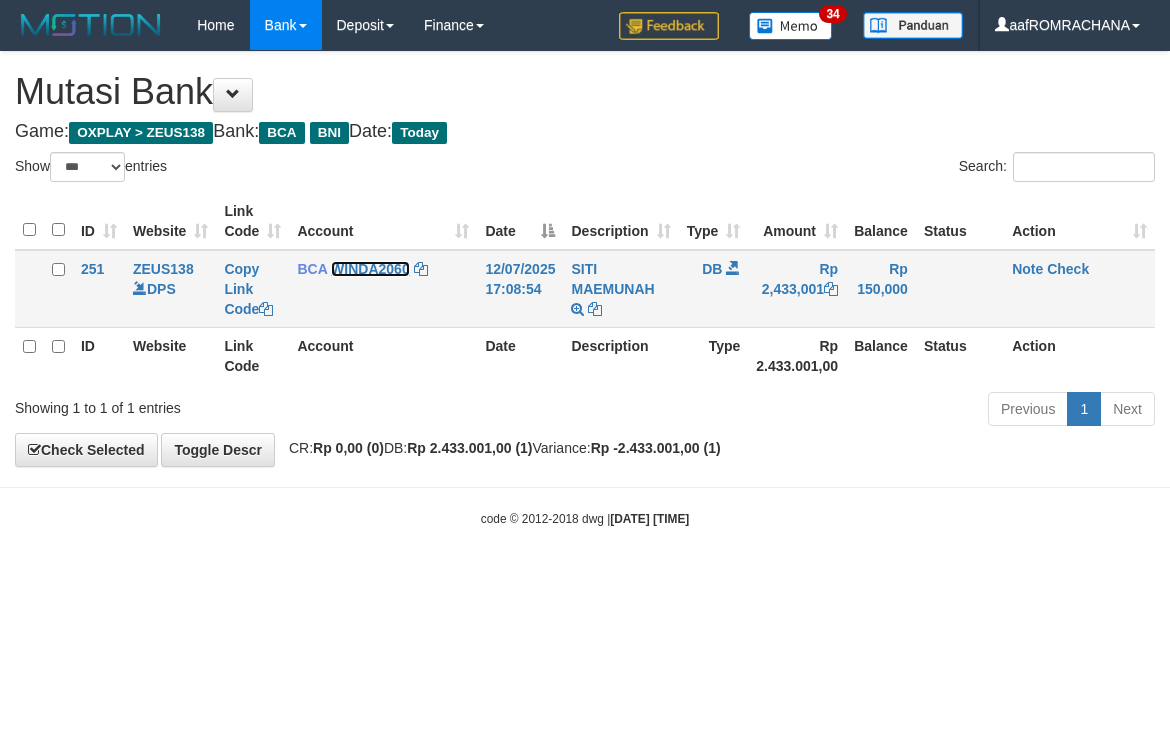 click on "WINDA2060" at bounding box center (370, 269) 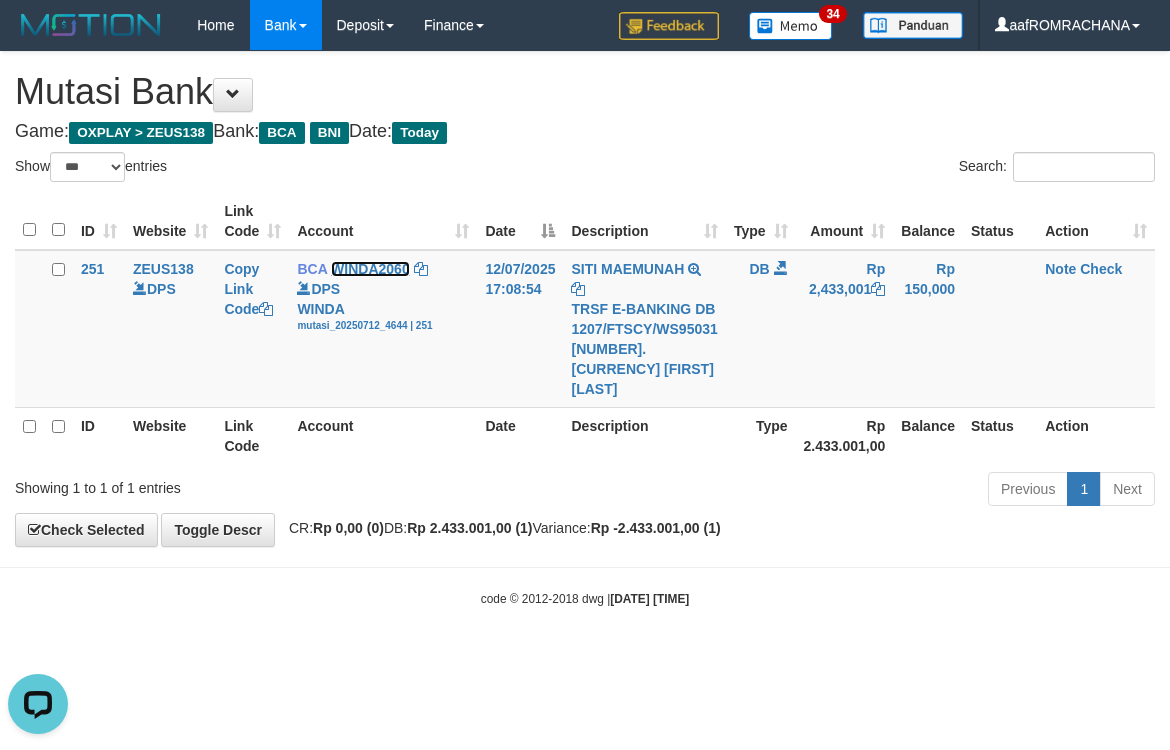 scroll, scrollTop: 0, scrollLeft: 0, axis: both 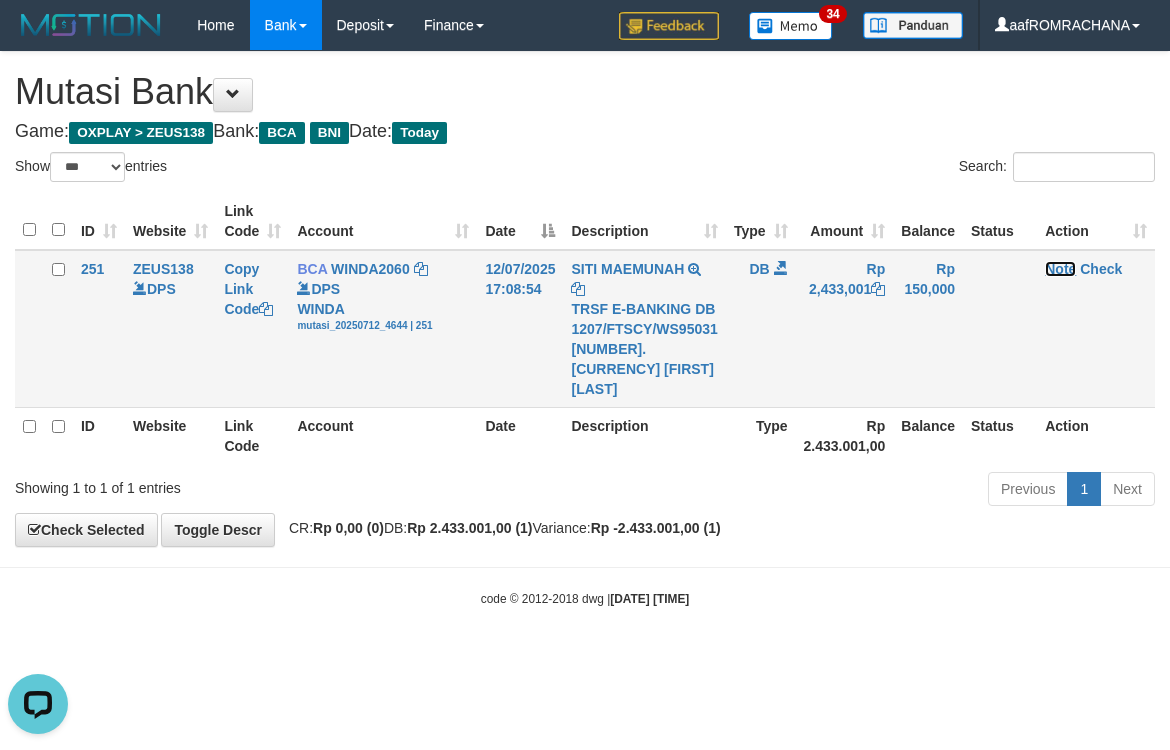 click on "Note" at bounding box center [1060, 269] 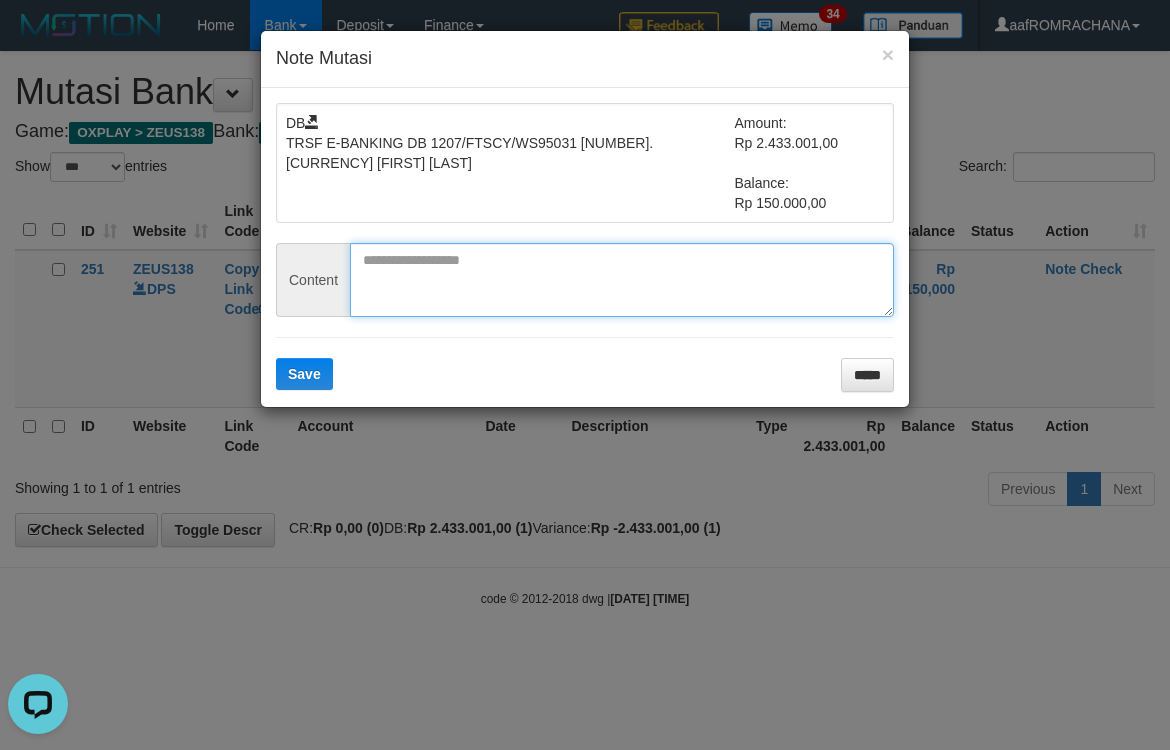 click at bounding box center [622, 280] 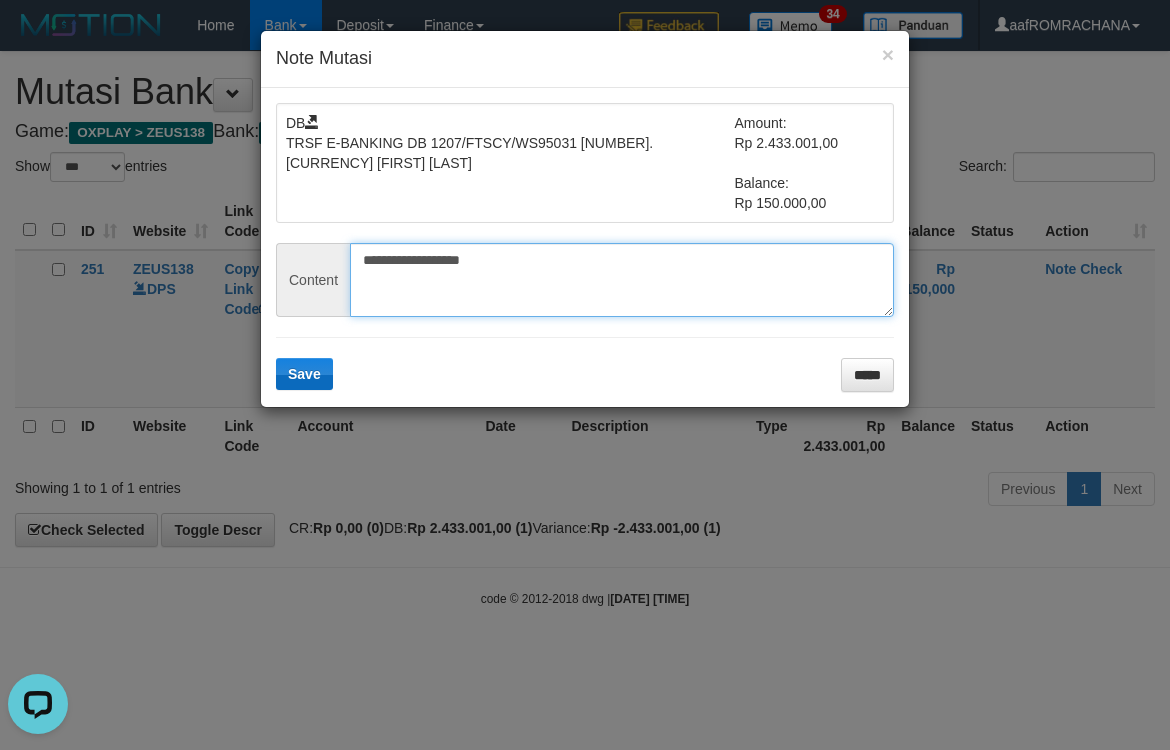 type on "**********" 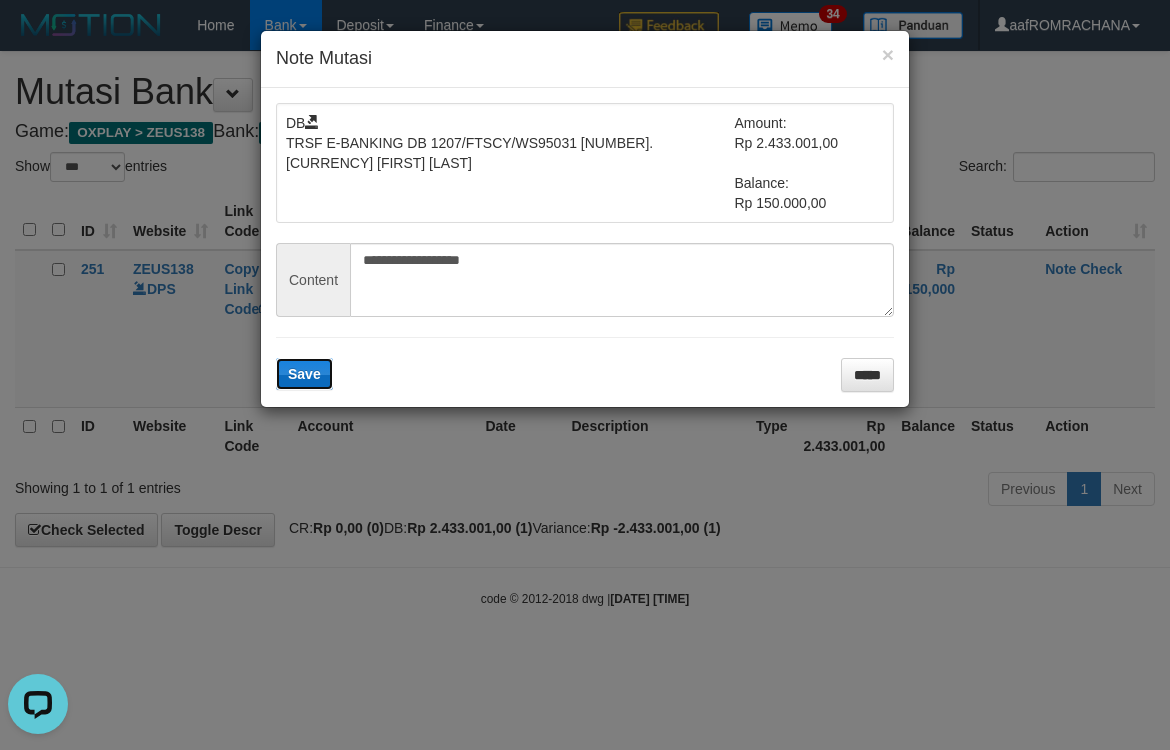 click on "Save" at bounding box center [304, 374] 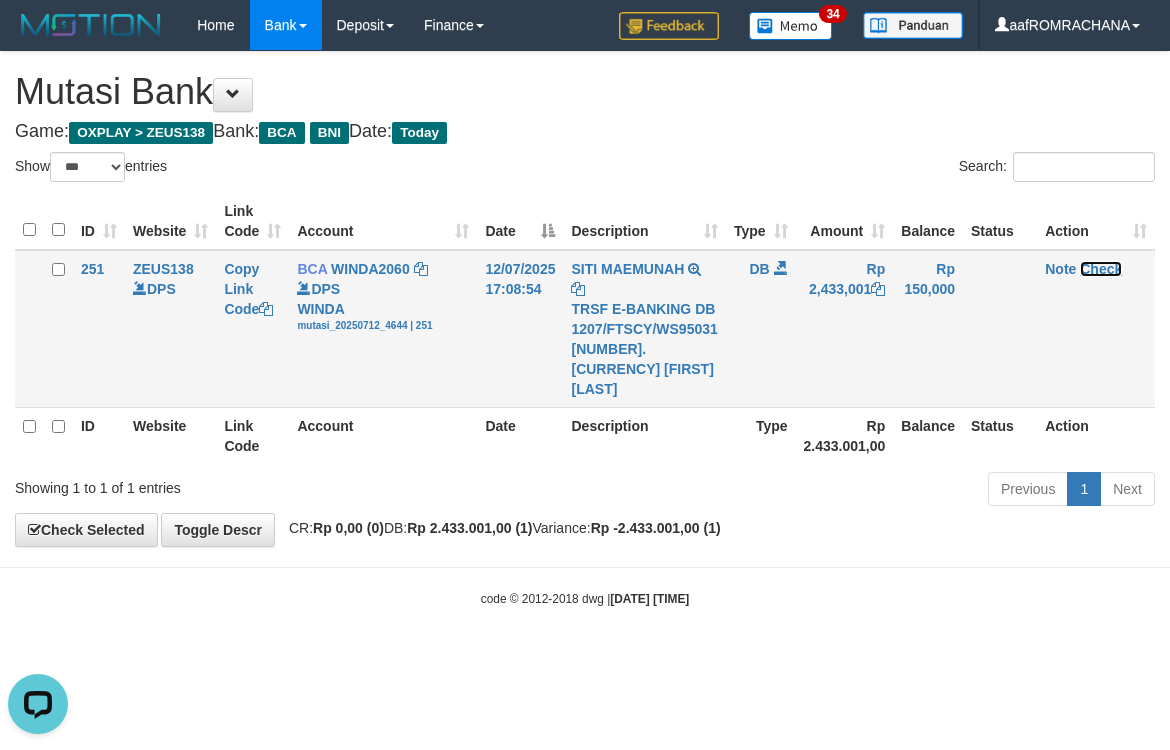 click on "Check" at bounding box center [1101, 269] 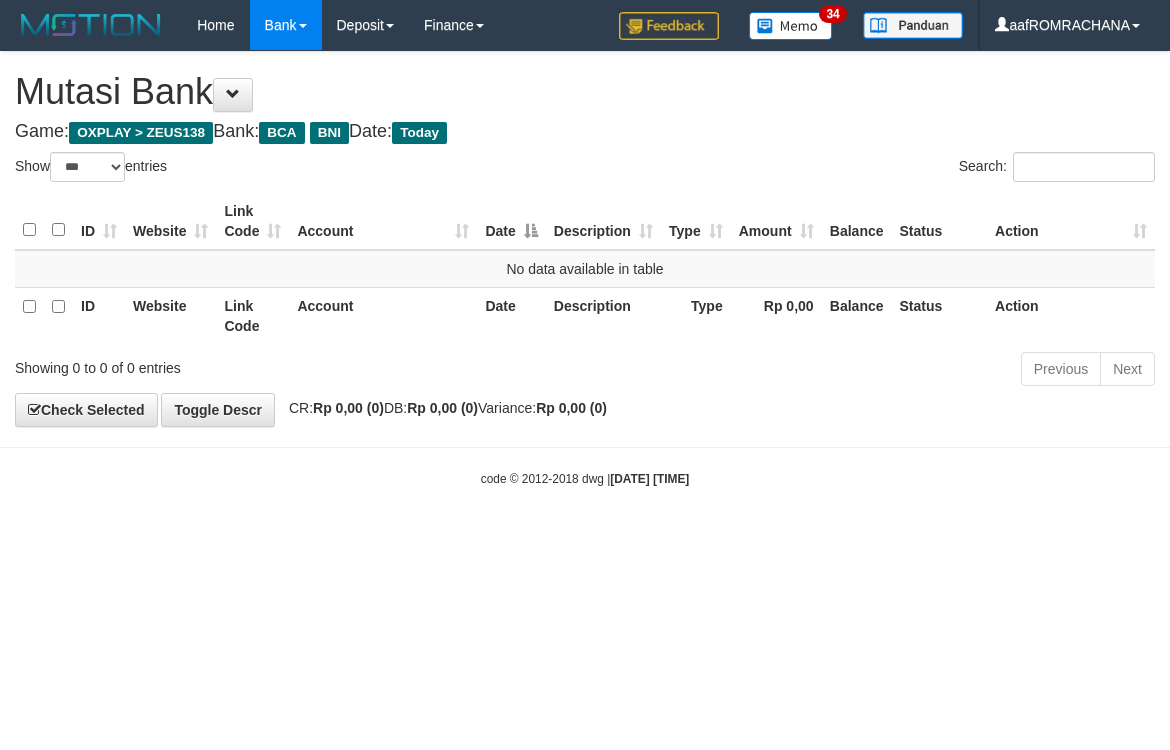 select on "***" 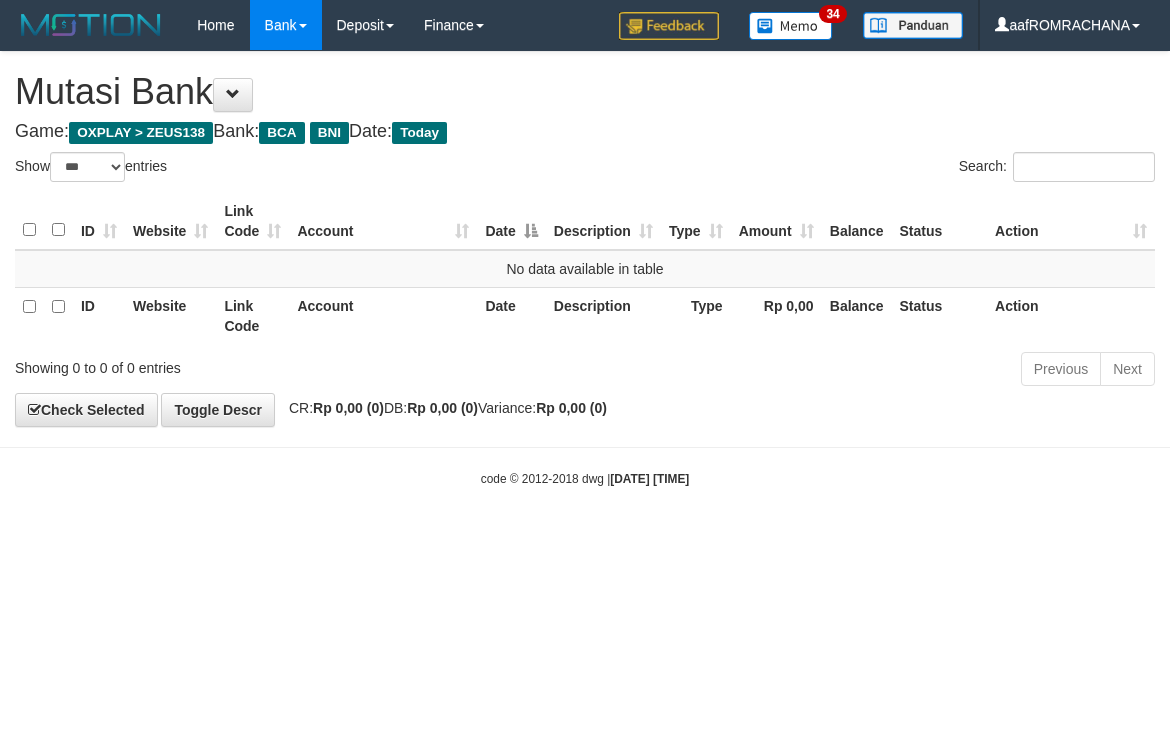 scroll, scrollTop: 0, scrollLeft: 0, axis: both 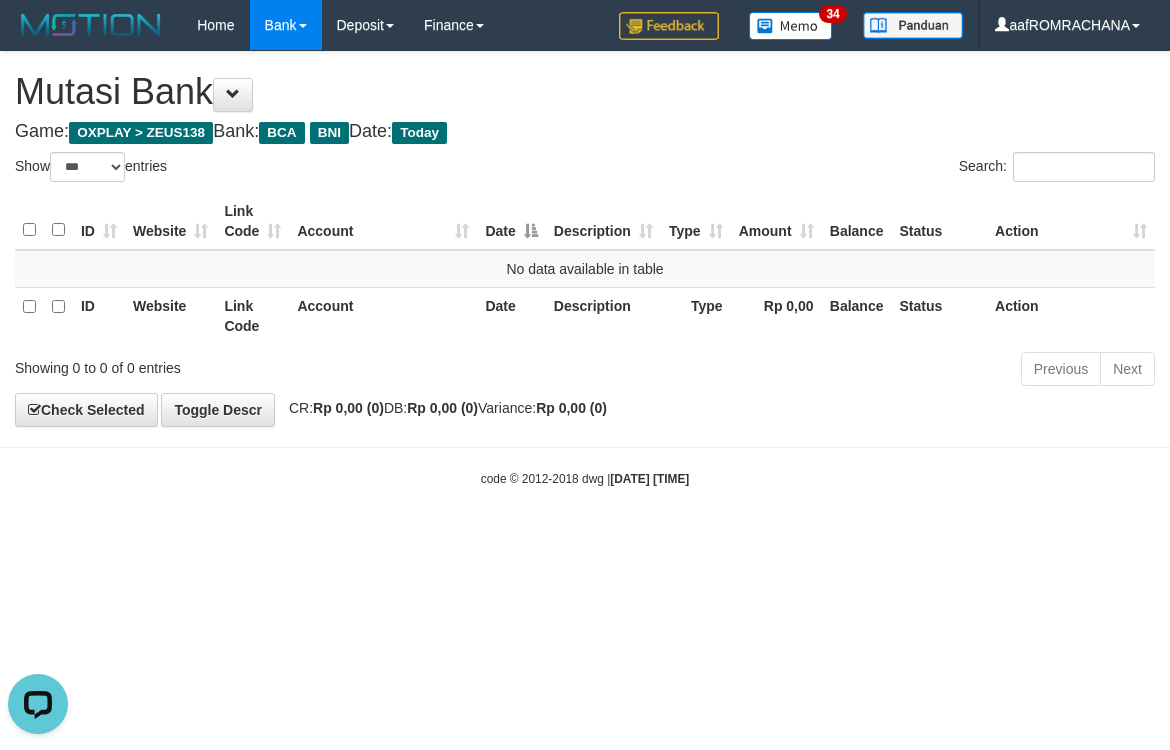 click on "Toggle navigation
Home
Bank
Account List
Load
By Website
Group
[OXPLAY]													ZEUS138
By Load Group (DPS)
Sync" at bounding box center (585, 269) 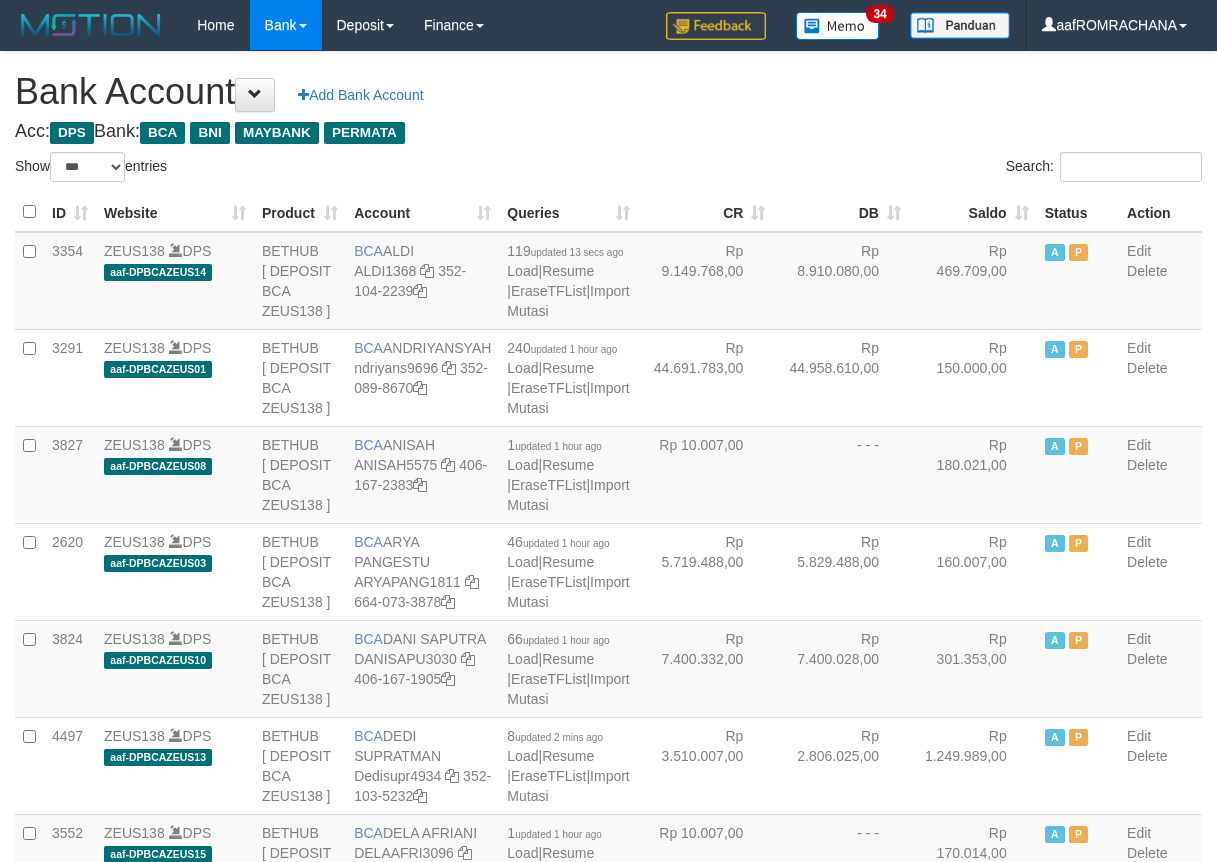 select on "***" 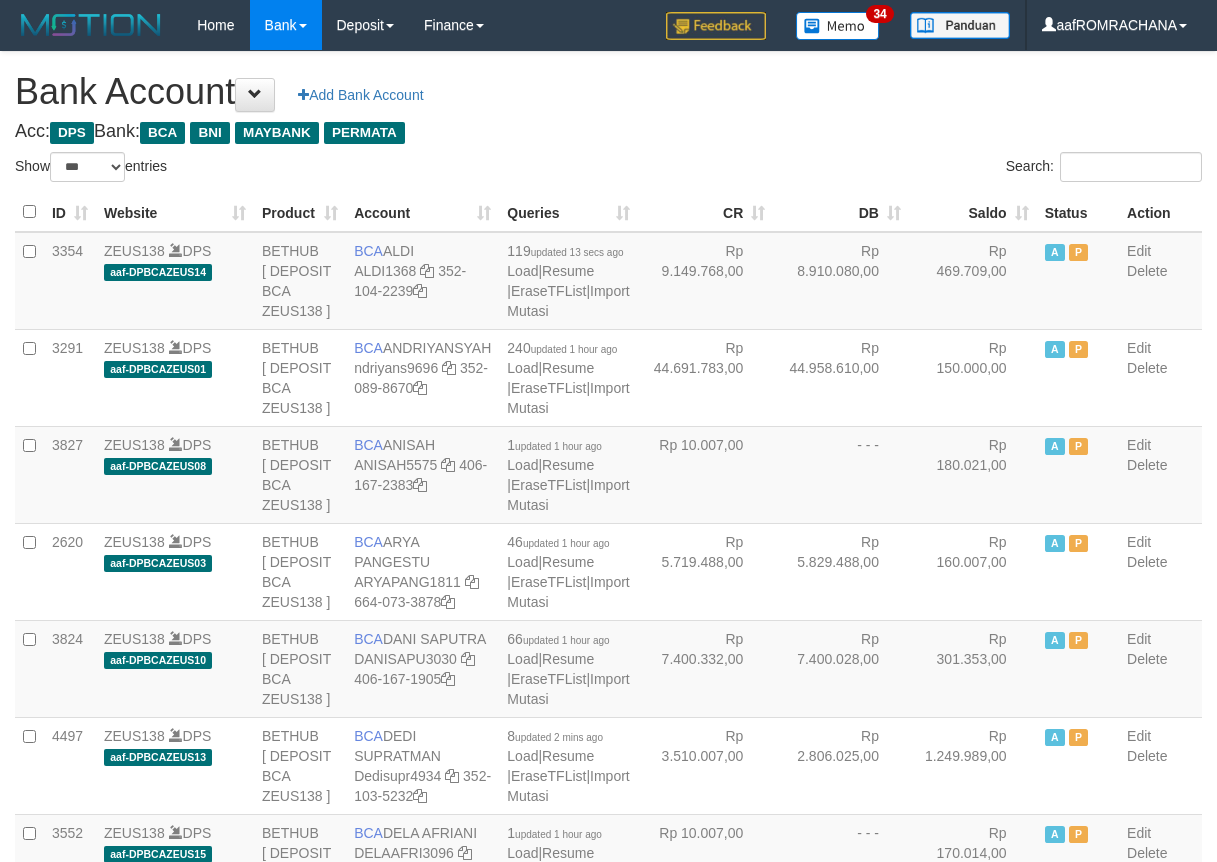 scroll, scrollTop: 0, scrollLeft: 0, axis: both 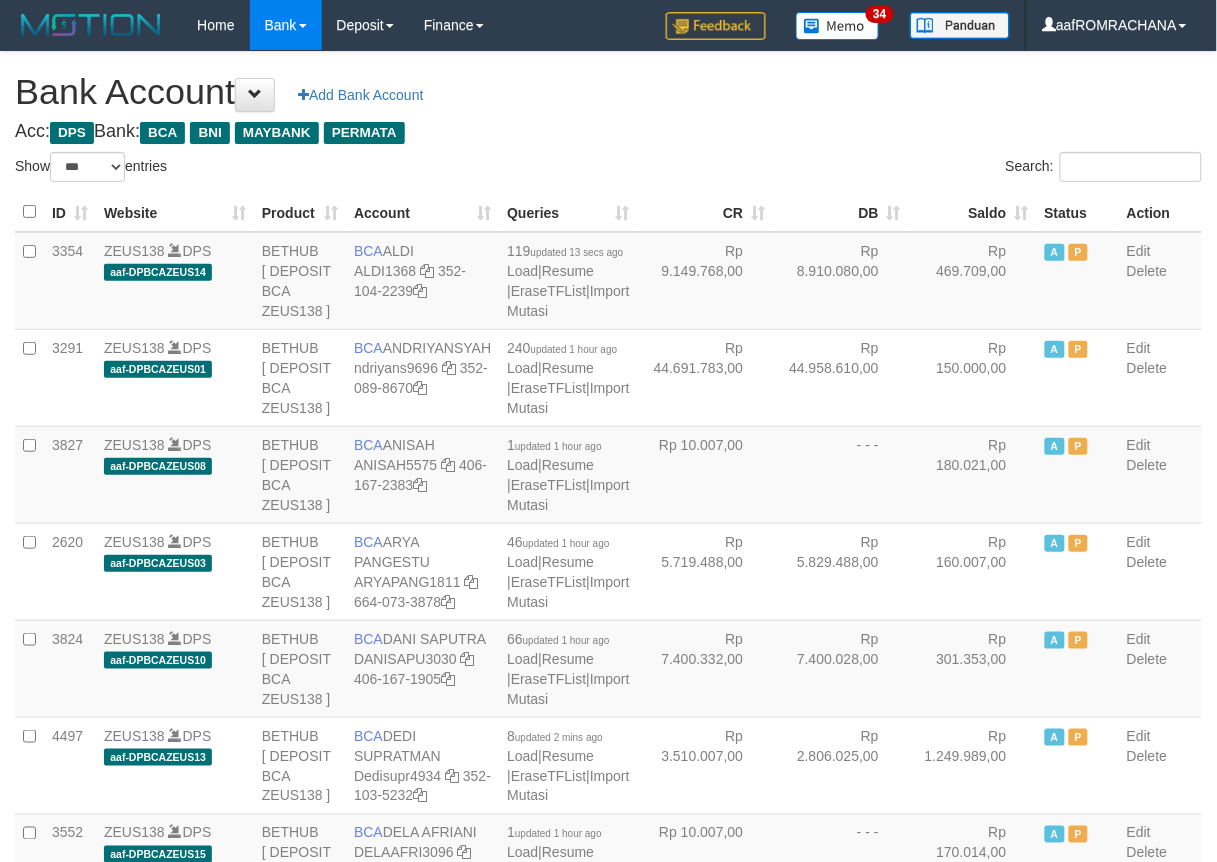 click on "Saldo" at bounding box center (973, 212) 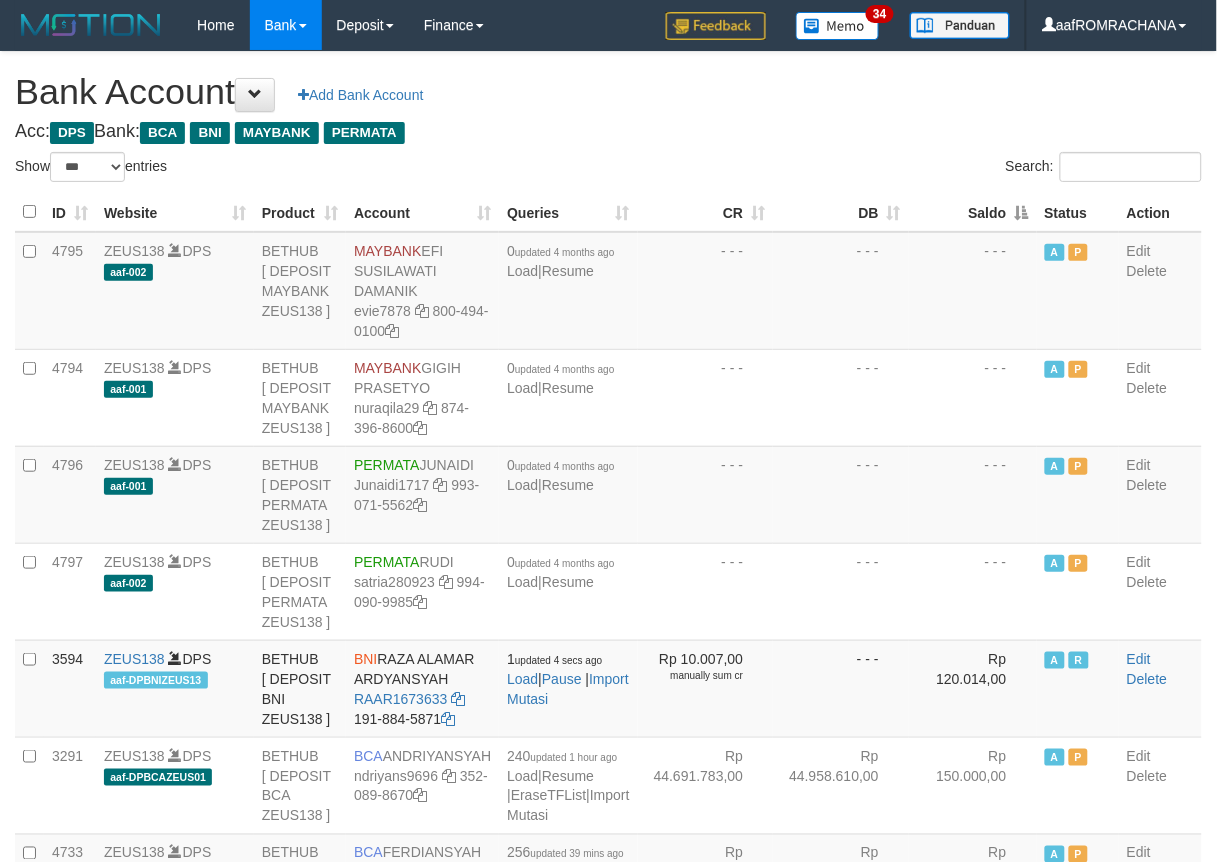 click on "Saldo" at bounding box center [973, 212] 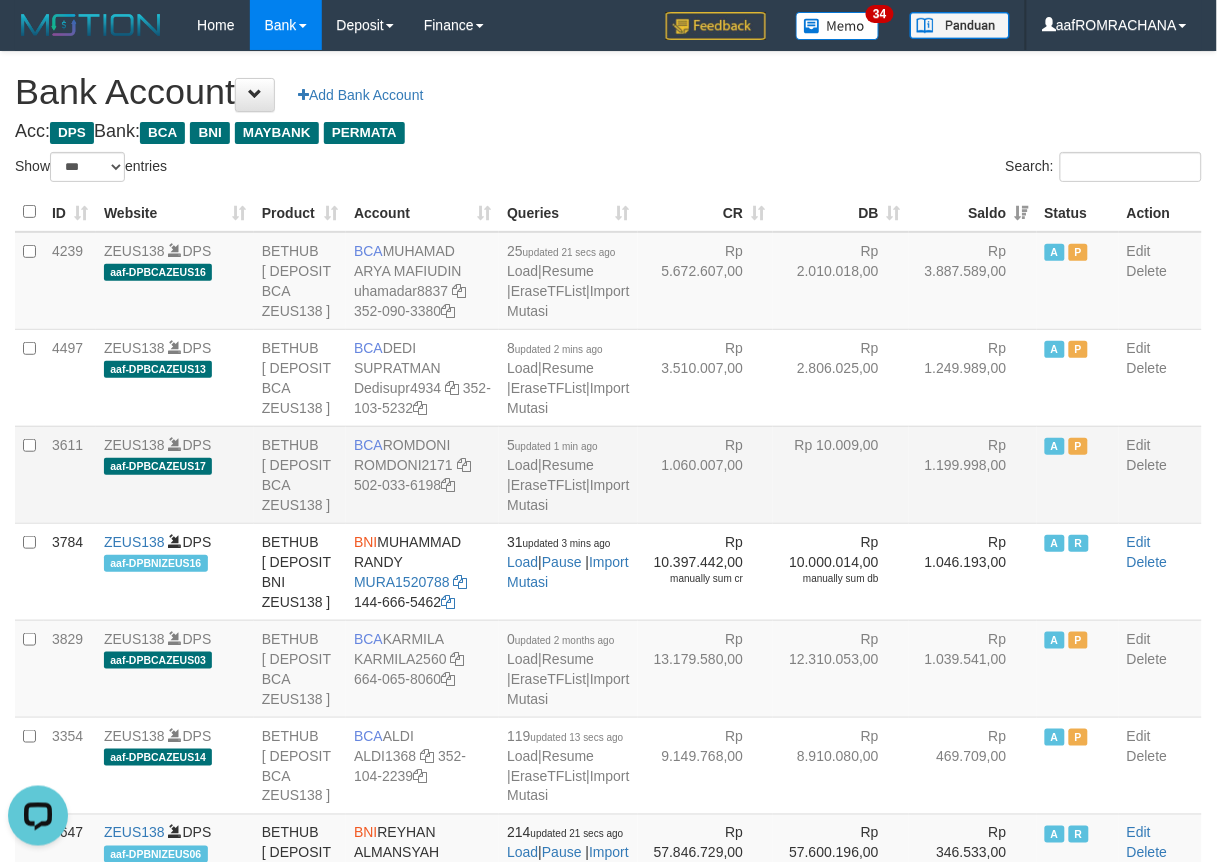 scroll, scrollTop: 0, scrollLeft: 0, axis: both 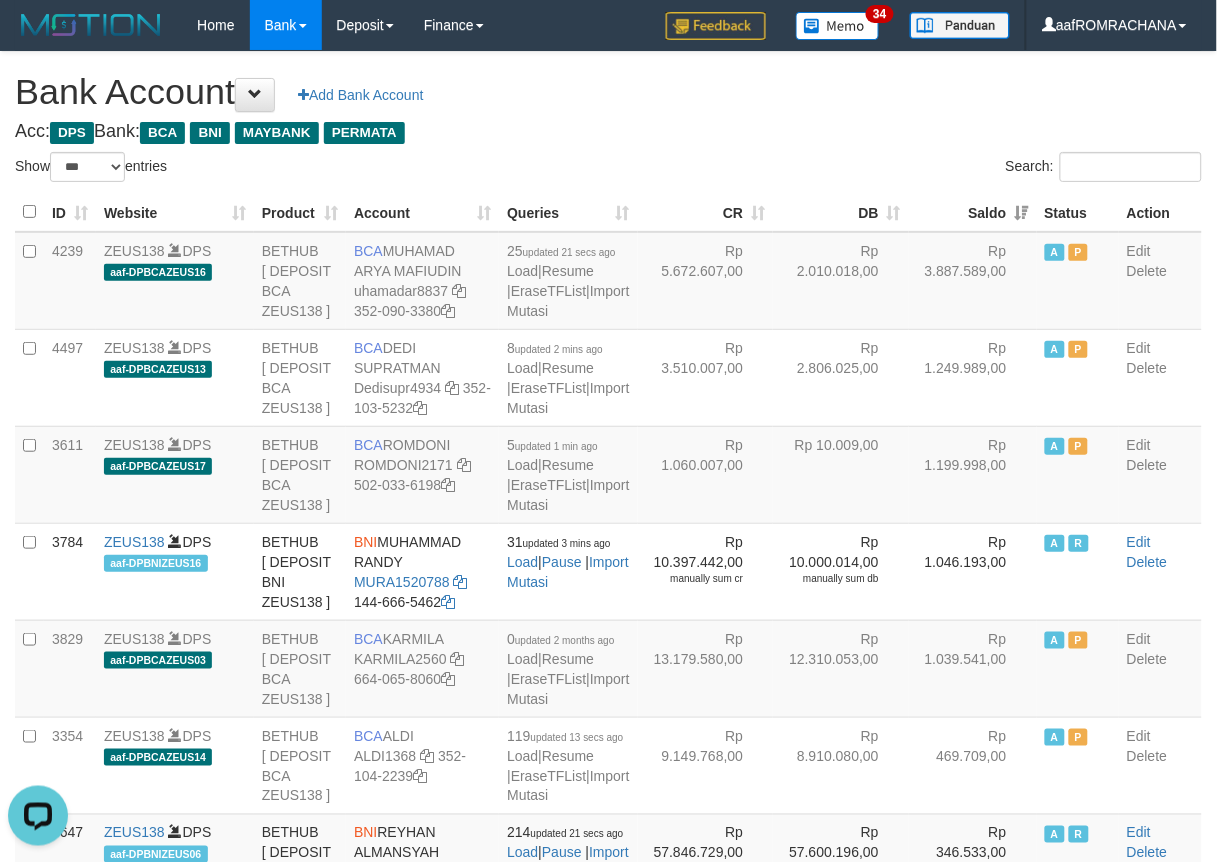 click on "Acc: 										 DPS
Bank:   BCA   BNI   MAYBANK   PERMATA" at bounding box center (608, 132) 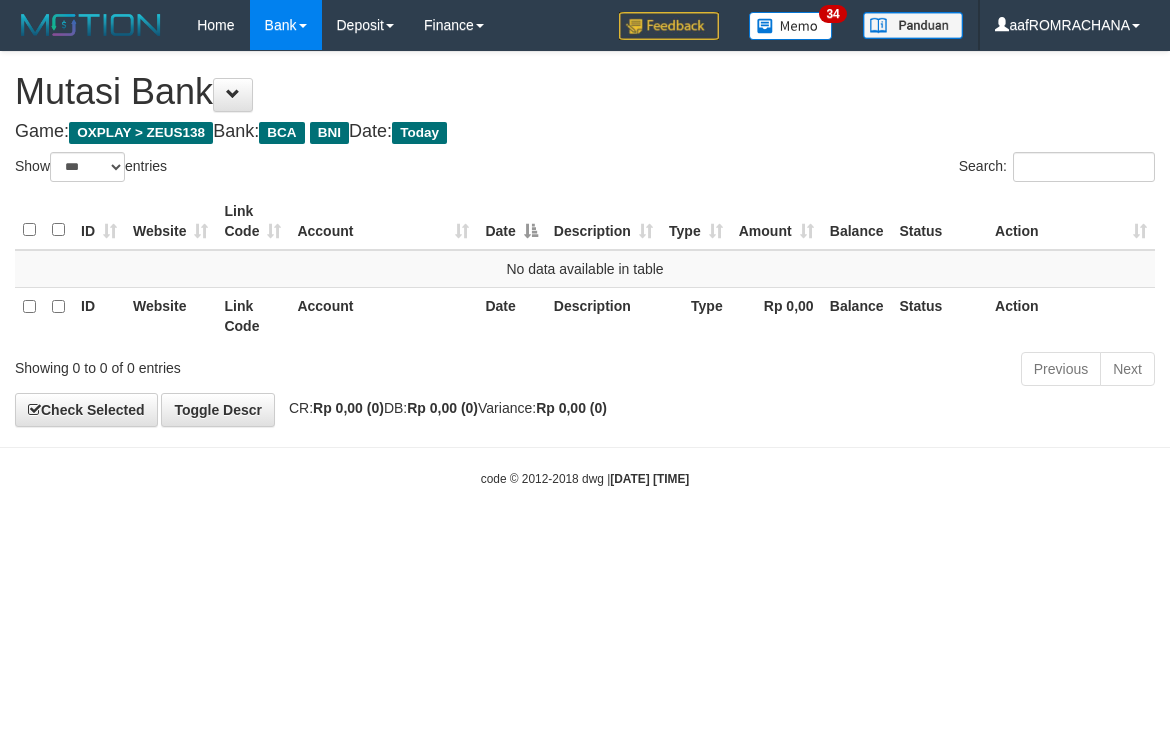 select on "***" 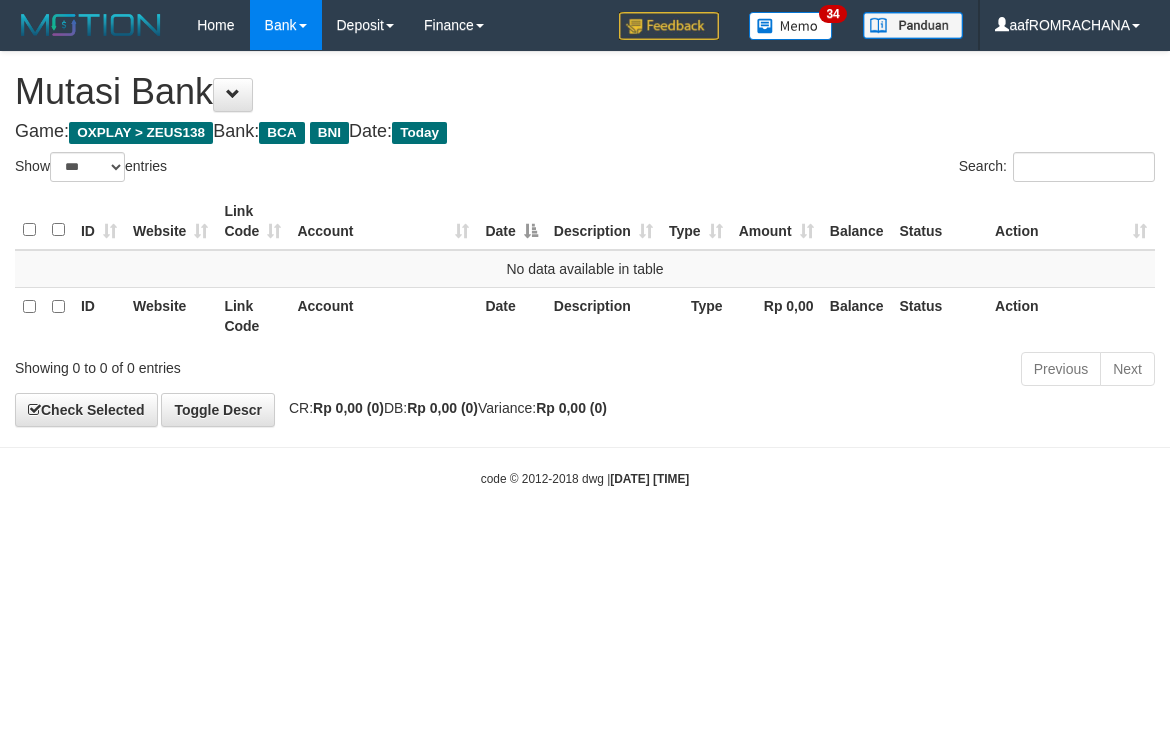 scroll, scrollTop: 0, scrollLeft: 0, axis: both 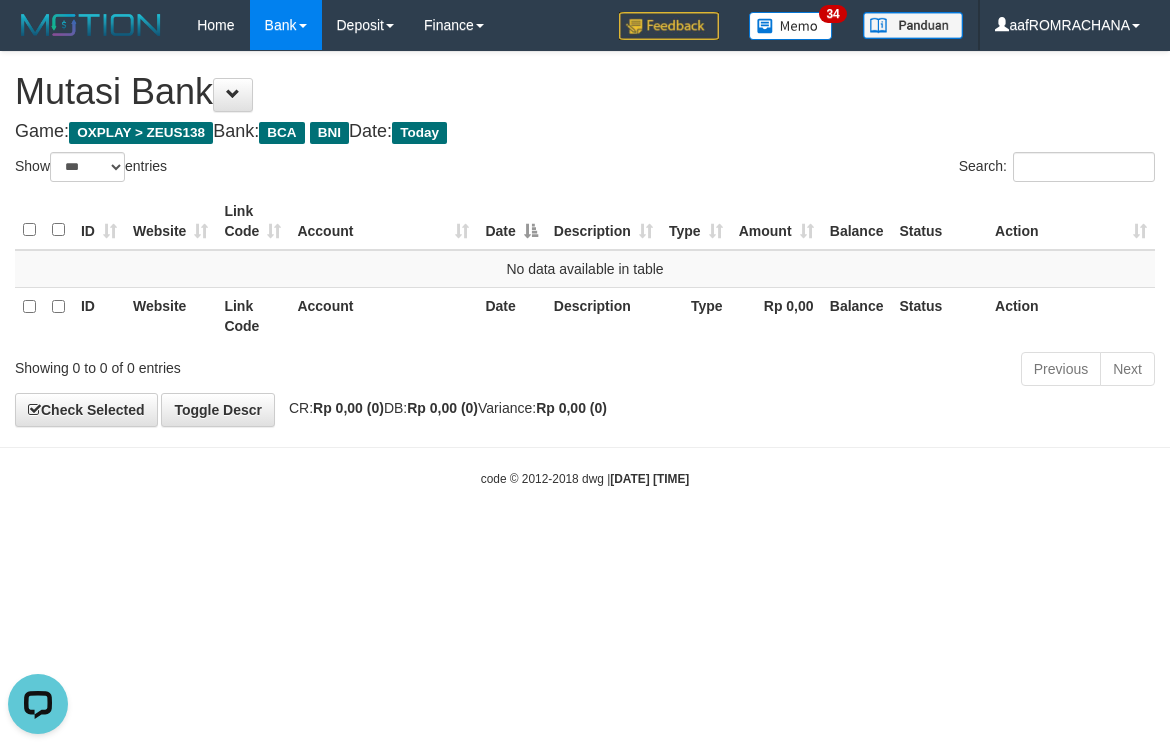 click on "Toggle navigation
Home
Bank
Account List
Load
By Website
Group
[OXPLAY]													ZEUS138
By Load Group (DPS)
Sync" at bounding box center (585, 269) 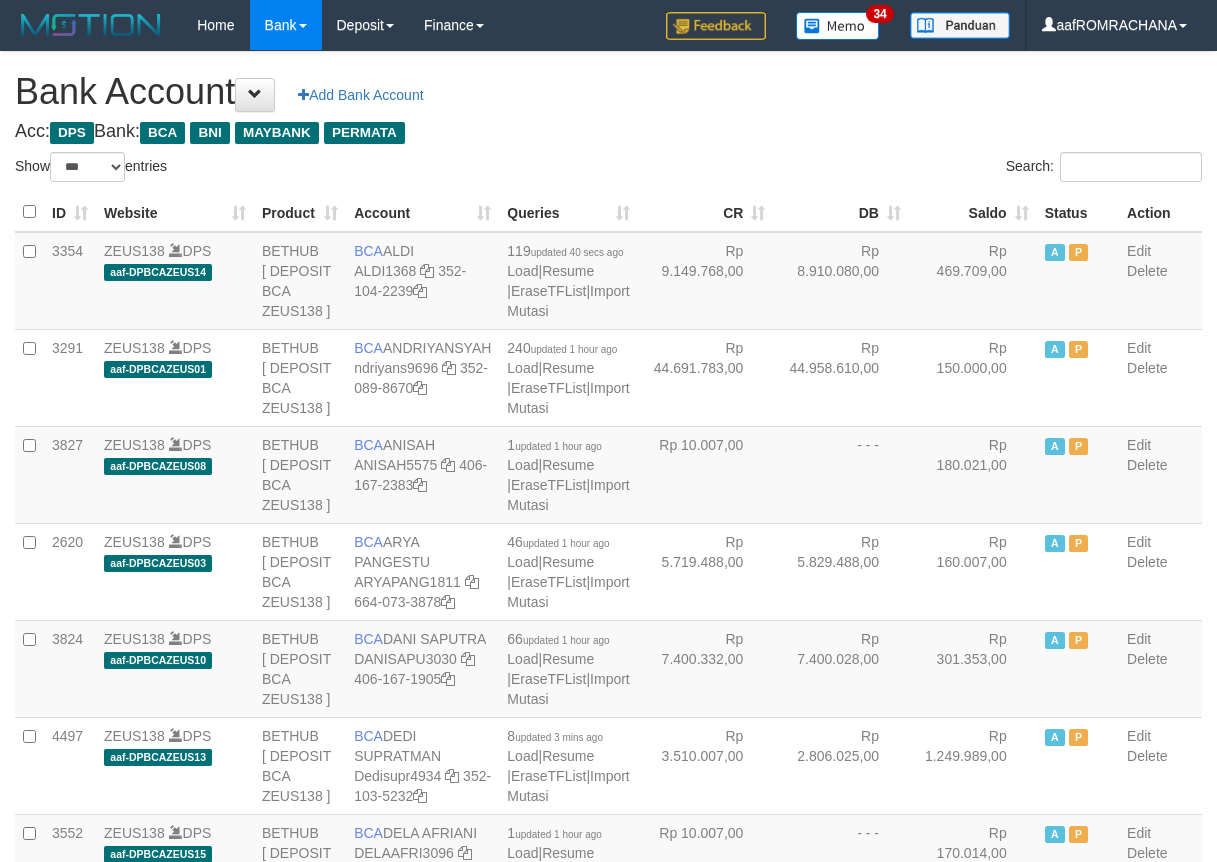 select on "***" 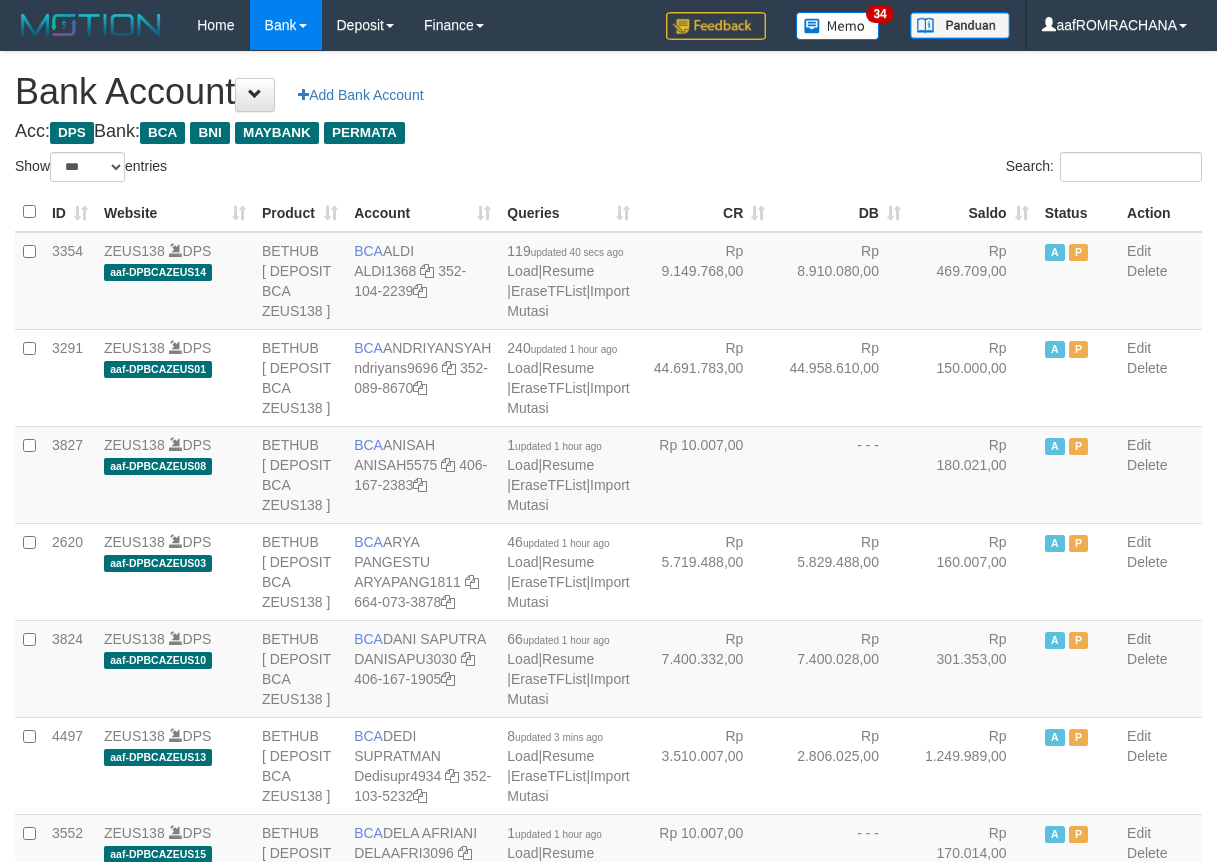 scroll, scrollTop: 0, scrollLeft: 0, axis: both 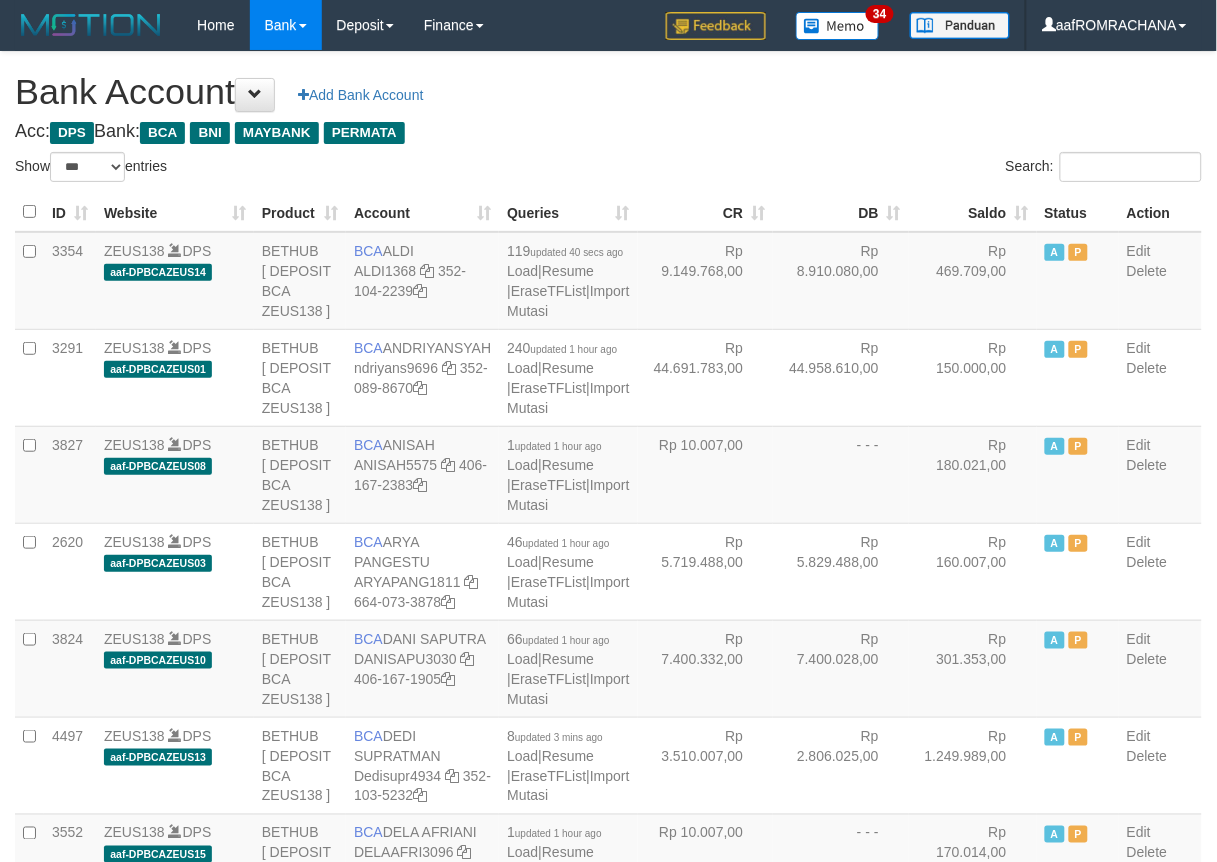 click on "Saldo" at bounding box center (973, 212) 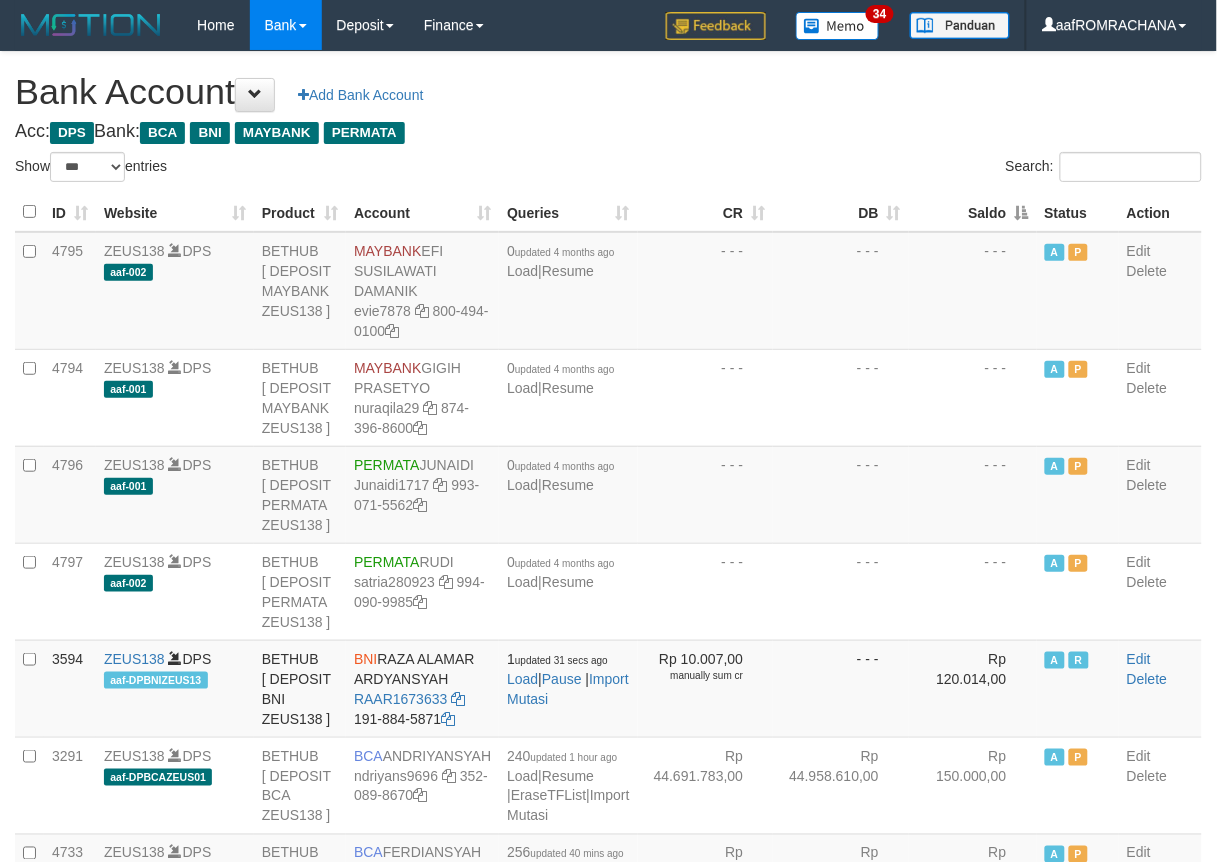click on "Saldo" at bounding box center (973, 212) 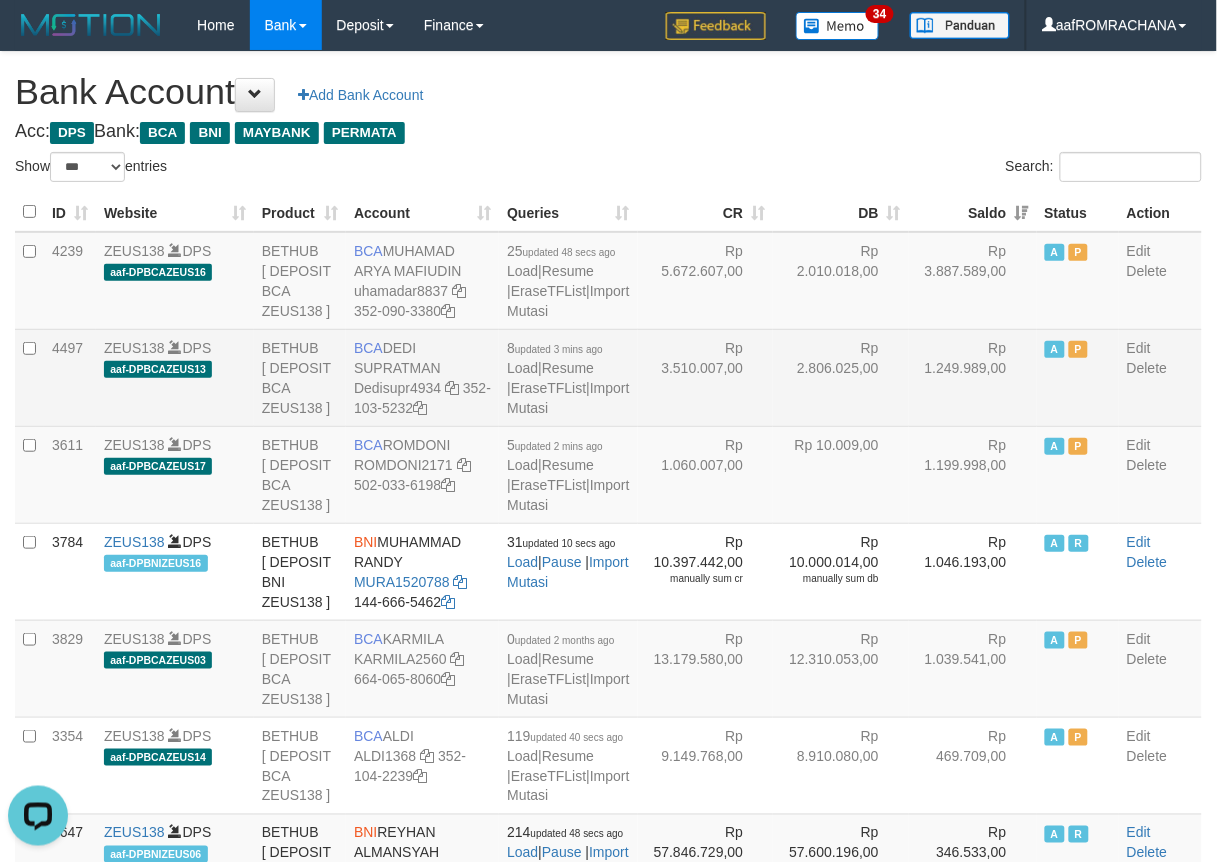 scroll, scrollTop: 0, scrollLeft: 0, axis: both 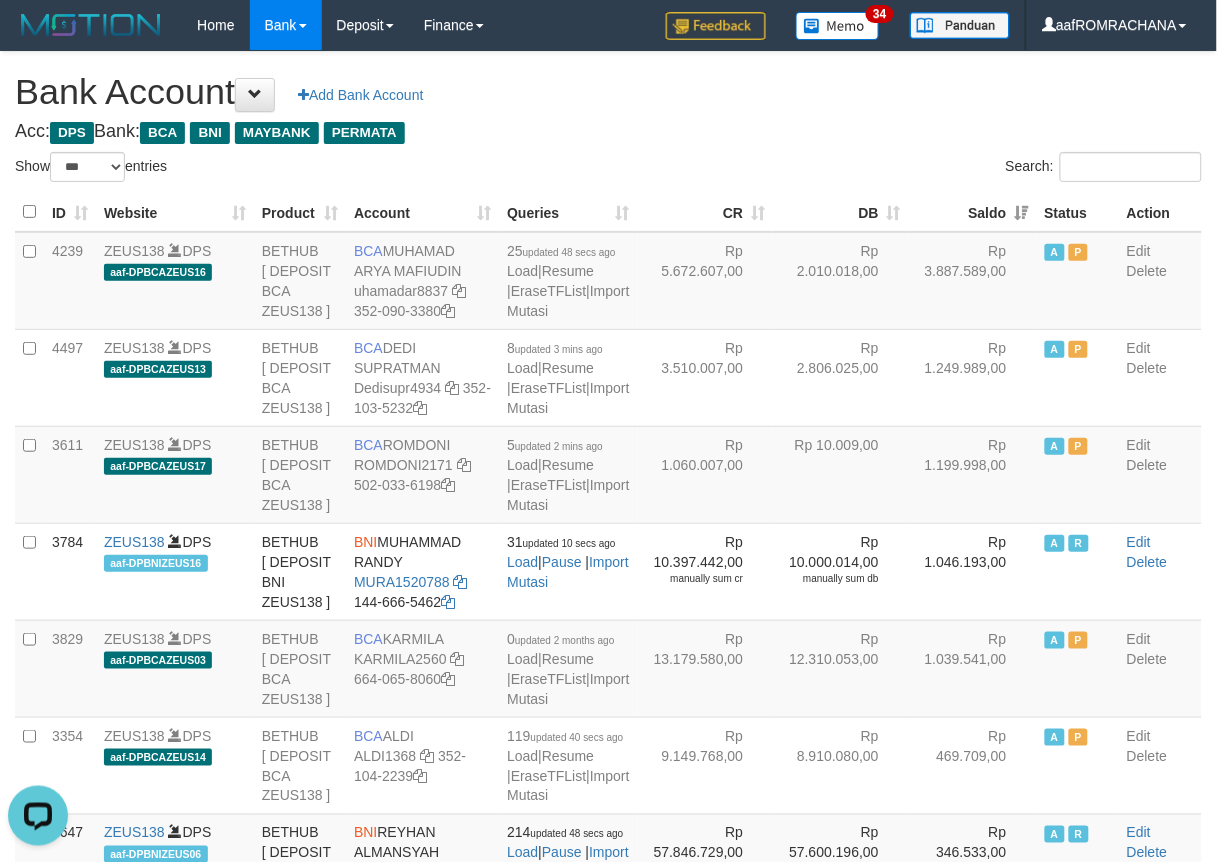 click on "**********" at bounding box center [608, 2047] 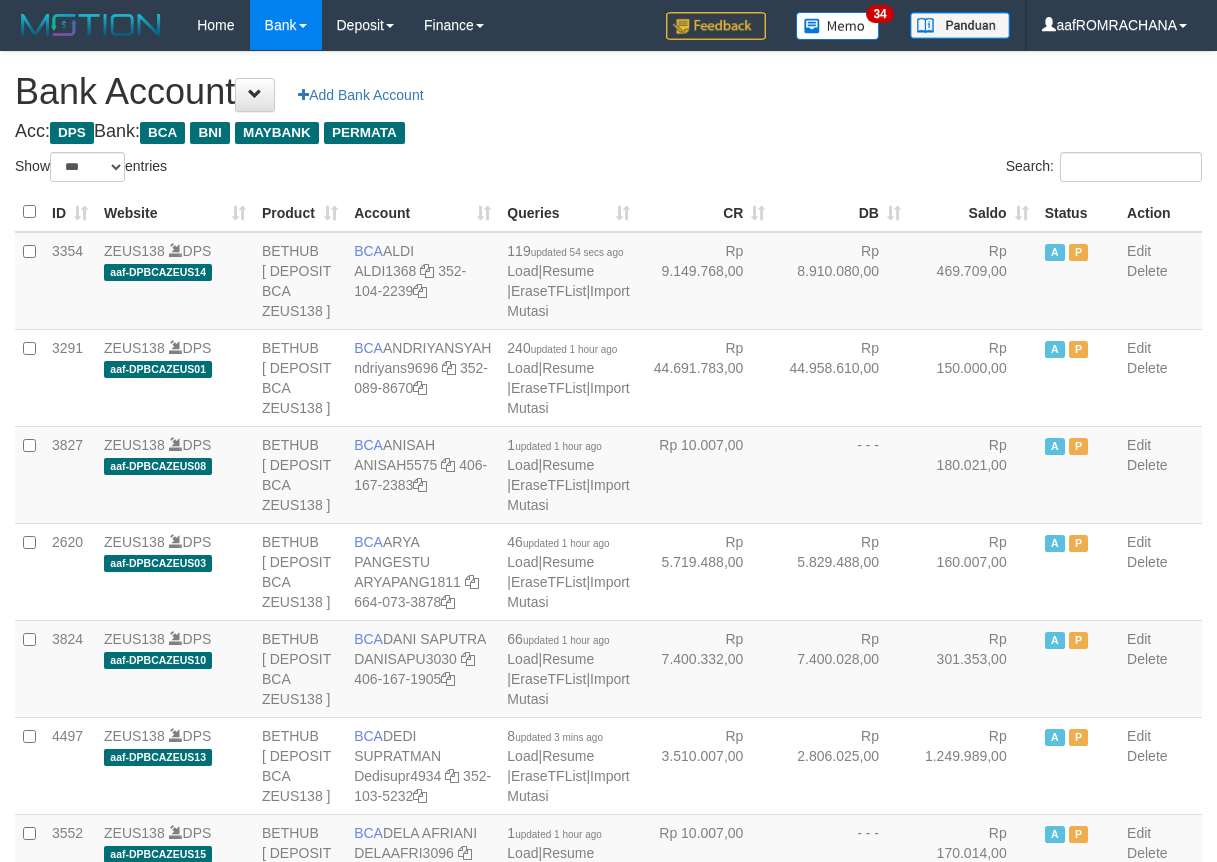 select on "***" 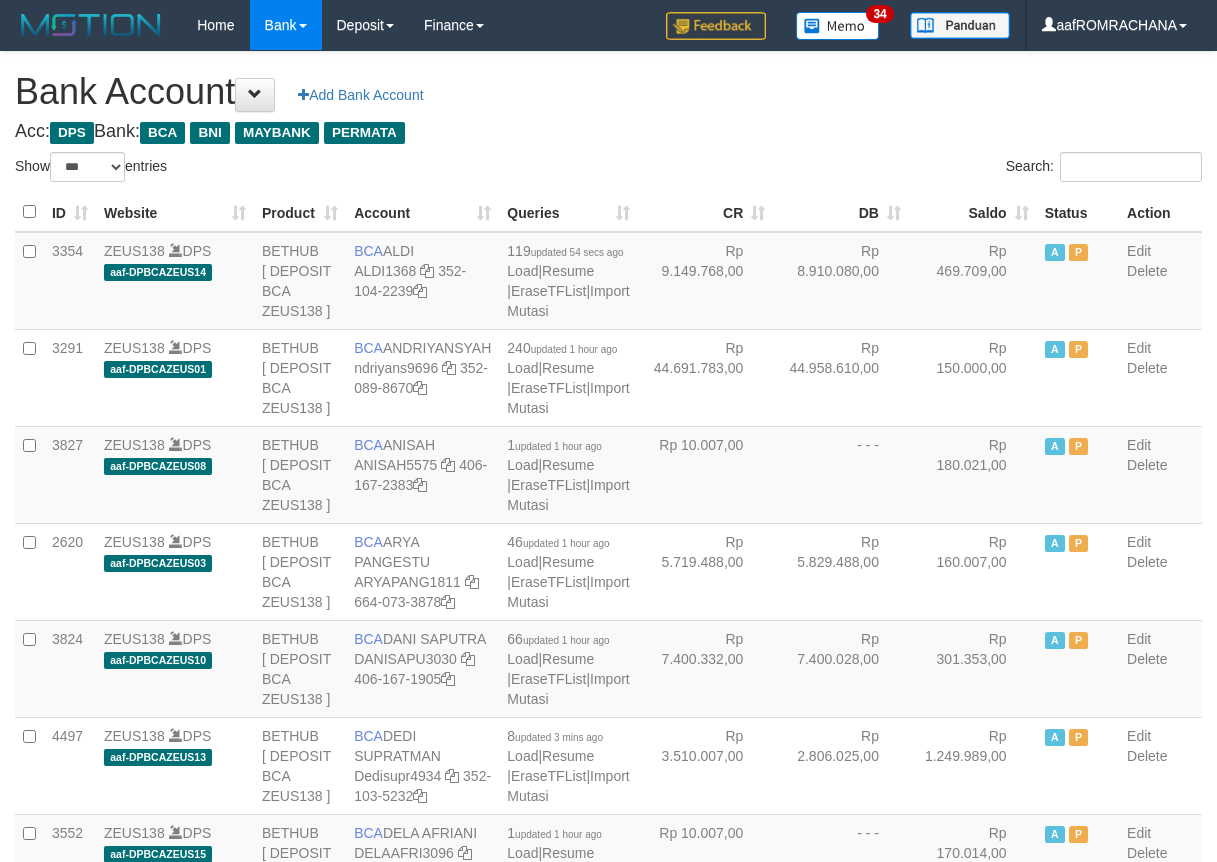 scroll, scrollTop: 0, scrollLeft: 0, axis: both 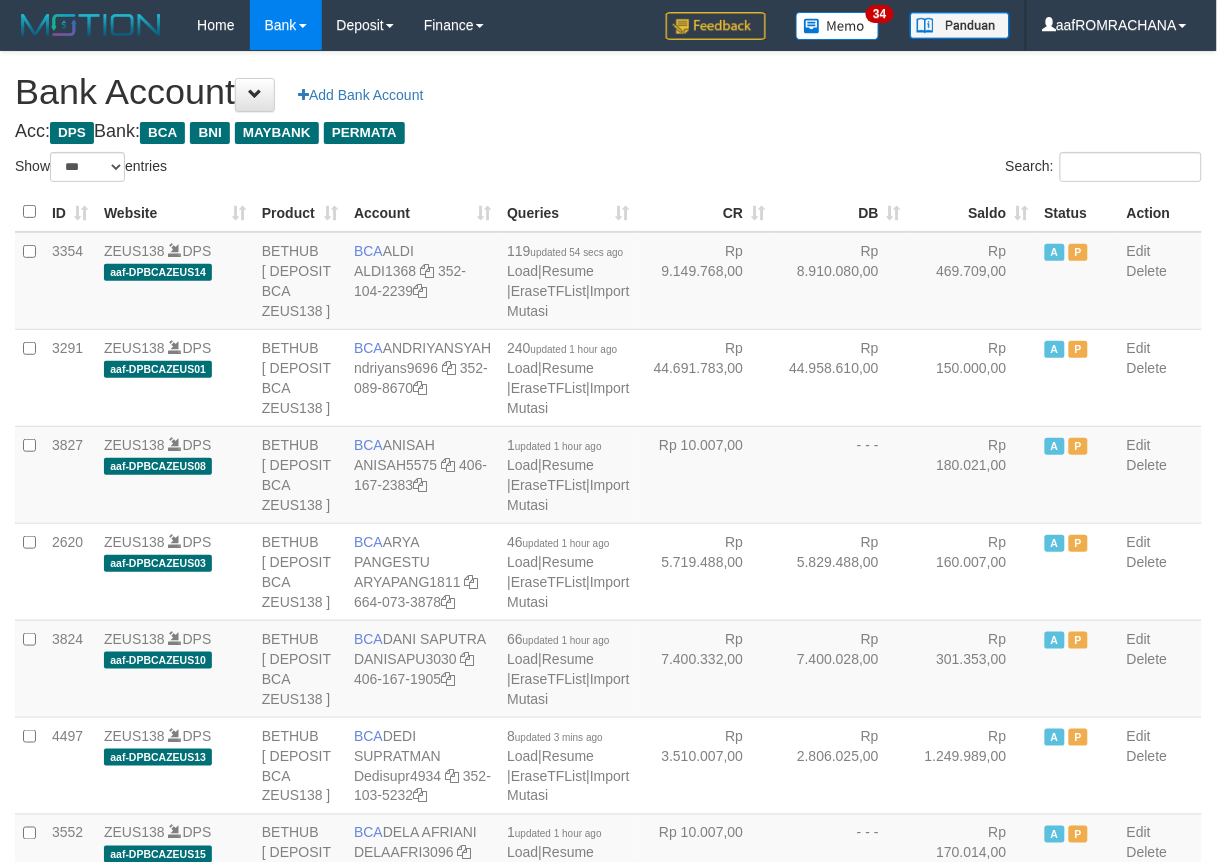 click on "Saldo" at bounding box center [973, 212] 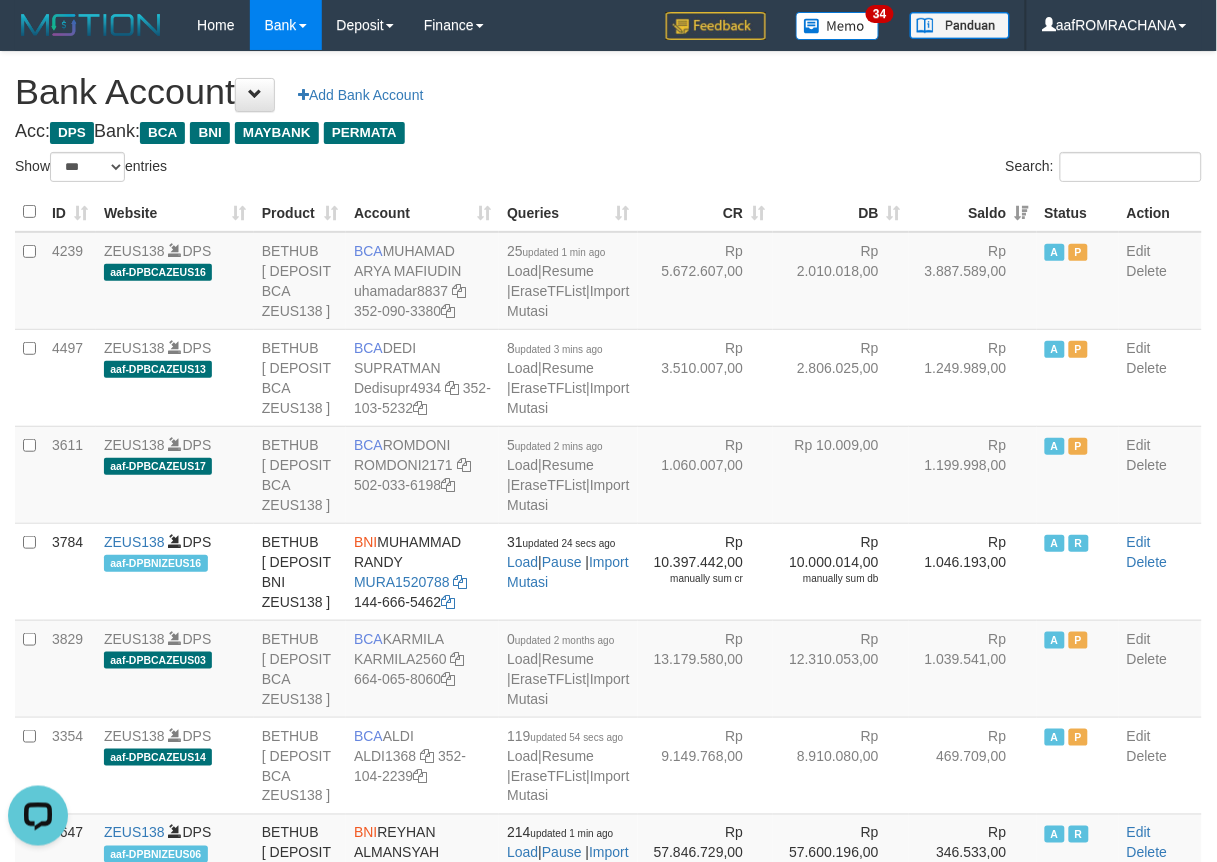 scroll, scrollTop: 0, scrollLeft: 0, axis: both 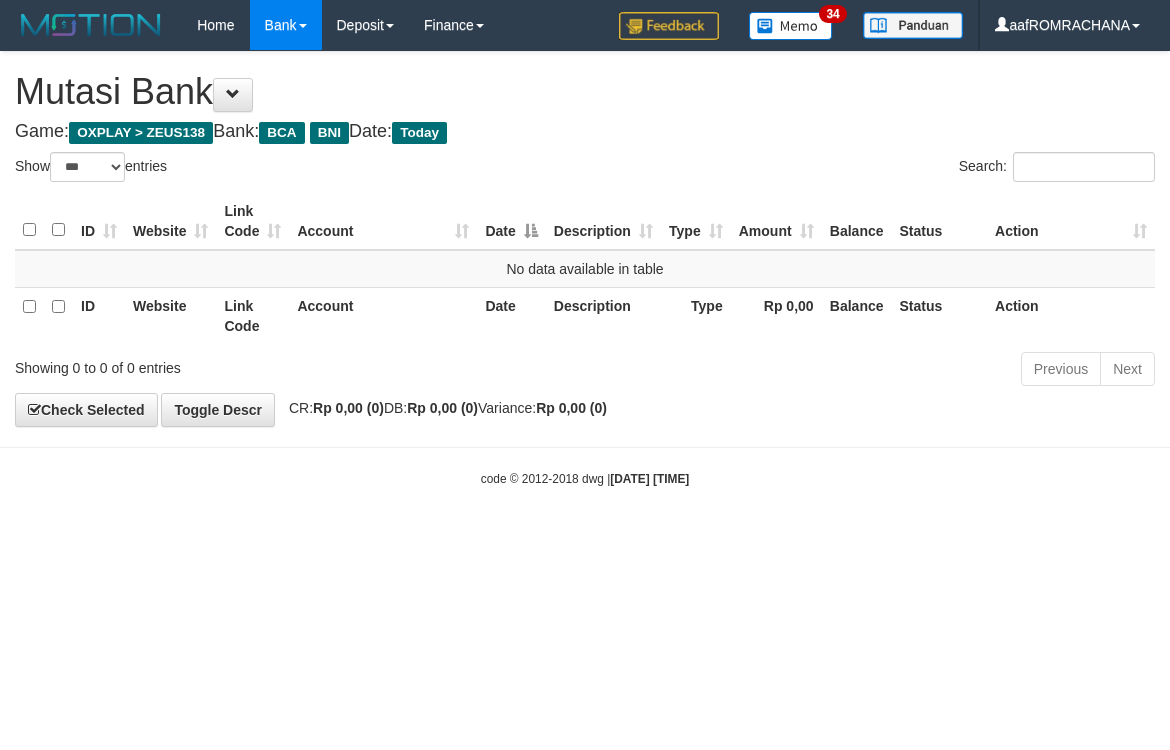 select on "***" 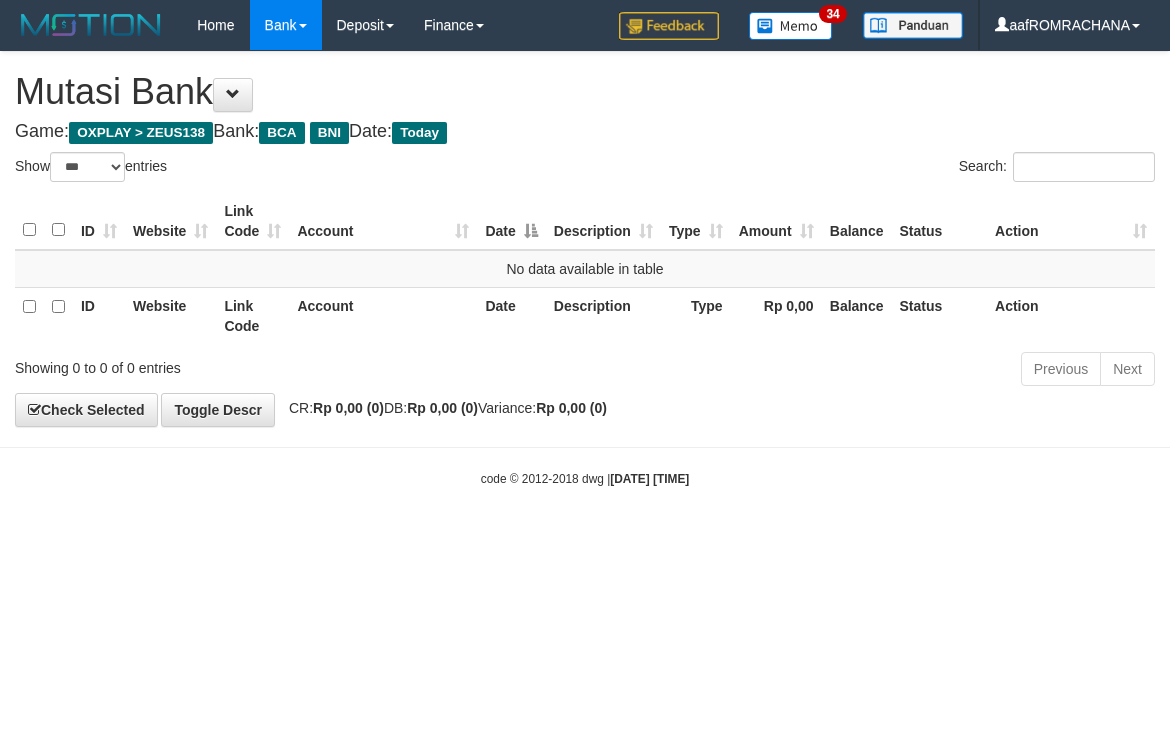 scroll, scrollTop: 0, scrollLeft: 0, axis: both 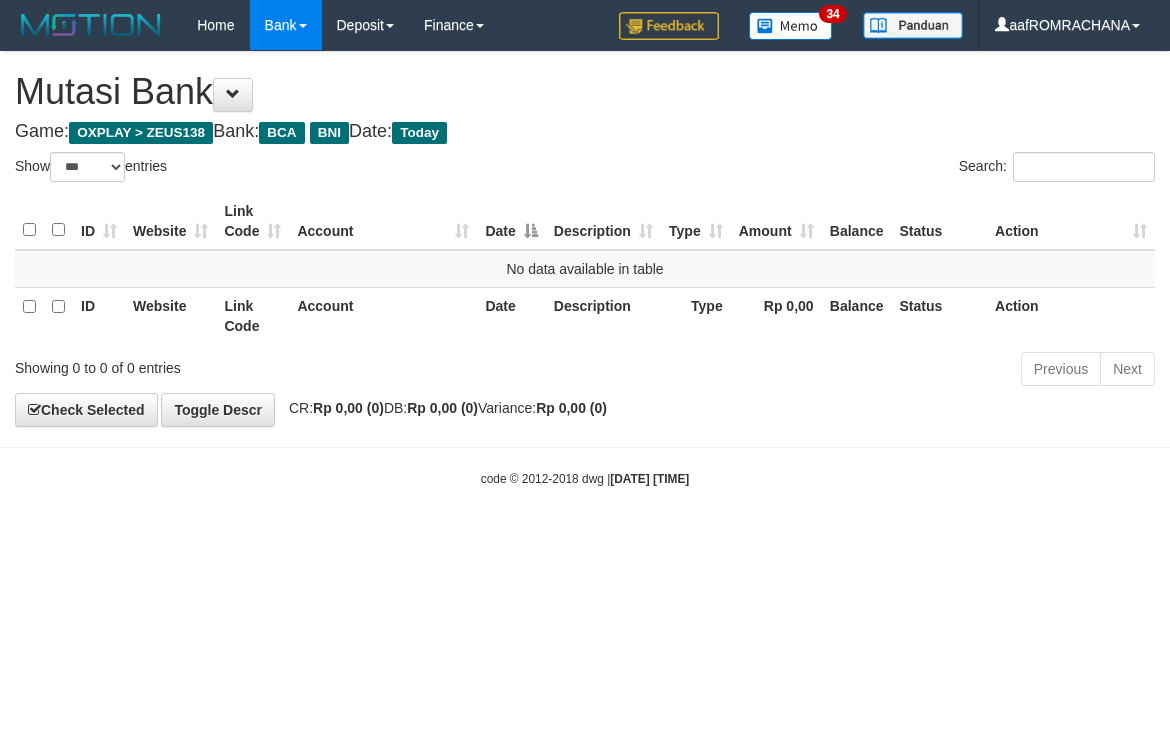 select on "***" 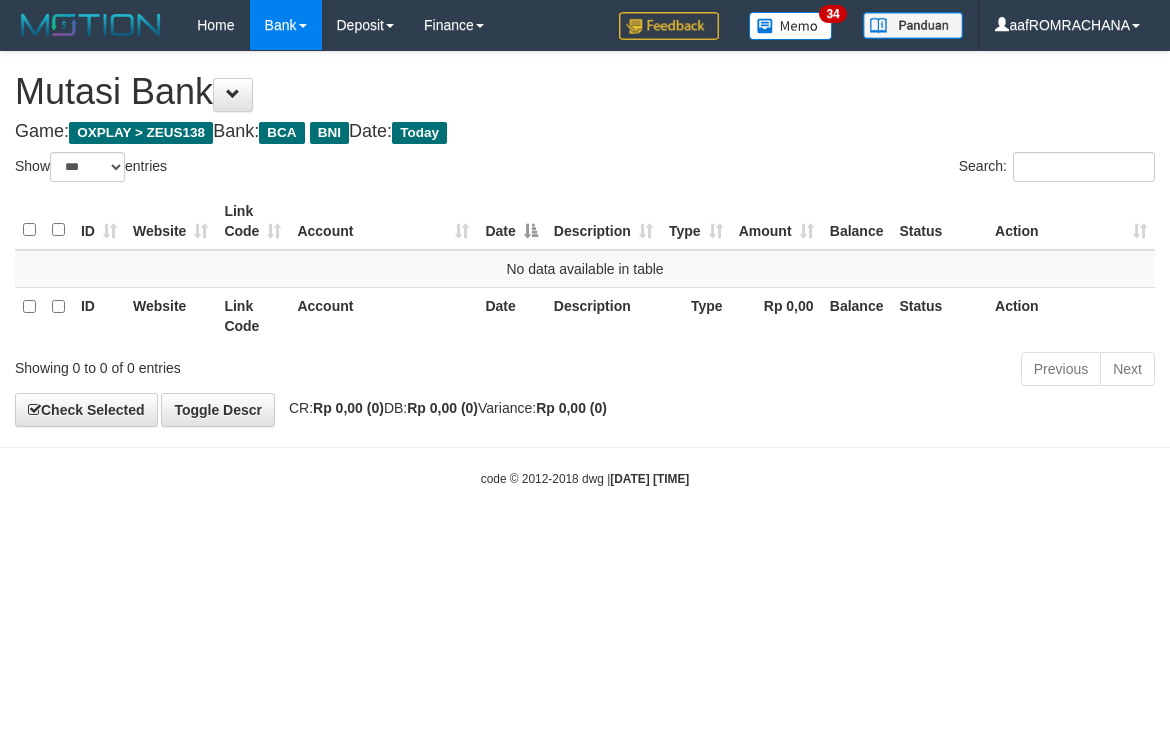 scroll, scrollTop: 0, scrollLeft: 0, axis: both 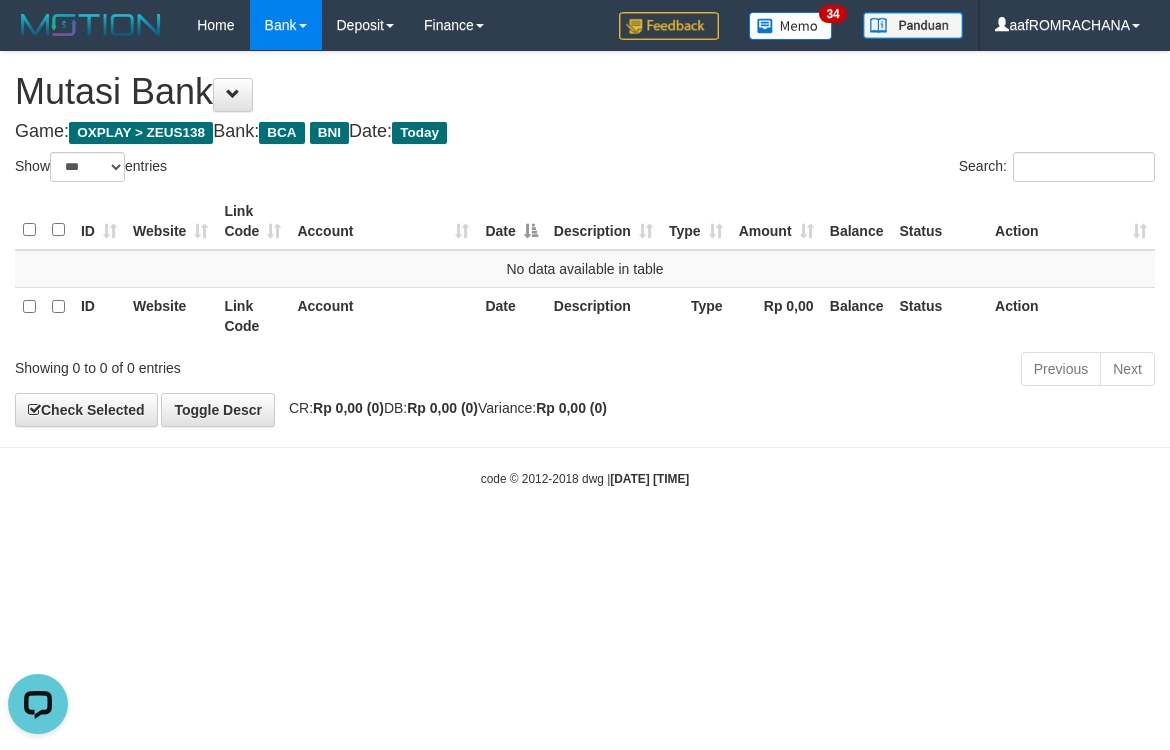 click on "Toggle navigation
Home
Bank
Account List
Load
By Website
Group
[OXPLAY]													ZEUS138
By Load Group (DPS)
Sync" at bounding box center (585, 269) 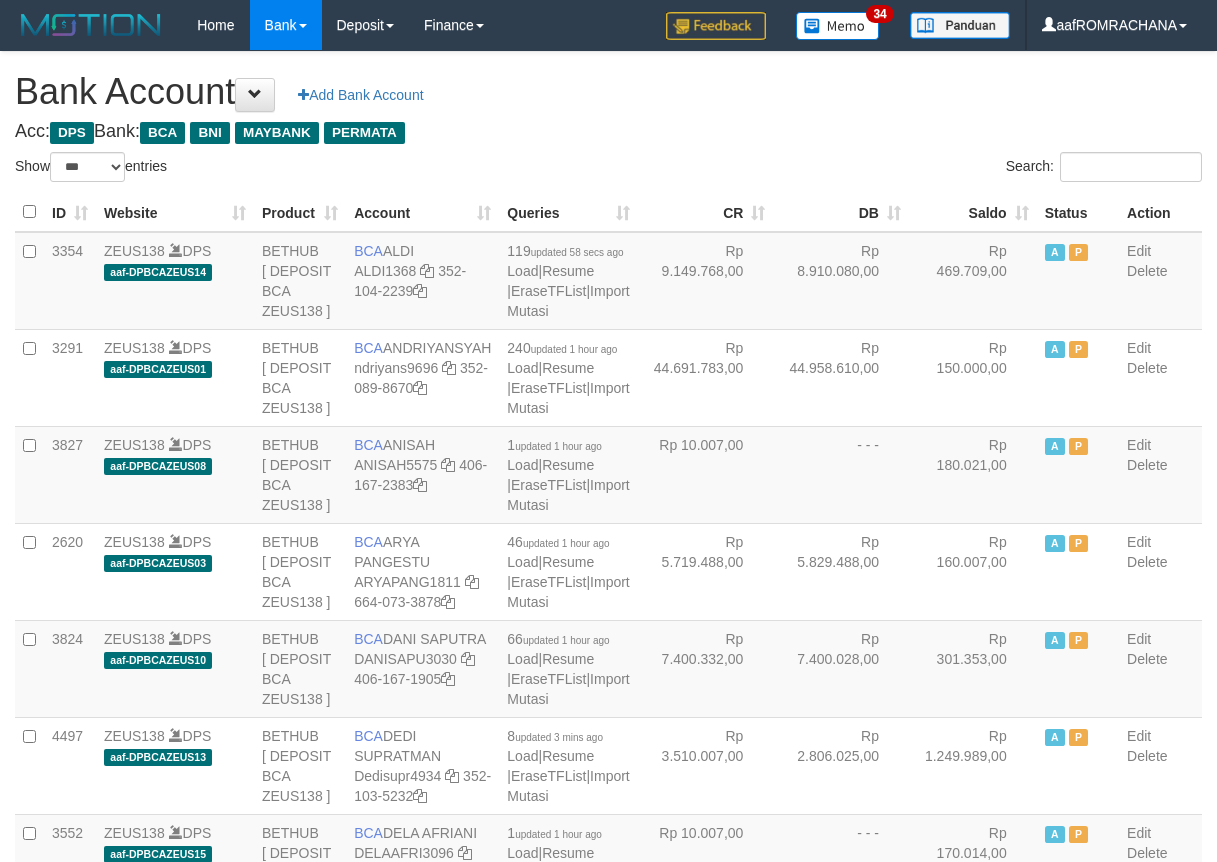 select on "***" 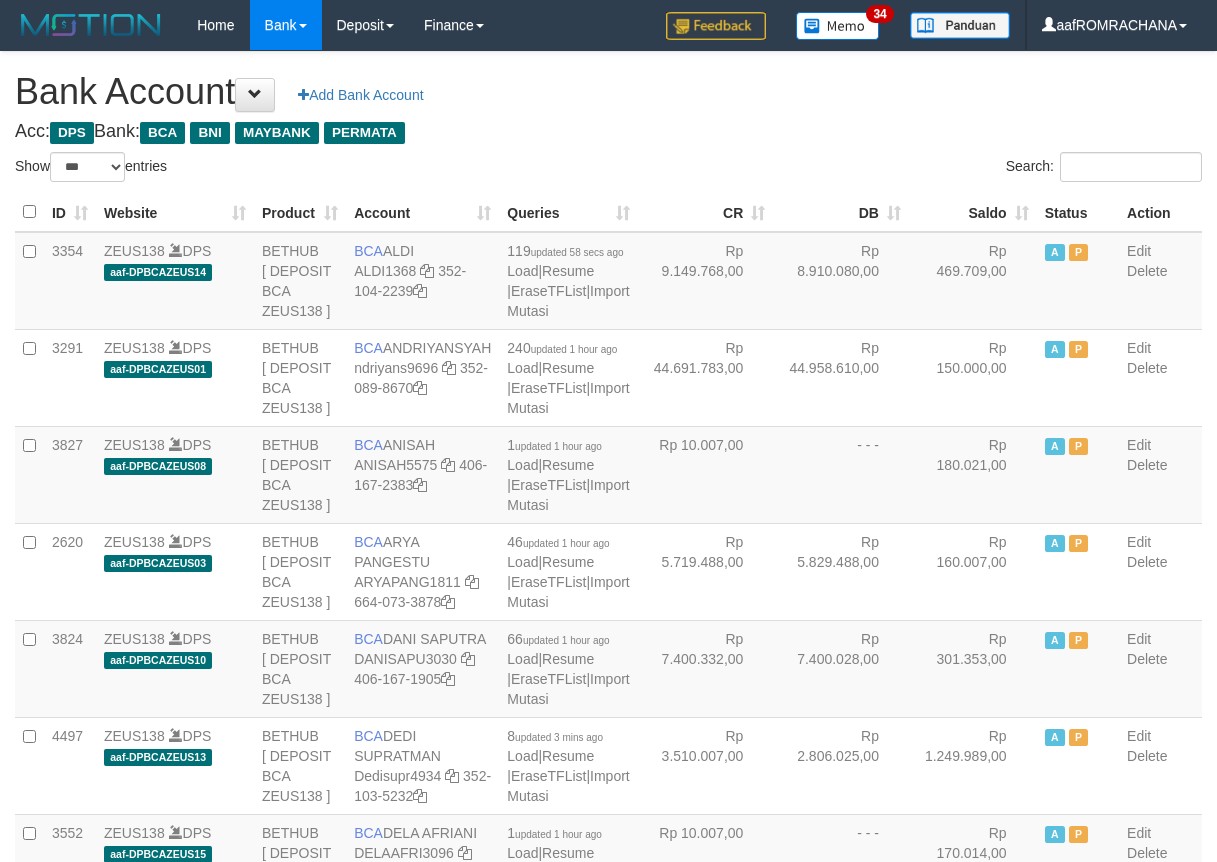 scroll, scrollTop: 0, scrollLeft: 0, axis: both 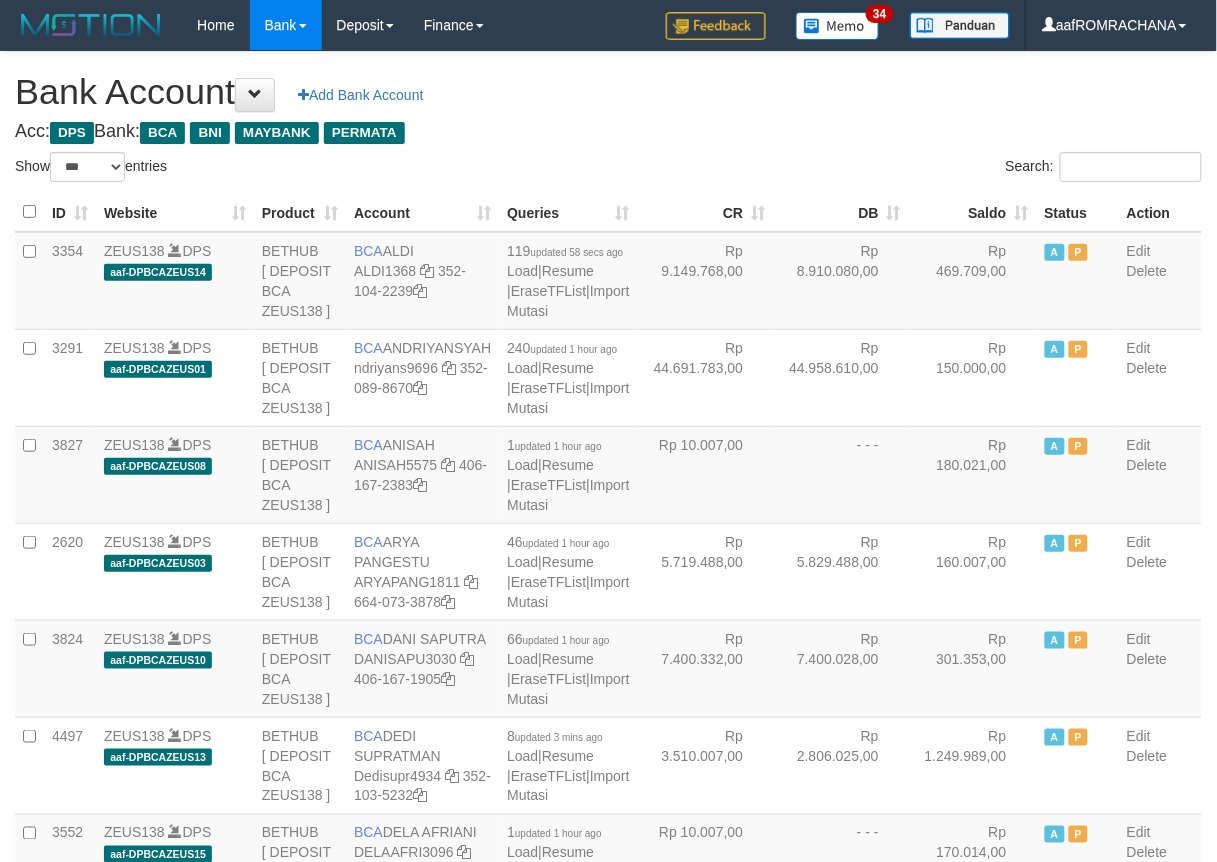 click on "Saldo" at bounding box center (973, 212) 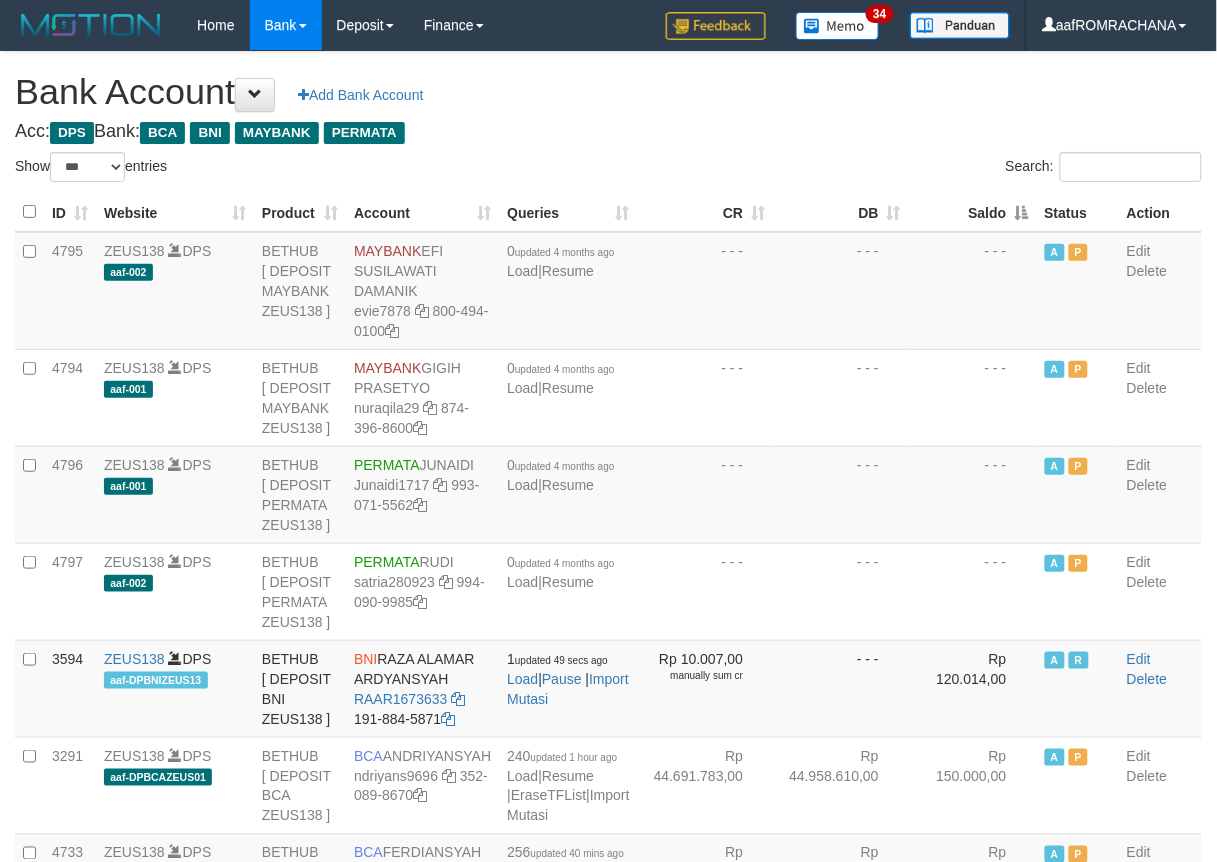 click on "Saldo" at bounding box center [973, 212] 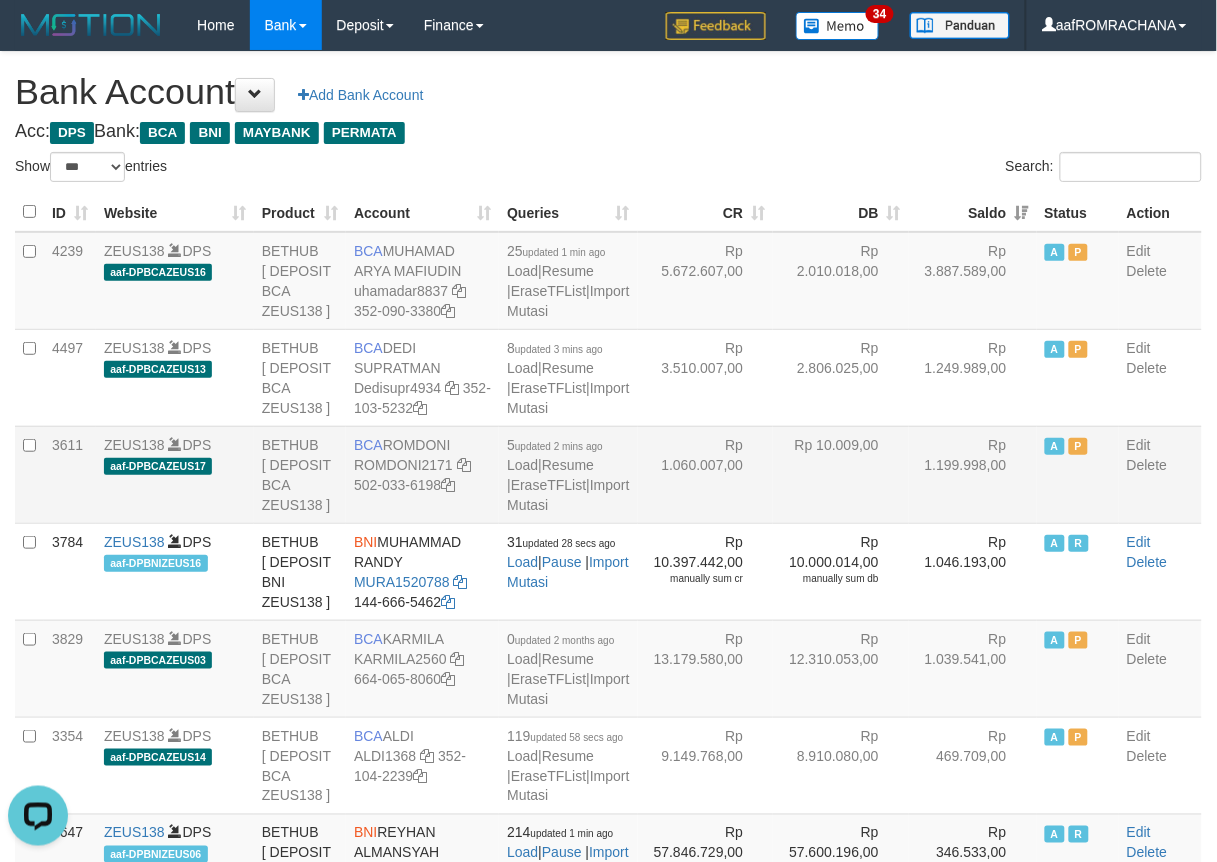 scroll, scrollTop: 0, scrollLeft: 0, axis: both 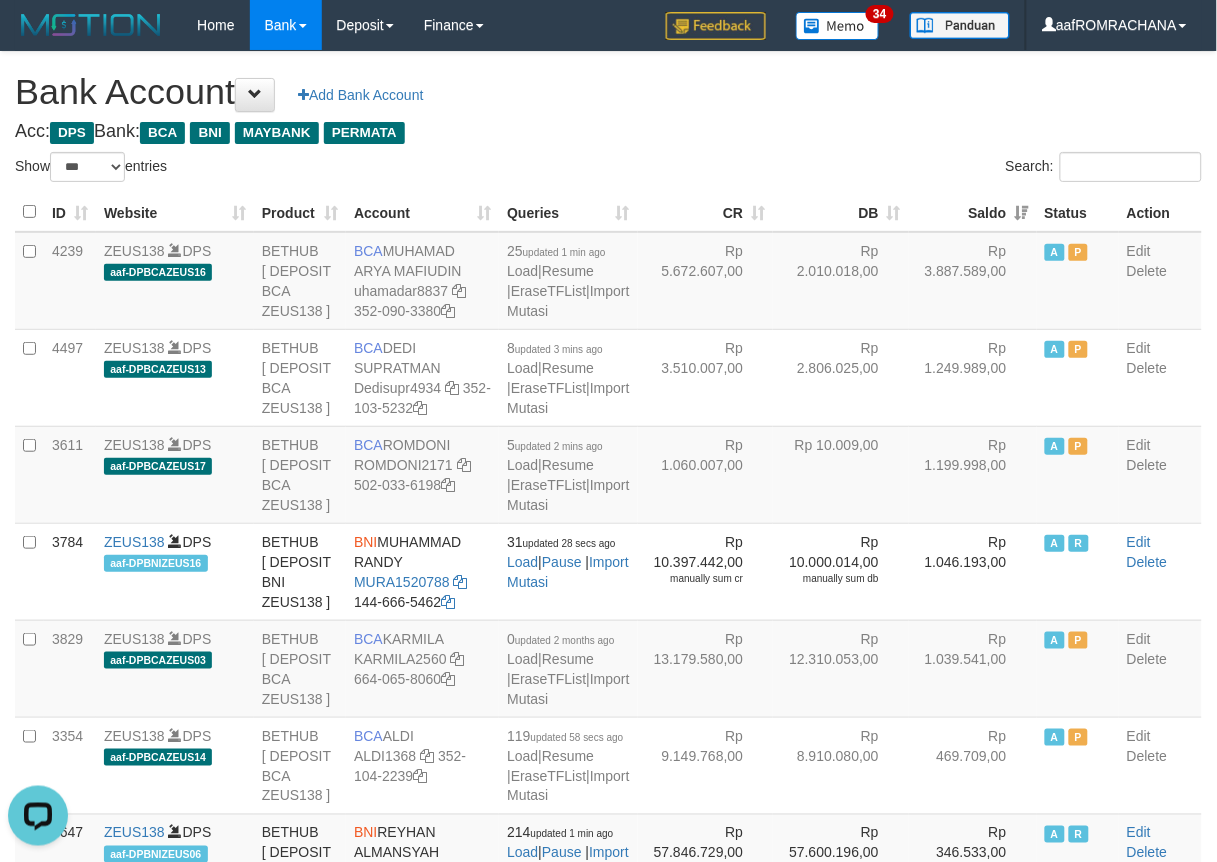 click on "**********" at bounding box center (608, 2047) 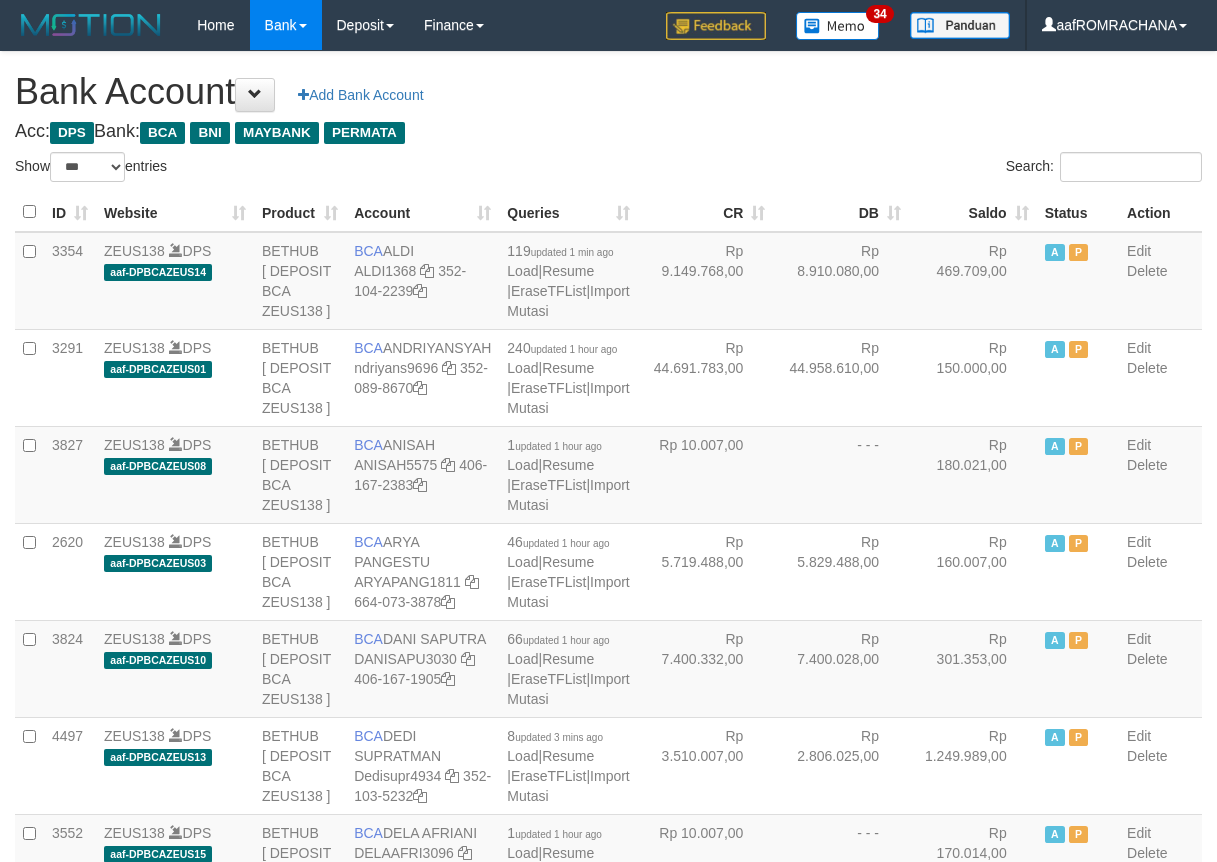 select on "***" 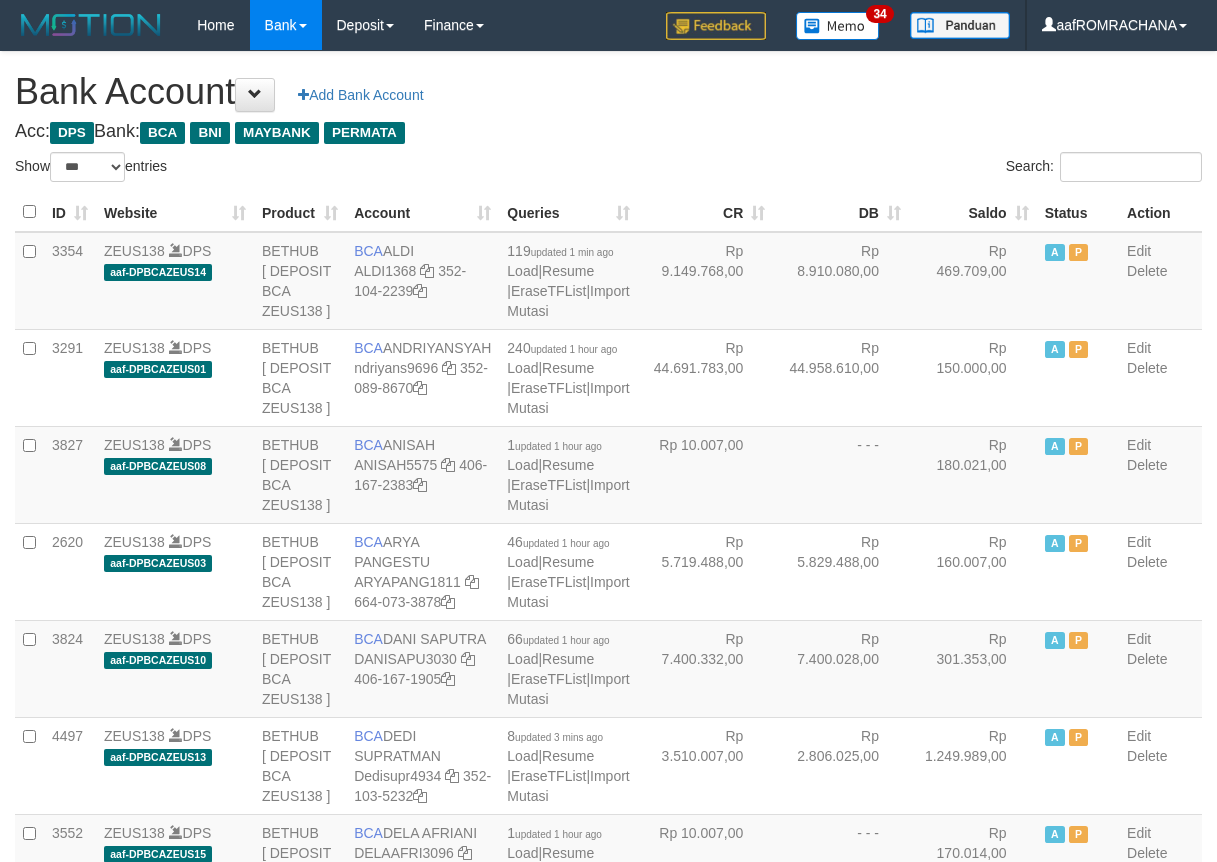 scroll, scrollTop: 0, scrollLeft: 0, axis: both 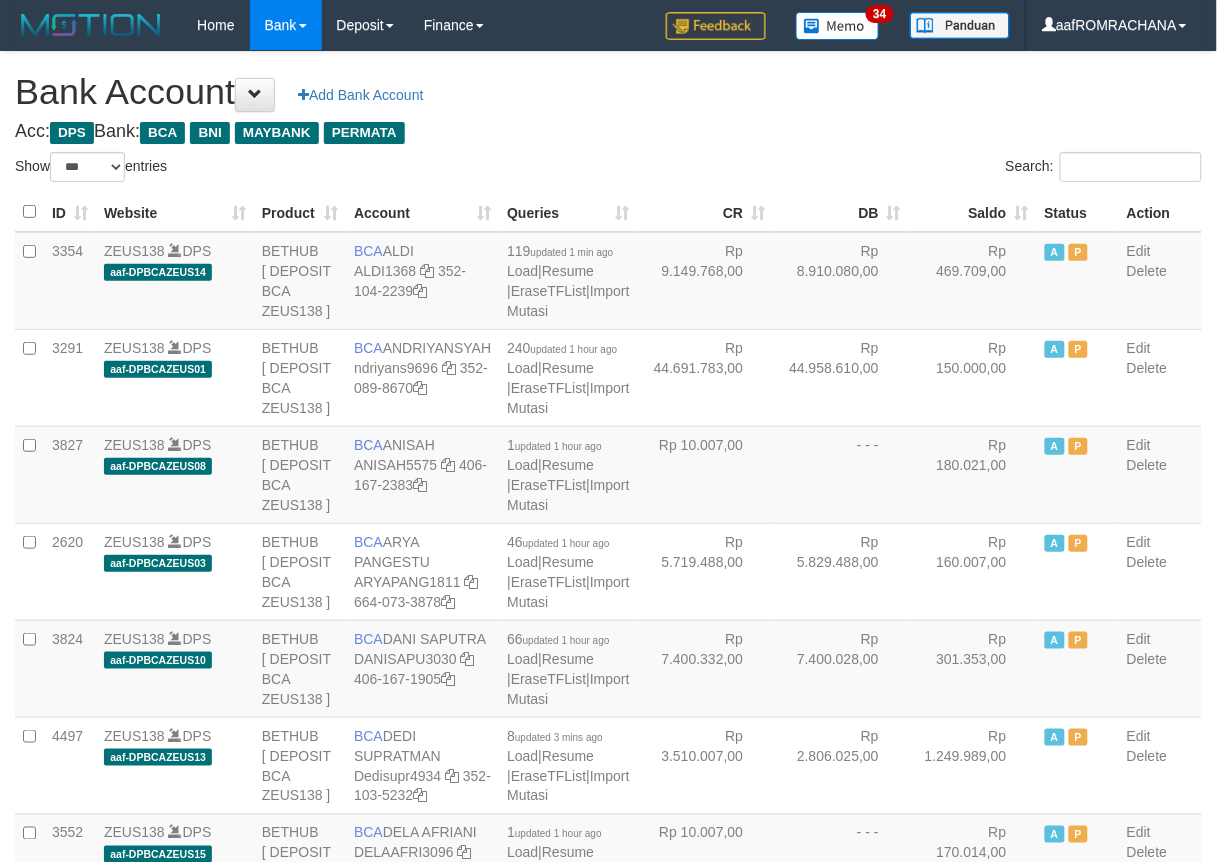 click on "Saldo" at bounding box center (973, 212) 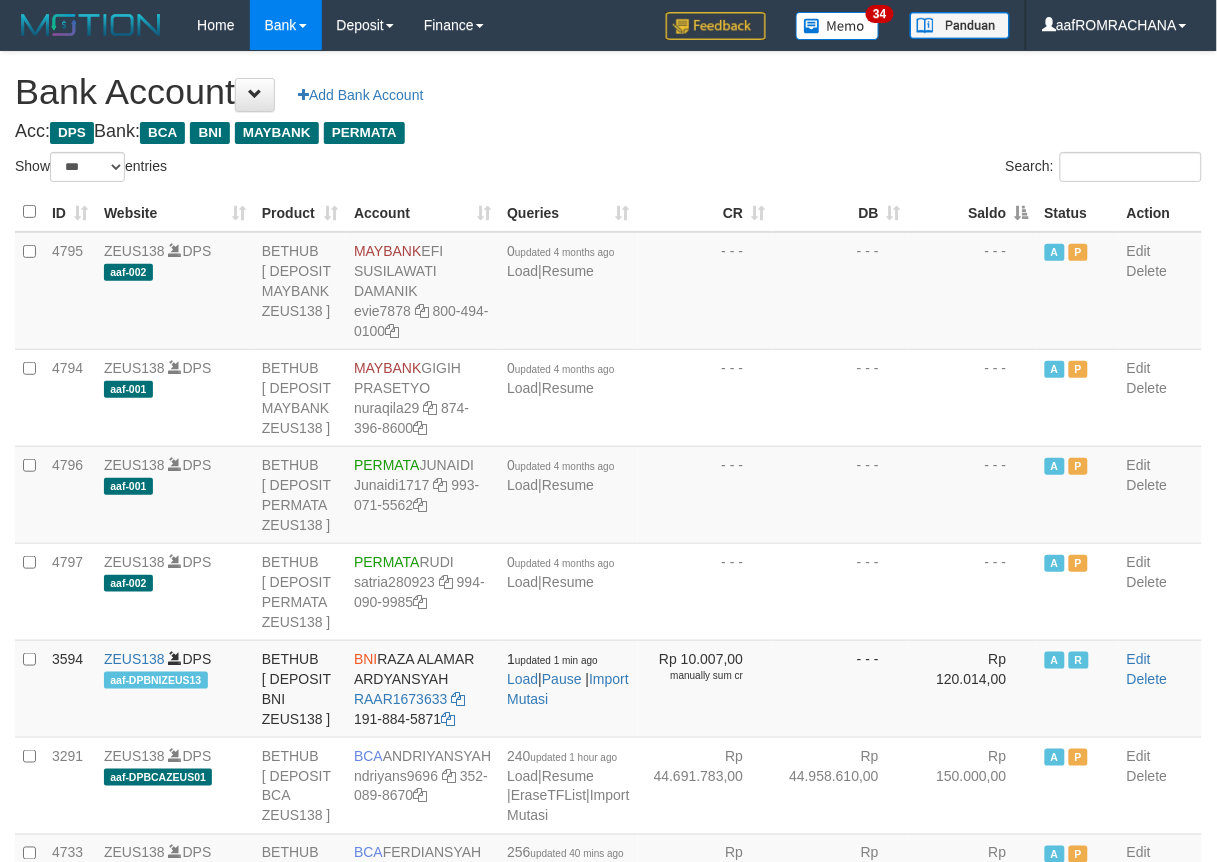 click on "Saldo" at bounding box center (973, 212) 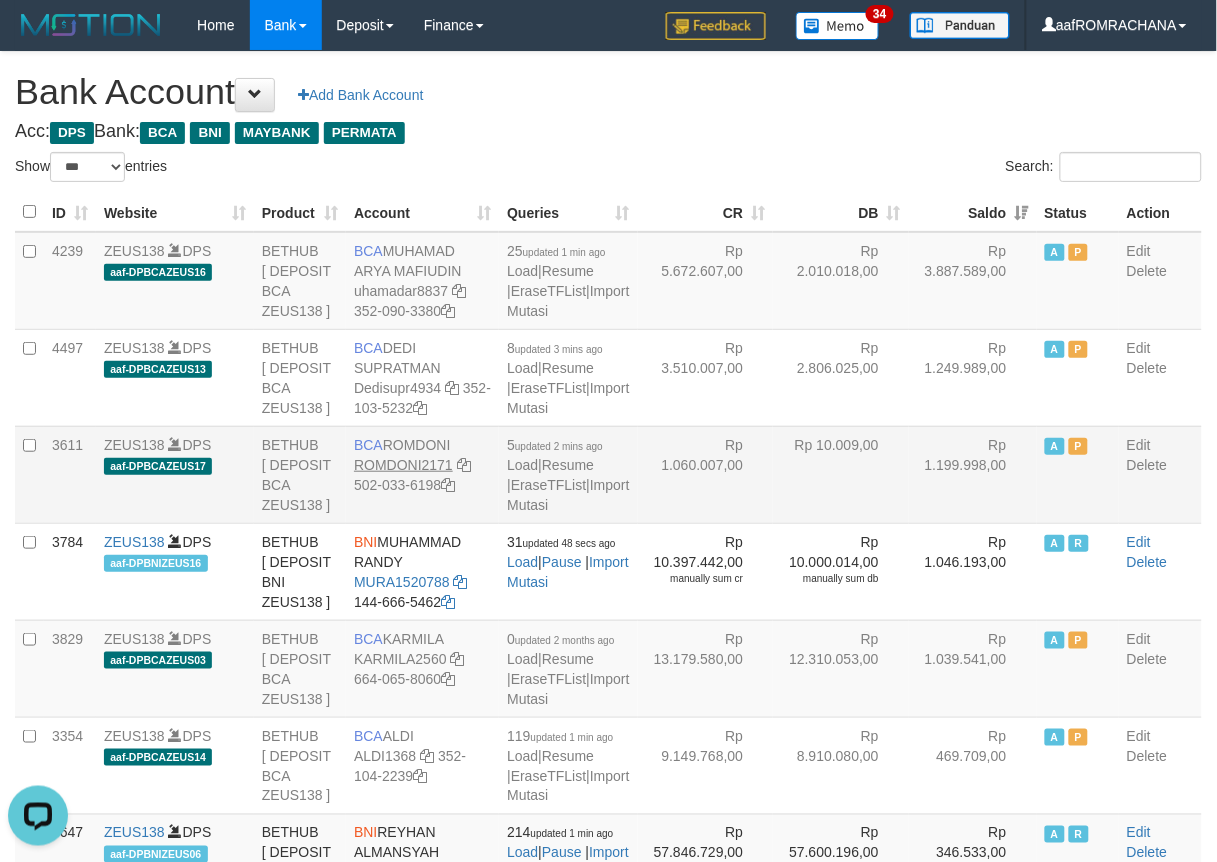 scroll, scrollTop: 0, scrollLeft: 0, axis: both 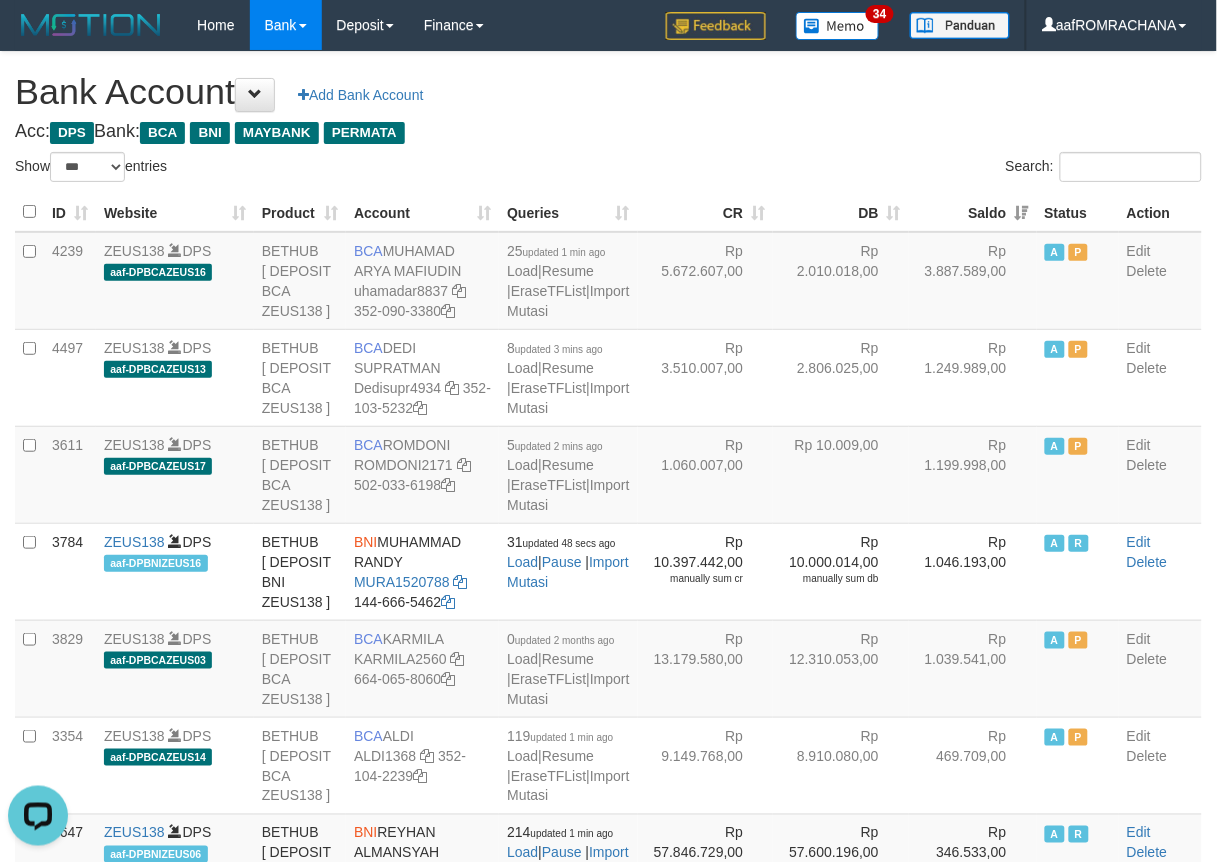click on "**********" at bounding box center [608, 2047] 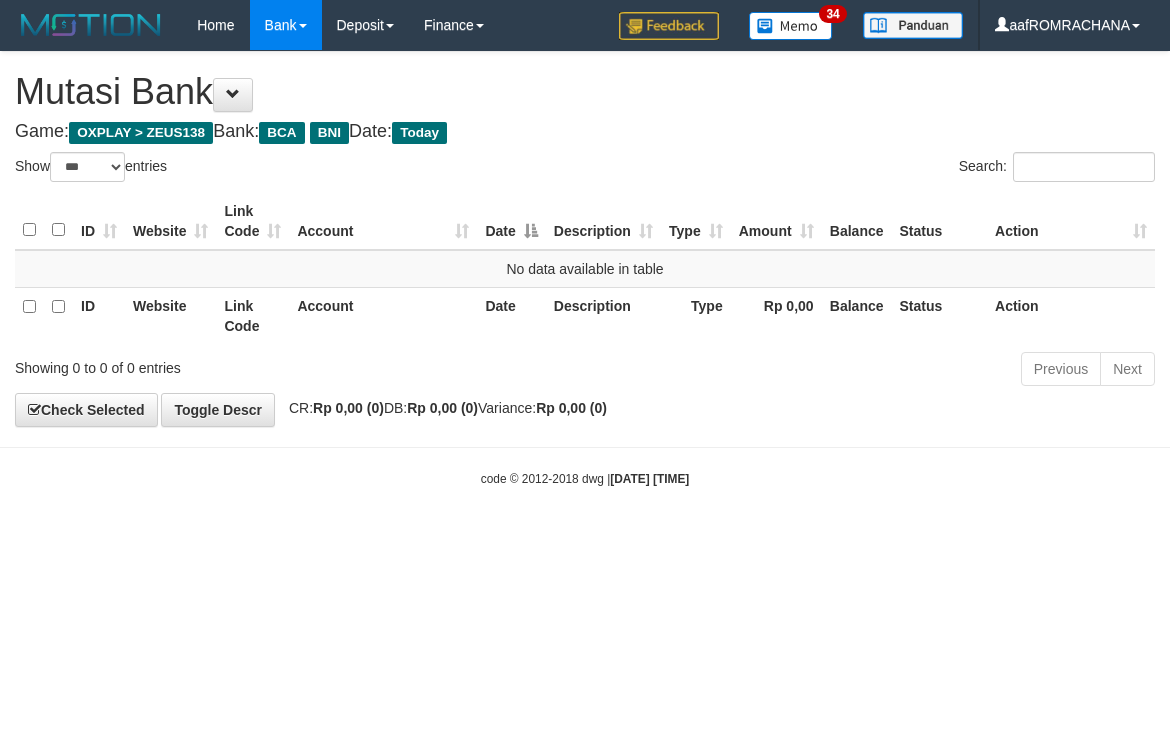 select on "***" 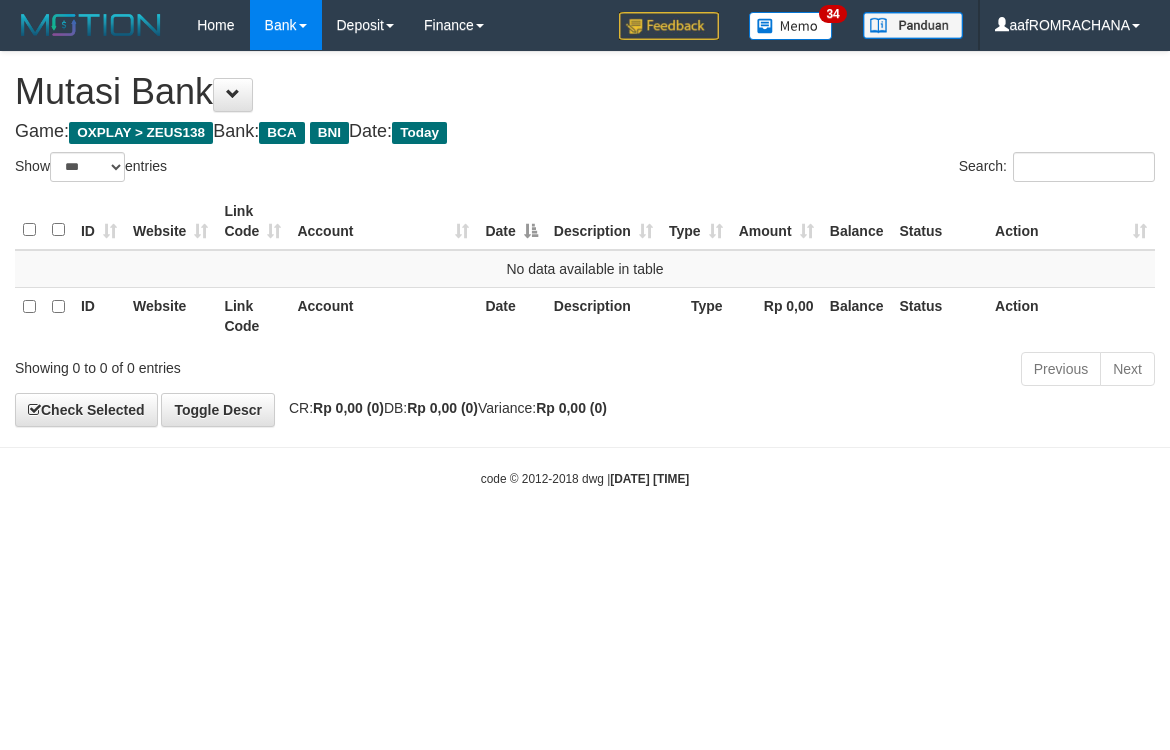 scroll, scrollTop: 0, scrollLeft: 0, axis: both 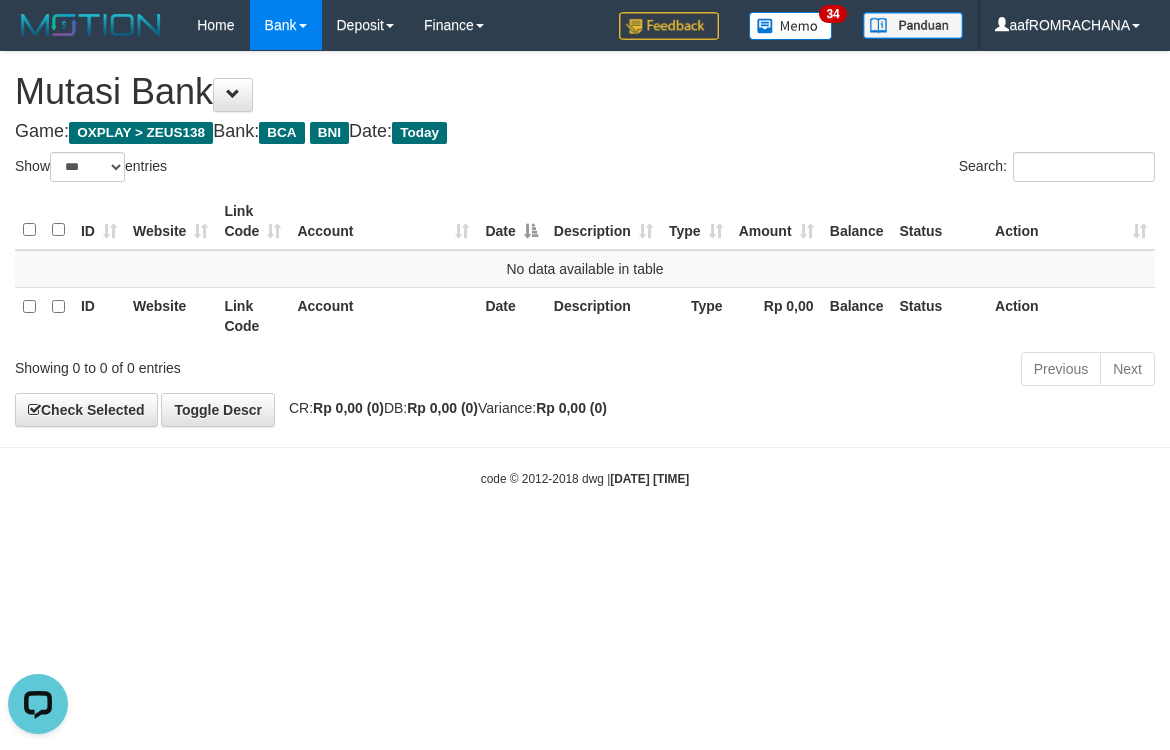 click on "Toggle navigation
Home
Bank
Account List
Load
By Website
Group
[OXPLAY]													ZEUS138
By Load Group (DPS)
Sync" at bounding box center [585, 269] 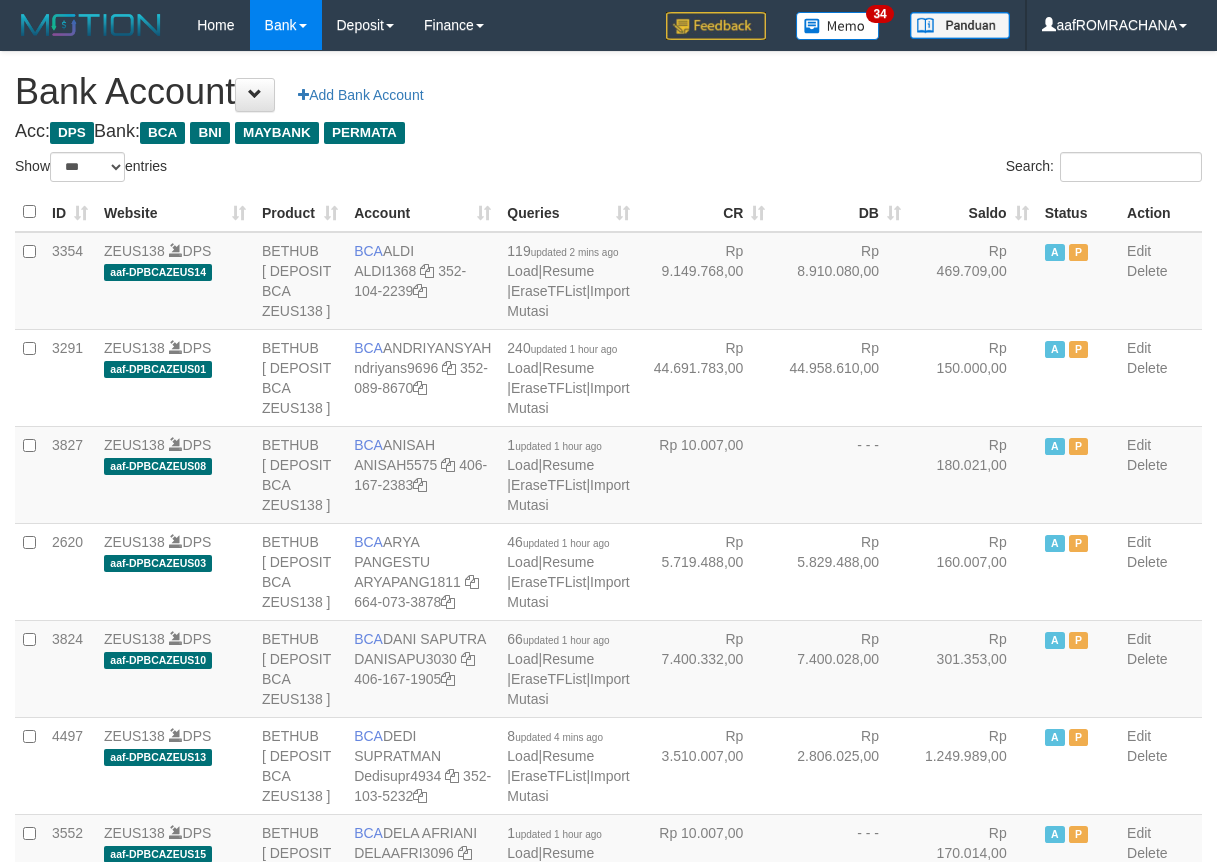 select on "***" 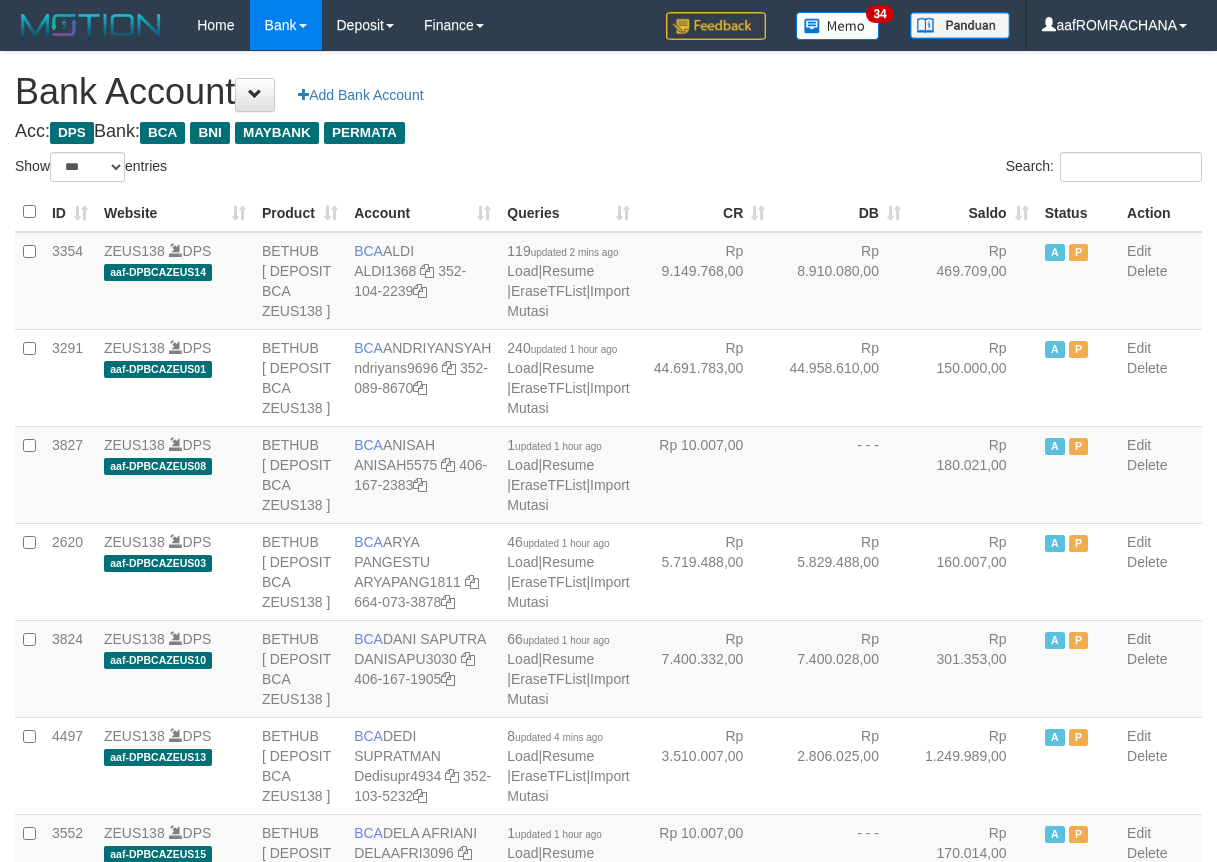 scroll, scrollTop: 0, scrollLeft: 0, axis: both 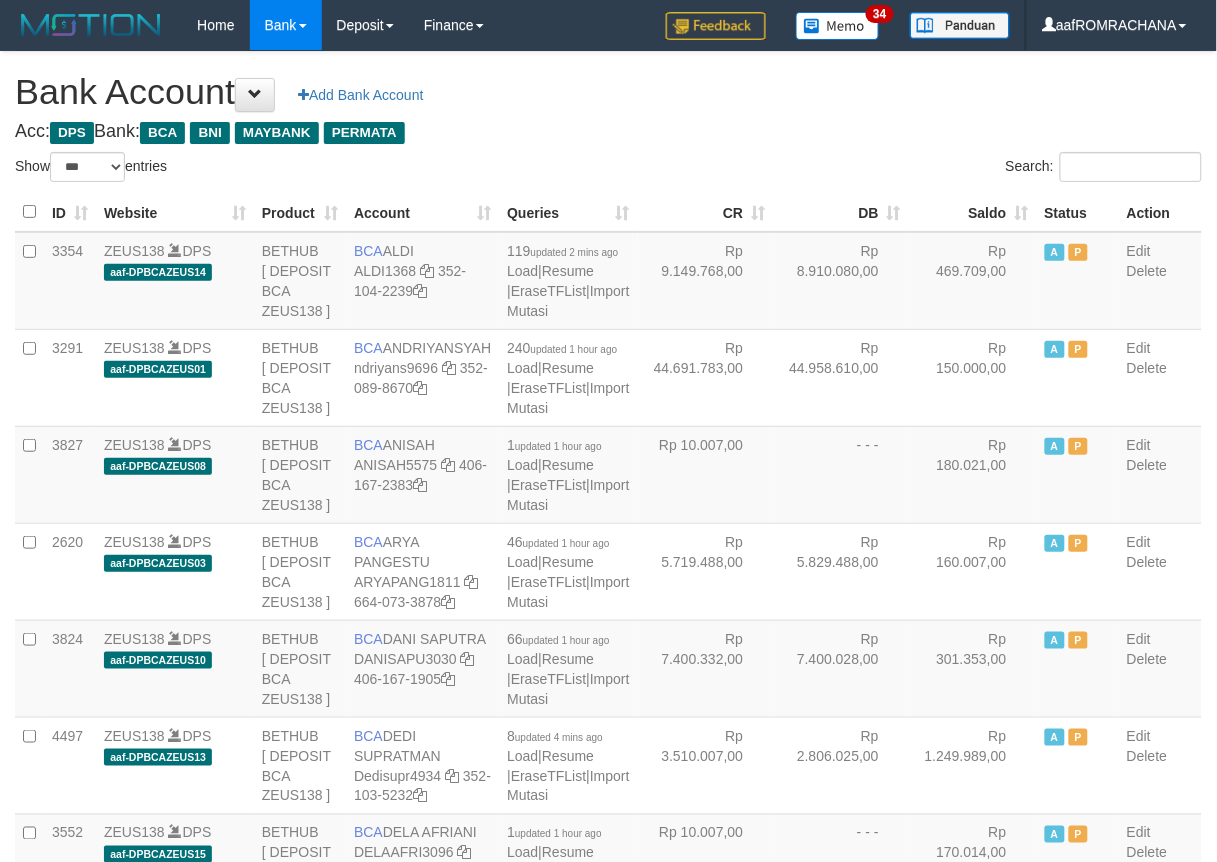 click on "Bank Account
Add Bank Account" at bounding box center [608, 92] 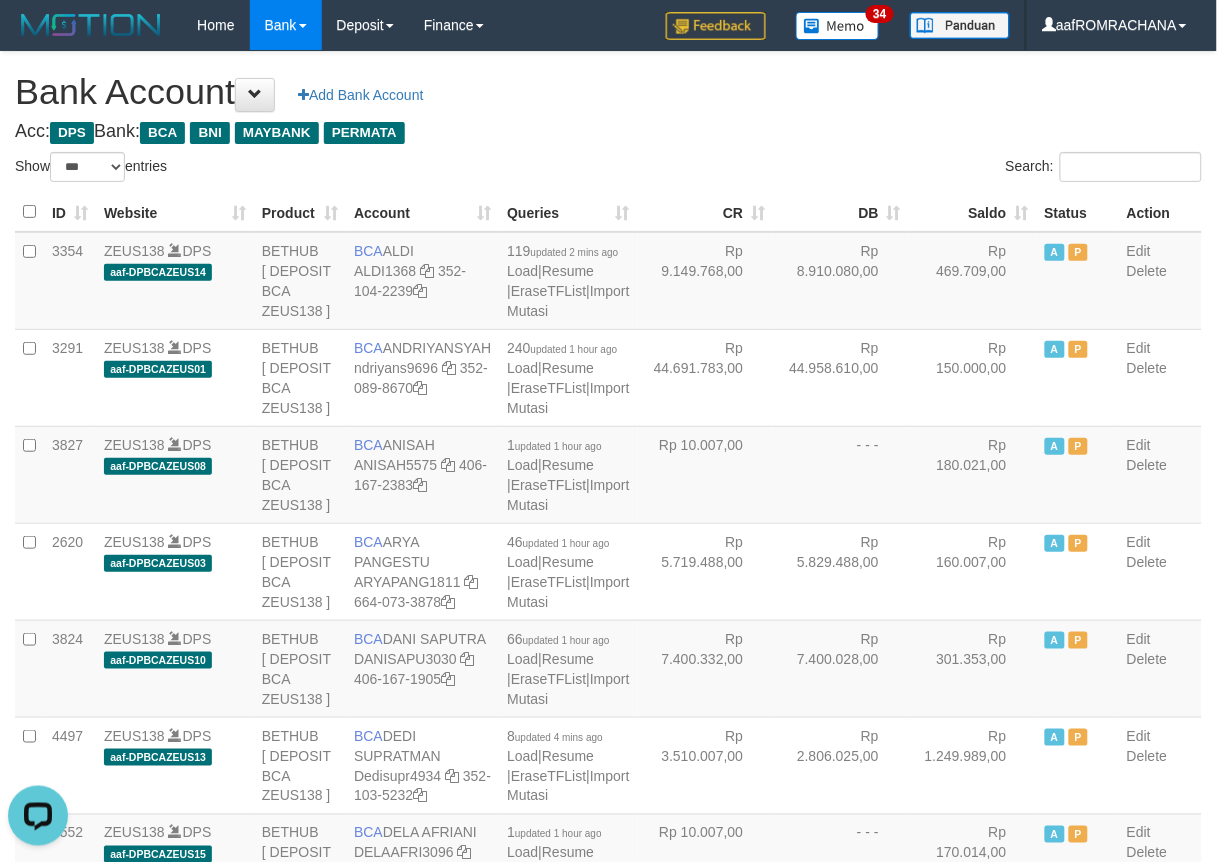 scroll, scrollTop: 0, scrollLeft: 0, axis: both 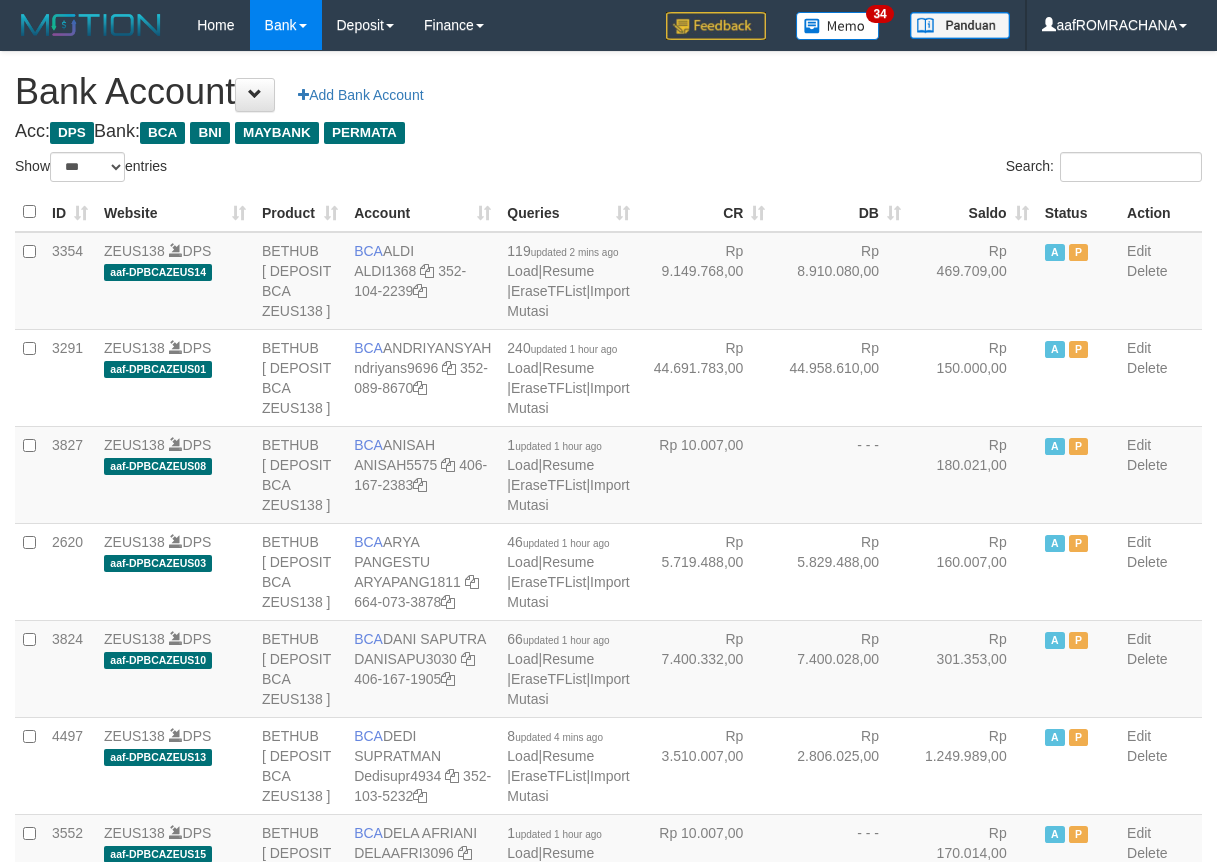 select on "***" 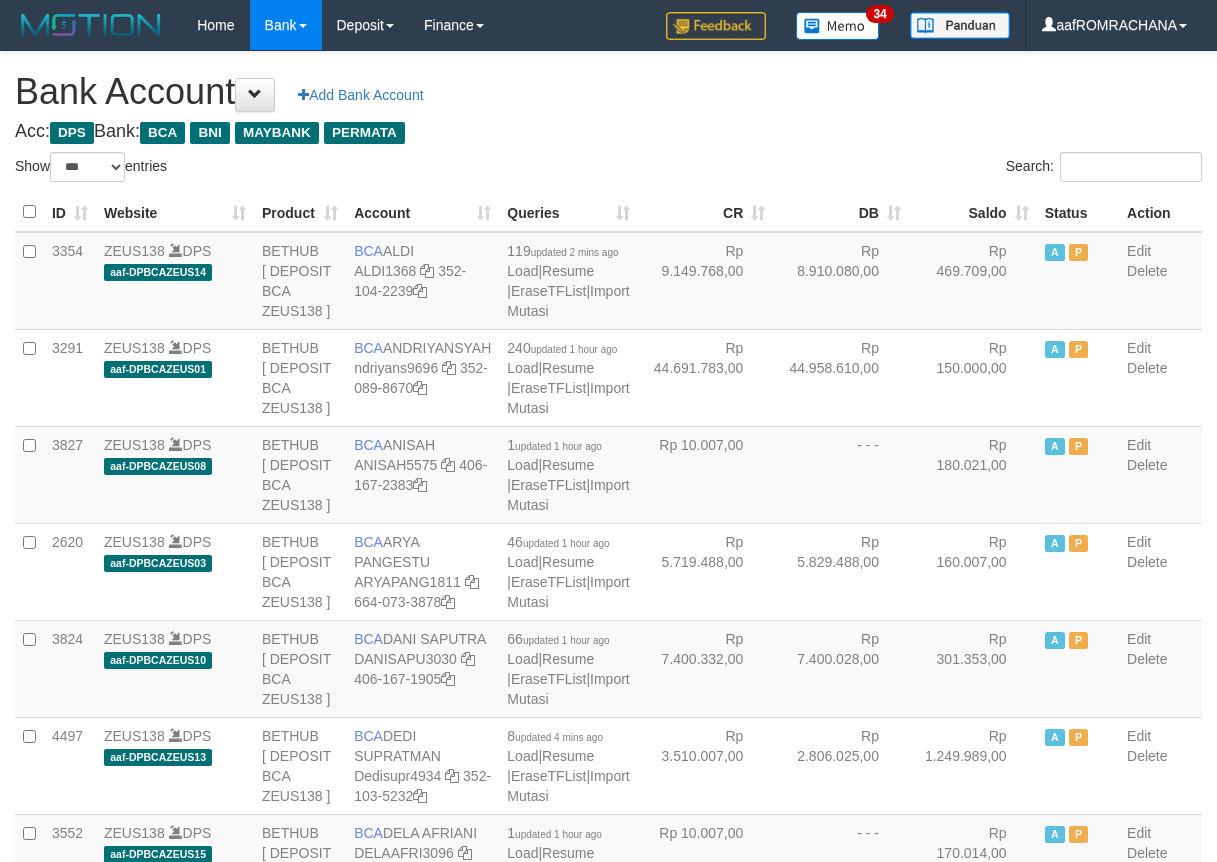 scroll, scrollTop: 0, scrollLeft: 0, axis: both 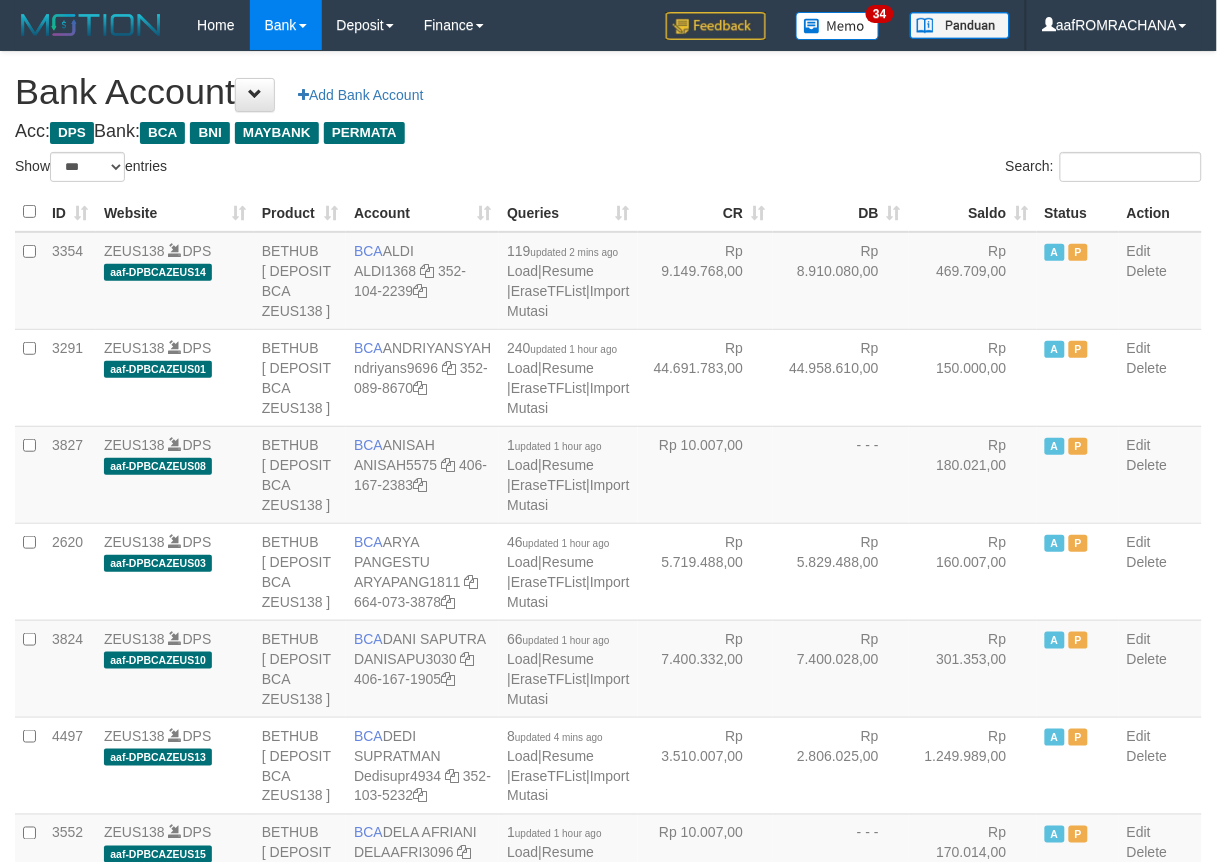 click on "Saldo" at bounding box center [973, 212] 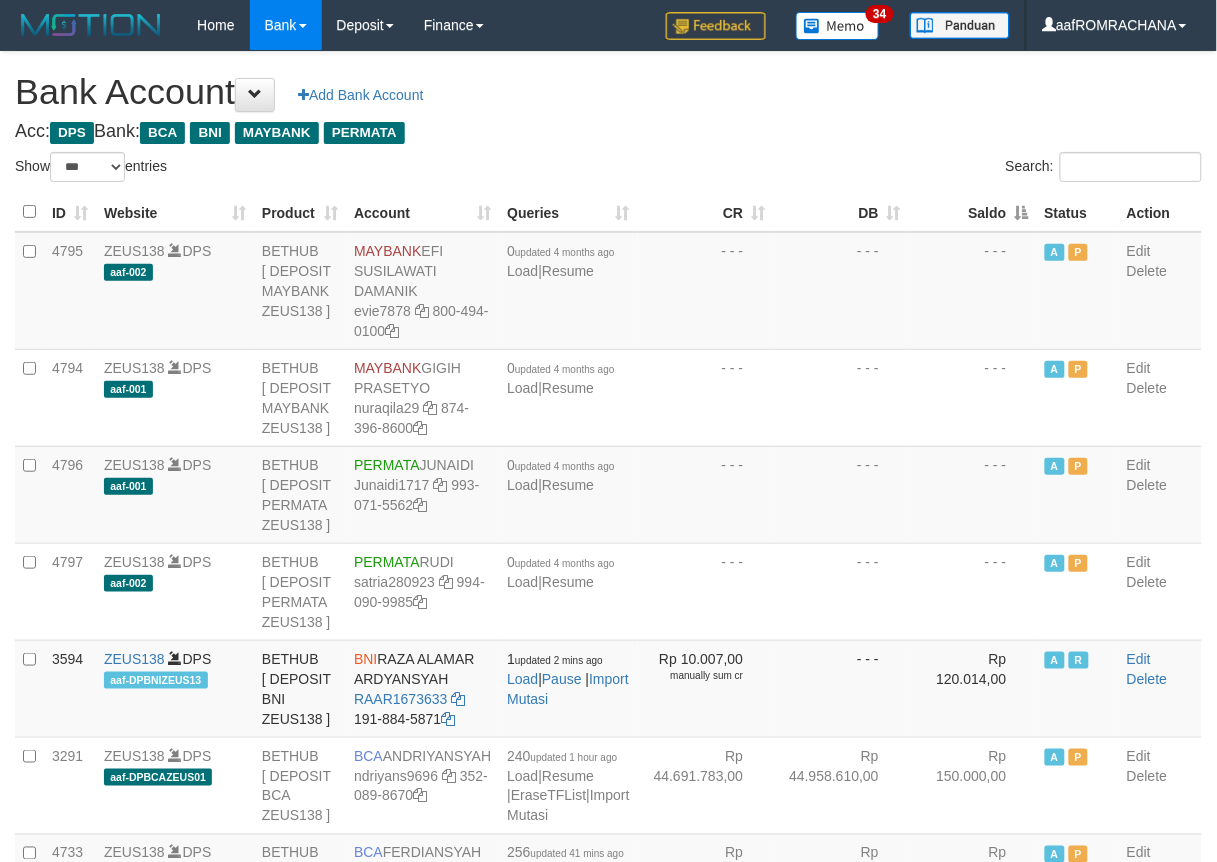 click on "Saldo" at bounding box center [973, 212] 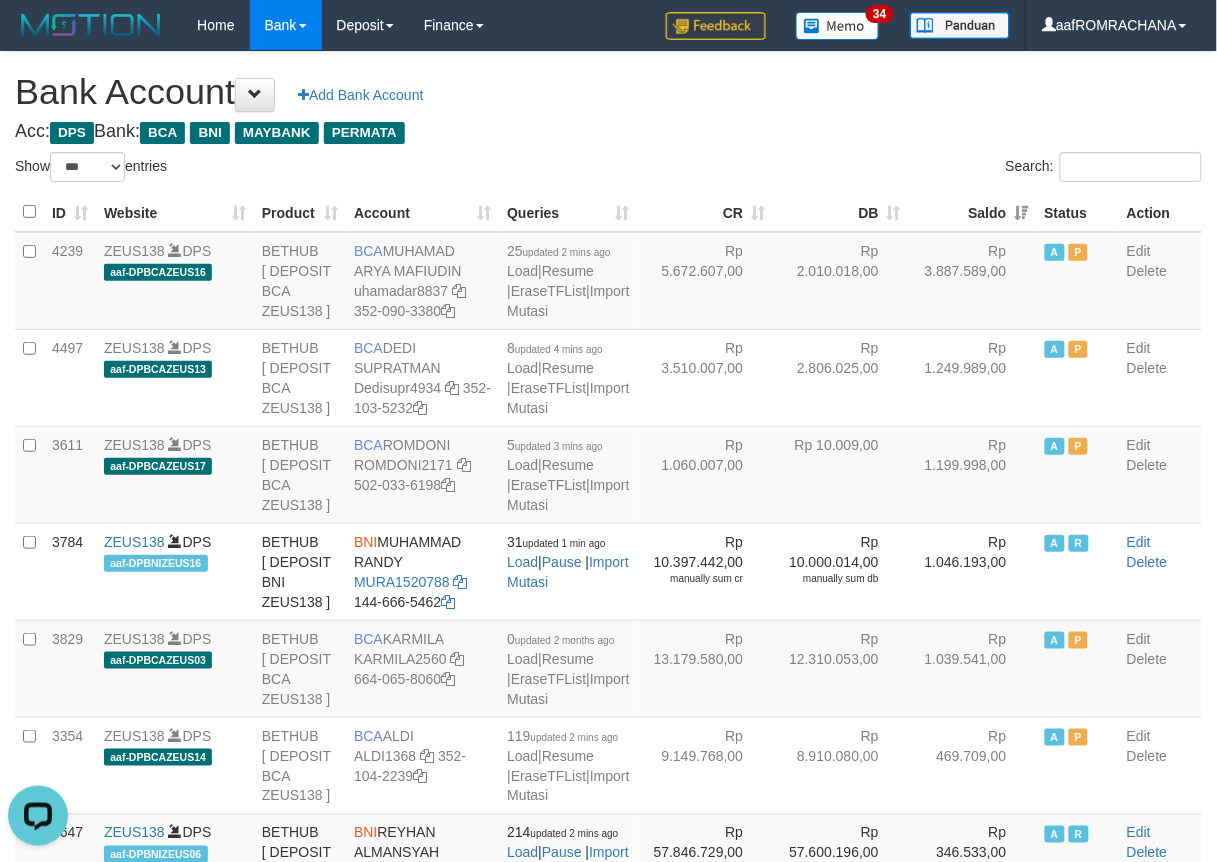 scroll, scrollTop: 0, scrollLeft: 0, axis: both 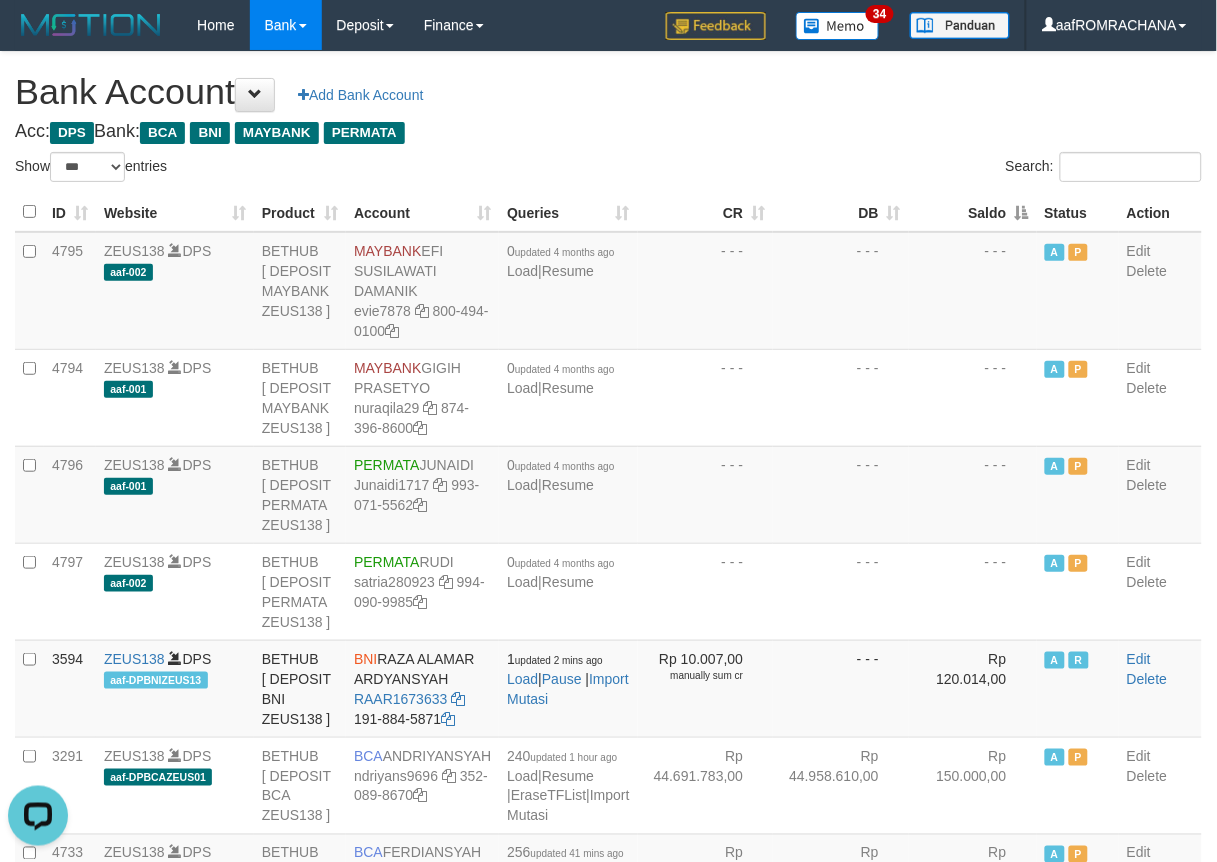 click on "Saldo" at bounding box center [973, 212] 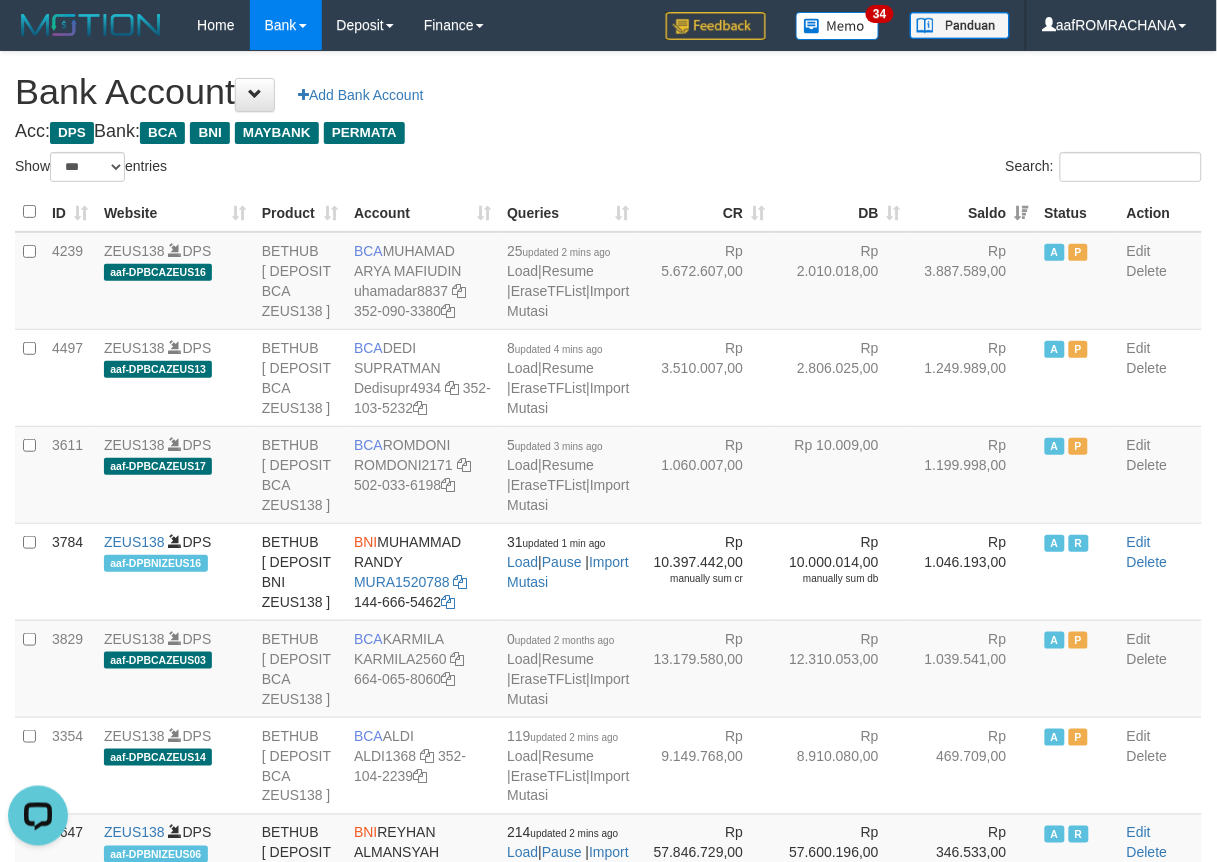 click on "Saldo" at bounding box center [973, 212] 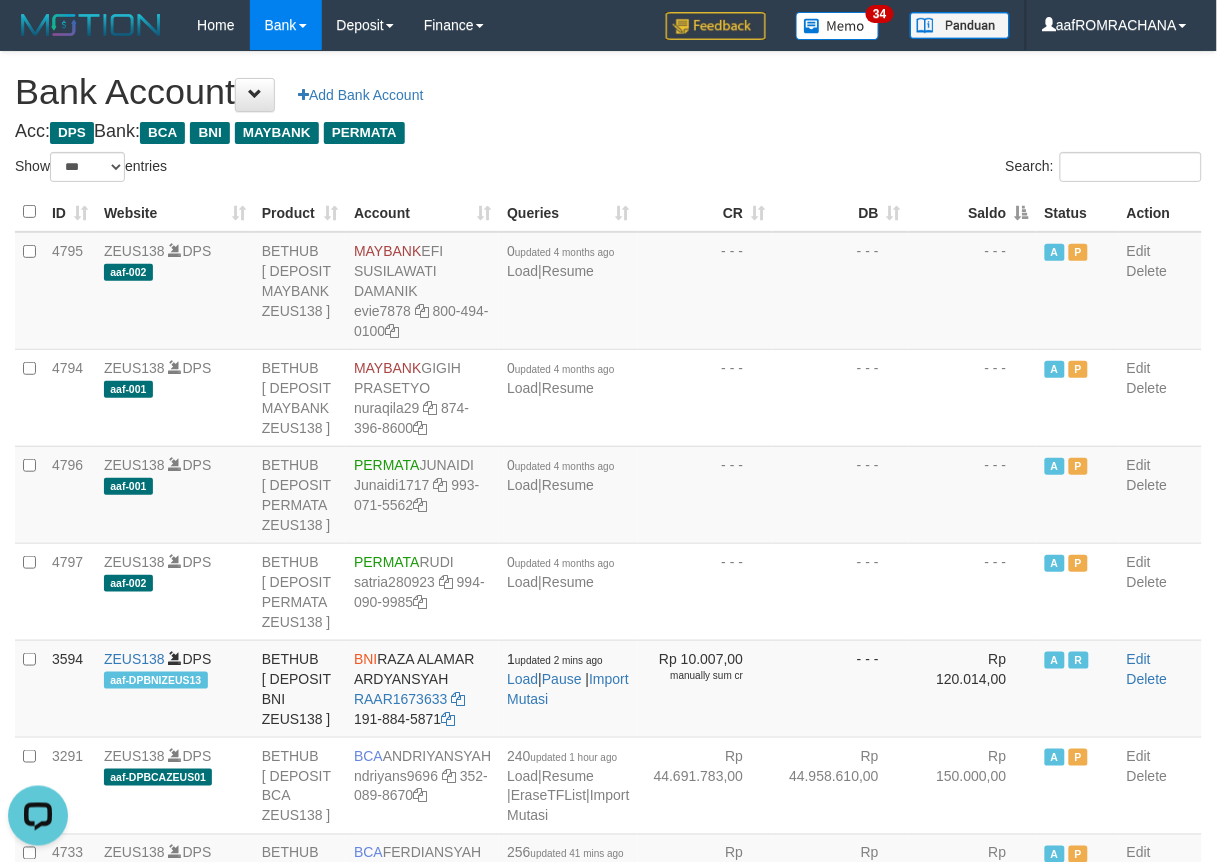 click on "Saldo" at bounding box center (973, 212) 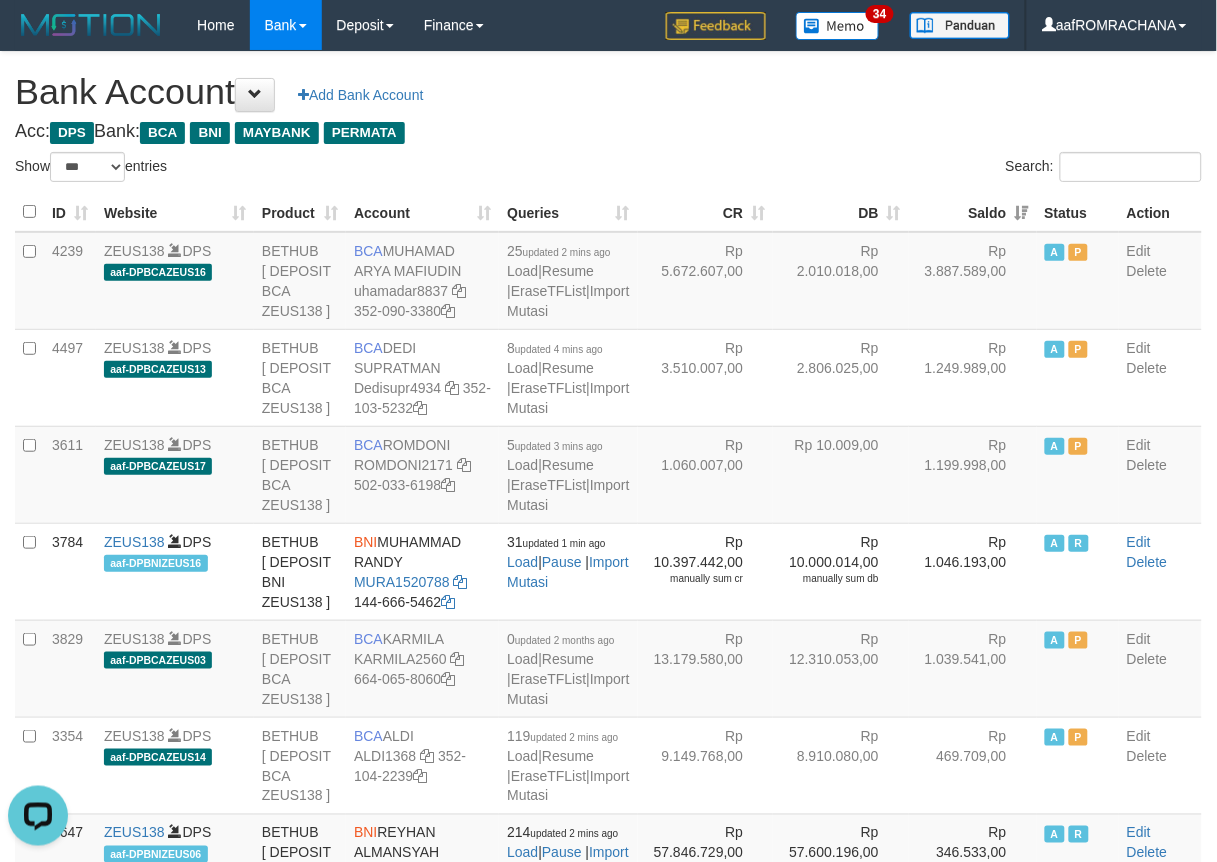 click on "Saldo" at bounding box center [973, 212] 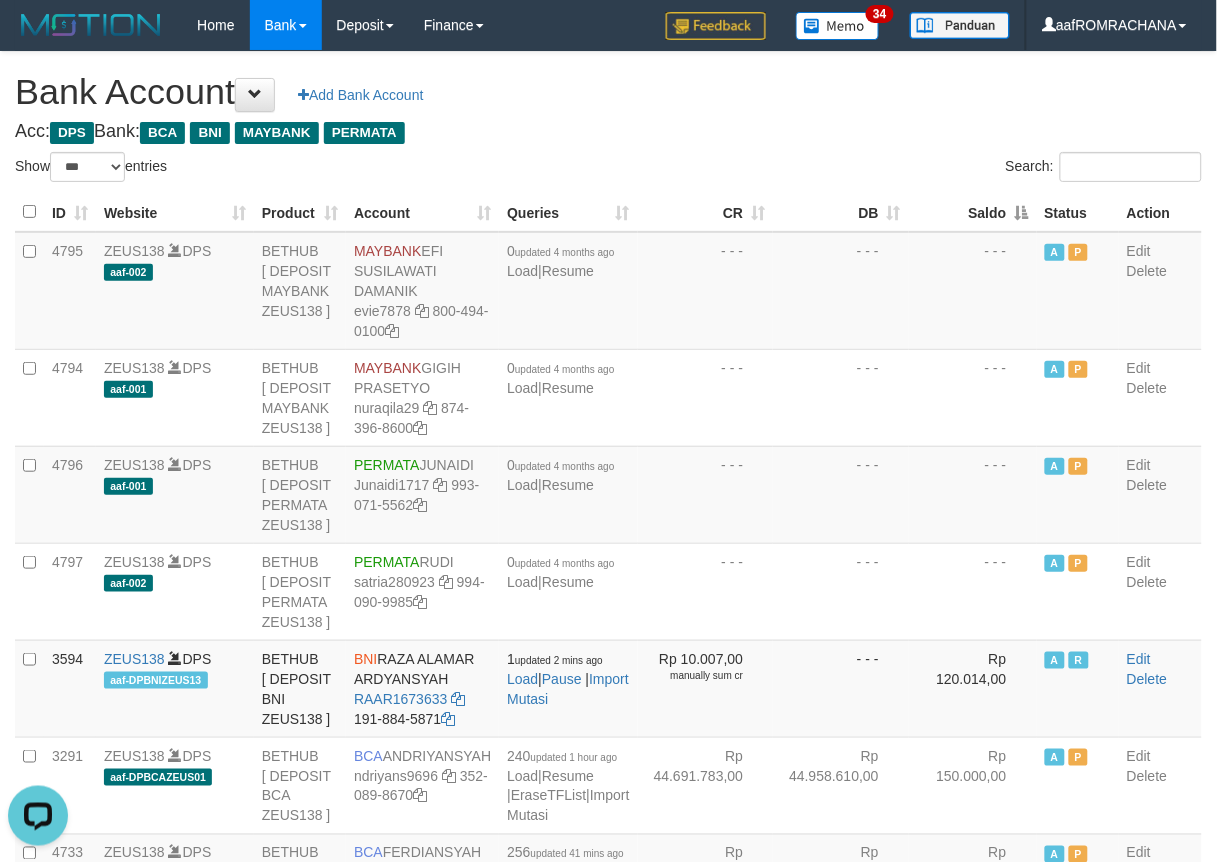 click on "Saldo" at bounding box center [973, 212] 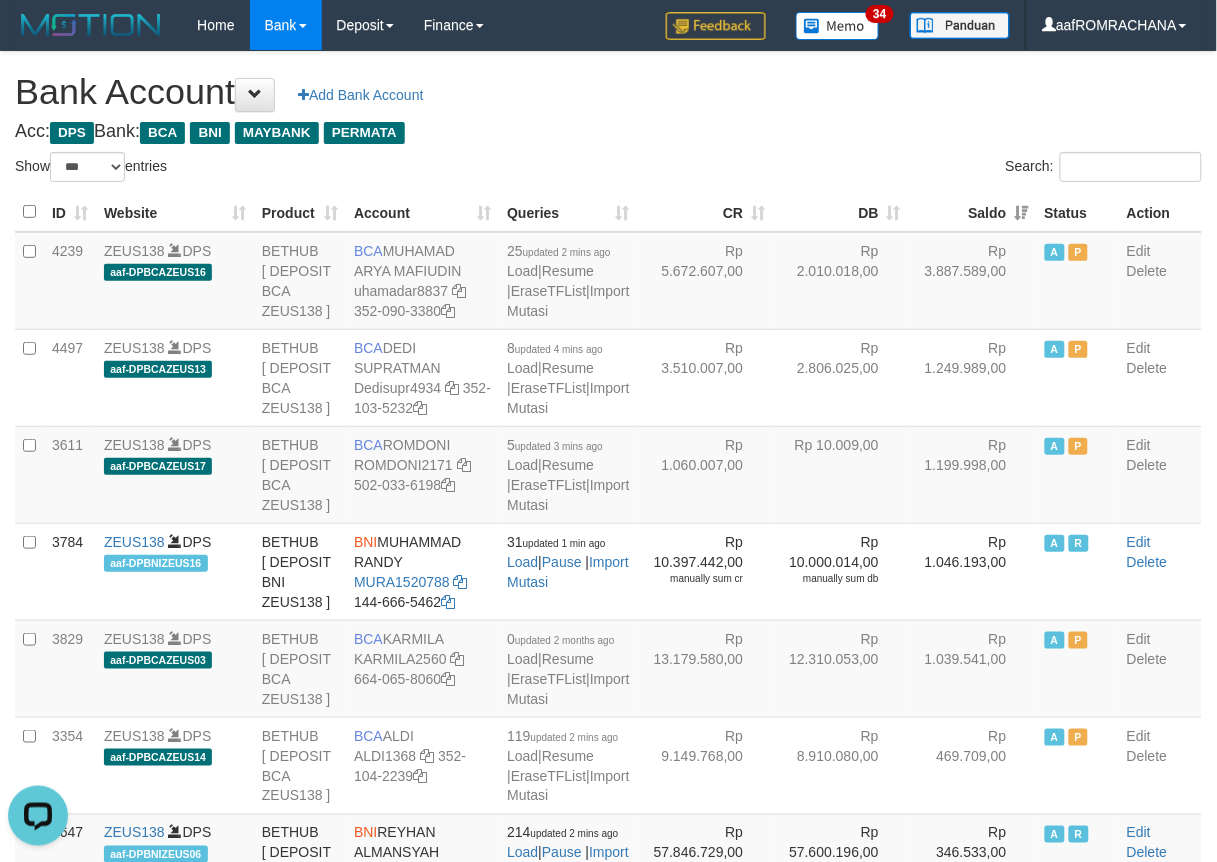 click on "Search:" at bounding box center (913, 169) 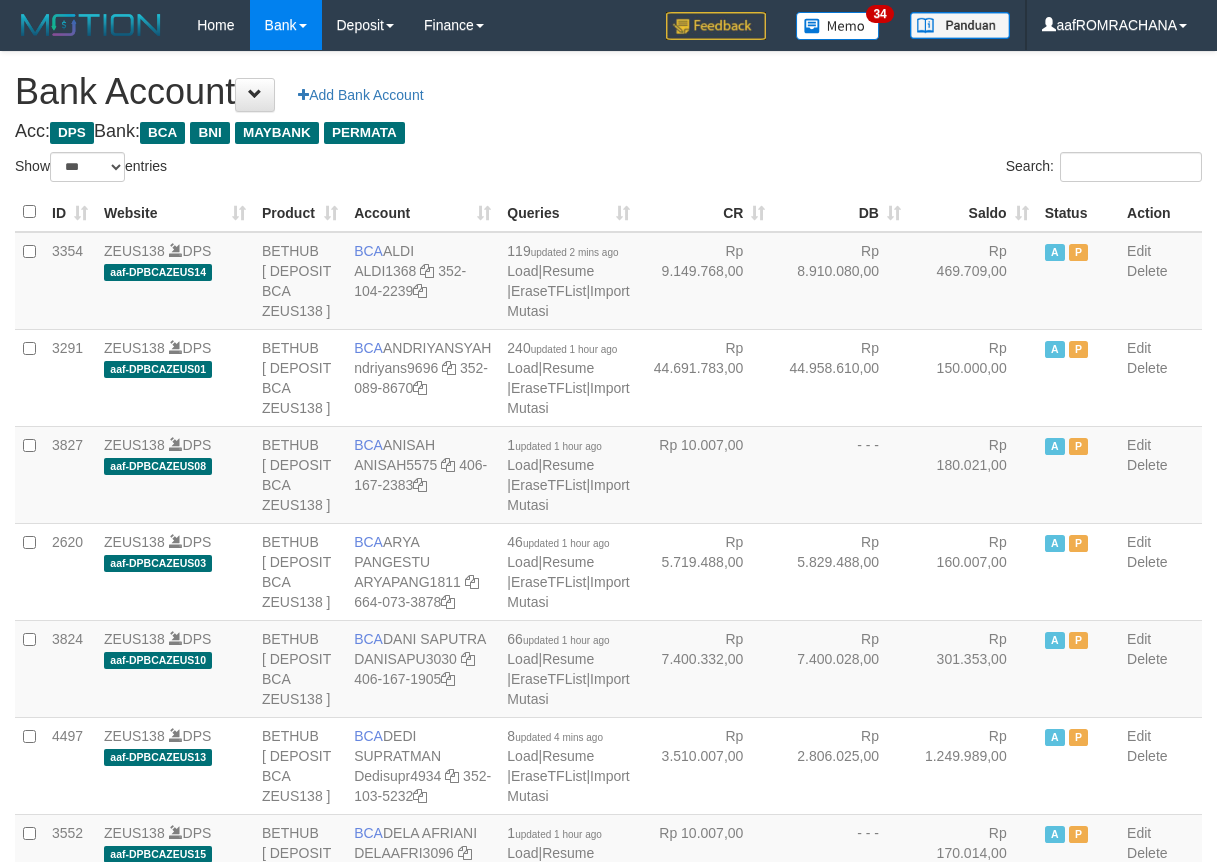 select on "***" 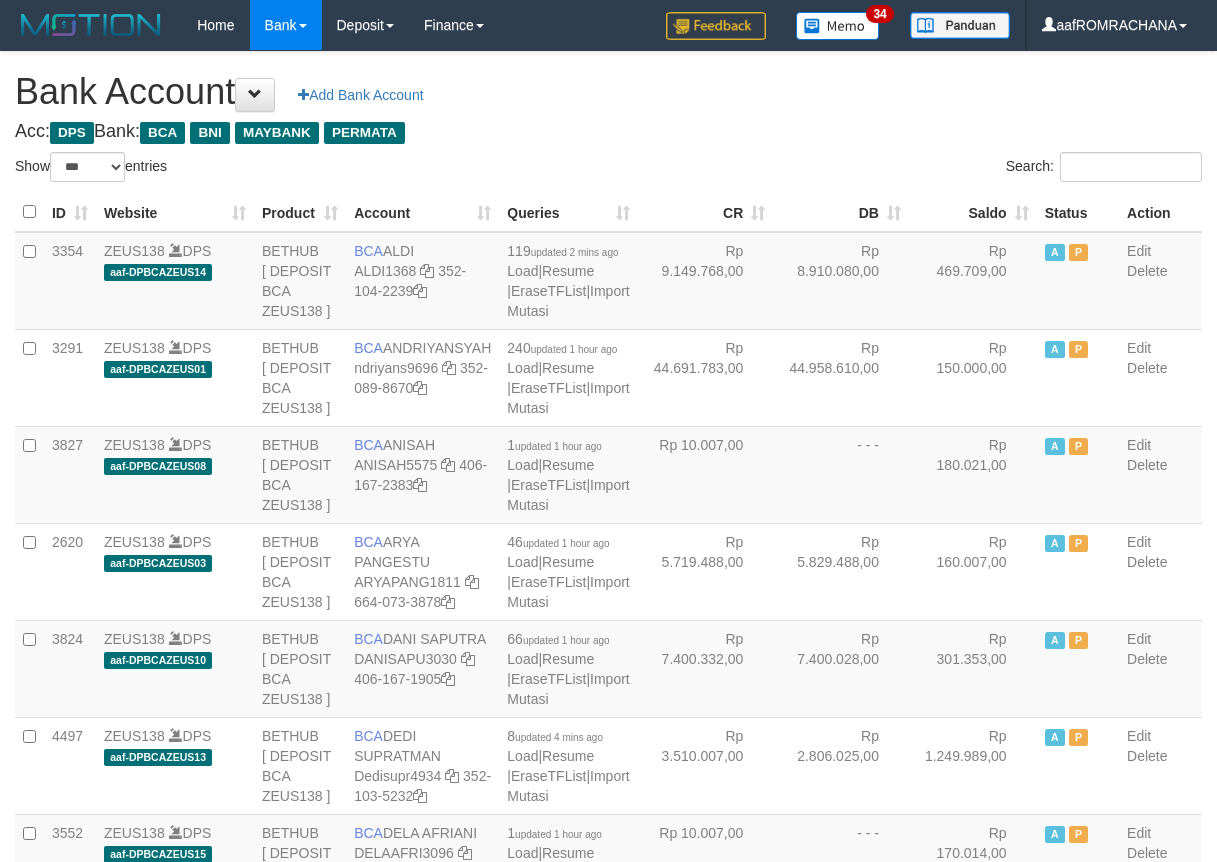 scroll, scrollTop: 0, scrollLeft: 0, axis: both 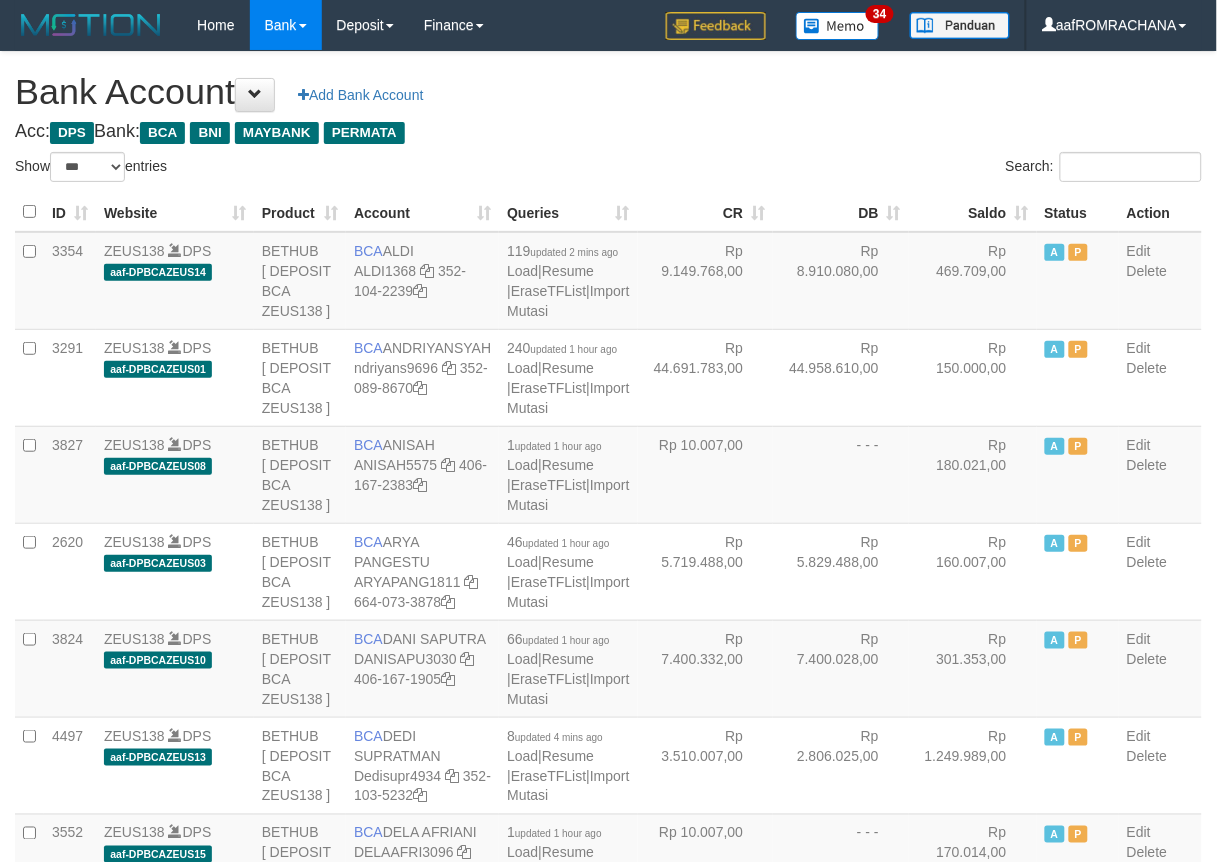 click on "Saldo" at bounding box center [973, 212] 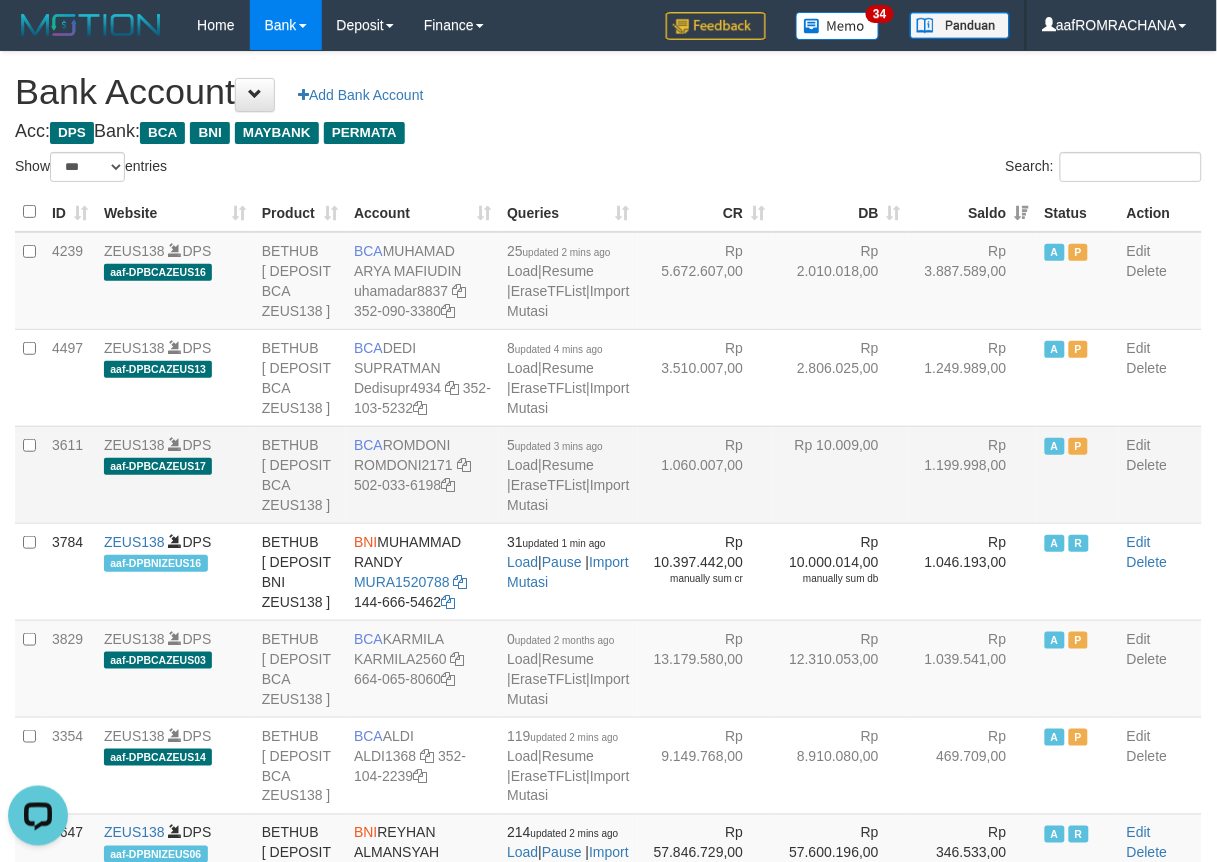 scroll, scrollTop: 0, scrollLeft: 0, axis: both 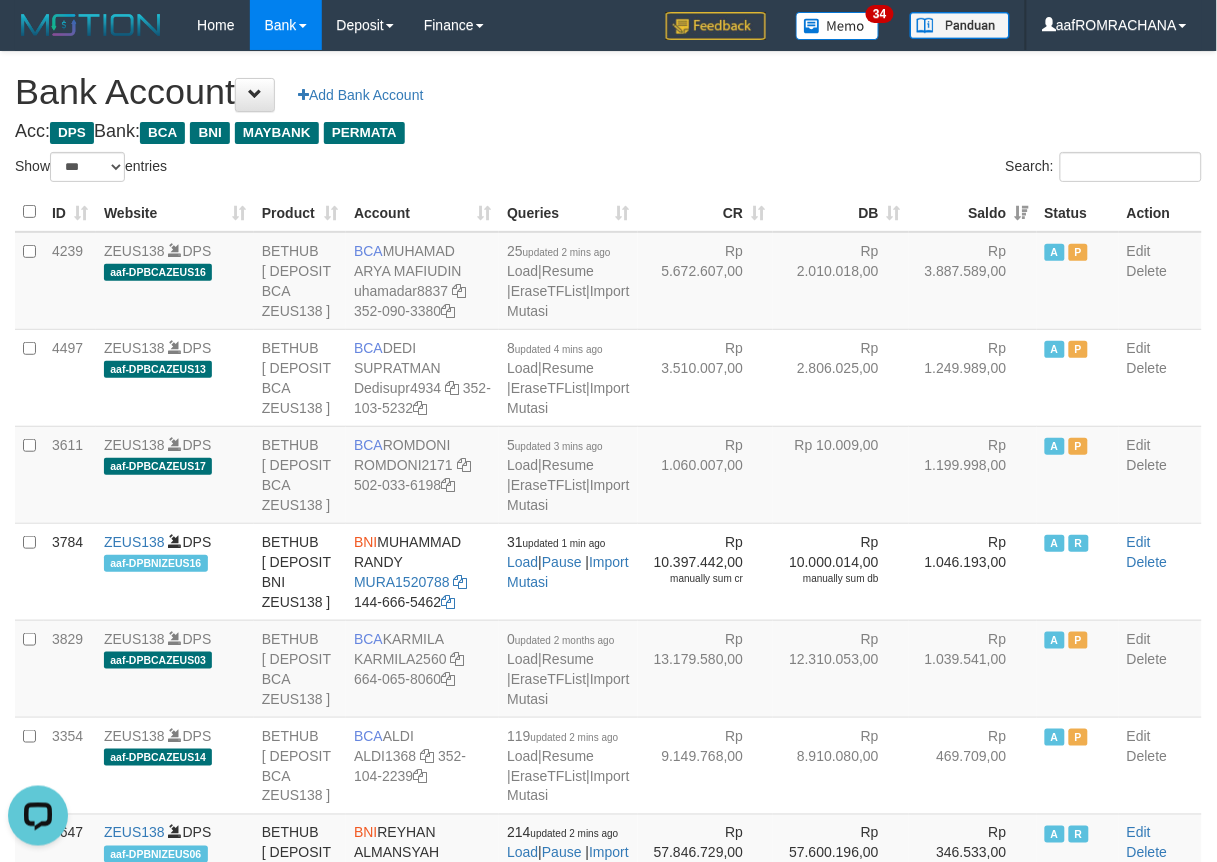 click on "Bank Account
Add Bank Account" at bounding box center [608, 92] 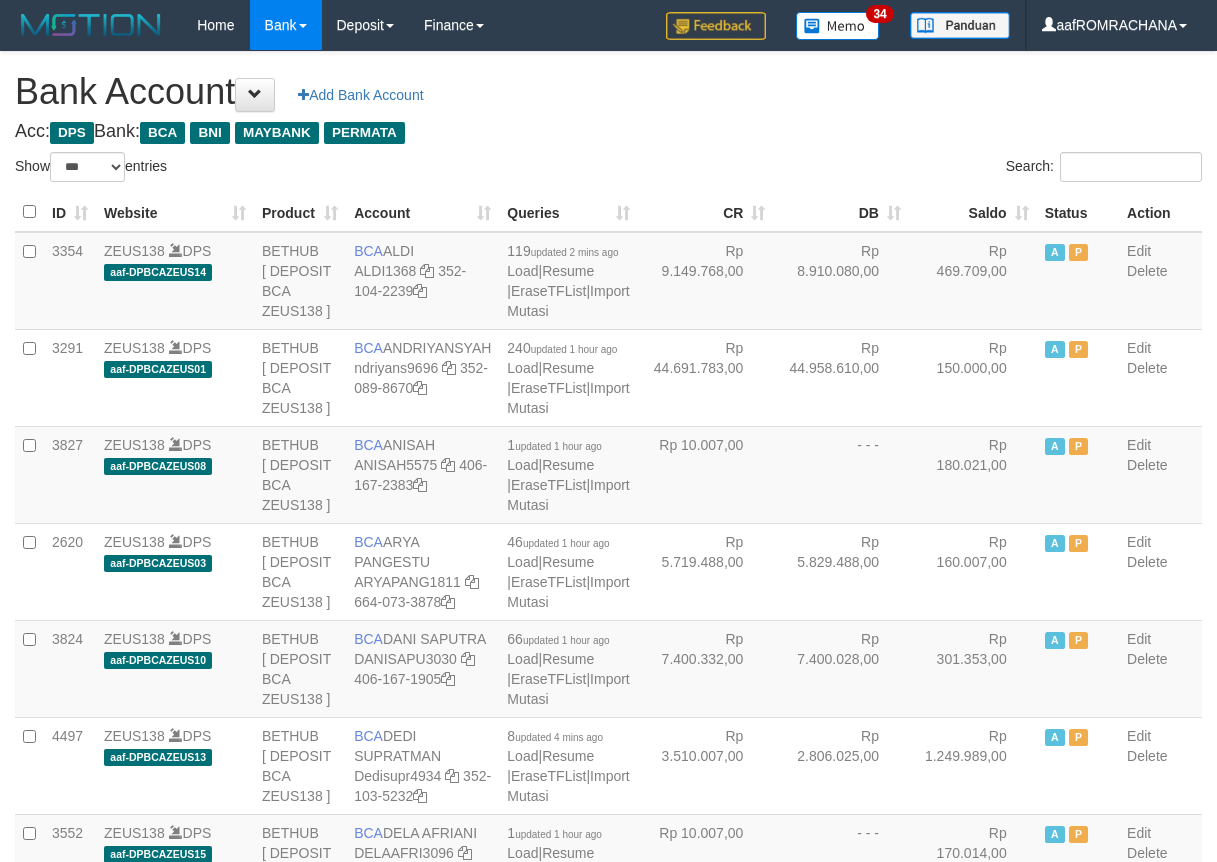 select on "***" 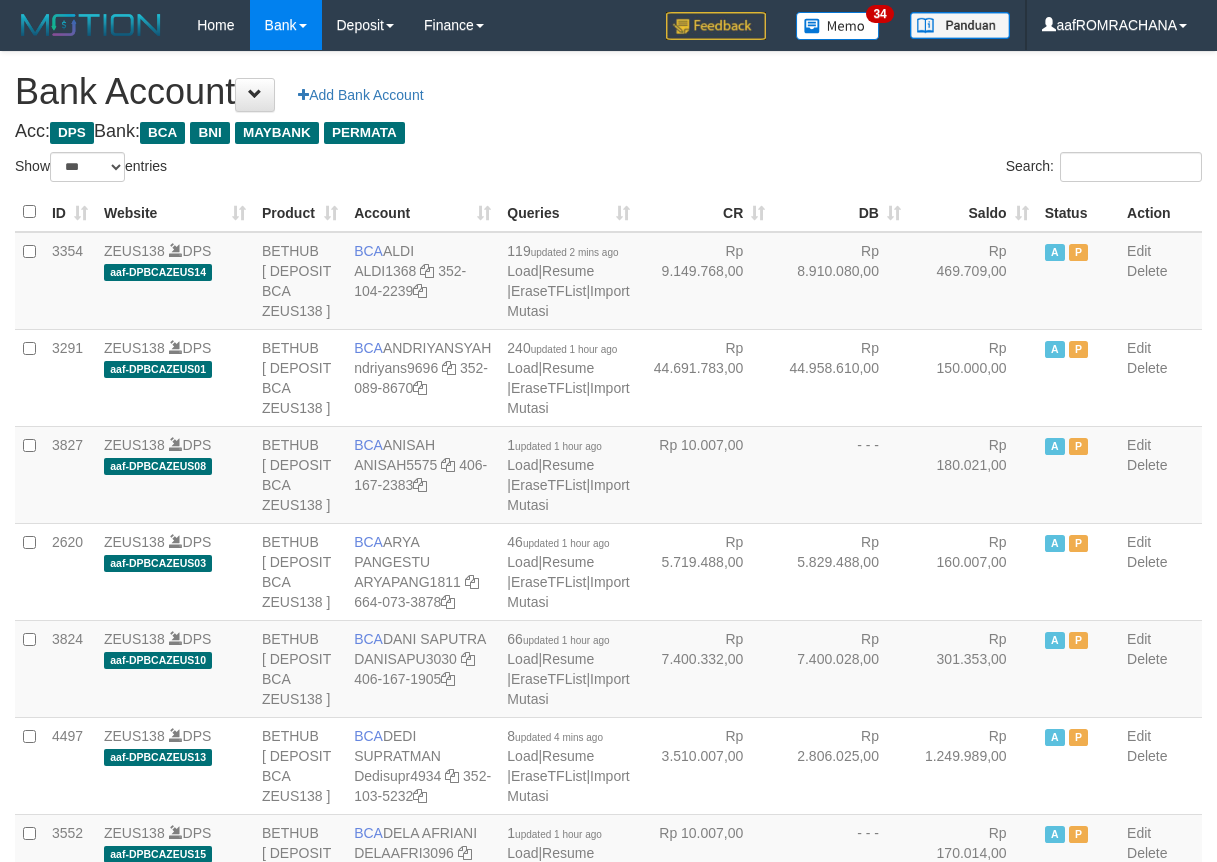 scroll, scrollTop: 0, scrollLeft: 0, axis: both 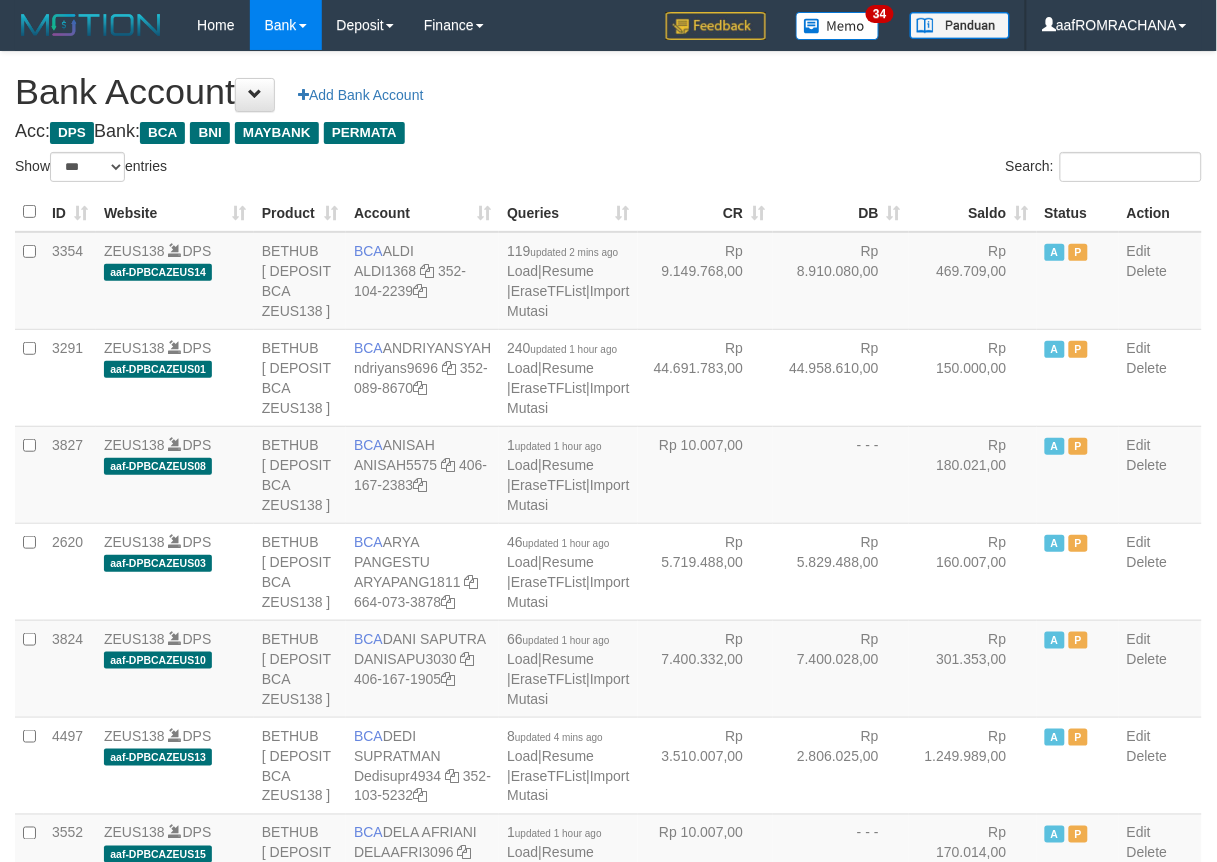 click on "Saldo" at bounding box center (973, 212) 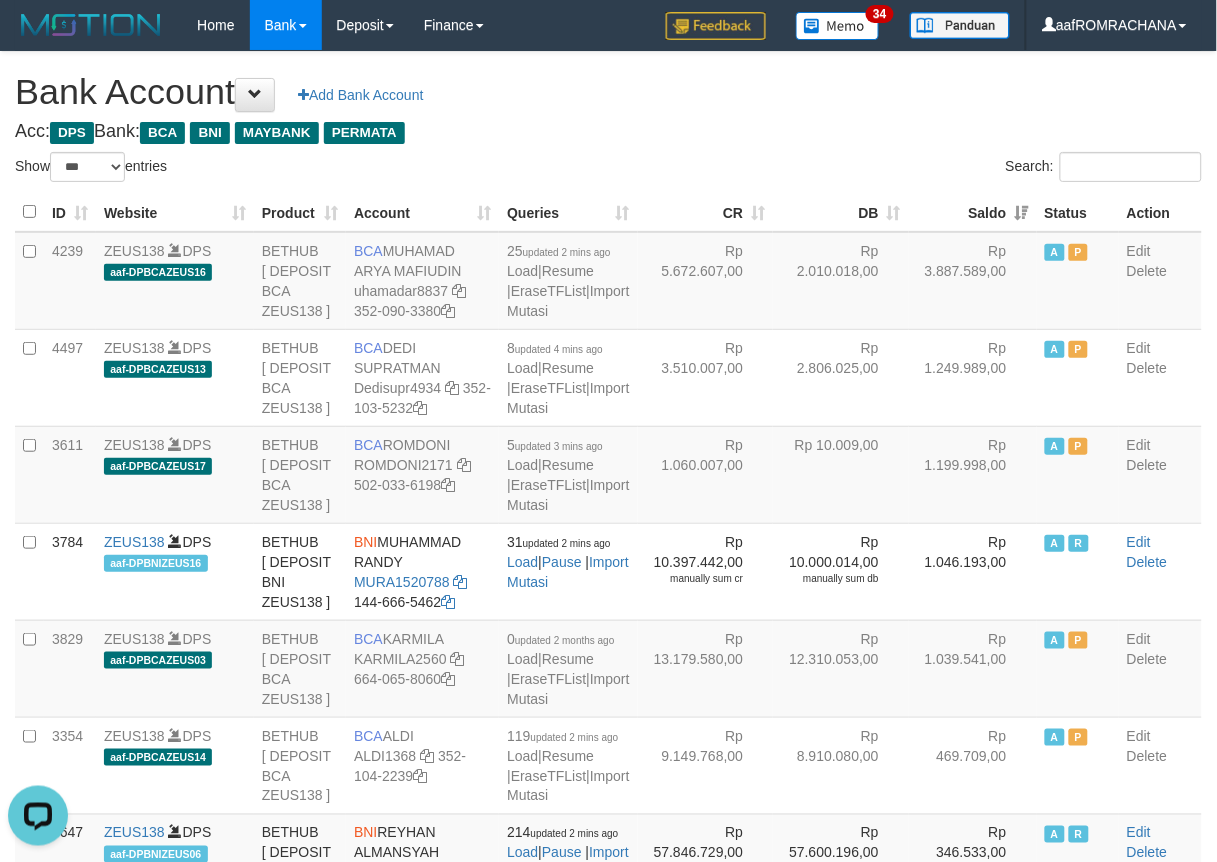 scroll, scrollTop: 0, scrollLeft: 0, axis: both 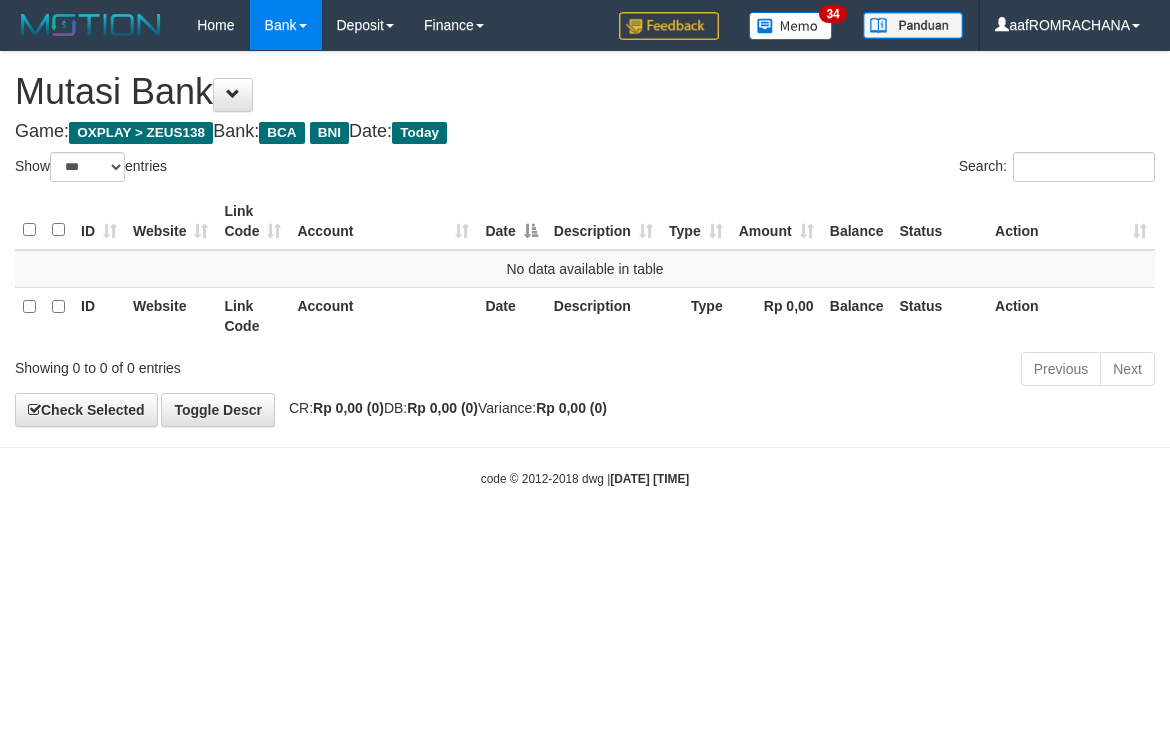 select on "***" 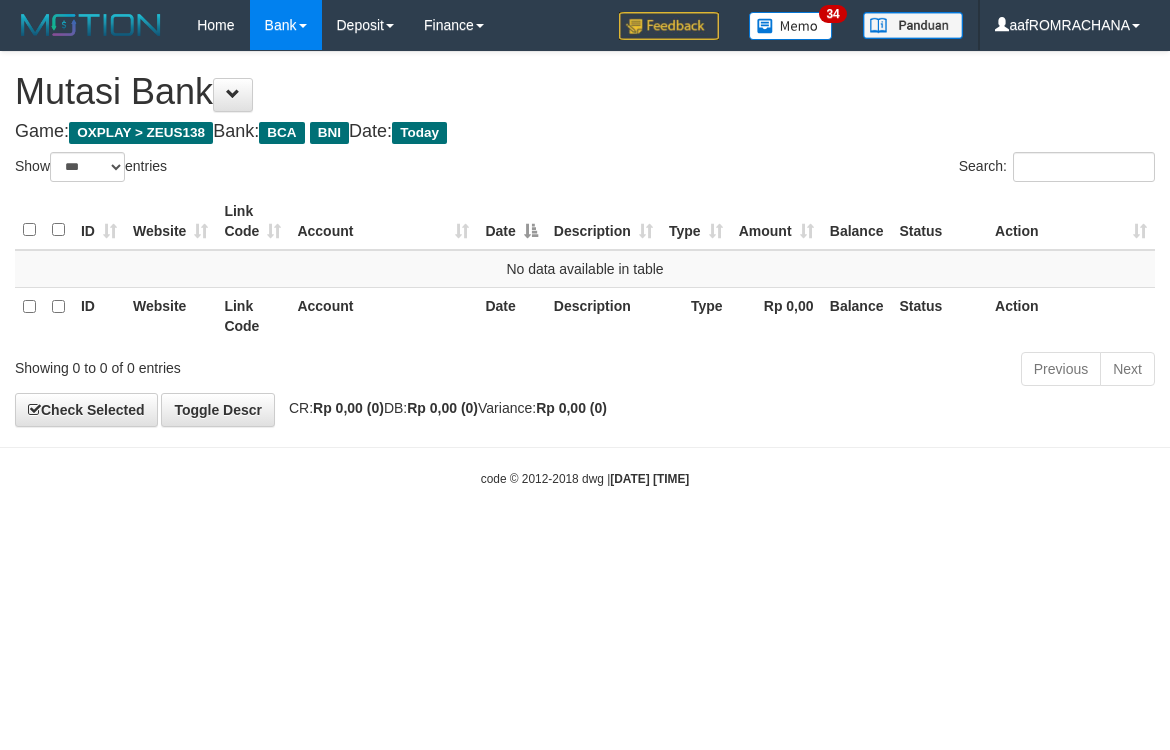 scroll, scrollTop: 0, scrollLeft: 0, axis: both 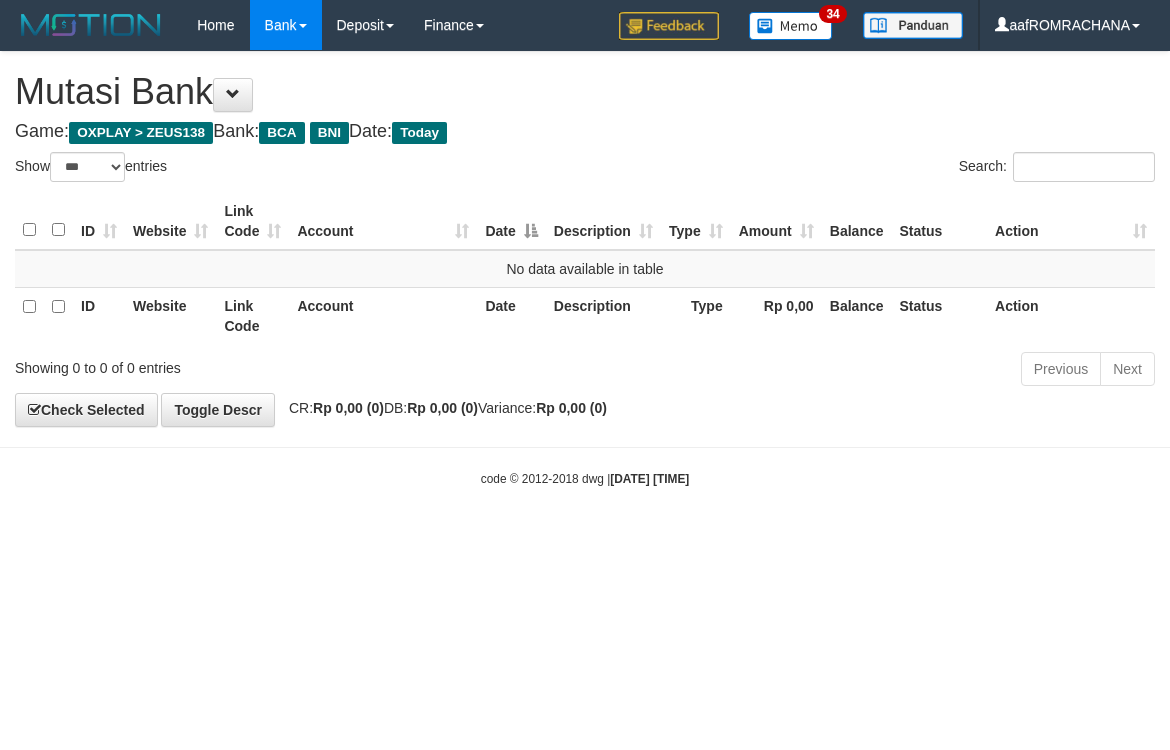 select on "***" 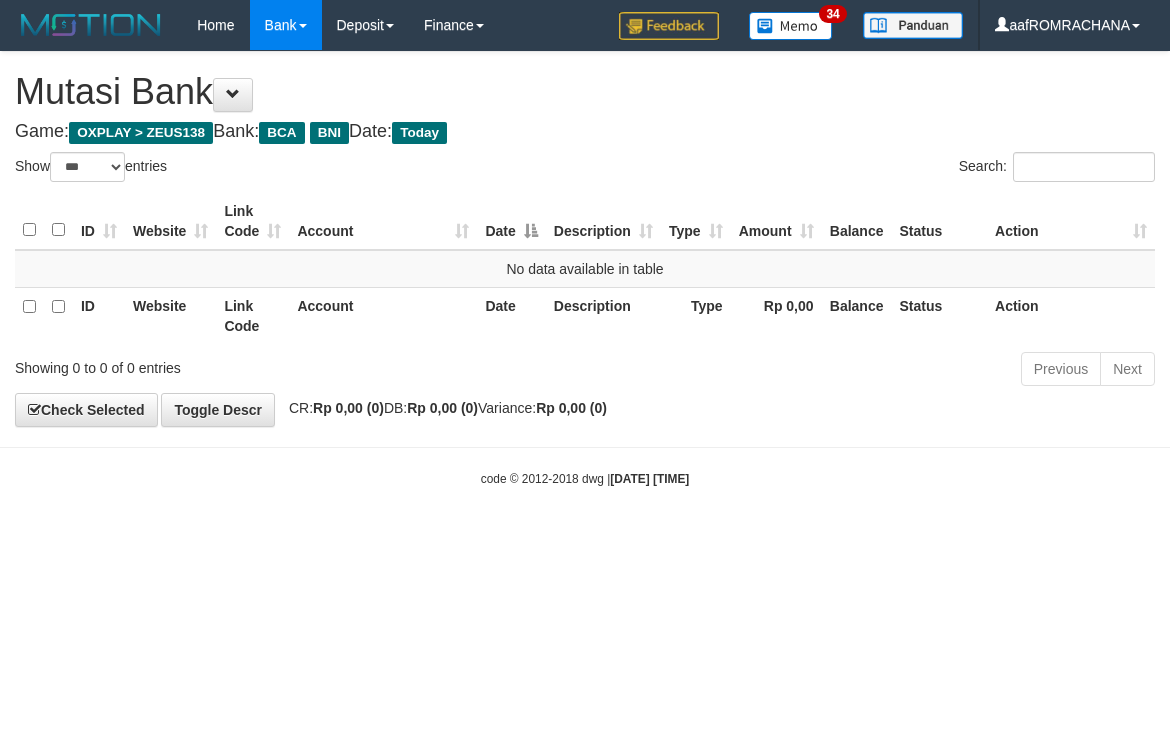 scroll, scrollTop: 0, scrollLeft: 0, axis: both 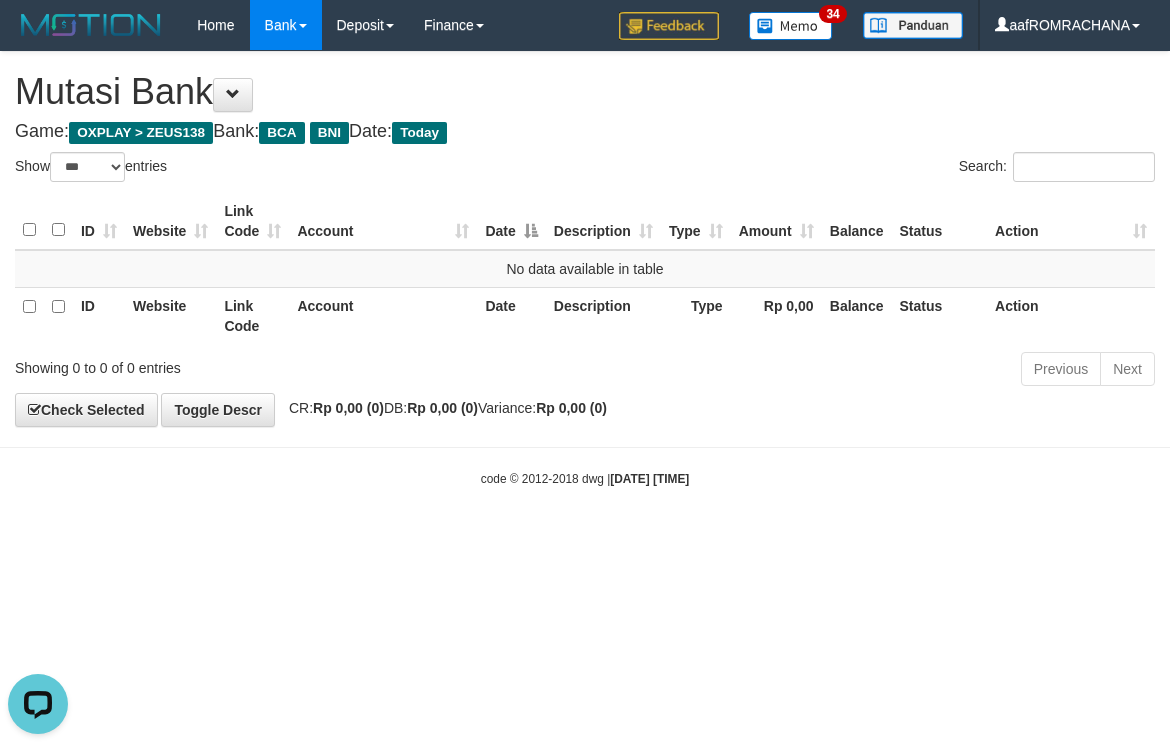 click on "Toggle navigation
Home
Bank
Account List
Load
By Website
Group
[OXPLAY]													ZEUS138
By Load Group (DPS)
Sync" at bounding box center (585, 269) 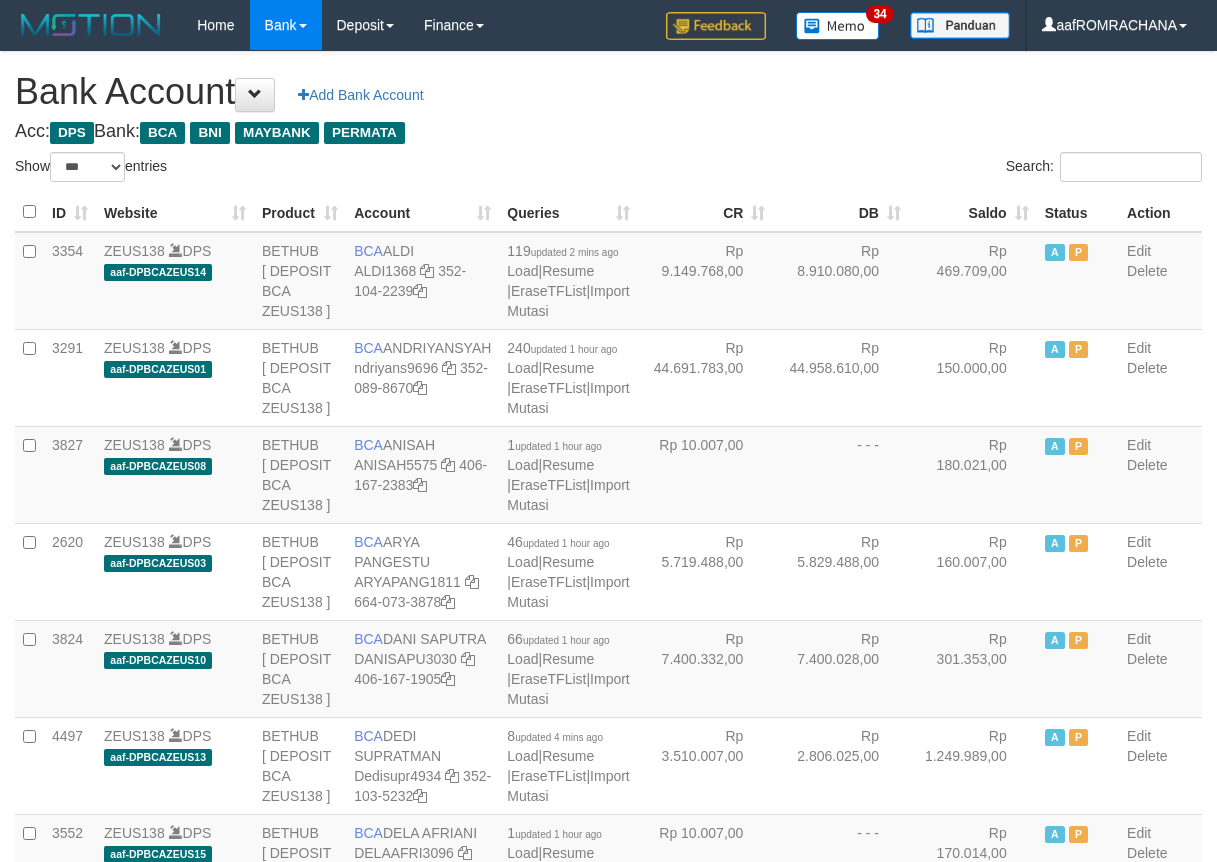 select on "***" 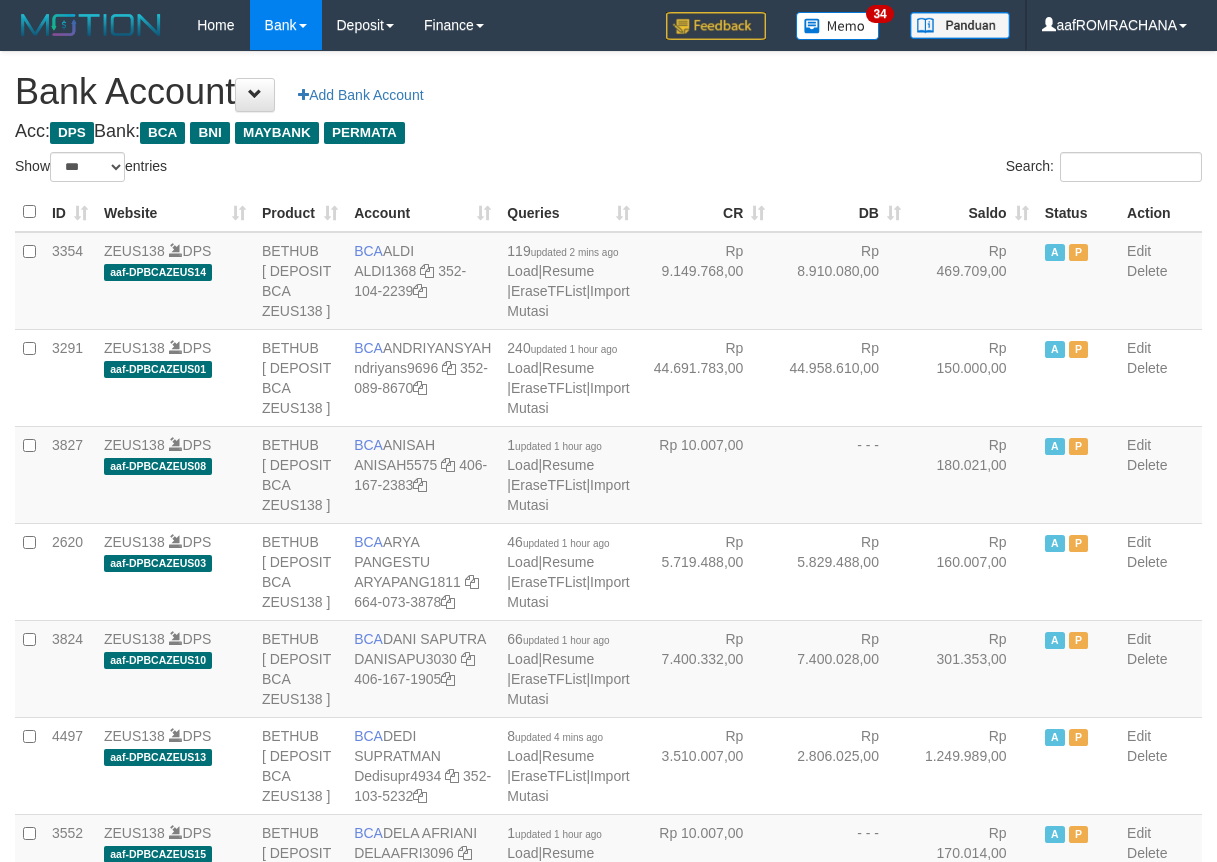 scroll, scrollTop: 0, scrollLeft: 0, axis: both 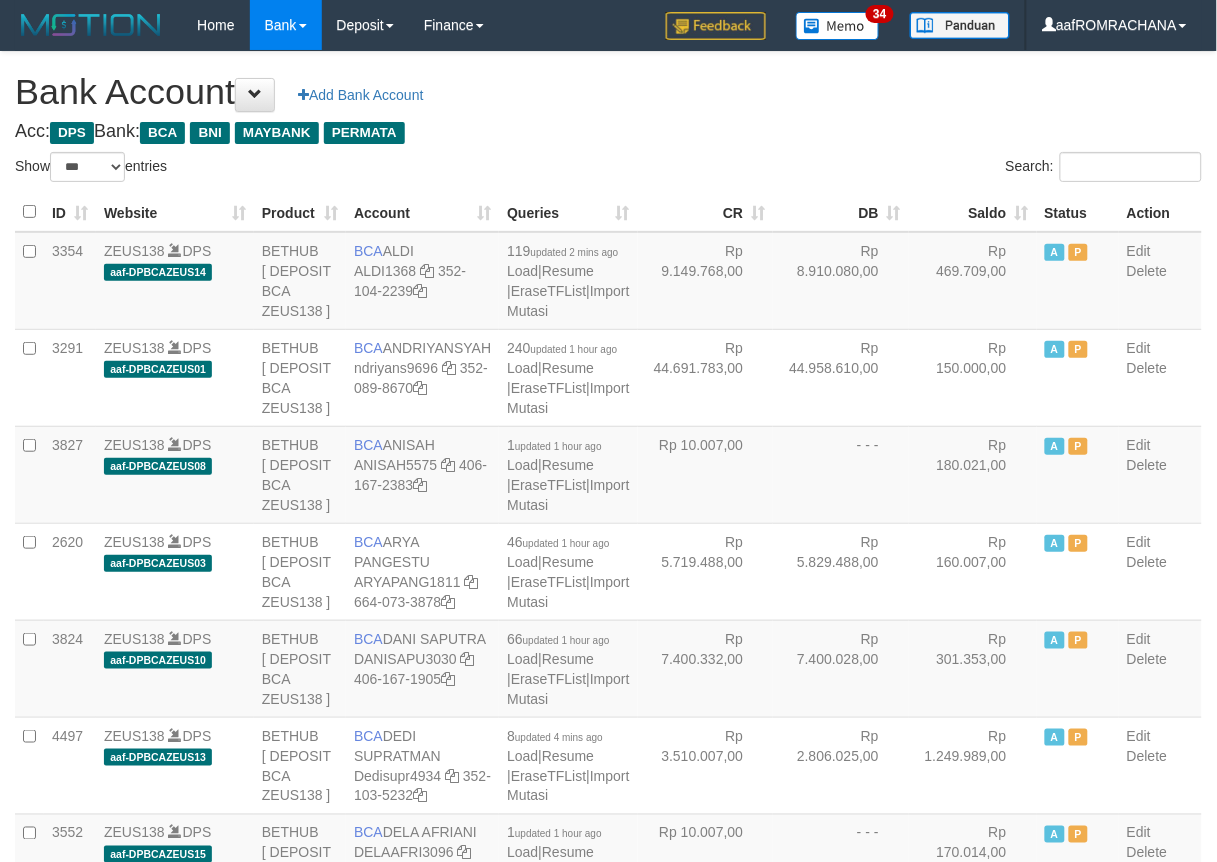 click on "Saldo" at bounding box center [973, 212] 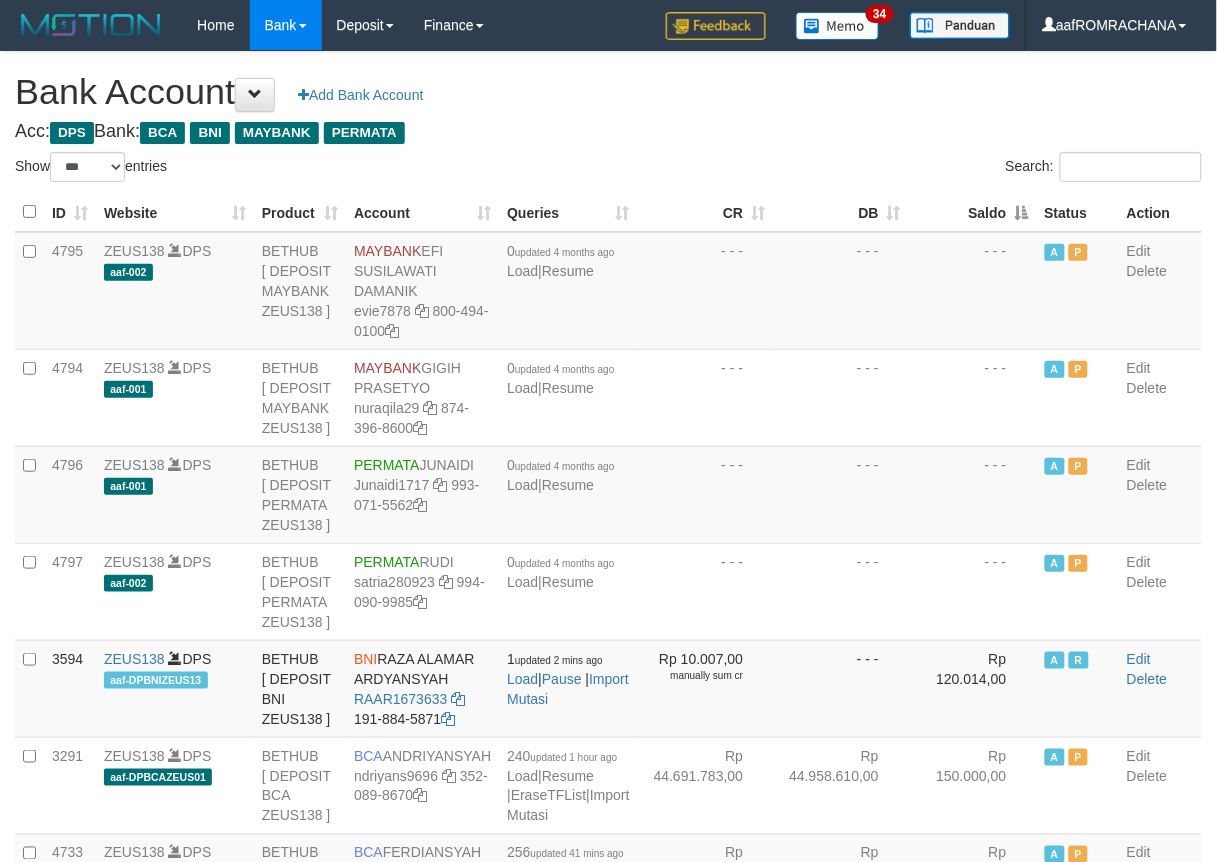click on "Saldo" at bounding box center (973, 212) 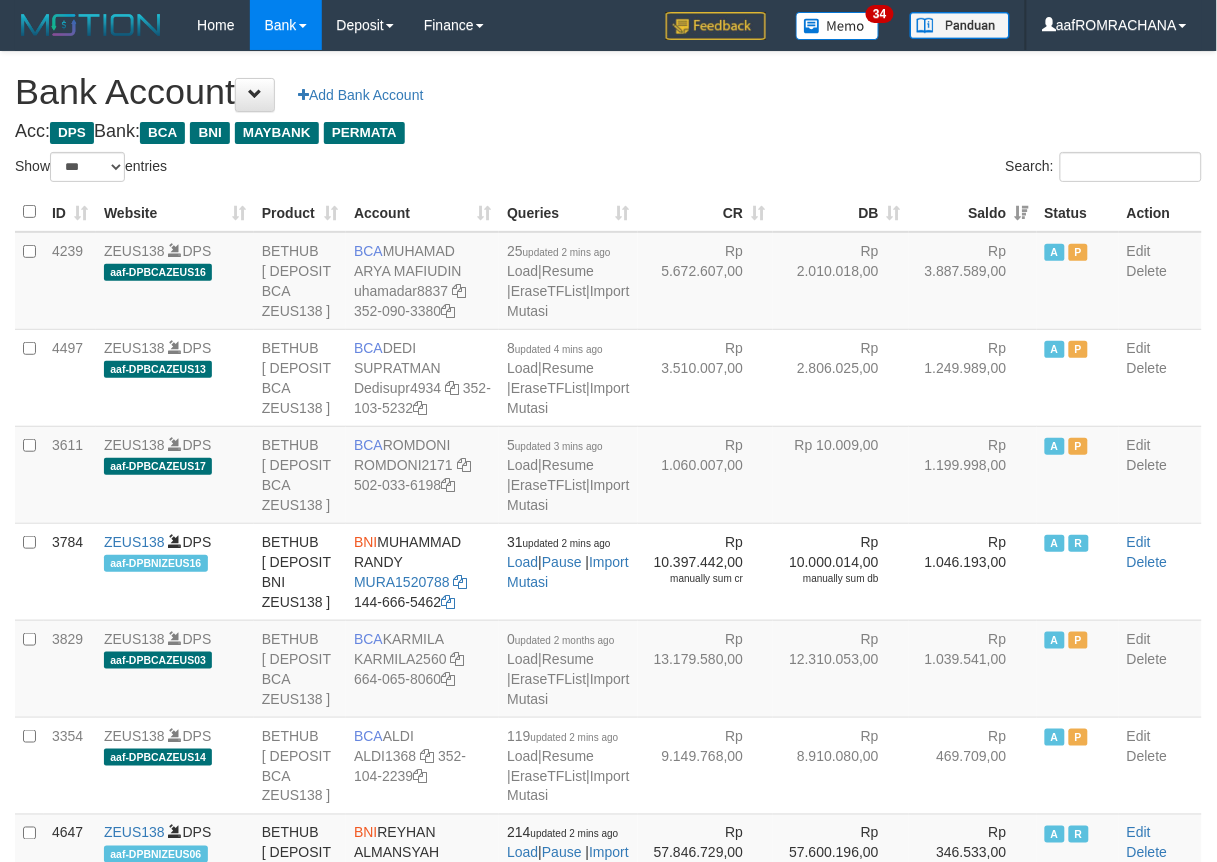 click on "Saldo" at bounding box center [973, 212] 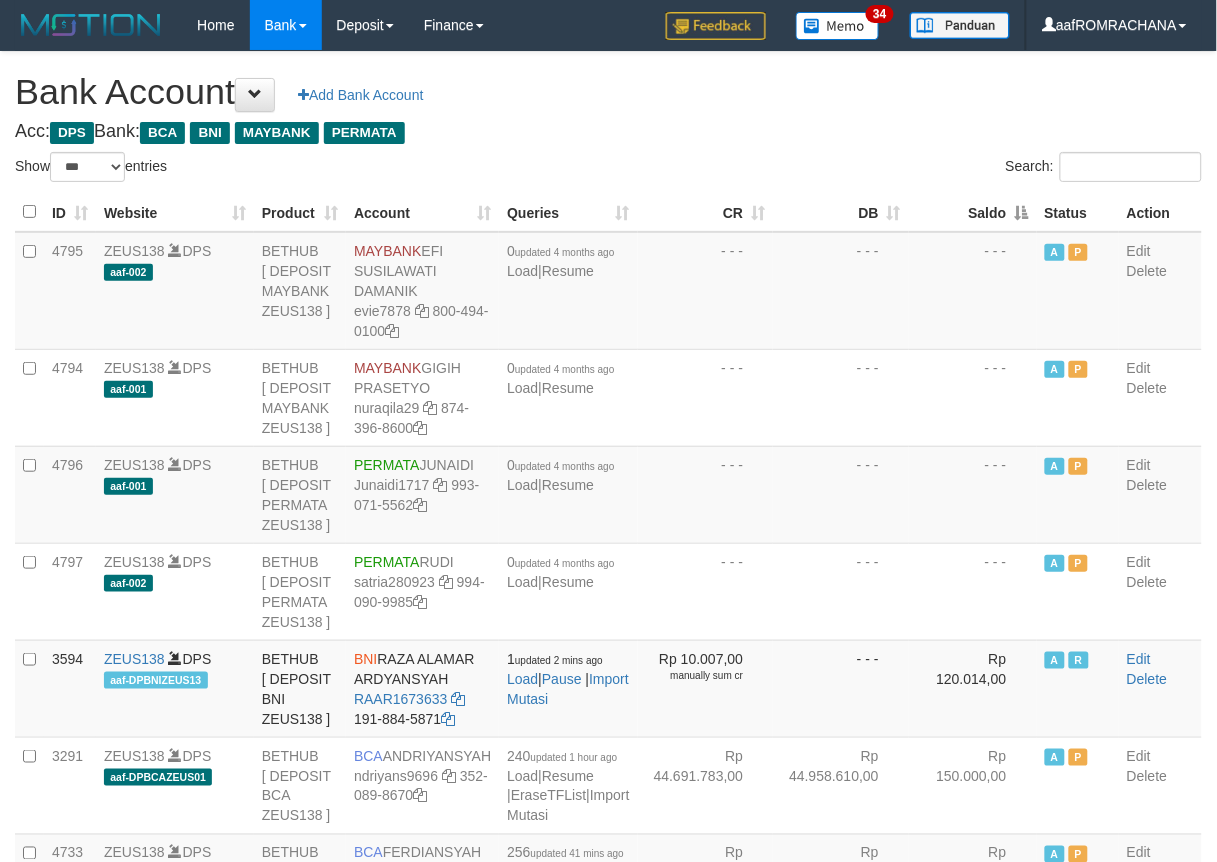 click on "Saldo" at bounding box center (973, 212) 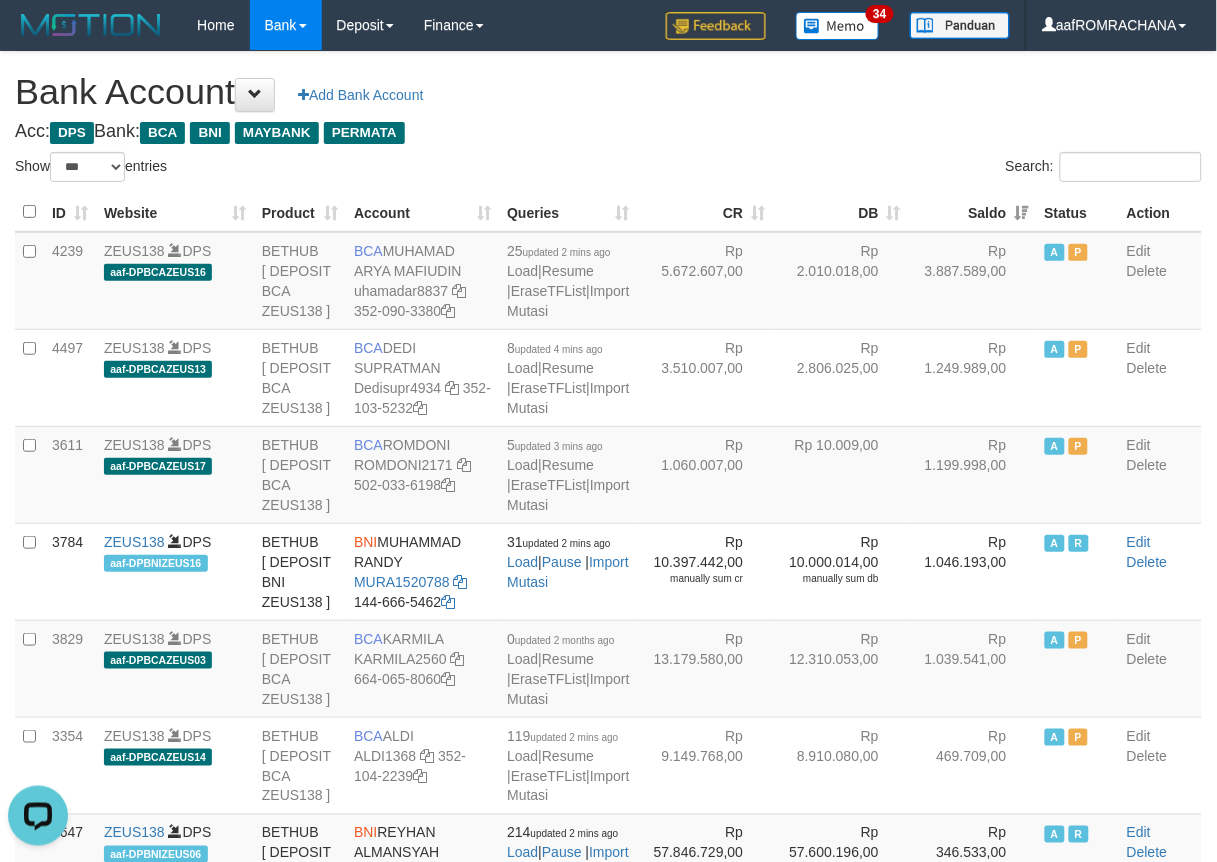 scroll, scrollTop: 0, scrollLeft: 0, axis: both 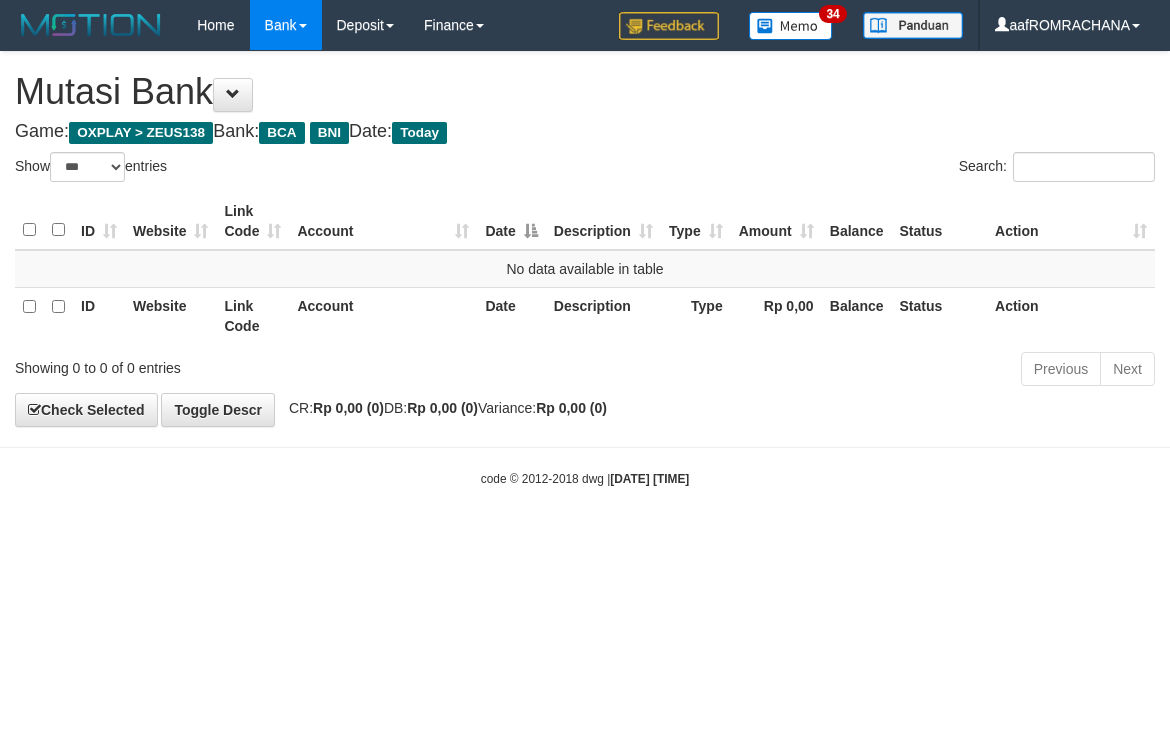 select on "***" 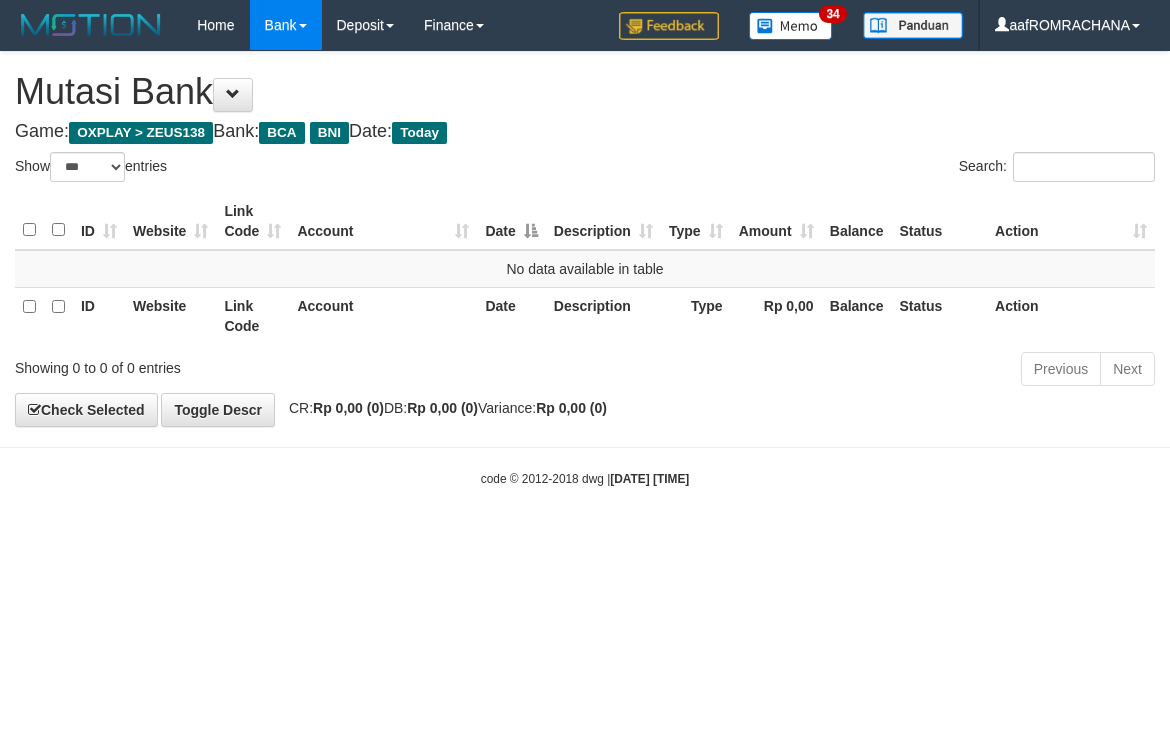 scroll, scrollTop: 0, scrollLeft: 0, axis: both 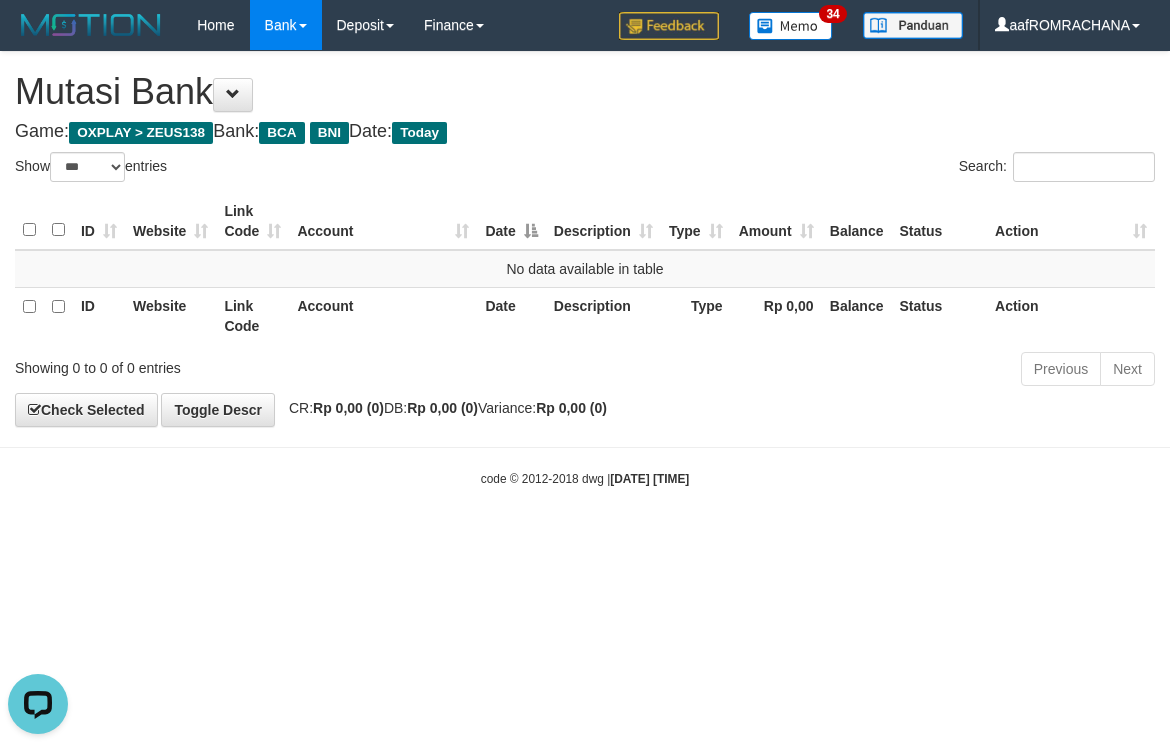 click on "Toggle navigation
Home
Bank
Account List
Load
By Website
Group
[OXPLAY]													ZEUS138
By Load Group (DPS)
Sync" at bounding box center [585, 269] 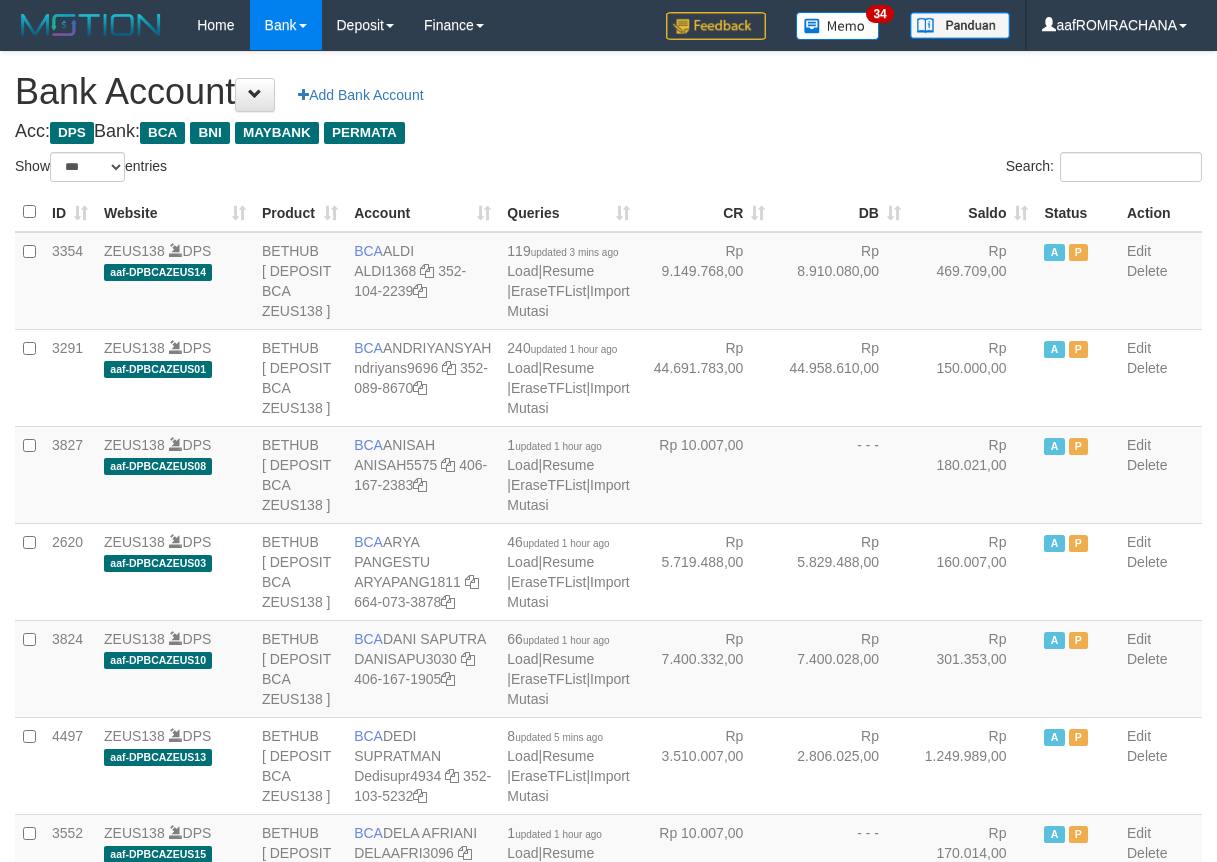 select on "***" 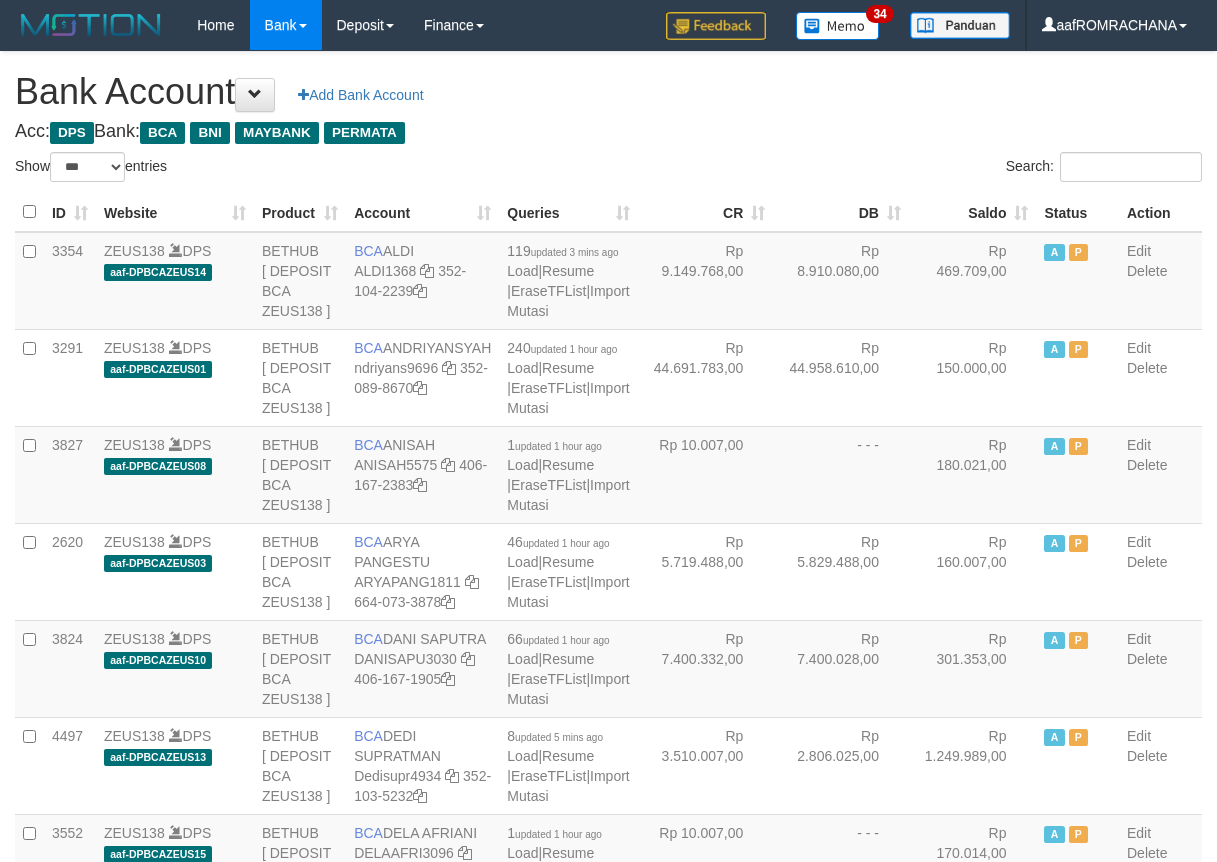 scroll, scrollTop: 0, scrollLeft: 0, axis: both 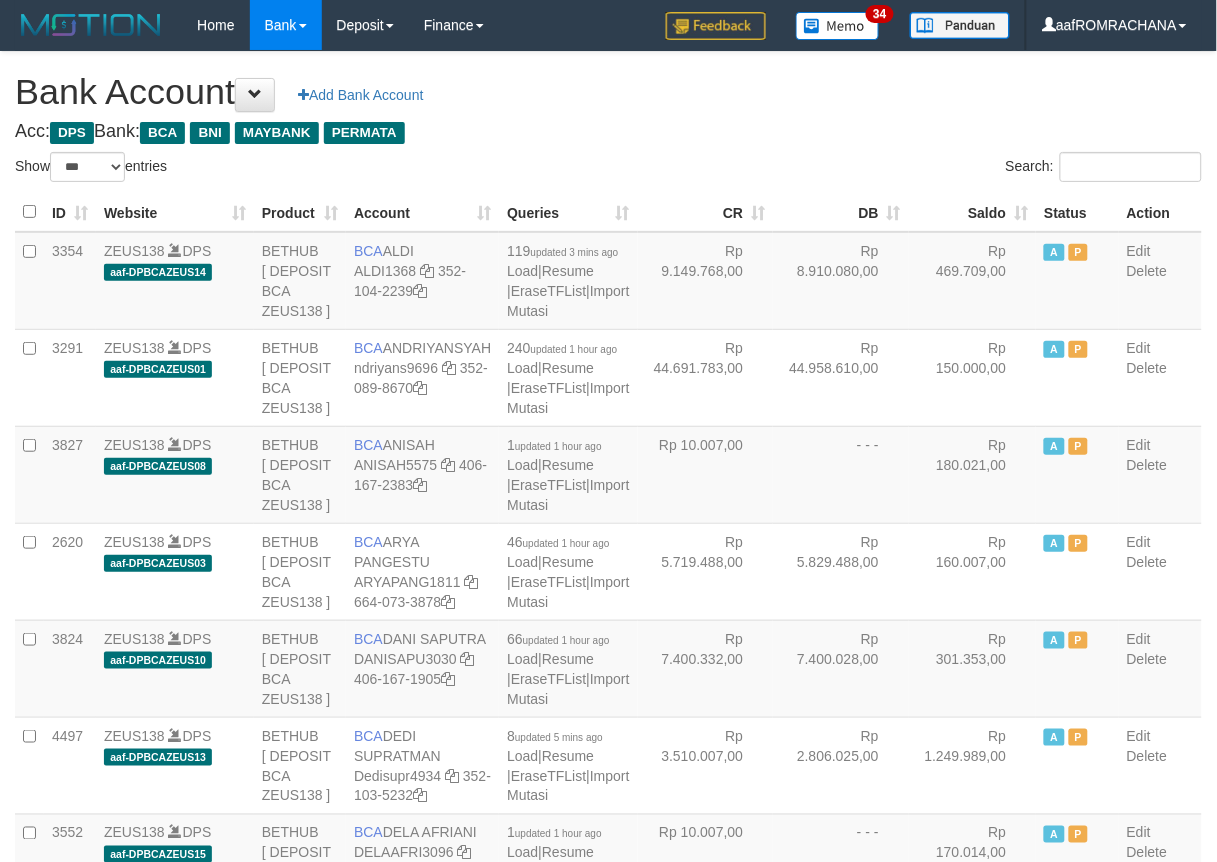 click on "Saldo" at bounding box center (973, 212) 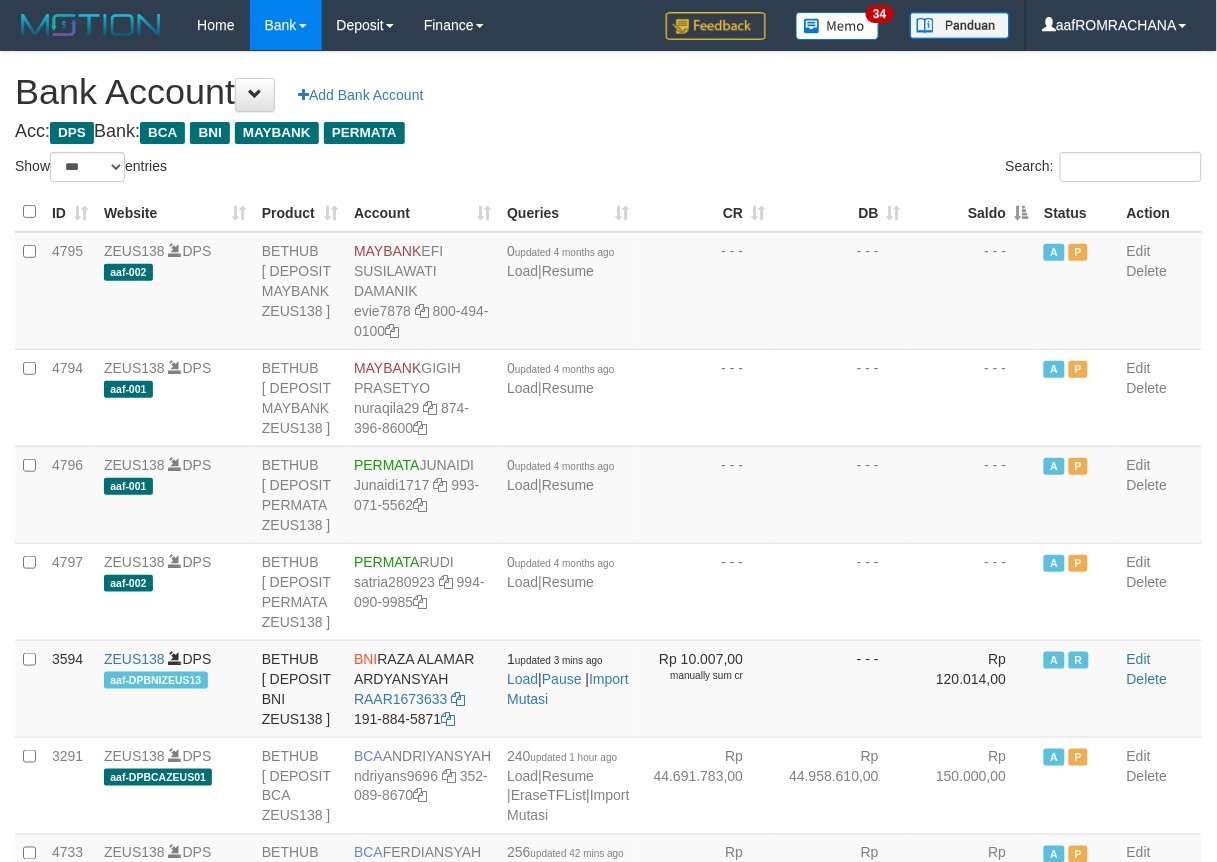 click on "Saldo" at bounding box center (973, 212) 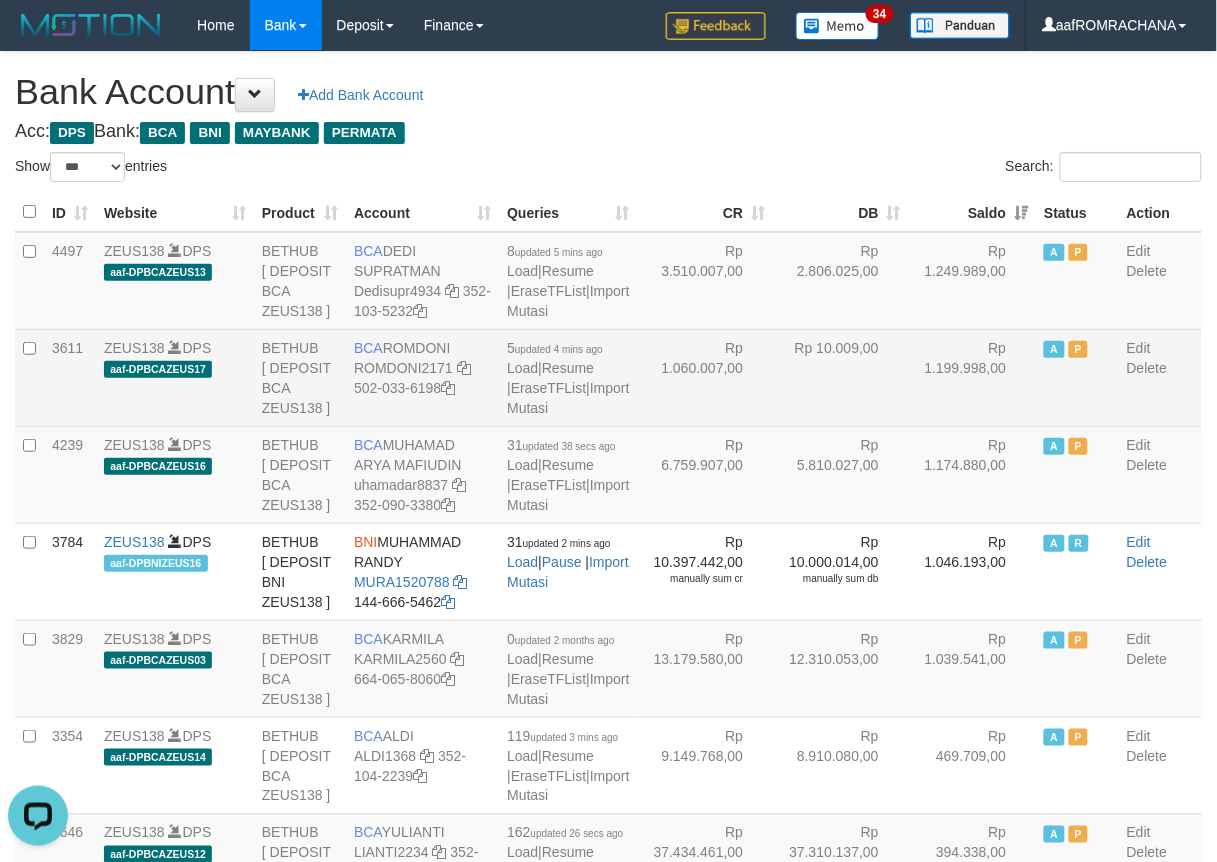 scroll, scrollTop: 0, scrollLeft: 0, axis: both 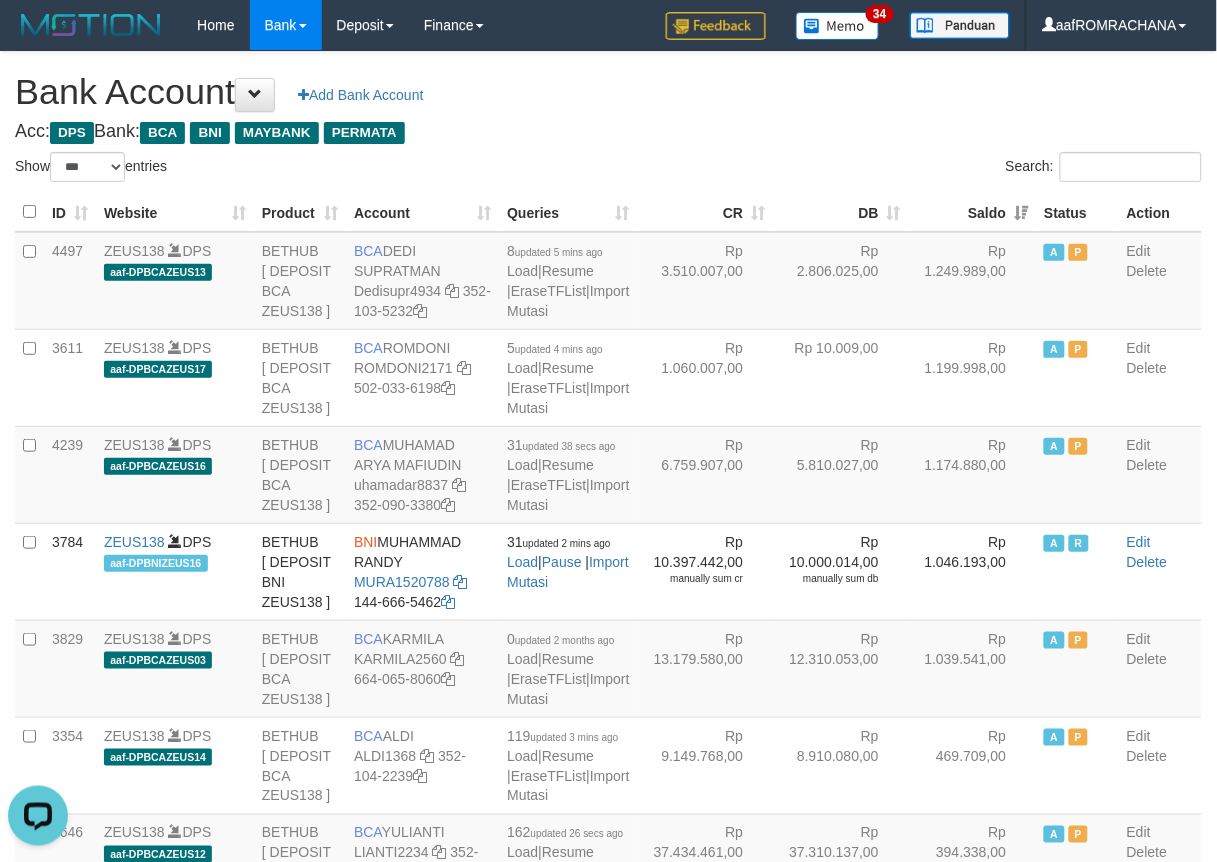 click on "Acc: 										 DPS
Bank:   BCA   BNI   MAYBANK   PERMATA" at bounding box center [608, 132] 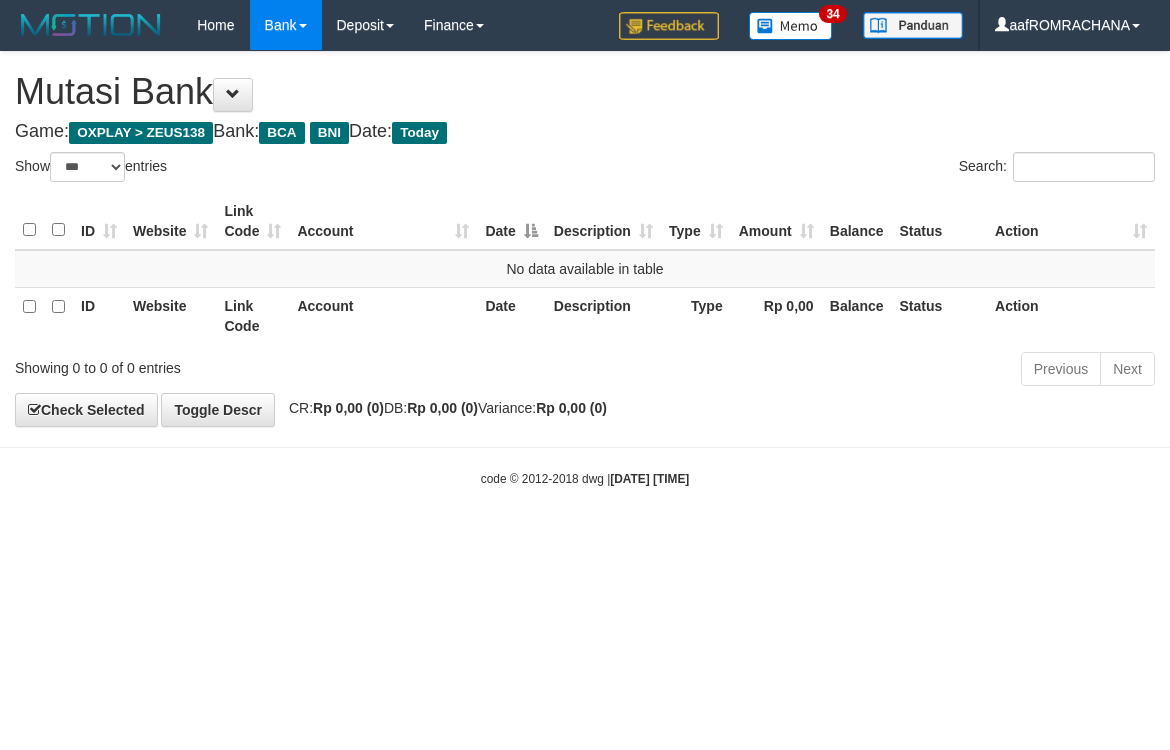 select on "***" 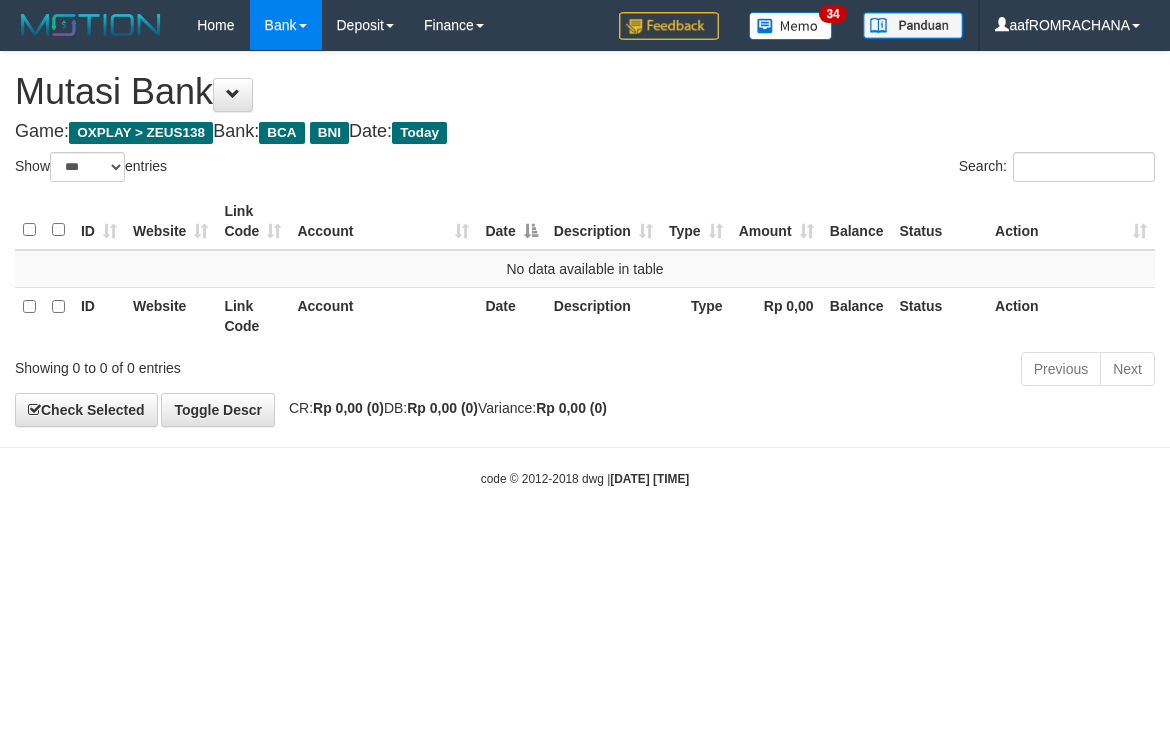 scroll, scrollTop: 0, scrollLeft: 0, axis: both 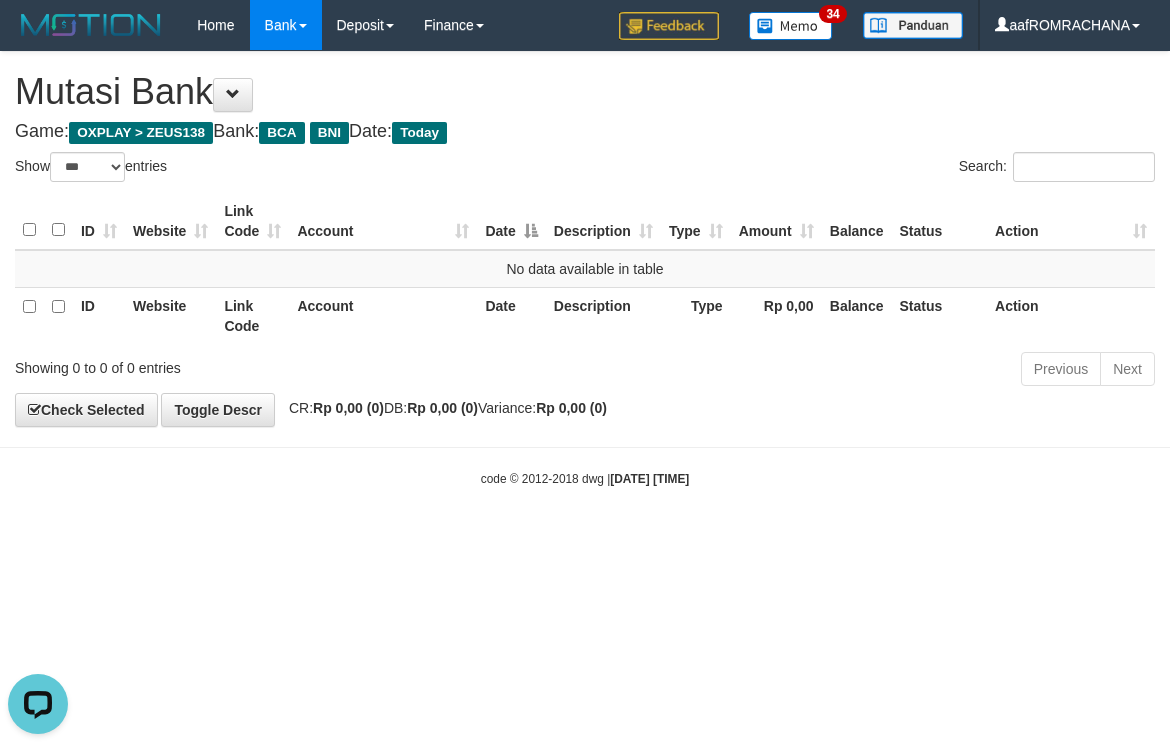 click on "Toggle navigation
Home
Bank
Account List
Load
By Website
Group
[OXPLAY]													ZEUS138
By Load Group (DPS)
Sync" at bounding box center [585, 269] 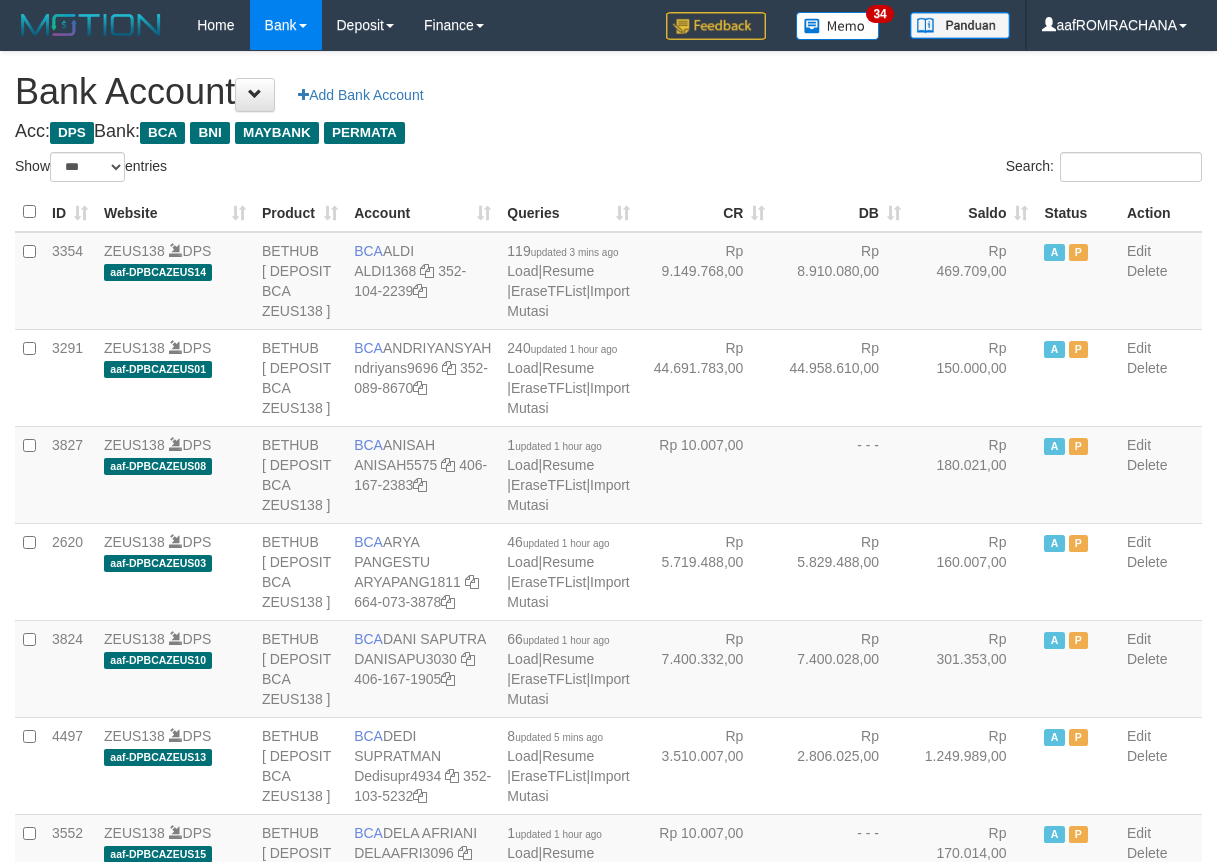 select on "***" 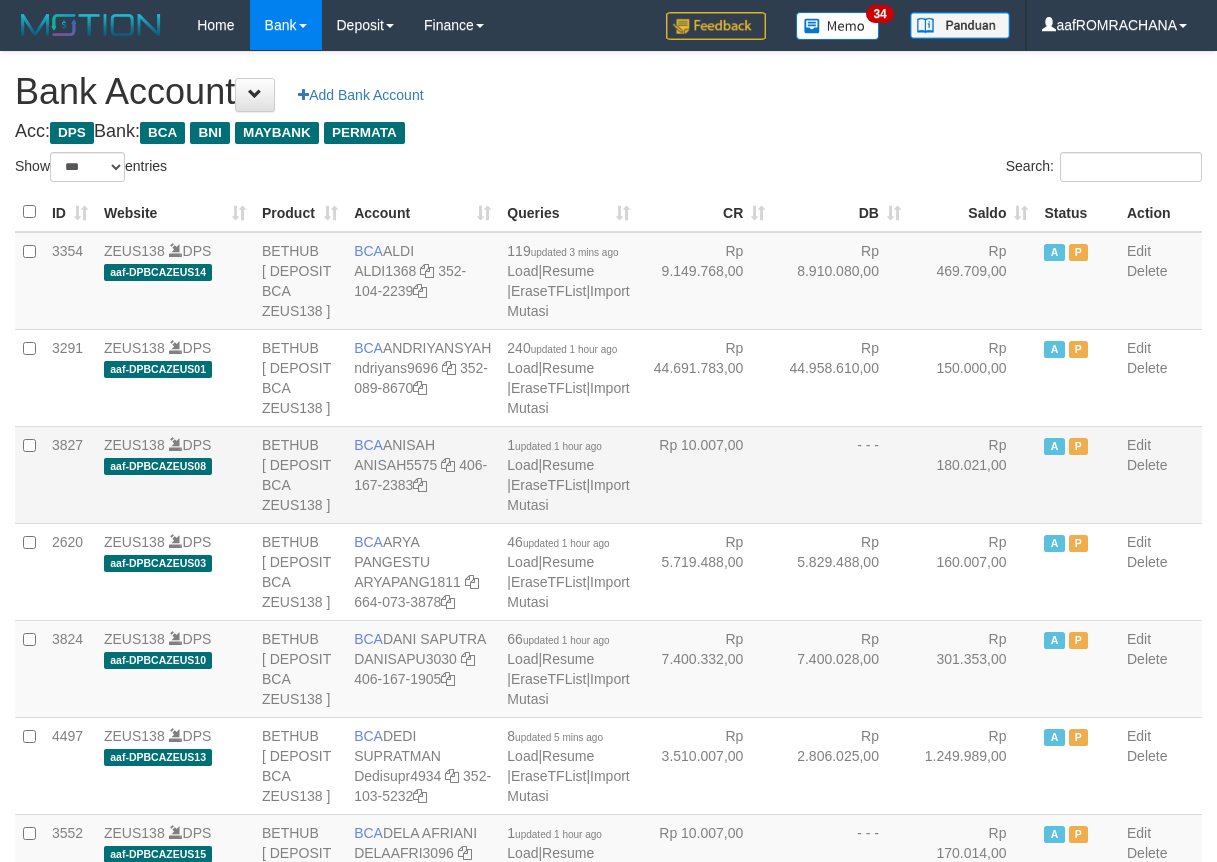scroll, scrollTop: 0, scrollLeft: 0, axis: both 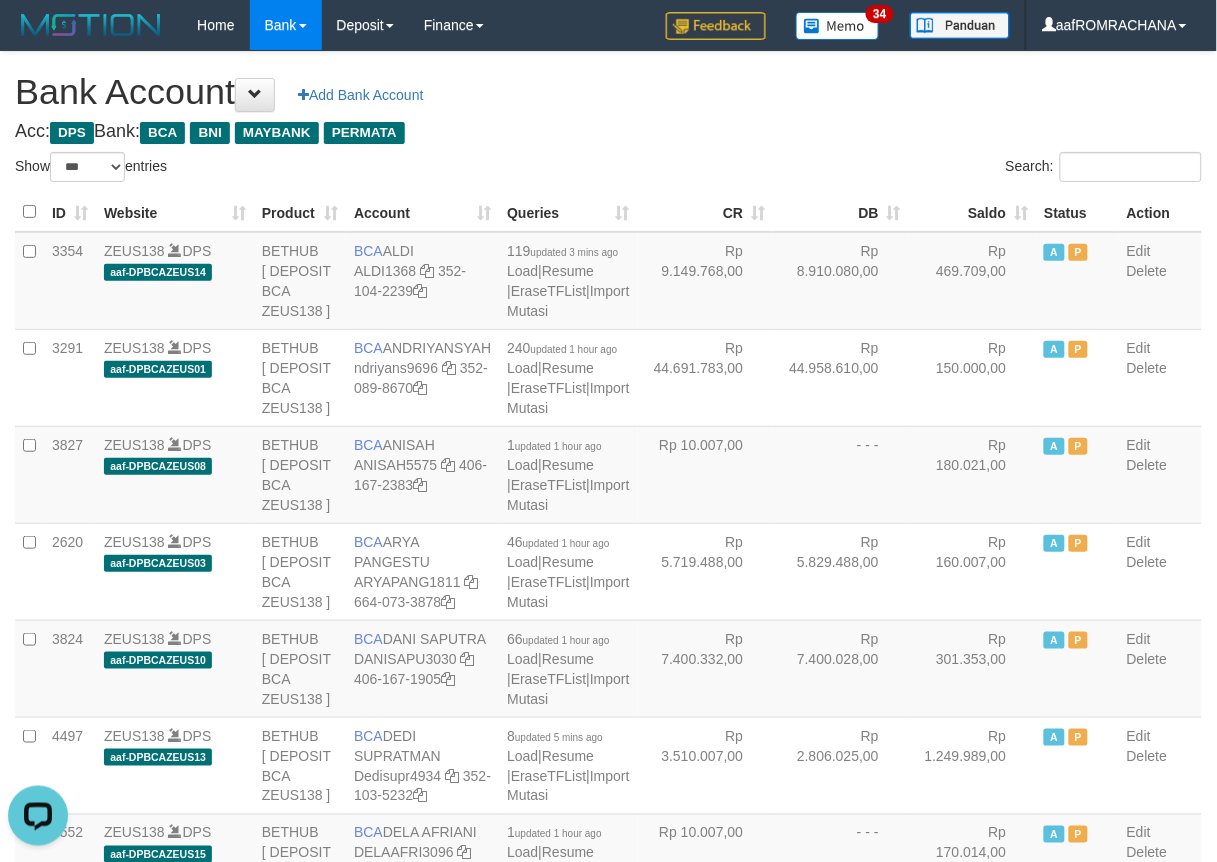 click on "Saldo" at bounding box center (973, 212) 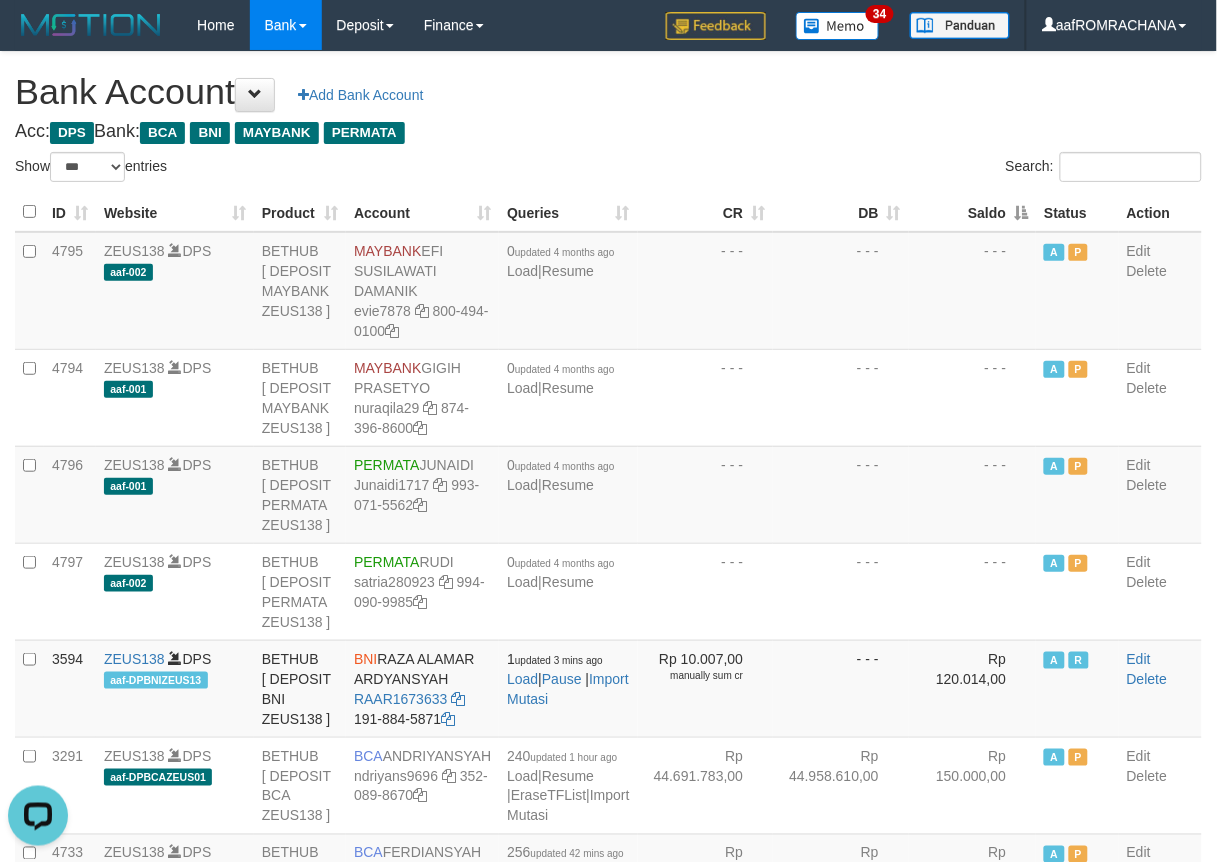 click on "Saldo" at bounding box center [973, 212] 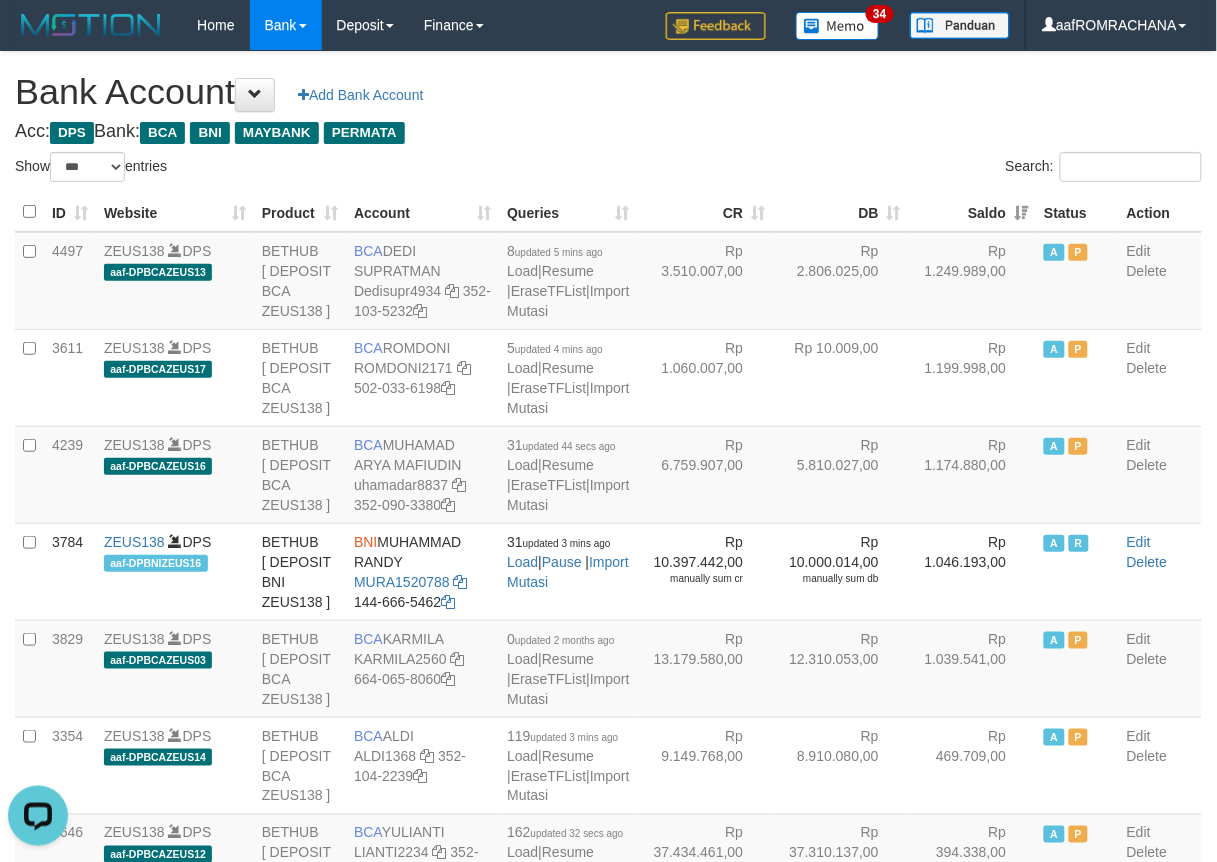 drag, startPoint x: 780, startPoint y: 148, endPoint x: 768, endPoint y: 151, distance: 12.369317 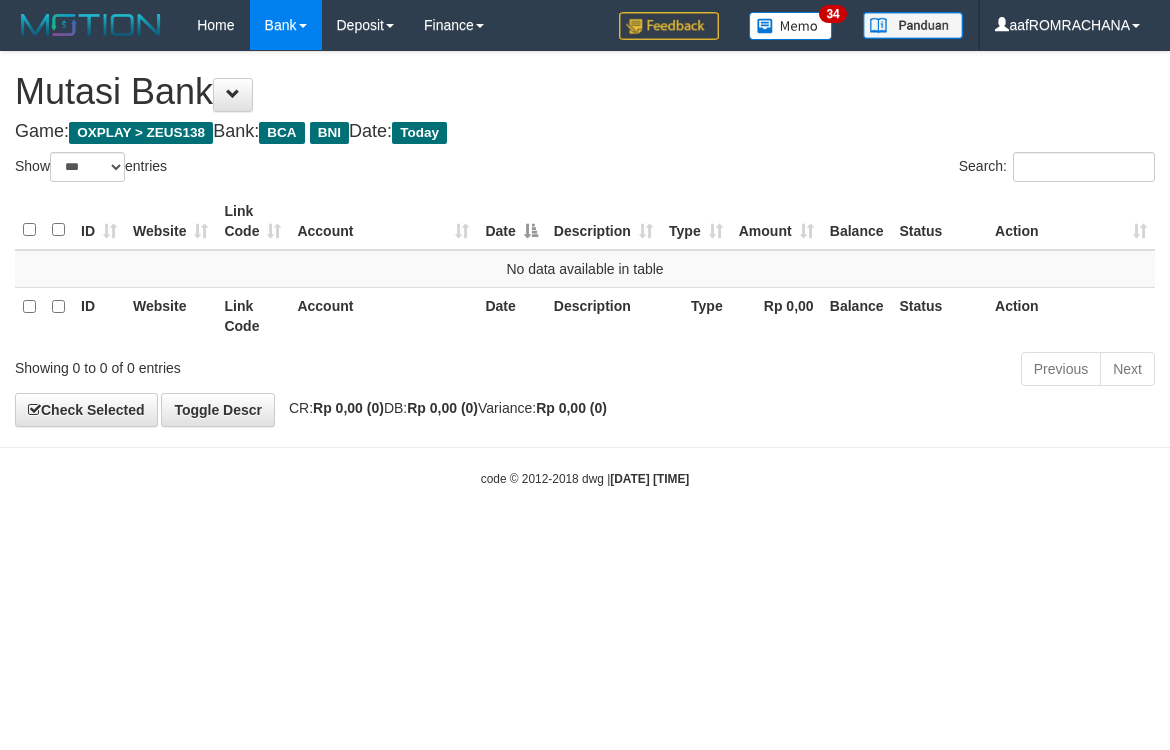 select on "***" 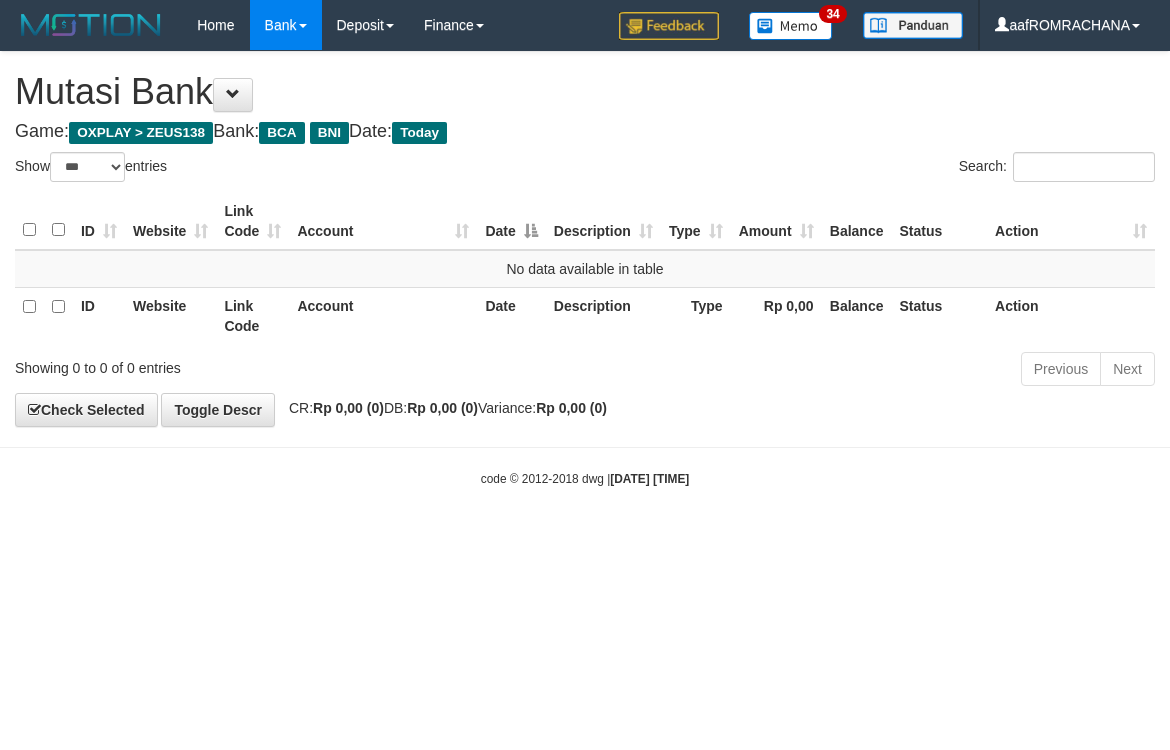 scroll, scrollTop: 0, scrollLeft: 0, axis: both 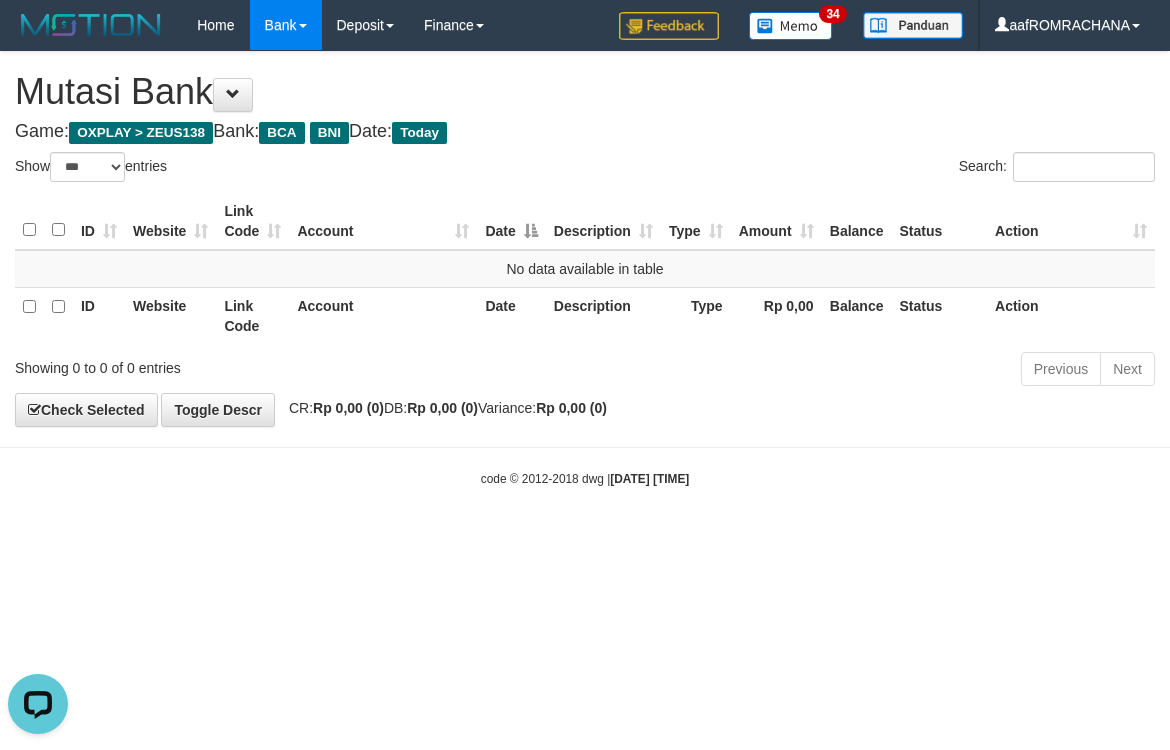 click on "Toggle navigation
Home
Bank
Account List
Load
By Website
Group
[OXPLAY]													ZEUS138
By Load Group (DPS)" at bounding box center (585, 269) 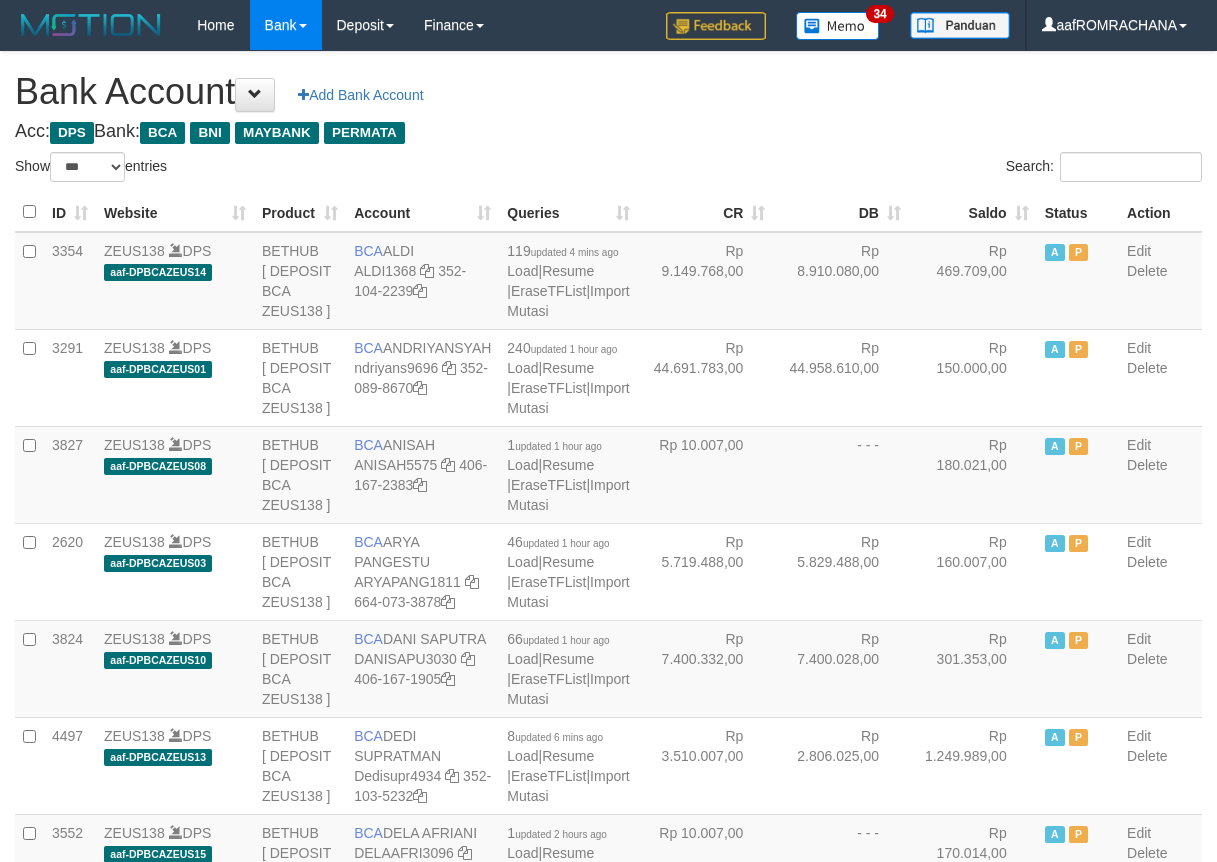select on "***" 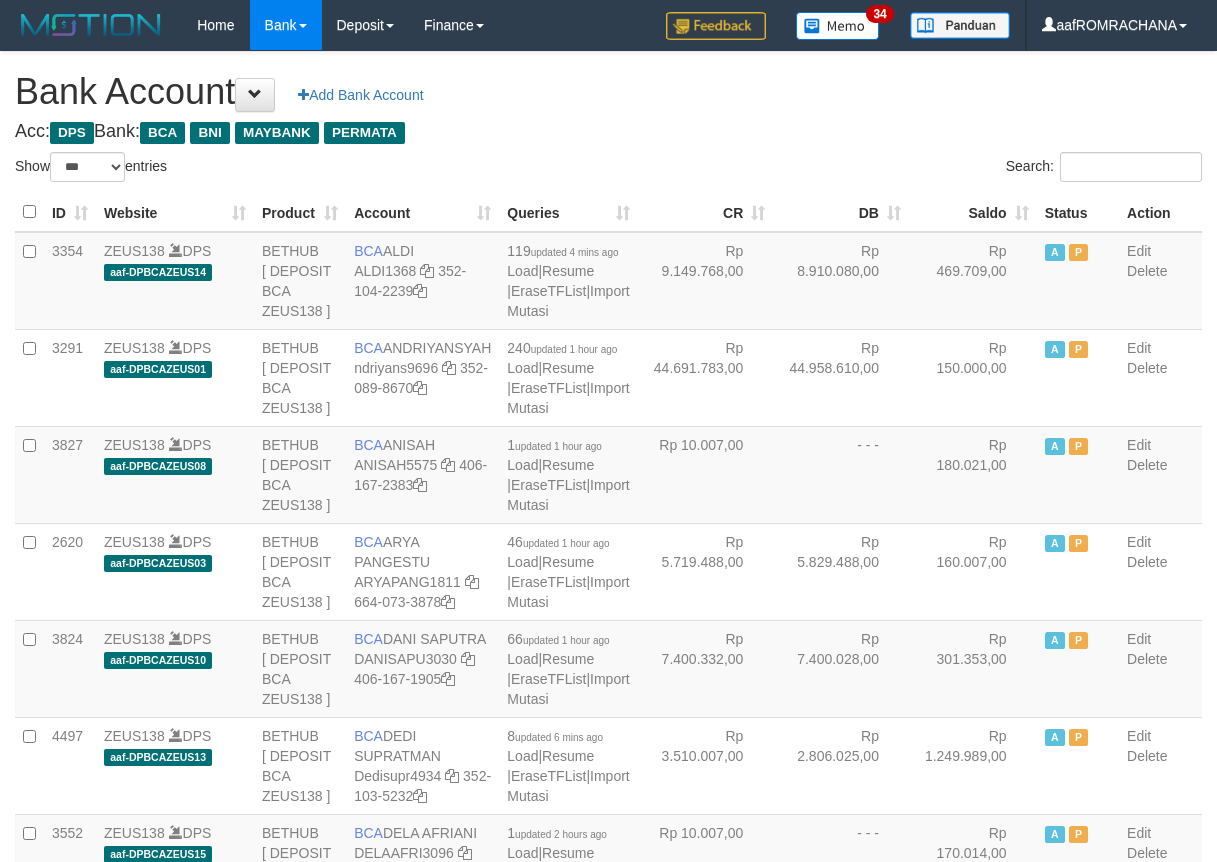 scroll, scrollTop: 0, scrollLeft: 0, axis: both 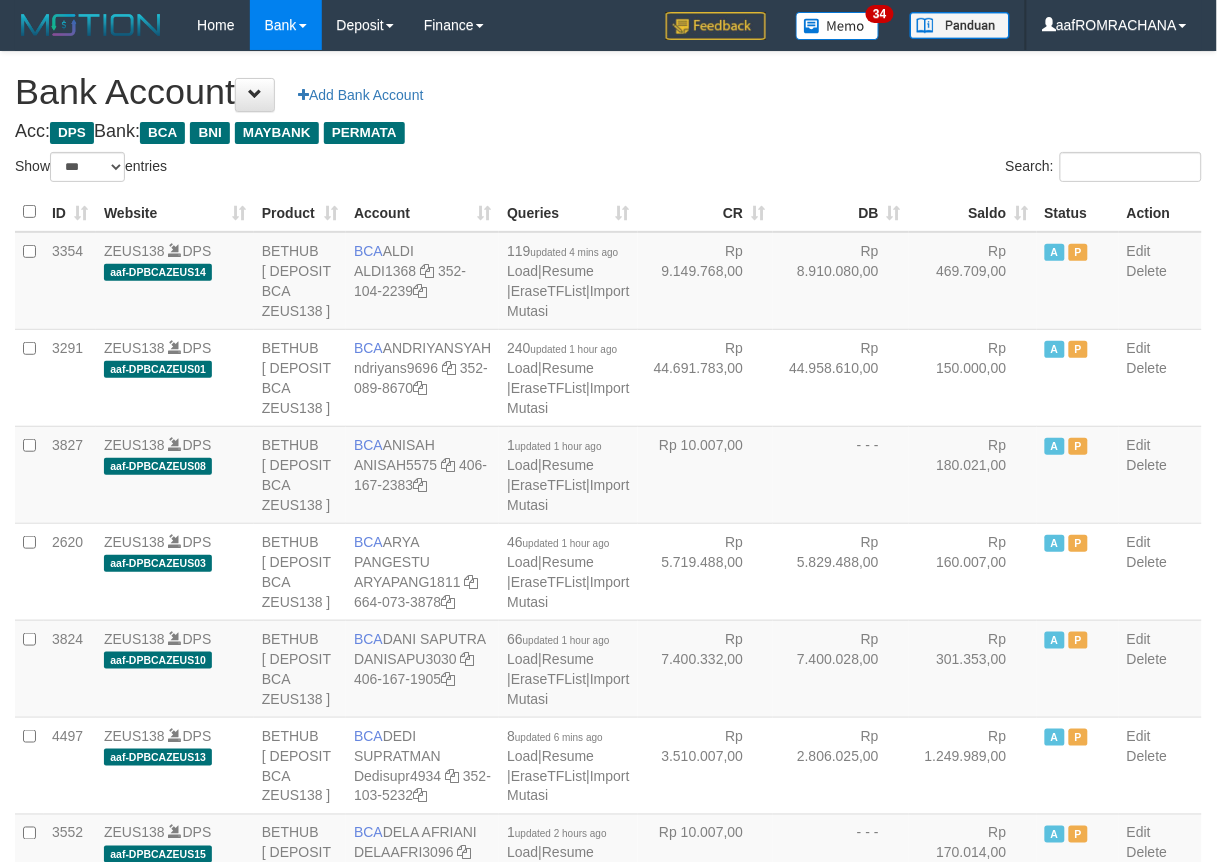 click on "Saldo" at bounding box center (973, 212) 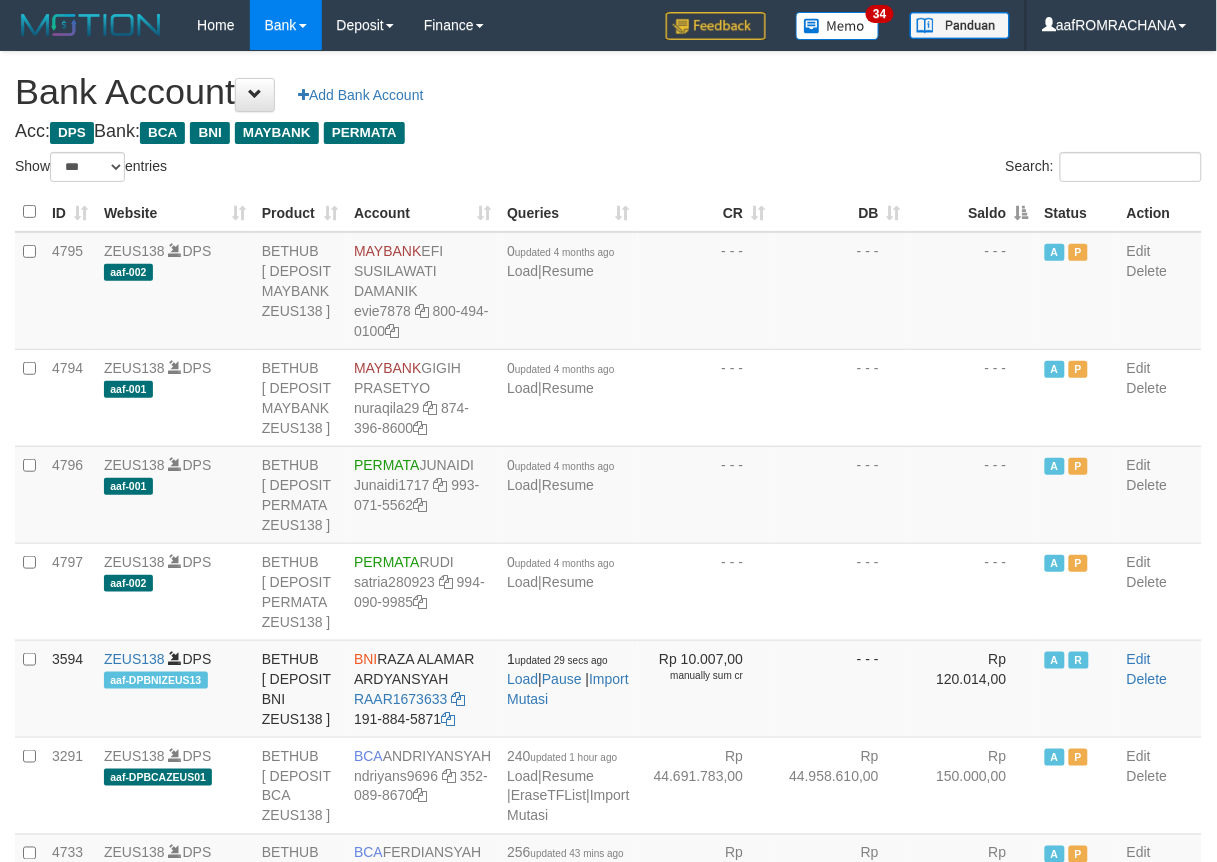 click on "Saldo" at bounding box center (973, 212) 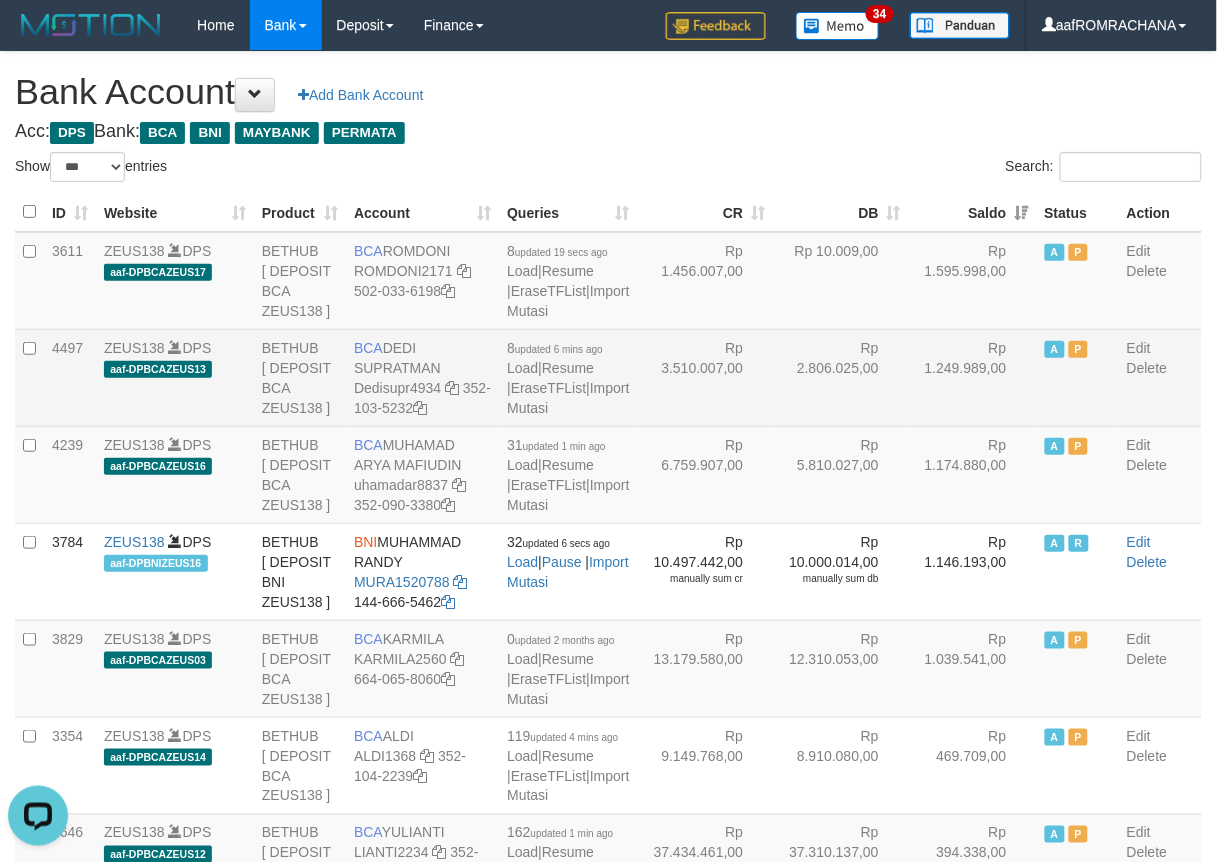 scroll, scrollTop: 0, scrollLeft: 0, axis: both 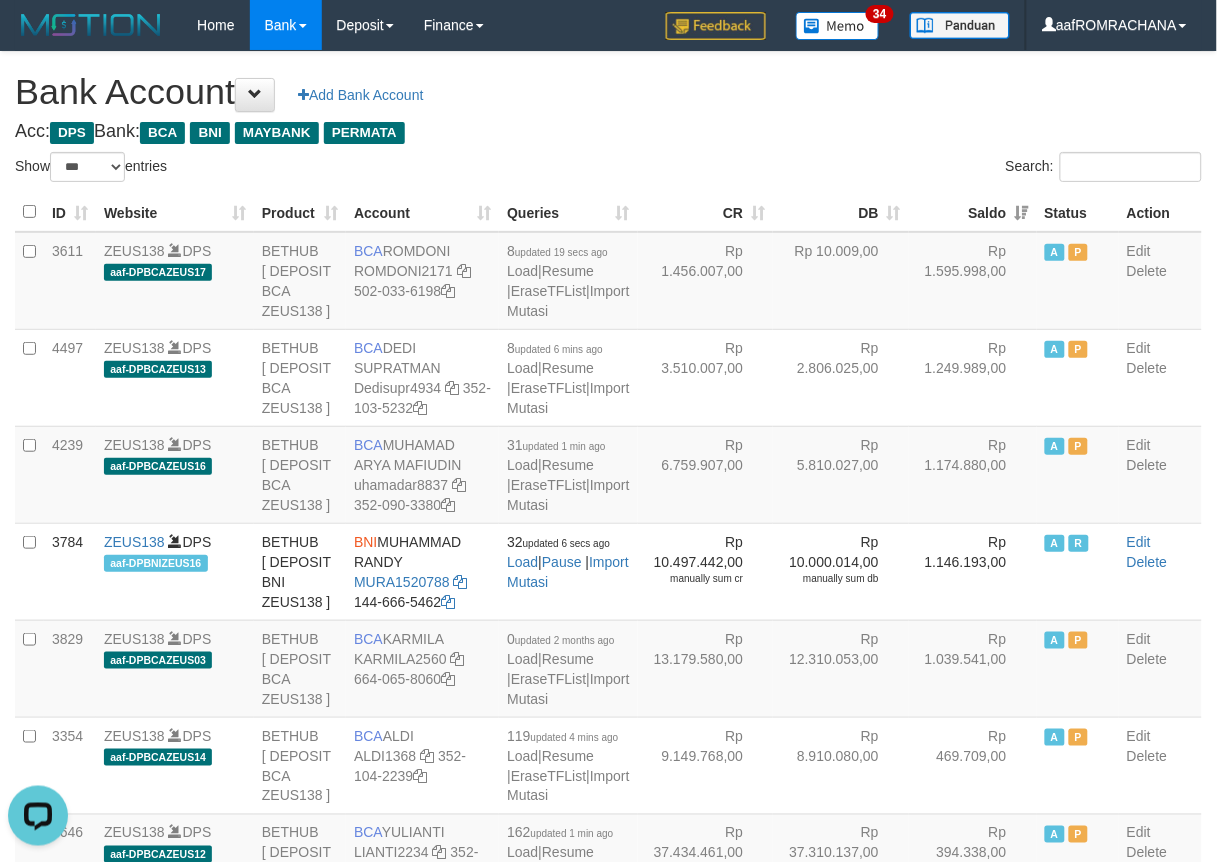 click on "Bank Account
Add Bank Account" at bounding box center (608, 92) 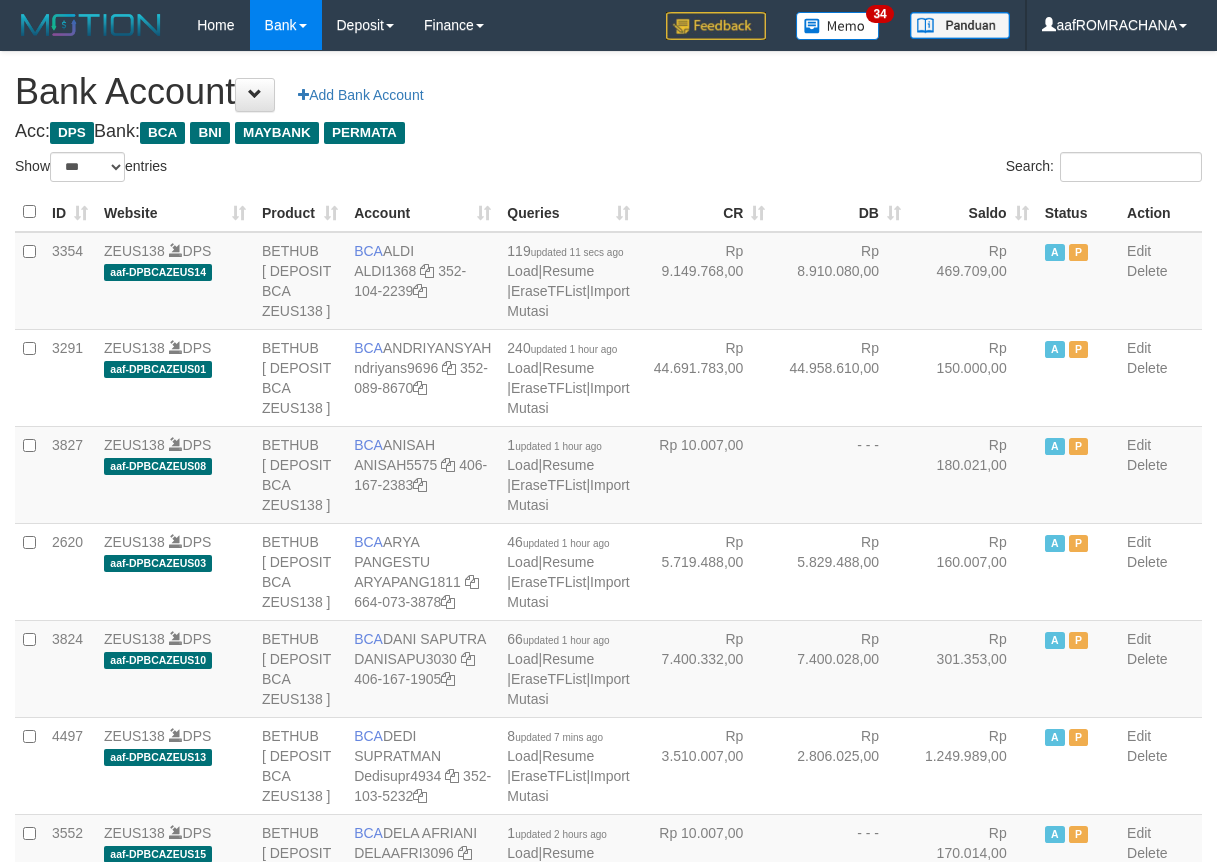 select on "***" 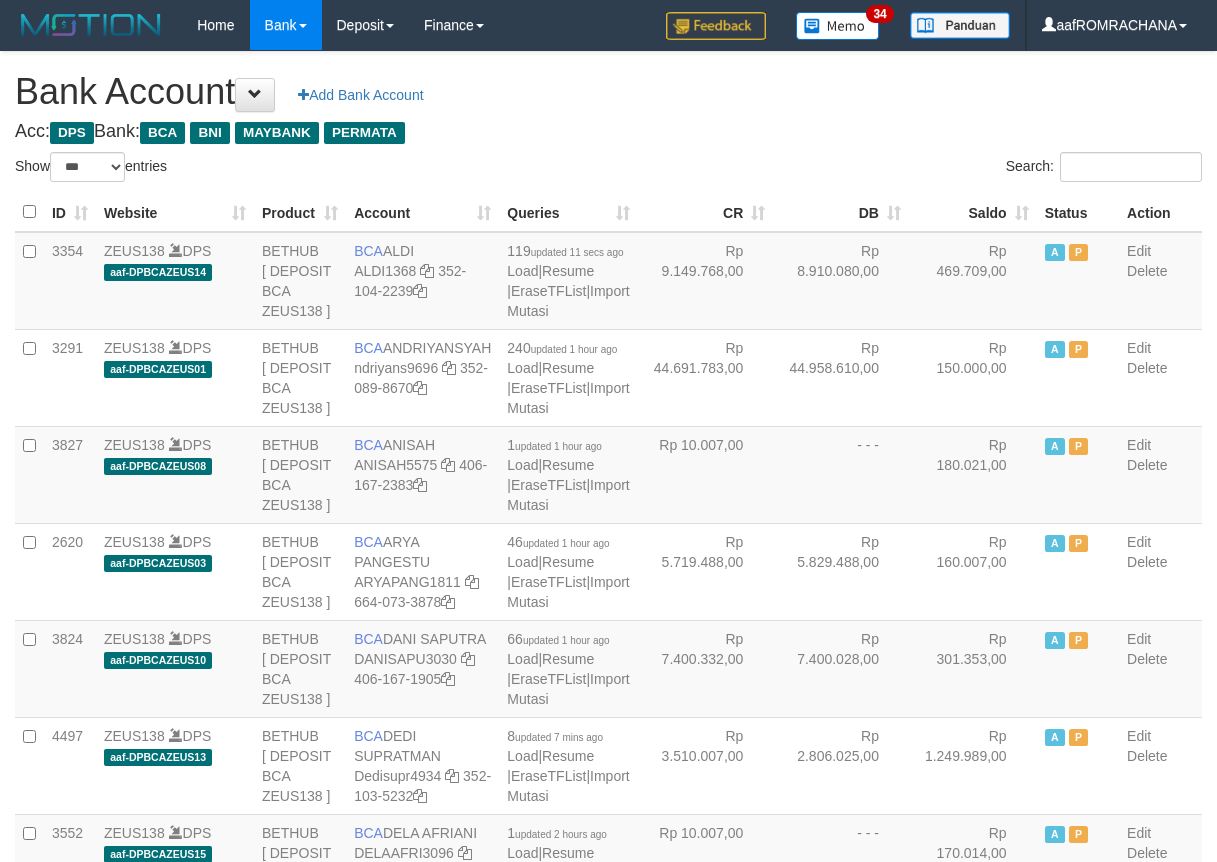 scroll, scrollTop: 0, scrollLeft: 0, axis: both 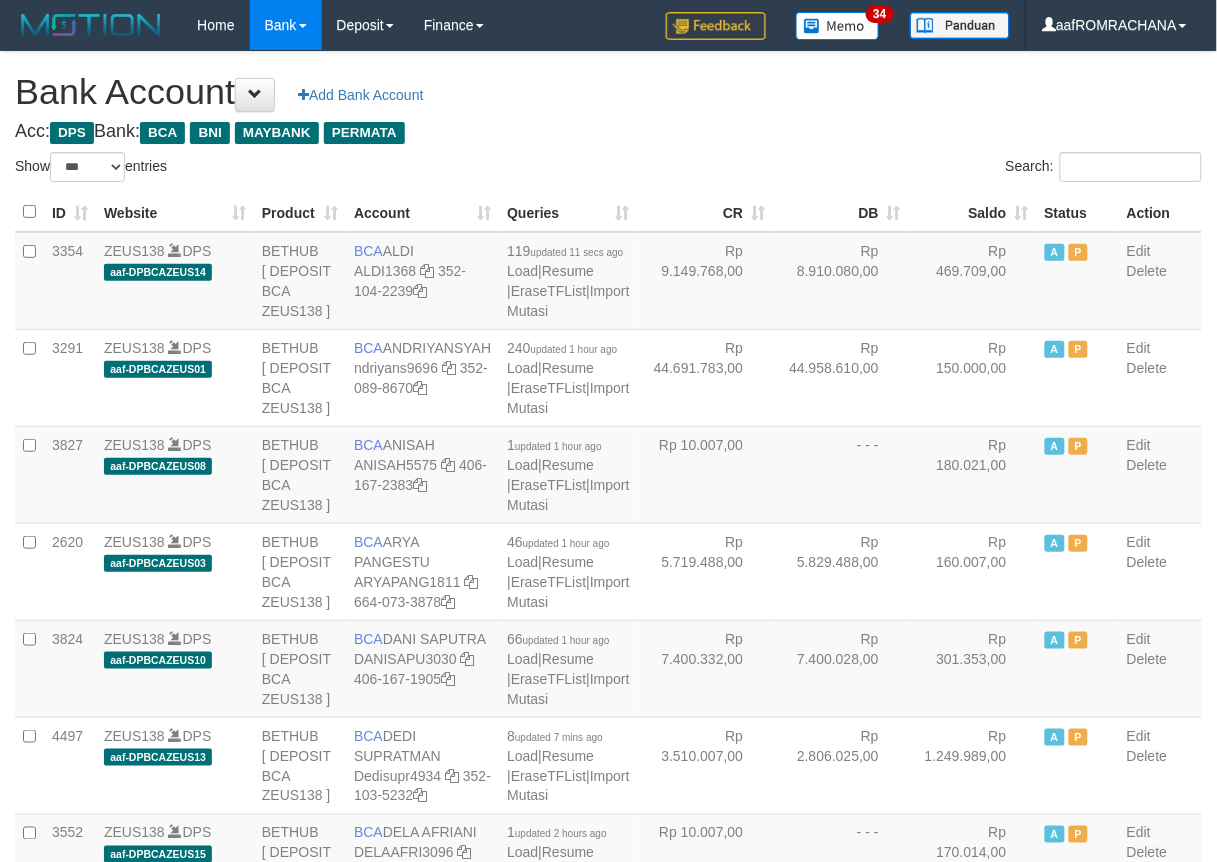 click on "Saldo" at bounding box center (973, 212) 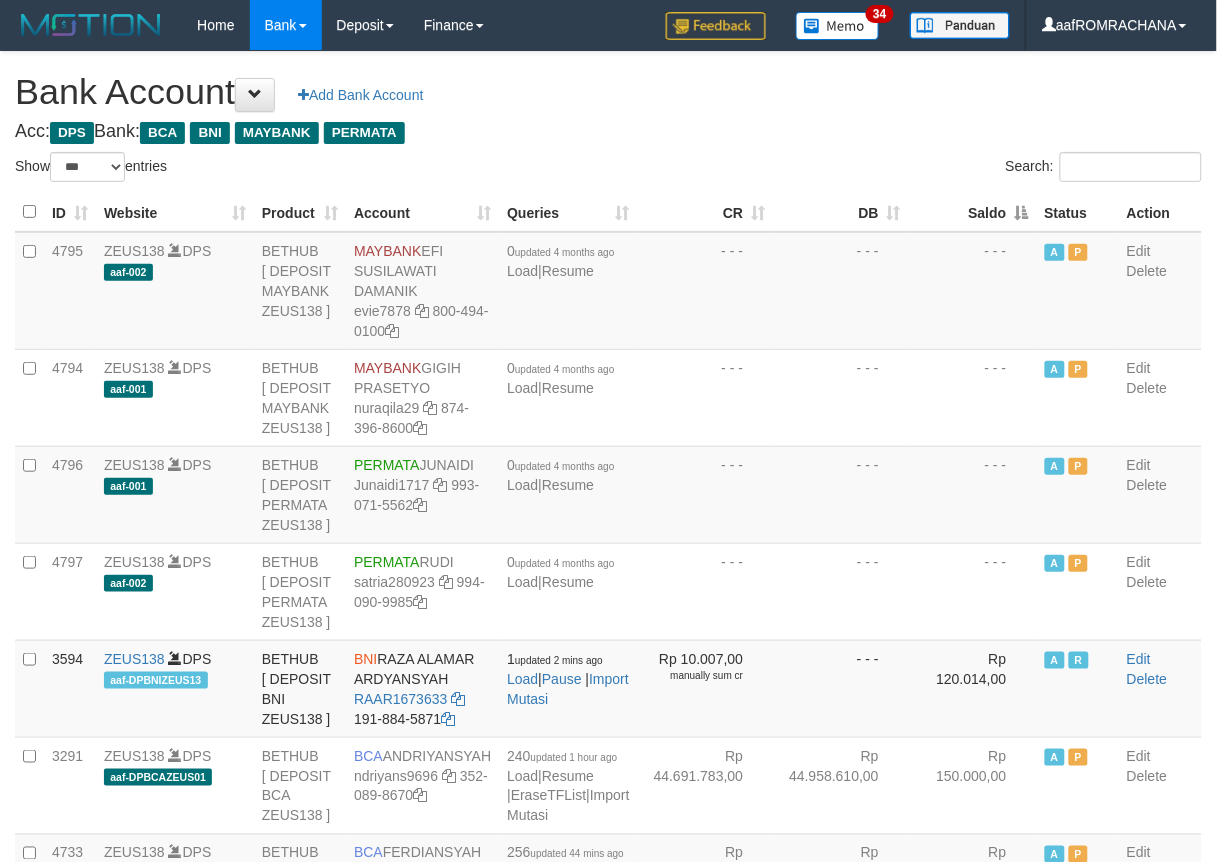 click on "Saldo" at bounding box center [973, 212] 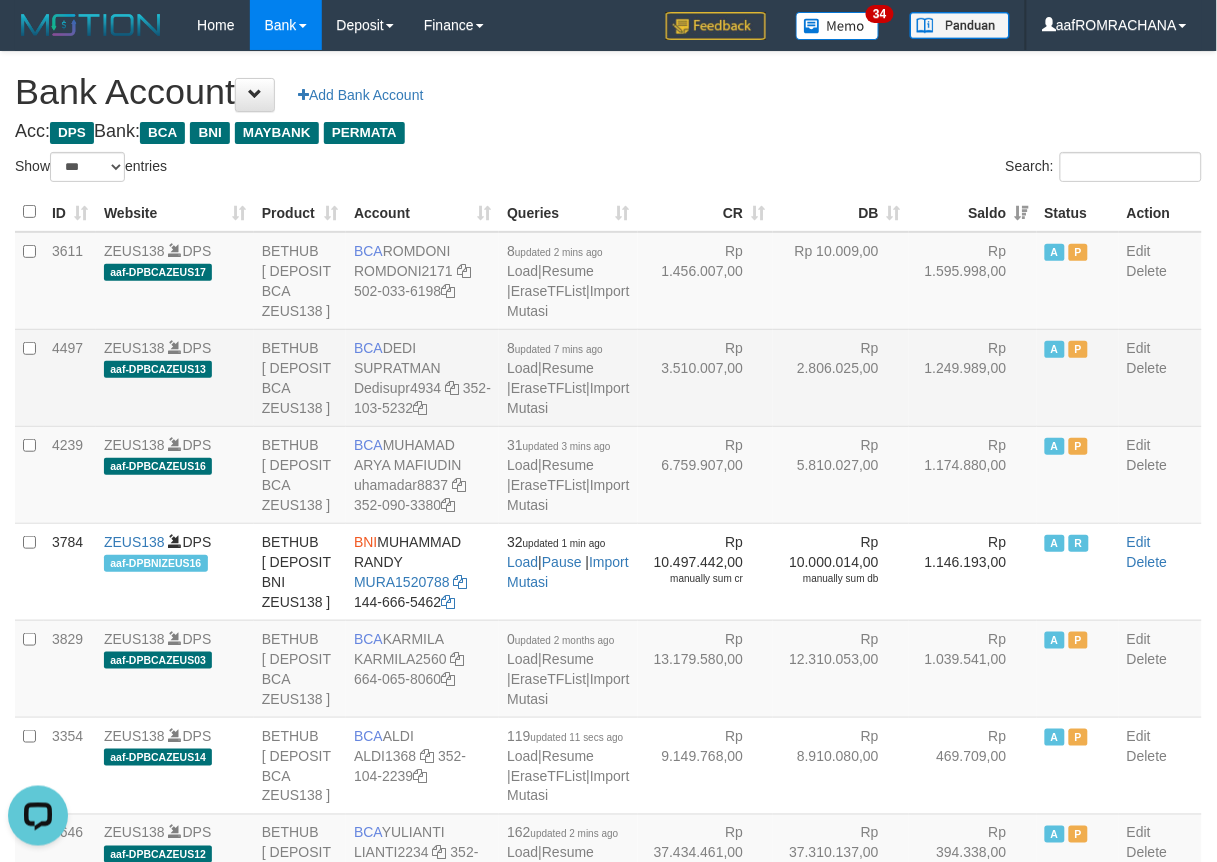 scroll, scrollTop: 0, scrollLeft: 0, axis: both 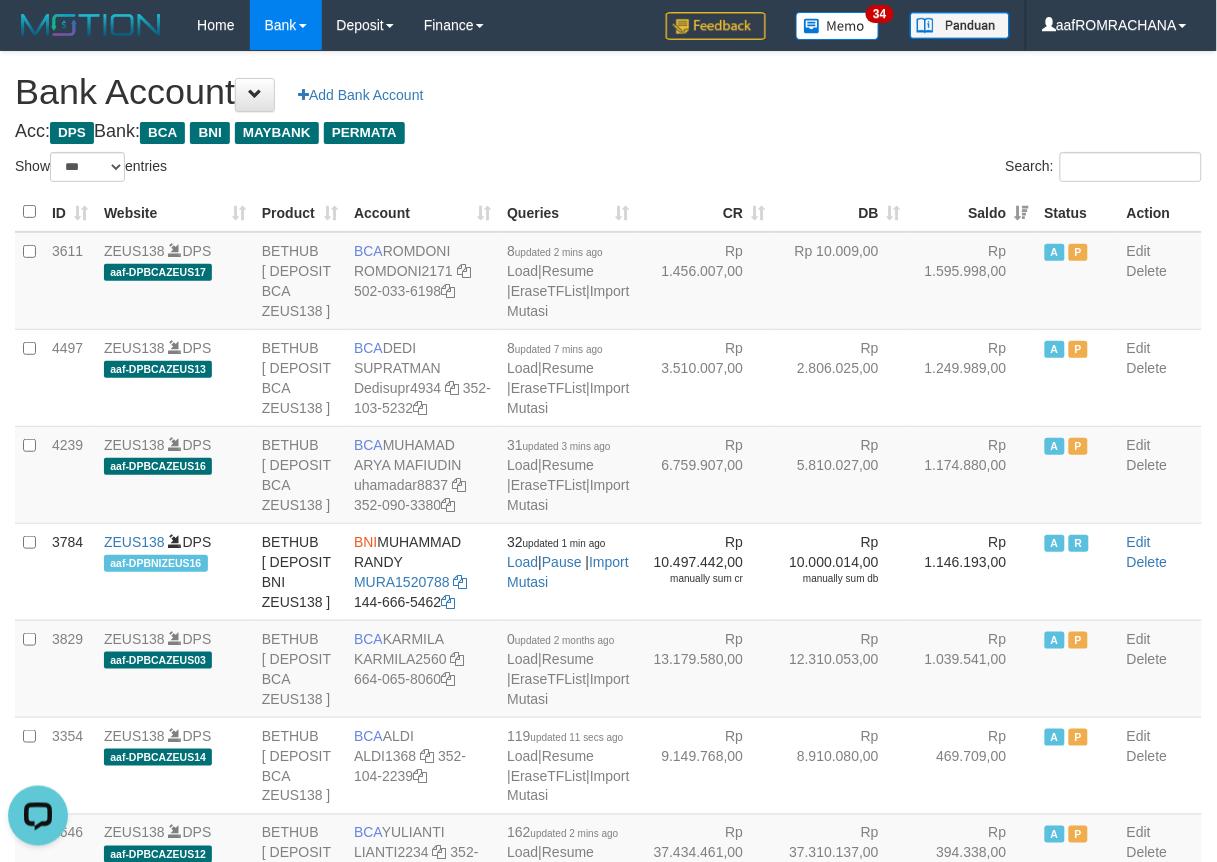 click on "**********" at bounding box center (608, 2047) 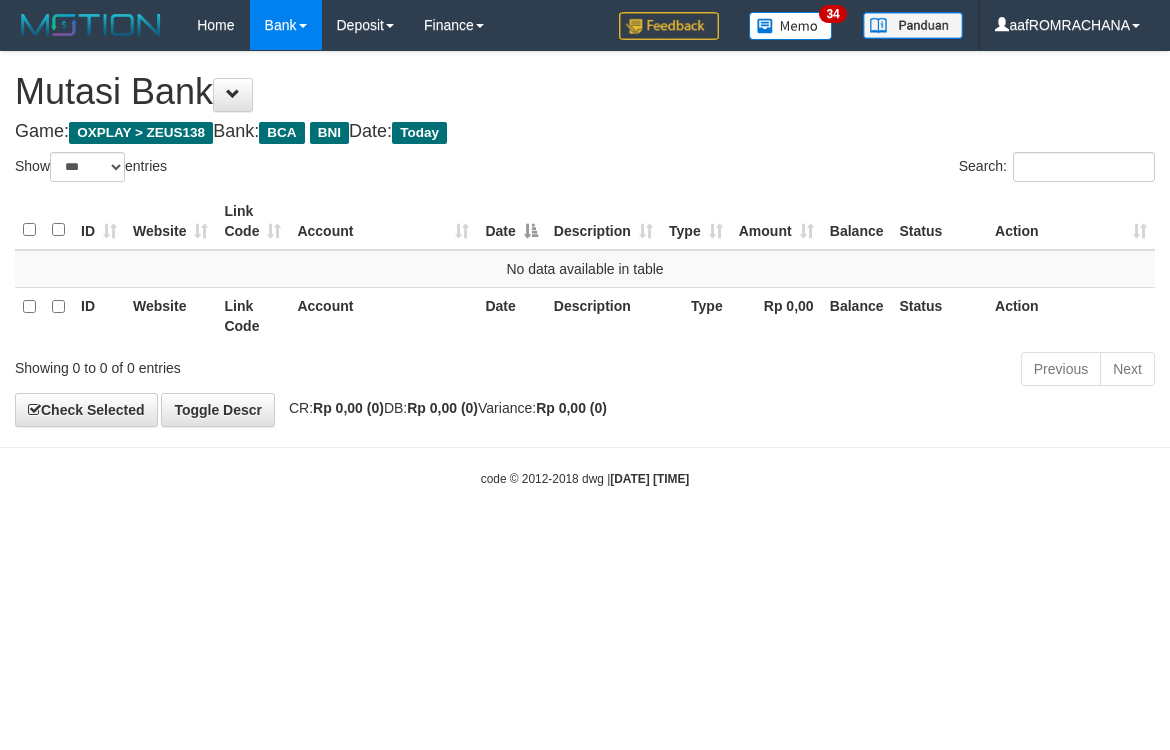 select on "***" 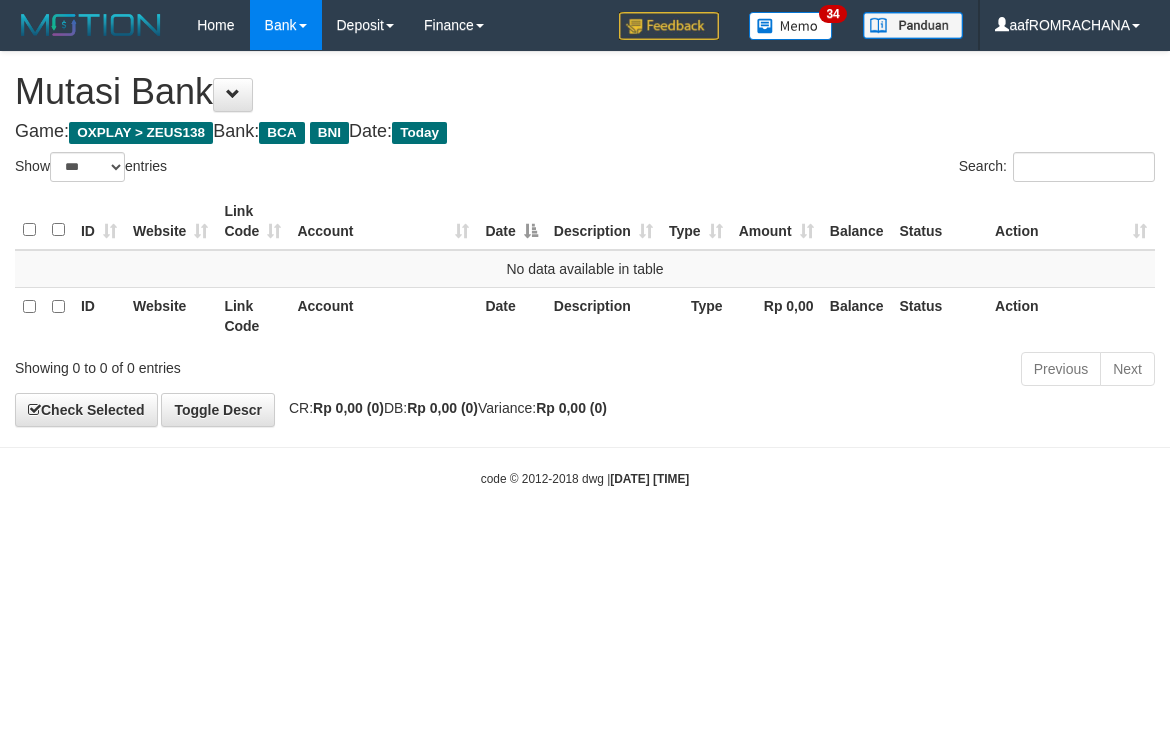 scroll, scrollTop: 0, scrollLeft: 0, axis: both 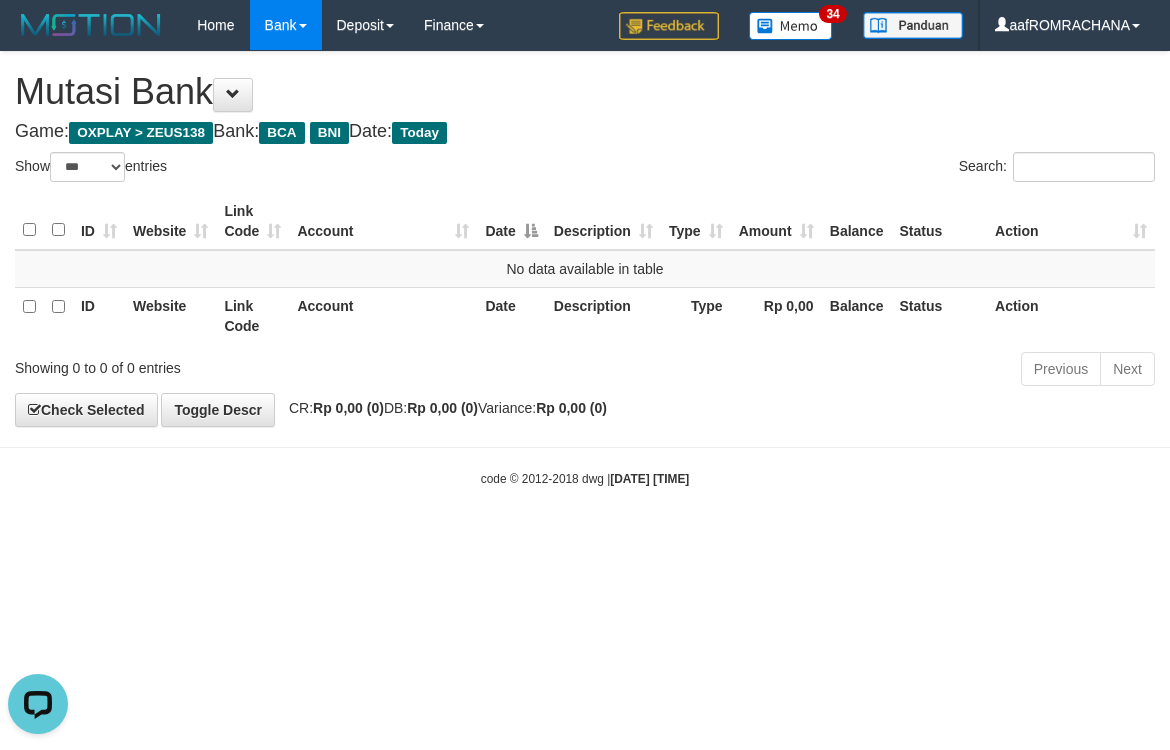click on "Search:" at bounding box center [877, 169] 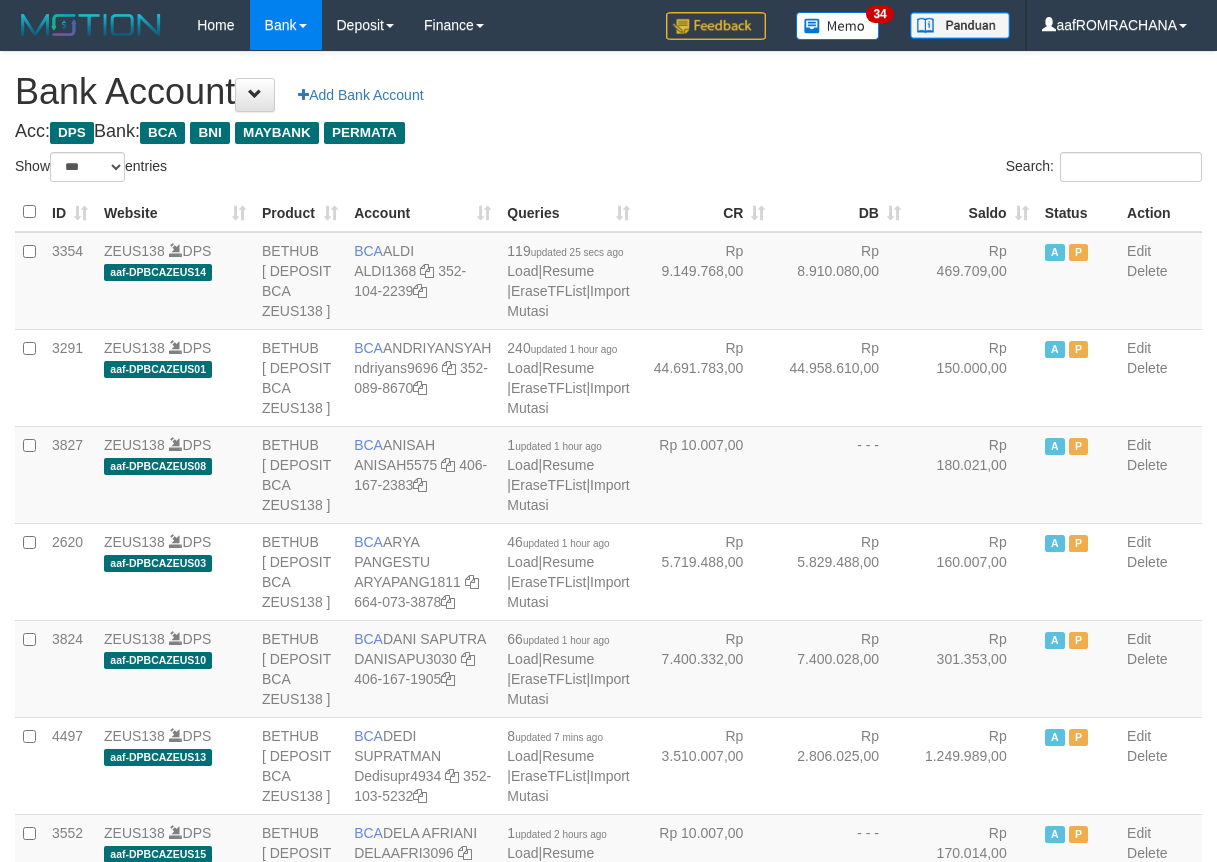 select on "***" 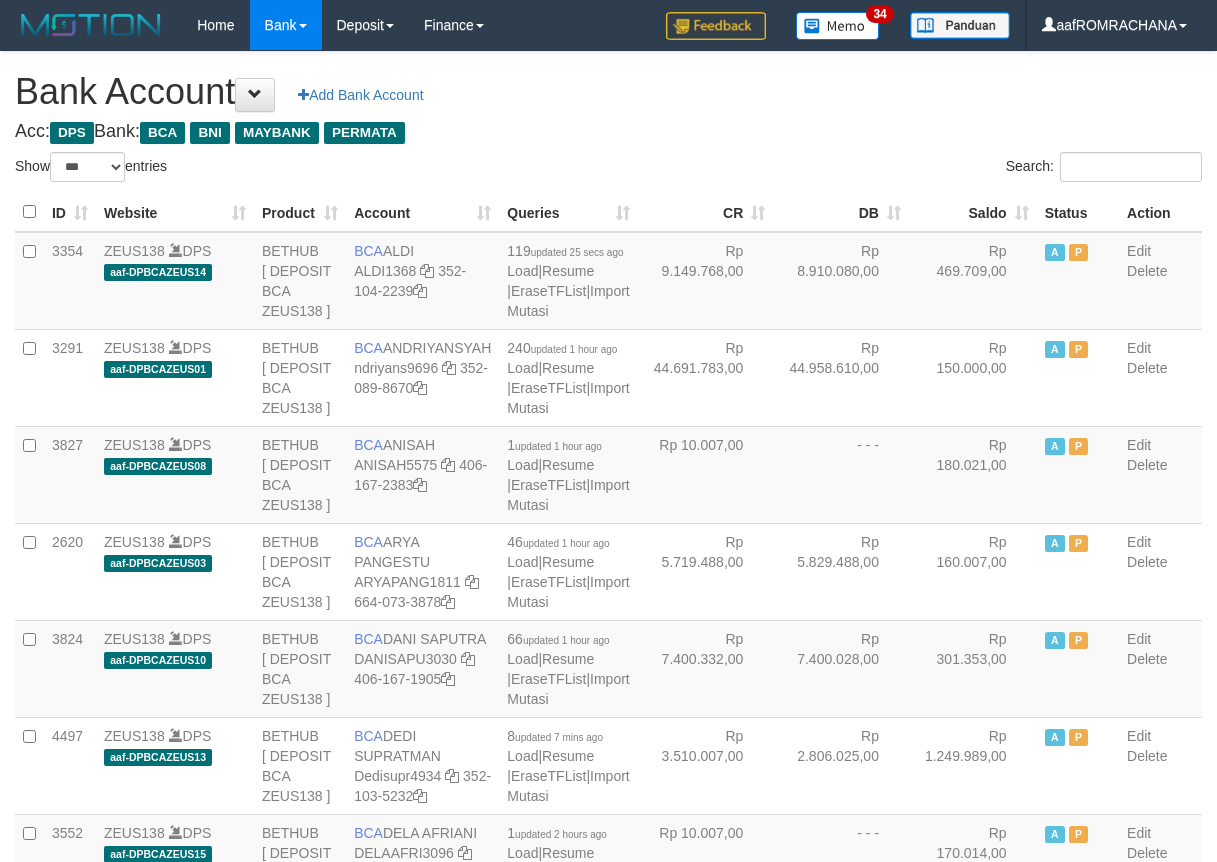 scroll, scrollTop: 0, scrollLeft: 0, axis: both 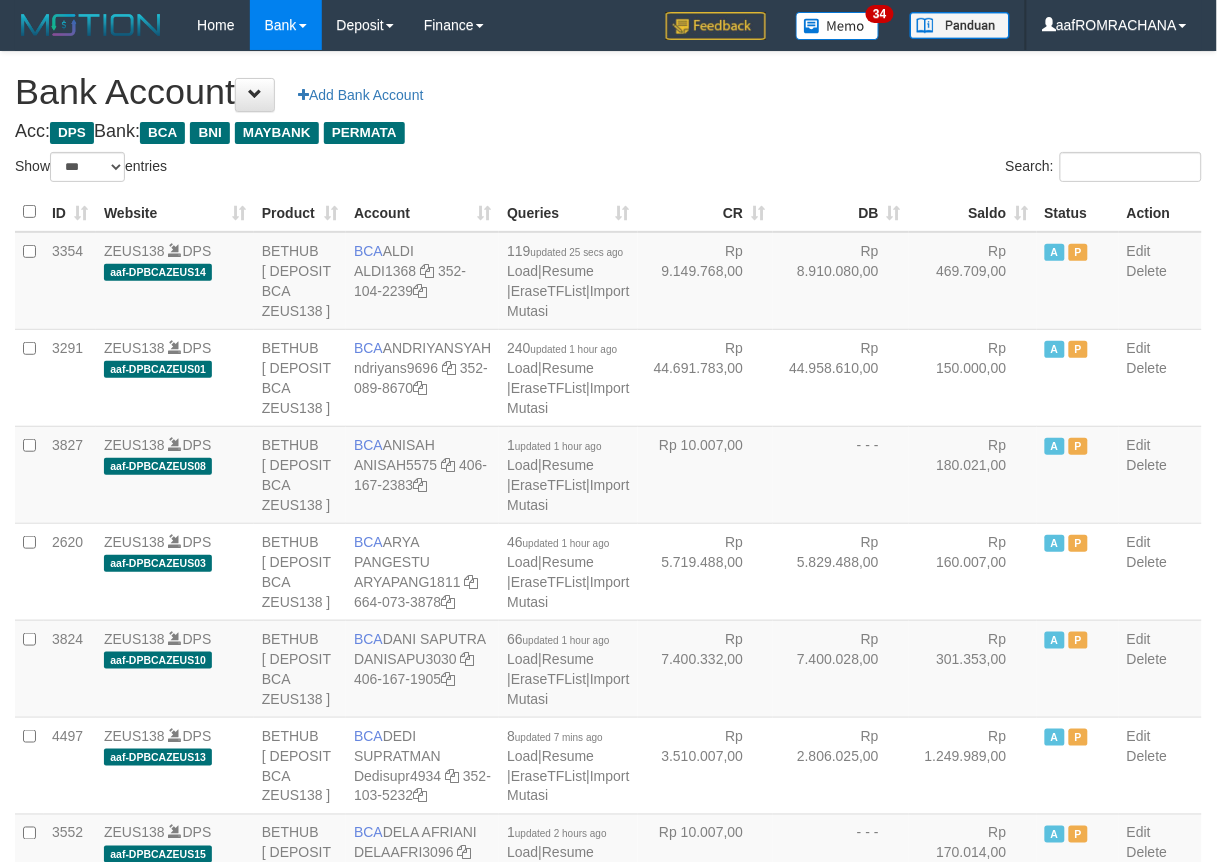 click on "Saldo" at bounding box center [973, 212] 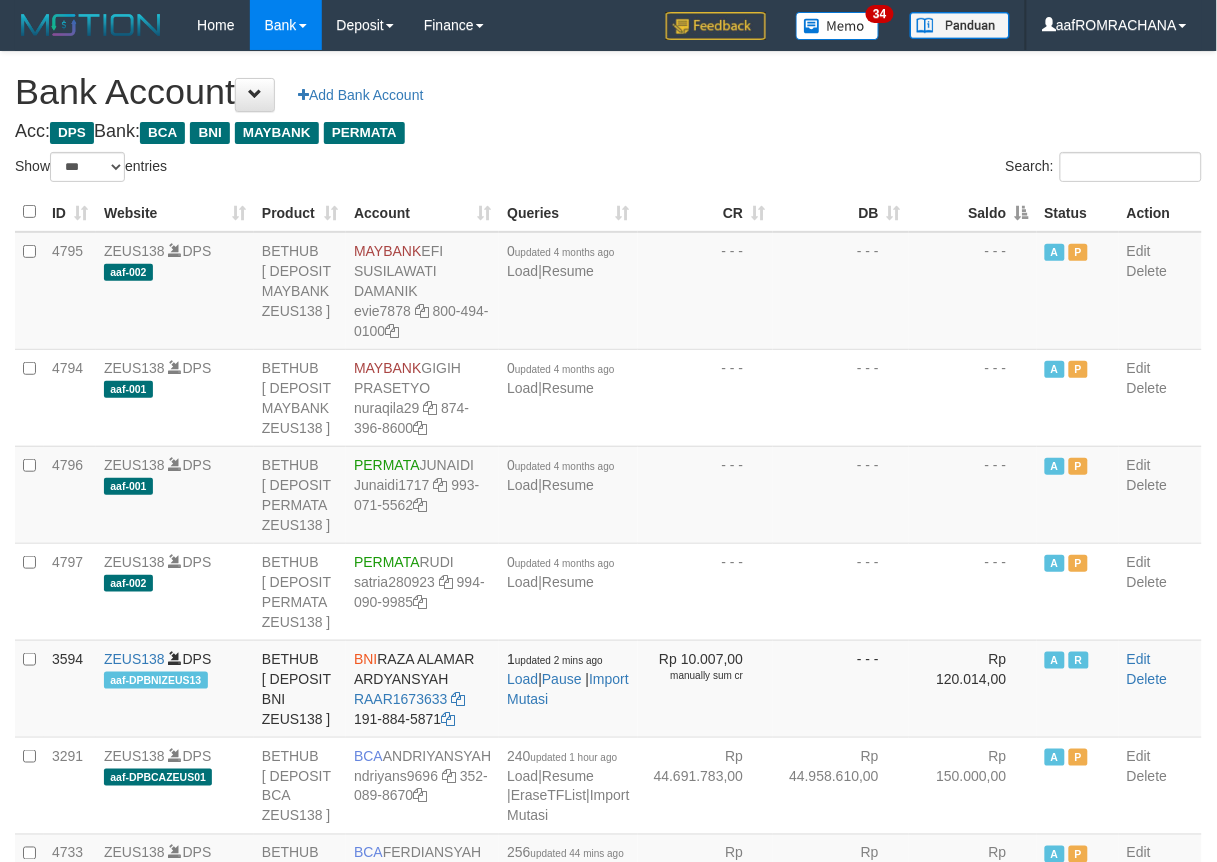 click on "Saldo" at bounding box center [973, 212] 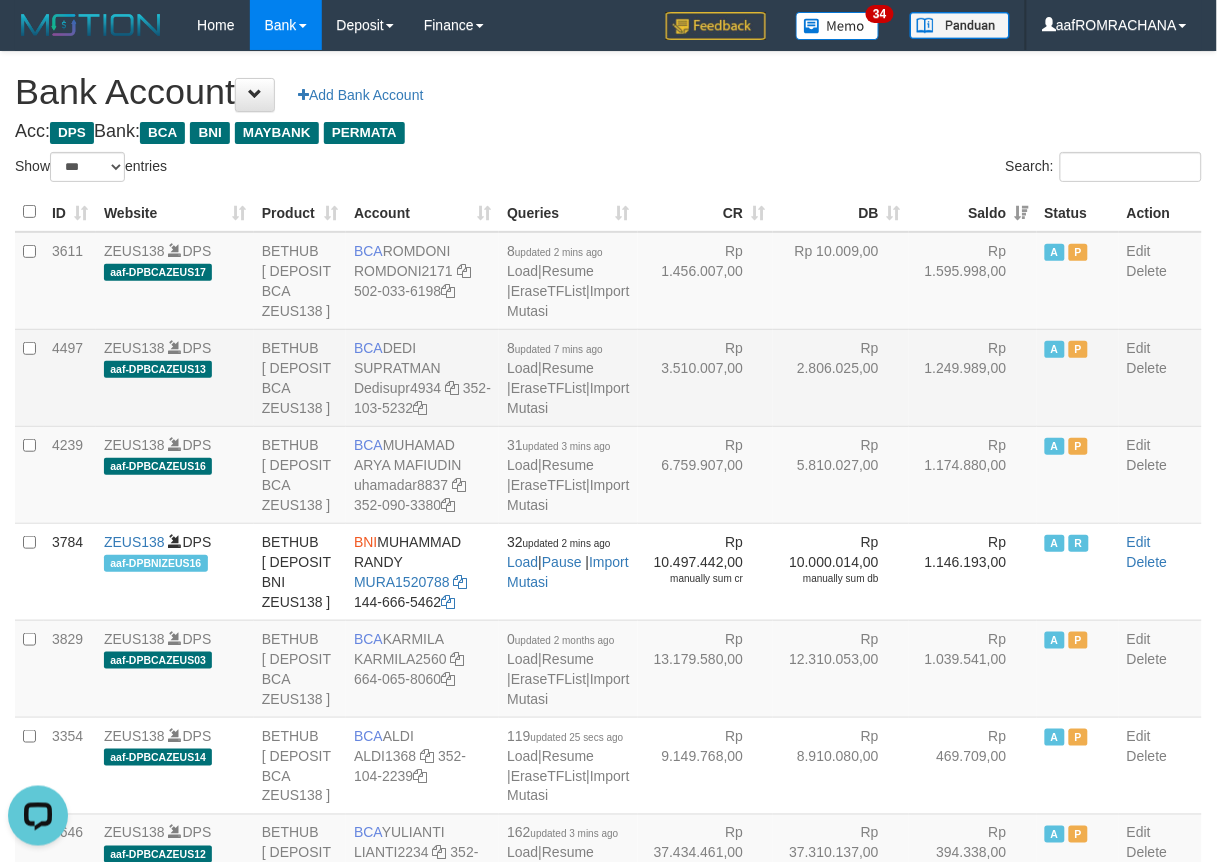 scroll, scrollTop: 0, scrollLeft: 0, axis: both 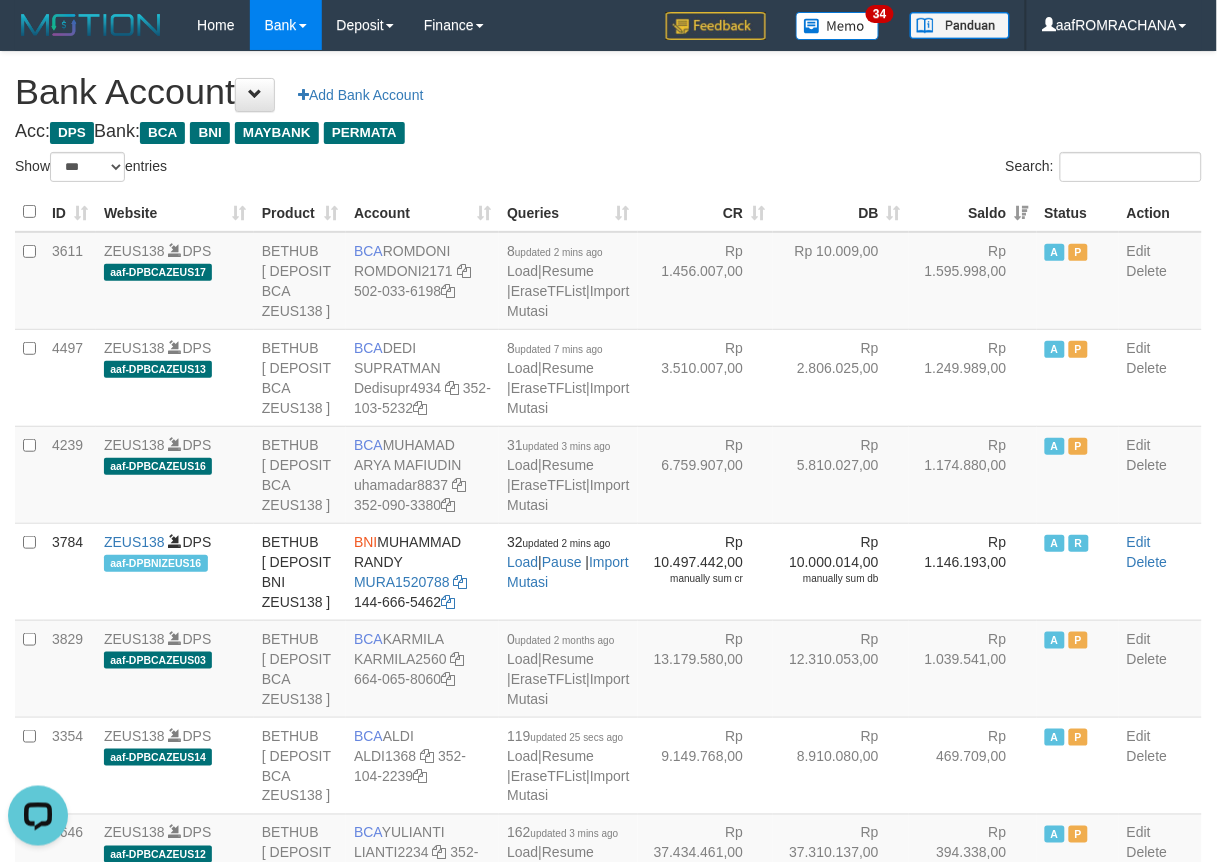 click on "**********" at bounding box center [608, 2047] 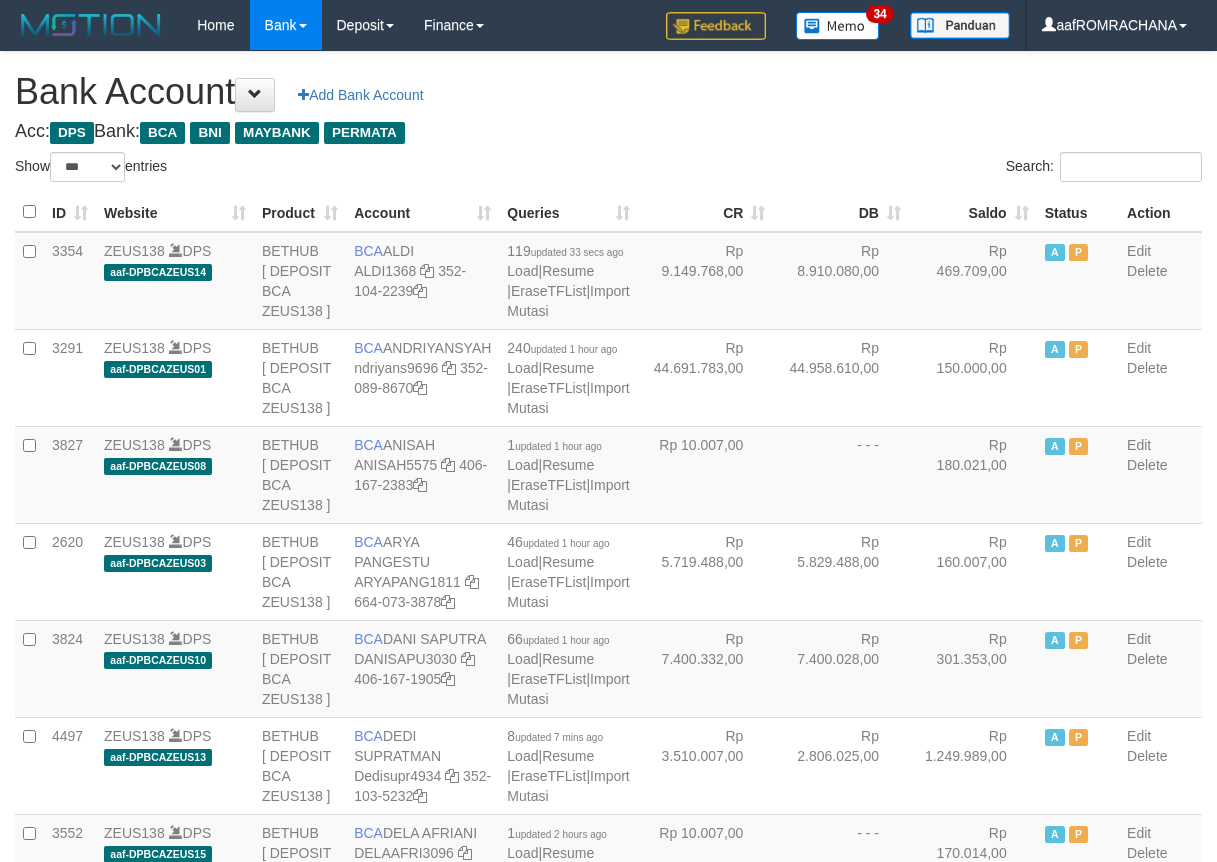 select on "***" 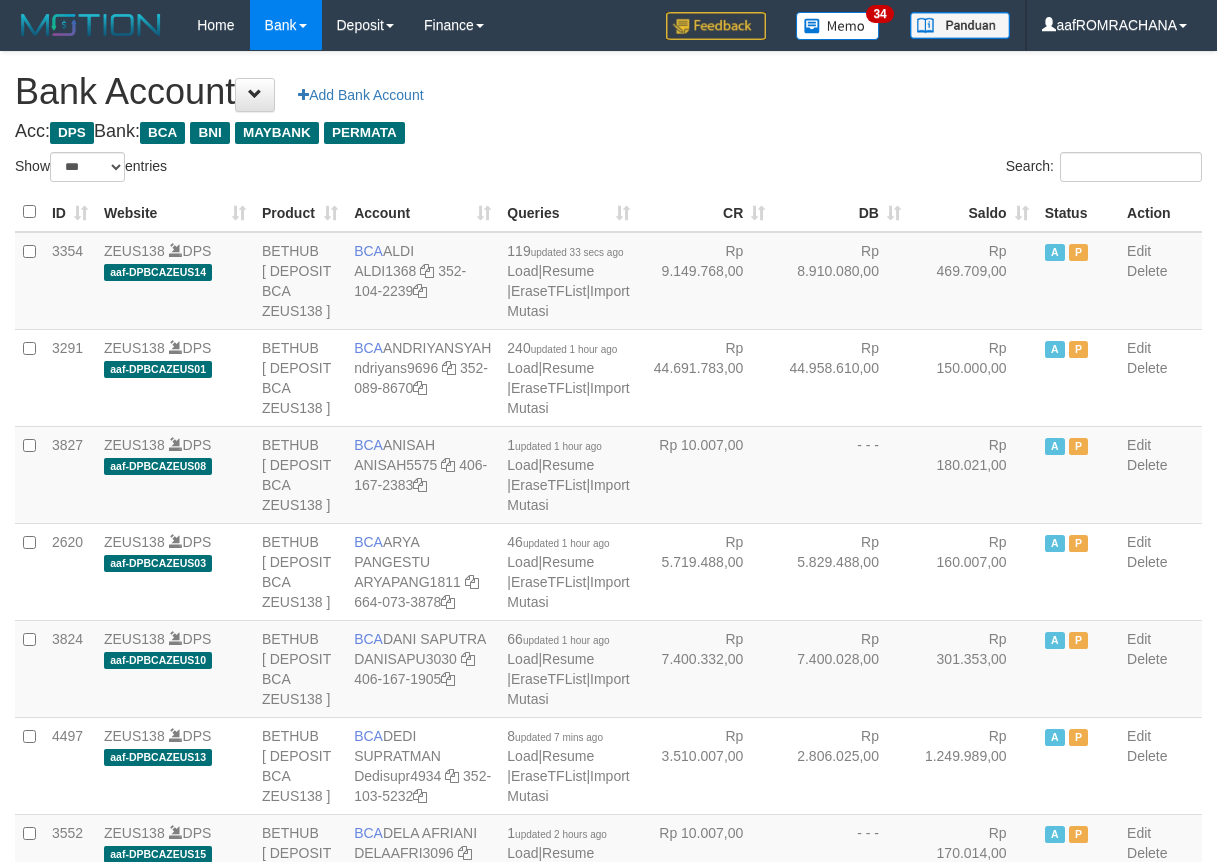 scroll, scrollTop: 0, scrollLeft: 0, axis: both 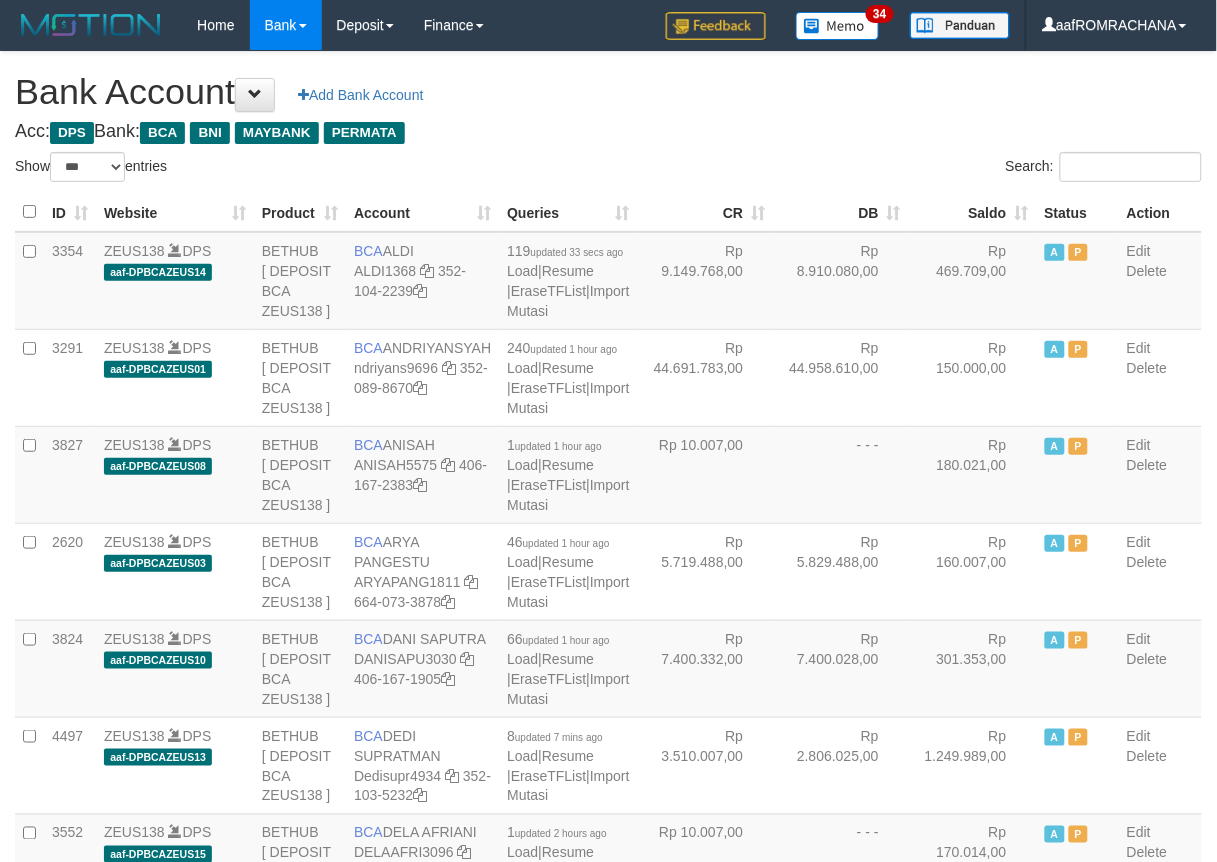 click on "Saldo" at bounding box center (973, 212) 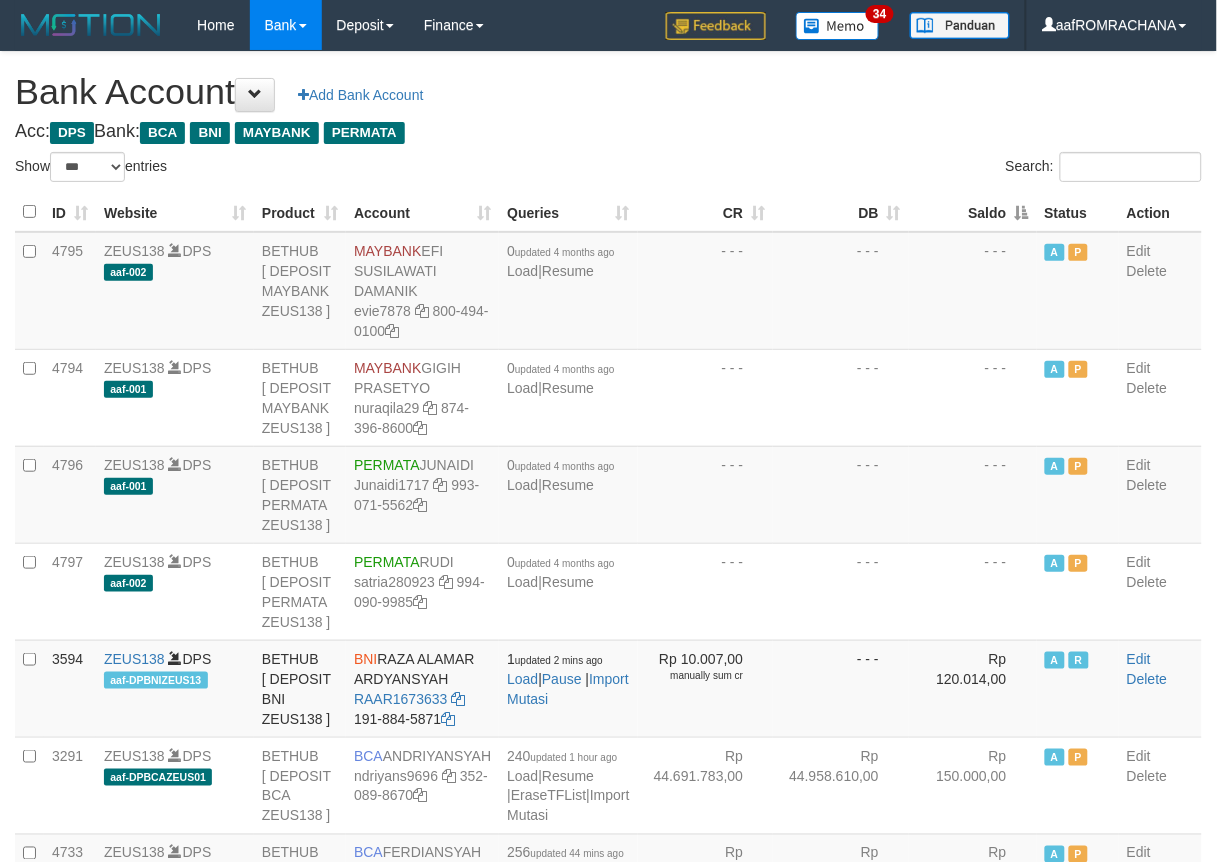 click on "Saldo" at bounding box center (973, 212) 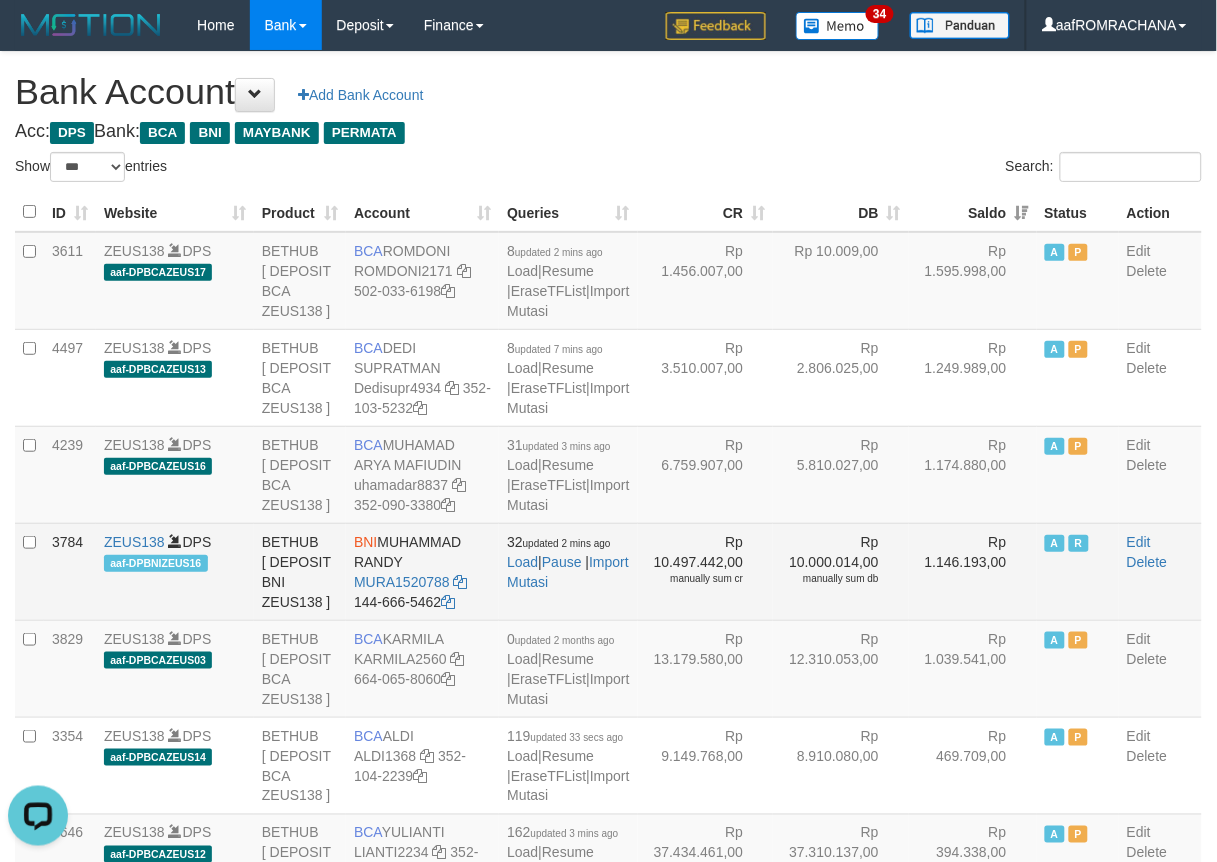 scroll, scrollTop: 0, scrollLeft: 0, axis: both 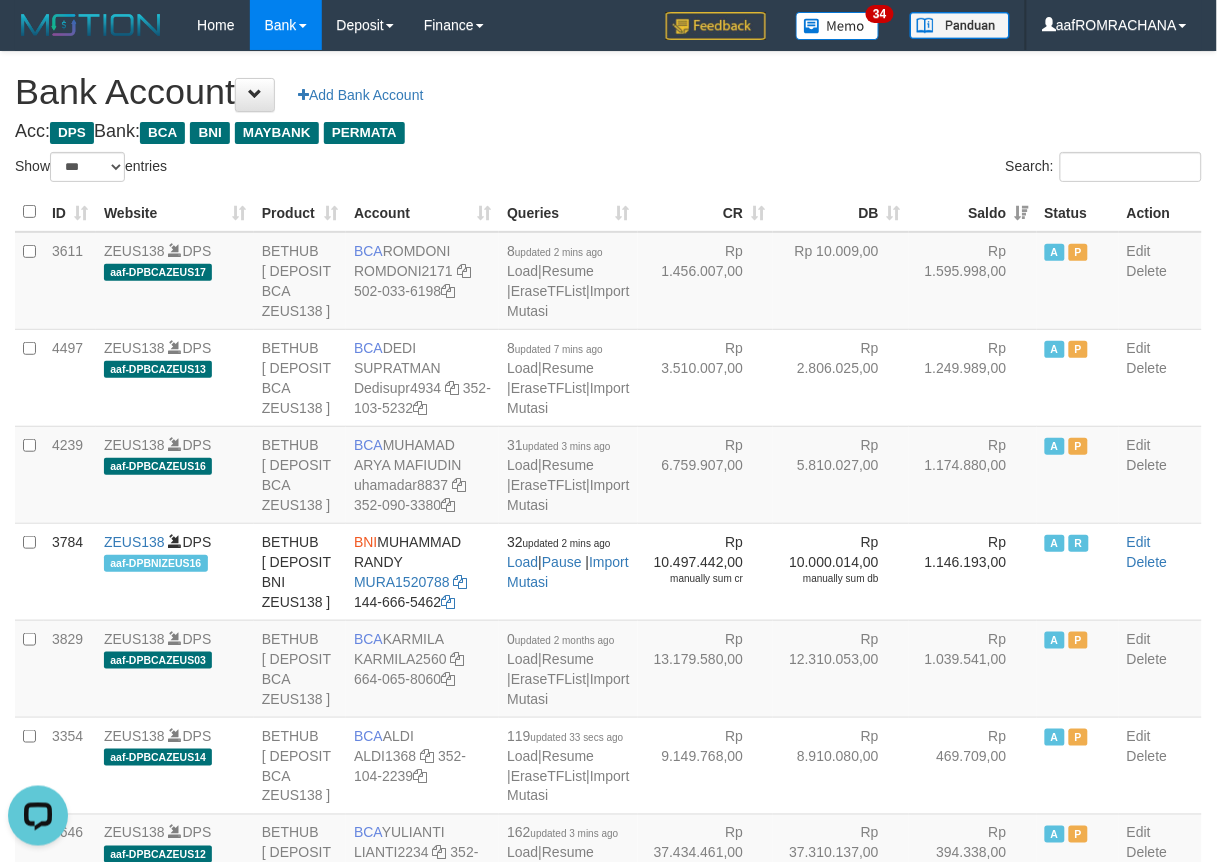 click on "Bank Account
Add Bank Account" at bounding box center [608, 92] 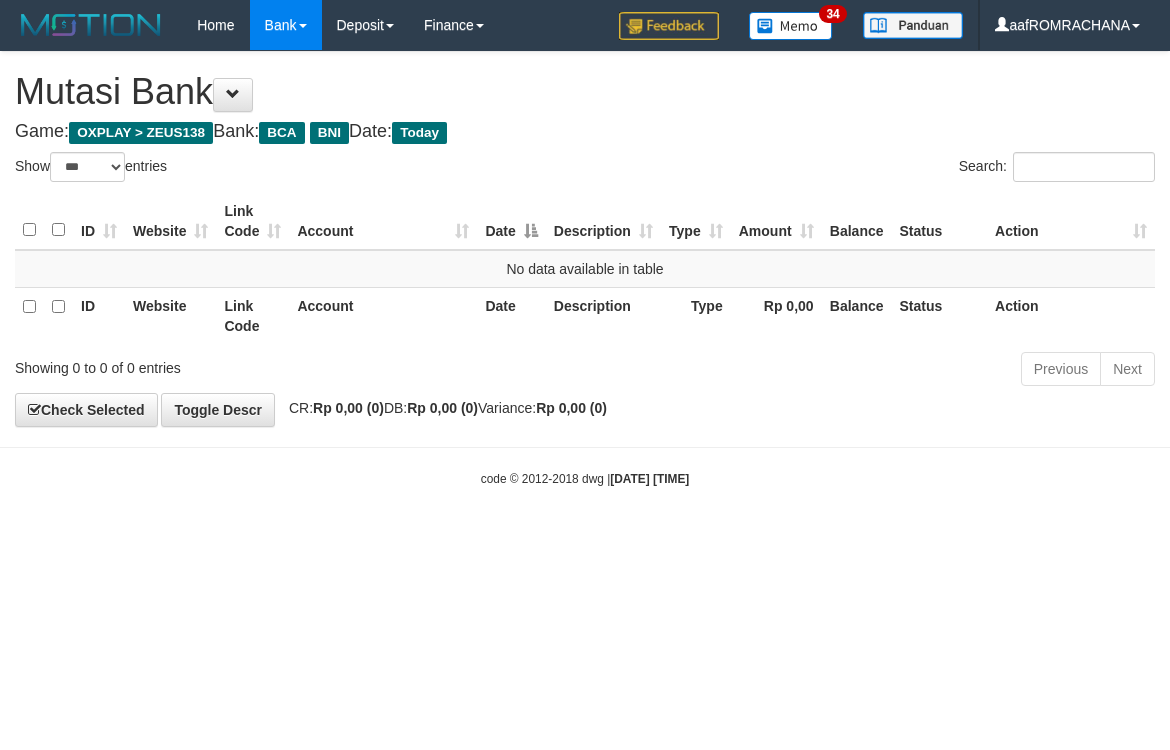 select on "***" 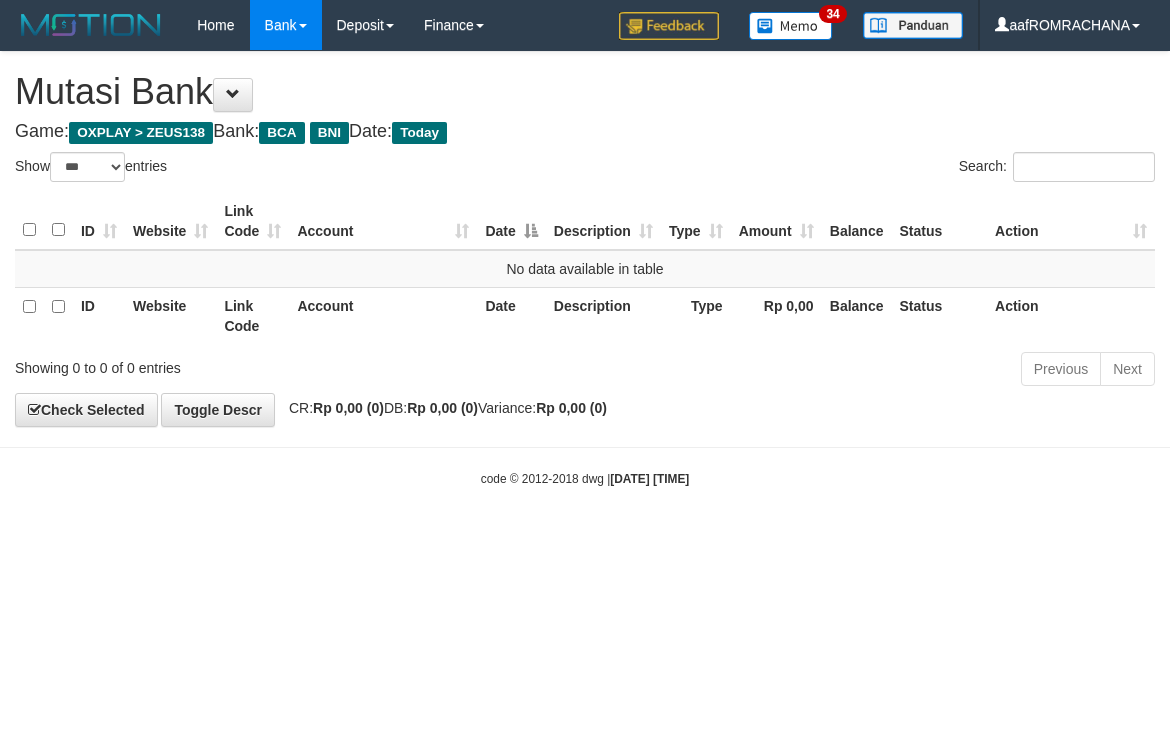 scroll, scrollTop: 0, scrollLeft: 0, axis: both 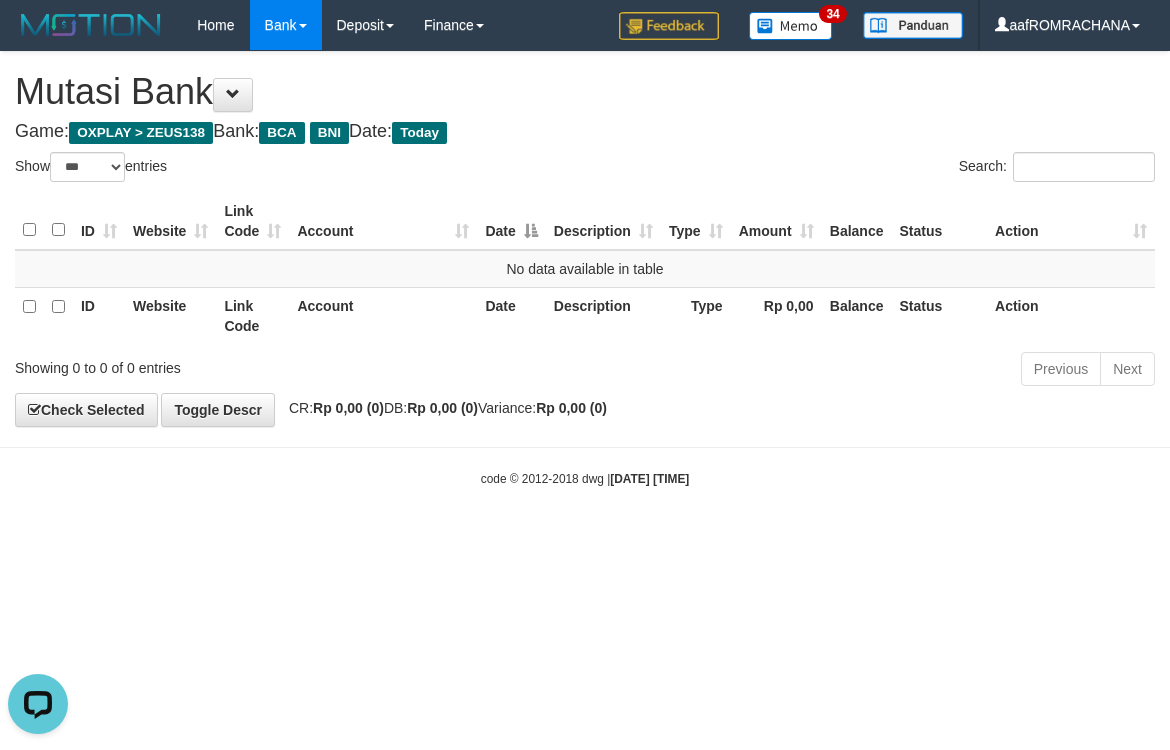 click on "Toggle navigation
Home
Bank
Account List
Load
By Website
Group
[OXPLAY]													ZEUS138
By Load Group (DPS)
Sync" at bounding box center [585, 269] 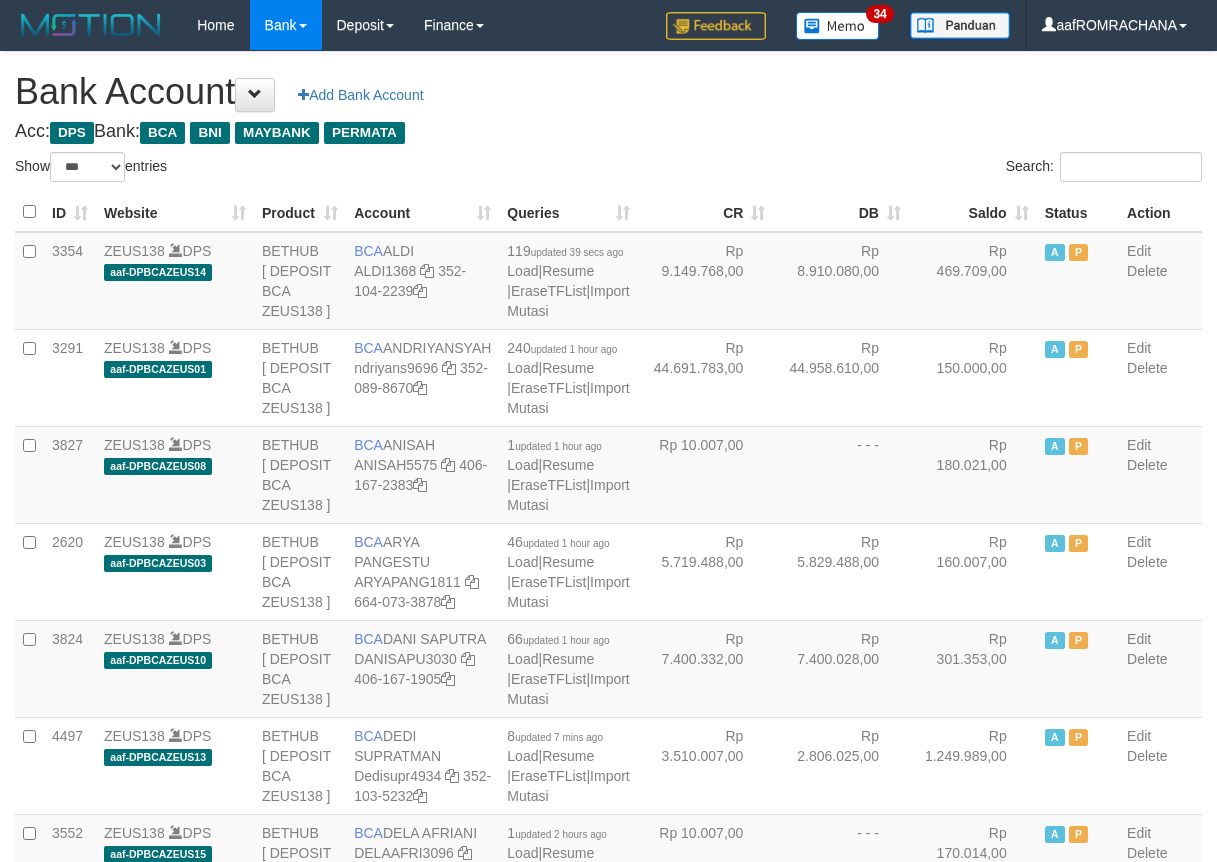 select on "***" 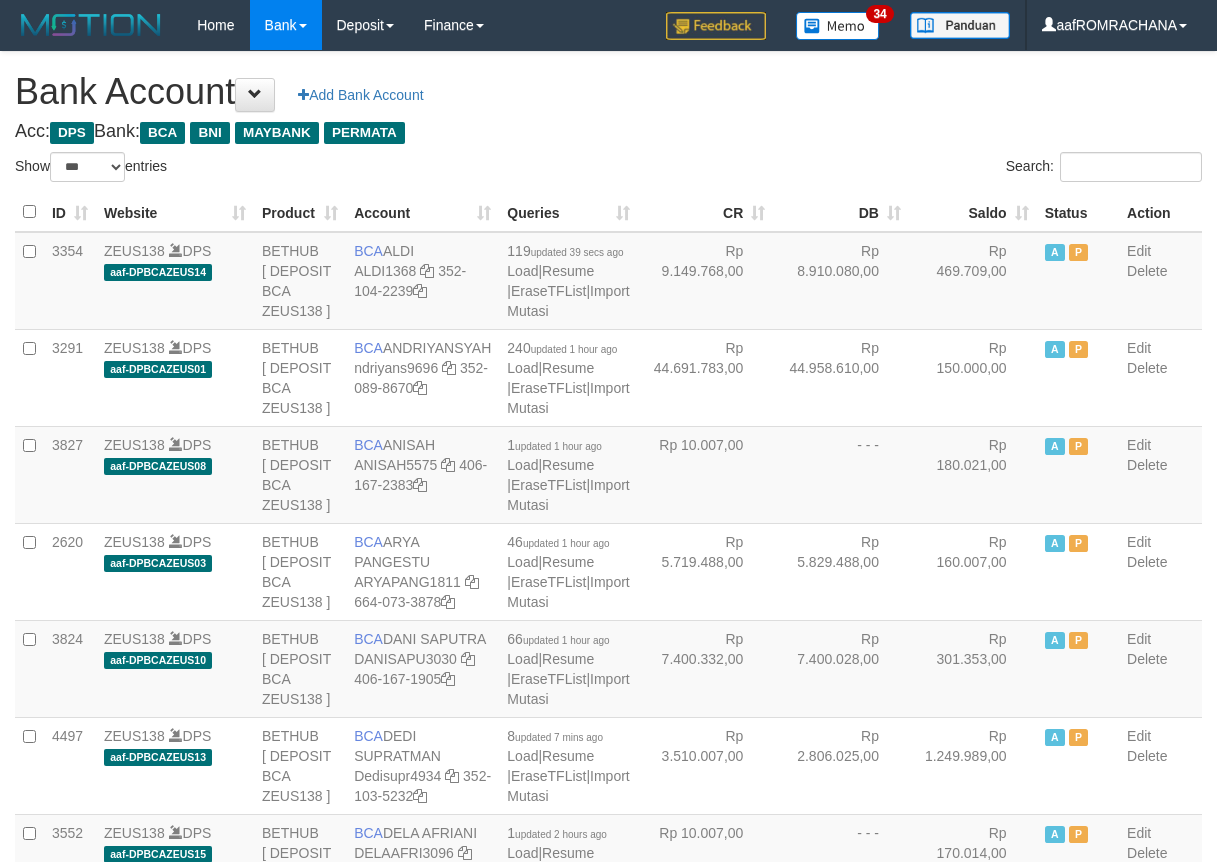 scroll, scrollTop: 0, scrollLeft: 0, axis: both 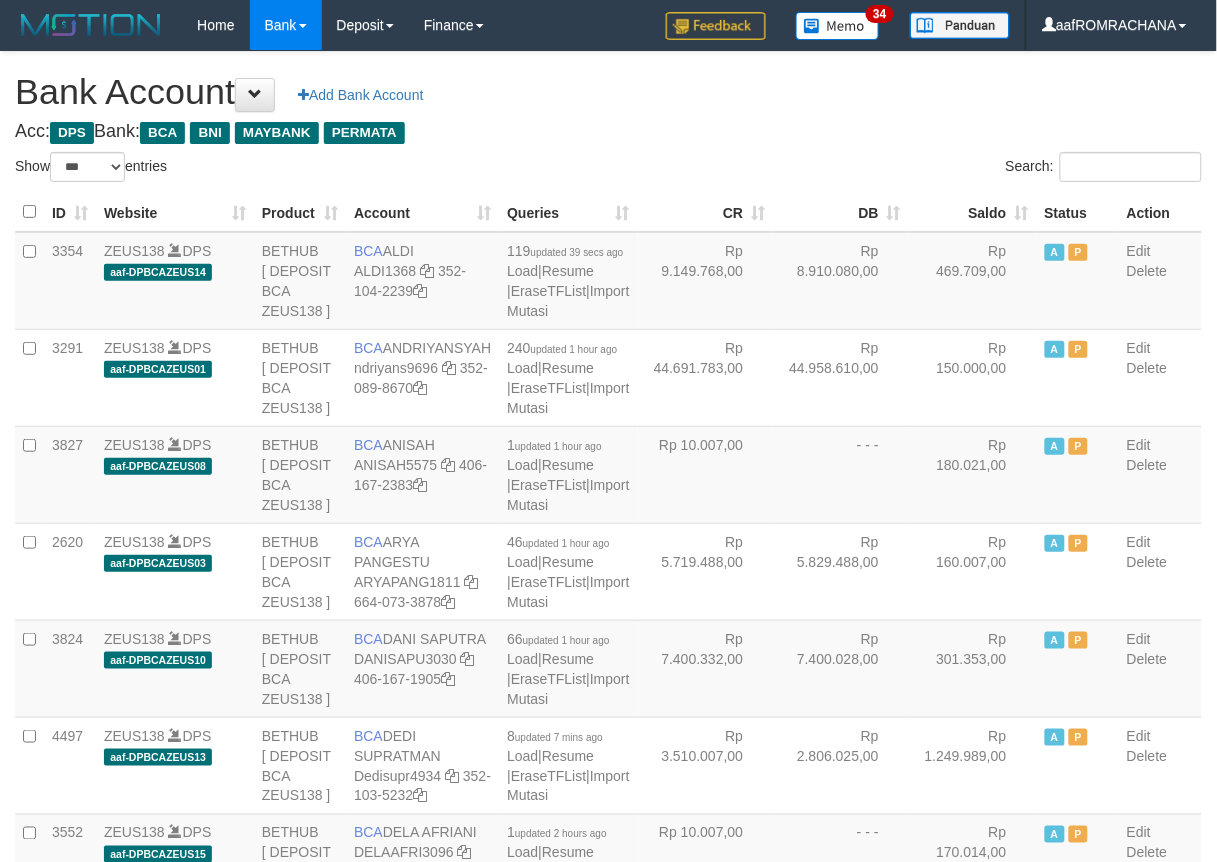 click on "Saldo" at bounding box center [973, 212] 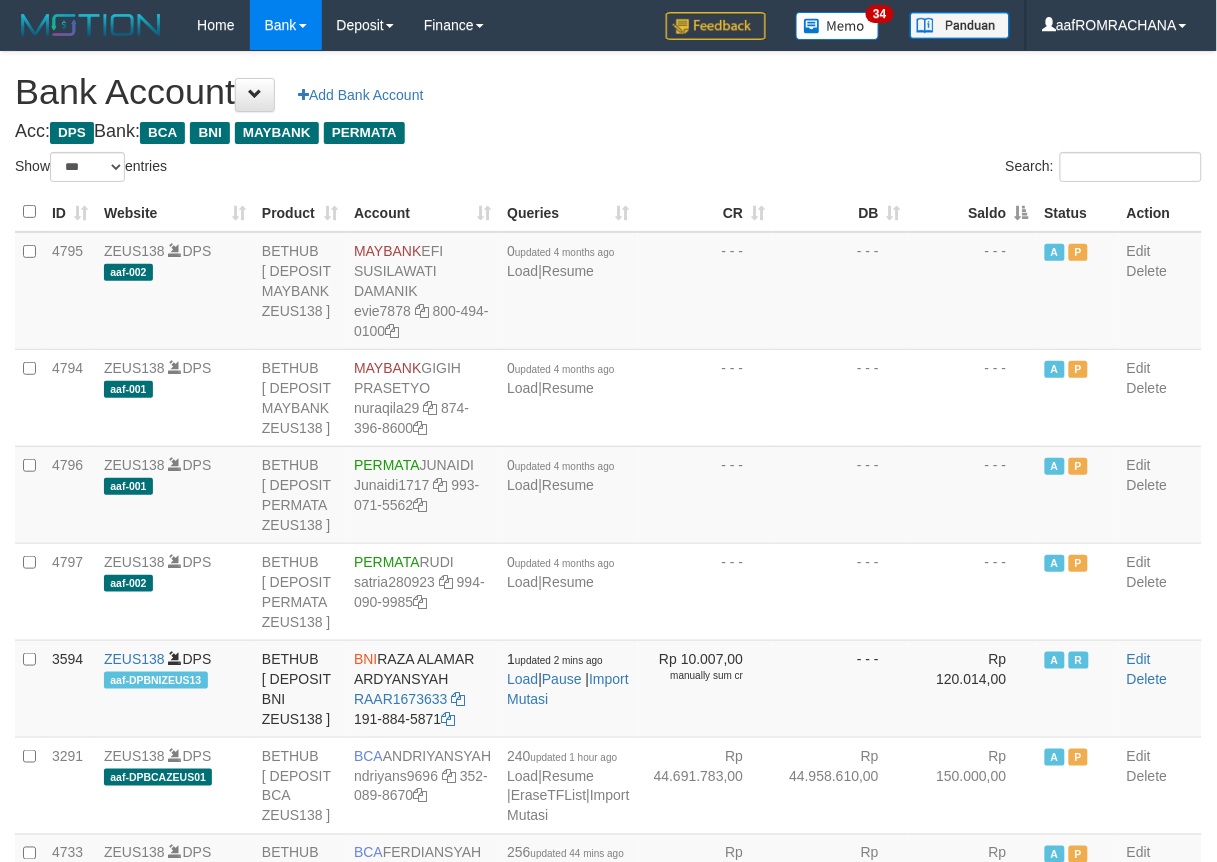 click on "Saldo" at bounding box center [973, 212] 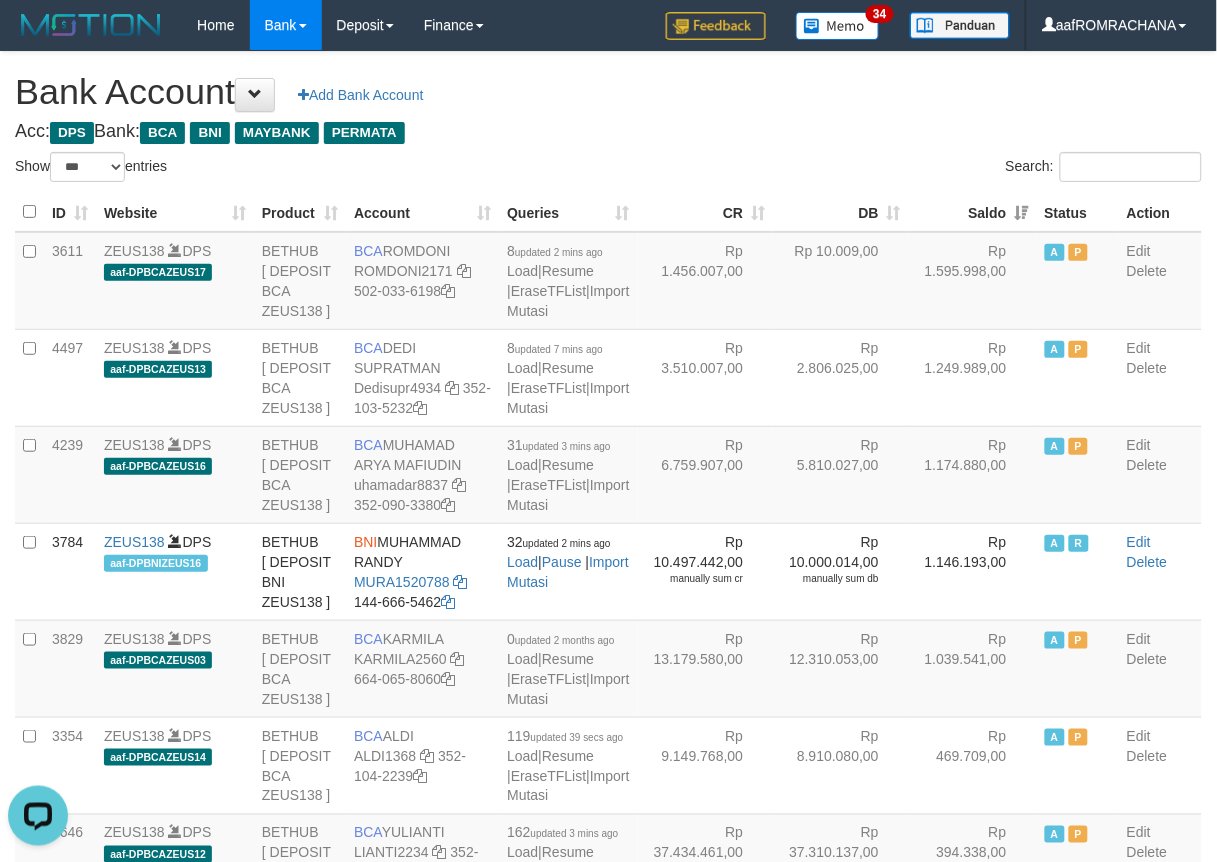 scroll, scrollTop: 0, scrollLeft: 0, axis: both 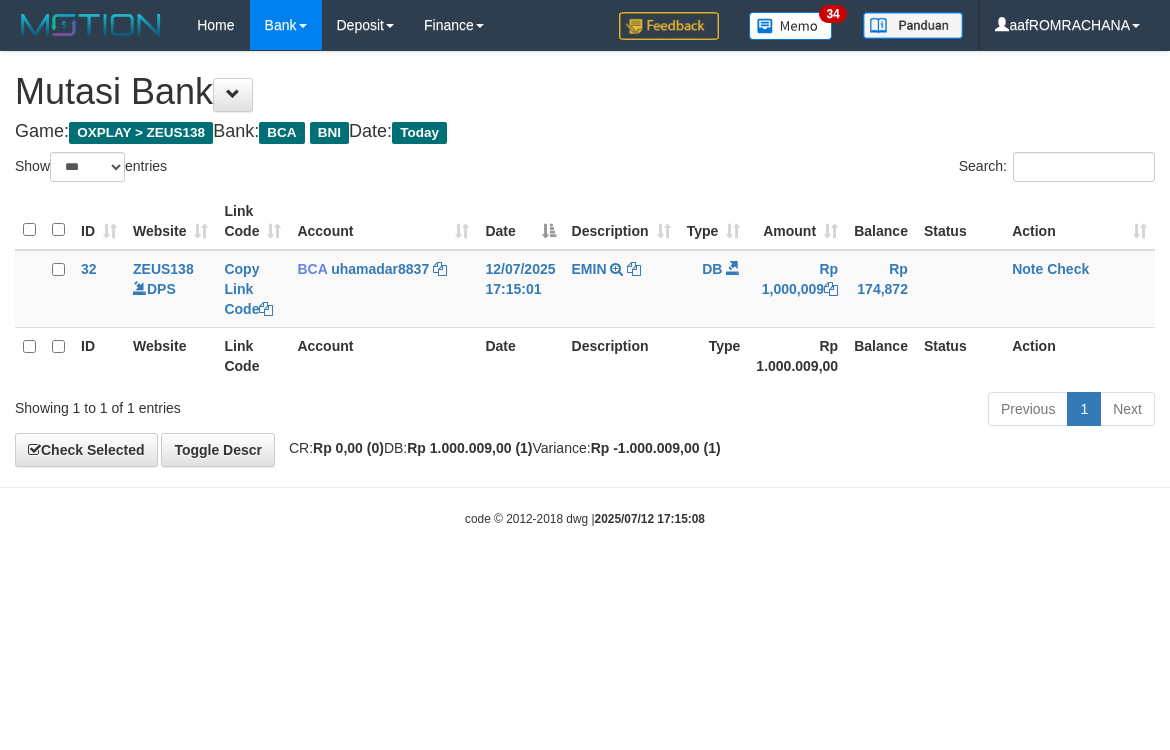 select on "***" 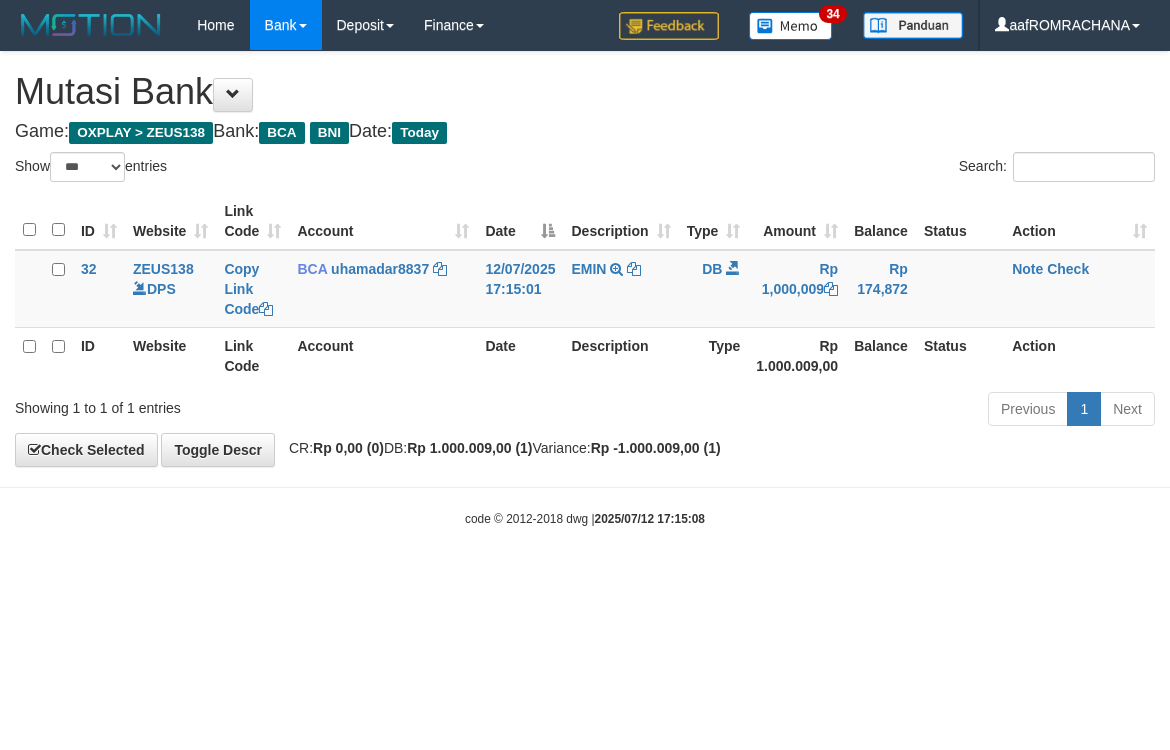 scroll, scrollTop: 0, scrollLeft: 0, axis: both 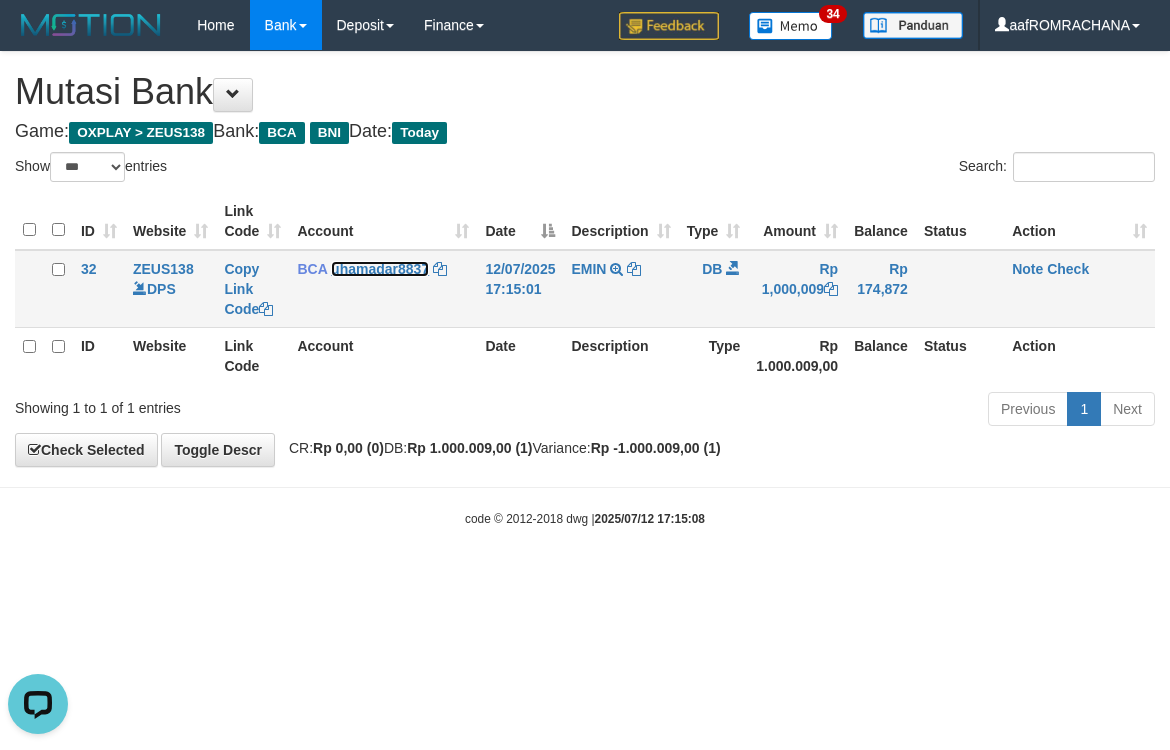 click on "uhamadar8837" at bounding box center (380, 269) 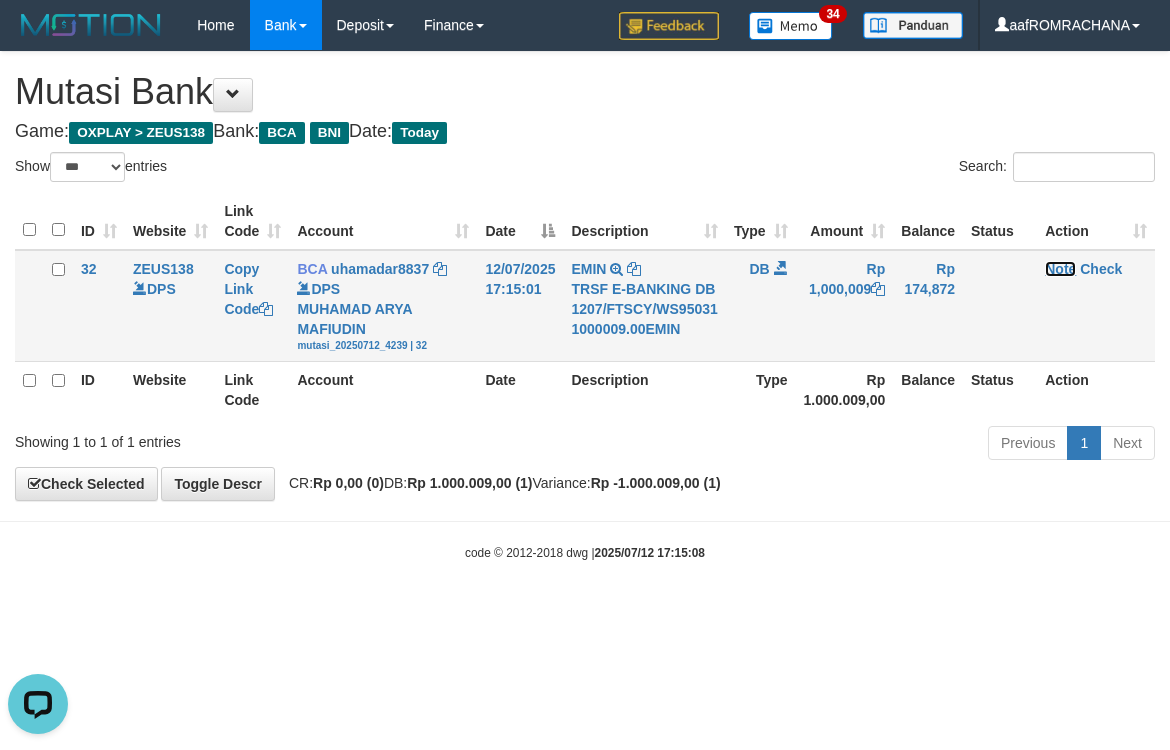 click on "Note" at bounding box center [1060, 269] 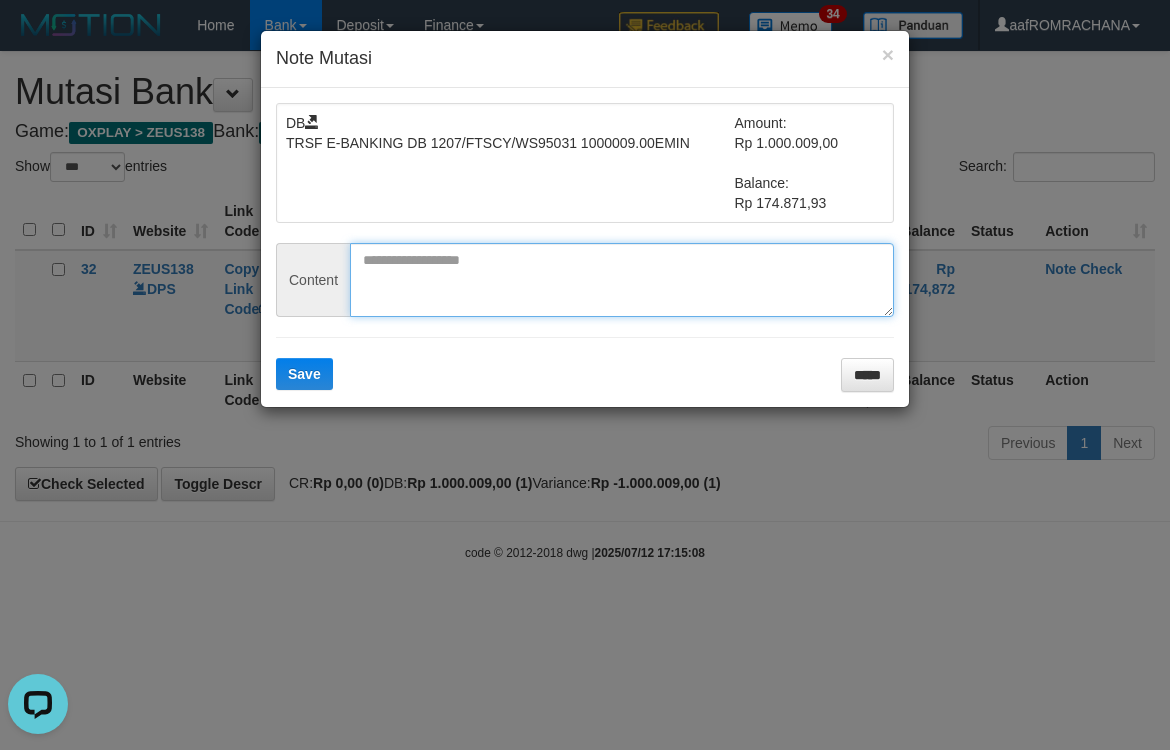 click at bounding box center [622, 280] 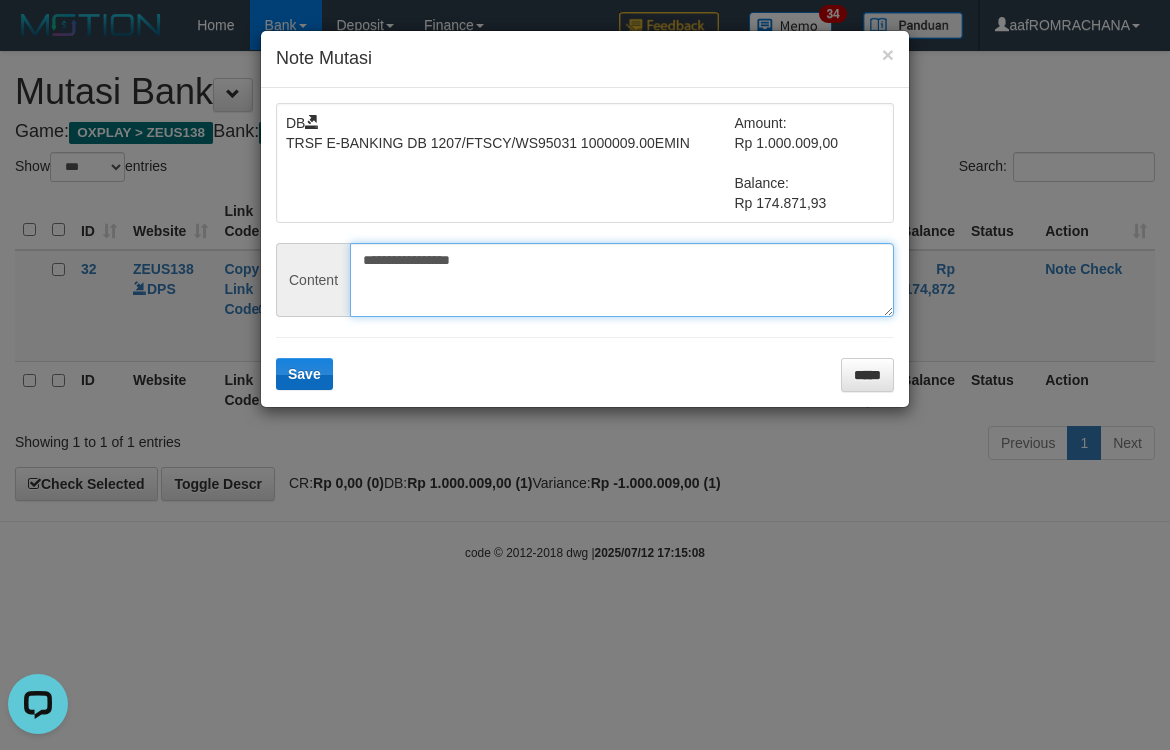 type on "**********" 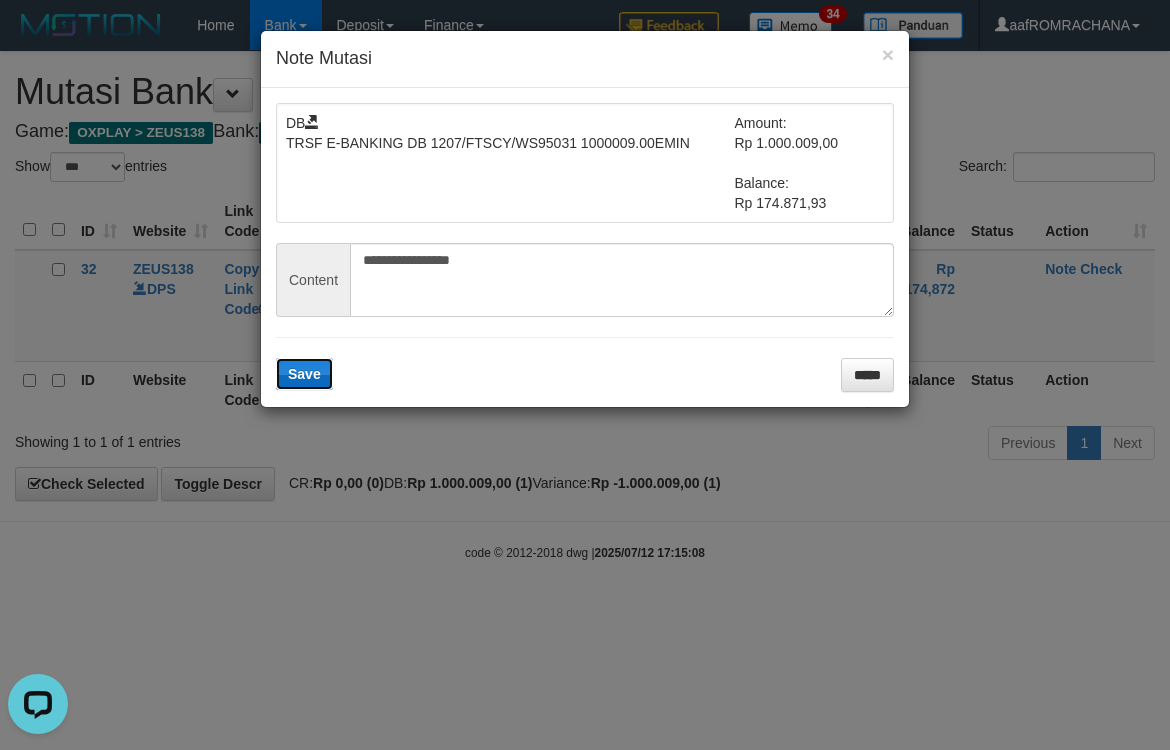 click on "Save" at bounding box center (304, 374) 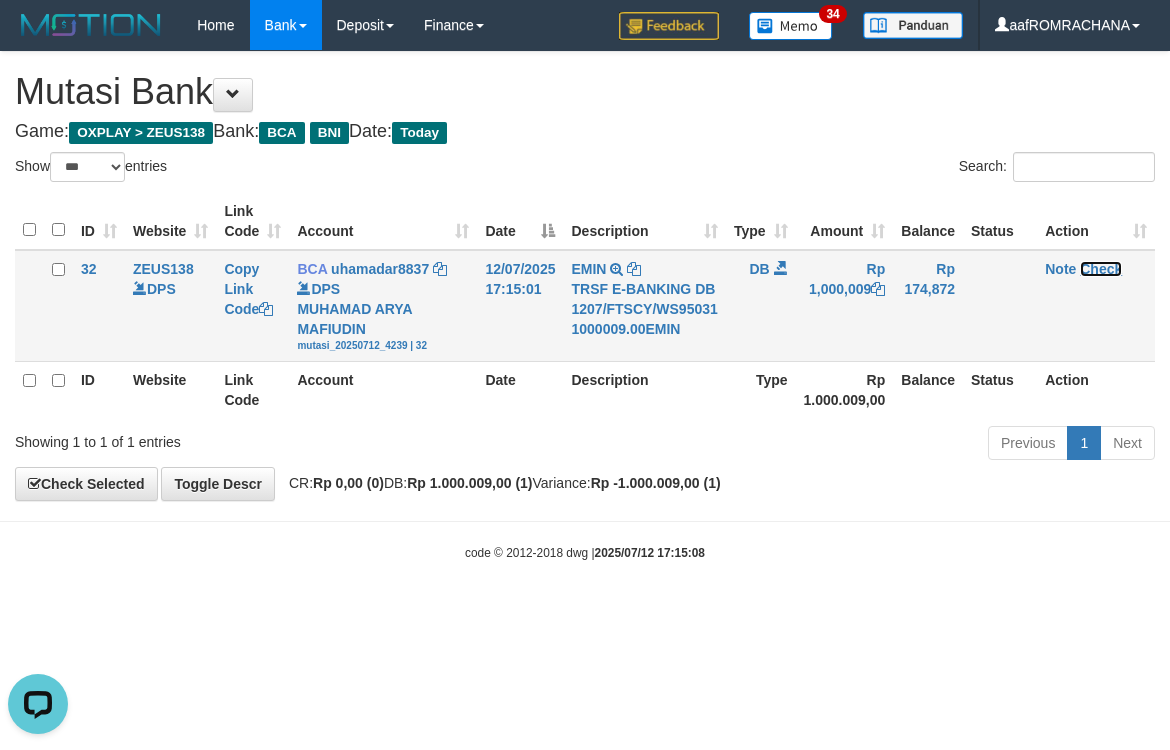 click on "Check" at bounding box center [1101, 269] 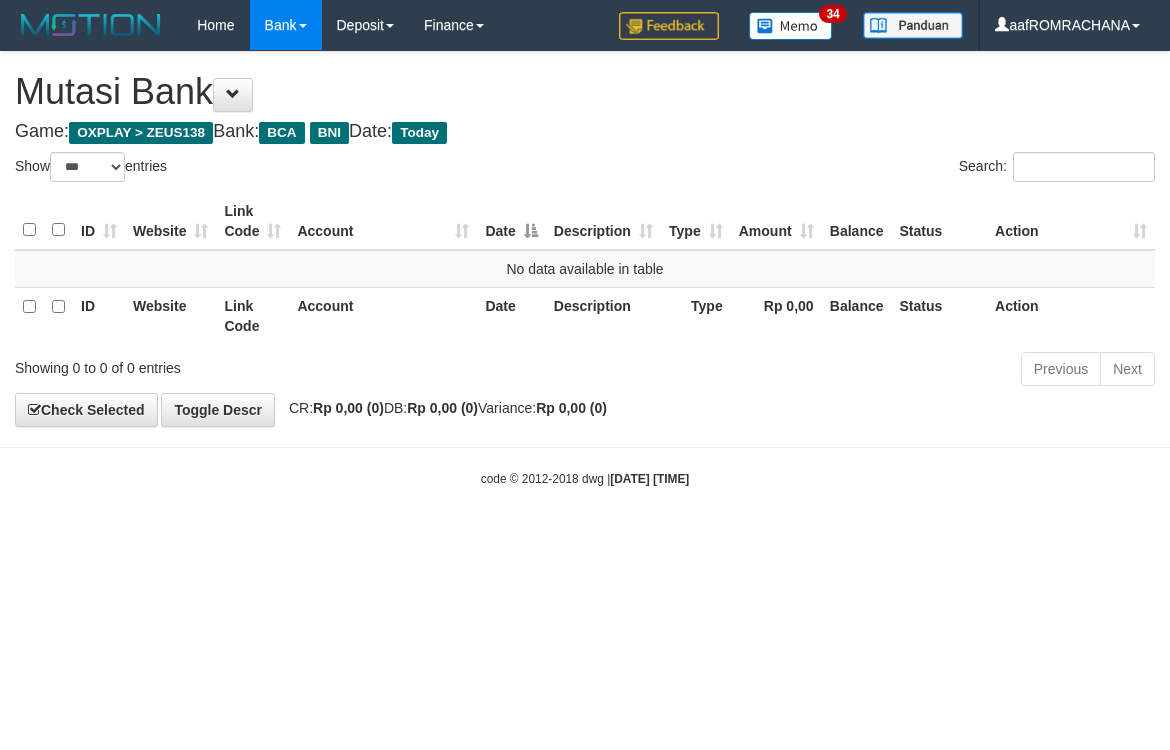 select on "***" 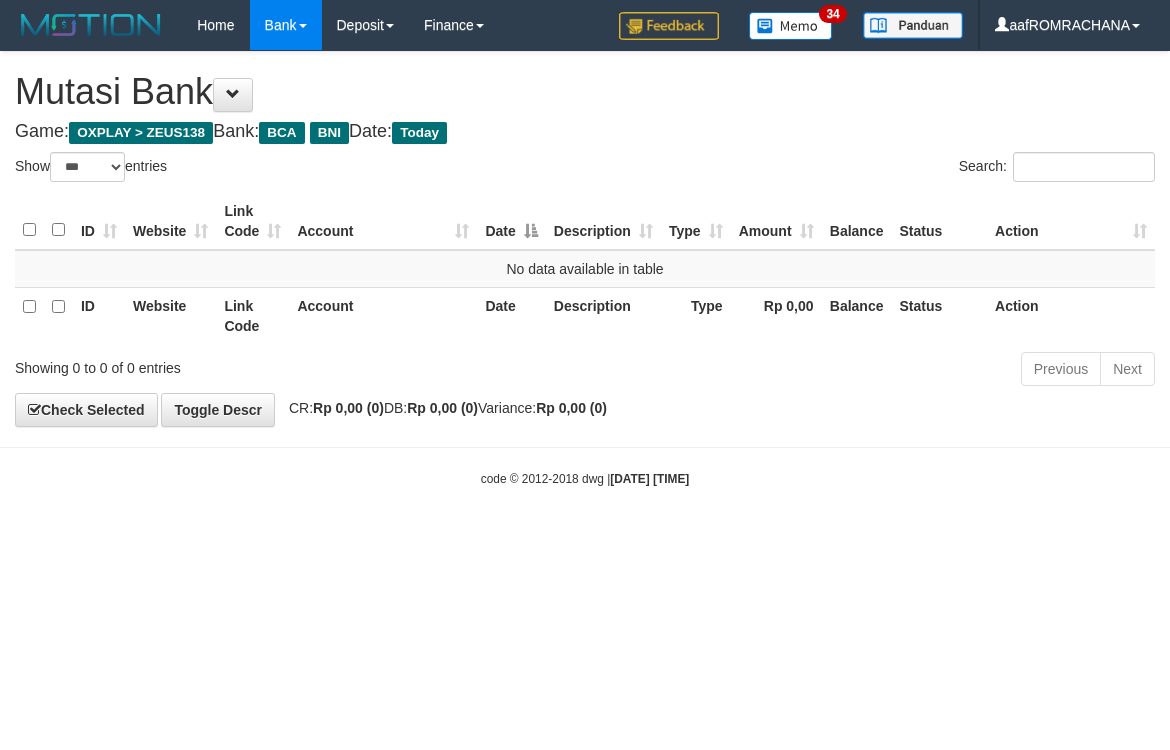 scroll, scrollTop: 0, scrollLeft: 0, axis: both 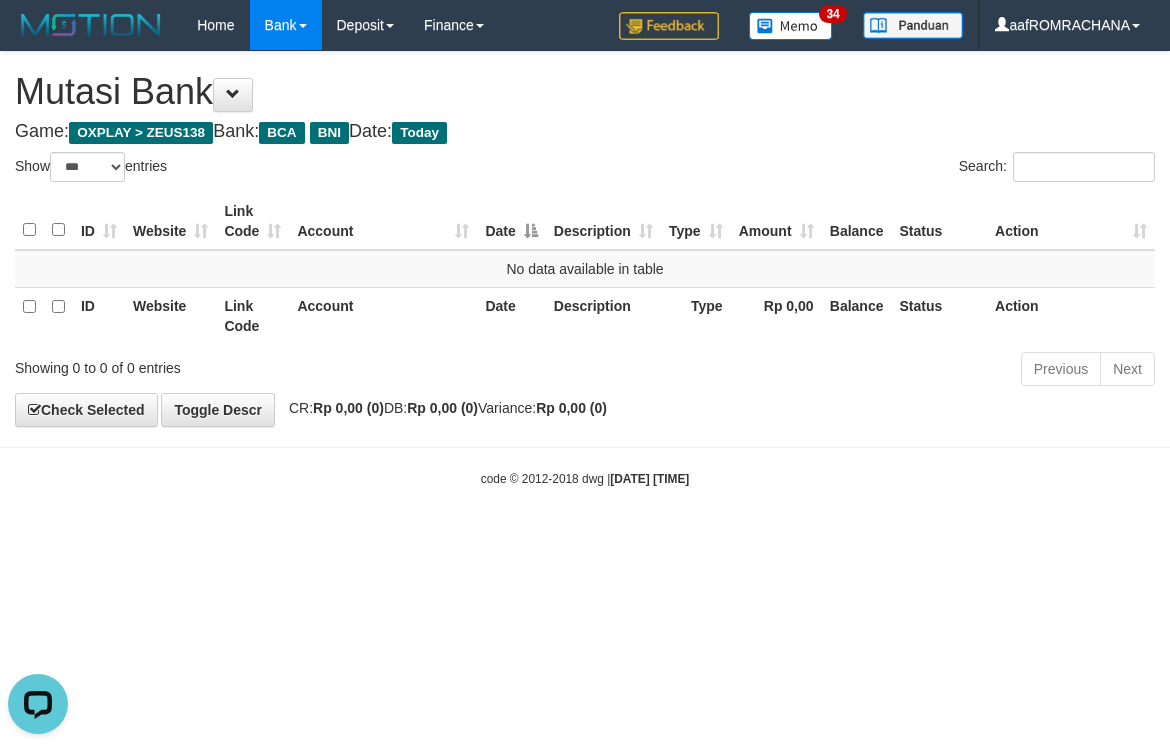 drag, startPoint x: 546, startPoint y: 561, endPoint x: 535, endPoint y: 558, distance: 11.401754 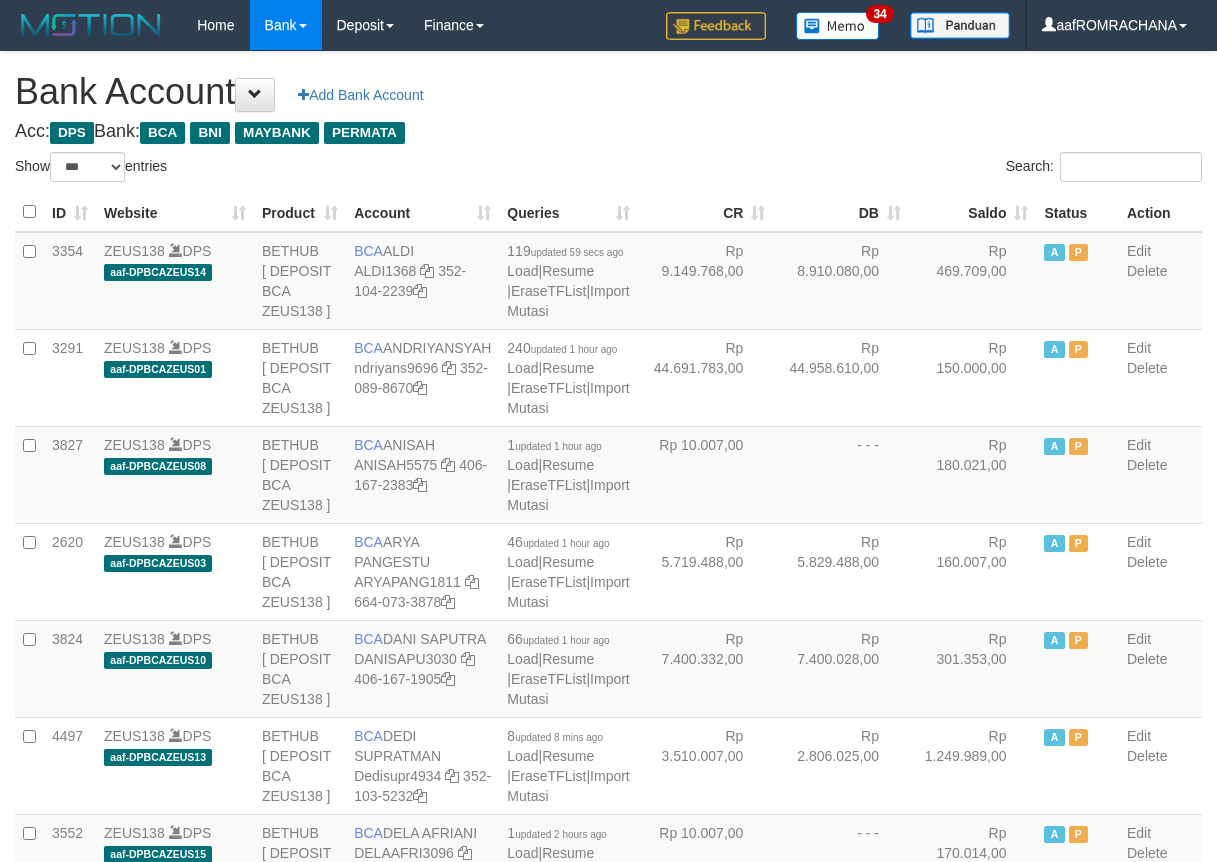 select on "***" 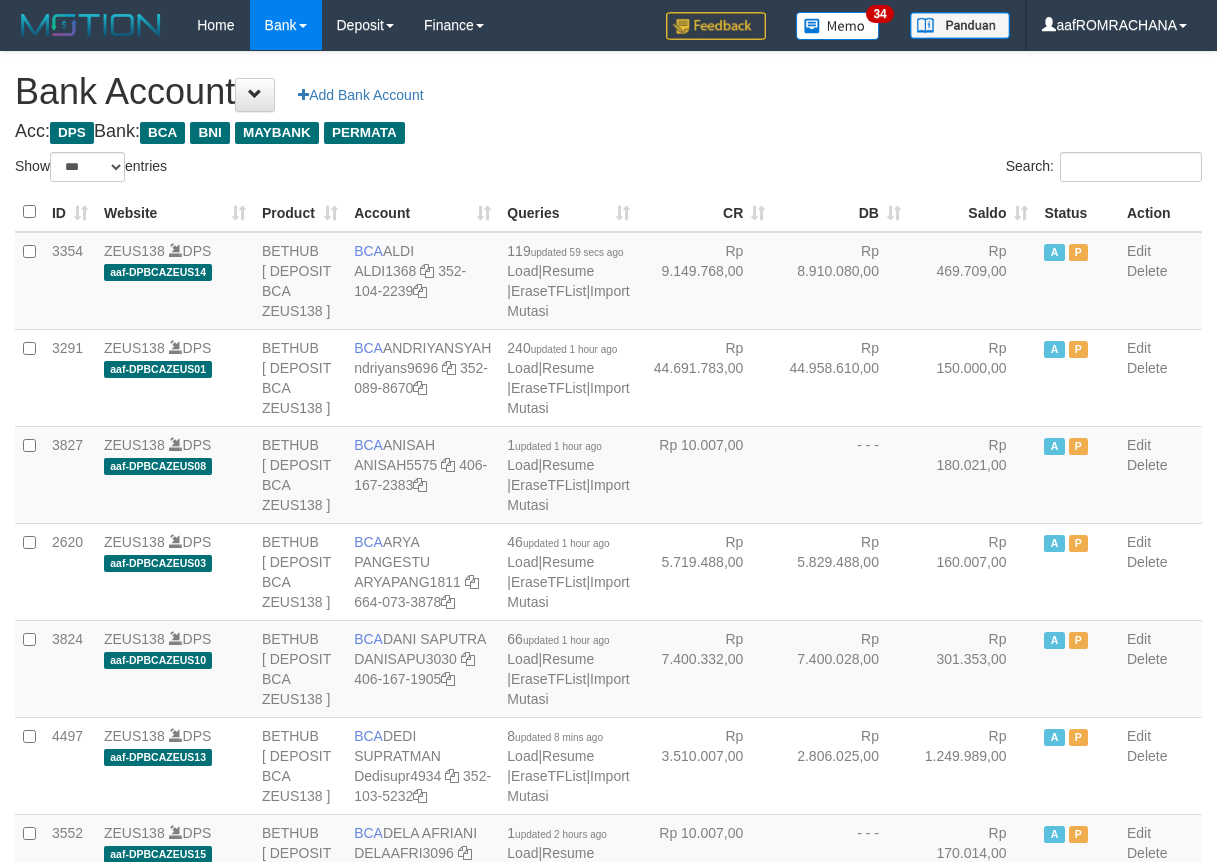 scroll, scrollTop: 0, scrollLeft: 0, axis: both 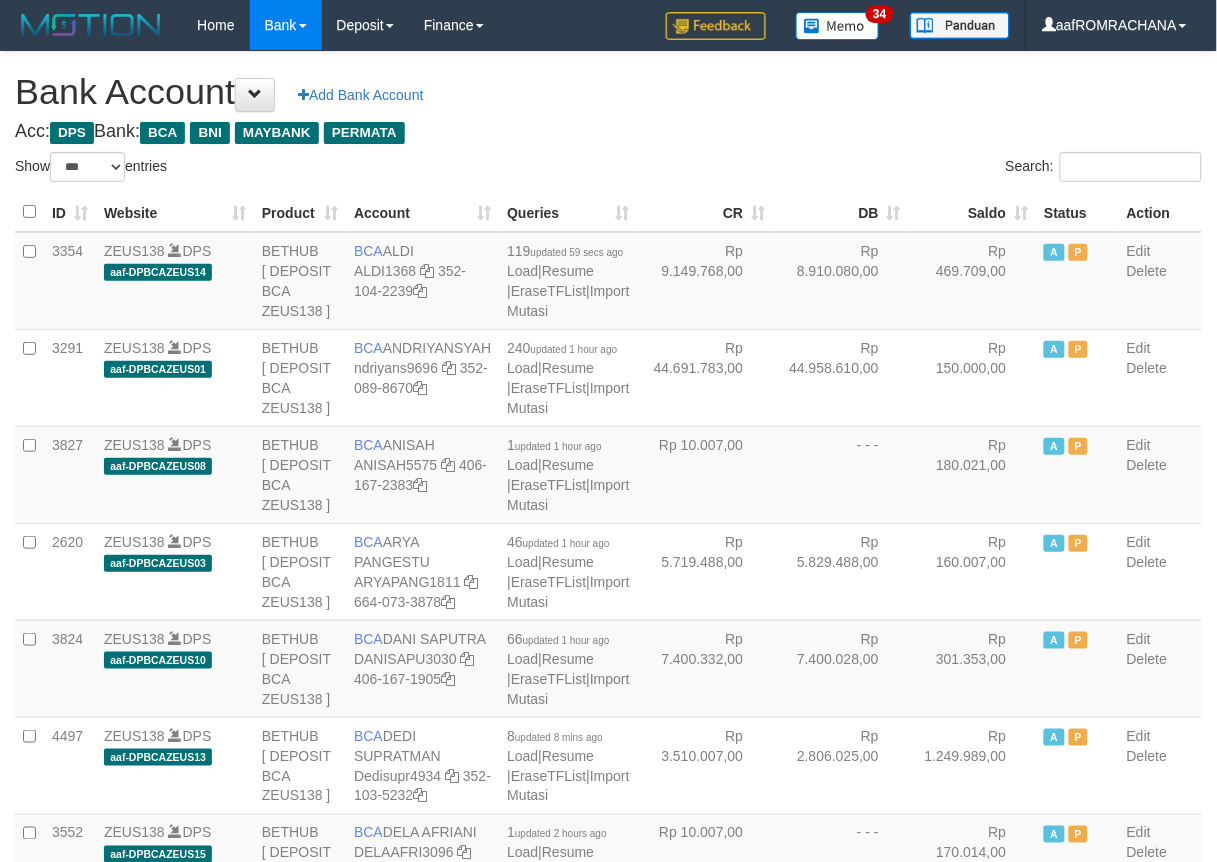 click on "Saldo" at bounding box center (973, 212) 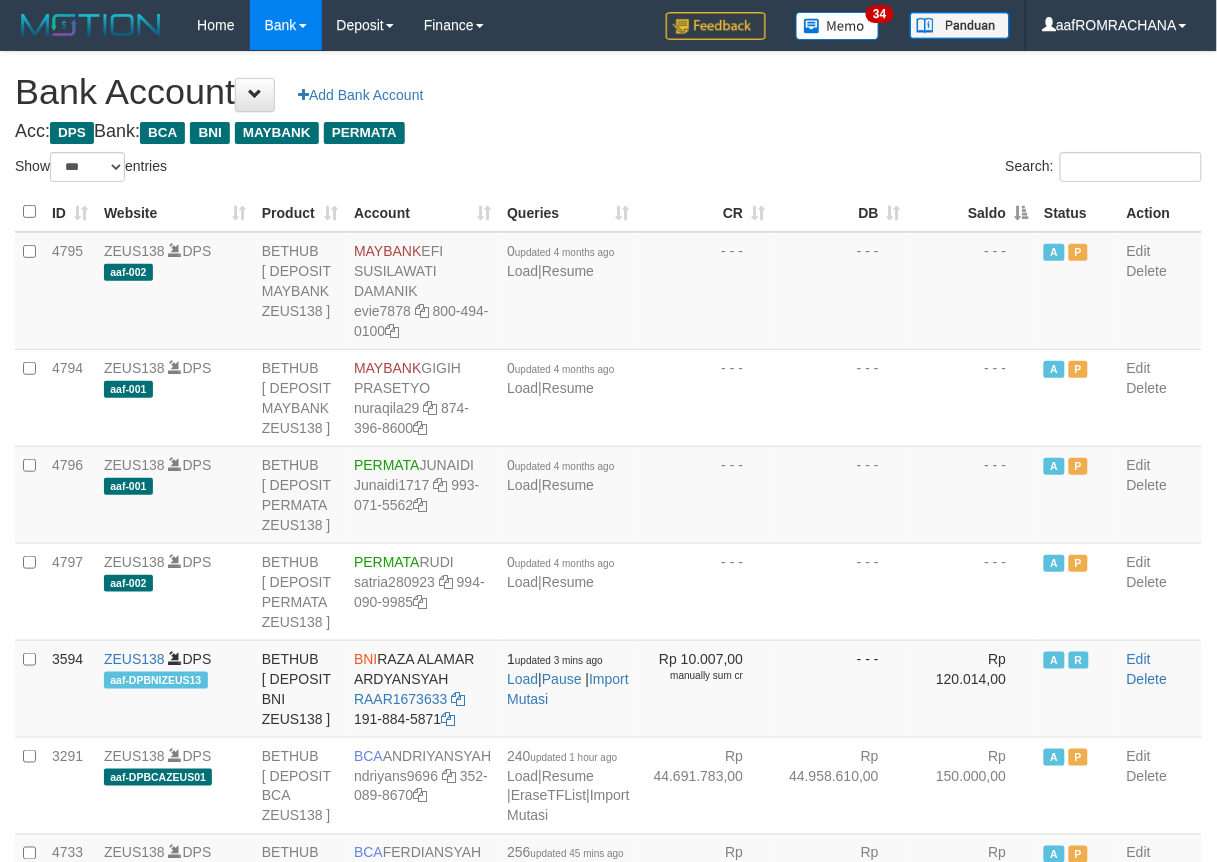 click on "Saldo" at bounding box center [973, 212] 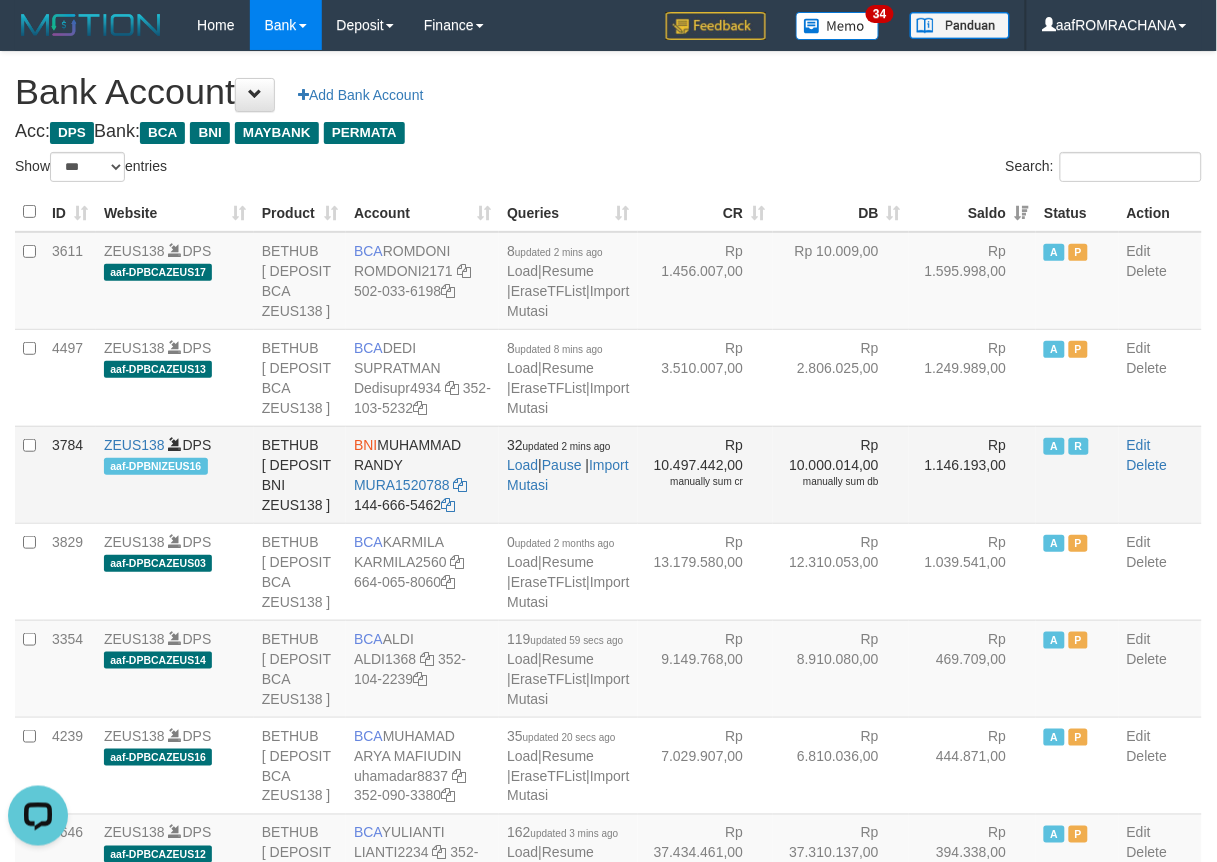 scroll, scrollTop: 0, scrollLeft: 0, axis: both 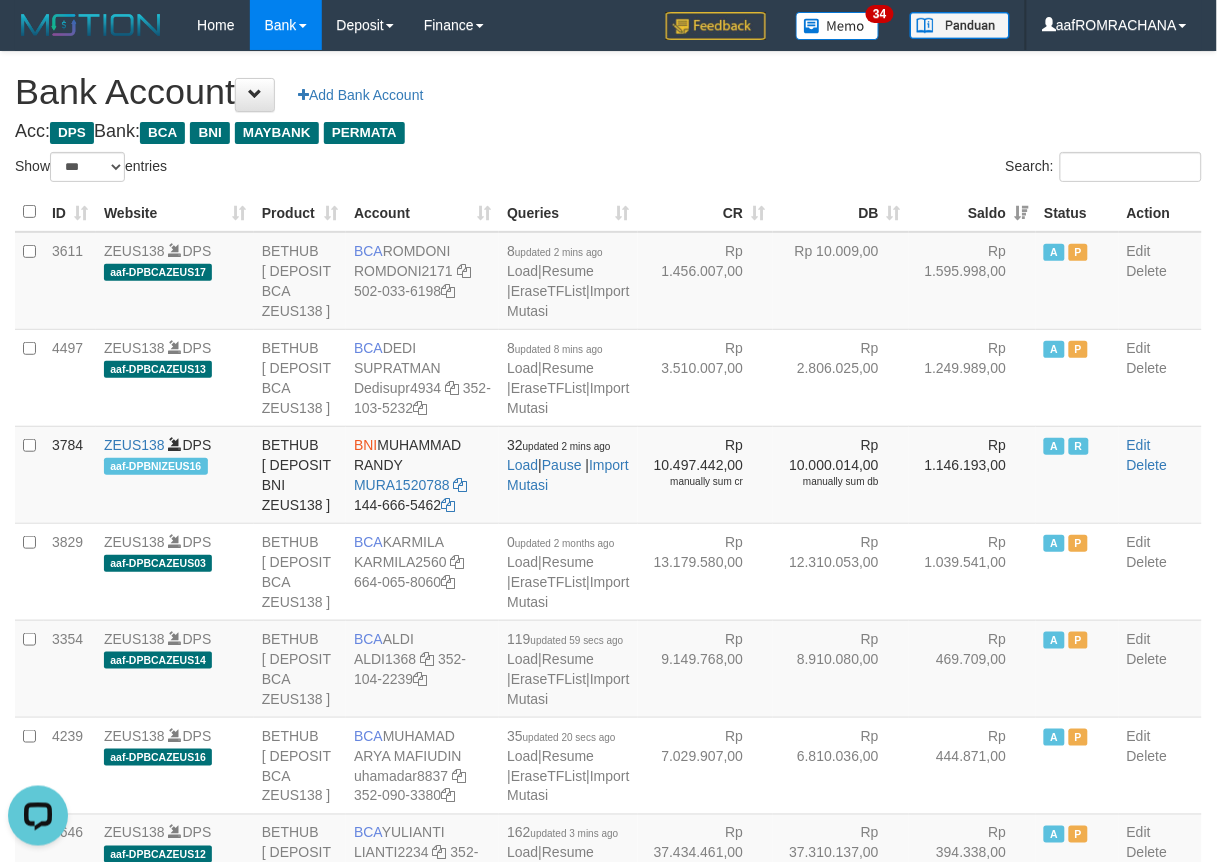 click on "Search:" at bounding box center (913, 169) 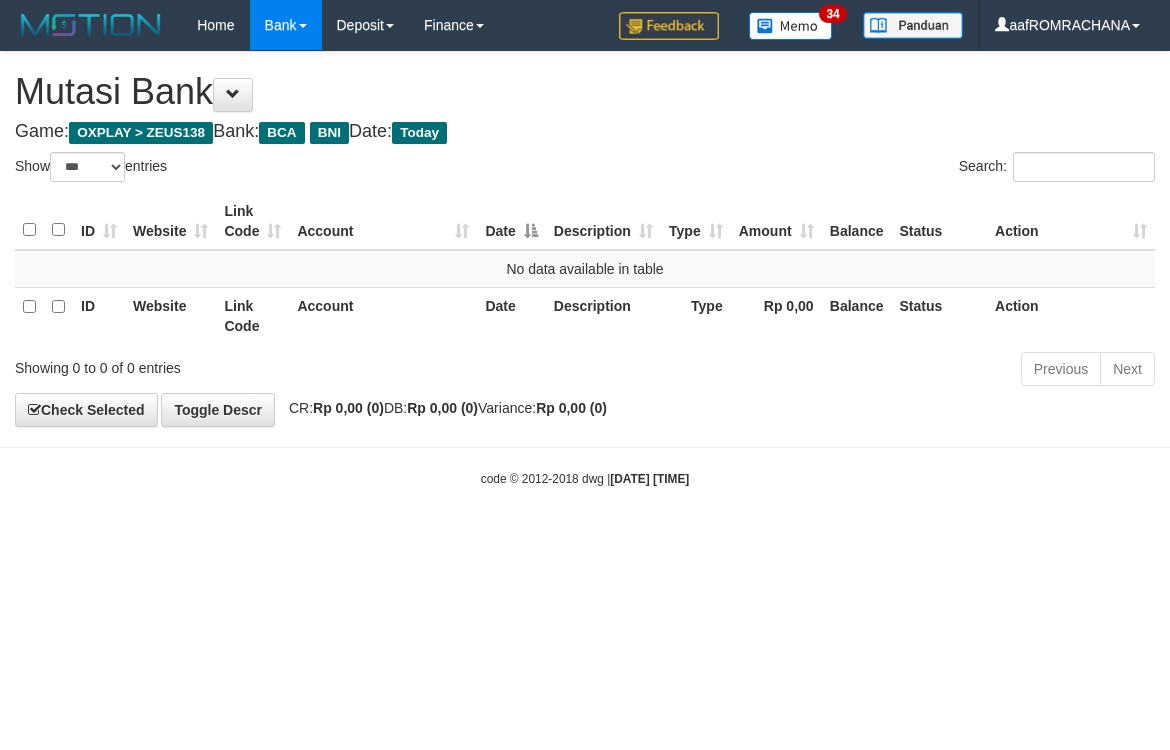 select on "***" 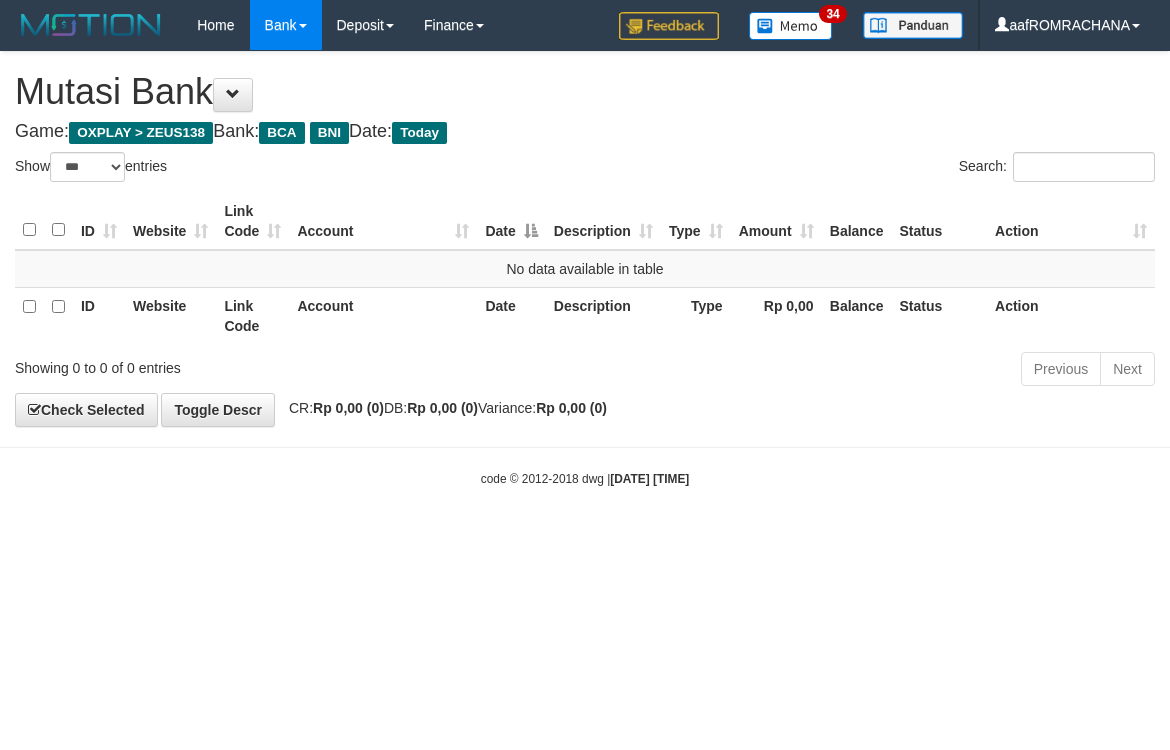 scroll, scrollTop: 0, scrollLeft: 0, axis: both 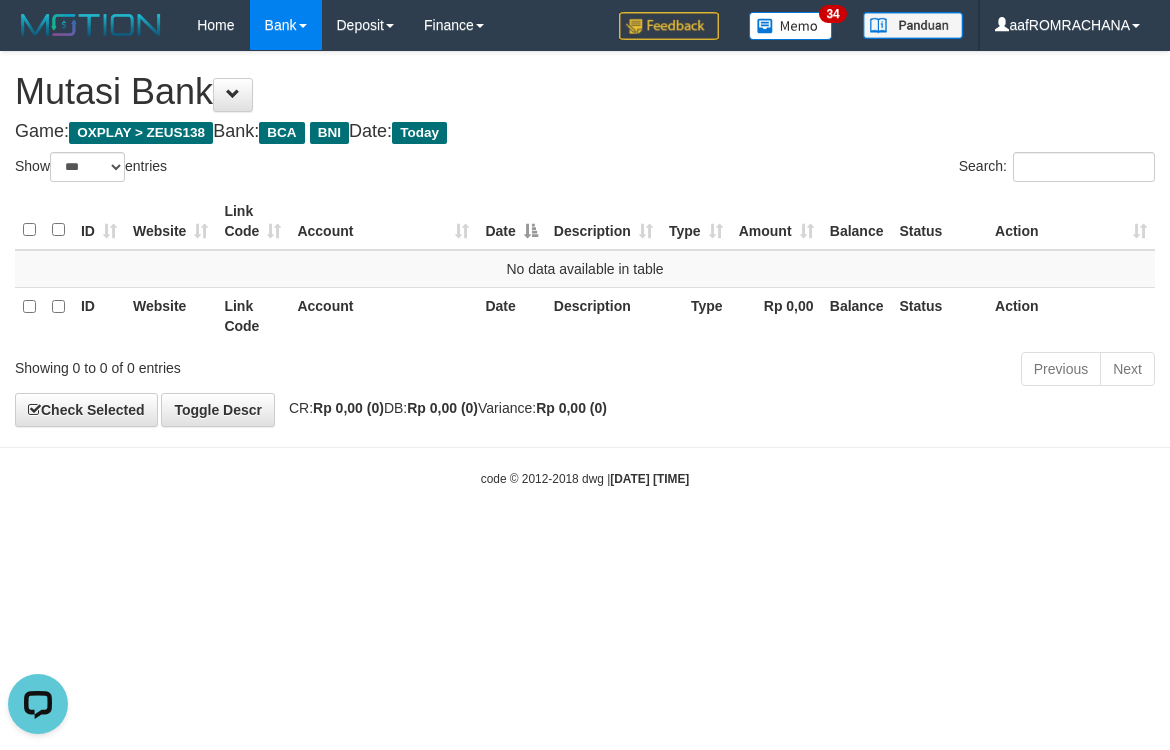 click on "Search:" at bounding box center (877, 169) 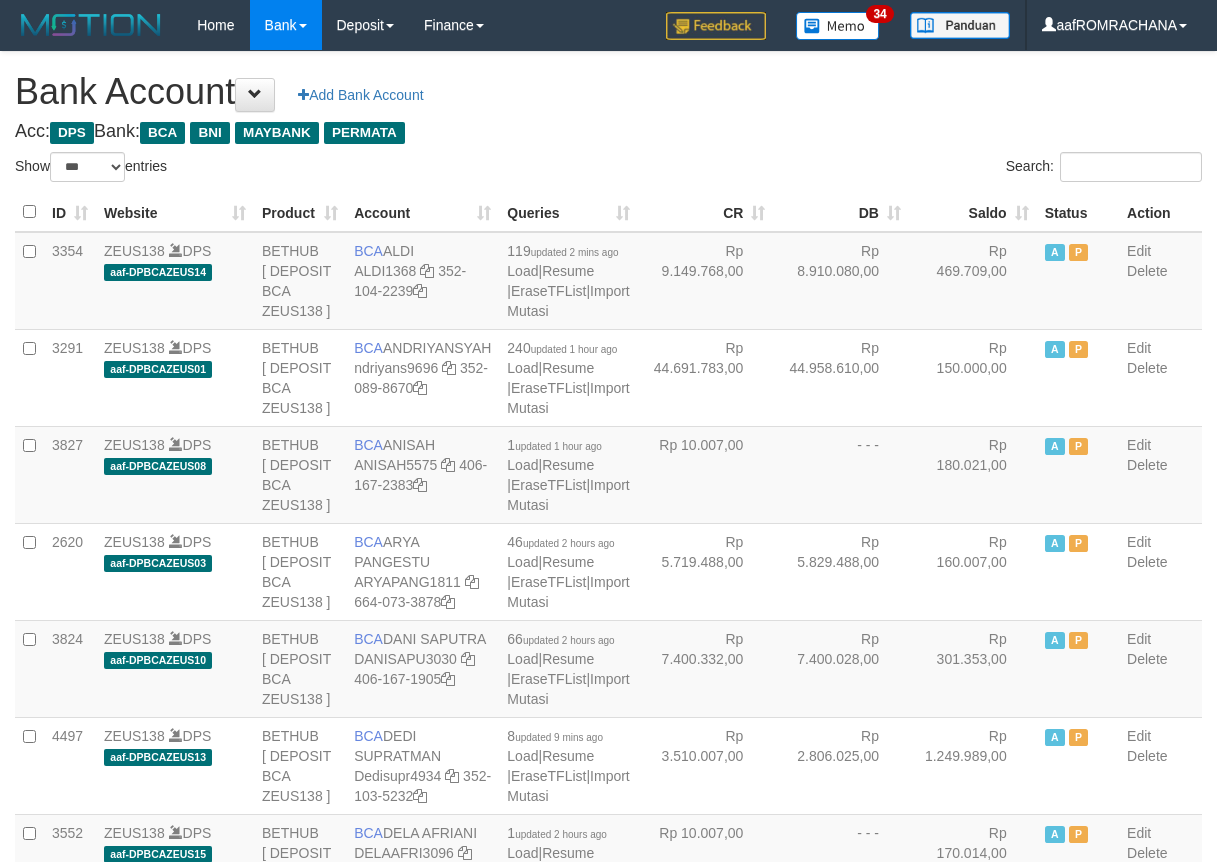 select on "***" 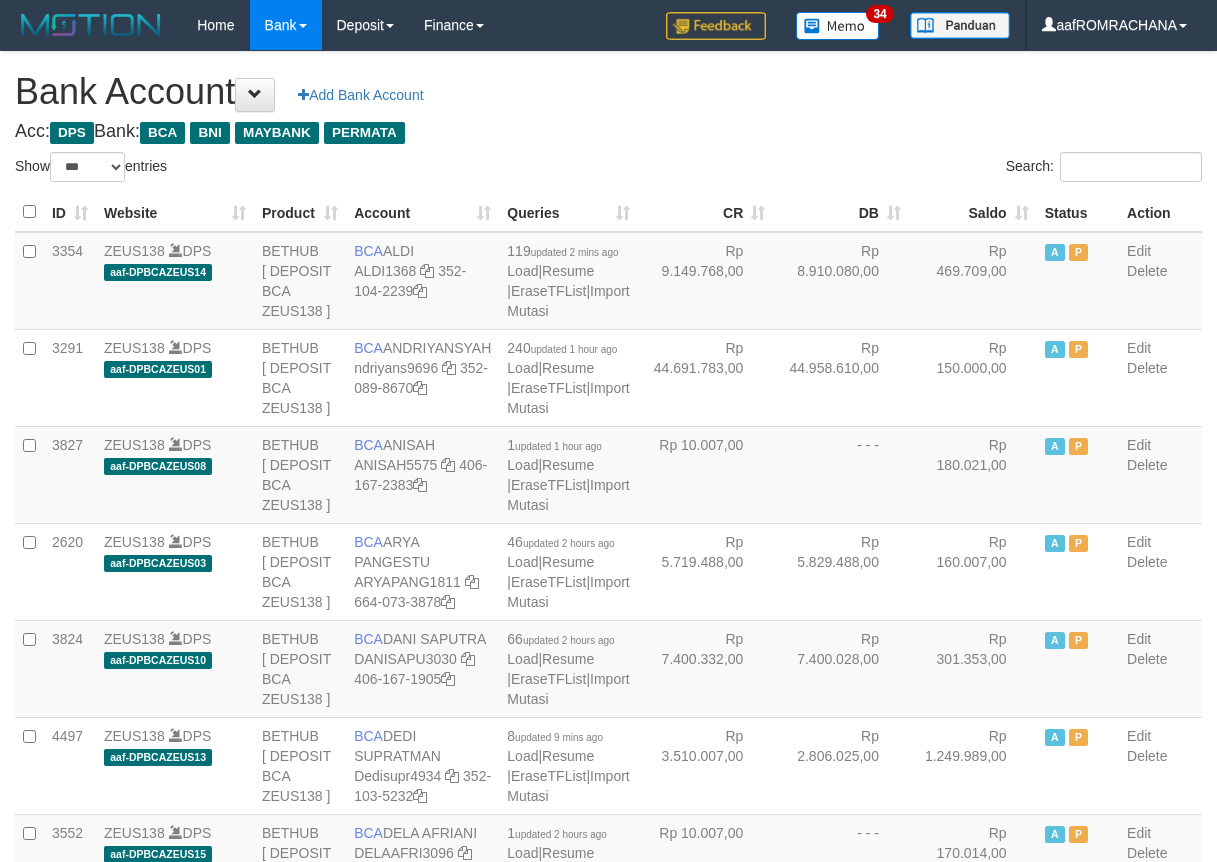scroll, scrollTop: 0, scrollLeft: 0, axis: both 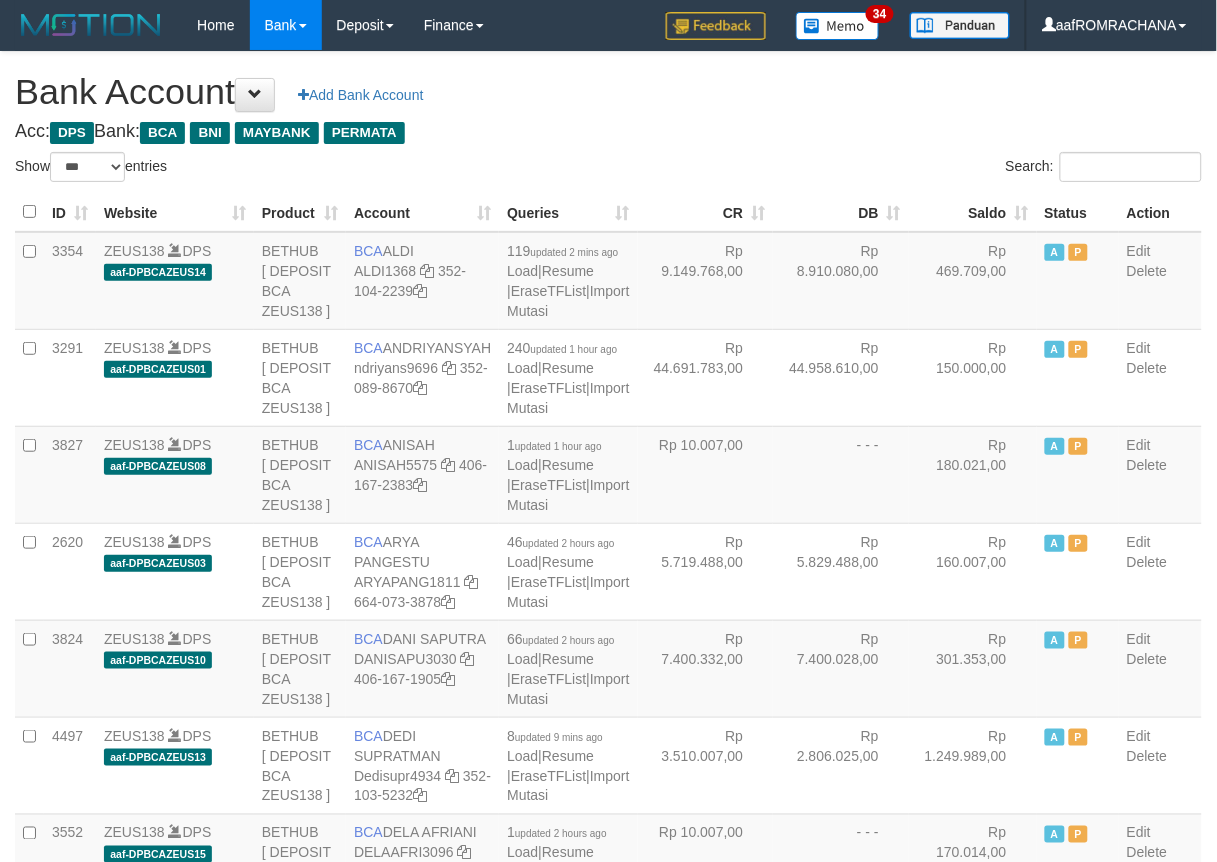 click on "Saldo" at bounding box center [973, 212] 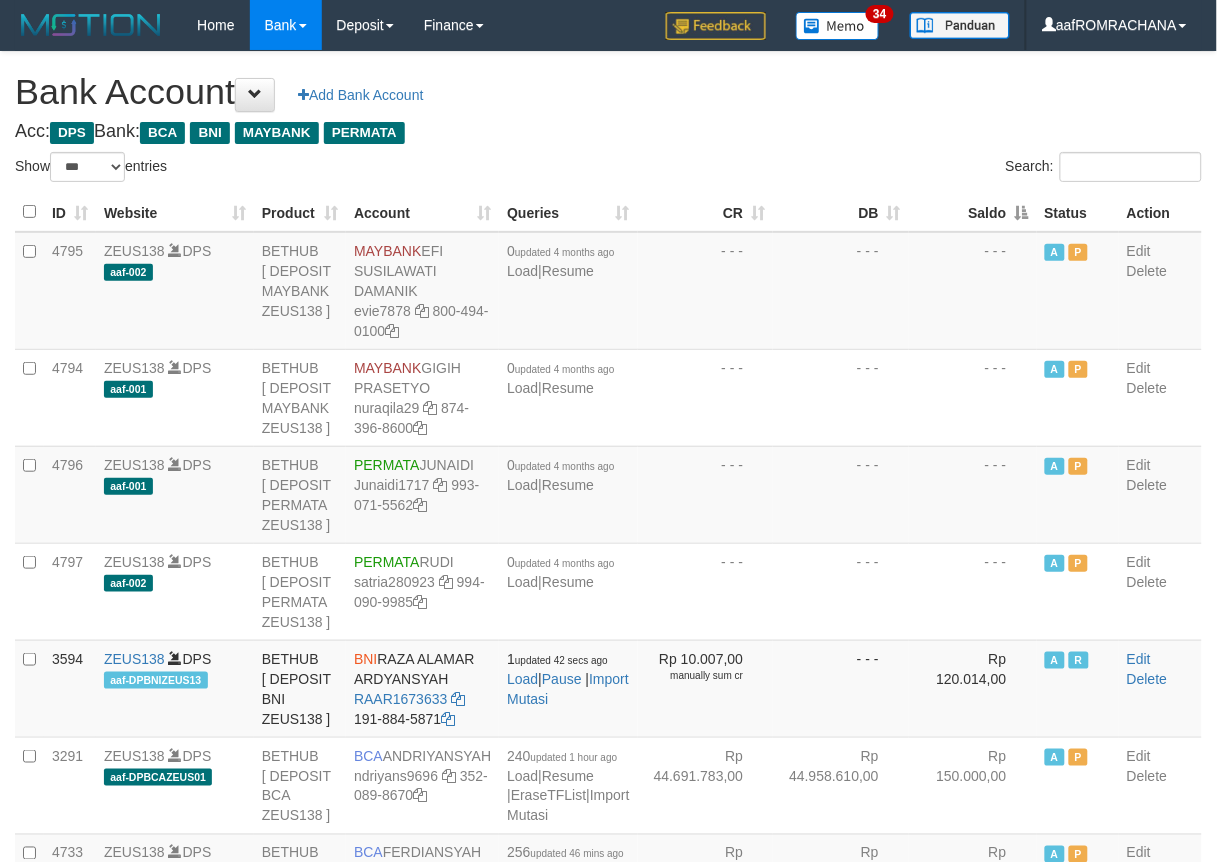 drag, startPoint x: 0, startPoint y: 0, endPoint x: 960, endPoint y: 206, distance: 981.85333 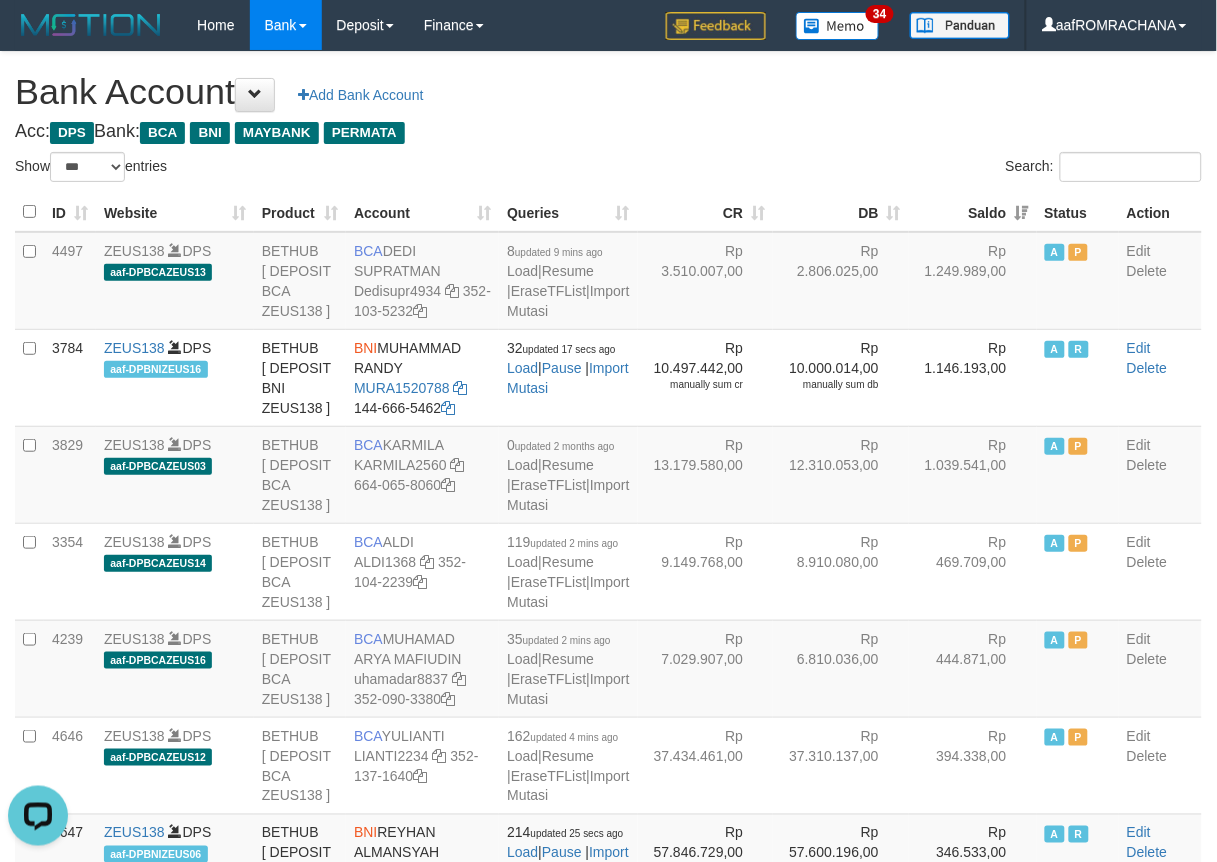 scroll, scrollTop: 0, scrollLeft: 0, axis: both 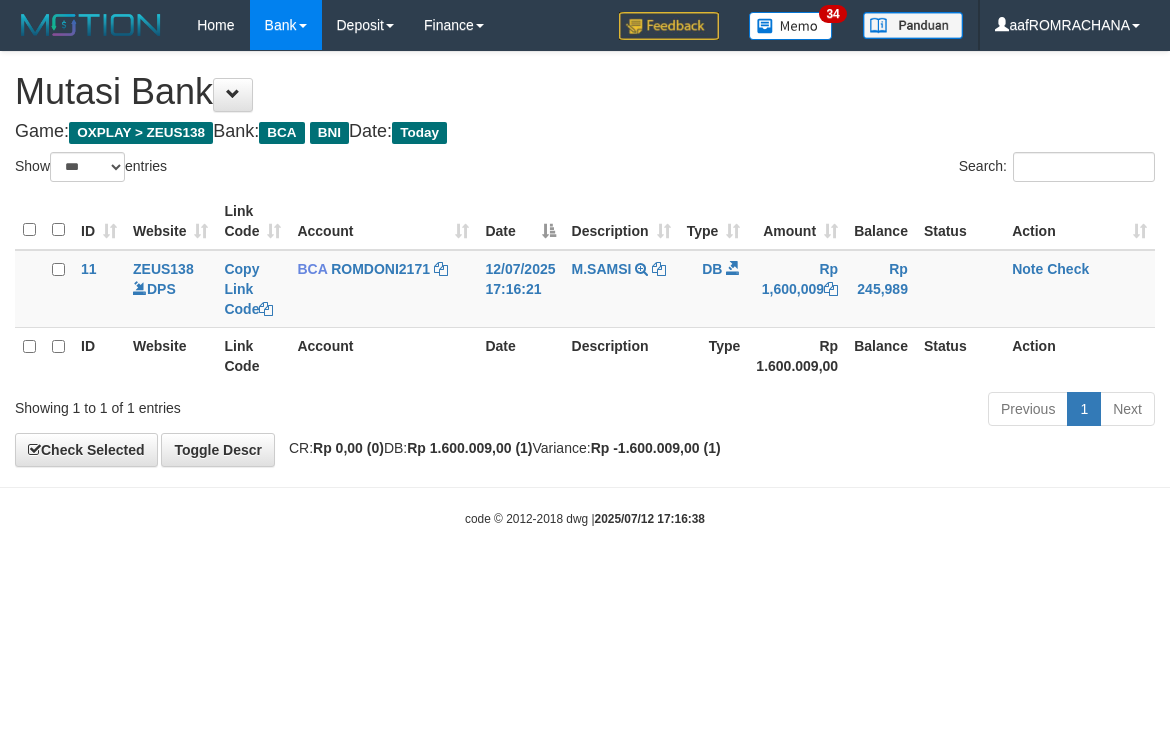 select on "***" 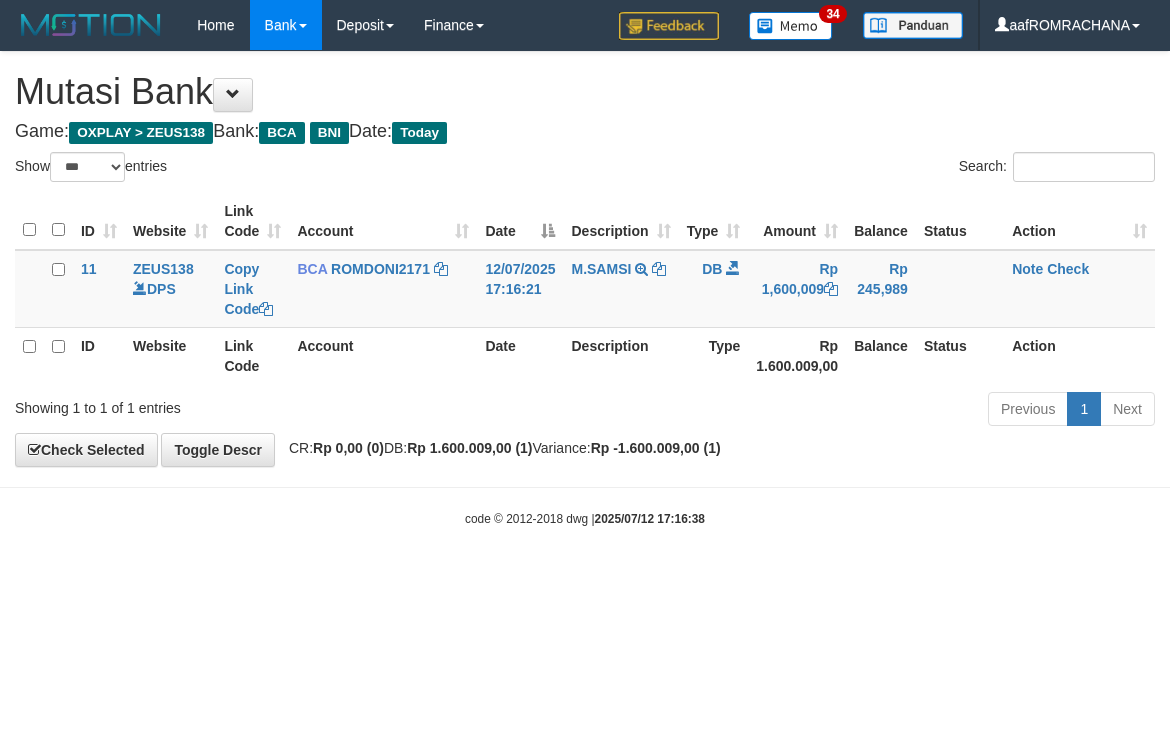 scroll, scrollTop: 0, scrollLeft: 0, axis: both 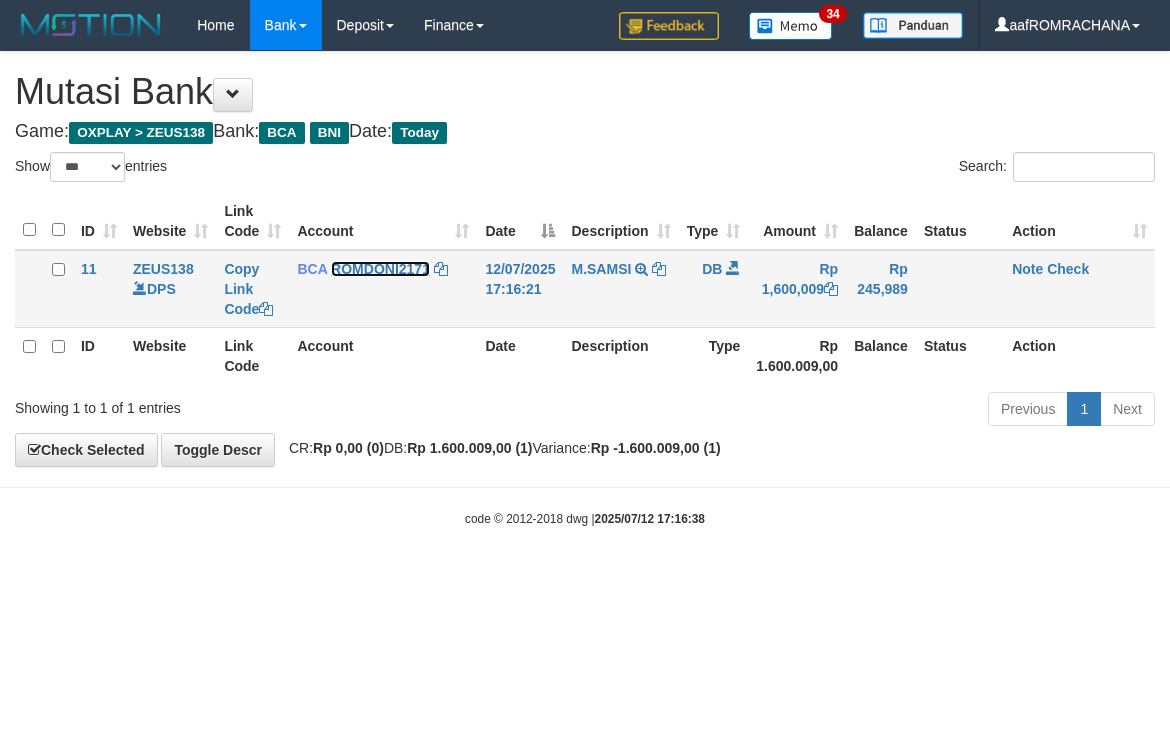 click on "ROMDONI2171" at bounding box center [380, 269] 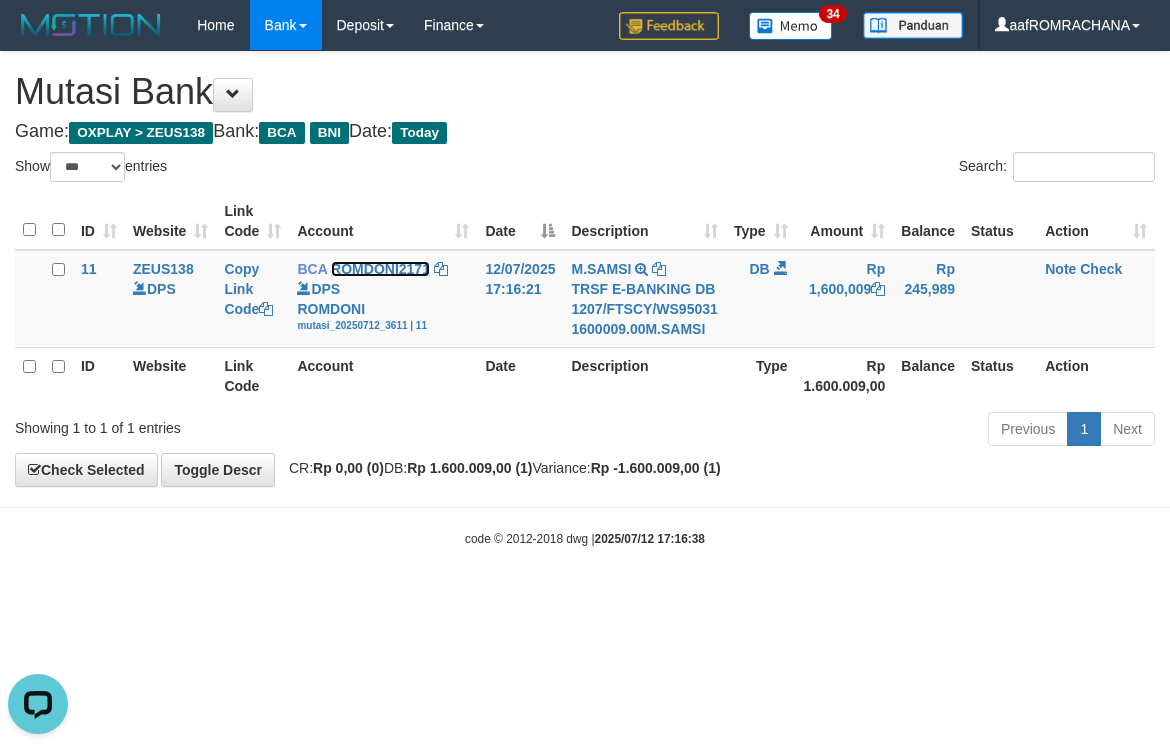 scroll, scrollTop: 0, scrollLeft: 0, axis: both 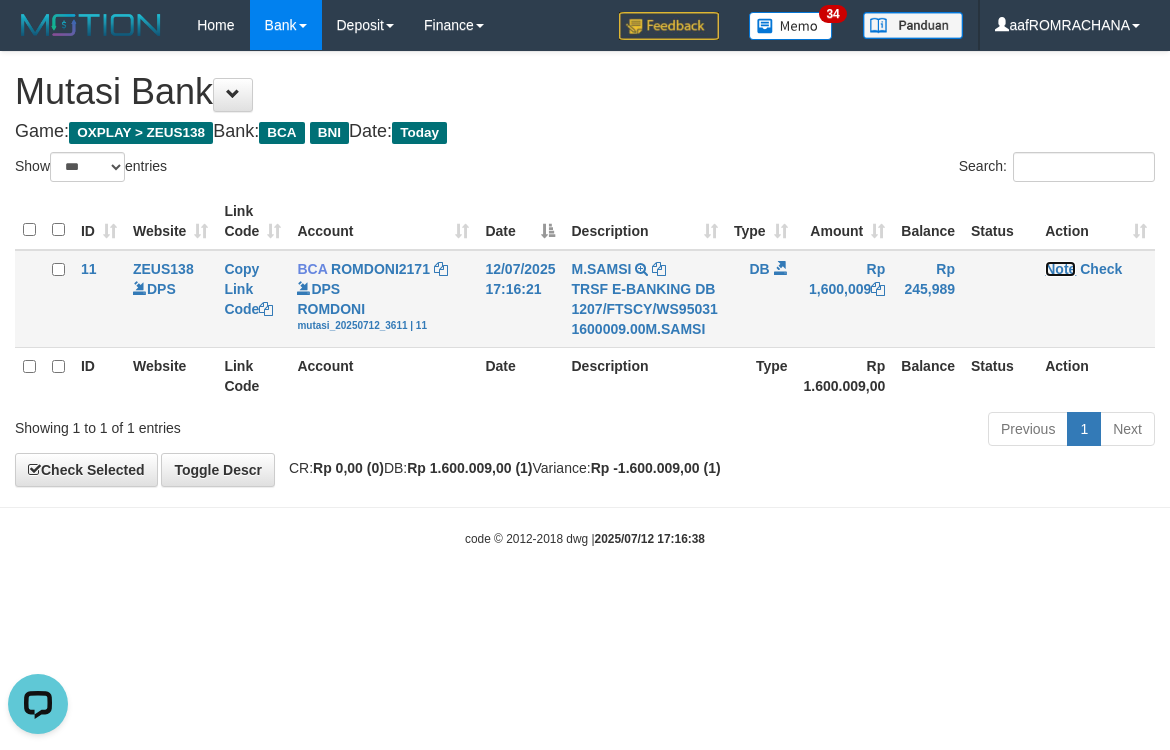 click on "Note" at bounding box center [1060, 269] 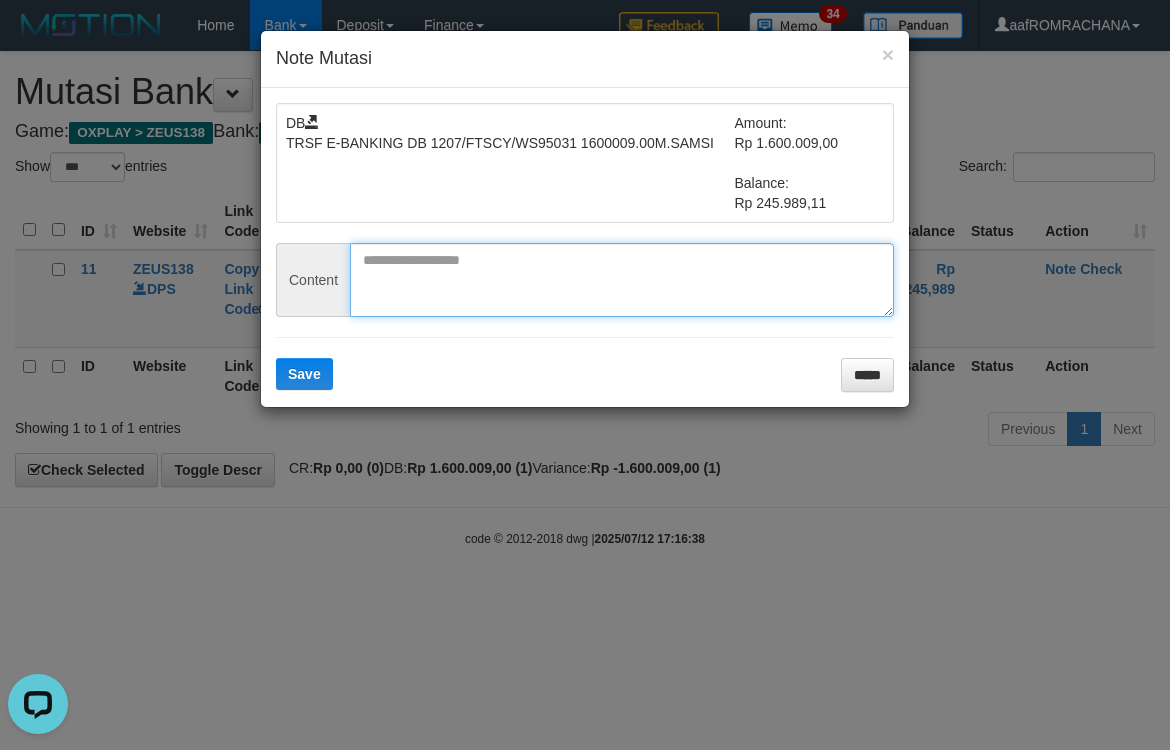 click at bounding box center [622, 280] 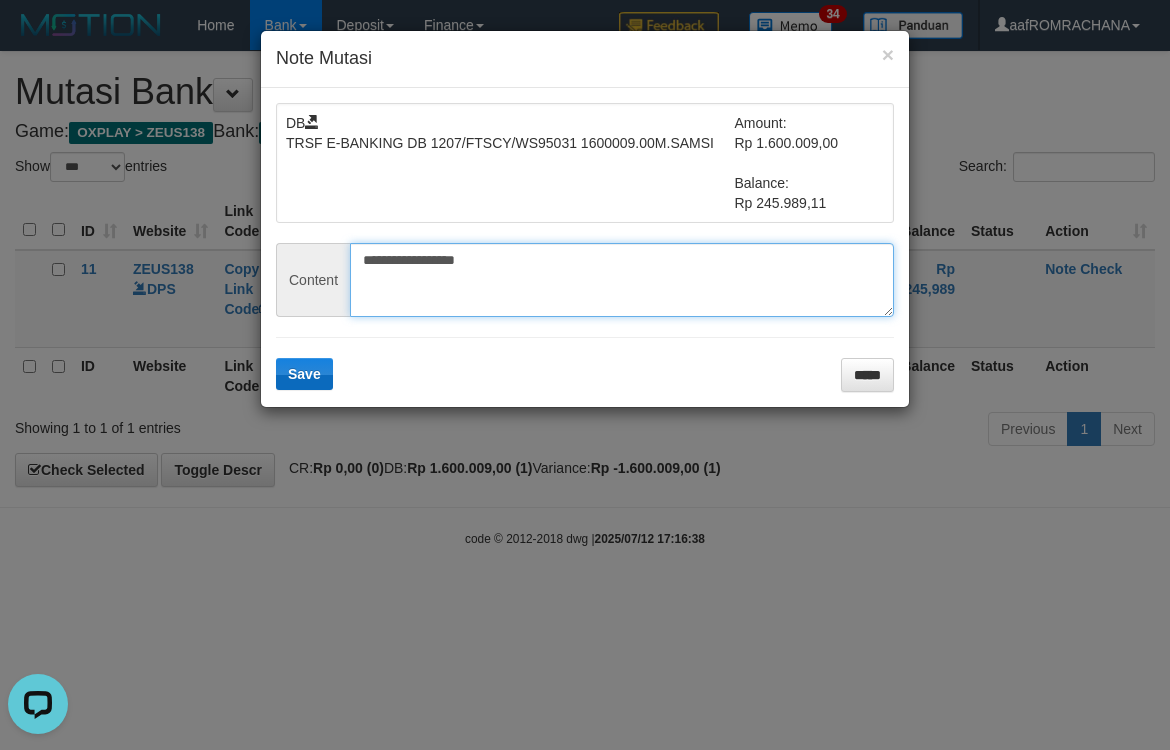 type on "**********" 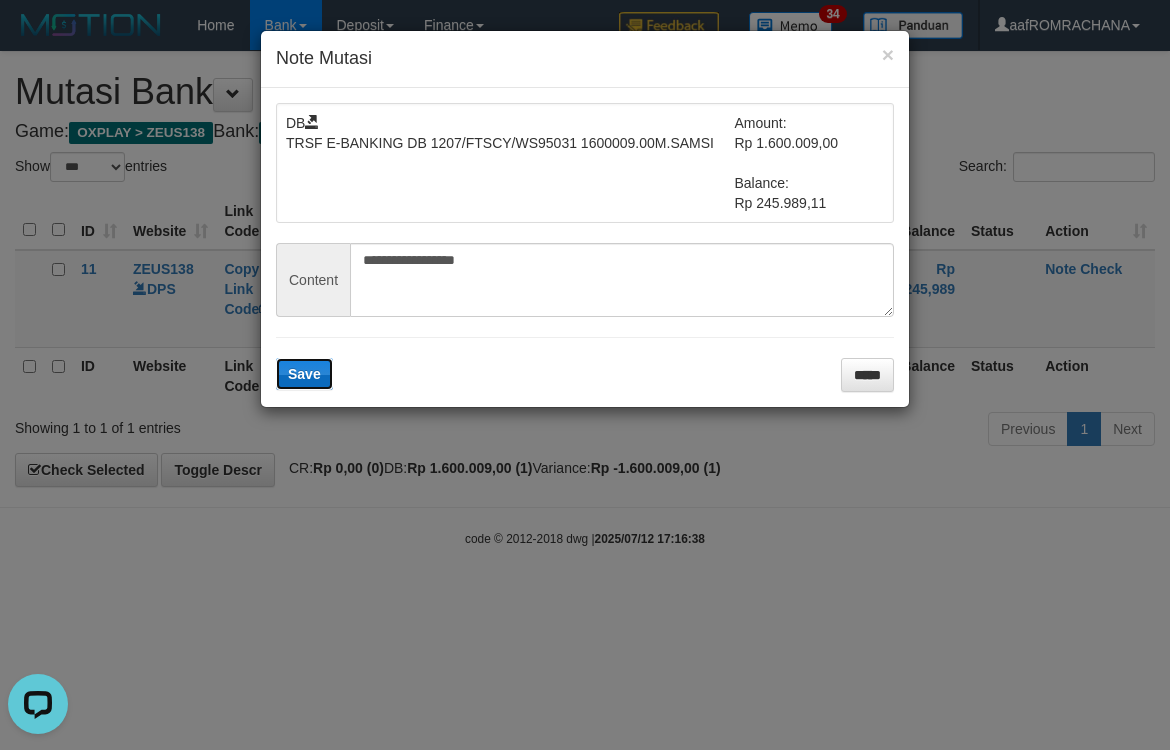 click on "Save" at bounding box center [304, 374] 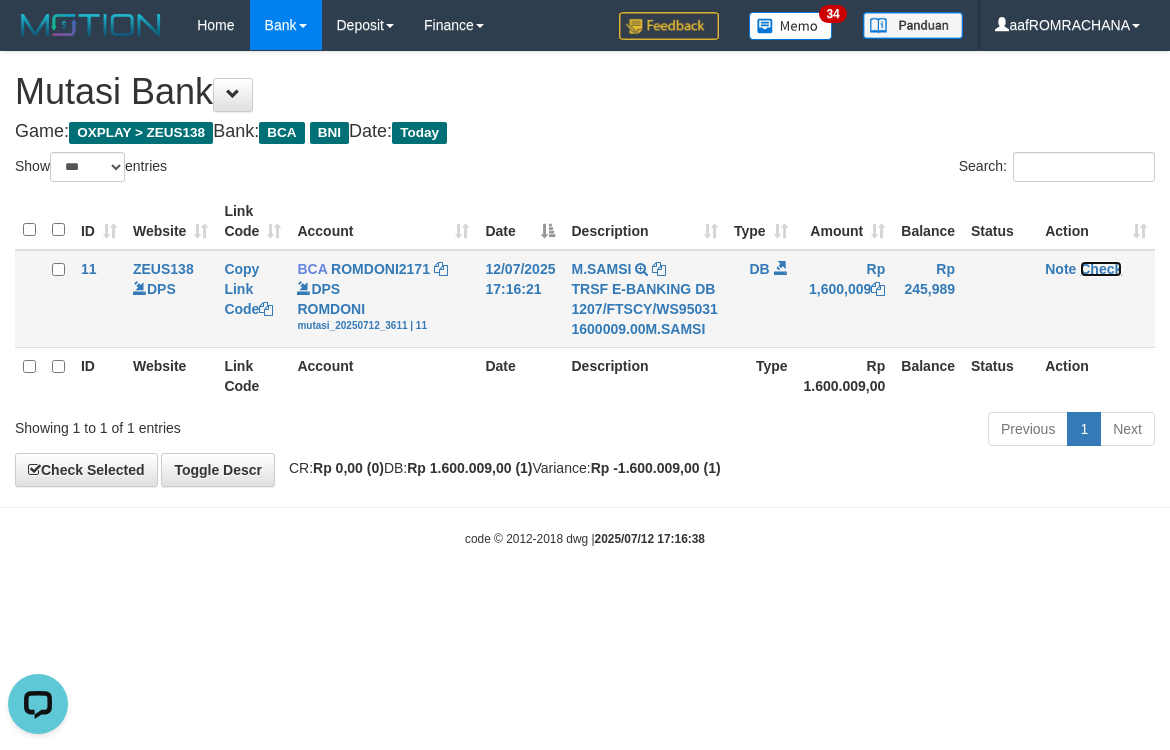click on "Check" at bounding box center (1101, 269) 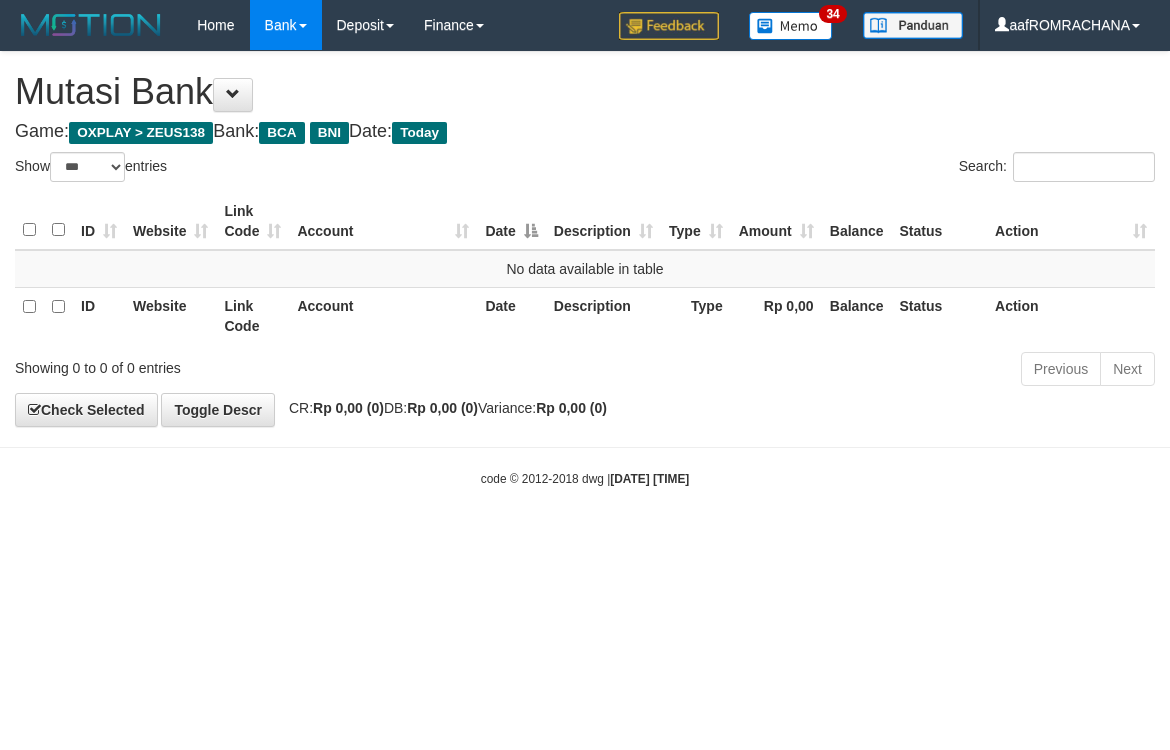 select on "***" 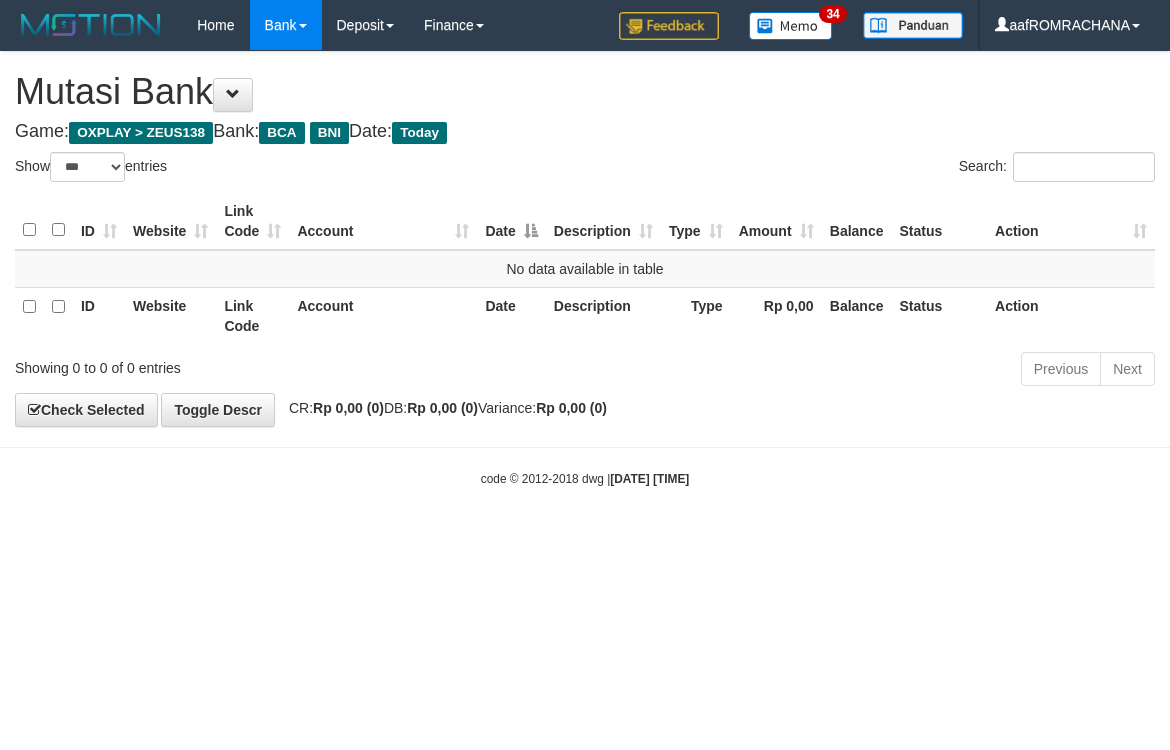 scroll, scrollTop: 0, scrollLeft: 0, axis: both 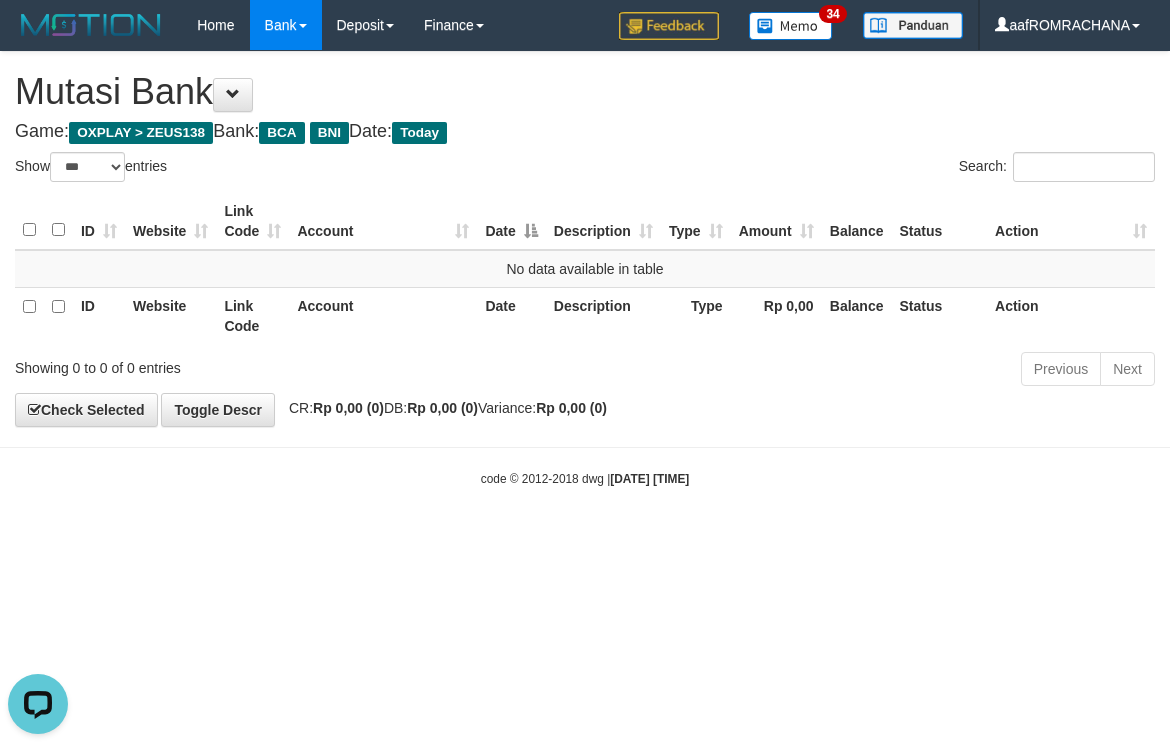 click on "Toggle navigation
Home
Bank
Account List
Load
By Website
Group
[OXPLAY]													ZEUS138
By Load Group (DPS)
Sync" at bounding box center [585, 269] 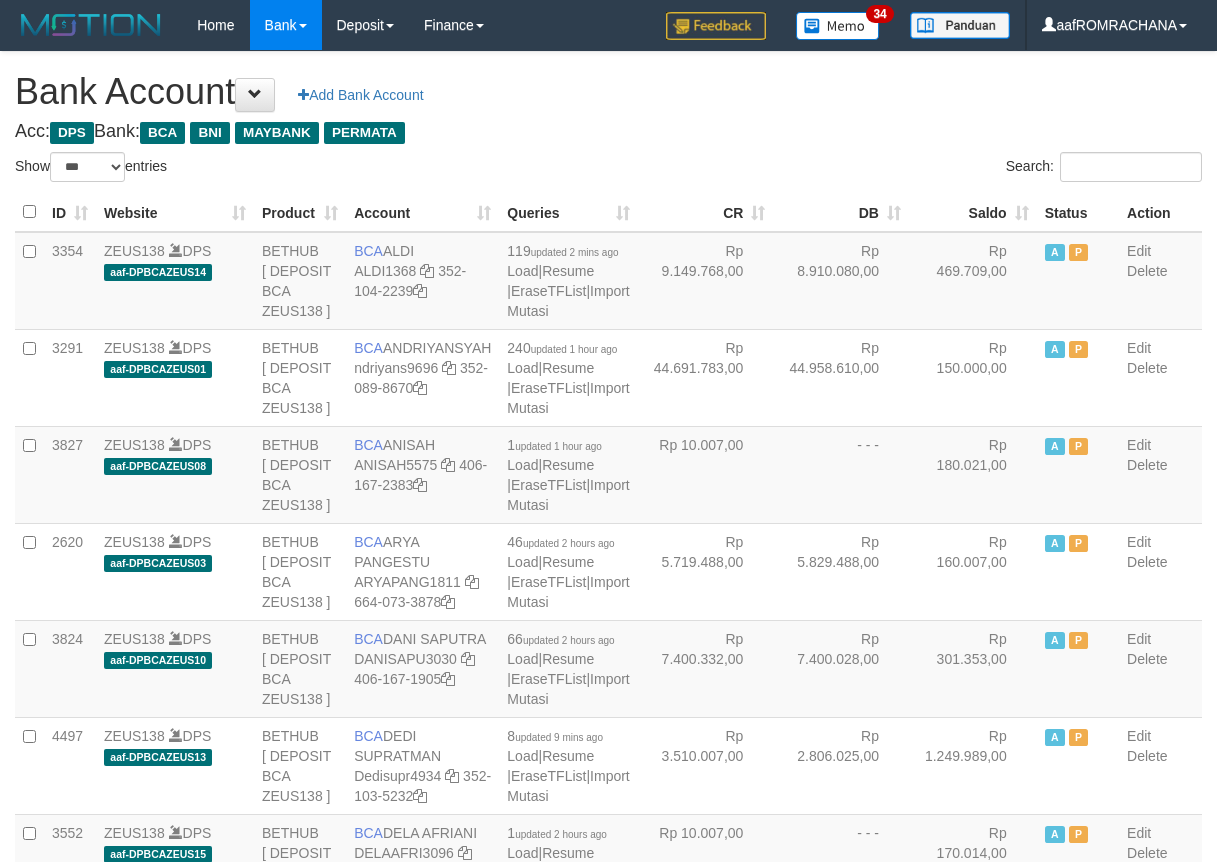 select on "***" 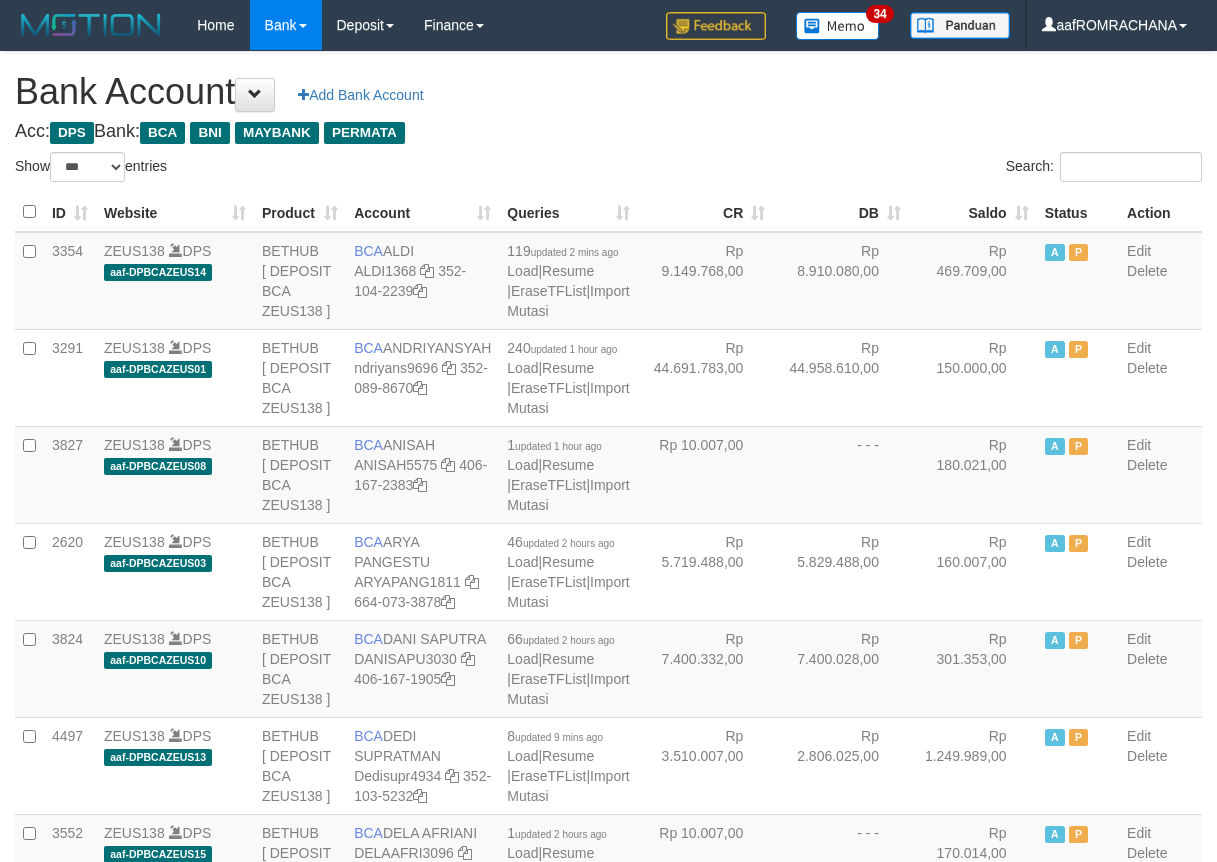 scroll, scrollTop: 0, scrollLeft: 0, axis: both 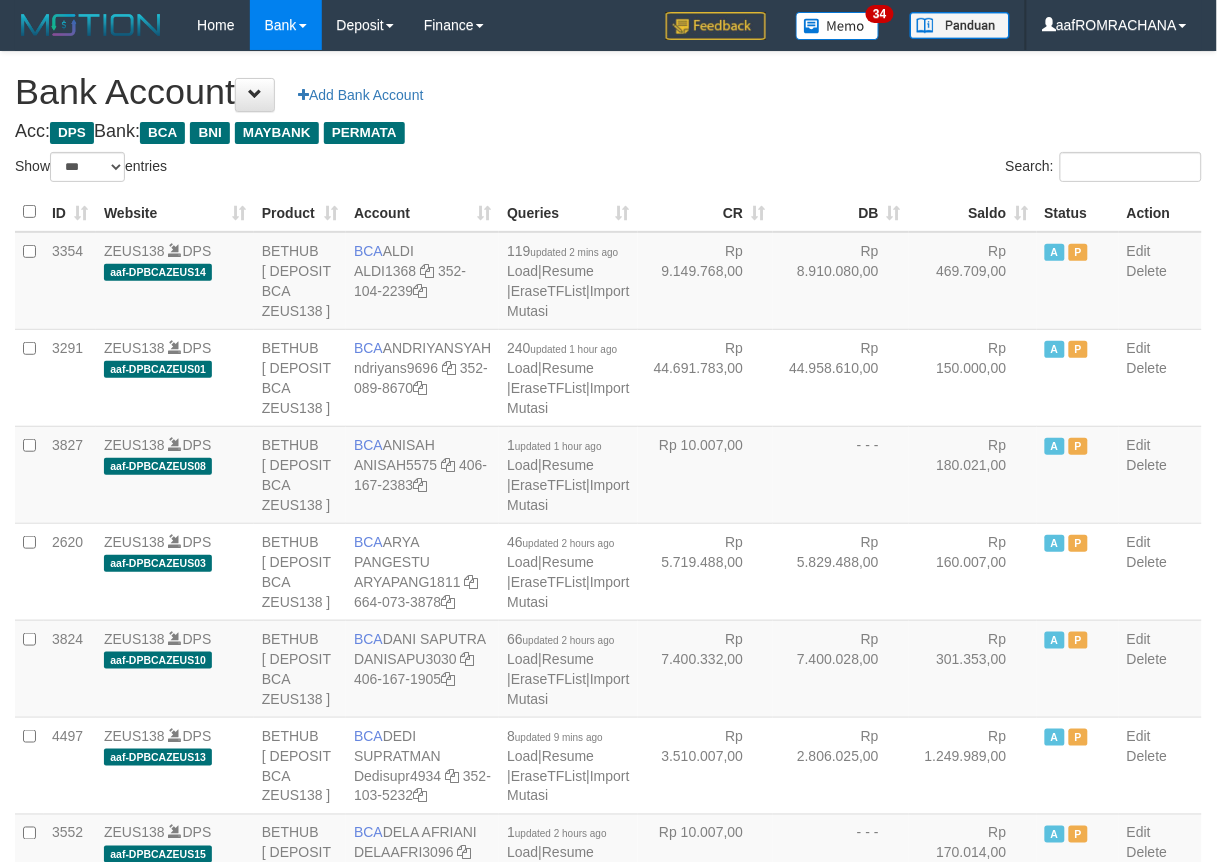 click on "Saldo" at bounding box center [973, 212] 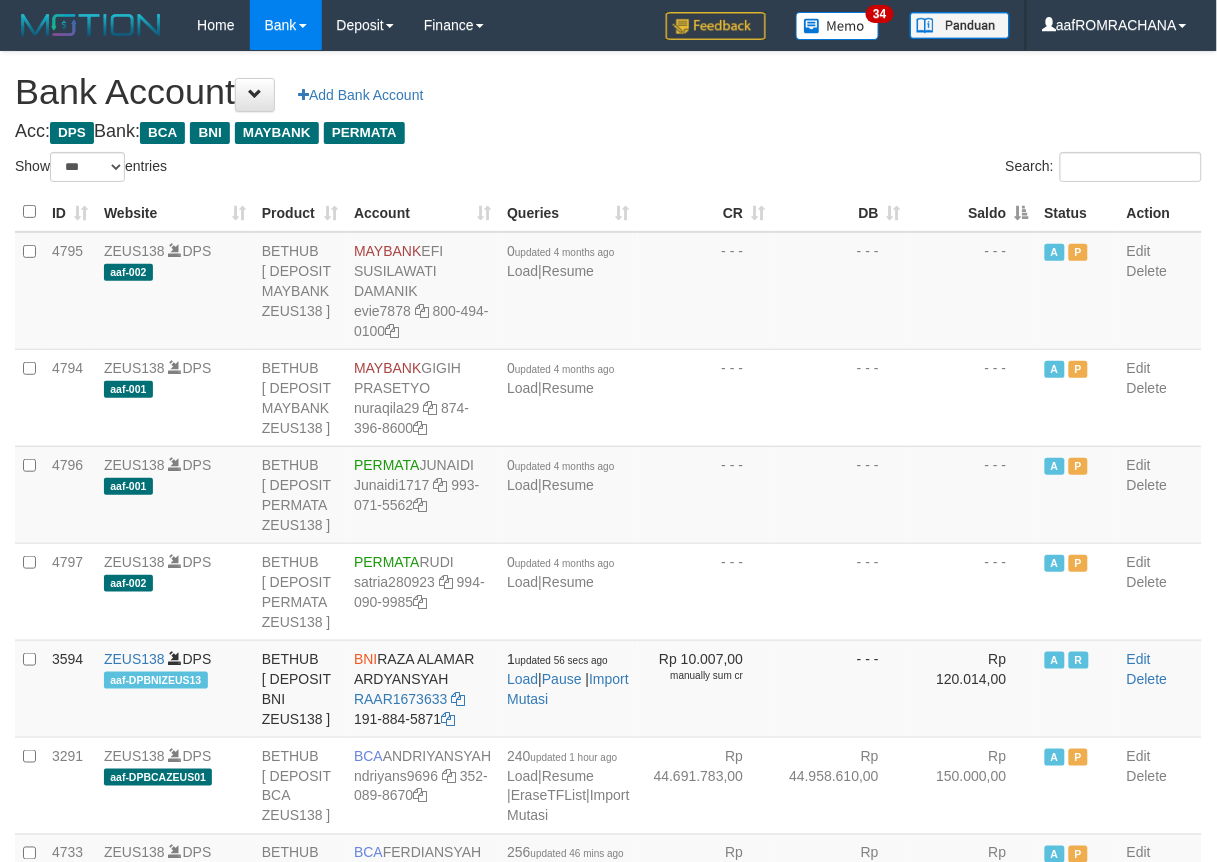 click on "Saldo" at bounding box center (973, 212) 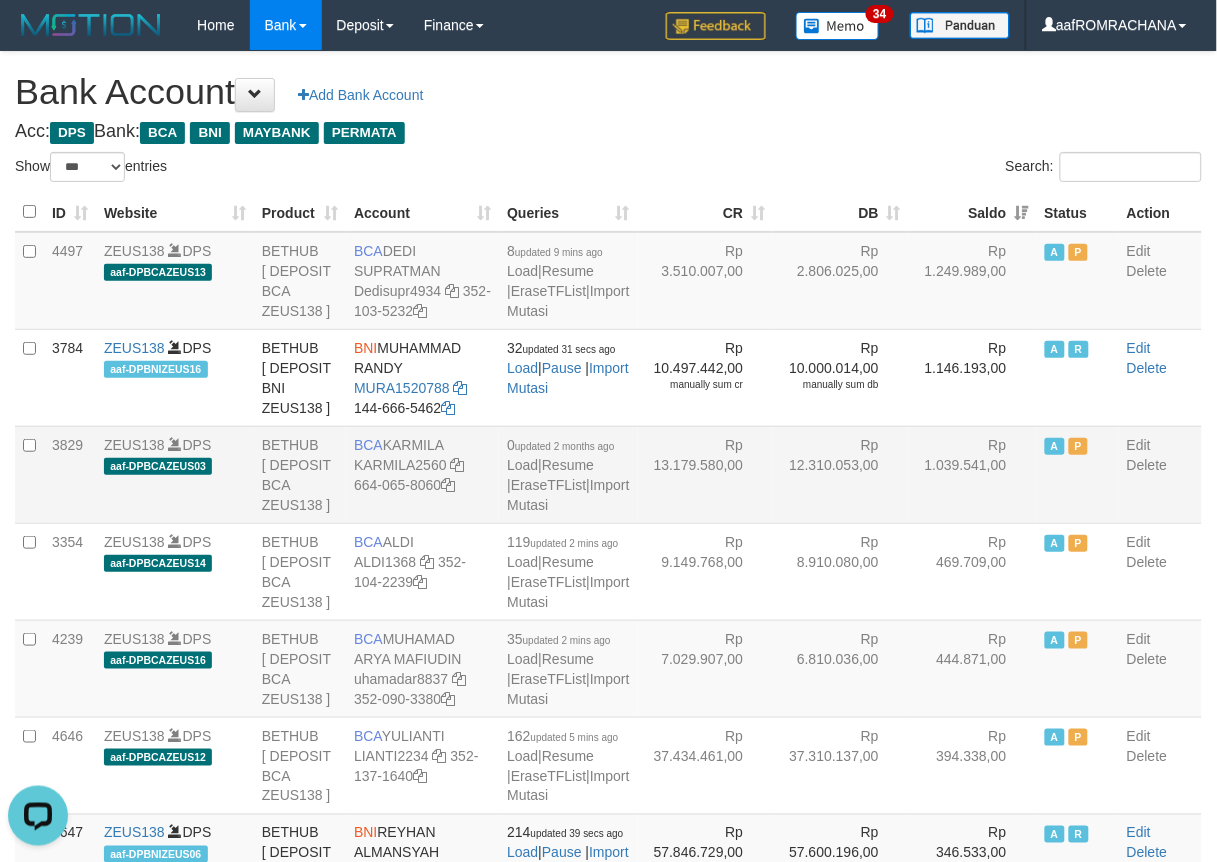 scroll, scrollTop: 0, scrollLeft: 0, axis: both 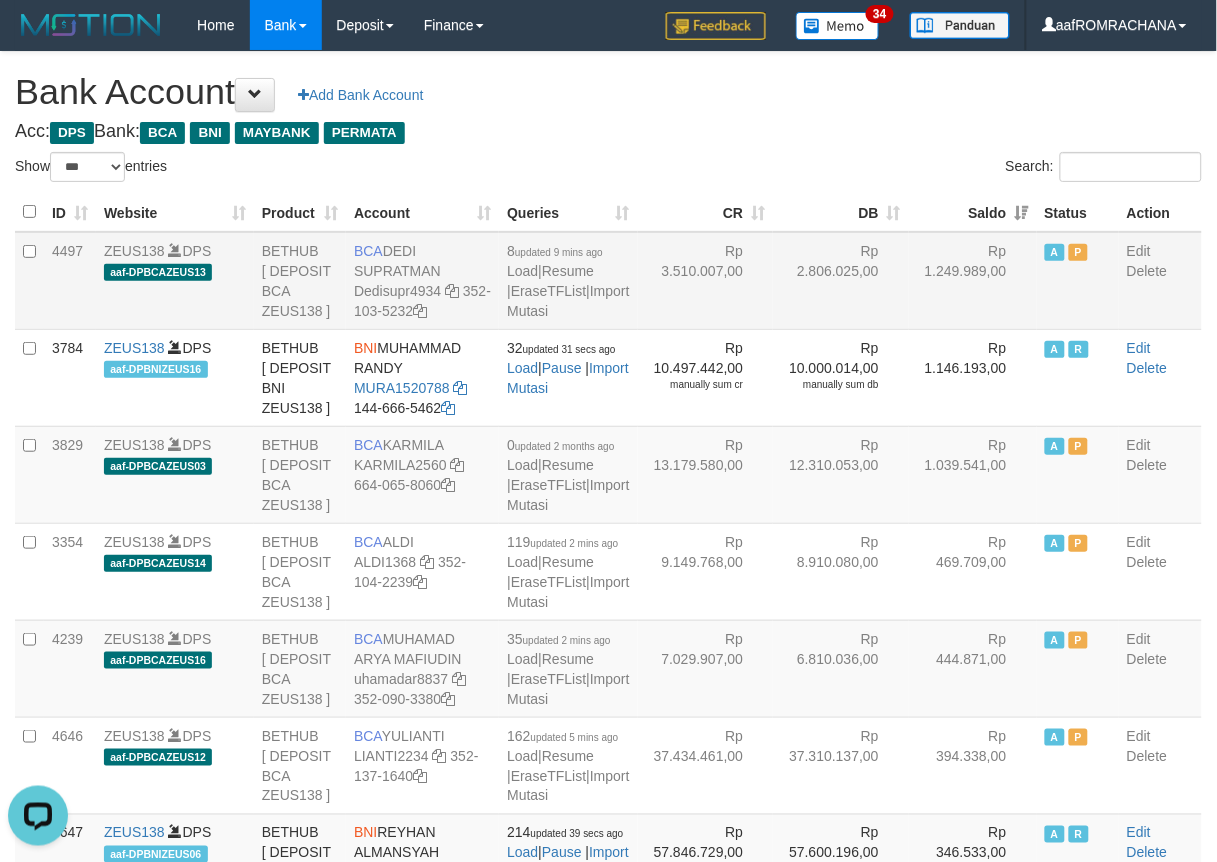drag, startPoint x: 384, startPoint y: 245, endPoint x: 446, endPoint y: 267, distance: 65.78754 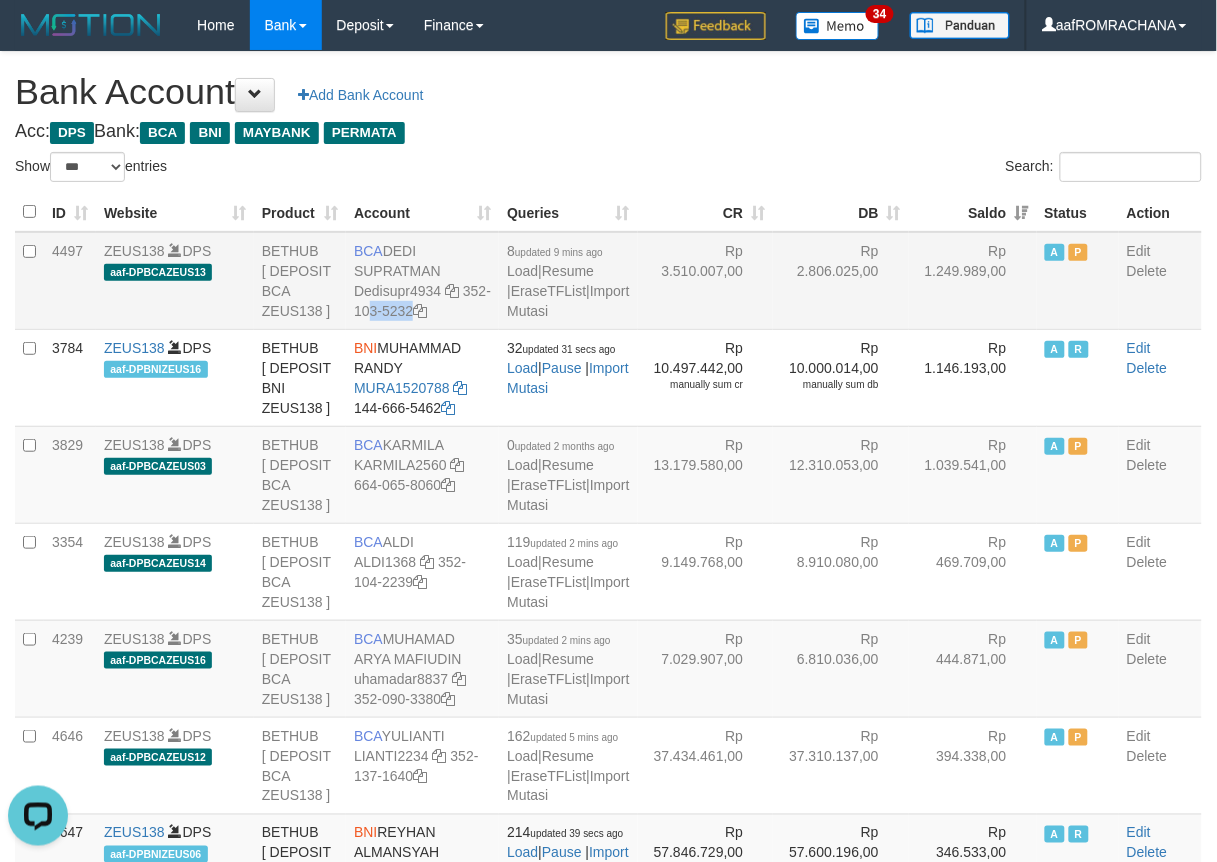 drag, startPoint x: 353, startPoint y: 308, endPoint x: 453, endPoint y: 324, distance: 101.27191 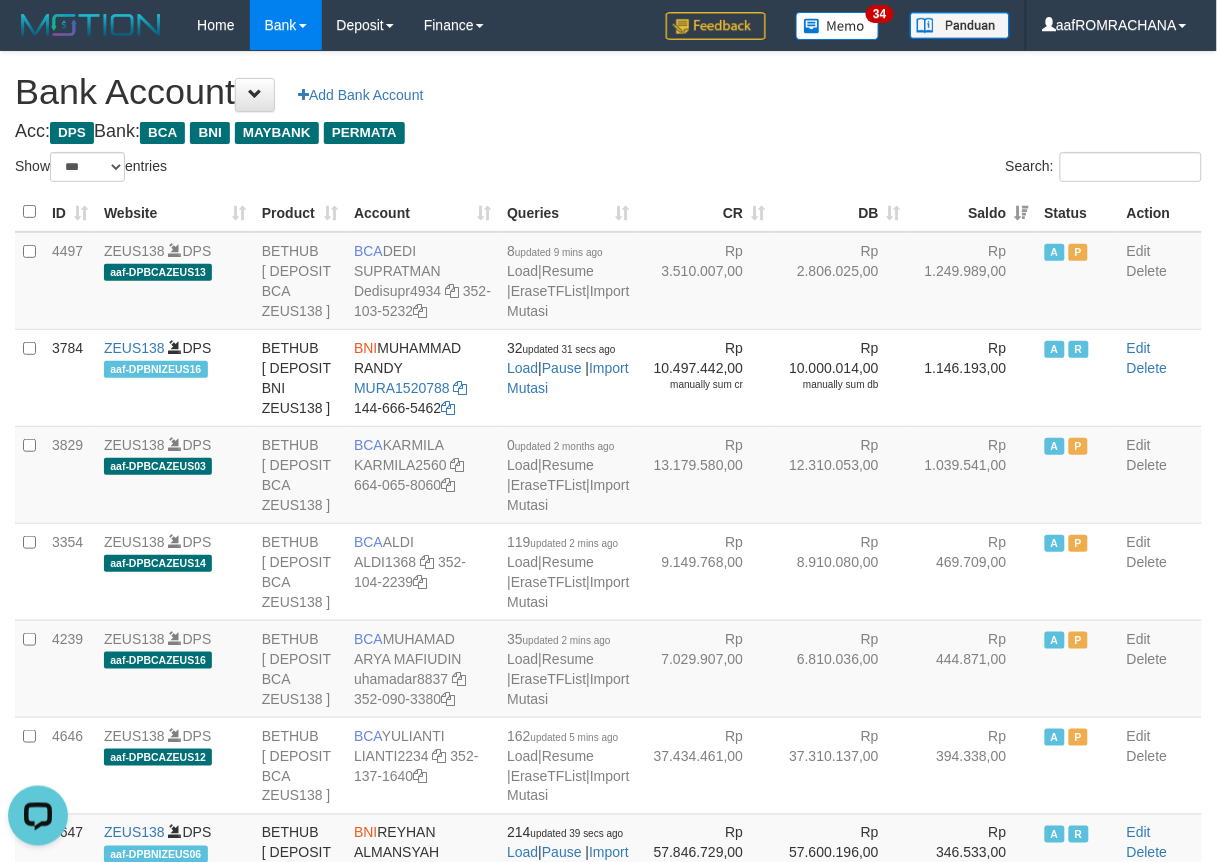 click on "Bank Account
Add Bank Account" at bounding box center (608, 92) 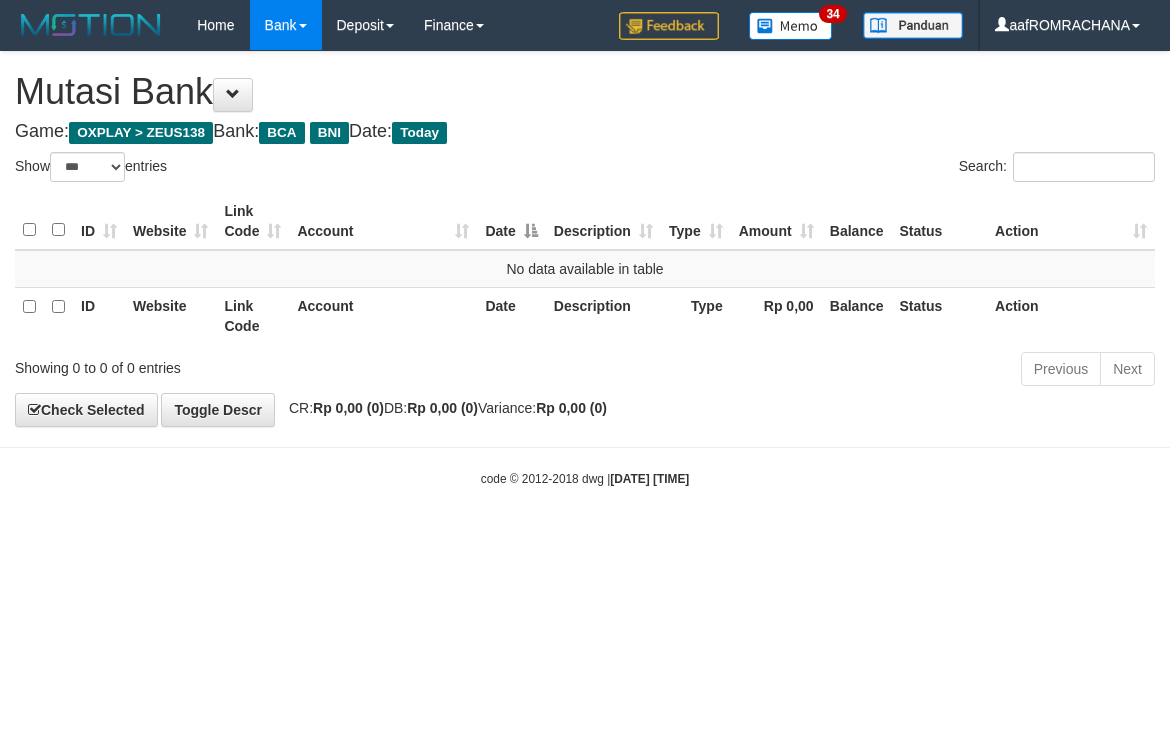 select on "***" 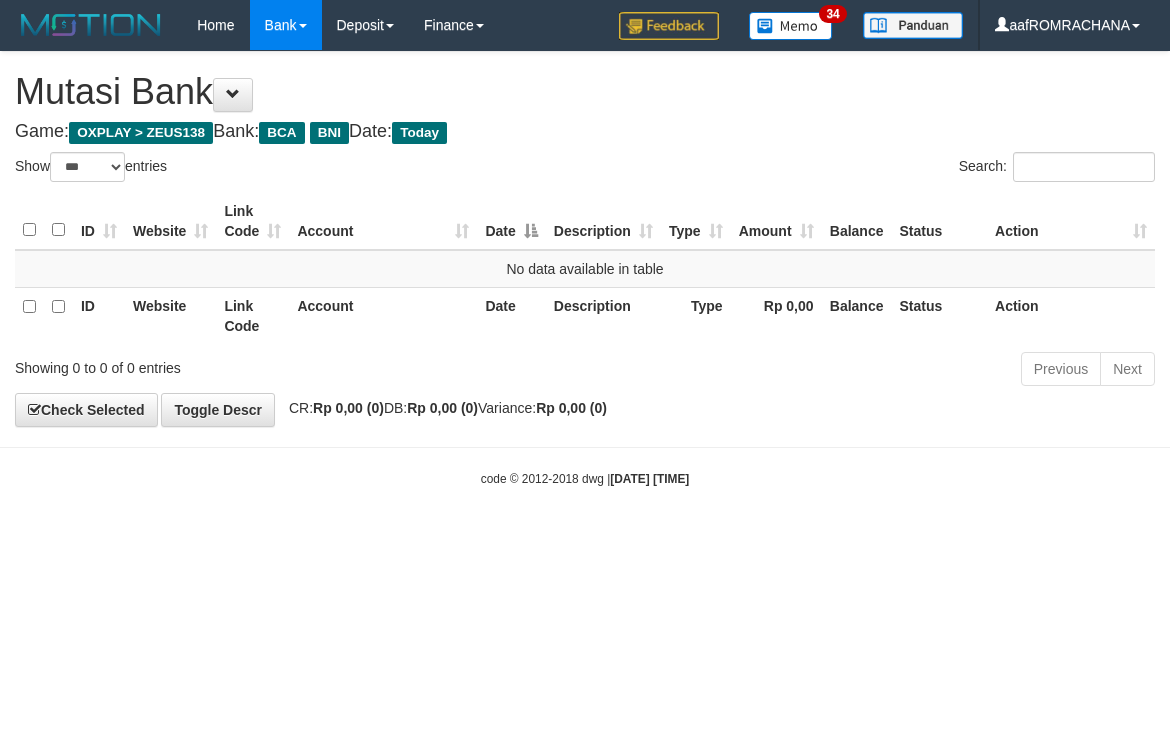 scroll, scrollTop: 0, scrollLeft: 0, axis: both 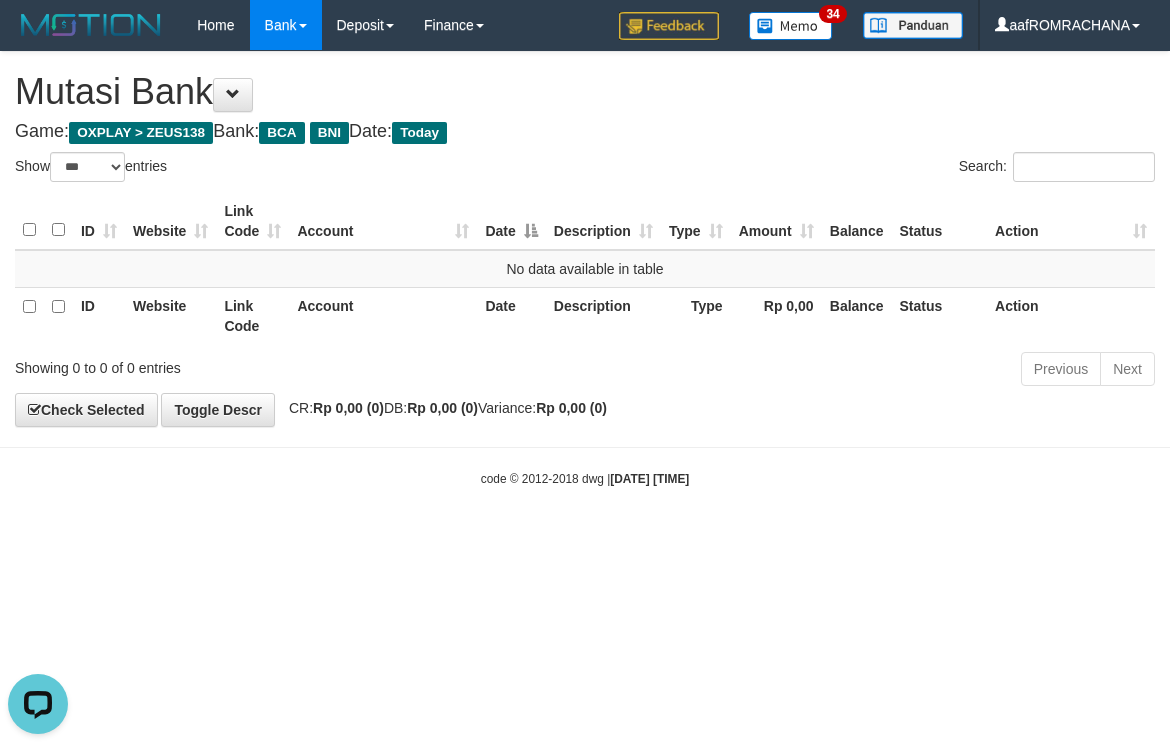 click on "Toggle navigation
Home
Bank
Account List
Load
By Website
Group
[OXPLAY]													ZEUS138
By Load Group (DPS)
Sync" at bounding box center (585, 269) 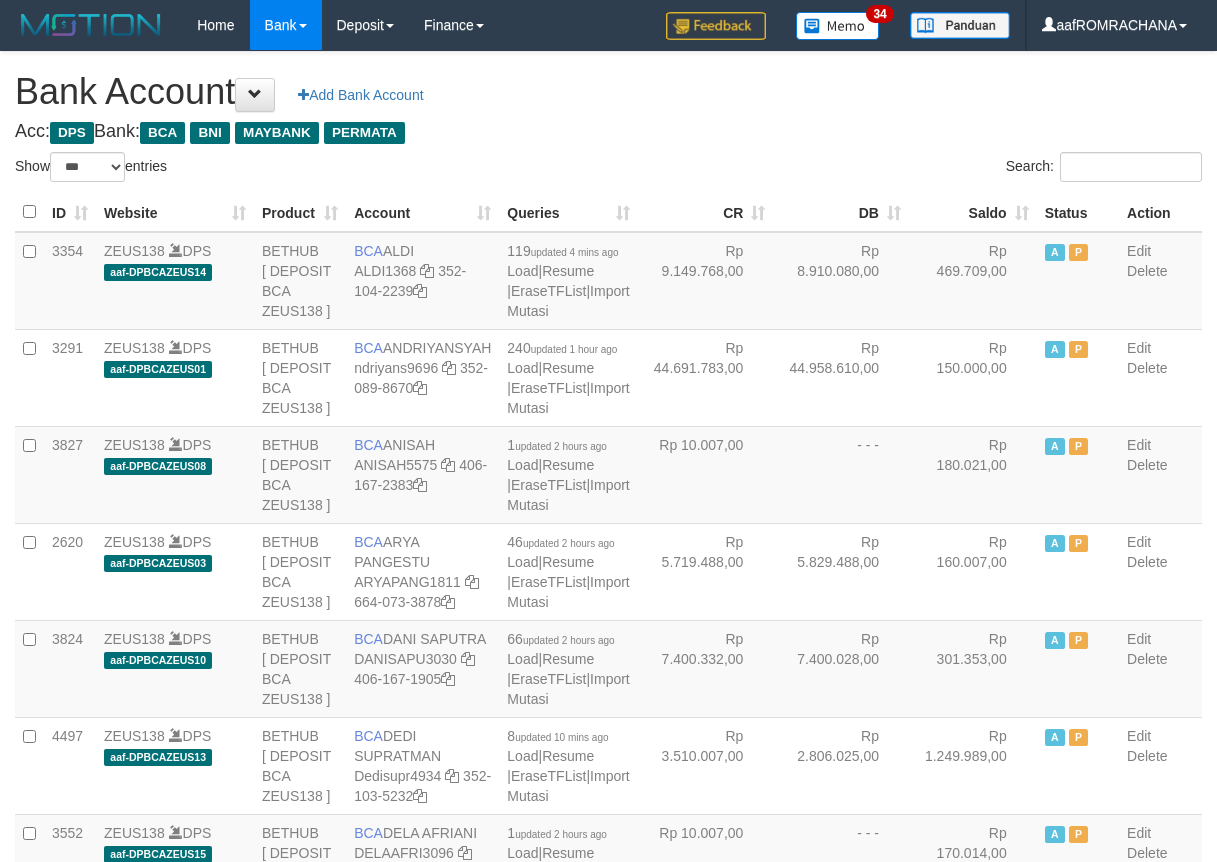 select on "***" 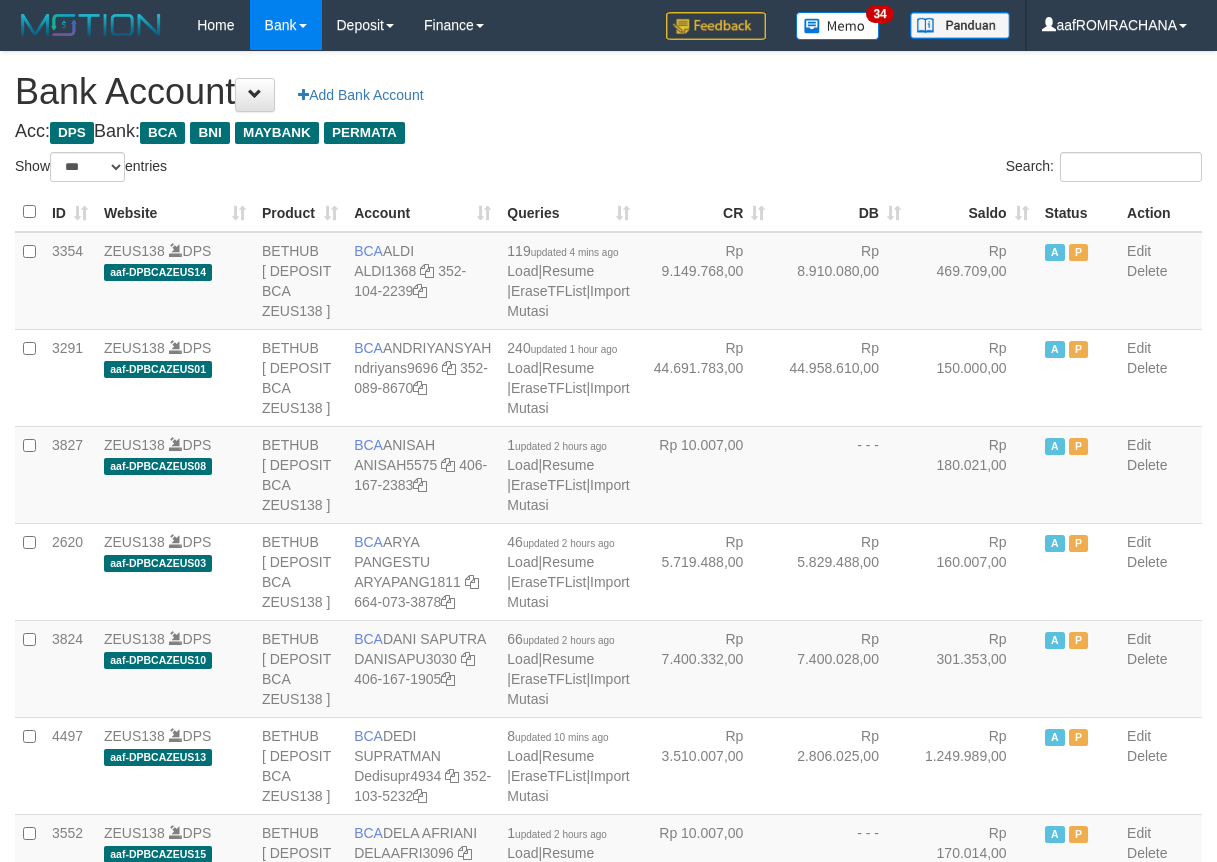 scroll, scrollTop: 0, scrollLeft: 0, axis: both 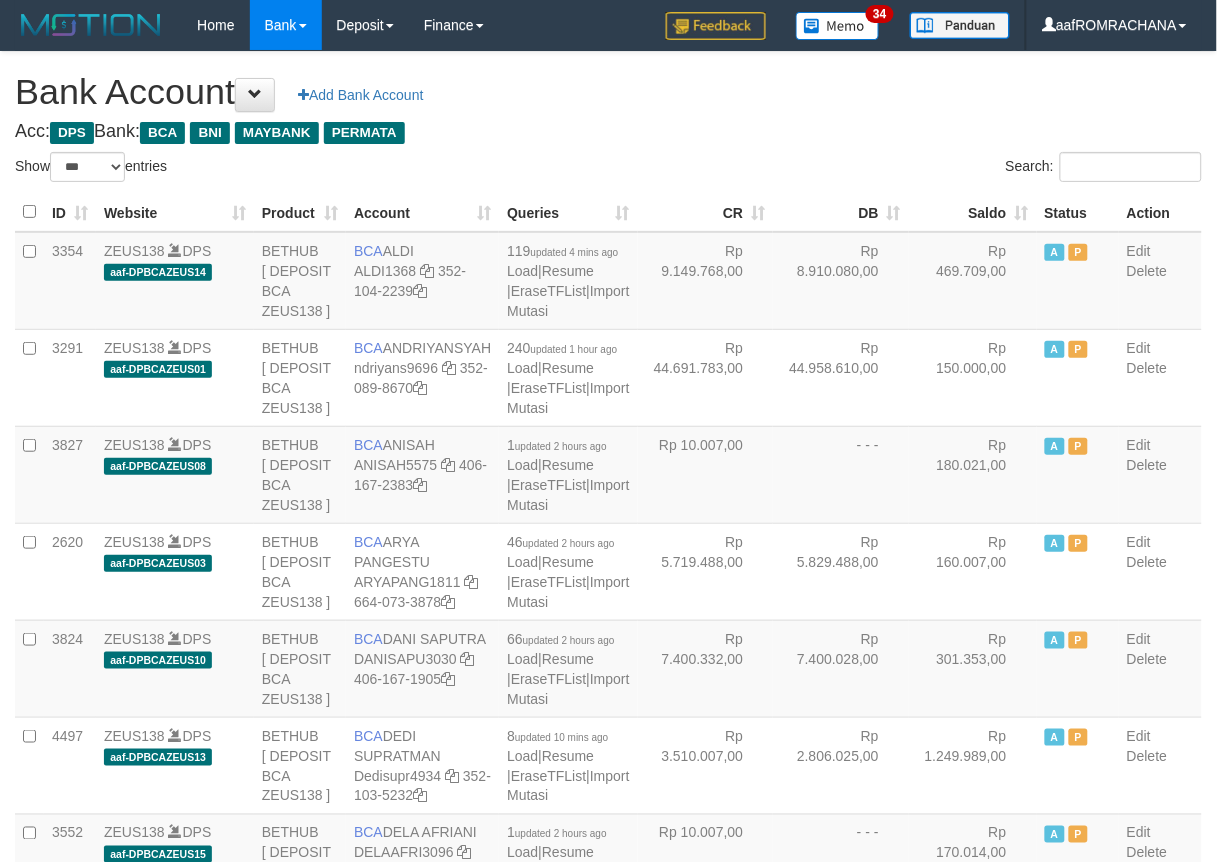 click on "Saldo" at bounding box center (973, 212) 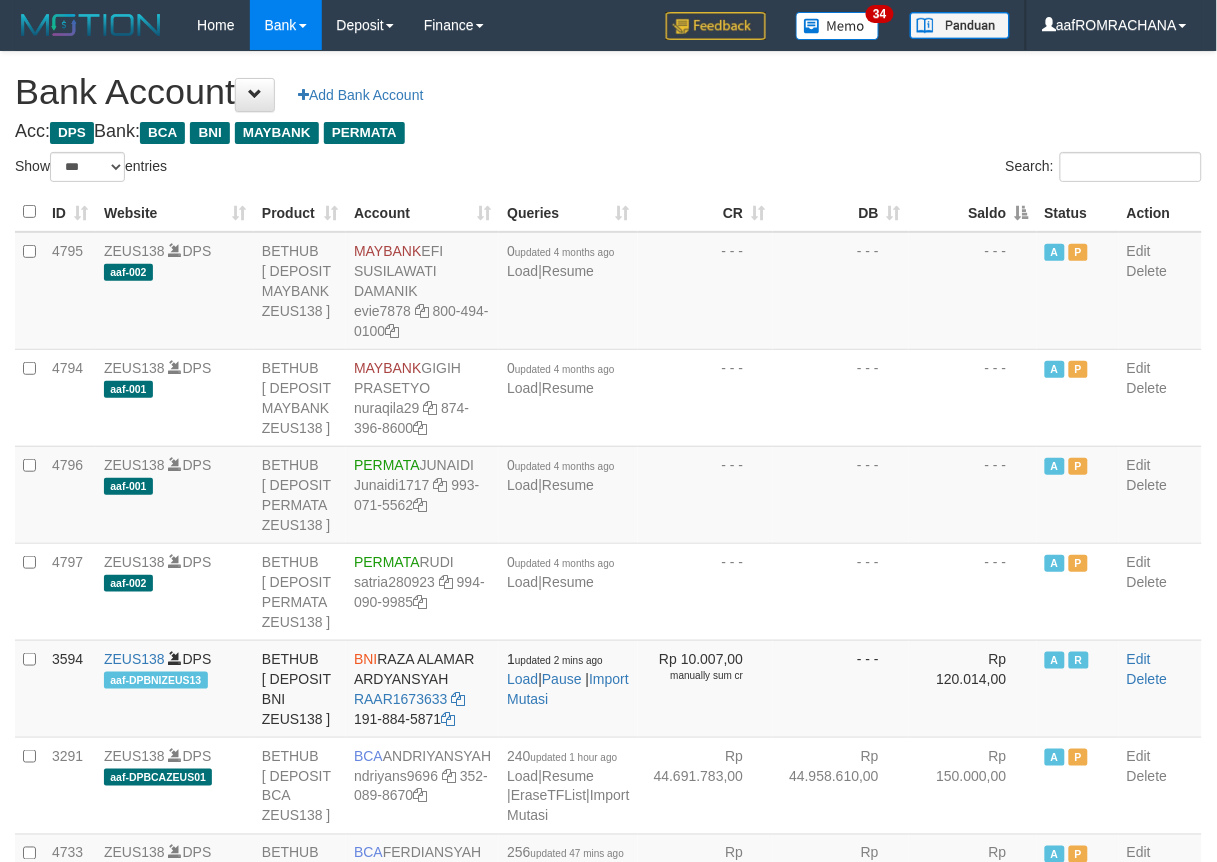 click on "Saldo" at bounding box center [973, 212] 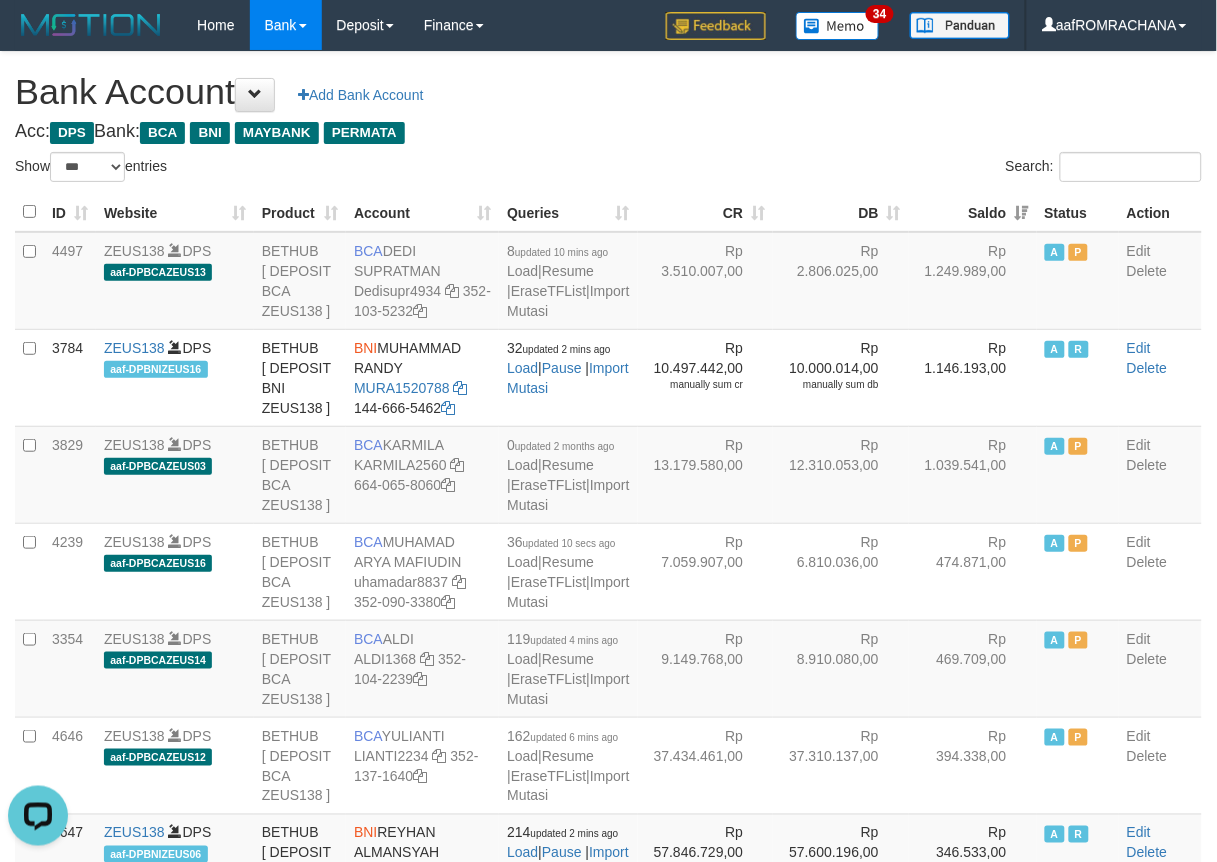 scroll, scrollTop: 0, scrollLeft: 0, axis: both 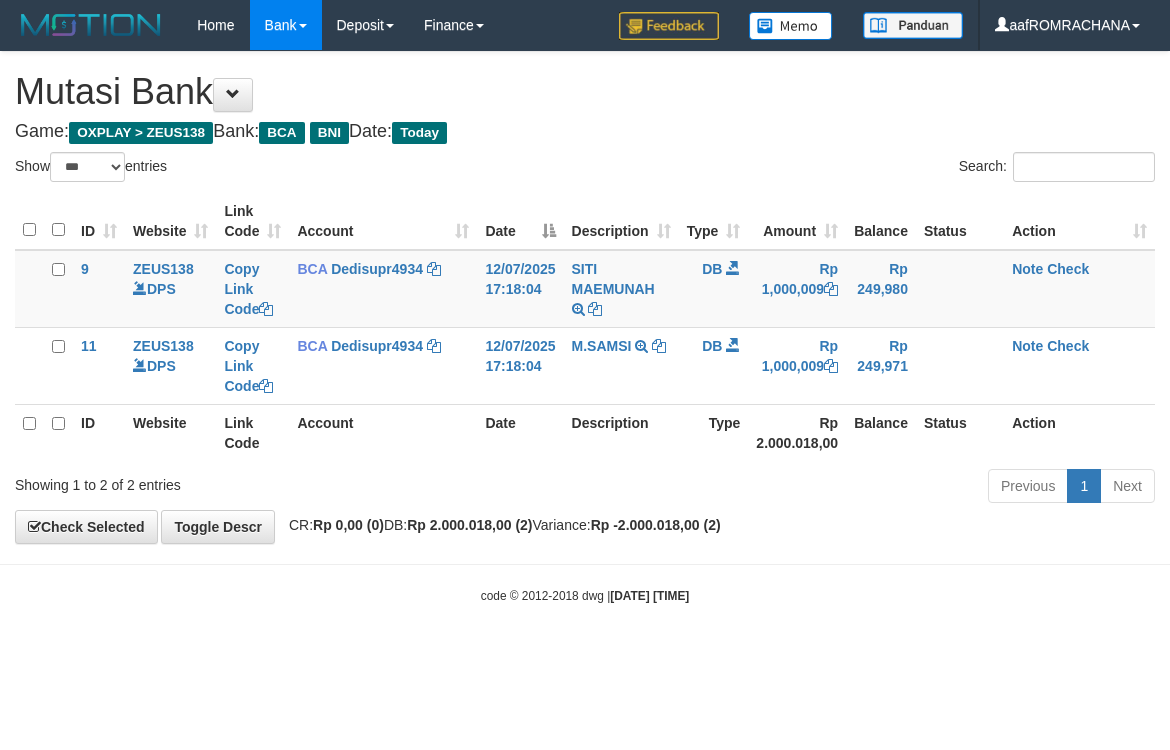 select on "***" 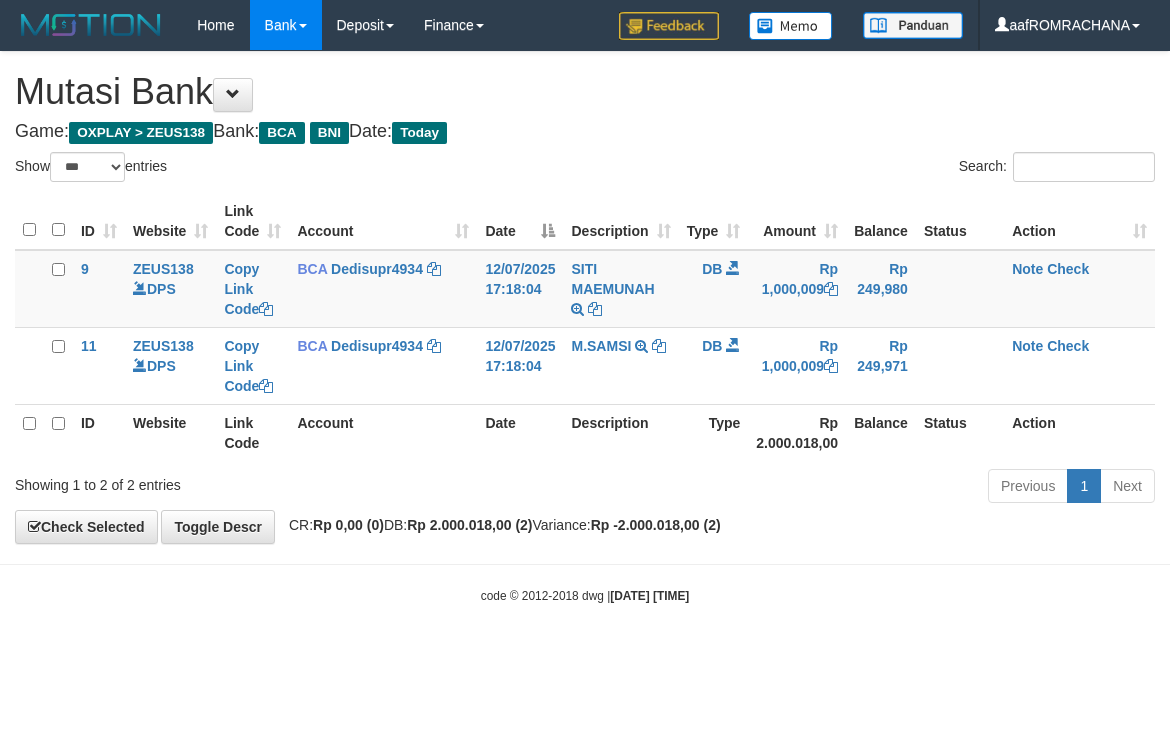 scroll, scrollTop: 0, scrollLeft: 0, axis: both 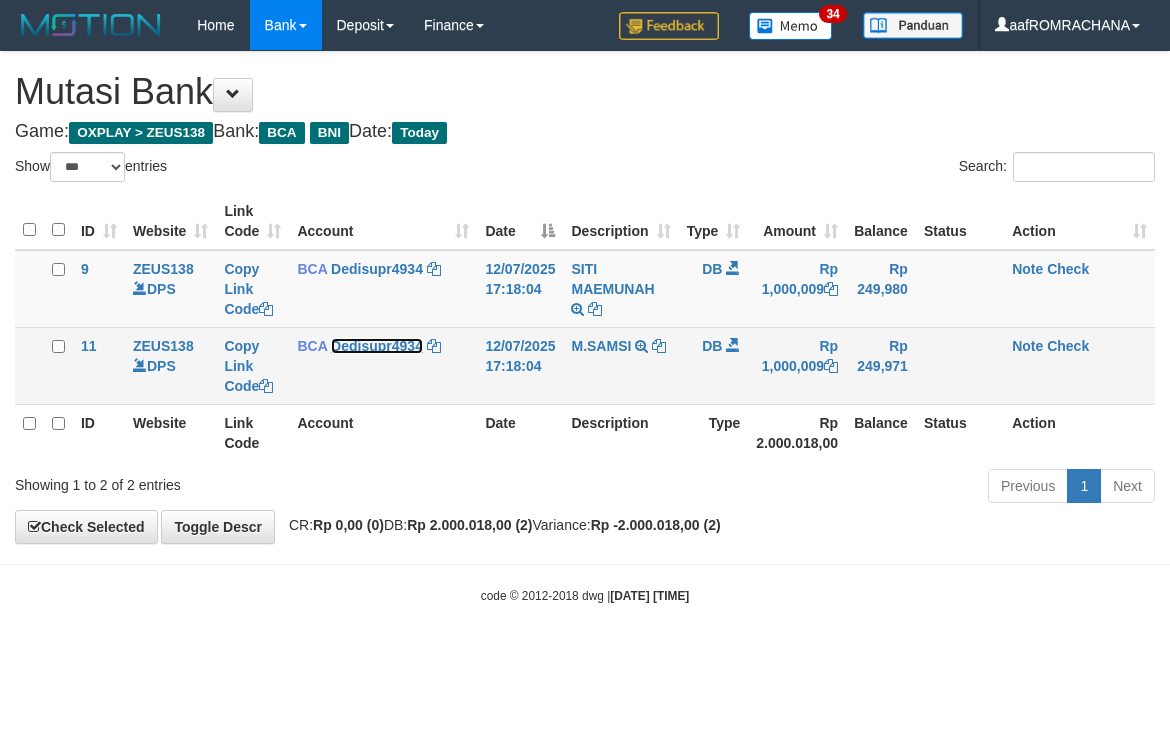 click on "Dedisupr4934" at bounding box center [377, 346] 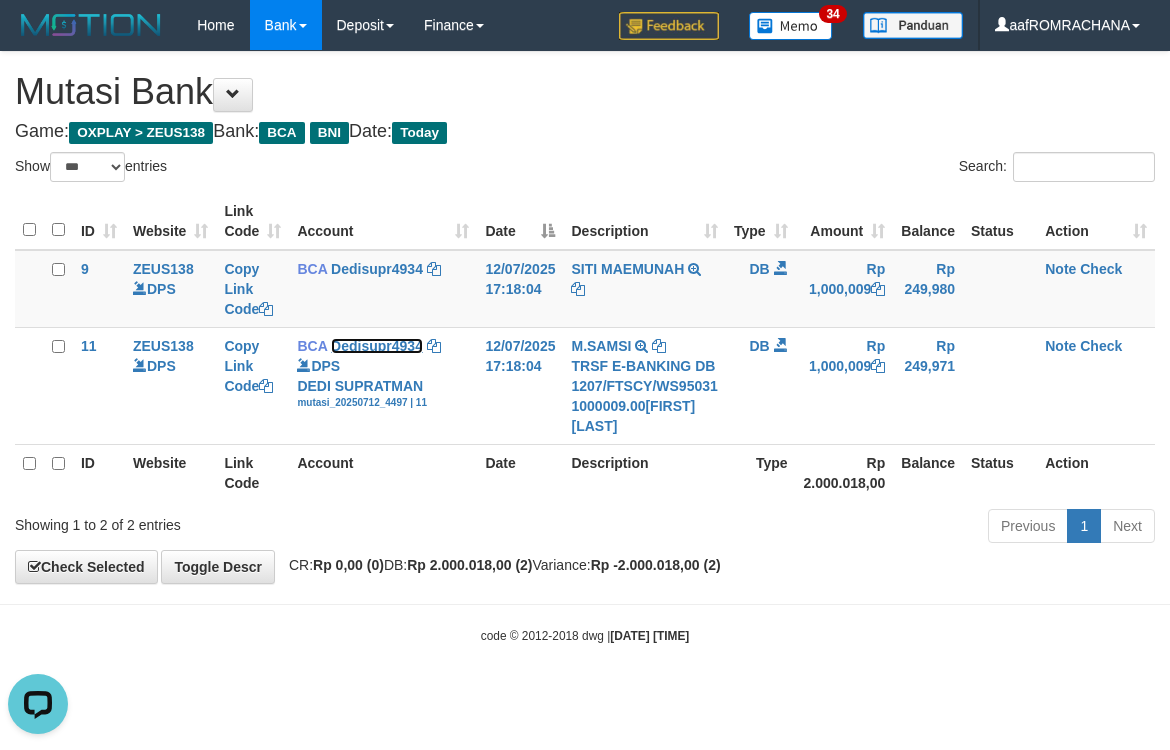 scroll, scrollTop: 0, scrollLeft: 0, axis: both 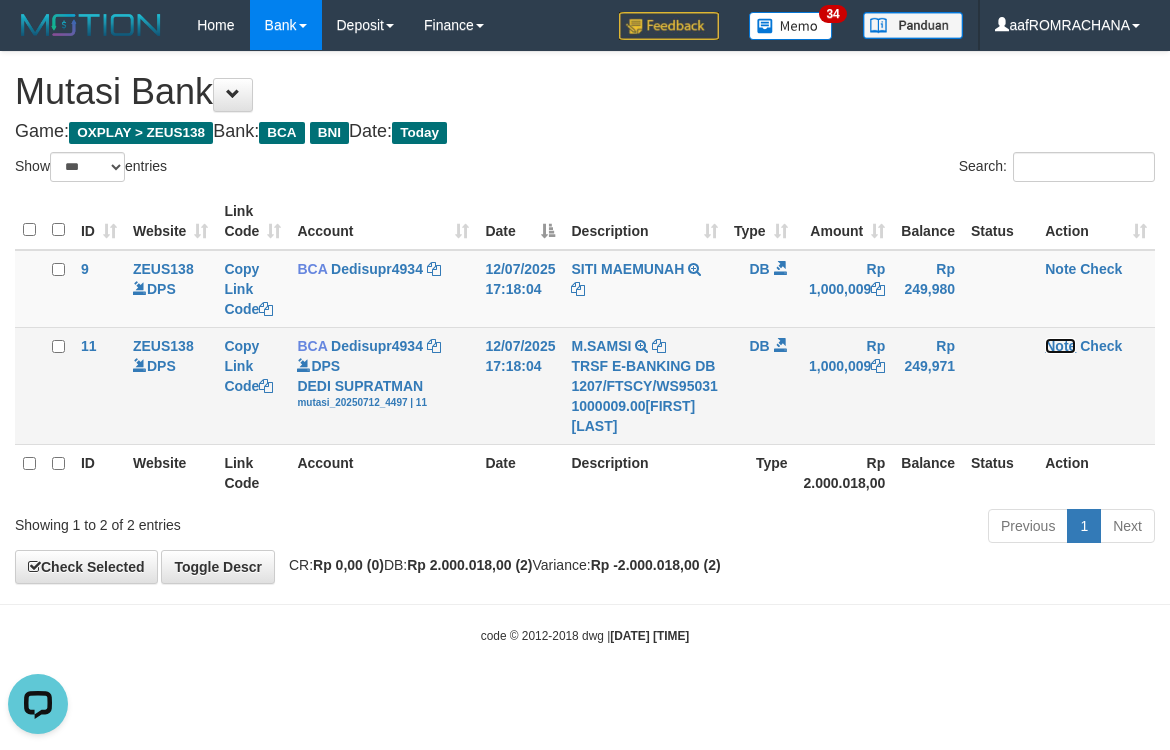 click on "Note" at bounding box center [1060, 346] 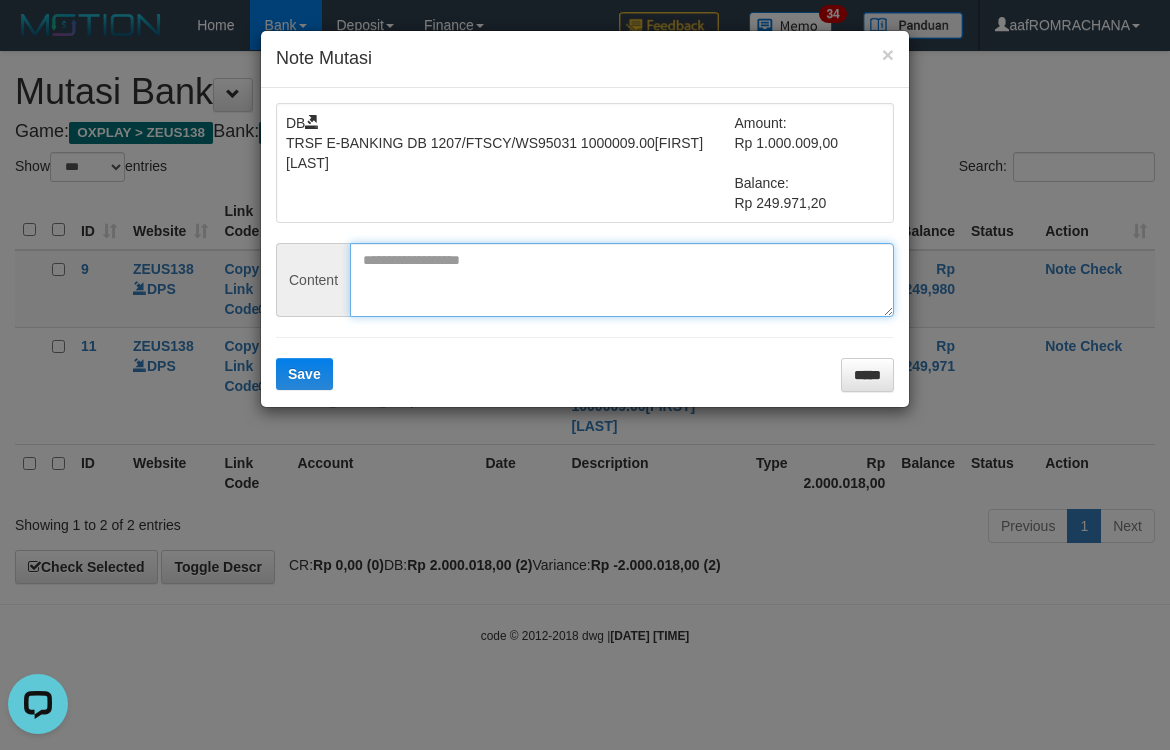 click at bounding box center [622, 280] 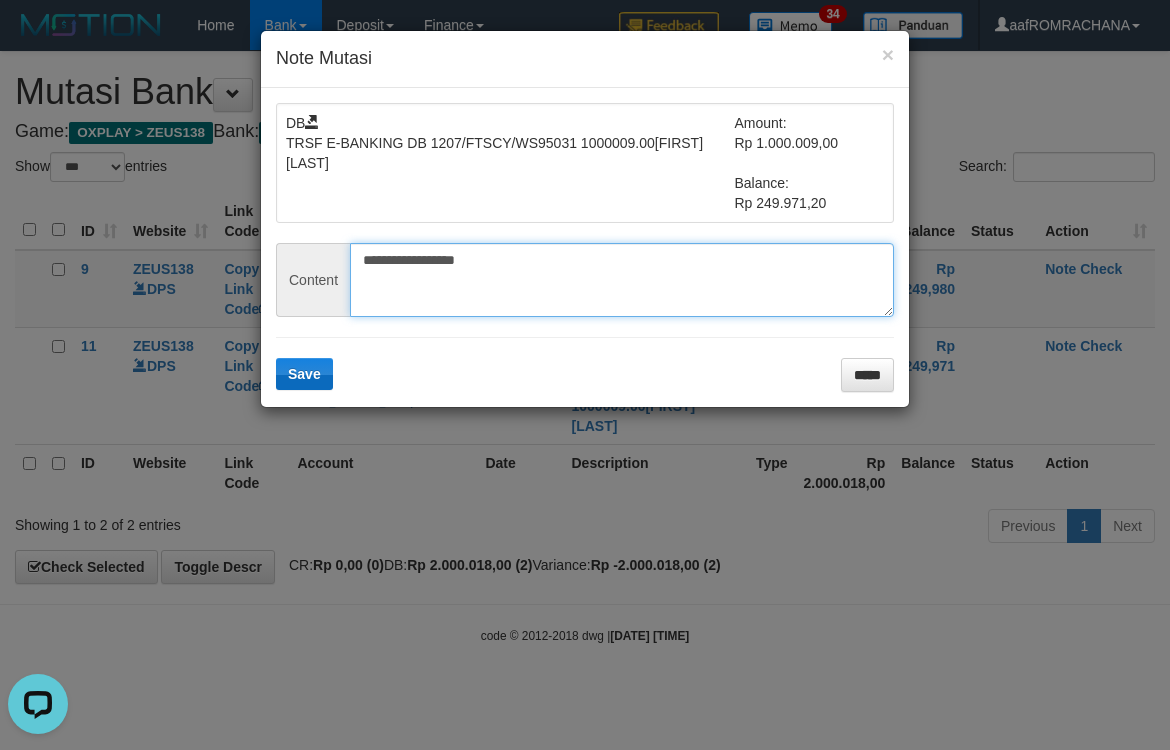 type on "**********" 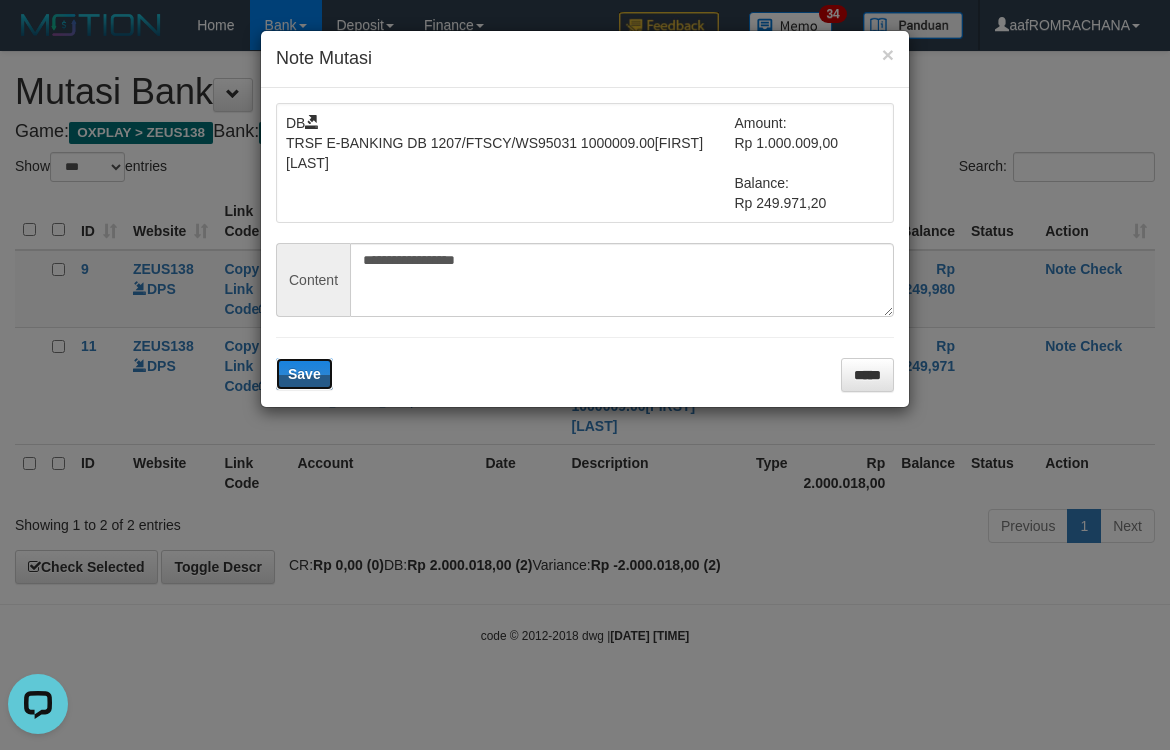 drag, startPoint x: 302, startPoint y: 368, endPoint x: 774, endPoint y: 383, distance: 472.23828 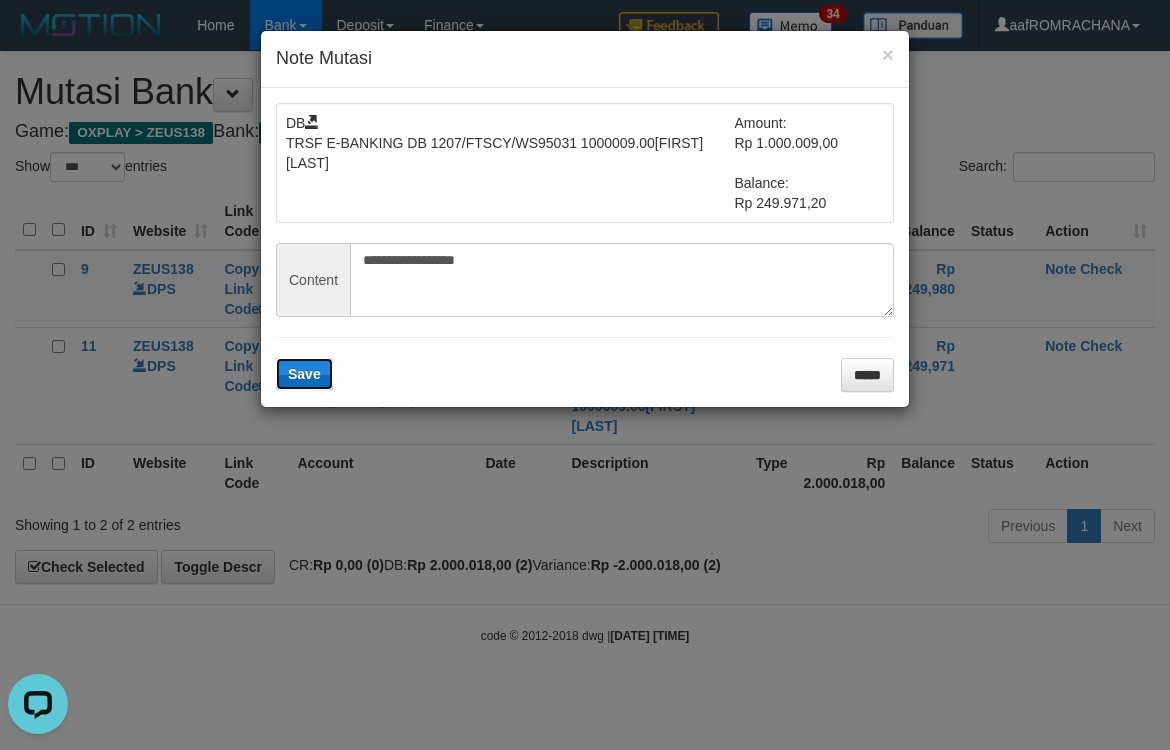click on "Save" at bounding box center [304, 374] 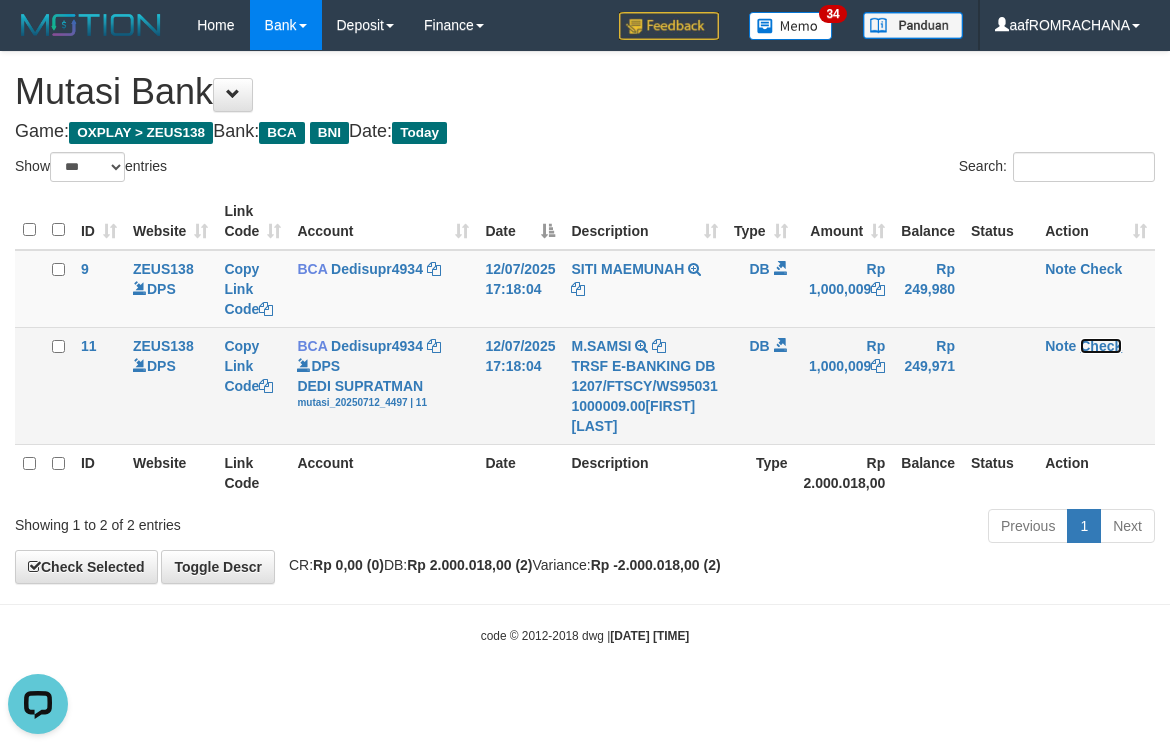 click on "Check" at bounding box center (1101, 346) 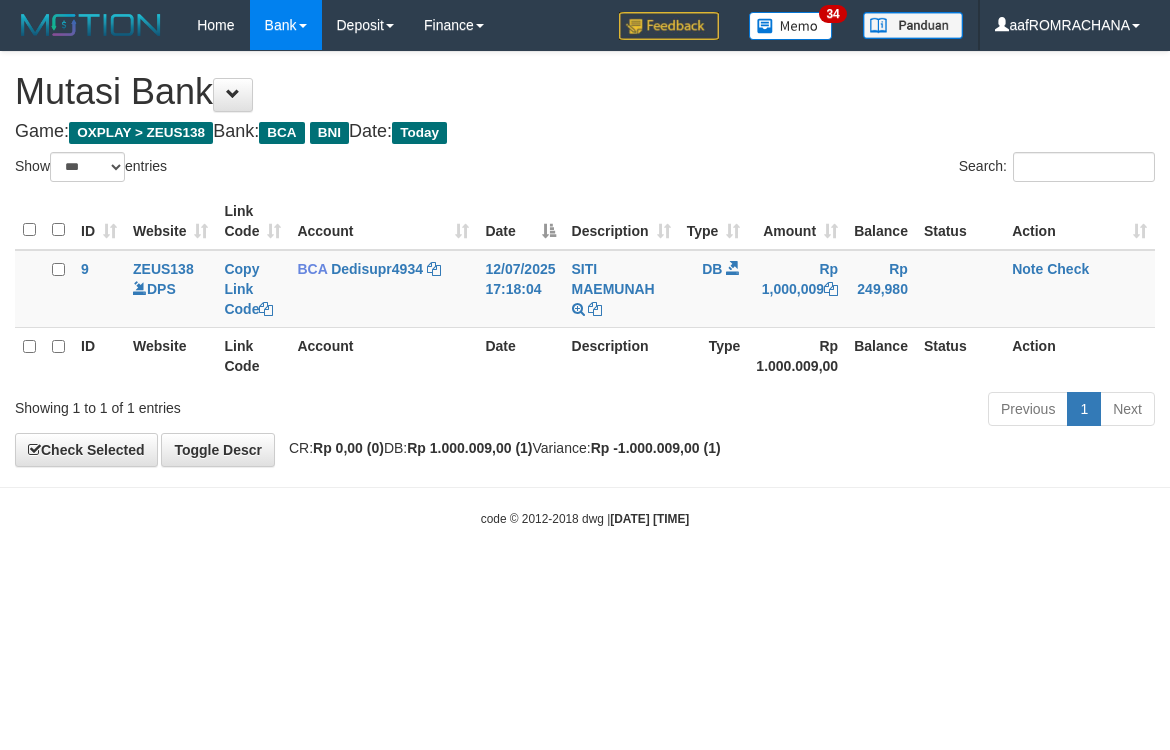 select on "***" 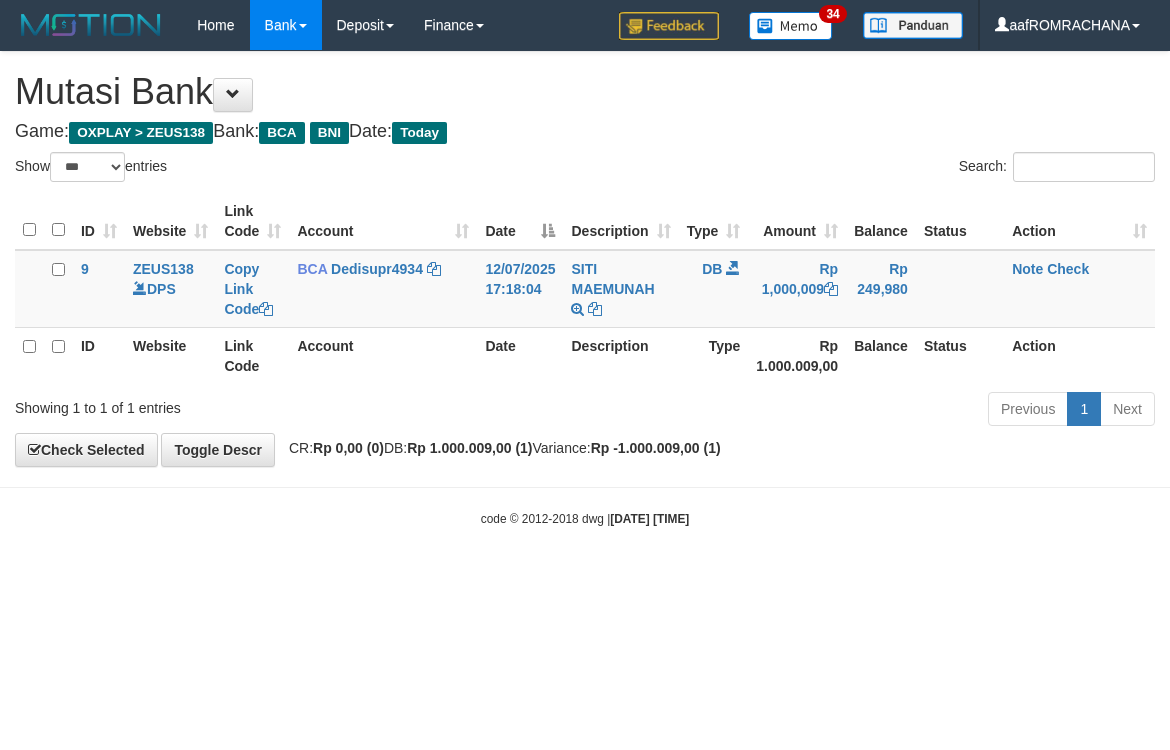 scroll, scrollTop: 0, scrollLeft: 0, axis: both 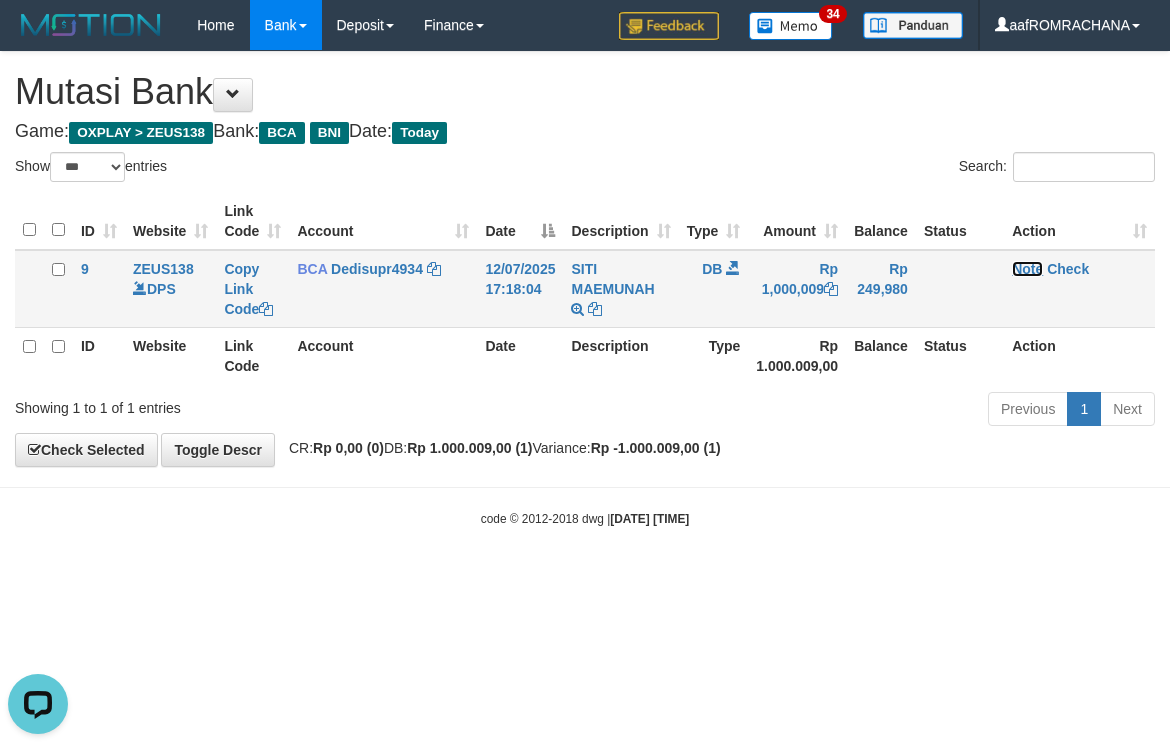 click on "Note" at bounding box center (1027, 269) 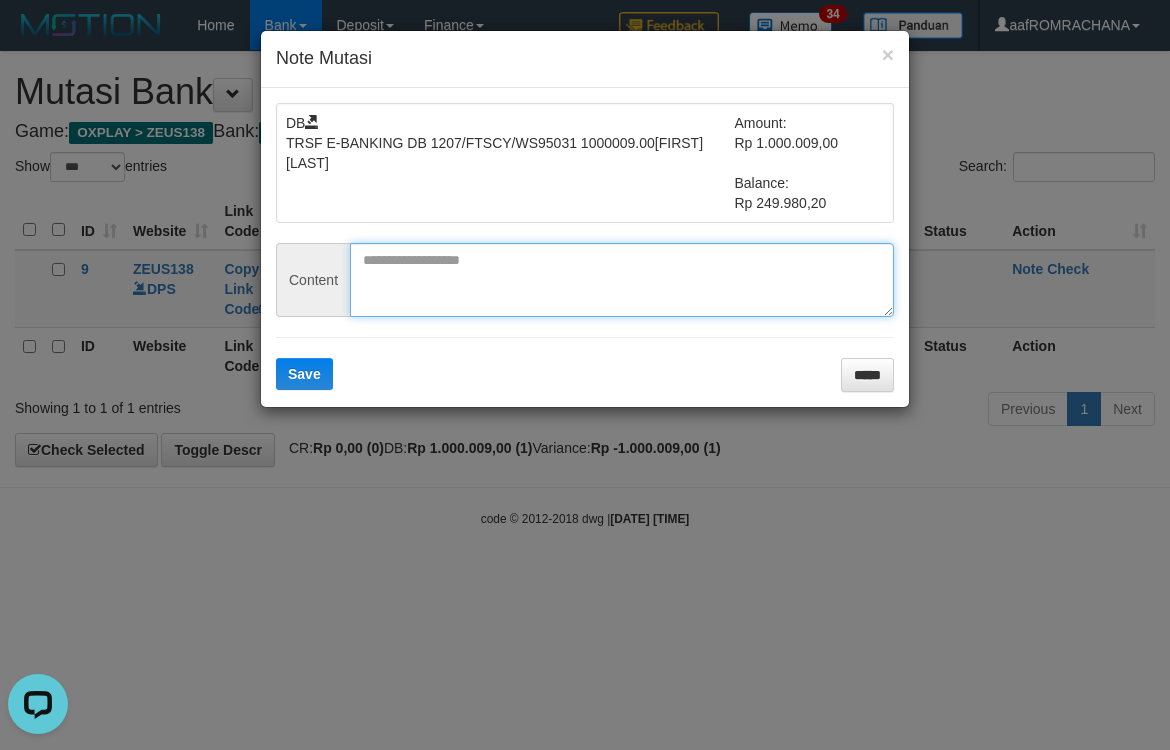 click at bounding box center (622, 280) 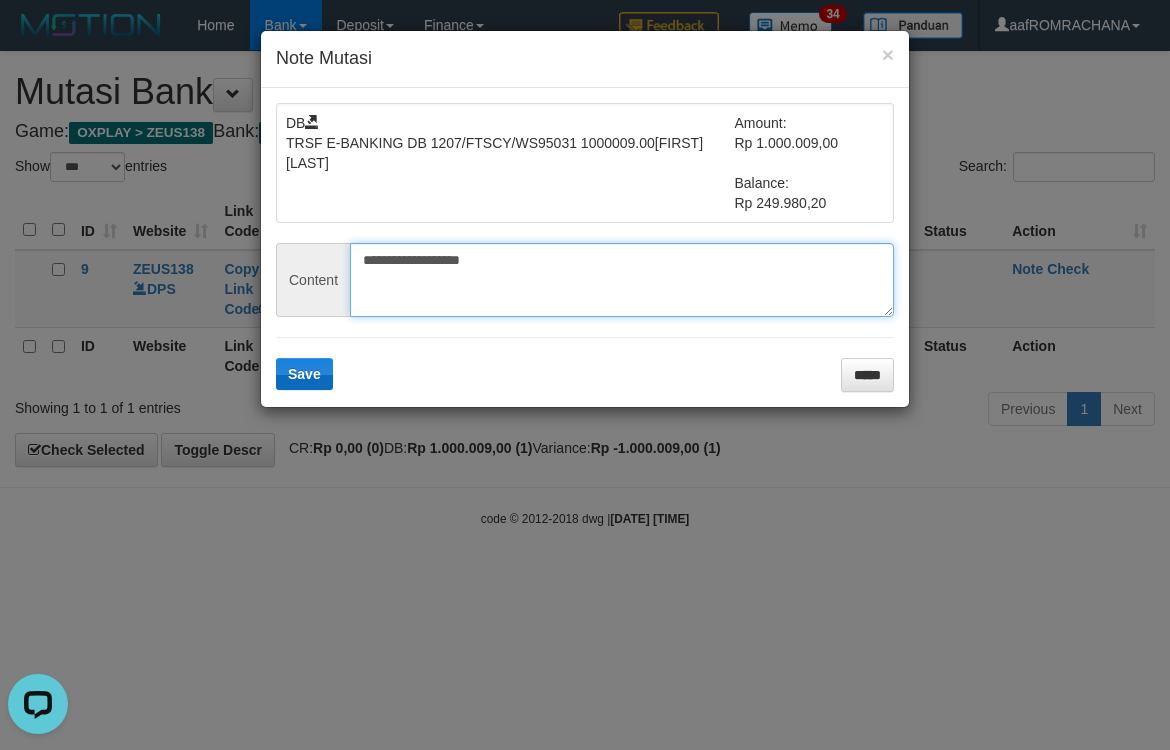 type on "**********" 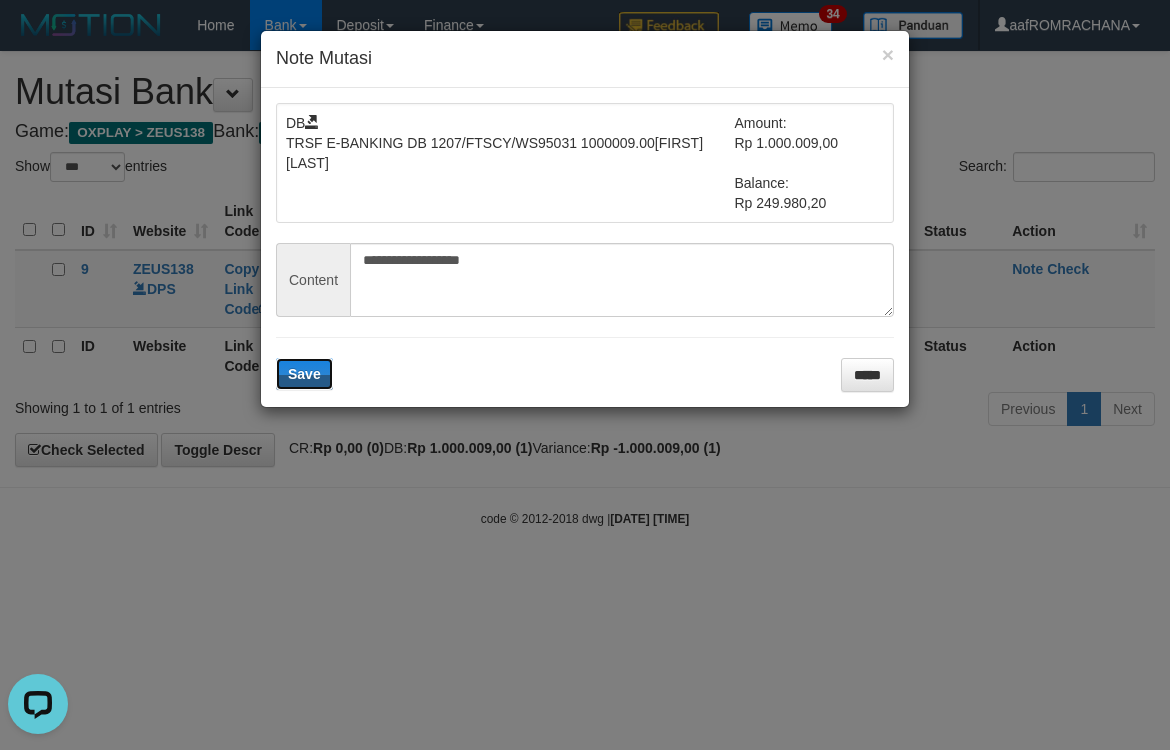 drag, startPoint x: 303, startPoint y: 371, endPoint x: 627, endPoint y: 386, distance: 324.34705 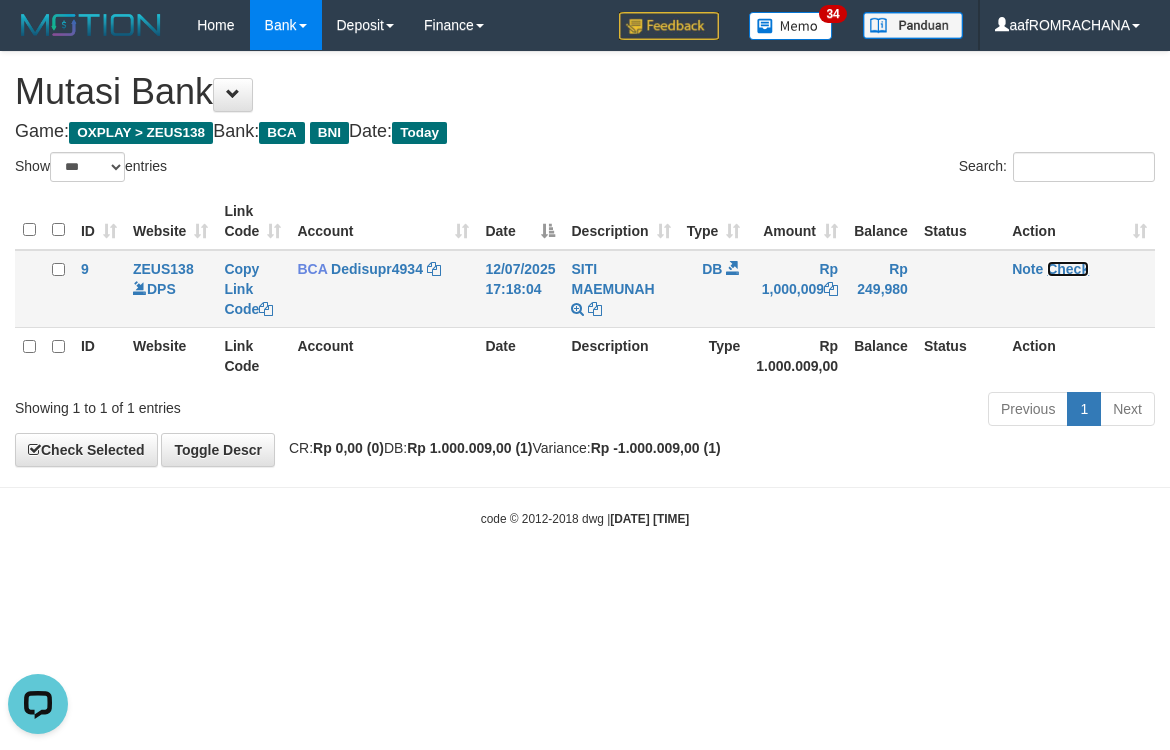 click on "Check" at bounding box center [1068, 269] 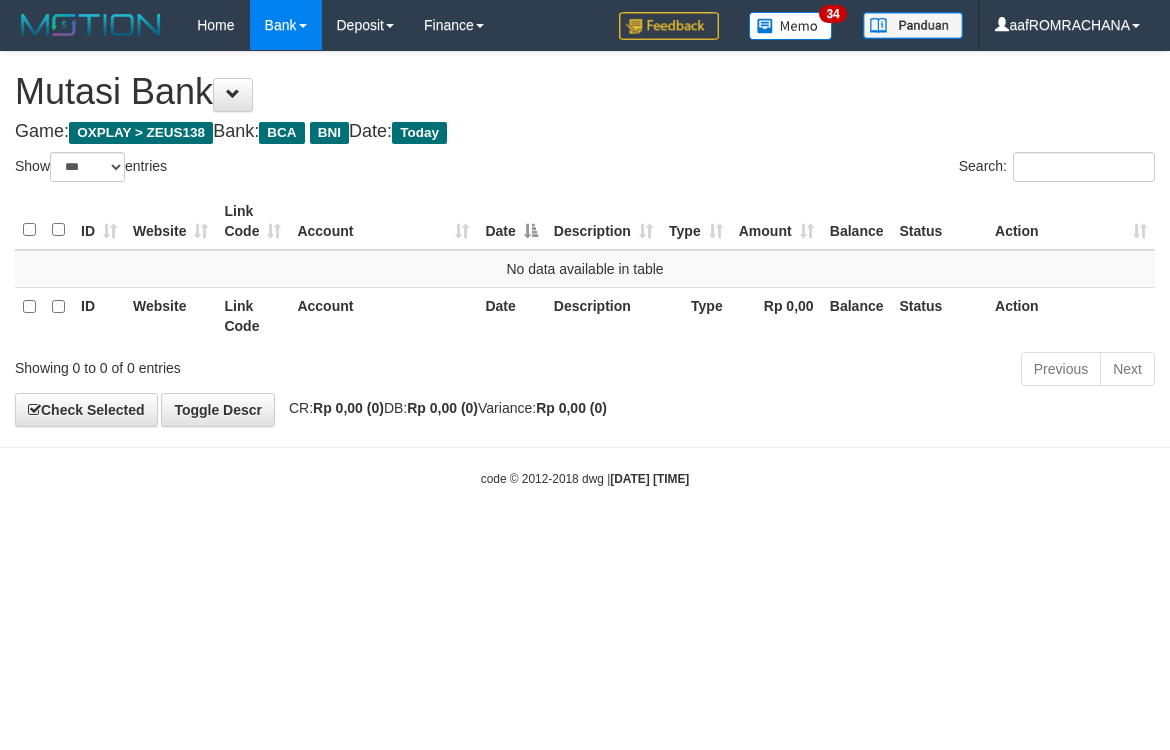 select on "***" 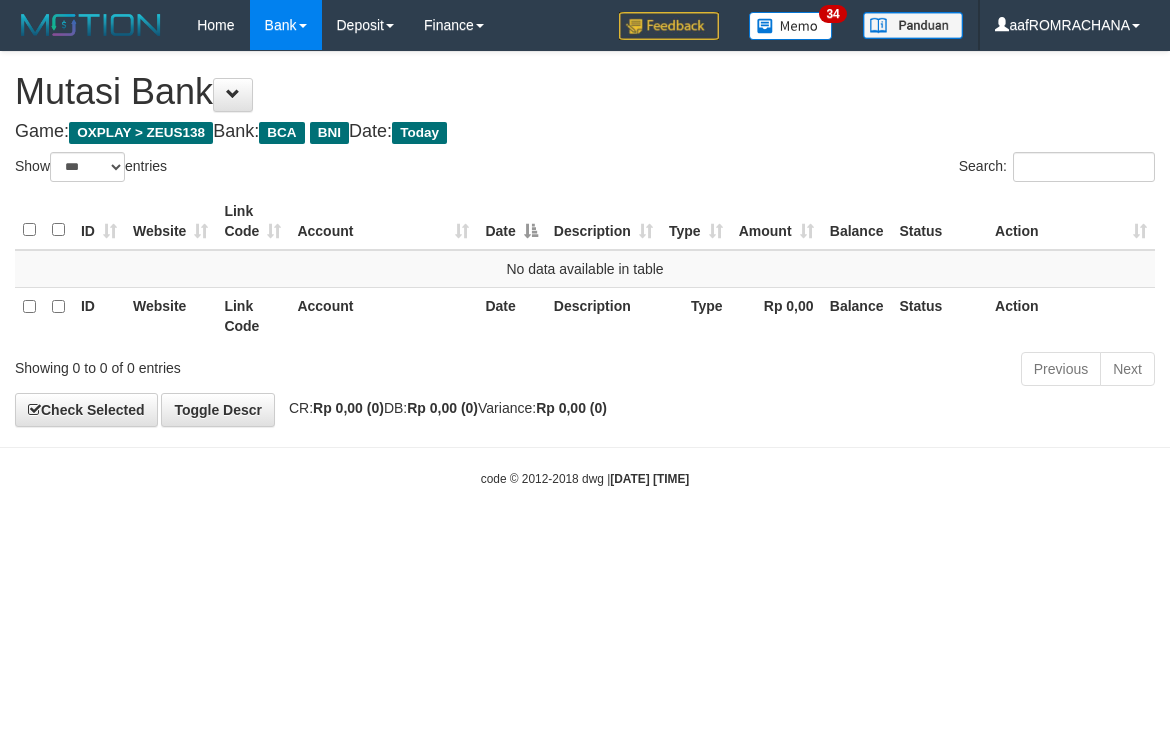 scroll, scrollTop: 0, scrollLeft: 0, axis: both 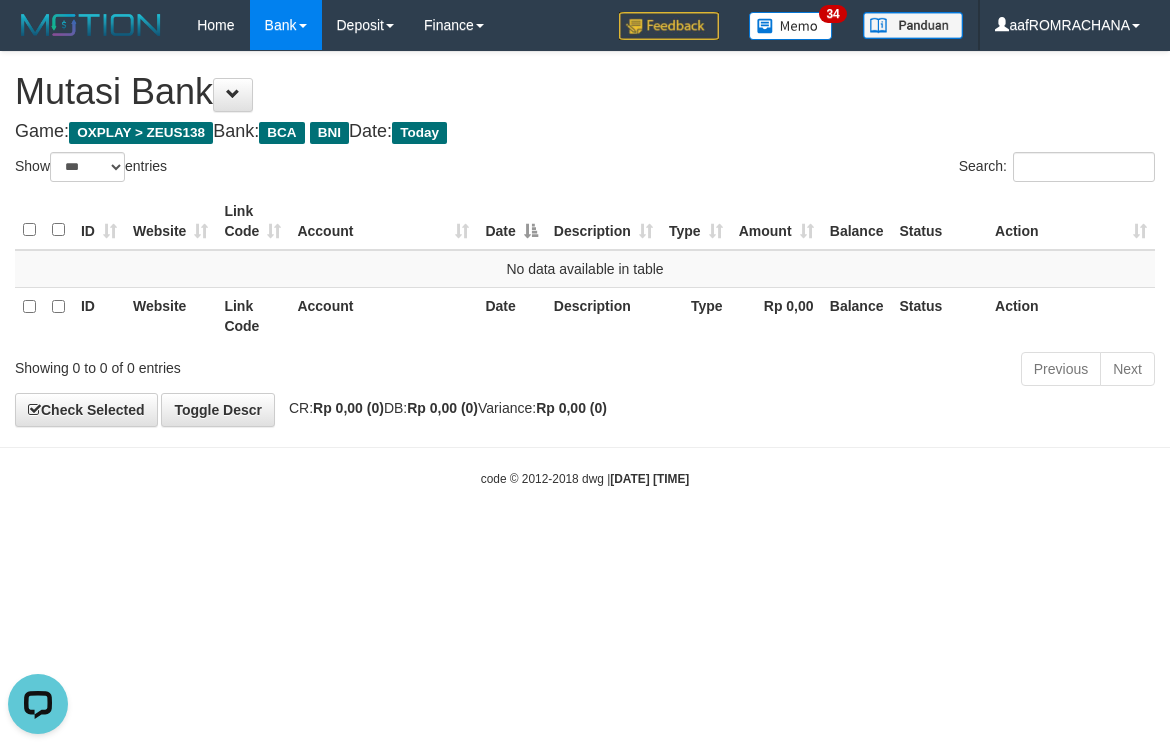 click on "Toggle navigation
Home
Bank
Account List
Load
By Website
Group
[OXPLAY]													ZEUS138
By Load Group (DPS)
Sync" at bounding box center [585, 269] 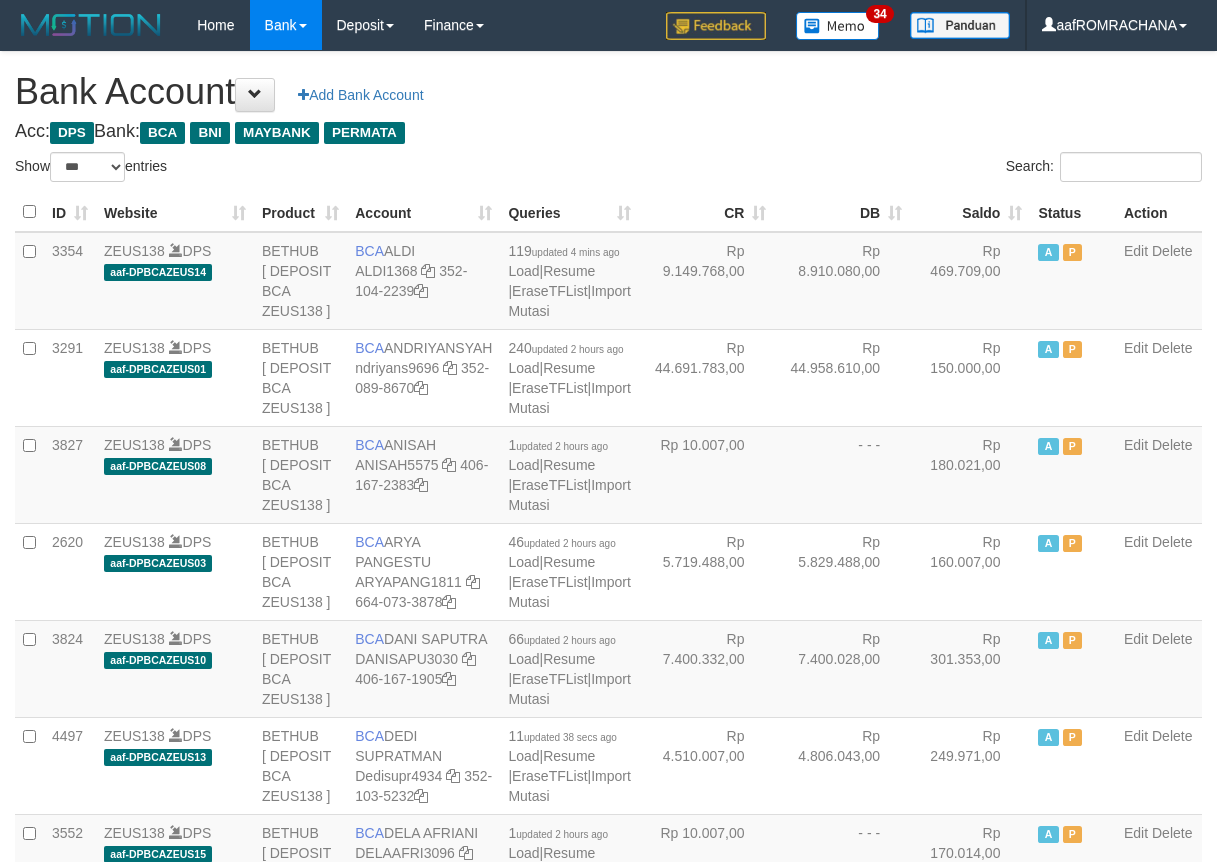 select on "***" 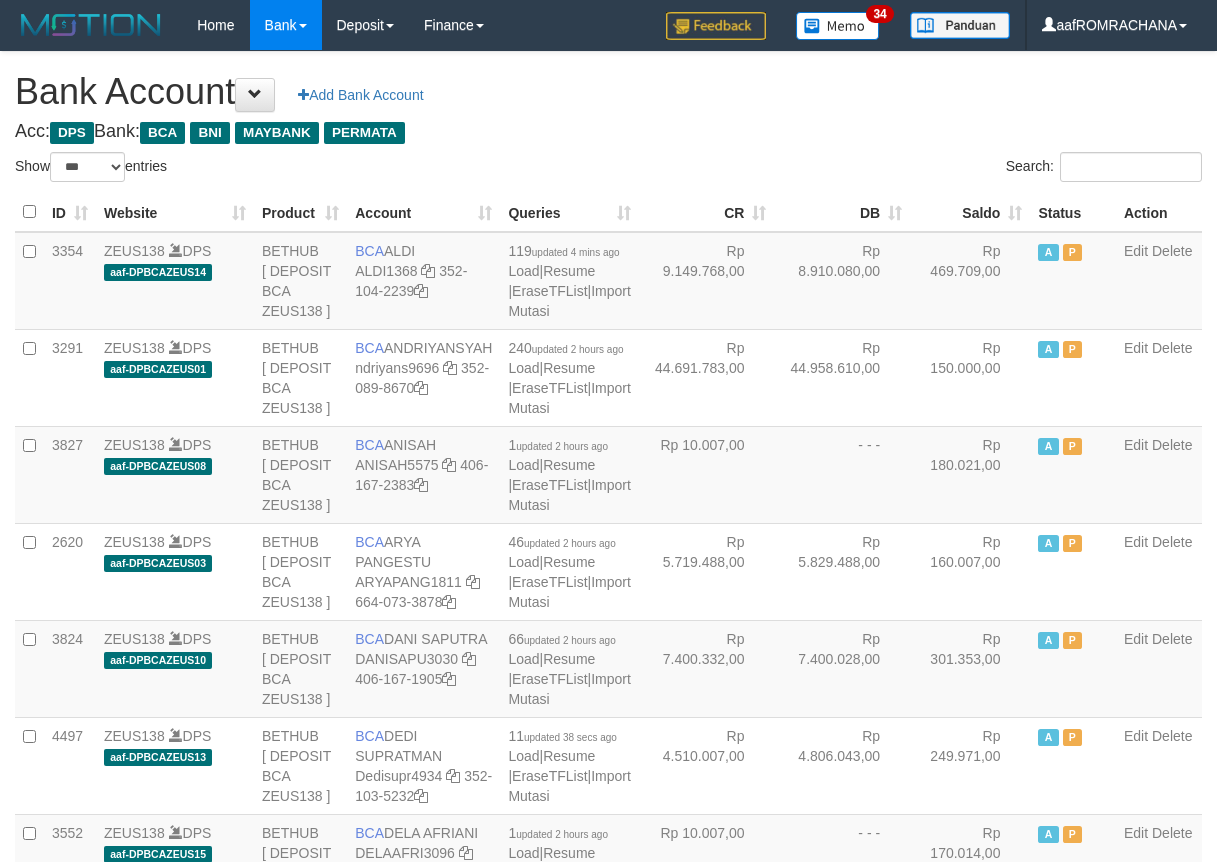 scroll, scrollTop: 0, scrollLeft: 0, axis: both 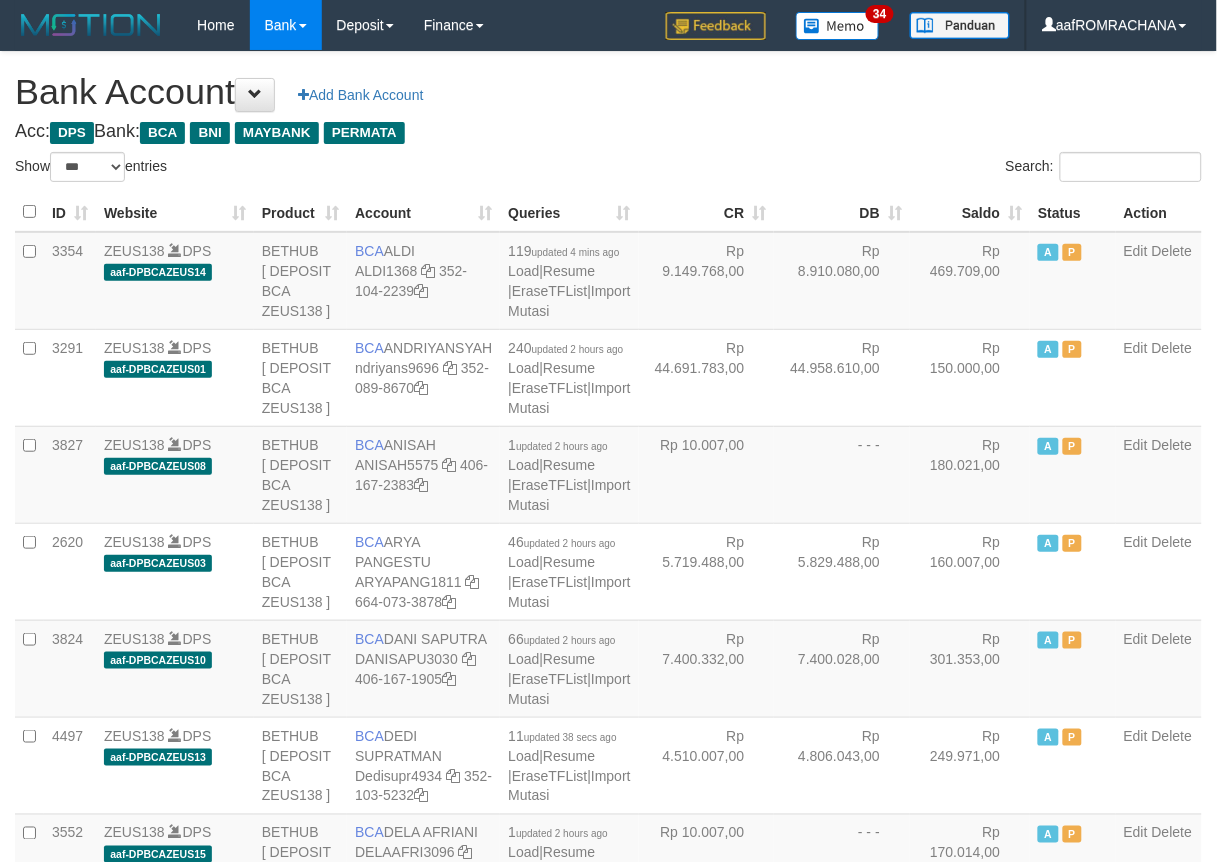 drag, startPoint x: 0, startPoint y: 0, endPoint x: 953, endPoint y: 212, distance: 976.29553 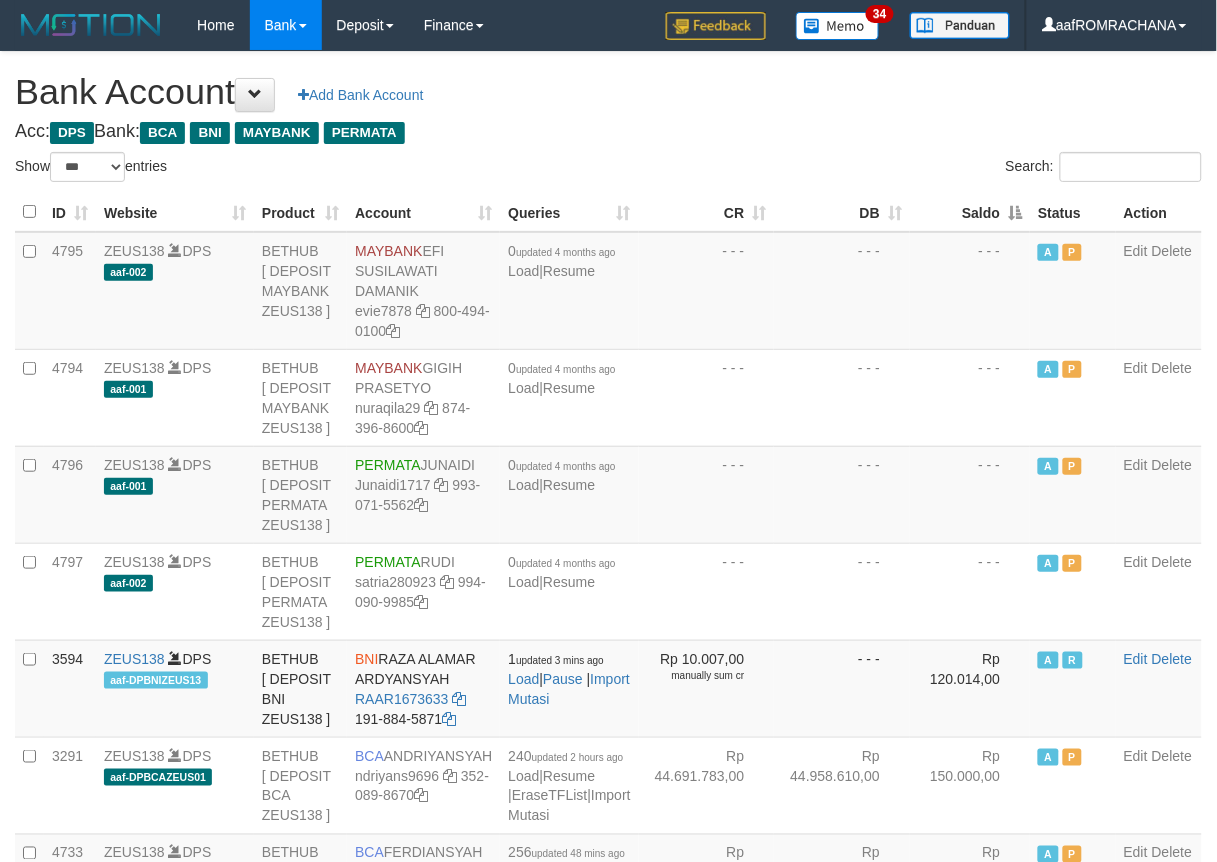 click on "Saldo" at bounding box center [970, 212] 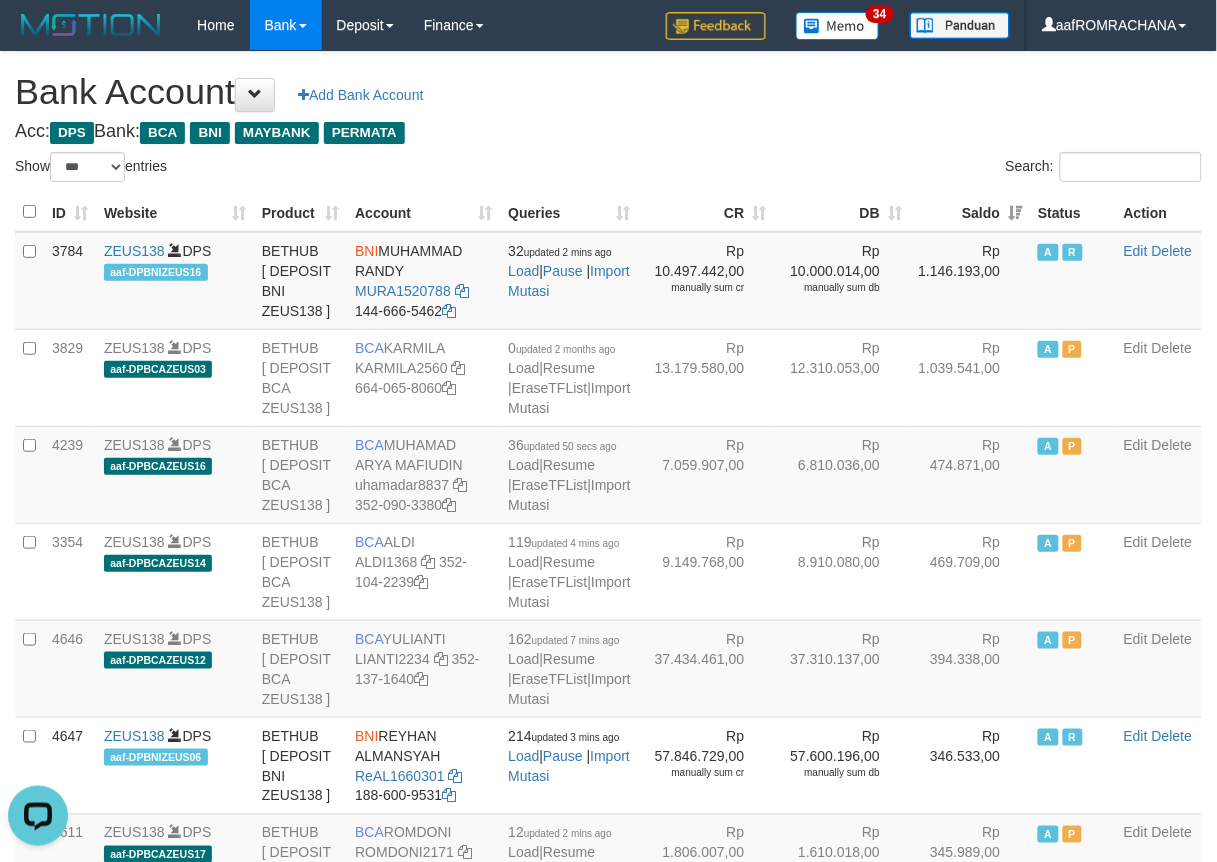 scroll, scrollTop: 0, scrollLeft: 0, axis: both 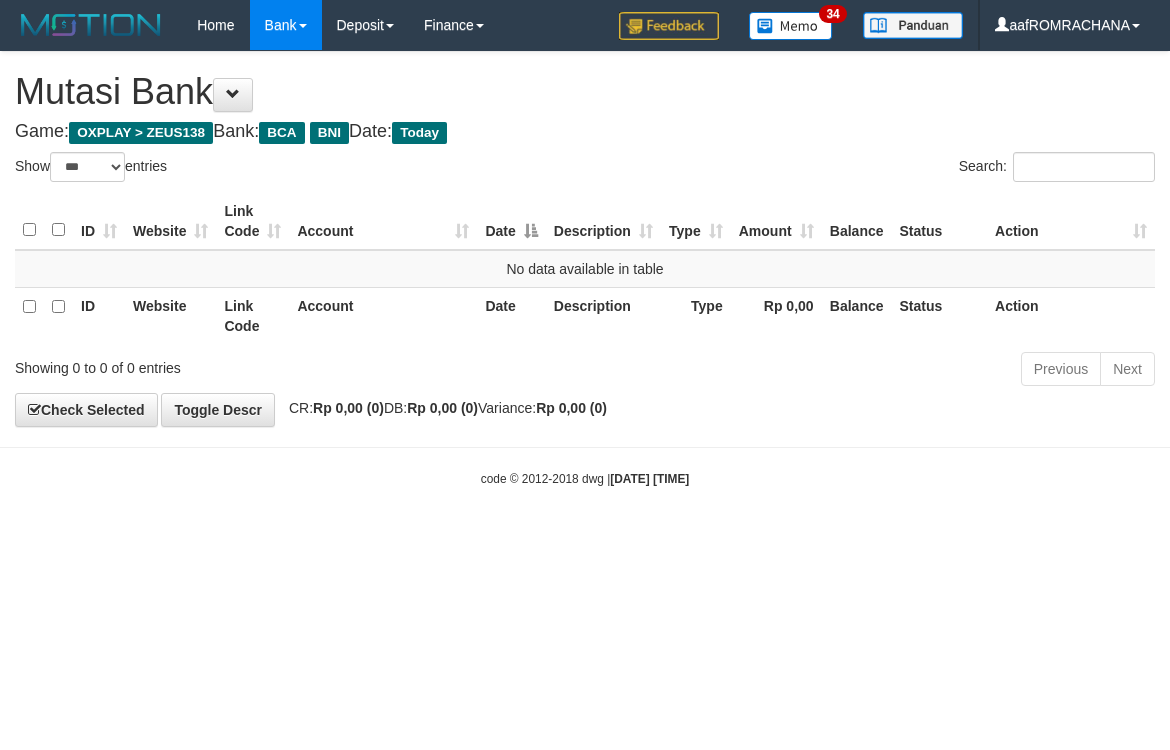 select on "***" 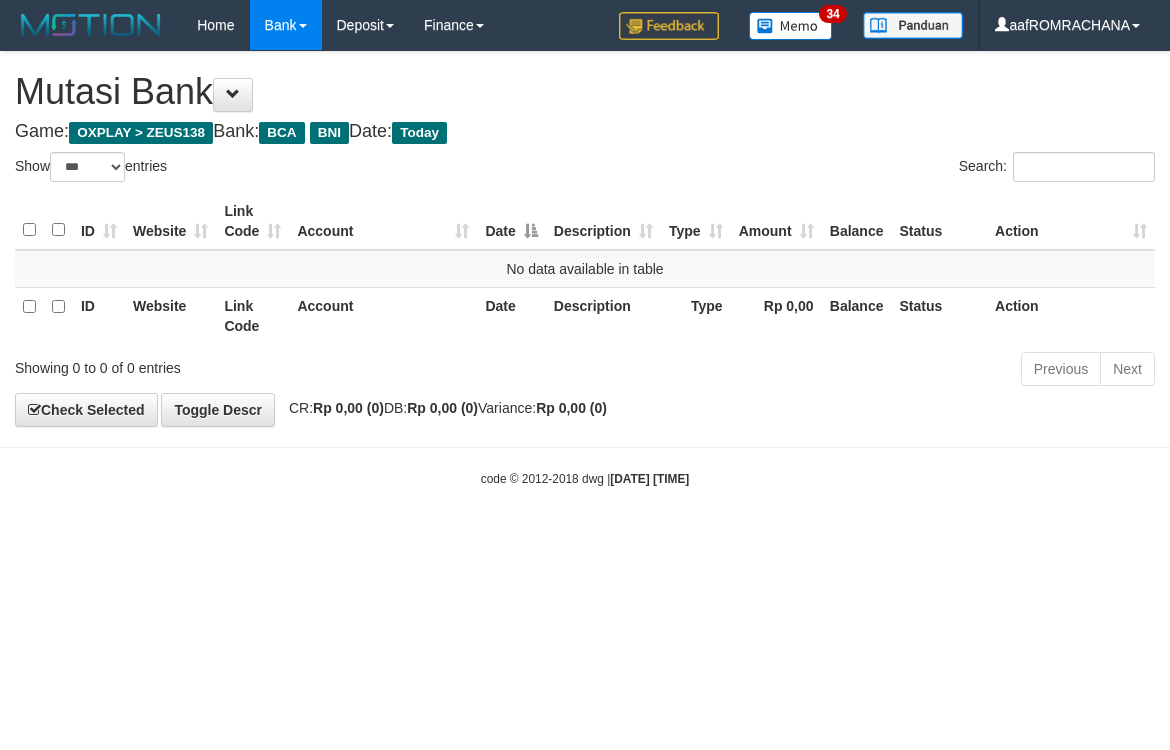 scroll, scrollTop: 0, scrollLeft: 0, axis: both 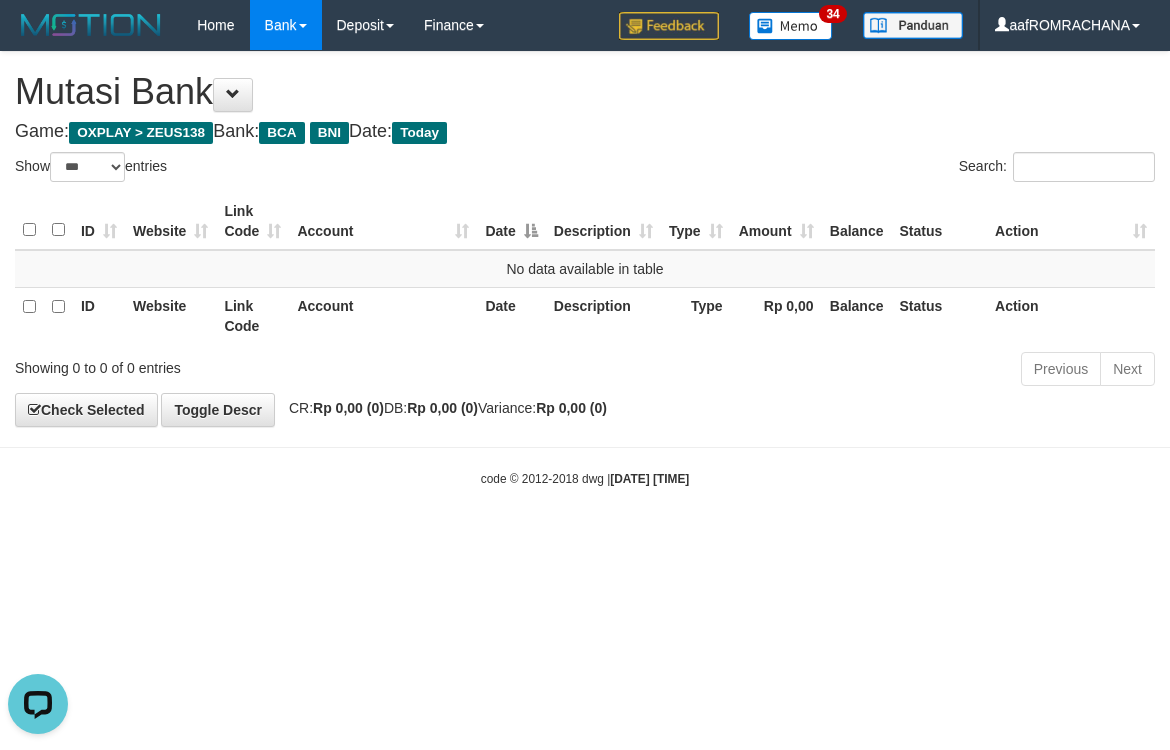 click on "Toggle navigation
Home
Bank
Account List
Load
By Website
Group
[OXPLAY]													ZEUS138
By Load Group (DPS)
Sync" at bounding box center [585, 269] 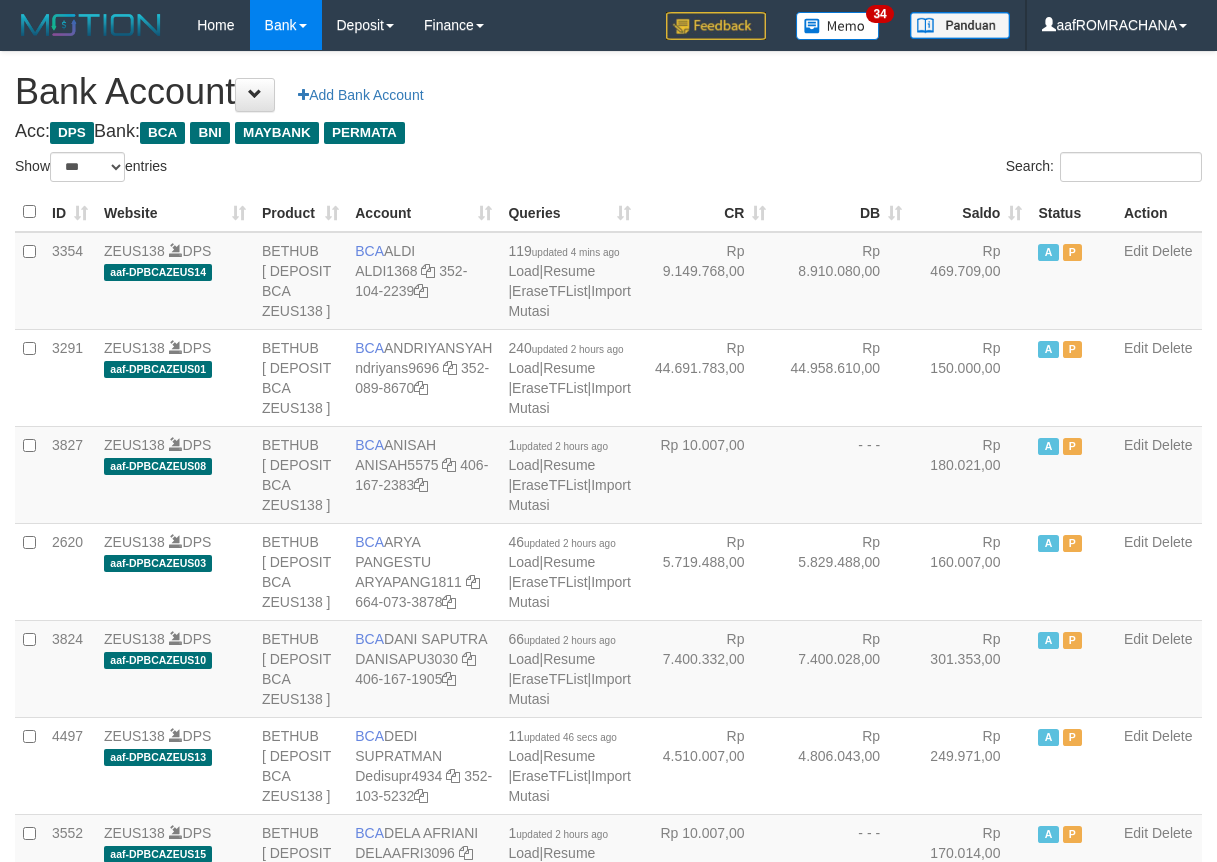 select on "***" 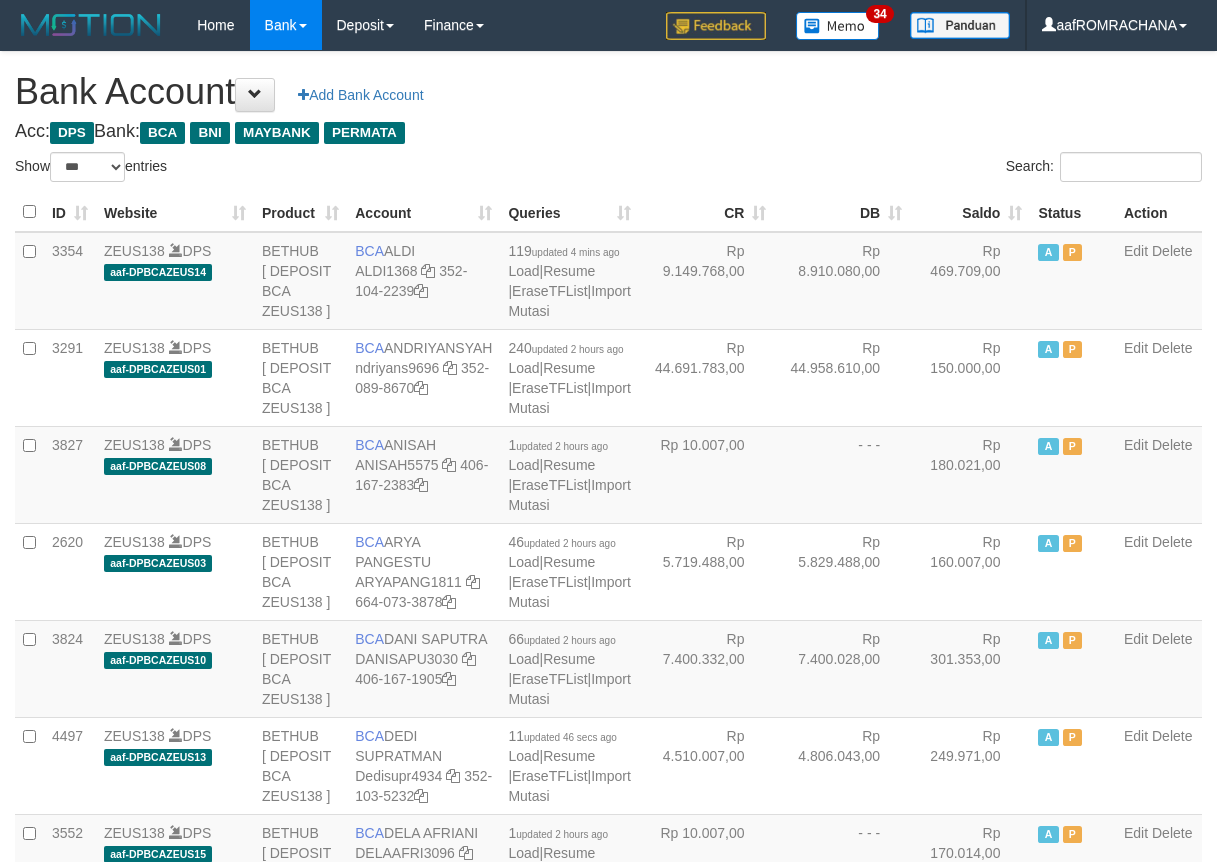 scroll, scrollTop: 0, scrollLeft: 0, axis: both 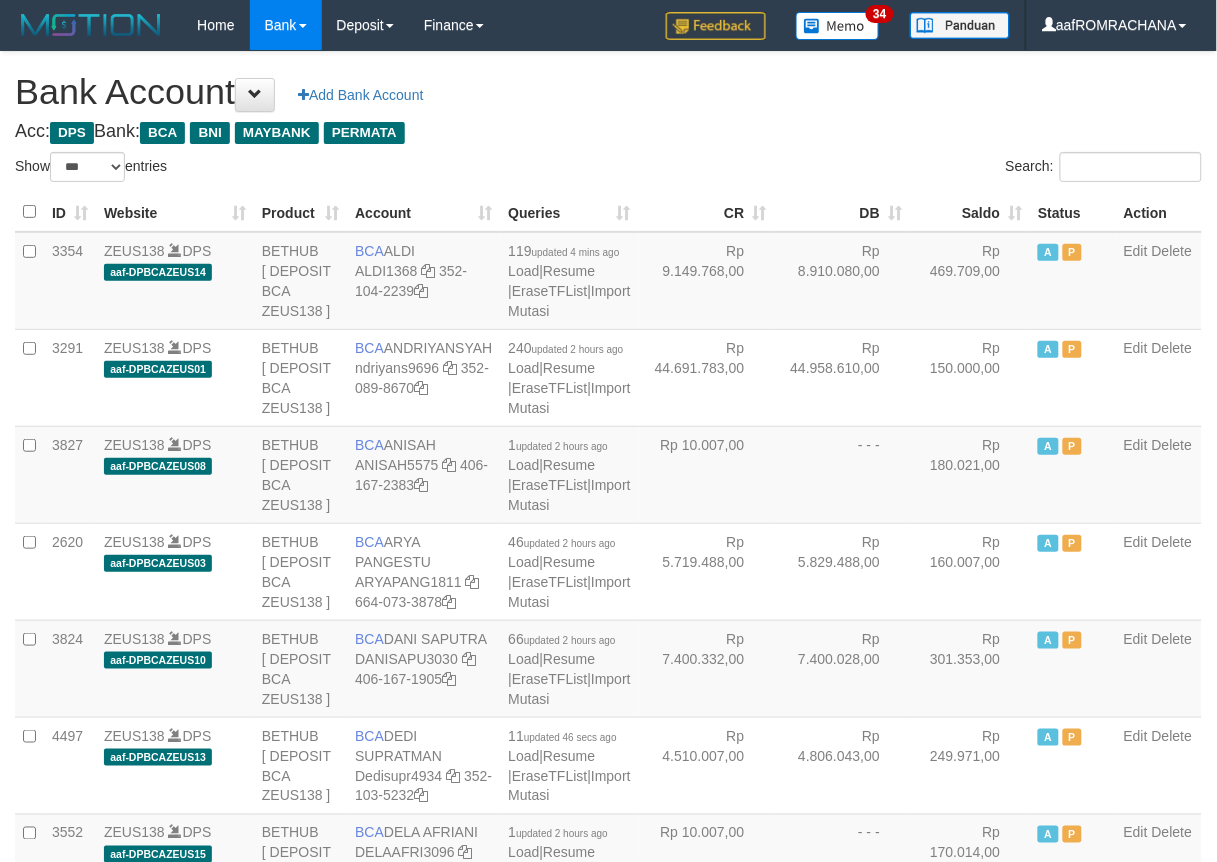 click on "Saldo" at bounding box center (970, 212) 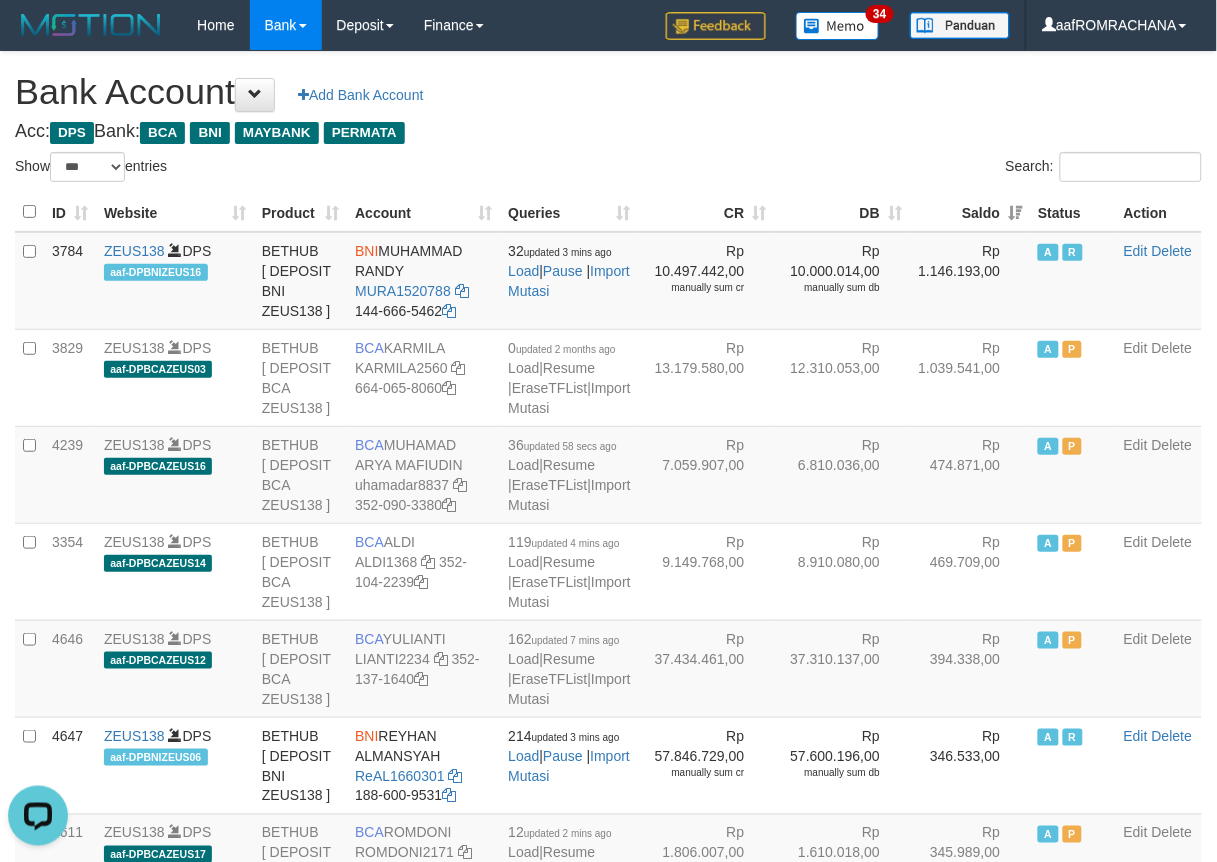 scroll, scrollTop: 0, scrollLeft: 0, axis: both 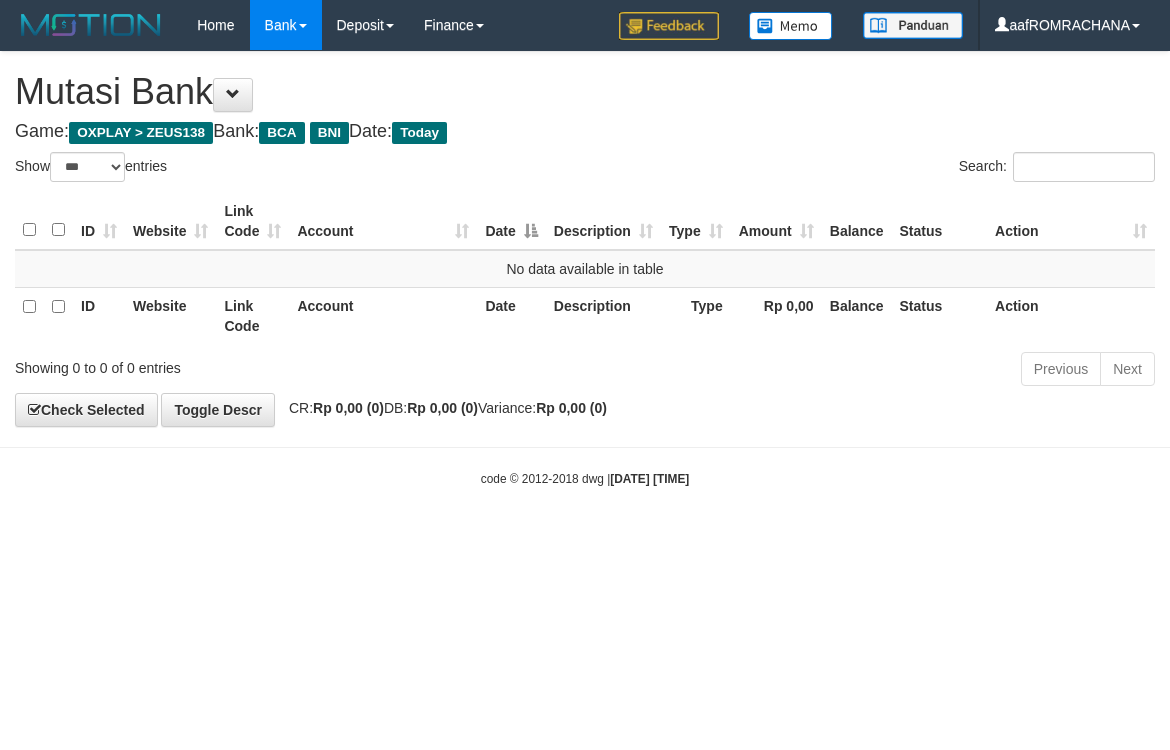 select on "***" 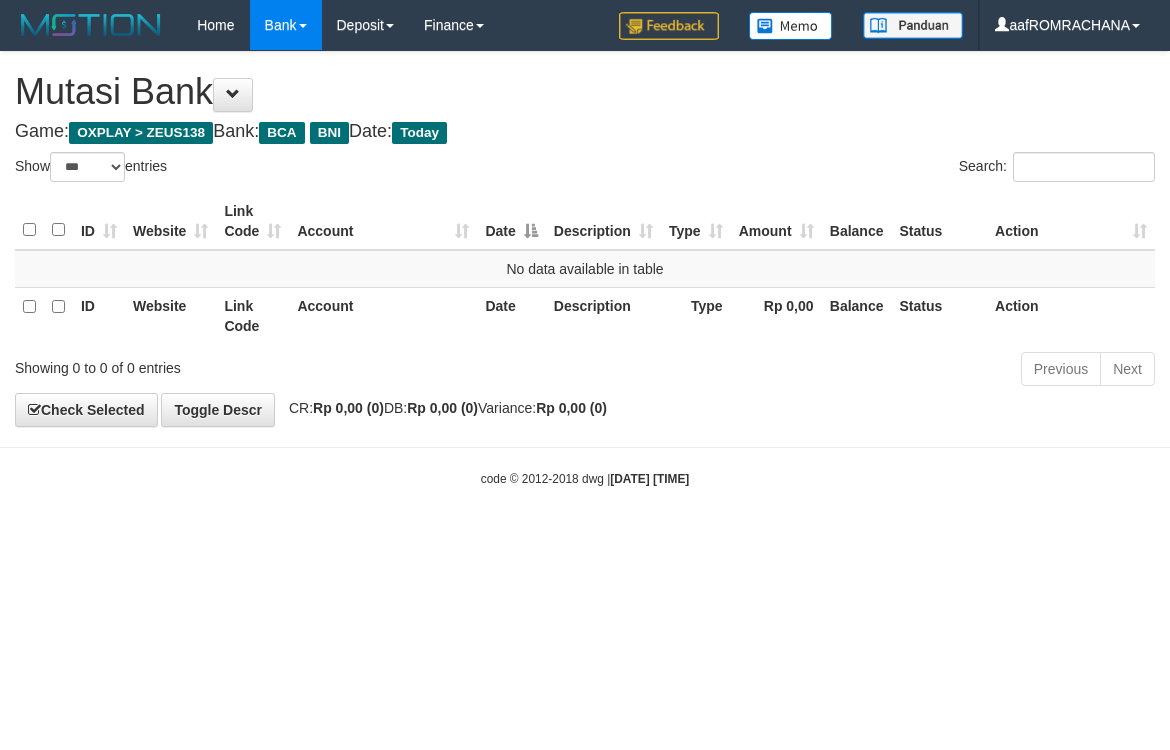 scroll, scrollTop: 0, scrollLeft: 0, axis: both 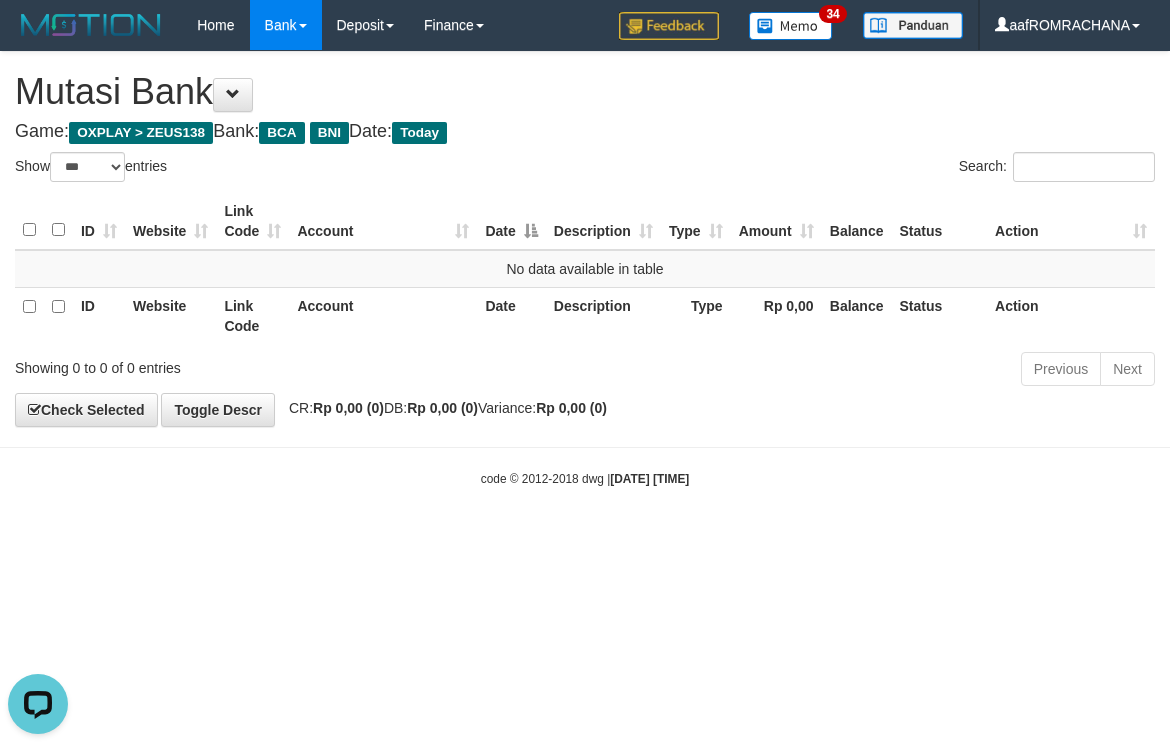 click on "Toggle navigation
Home
Bank
Account List
Load
By Website
Group
[OXPLAY]													ZEUS138
By Load Group (DPS)
Sync" at bounding box center (585, 269) 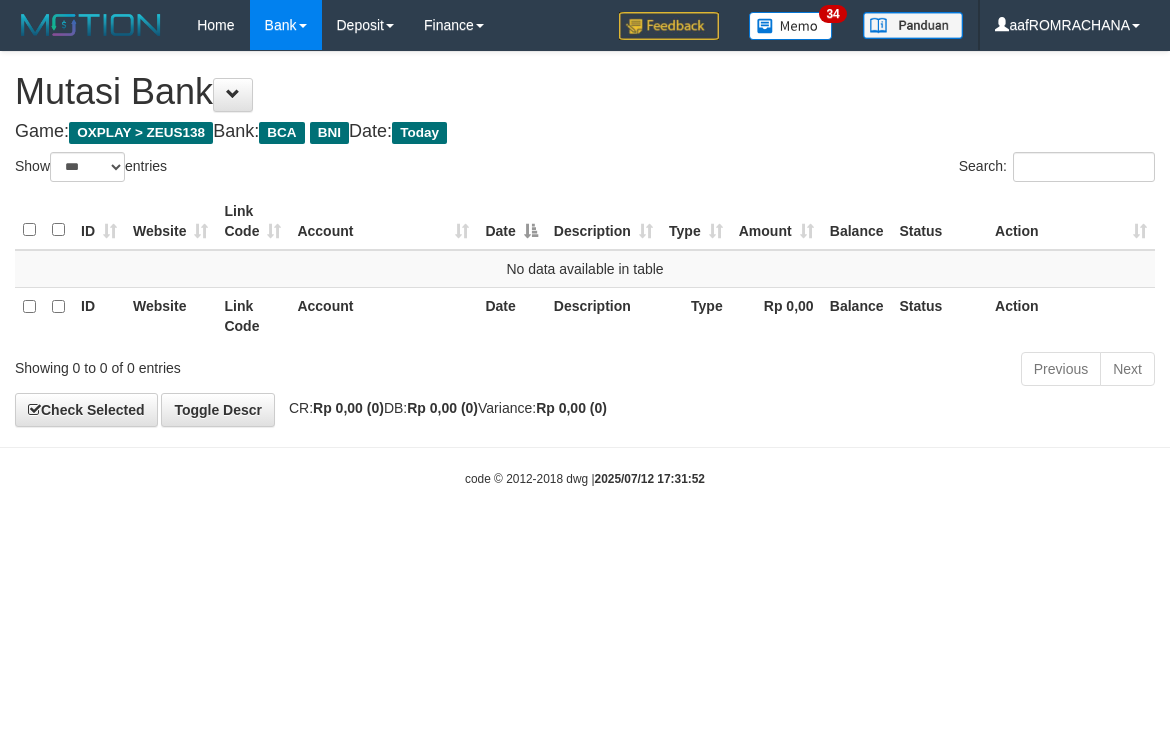 select on "***" 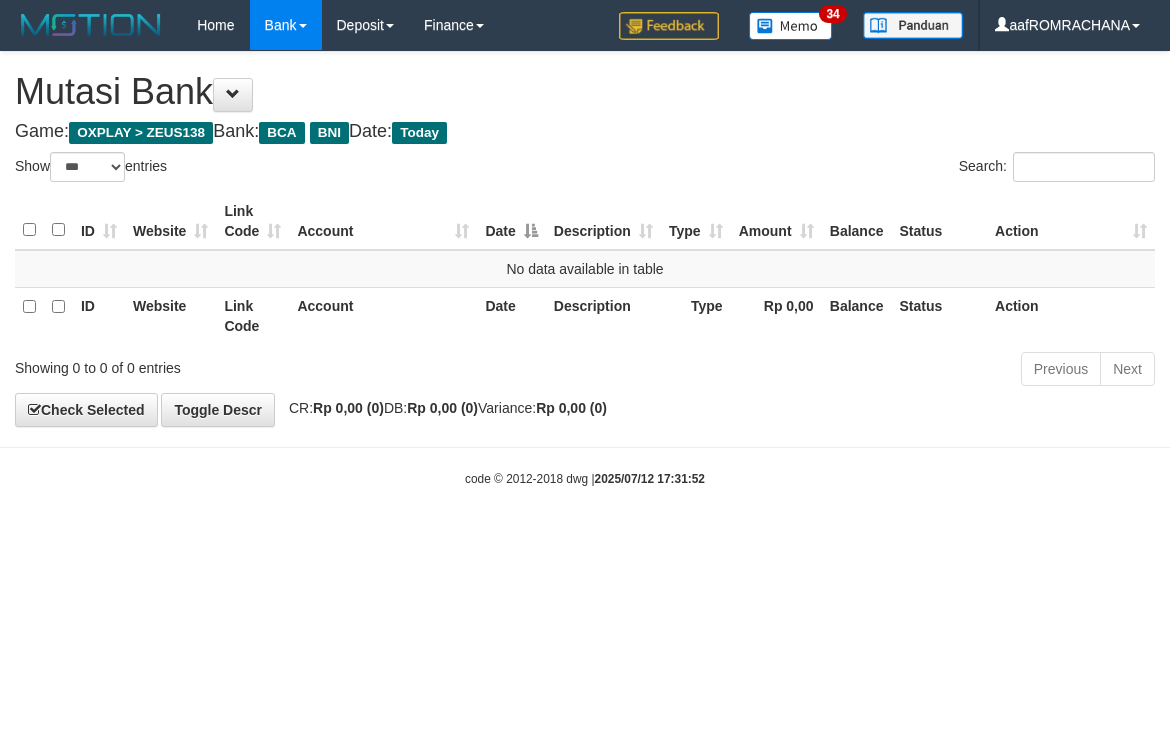 scroll, scrollTop: 0, scrollLeft: 0, axis: both 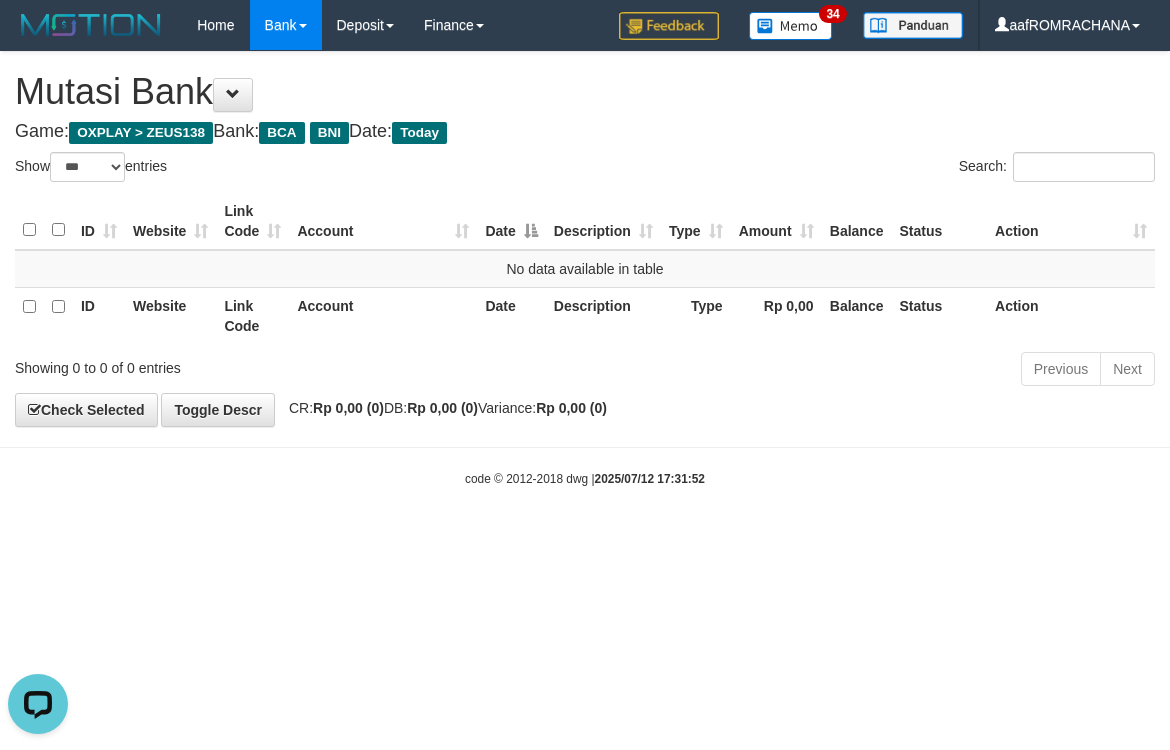 click on "Toggle navigation
Home
Bank
Account List
Load
By Website
Group
[OXPLAY]													ZEUS138
By Load Group (DPS)
Sync" at bounding box center [585, 269] 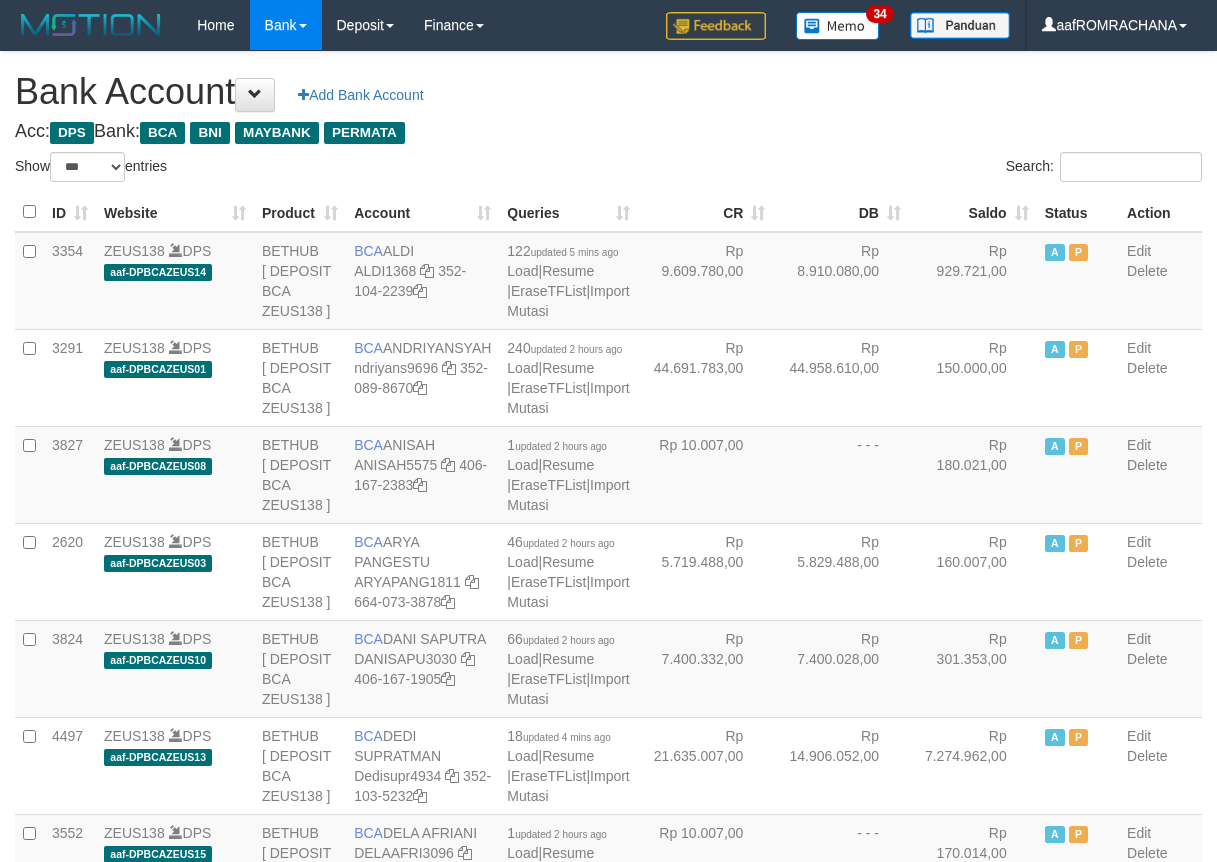 select on "***" 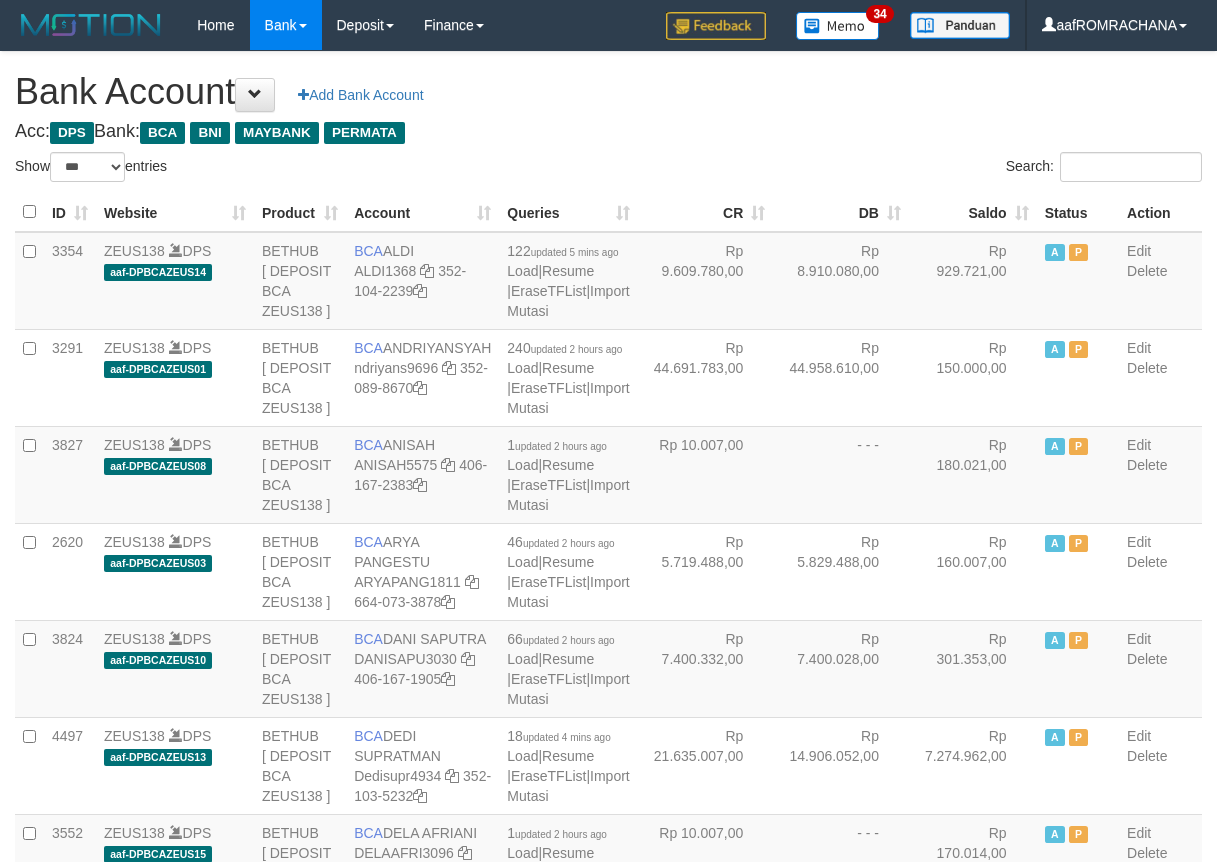 scroll, scrollTop: 0, scrollLeft: 0, axis: both 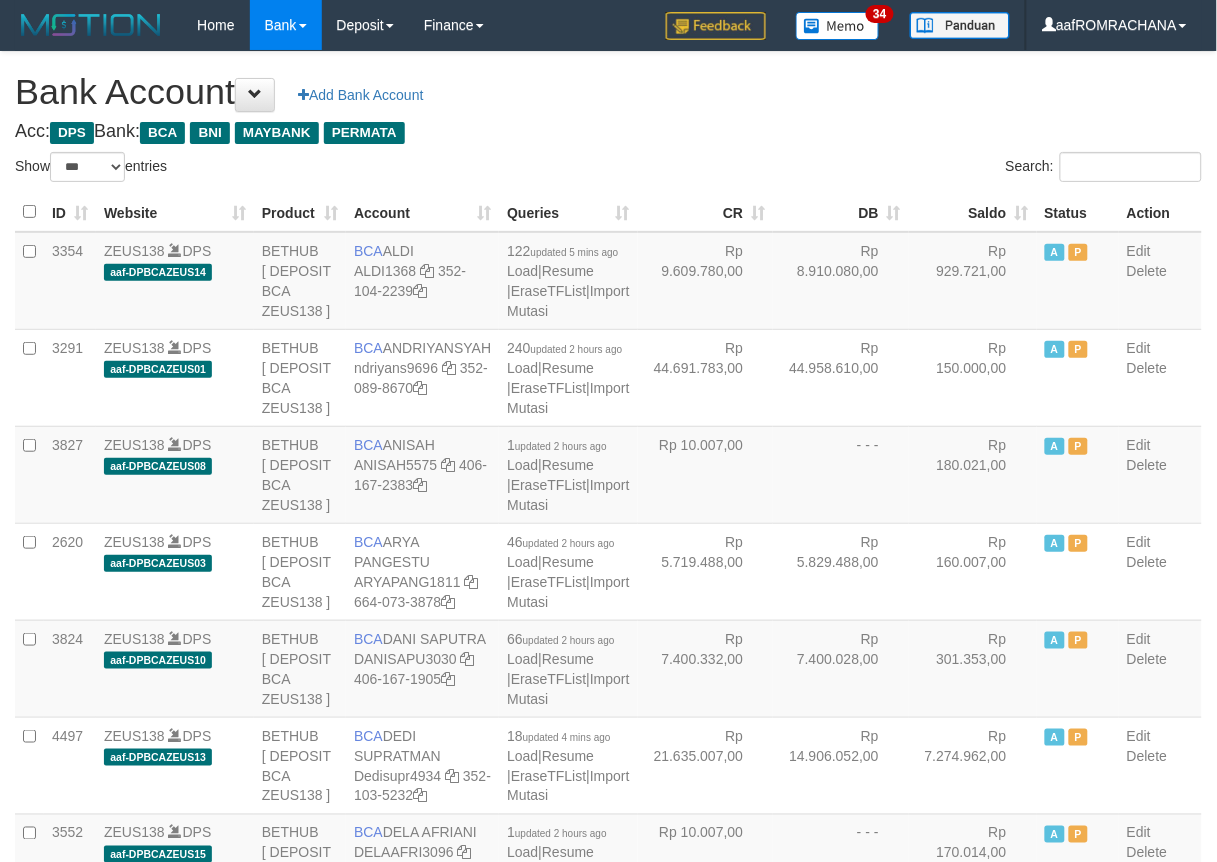 click on "Saldo" at bounding box center [973, 212] 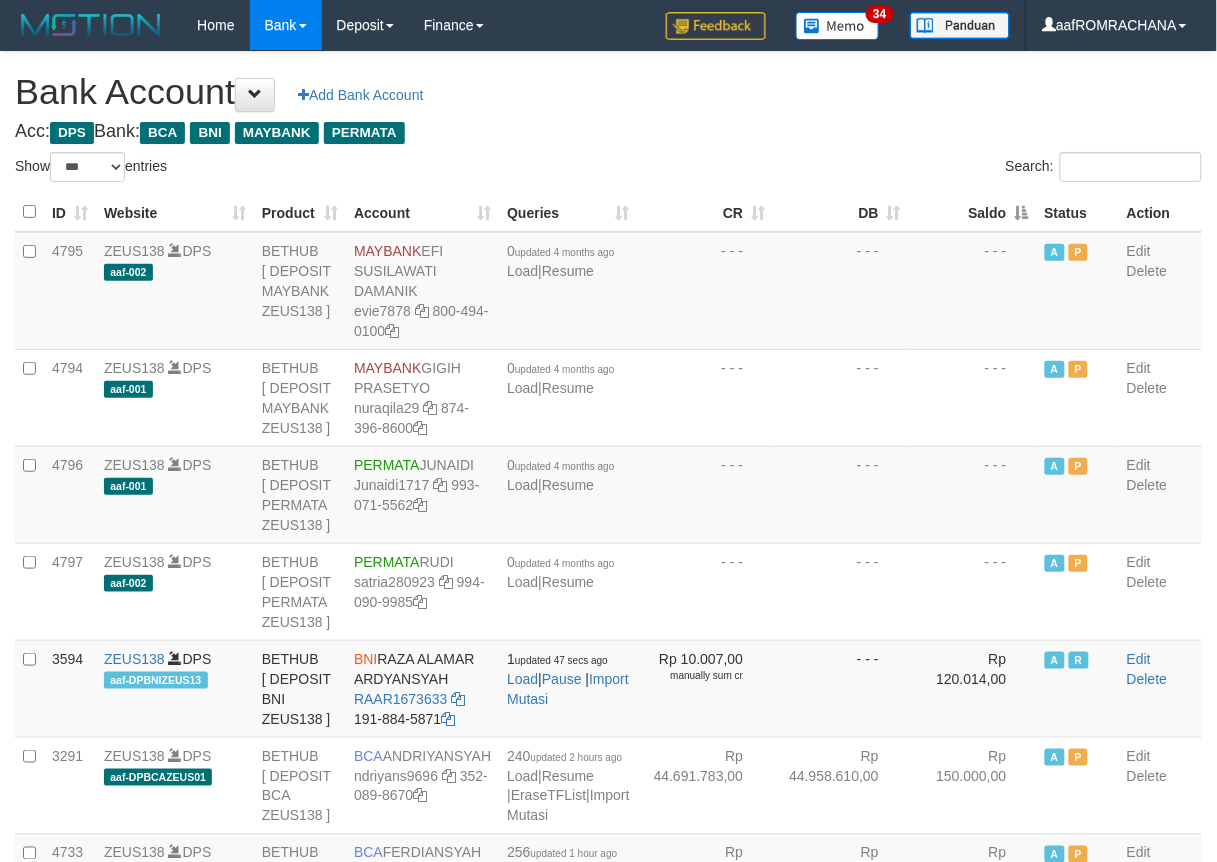 click on "Saldo" at bounding box center (973, 212) 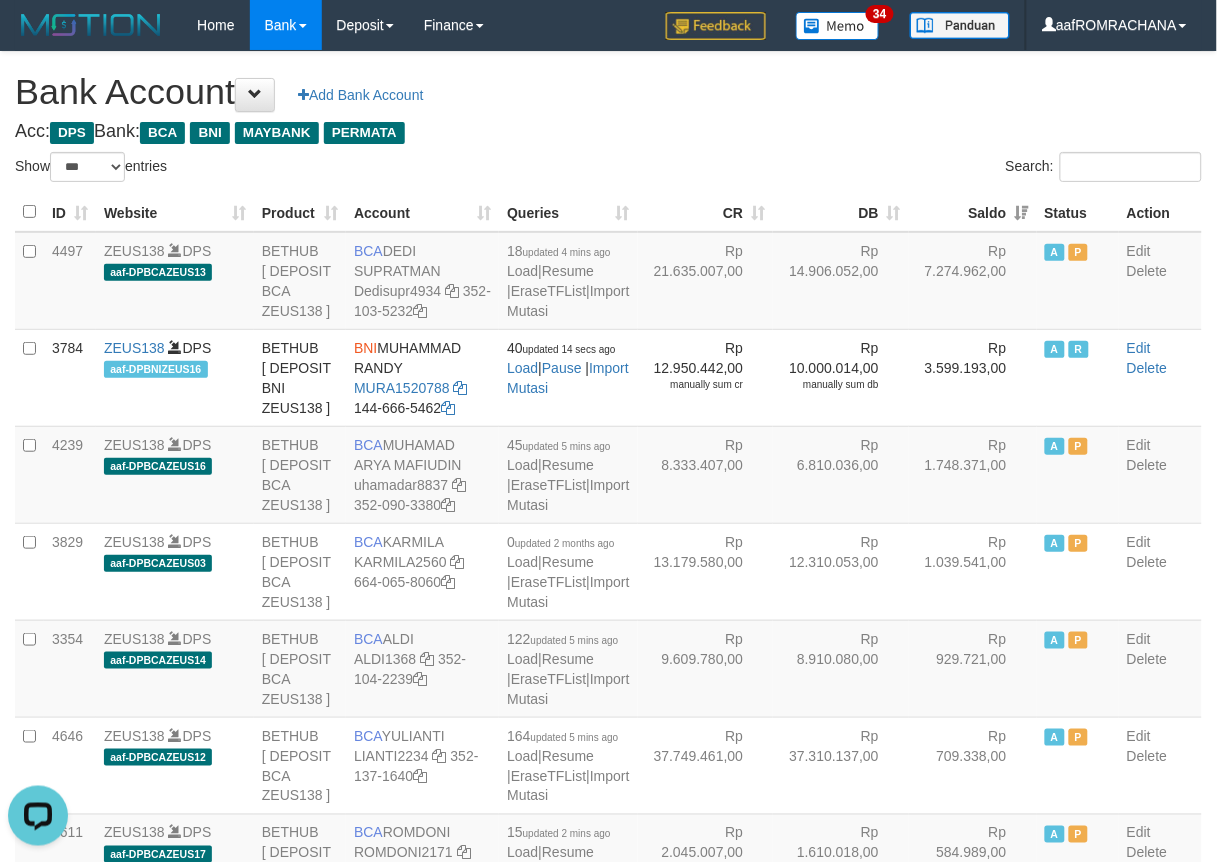scroll, scrollTop: 0, scrollLeft: 0, axis: both 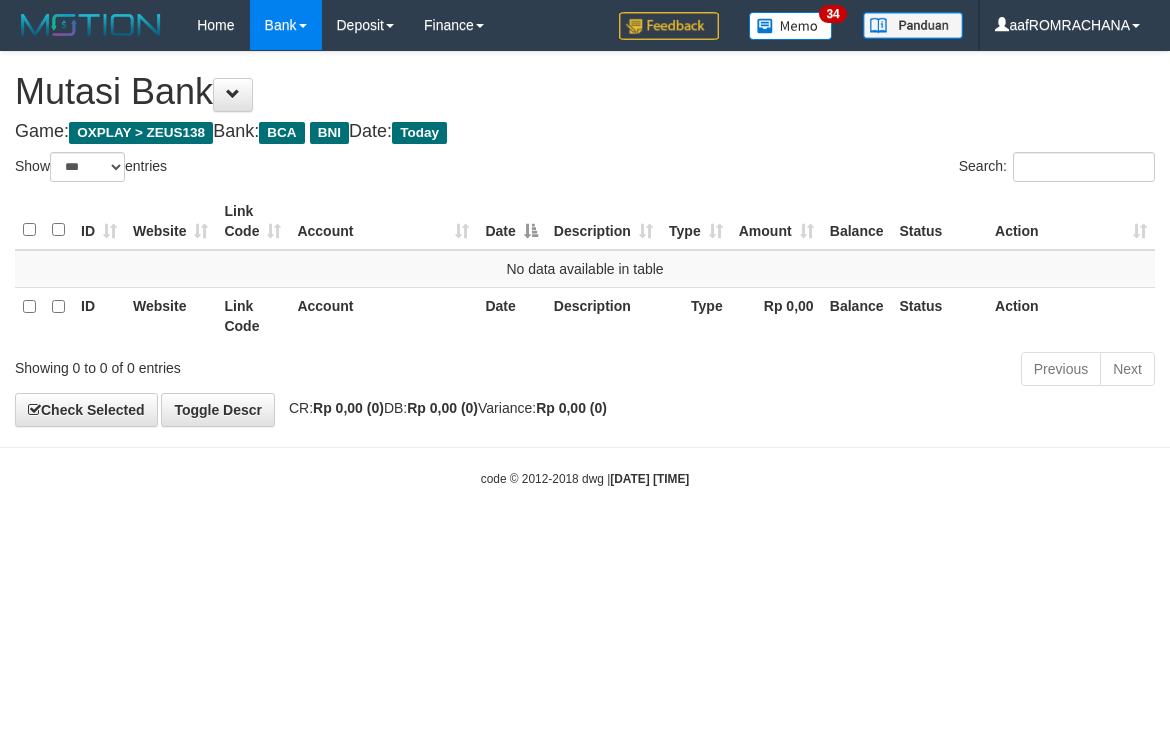 select on "***" 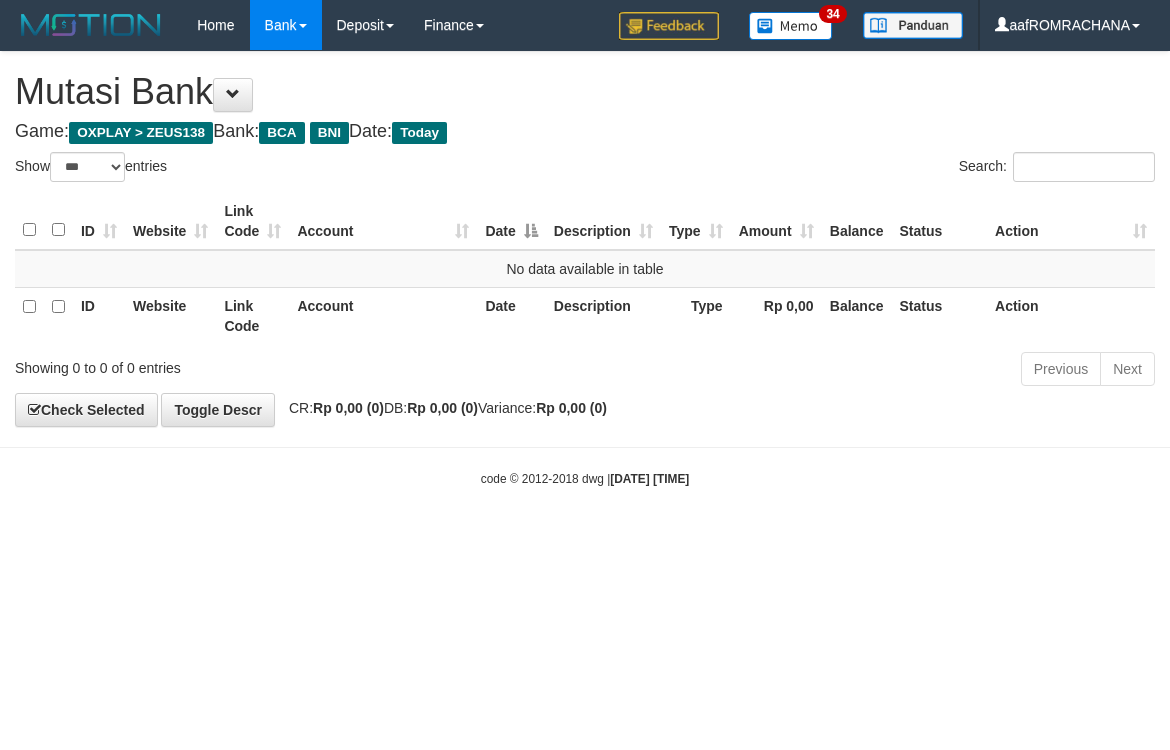 scroll, scrollTop: 0, scrollLeft: 0, axis: both 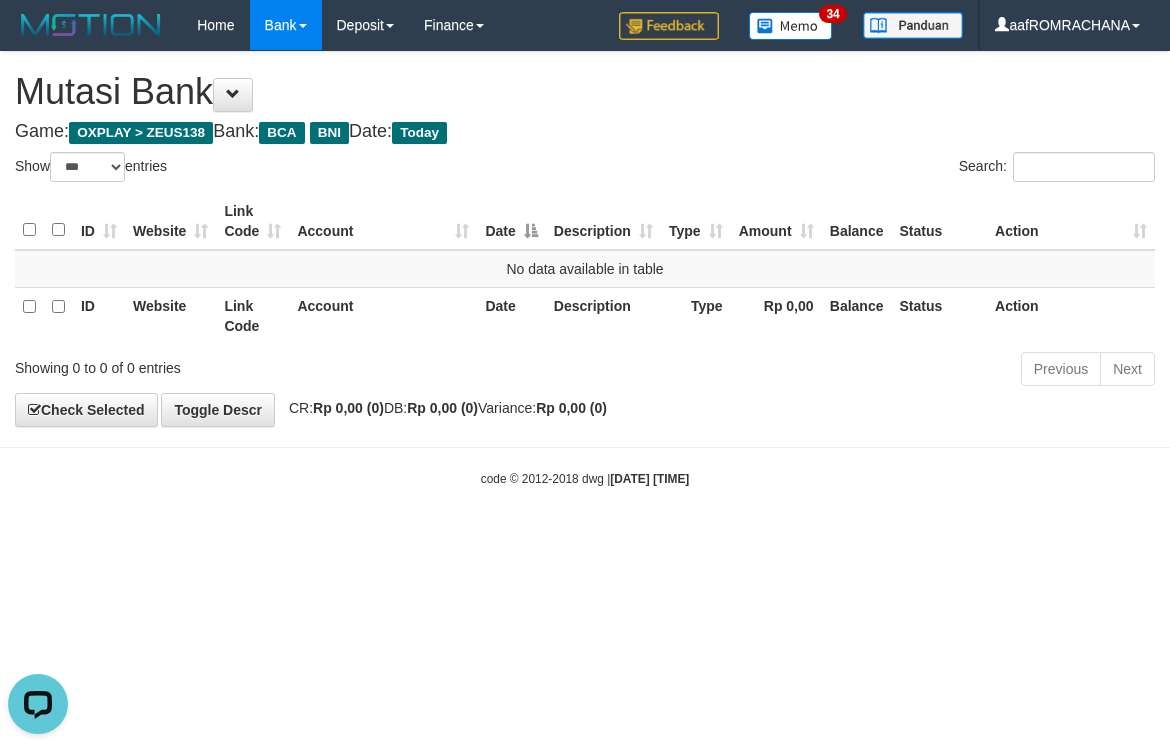 click on "Toggle navigation
Home
Bank
Account List
Load
By Website
Group
[OXPLAY]													ZEUS138
By Load Group (DPS)
Sync" at bounding box center (585, 269) 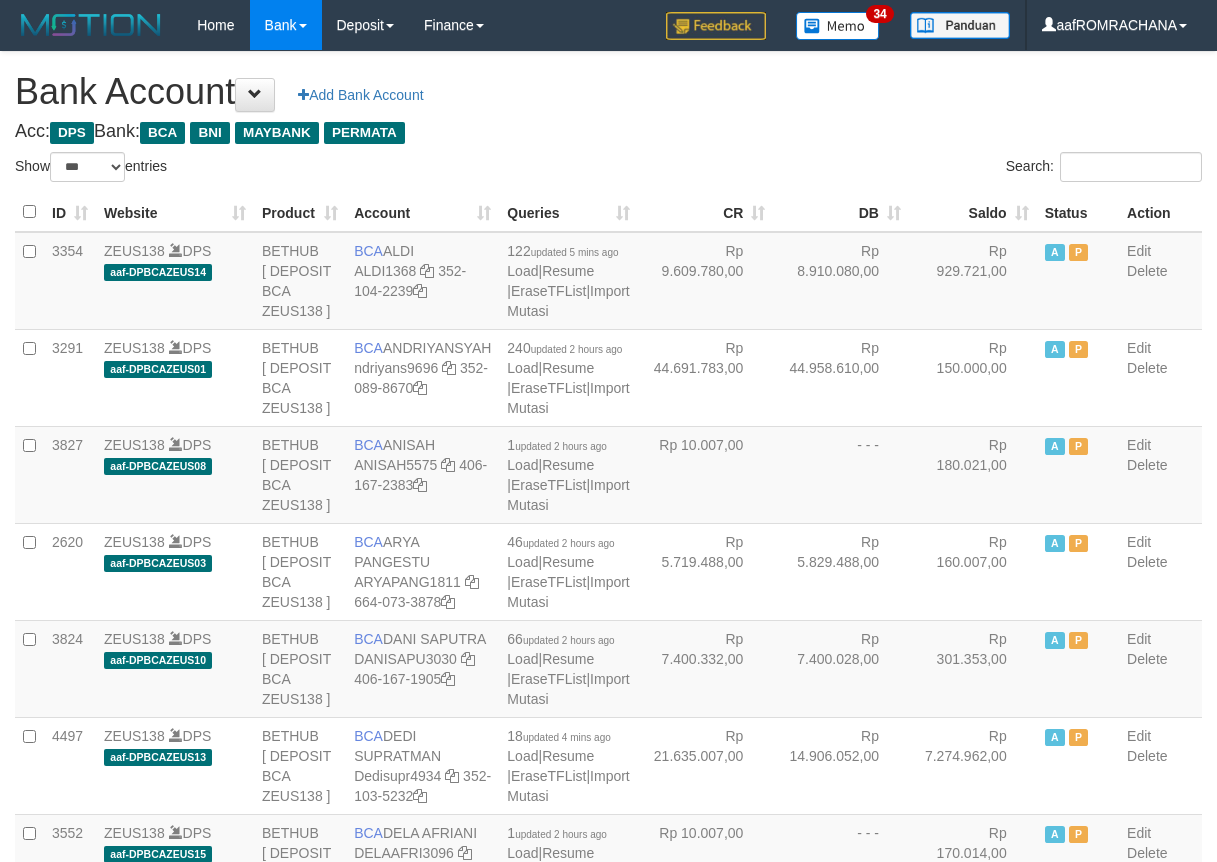select on "***" 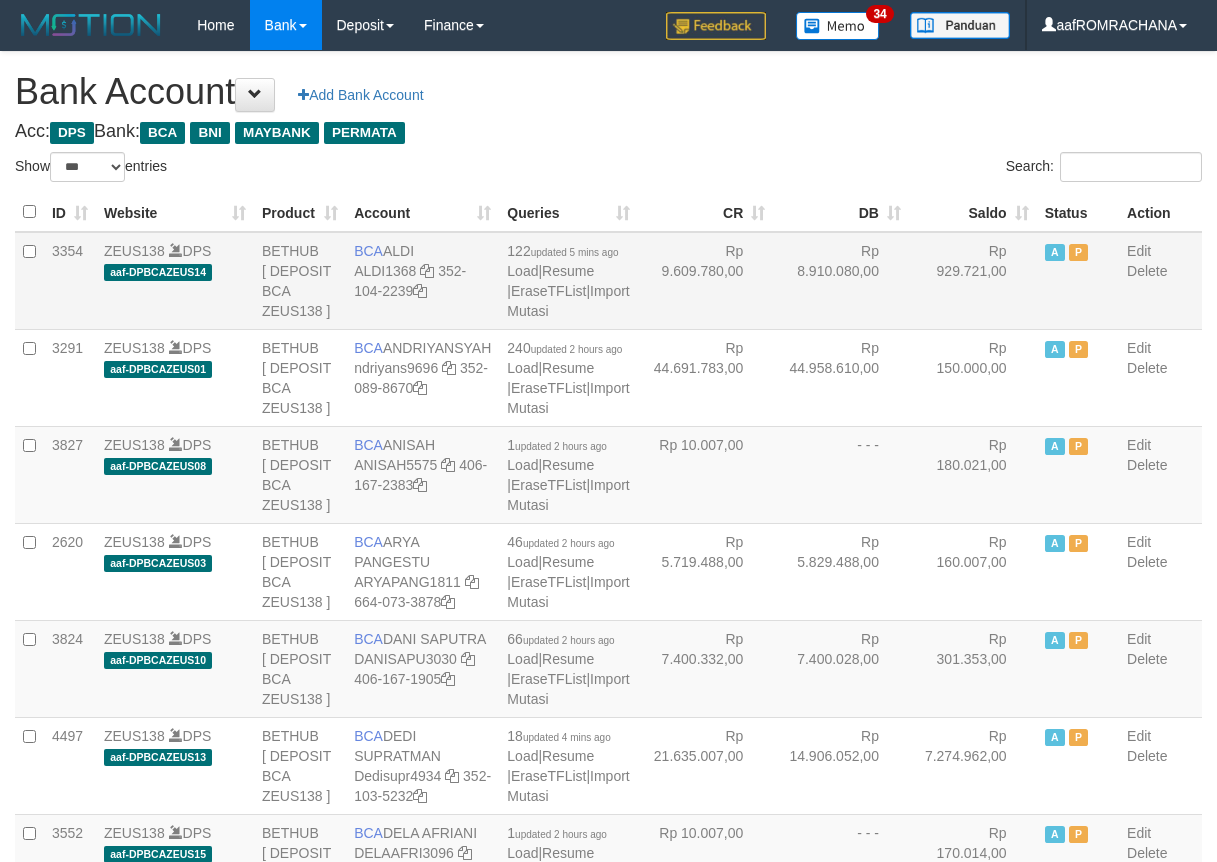 scroll, scrollTop: 0, scrollLeft: 0, axis: both 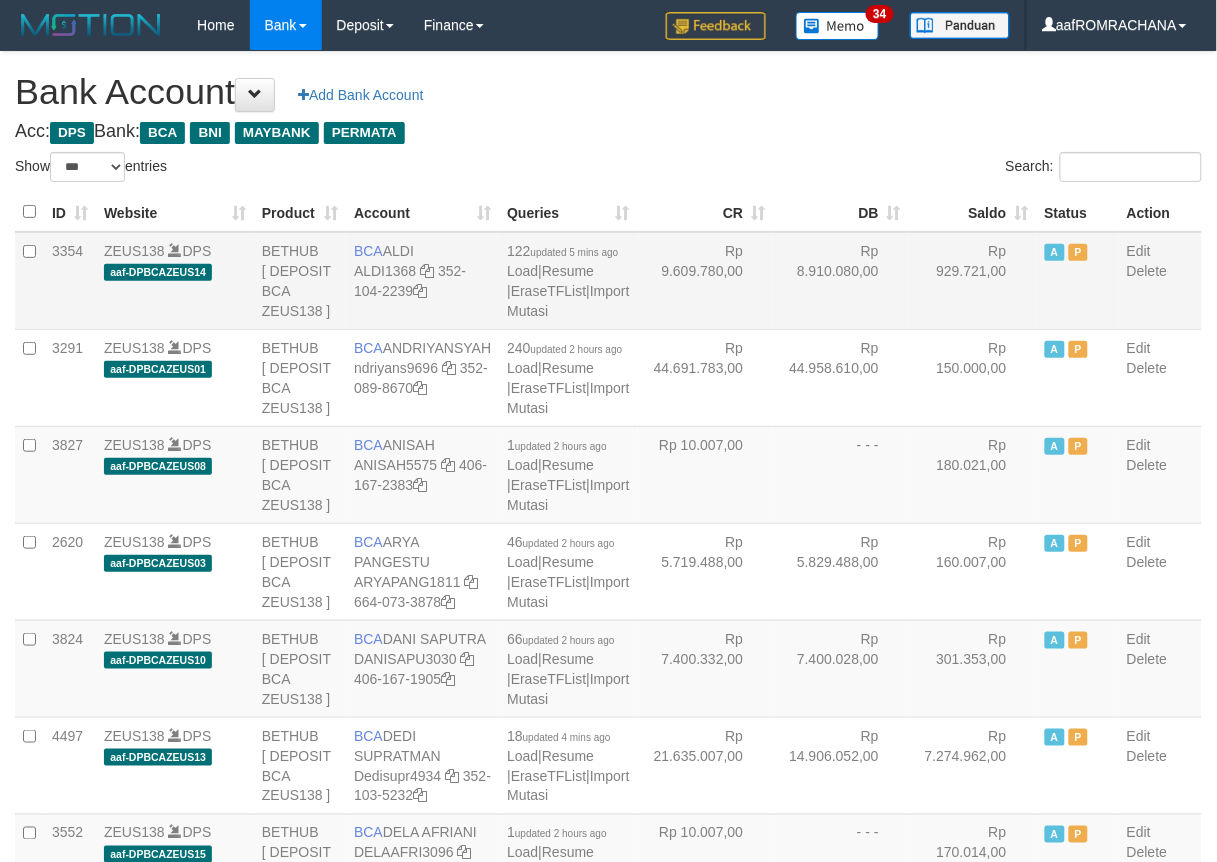 click on "Rp 929.721,00" at bounding box center [973, 281] 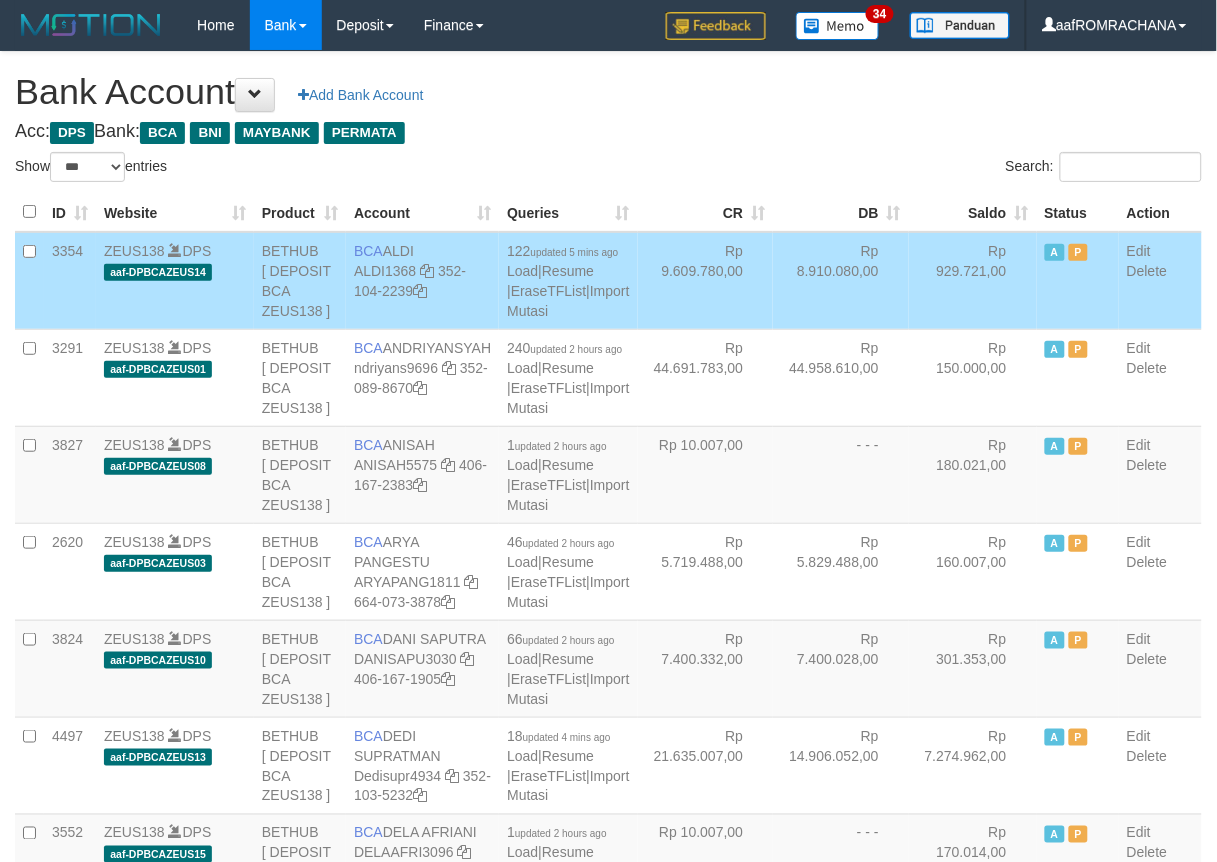 click on "Saldo" at bounding box center (973, 212) 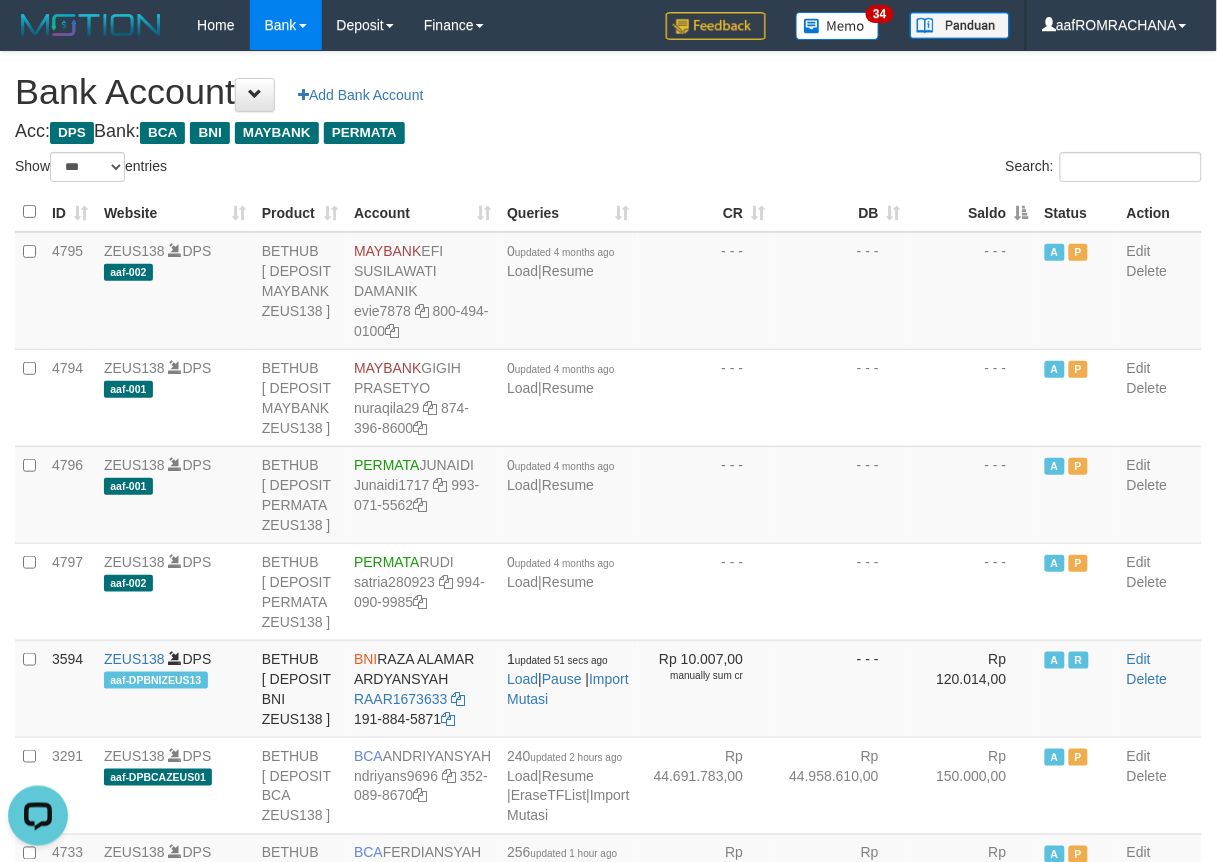 scroll, scrollTop: 0, scrollLeft: 0, axis: both 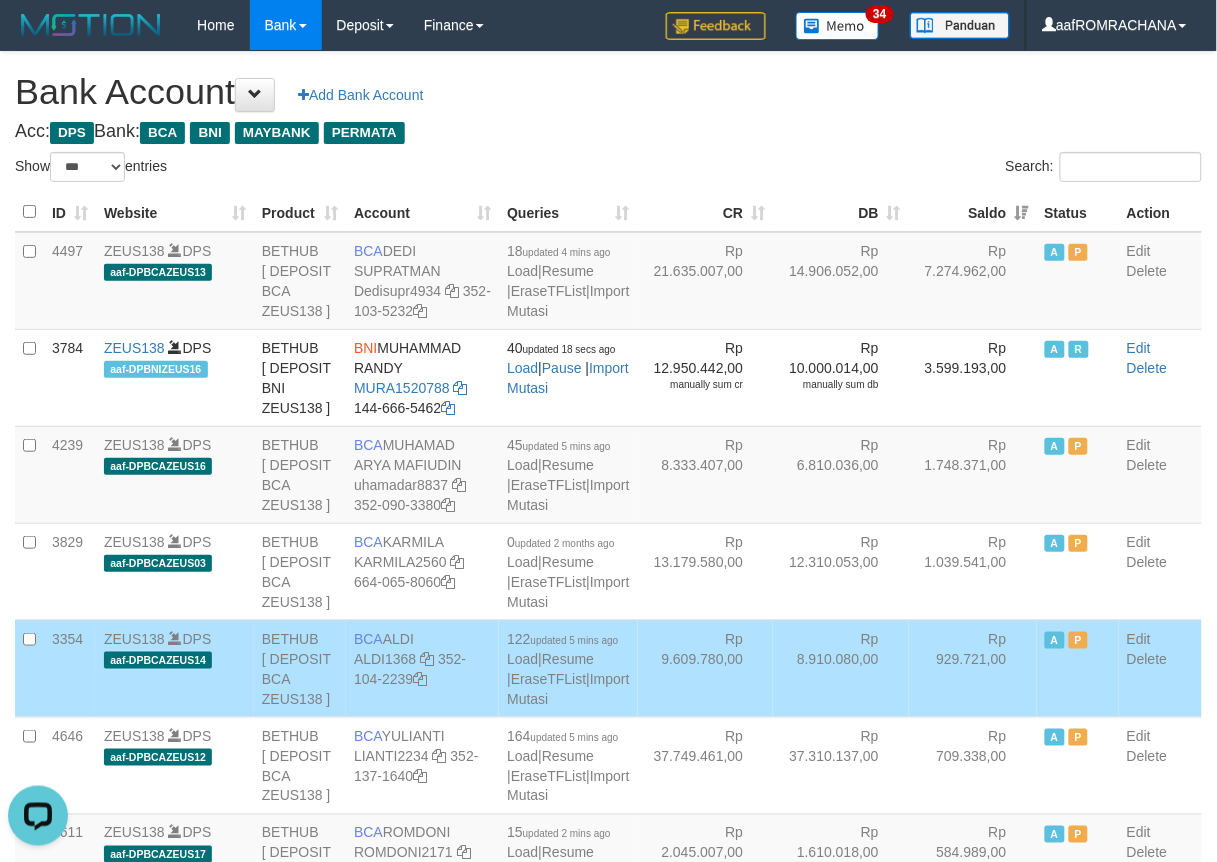 click on "Bank Account
Add Bank Account" at bounding box center (608, 92) 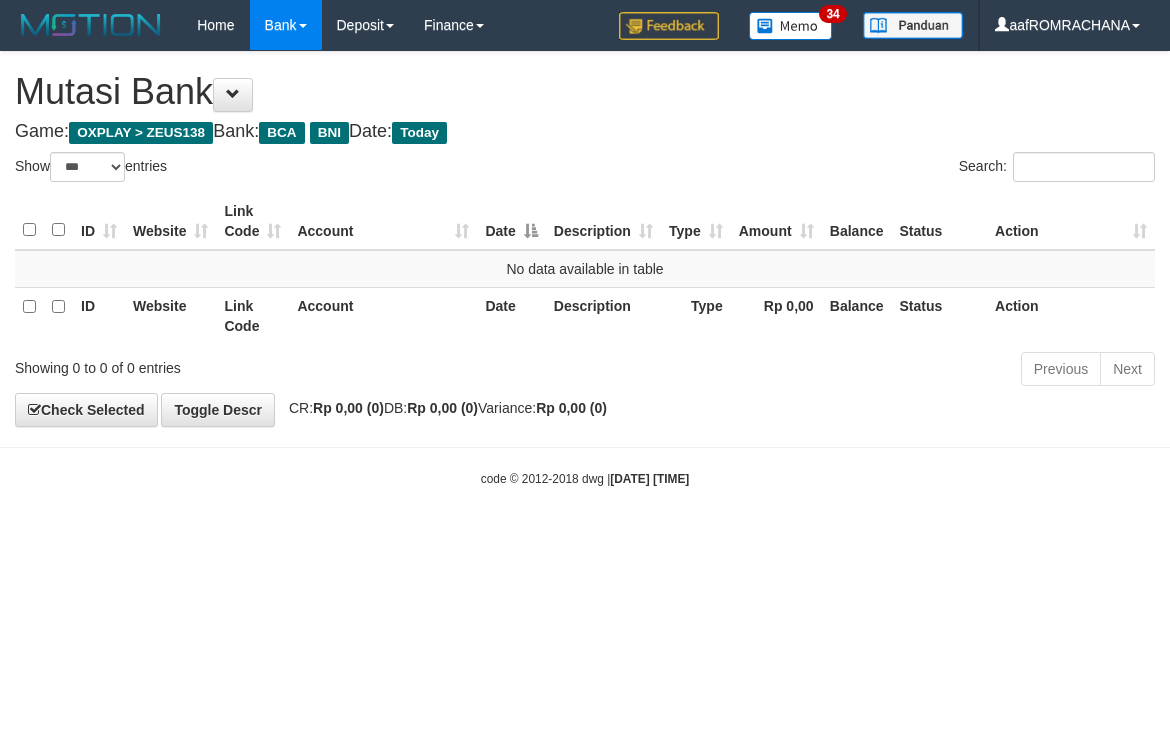 select on "***" 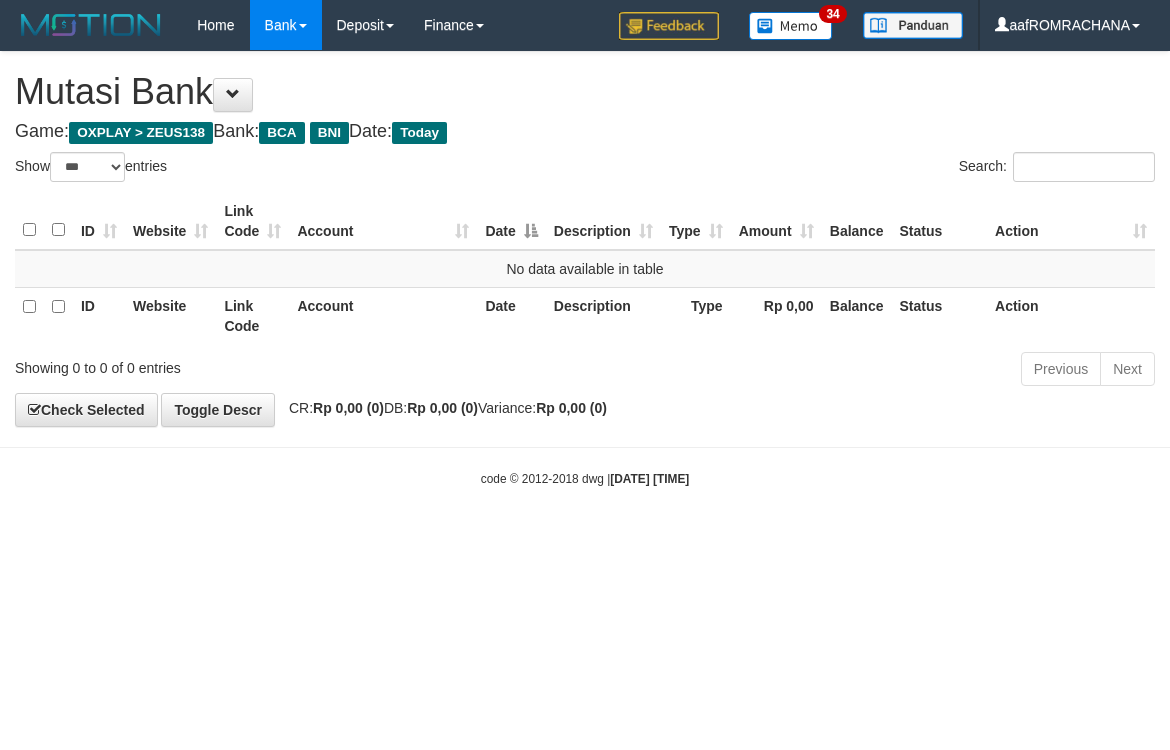 scroll, scrollTop: 0, scrollLeft: 0, axis: both 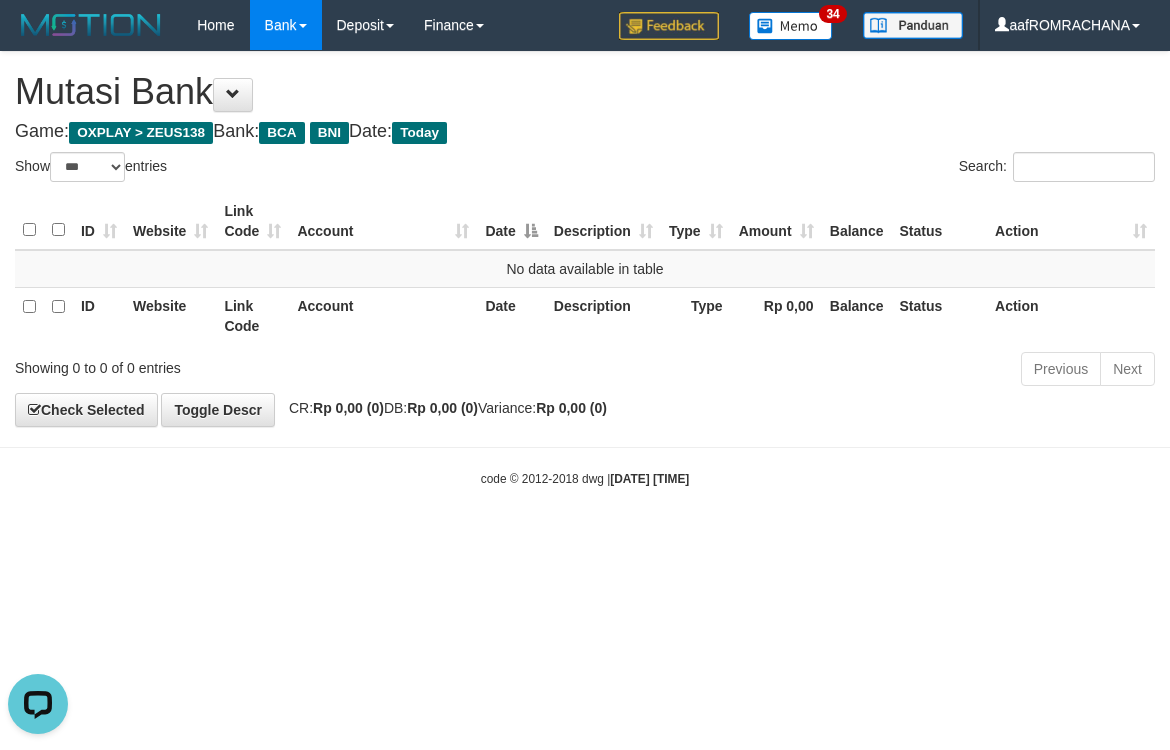 click on "Toggle navigation
Home
Bank
Account List
Load
By Website
Group
[OXPLAY]													ZEUS138
By Load Group (DPS)
Sync" at bounding box center [585, 269] 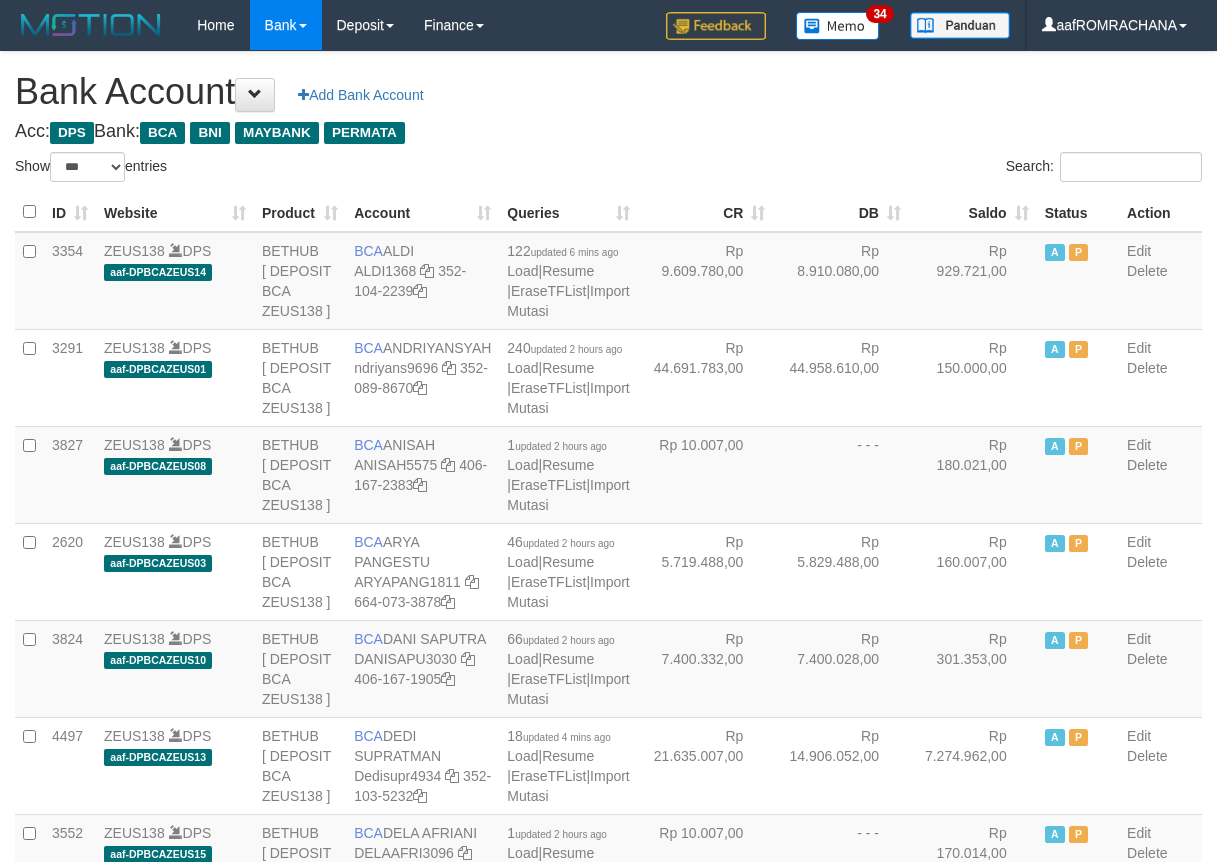 select on "***" 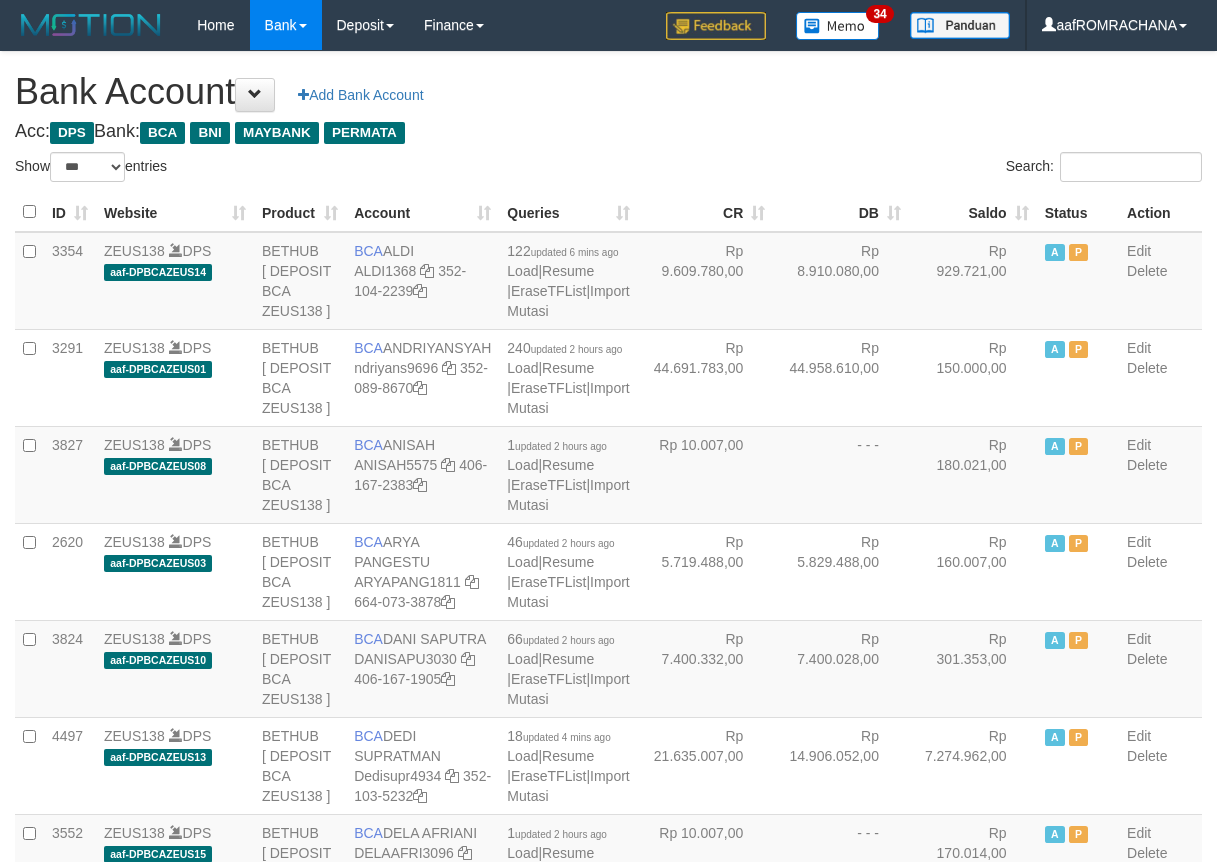 scroll, scrollTop: 0, scrollLeft: 0, axis: both 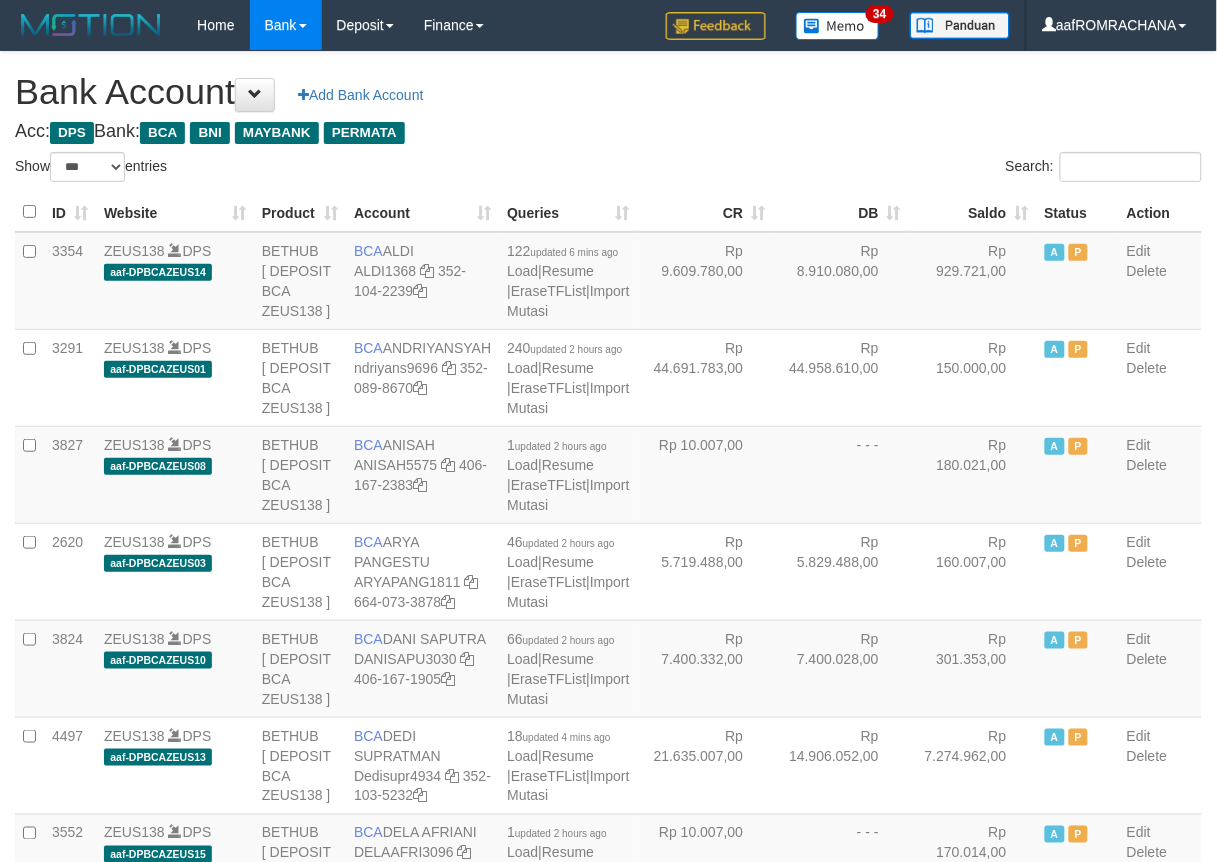 click on "Saldo" at bounding box center [973, 212] 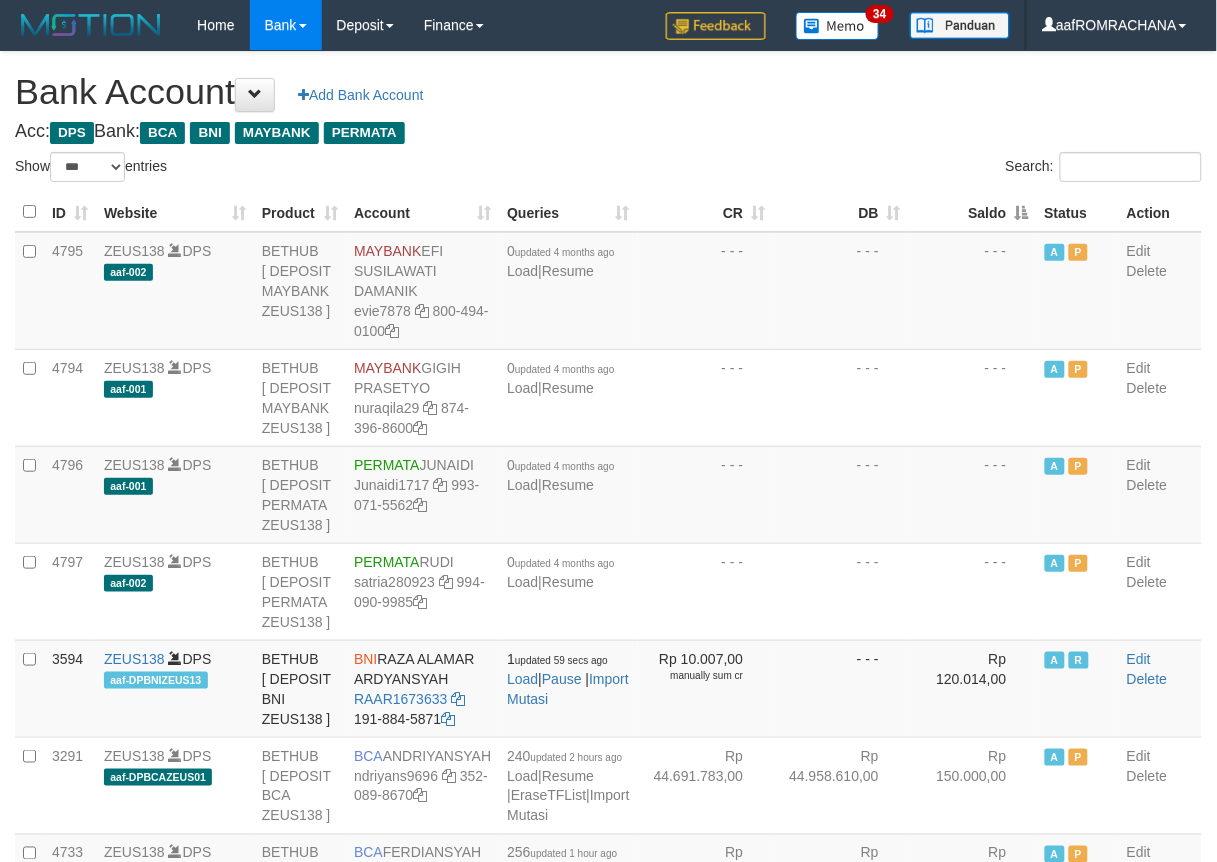 click on "Saldo" at bounding box center [973, 212] 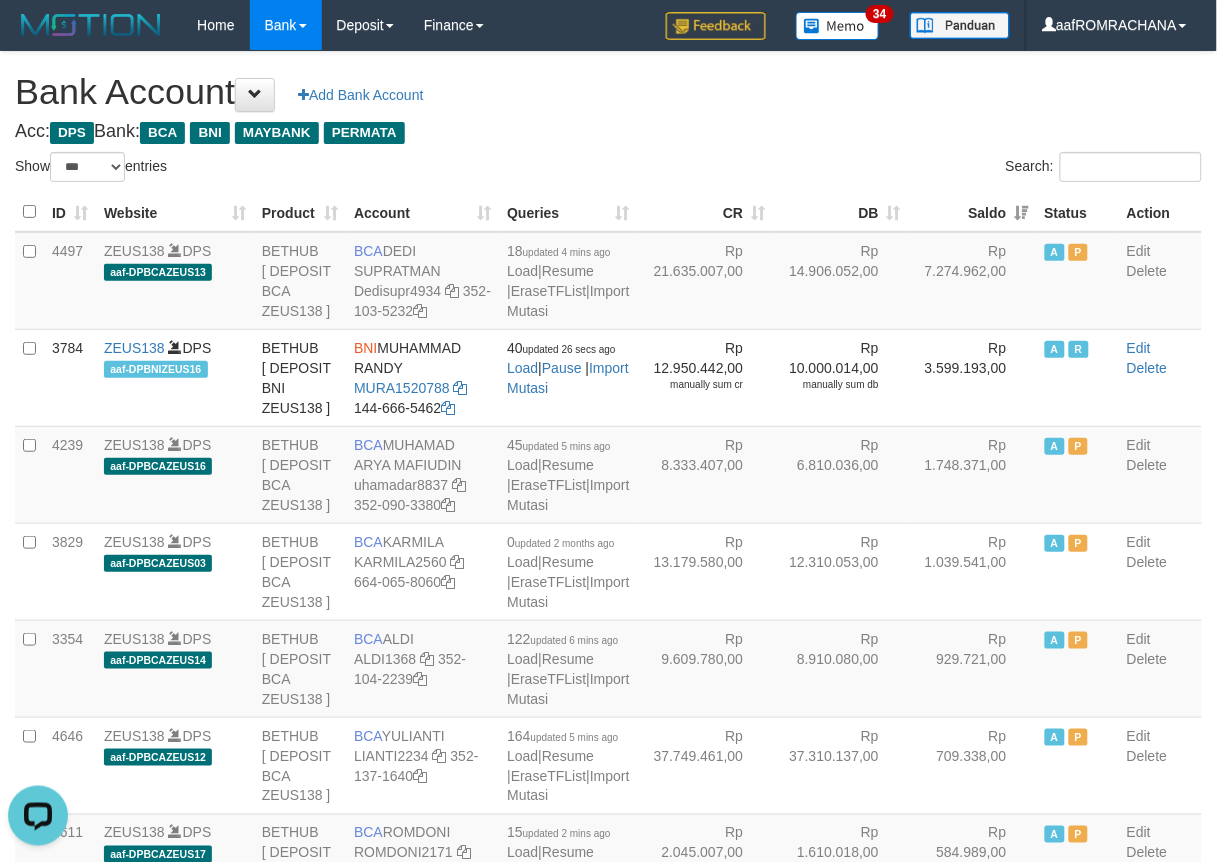 scroll, scrollTop: 0, scrollLeft: 0, axis: both 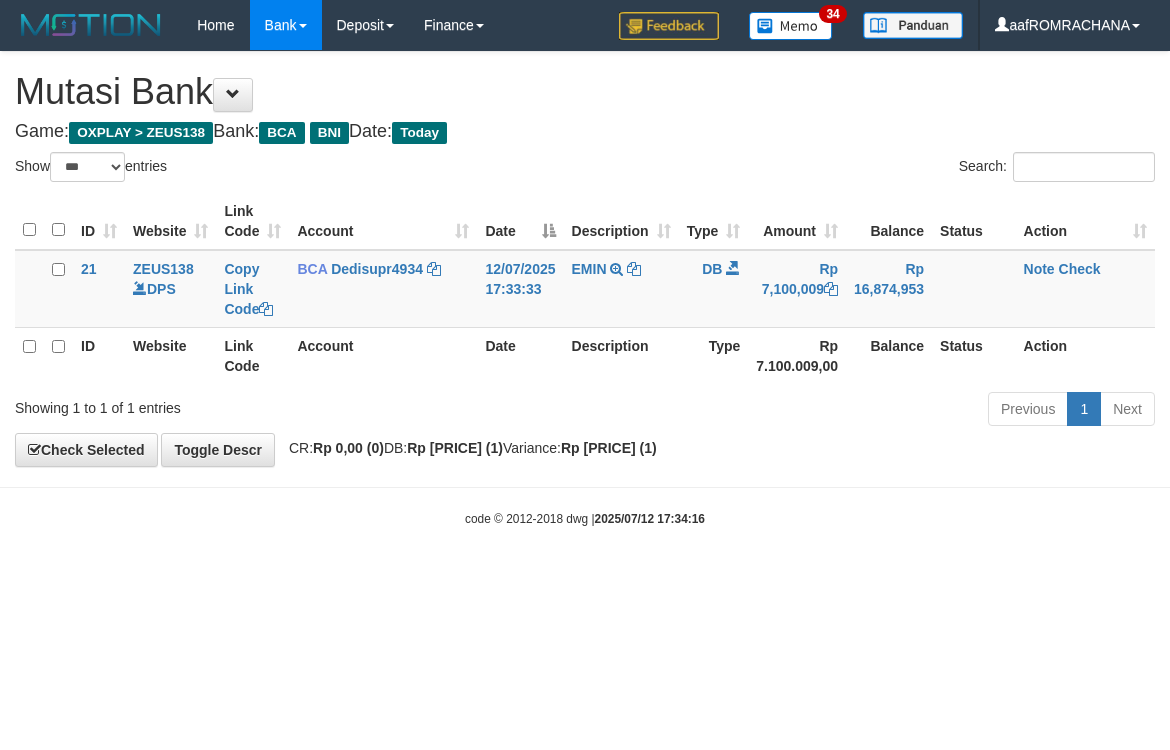 select on "***" 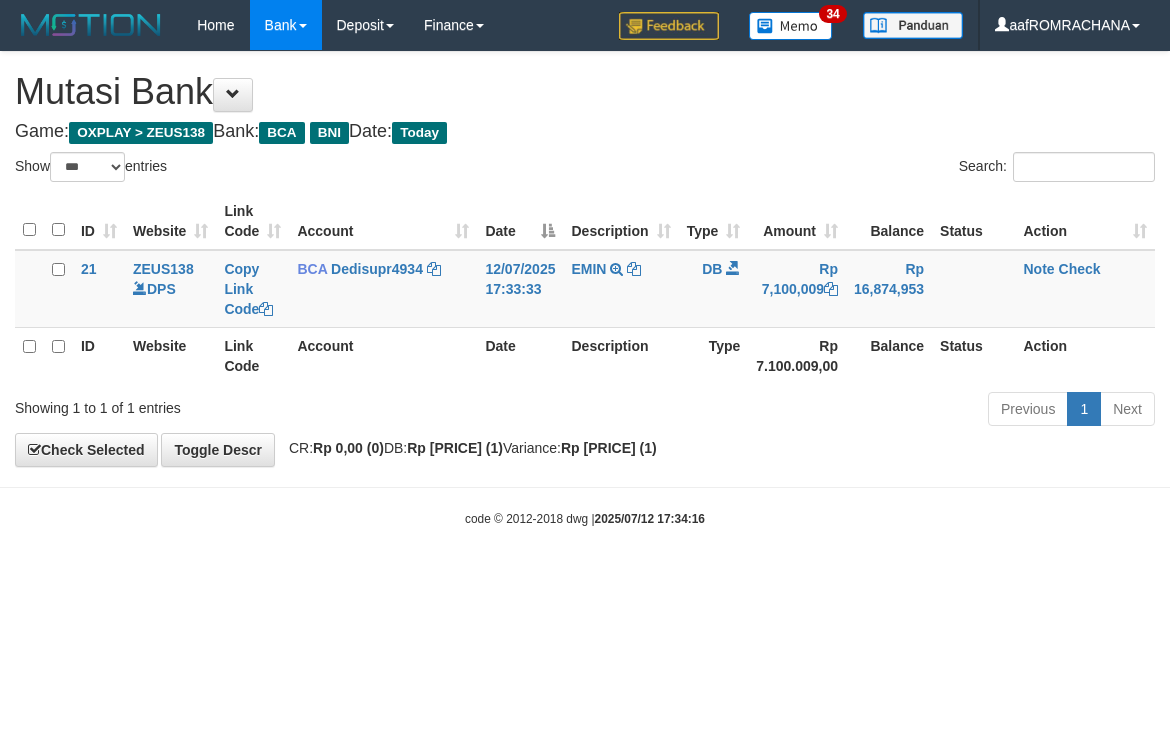 scroll, scrollTop: 0, scrollLeft: 0, axis: both 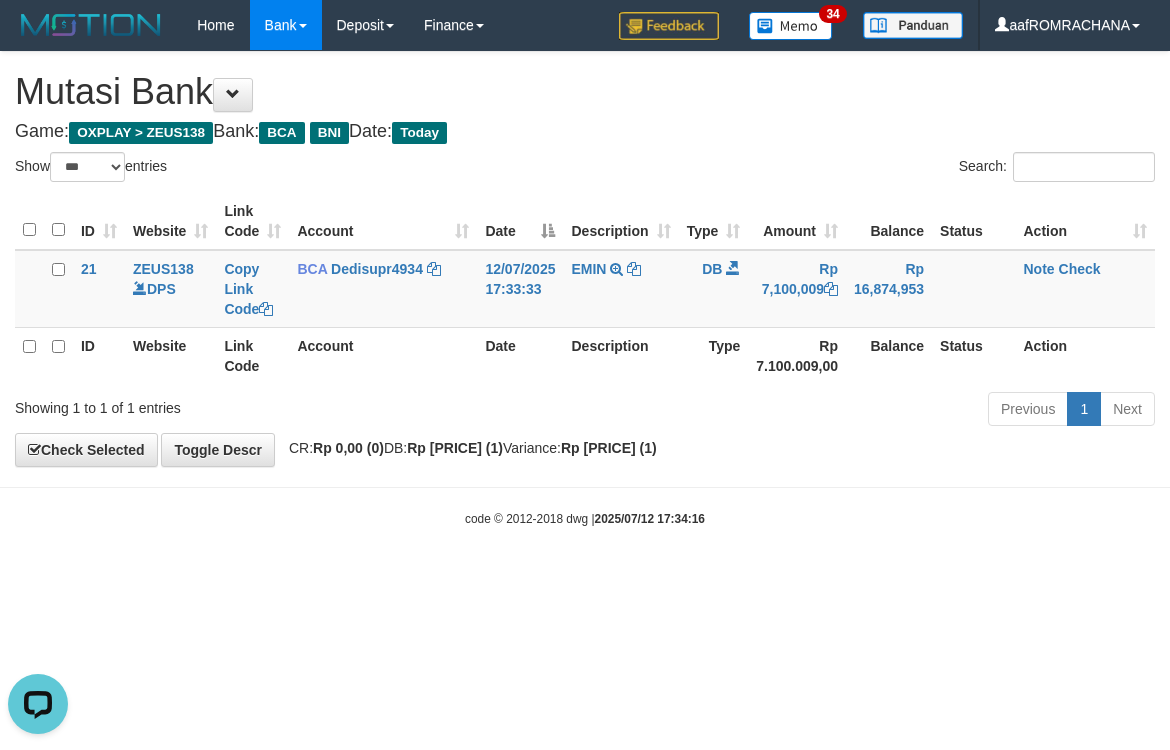 click on "Game:   OXPLAY > ZEUS138    		Bank:   BCA   BNI    		Date:  Today" at bounding box center (585, 132) 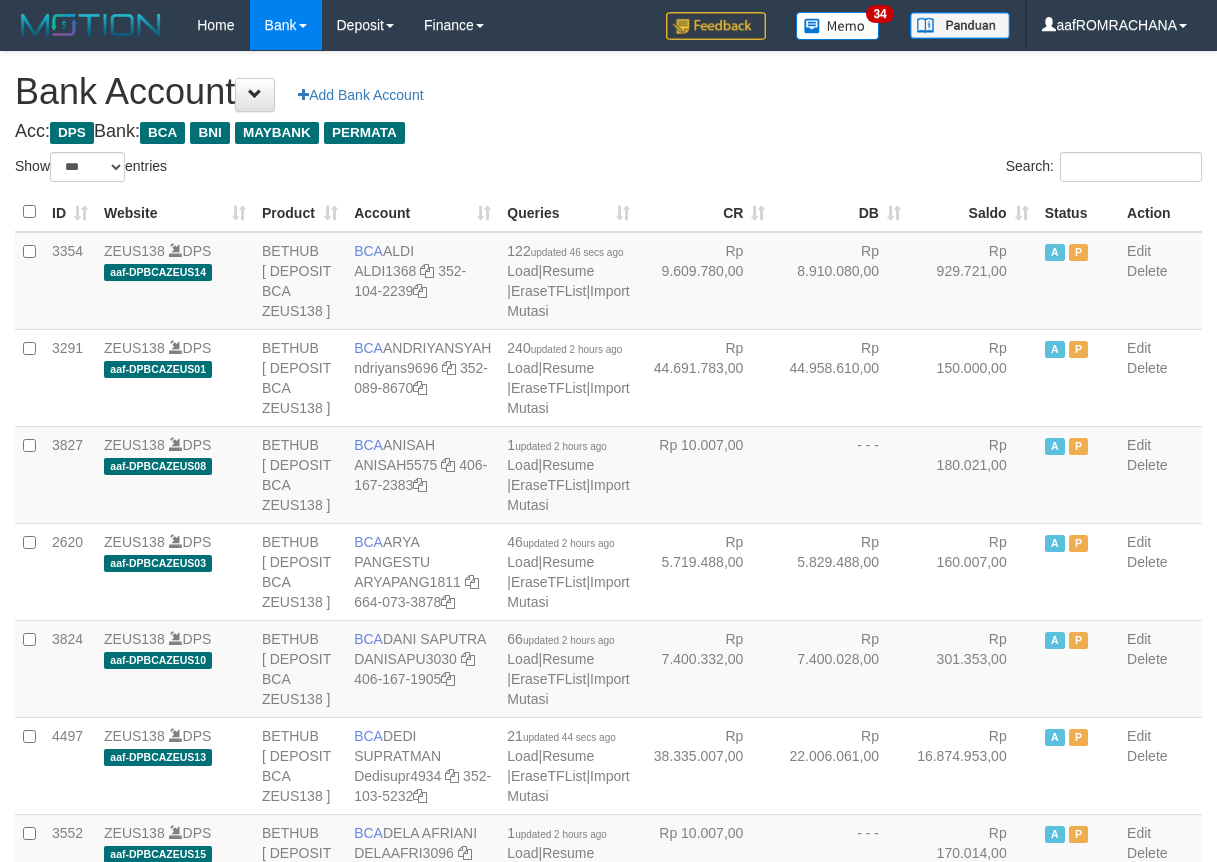 select on "***" 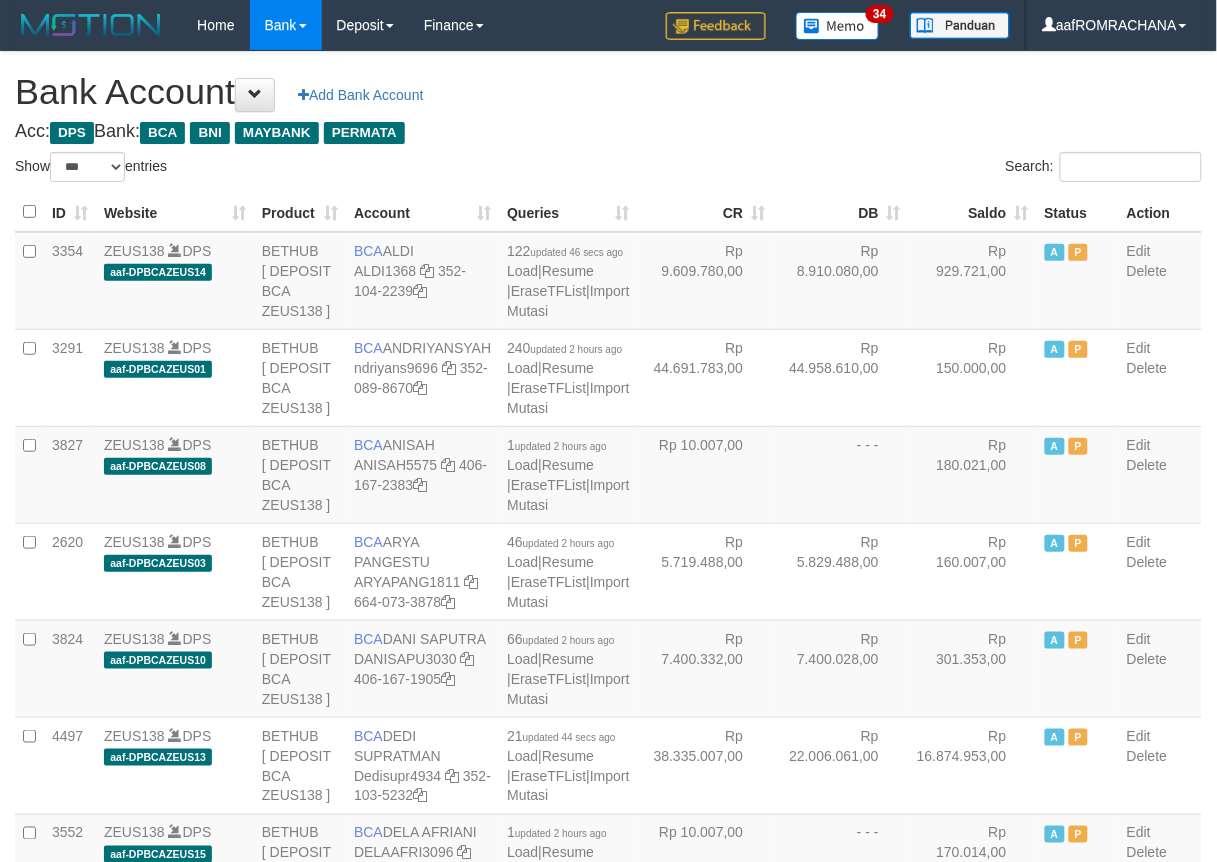 click on "Saldo" at bounding box center [973, 212] 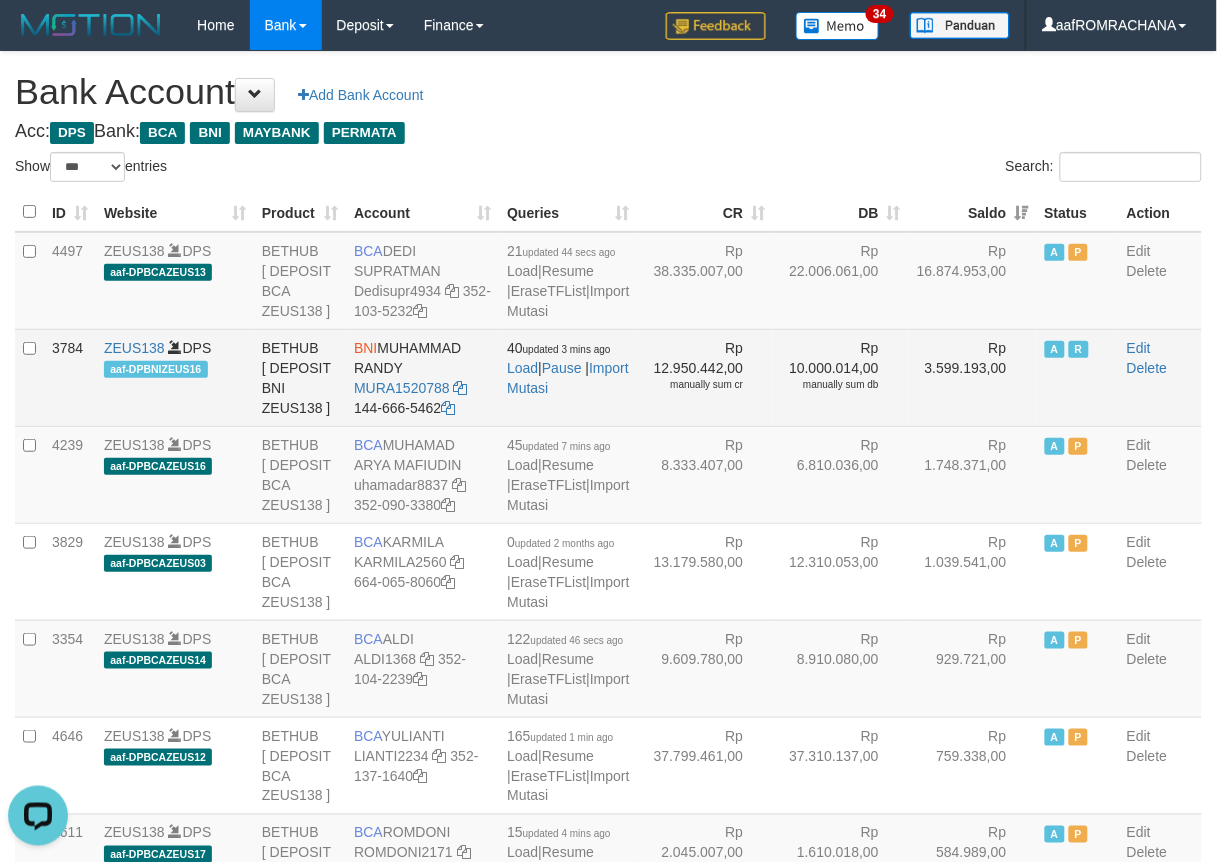 scroll, scrollTop: 0, scrollLeft: 0, axis: both 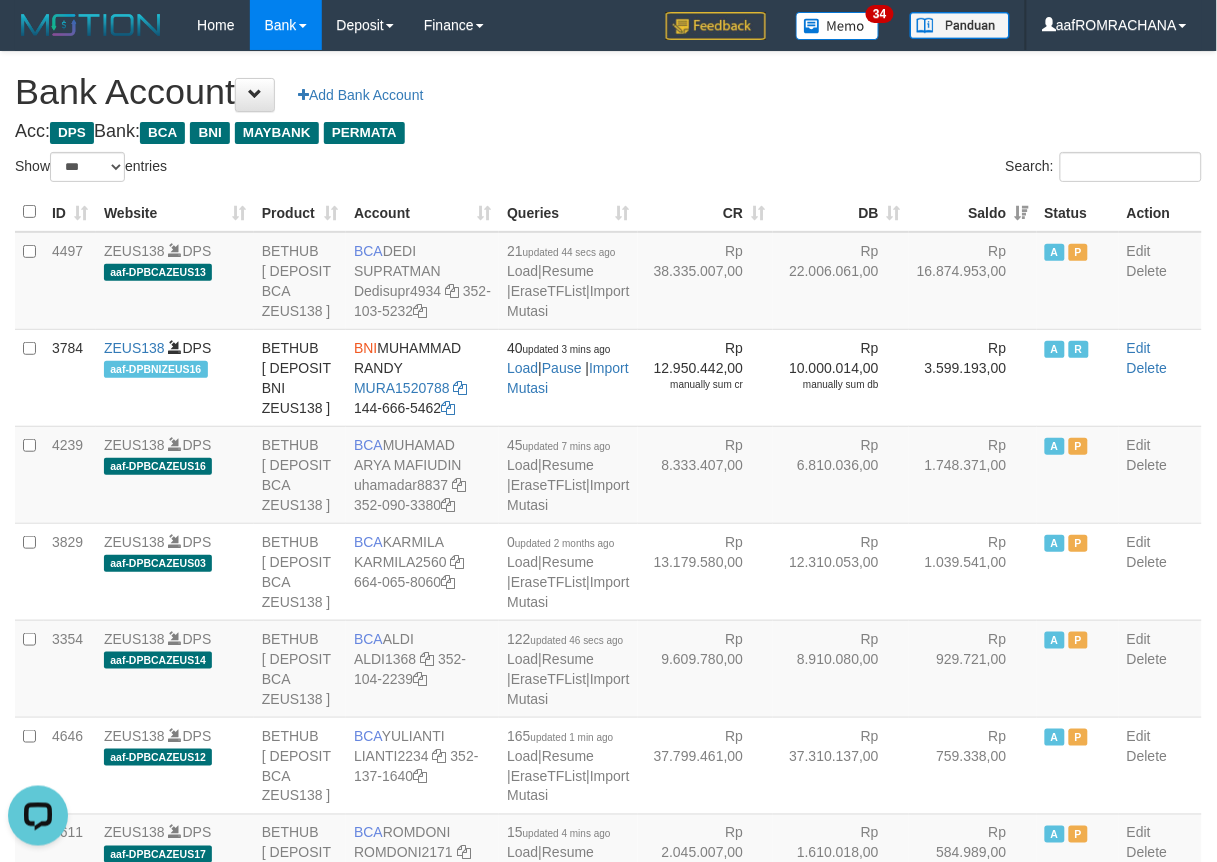 click on "Bank Account
Add Bank Account" at bounding box center (608, 92) 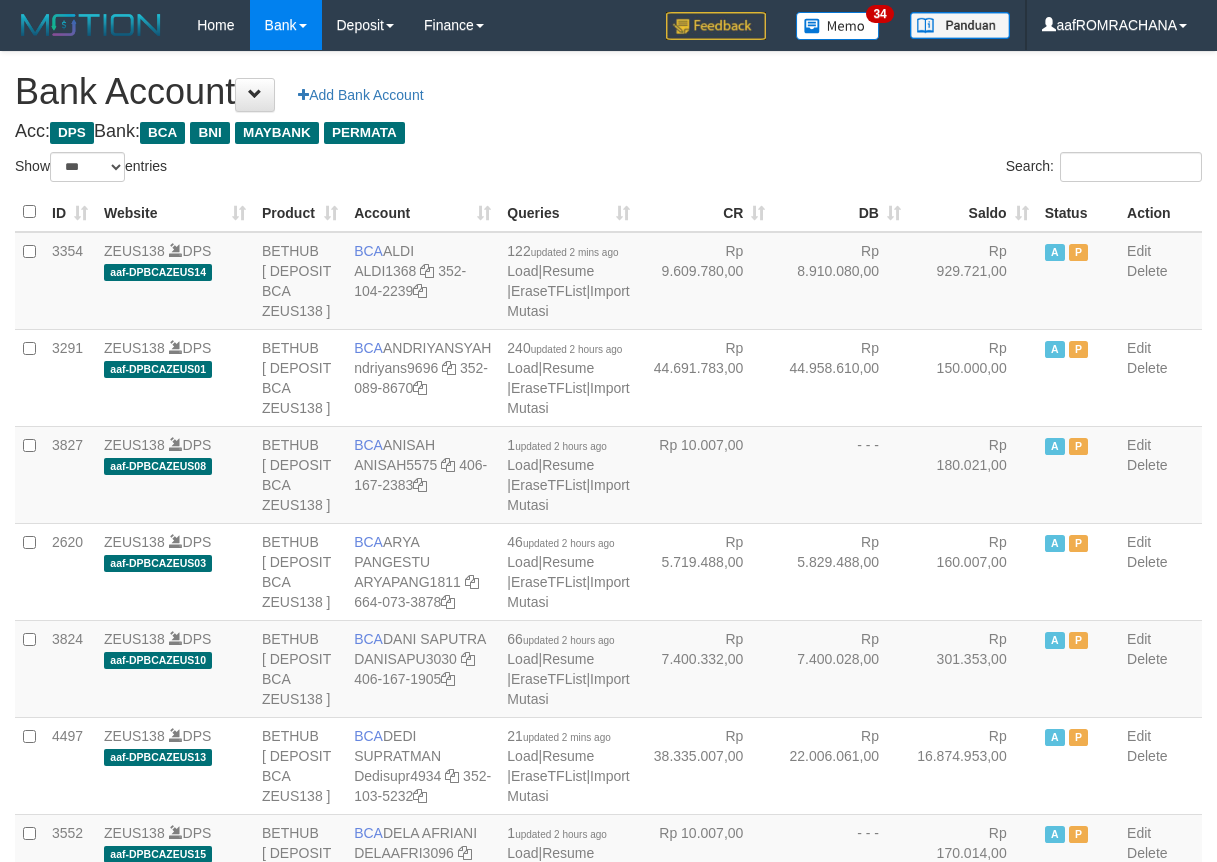 select on "***" 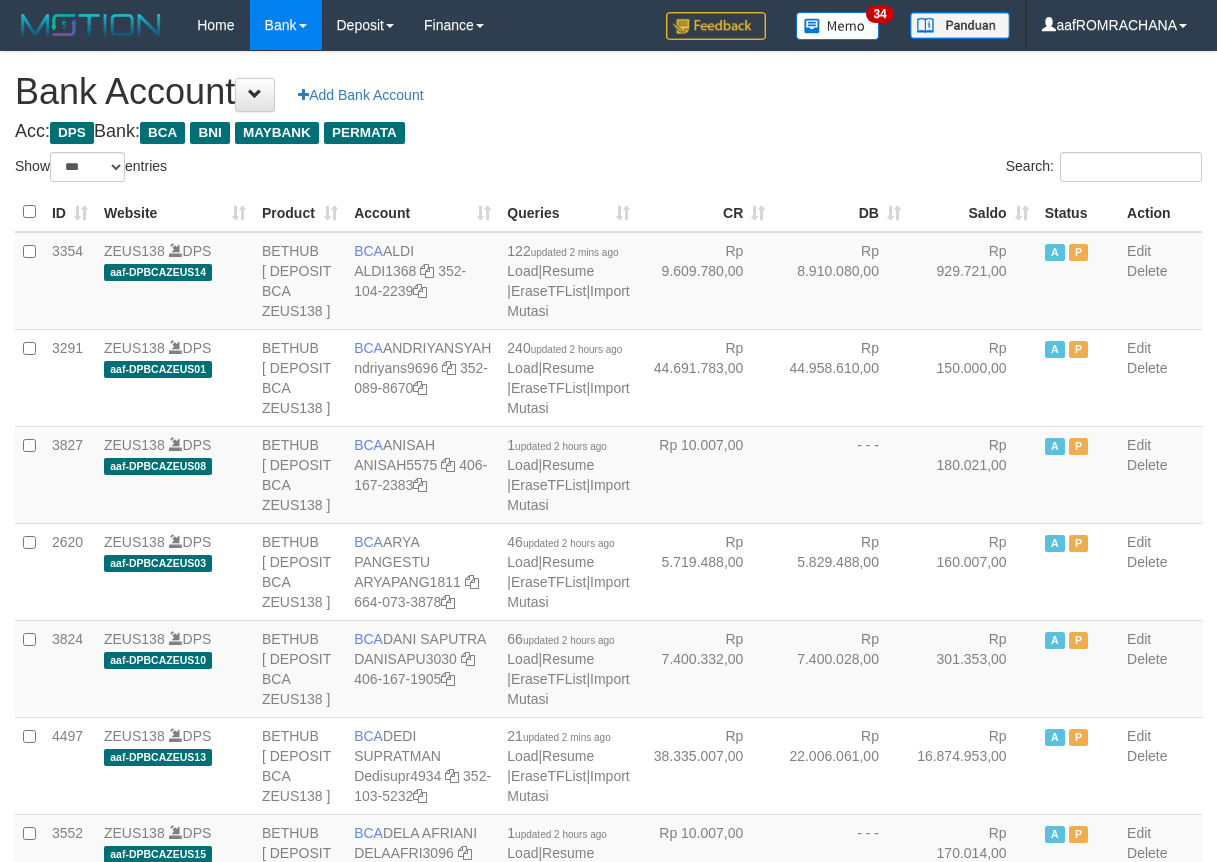 scroll, scrollTop: 0, scrollLeft: 0, axis: both 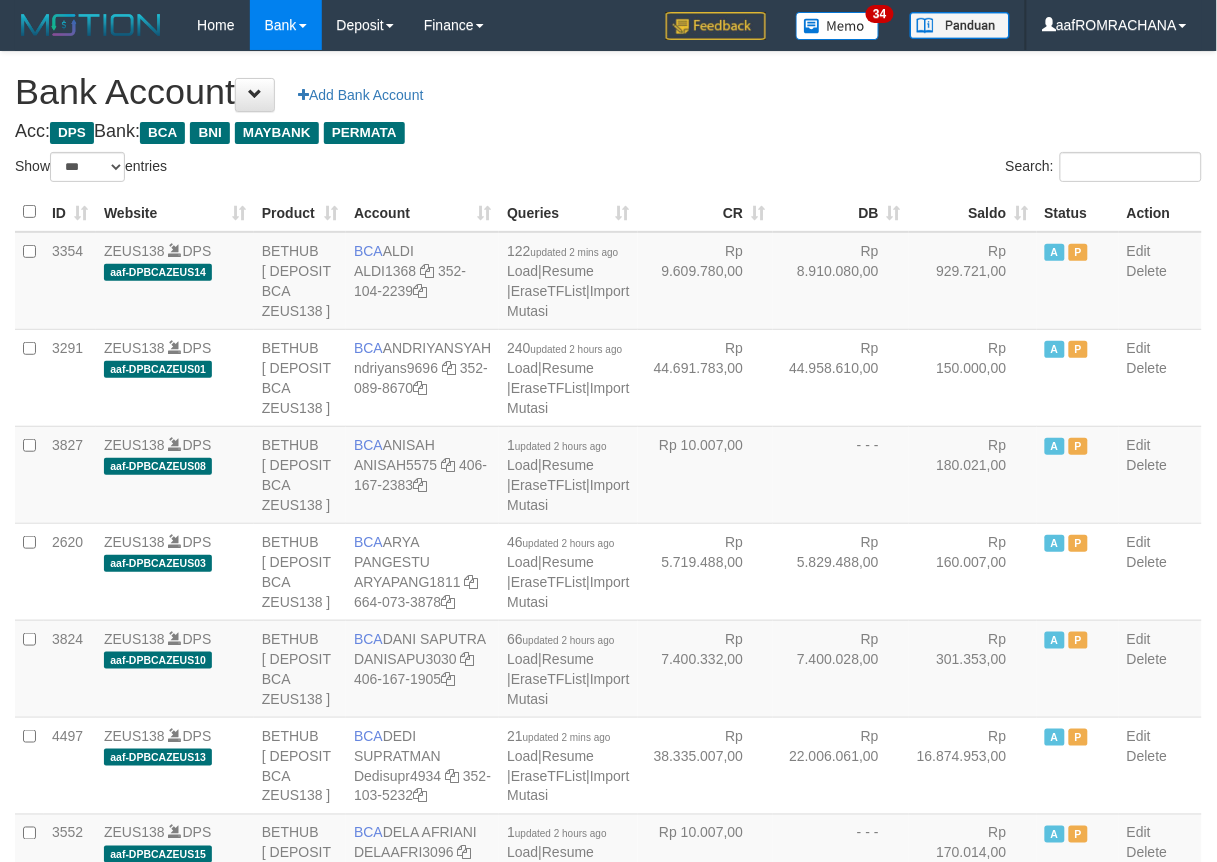 click on "Saldo" at bounding box center [973, 212] 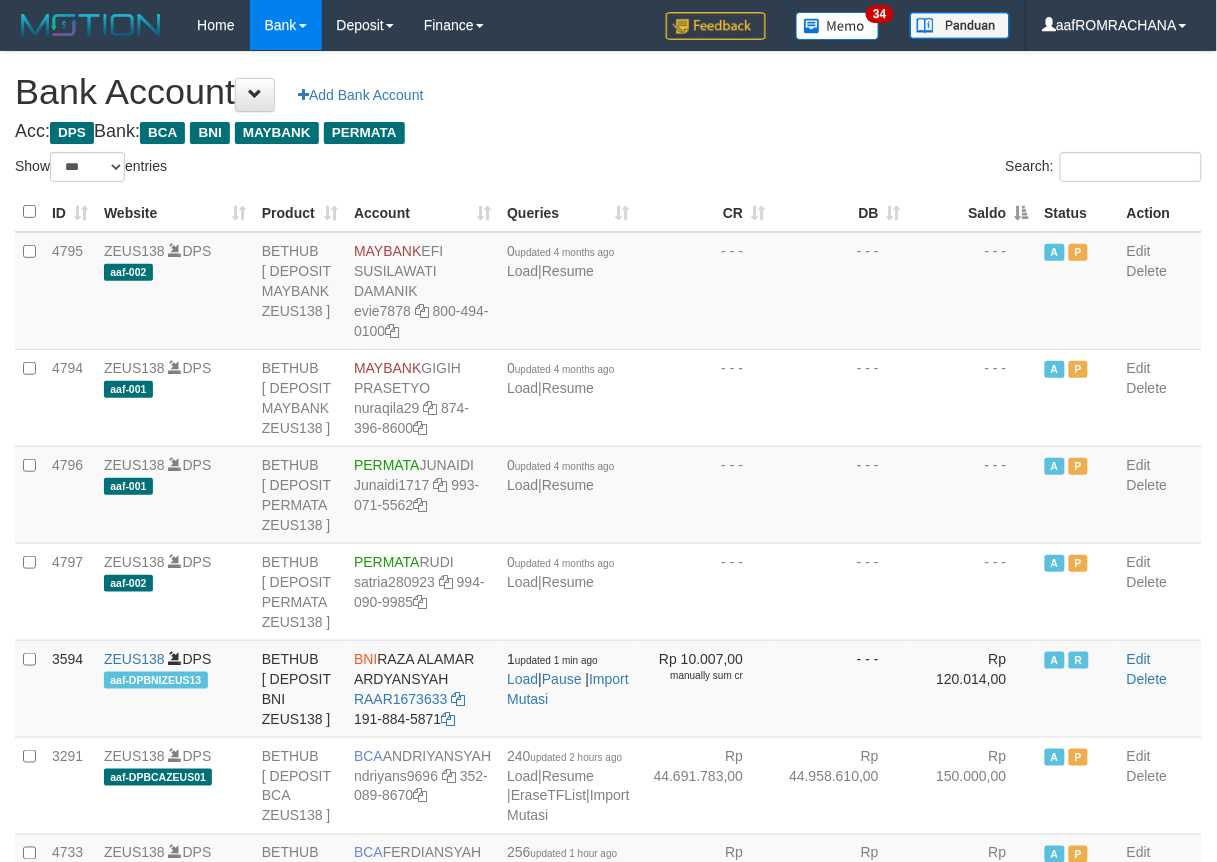 click on "Saldo" at bounding box center (973, 212) 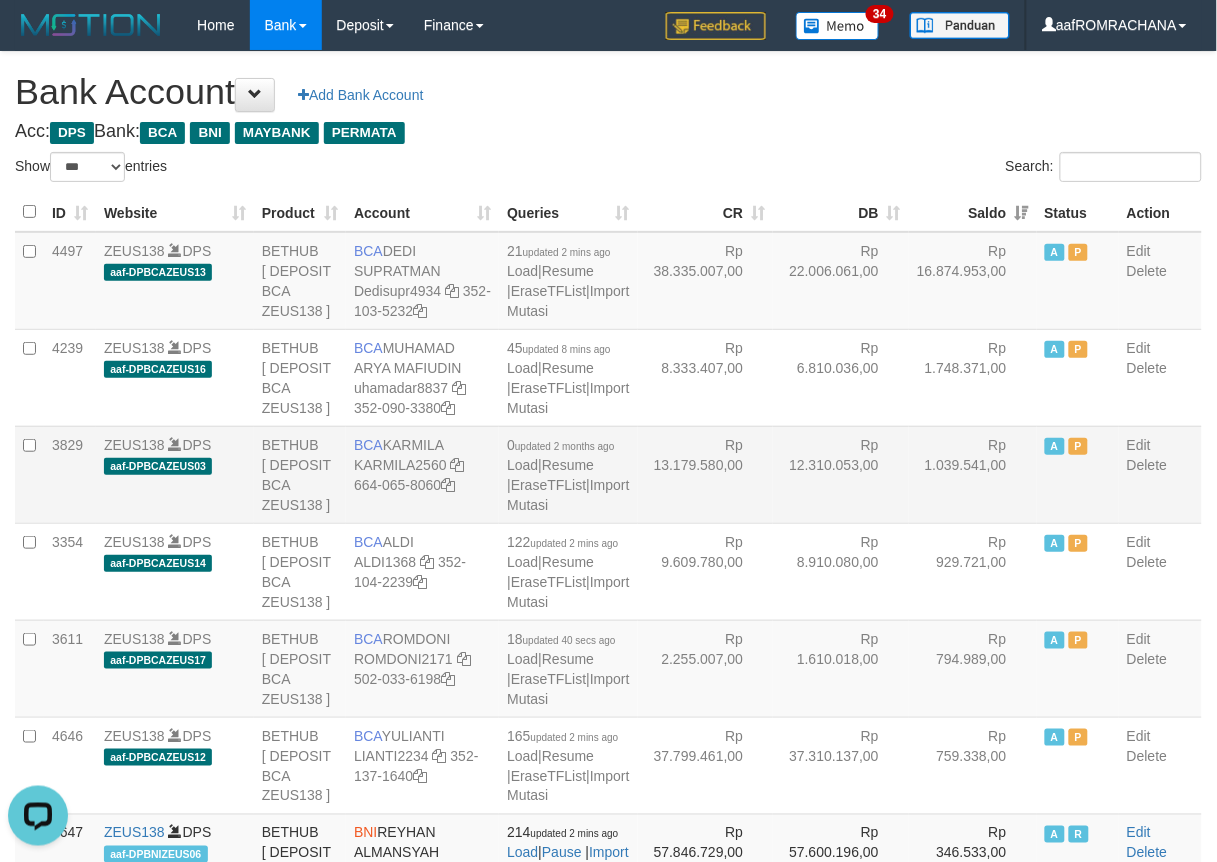 scroll, scrollTop: 0, scrollLeft: 0, axis: both 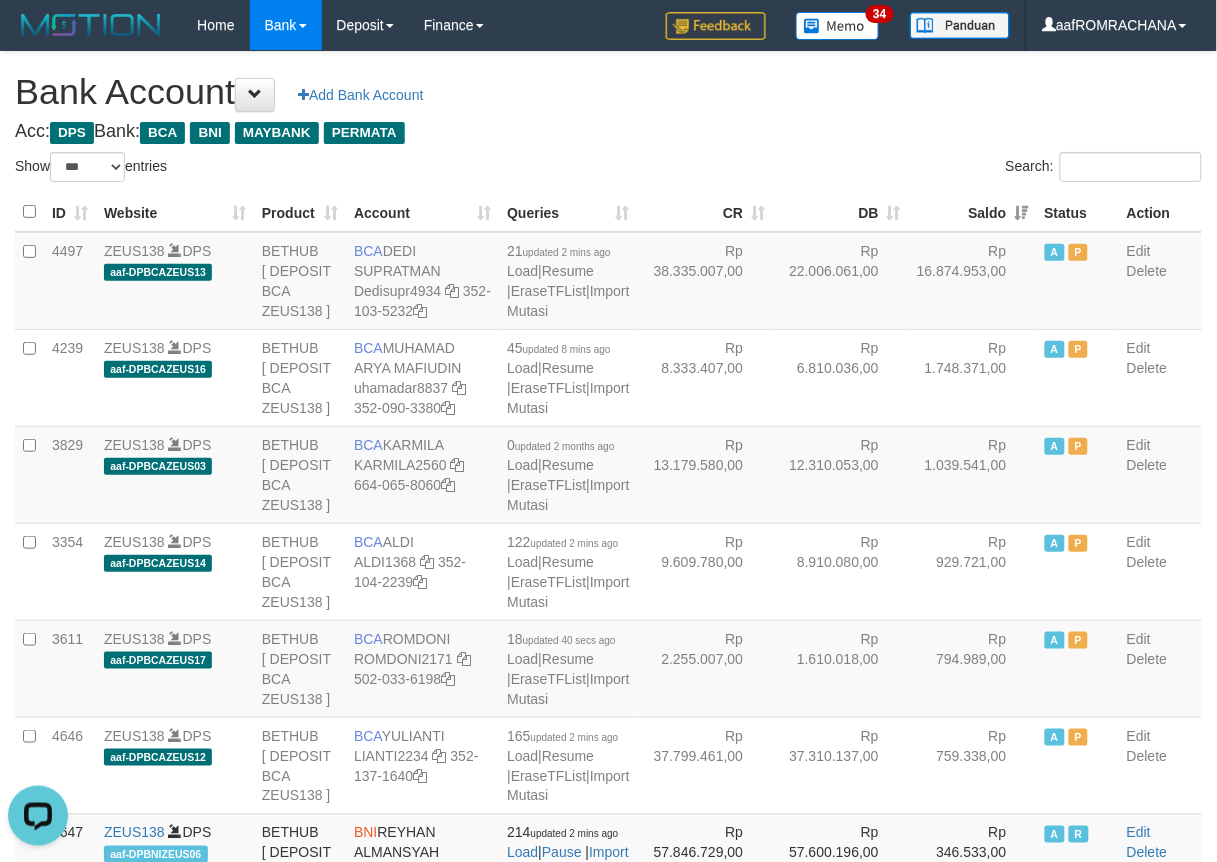 click on "Acc: 										 DPS
Bank:   BCA   BNI   MAYBANK   PERMATA" at bounding box center [608, 132] 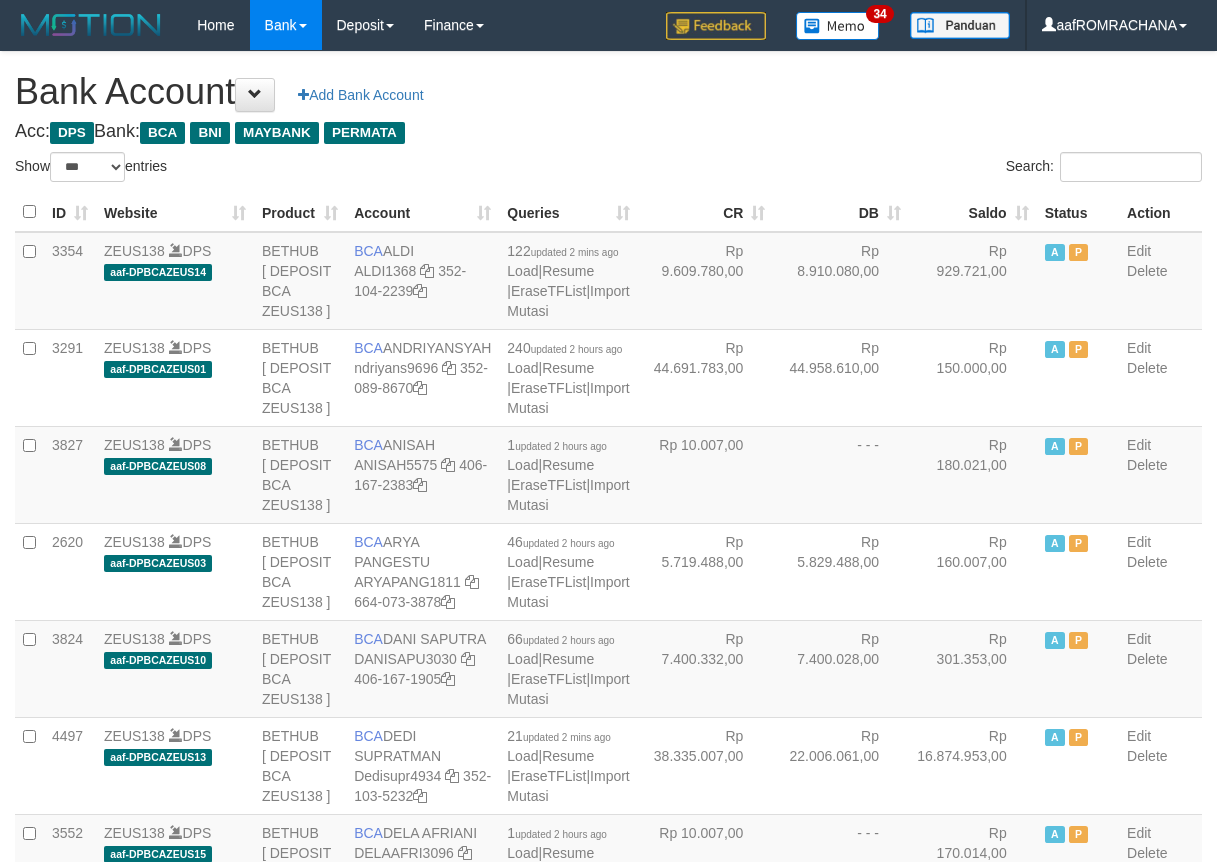 select on "***" 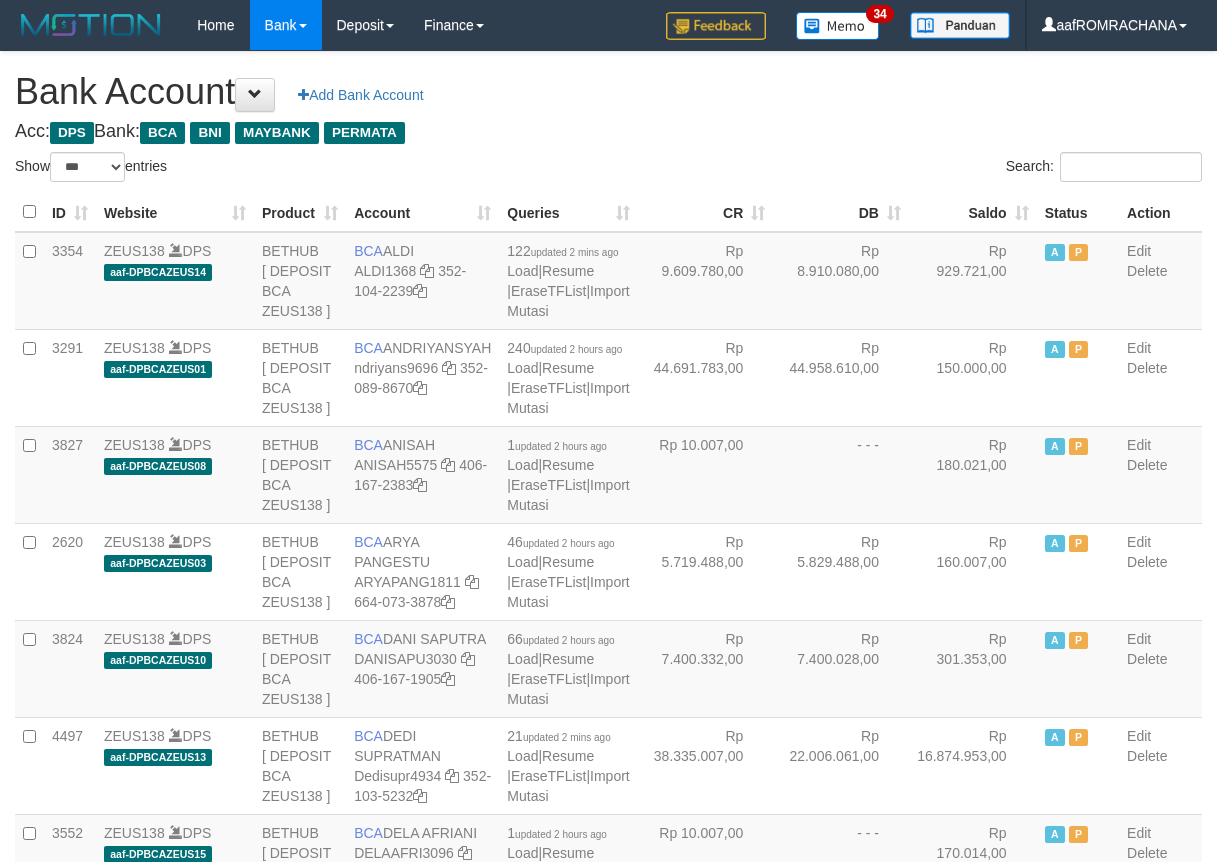 scroll, scrollTop: 0, scrollLeft: 0, axis: both 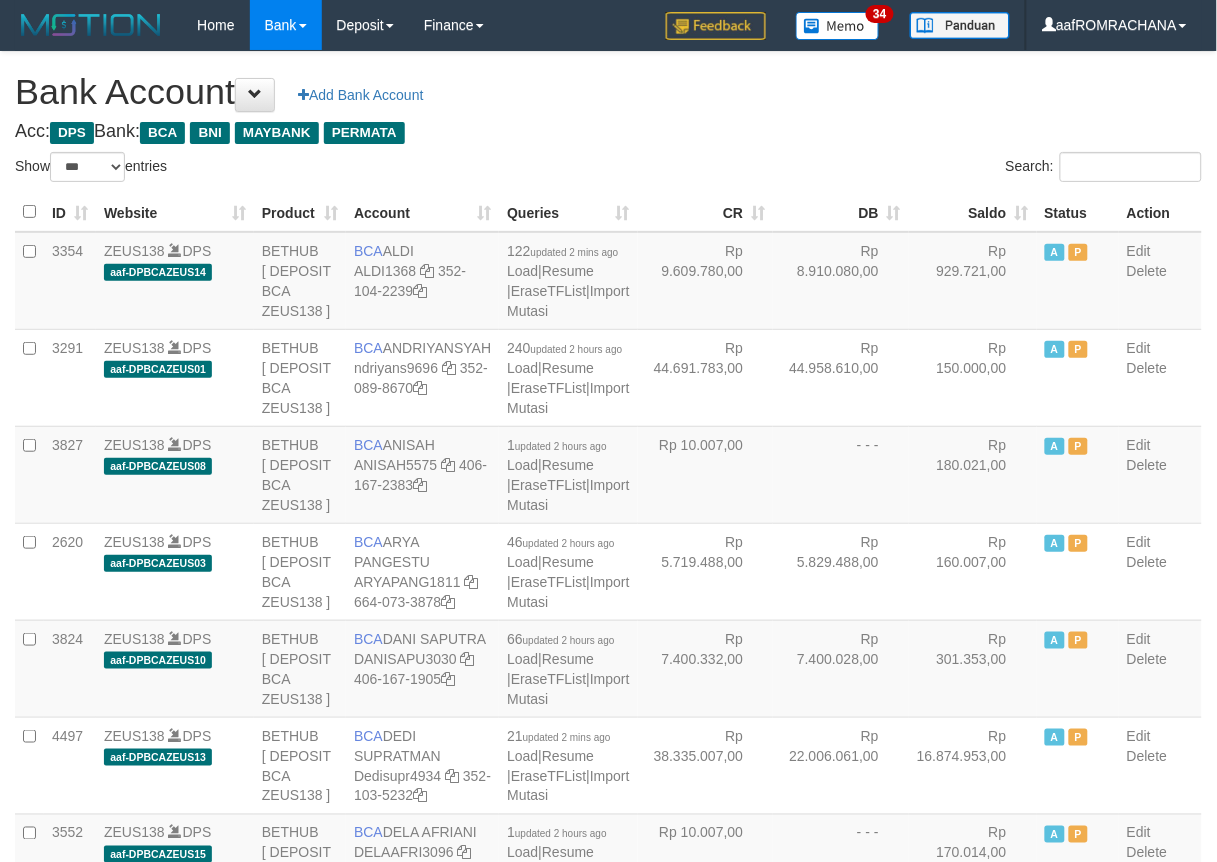 click on "Saldo" at bounding box center (973, 212) 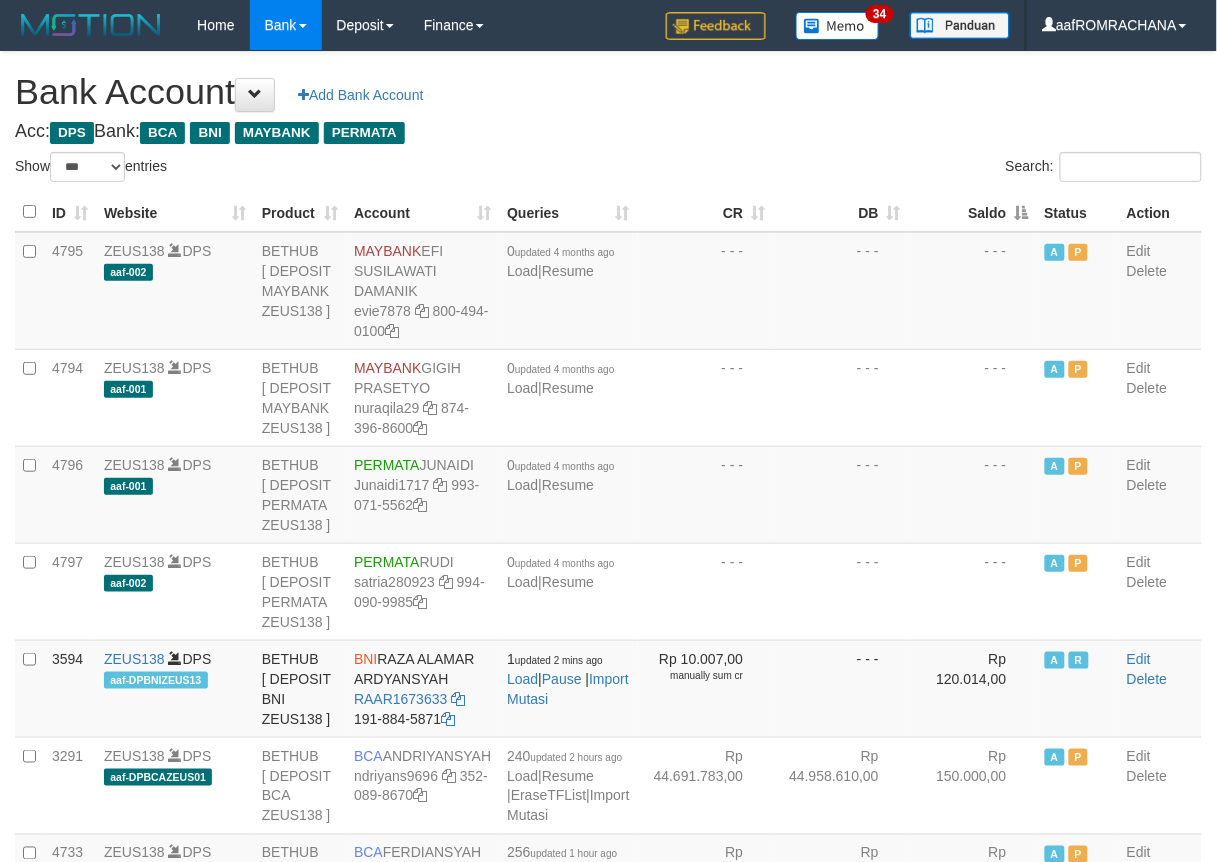 click on "Saldo" at bounding box center [973, 212] 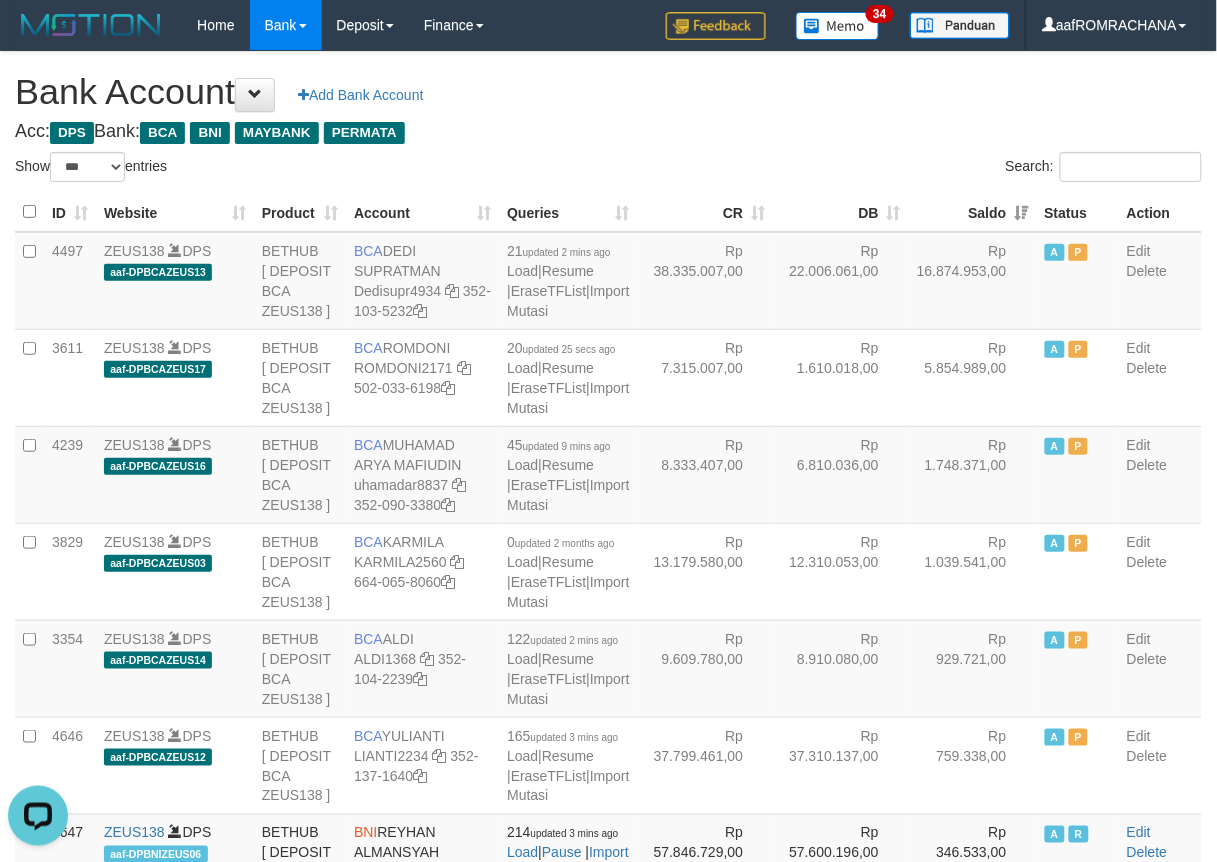 scroll, scrollTop: 0, scrollLeft: 0, axis: both 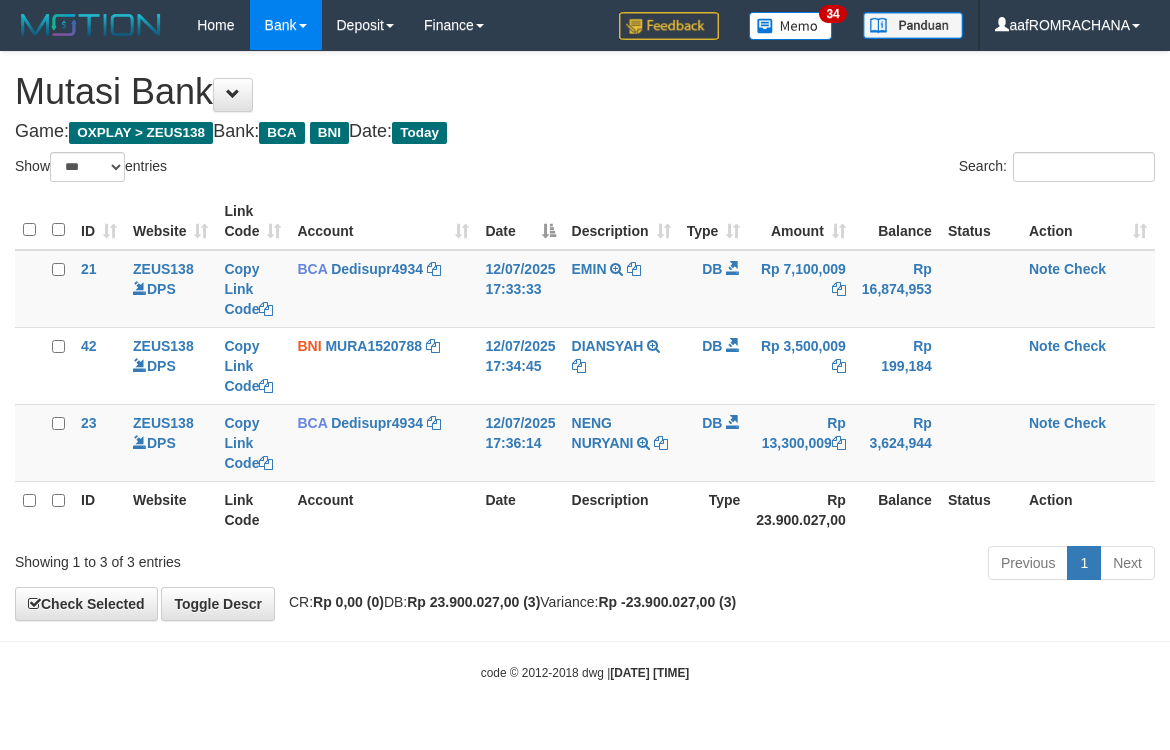 select on "***" 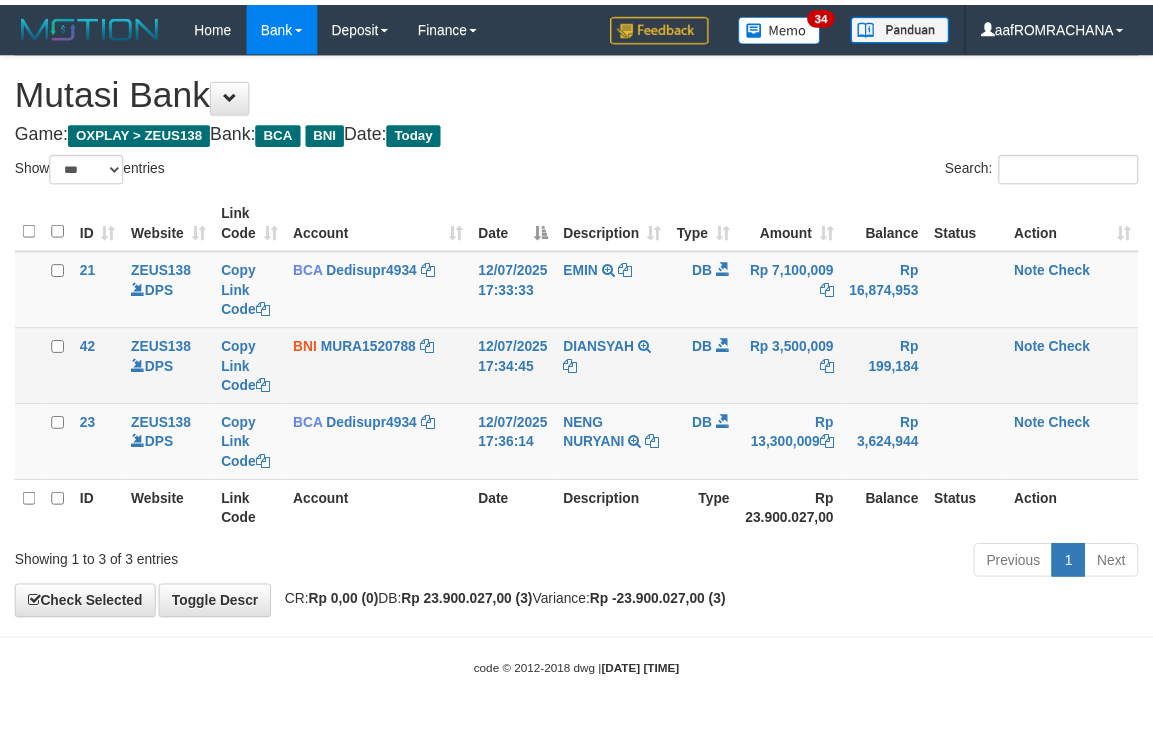 scroll, scrollTop: 0, scrollLeft: 0, axis: both 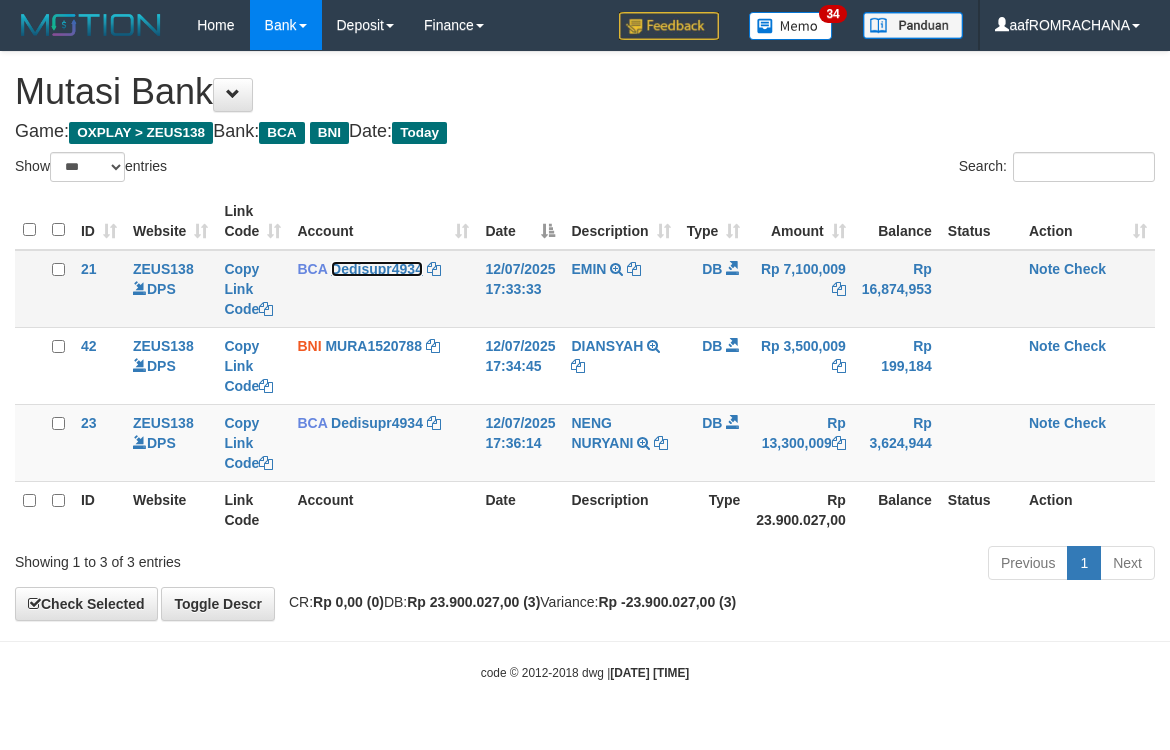 click on "Dedisupr4934" at bounding box center [377, 269] 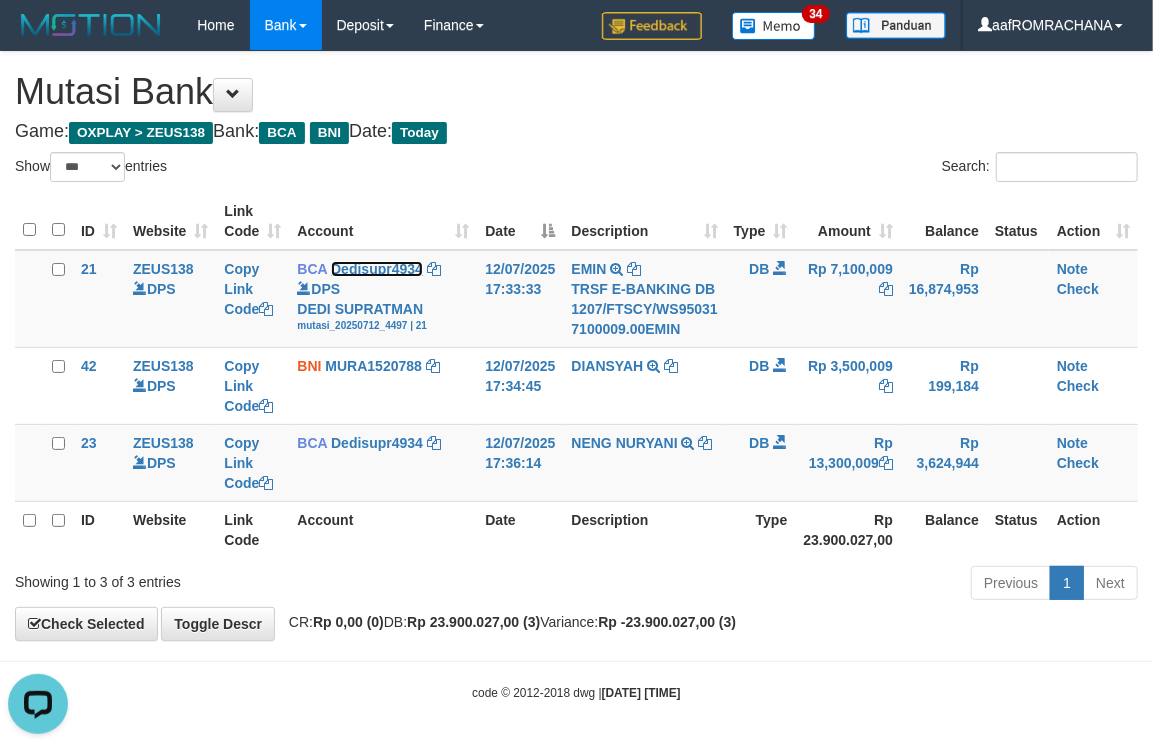 scroll, scrollTop: 0, scrollLeft: 0, axis: both 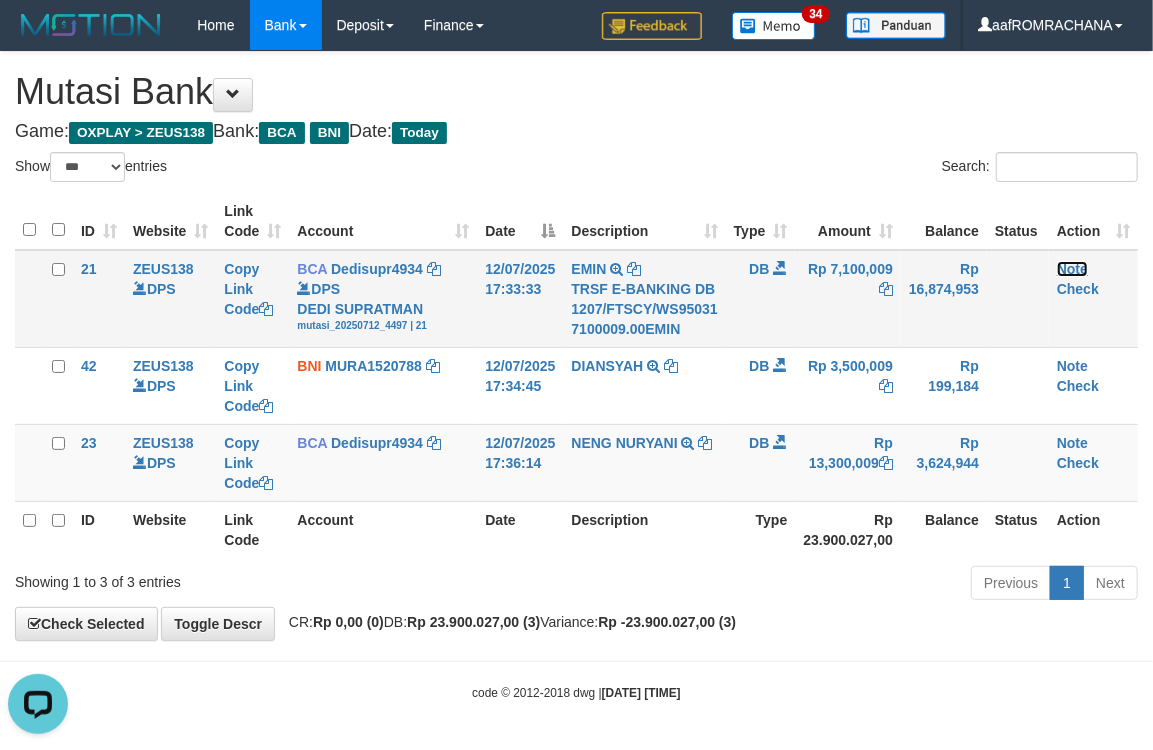 click on "Note" at bounding box center (1072, 269) 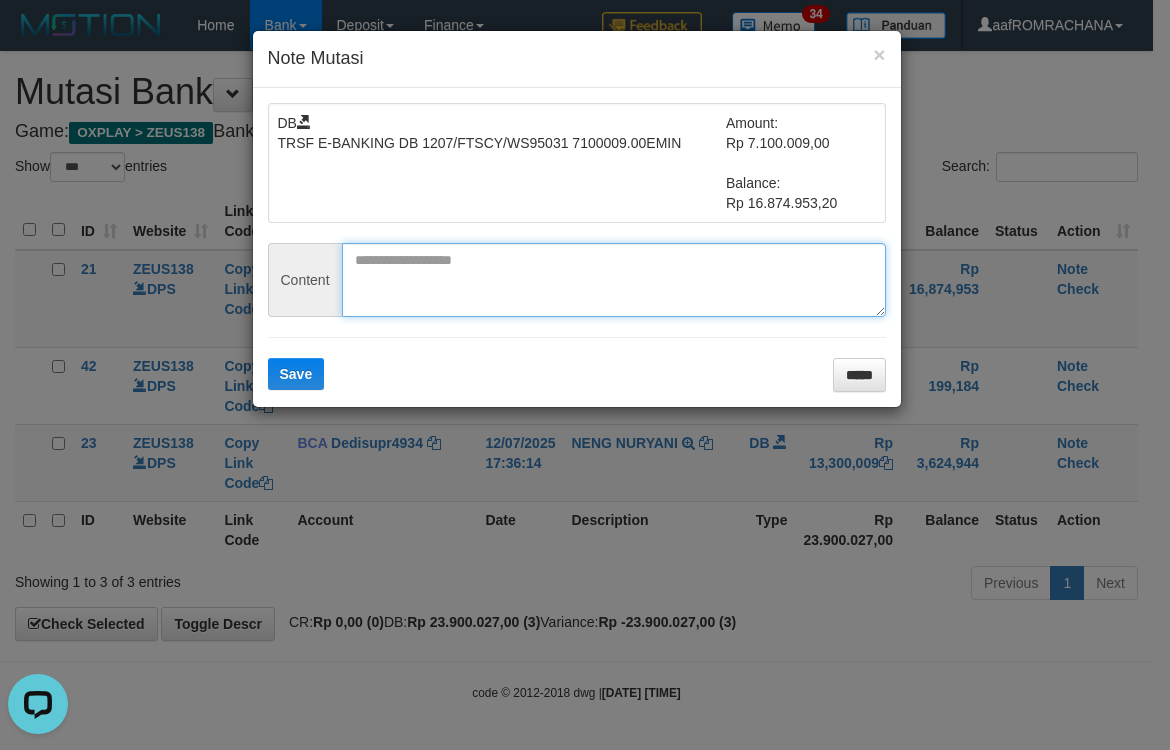 click at bounding box center (614, 280) 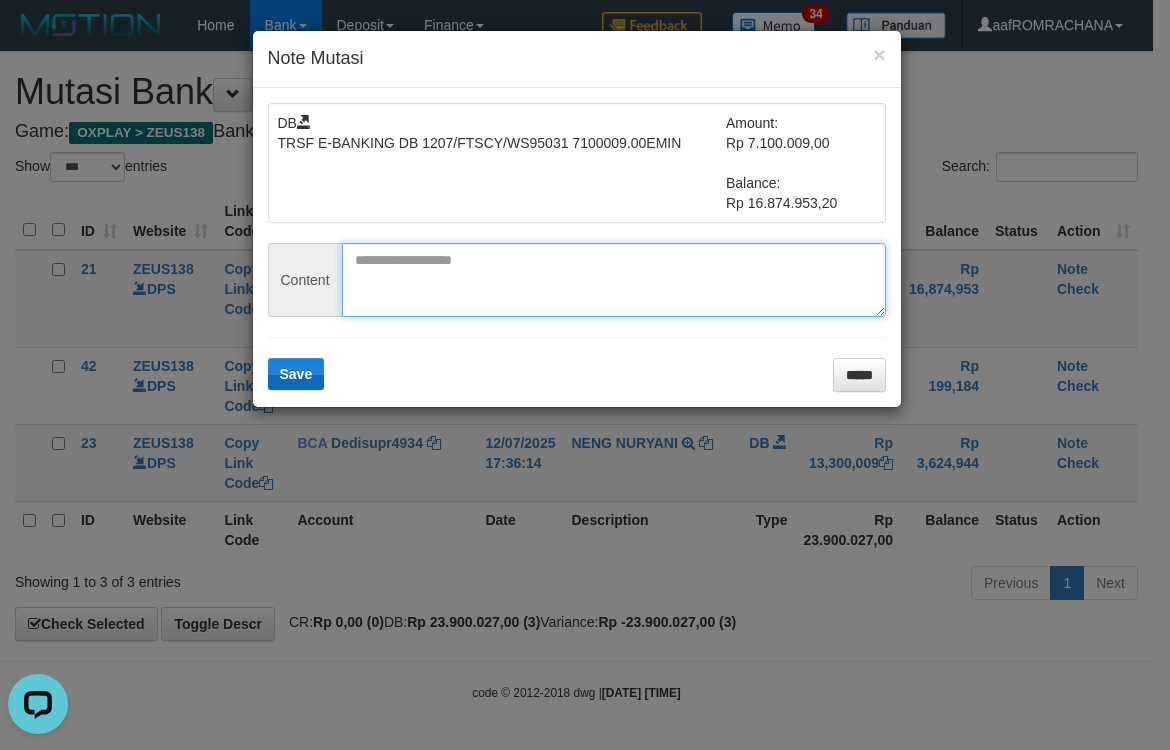 paste on "**********" 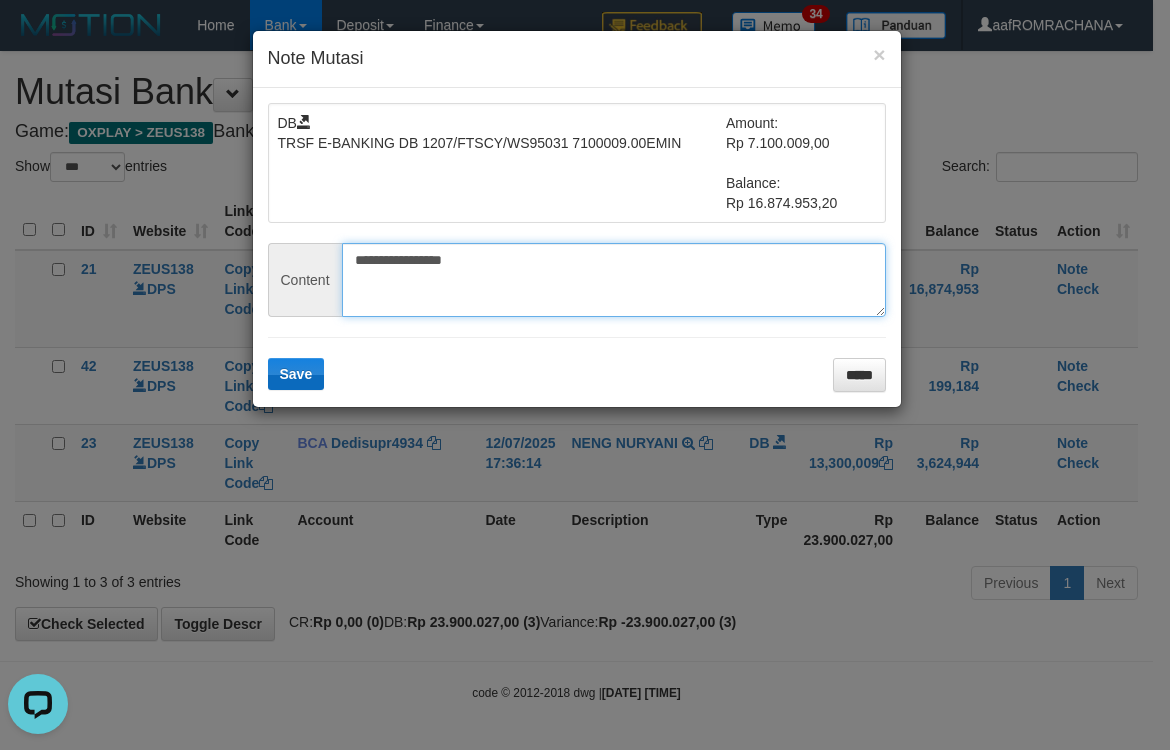 type on "**********" 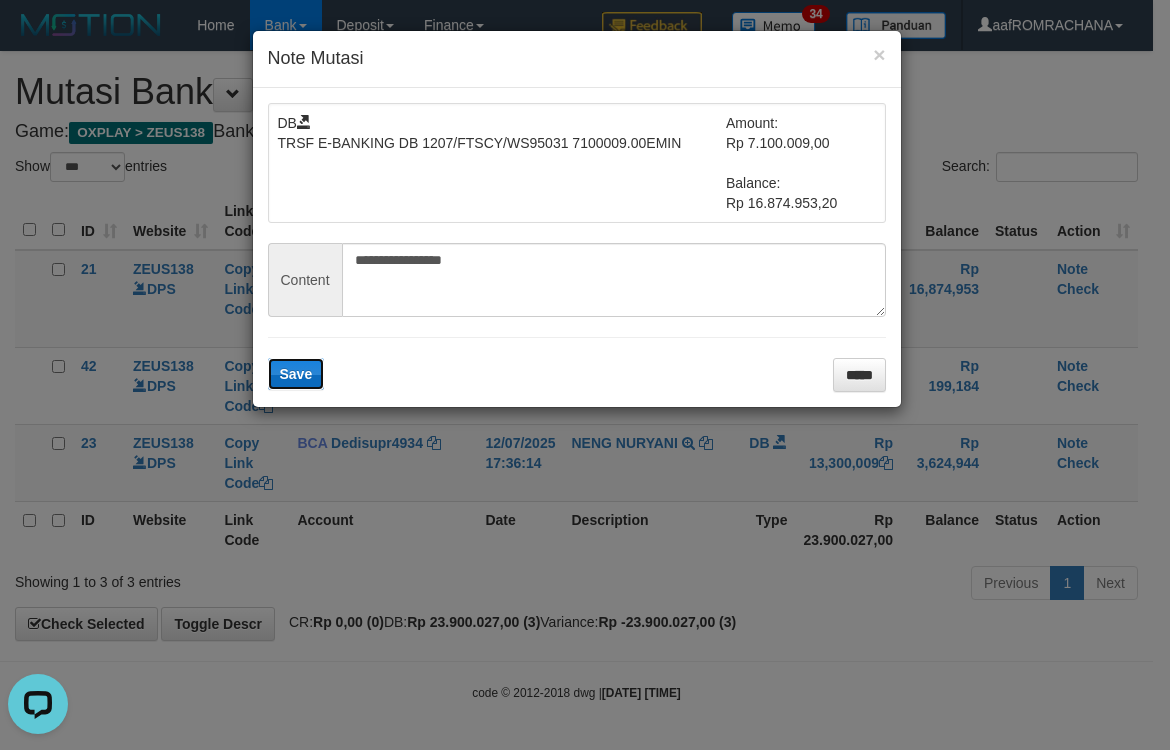 click on "Save" at bounding box center (296, 374) 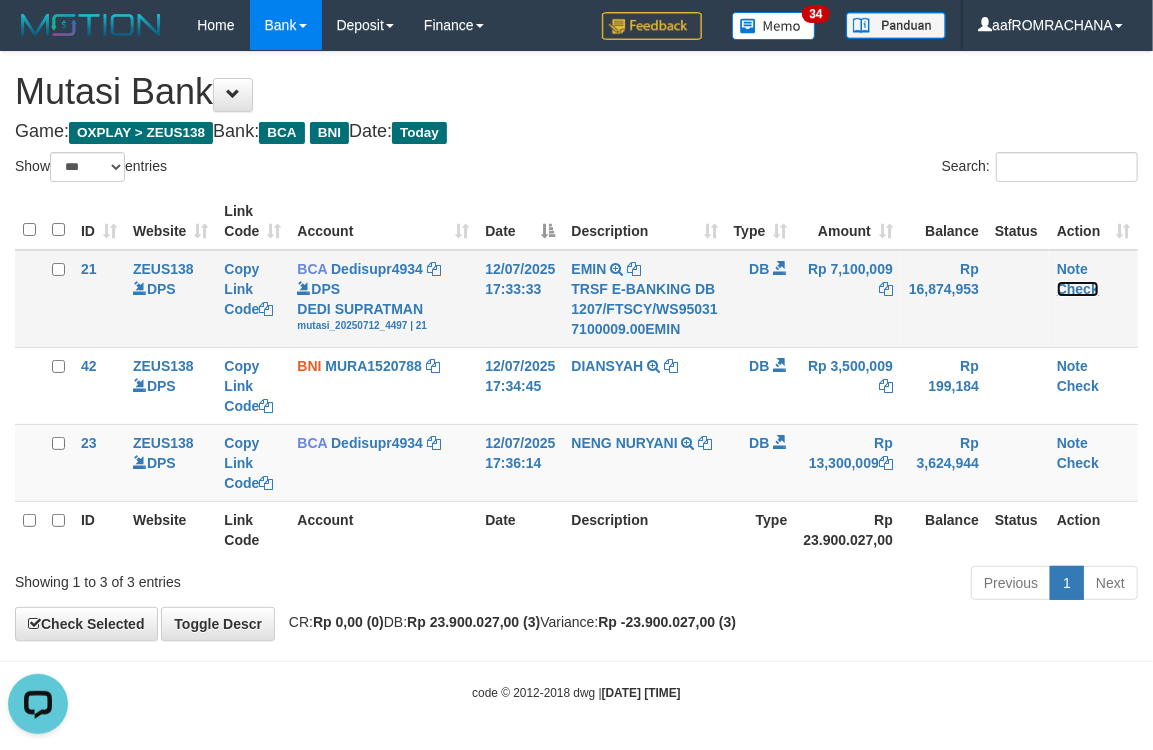 click on "Check" at bounding box center [1078, 289] 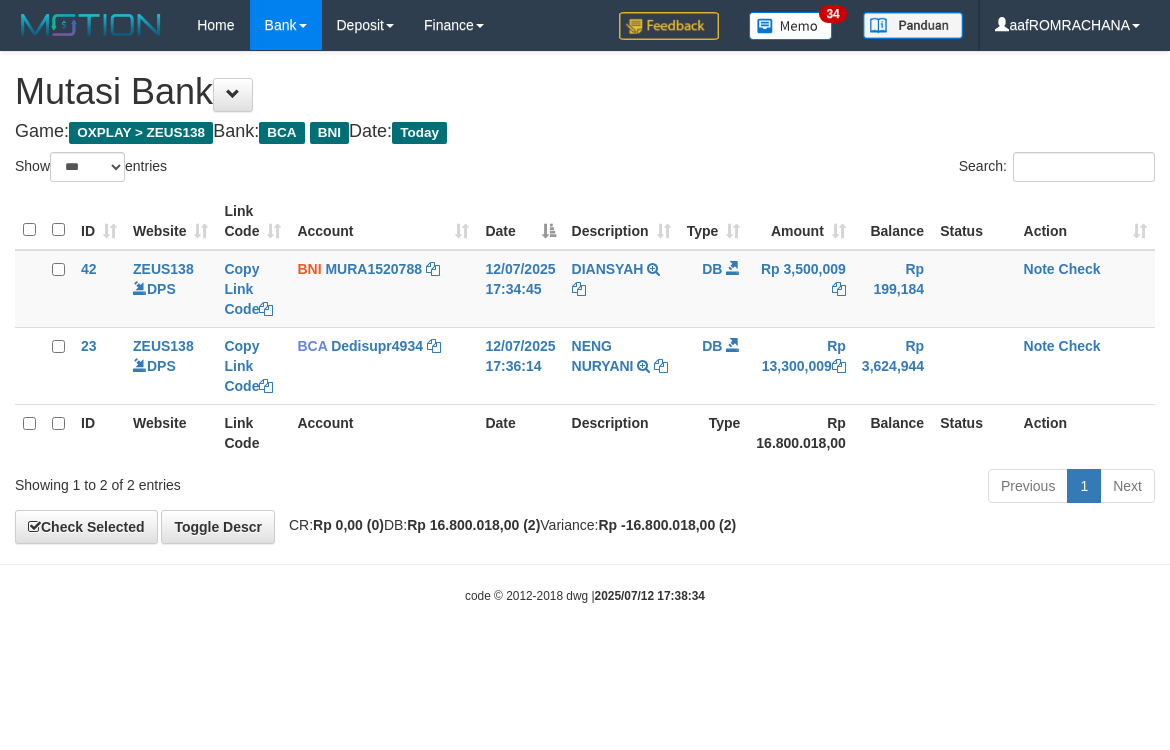 select on "***" 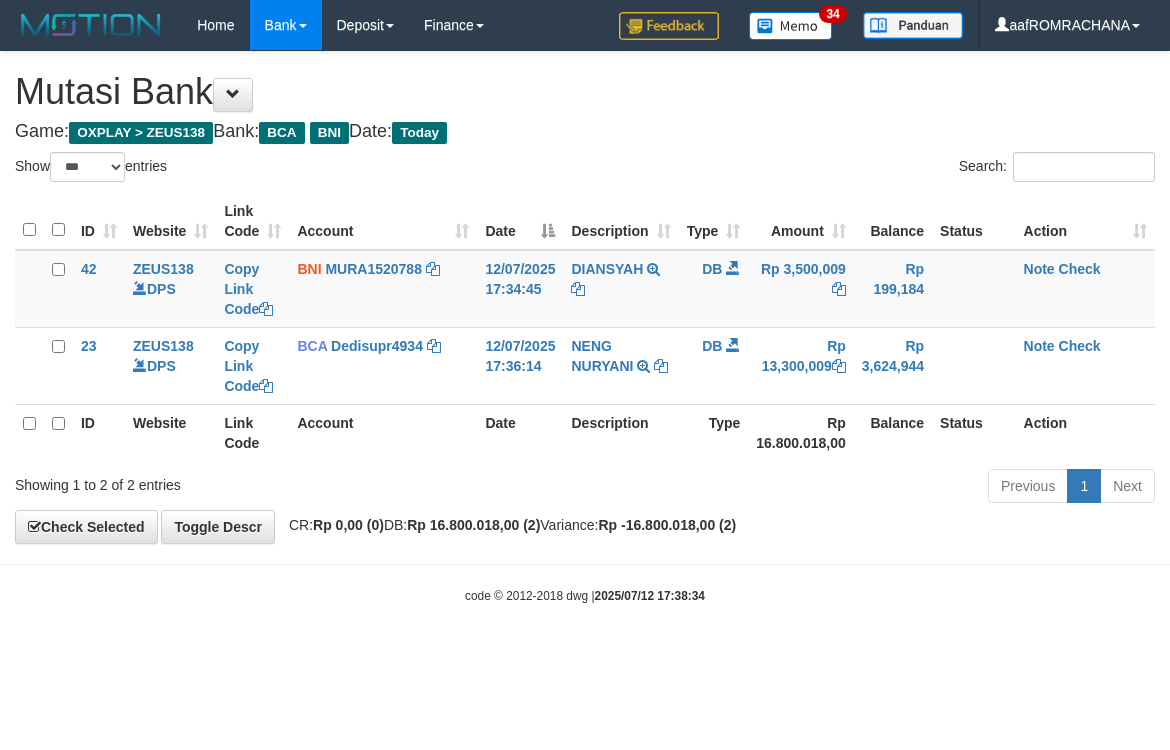 scroll, scrollTop: 0, scrollLeft: 0, axis: both 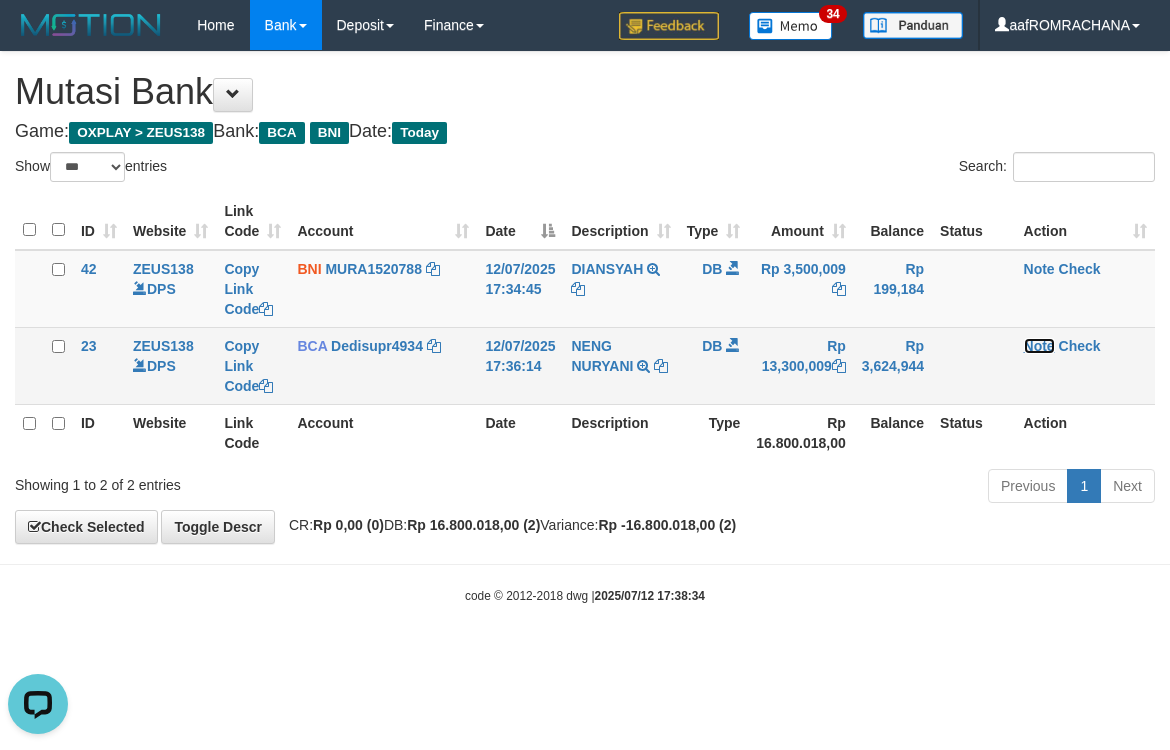 click on "Note" at bounding box center (1039, 346) 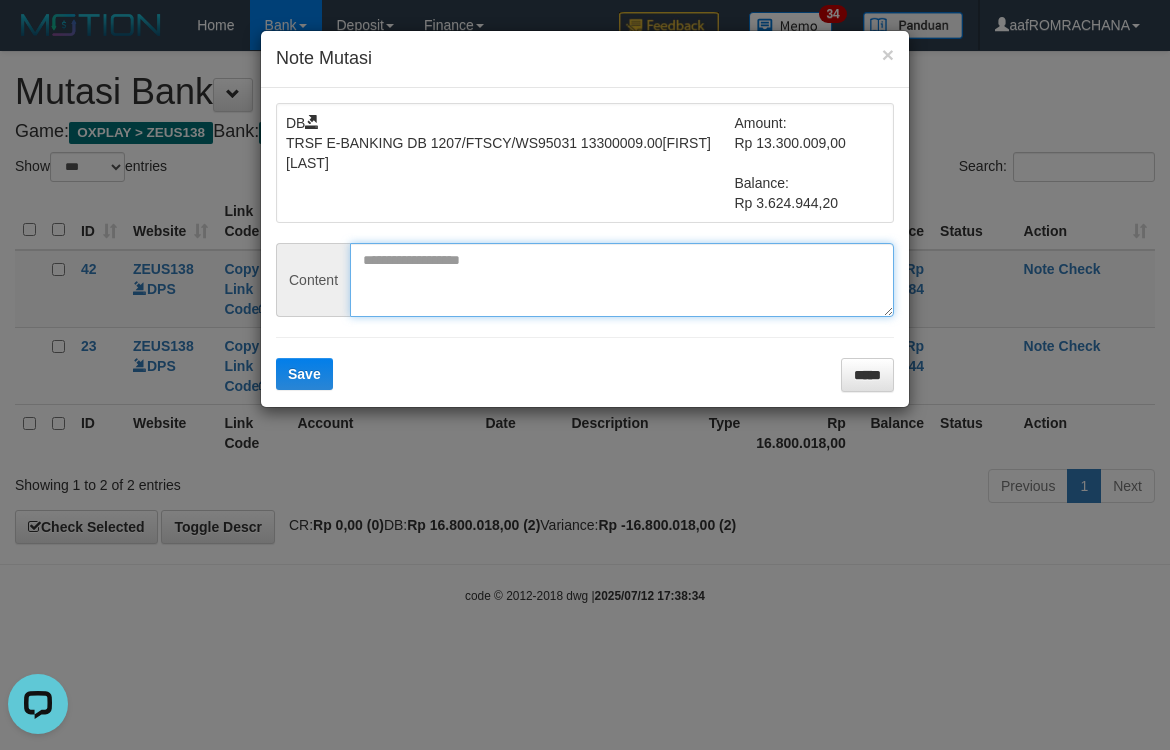 click at bounding box center (622, 280) 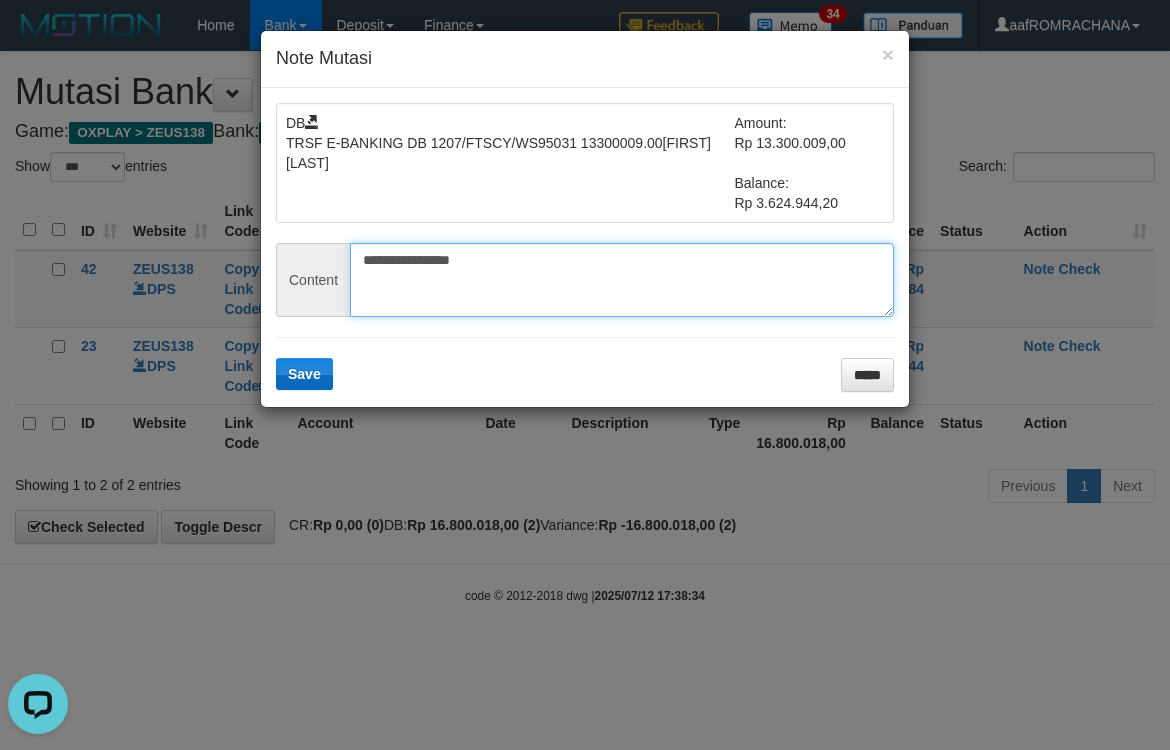 type on "**********" 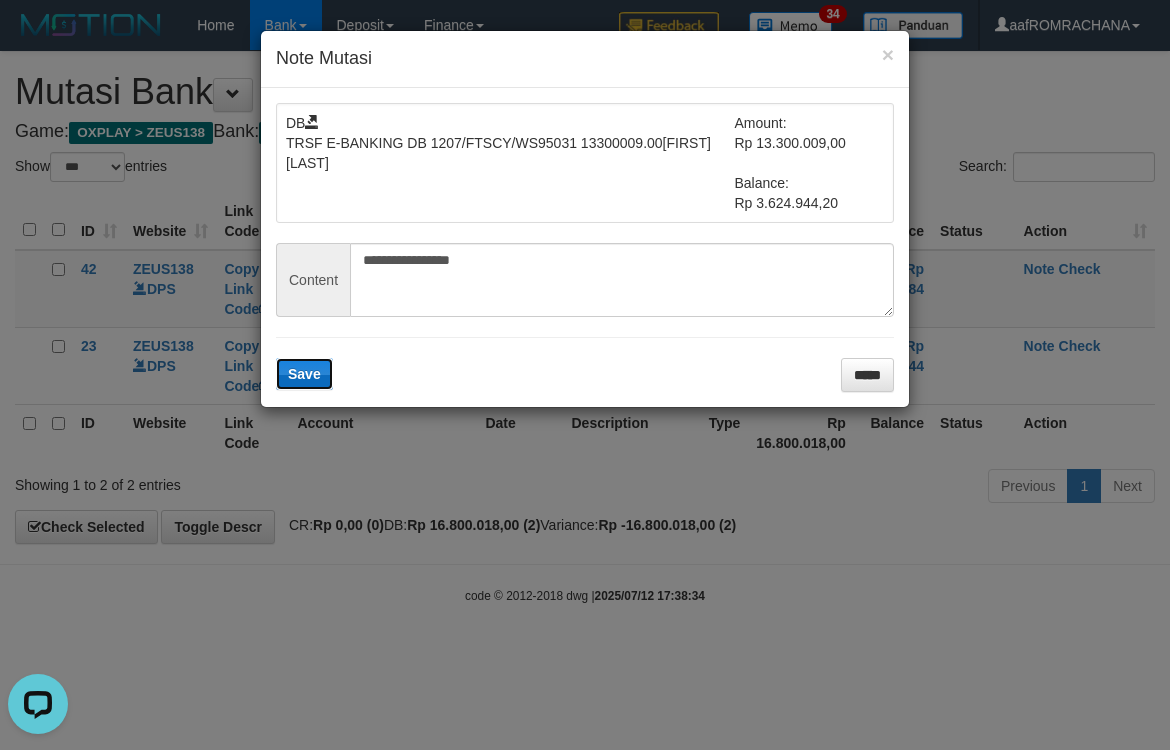 click on "Save" at bounding box center (304, 374) 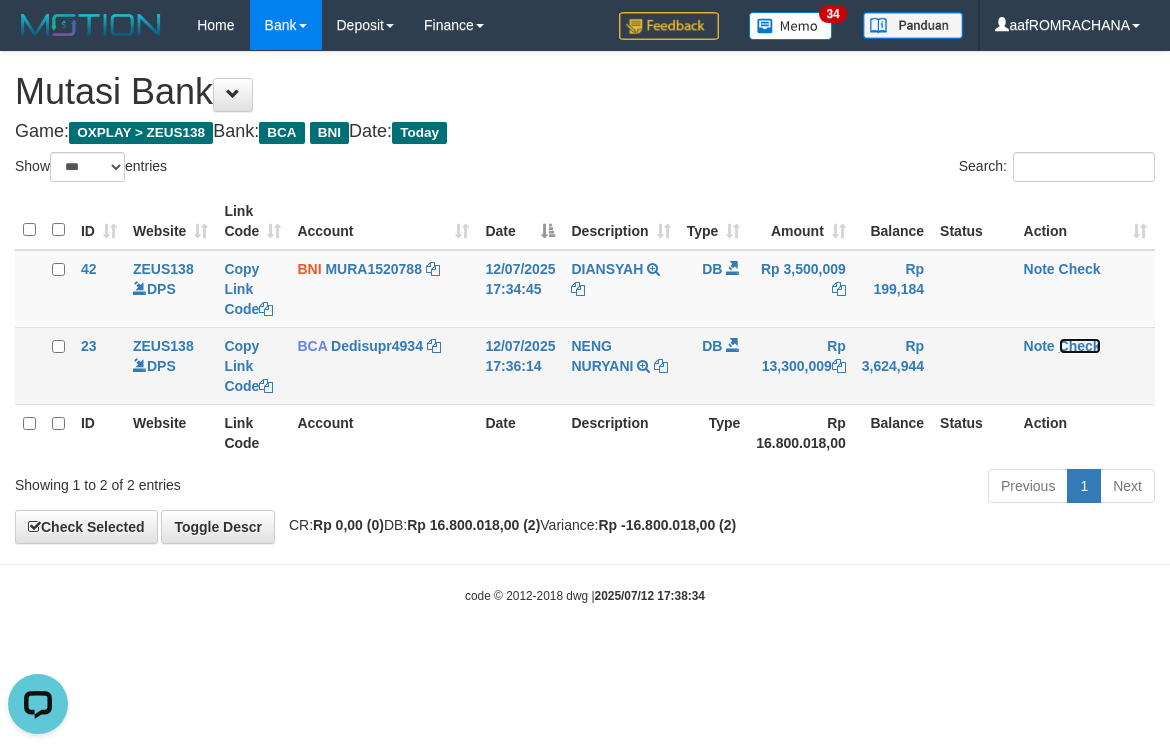 click on "Check" at bounding box center [1080, 346] 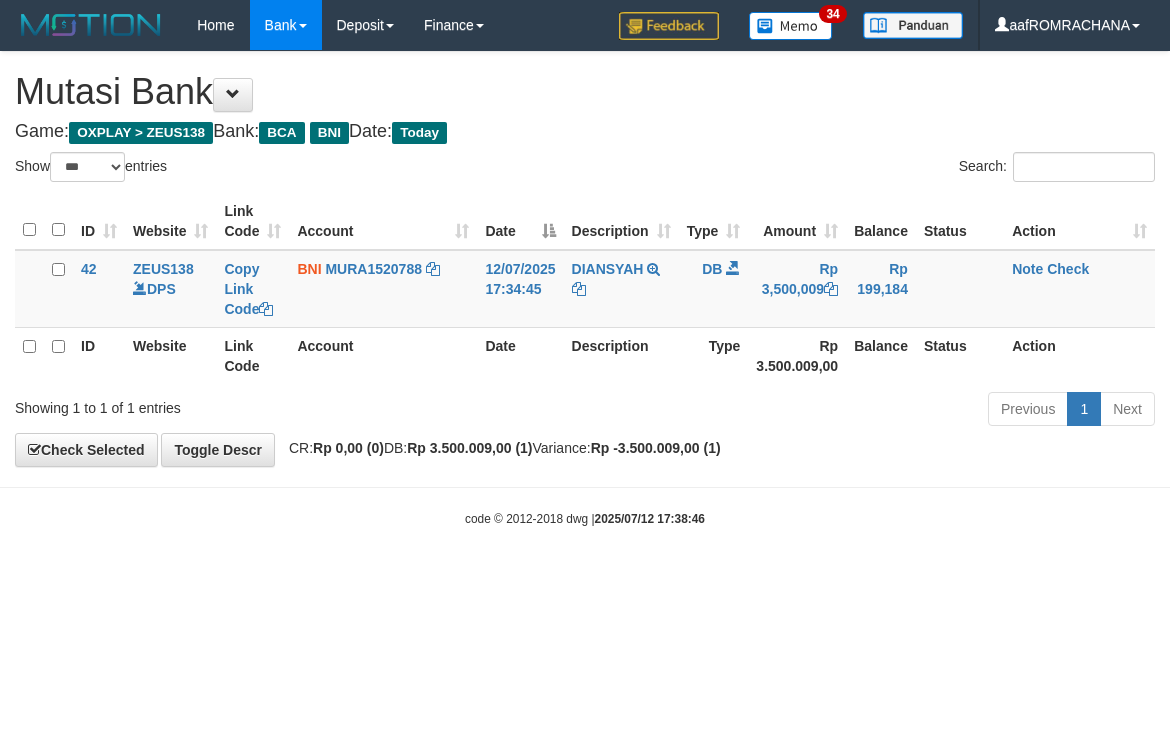 select on "***" 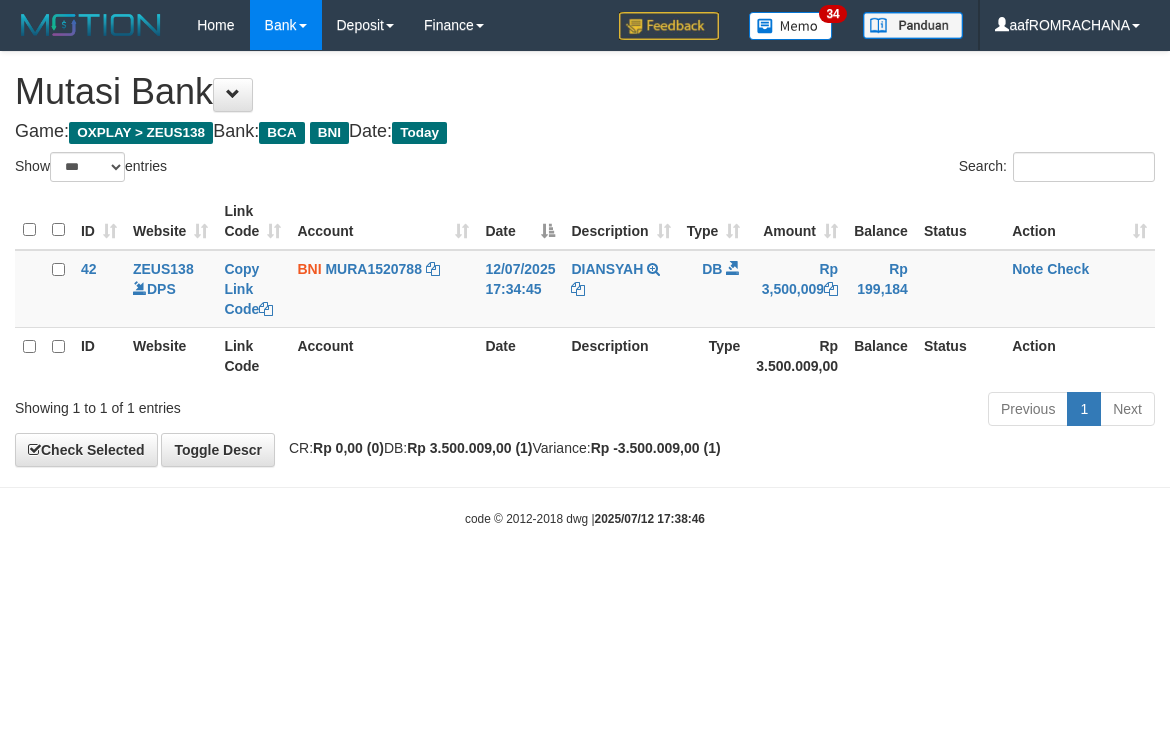 scroll, scrollTop: 0, scrollLeft: 0, axis: both 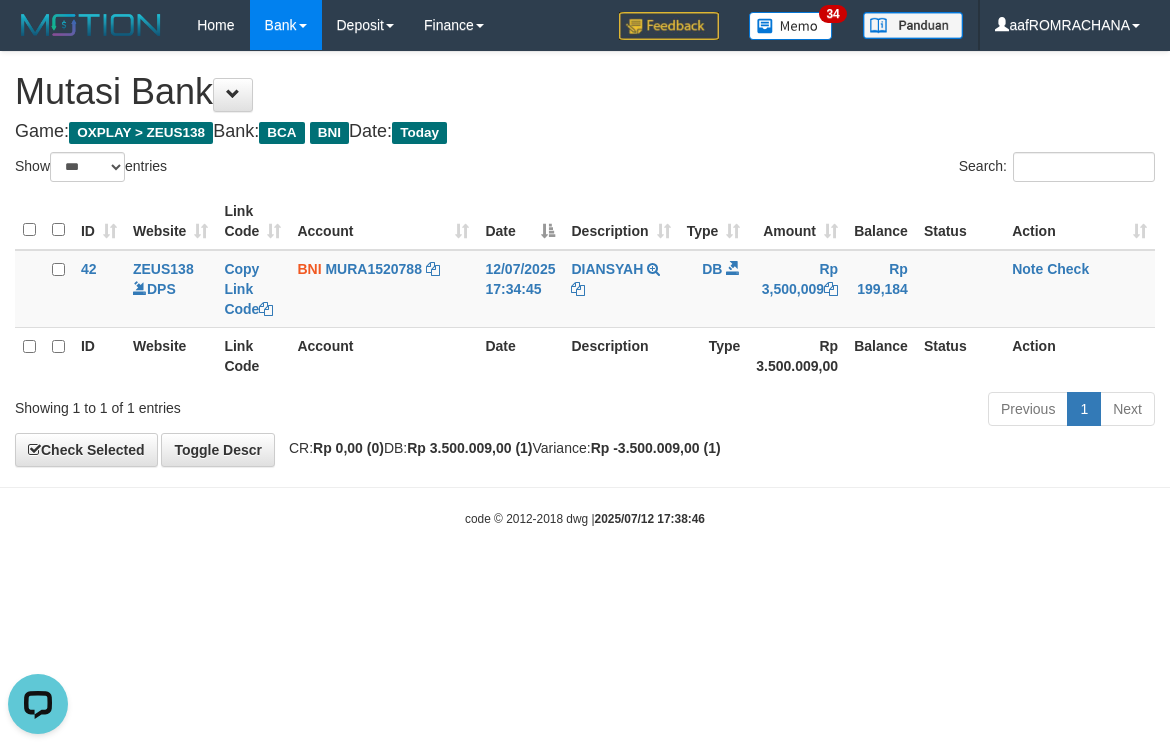 click on "Toggle navigation
Home
Bank
Account List
Load
By Website
Group
[OXPLAY]													ZEUS138
By Load Group (DPS)" at bounding box center [585, 289] 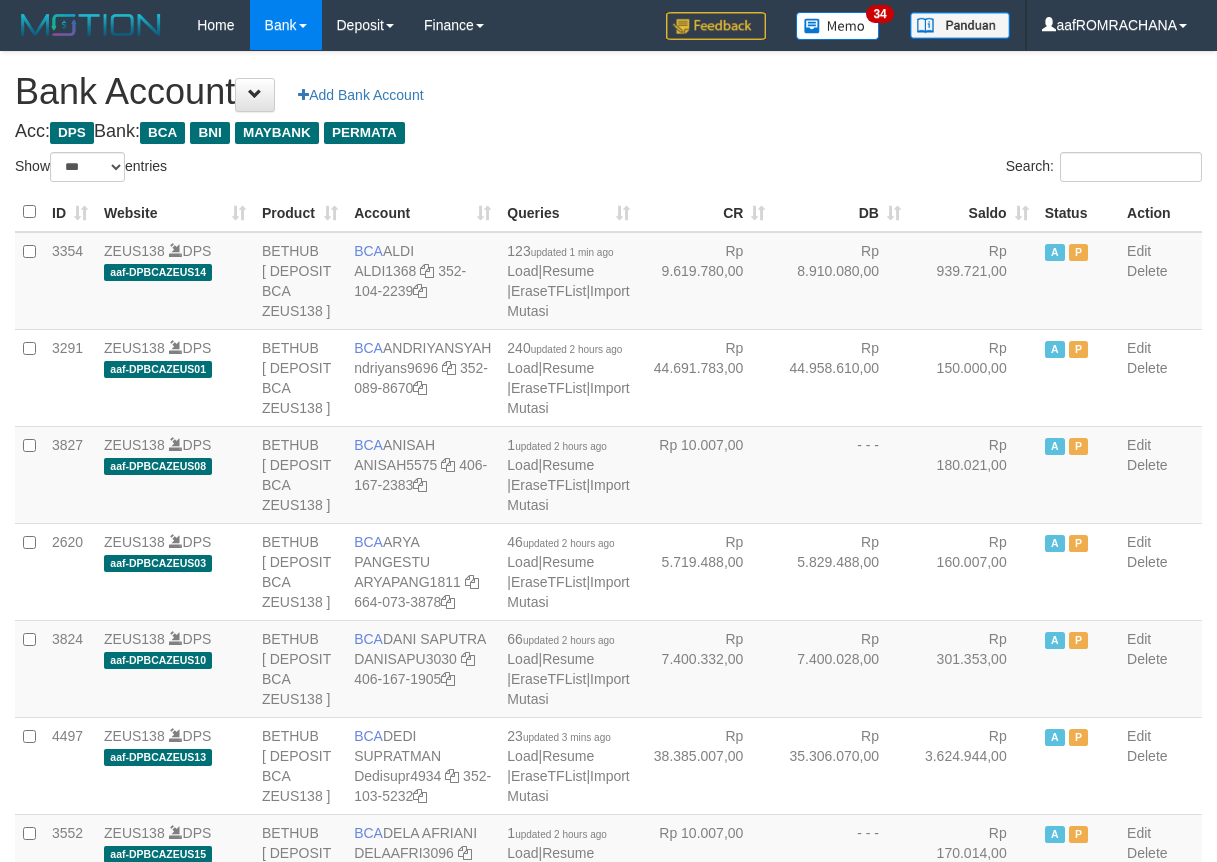 select on "***" 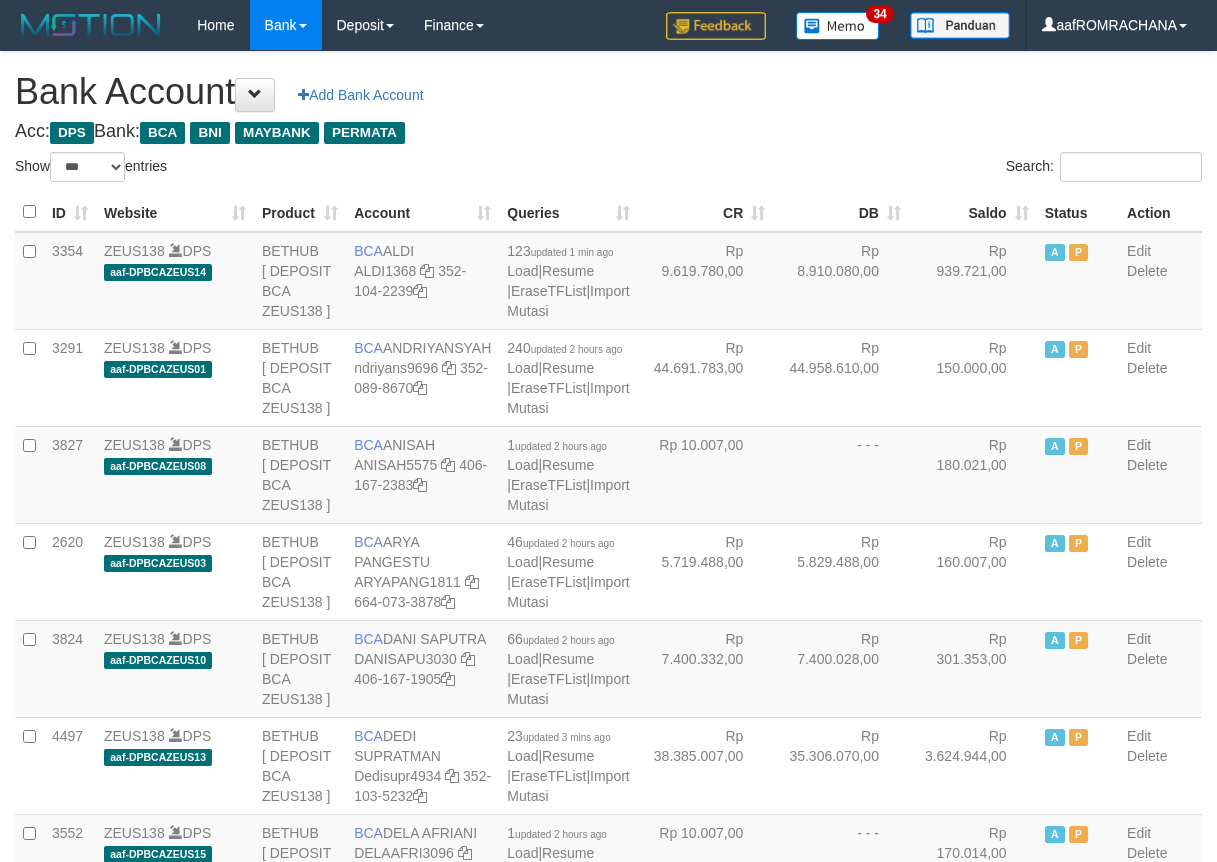 scroll, scrollTop: 0, scrollLeft: 0, axis: both 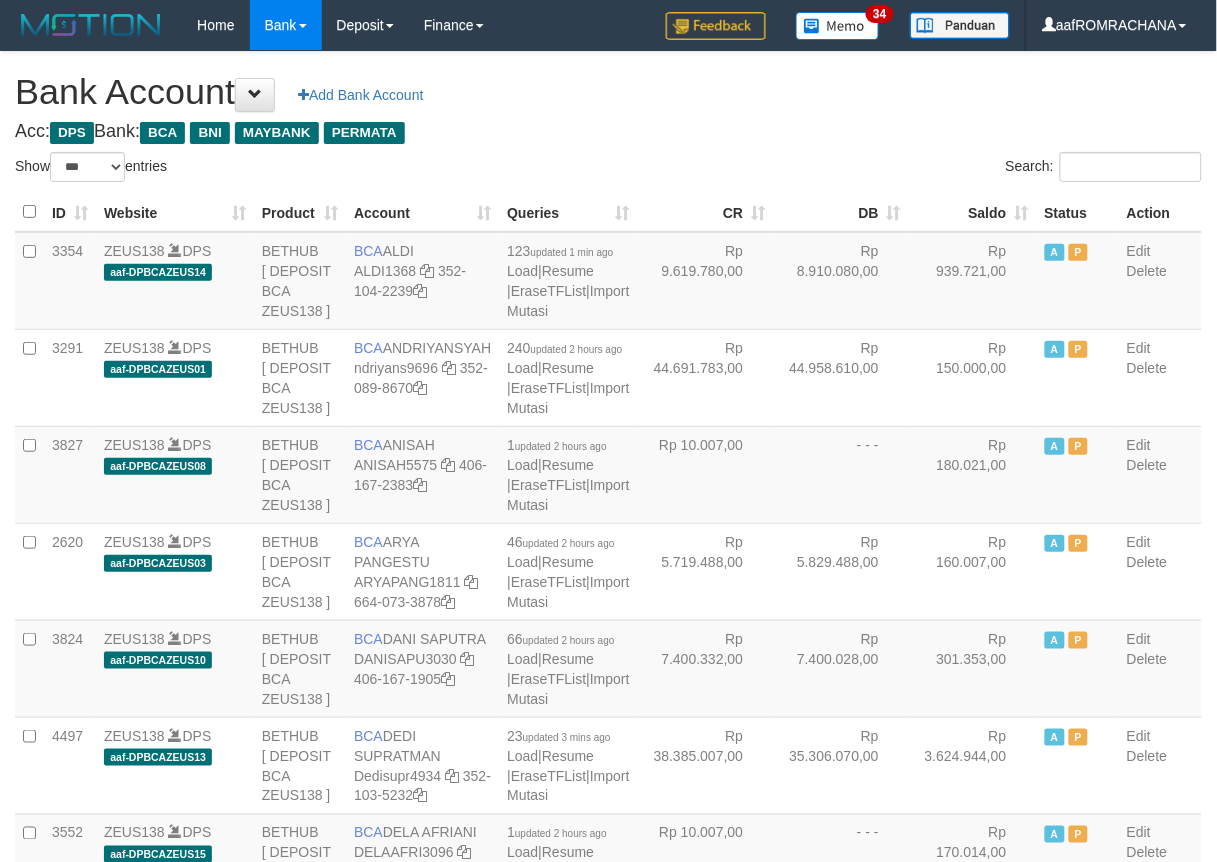 click on "Saldo" at bounding box center [973, 212] 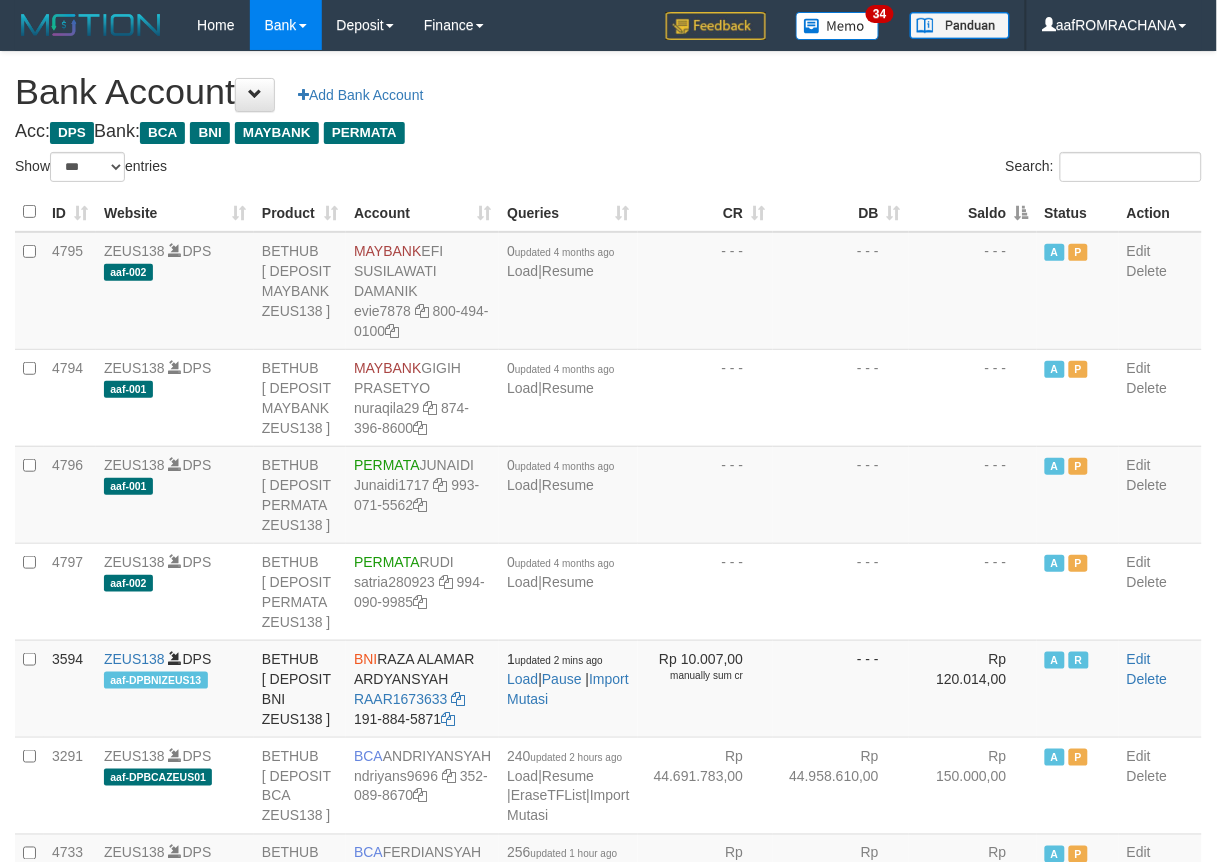 click on "Saldo" at bounding box center (973, 212) 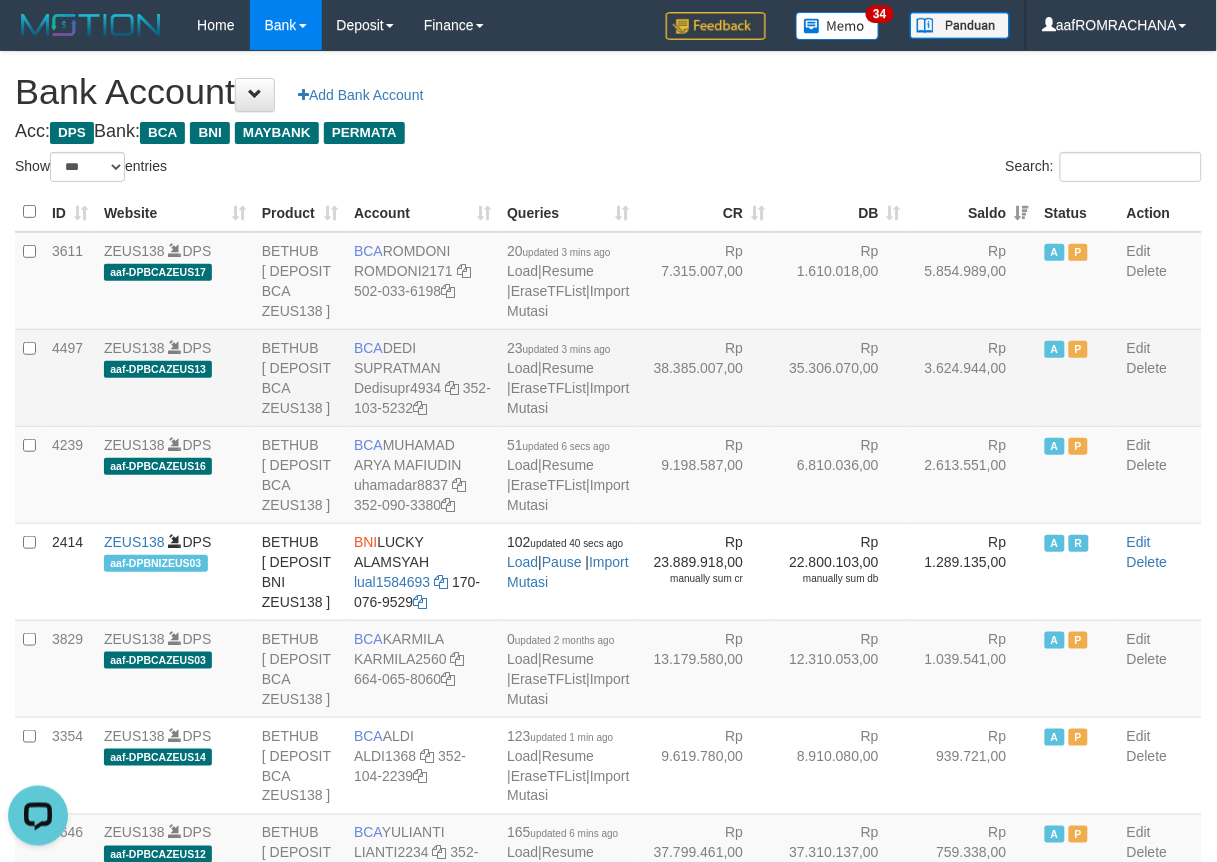 scroll, scrollTop: 0, scrollLeft: 0, axis: both 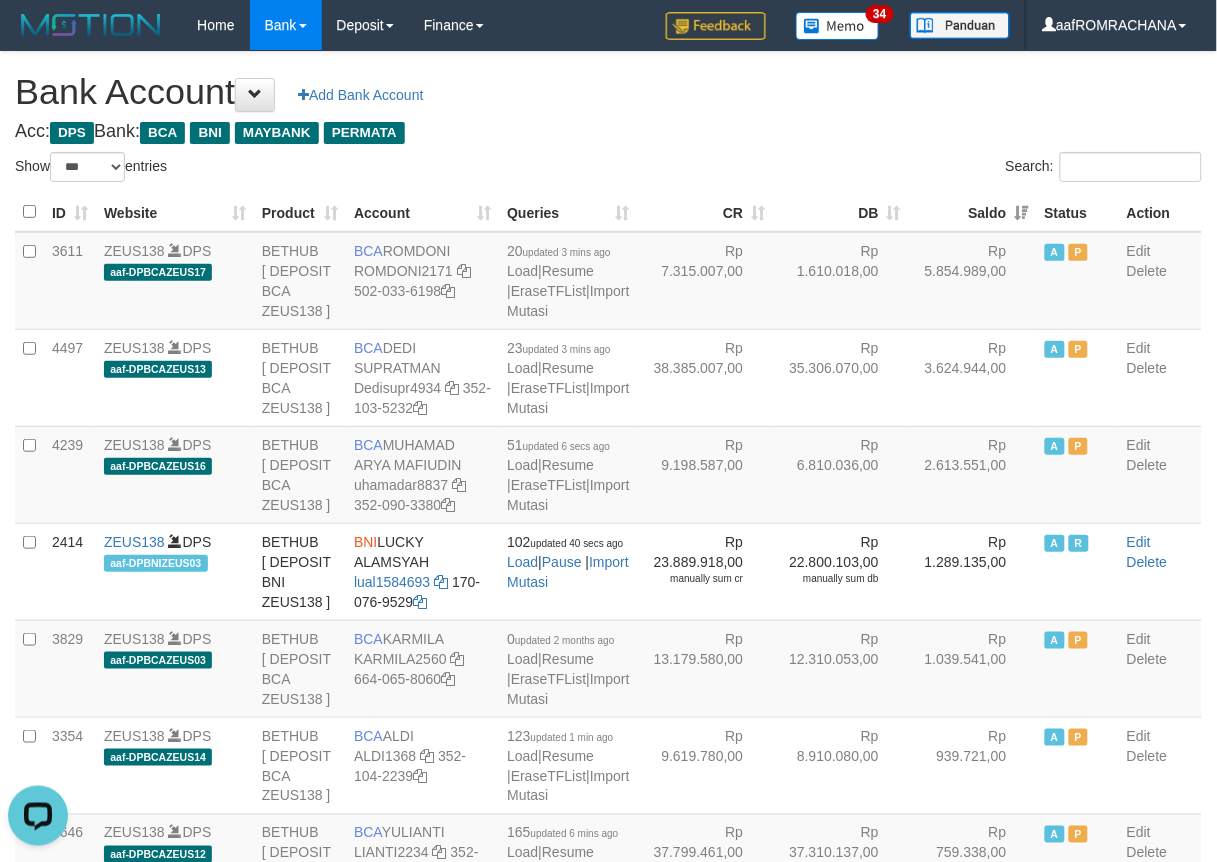 click on "**********" at bounding box center (608, 2047) 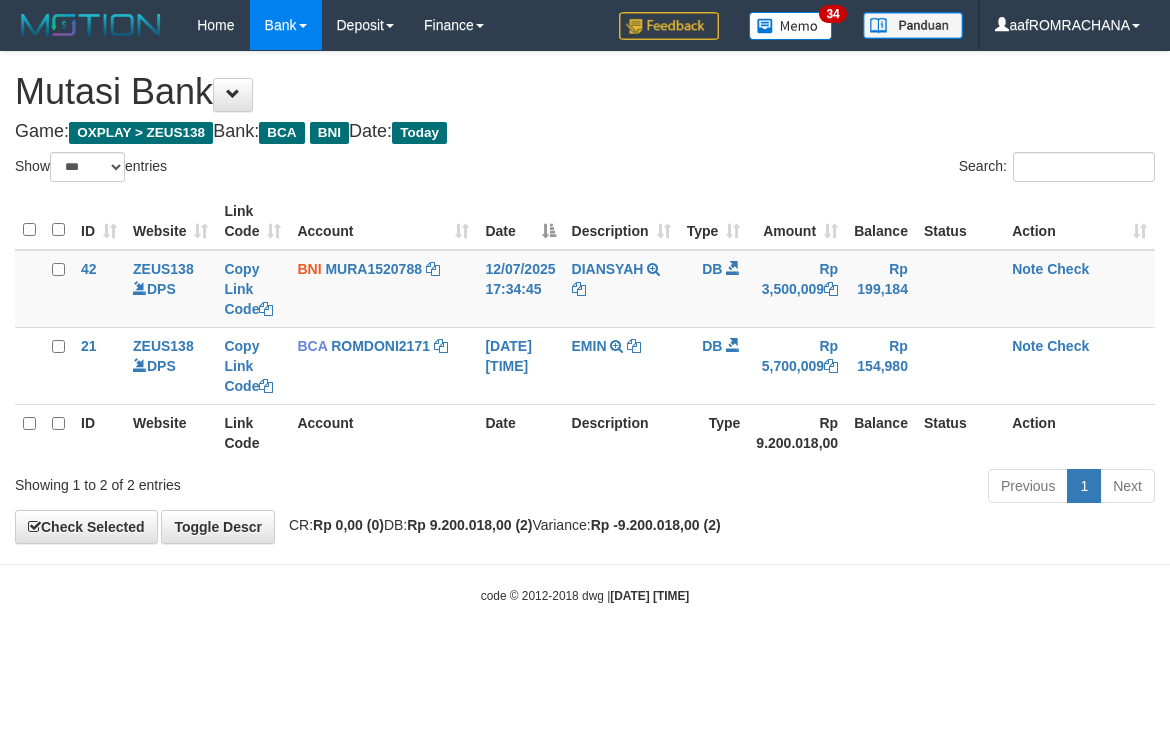select on "***" 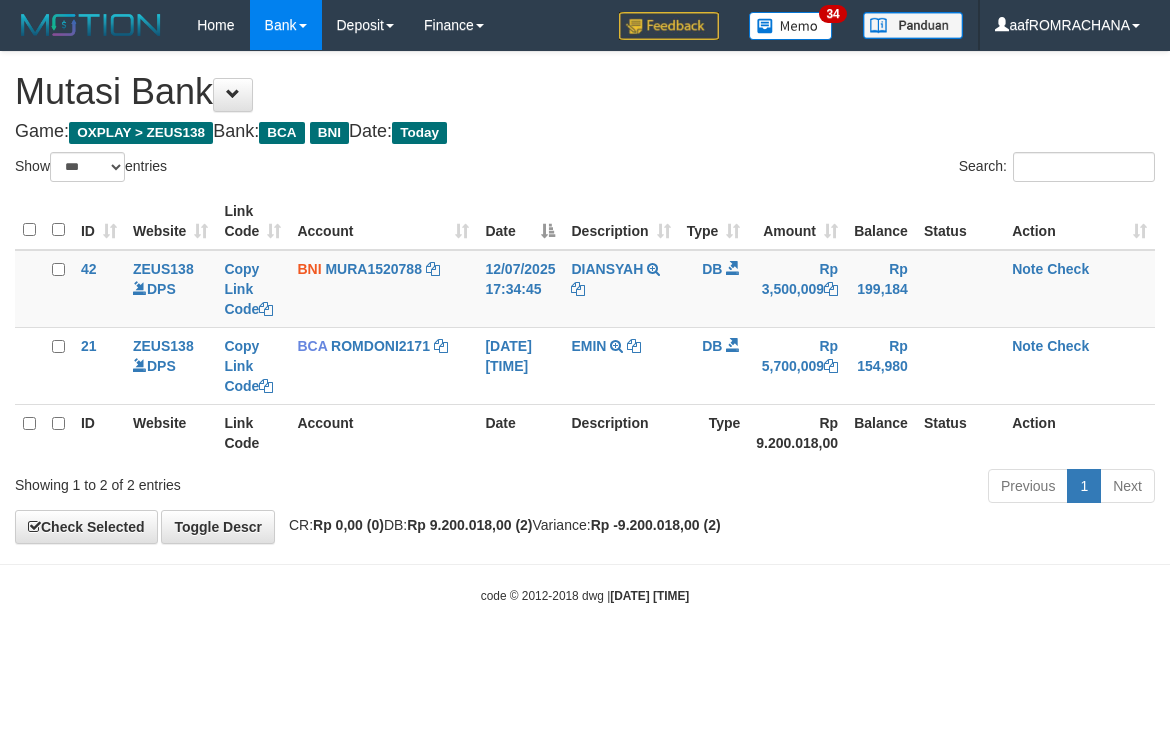 scroll, scrollTop: 0, scrollLeft: 0, axis: both 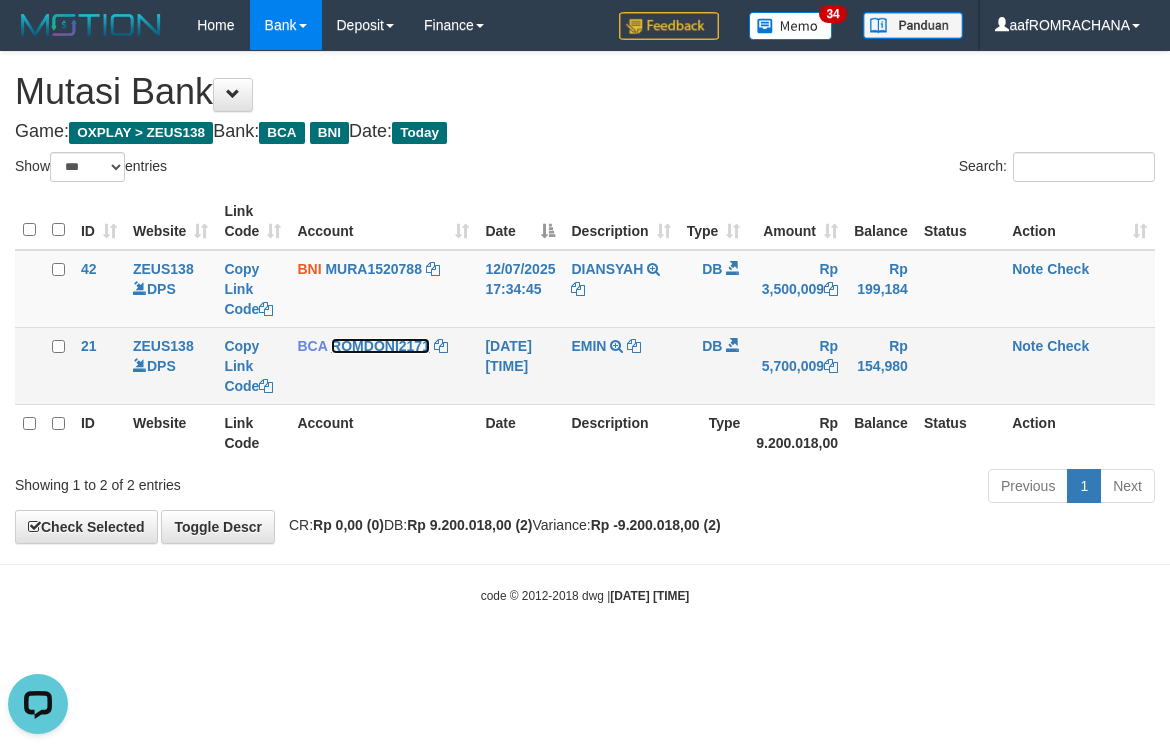 click on "ROMDONI2171" at bounding box center [380, 346] 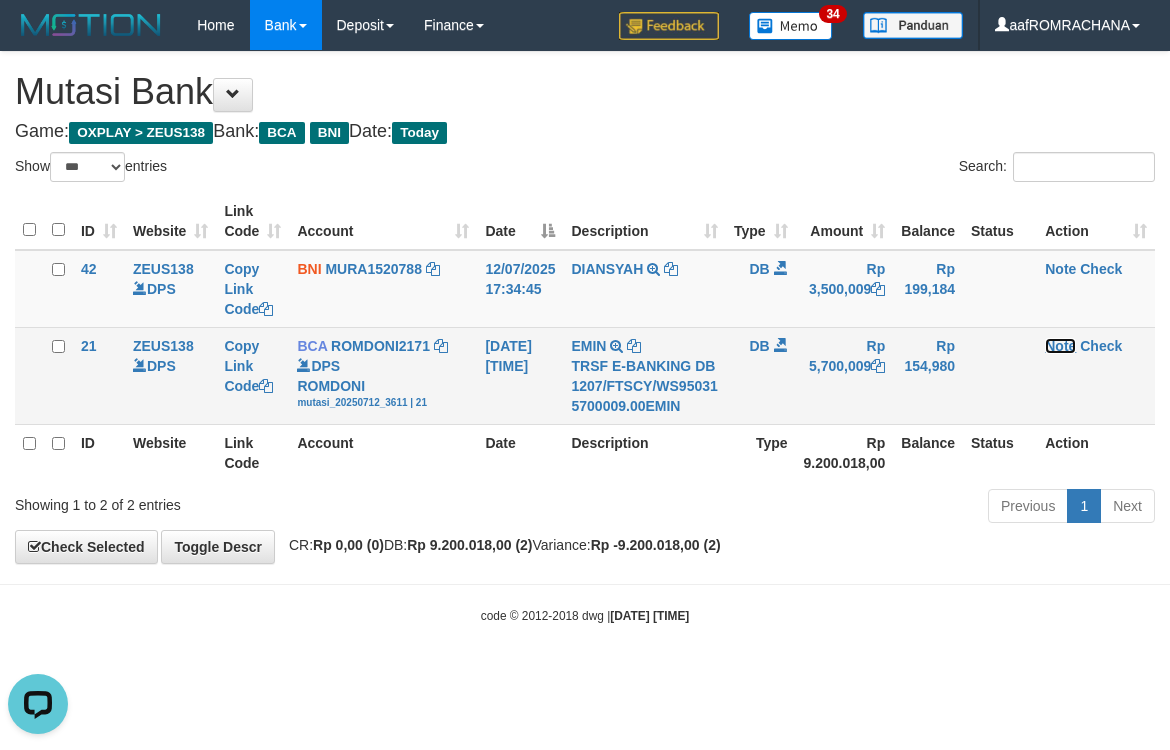 click on "Note" at bounding box center (1060, 346) 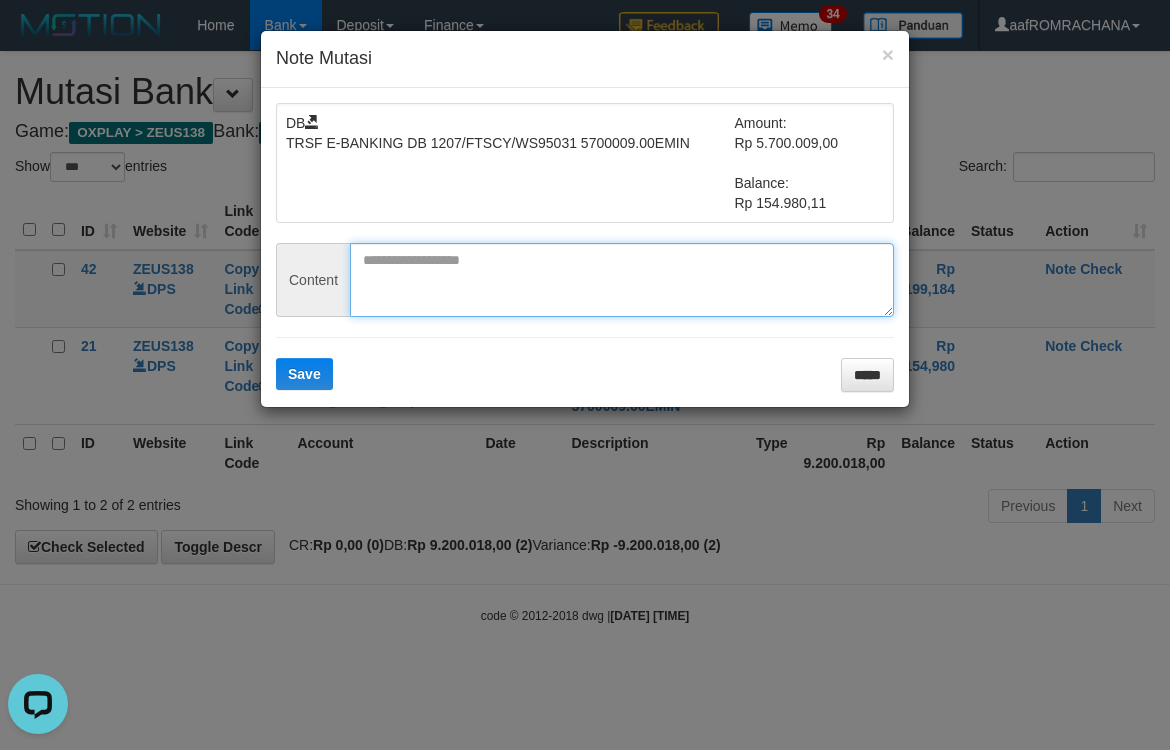 click at bounding box center (622, 280) 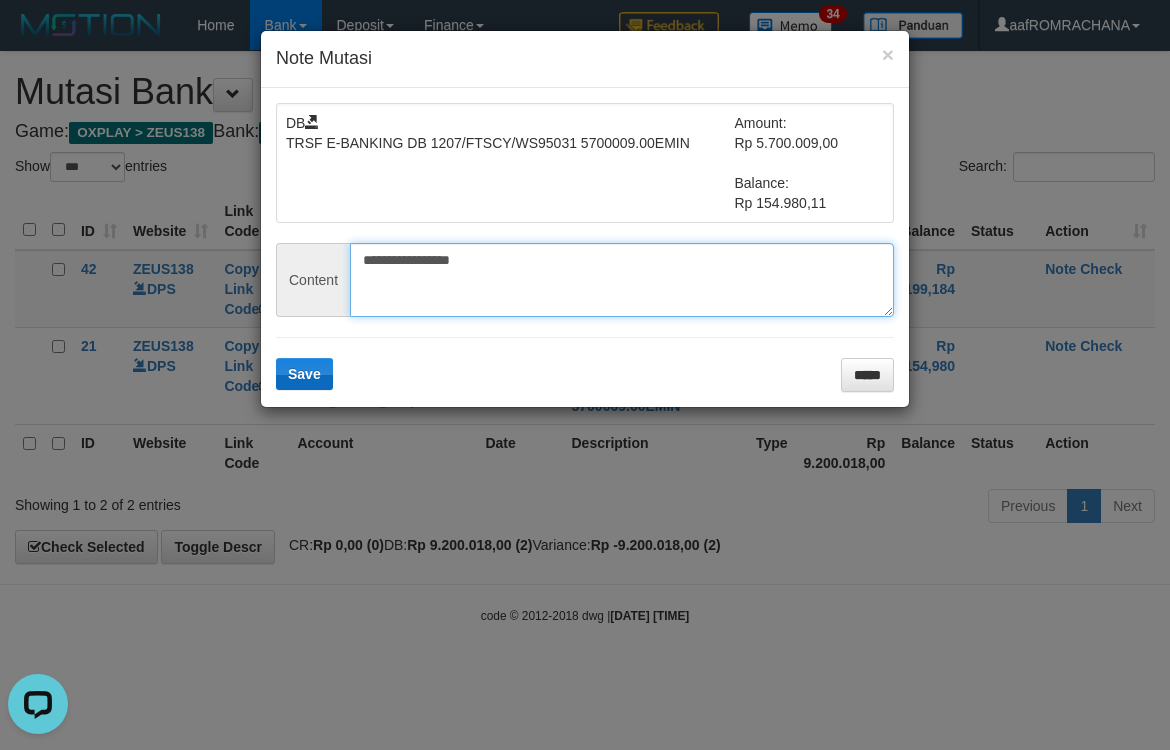 type on "**********" 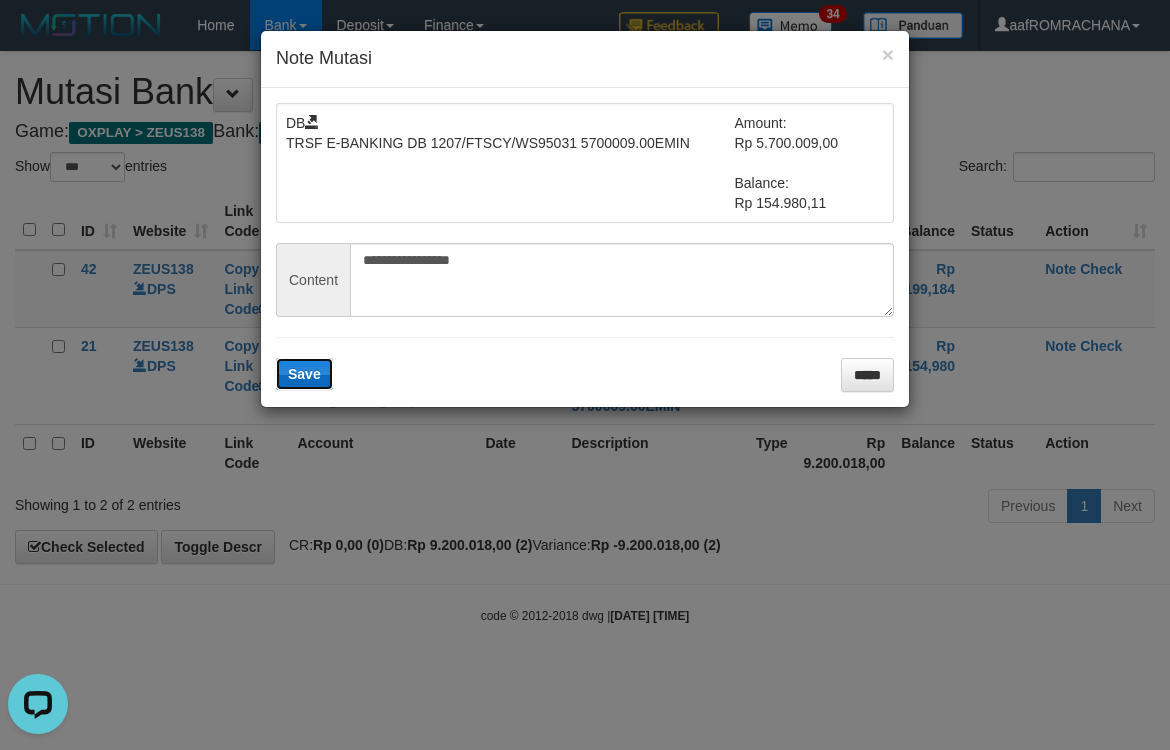 click on "Save" at bounding box center (304, 374) 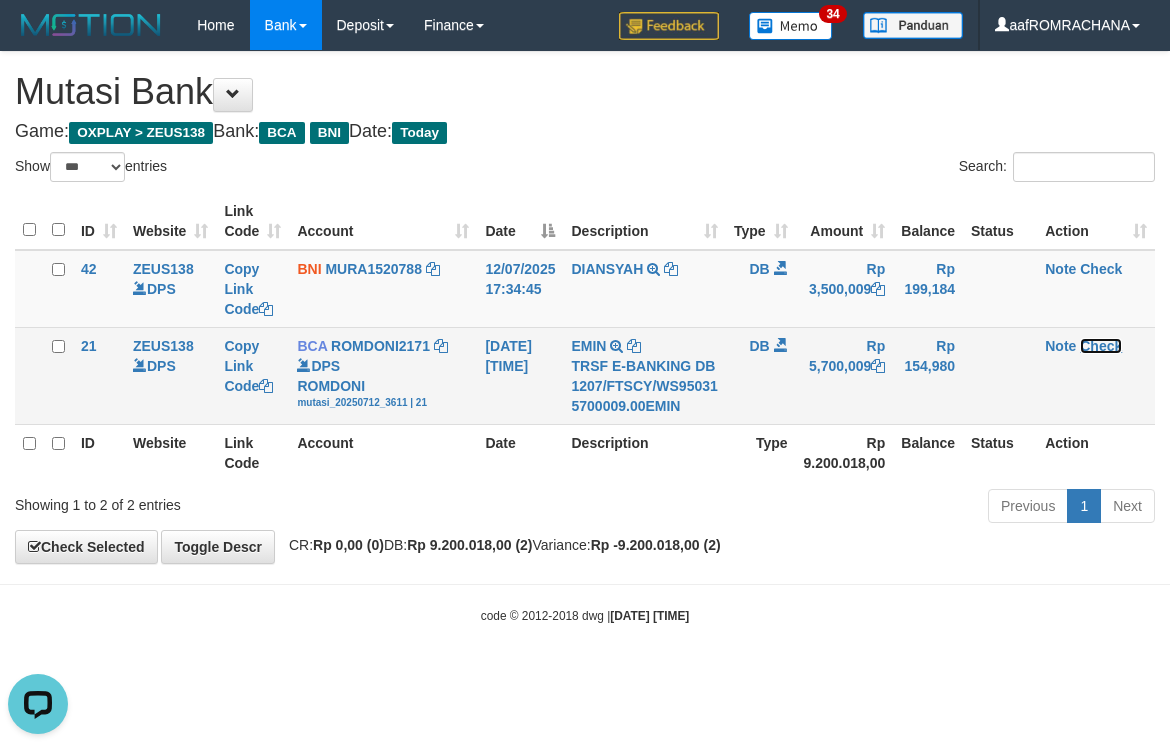 click on "Check" at bounding box center [1101, 346] 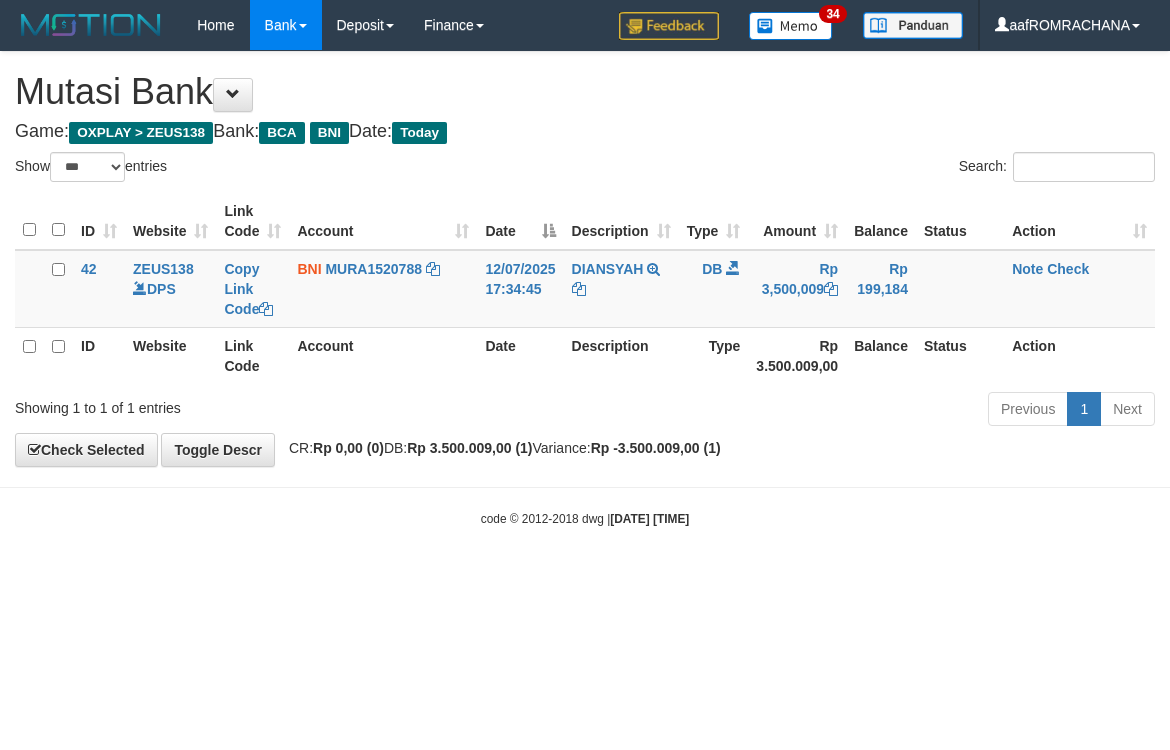 select on "***" 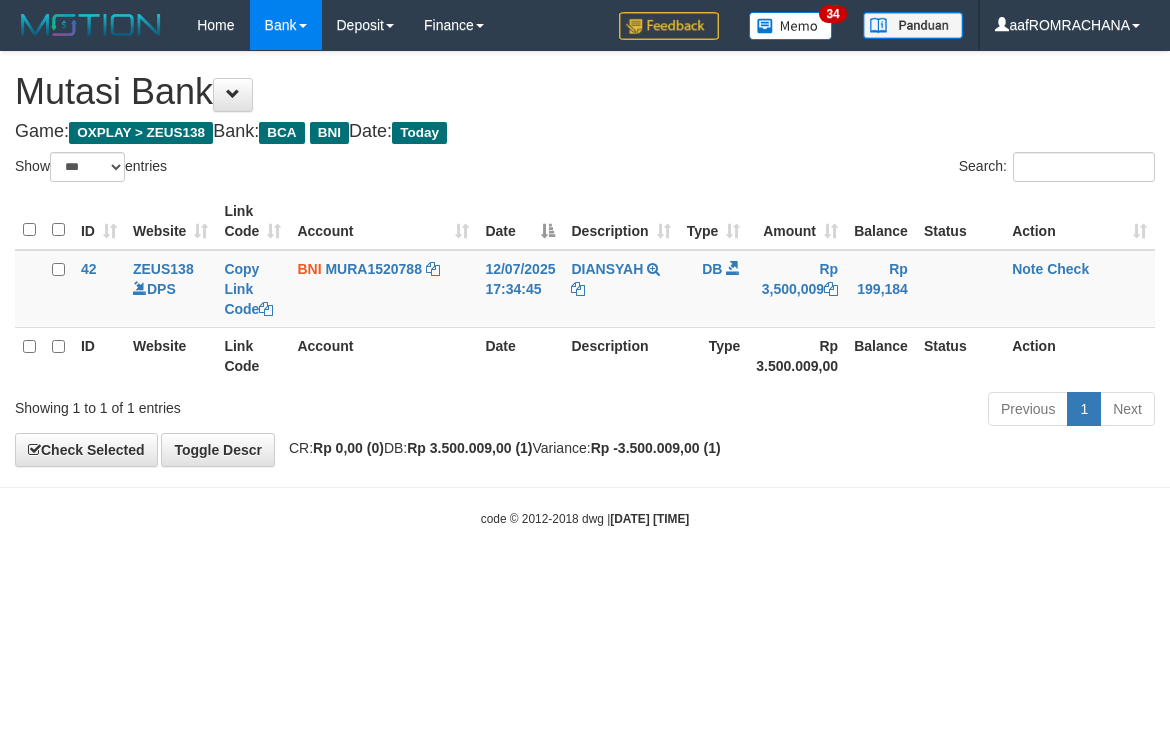 scroll, scrollTop: 0, scrollLeft: 0, axis: both 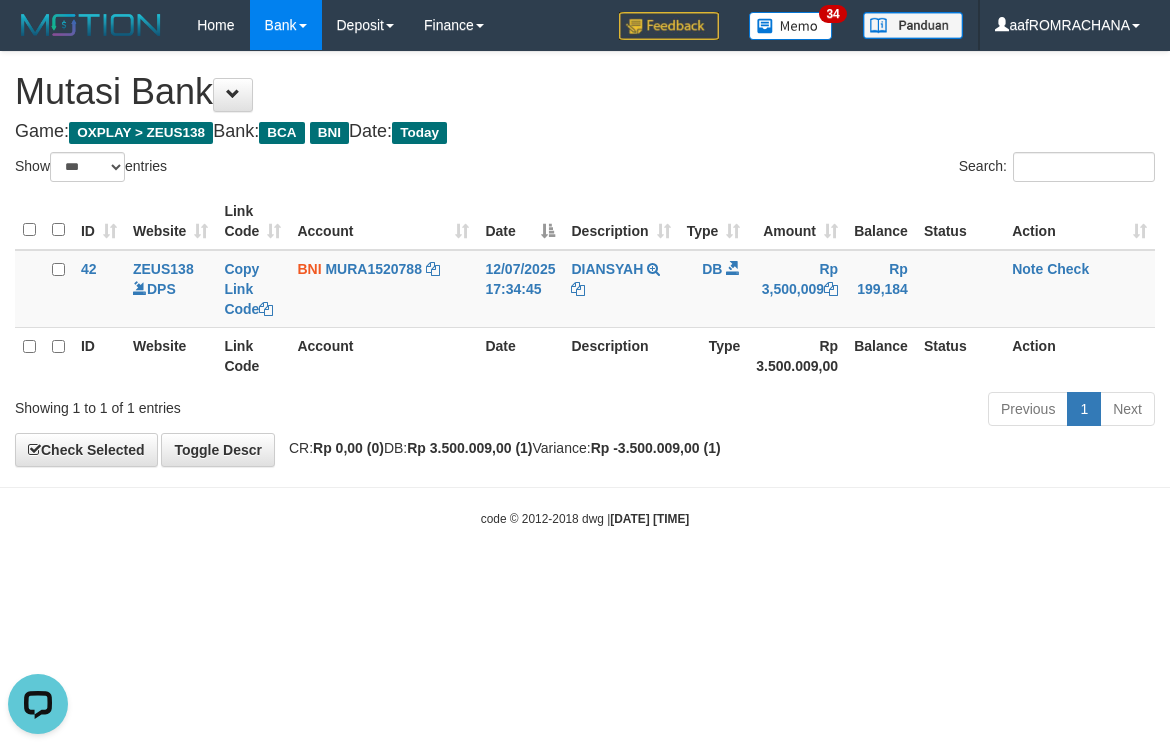 click on "Toggle navigation
Home
Bank
Account List
Load
By Website
Group
[OXPLAY]													ZEUS138
By Load Group (DPS)" at bounding box center [585, 289] 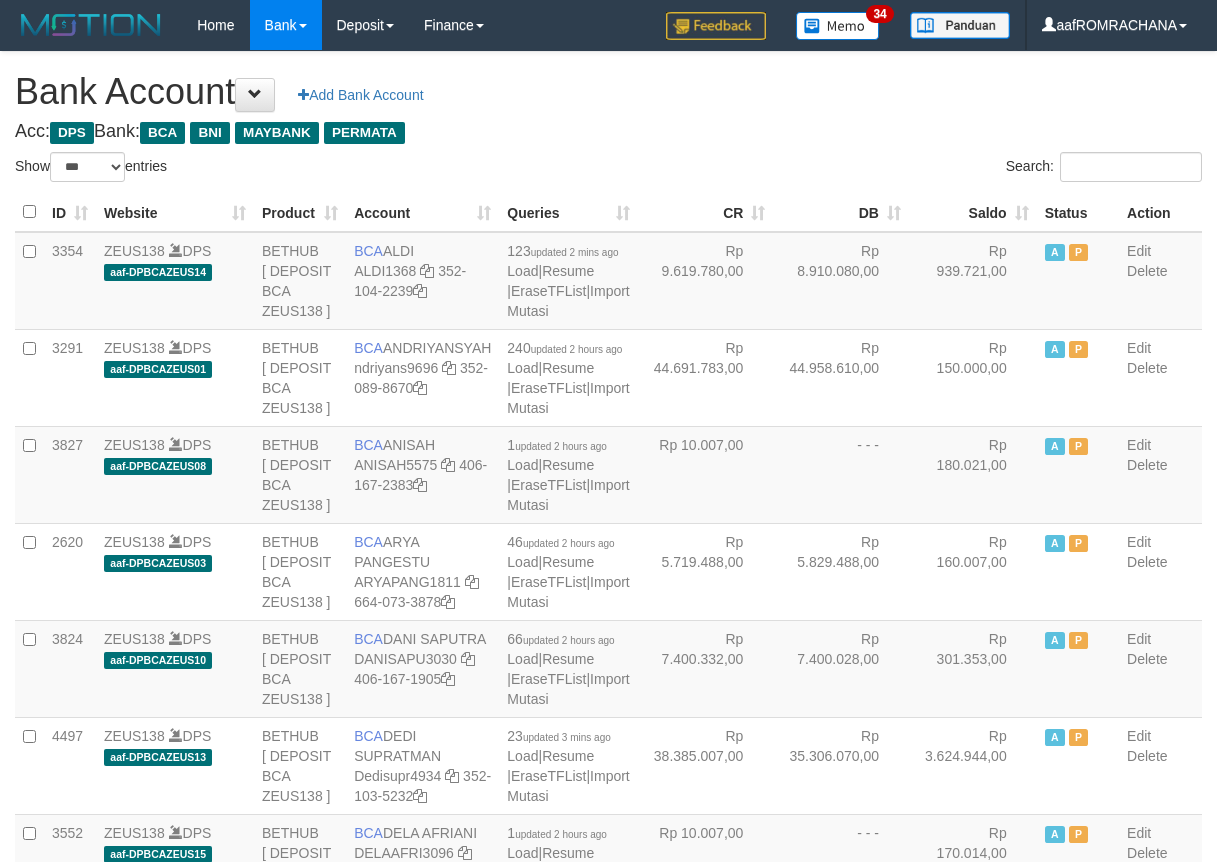 select on "***" 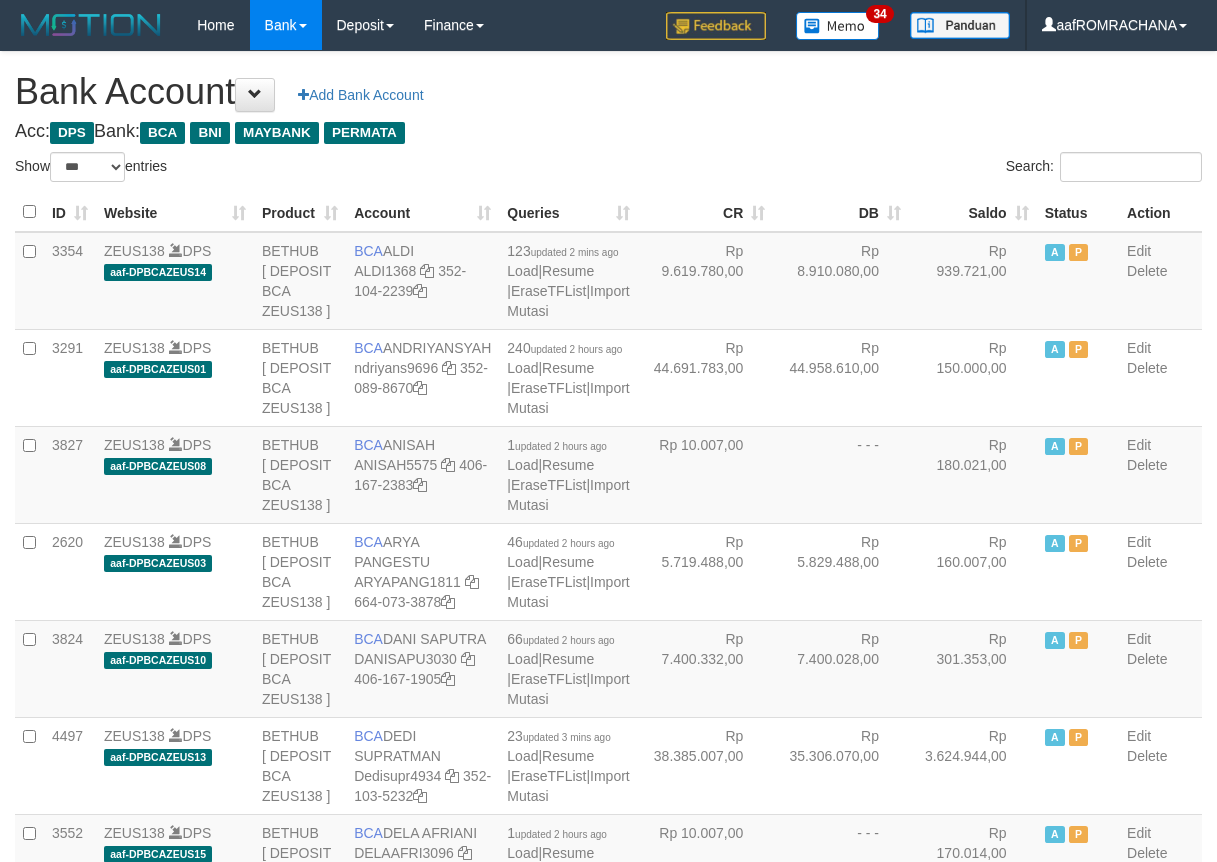 scroll, scrollTop: 0, scrollLeft: 0, axis: both 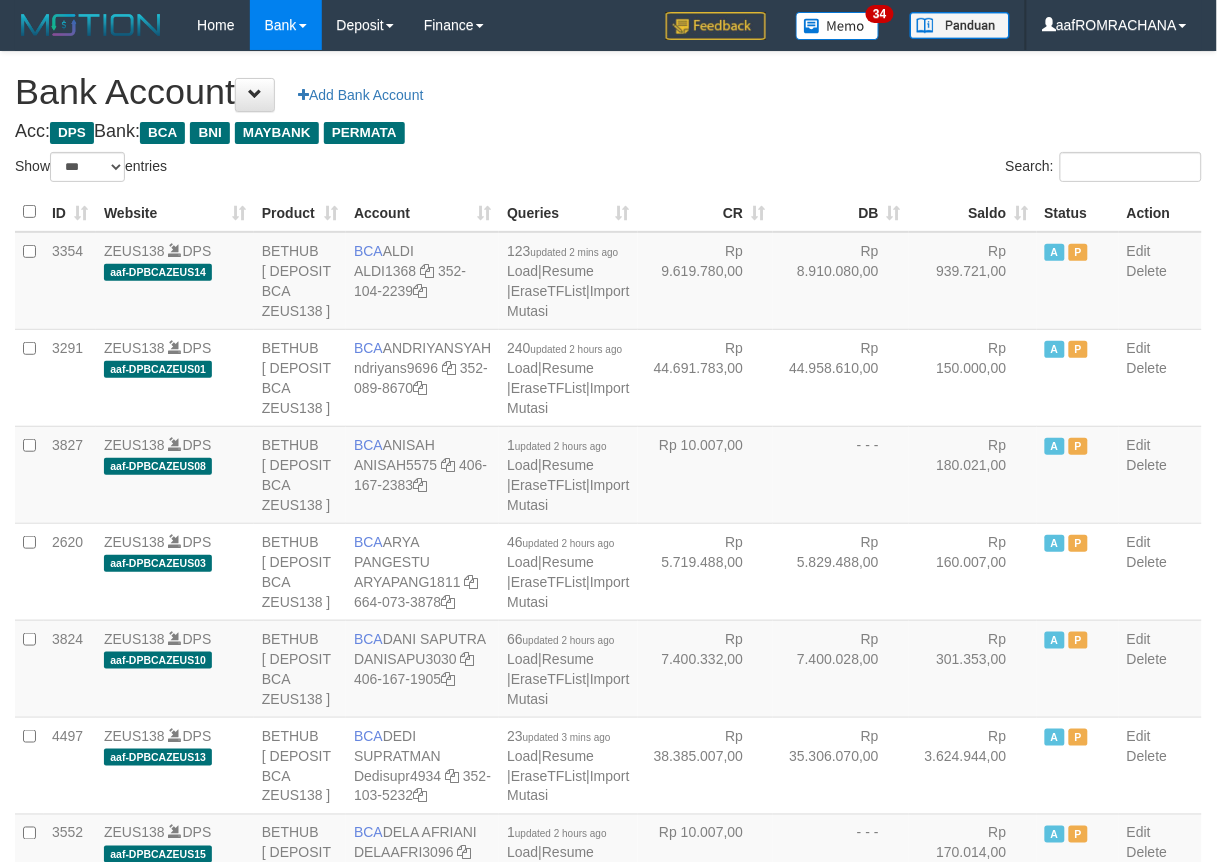 click on "Saldo" at bounding box center [973, 212] 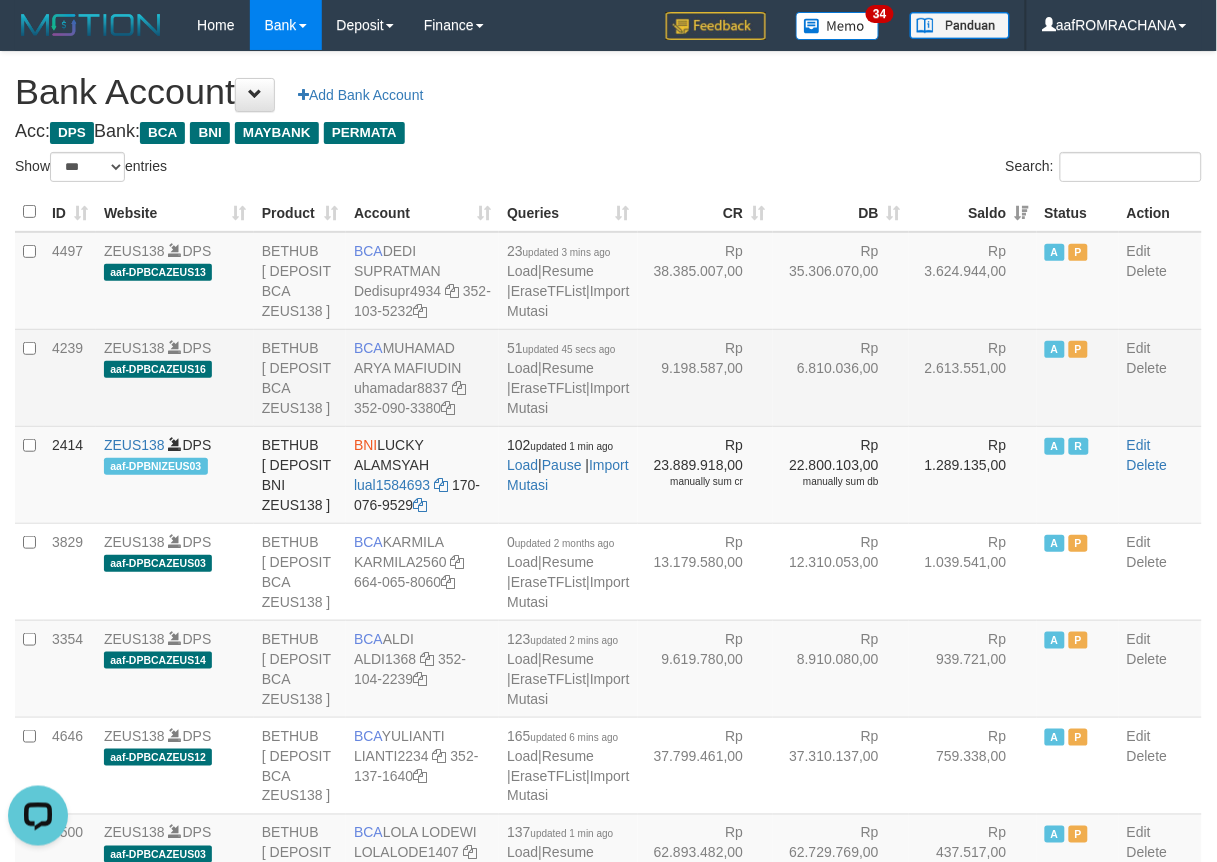 scroll, scrollTop: 0, scrollLeft: 0, axis: both 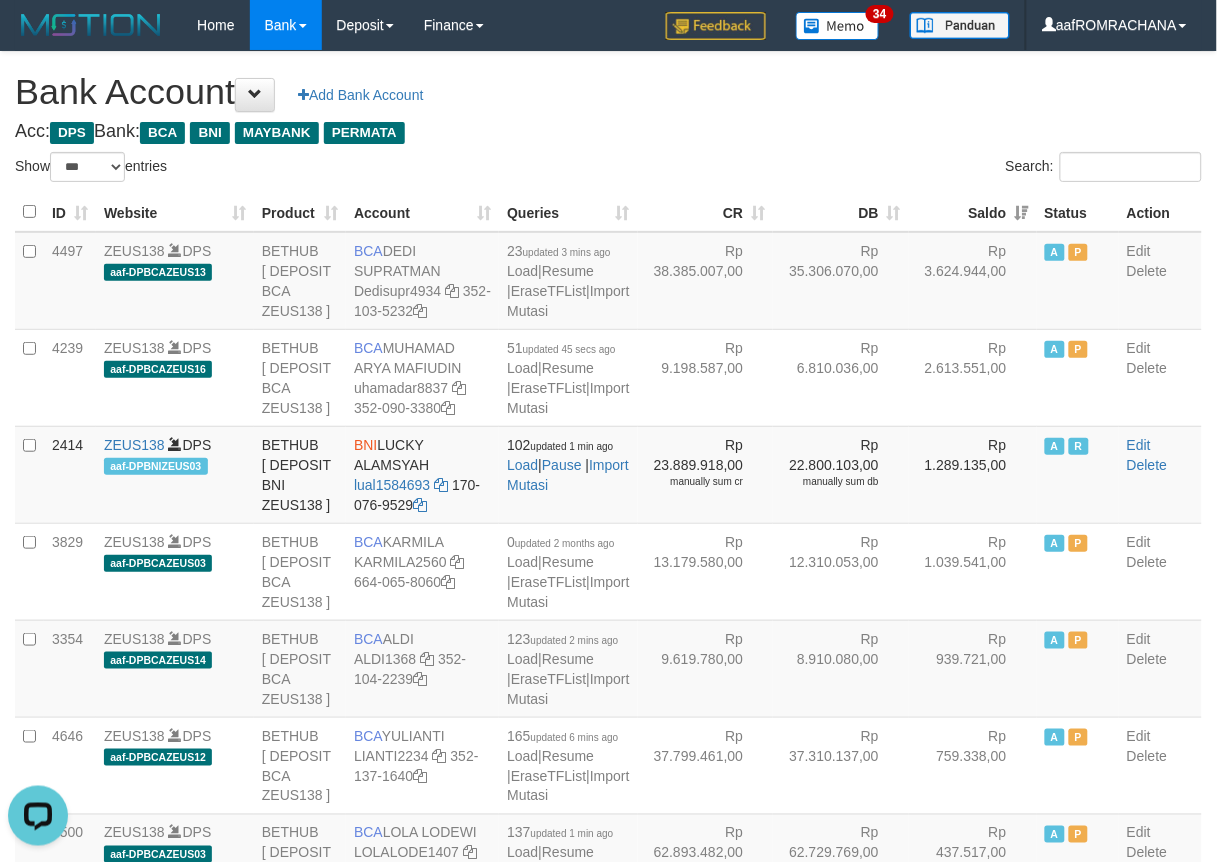 click on "**********" at bounding box center [608, 2047] 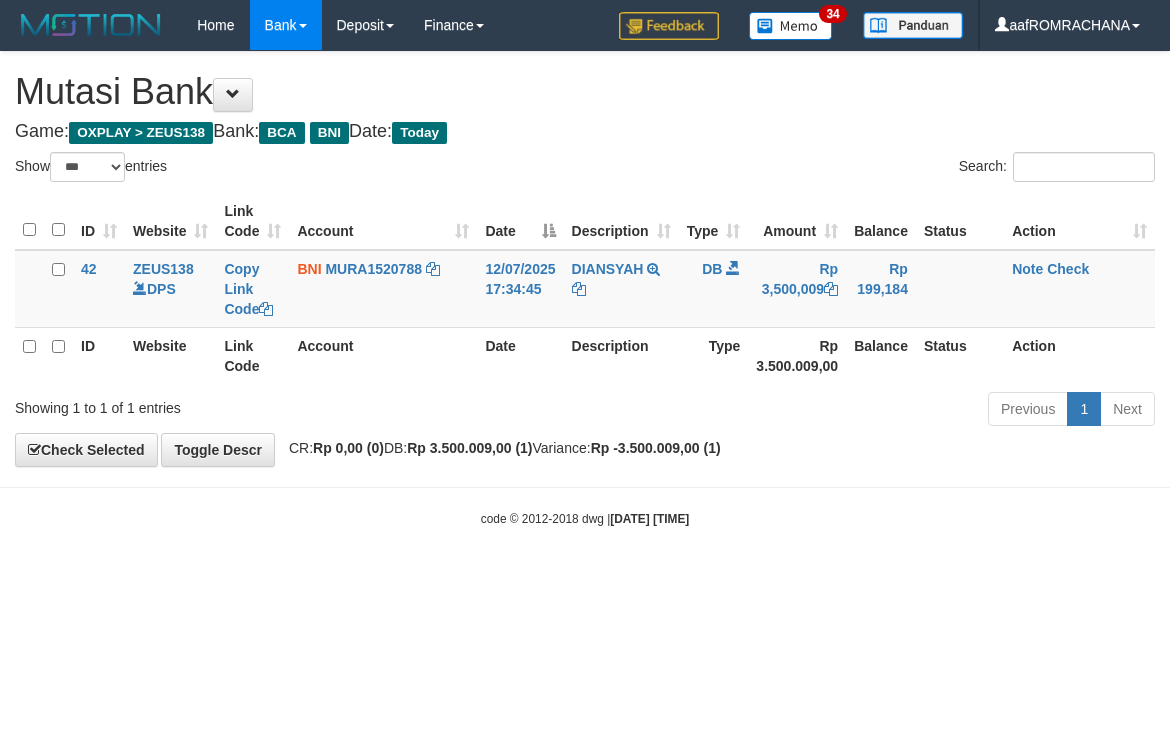 select on "***" 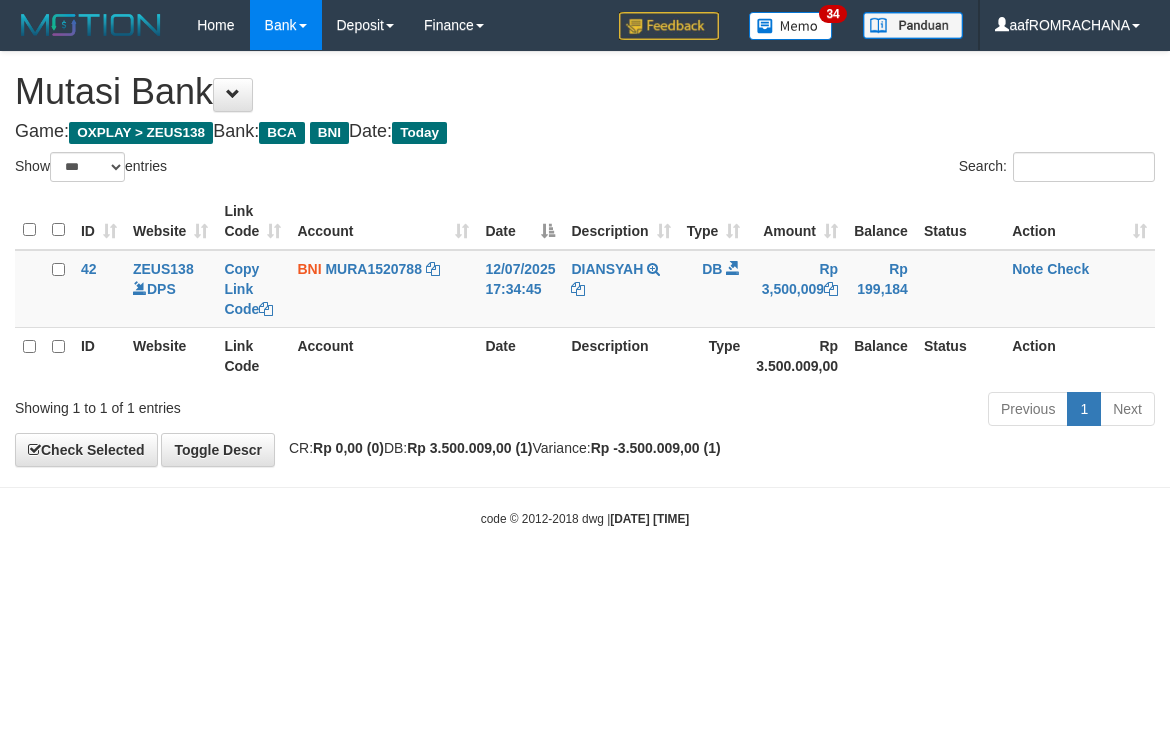 scroll, scrollTop: 0, scrollLeft: 0, axis: both 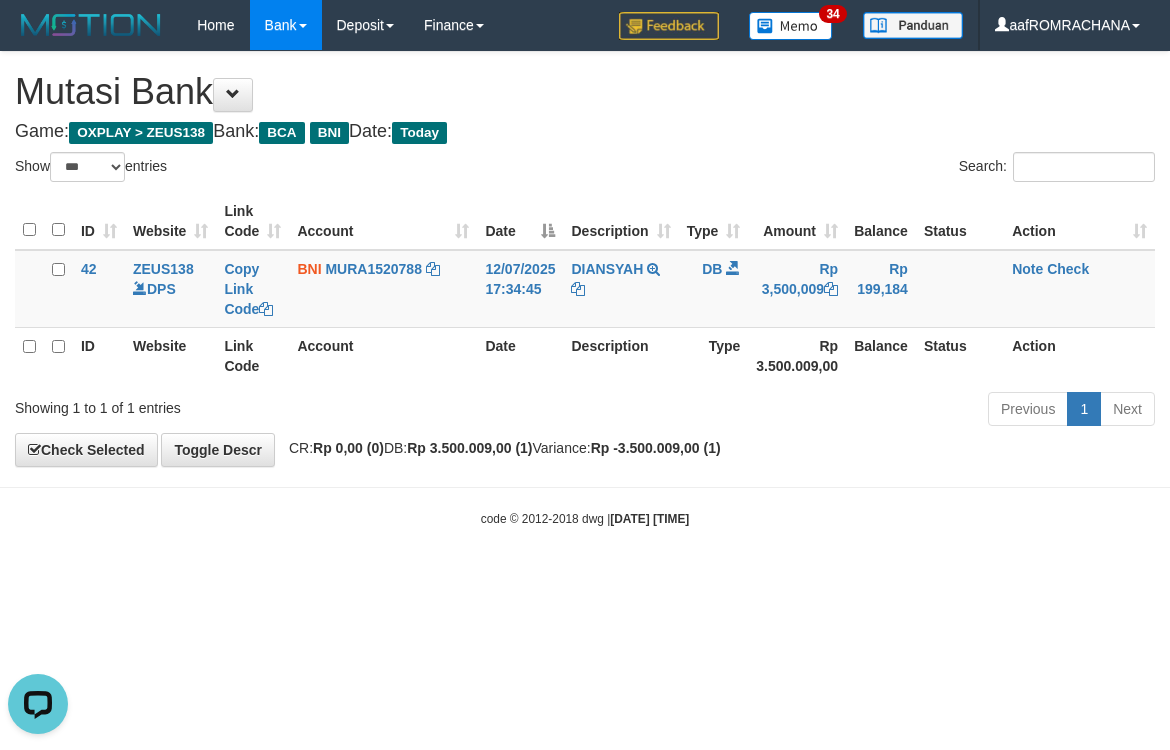 click on "Toggle navigation
Home
Bank
Account List
Load
By Website
Group
[OXPLAY]													ZEUS138
By Load Group (DPS)
Sync" at bounding box center [585, 289] 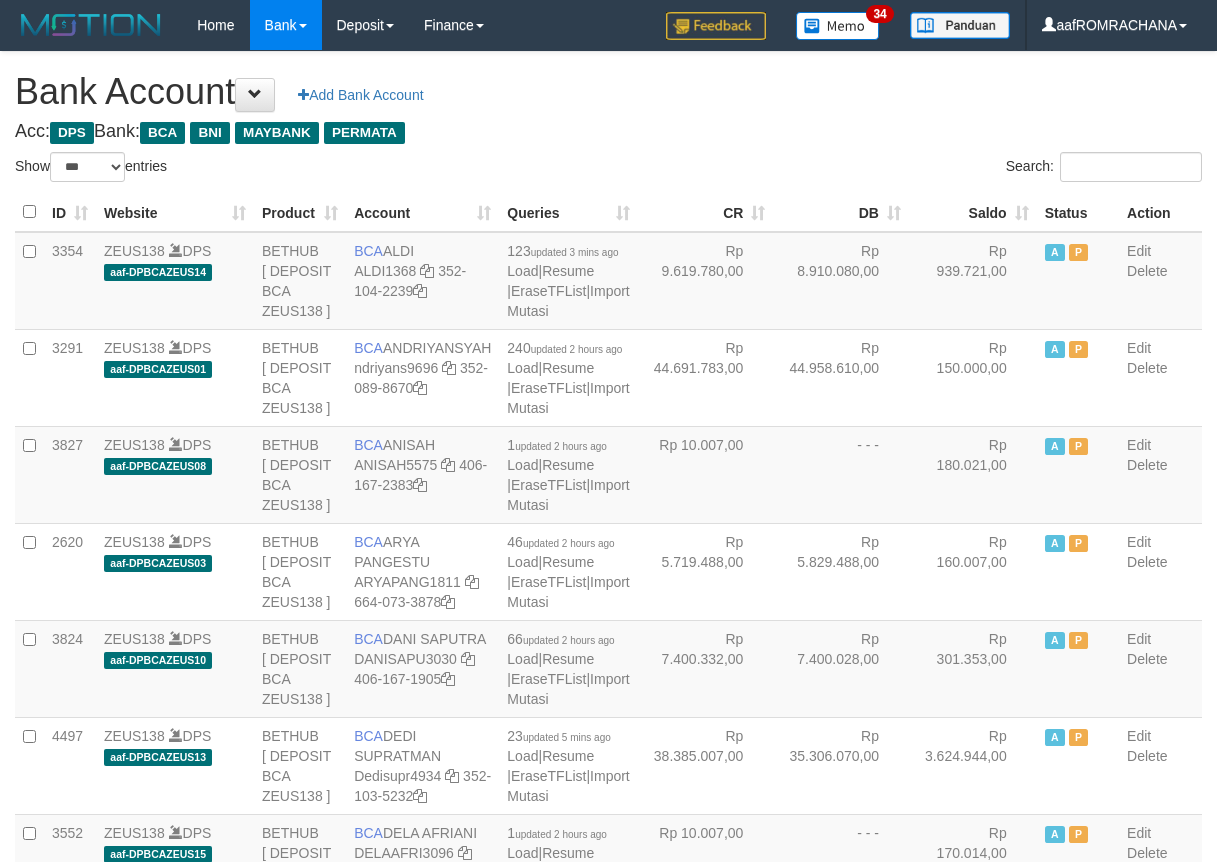select on "***" 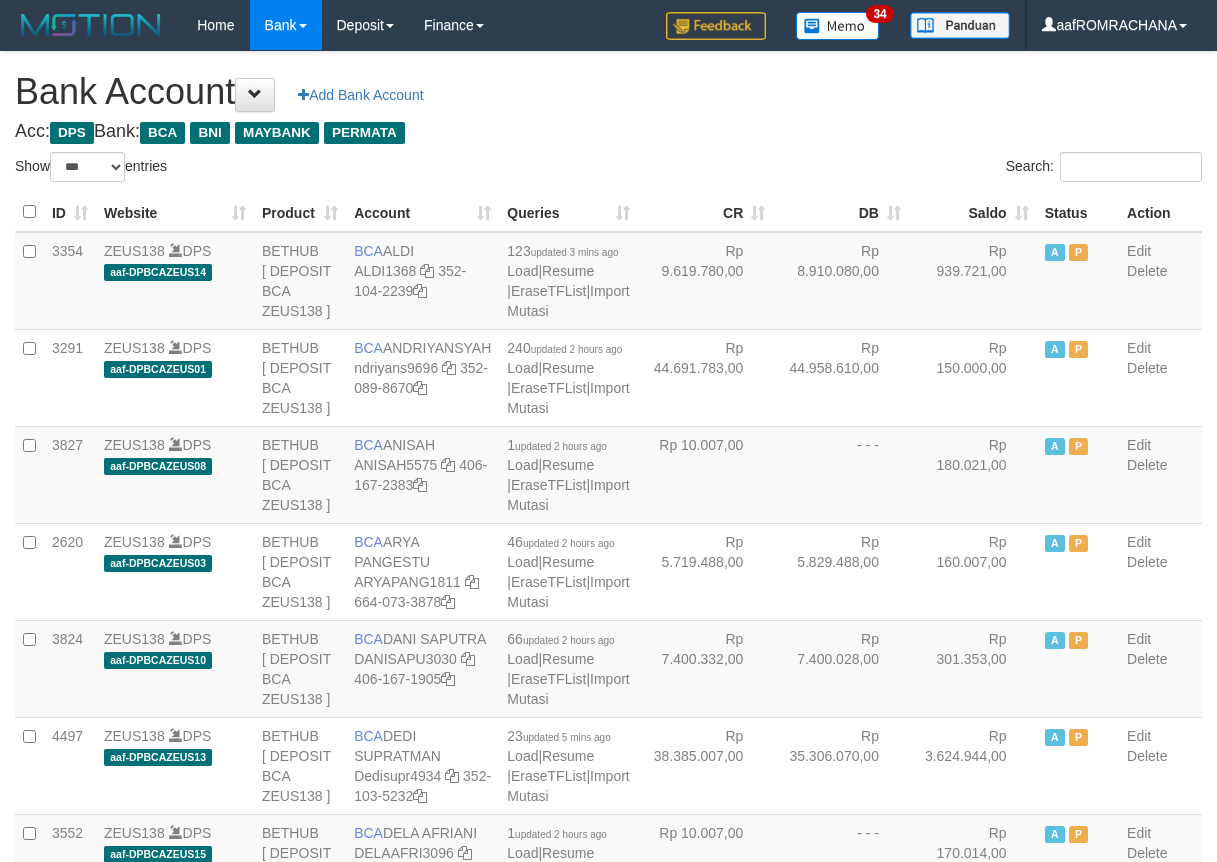 scroll, scrollTop: 0, scrollLeft: 0, axis: both 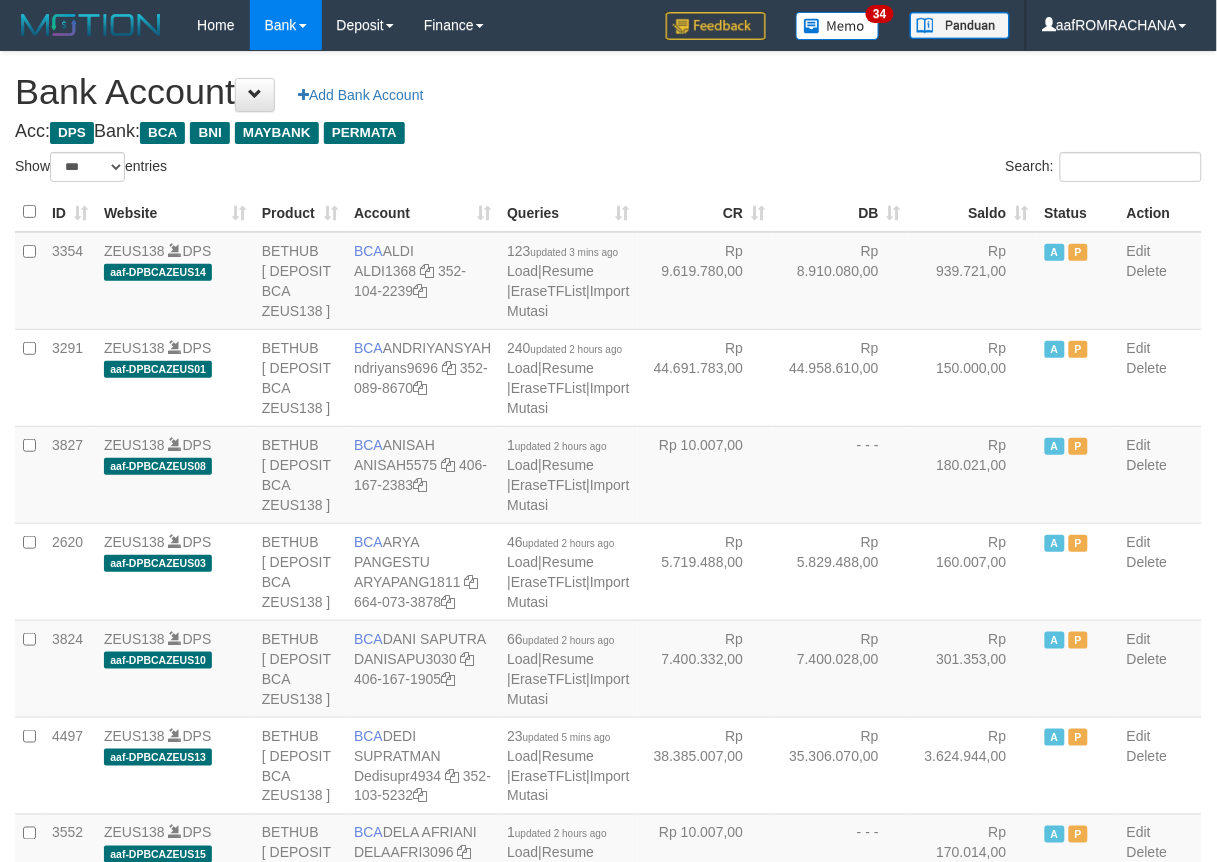 click on "Saldo" at bounding box center [973, 212] 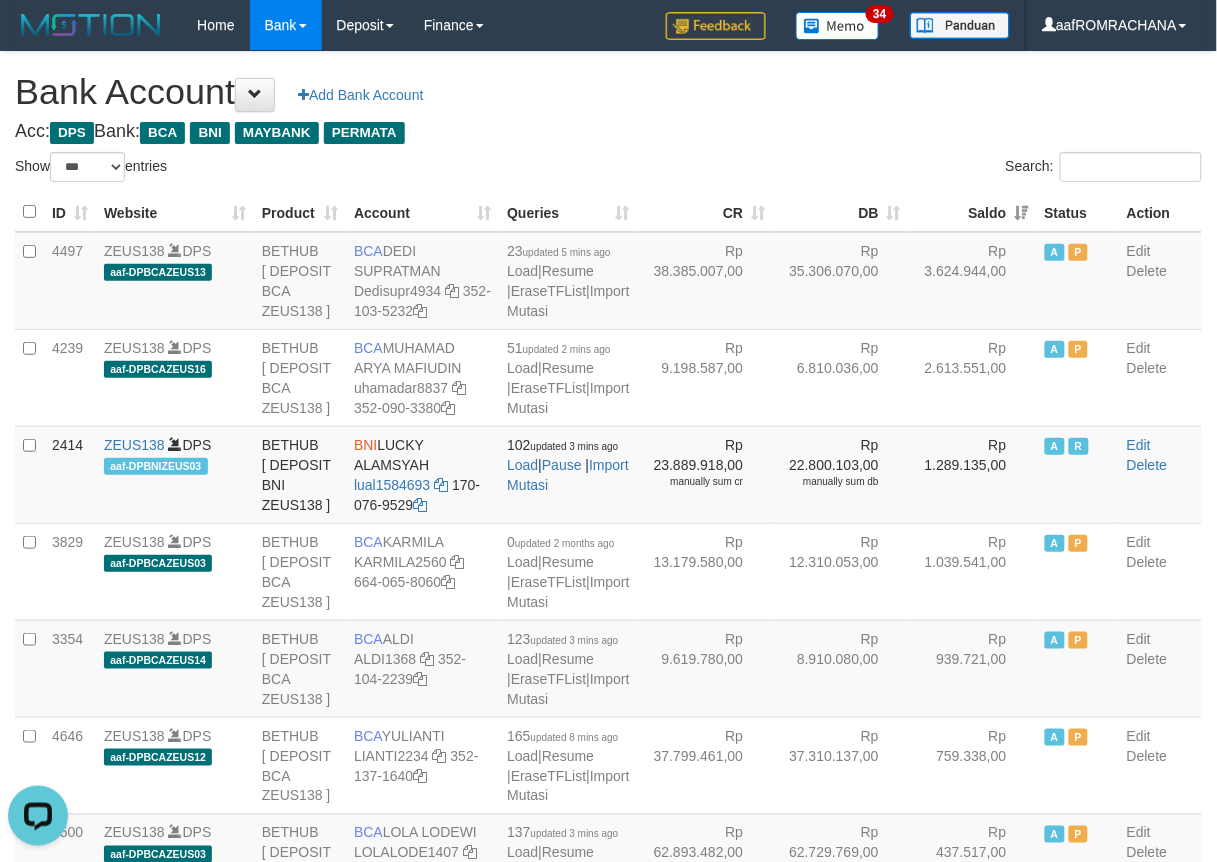scroll, scrollTop: 0, scrollLeft: 0, axis: both 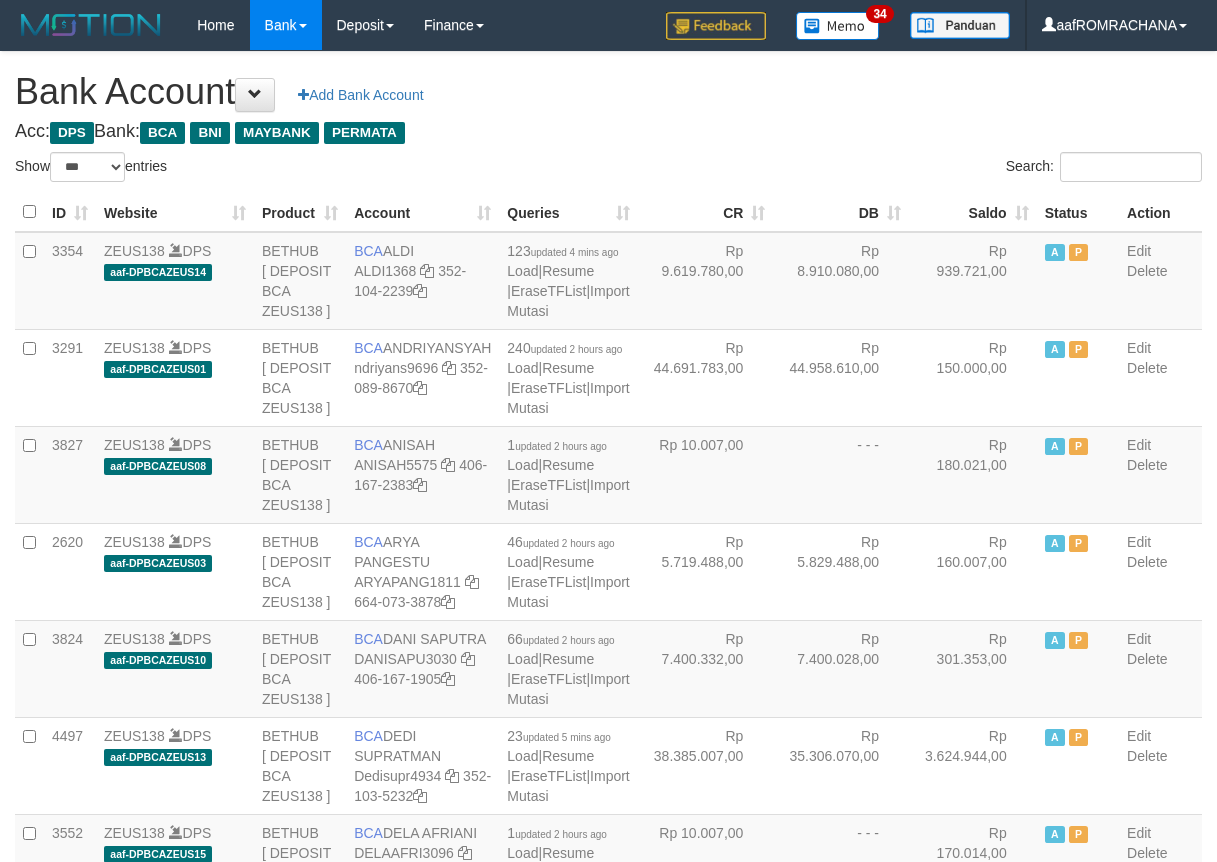 select on "***" 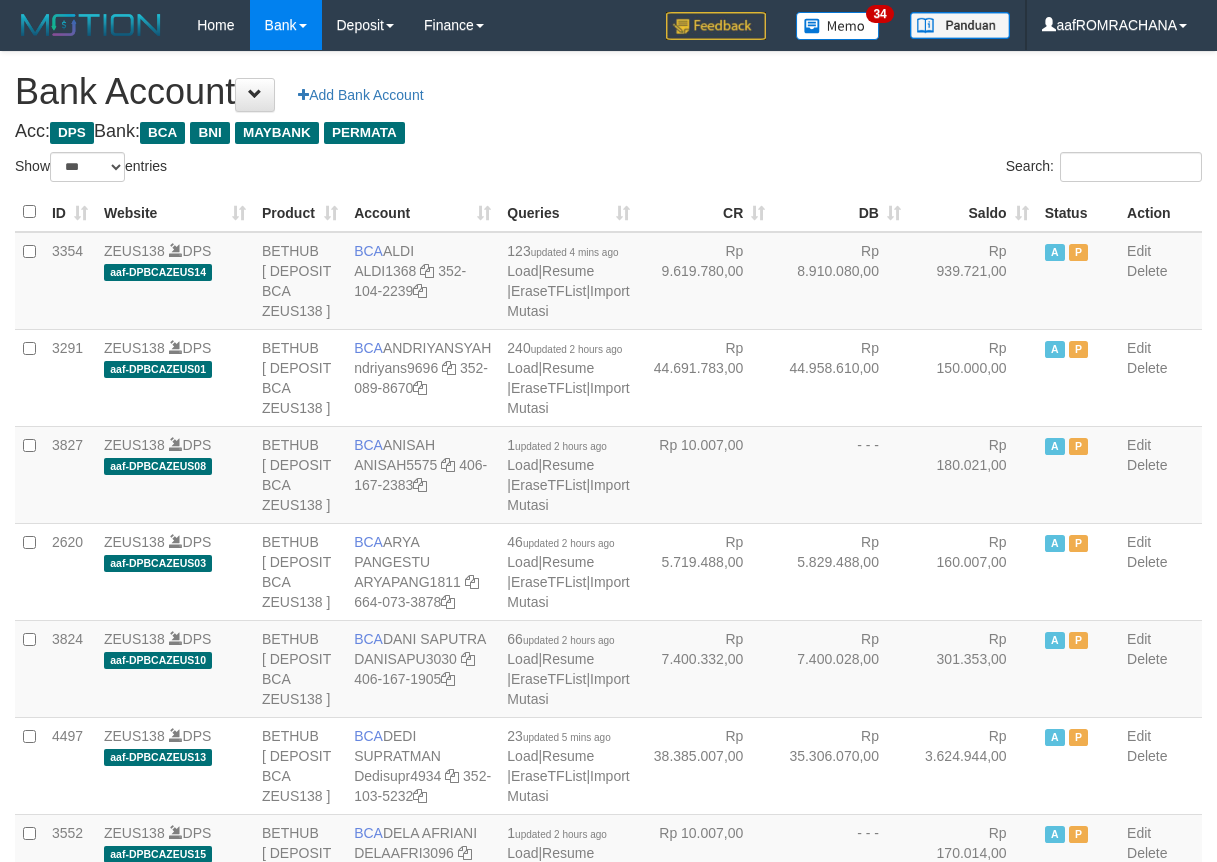 scroll, scrollTop: 0, scrollLeft: 0, axis: both 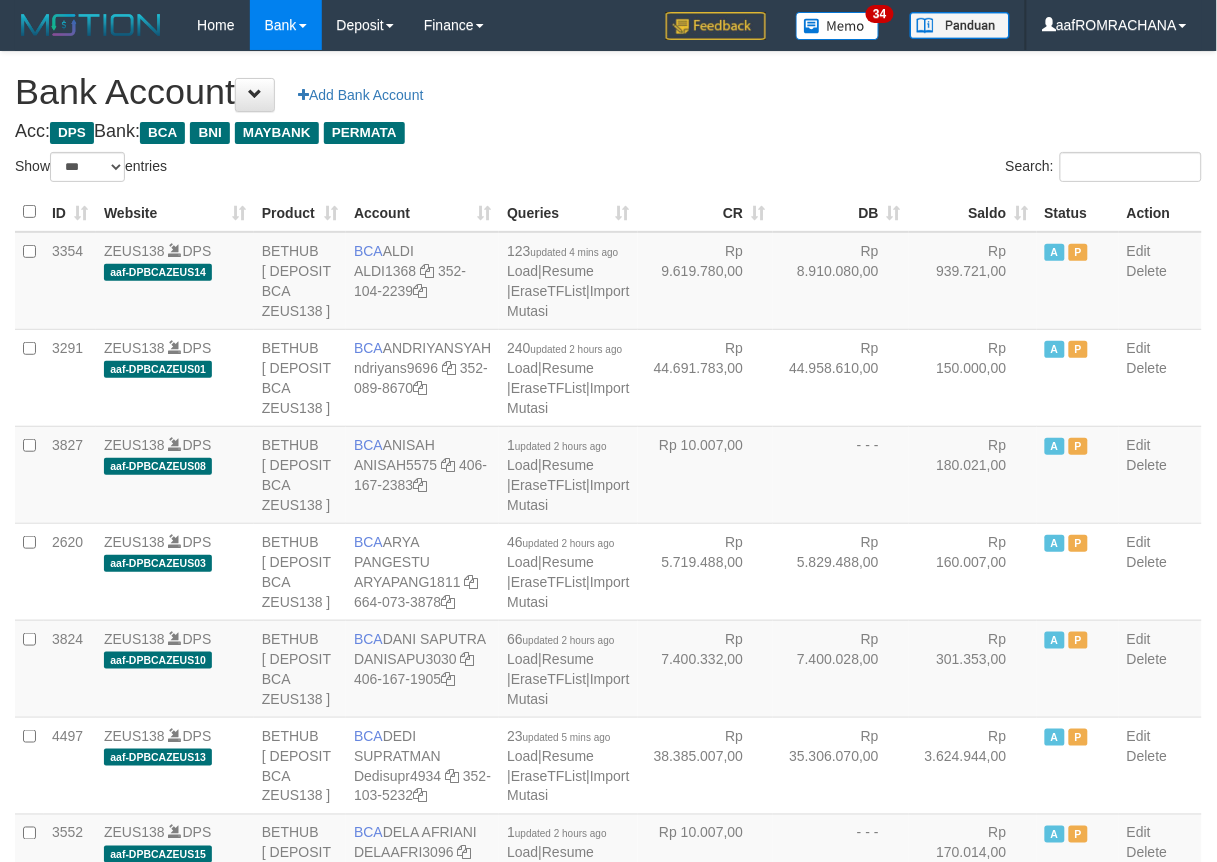 click on "Saldo" at bounding box center (973, 212) 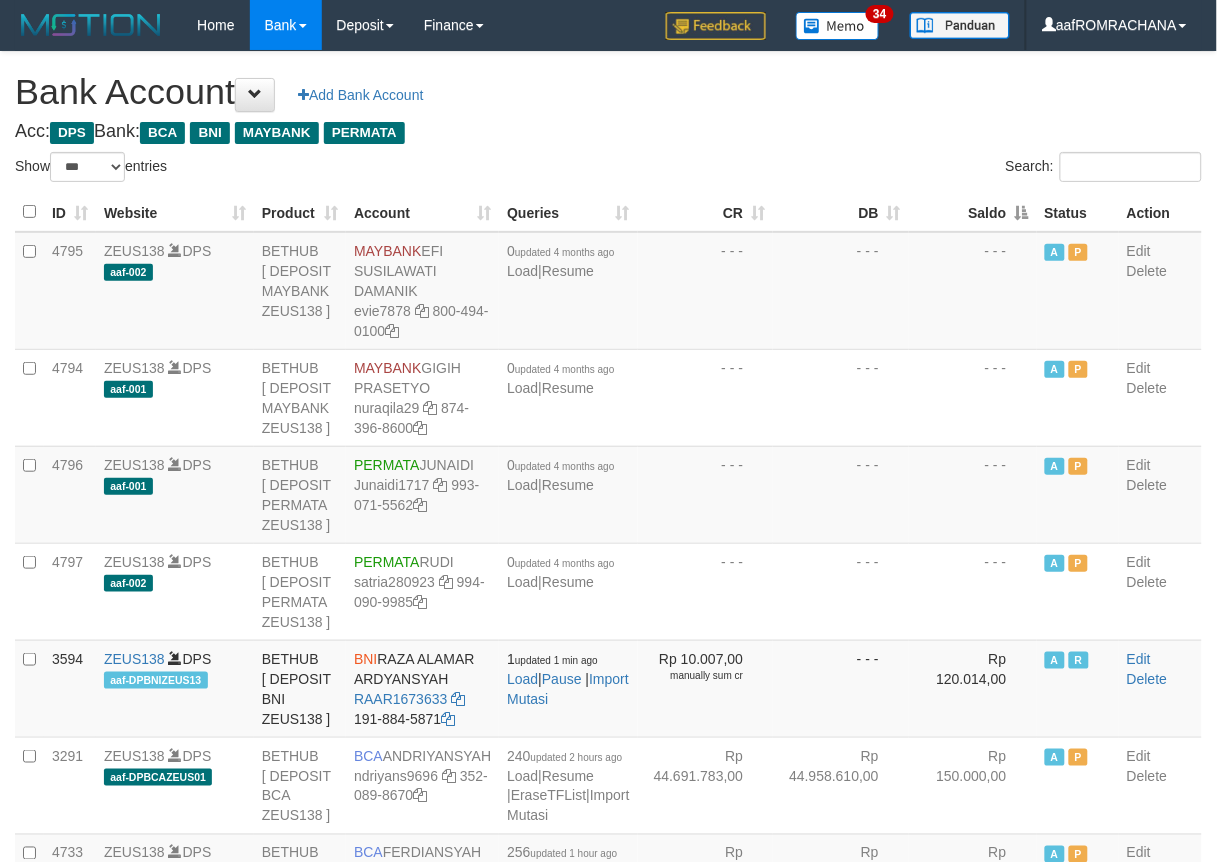 click on "Saldo" at bounding box center (973, 212) 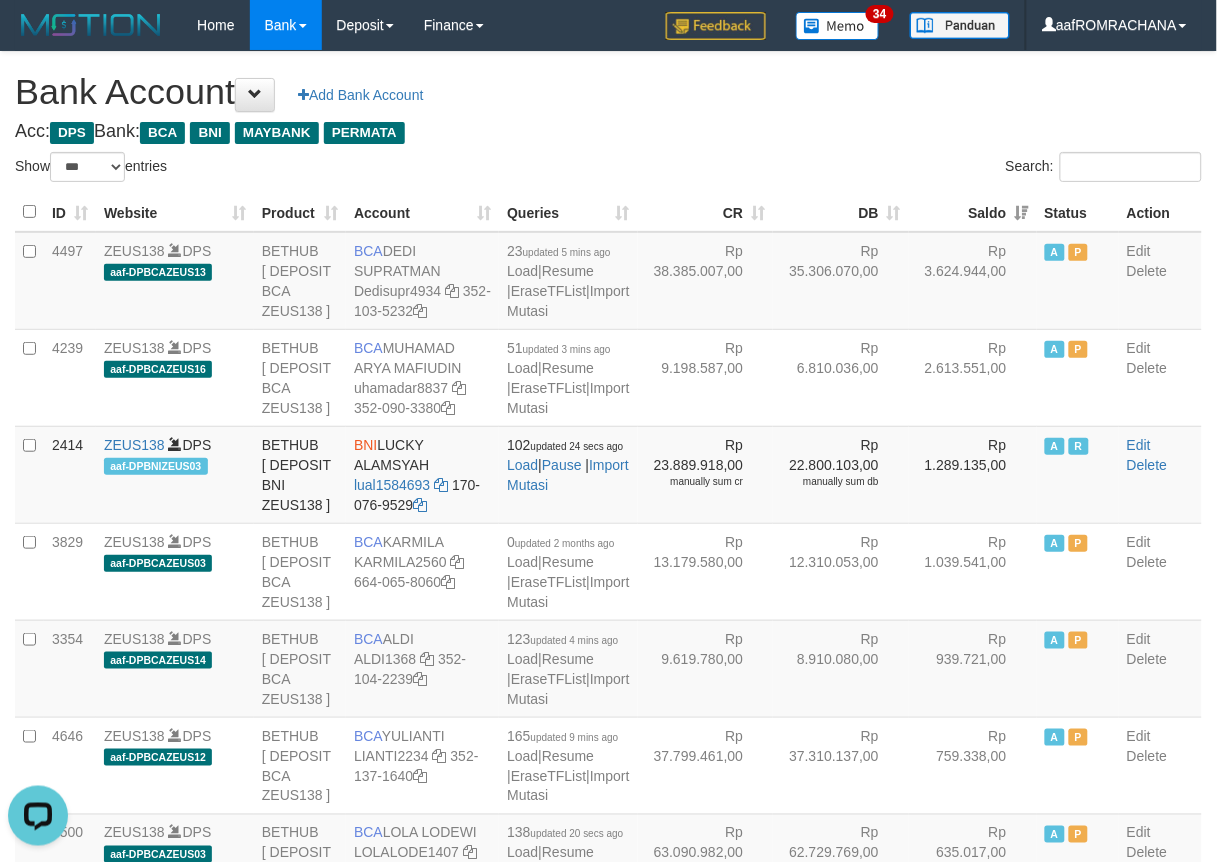 scroll, scrollTop: 0, scrollLeft: 0, axis: both 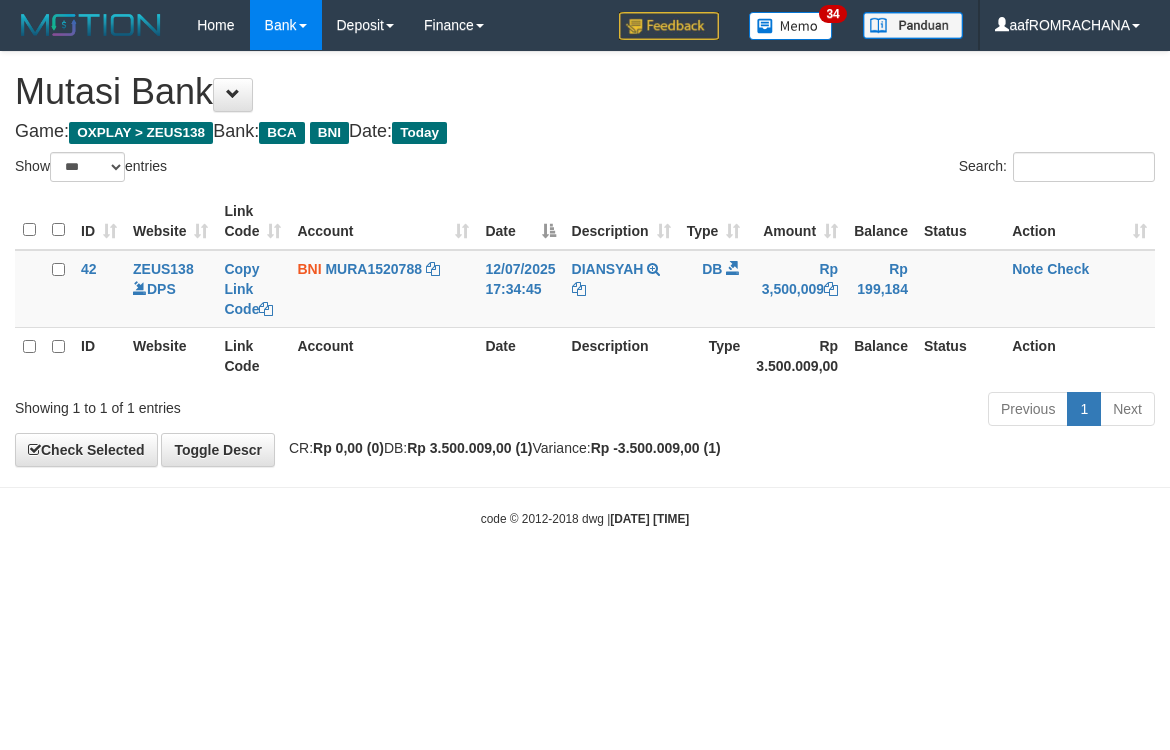 select on "***" 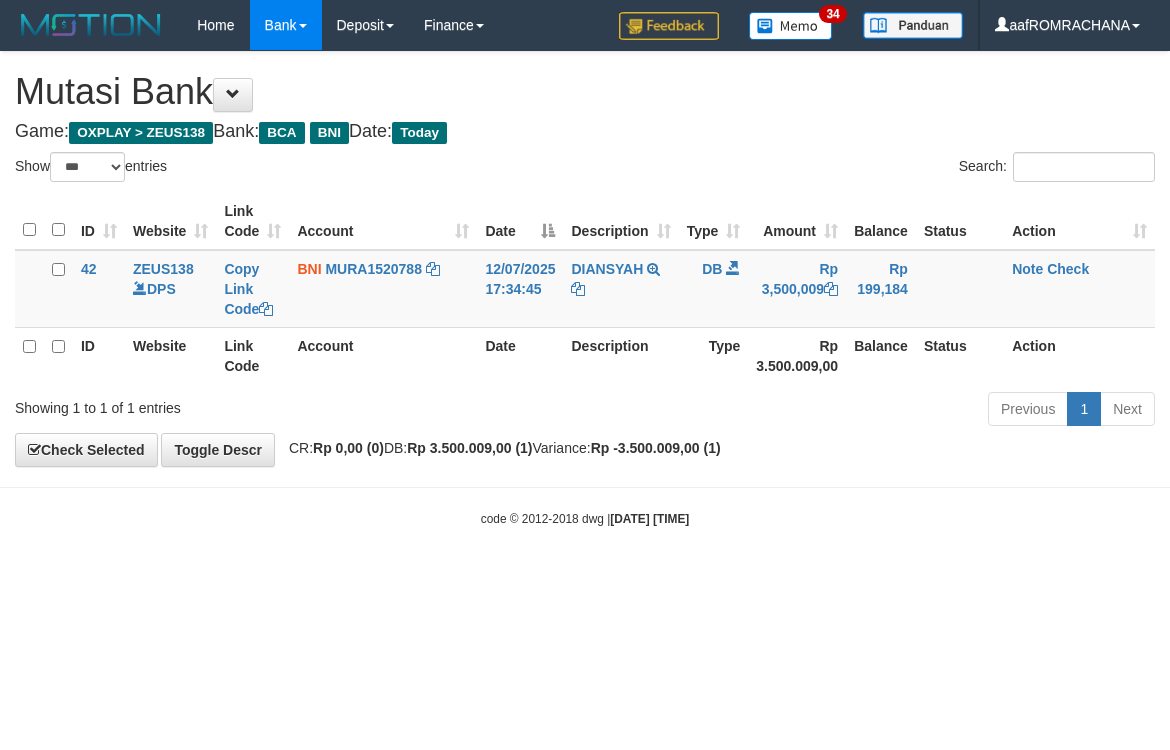 scroll, scrollTop: 0, scrollLeft: 0, axis: both 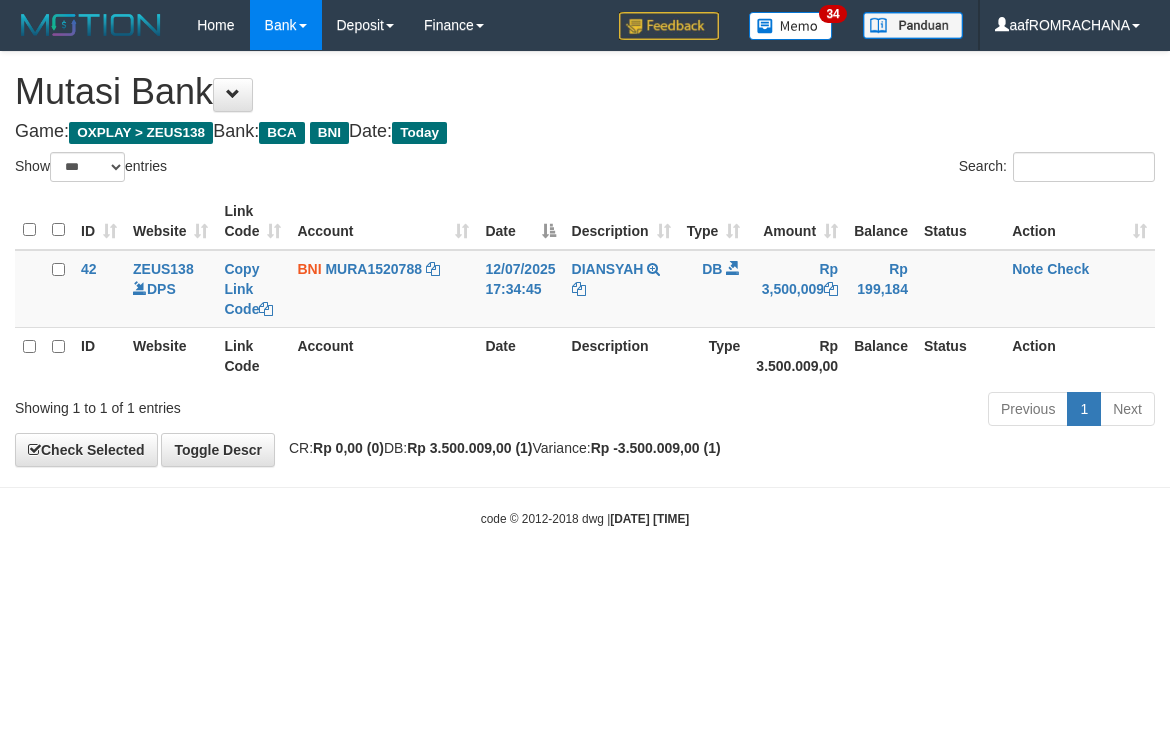 select on "***" 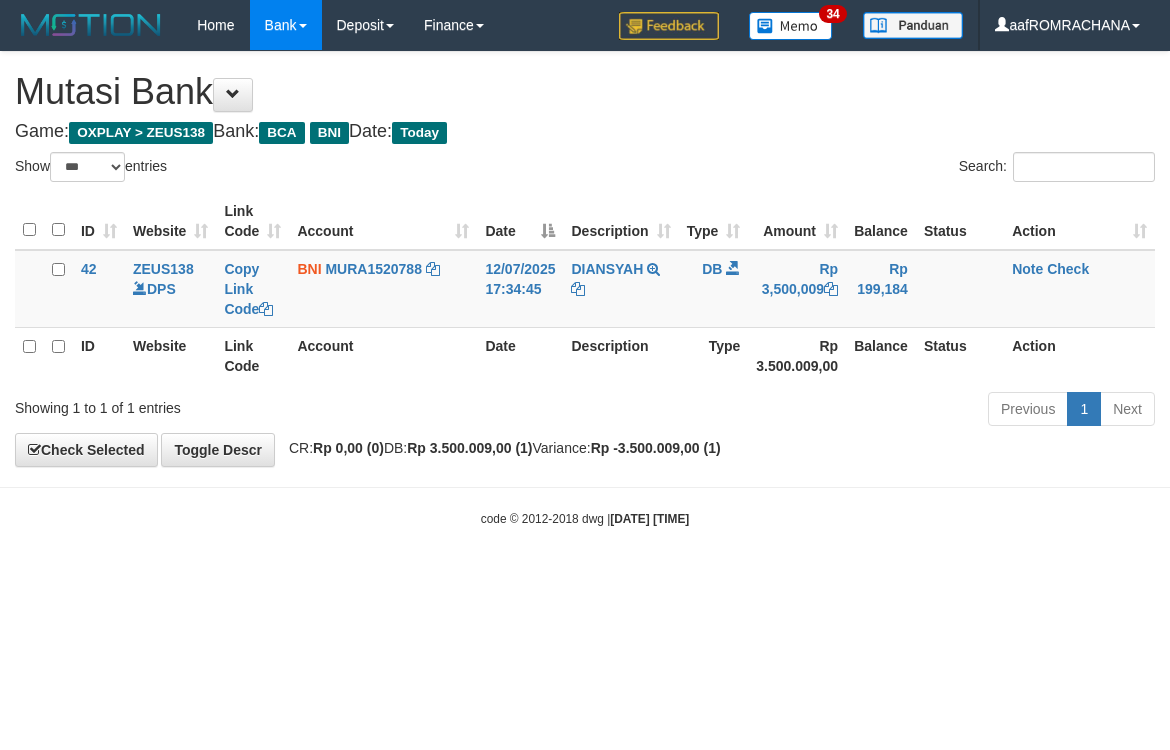 scroll, scrollTop: 0, scrollLeft: 0, axis: both 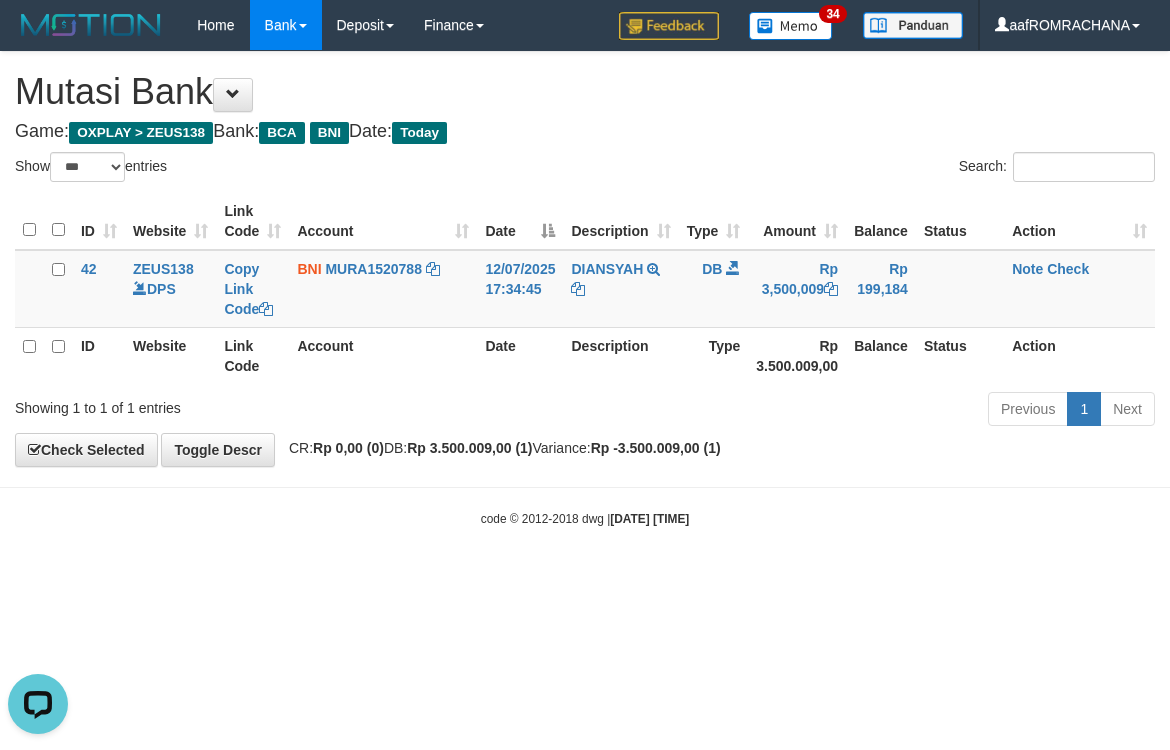 click on "Toggle navigation
Home
Bank
Account List
Load
By Website
Group
[OXPLAY]													ZEUS138
By Load Group (DPS)
Sync" at bounding box center (585, 289) 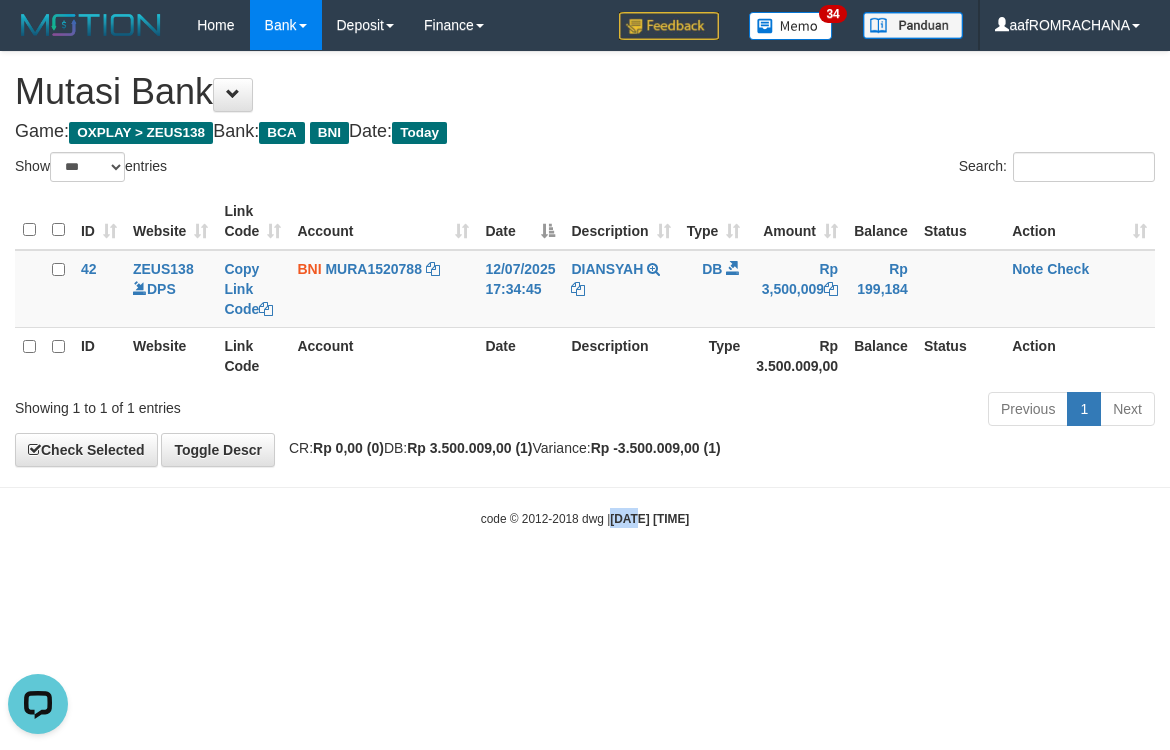 click on "Toggle navigation
Home
Bank
Account List
Load
By Website
Group
[OXPLAY]													ZEUS138
By Load Group (DPS)
Sync" at bounding box center (585, 289) 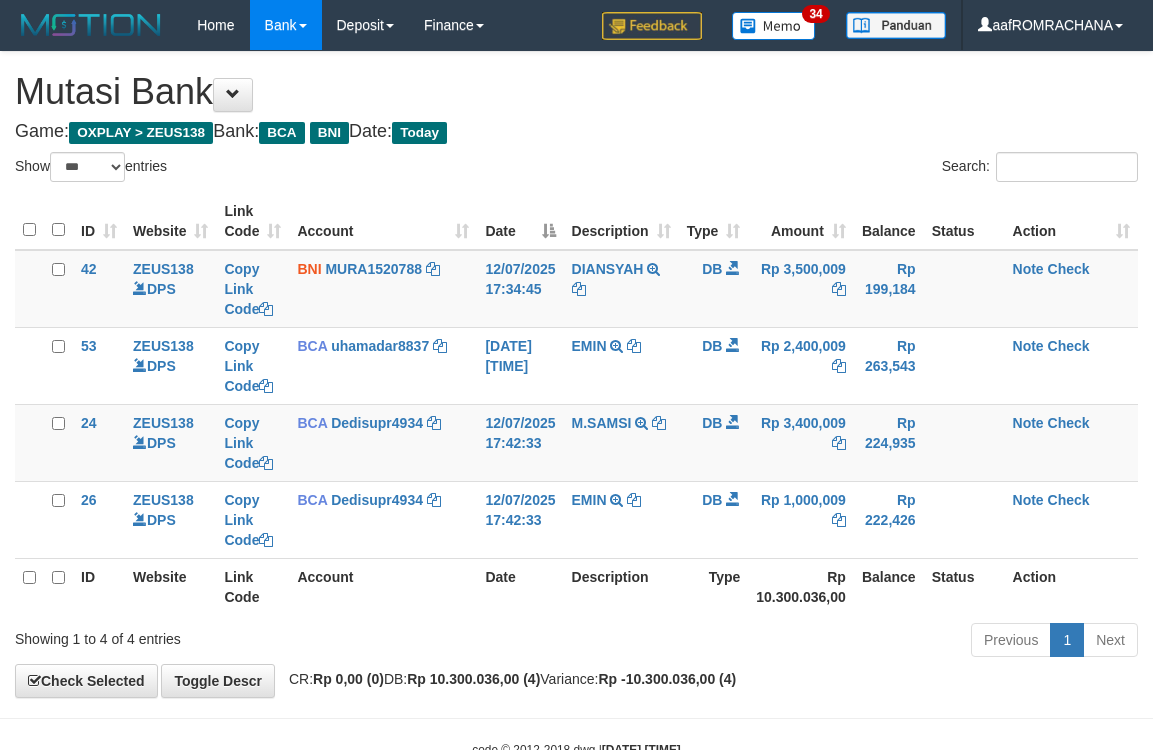 select on "***" 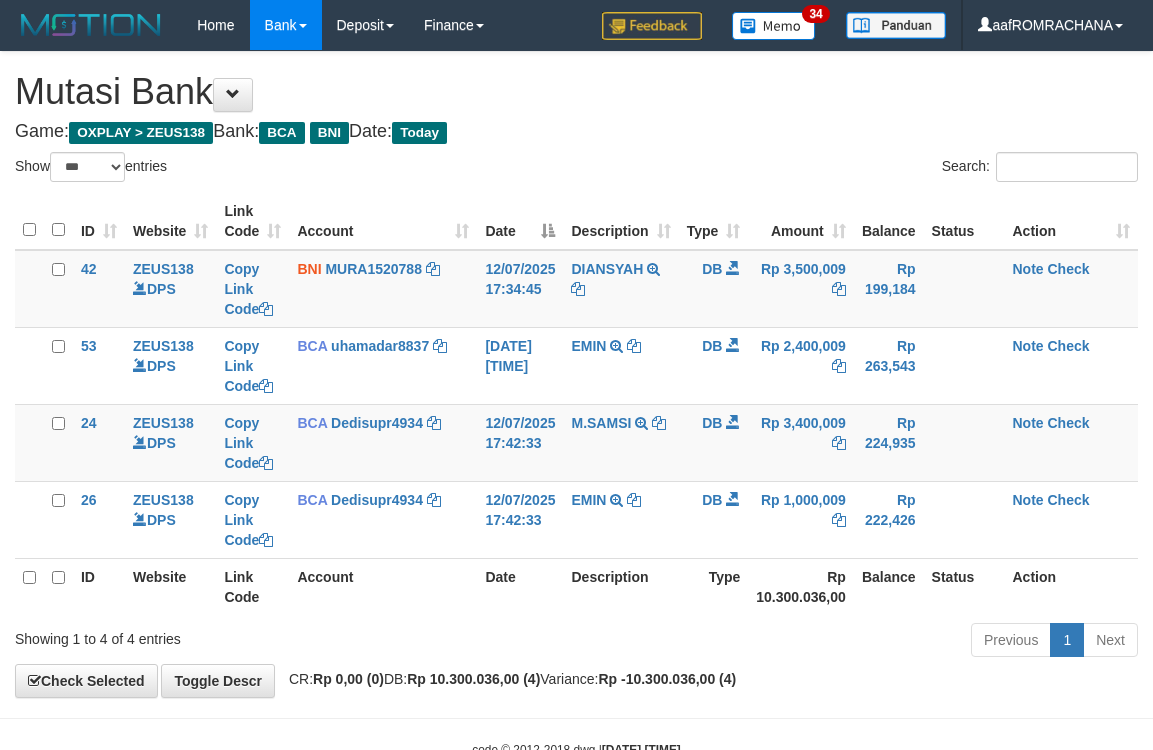 scroll, scrollTop: 0, scrollLeft: 0, axis: both 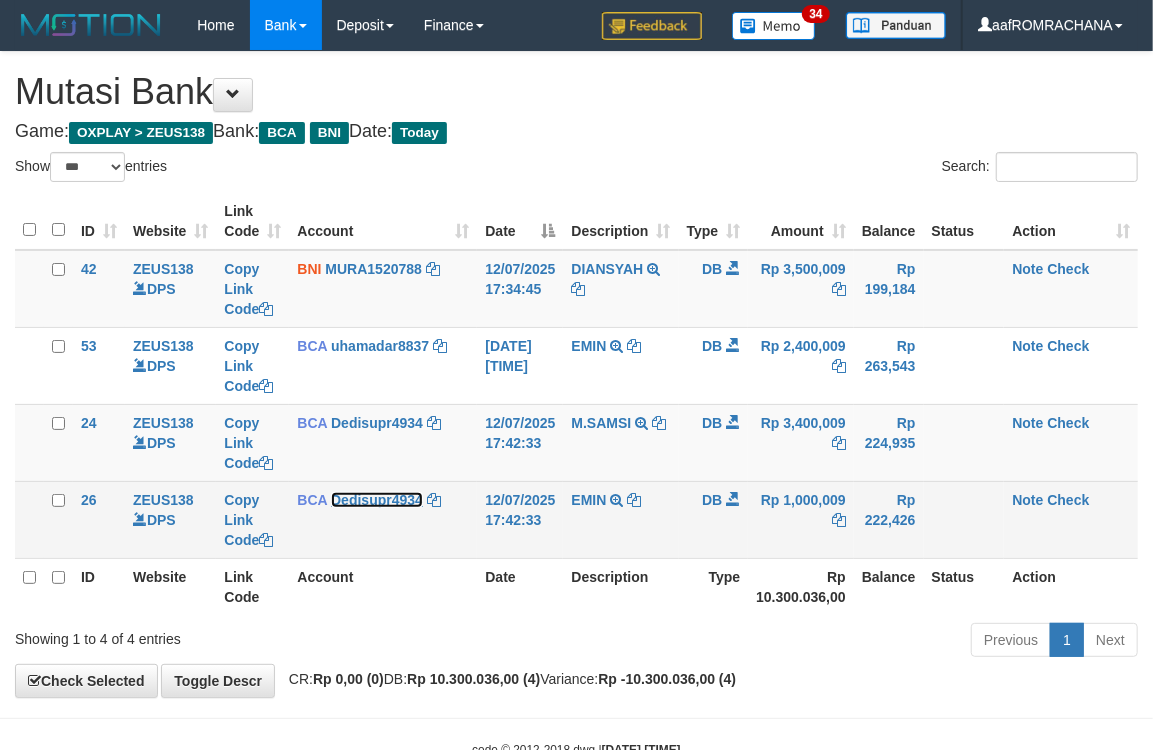 click on "Dedisupr4934" at bounding box center [377, 500] 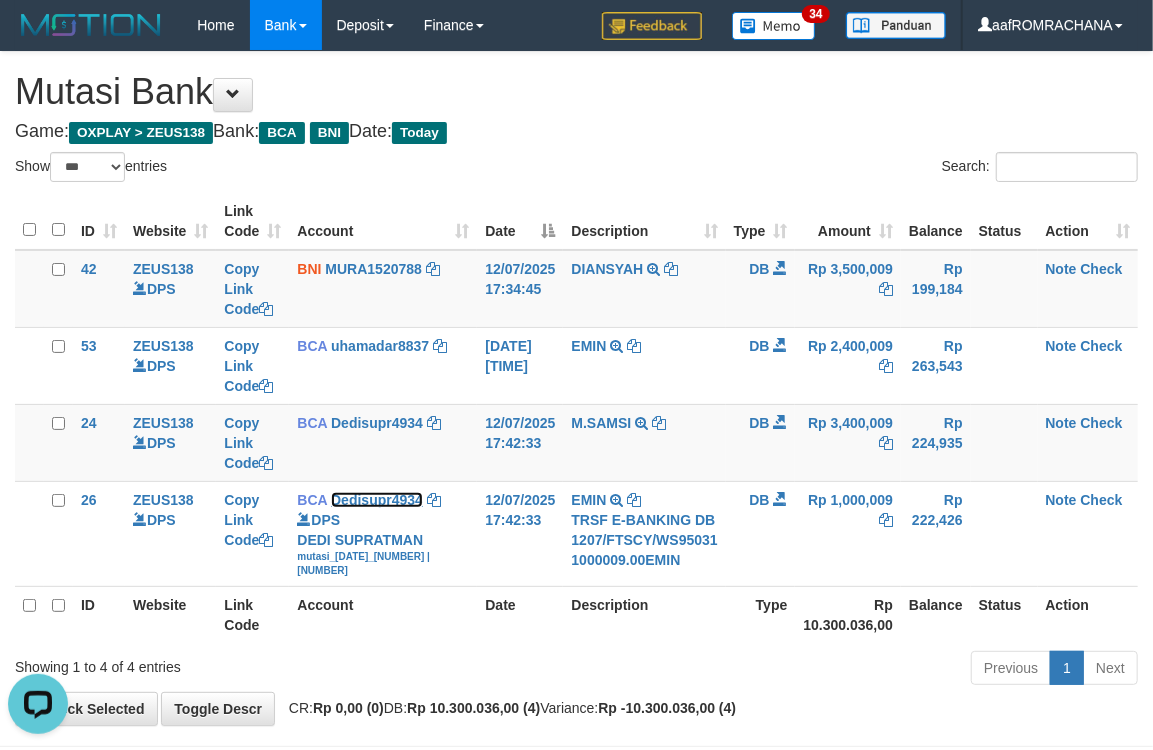 scroll, scrollTop: 0, scrollLeft: 0, axis: both 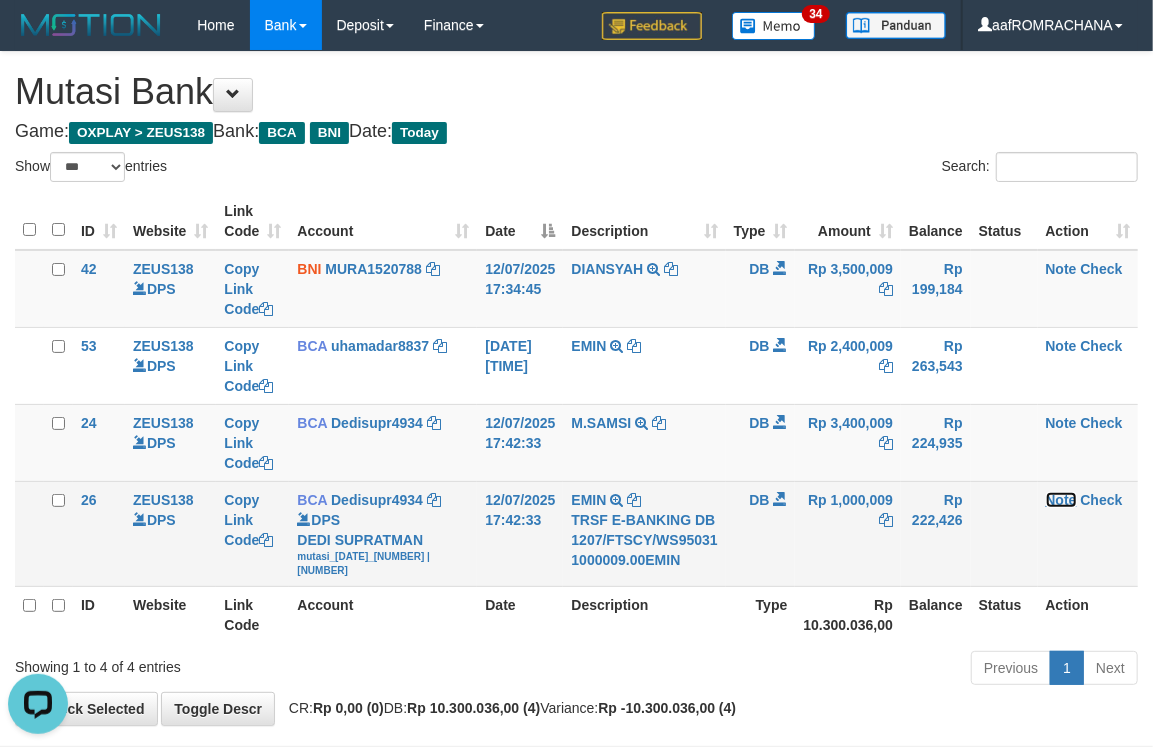 click on "Note" at bounding box center (1061, 500) 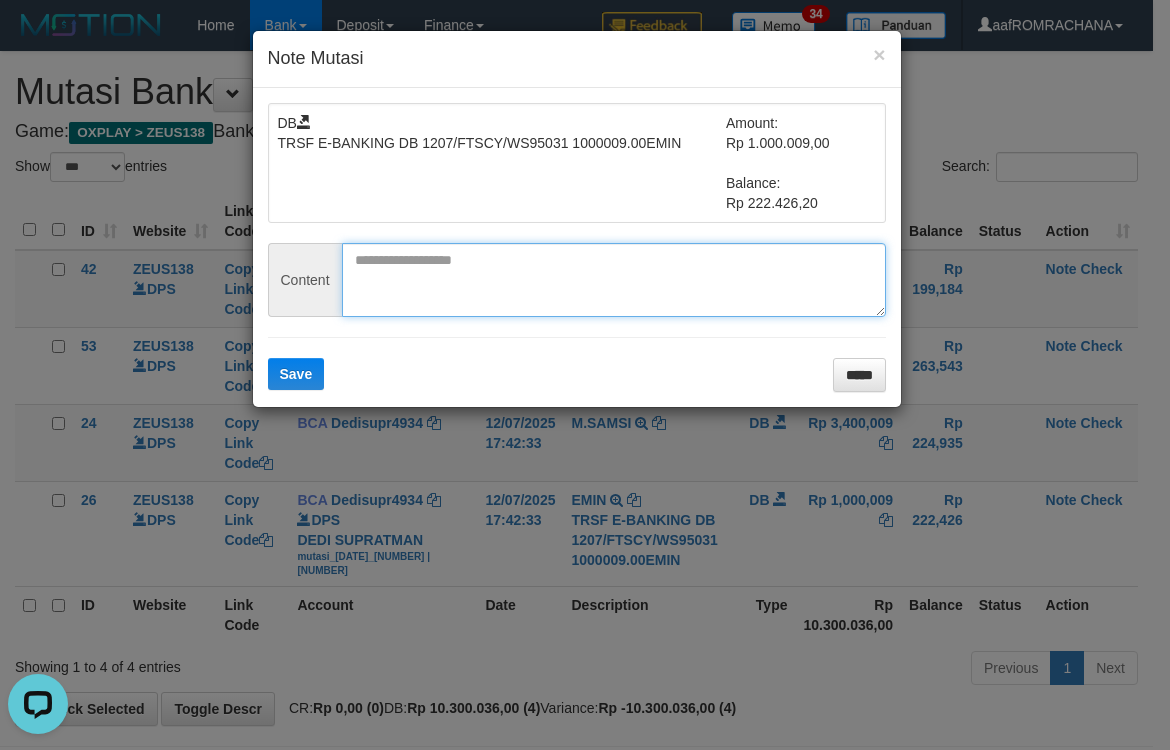 click at bounding box center [614, 280] 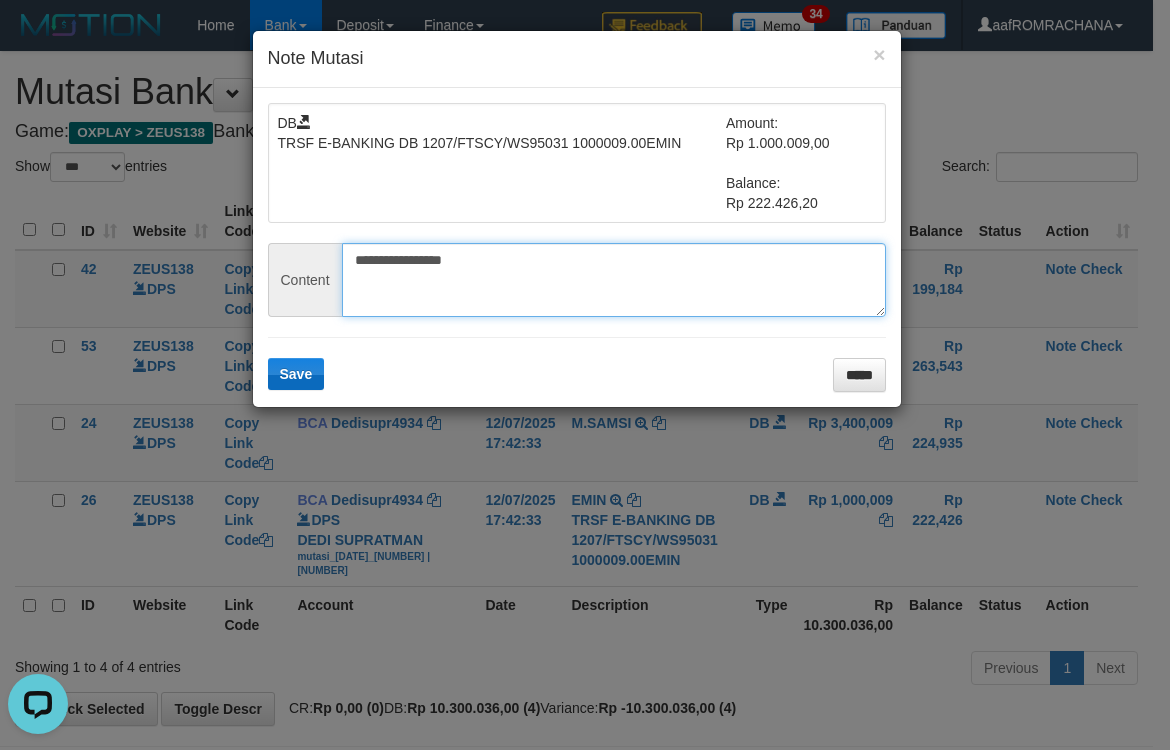 type on "**********" 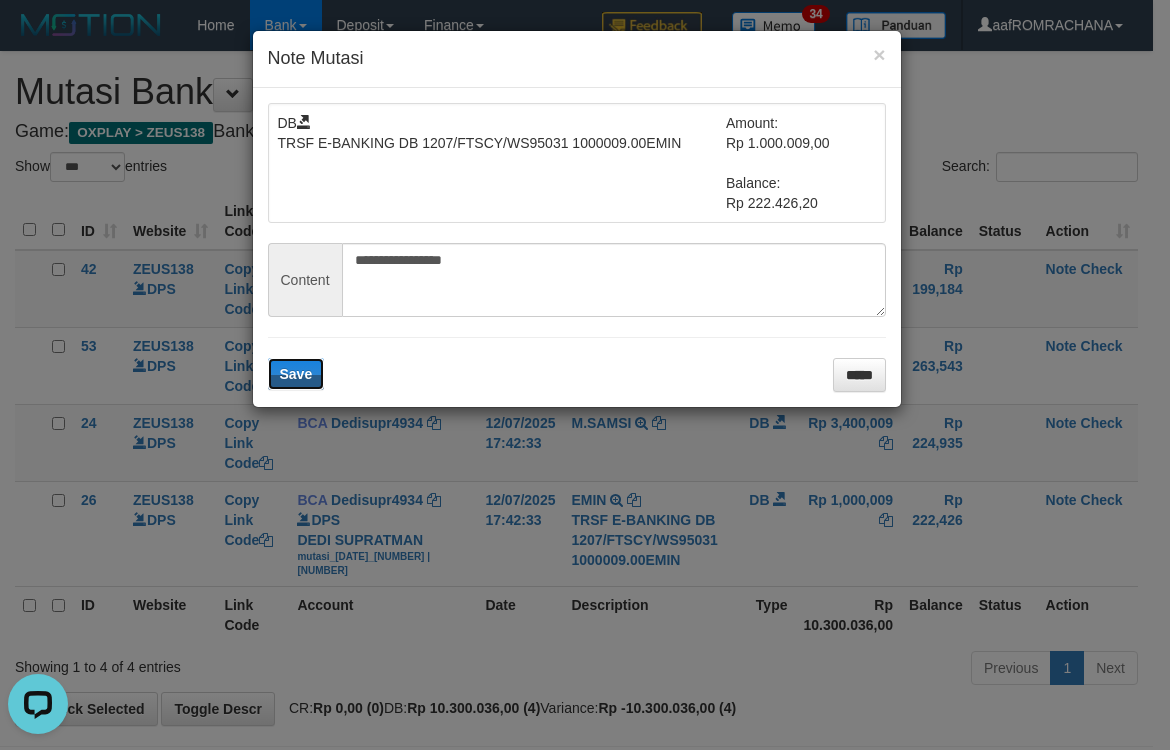 drag, startPoint x: 287, startPoint y: 363, endPoint x: 520, endPoint y: 385, distance: 234.03632 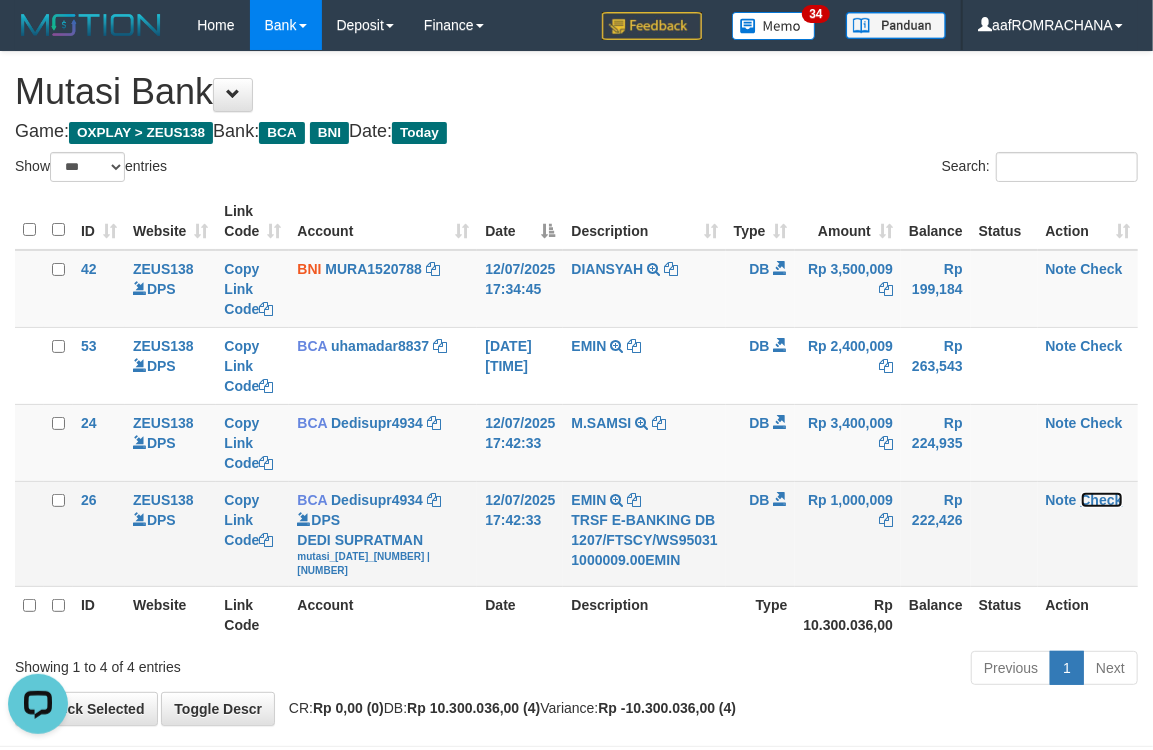 click on "Check" at bounding box center (1102, 500) 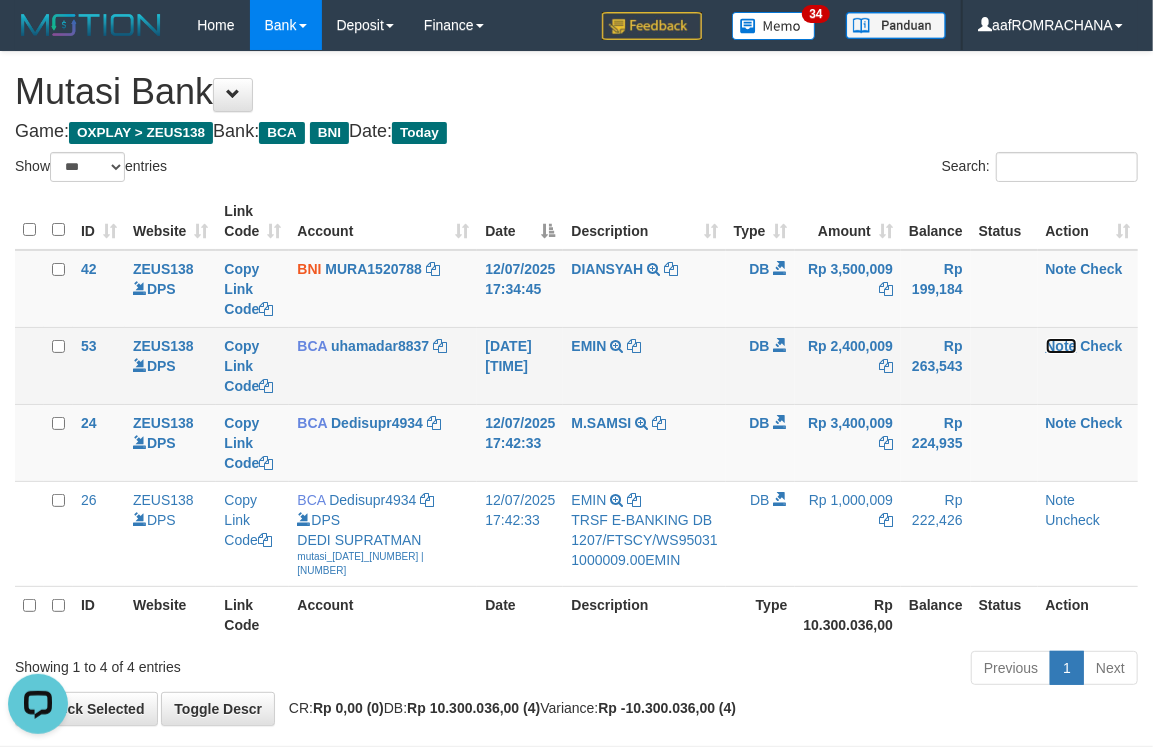 click on "Note" at bounding box center (1061, 346) 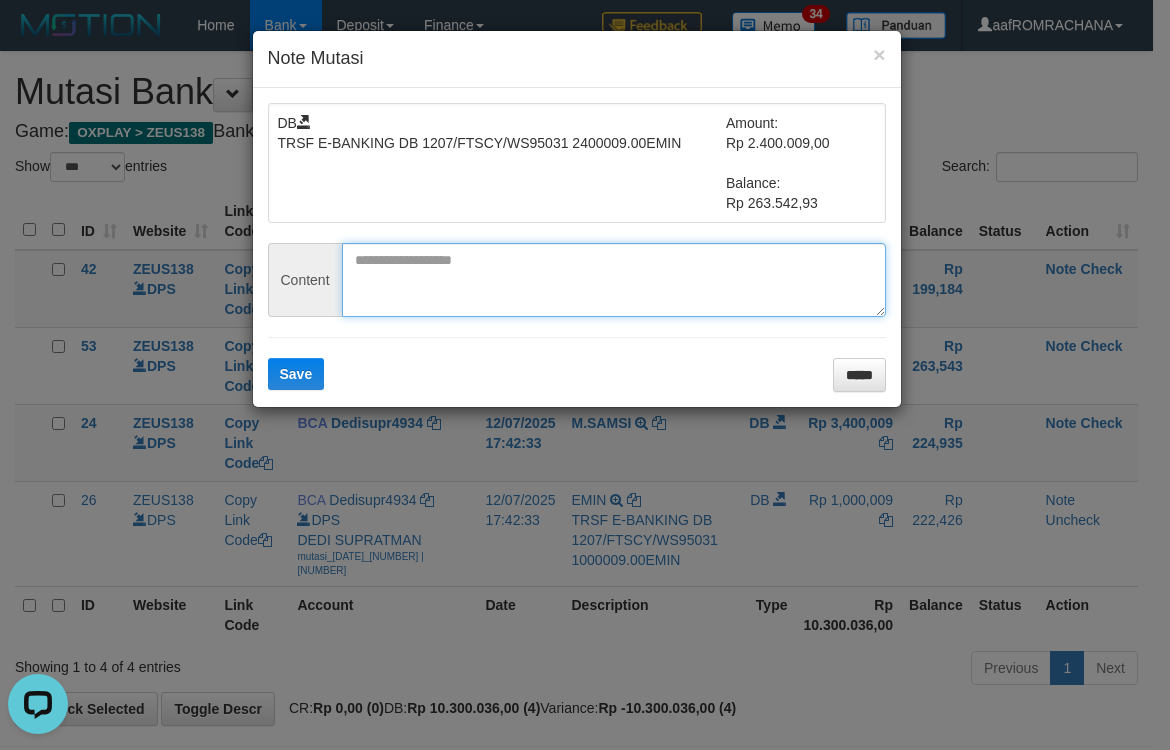 click at bounding box center (614, 280) 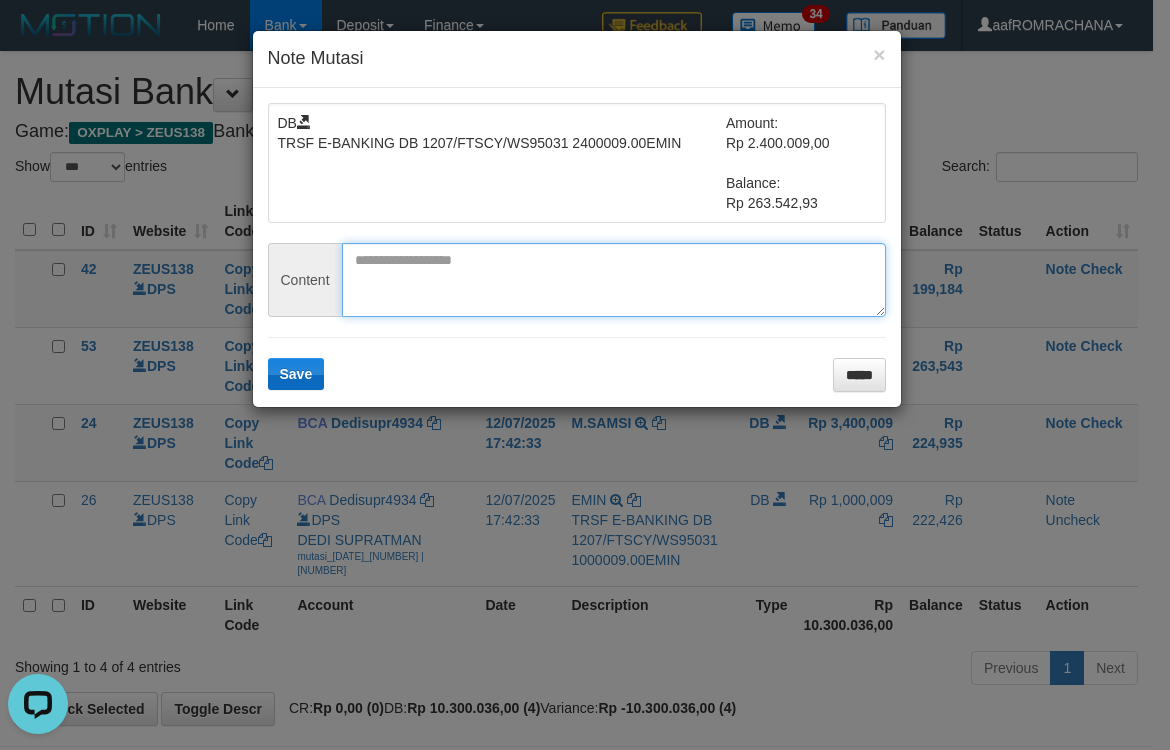 paste on "**********" 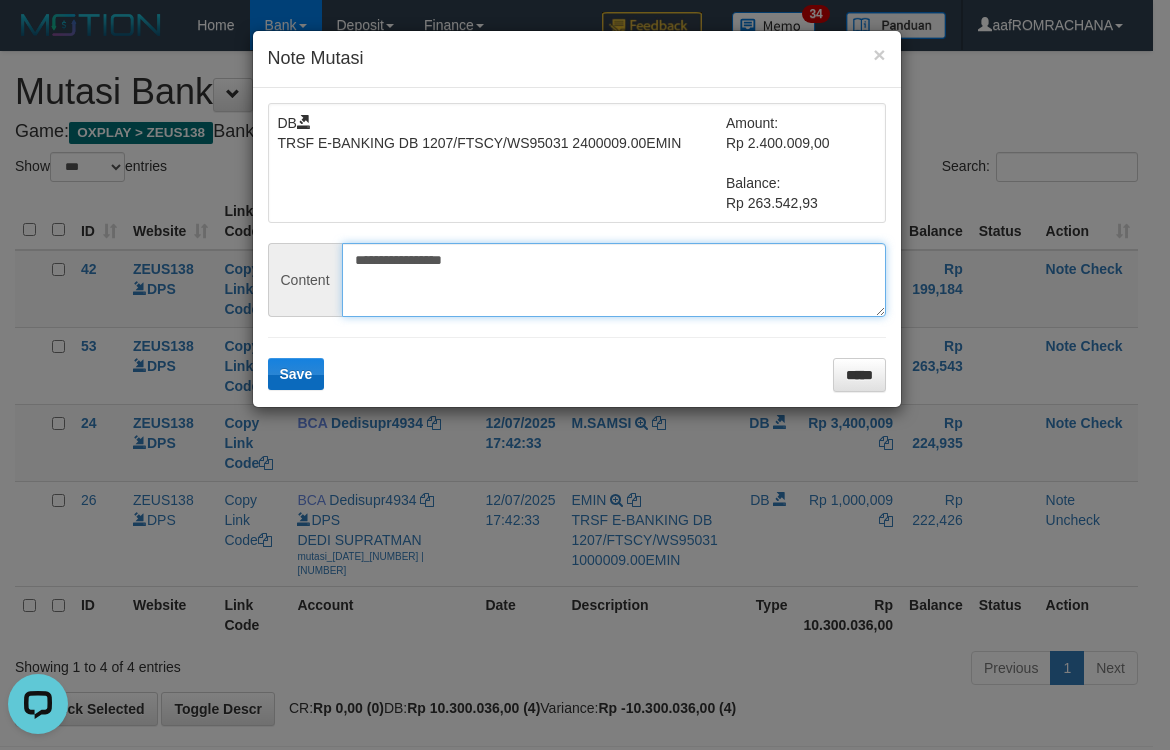 type on "**********" 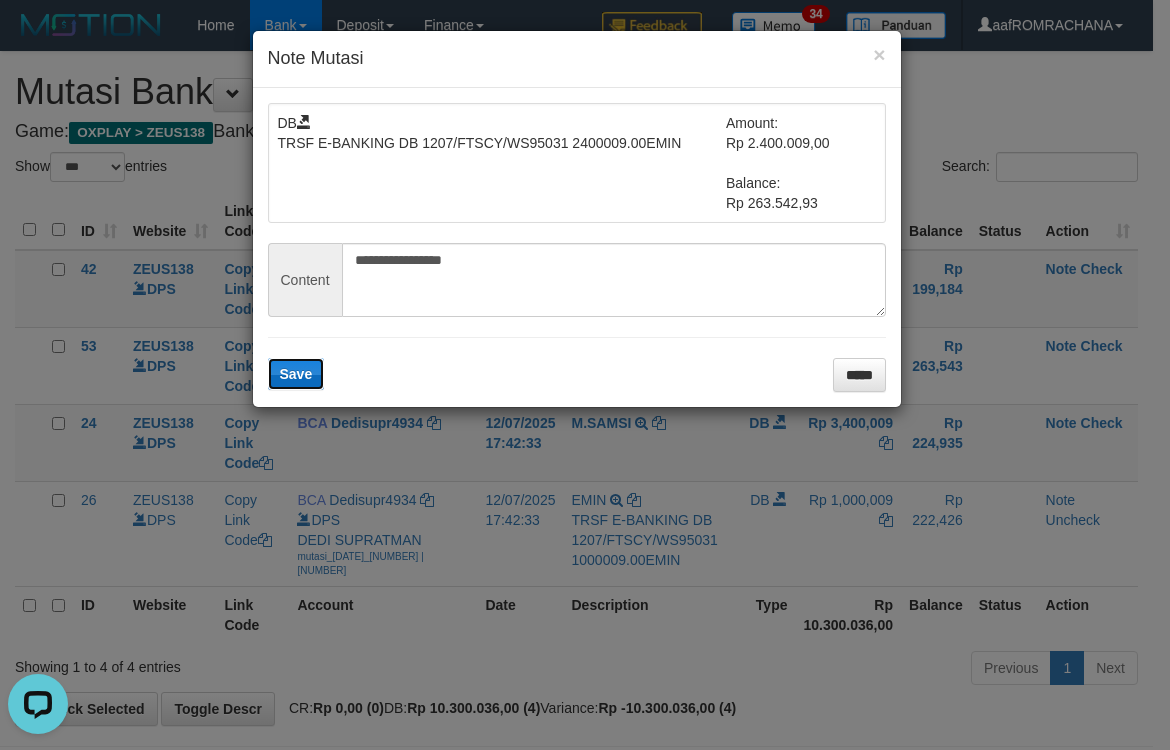 click on "Save" at bounding box center [296, 374] 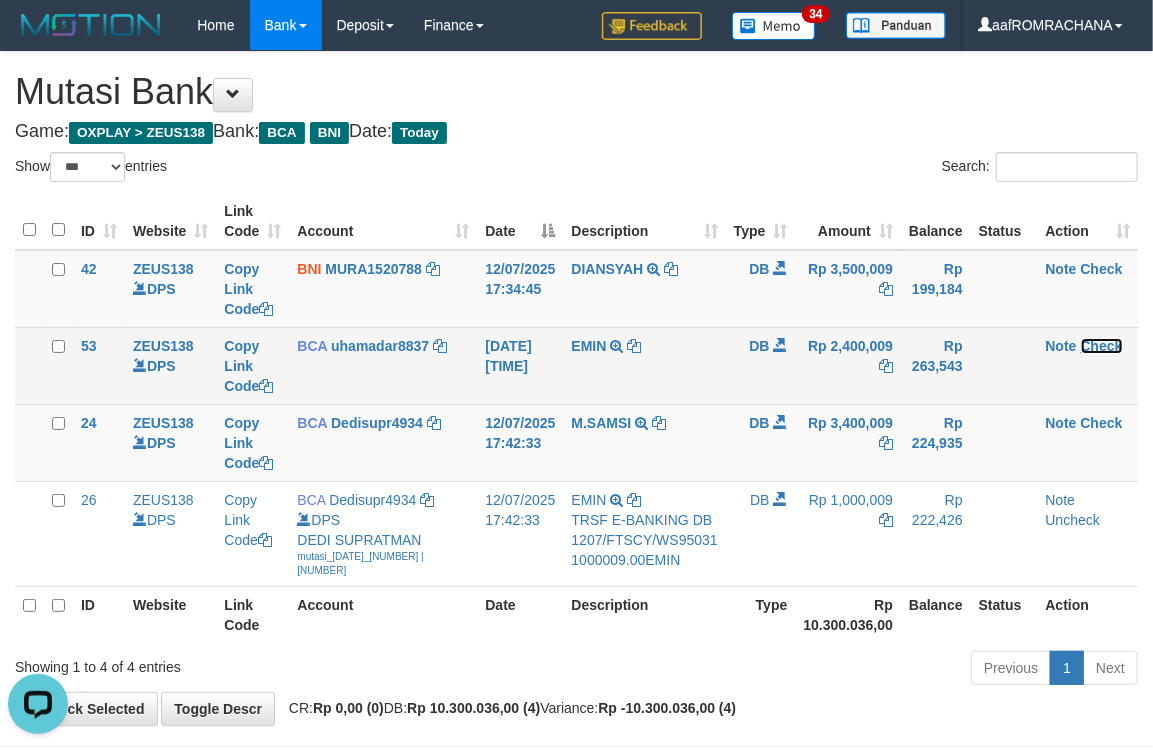click on "Check" at bounding box center [1102, 346] 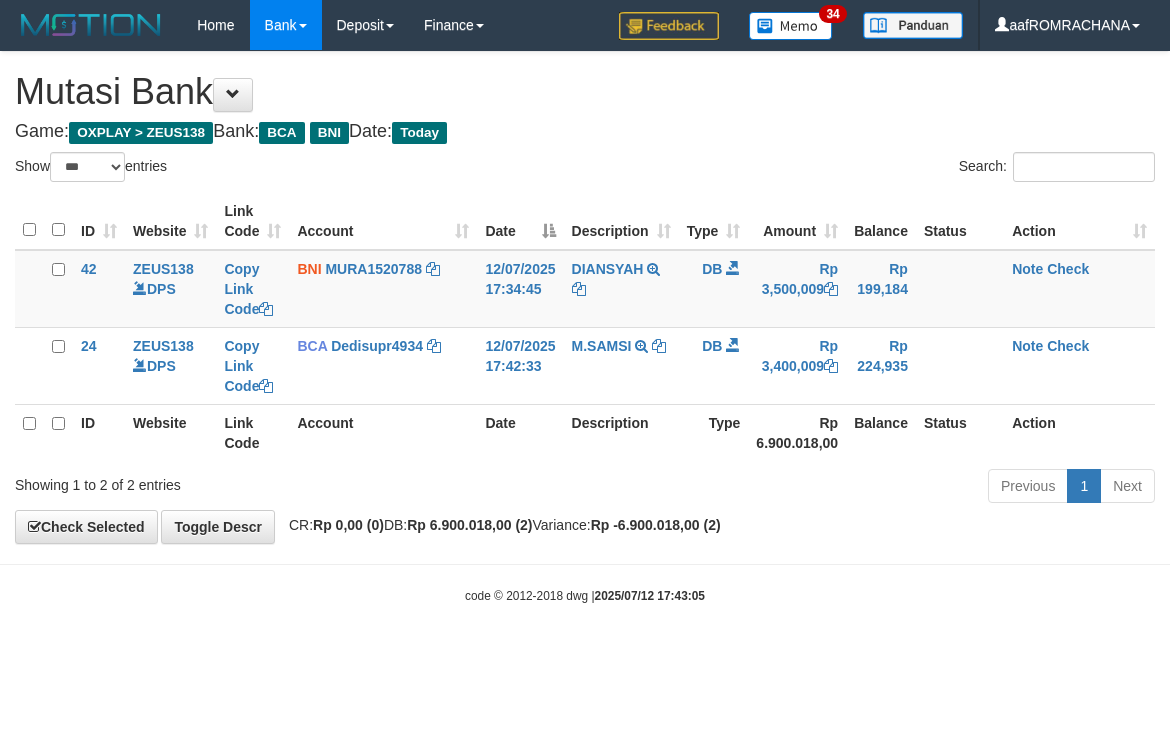 select on "***" 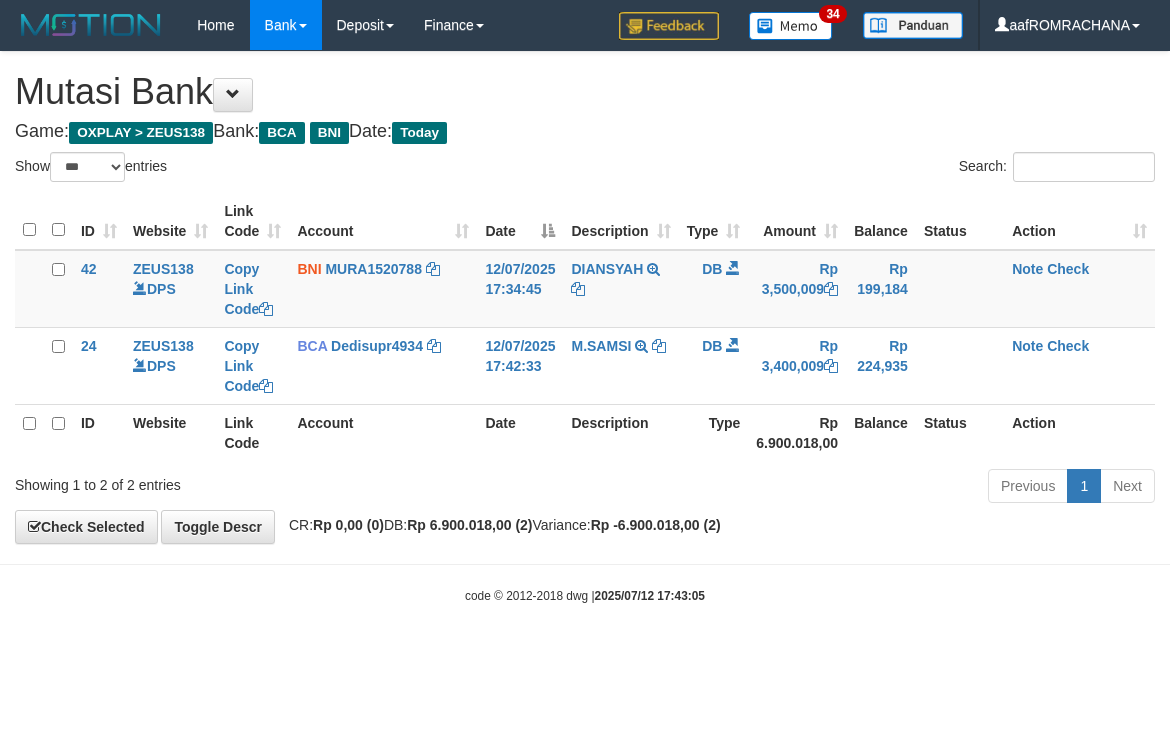 scroll, scrollTop: 0, scrollLeft: 0, axis: both 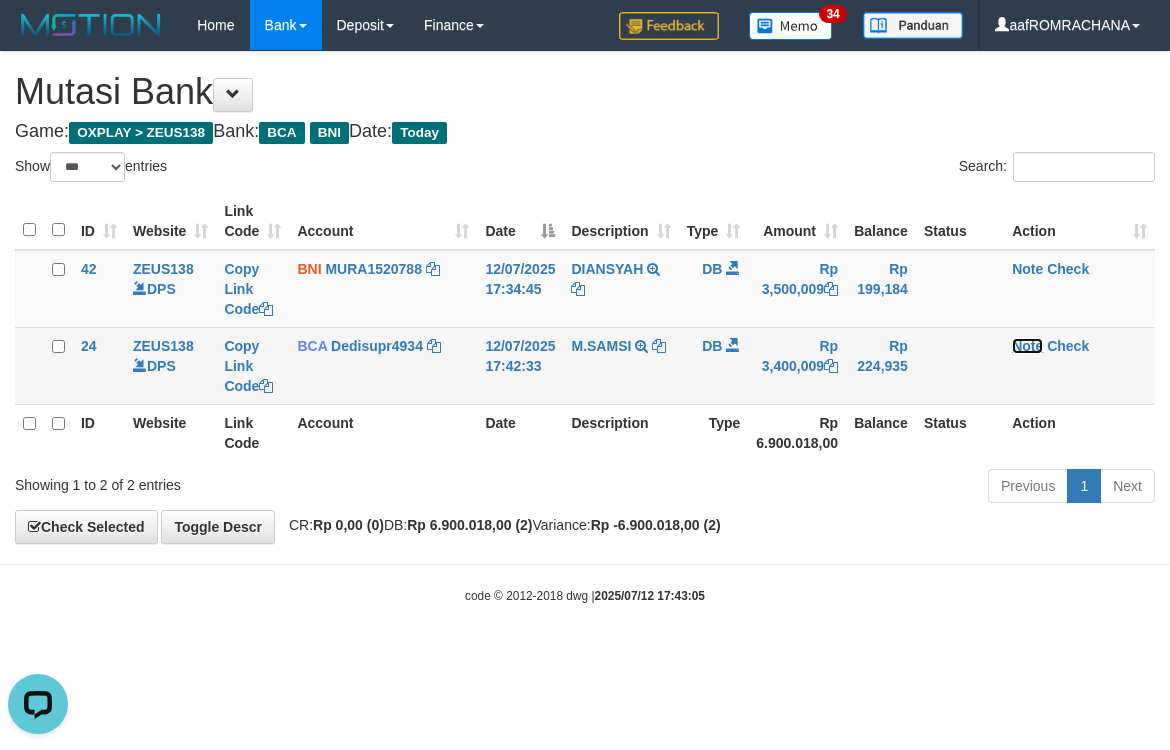 click on "Note" at bounding box center [1027, 346] 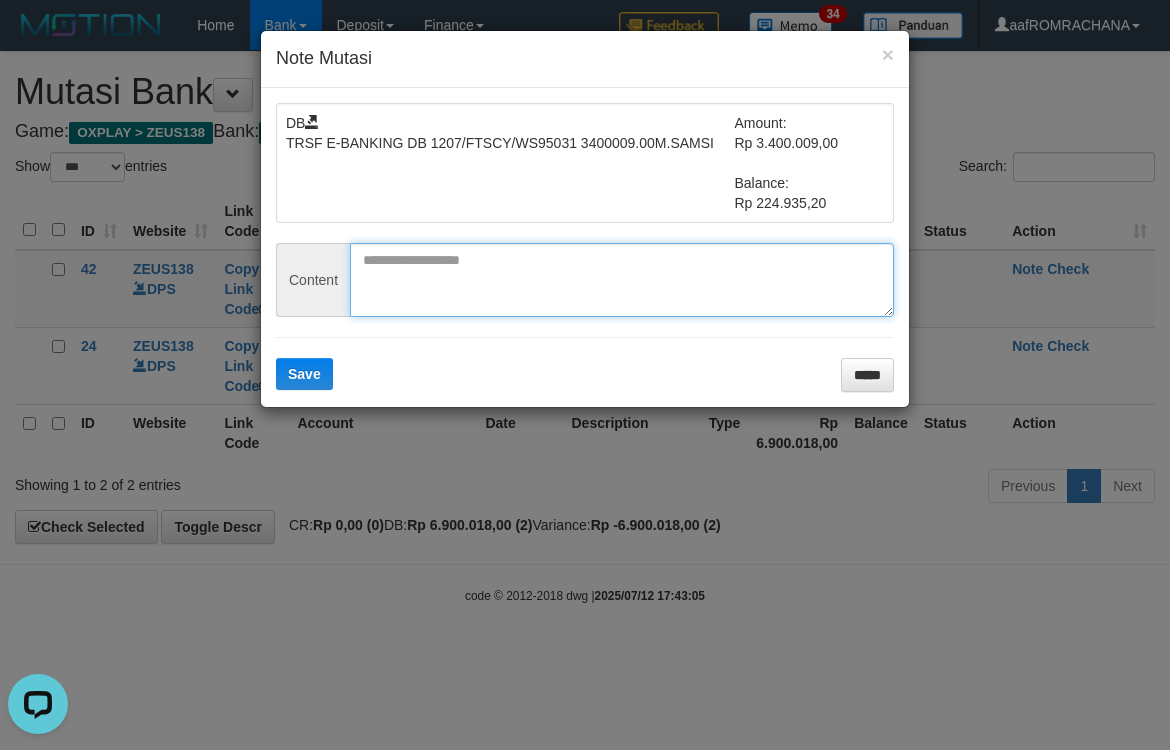 click at bounding box center (622, 280) 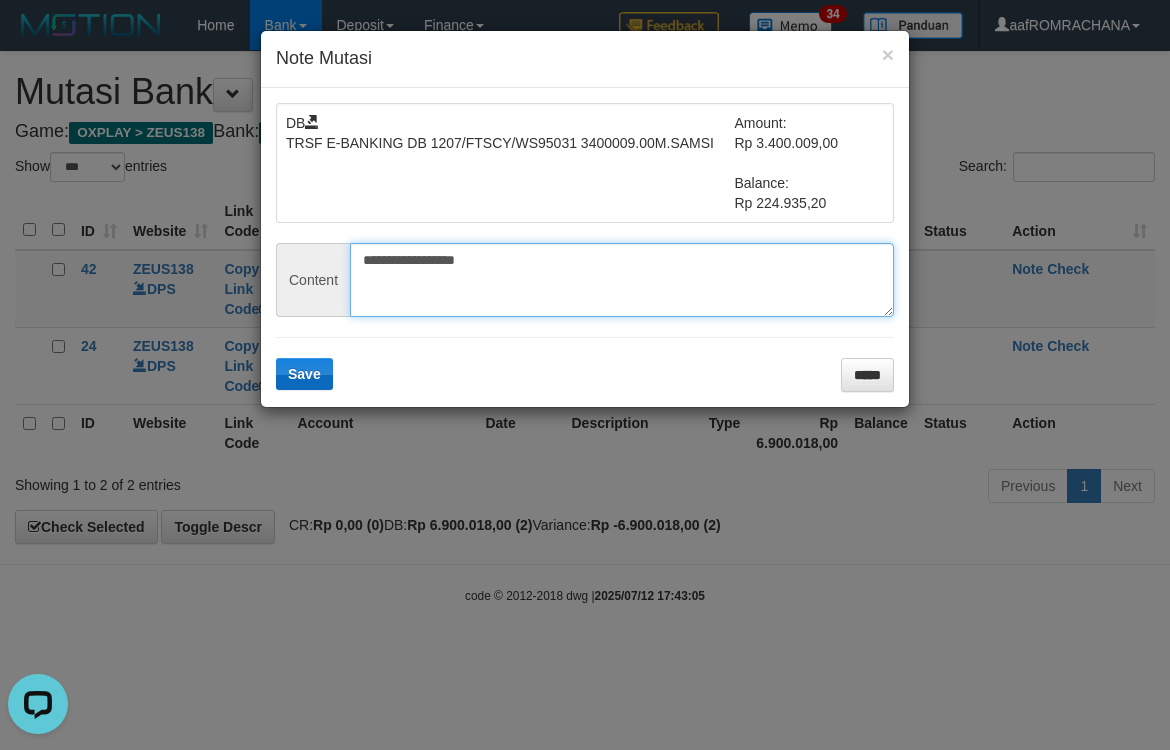 type on "**********" 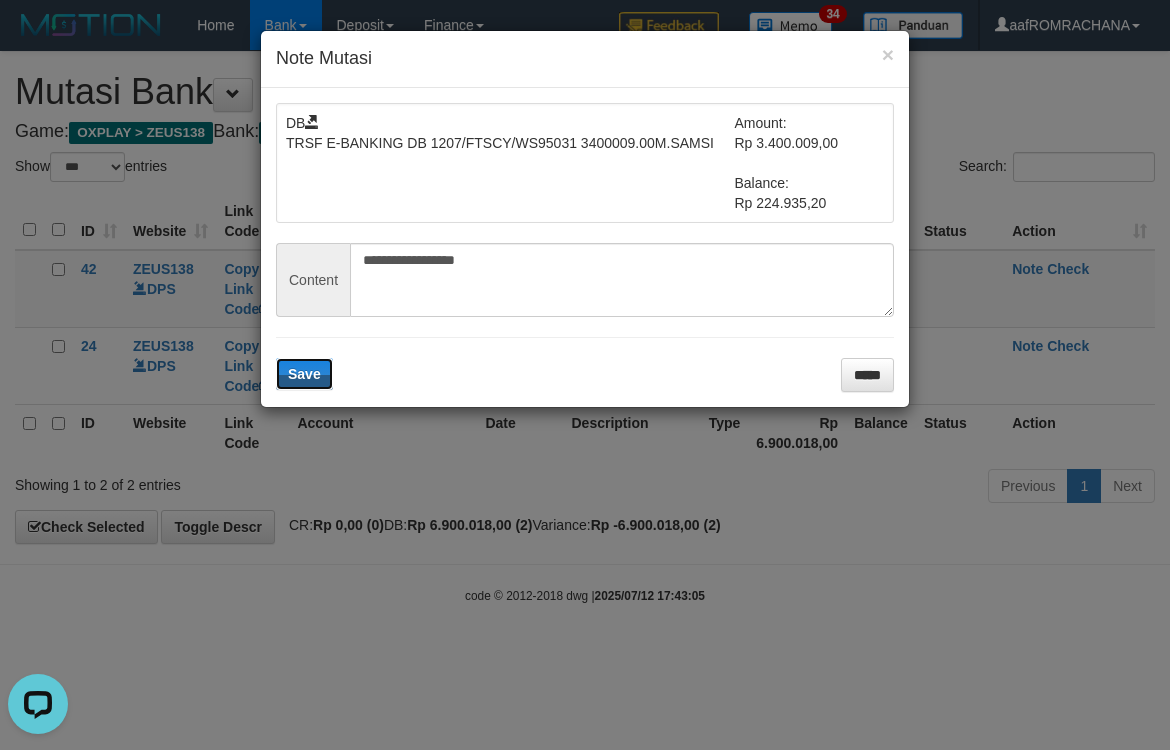 drag, startPoint x: 295, startPoint y: 380, endPoint x: 534, endPoint y: 393, distance: 239.3533 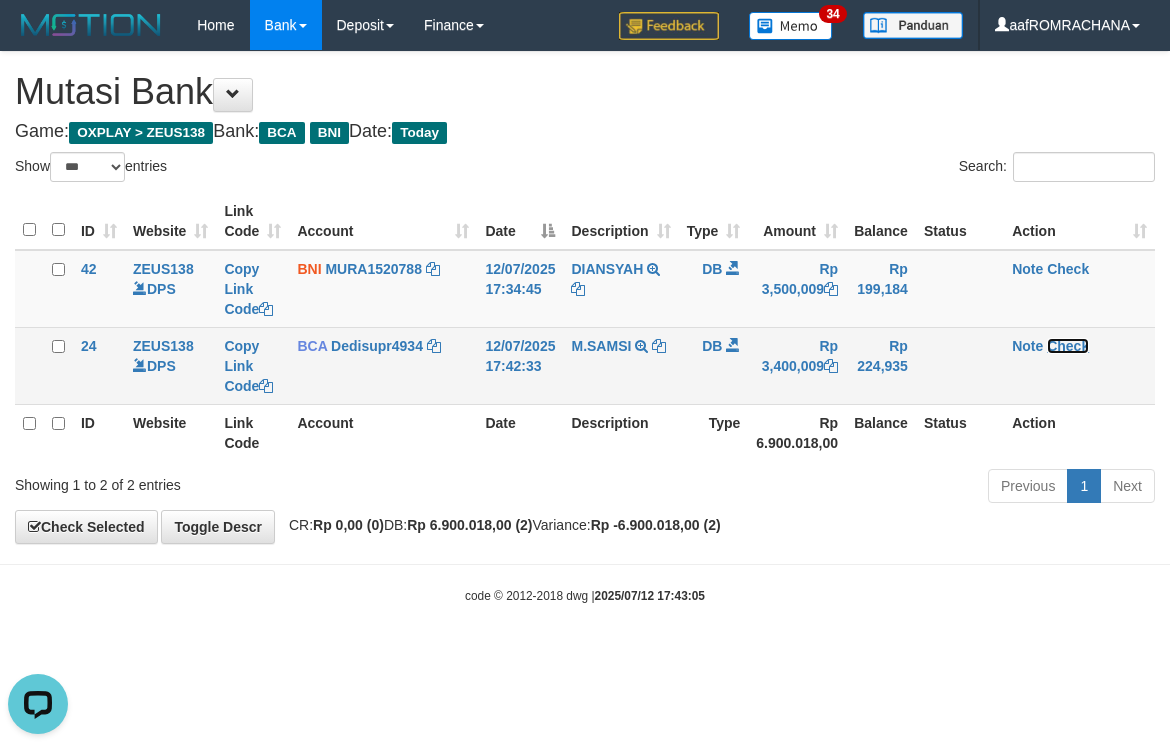 click on "Check" at bounding box center [1068, 346] 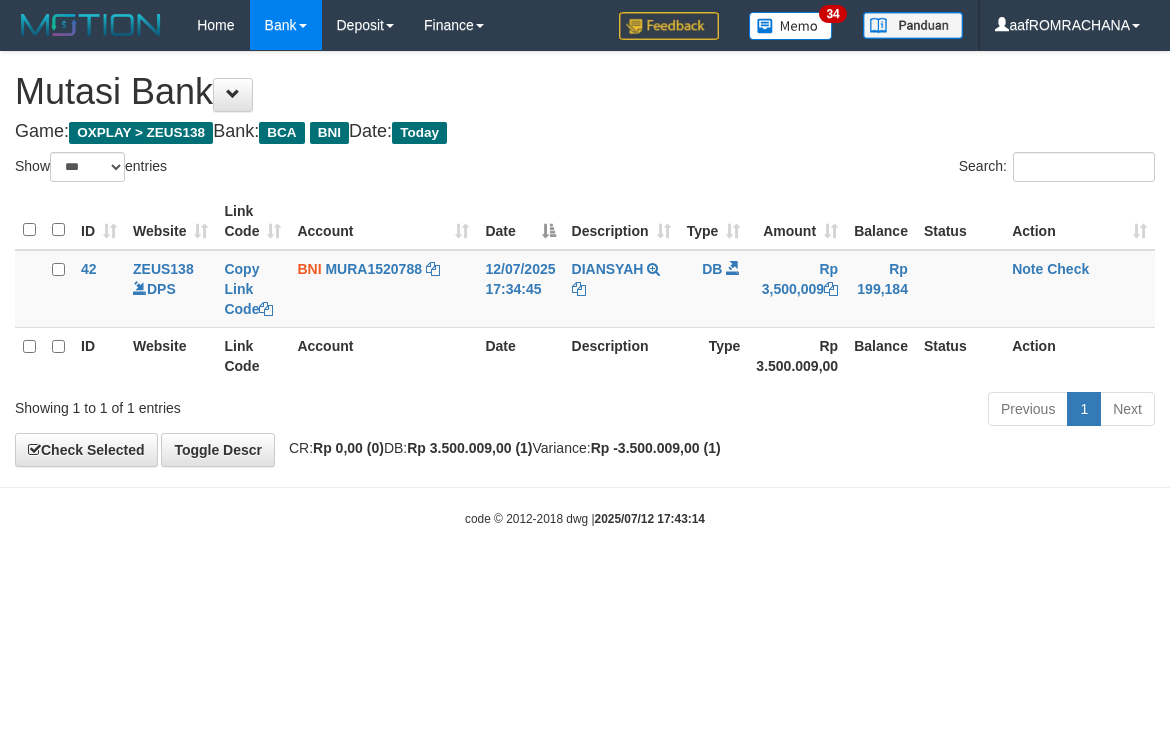 select on "***" 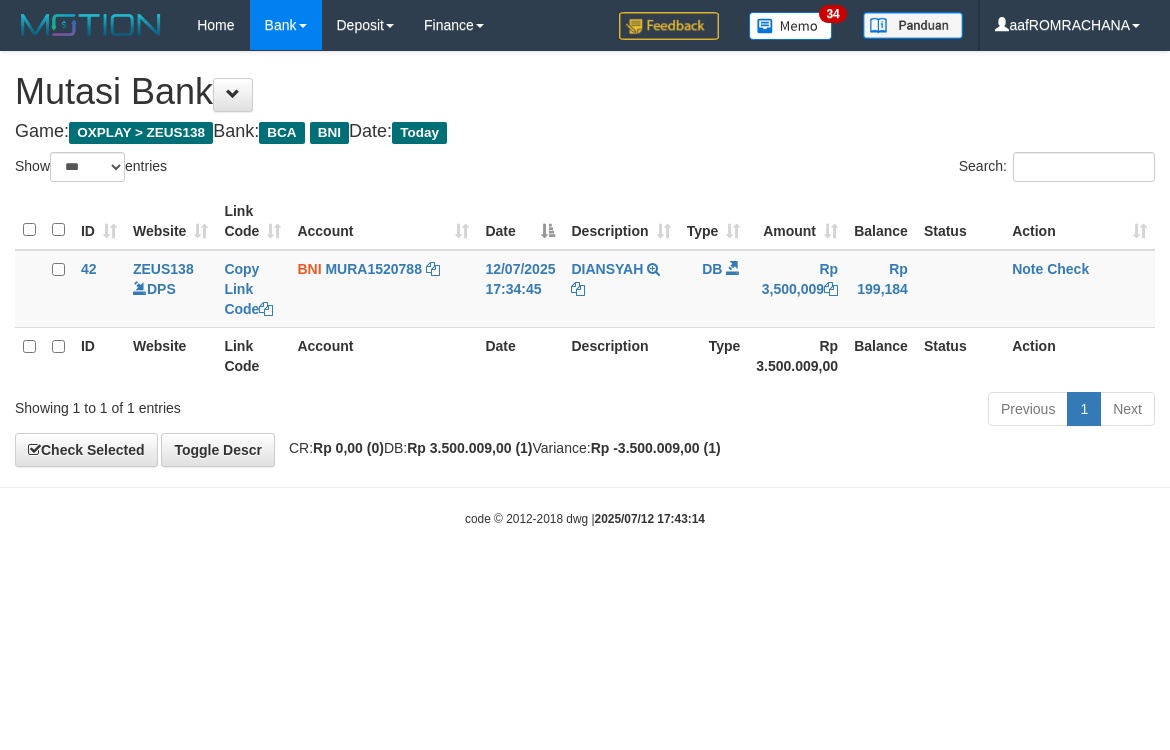 scroll, scrollTop: 0, scrollLeft: 0, axis: both 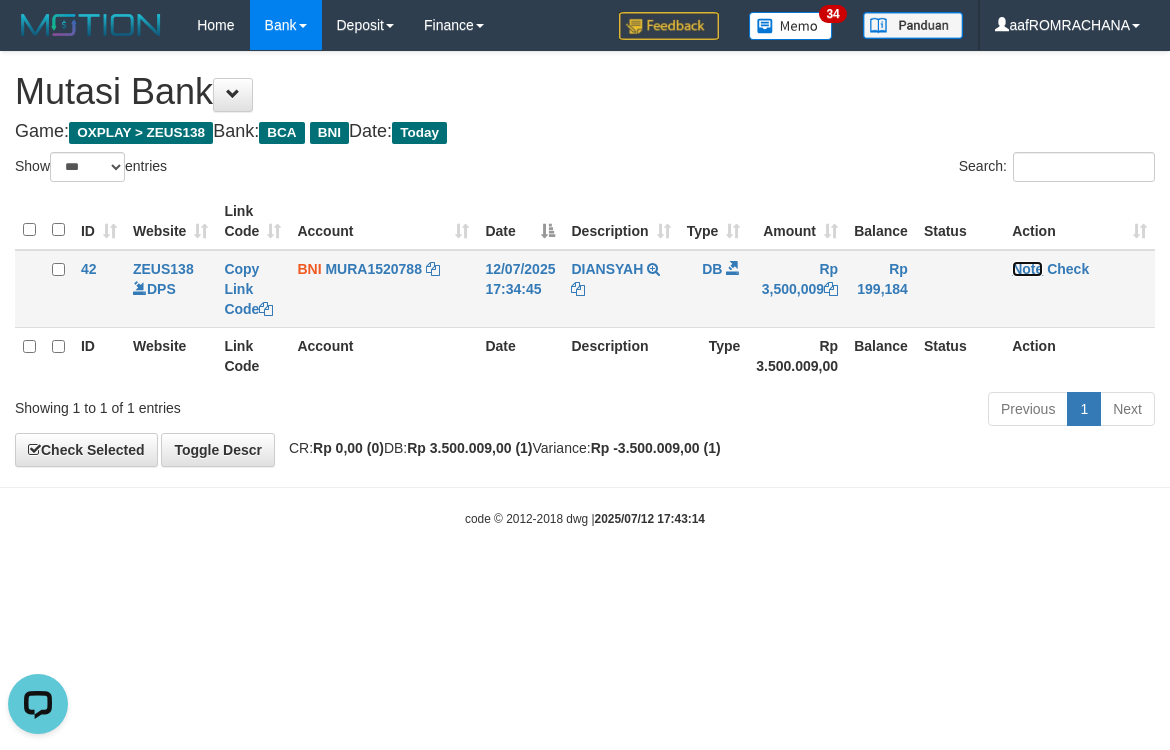 click on "Note" at bounding box center (1027, 269) 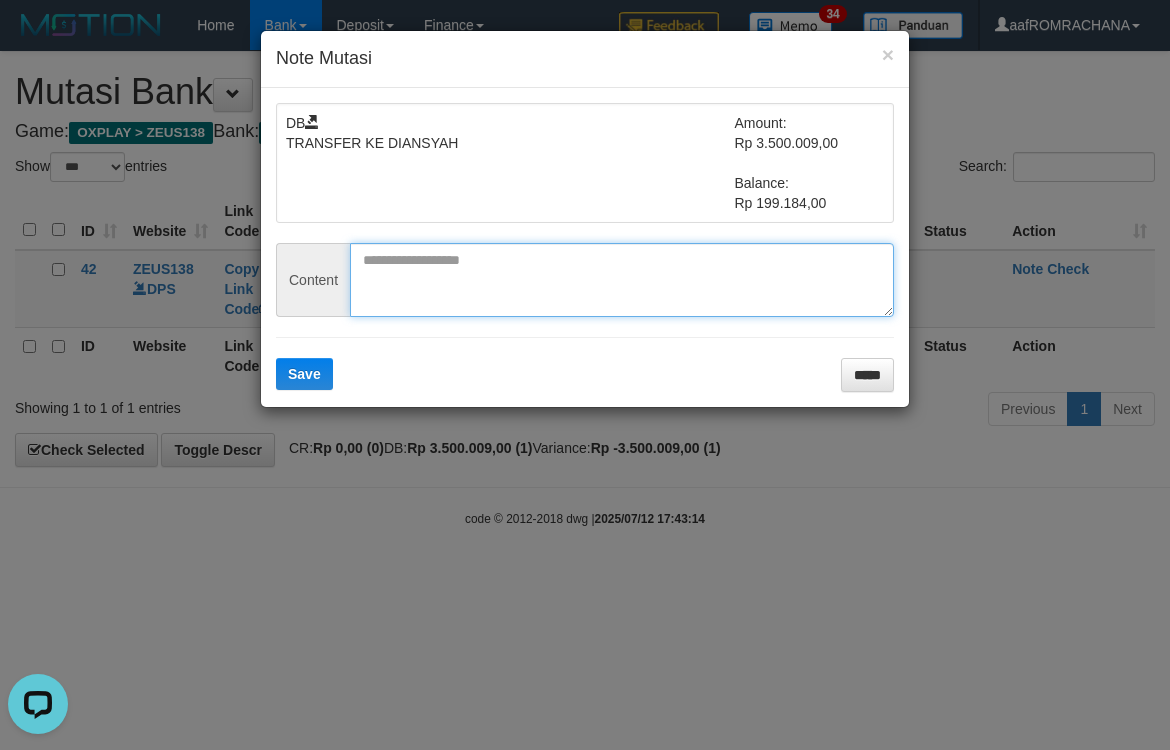 click at bounding box center (622, 280) 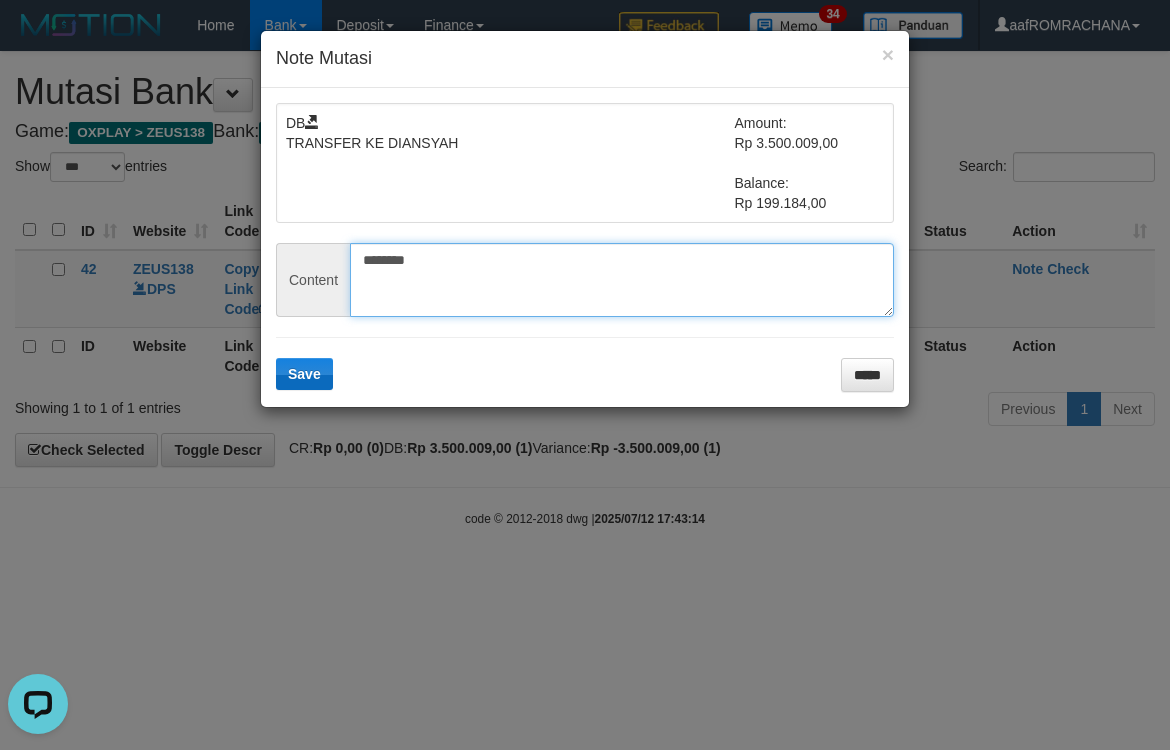 type on "********" 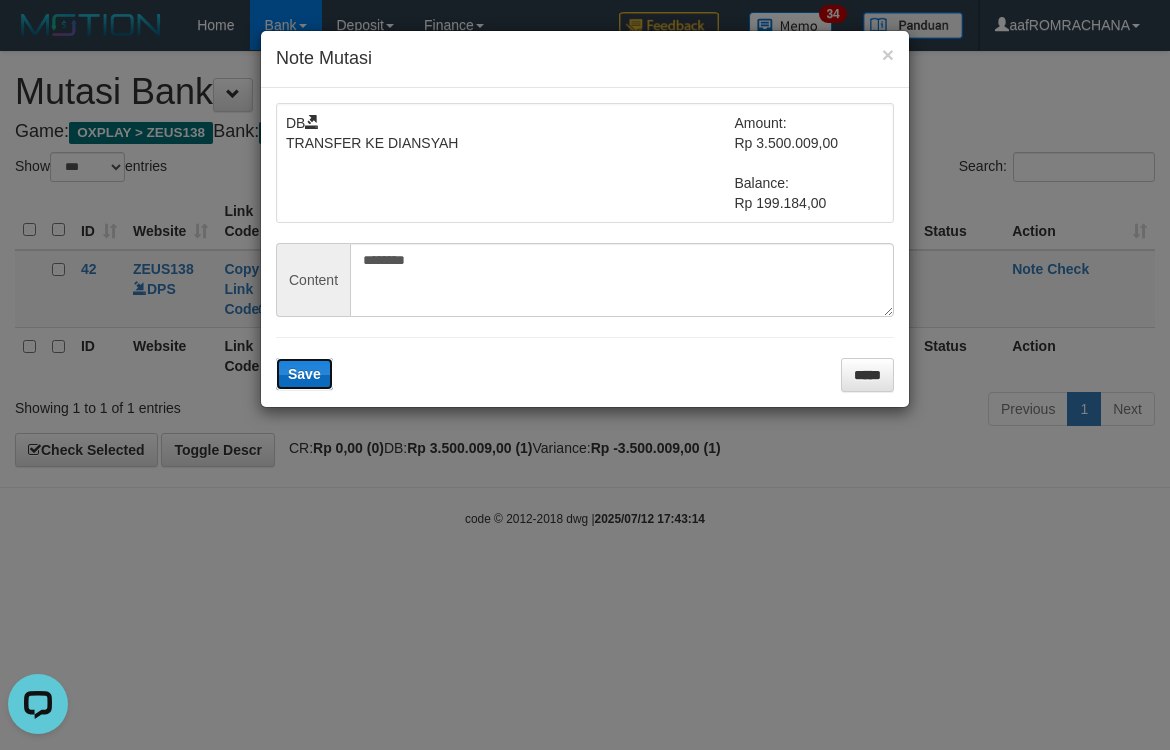 drag, startPoint x: 296, startPoint y: 377, endPoint x: 674, endPoint y: 391, distance: 378.25916 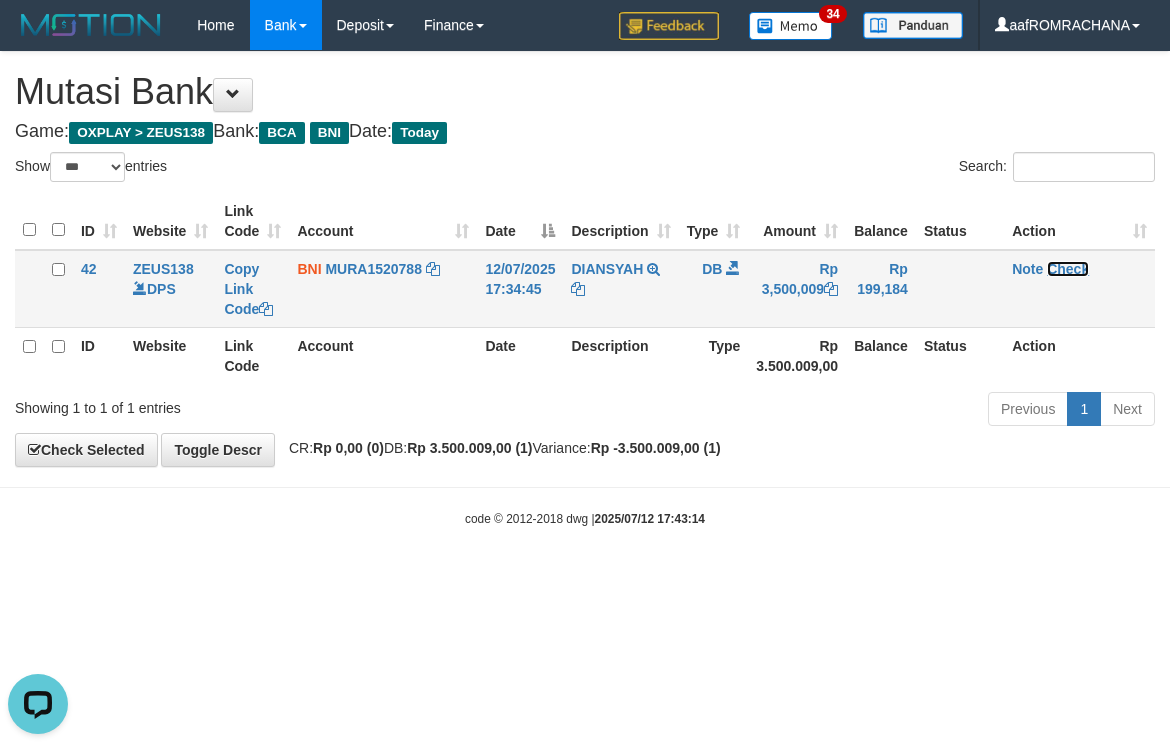 click on "Check" at bounding box center [1068, 269] 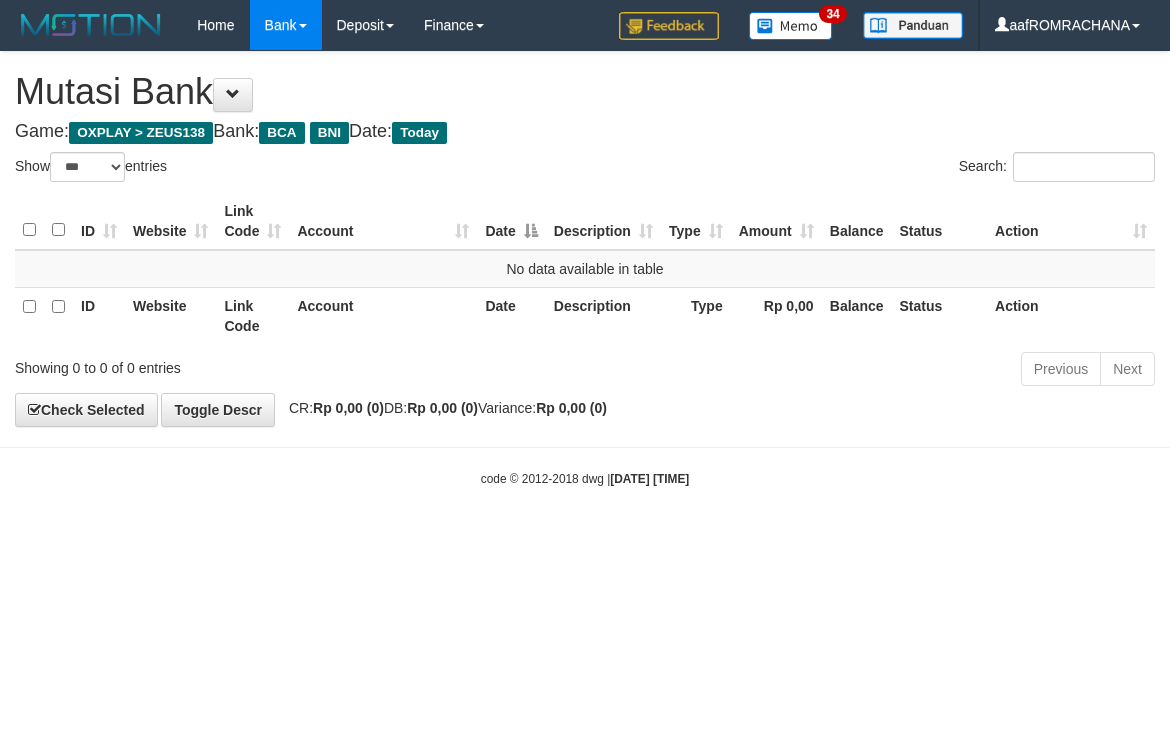 select on "***" 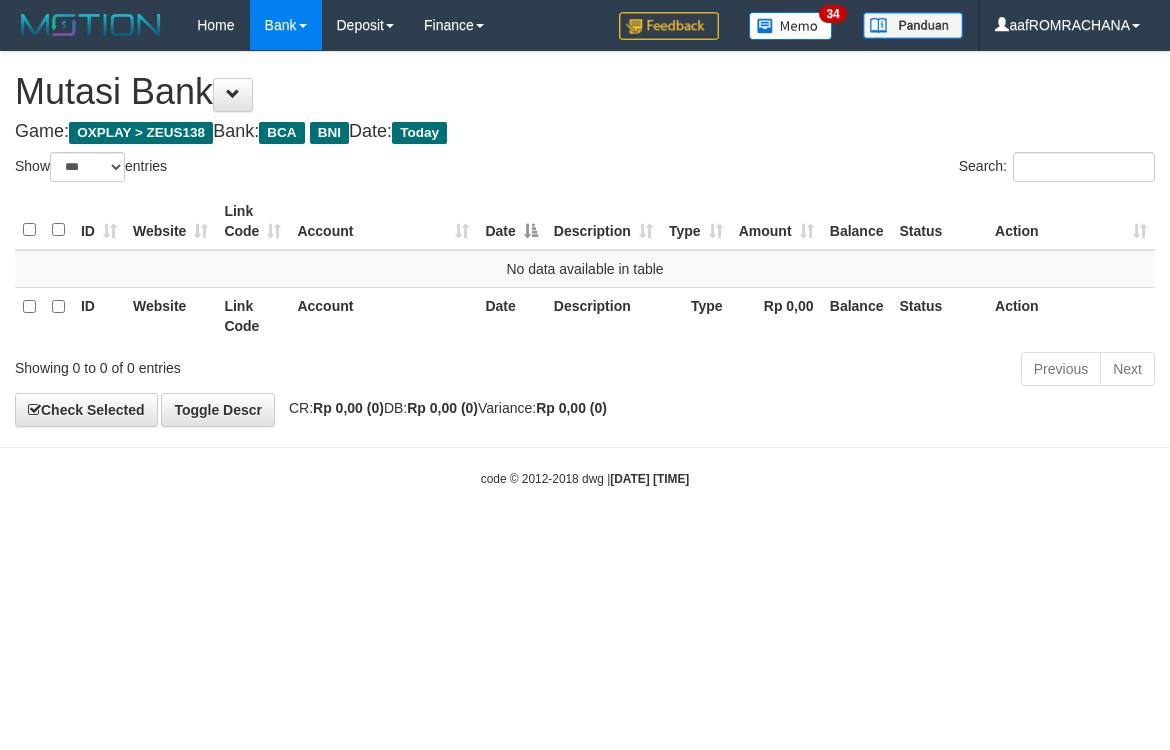scroll, scrollTop: 0, scrollLeft: 0, axis: both 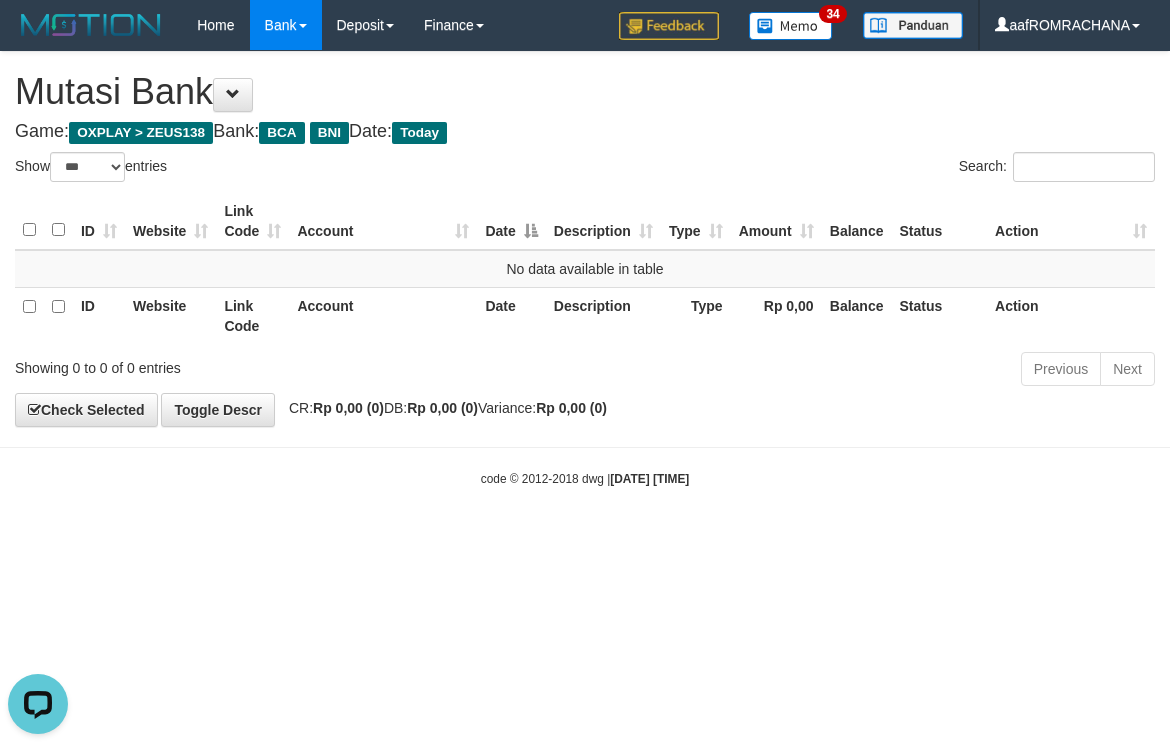 click on "Toggle navigation
Home
Bank
Account List
Load
By Website
Group
[OXPLAY]													ZEUS138
By Load Group (DPS)
Sync" at bounding box center (585, 269) 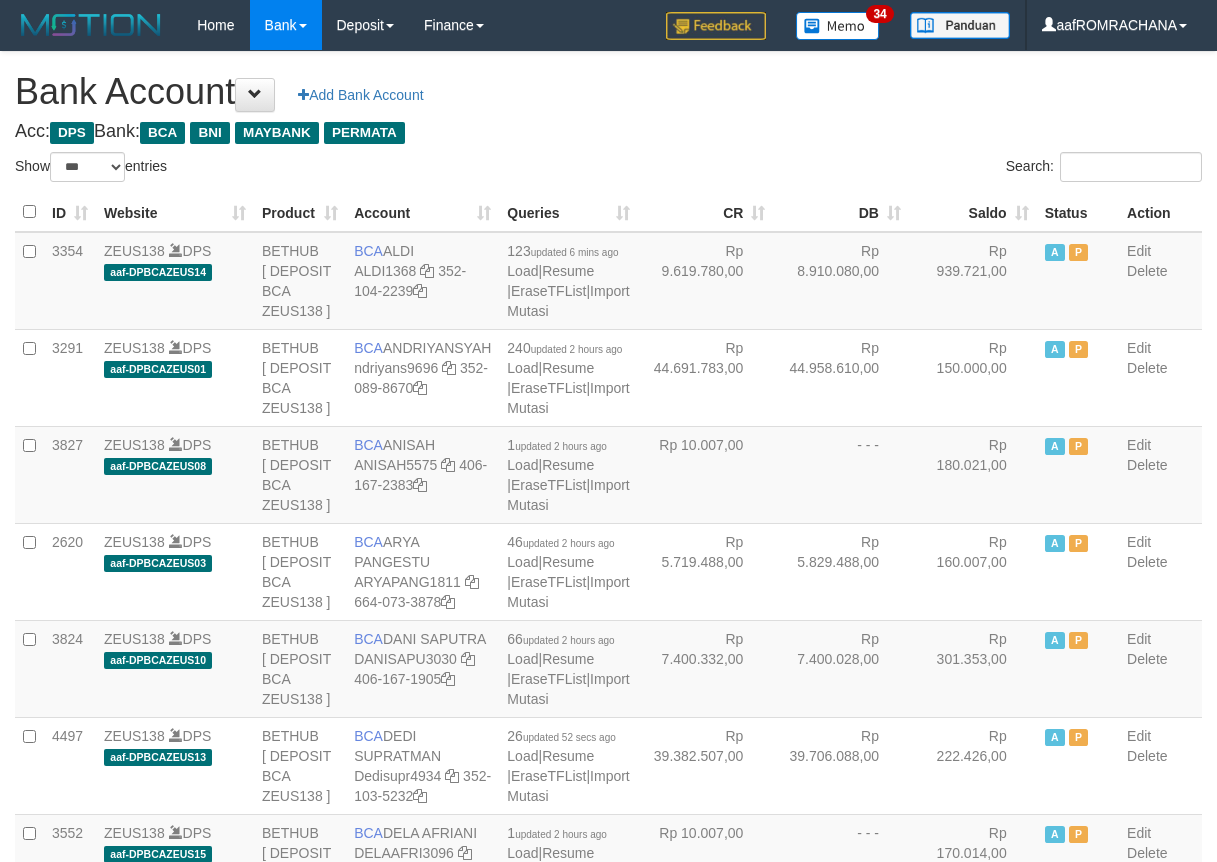 select on "***" 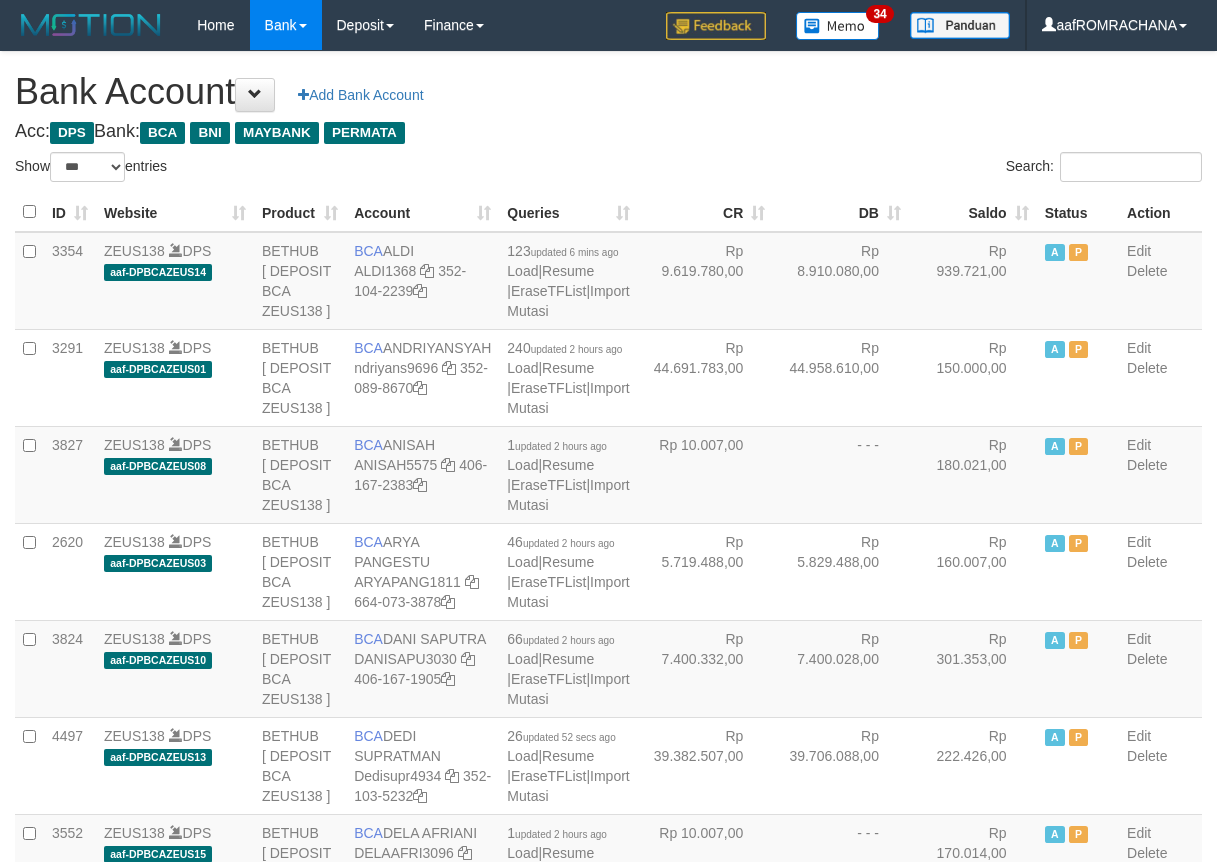 scroll, scrollTop: 0, scrollLeft: 0, axis: both 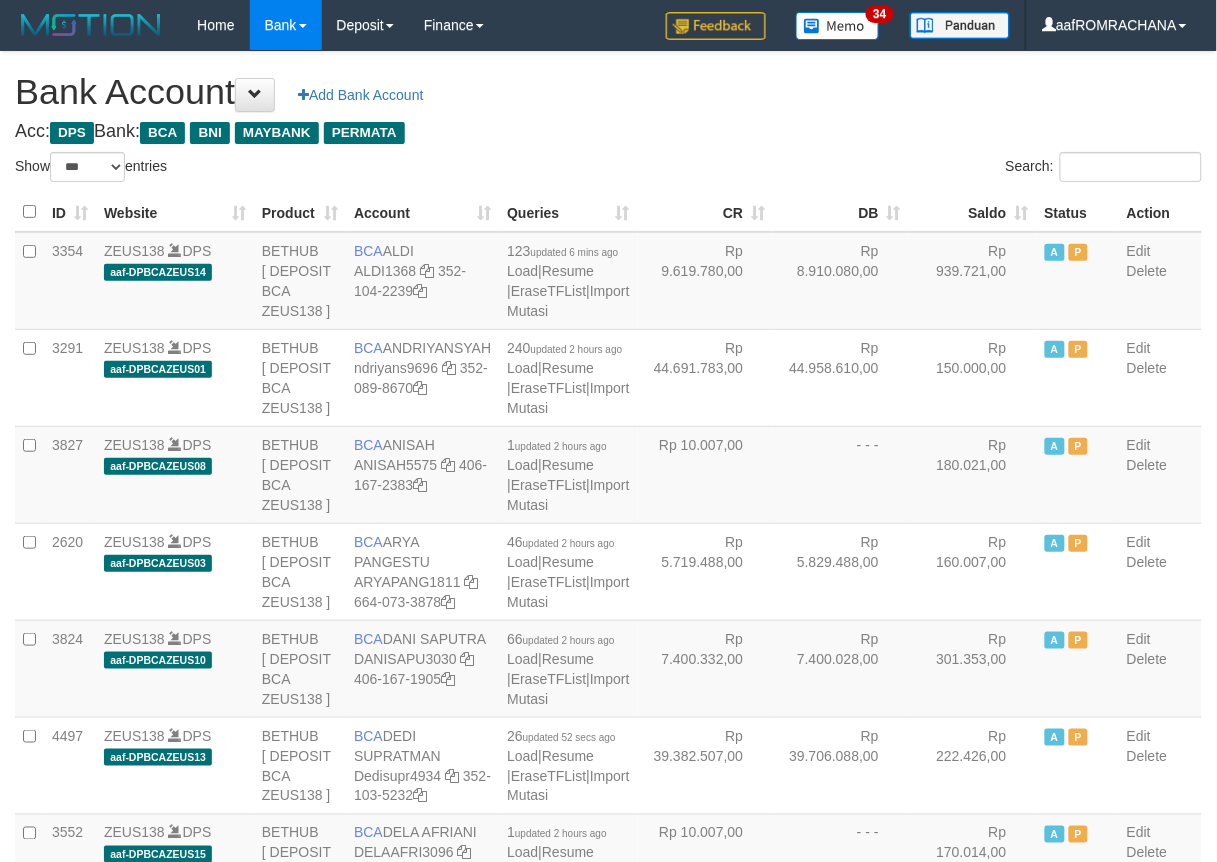 click on "Saldo" at bounding box center [973, 212] 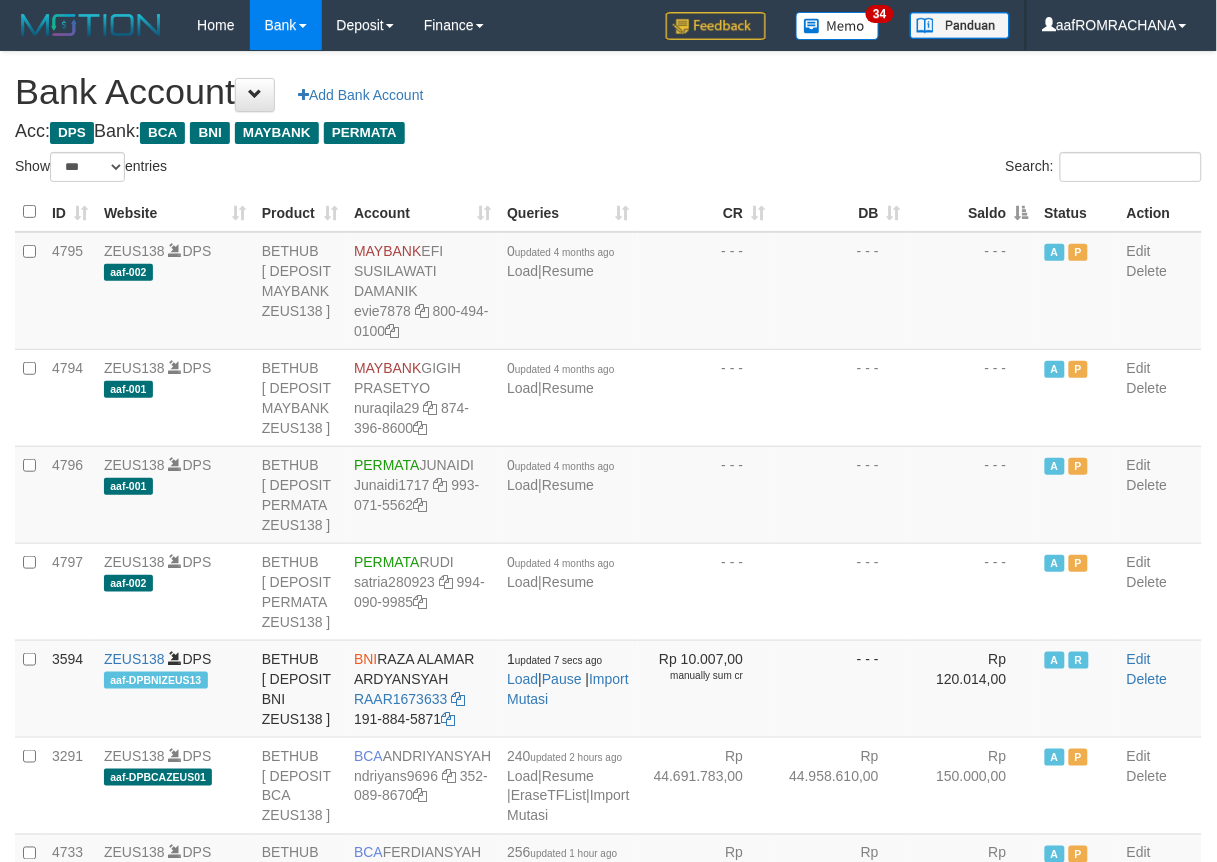 click on "Saldo" at bounding box center (973, 212) 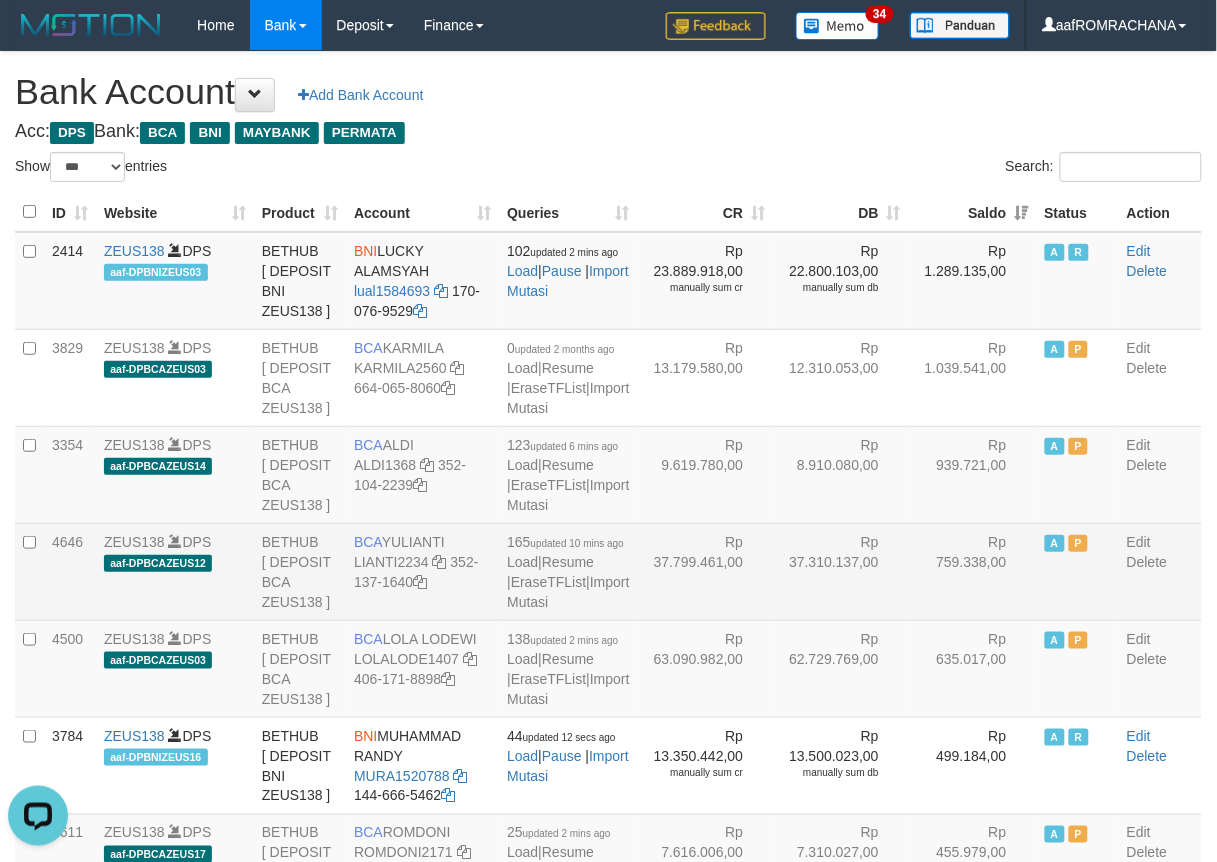 scroll, scrollTop: 0, scrollLeft: 0, axis: both 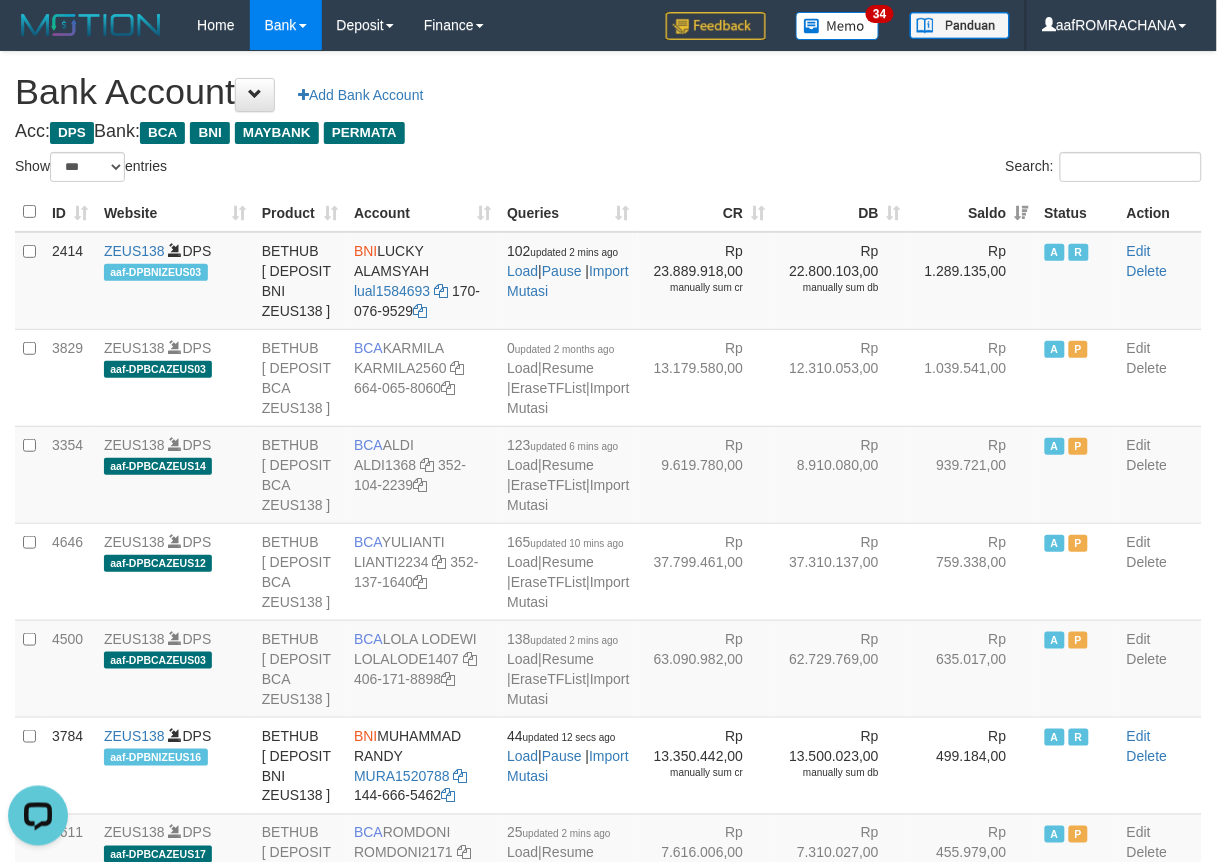 click on "Acc: 										 DPS
Bank:   BCA   BNI   MAYBANK   PERMATA" at bounding box center [608, 132] 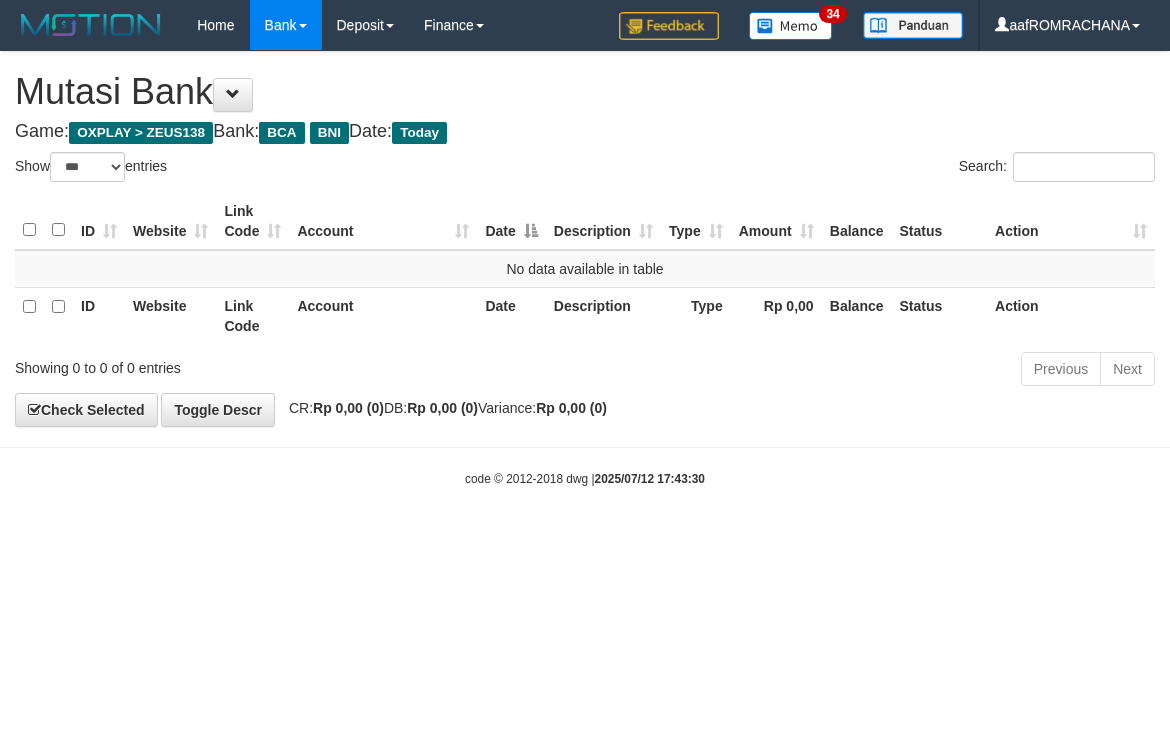 select on "***" 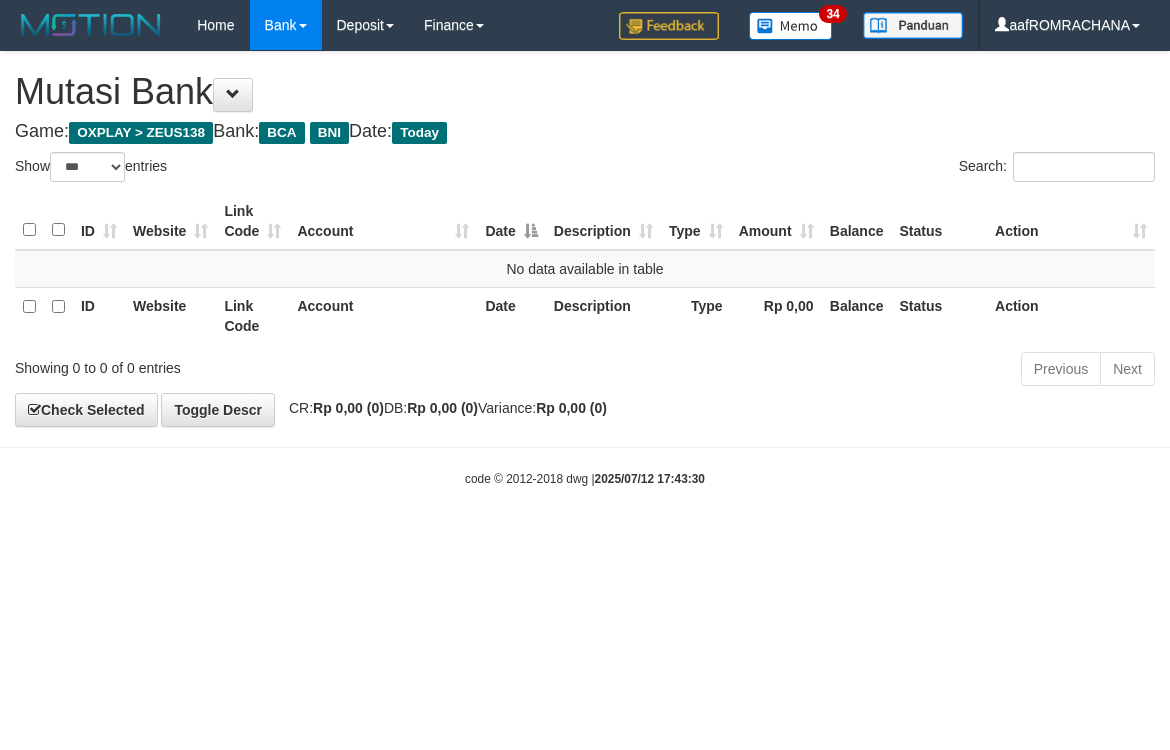 scroll, scrollTop: 0, scrollLeft: 0, axis: both 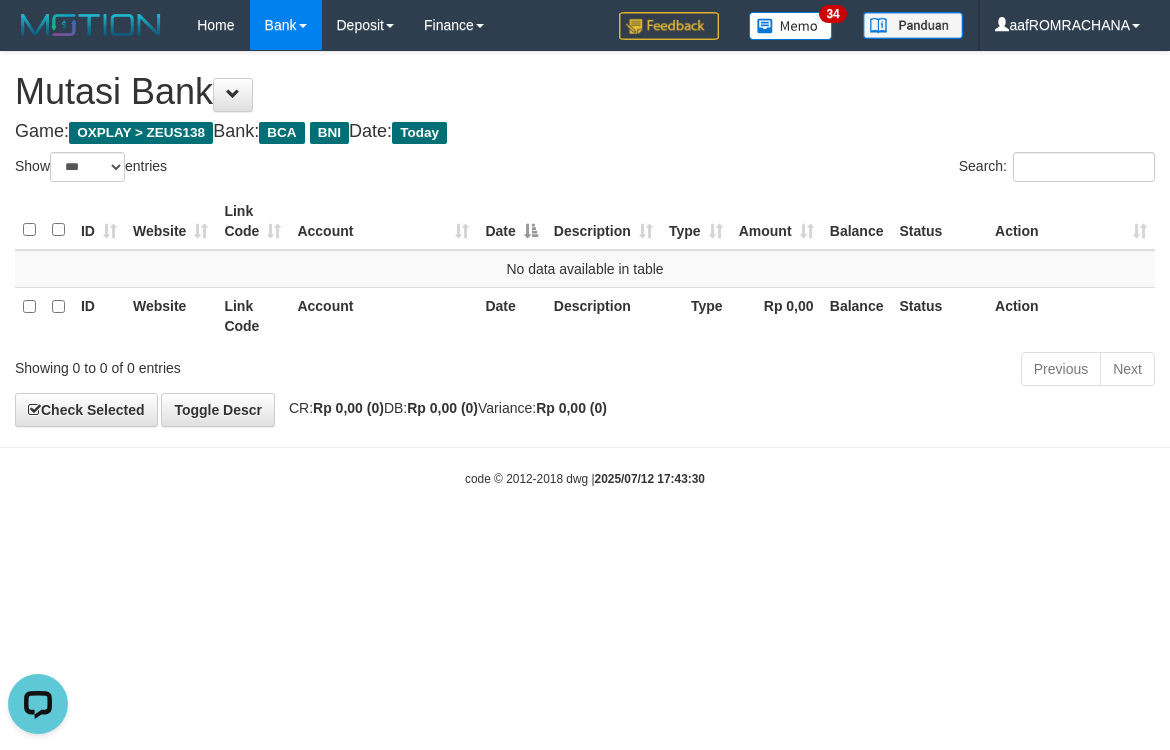 click on "Toggle navigation
Home
Bank
Account List
Load
By Website
Group
[OXPLAY]													ZEUS138
By Load Group (DPS)
Sync" at bounding box center [585, 269] 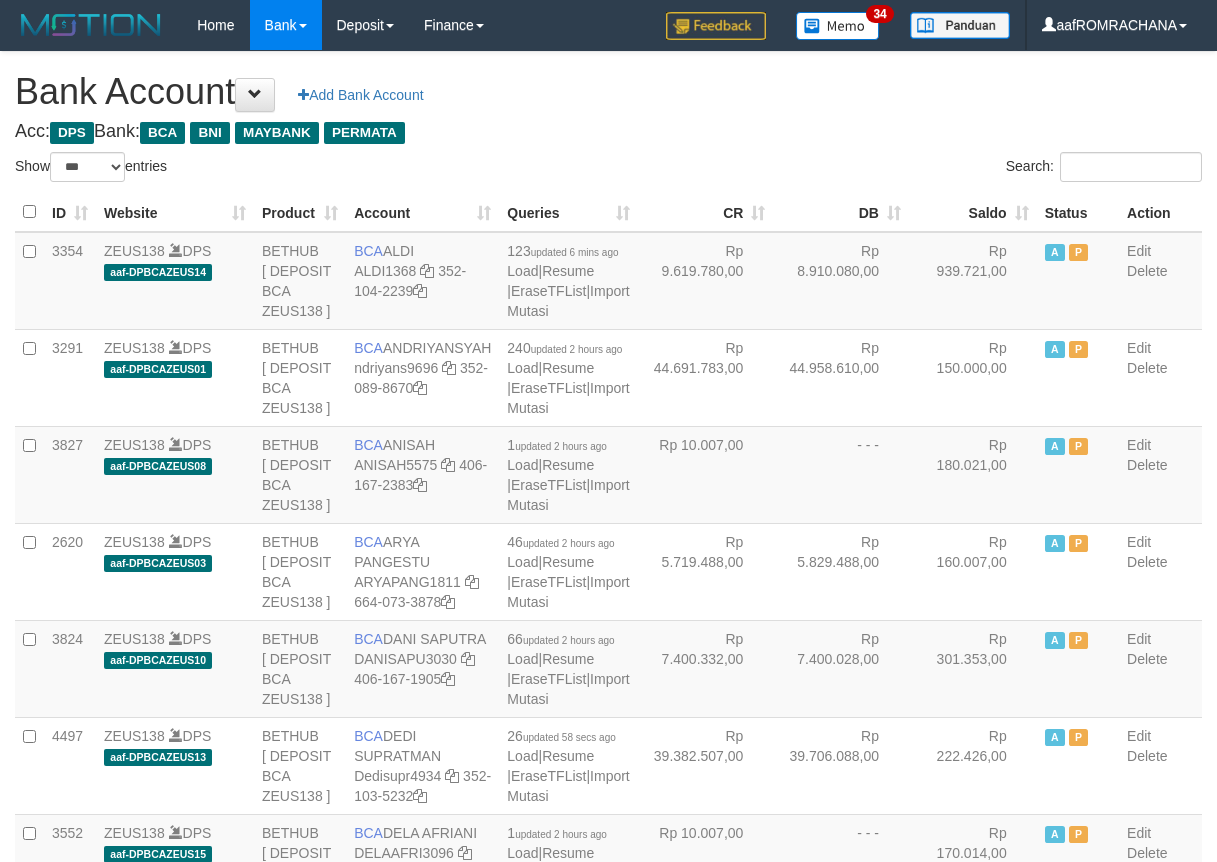 select on "***" 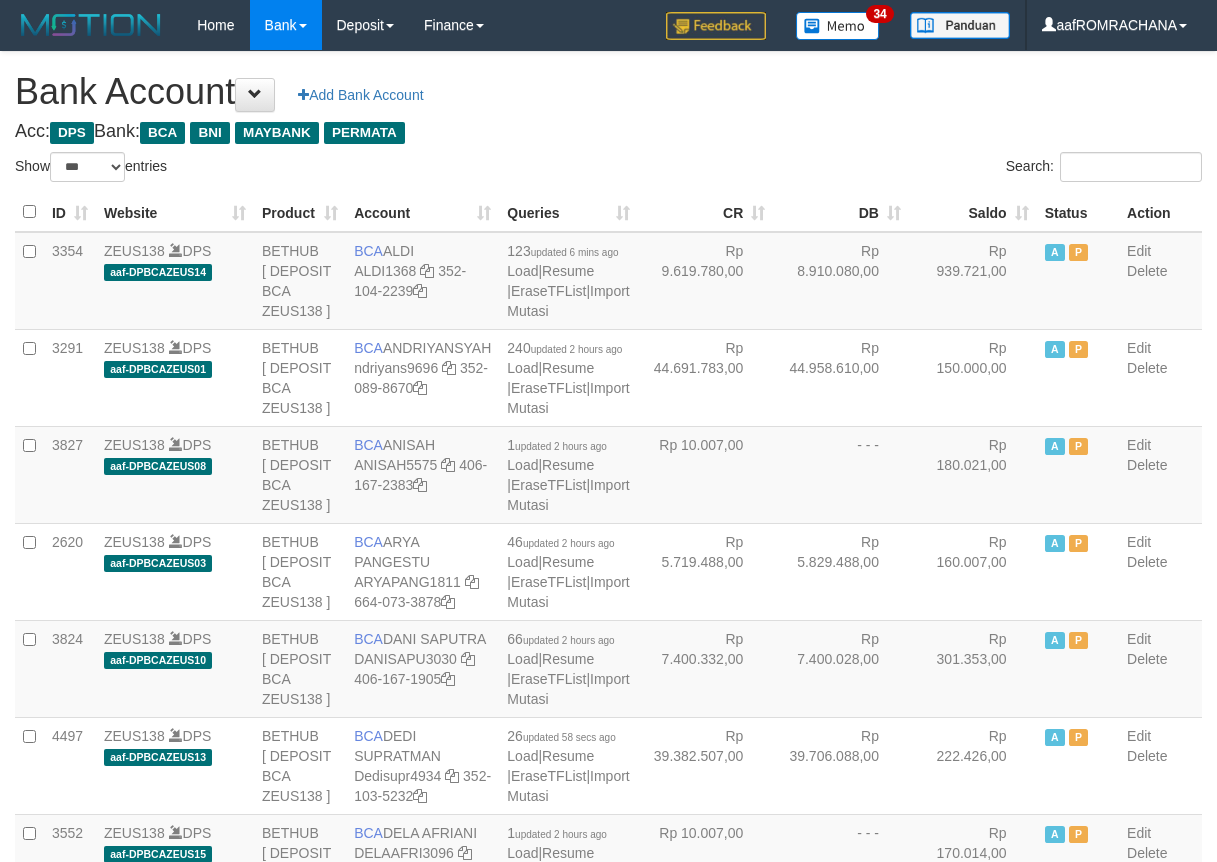 scroll, scrollTop: 0, scrollLeft: 0, axis: both 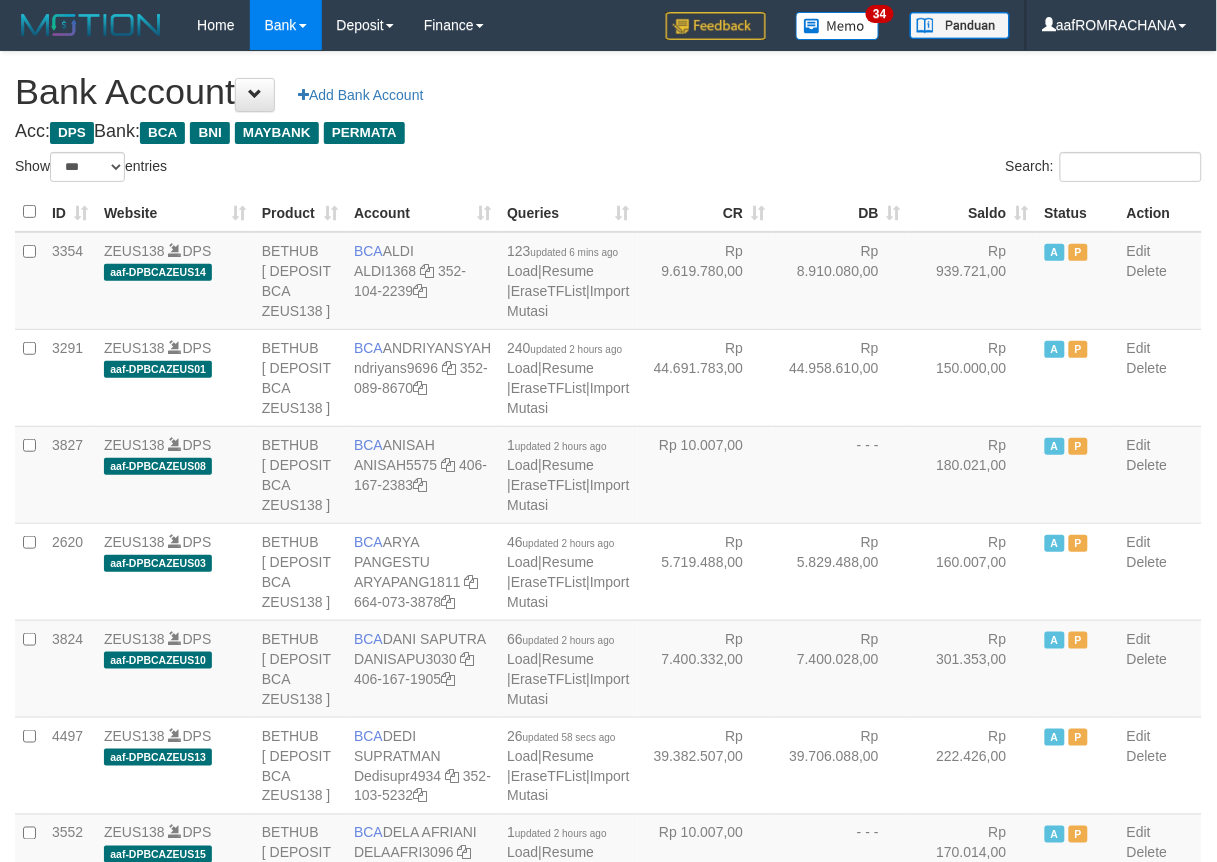 click on "Saldo" at bounding box center [973, 212] 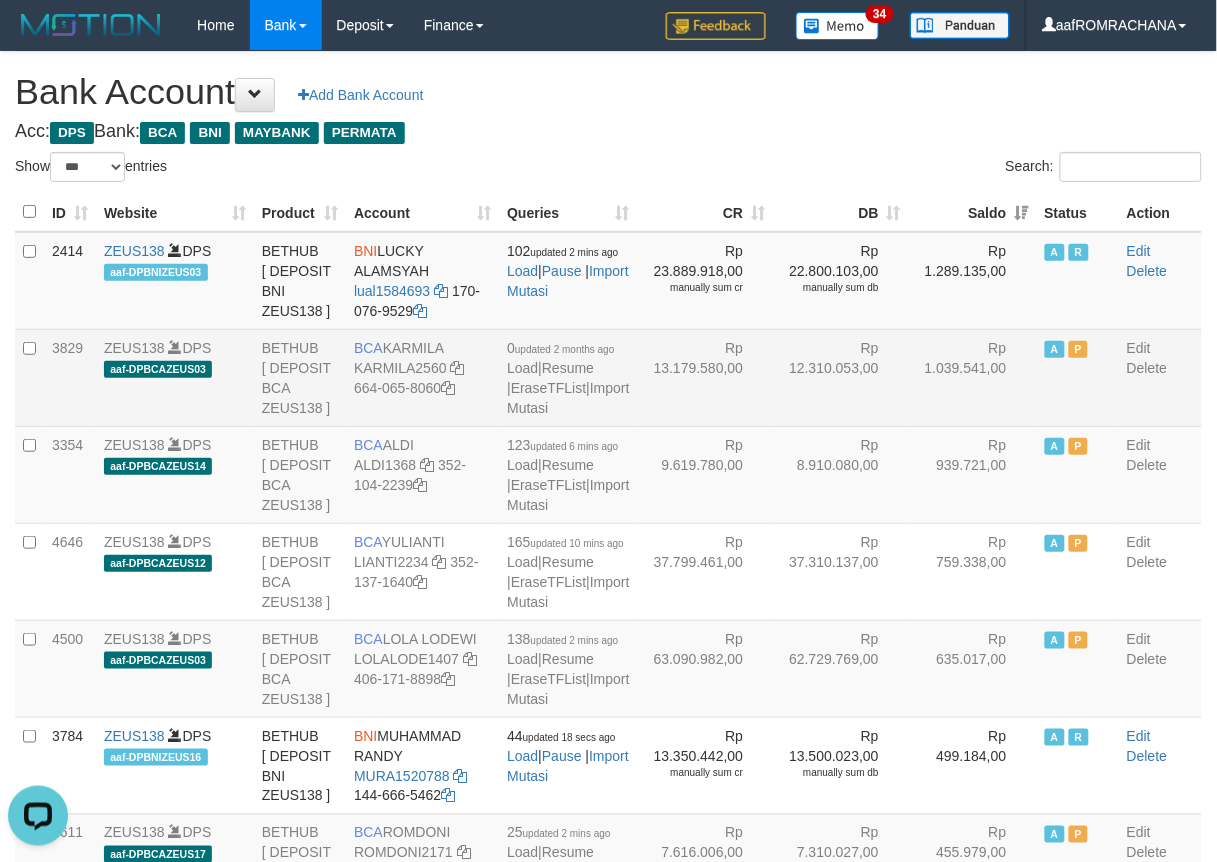 scroll, scrollTop: 0, scrollLeft: 0, axis: both 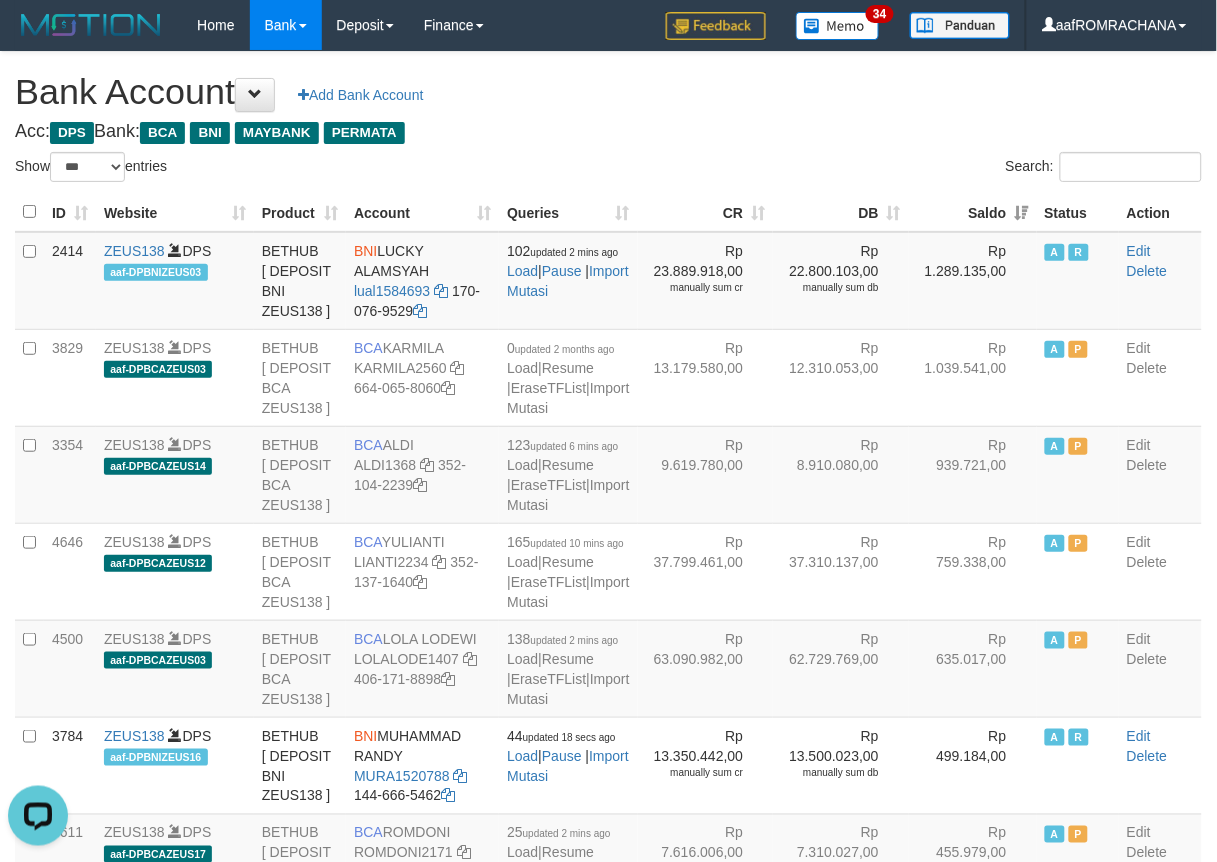 drag, startPoint x: 2, startPoint y: 438, endPoint x: 713, endPoint y: 126, distance: 776.4438 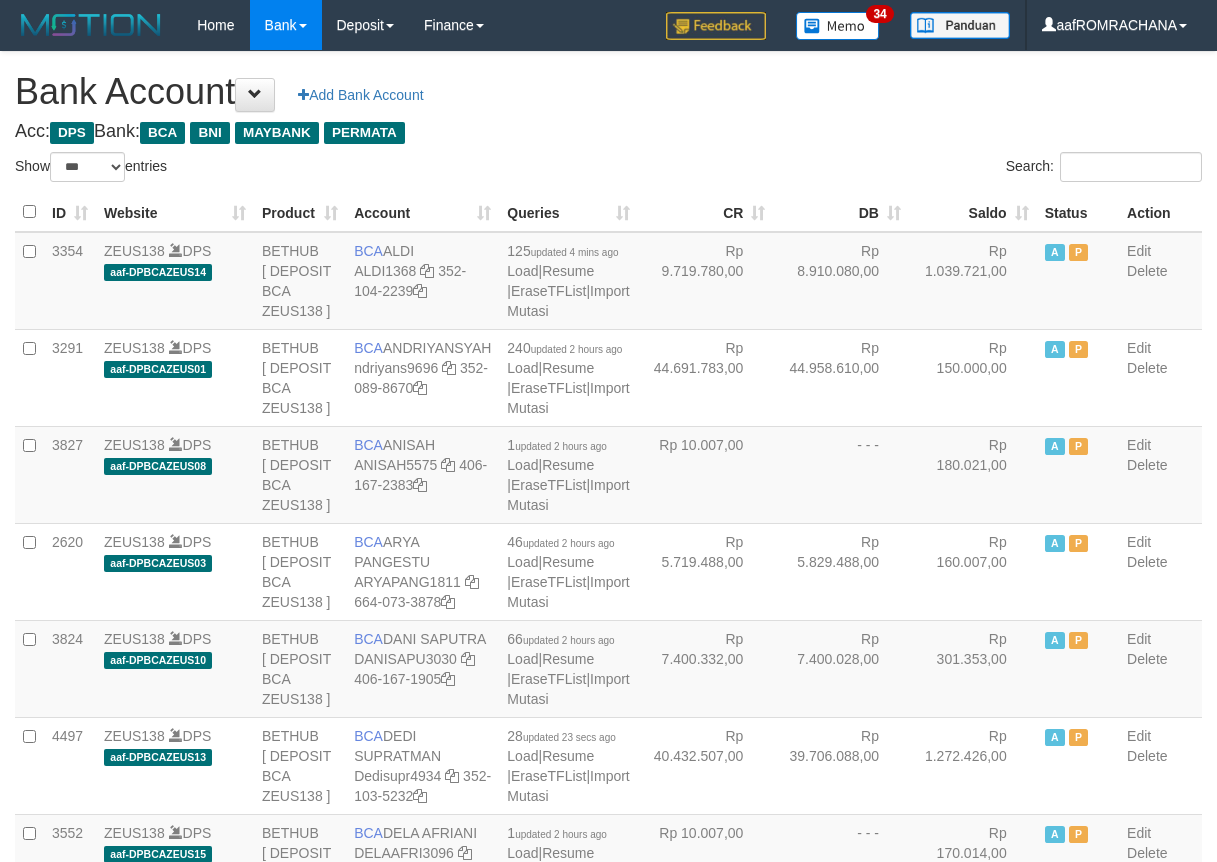 select on "***" 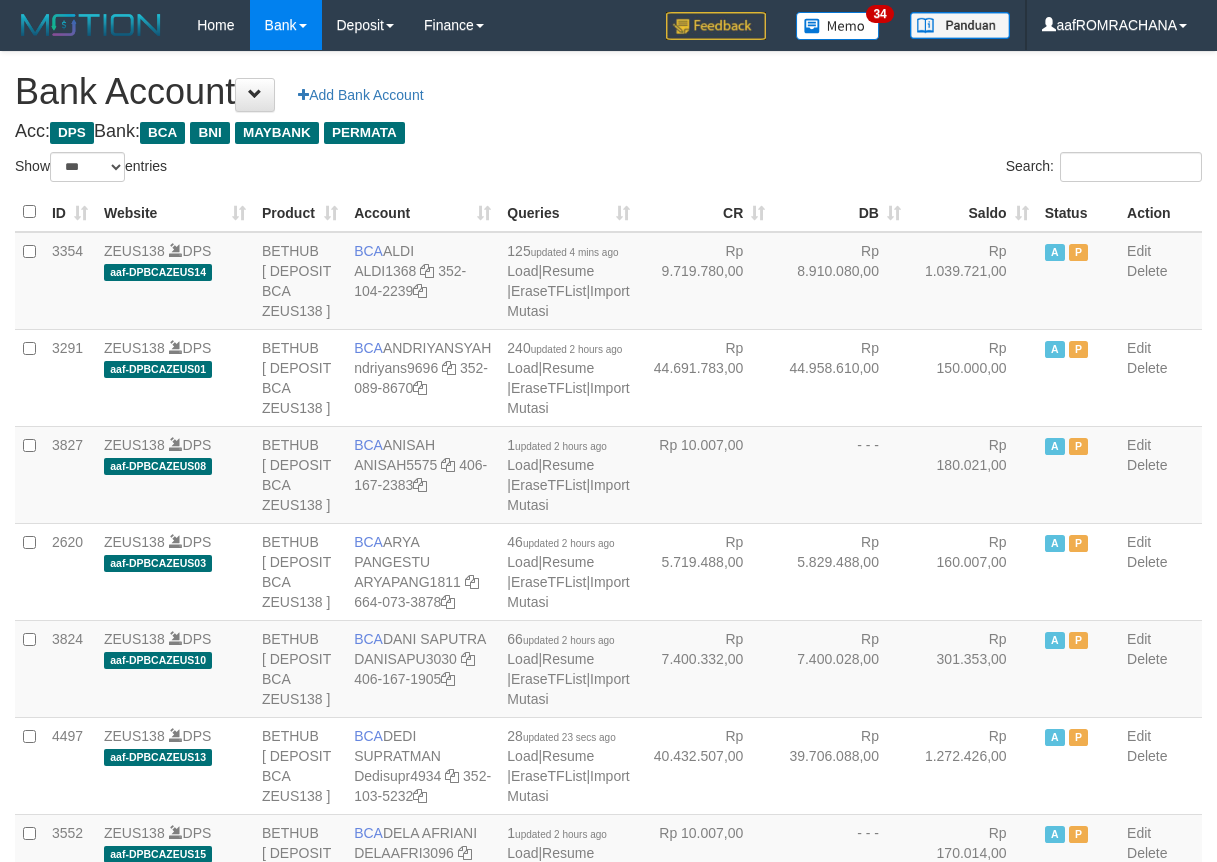 scroll, scrollTop: 0, scrollLeft: 0, axis: both 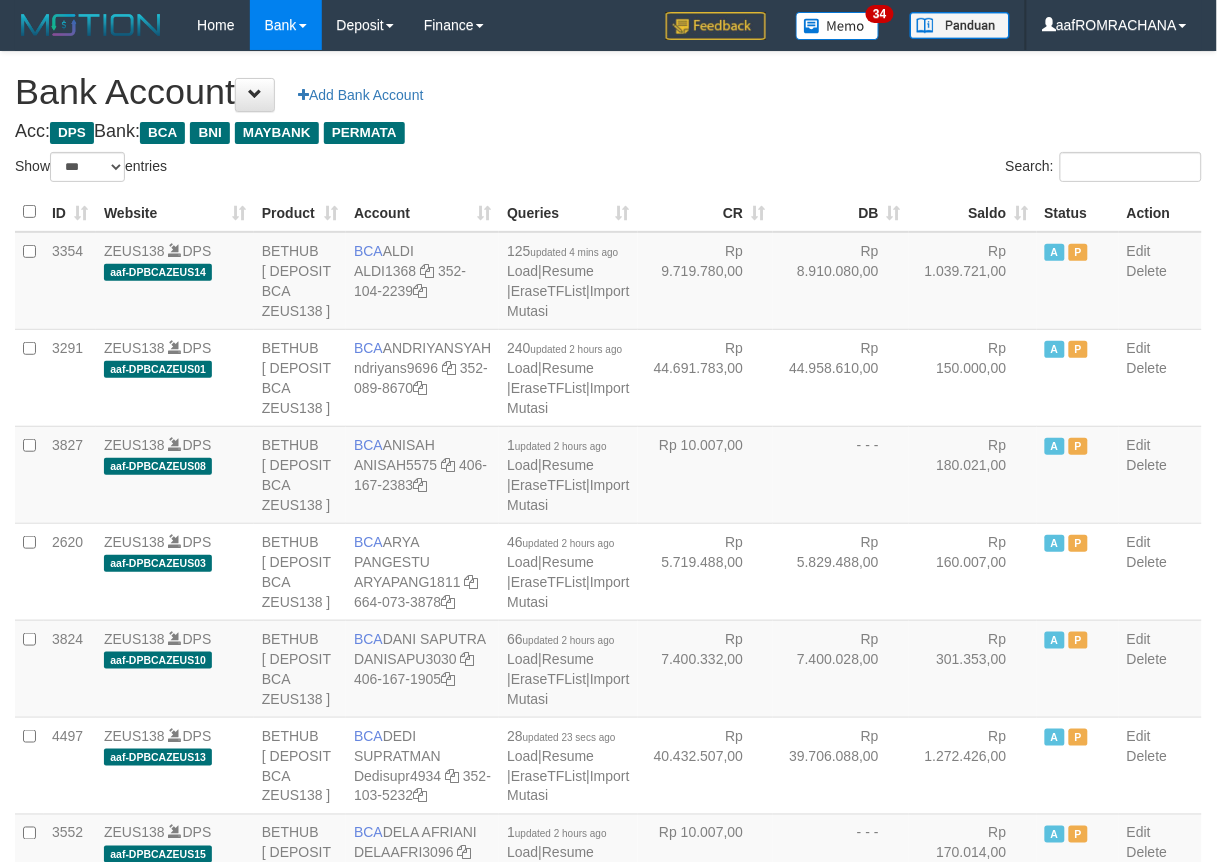 click on "Acc: 										 DPS
Bank:   BCA   BNI   MAYBANK   PERMATA" at bounding box center (608, 132) 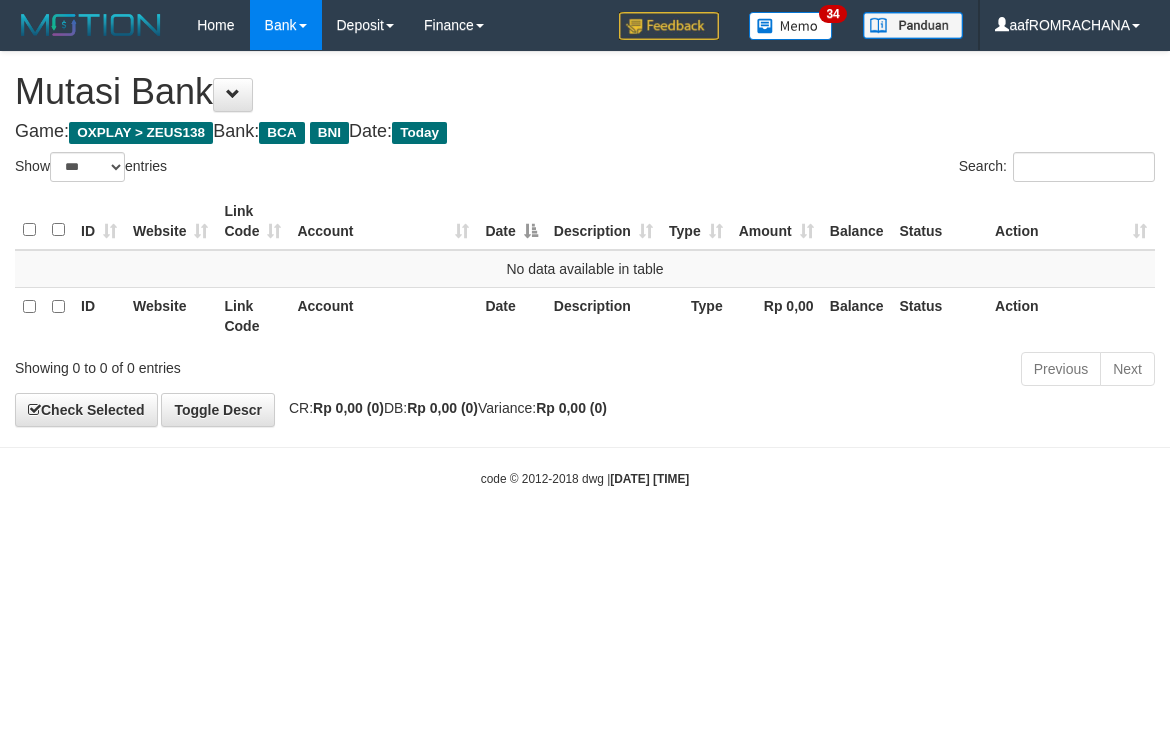 select on "***" 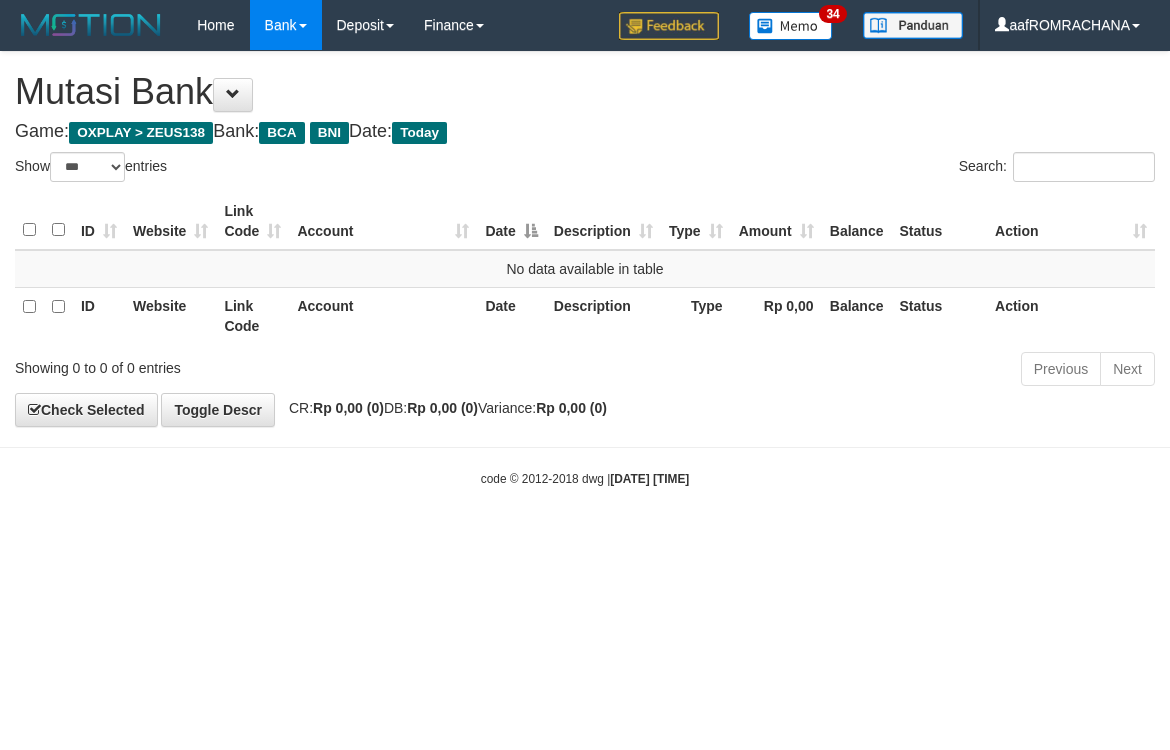 scroll, scrollTop: 0, scrollLeft: 0, axis: both 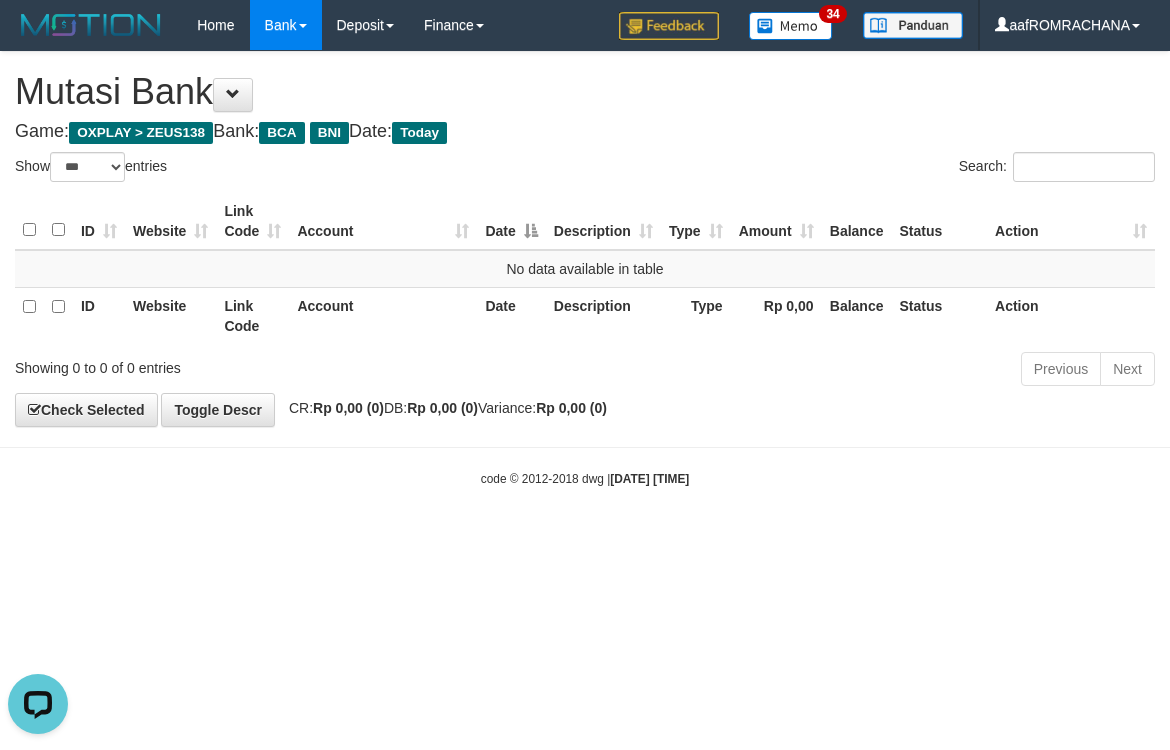 click on "Toggle navigation
Home
Bank
Account List
Load
By Website
Group
[OXPLAY]													ZEUS138
By Load Group (DPS)
Sync" at bounding box center [585, 269] 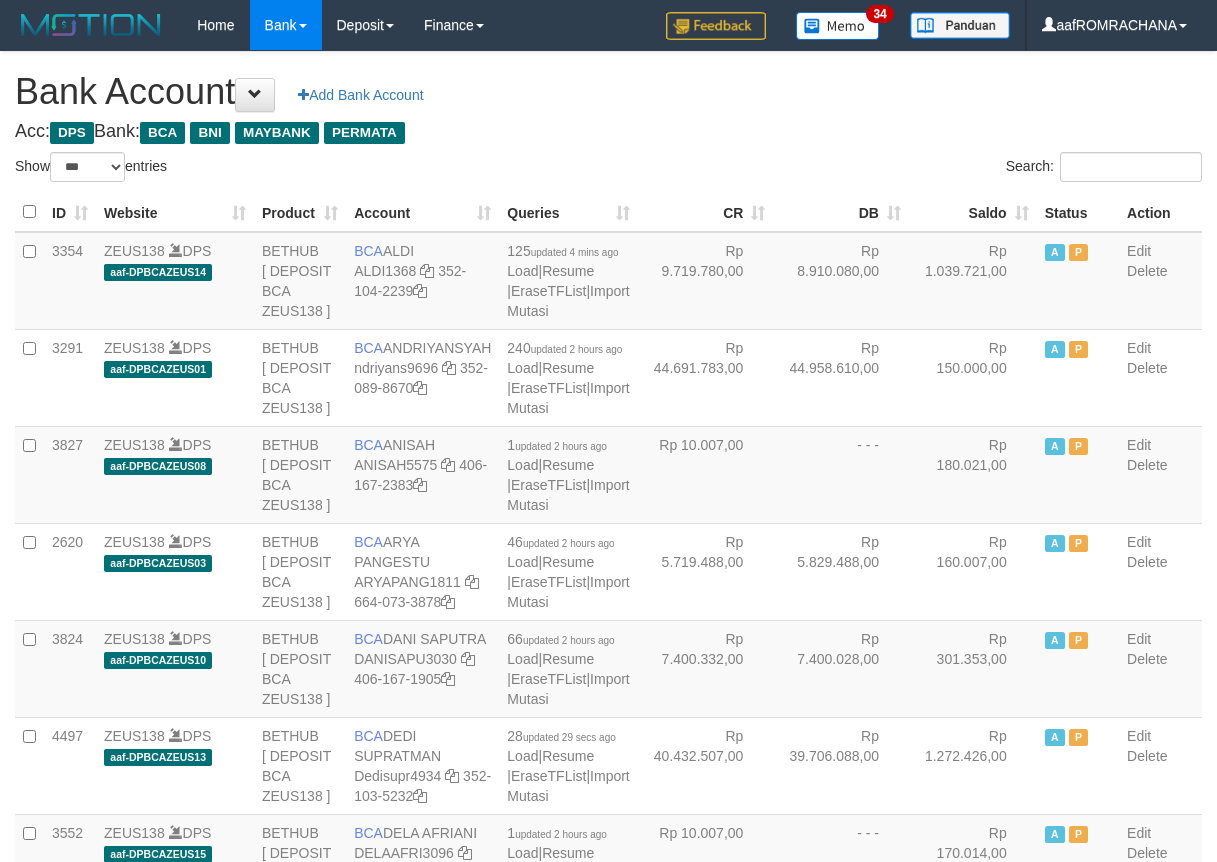 select on "***" 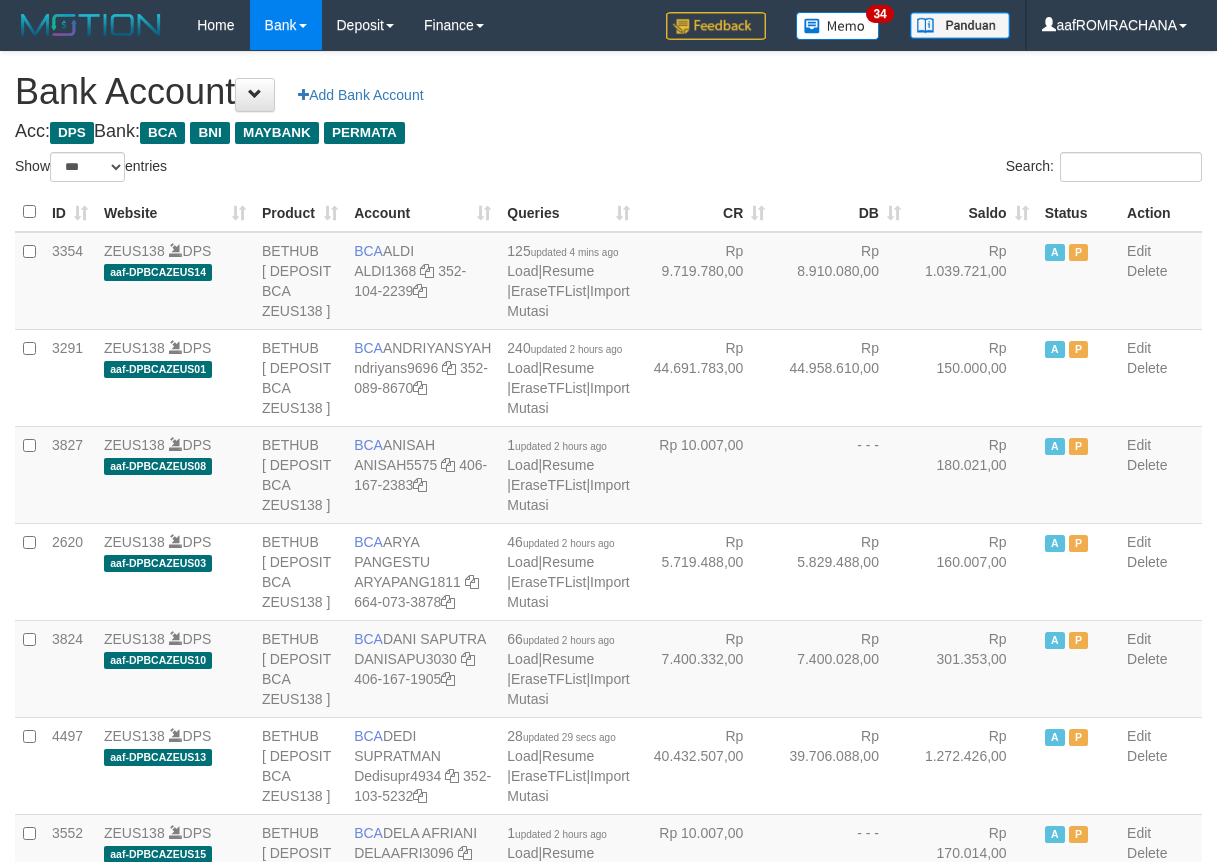 scroll, scrollTop: 0, scrollLeft: 0, axis: both 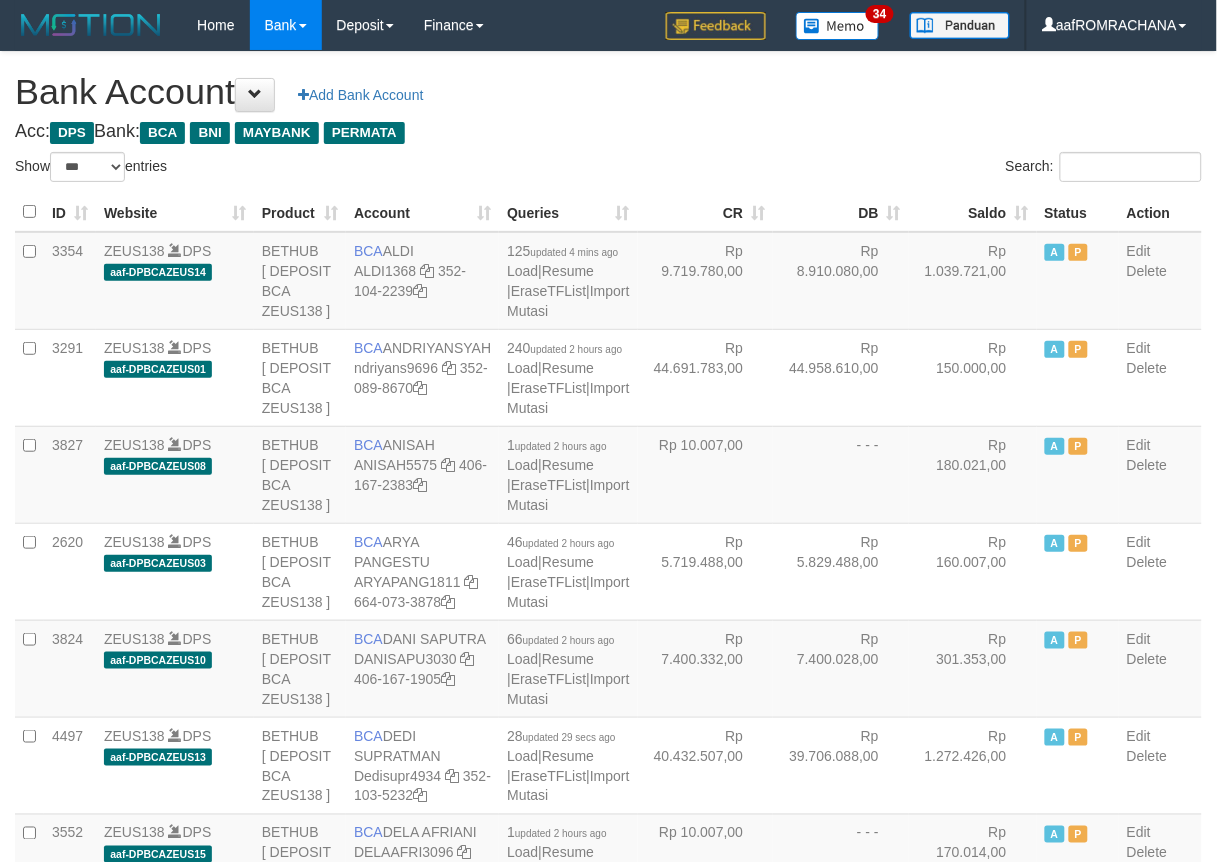 click on "Saldo" at bounding box center (973, 212) 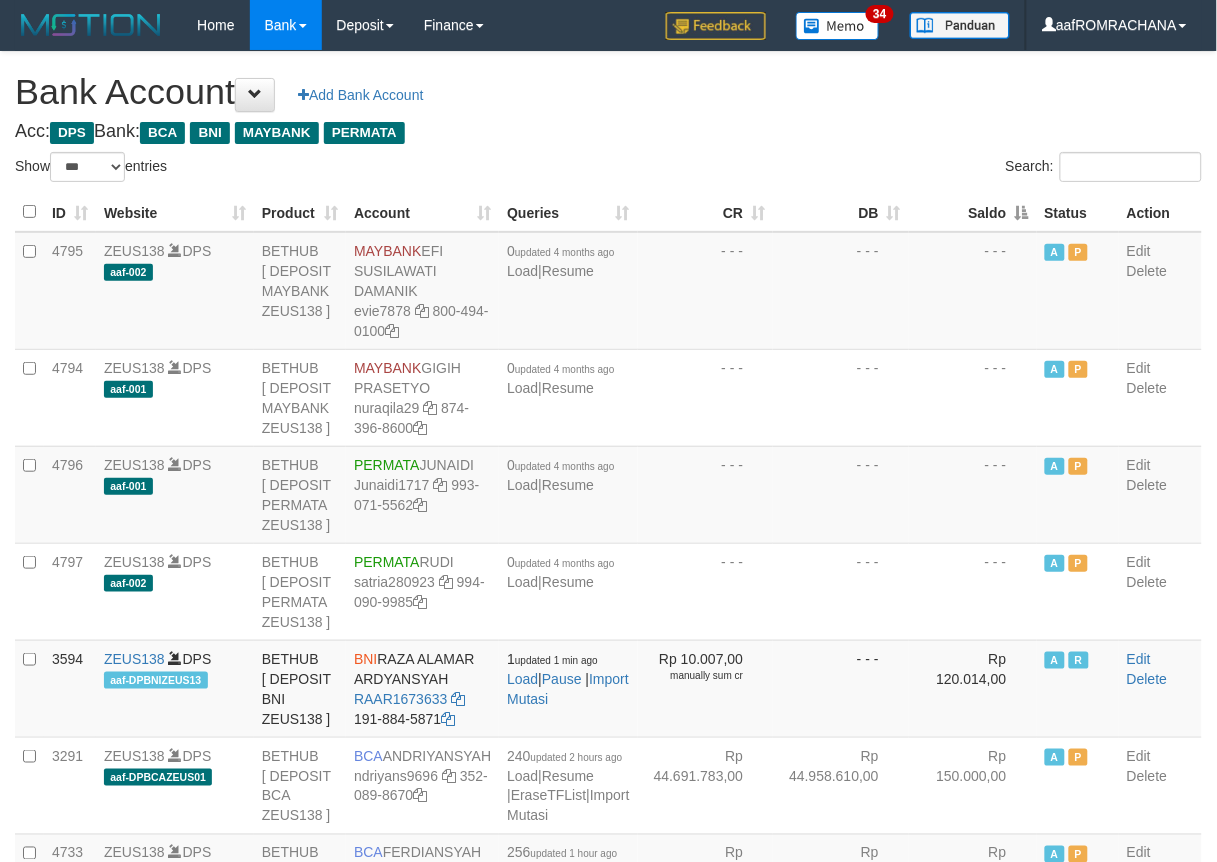click on "Saldo" at bounding box center [973, 212] 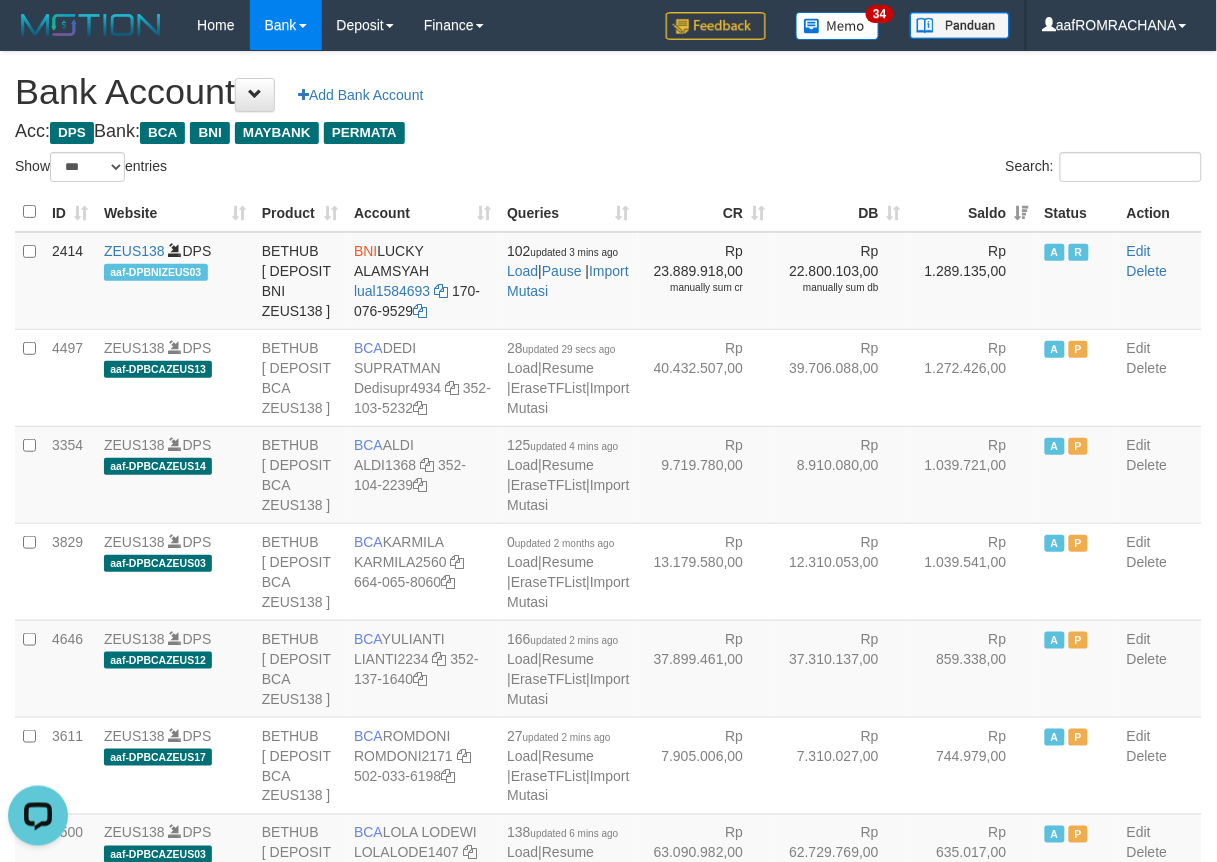 scroll, scrollTop: 0, scrollLeft: 0, axis: both 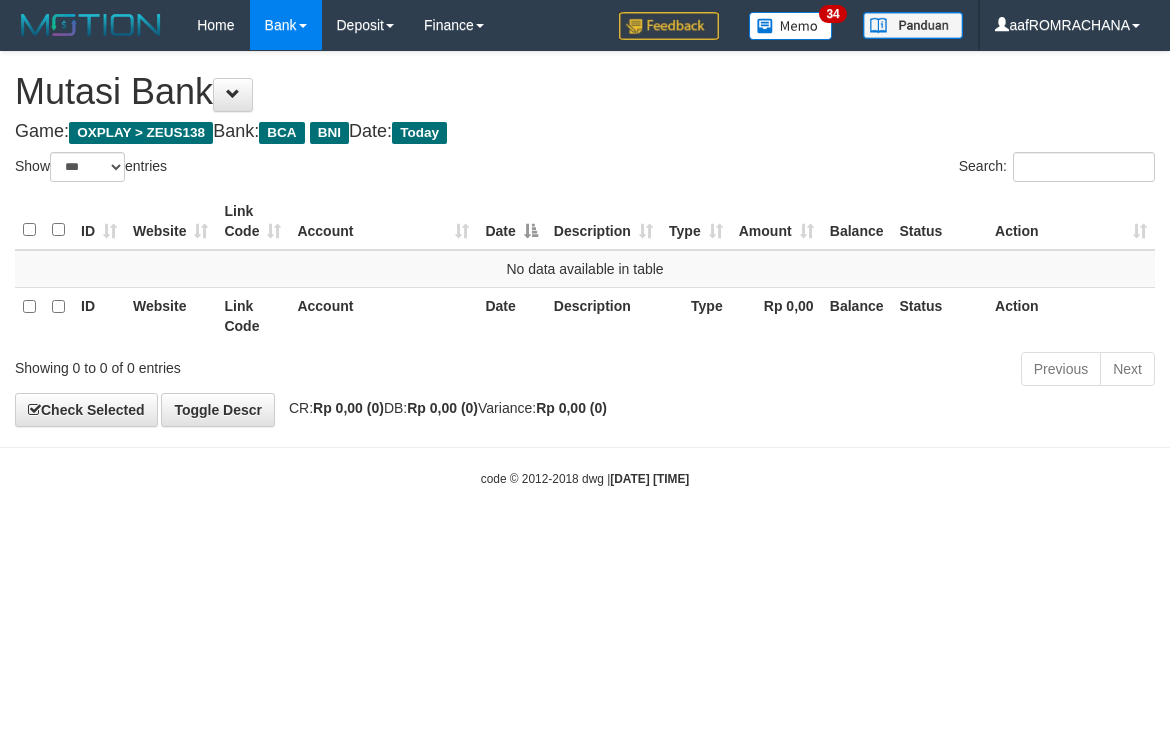 select on "***" 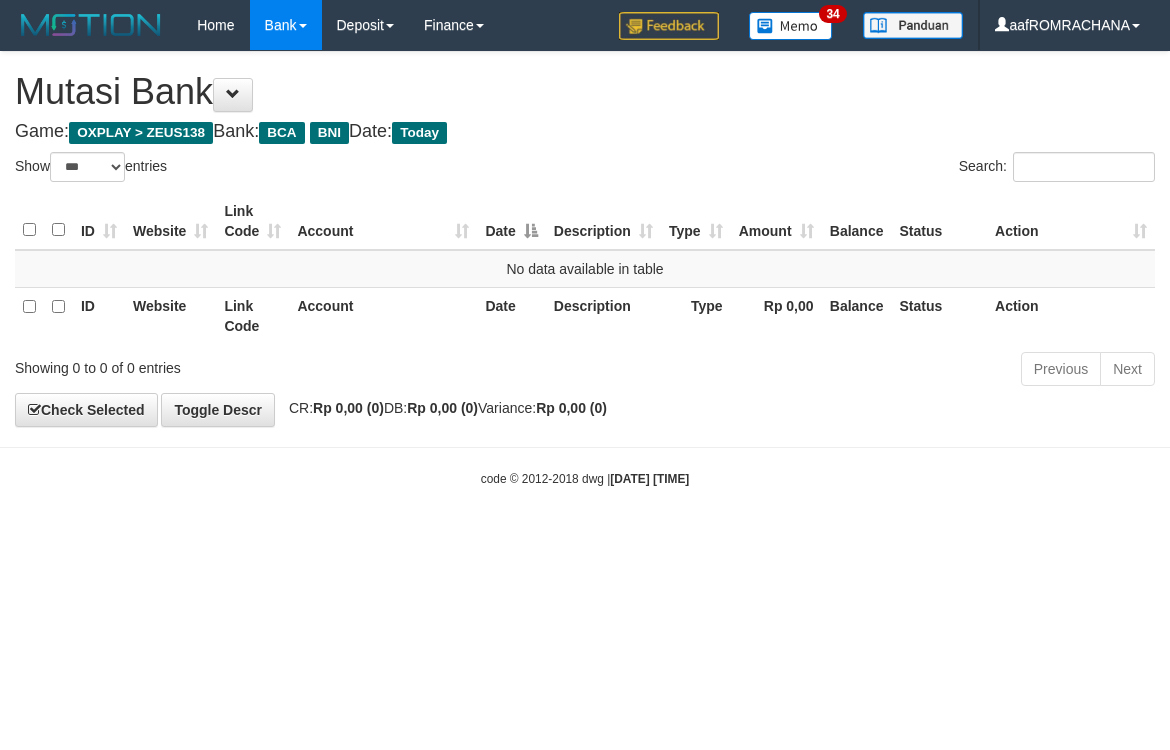 scroll, scrollTop: 0, scrollLeft: 0, axis: both 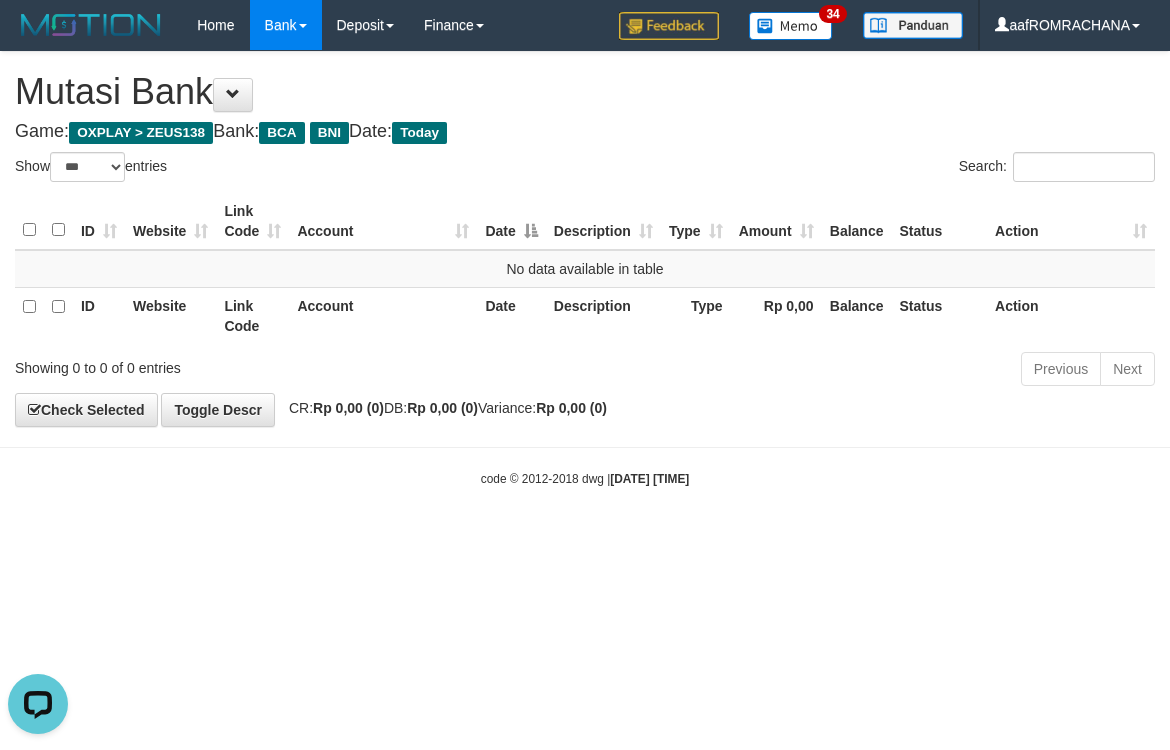 click on "Toggle navigation
Home
Bank
Account List
Load
By Website
Group
[OXPLAY]													ZEUS138
By Load Group (DPS)
Sync" at bounding box center [585, 269] 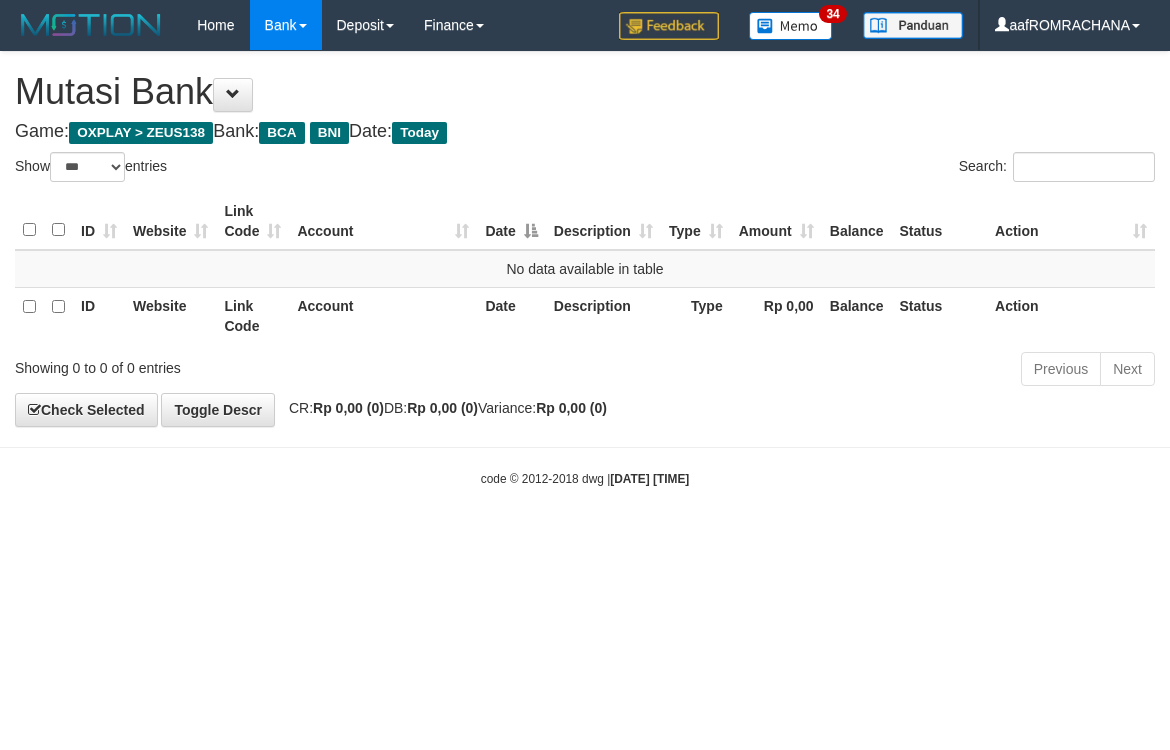 select on "***" 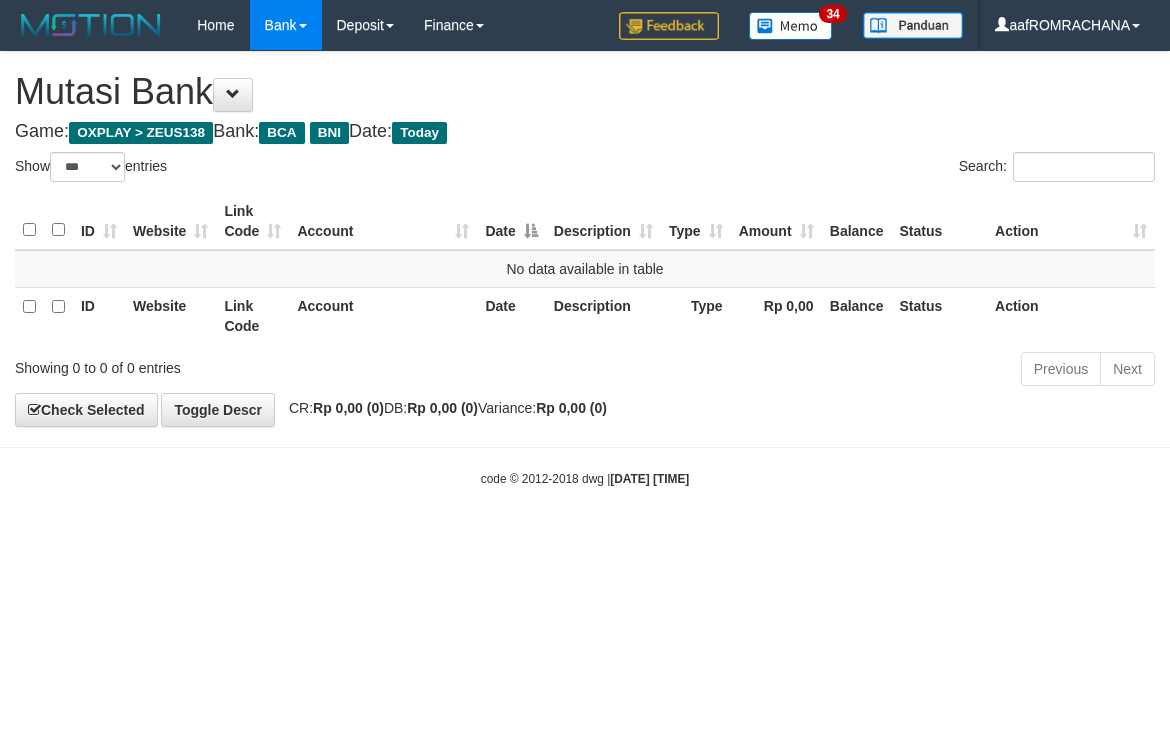 scroll, scrollTop: 0, scrollLeft: 0, axis: both 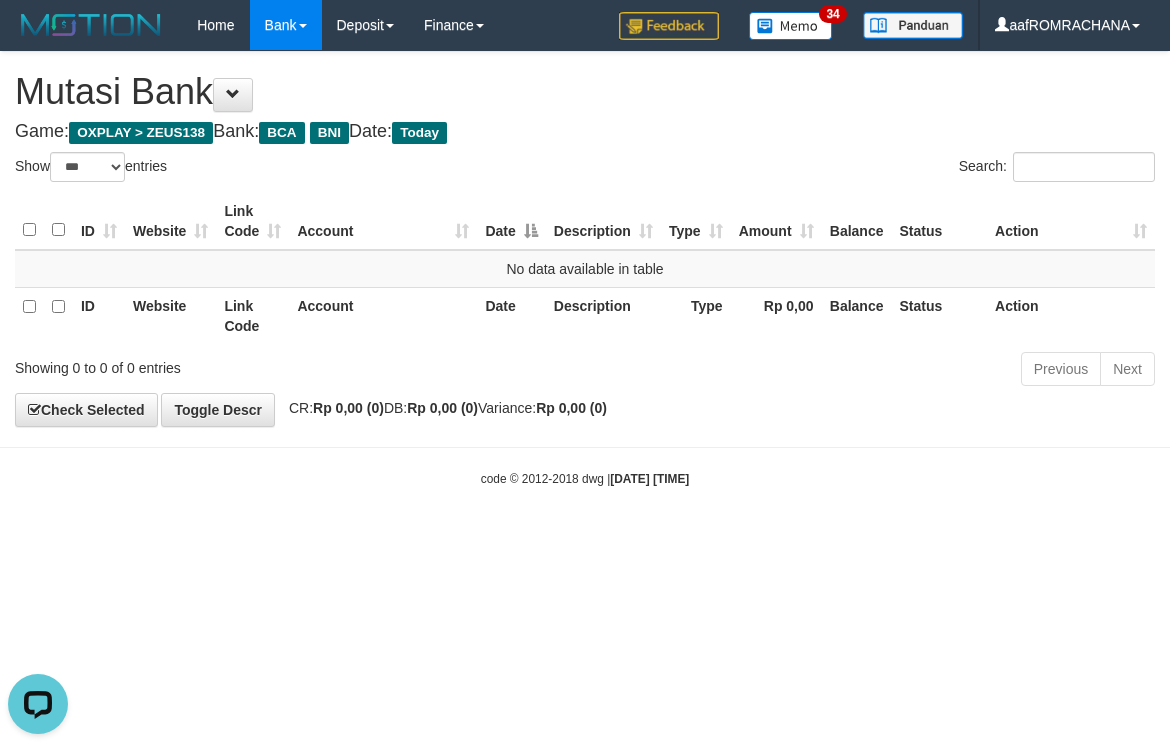 click on "**********" at bounding box center (585, 239) 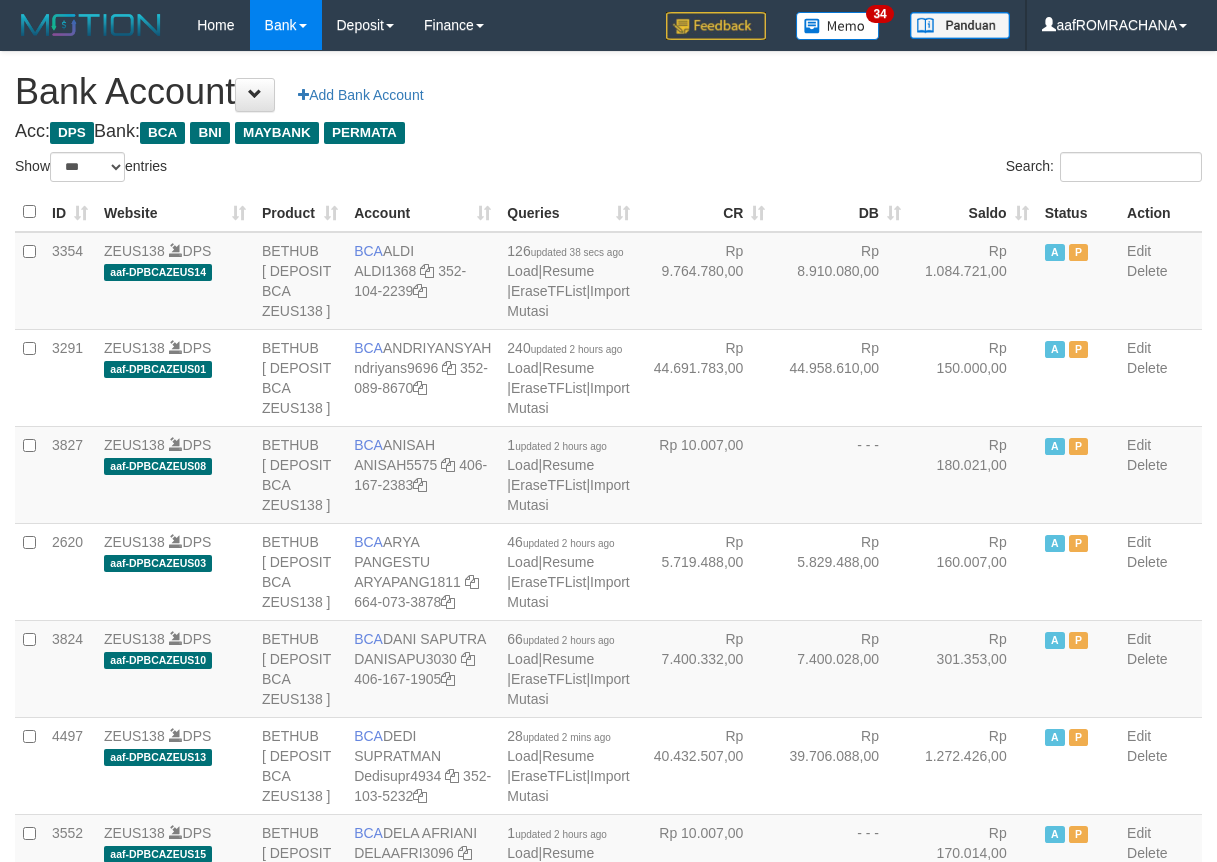 select on "***" 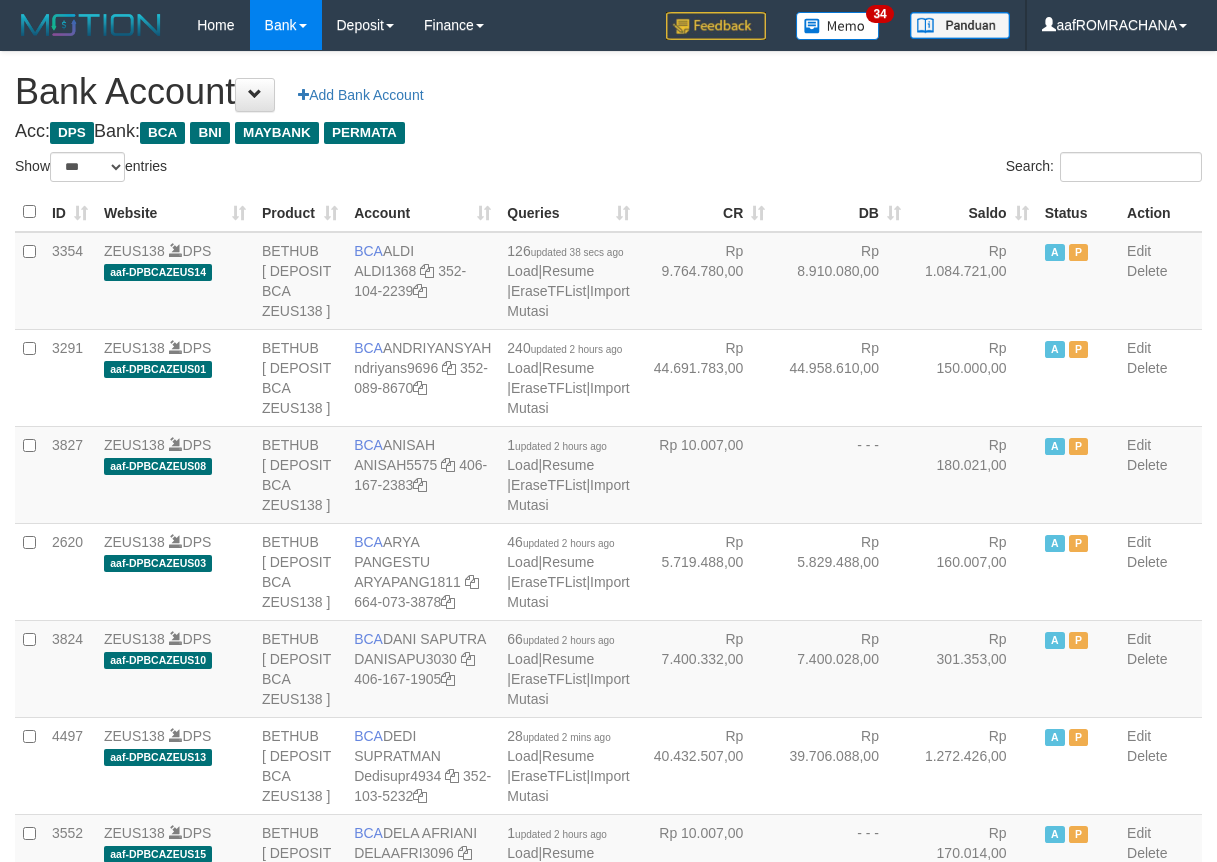 click on "Saldo" at bounding box center [973, 212] 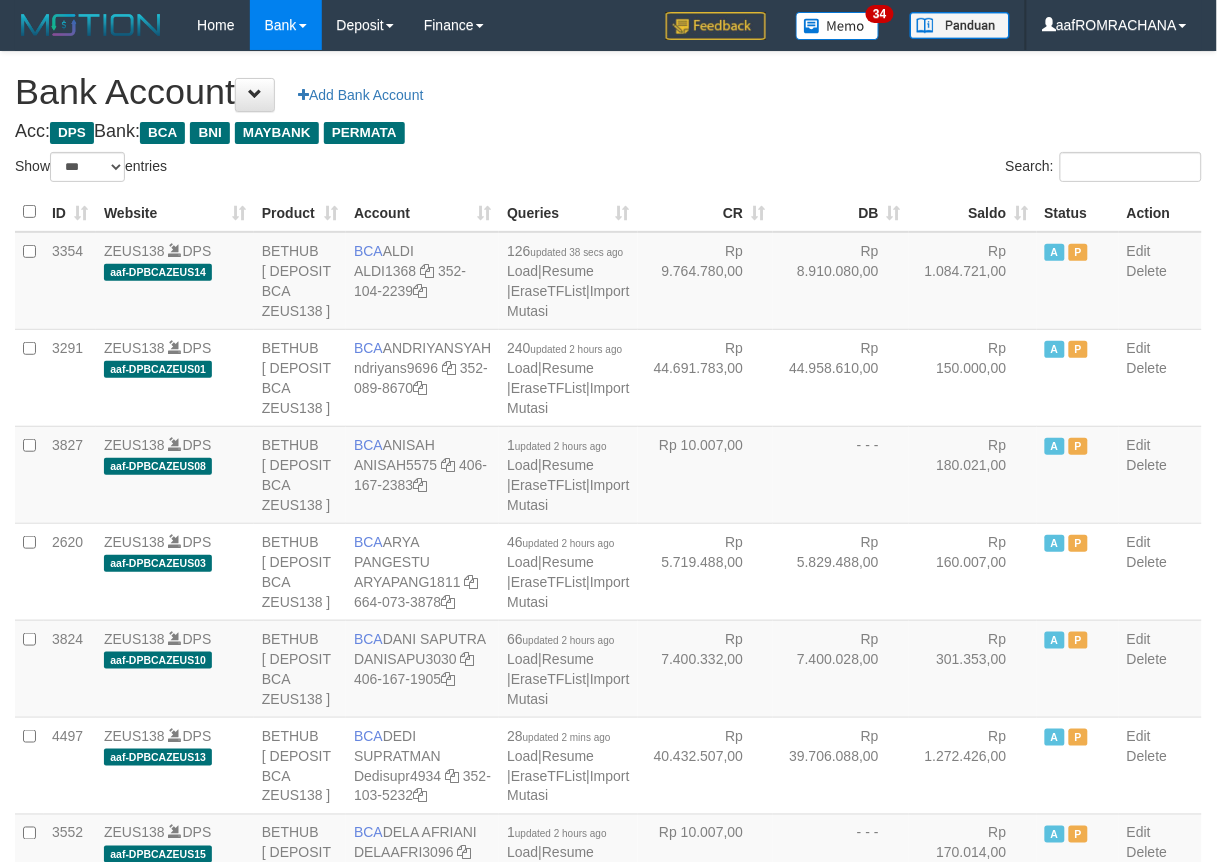 click on "Saldo" at bounding box center (973, 212) 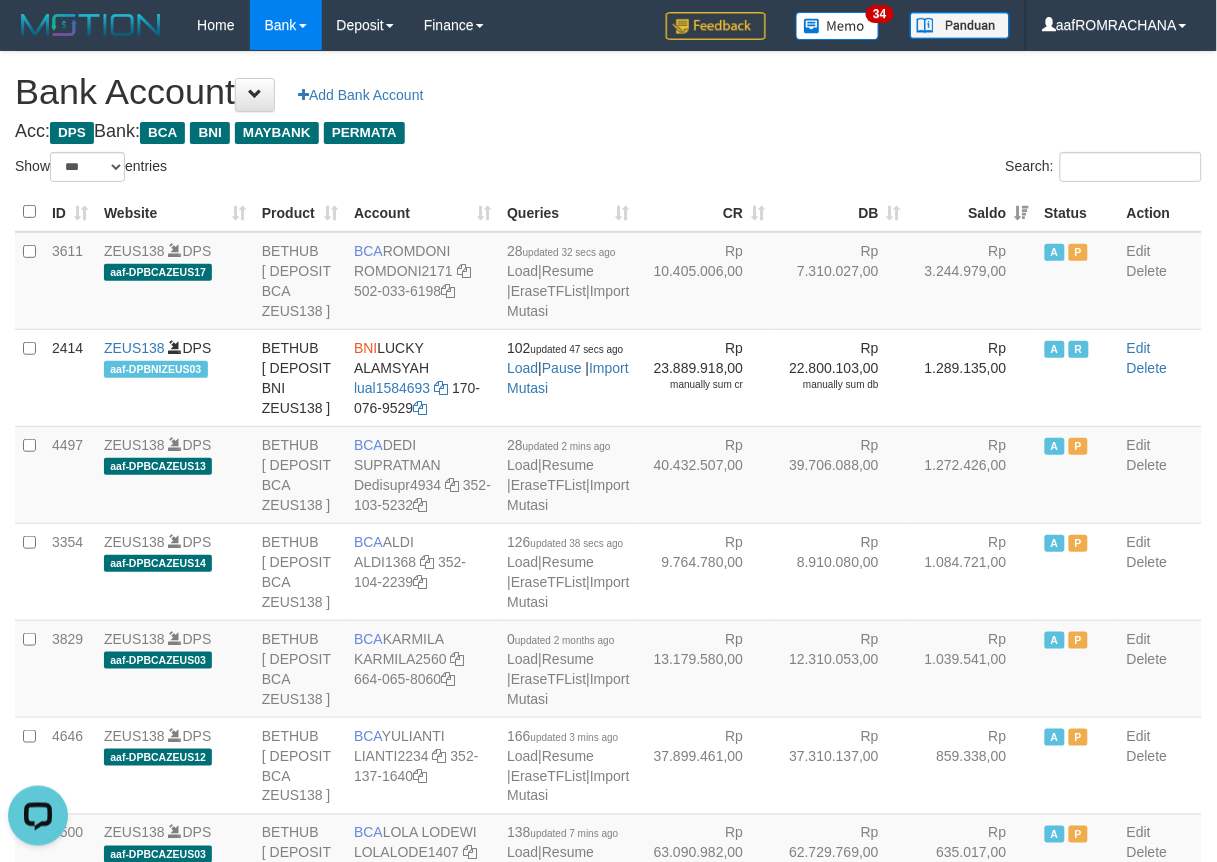 scroll, scrollTop: 0, scrollLeft: 0, axis: both 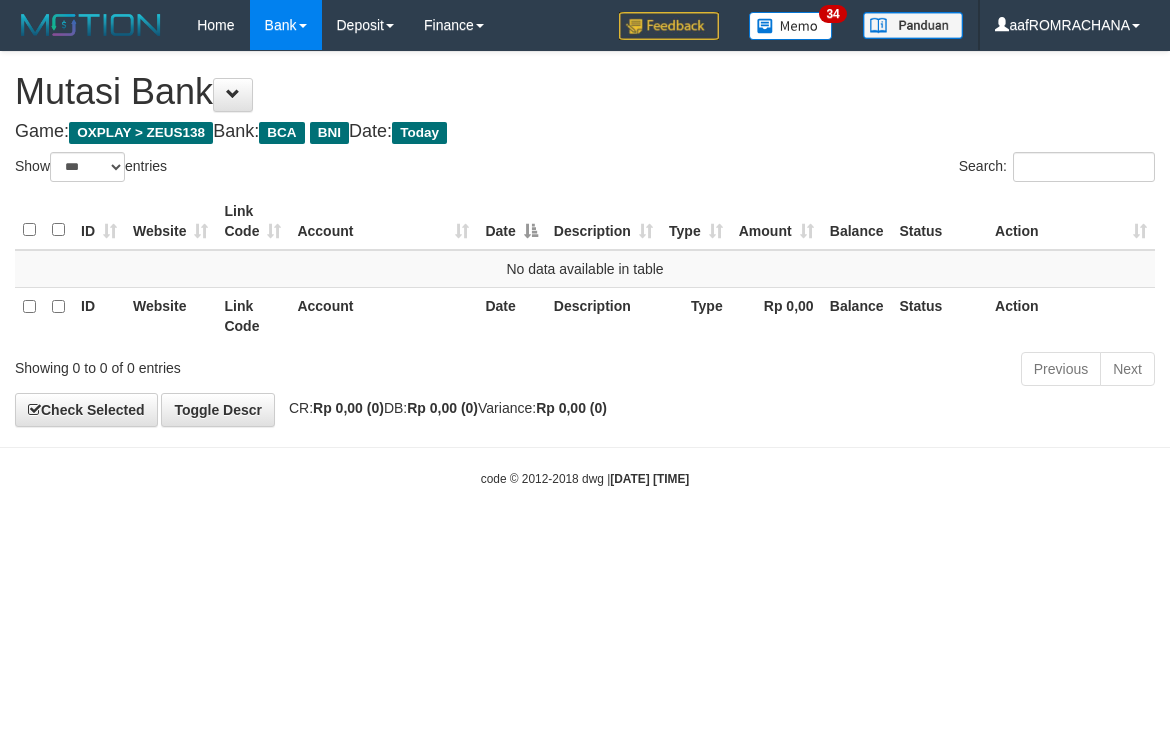 select on "***" 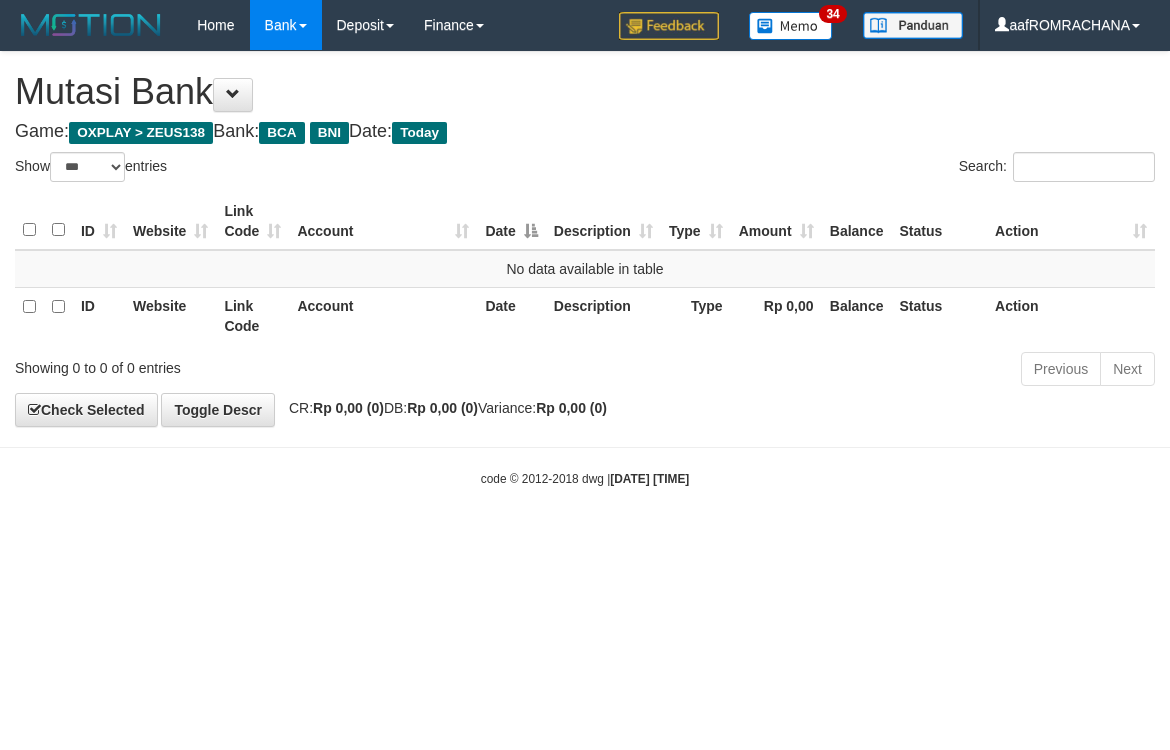 scroll, scrollTop: 0, scrollLeft: 0, axis: both 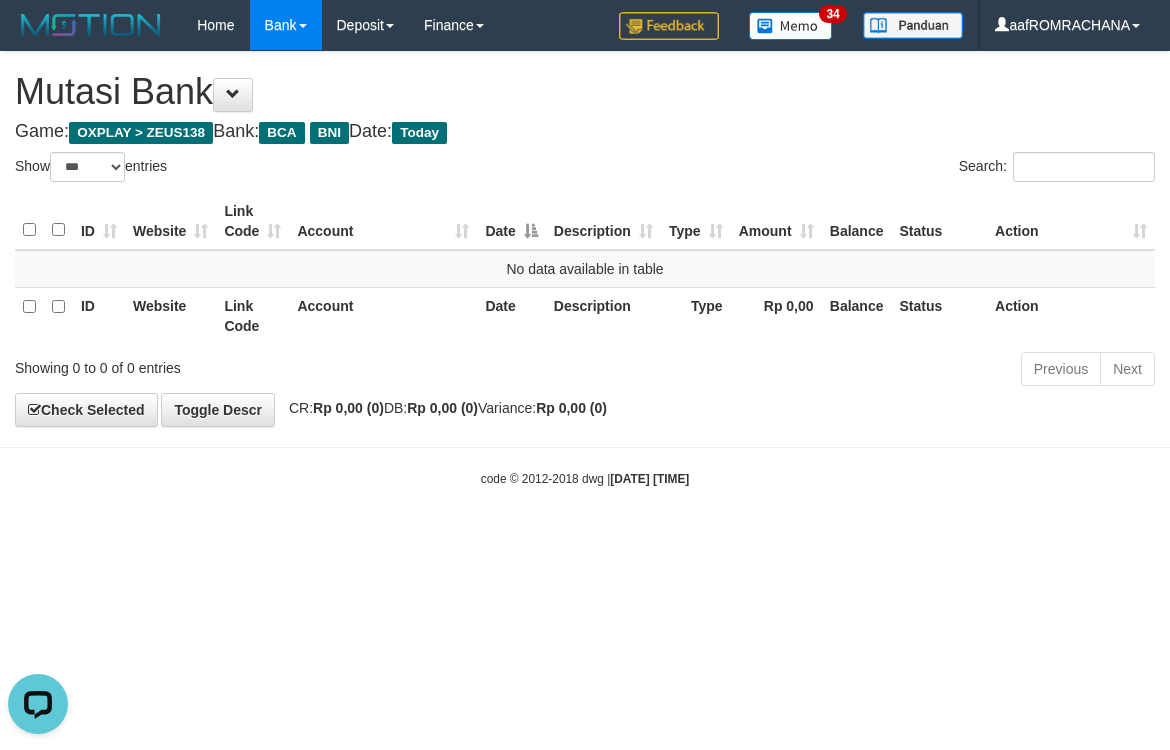 click on "Toggle navigation
Home
Bank
Account List
Load
By Website
Group
[OXPLAY]													ZEUS138
By Load Group (DPS)
Sync" at bounding box center [585, 269] 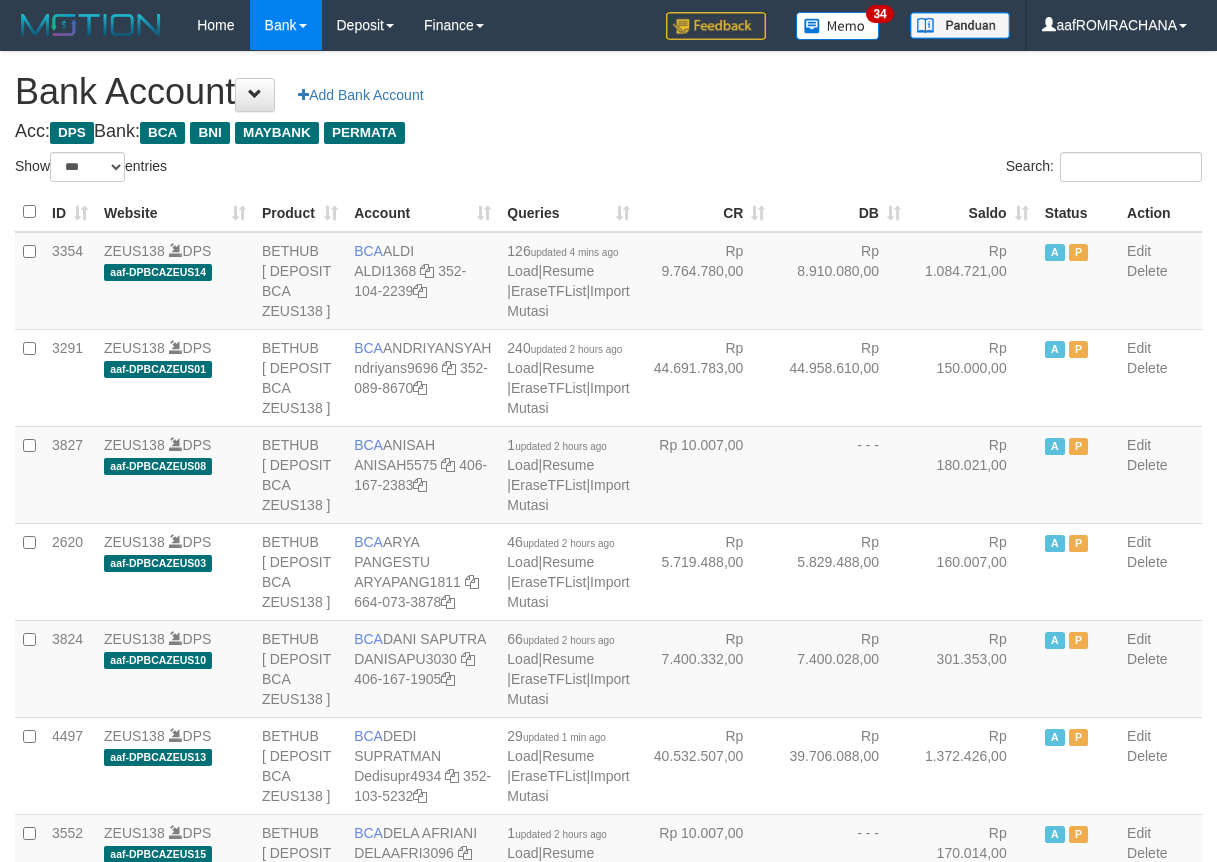 select on "***" 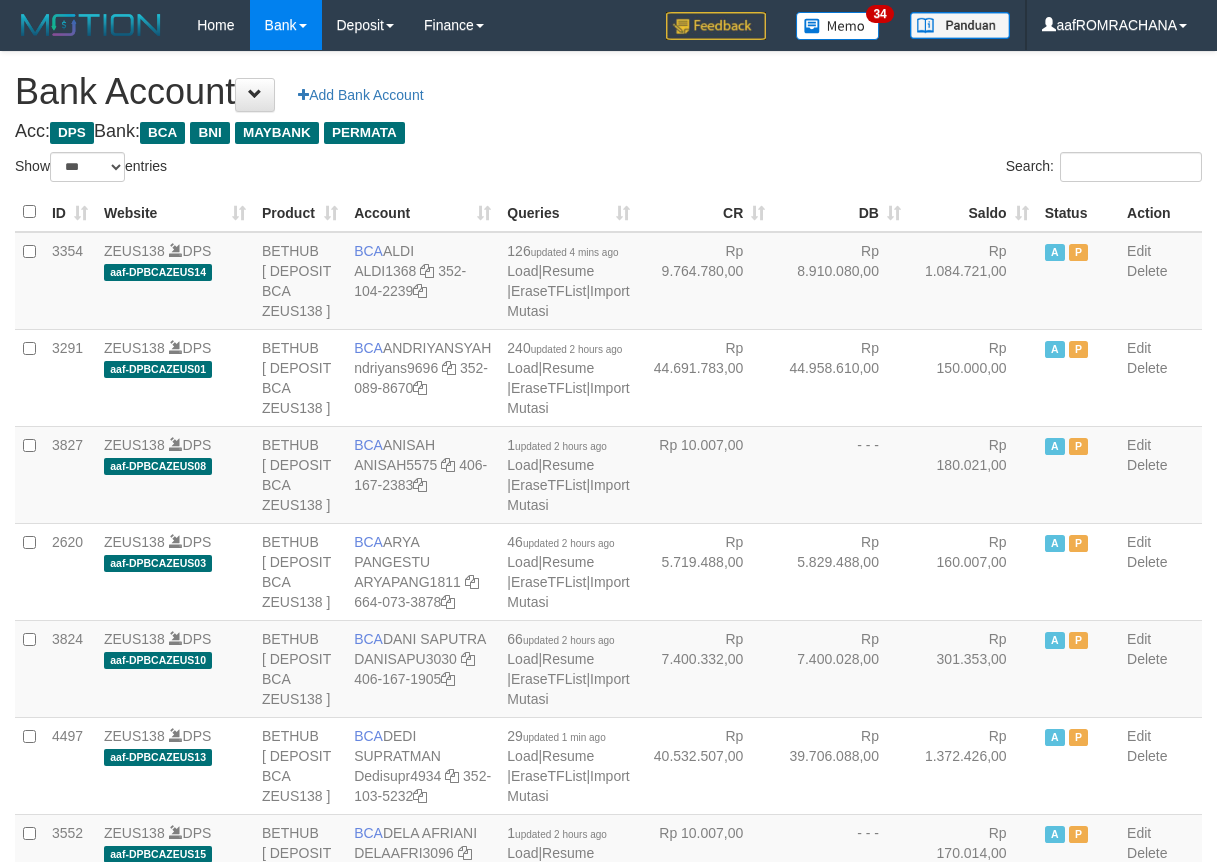 scroll, scrollTop: 0, scrollLeft: 0, axis: both 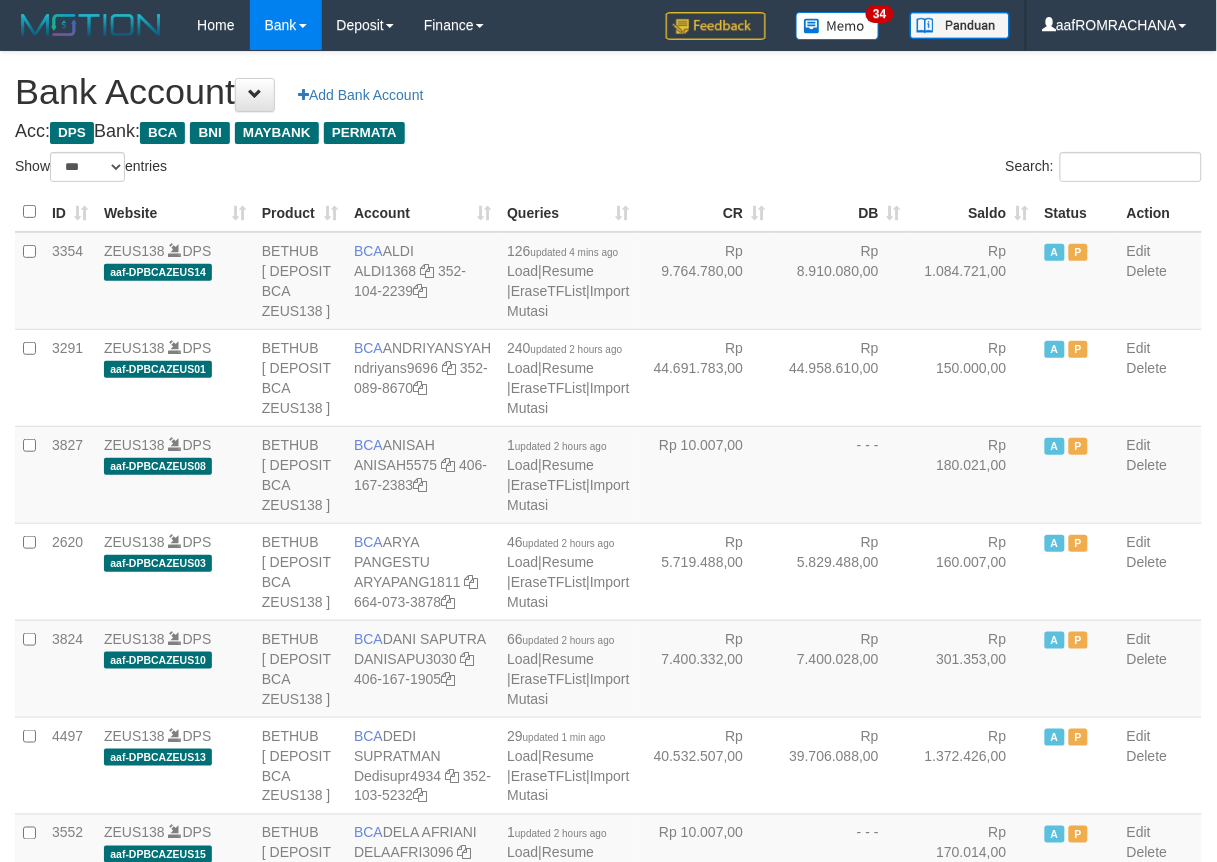 click on "Saldo" at bounding box center (973, 212) 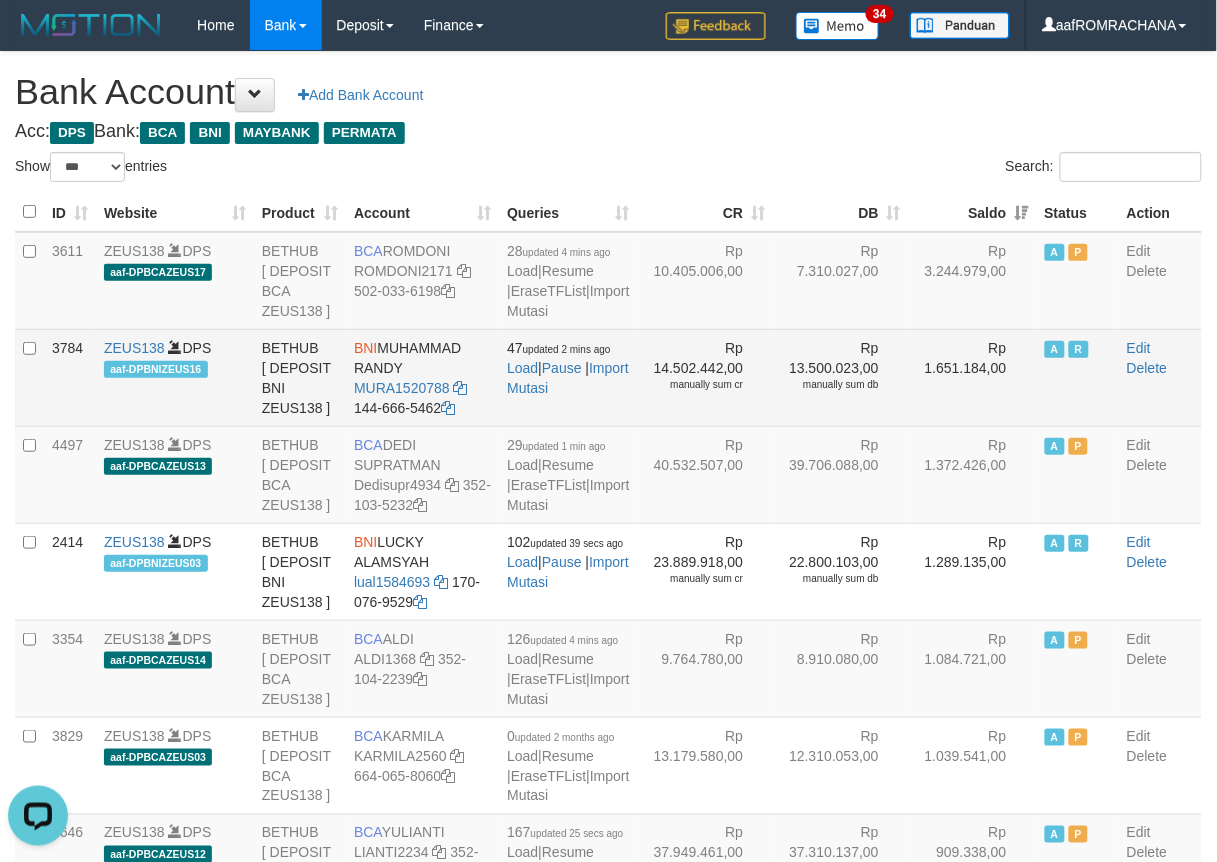 scroll, scrollTop: 0, scrollLeft: 0, axis: both 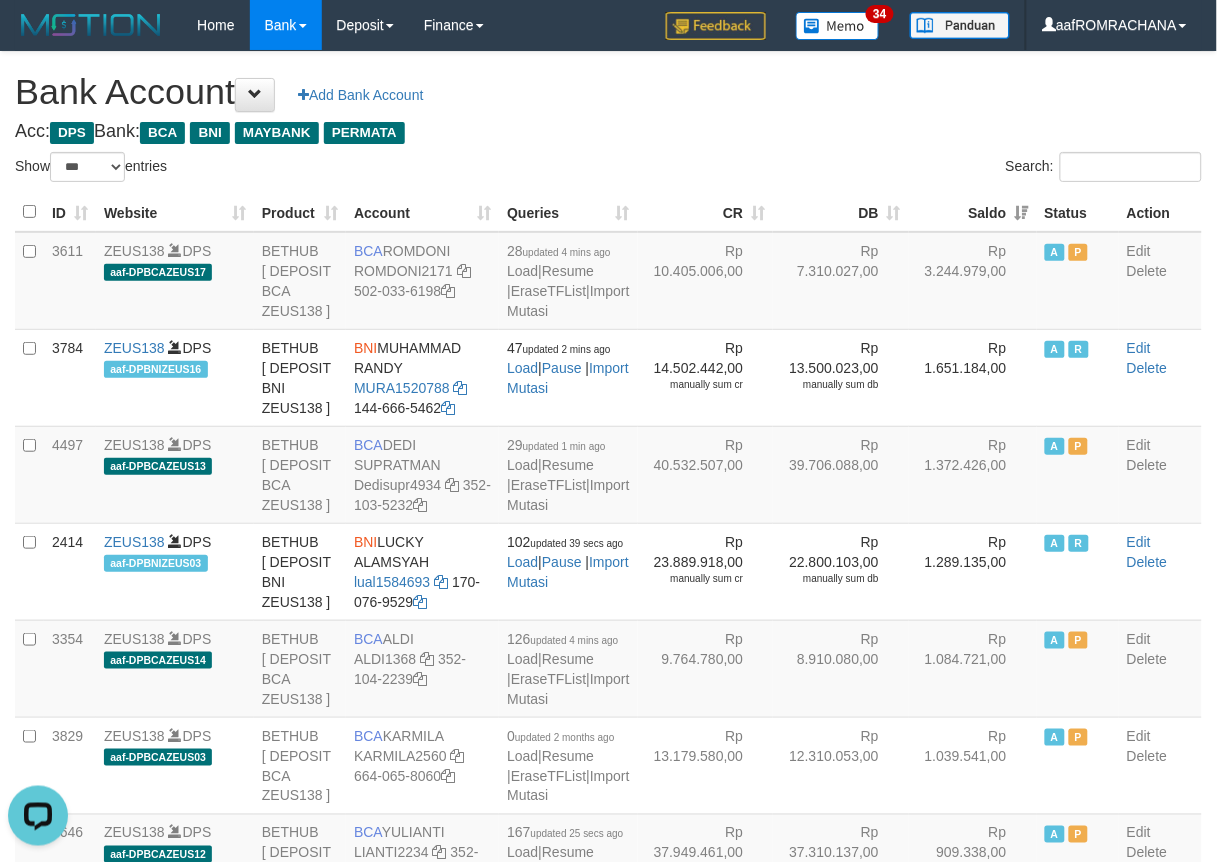 click on "**********" at bounding box center (608, 2047) 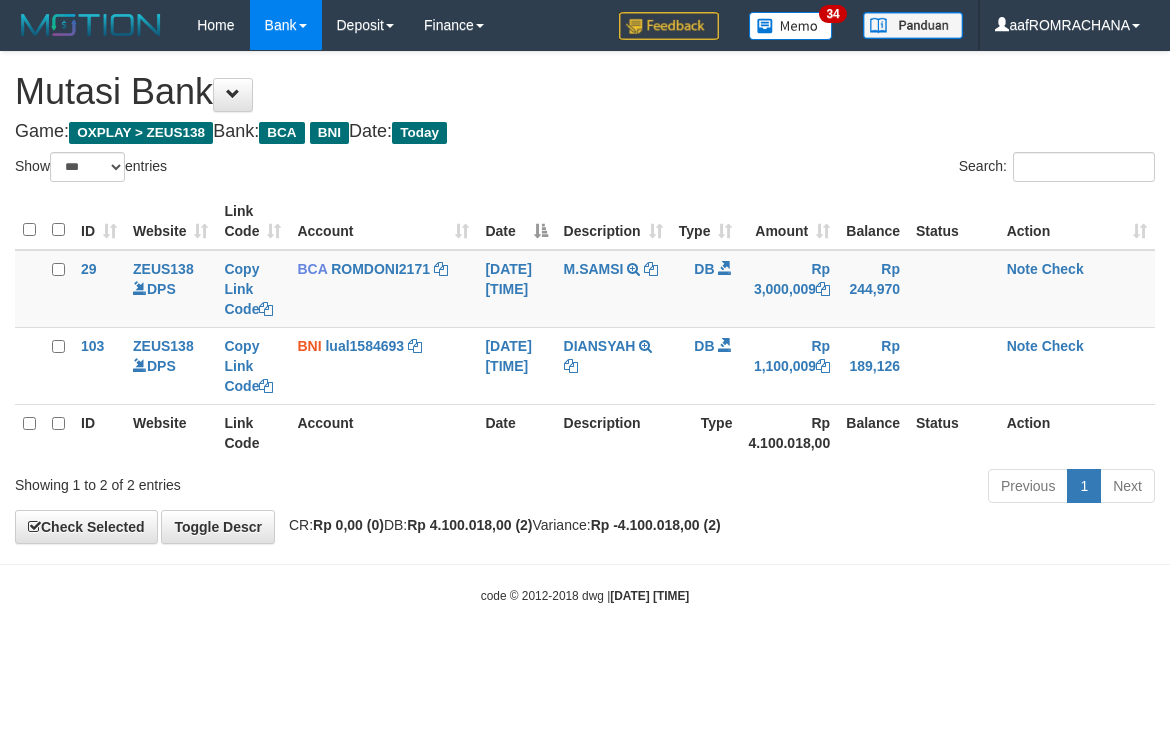 select on "***" 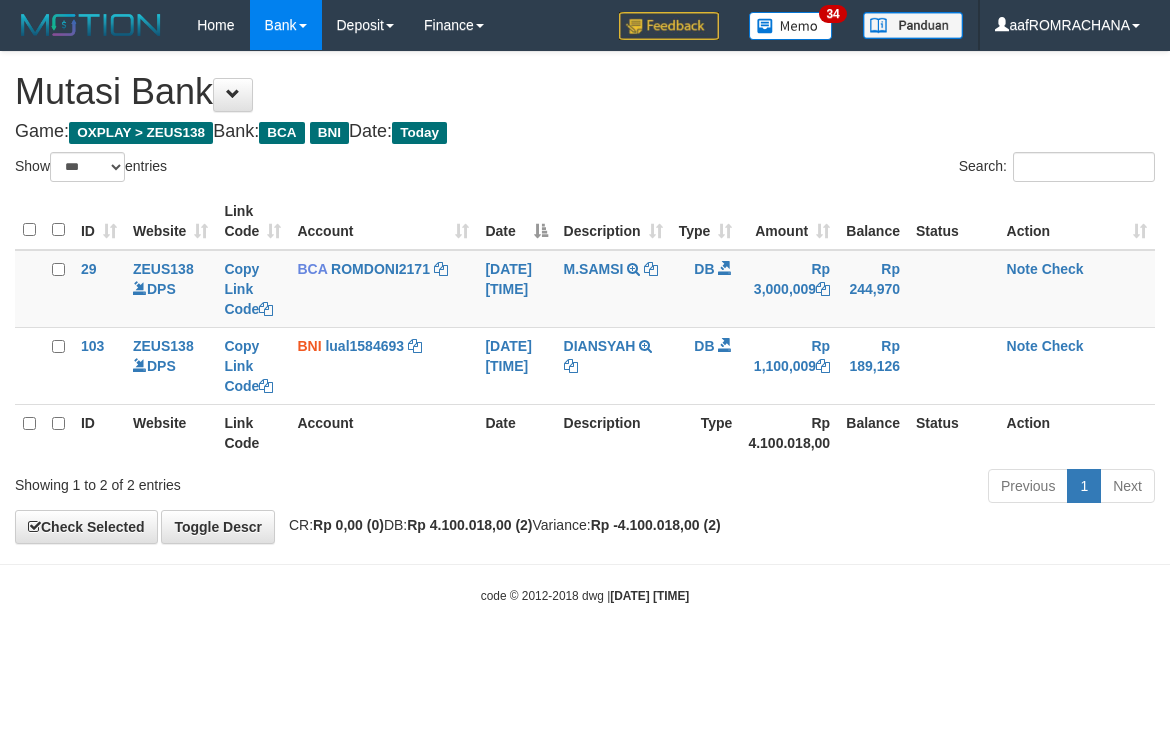 scroll, scrollTop: 0, scrollLeft: 0, axis: both 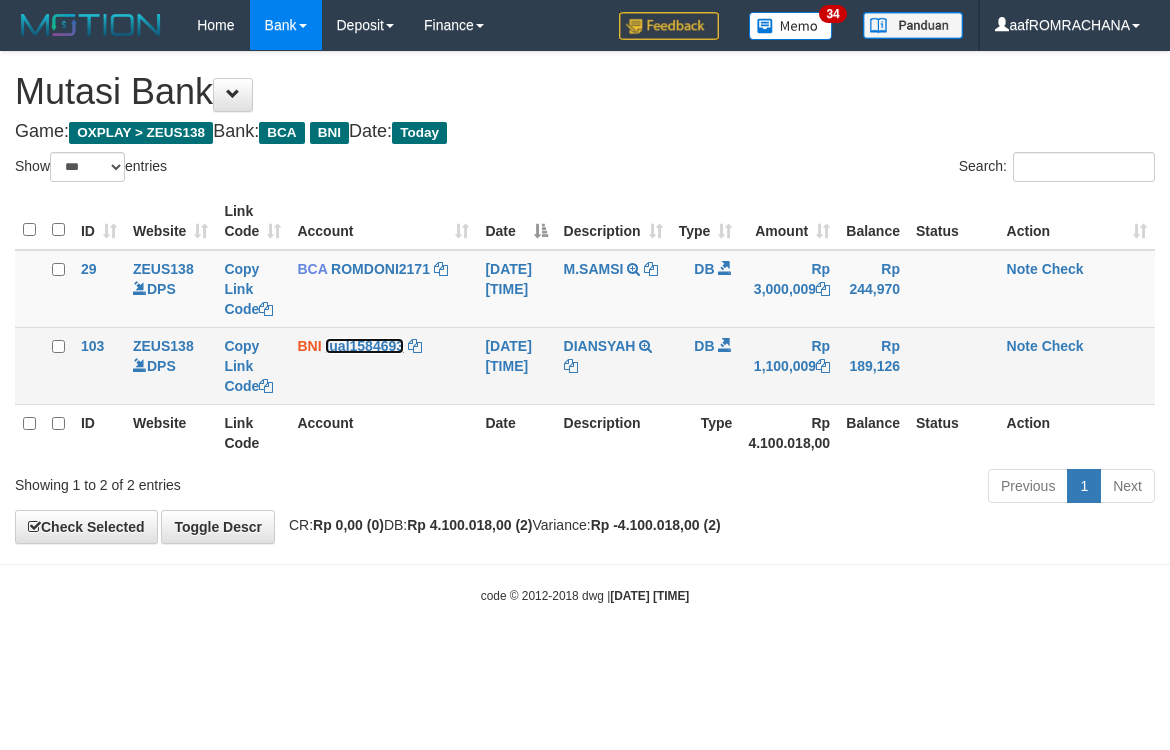 click on "lual1584693" at bounding box center [364, 346] 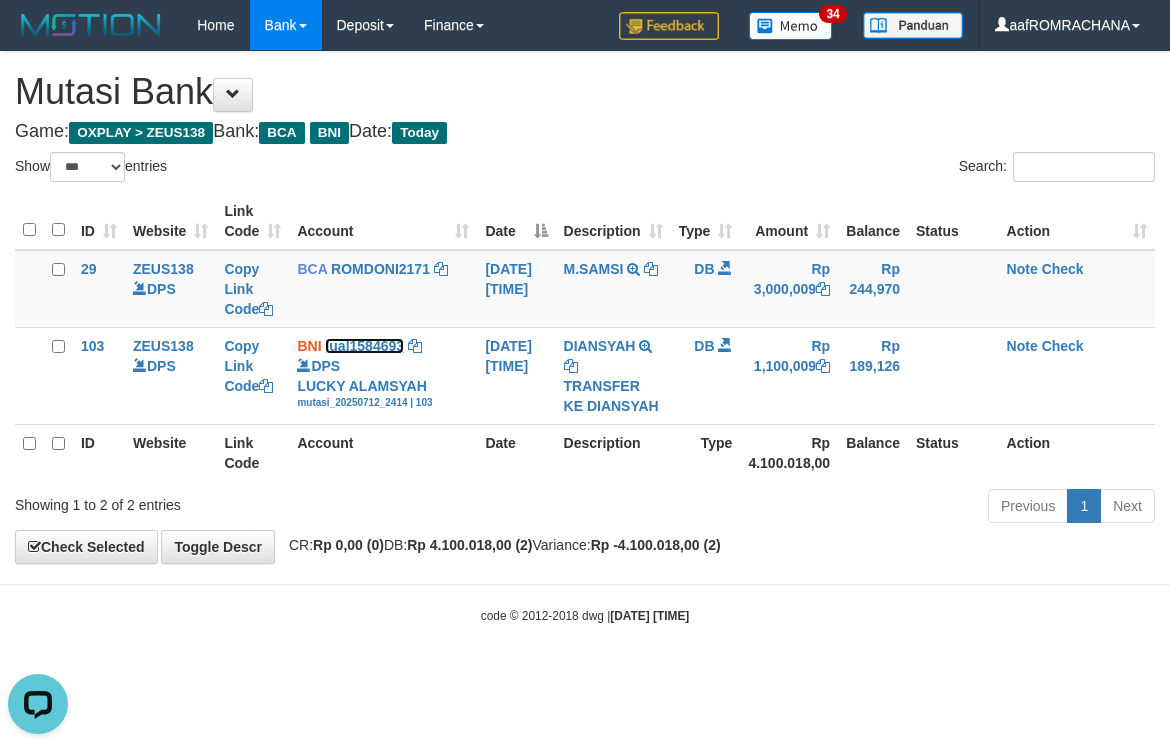 scroll, scrollTop: 0, scrollLeft: 0, axis: both 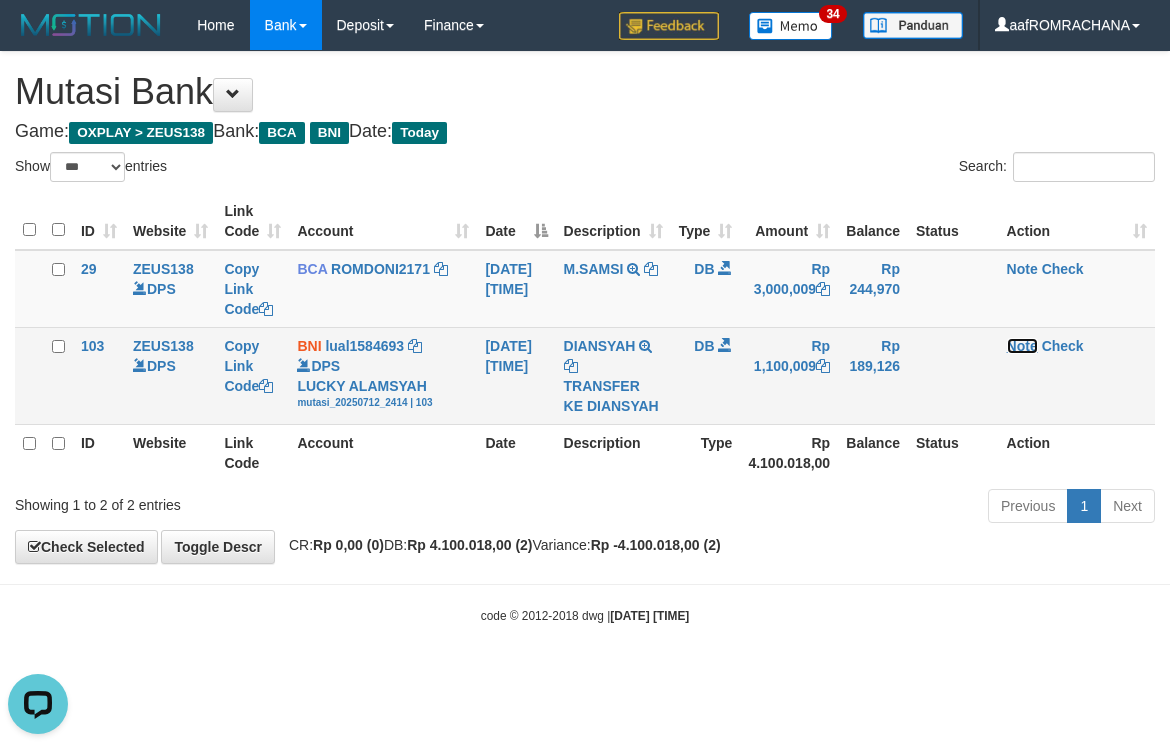 click on "Note" at bounding box center [1022, 346] 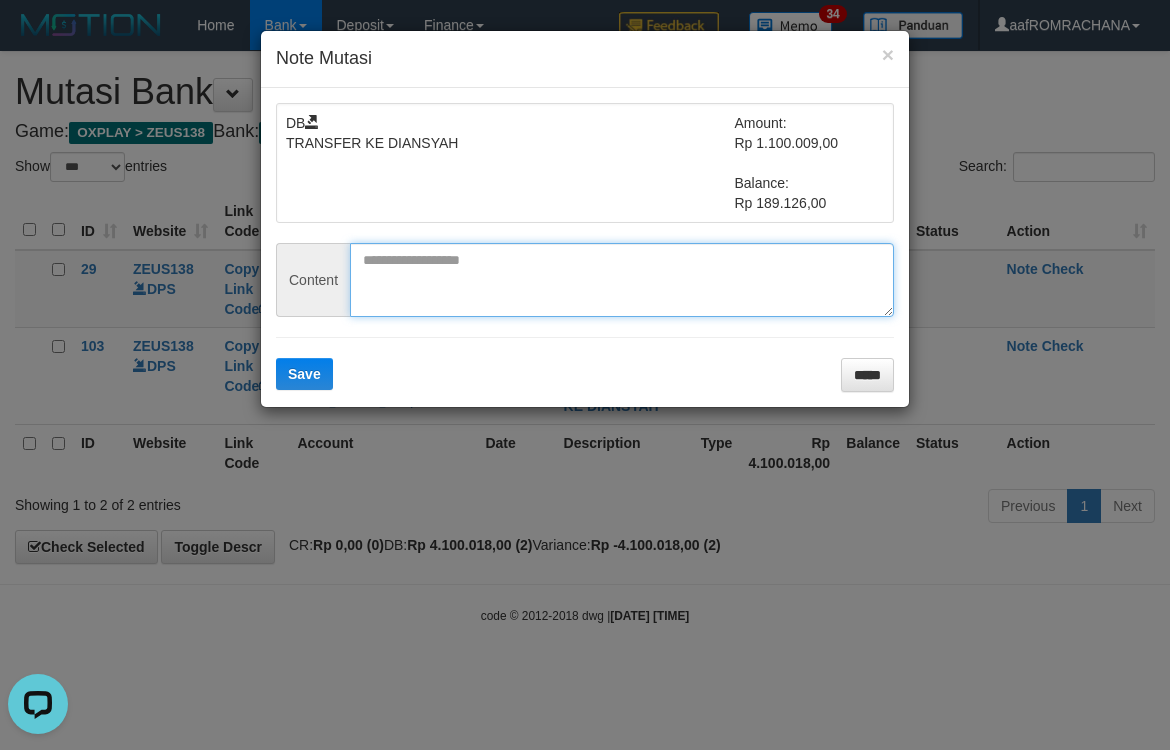 click at bounding box center (622, 280) 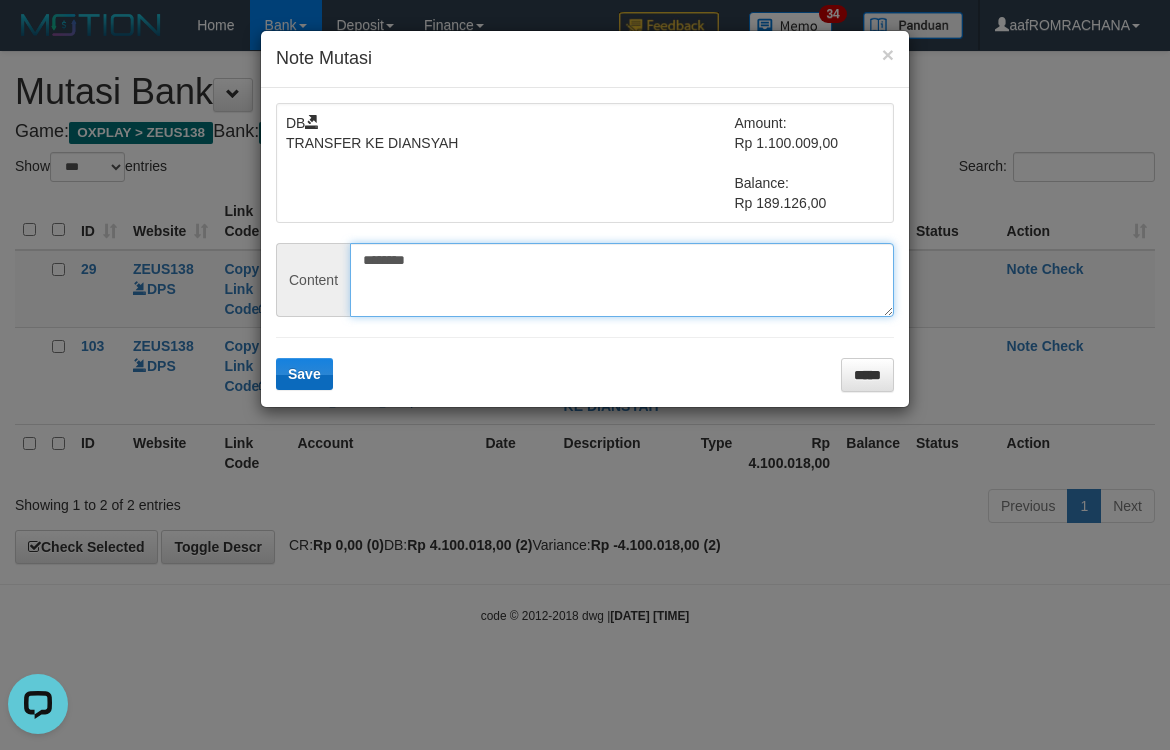 type on "********" 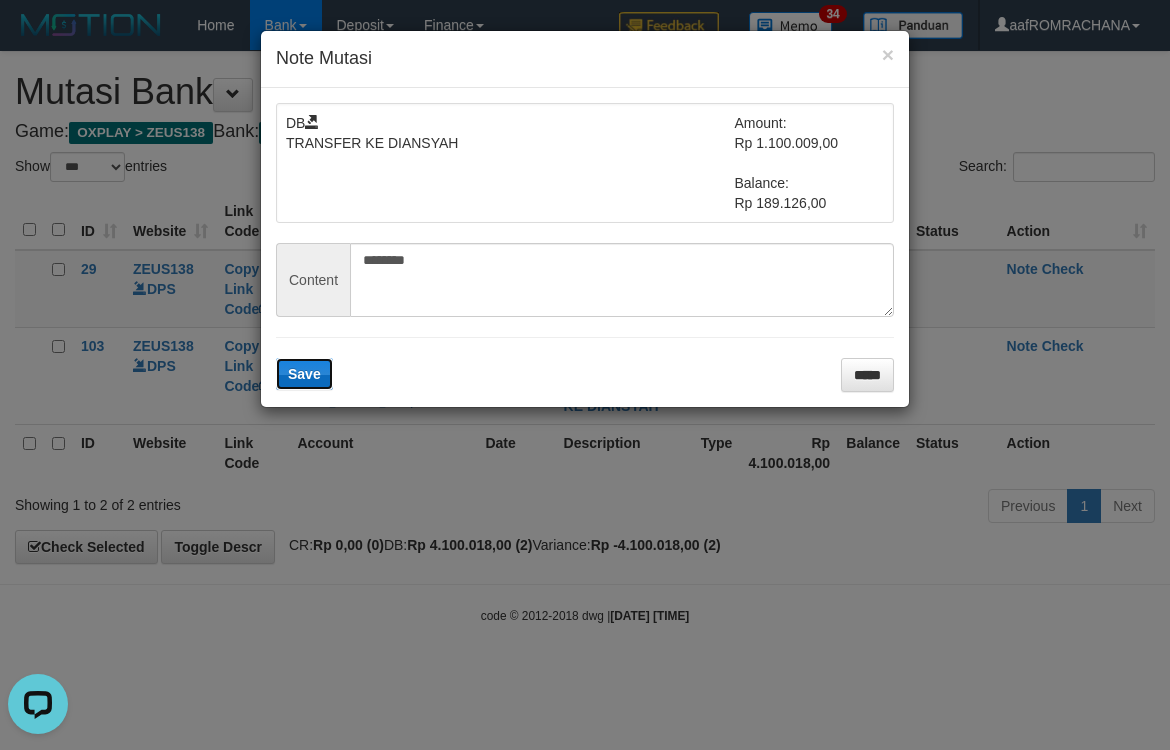 drag, startPoint x: 304, startPoint y: 372, endPoint x: 701, endPoint y: 387, distance: 397.28326 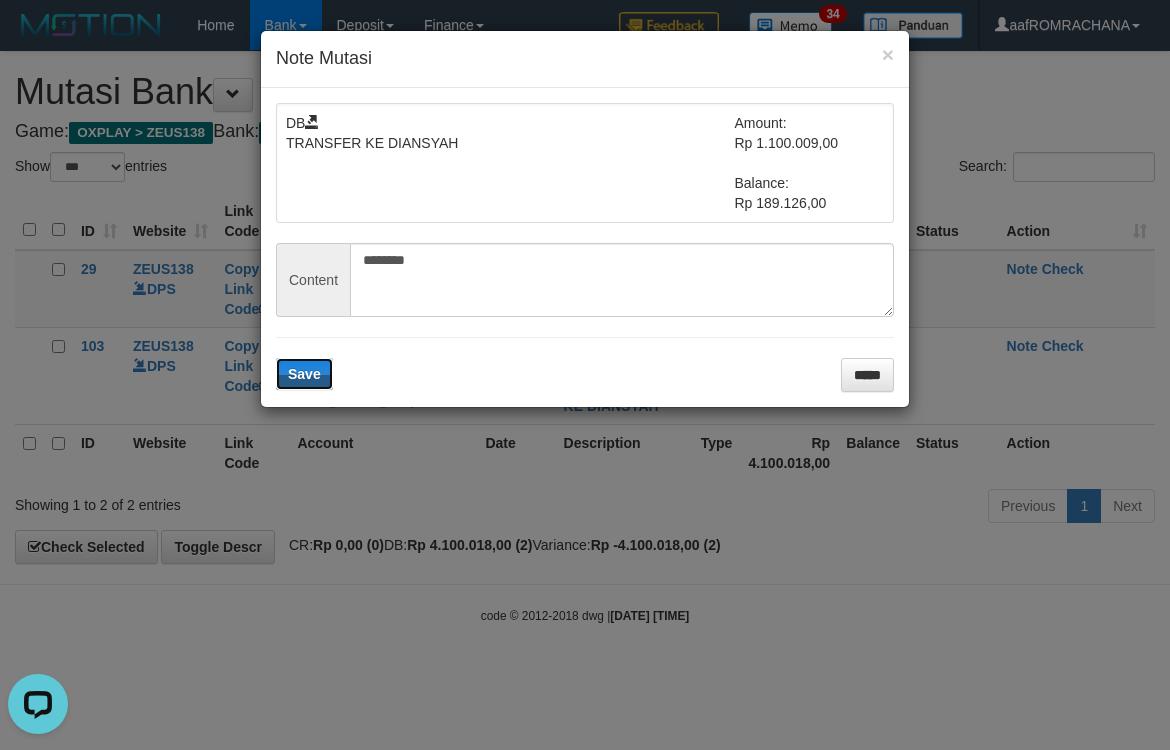 click on "Save" at bounding box center (304, 374) 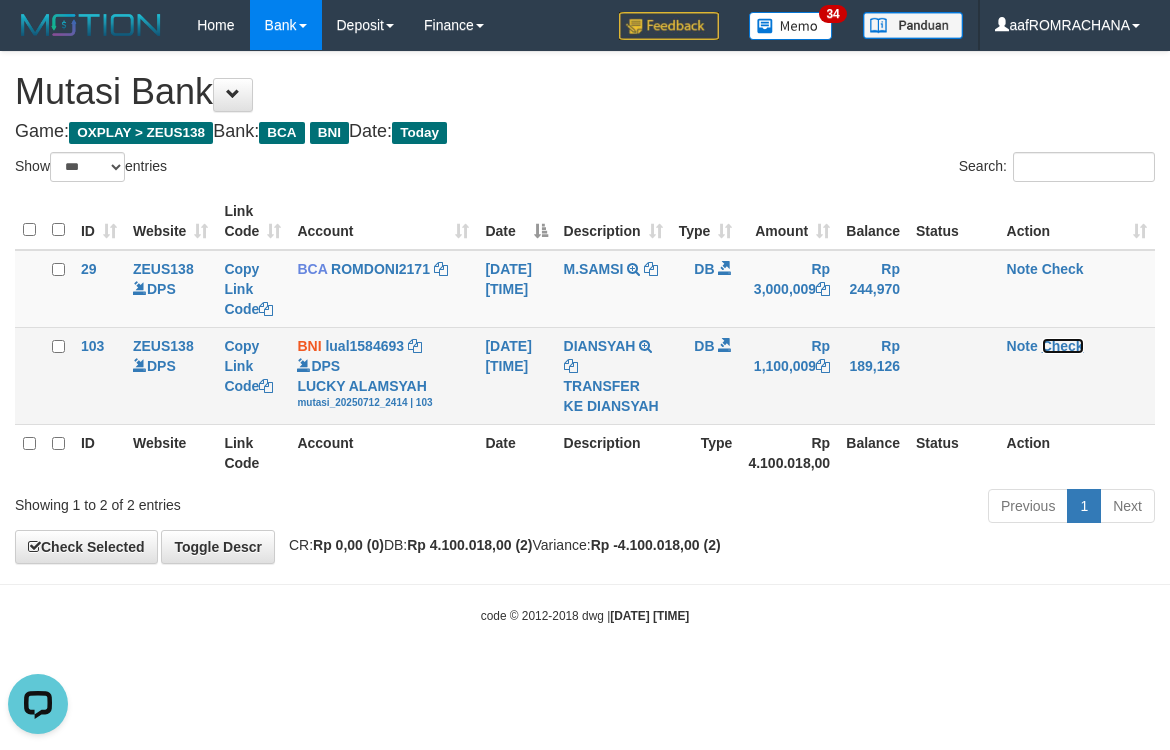 click on "Check" at bounding box center (1063, 346) 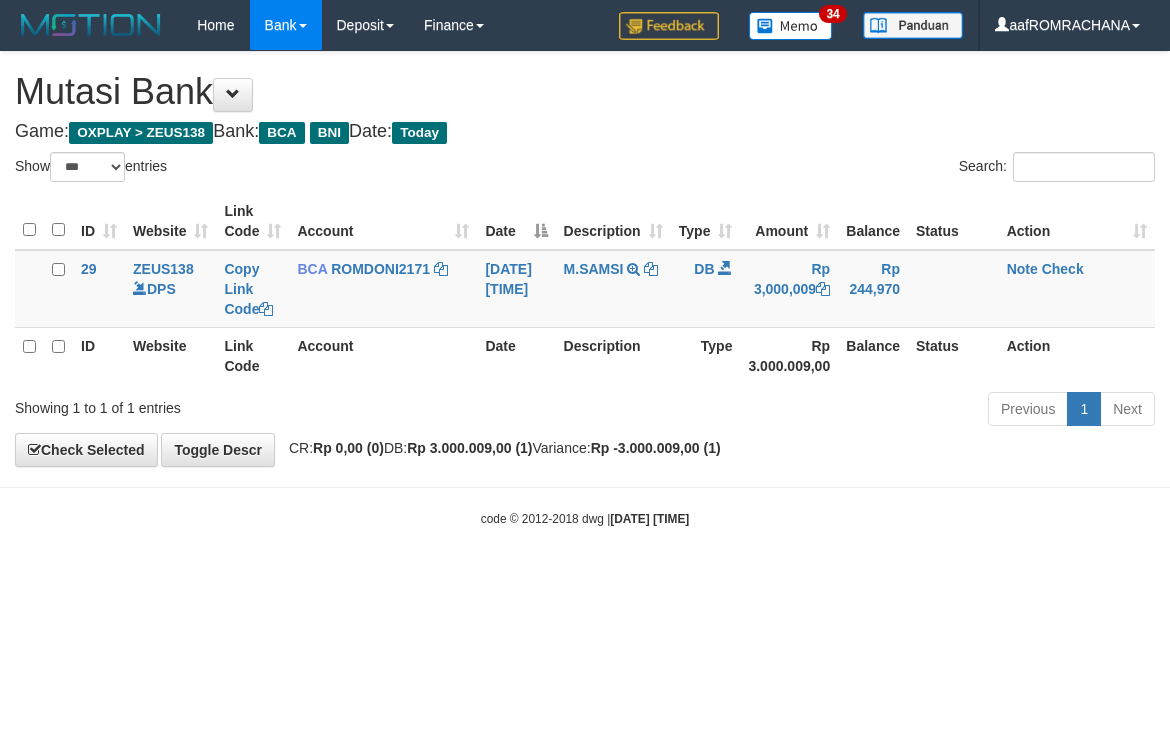 select on "***" 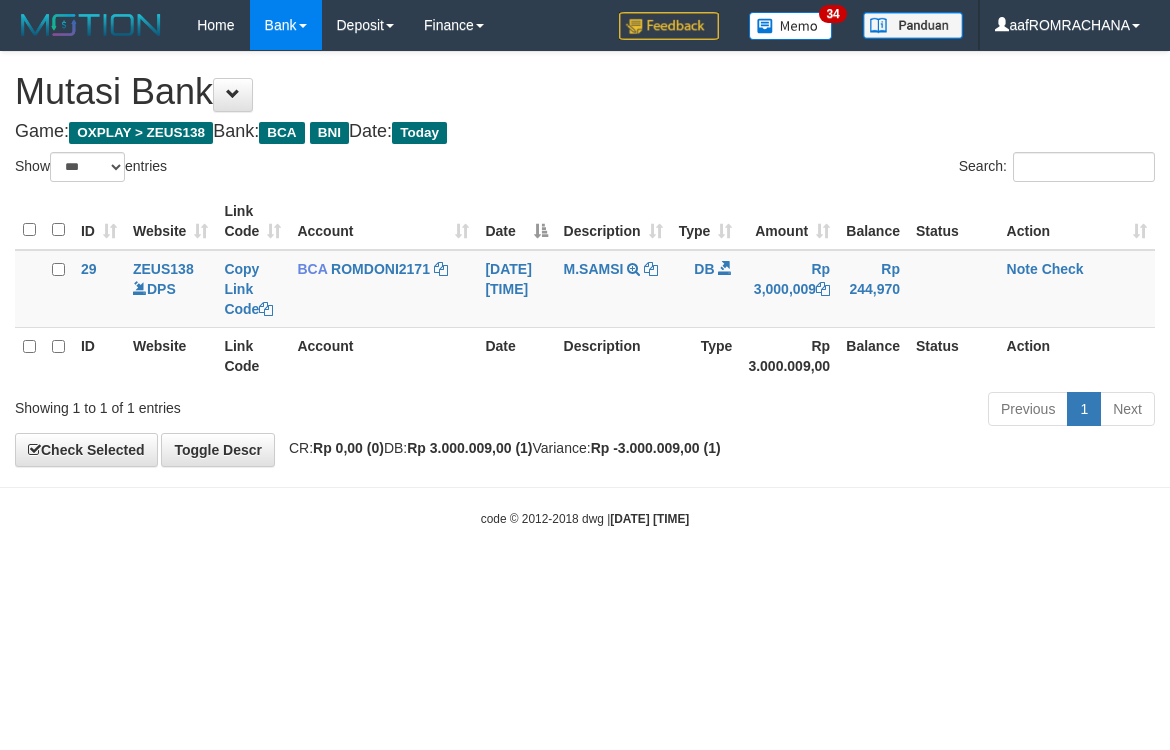 scroll, scrollTop: 0, scrollLeft: 0, axis: both 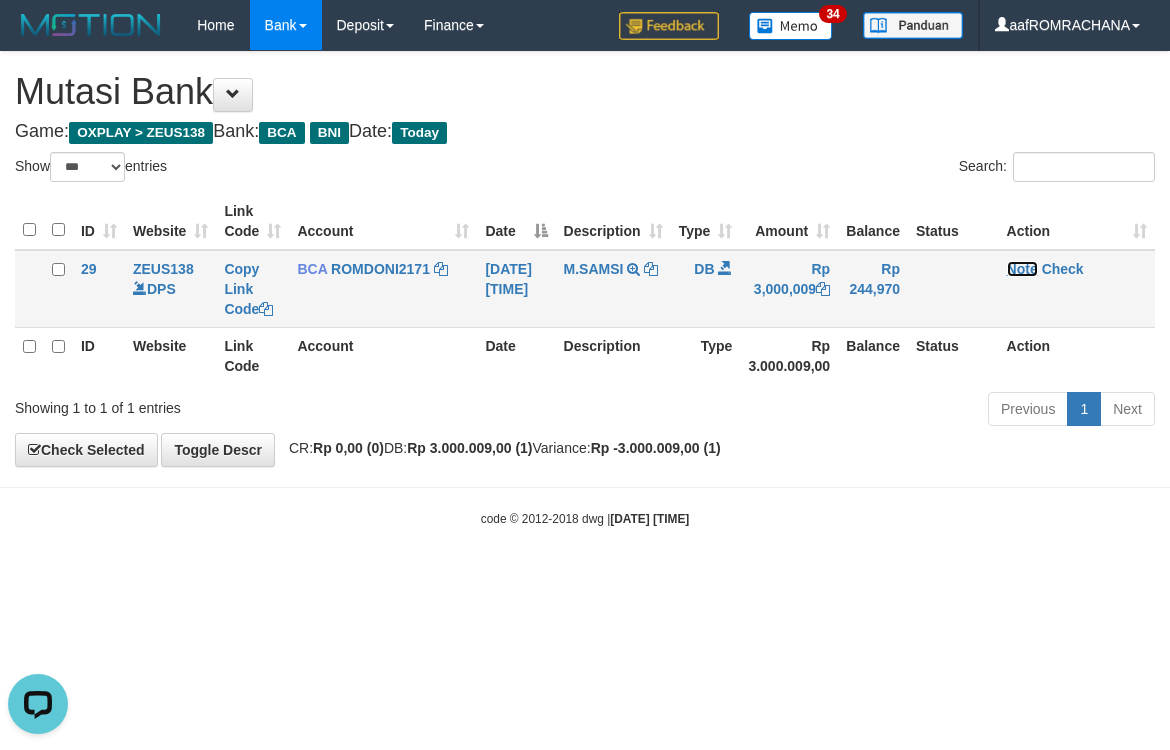 click on "Note" at bounding box center (1022, 269) 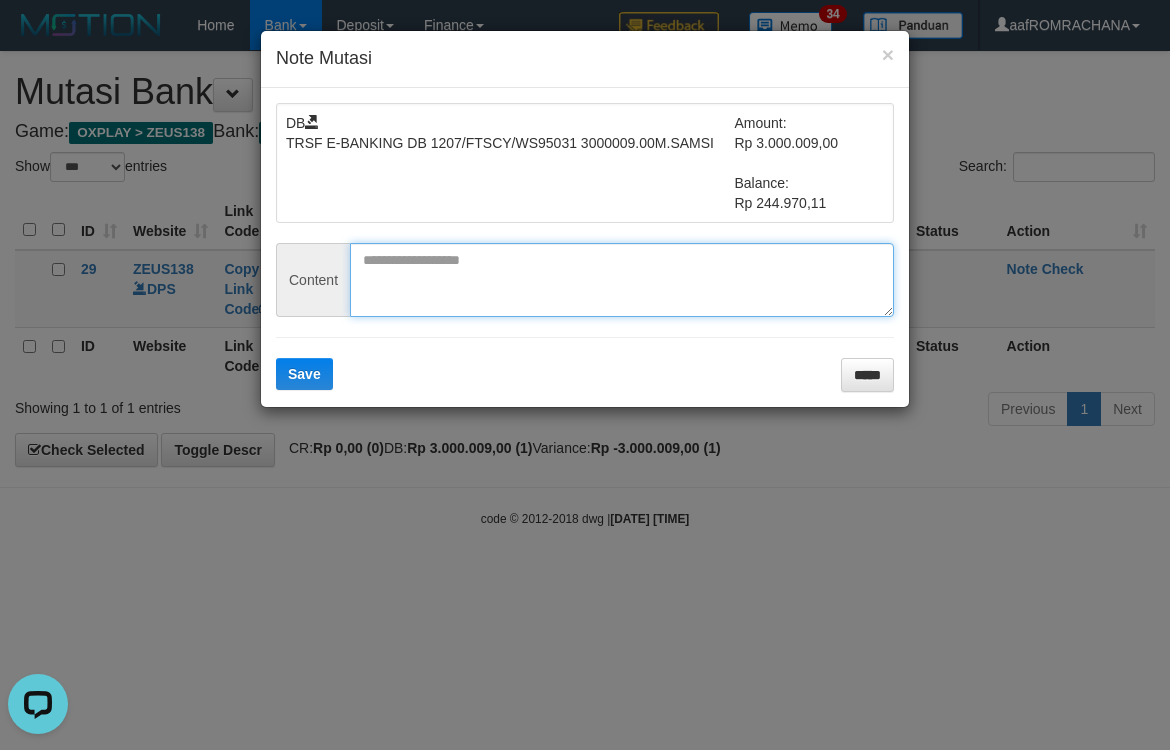 click at bounding box center (622, 280) 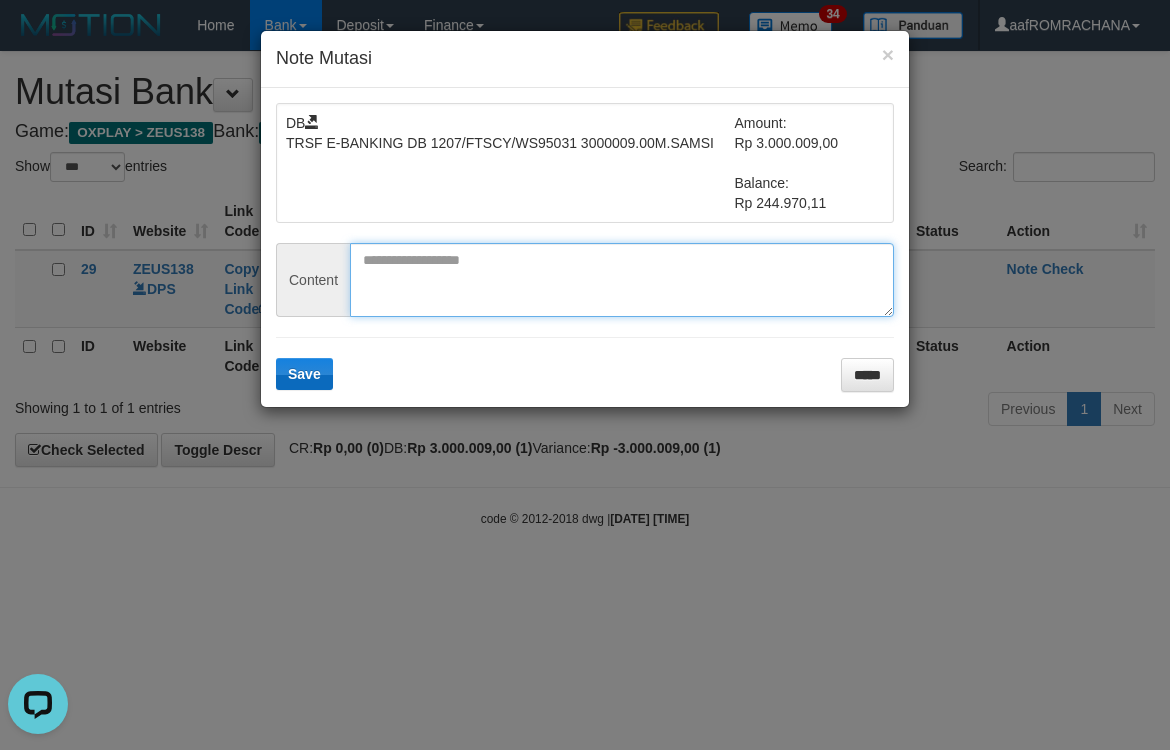 paste on "**********" 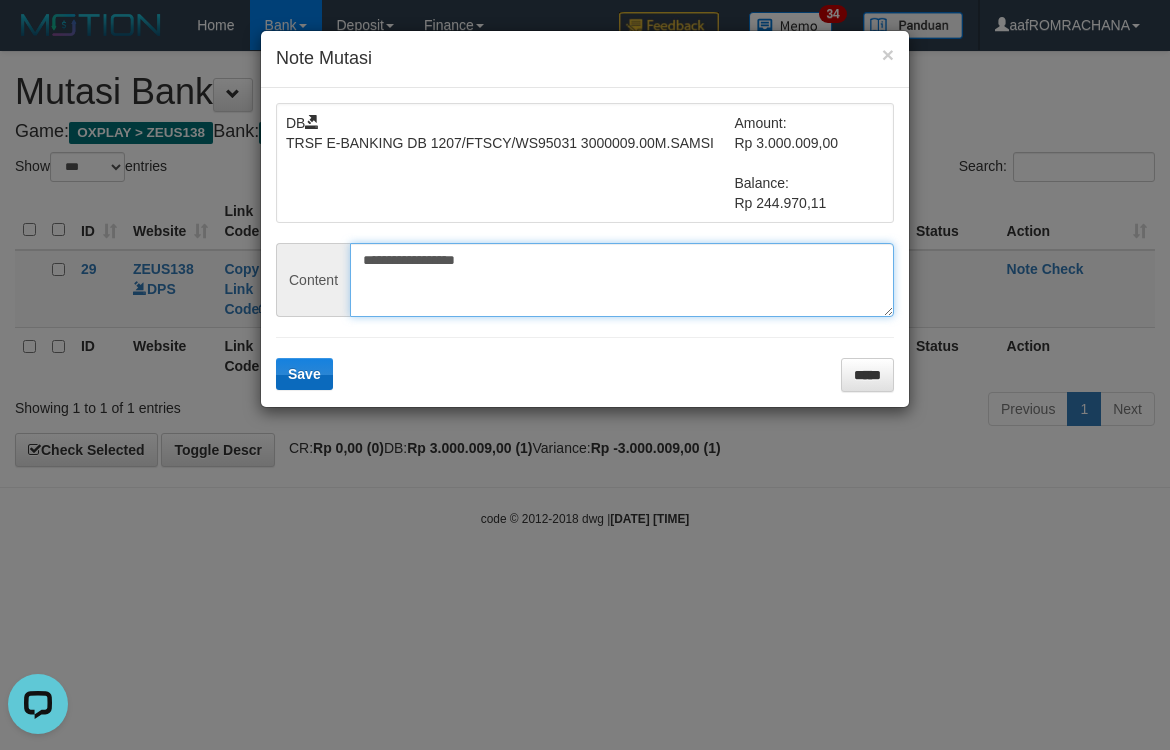 type on "**********" 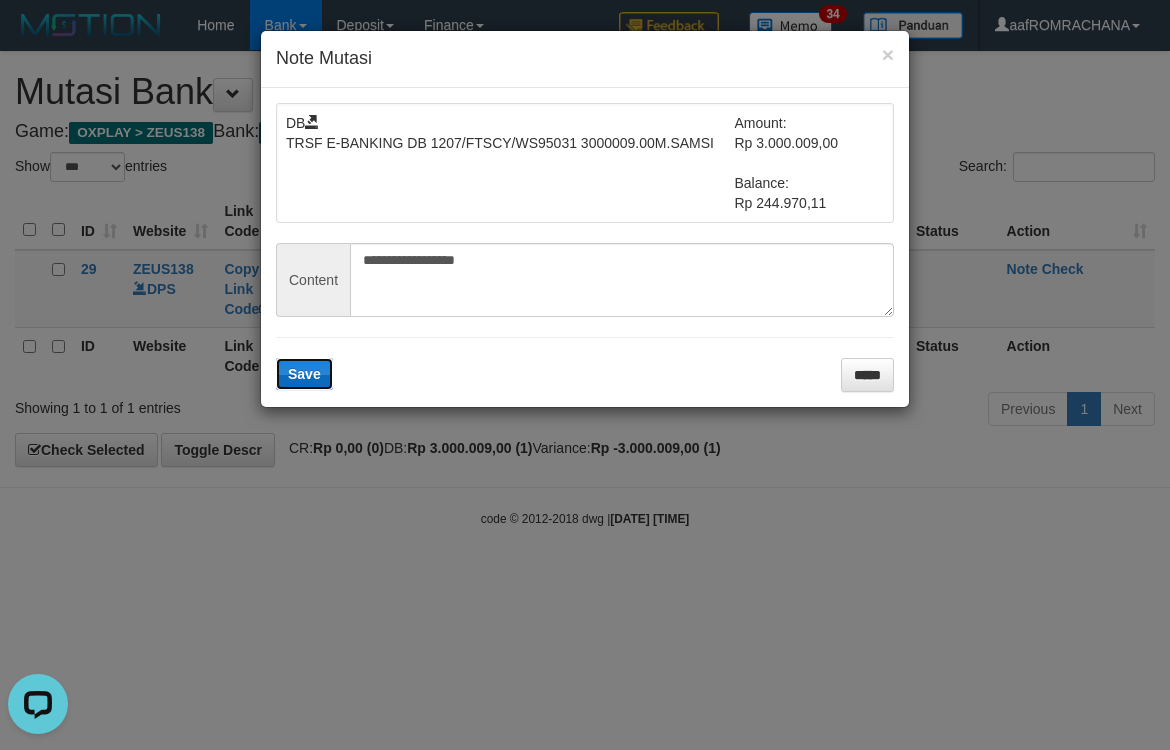 click on "Save" at bounding box center (304, 374) 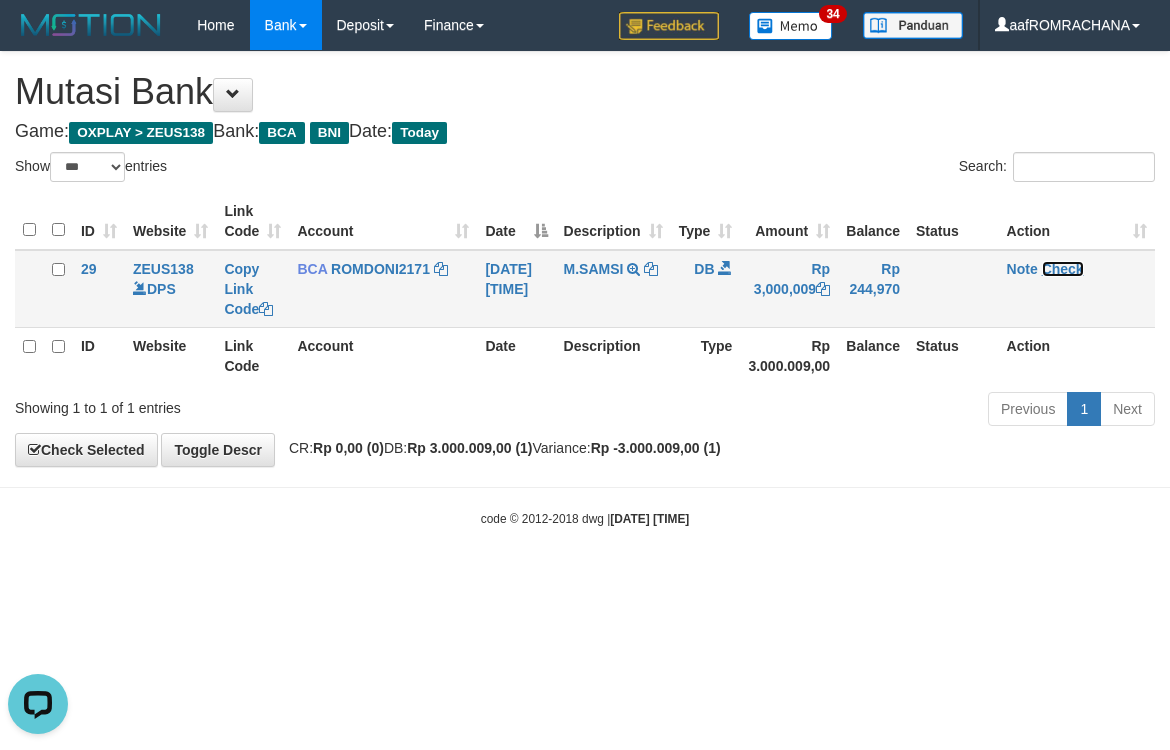 click on "Check" at bounding box center (1063, 269) 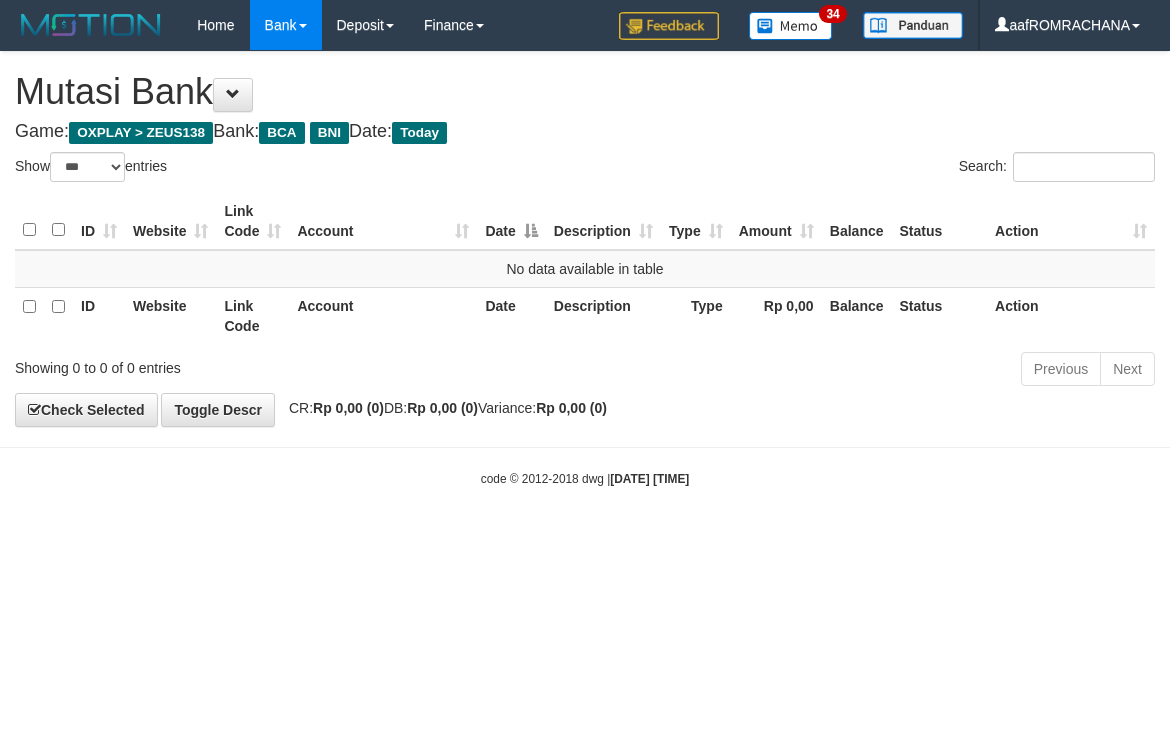 select on "***" 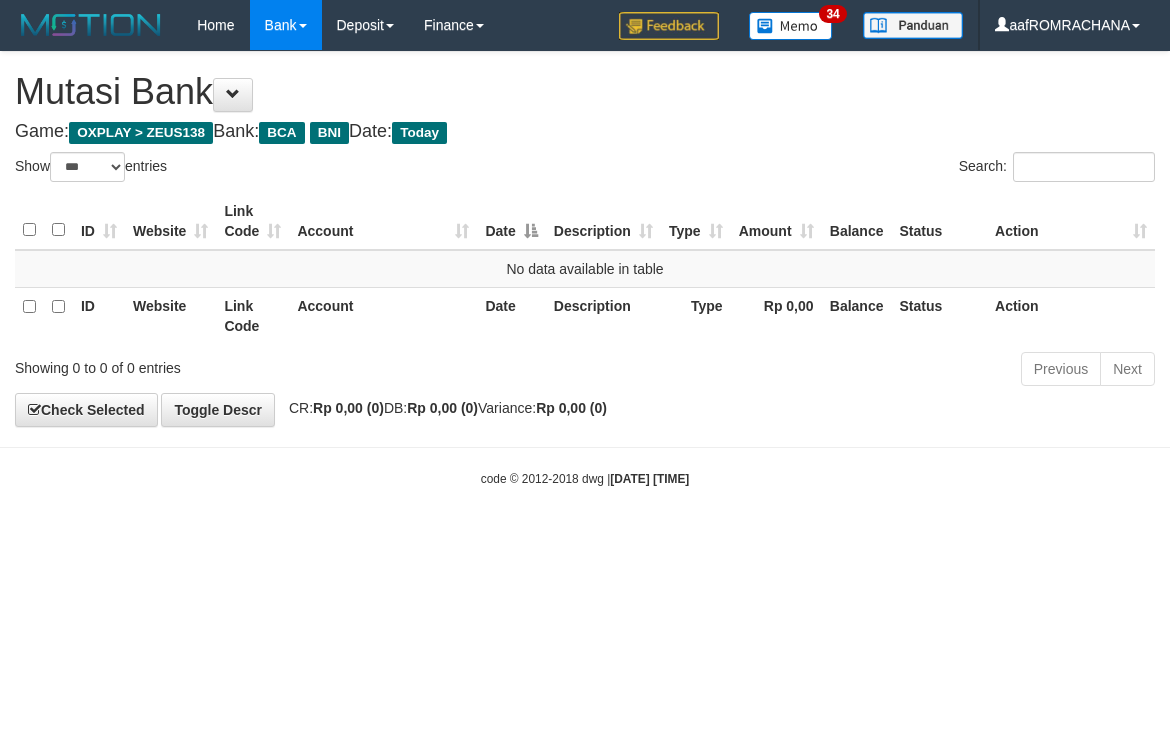 scroll, scrollTop: 0, scrollLeft: 0, axis: both 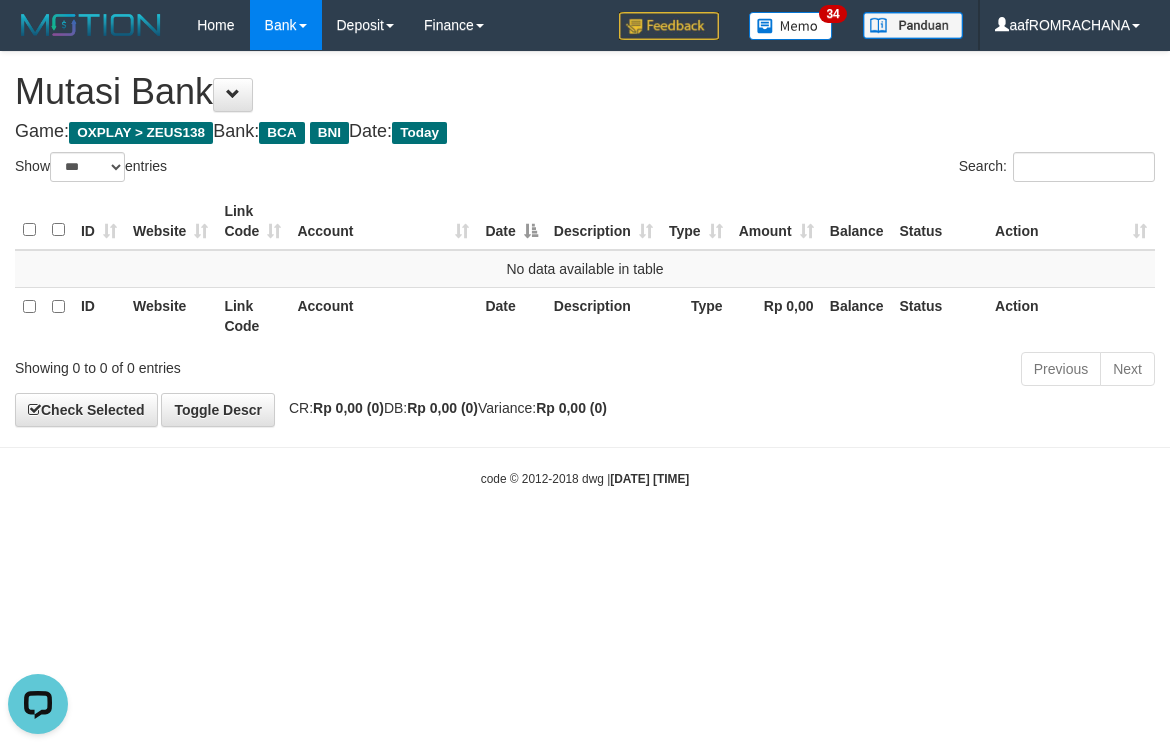 click on "Game:   OXPLAY > ZEUS138    		Bank:   BCA   BNI    		Date:  Today" at bounding box center [585, 132] 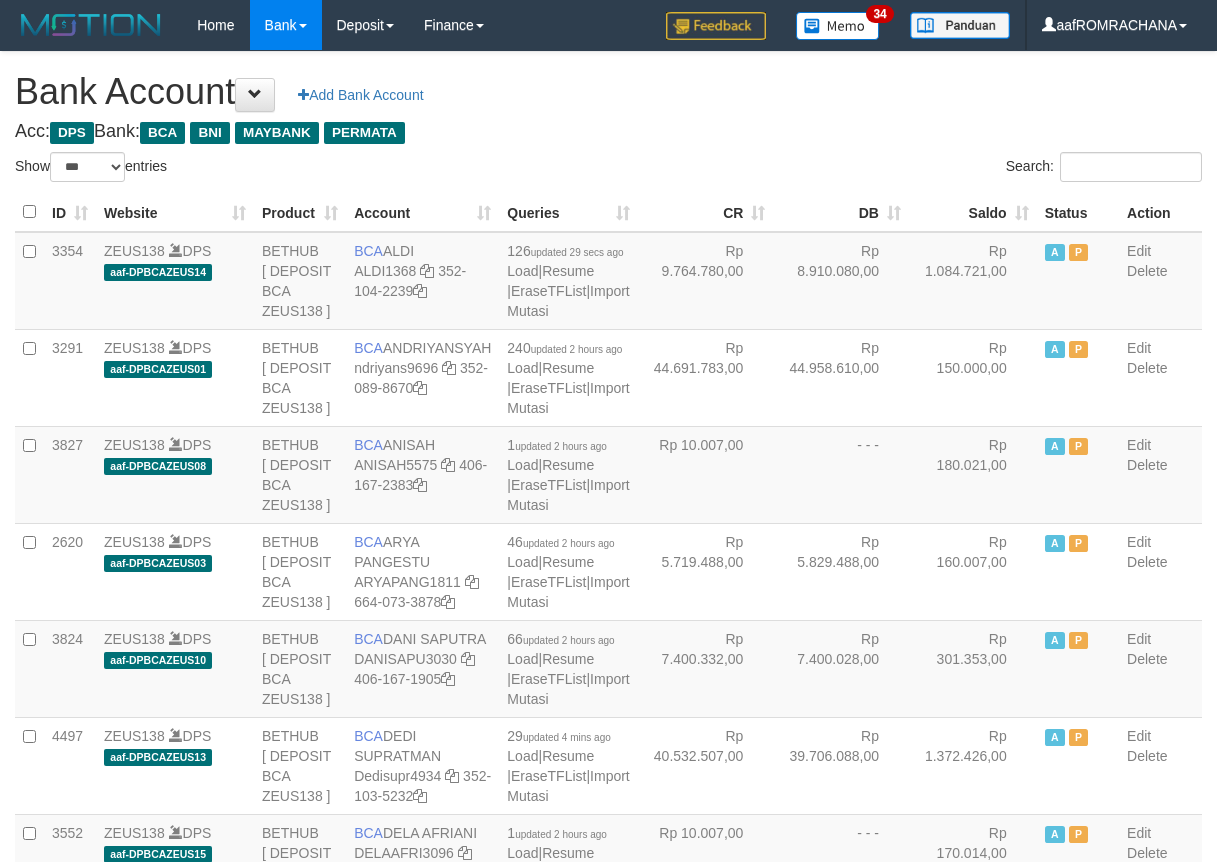 select on "***" 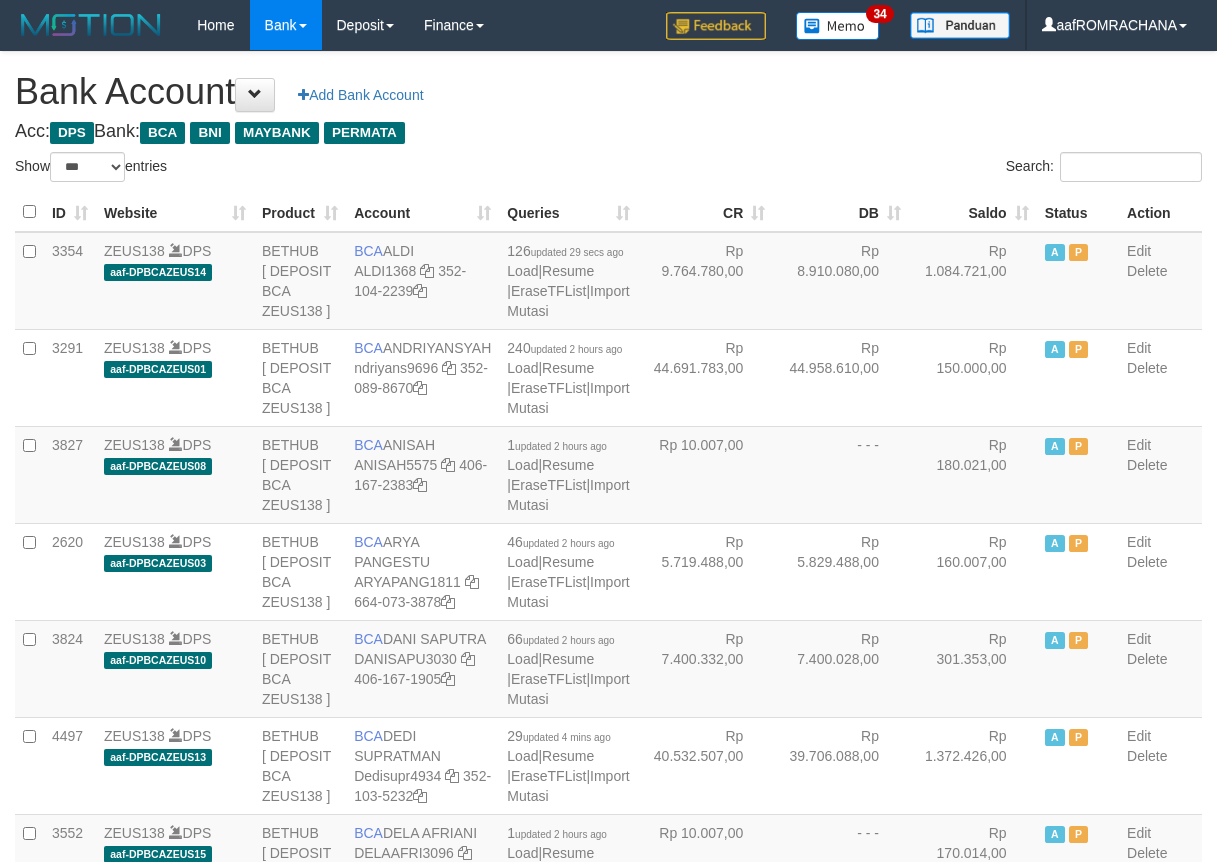 scroll, scrollTop: 0, scrollLeft: 0, axis: both 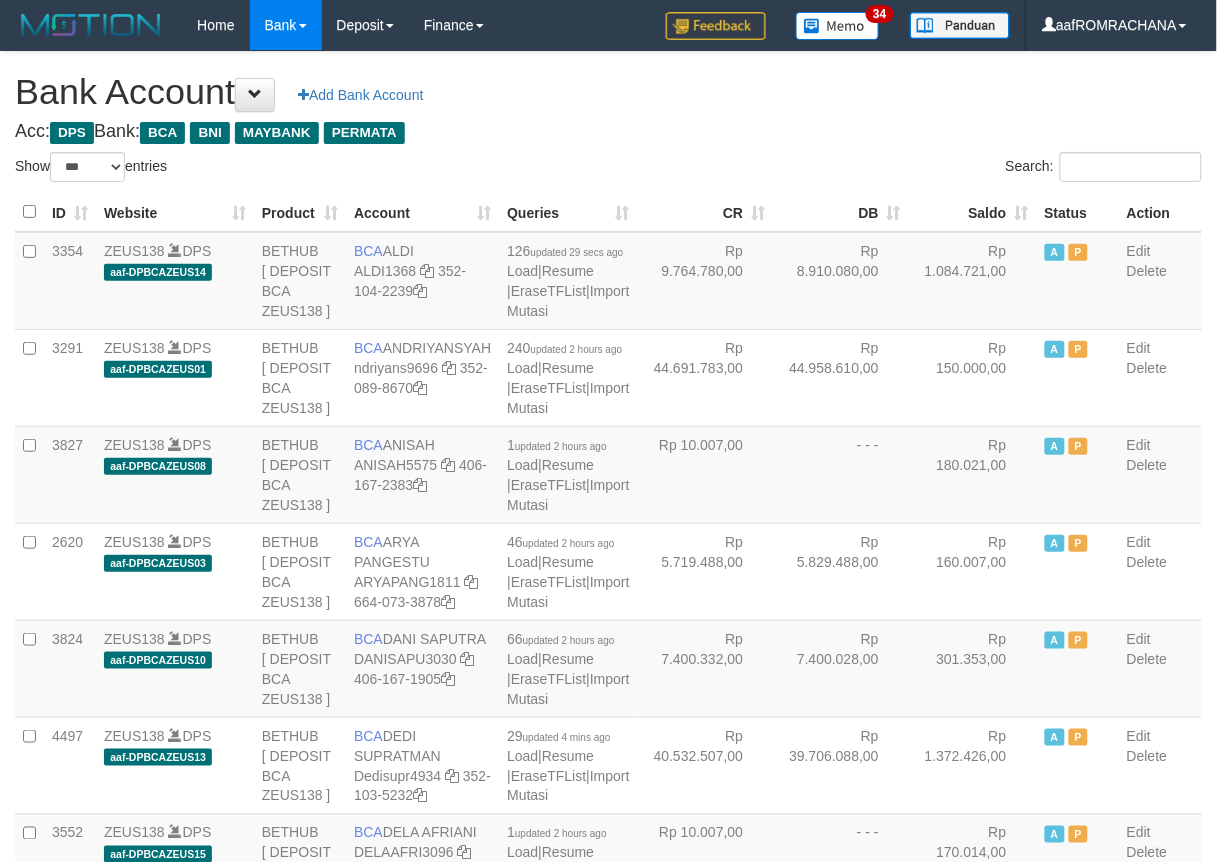 click on "Saldo" at bounding box center [973, 212] 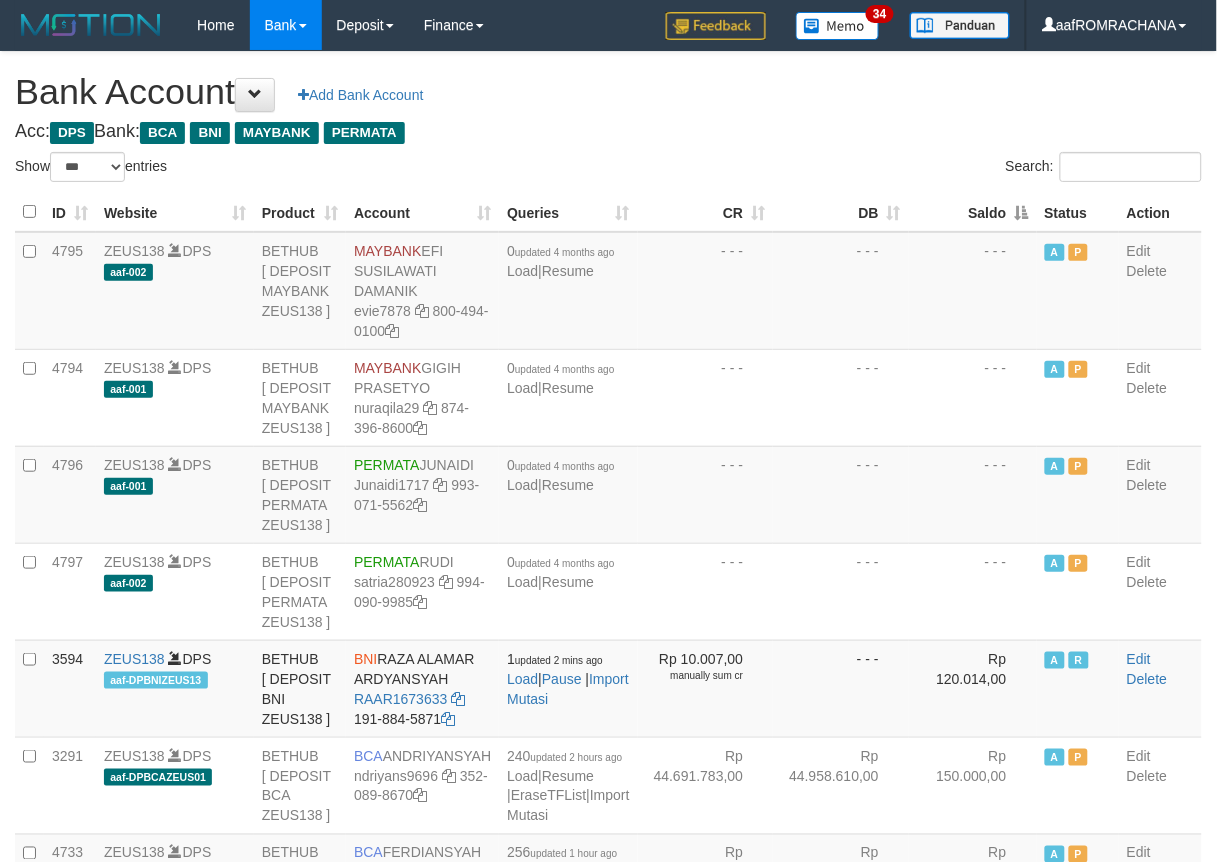 click on "Saldo" at bounding box center (973, 212) 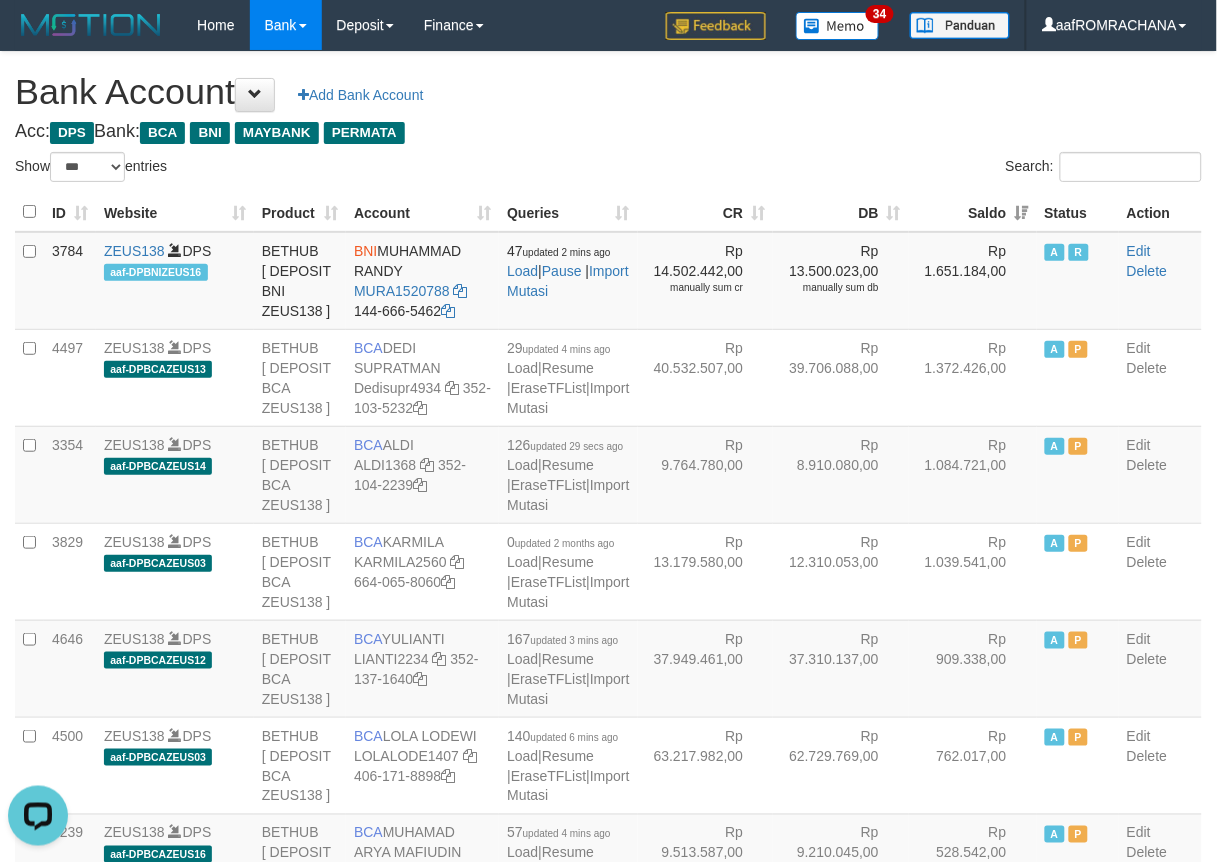 scroll, scrollTop: 0, scrollLeft: 0, axis: both 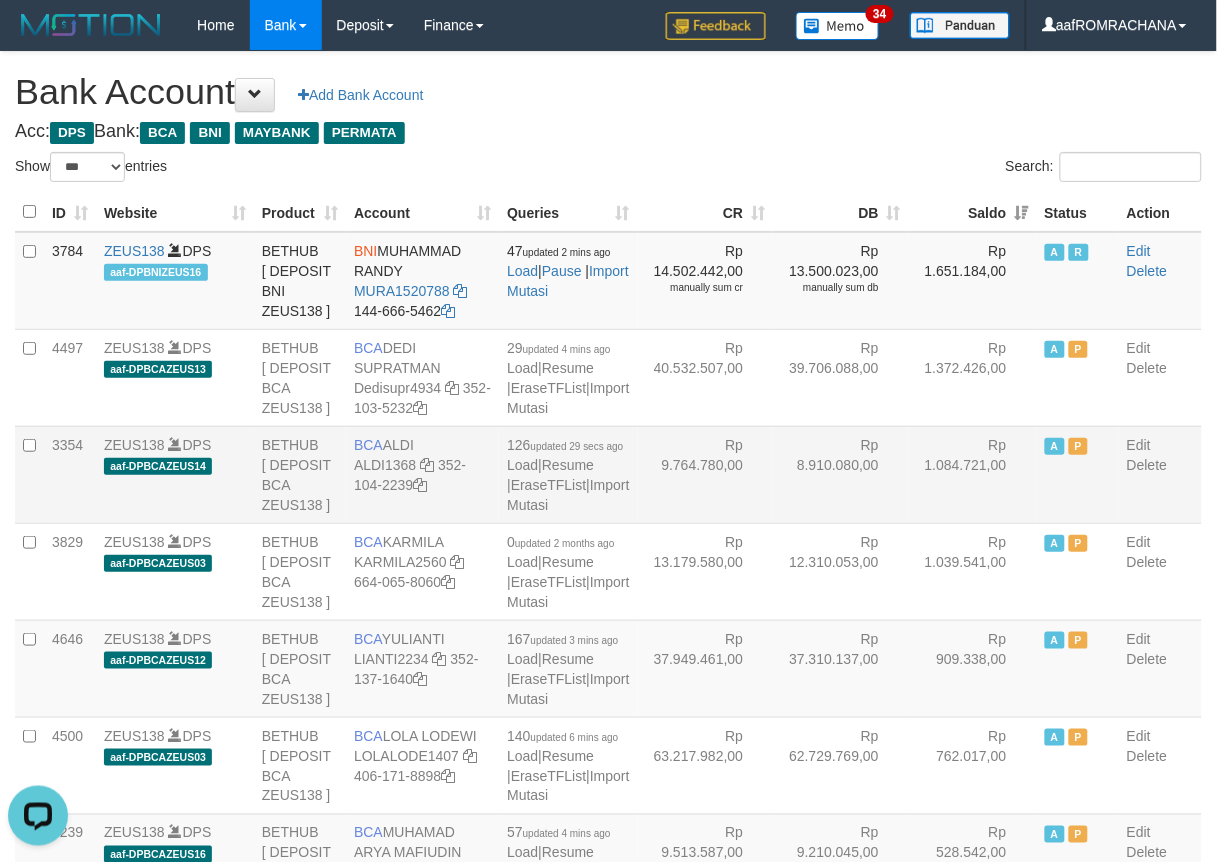 drag, startPoint x: 387, startPoint y: 538, endPoint x: 451, endPoint y: 537, distance: 64.00781 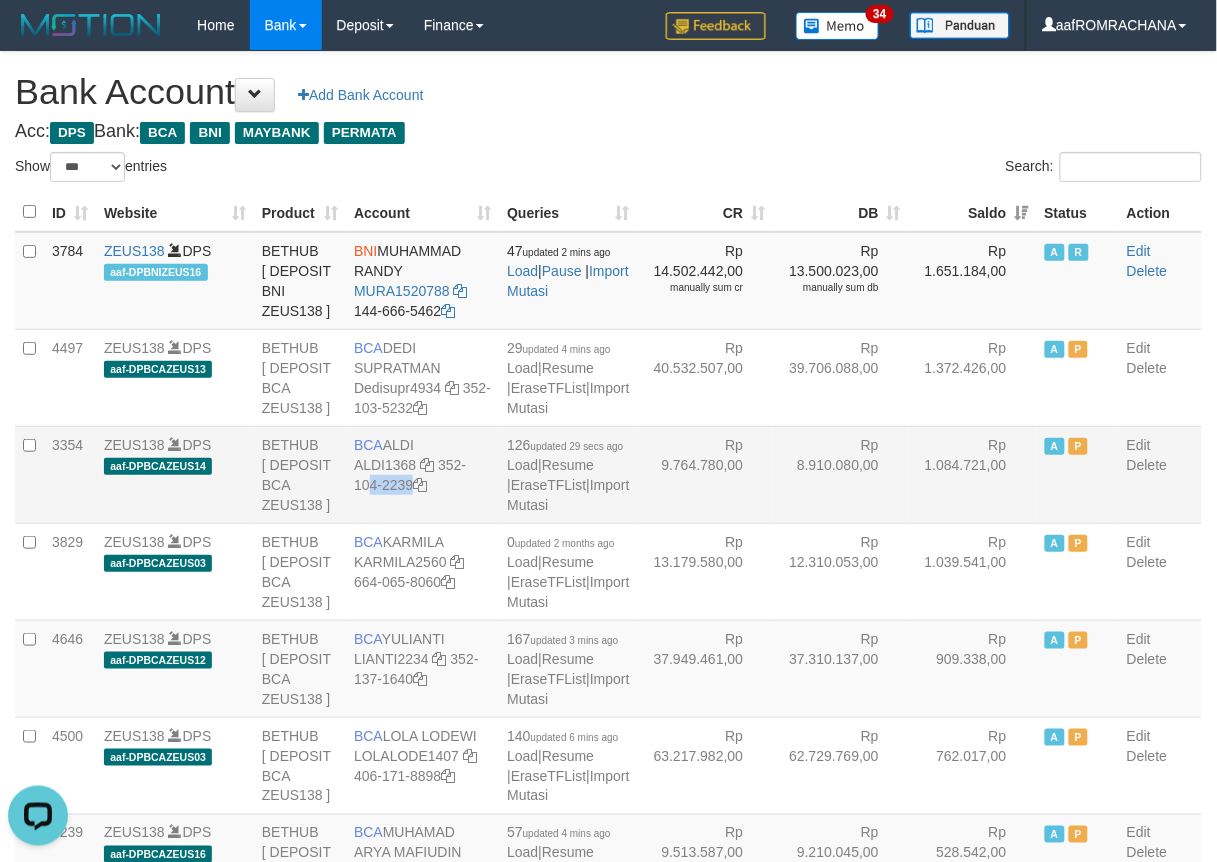drag, startPoint x: 363, startPoint y: 584, endPoint x: 451, endPoint y: 600, distance: 89.44272 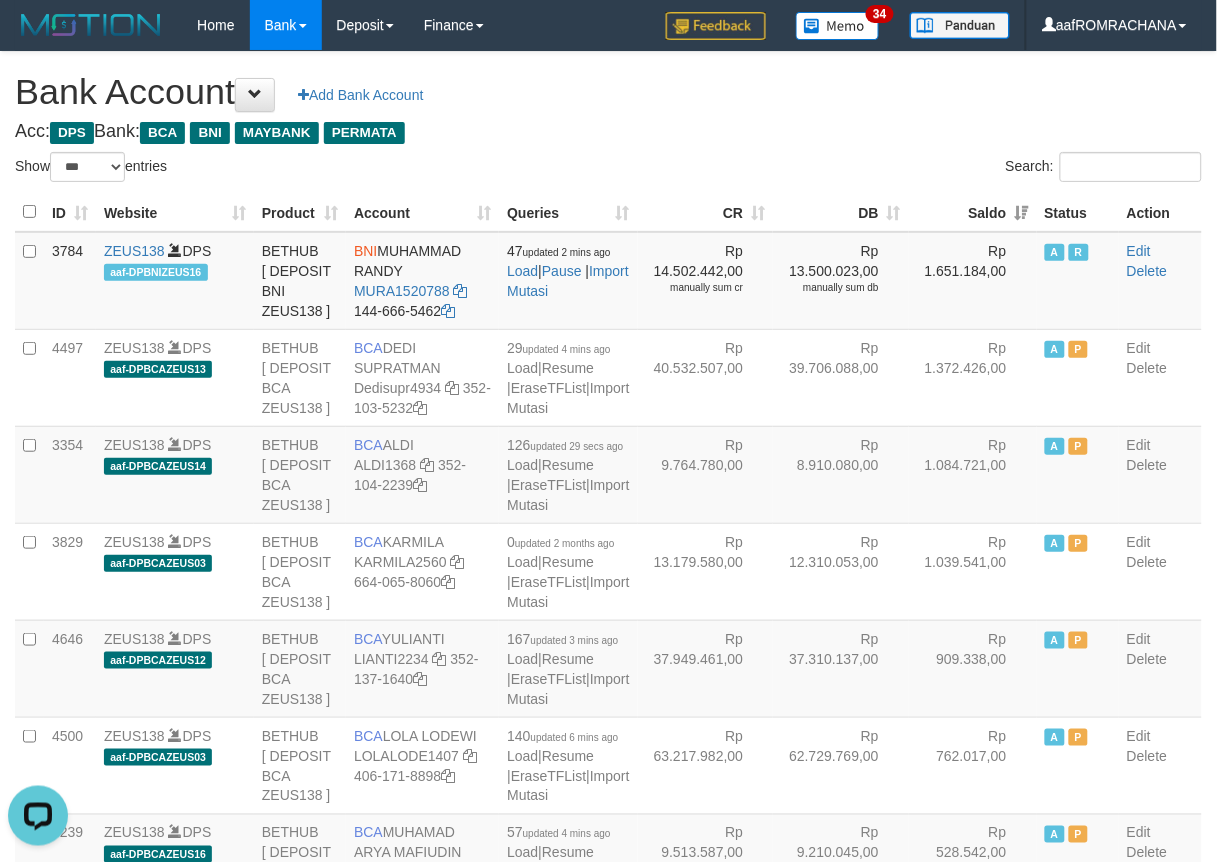 click on "Acc: 										 DPS
Bank:   BCA   BNI   MAYBANK   PERMATA" at bounding box center [608, 132] 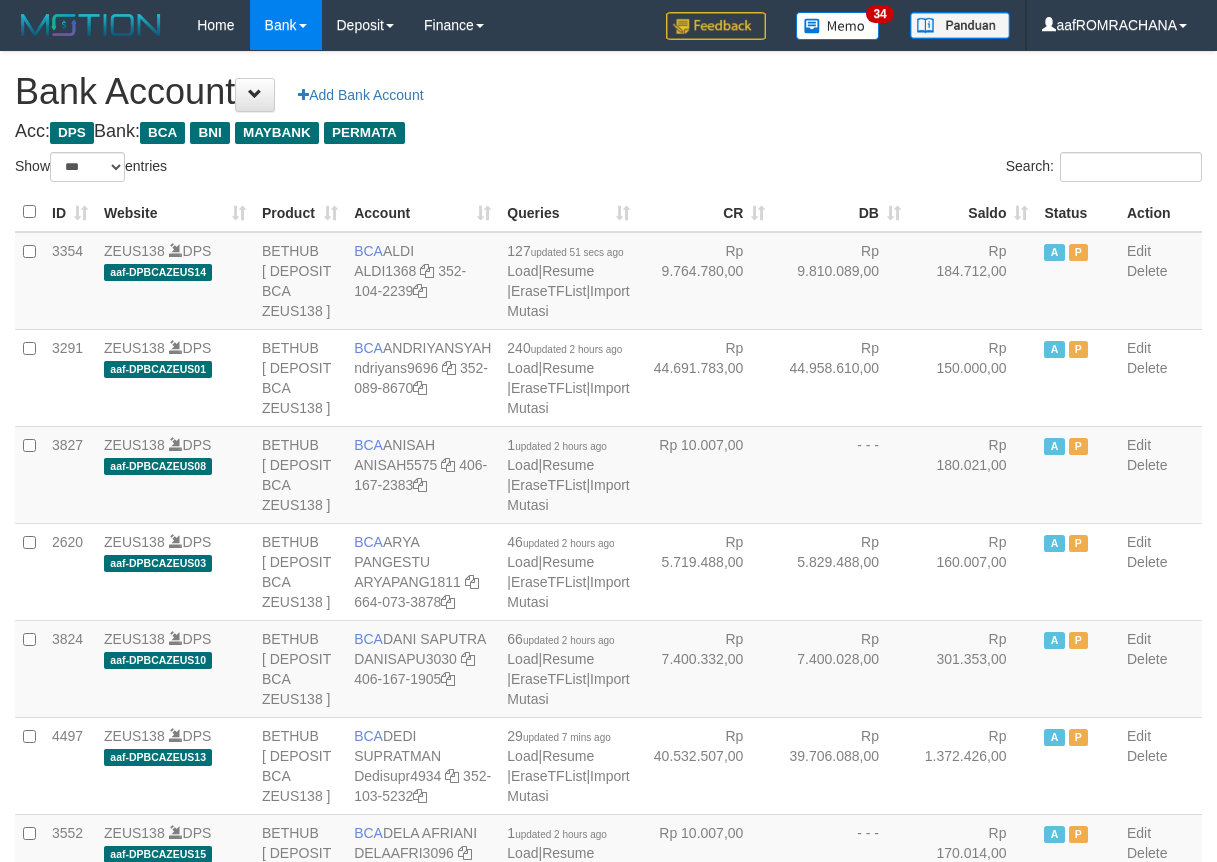select on "***" 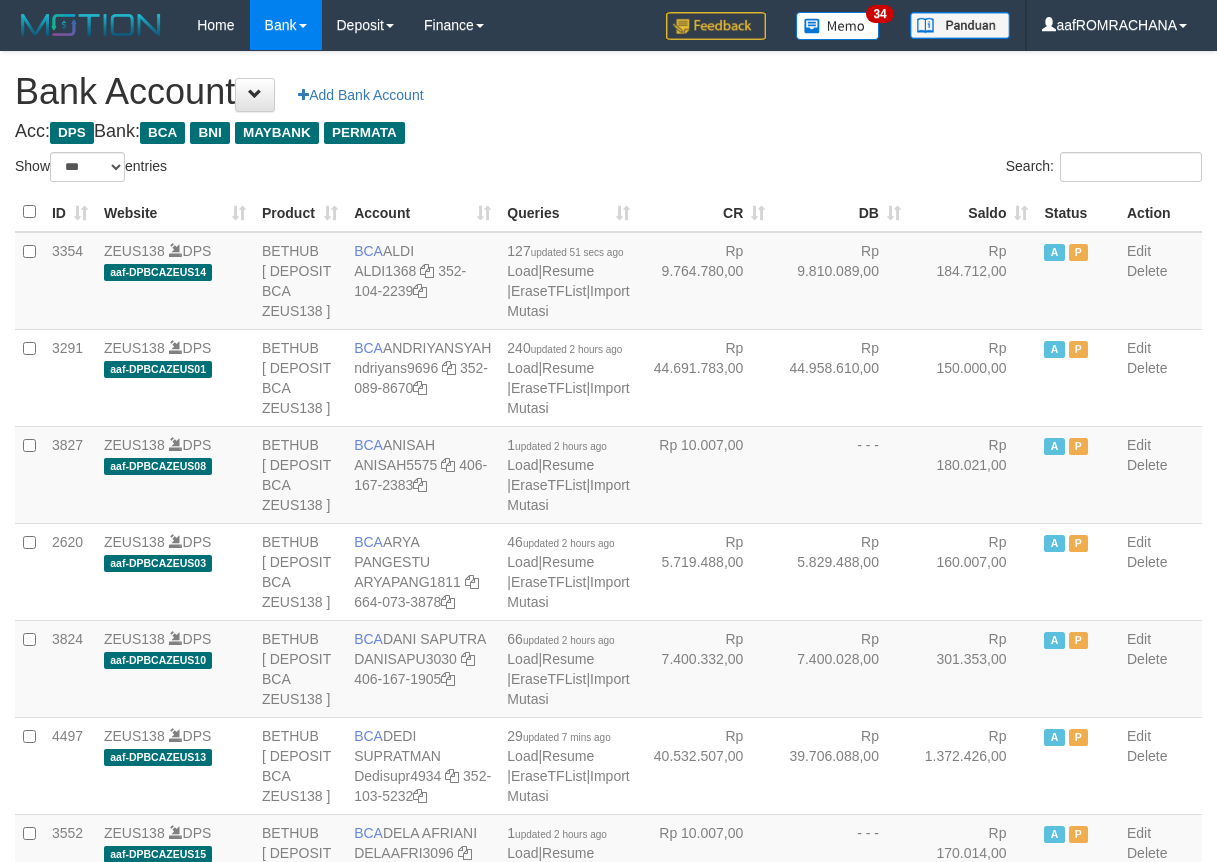 scroll, scrollTop: 0, scrollLeft: 0, axis: both 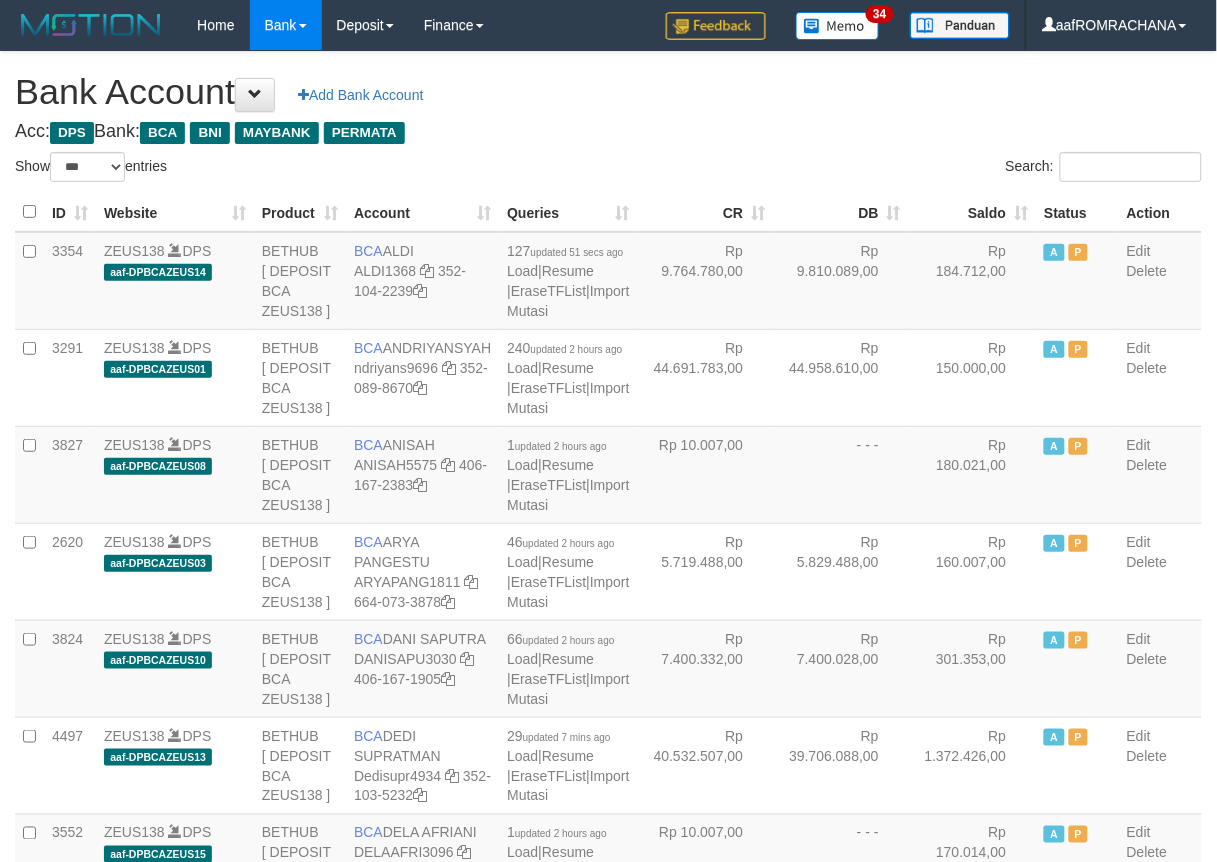 click on "Saldo" at bounding box center (973, 212) 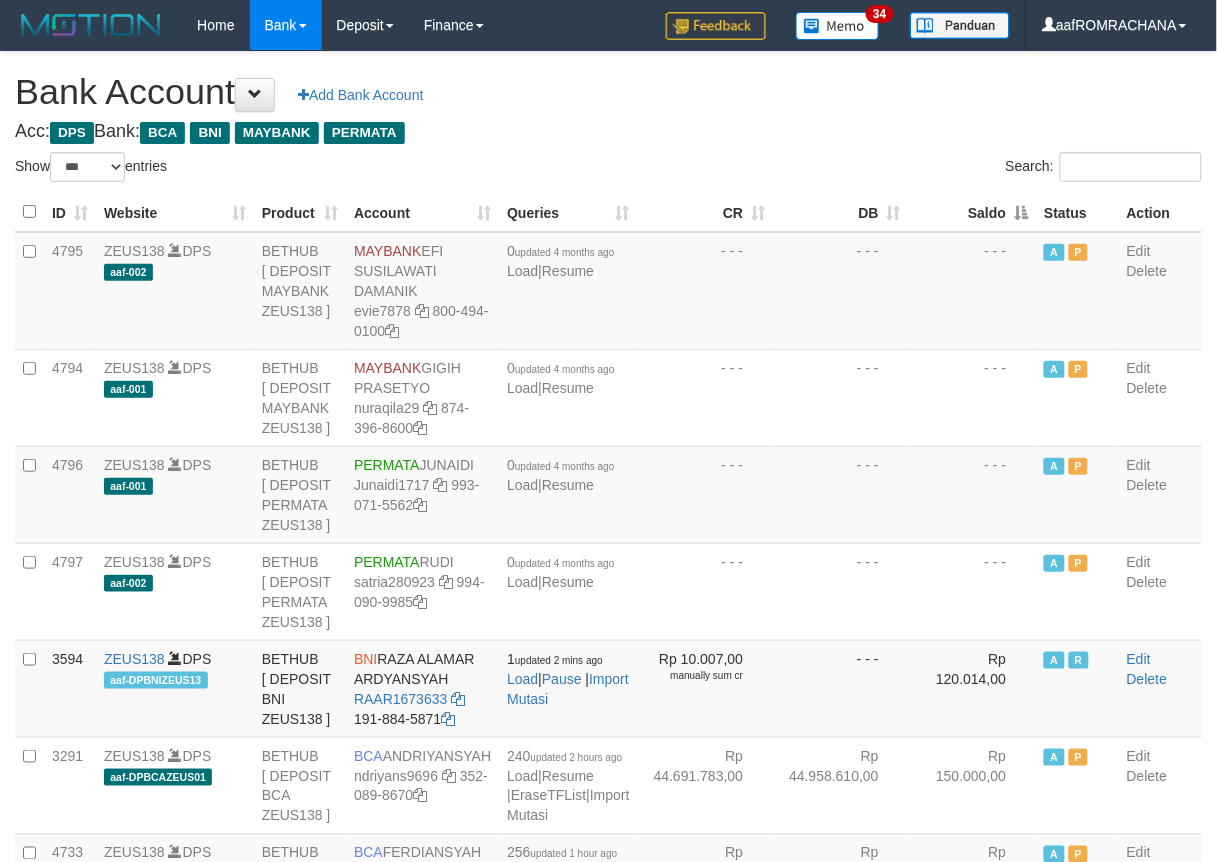 click on "Saldo" at bounding box center (973, 212) 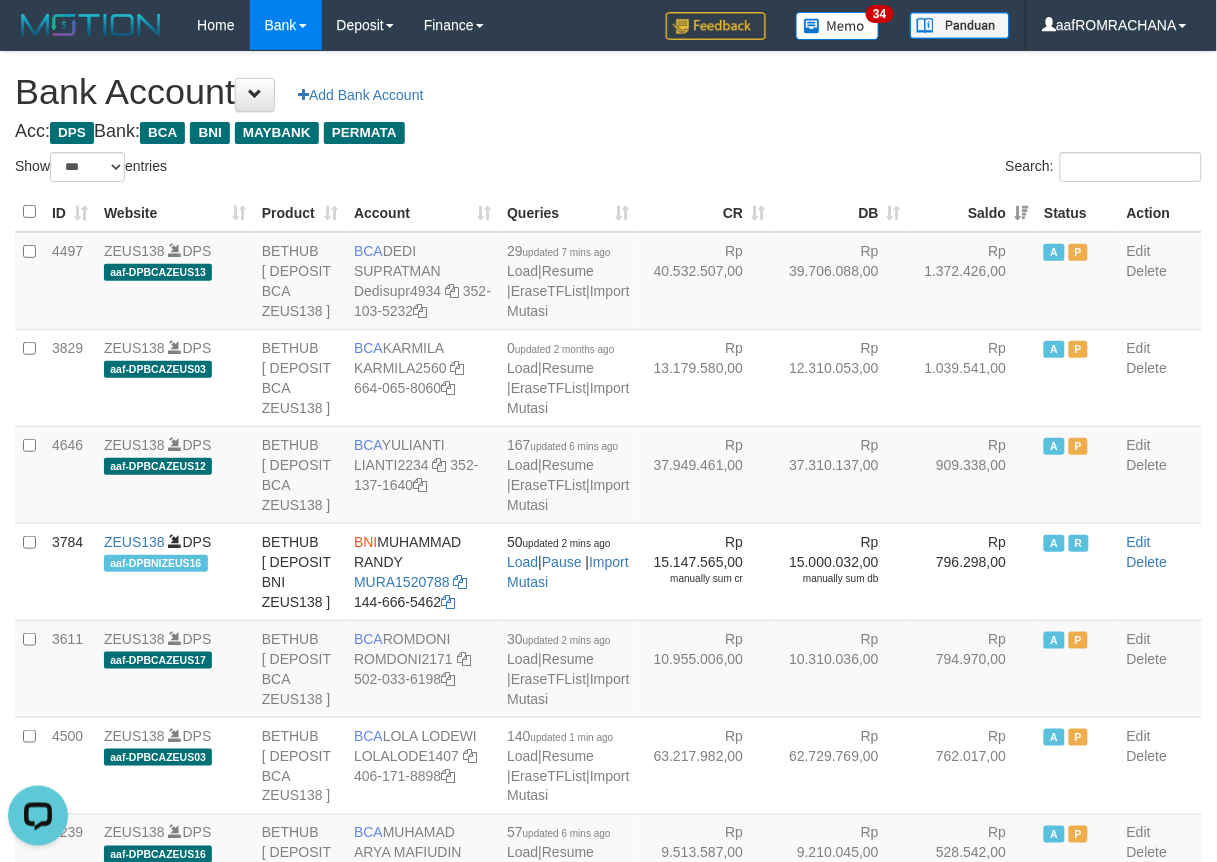 scroll, scrollTop: 0, scrollLeft: 0, axis: both 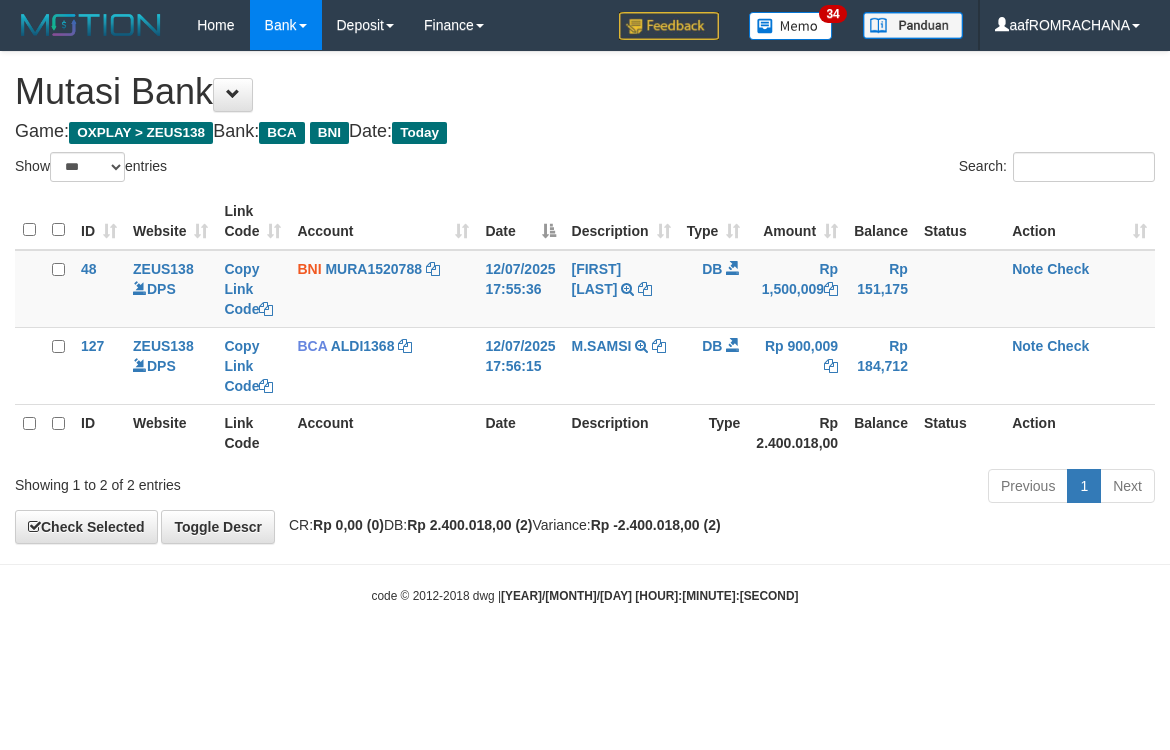 select on "***" 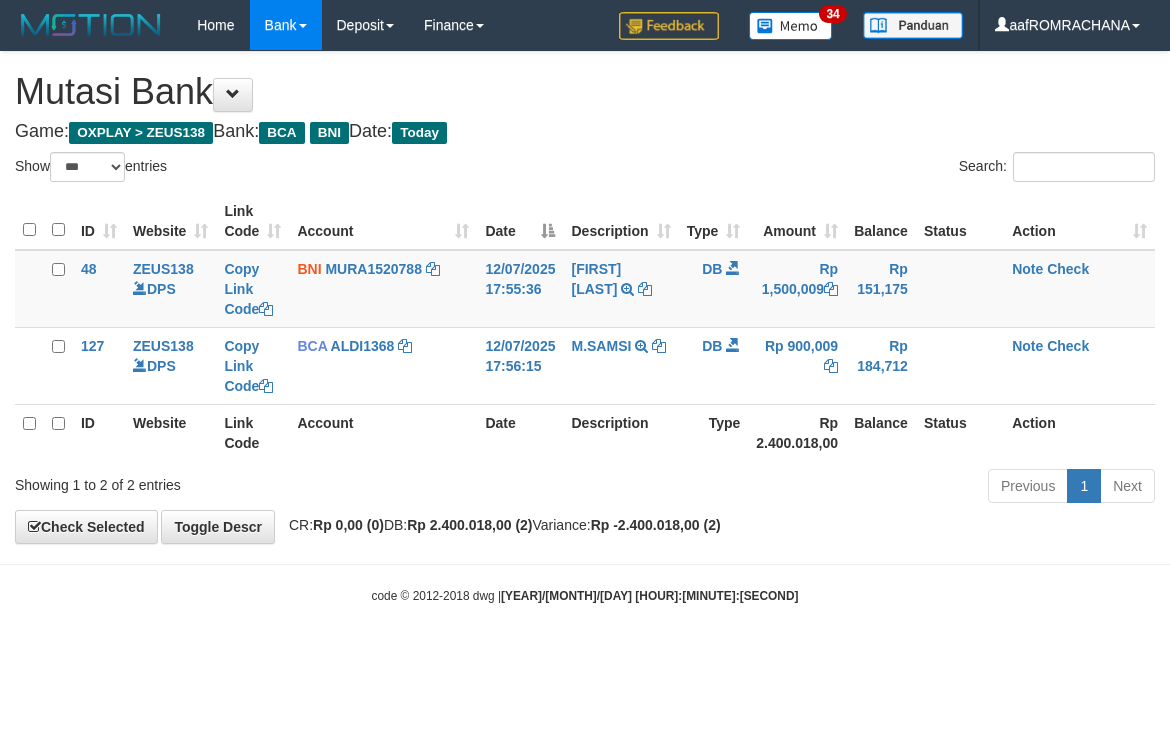 scroll, scrollTop: 0, scrollLeft: 0, axis: both 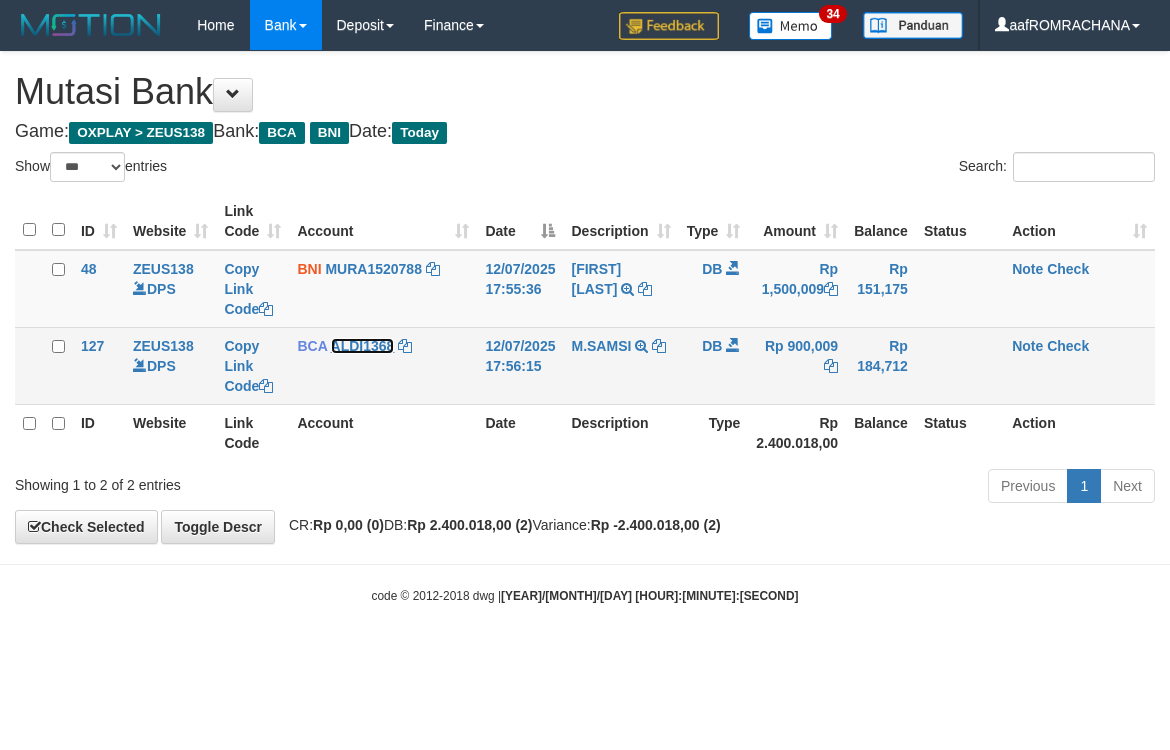 click on "ALDI1368" at bounding box center [363, 346] 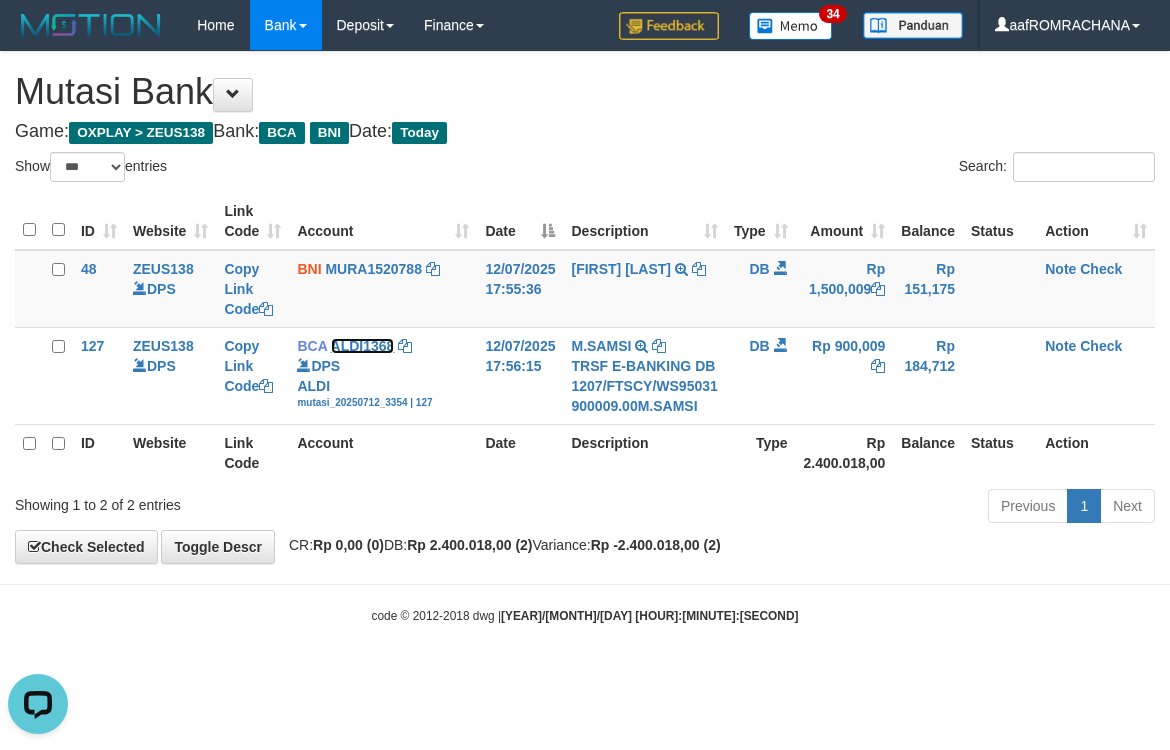 scroll, scrollTop: 0, scrollLeft: 0, axis: both 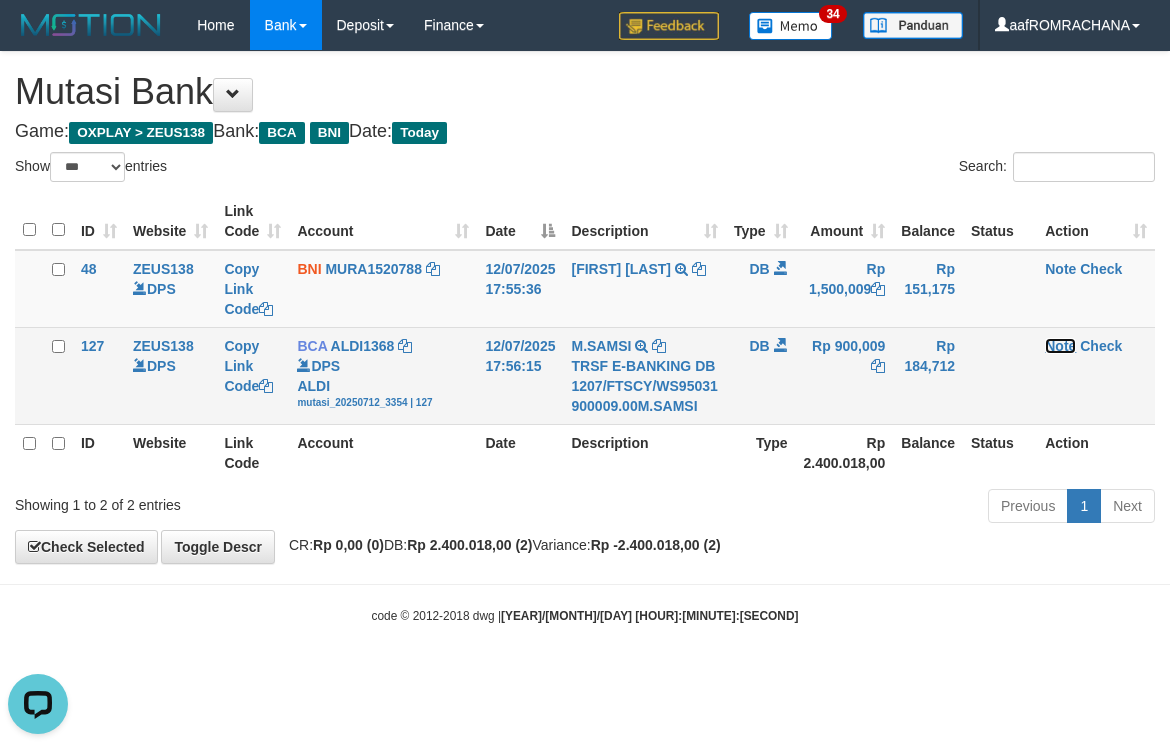 click on "Note" at bounding box center (1060, 346) 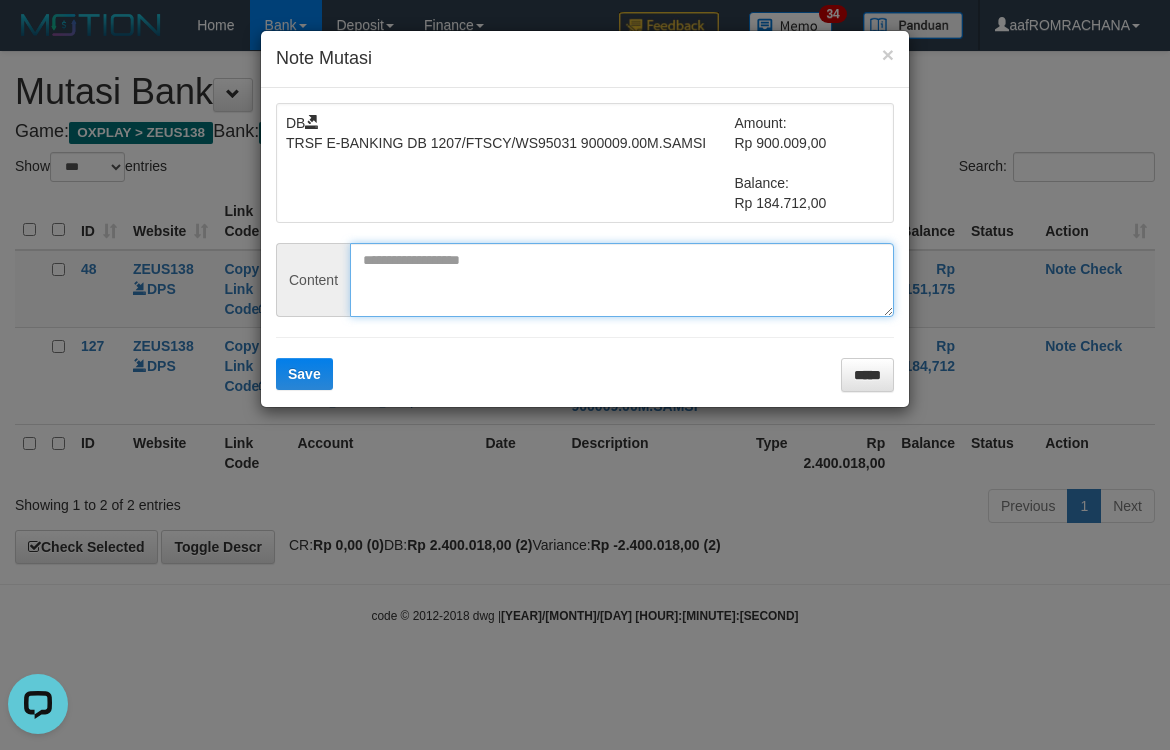 click at bounding box center [622, 280] 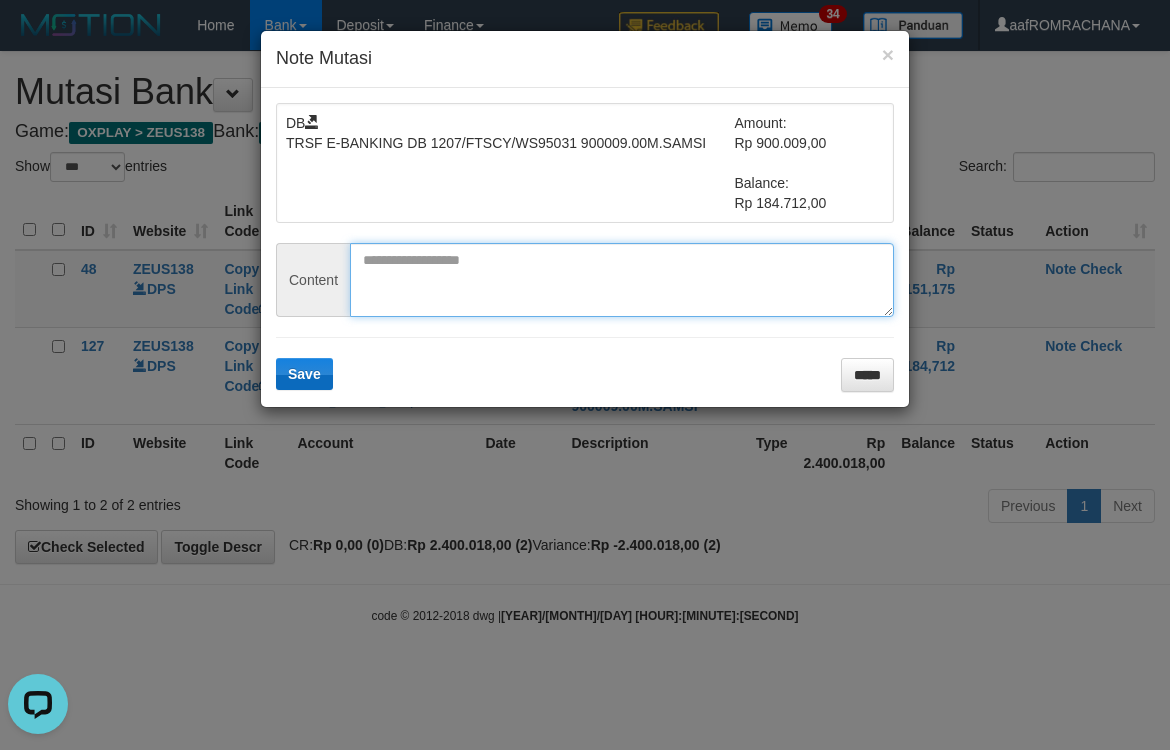 paste on "**********" 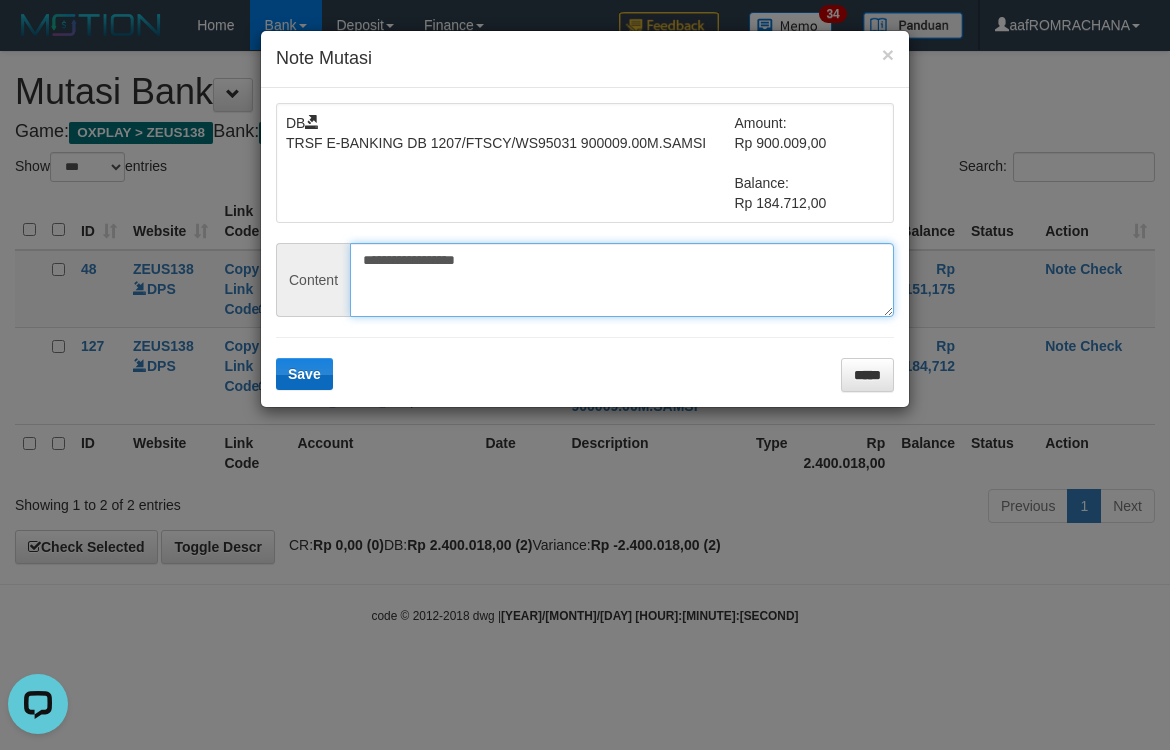 type on "**********" 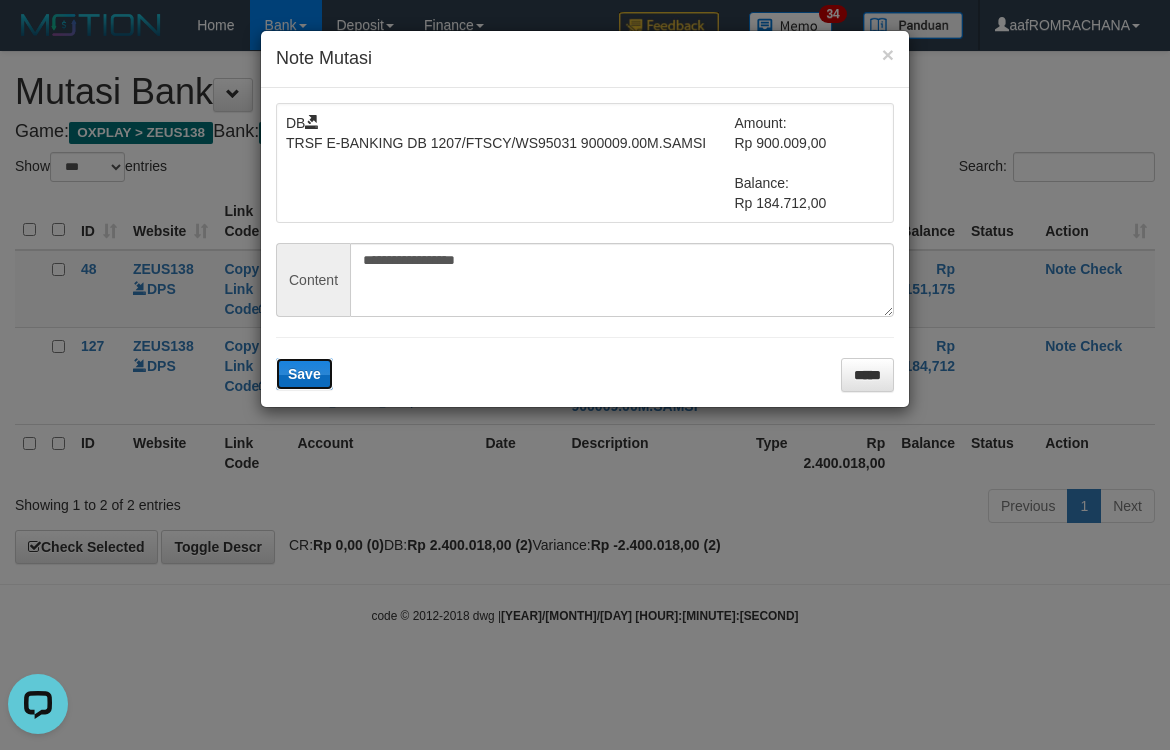 click on "Save" at bounding box center (304, 374) 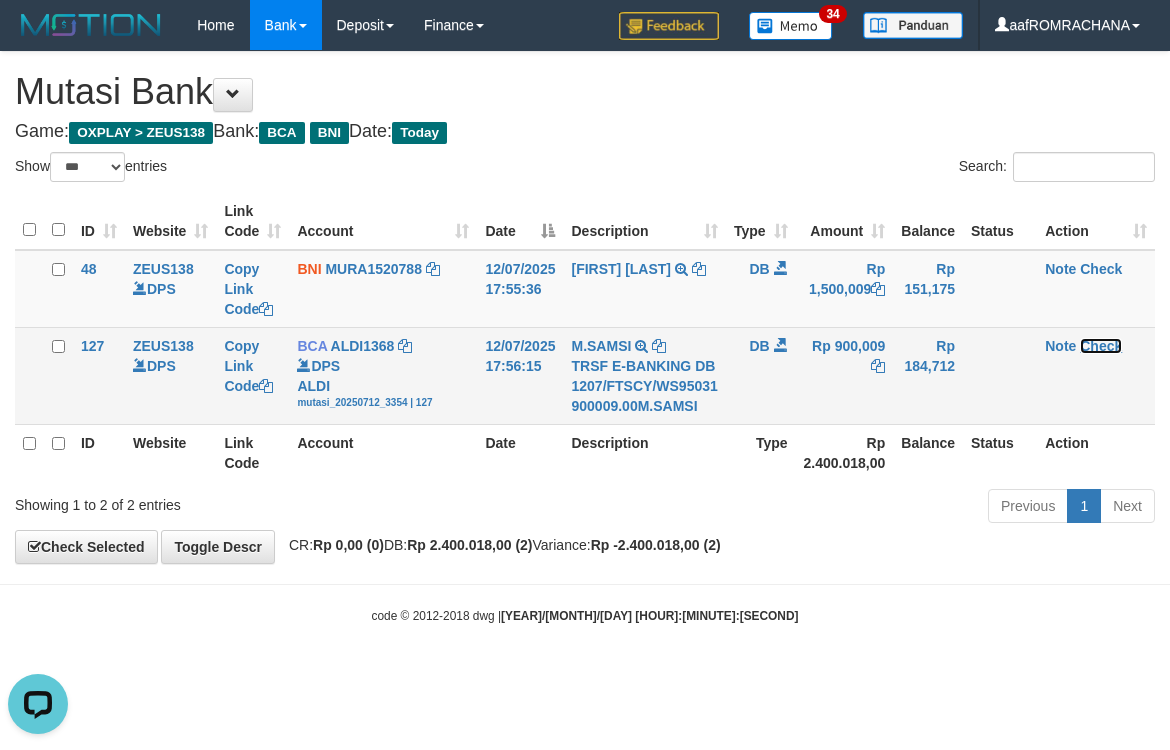 click on "Check" at bounding box center [1101, 346] 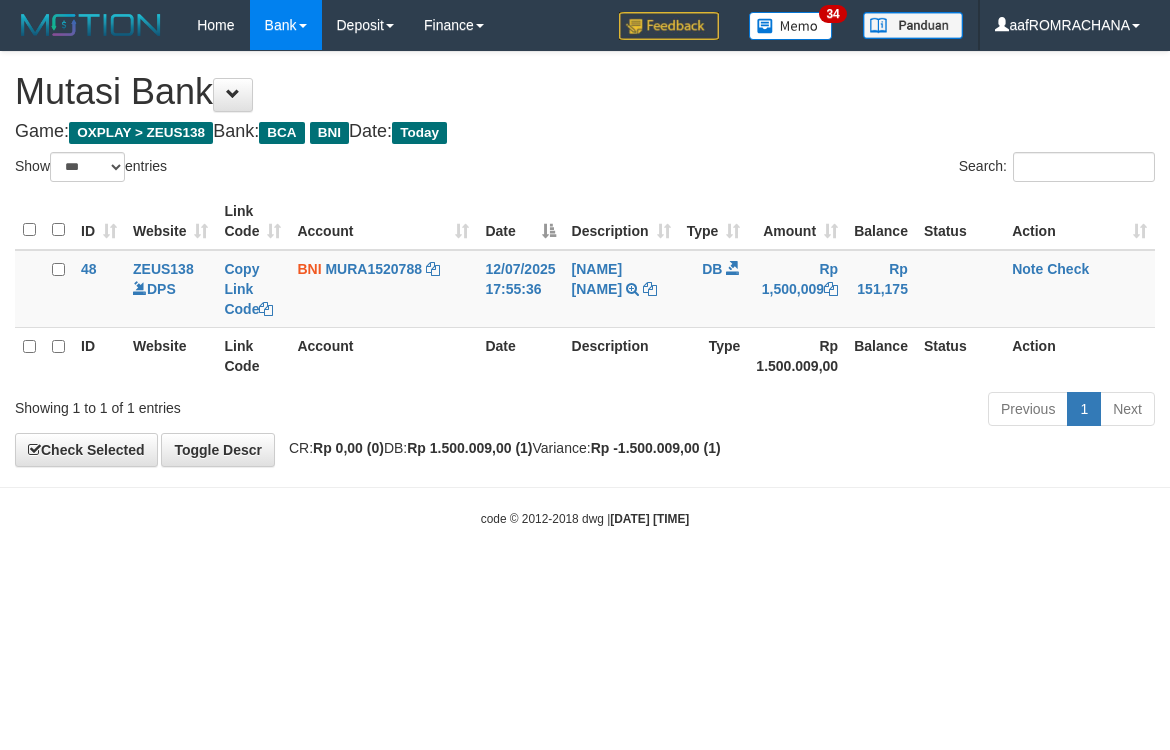 select on "***" 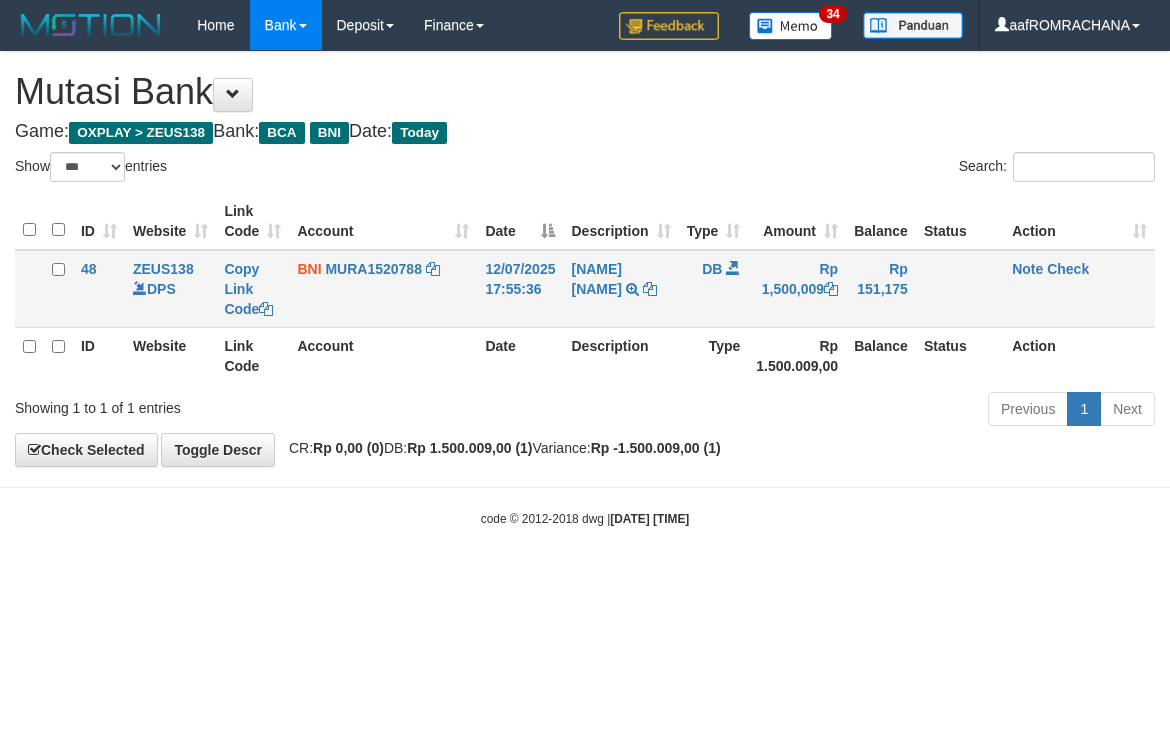 scroll, scrollTop: 0, scrollLeft: 0, axis: both 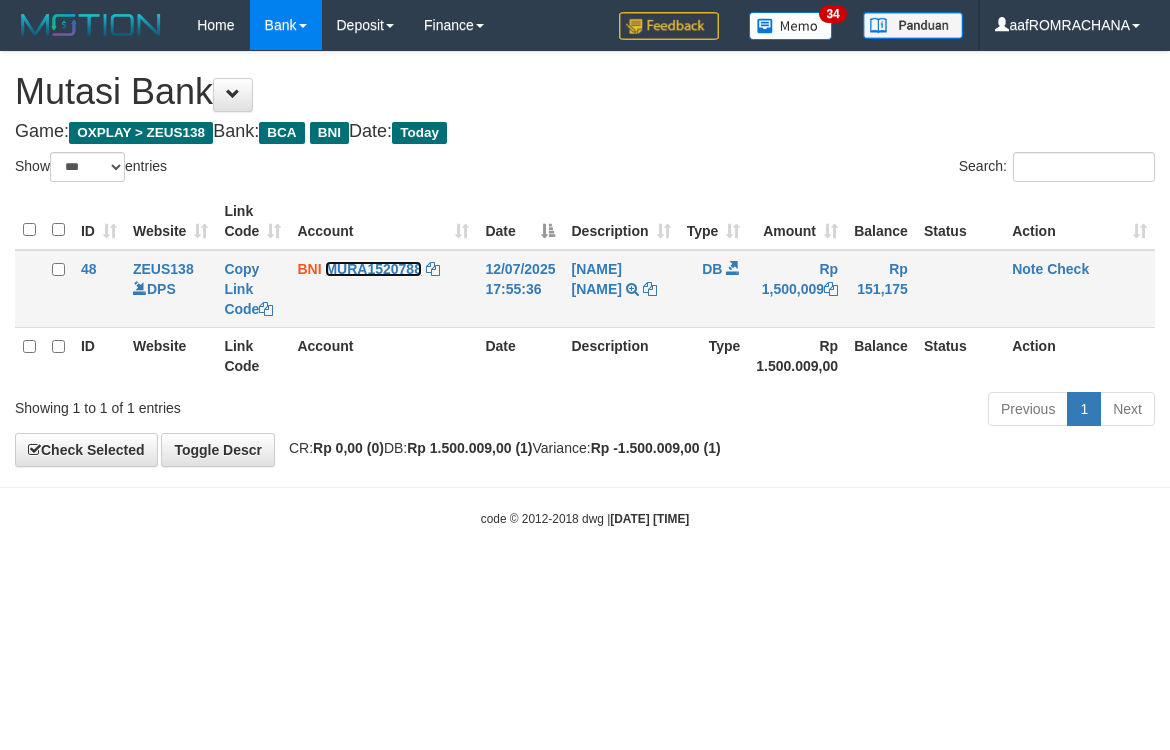 click on "MURA1520788" at bounding box center [373, 269] 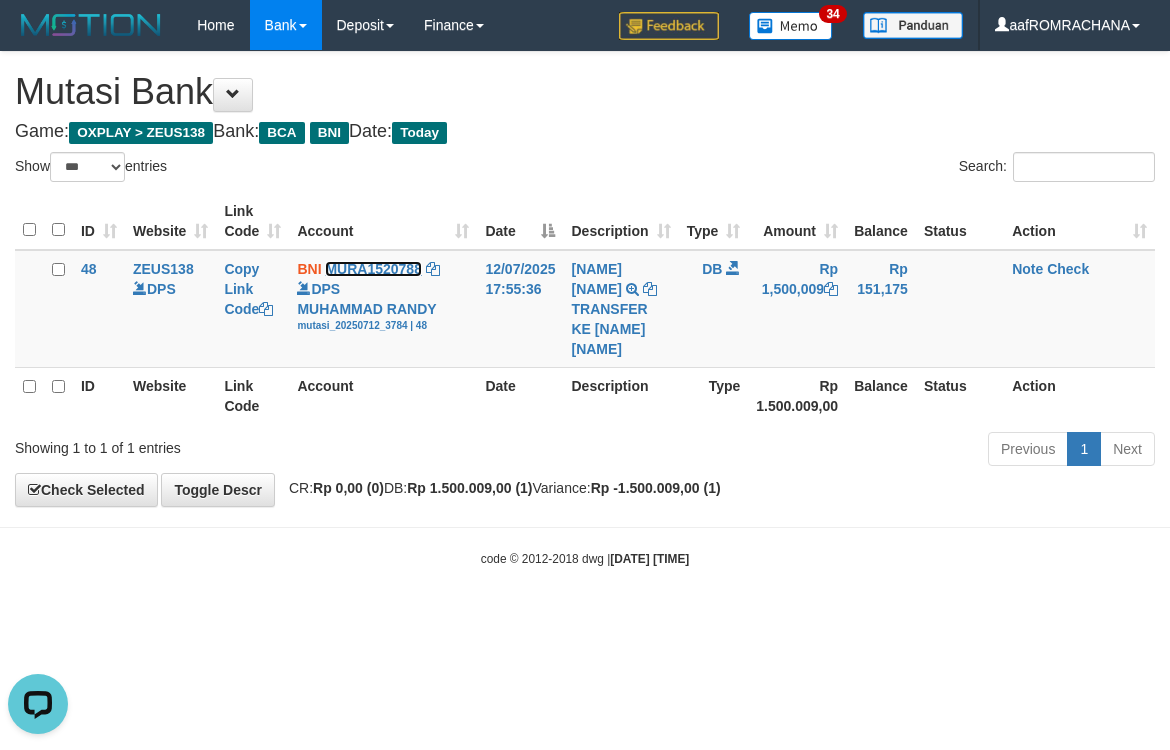 scroll, scrollTop: 0, scrollLeft: 0, axis: both 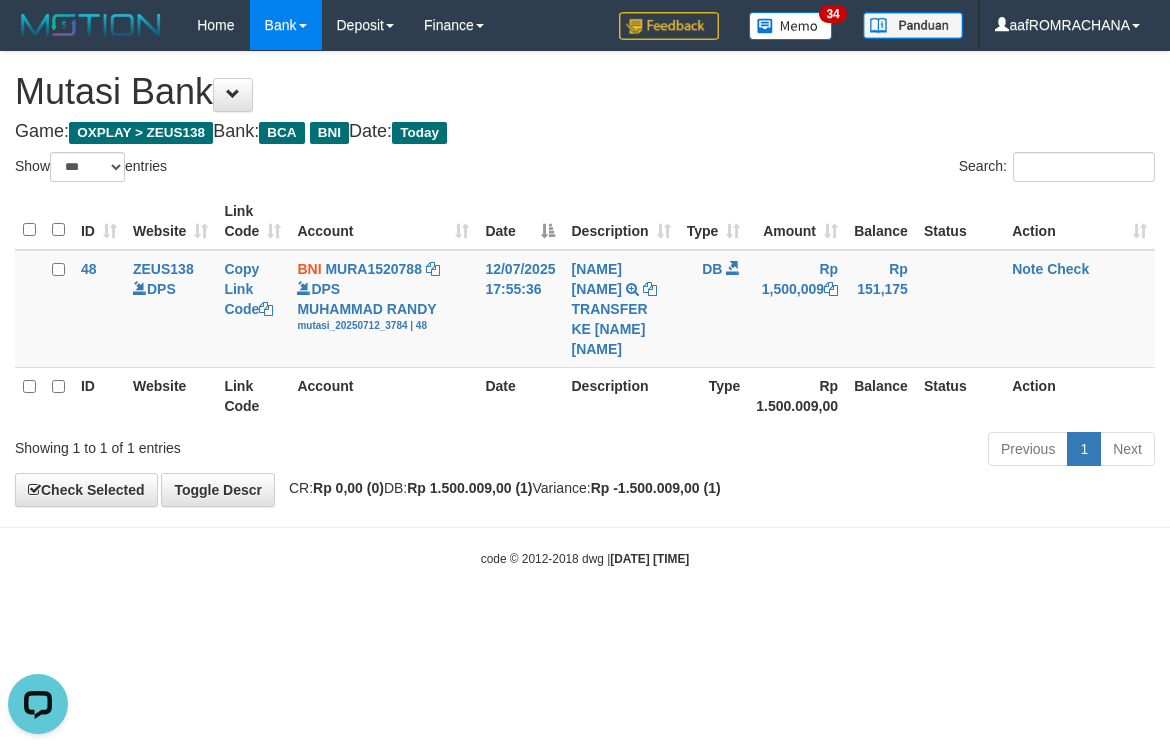 click on "Toggle navigation
Home
Bank
Account List
Load
By Website
Group
[OXPLAY]													ZEUS138
By Load Group (DPS)" at bounding box center (585, 309) 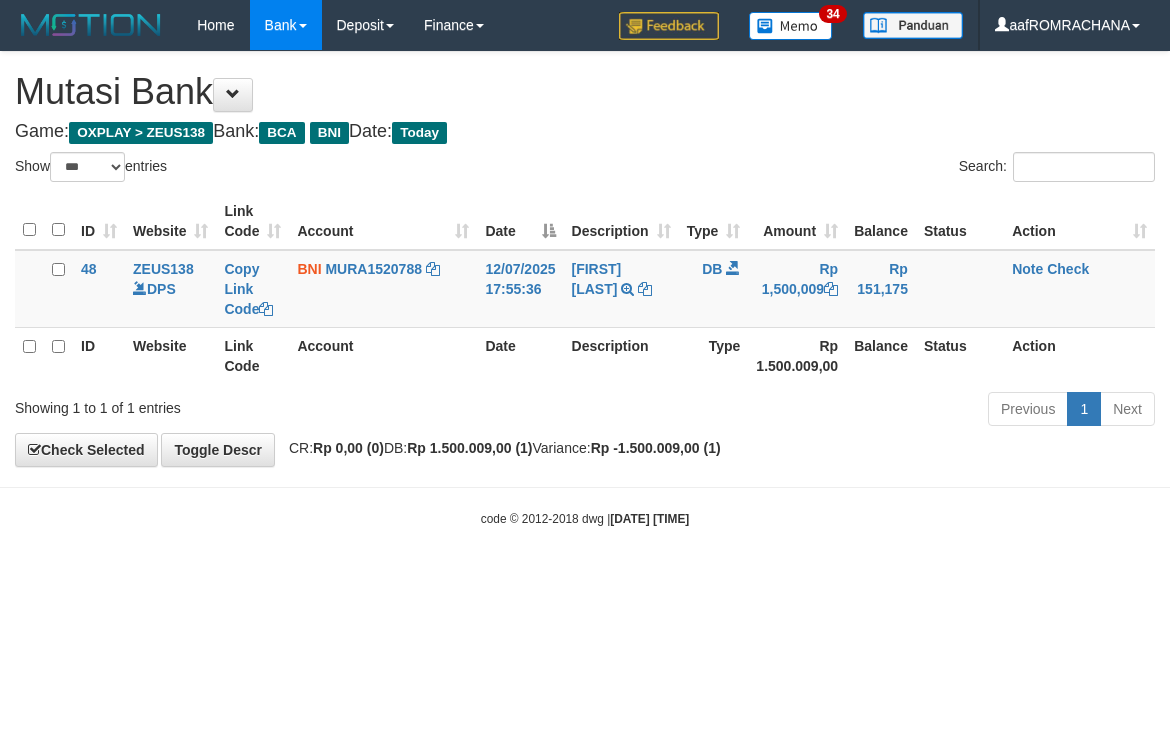 select on "***" 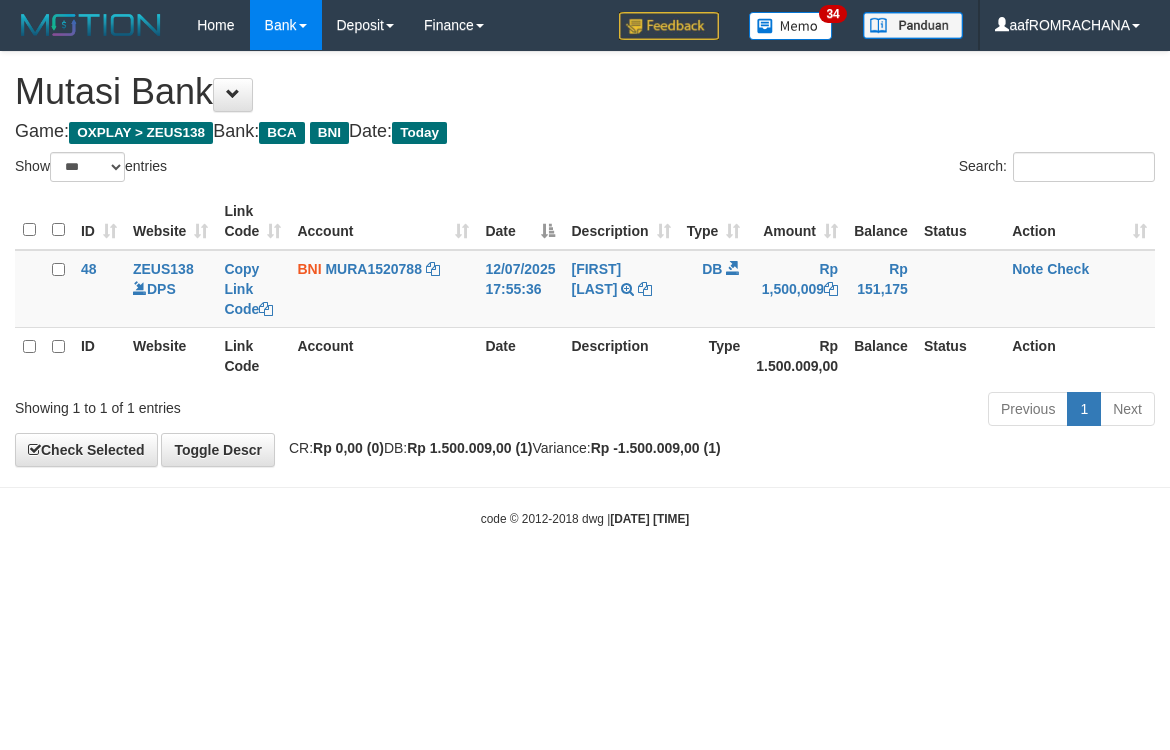 scroll, scrollTop: 0, scrollLeft: 0, axis: both 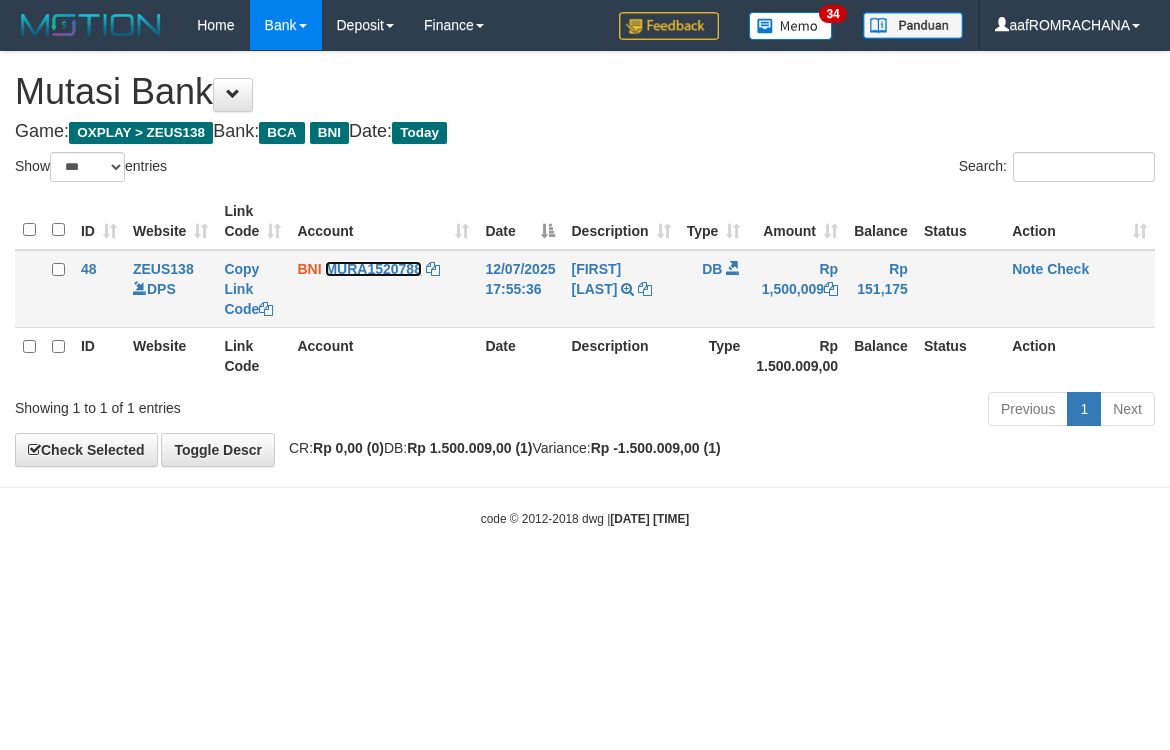 click on "MURA1520788" at bounding box center (373, 269) 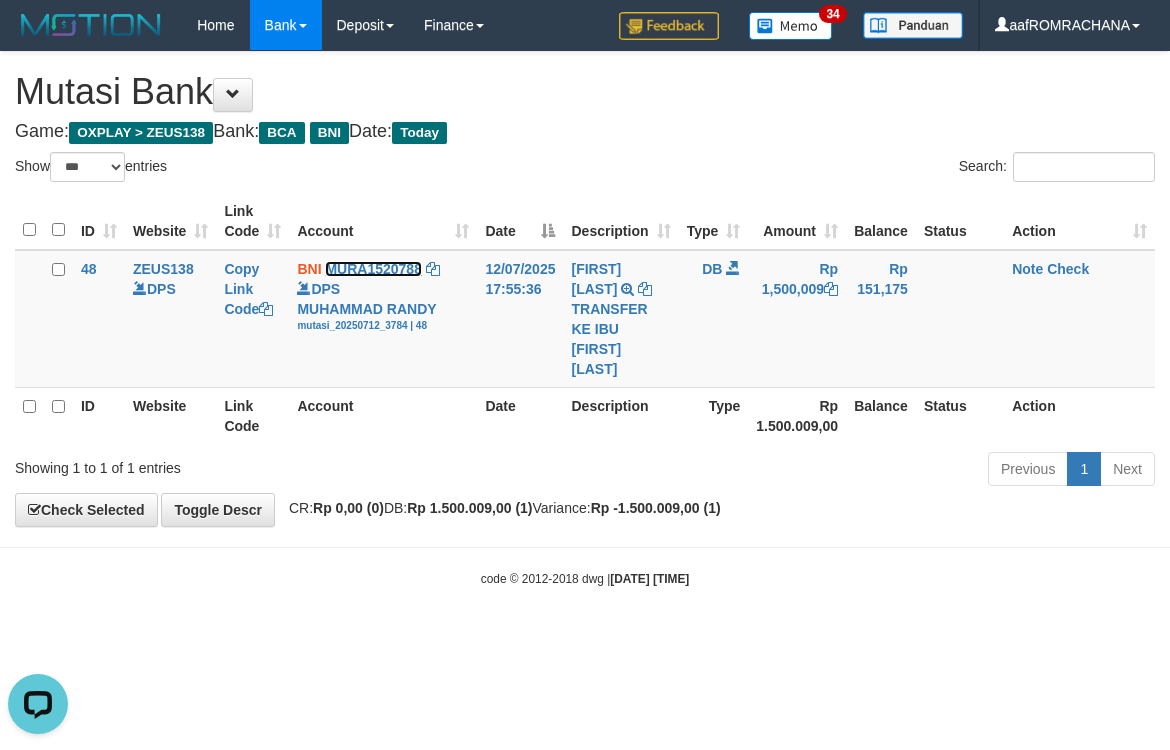 scroll, scrollTop: 0, scrollLeft: 0, axis: both 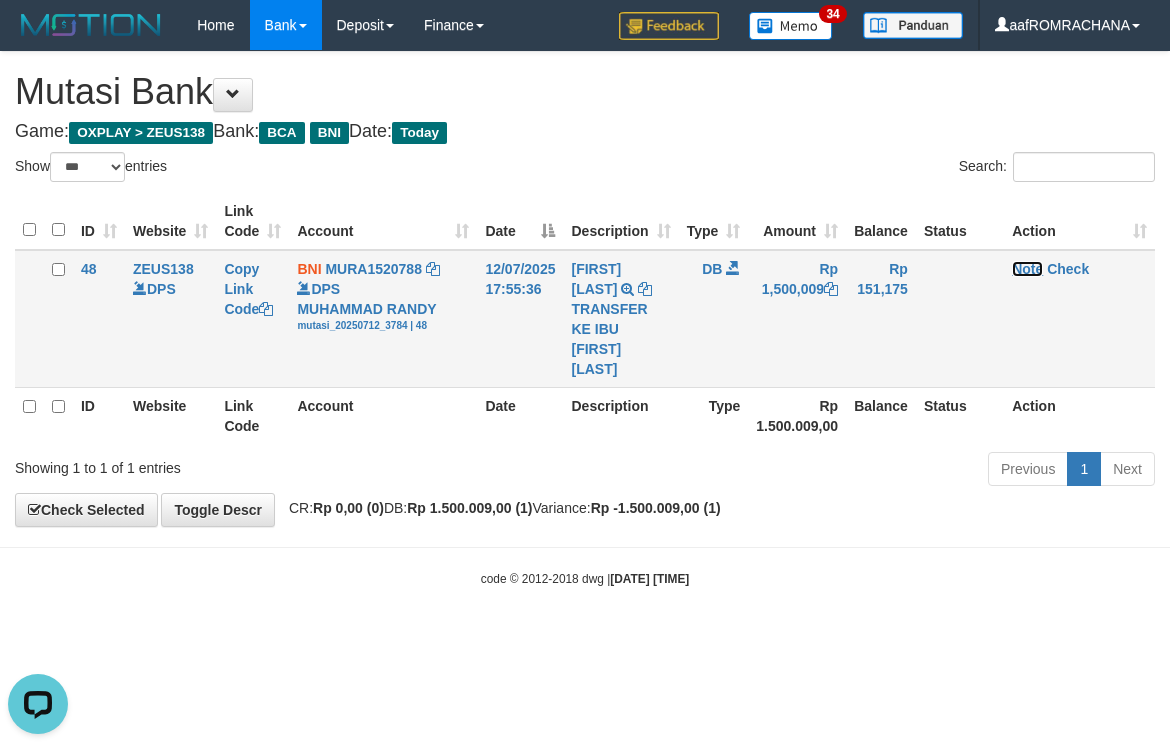 click on "Note" at bounding box center [1027, 269] 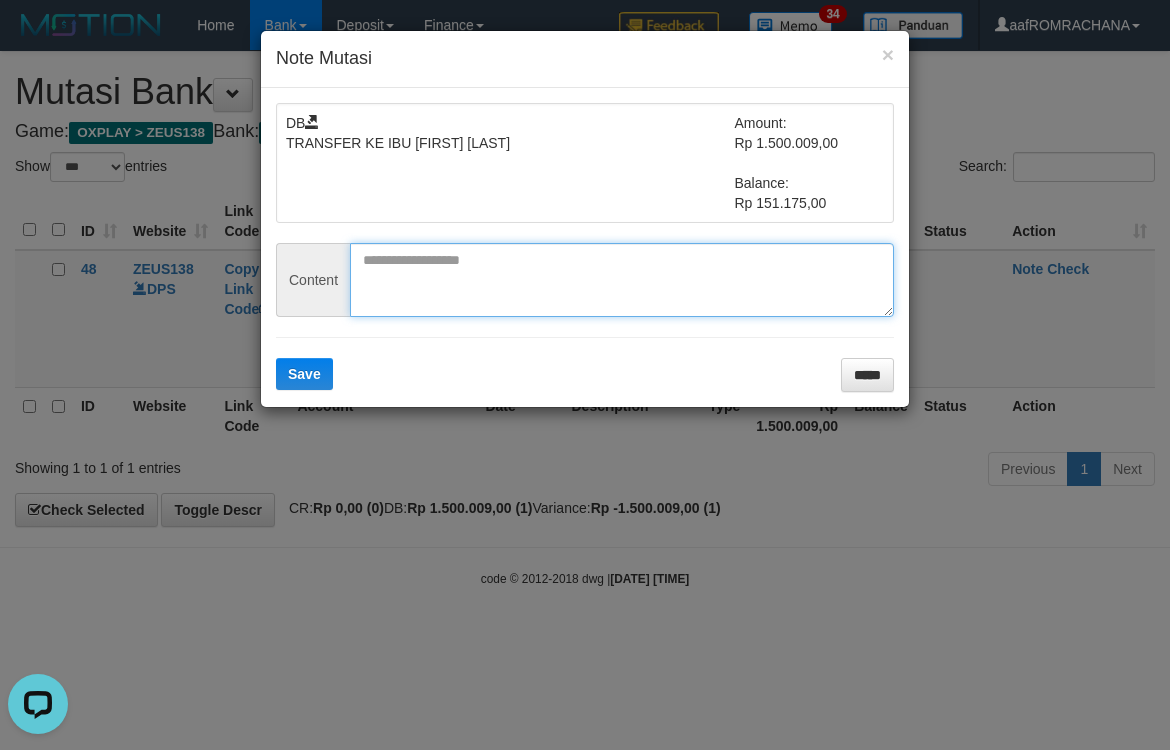 click at bounding box center [622, 280] 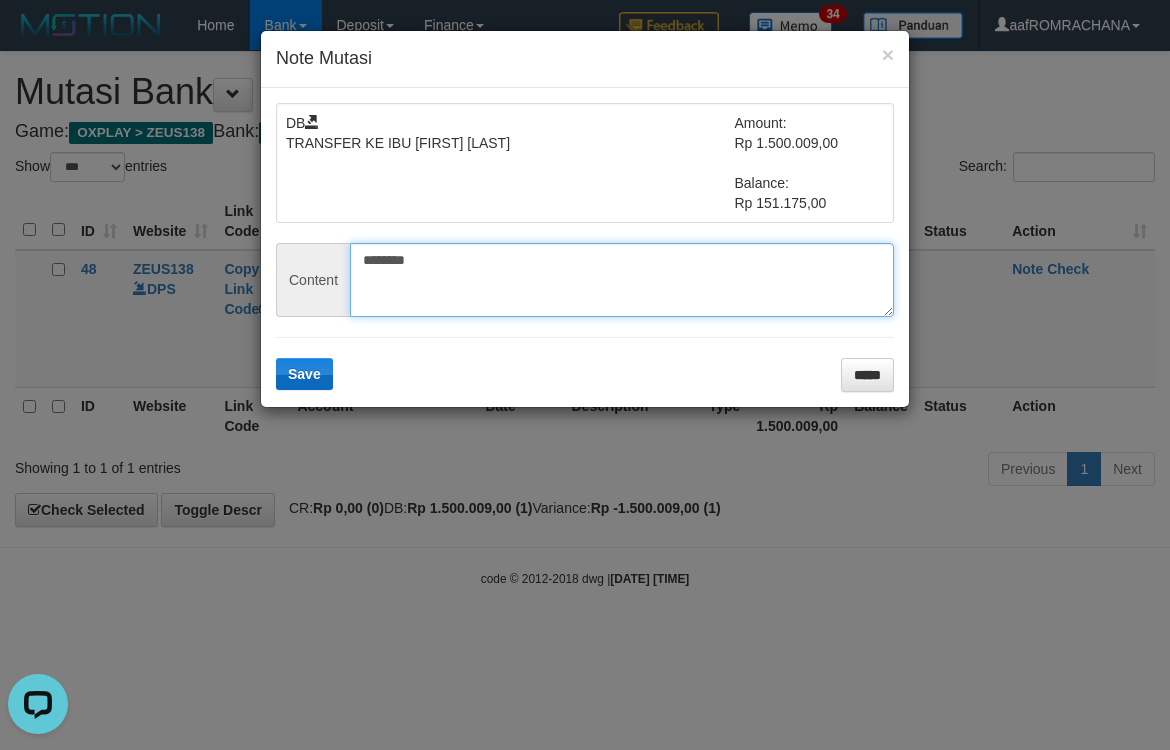 type on "********" 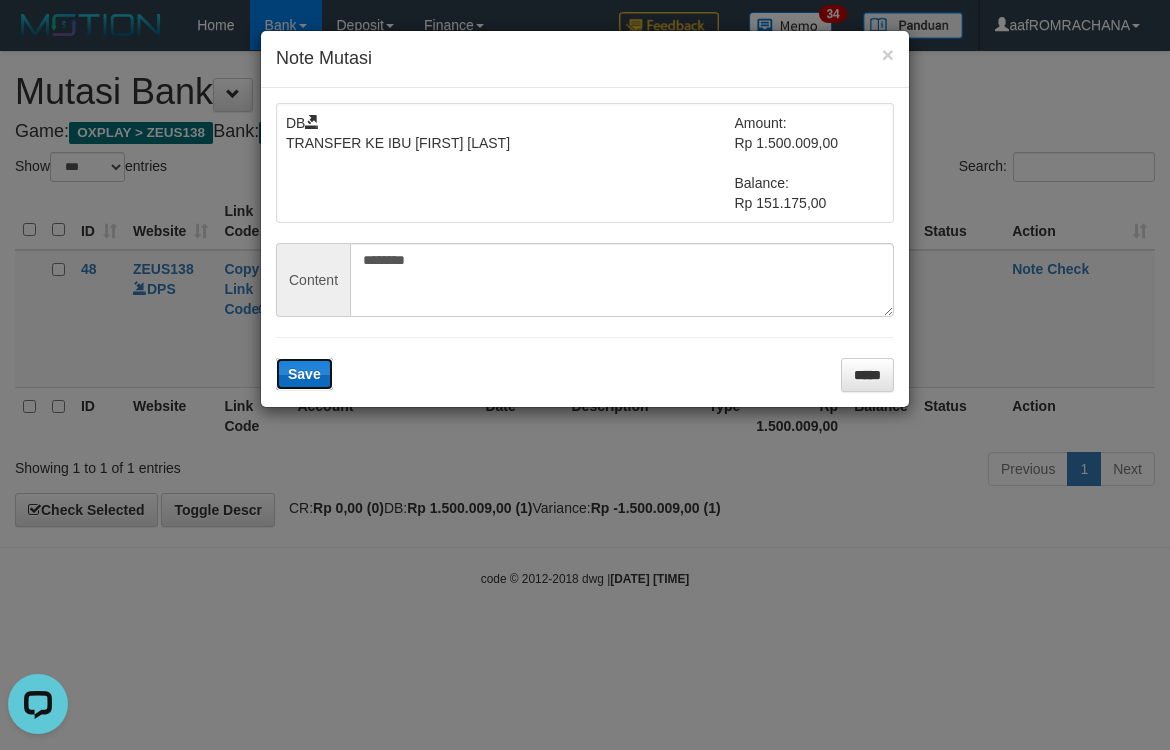 click on "Save" at bounding box center (304, 374) 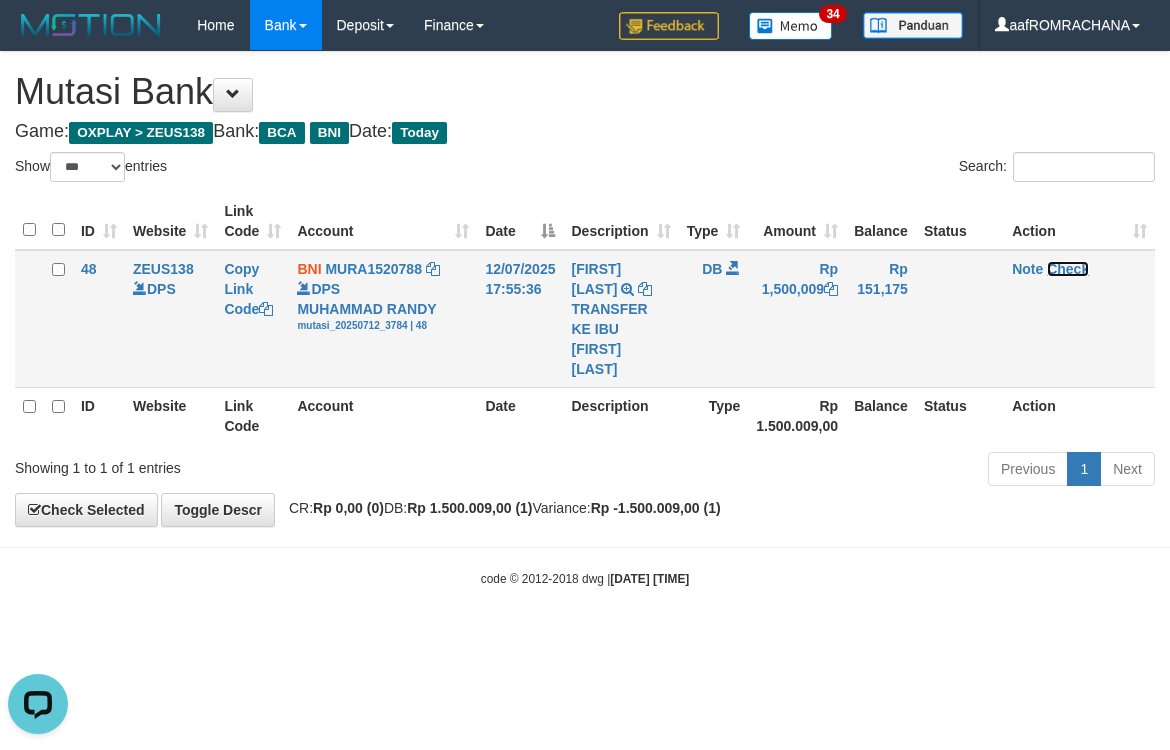 click on "Check" at bounding box center (1068, 269) 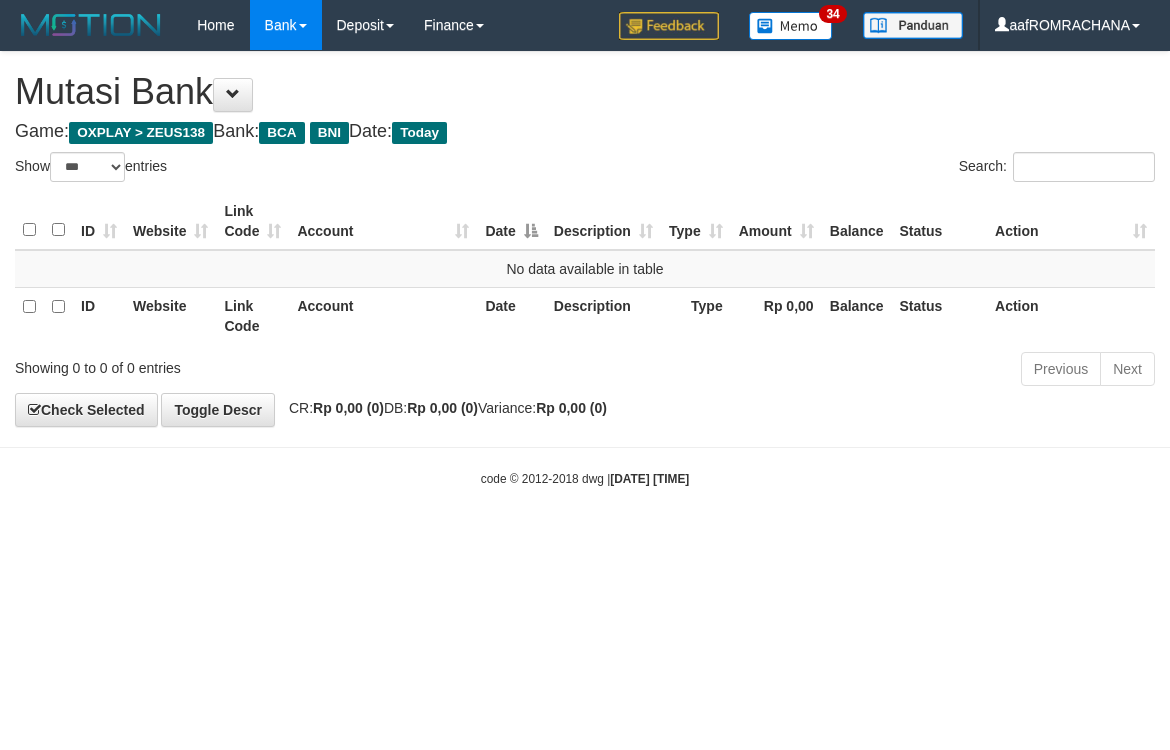 select on "***" 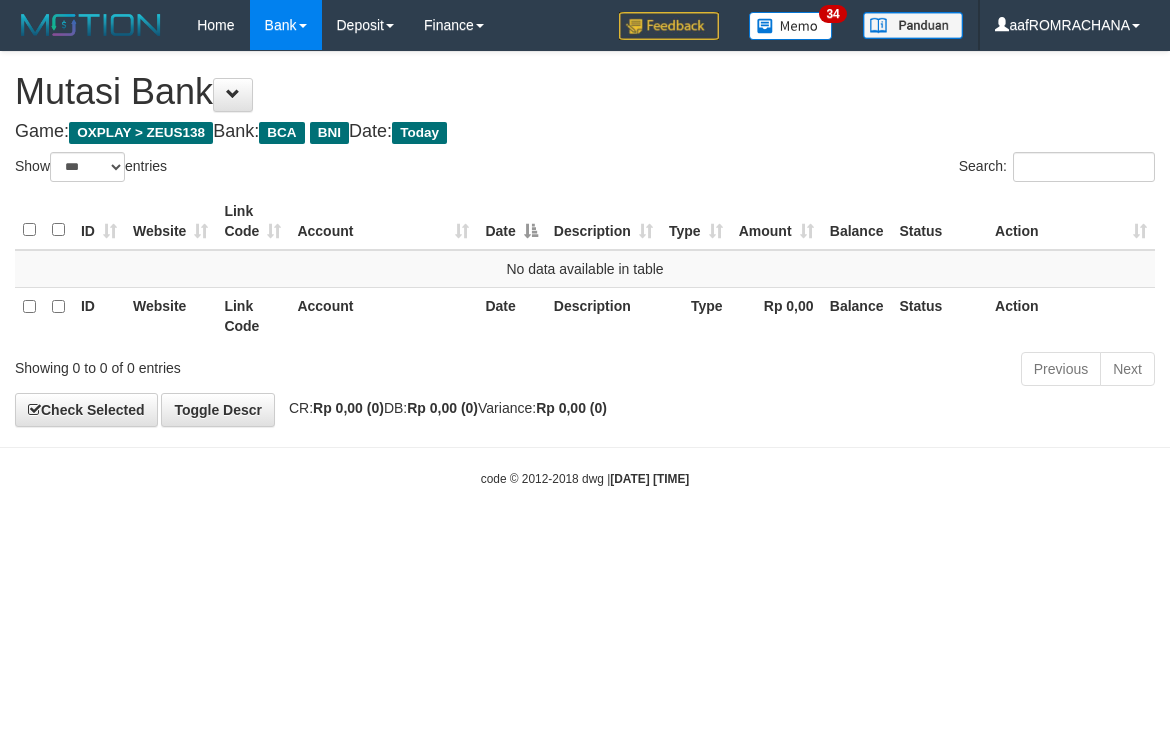 scroll, scrollTop: 0, scrollLeft: 0, axis: both 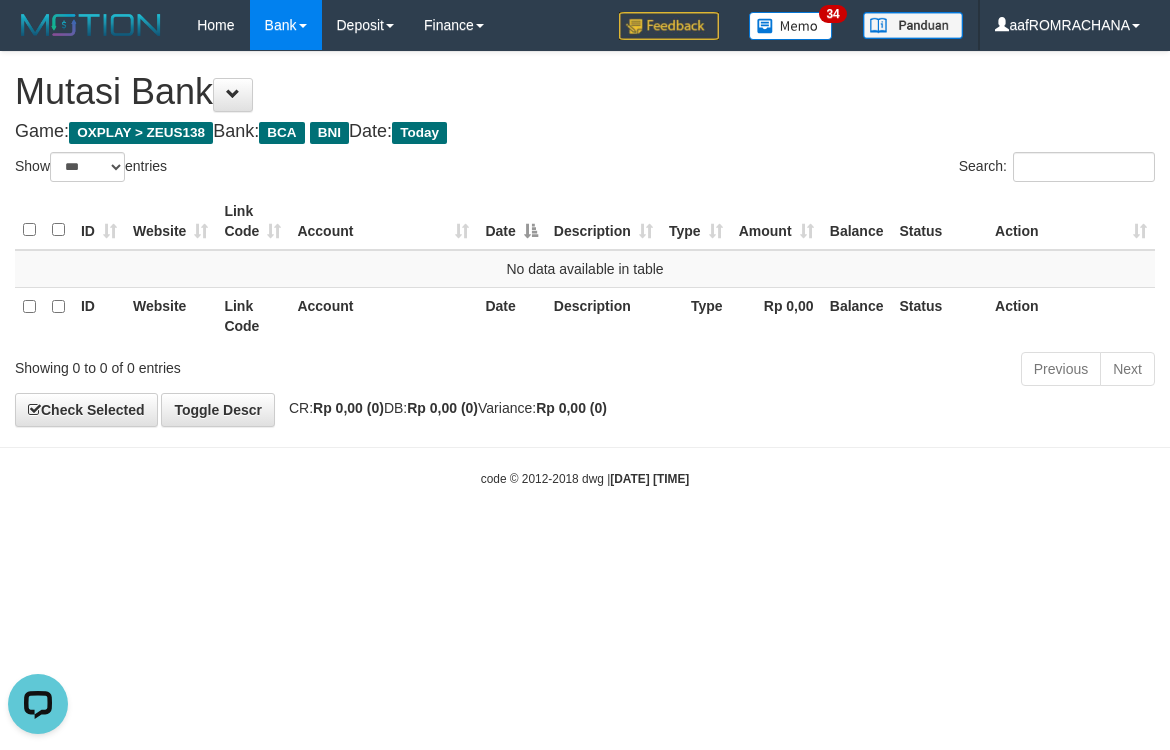 click on "Toggle navigation
Home
Bank
Account List
Load
By Website
Group
[OXPLAY]													ZEUS138
By Load Group (DPS)
Sync" at bounding box center (585, 269) 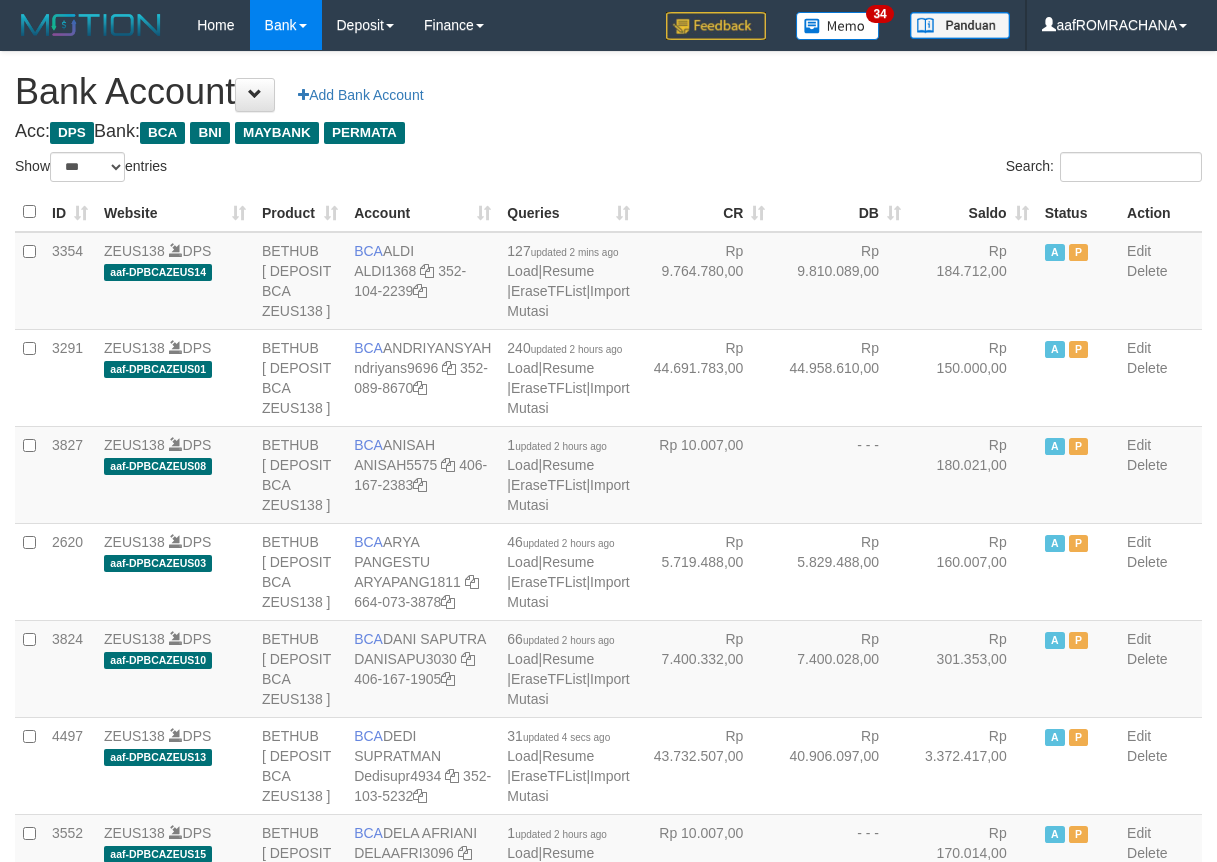 select on "***" 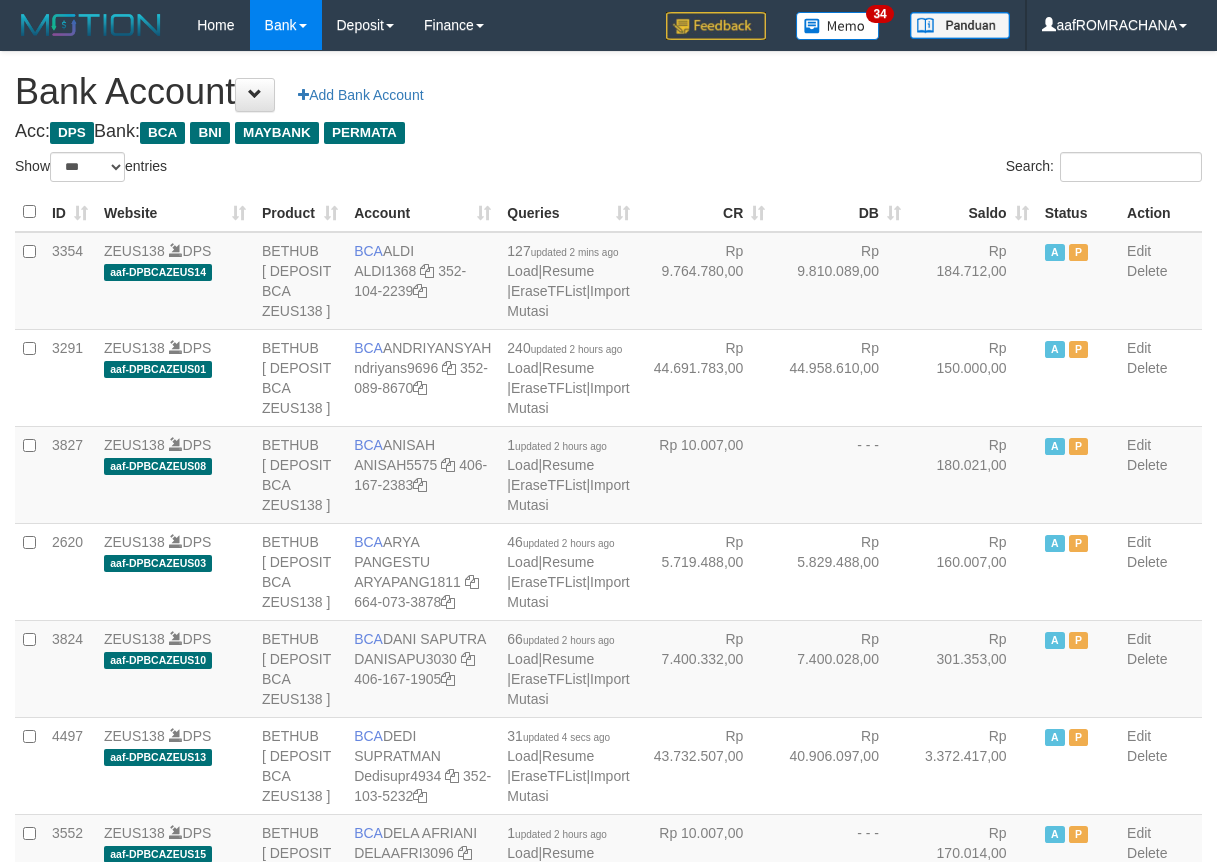 scroll, scrollTop: 0, scrollLeft: 0, axis: both 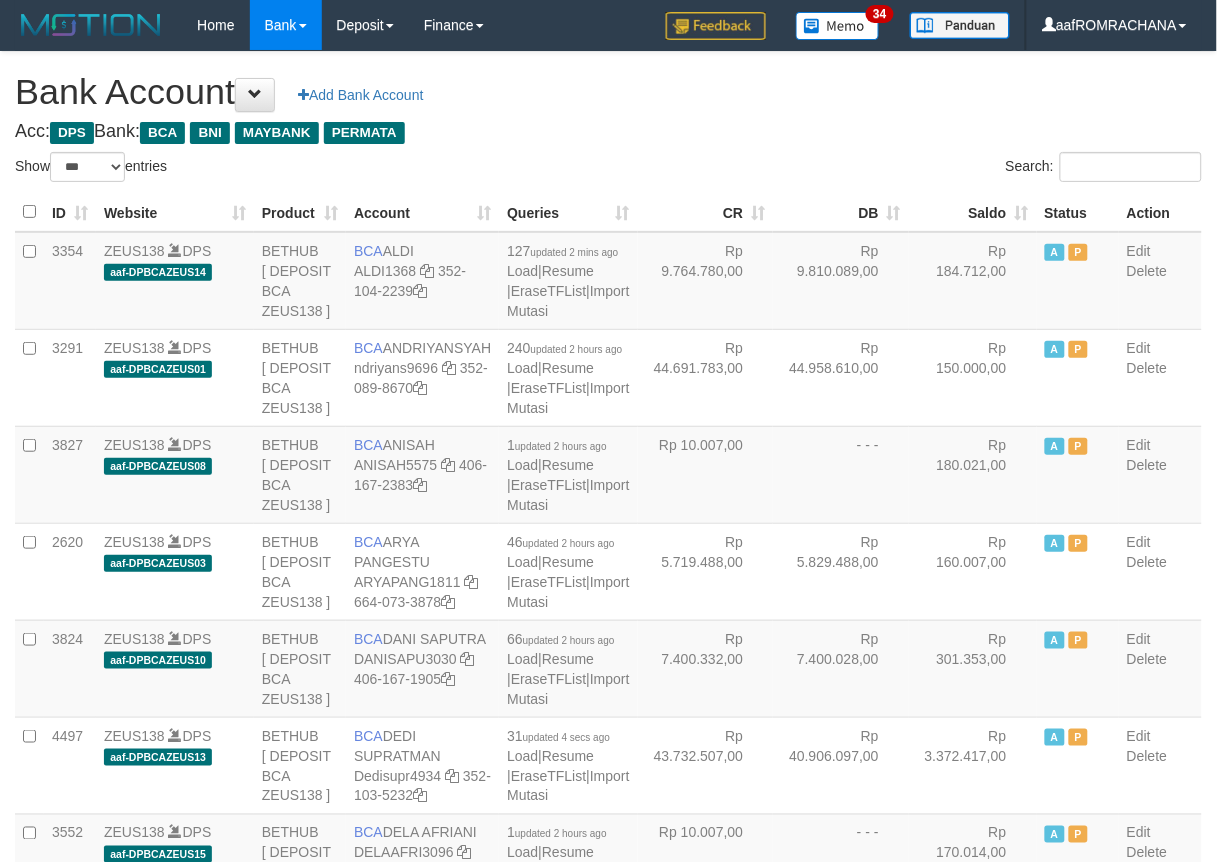 click on "Saldo" at bounding box center (973, 212) 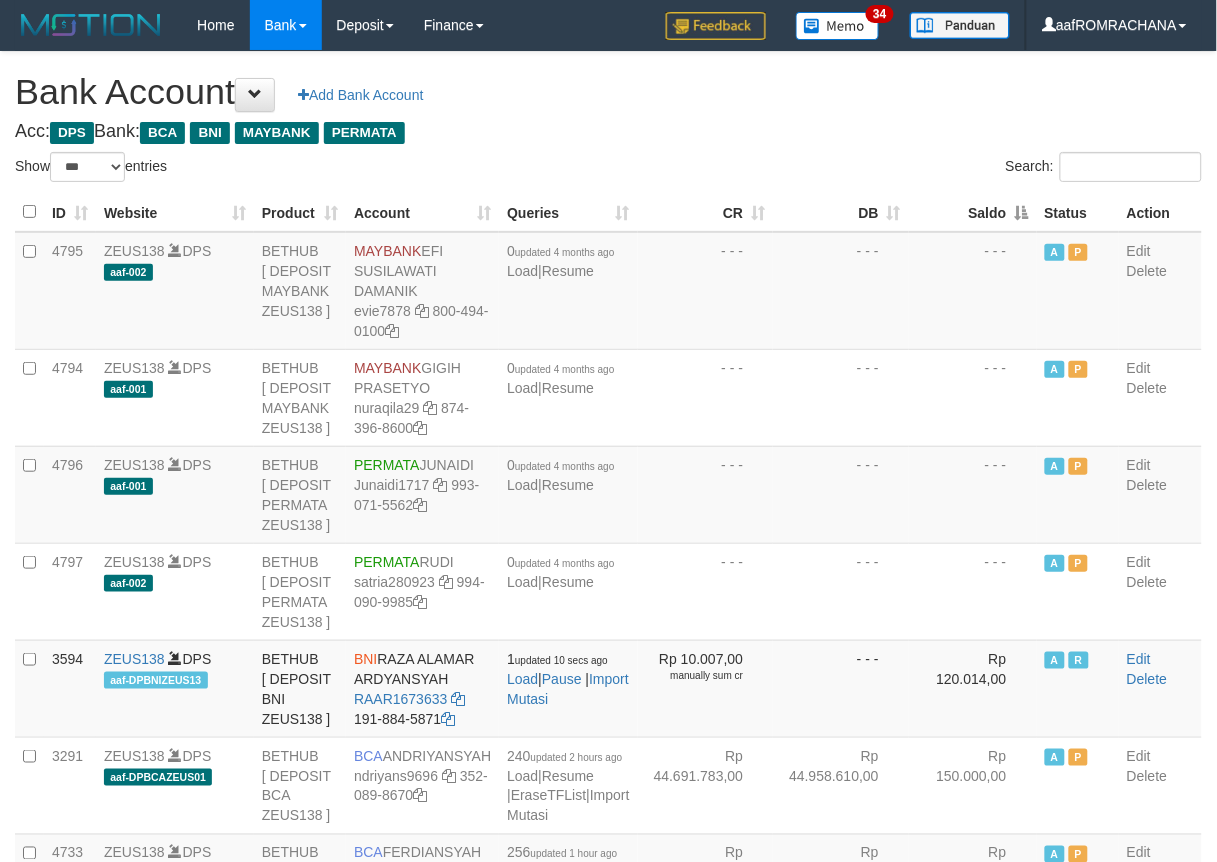 click on "Saldo" at bounding box center [973, 212] 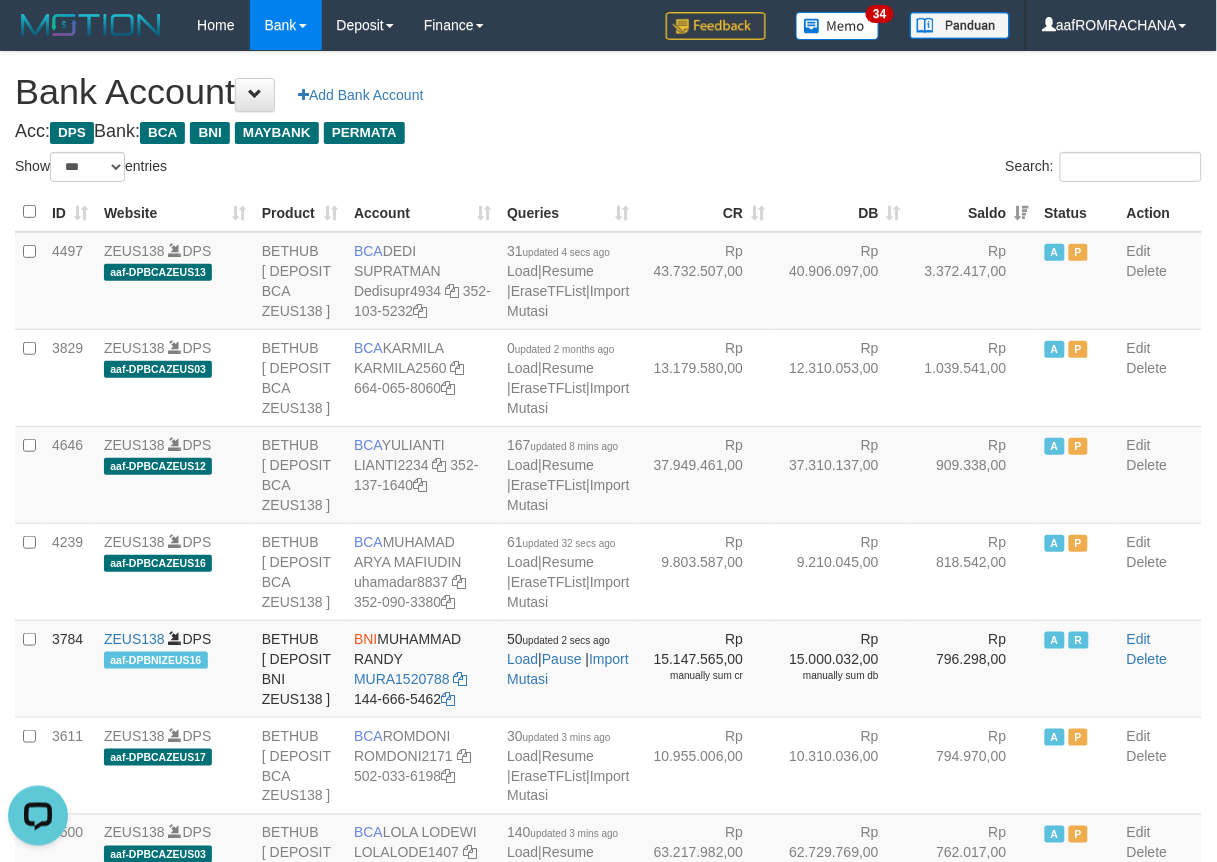 scroll, scrollTop: 0, scrollLeft: 0, axis: both 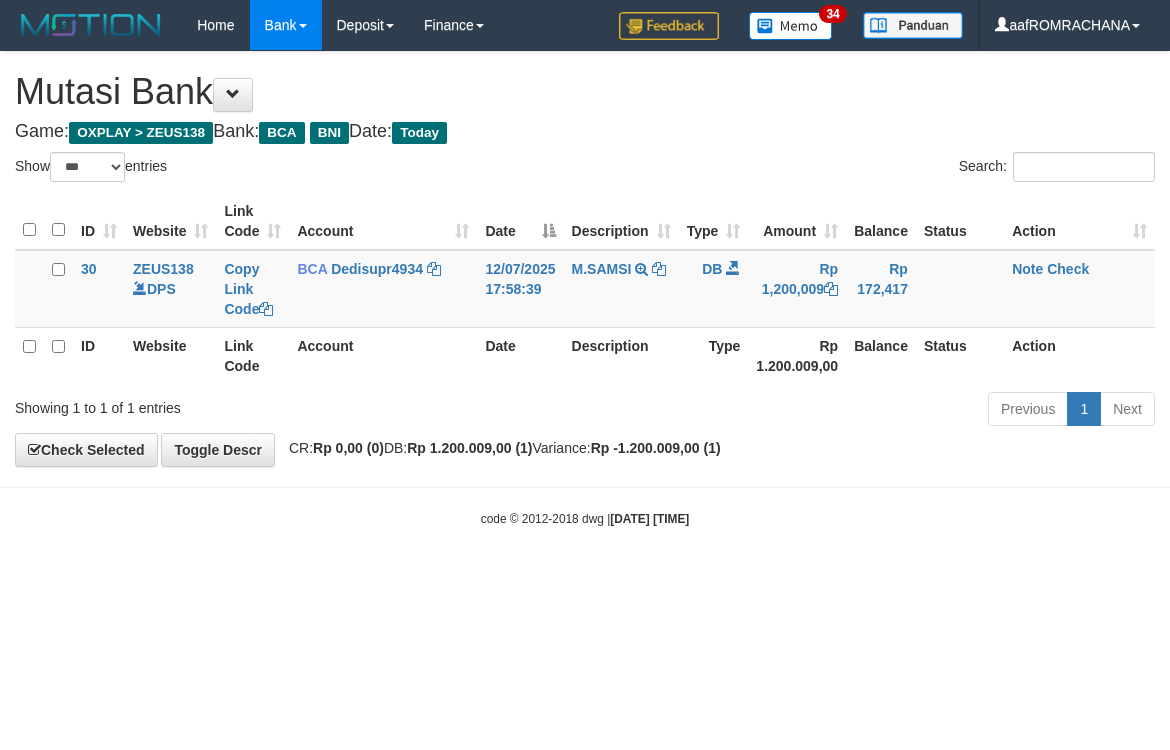 select on "***" 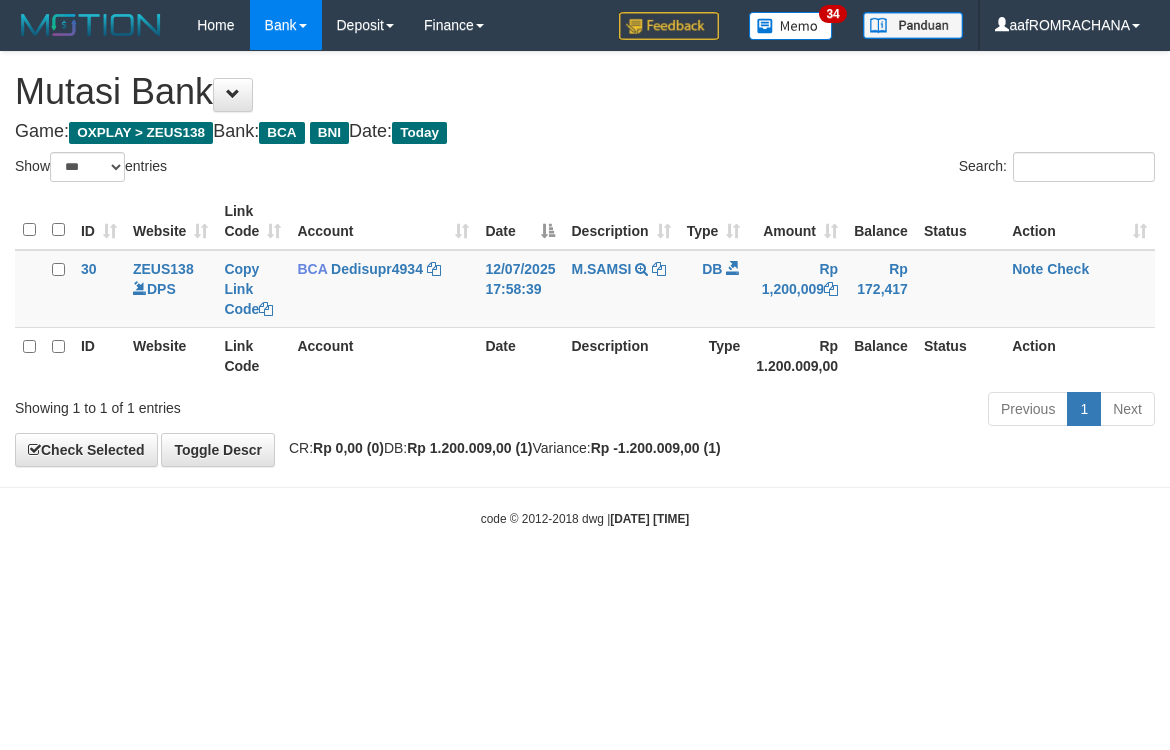 scroll, scrollTop: 0, scrollLeft: 0, axis: both 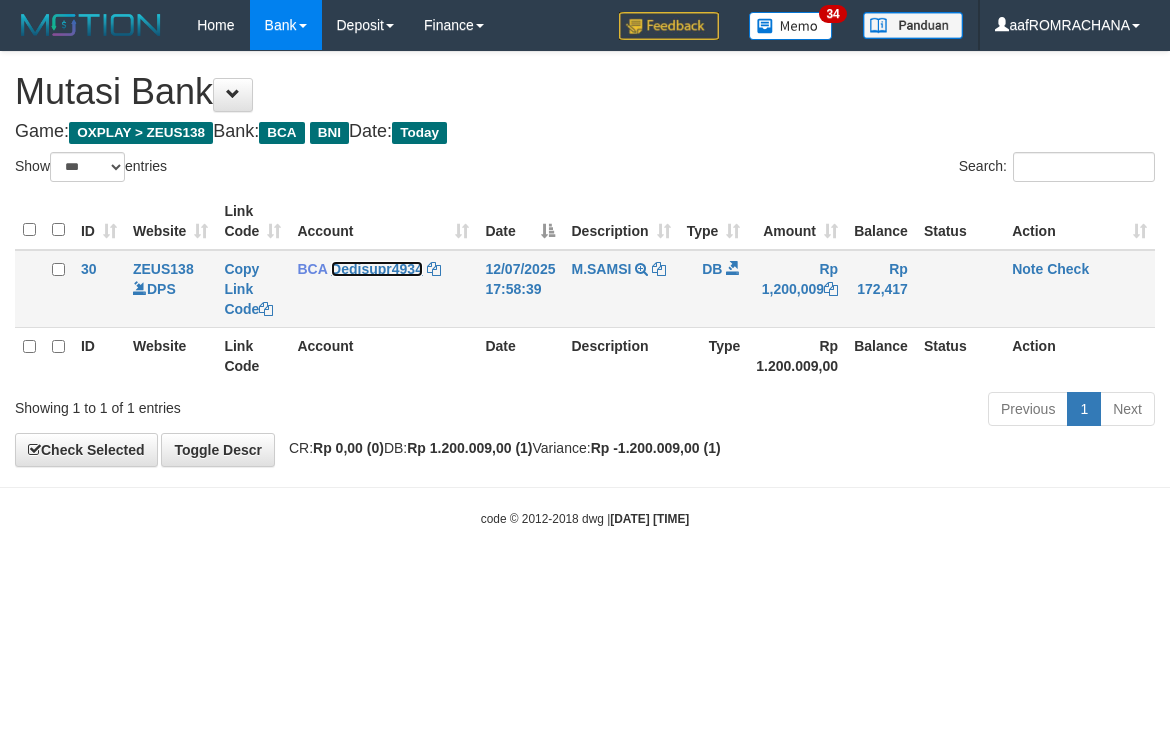 click on "Dedisupr4934" at bounding box center [377, 269] 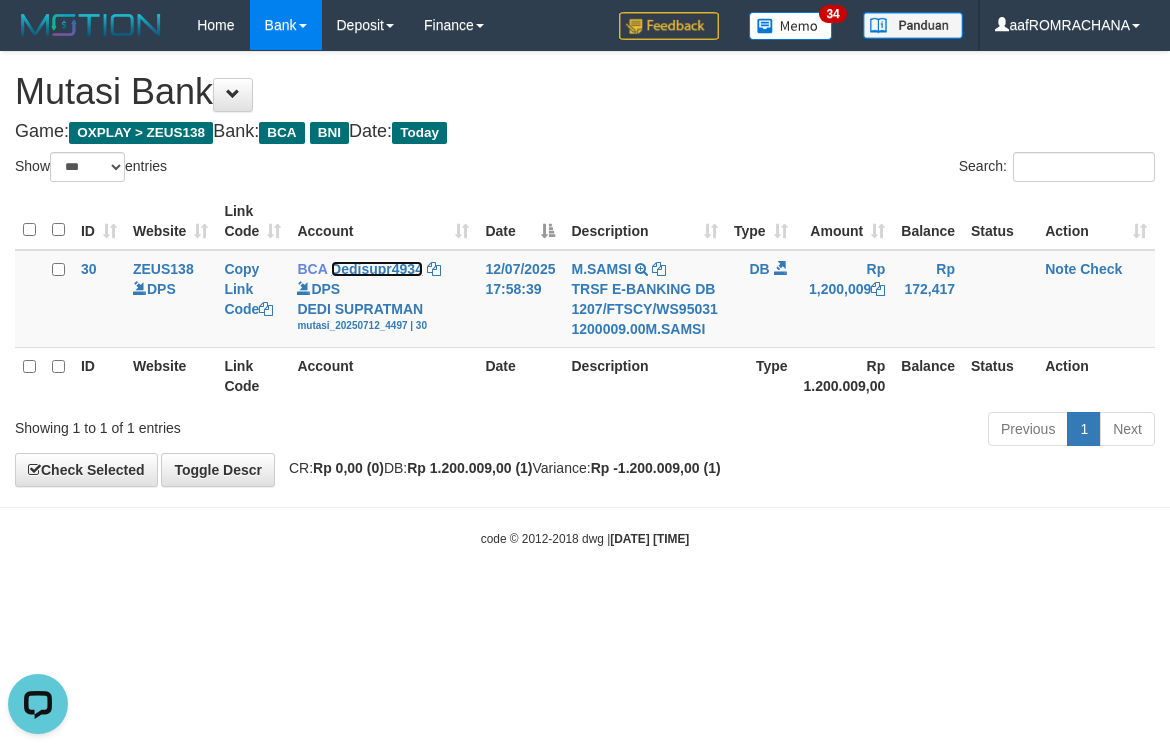 scroll, scrollTop: 0, scrollLeft: 0, axis: both 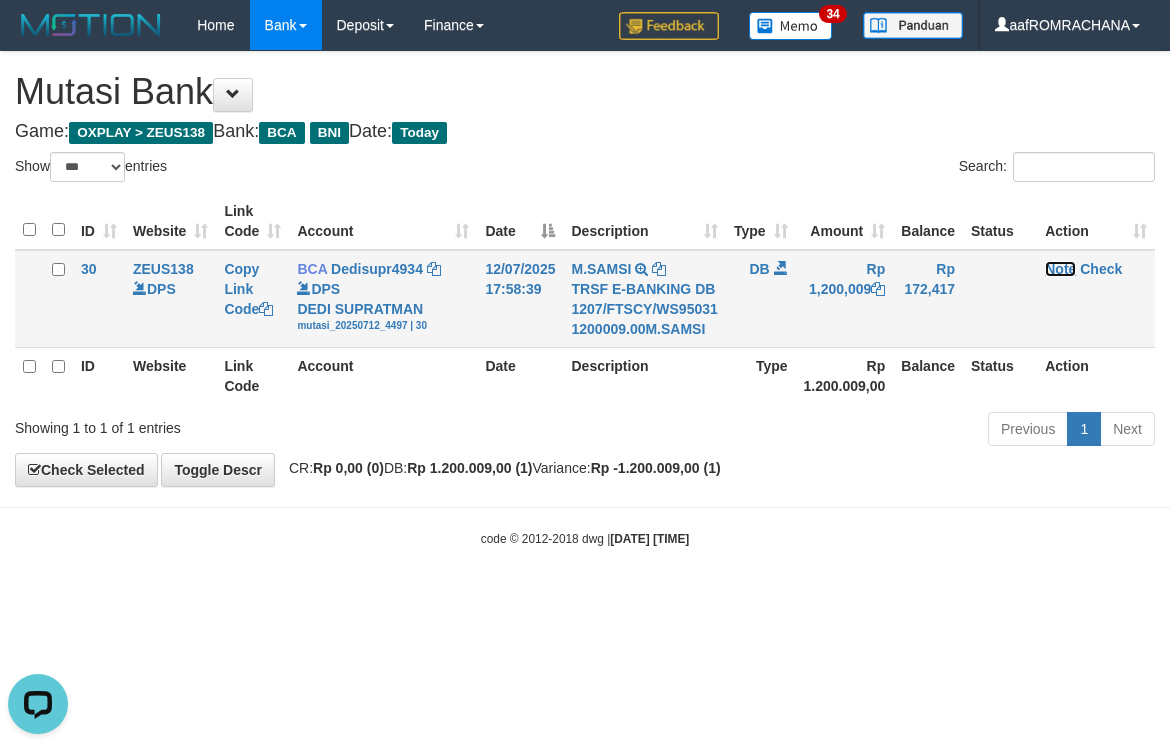 click on "Note" at bounding box center (1060, 269) 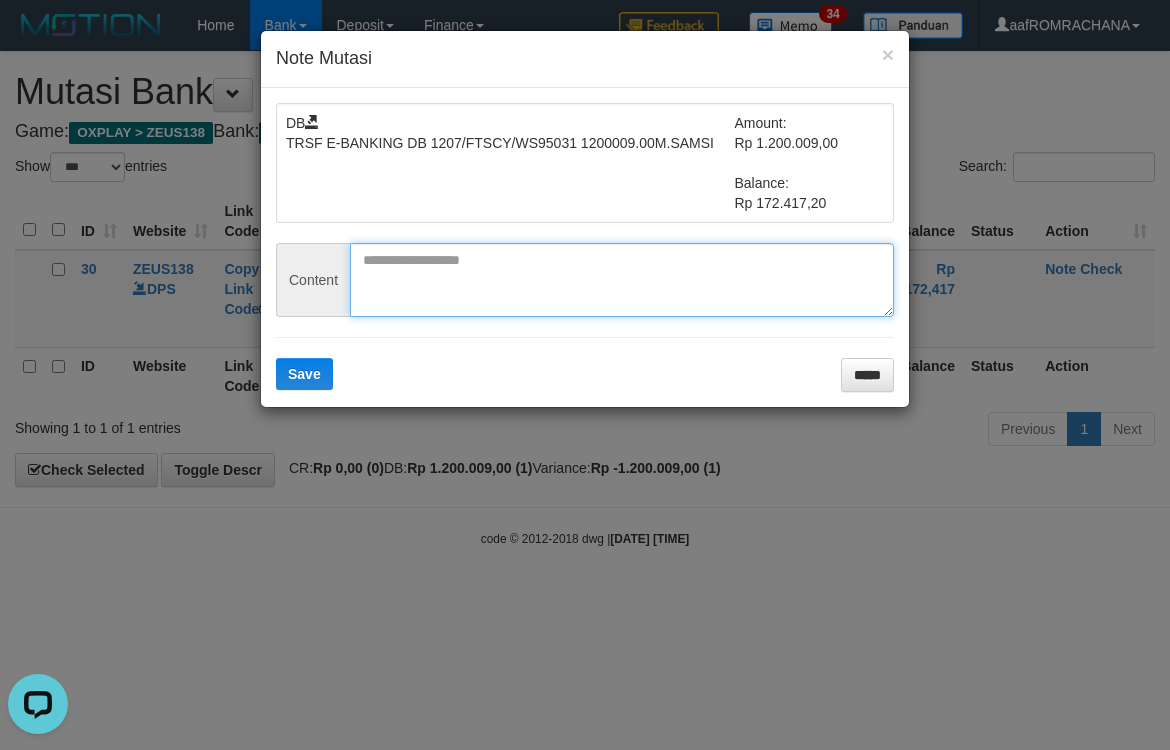 drag, startPoint x: 478, startPoint y: 286, endPoint x: 468, endPoint y: 287, distance: 10.049875 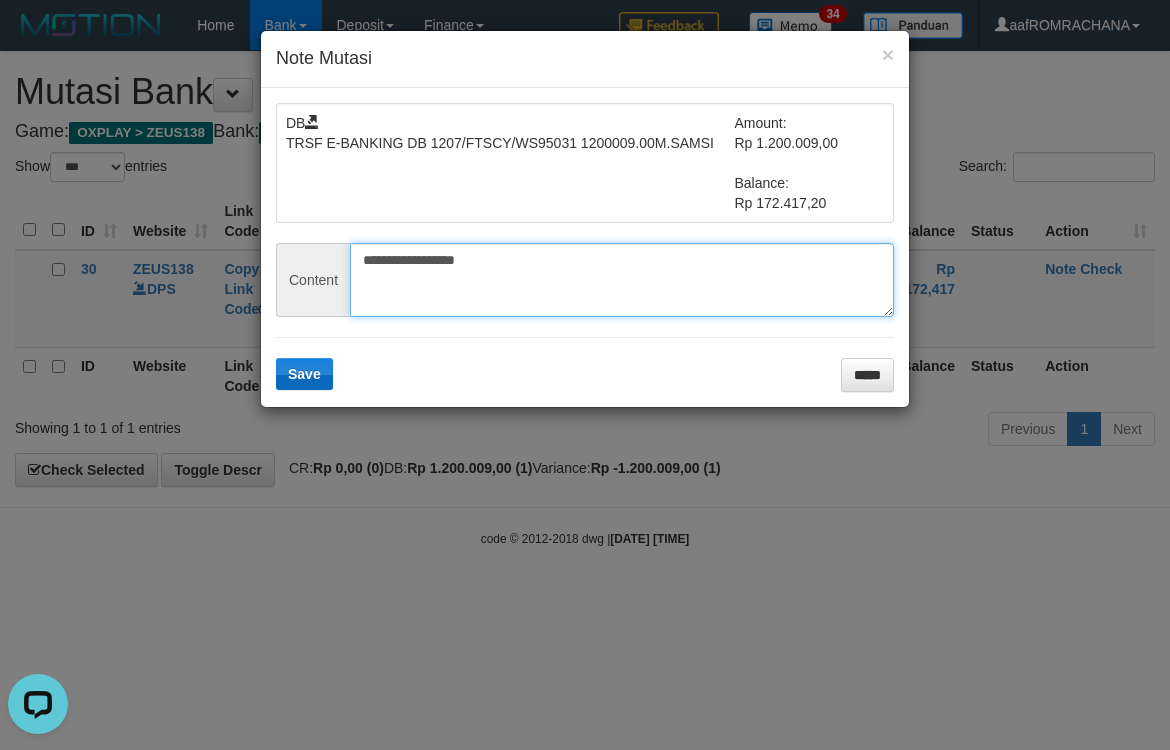 type on "**********" 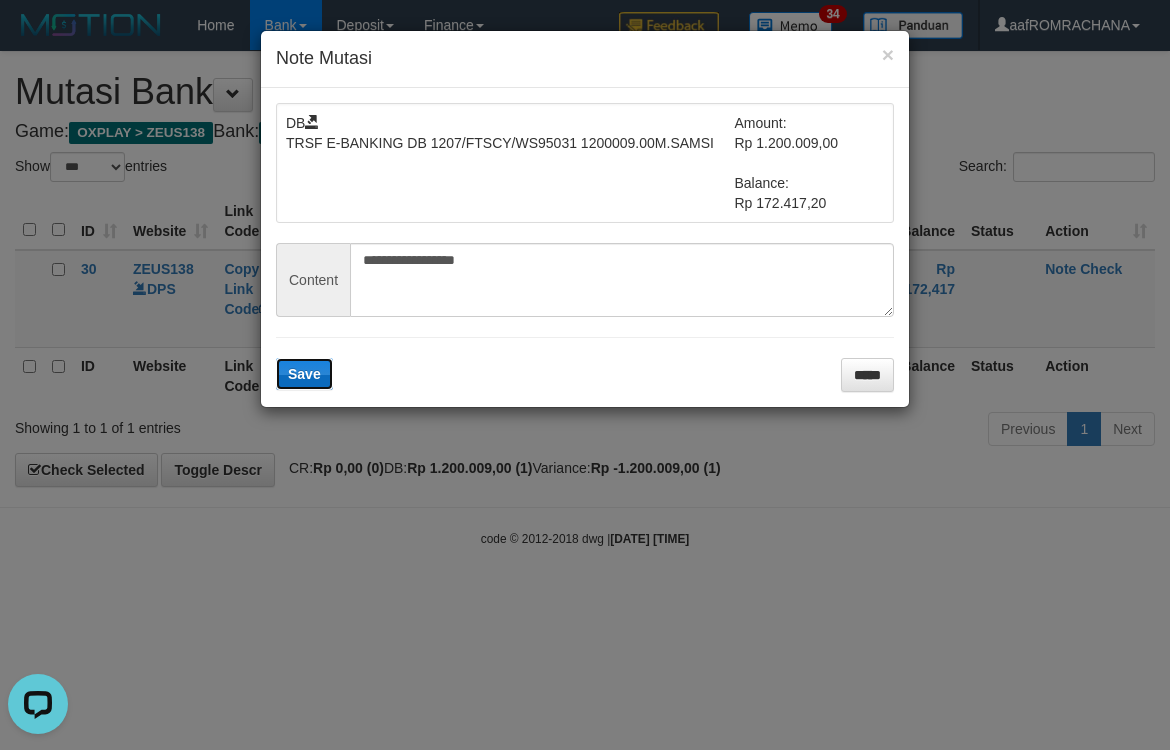 click on "Save" at bounding box center [304, 374] 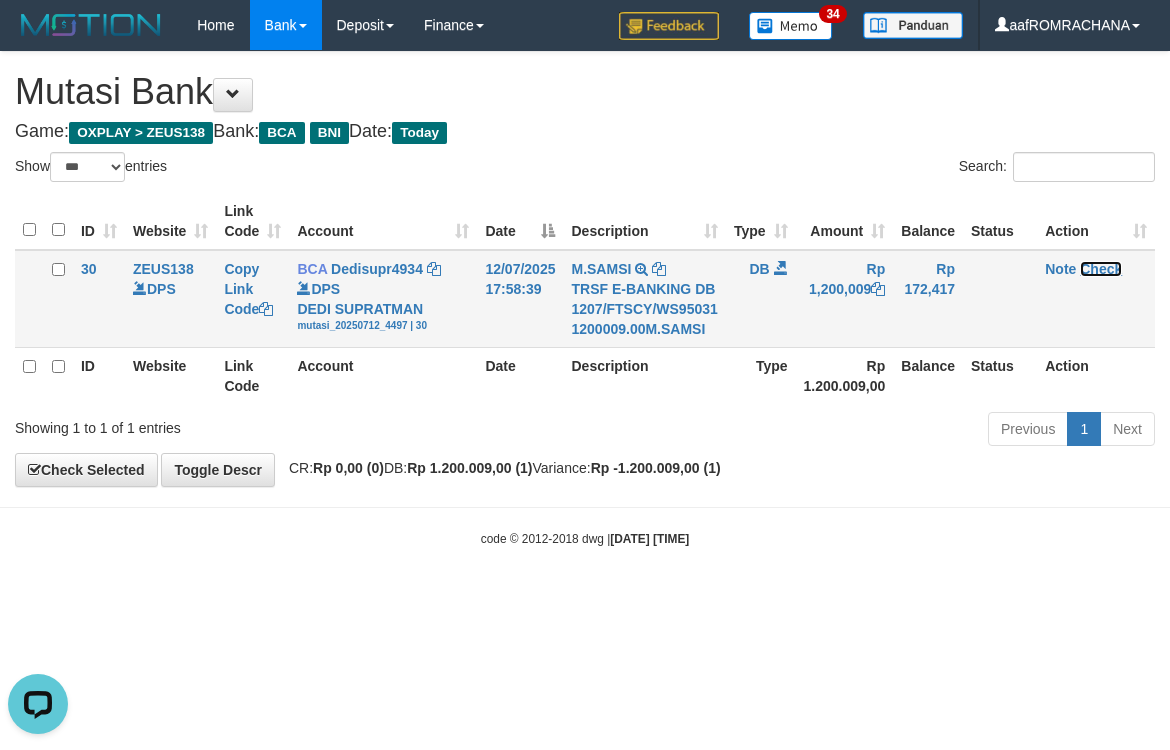 click on "Check" at bounding box center (1101, 269) 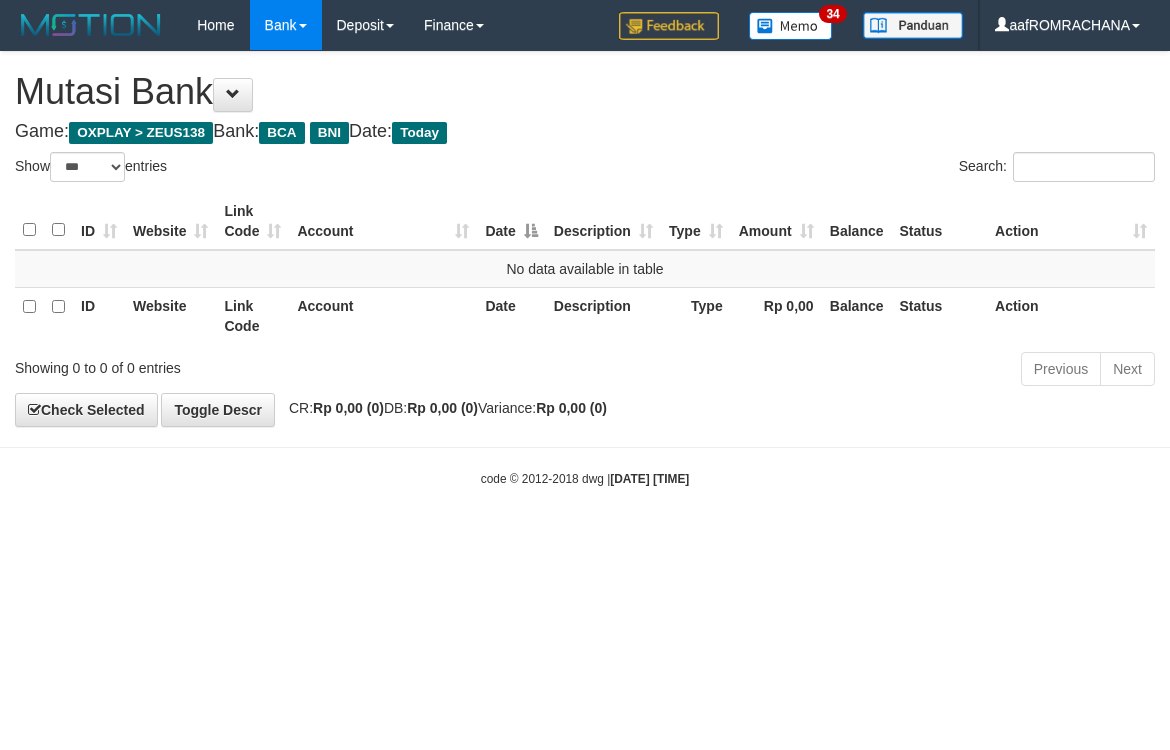 select on "***" 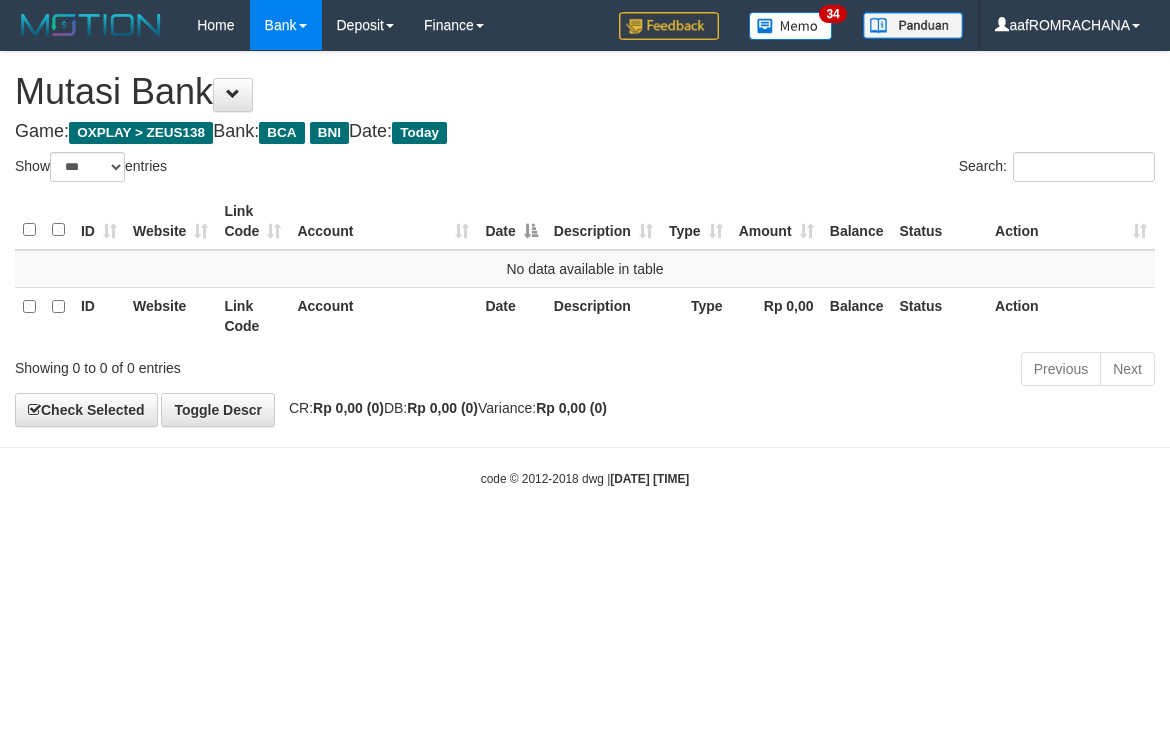 scroll, scrollTop: 0, scrollLeft: 0, axis: both 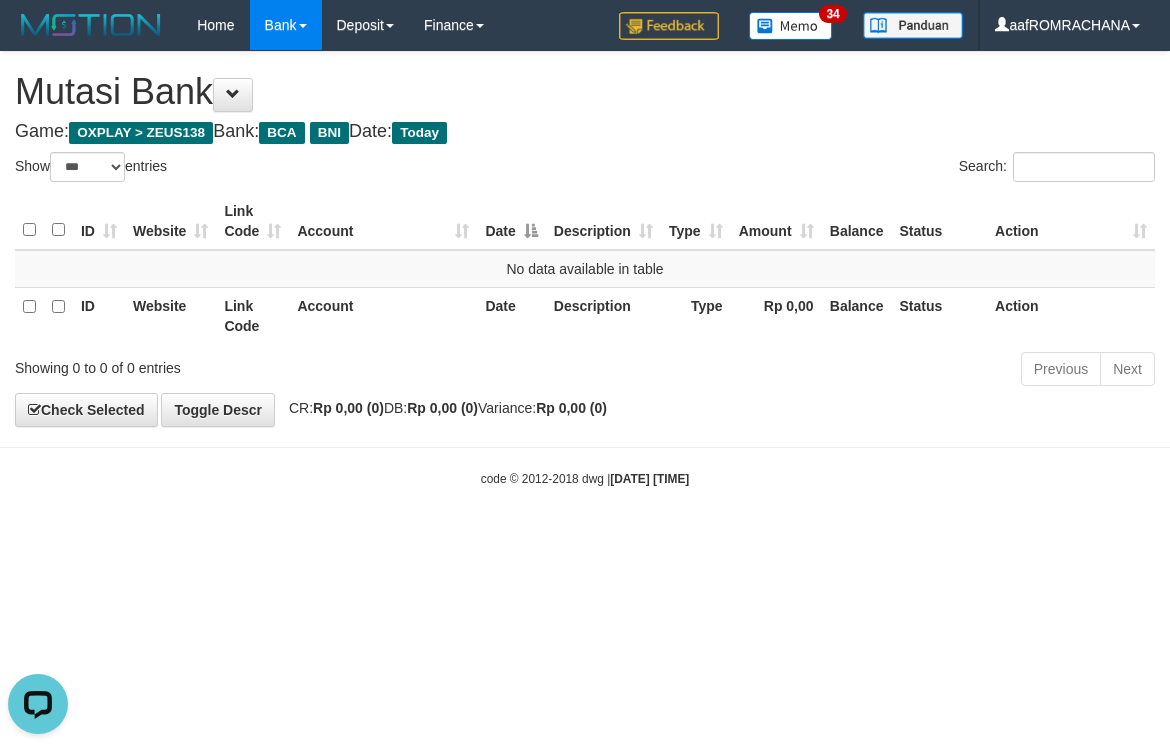 click on "Toggle navigation
Home
Bank
Account List
Load
By Website
Group
[OXPLAY]													ZEUS138
By Load Group (DPS)
Sync" at bounding box center [585, 269] 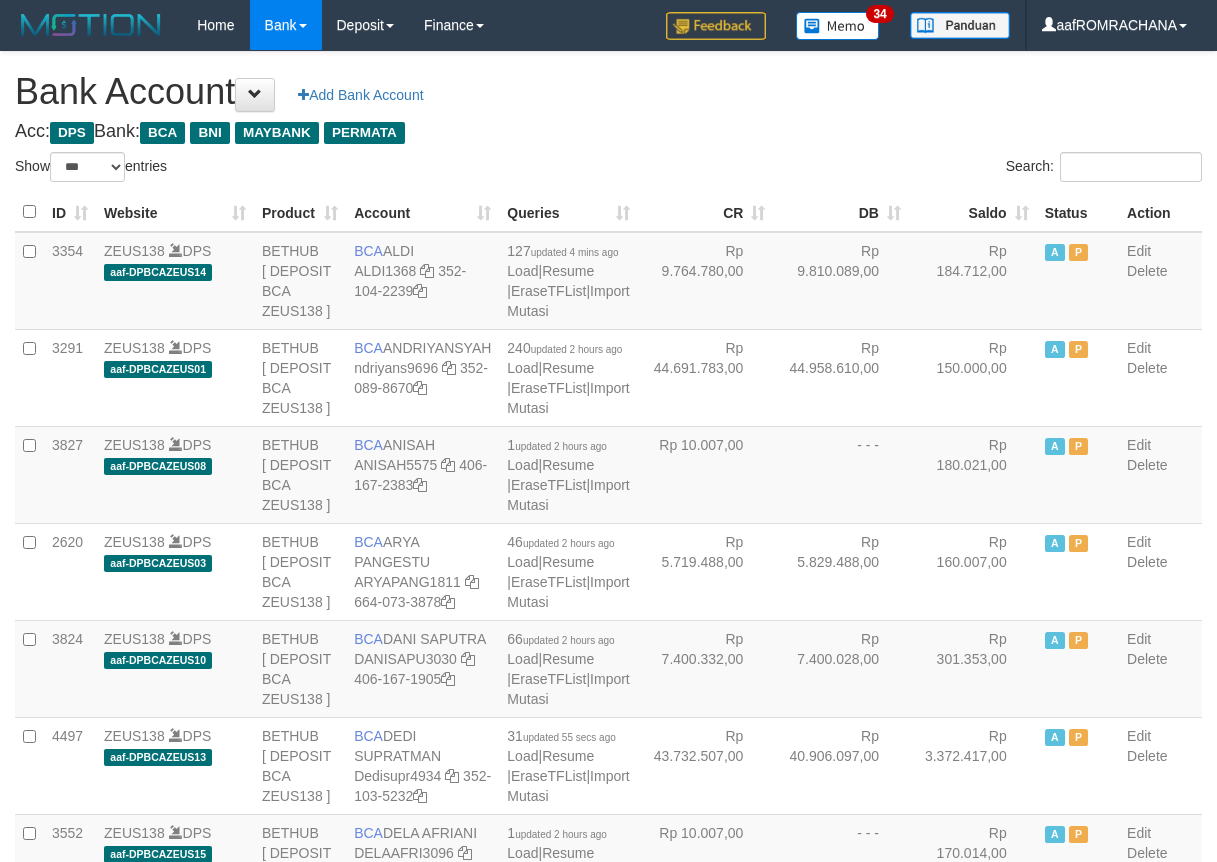 select on "***" 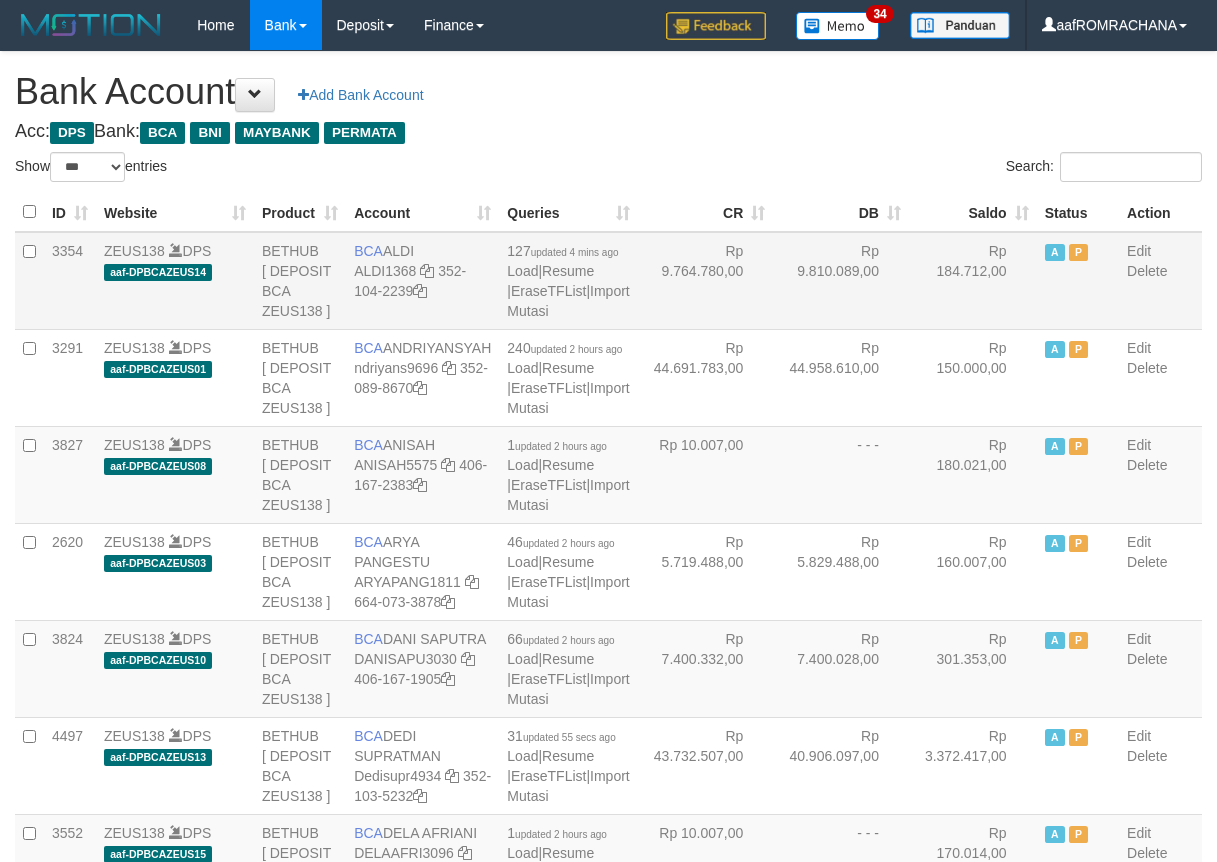 scroll, scrollTop: 0, scrollLeft: 0, axis: both 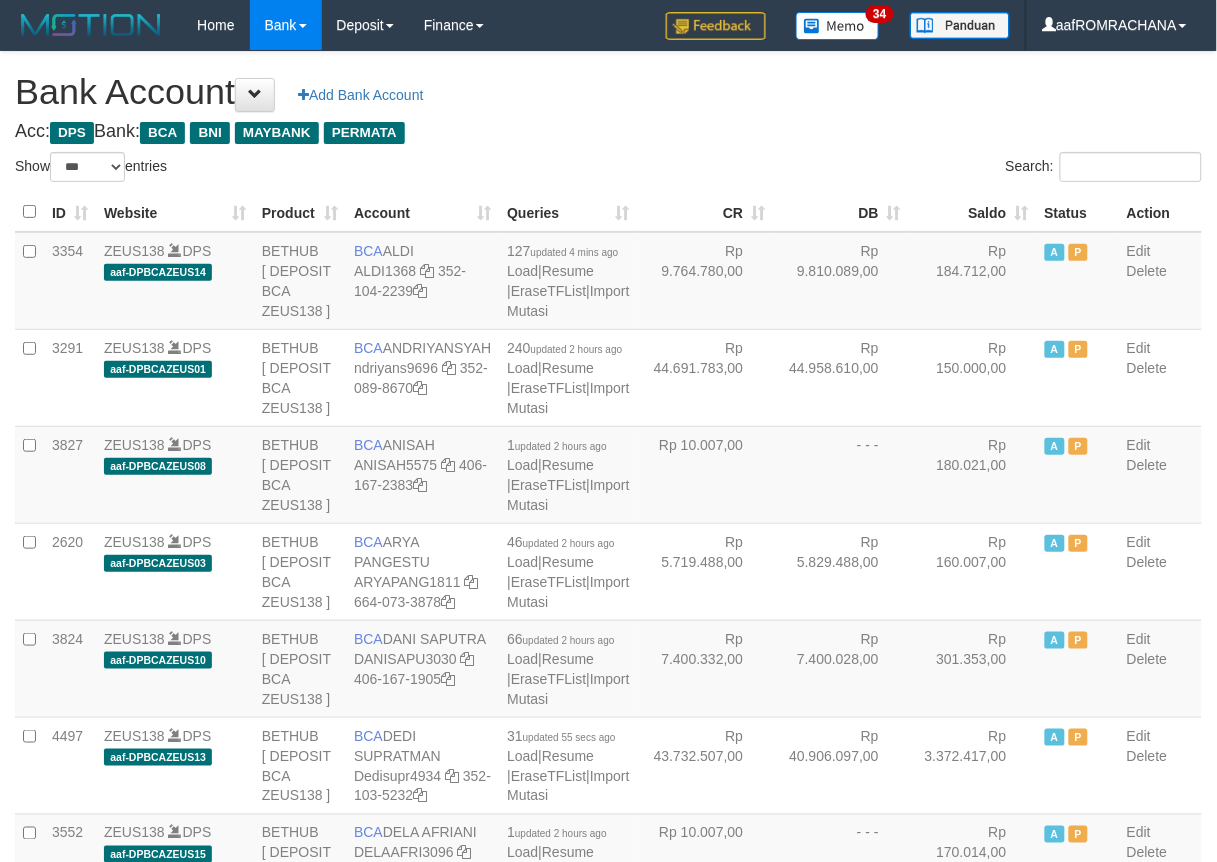 click on "Saldo" at bounding box center (973, 212) 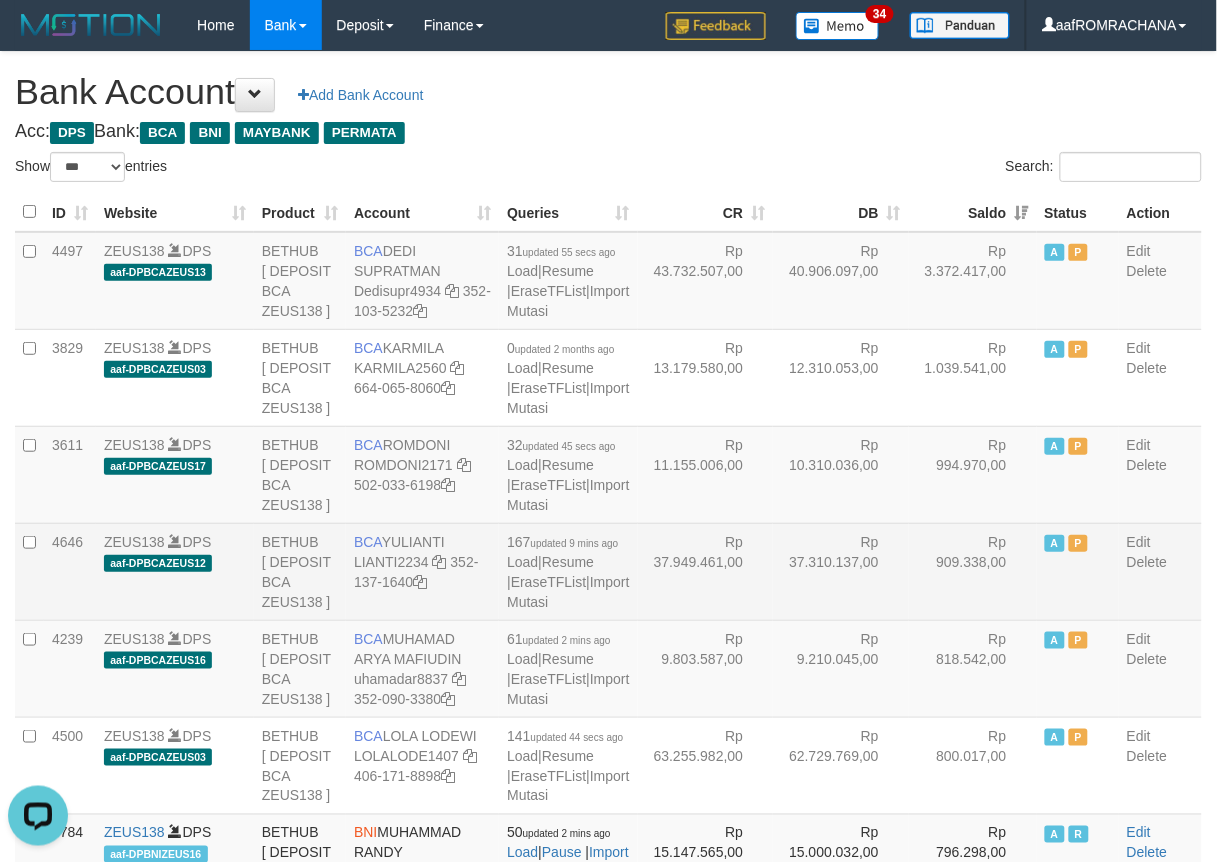 scroll, scrollTop: 0, scrollLeft: 0, axis: both 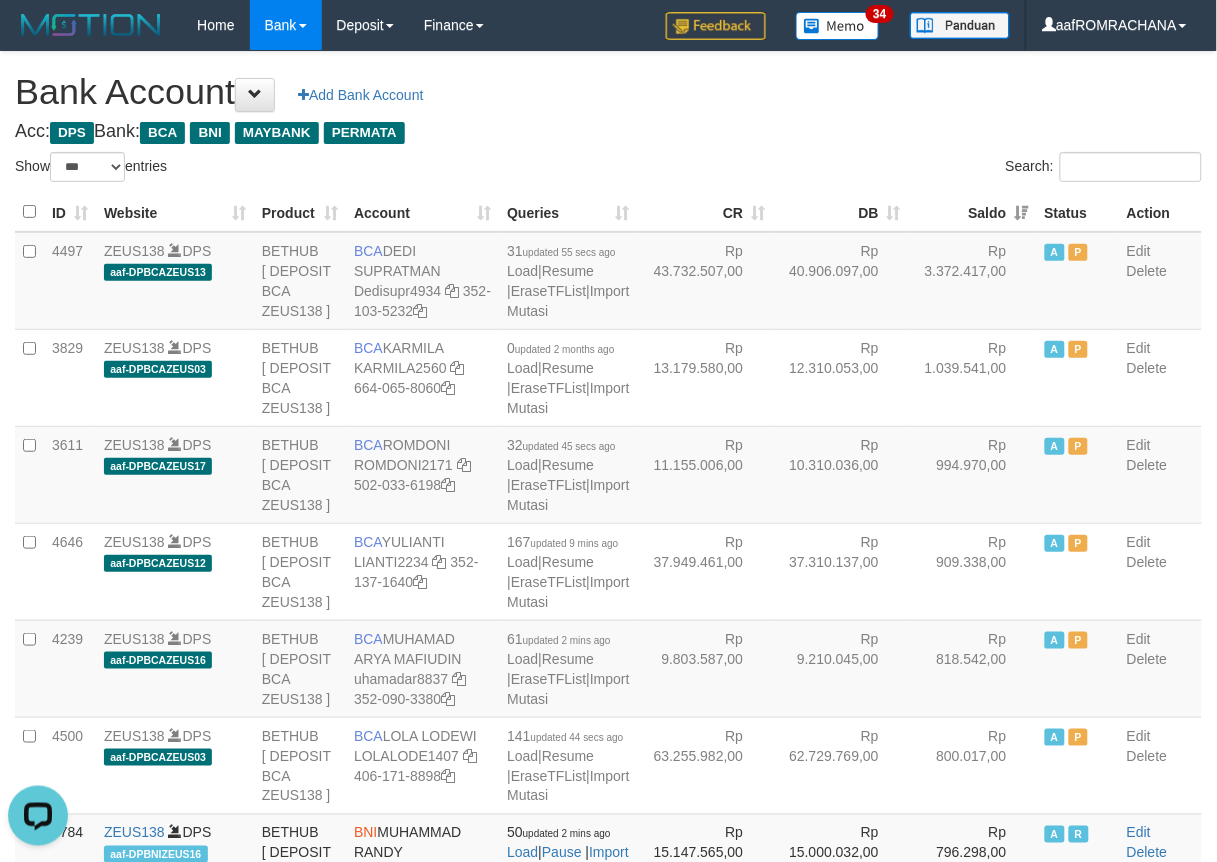 click on "Bank Account
Add Bank Account" at bounding box center [608, 92] 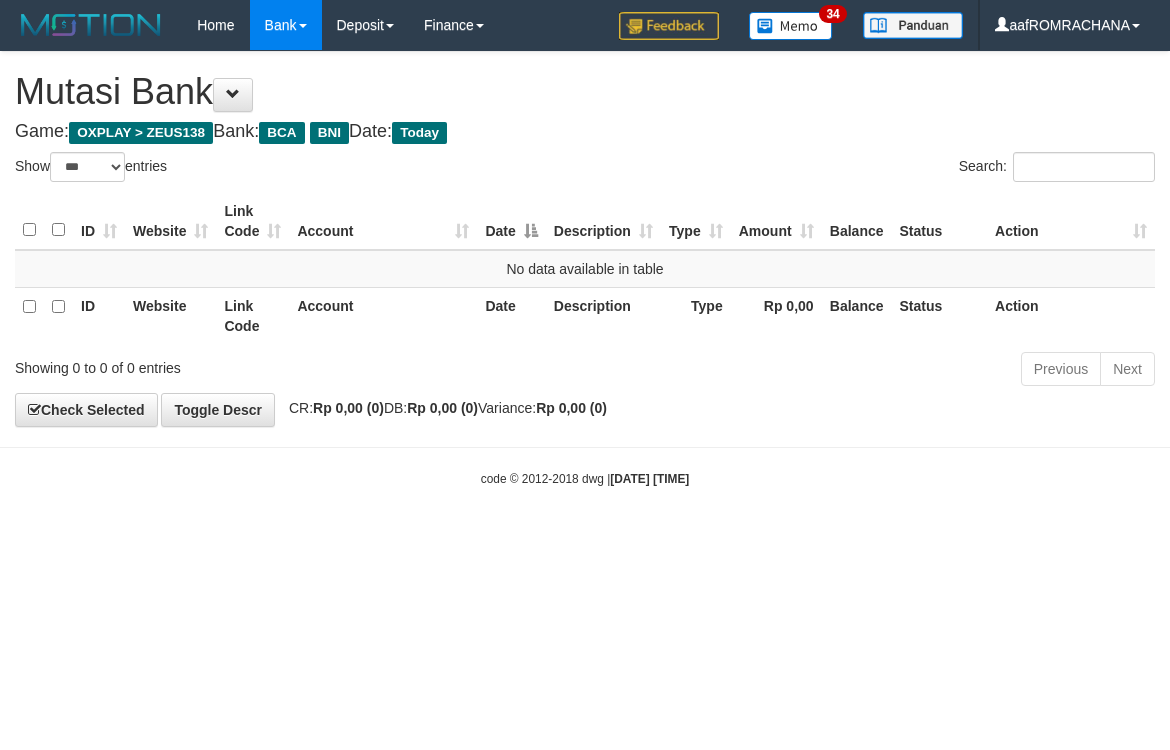 select on "***" 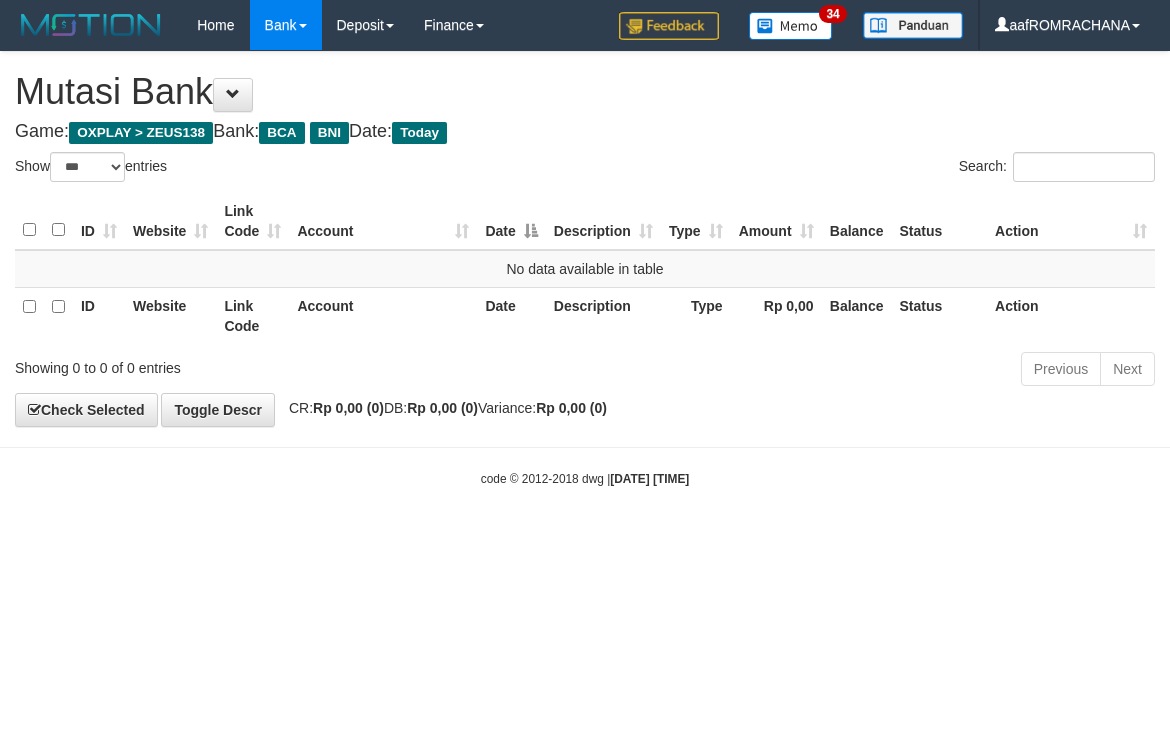 scroll, scrollTop: 0, scrollLeft: 0, axis: both 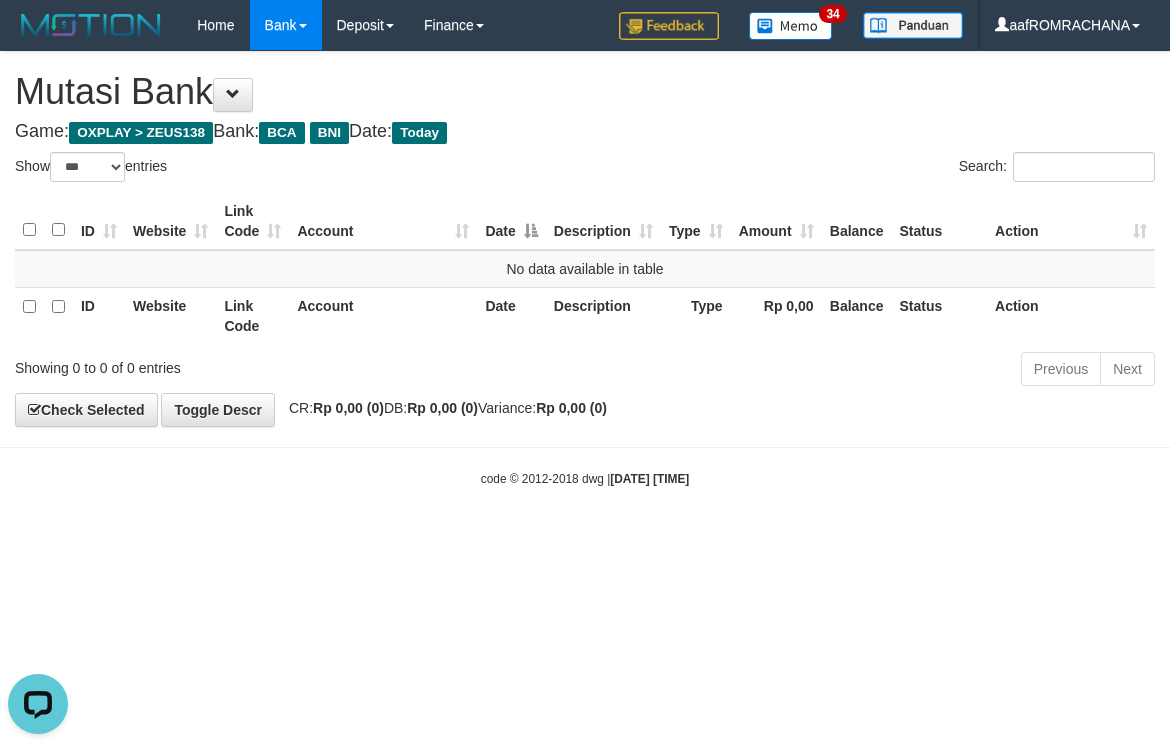 drag, startPoint x: 551, startPoint y: 574, endPoint x: 537, endPoint y: 588, distance: 19.79899 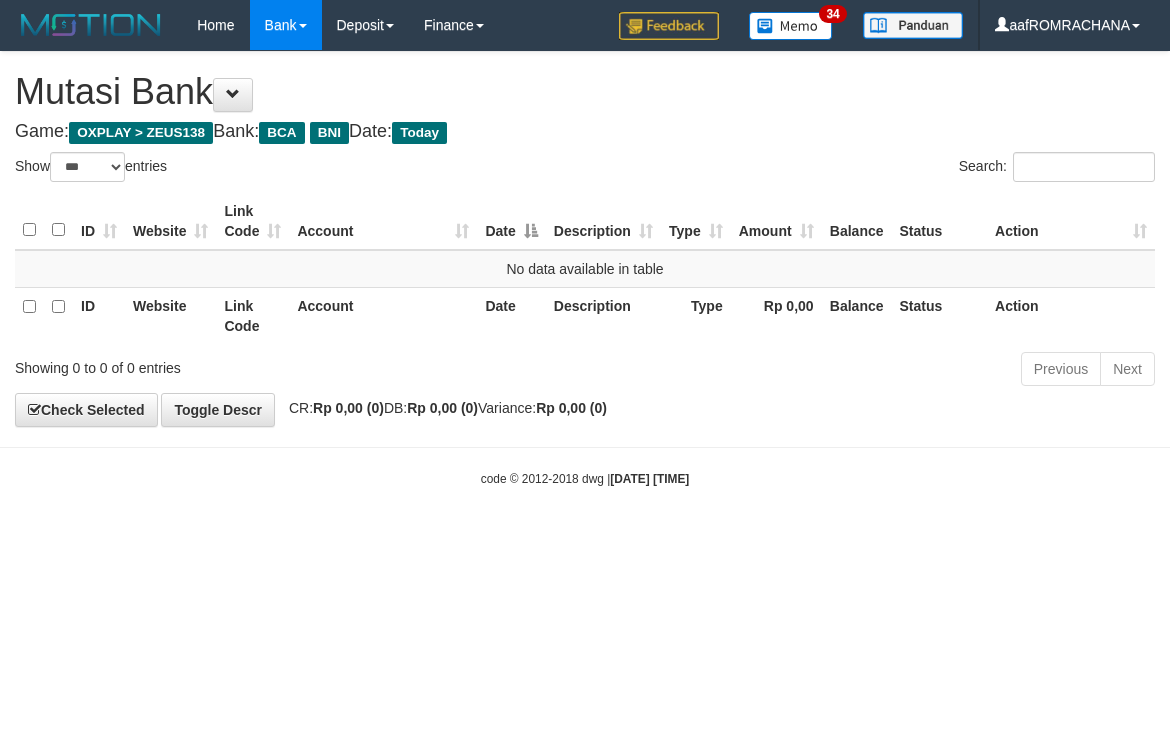 select on "***" 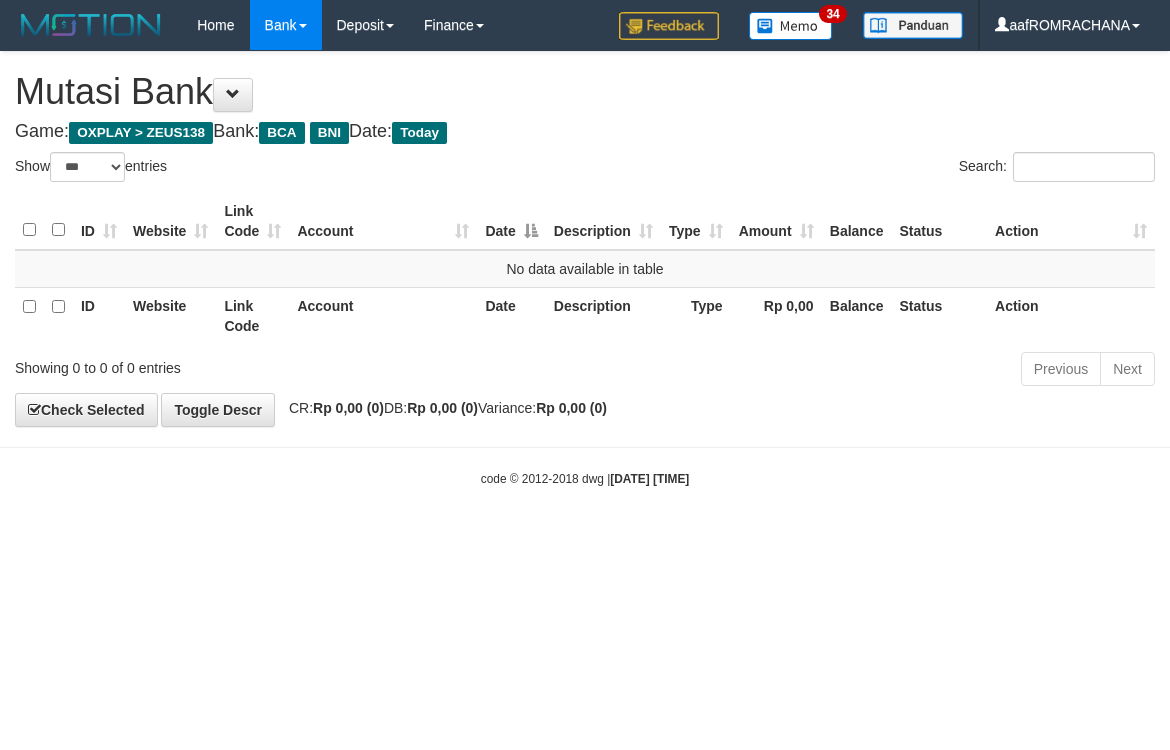 scroll, scrollTop: 0, scrollLeft: 0, axis: both 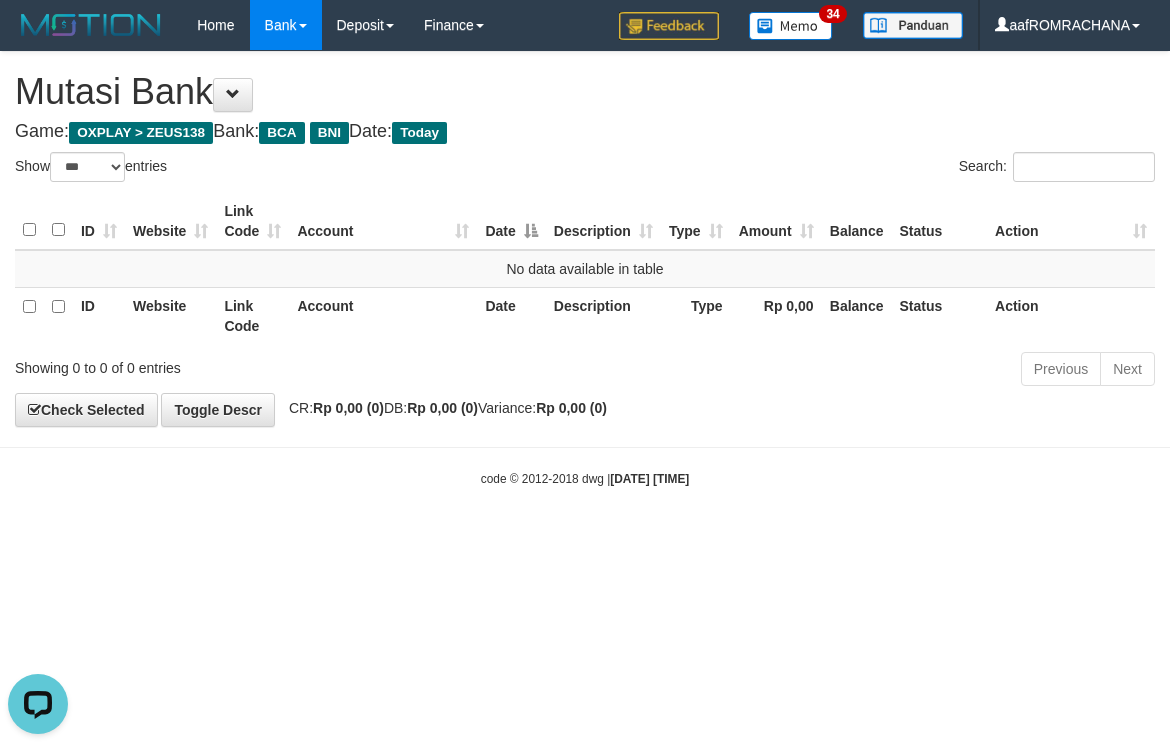 click on "Toggle navigation
Home
Bank
Account List
Load
By Website
Group
[OXPLAY]													ZEUS138
By Load Group (DPS)
Sync" at bounding box center [585, 269] 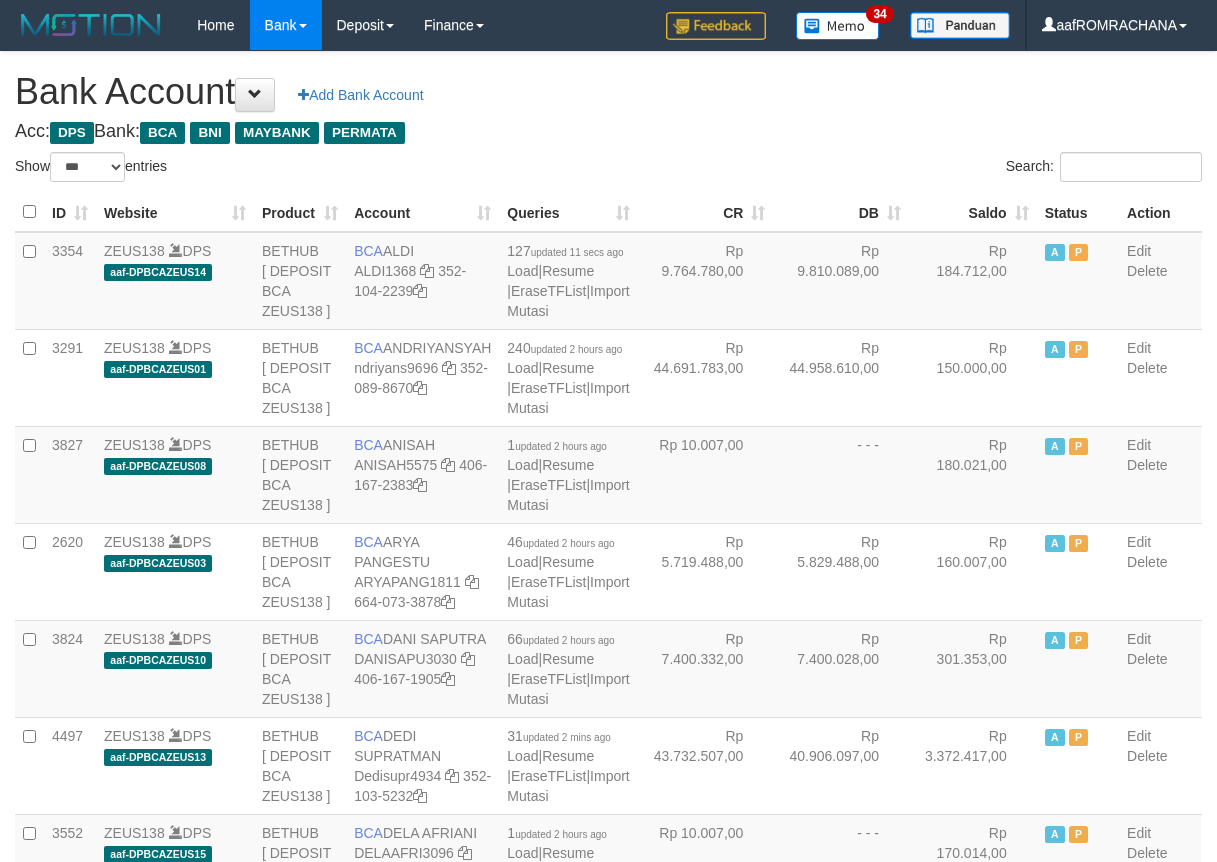 select on "***" 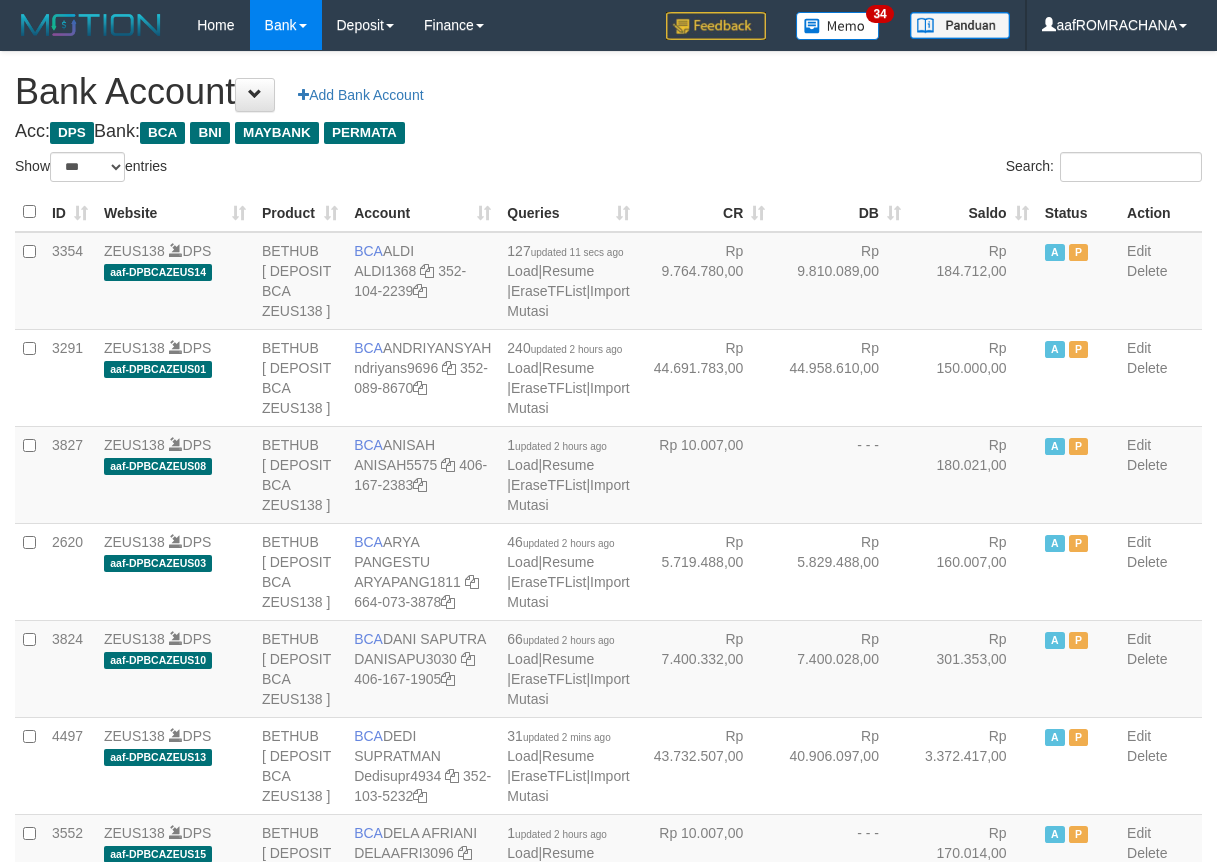 scroll, scrollTop: 0, scrollLeft: 0, axis: both 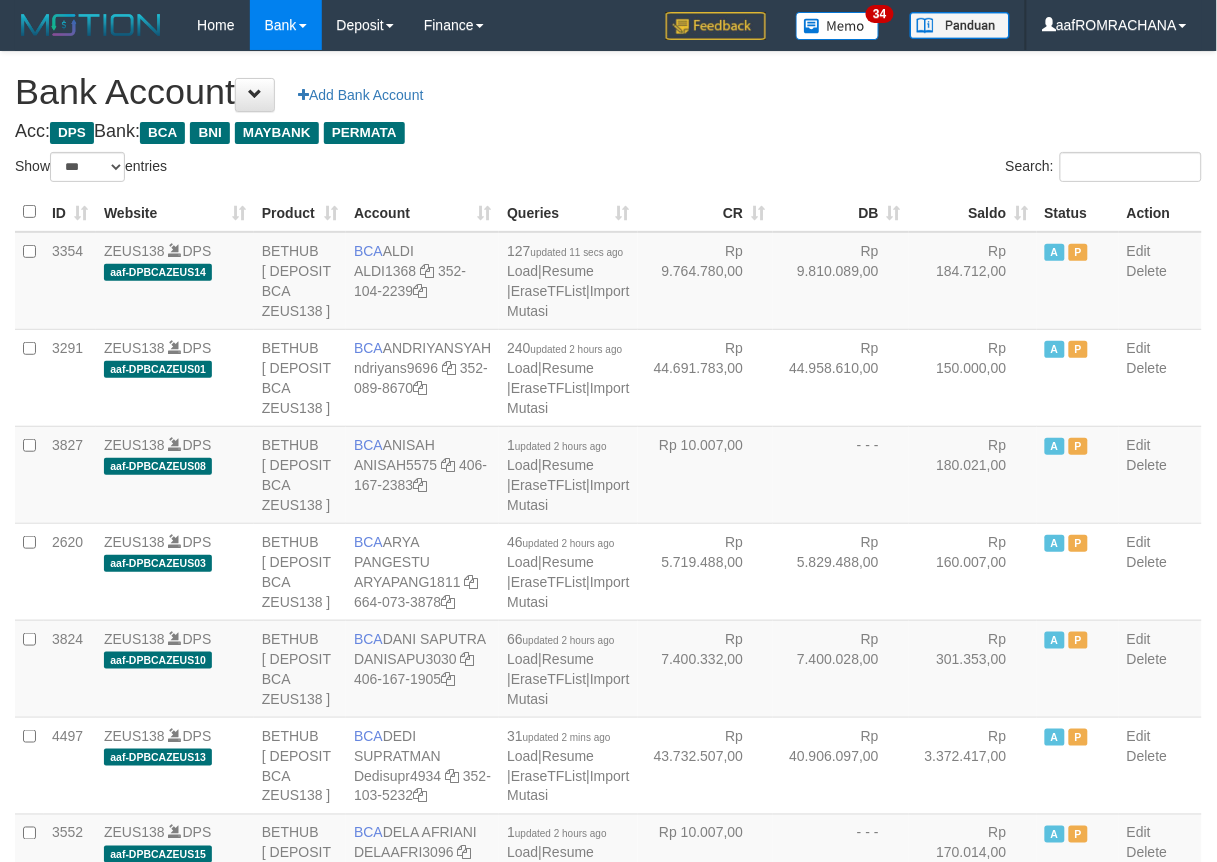 click on "Saldo" at bounding box center (973, 212) 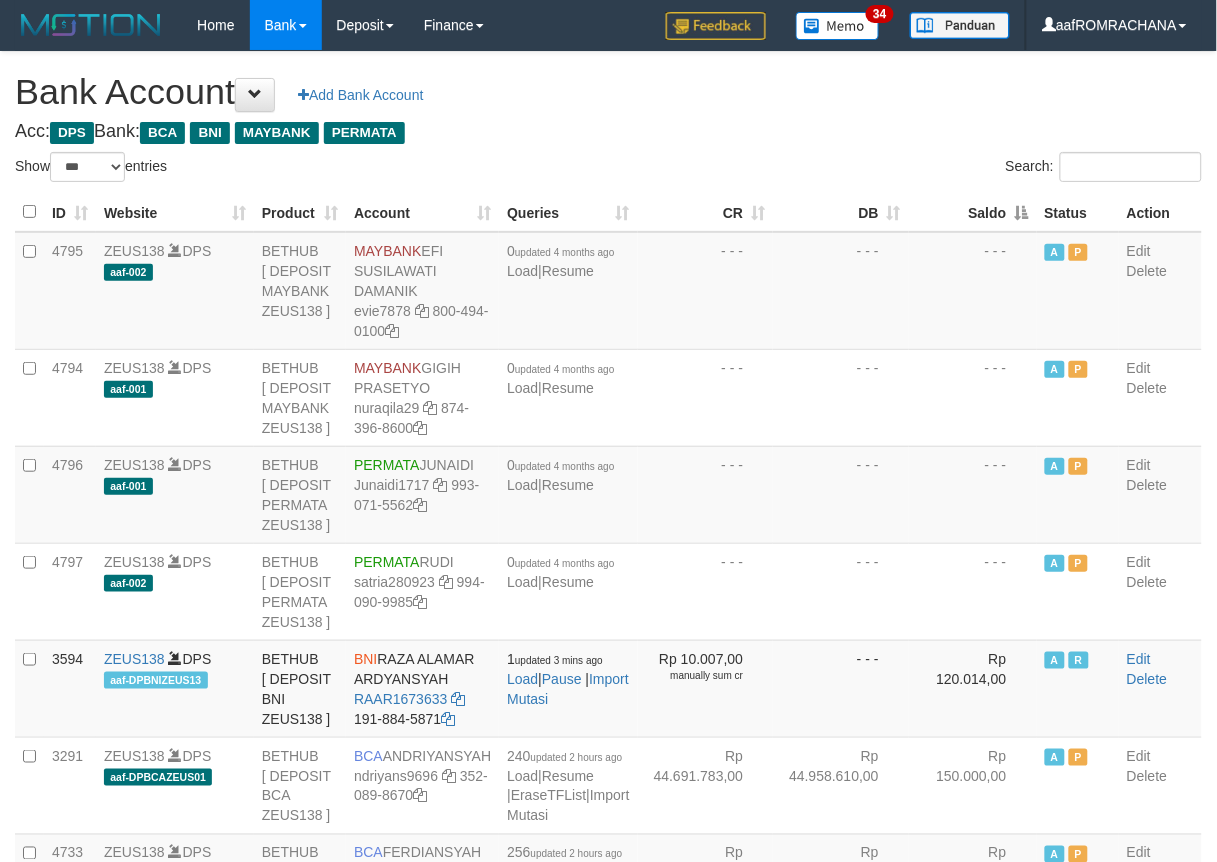 click on "Saldo" at bounding box center [973, 212] 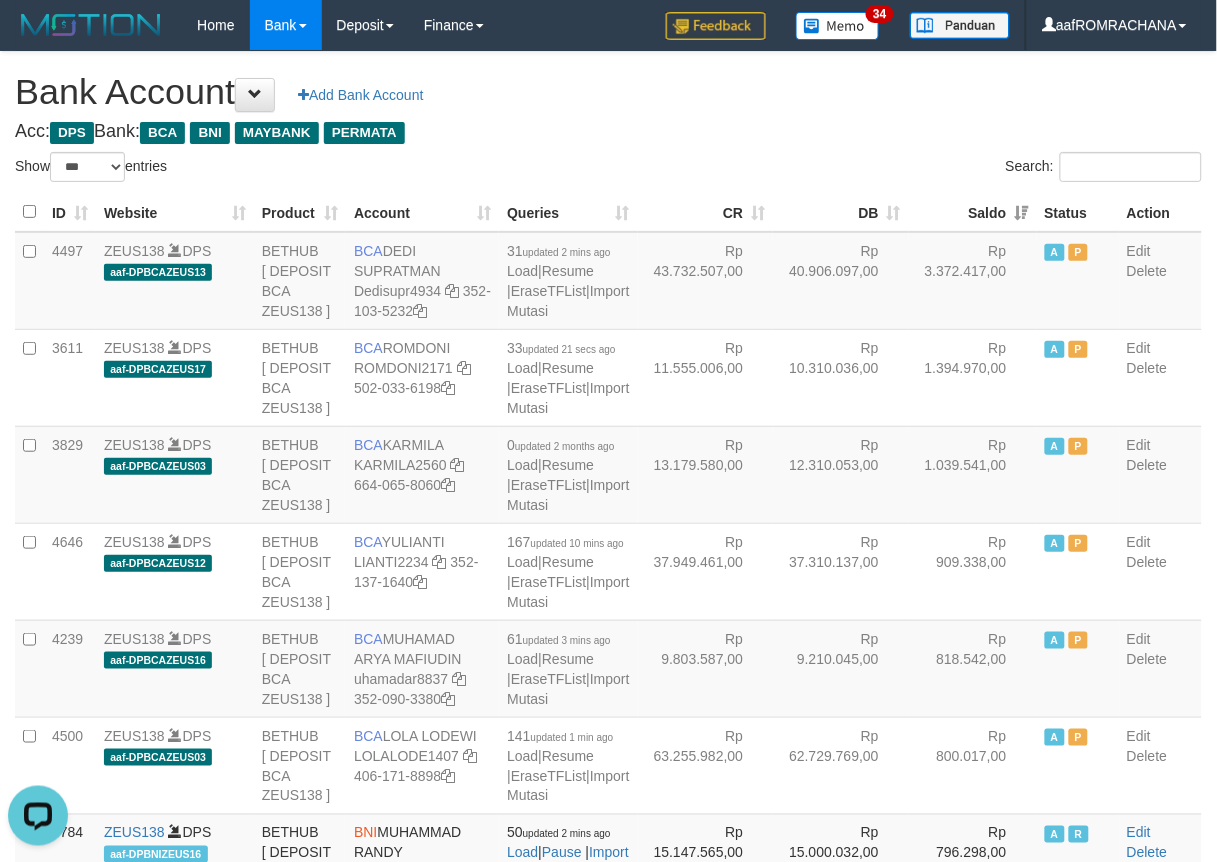 scroll, scrollTop: 0, scrollLeft: 0, axis: both 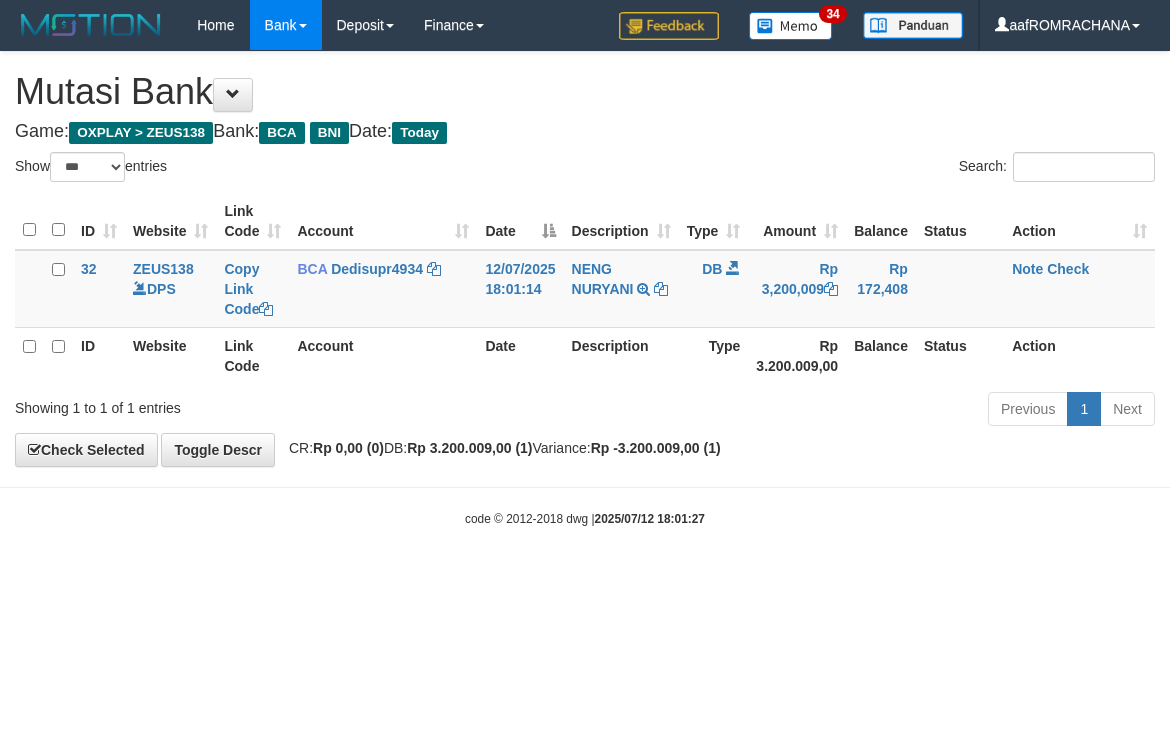 select on "***" 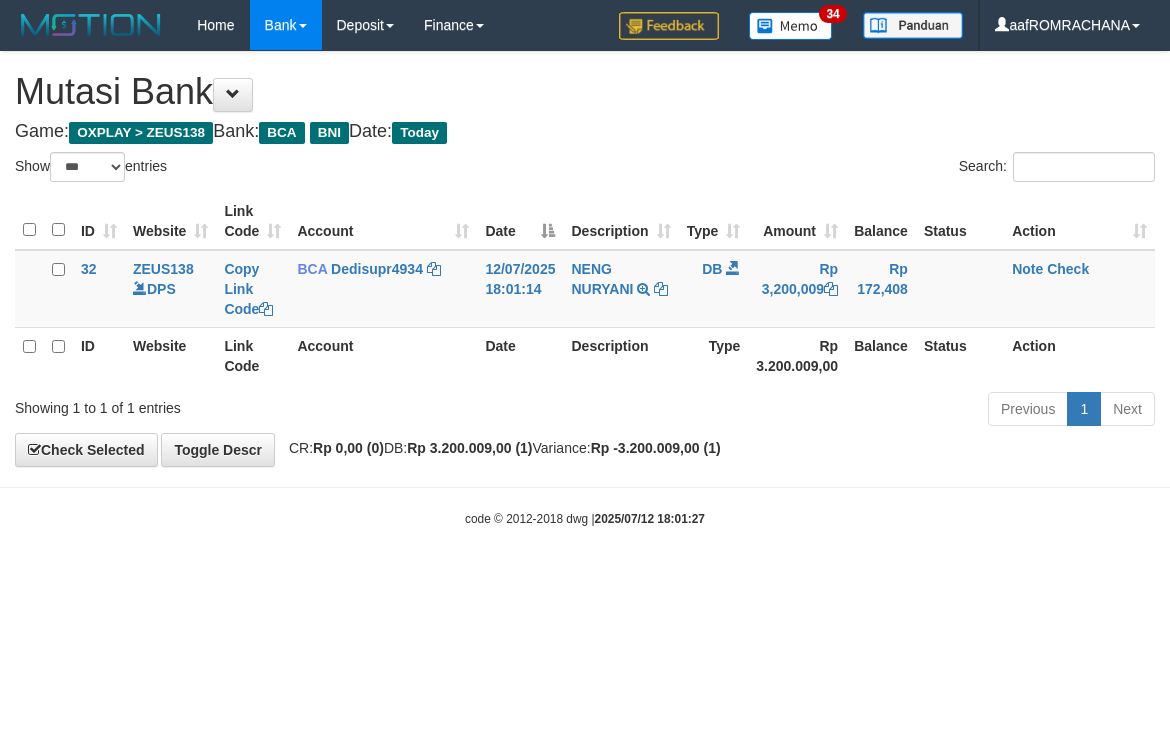 scroll, scrollTop: 0, scrollLeft: 0, axis: both 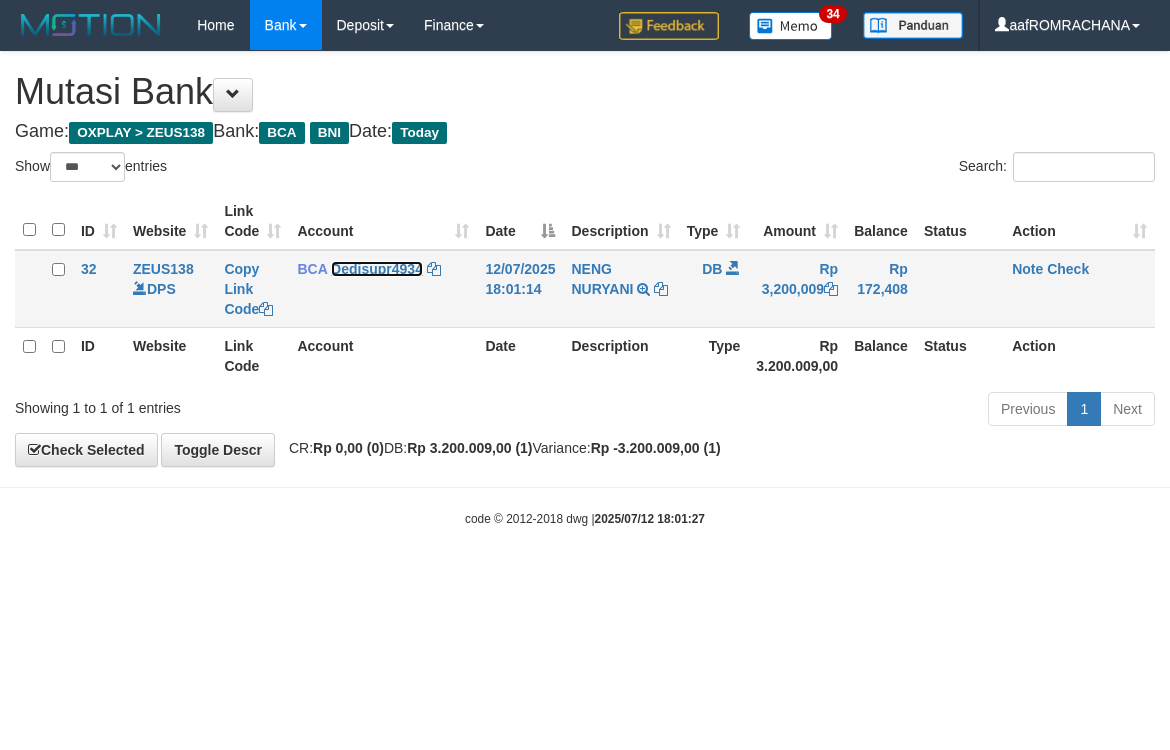 click on "Dedisupr4934" at bounding box center [377, 269] 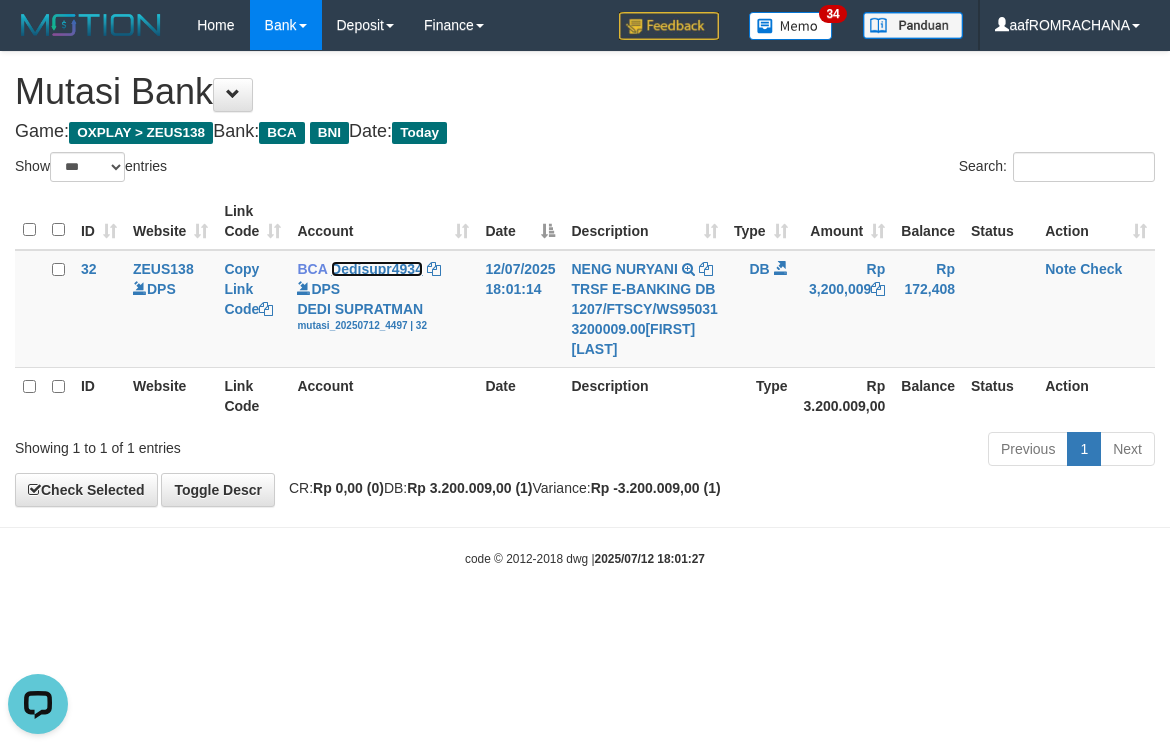 scroll, scrollTop: 0, scrollLeft: 0, axis: both 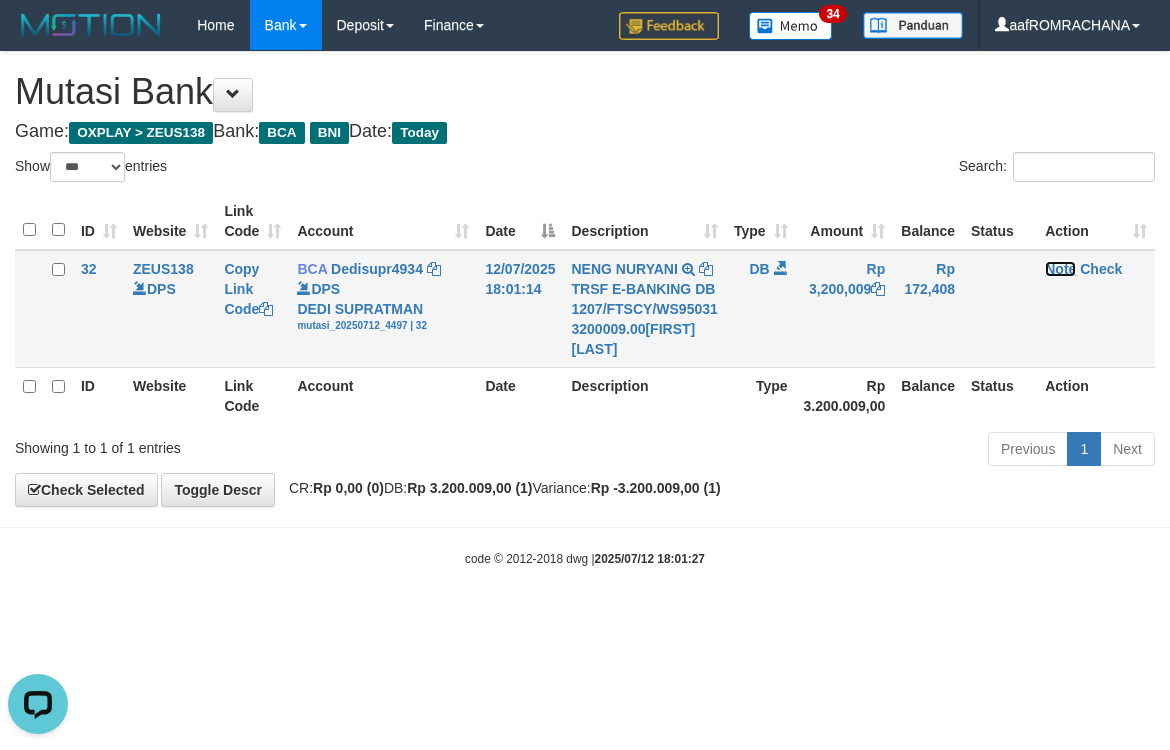 click on "Note" at bounding box center (1060, 269) 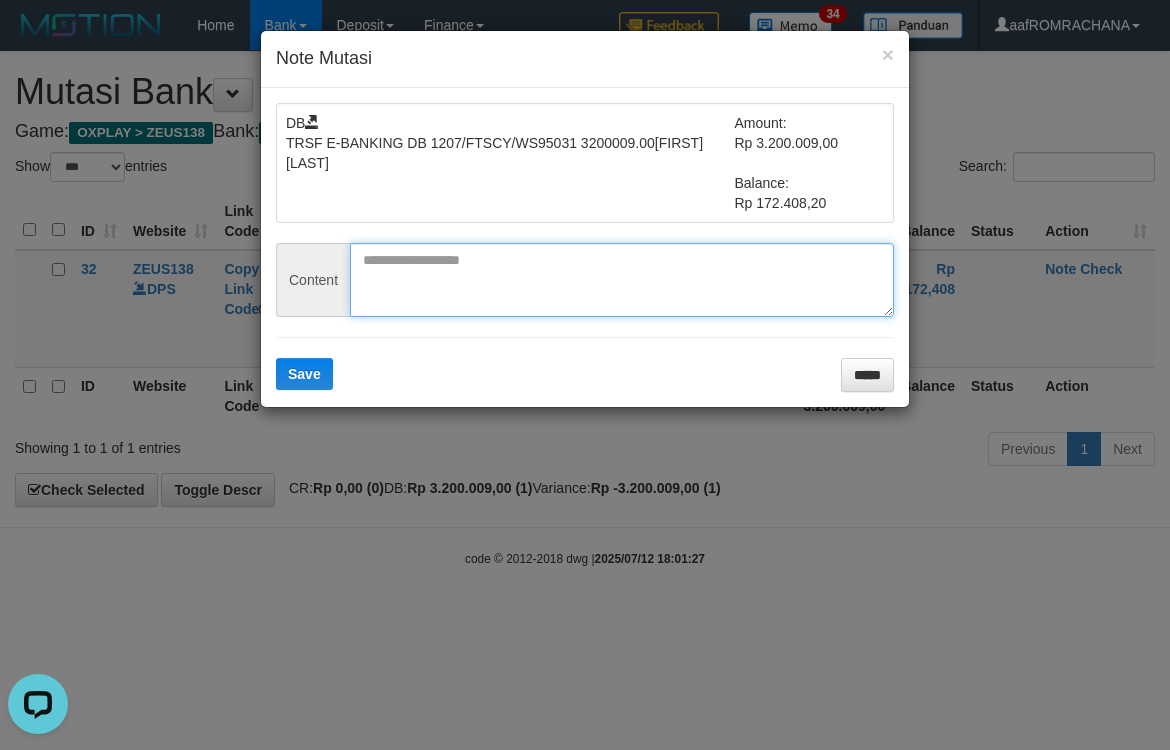 click at bounding box center [622, 280] 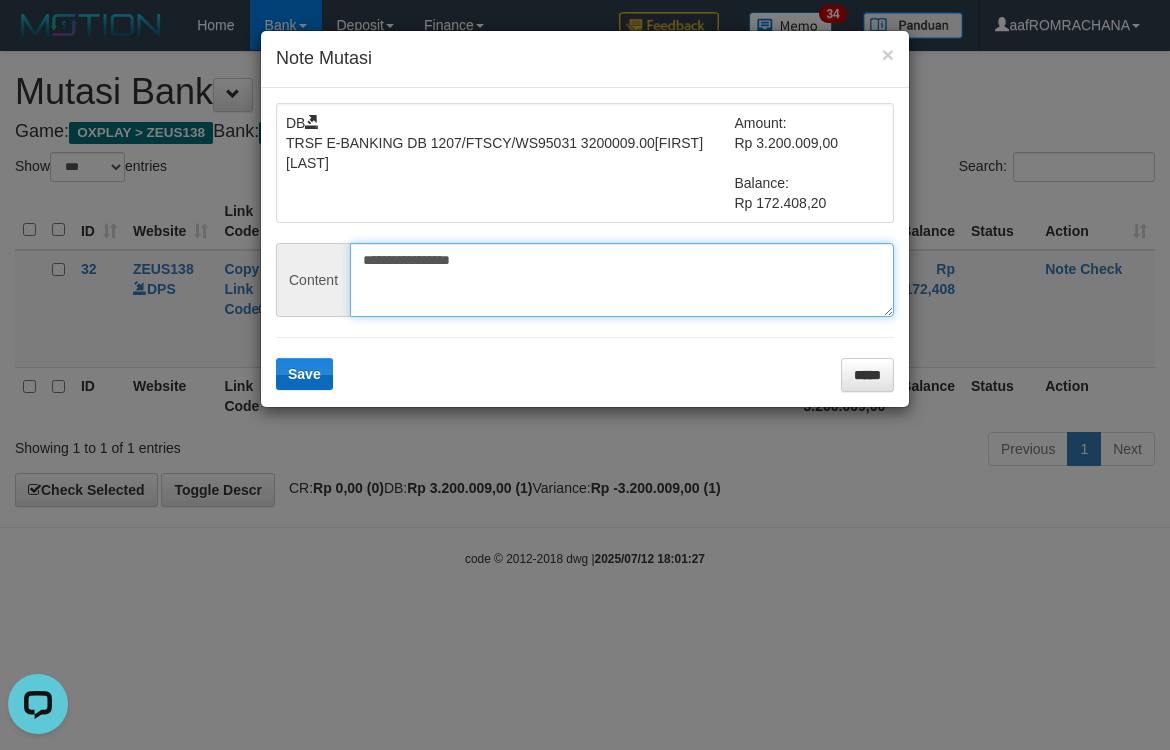 type on "**********" 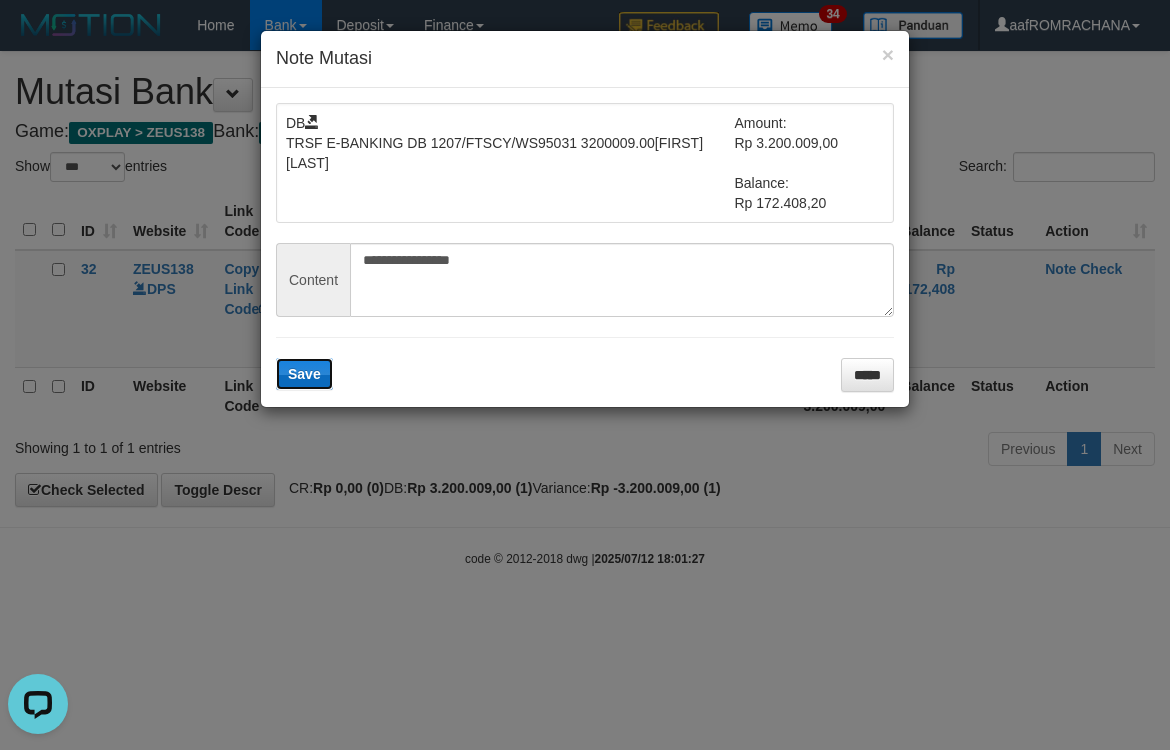 click on "Save" at bounding box center [304, 374] 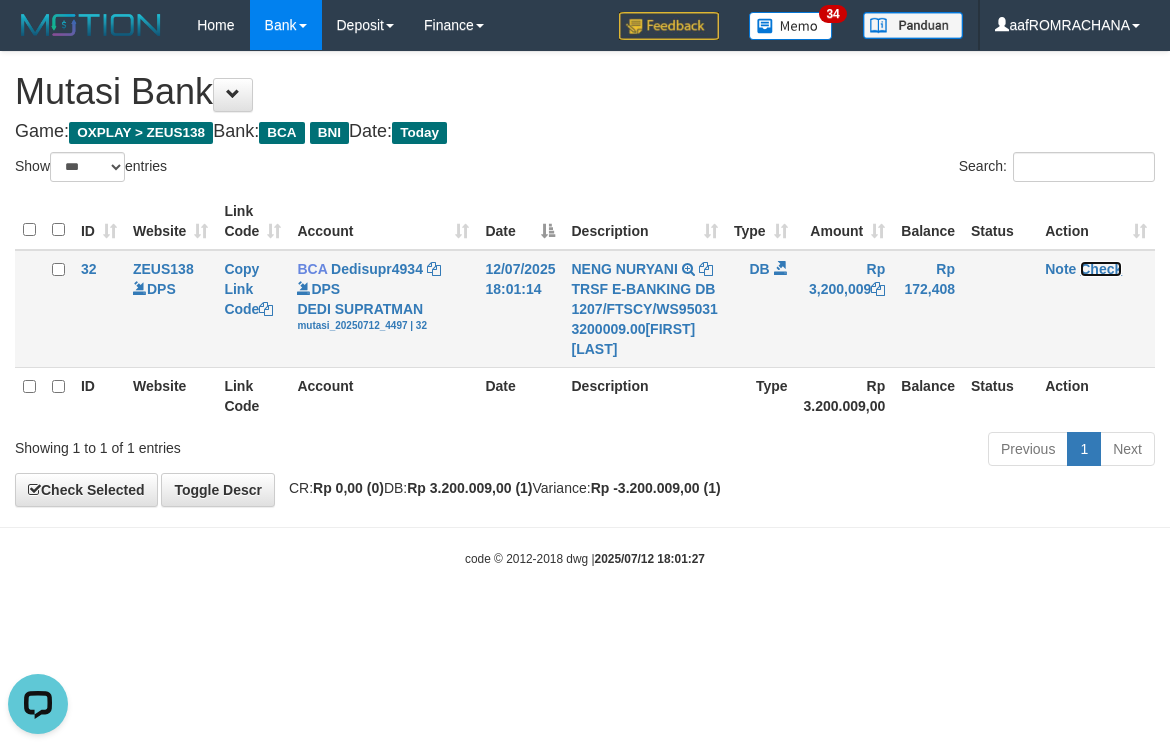 click on "Check" at bounding box center (1101, 269) 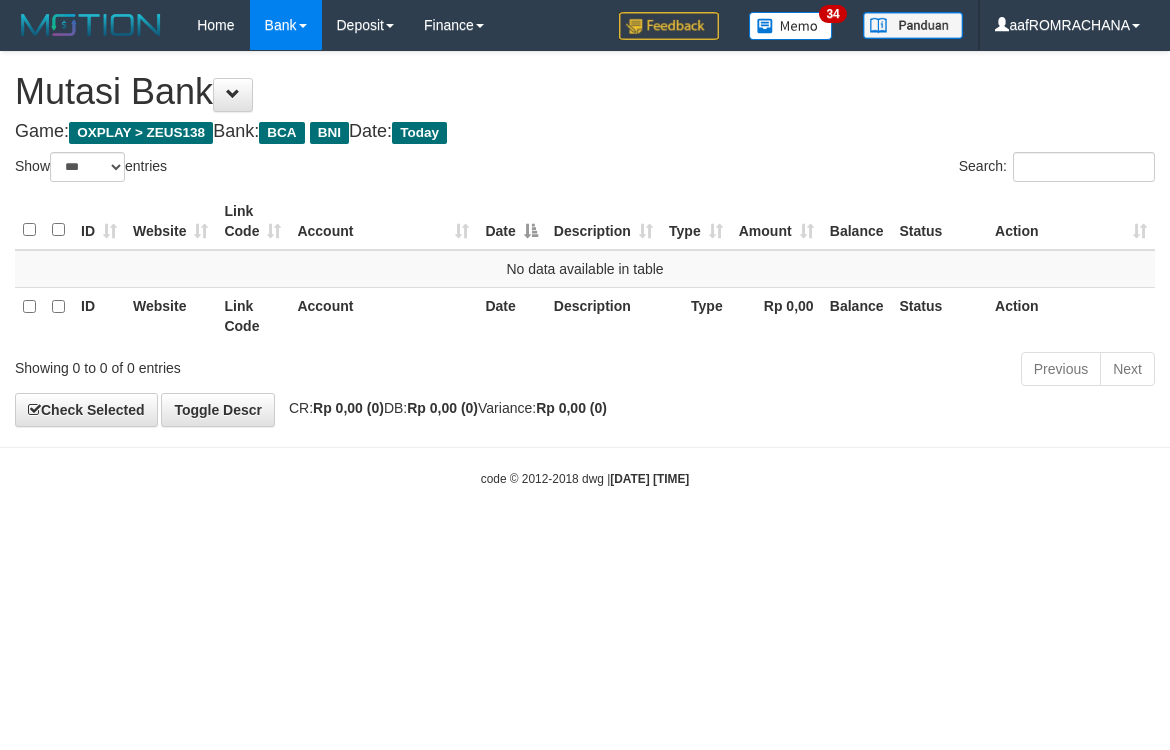 select on "***" 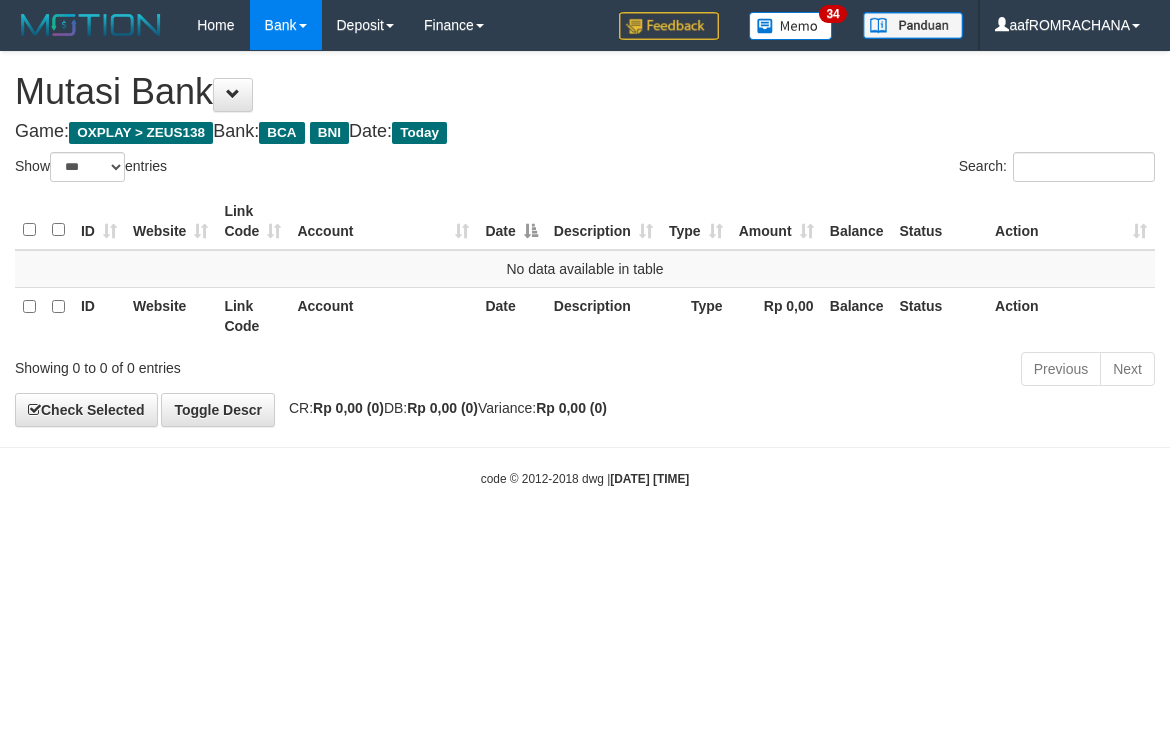scroll, scrollTop: 0, scrollLeft: 0, axis: both 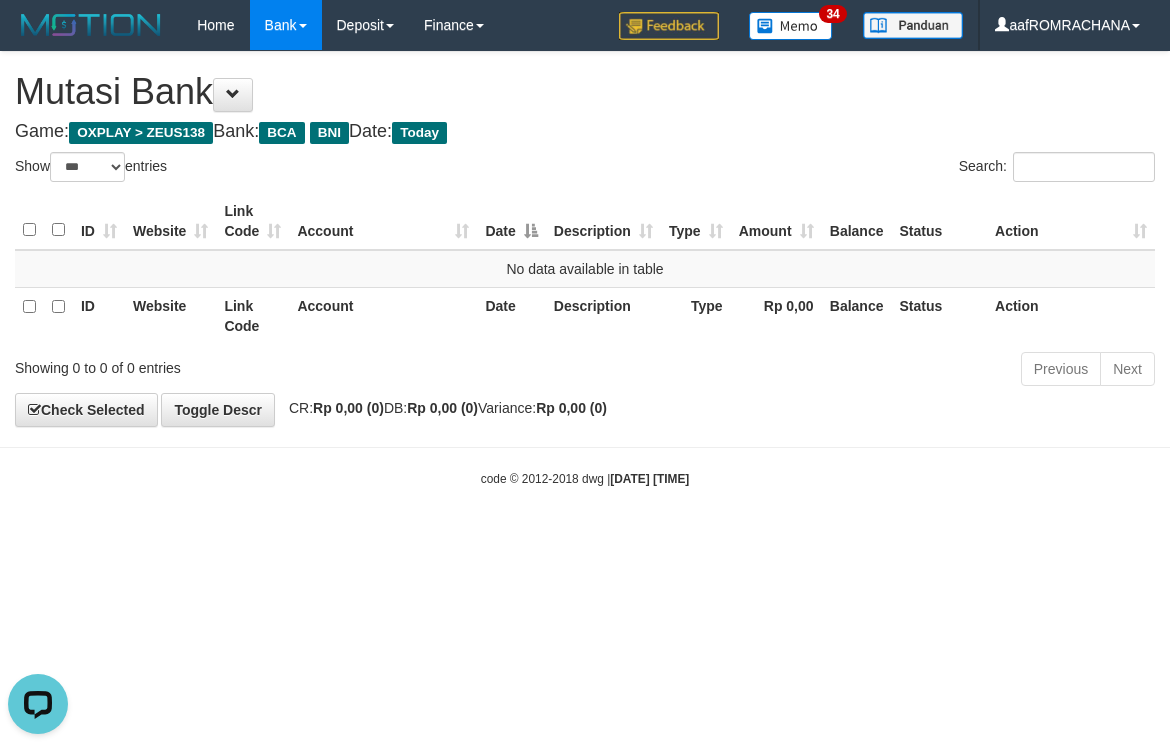 click on "Toggle navigation
Home
Bank
Account List
Load
By Website
Group
[OXPLAY]													ZEUS138
By Load Group (DPS)
Sync" at bounding box center [585, 269] 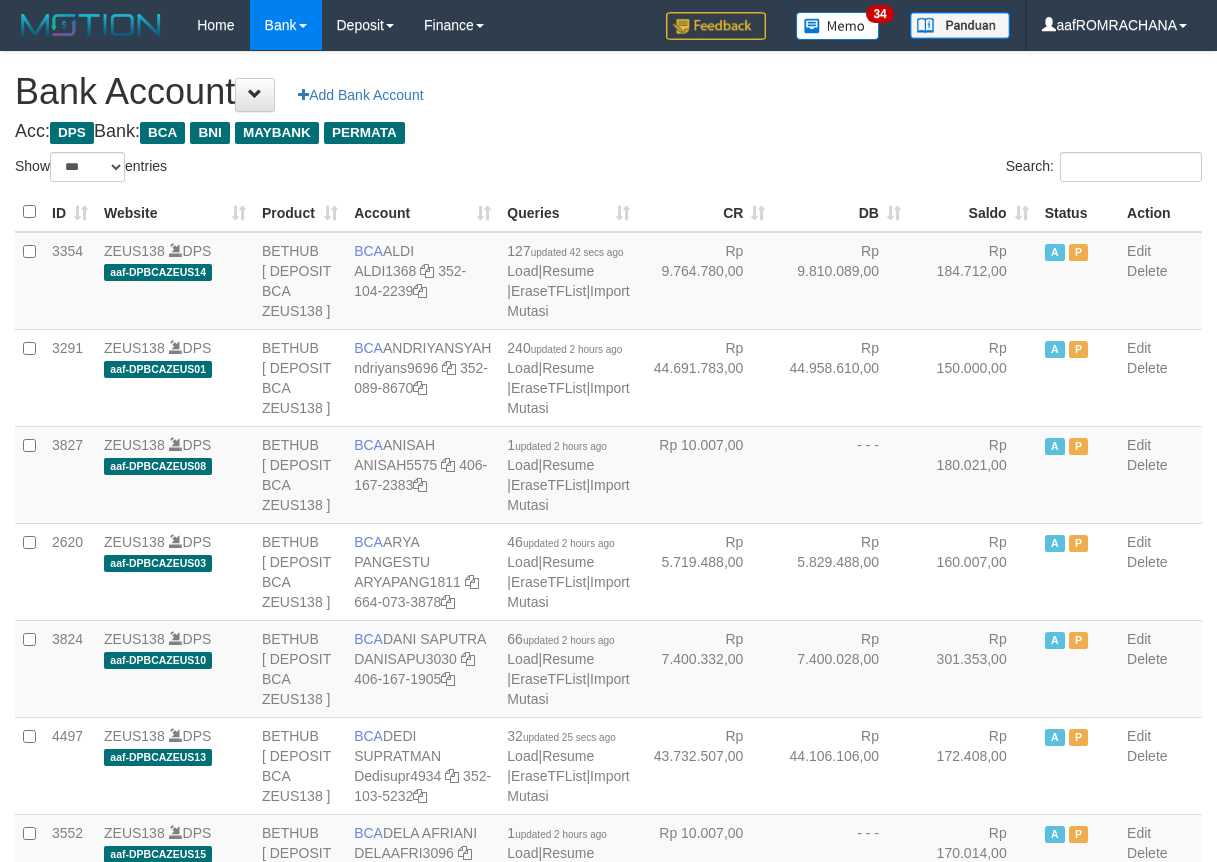 select on "***" 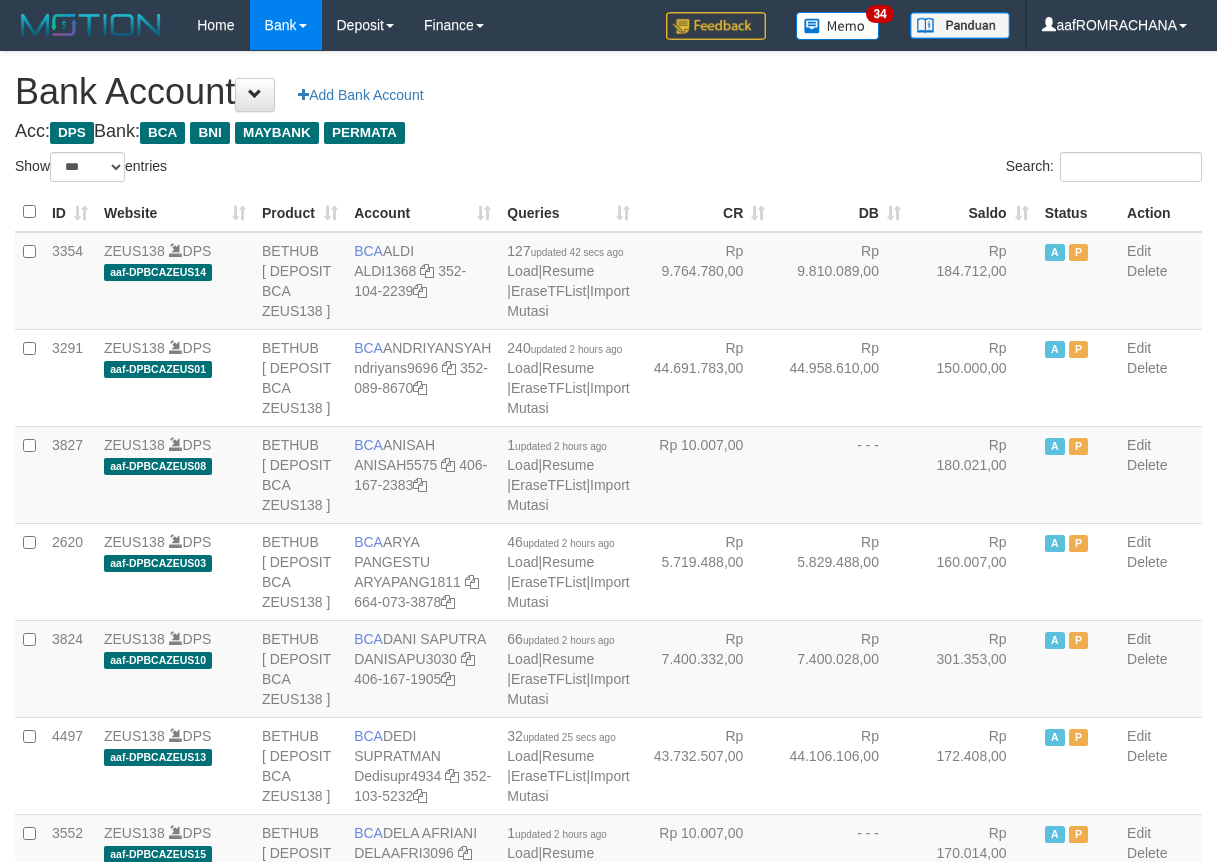 scroll, scrollTop: 0, scrollLeft: 0, axis: both 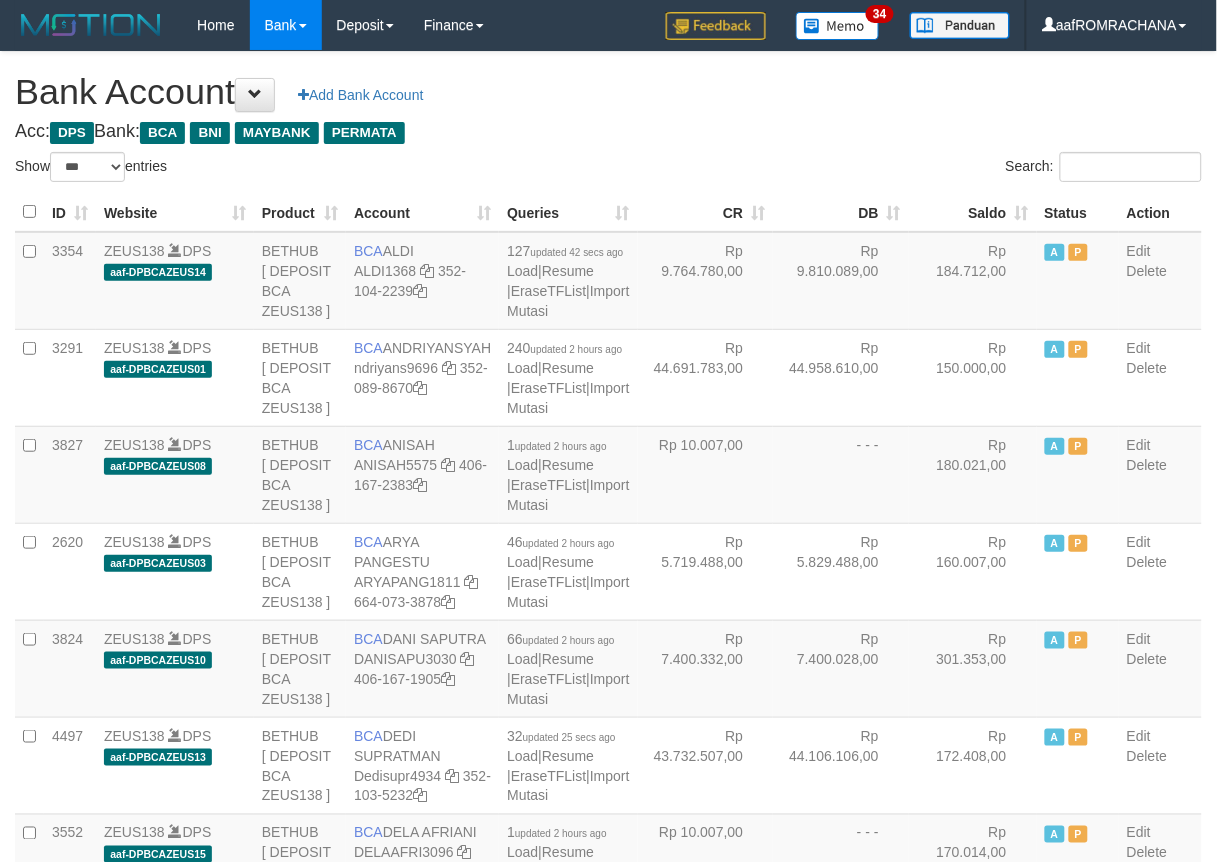 click on "Saldo" at bounding box center (973, 212) 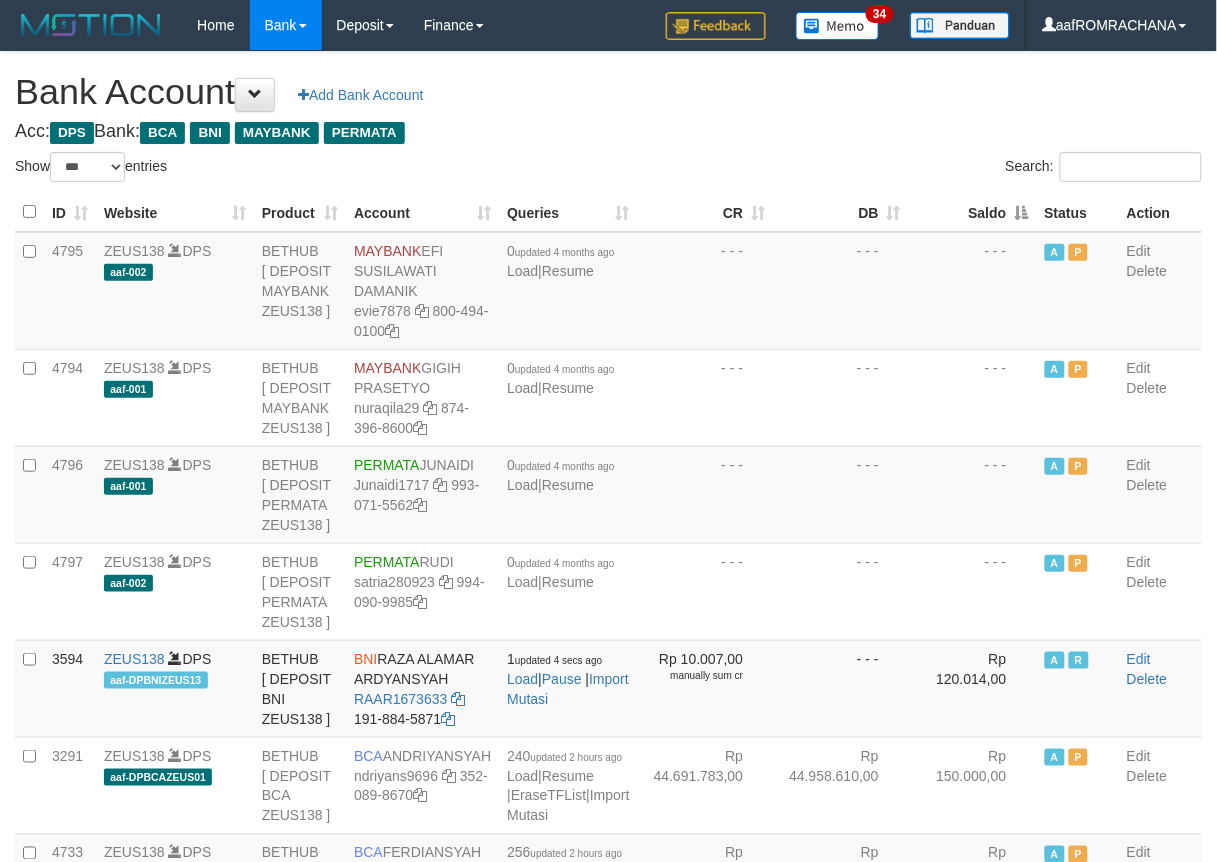 click on "Saldo" at bounding box center (973, 212) 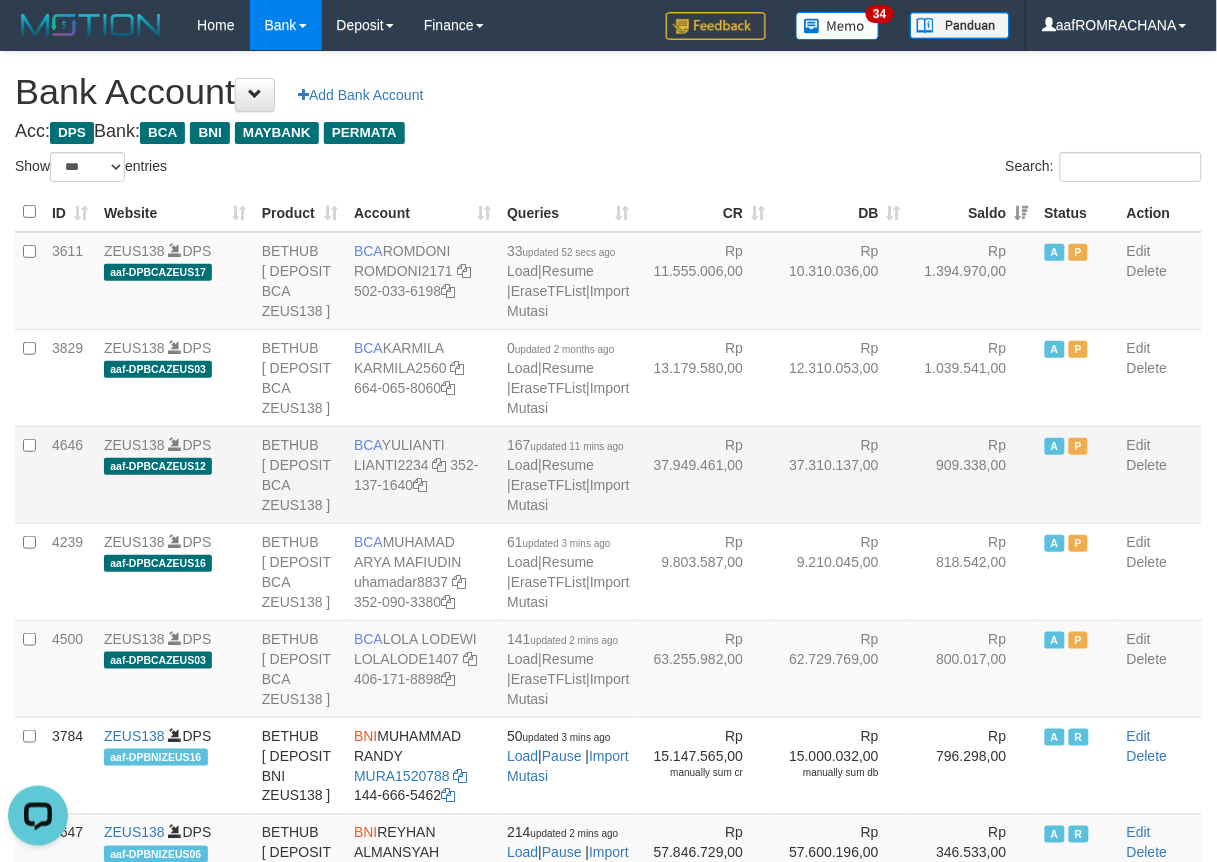 scroll, scrollTop: 0, scrollLeft: 0, axis: both 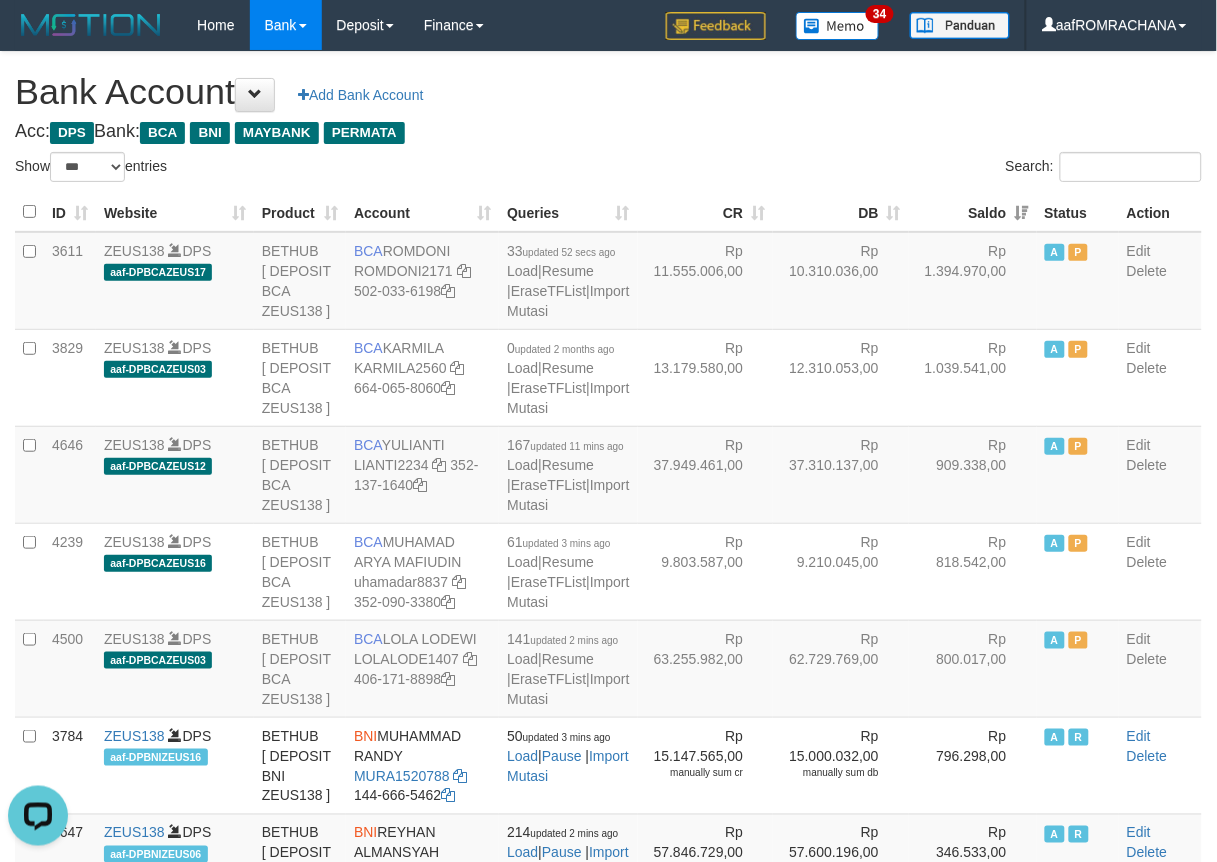 click on "Bank Account
Add Bank Account" at bounding box center (608, 92) 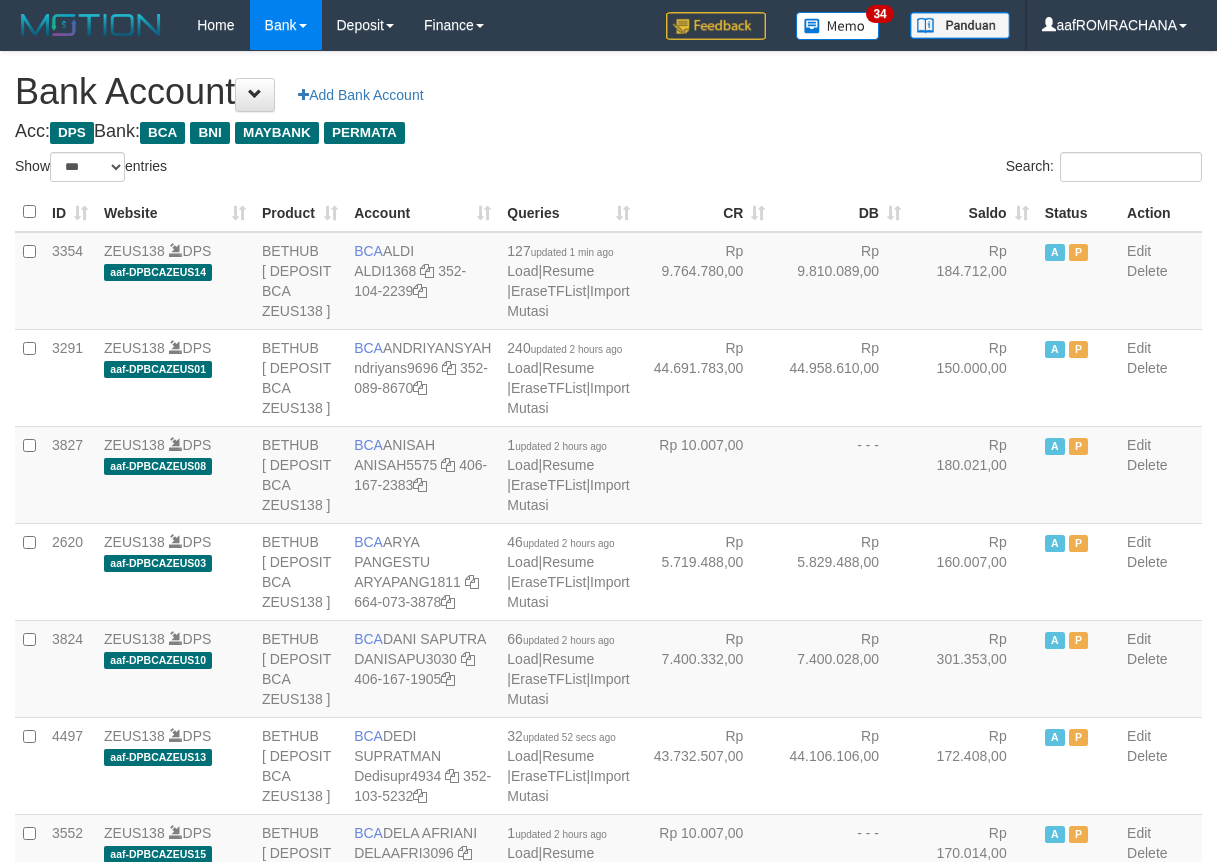 select on "***" 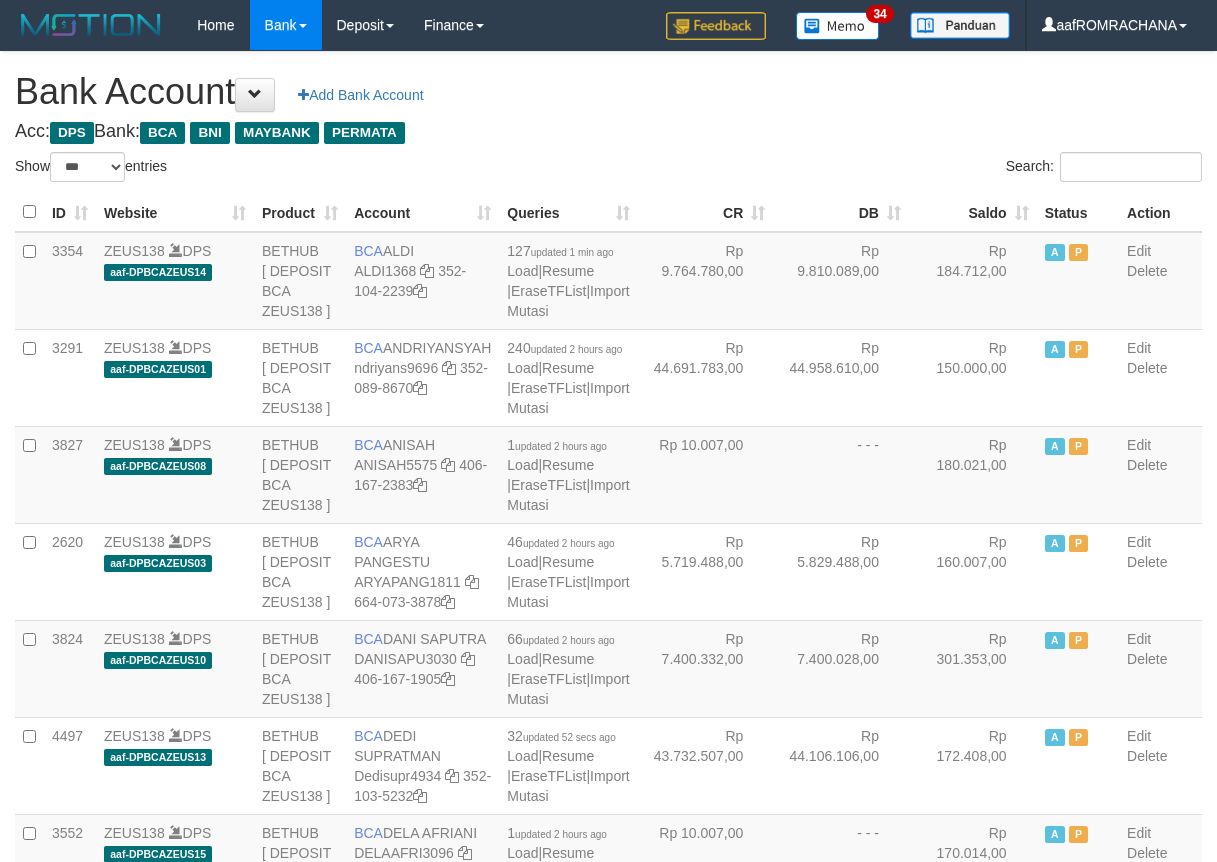 scroll, scrollTop: 0, scrollLeft: 0, axis: both 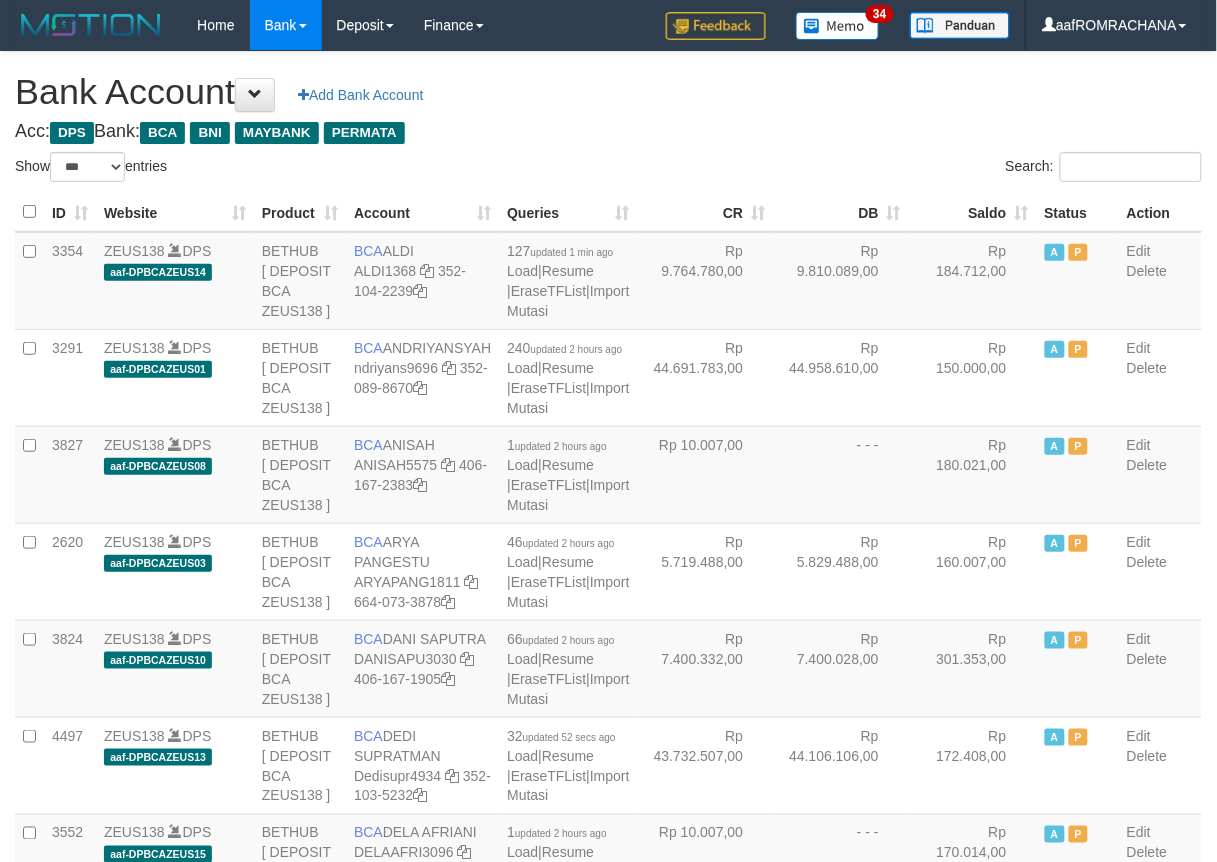 click on "Saldo" at bounding box center [973, 212] 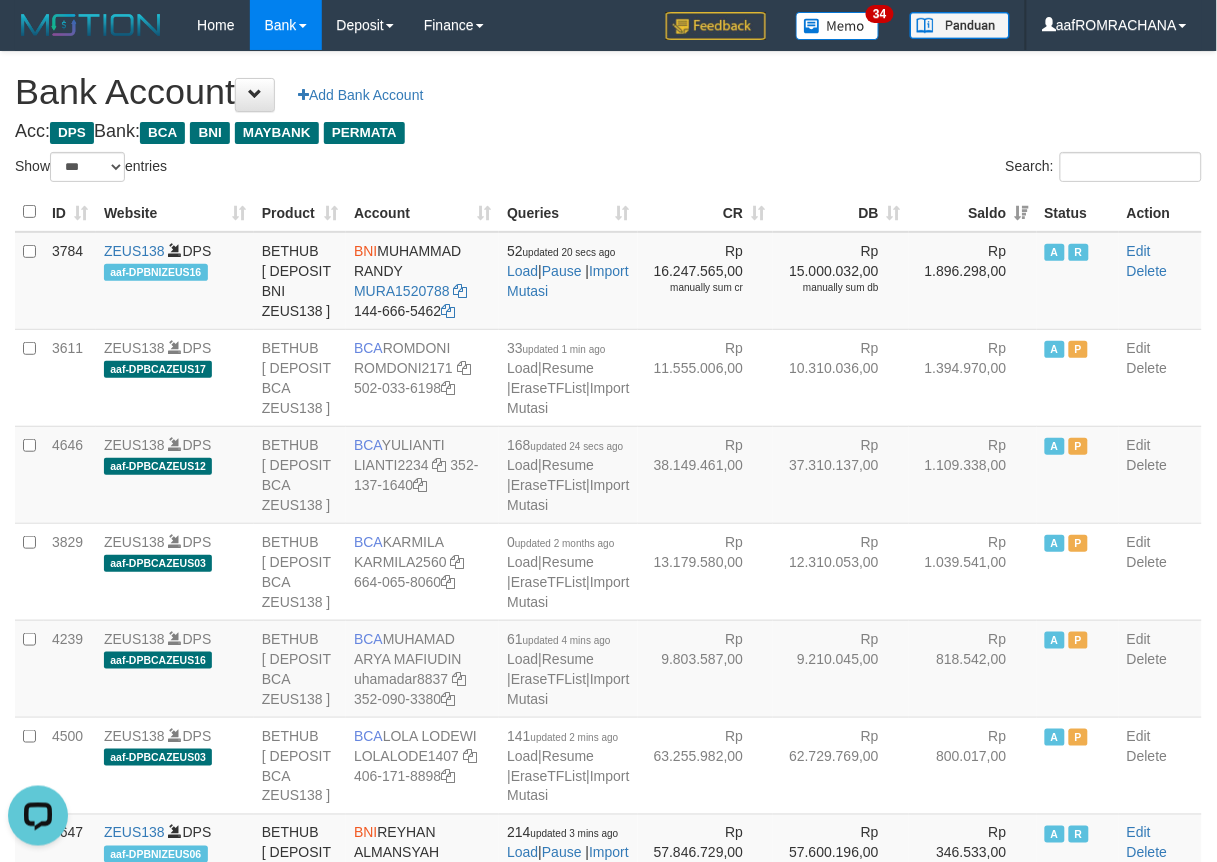 scroll, scrollTop: 0, scrollLeft: 0, axis: both 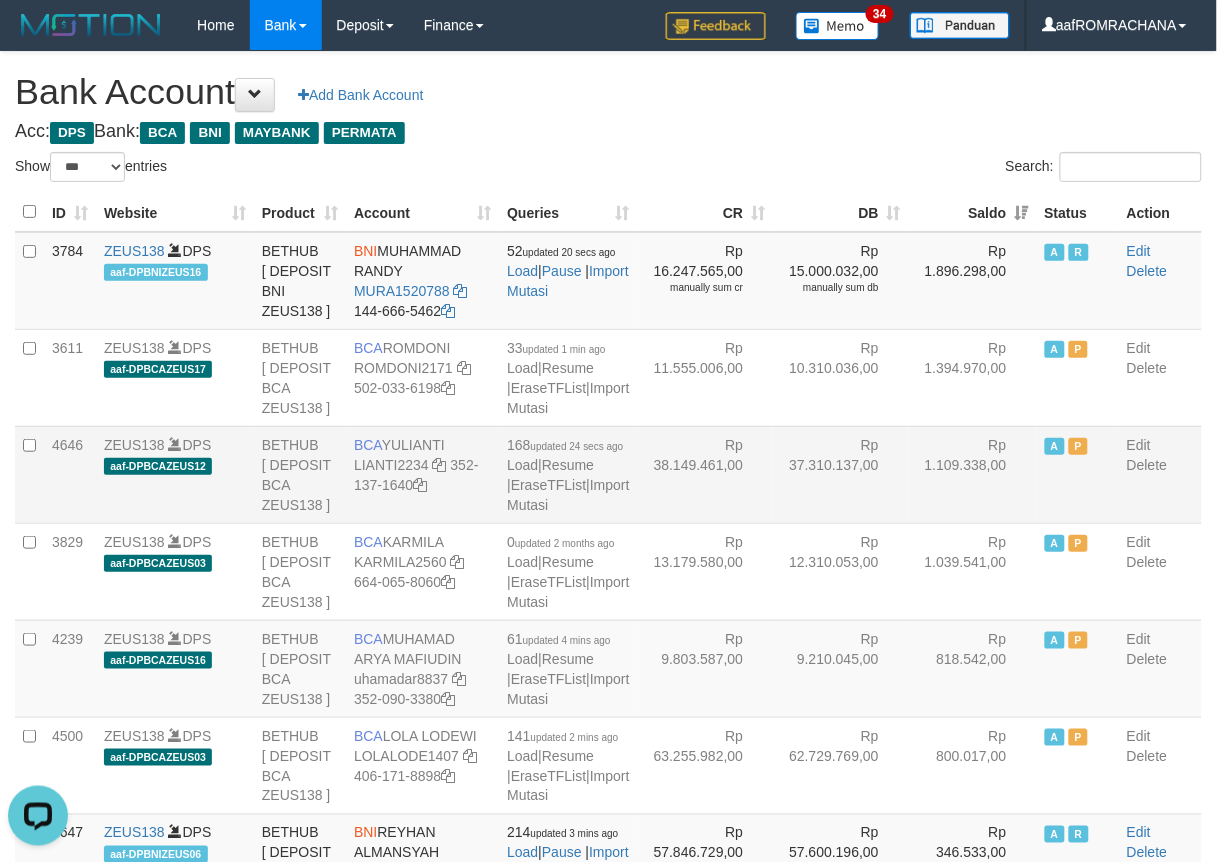 drag, startPoint x: 385, startPoint y: 537, endPoint x: 454, endPoint y: 541, distance: 69.115845 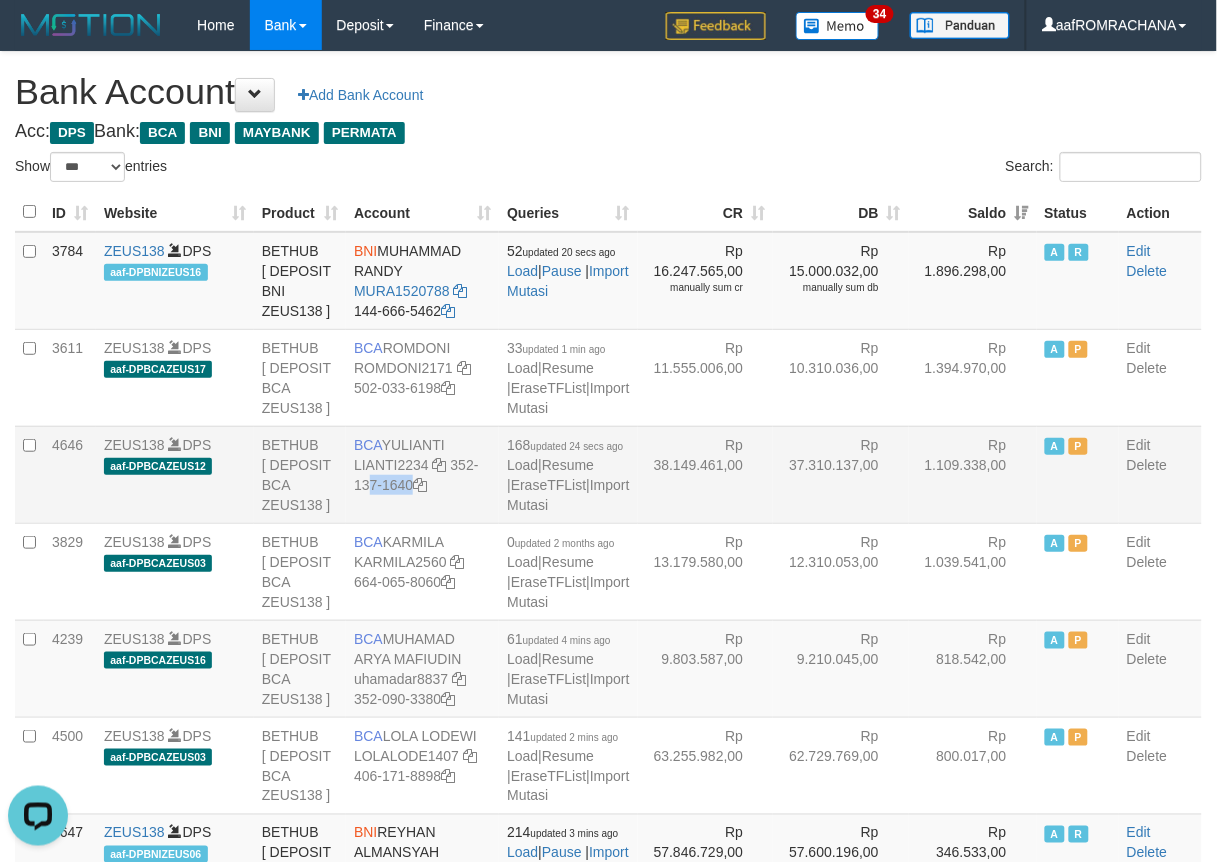 drag, startPoint x: 361, startPoint y: 585, endPoint x: 453, endPoint y: 603, distance: 93.74433 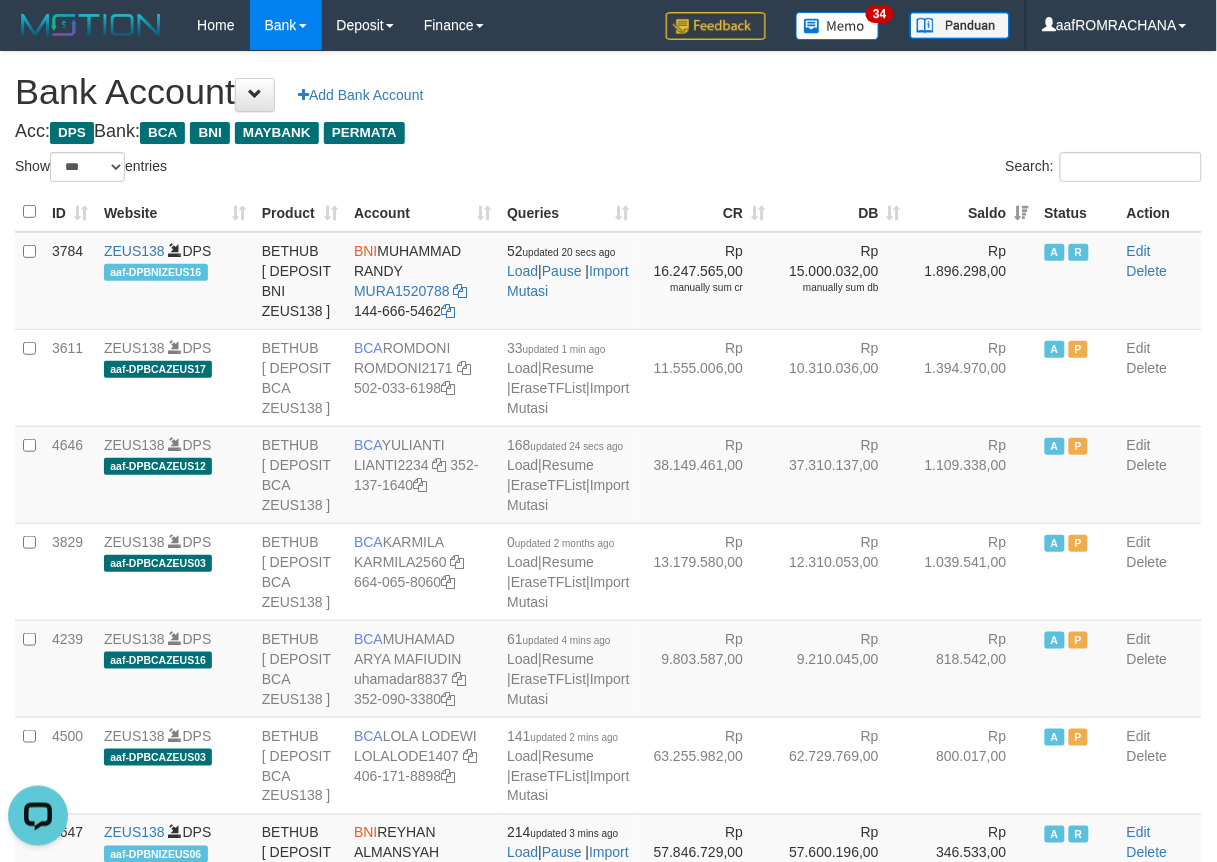click on "Bank Account
Add Bank Account" at bounding box center (608, 92) 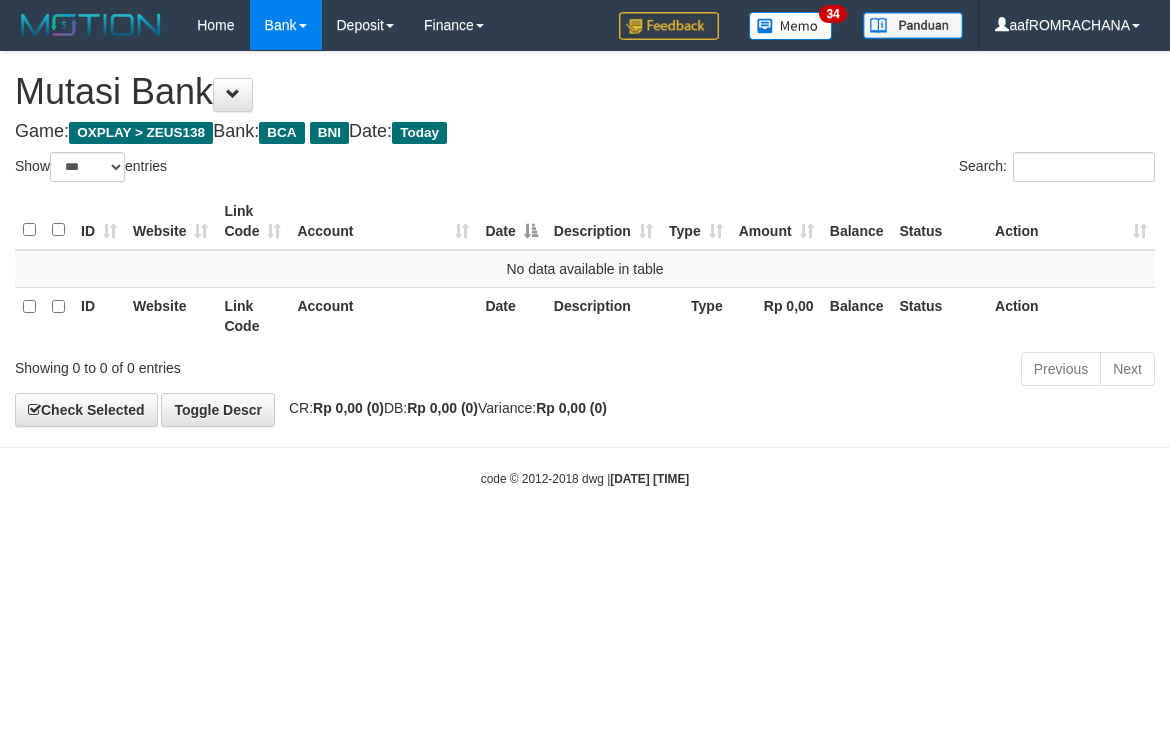 select on "***" 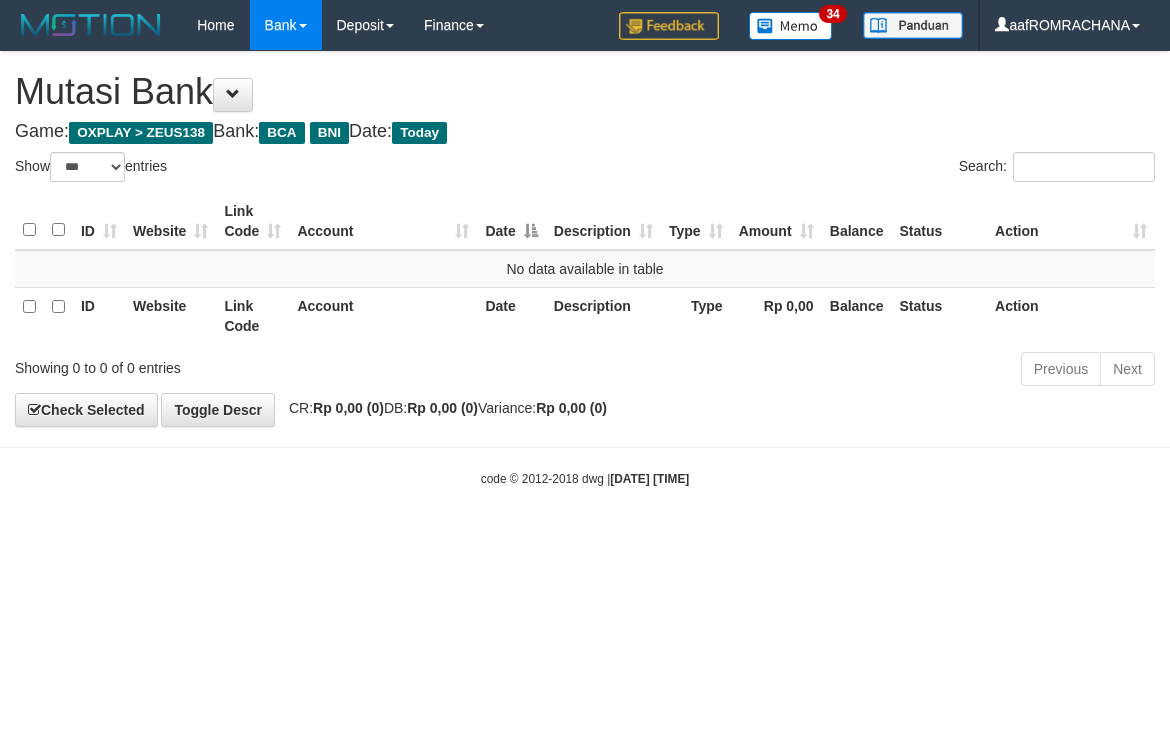 scroll, scrollTop: 0, scrollLeft: 0, axis: both 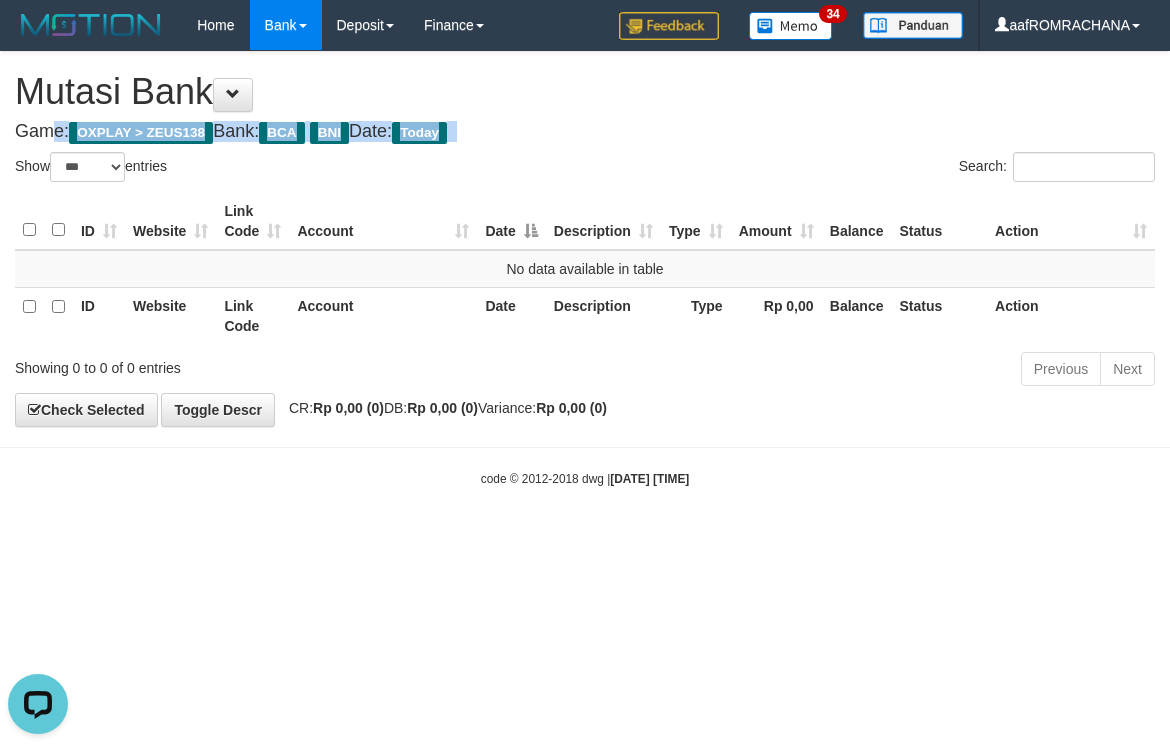 drag, startPoint x: 643, startPoint y: 112, endPoint x: 636, endPoint y: 102, distance: 12.206555 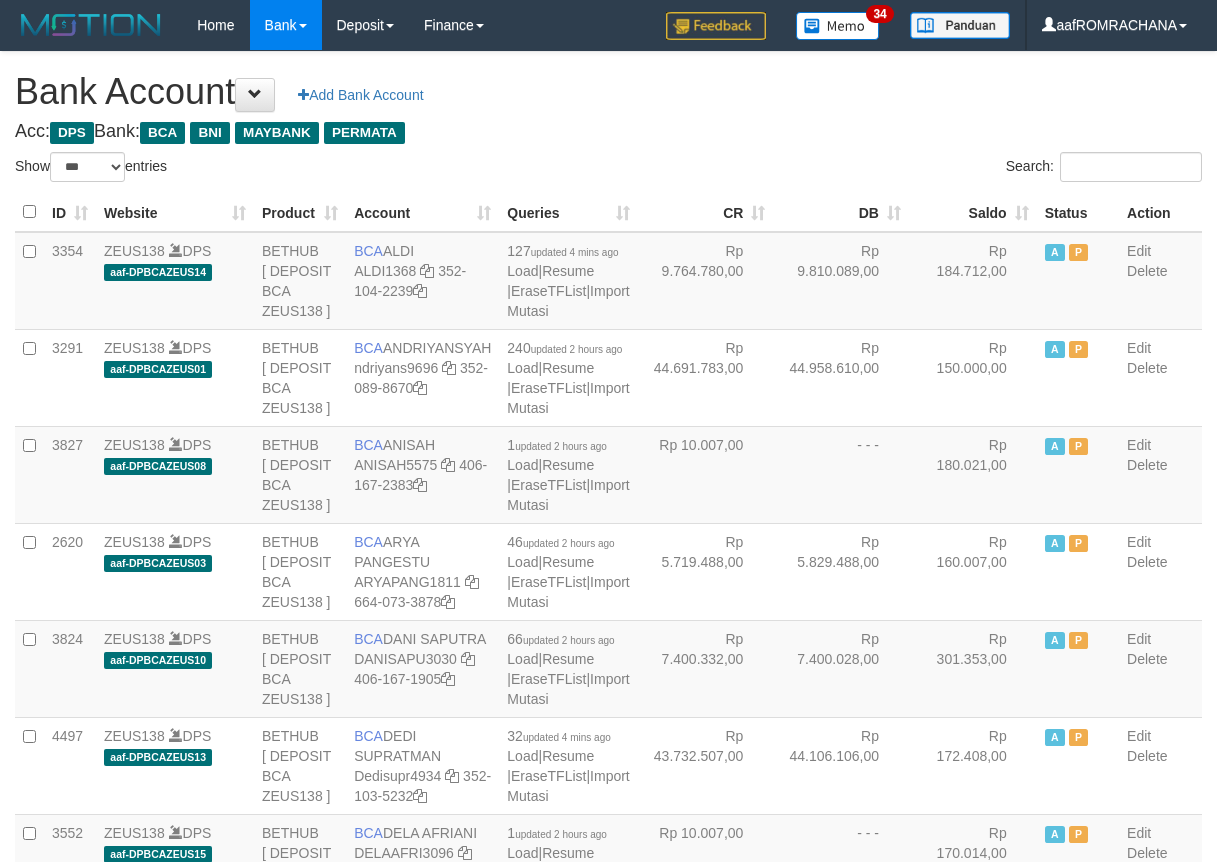 select on "***" 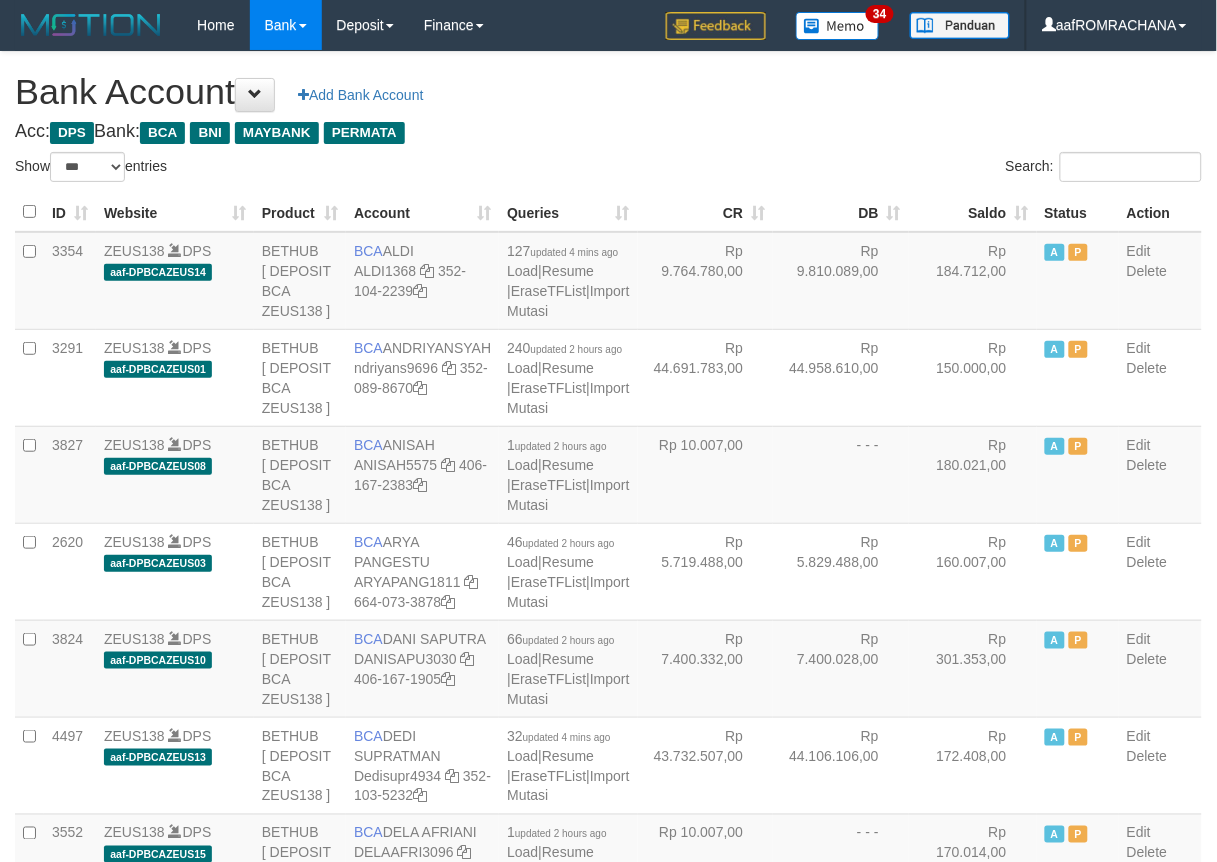 click on "Saldo" at bounding box center [973, 212] 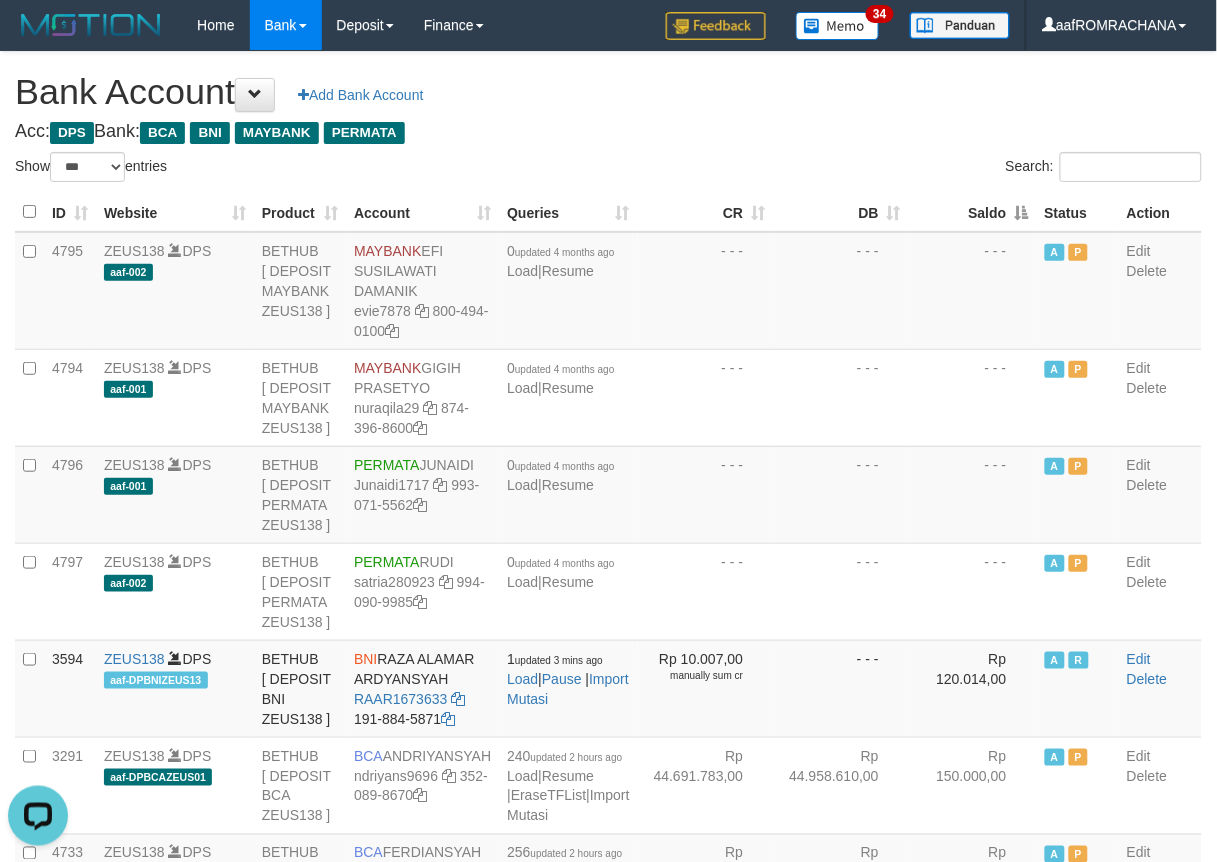 scroll, scrollTop: 0, scrollLeft: 0, axis: both 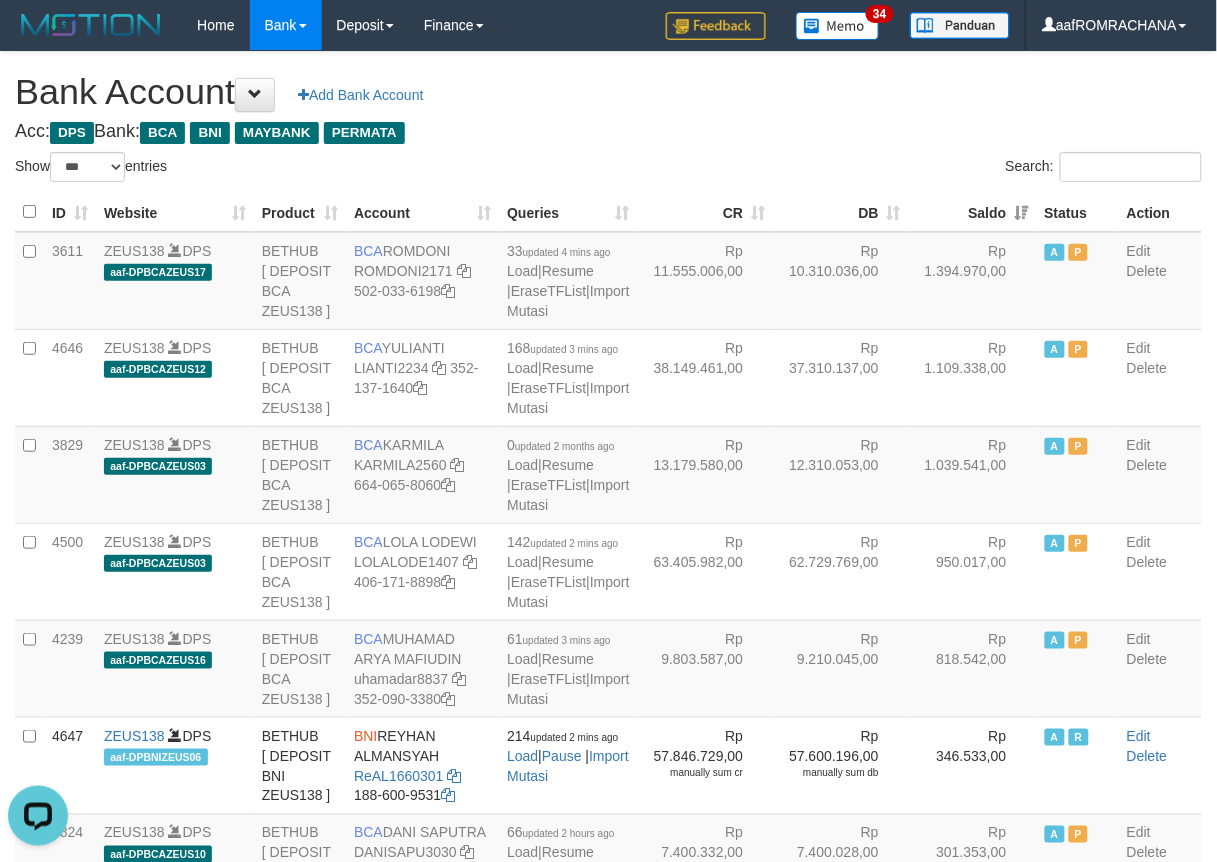 click on "Bank Account
Add Bank Account" at bounding box center (608, 92) 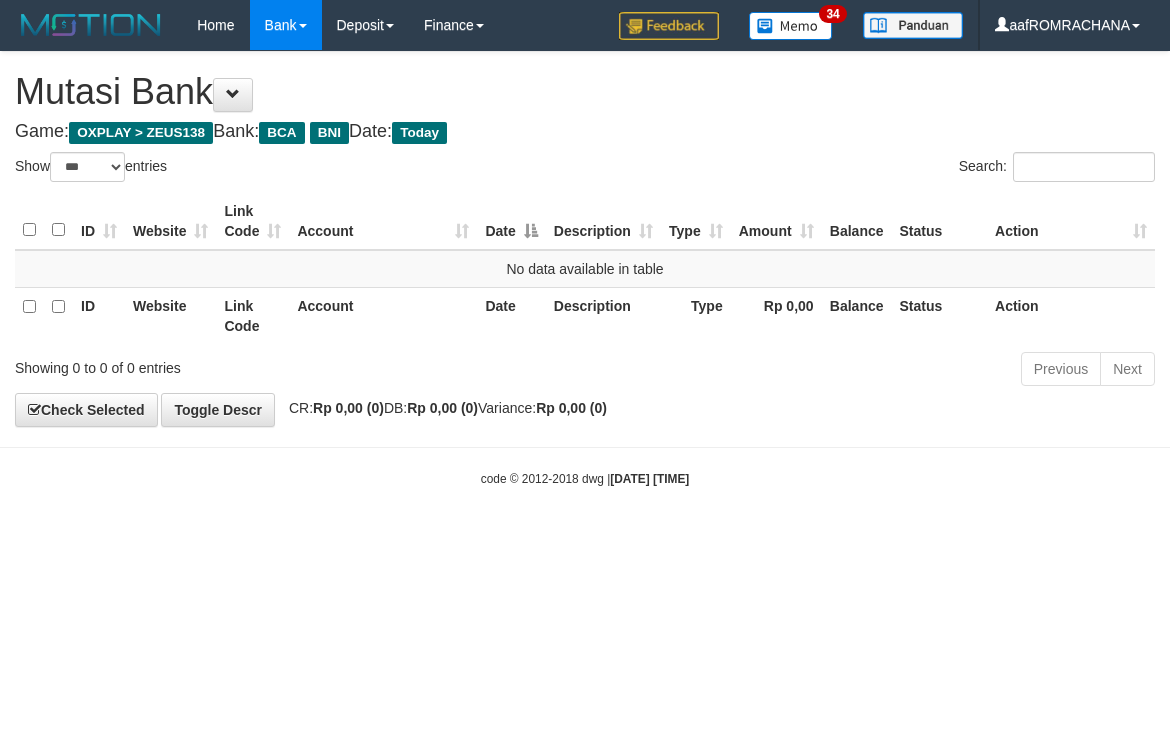 select on "***" 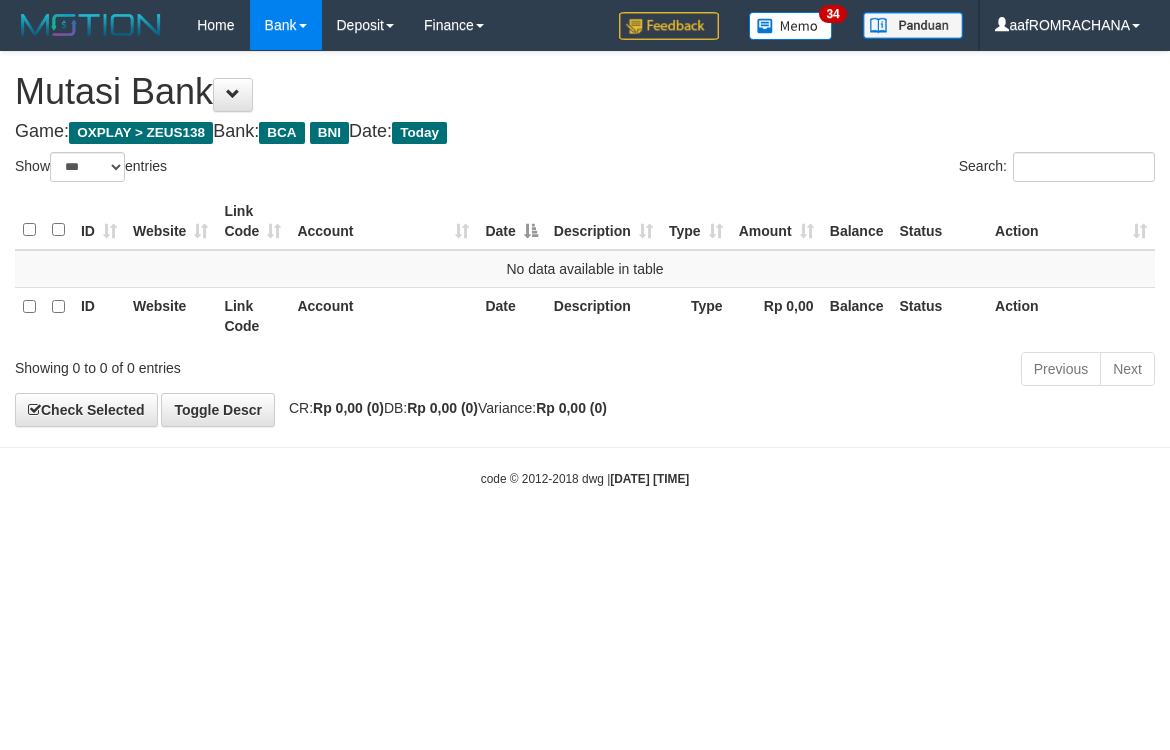 scroll, scrollTop: 0, scrollLeft: 0, axis: both 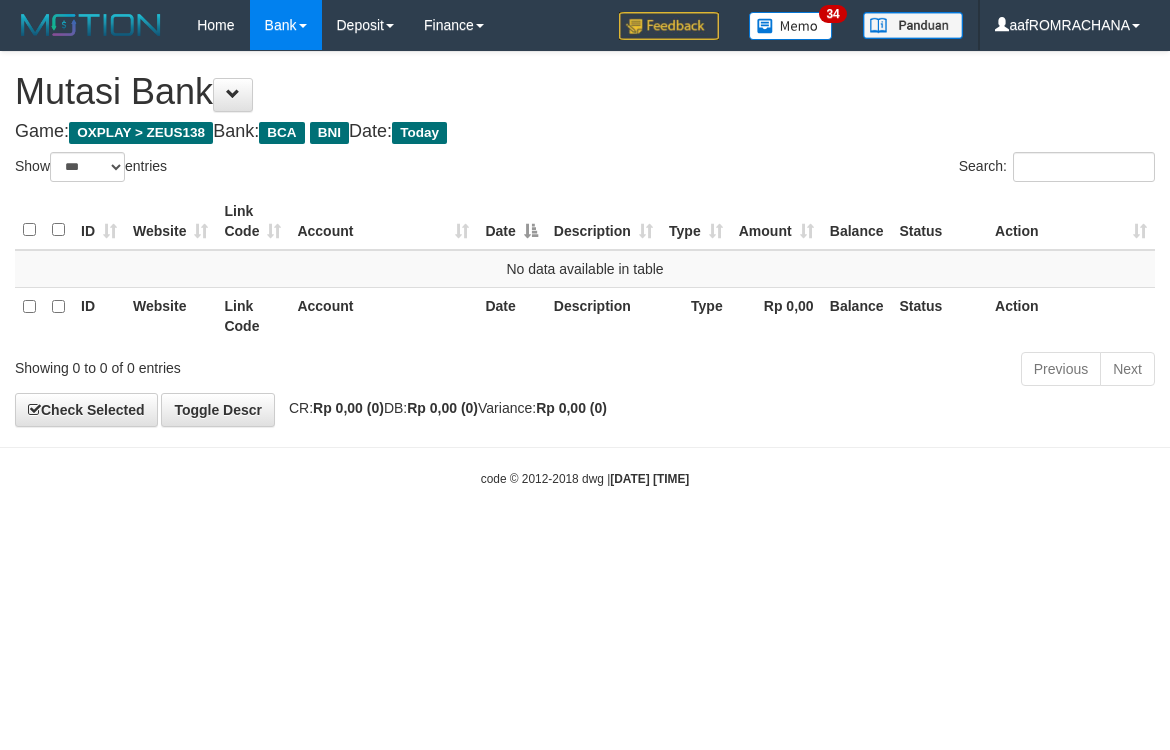 select on "***" 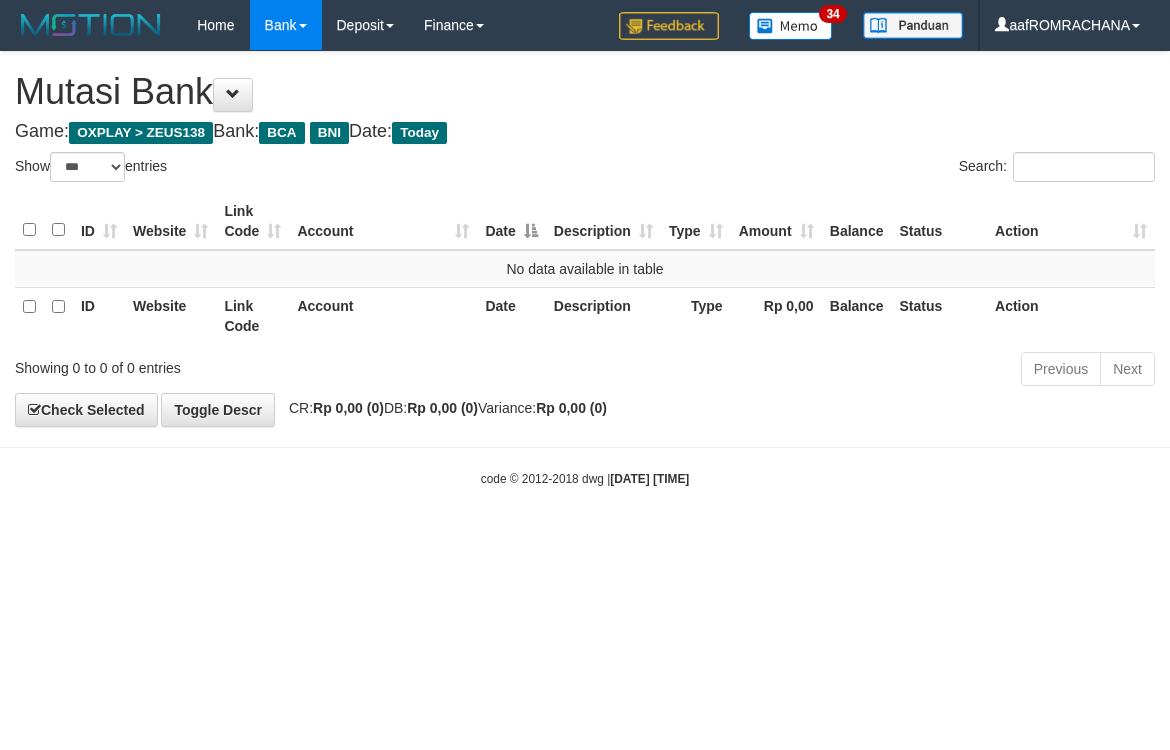 scroll, scrollTop: 0, scrollLeft: 0, axis: both 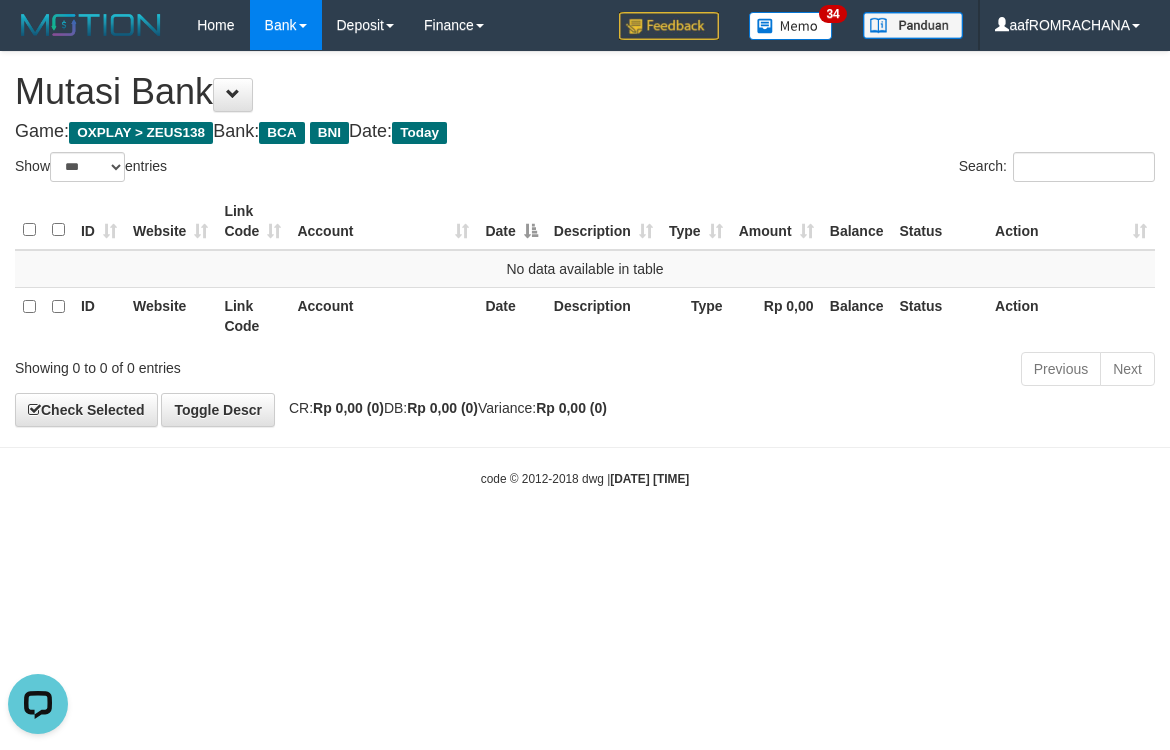 click on "Toggle navigation
Home
Bank
Account List
Load
By Website
Group
[OXPLAY]													ZEUS138
By Load Group (DPS)
Sync" at bounding box center (585, 269) 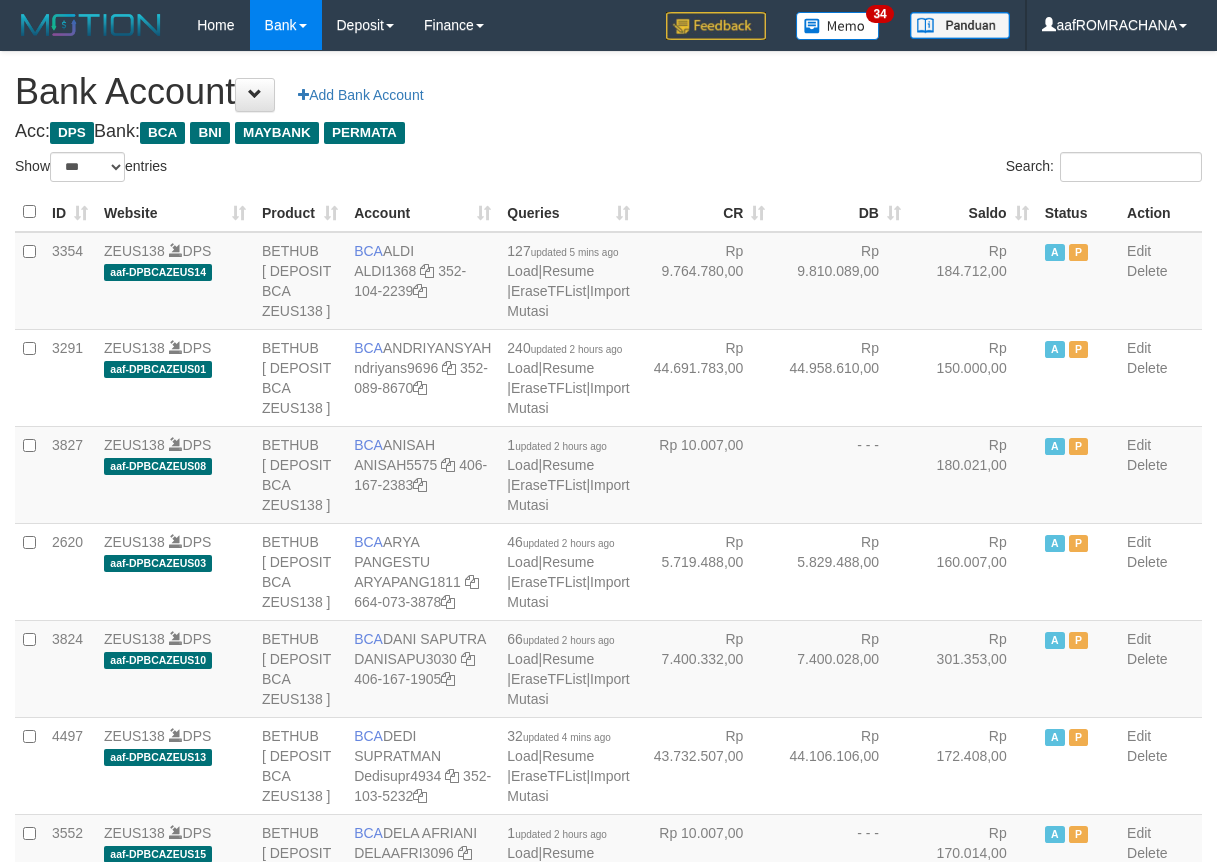 select on "***" 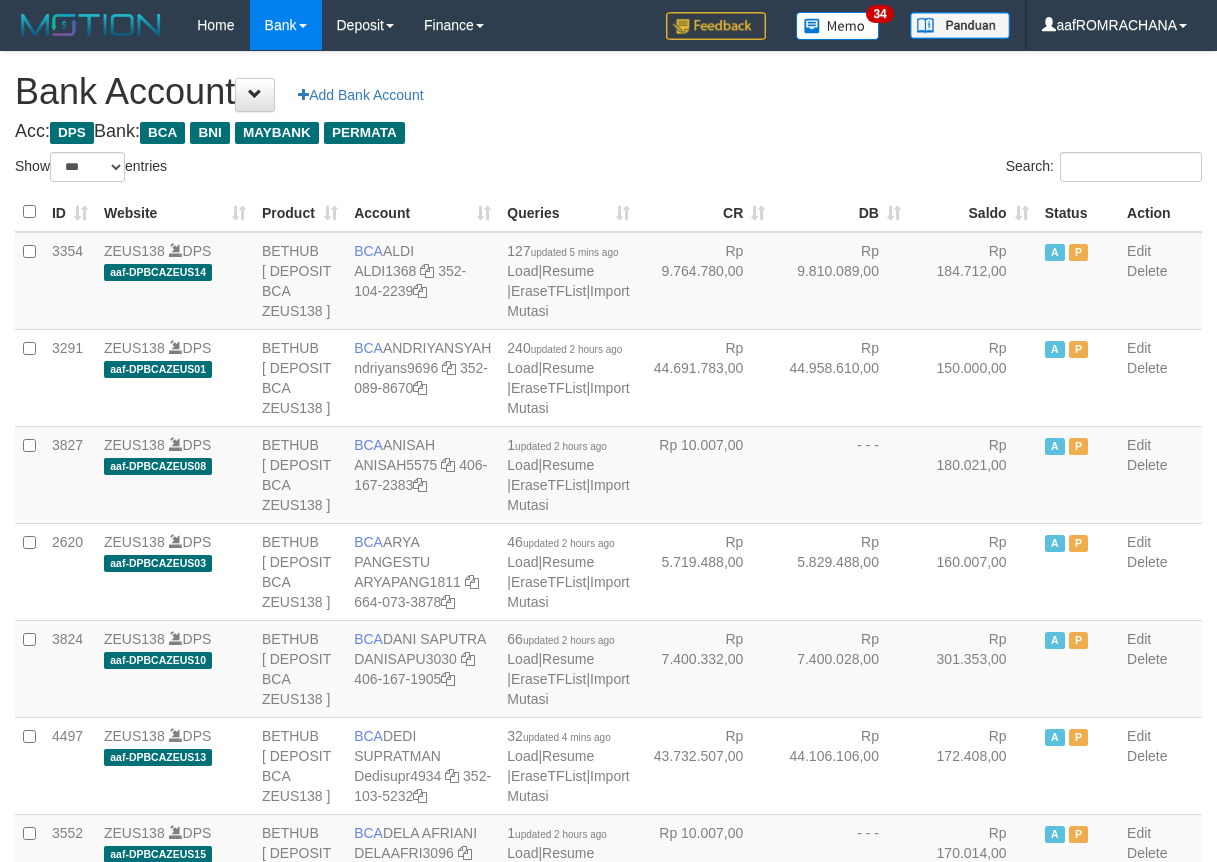scroll, scrollTop: 0, scrollLeft: 0, axis: both 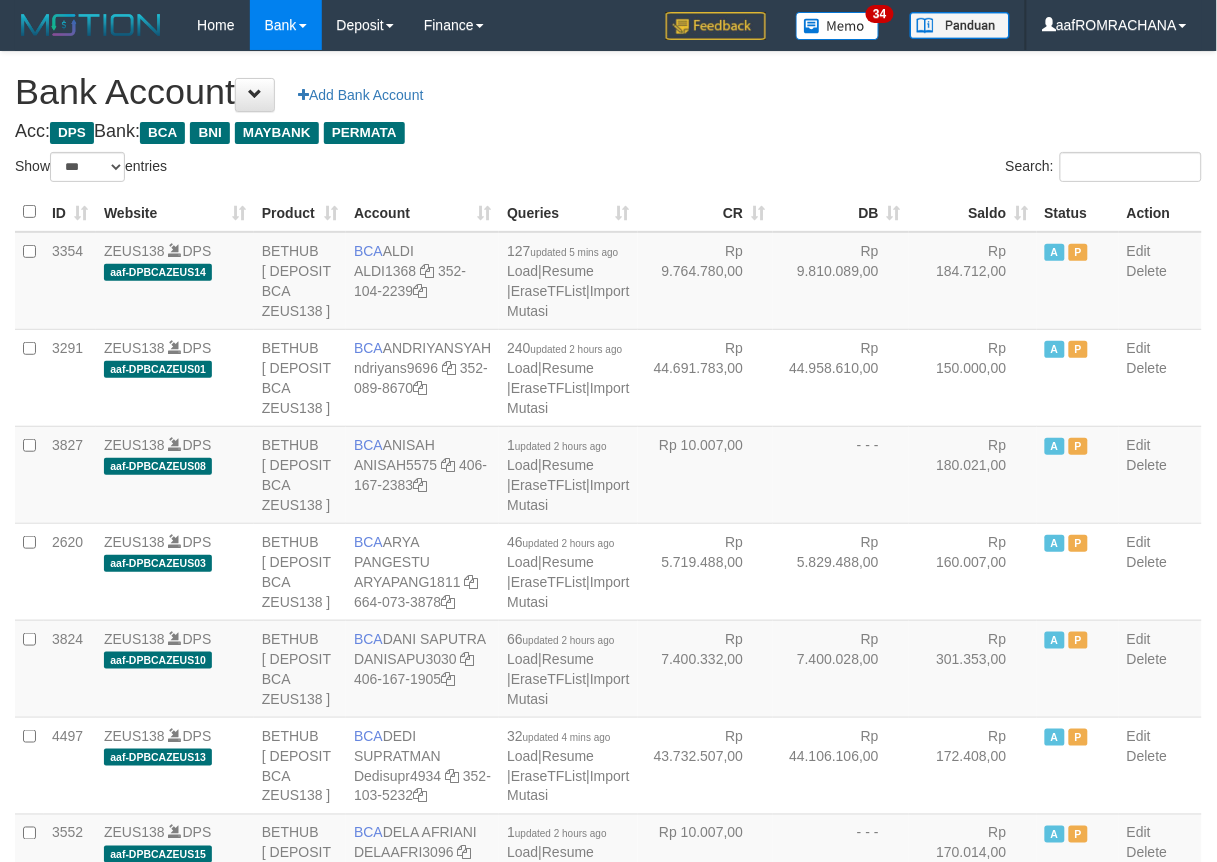 click on "Saldo" at bounding box center (973, 212) 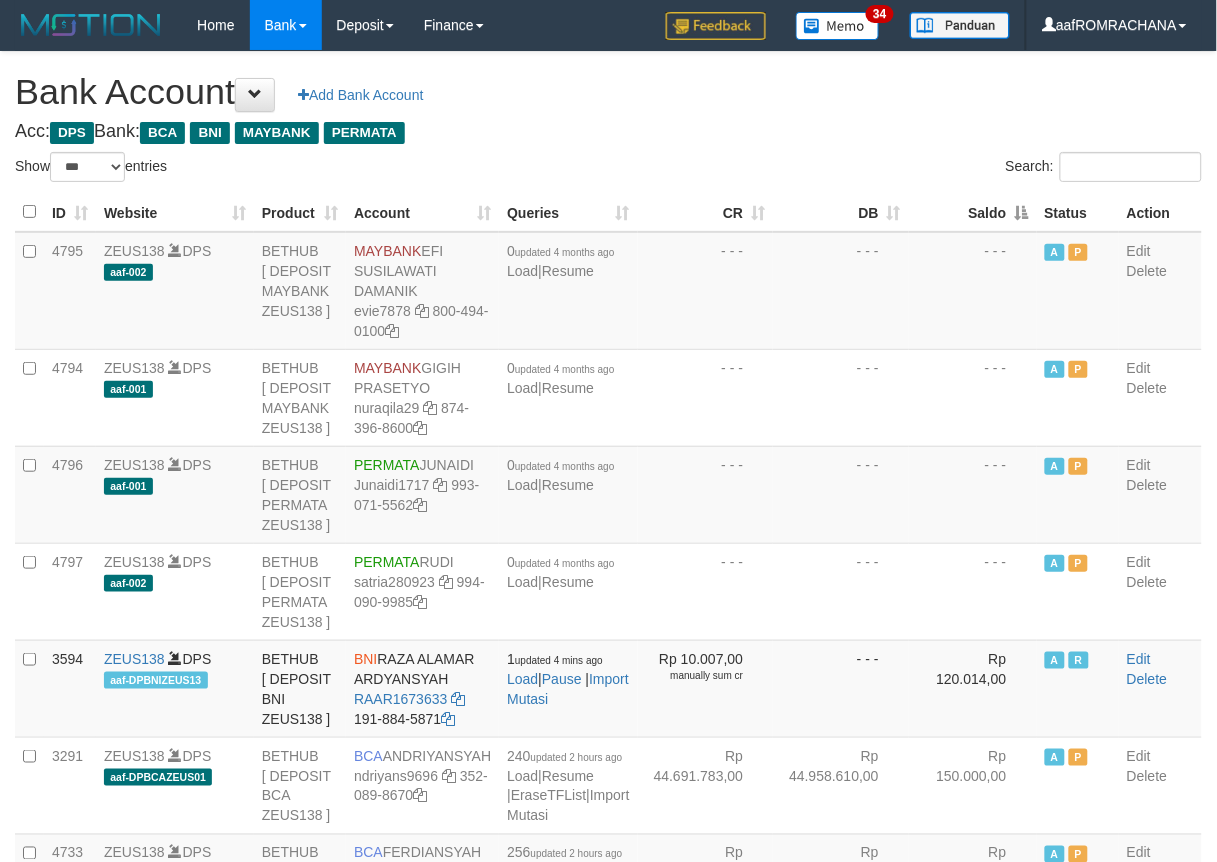 click on "Saldo" at bounding box center [973, 212] 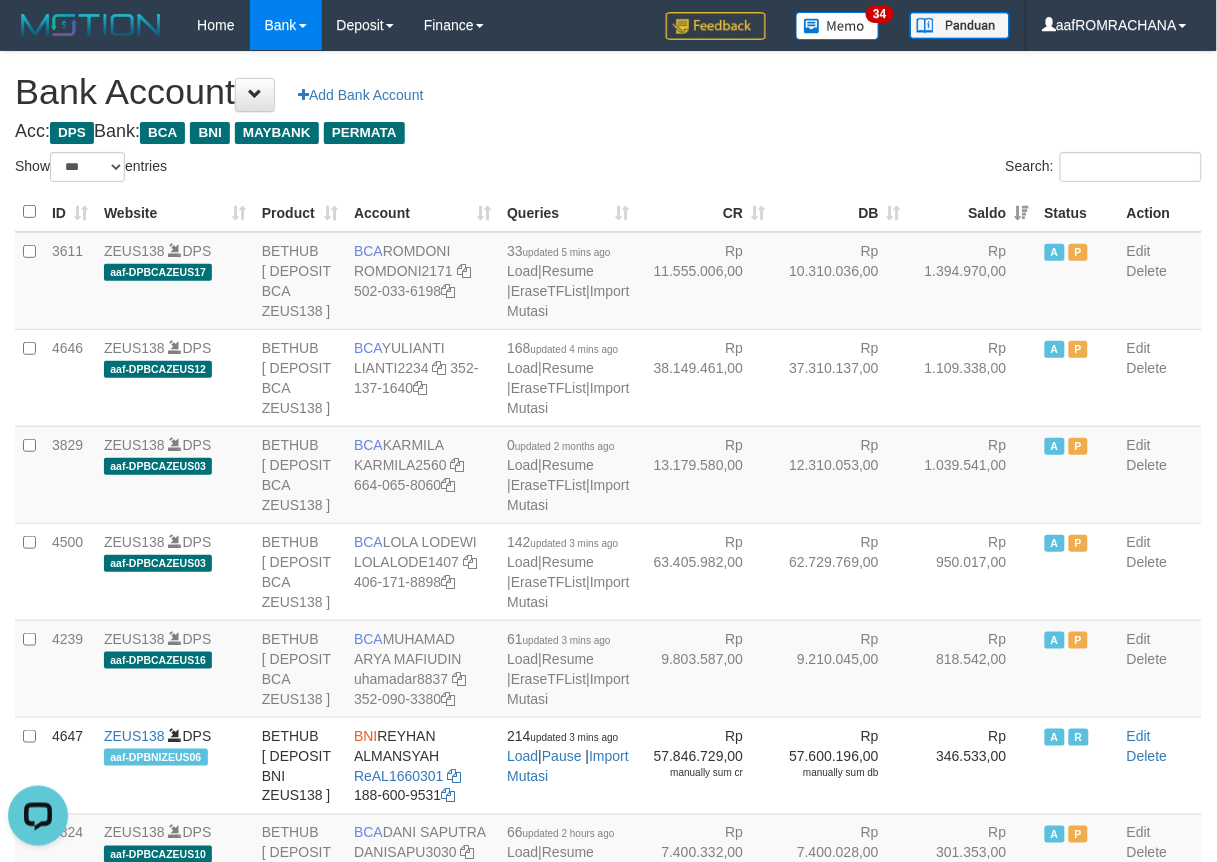 scroll, scrollTop: 0, scrollLeft: 0, axis: both 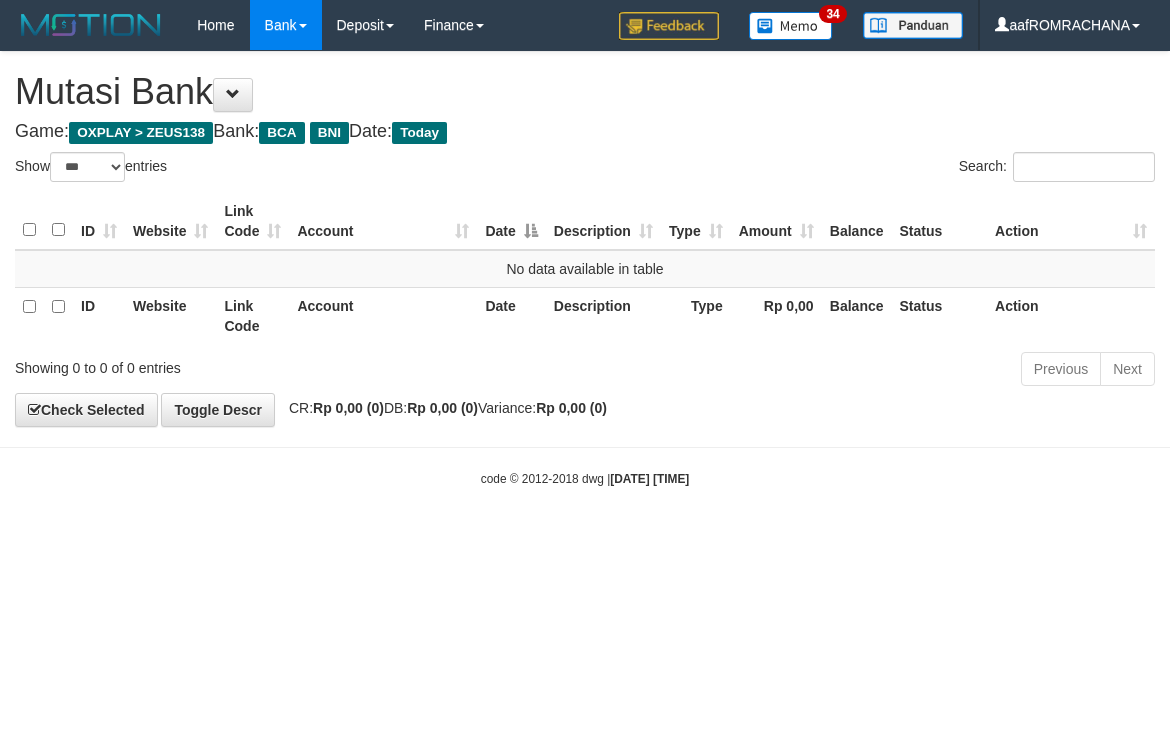 select on "***" 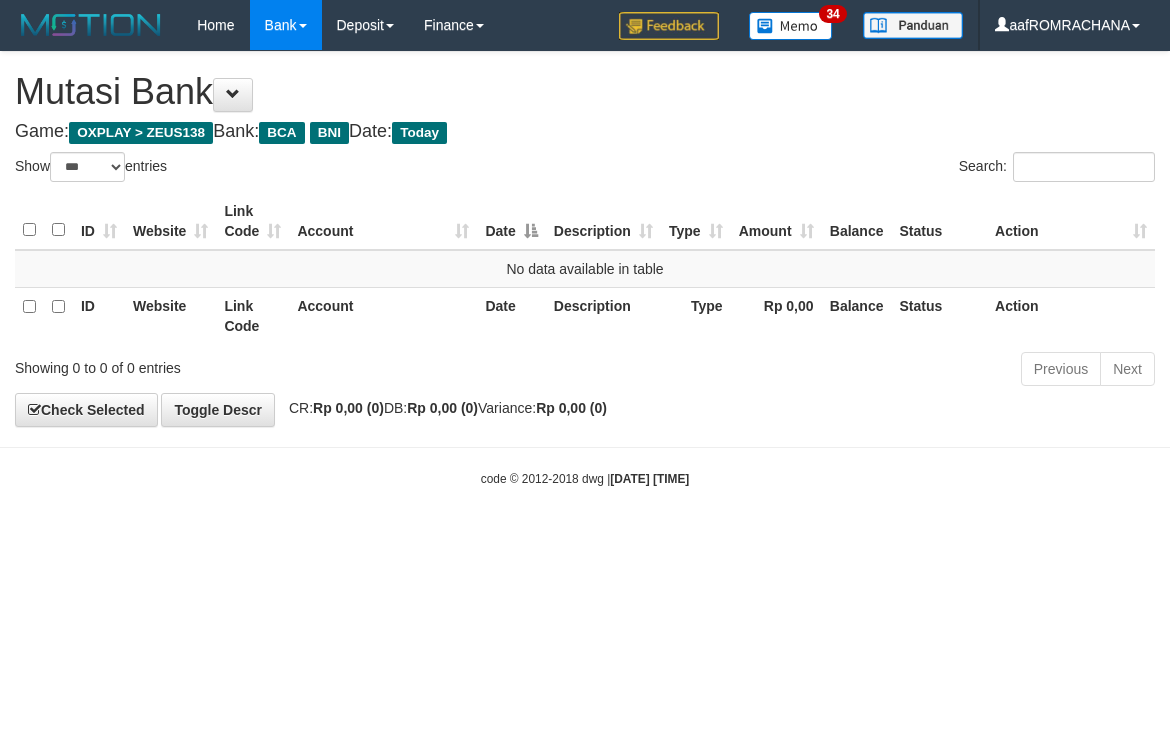 scroll, scrollTop: 0, scrollLeft: 0, axis: both 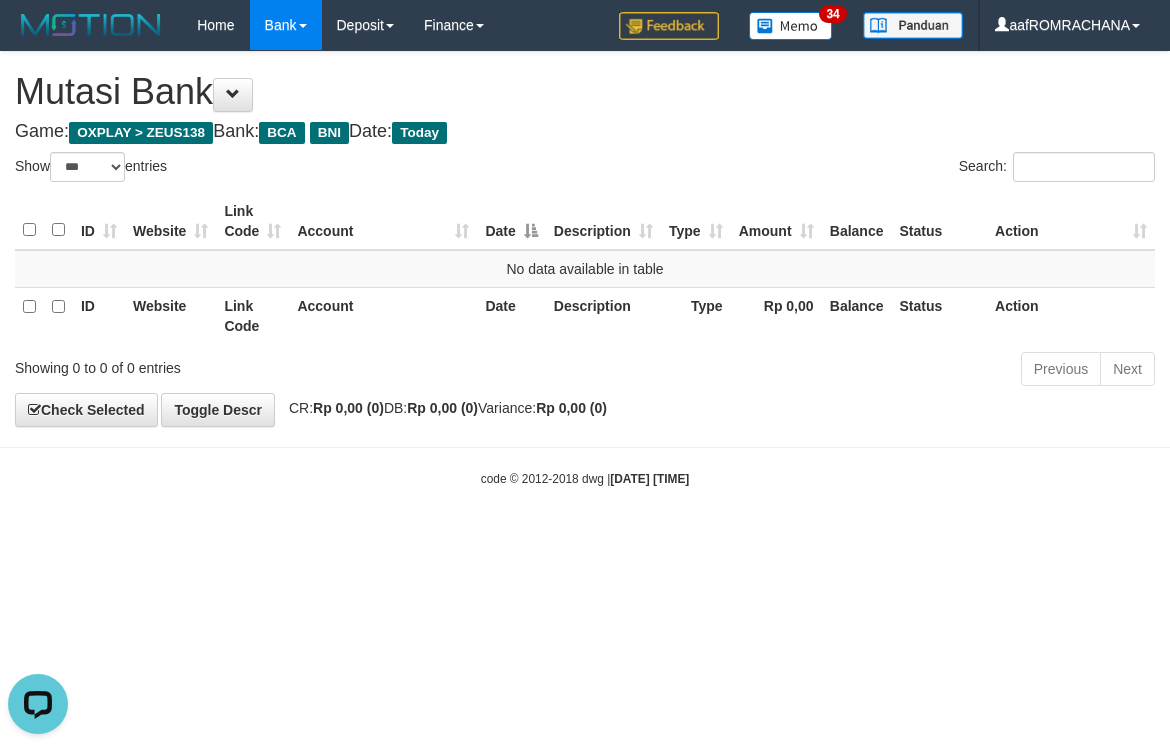 click on "Toggle navigation
Home
Bank
Account List
Load
By Website
Group
[OXPLAY]													ZEUS138
By Load Group (DPS)
Sync" at bounding box center (585, 269) 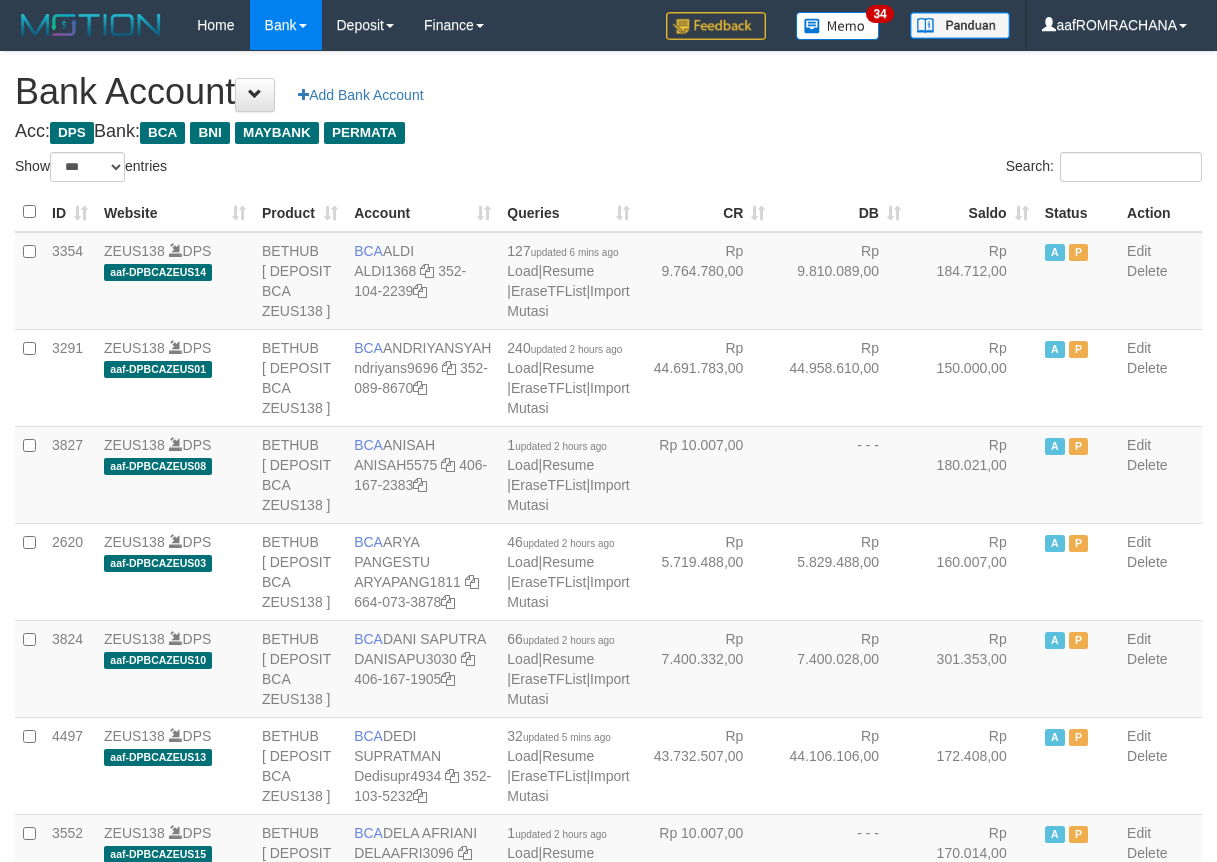 select on "***" 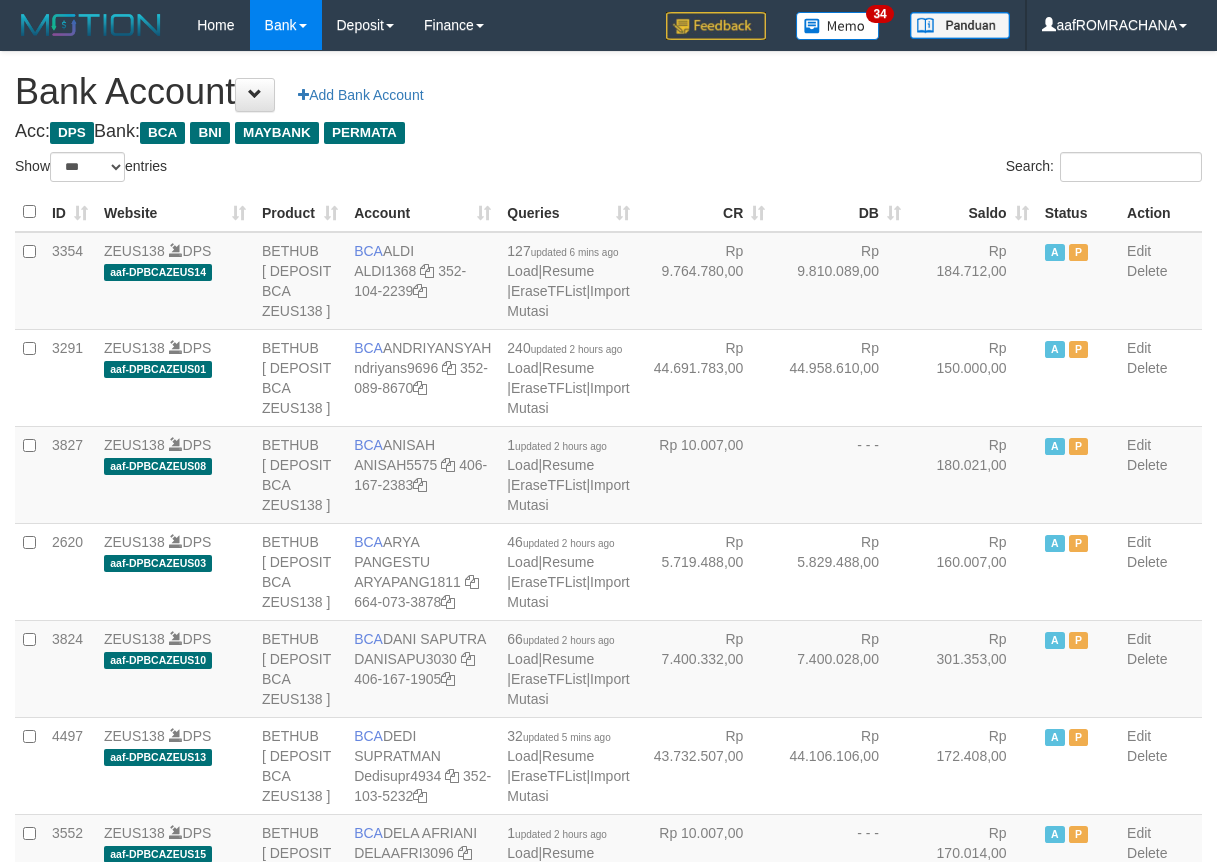 scroll, scrollTop: 0, scrollLeft: 0, axis: both 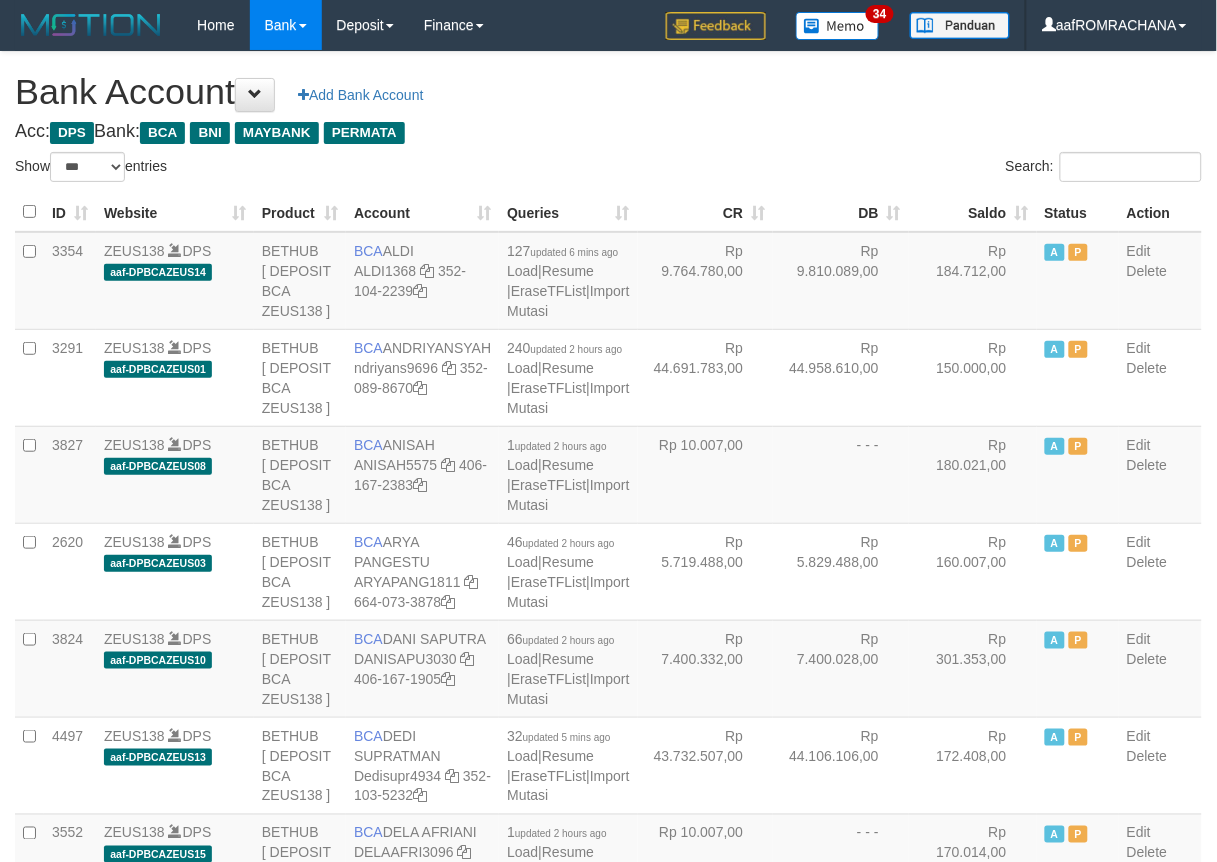 click on "Saldo" at bounding box center (973, 212) 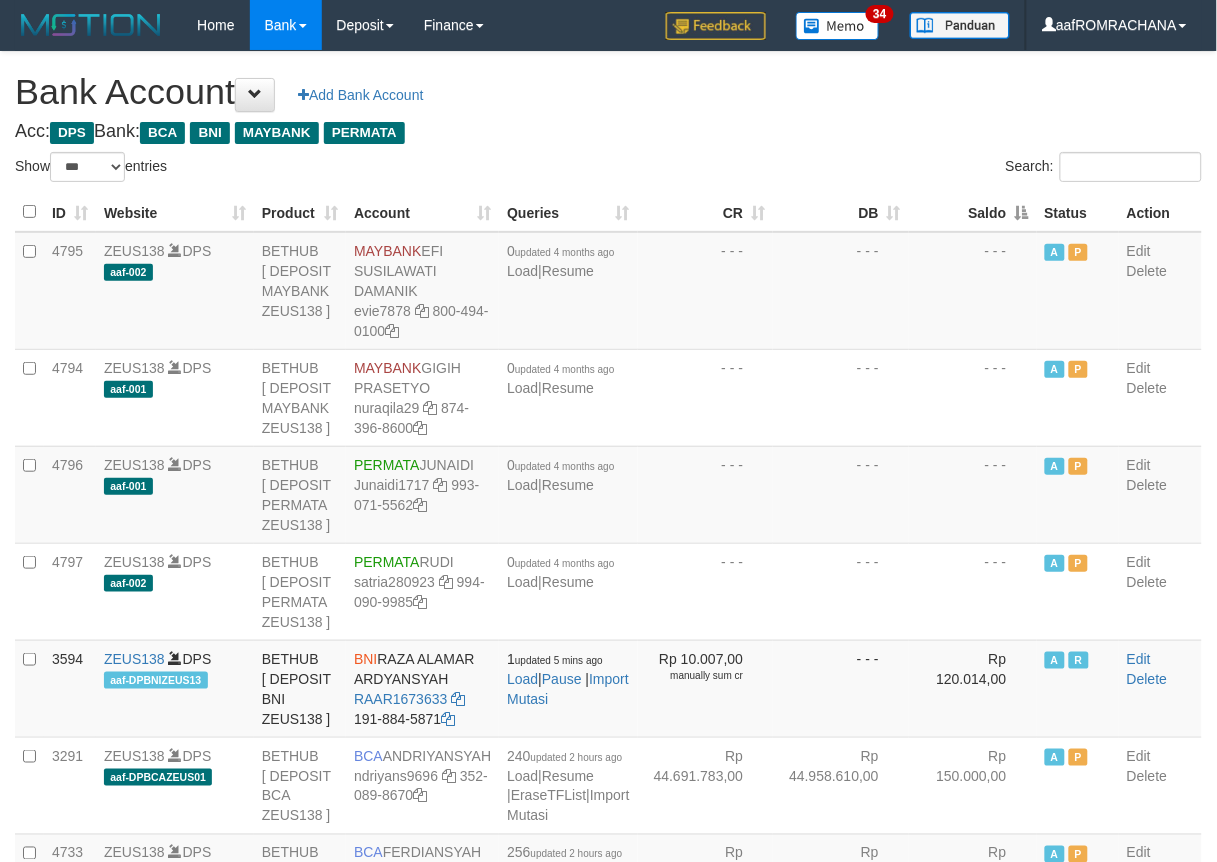 click on "Saldo" at bounding box center (973, 212) 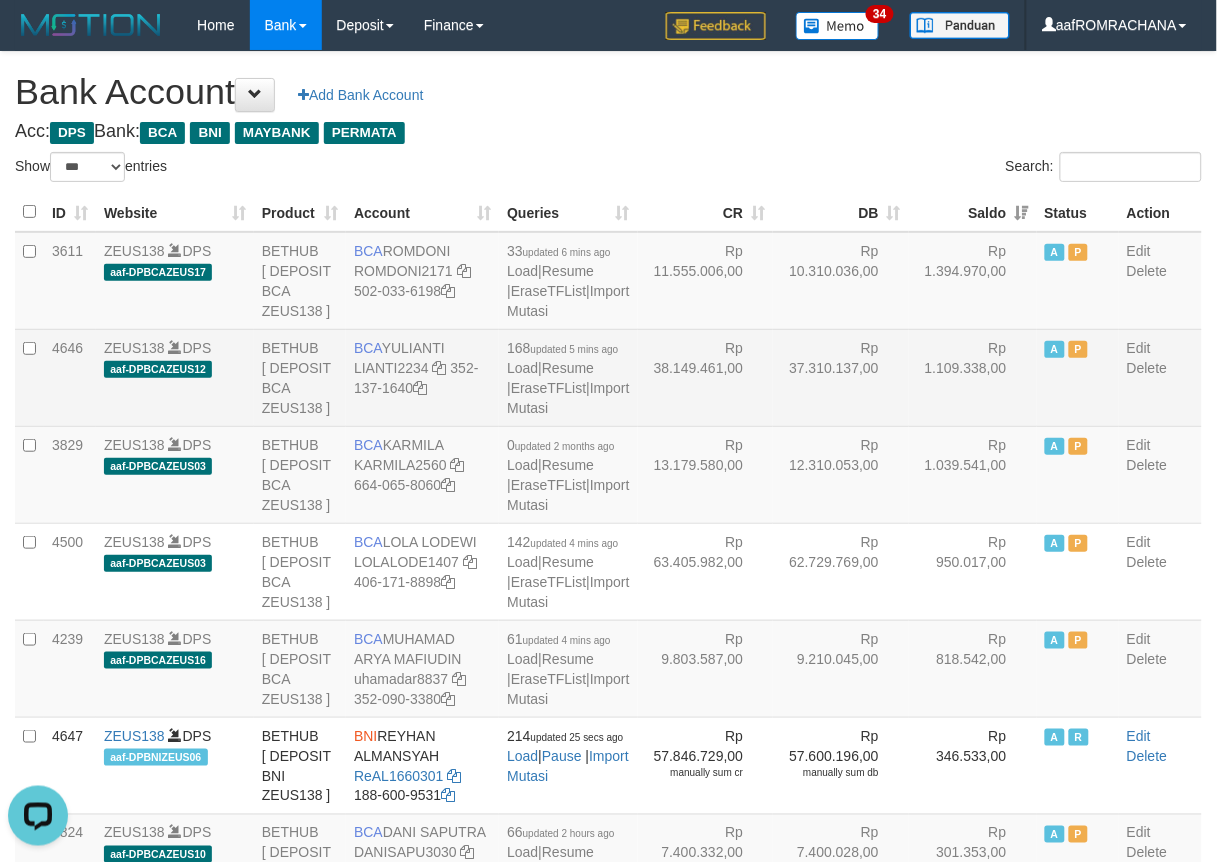 scroll, scrollTop: 0, scrollLeft: 0, axis: both 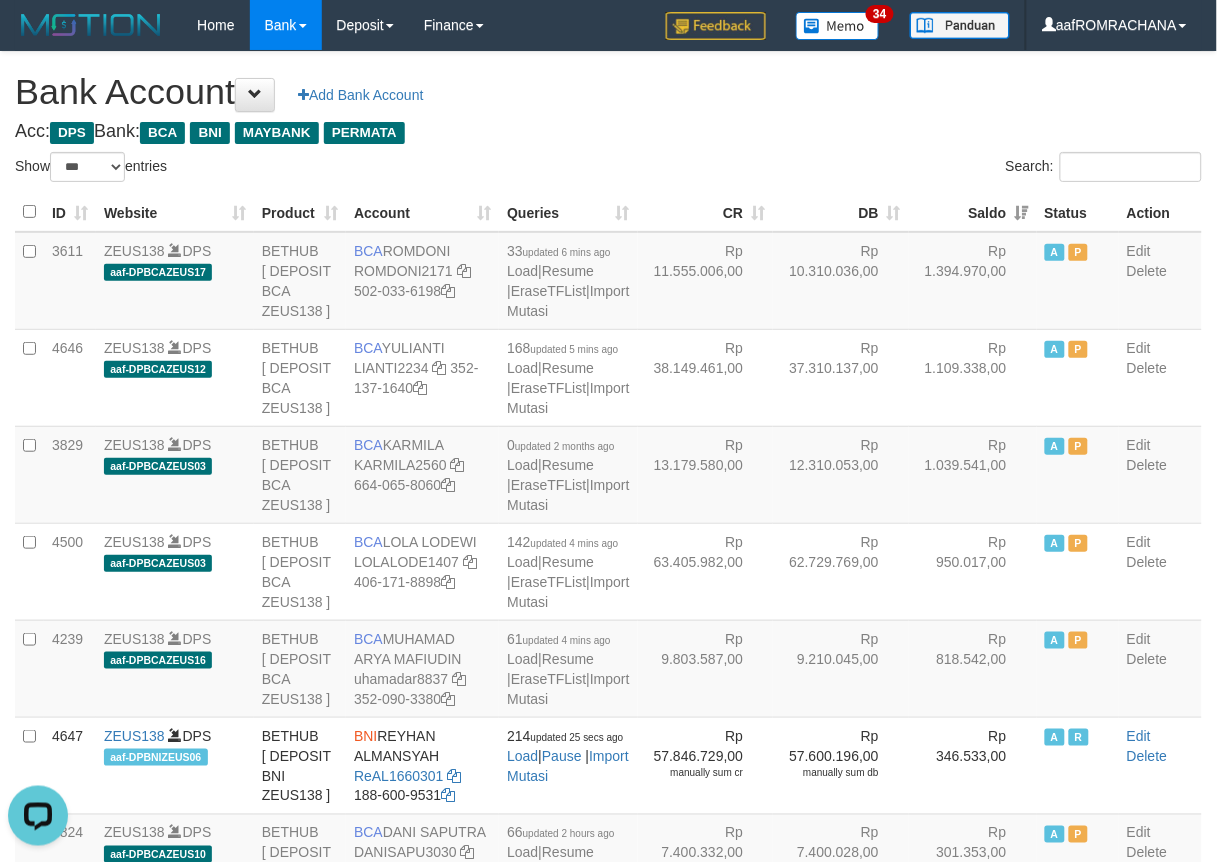 click on "**********" at bounding box center [608, 2047] 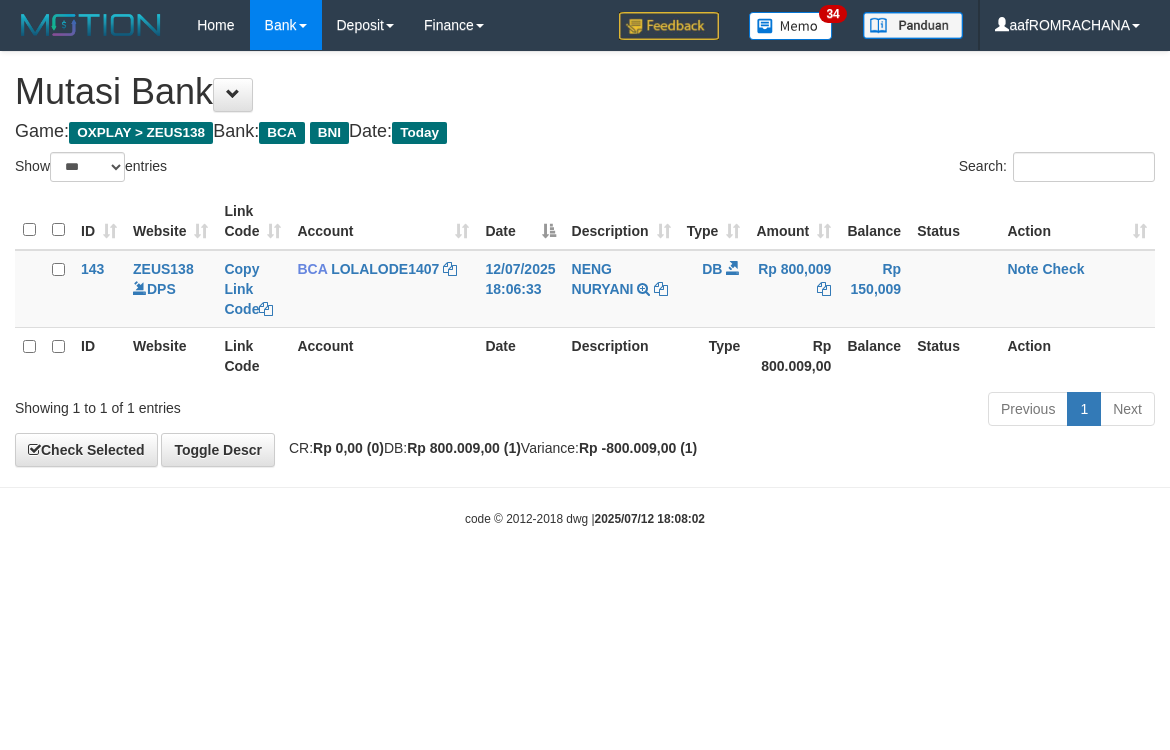 select on "***" 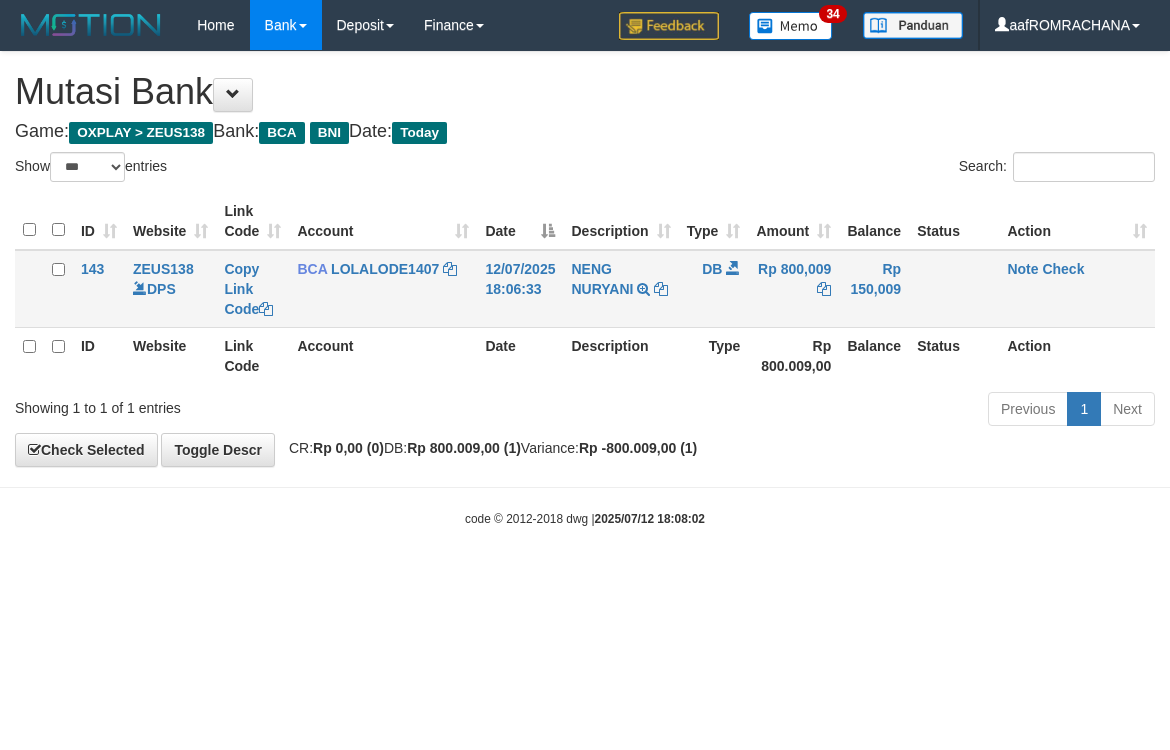 scroll, scrollTop: 0, scrollLeft: 0, axis: both 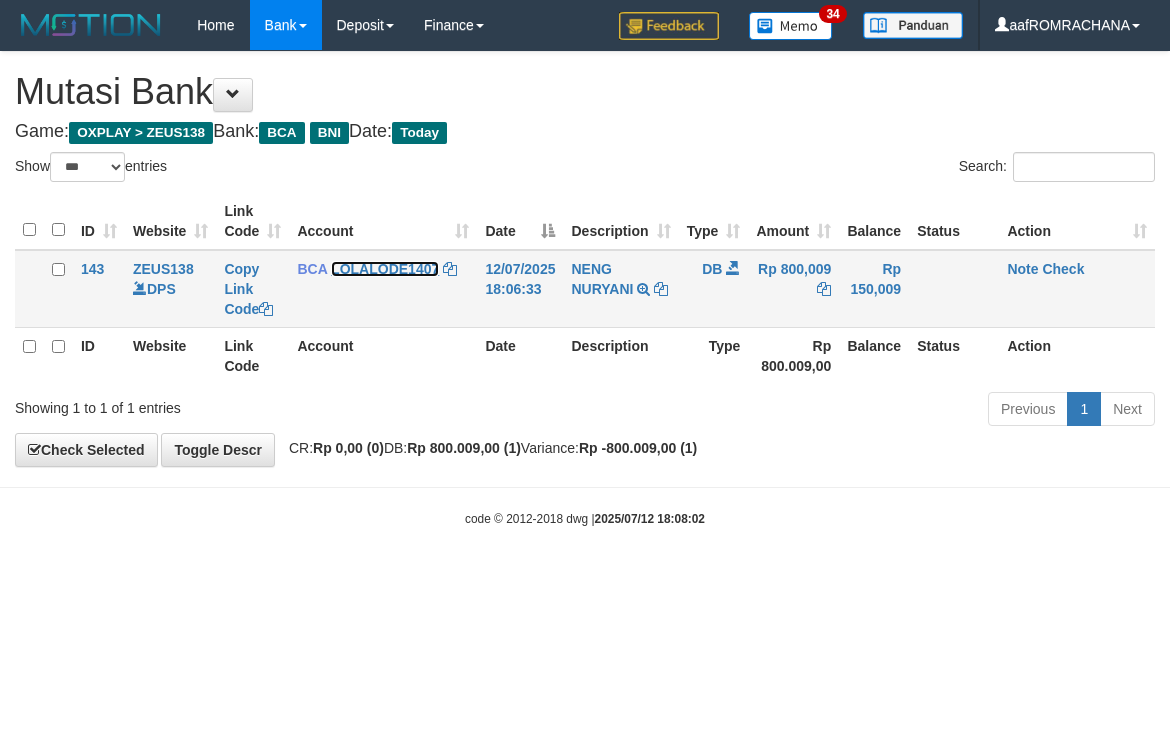 click on "LOLALODE1407" at bounding box center (385, 269) 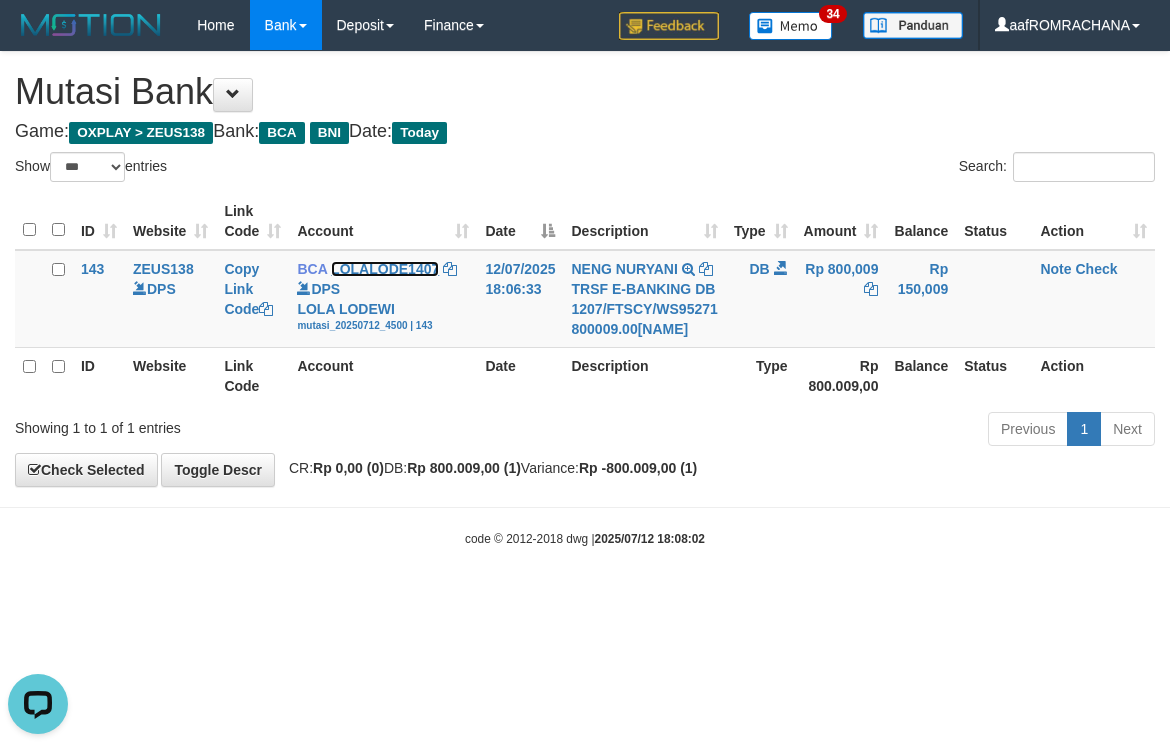 scroll, scrollTop: 0, scrollLeft: 0, axis: both 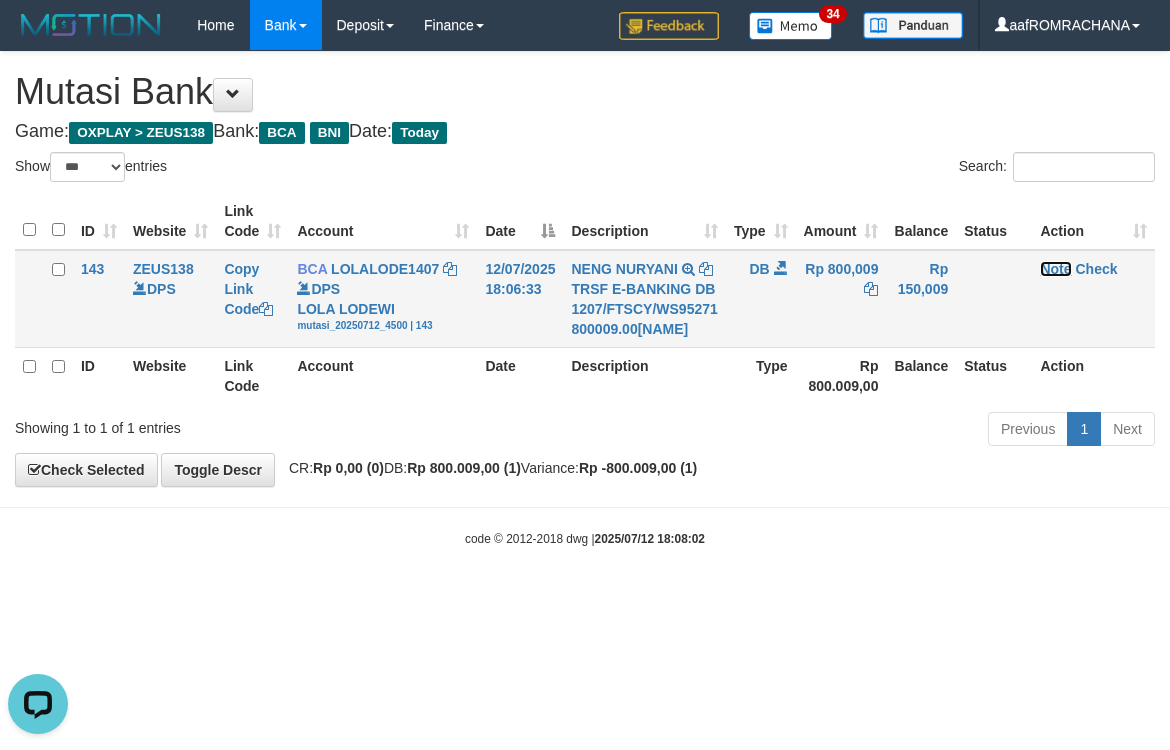 click on "Note" at bounding box center (1055, 269) 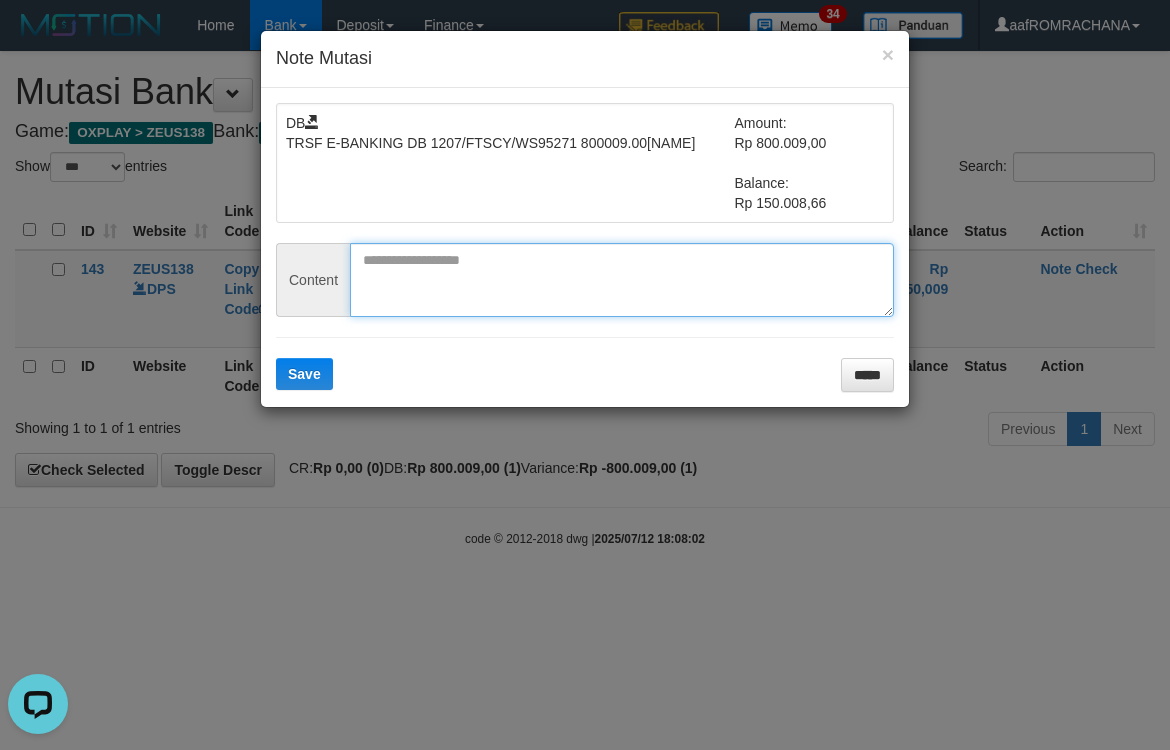 click at bounding box center (622, 280) 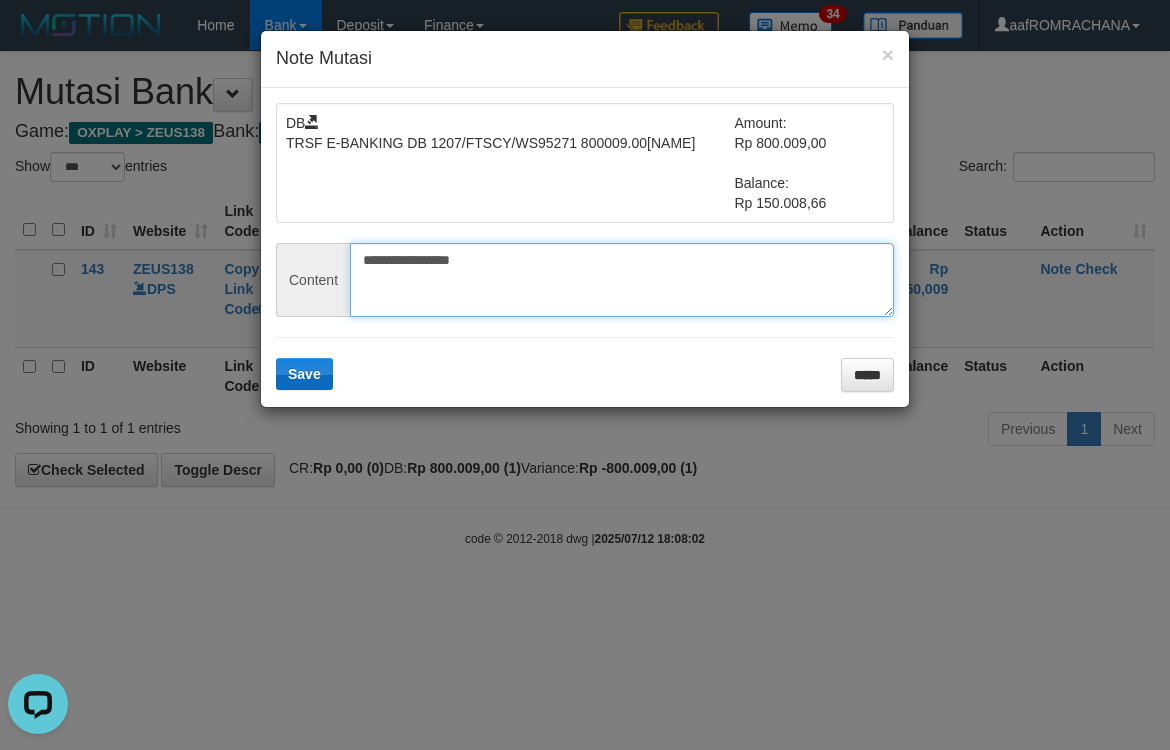 type on "**********" 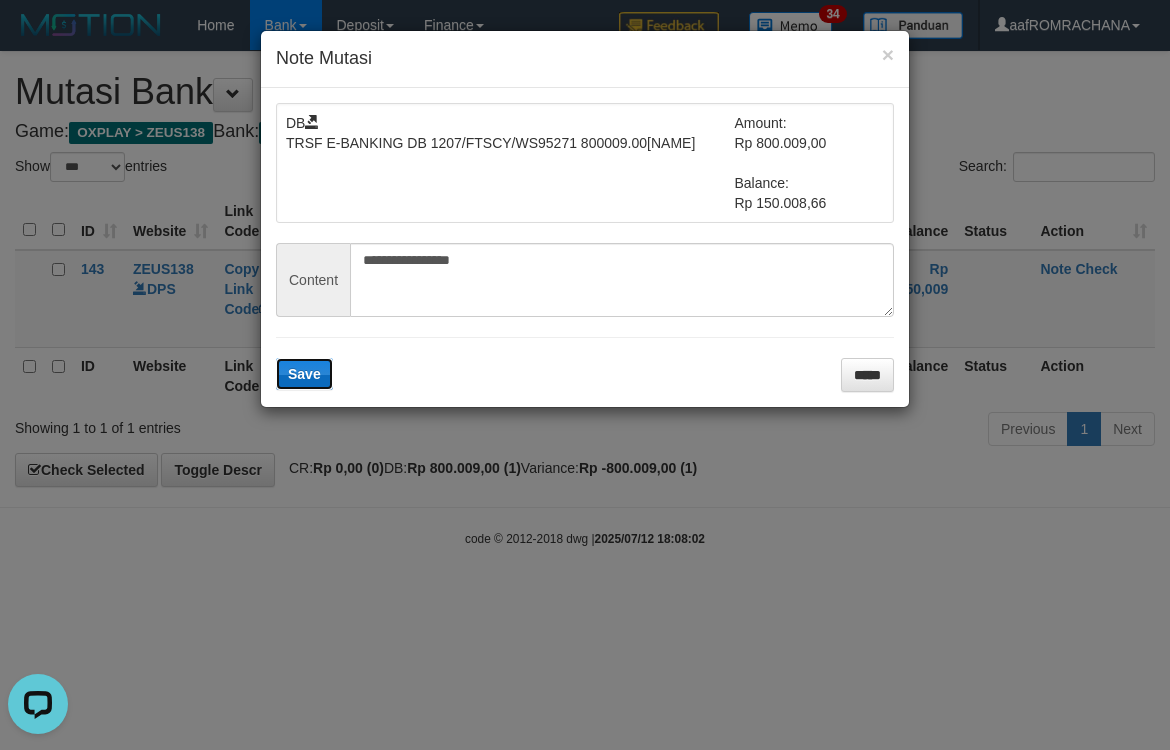 click on "Save" at bounding box center [304, 374] 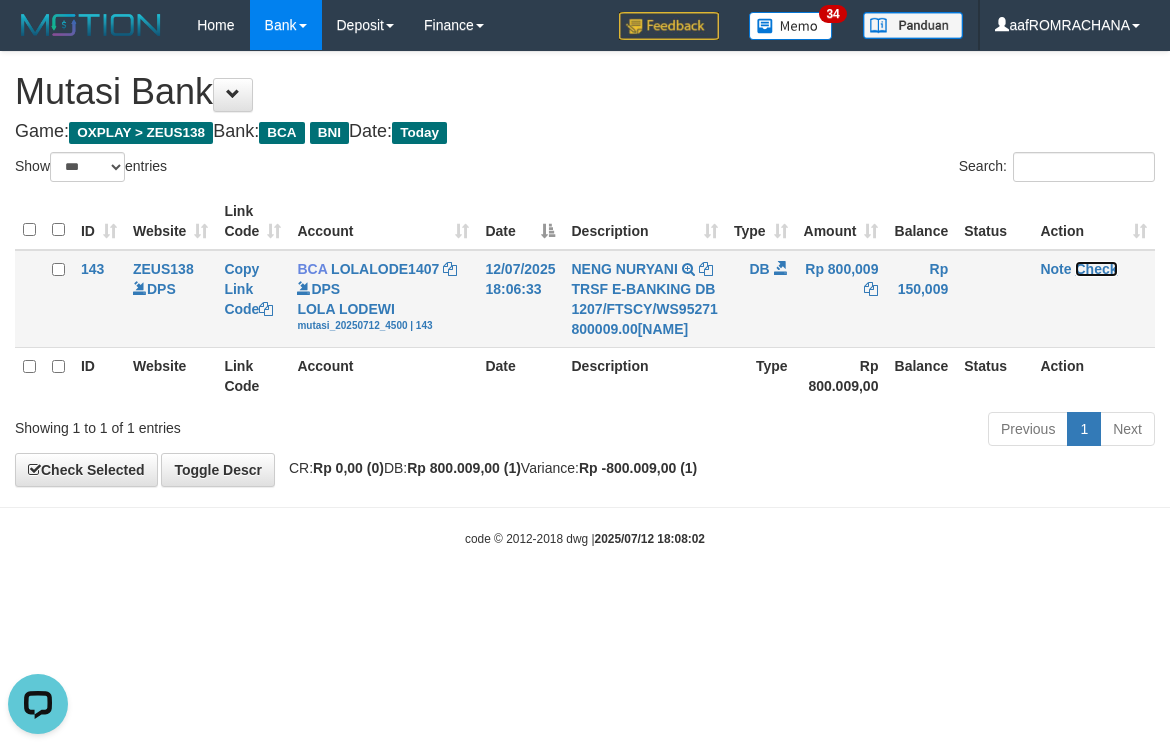 click on "Check" at bounding box center (1096, 269) 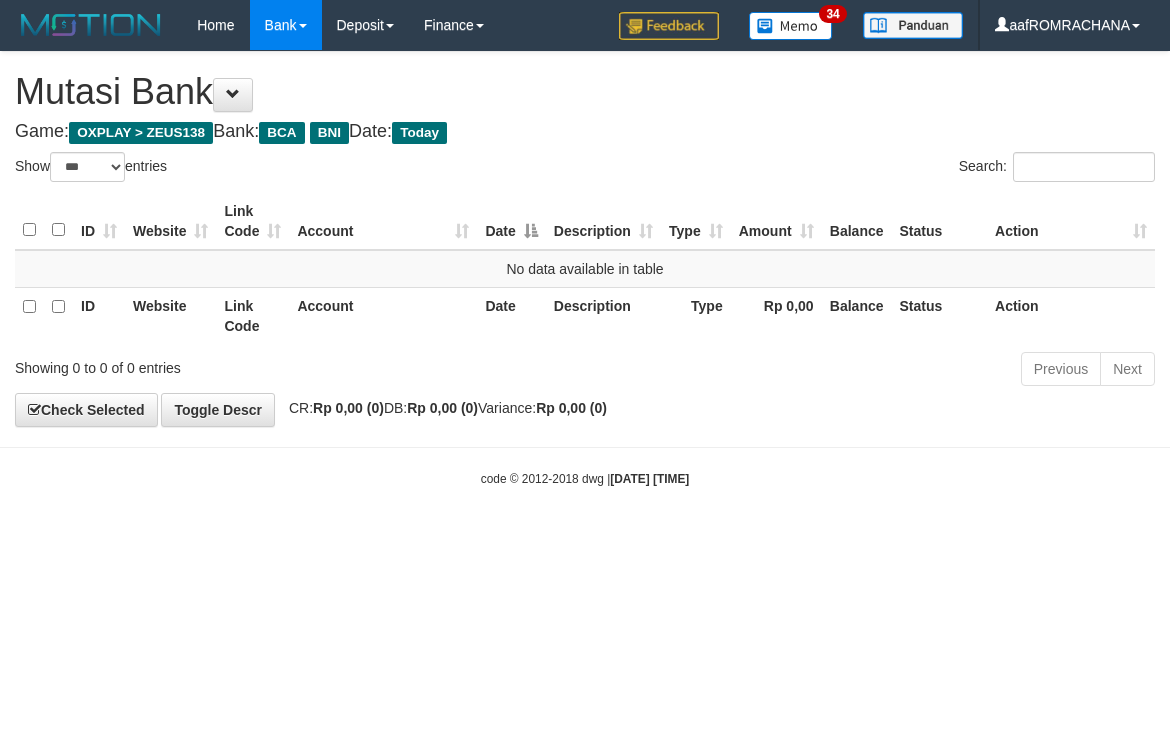 select on "***" 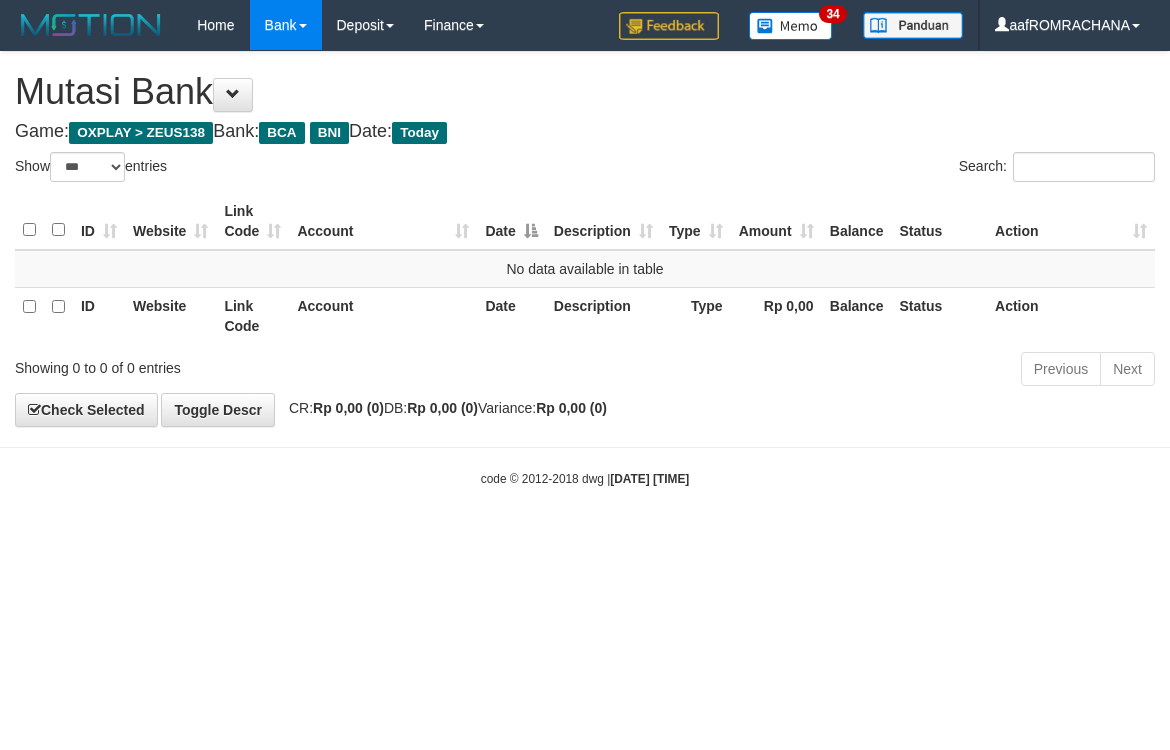 scroll, scrollTop: 0, scrollLeft: 0, axis: both 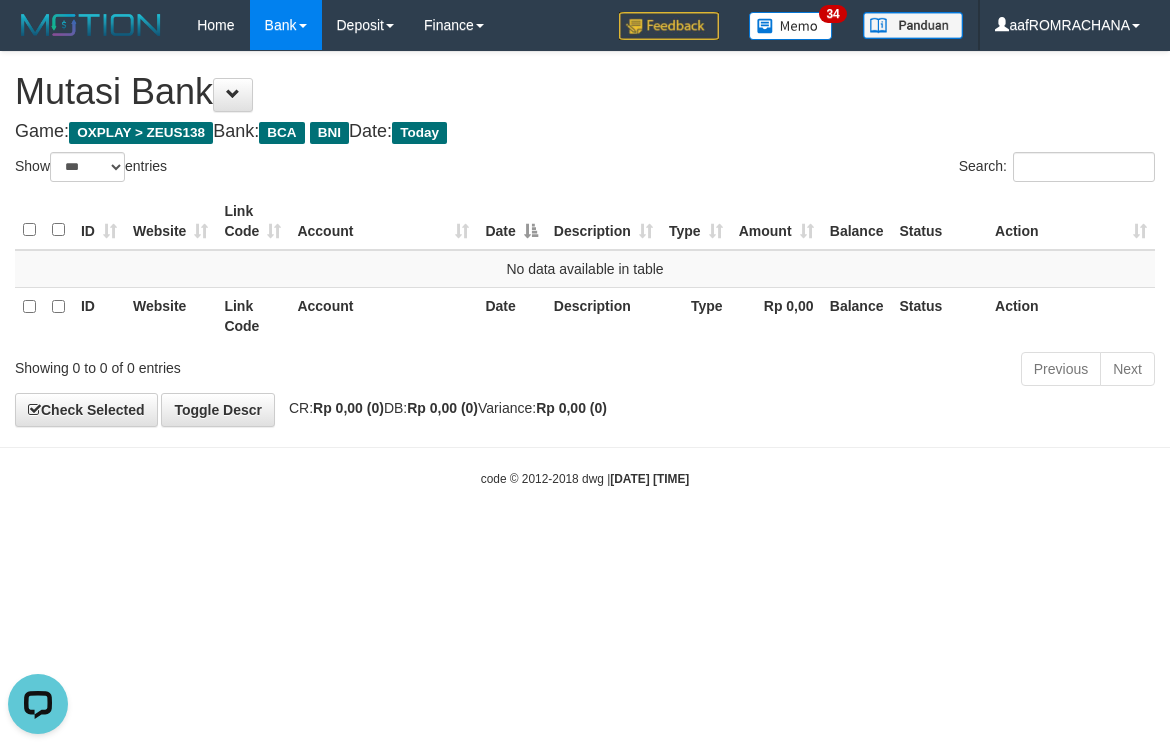 click on "Toggle navigation
Home
Bank
Account List
Load
By Website
Group
[OXPLAY]													ZEUS138
By Load Group (DPS)
Sync" at bounding box center (585, 269) 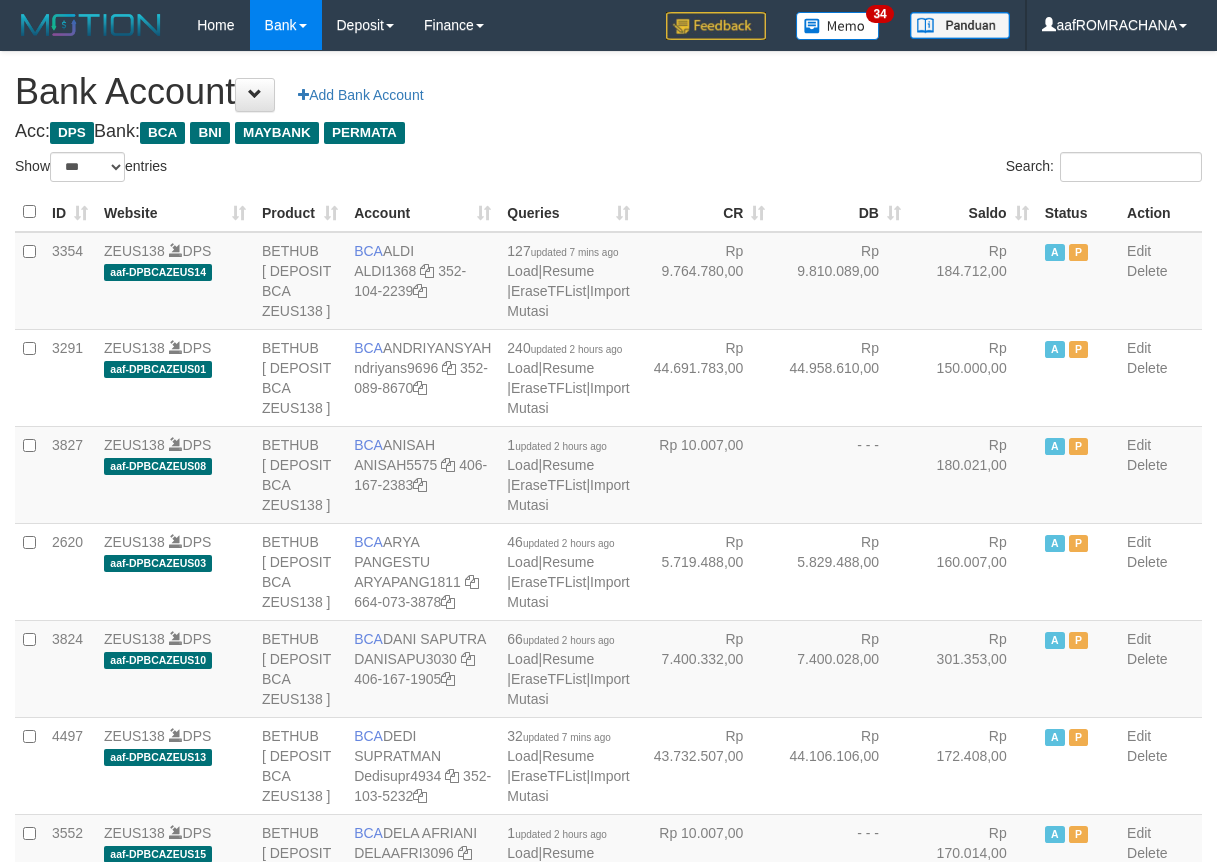 select on "***" 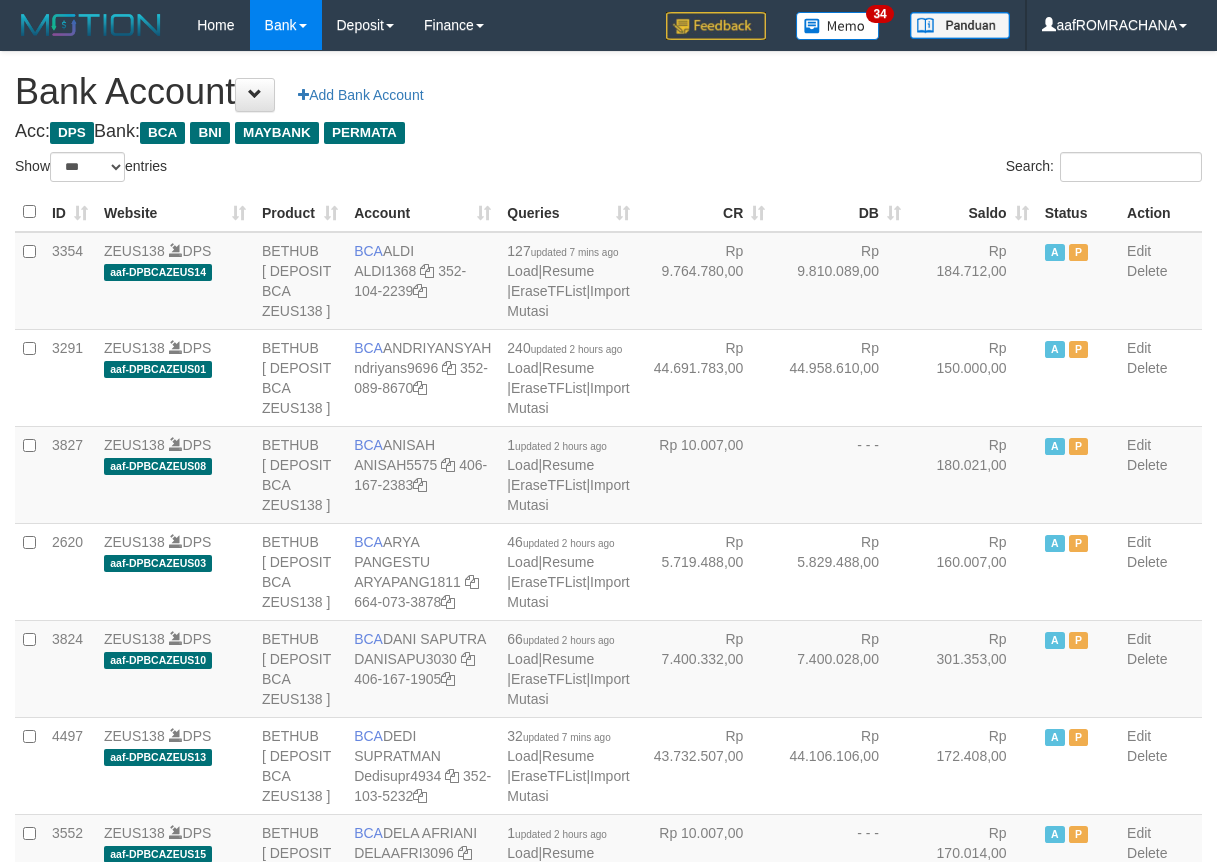 scroll, scrollTop: 0, scrollLeft: 0, axis: both 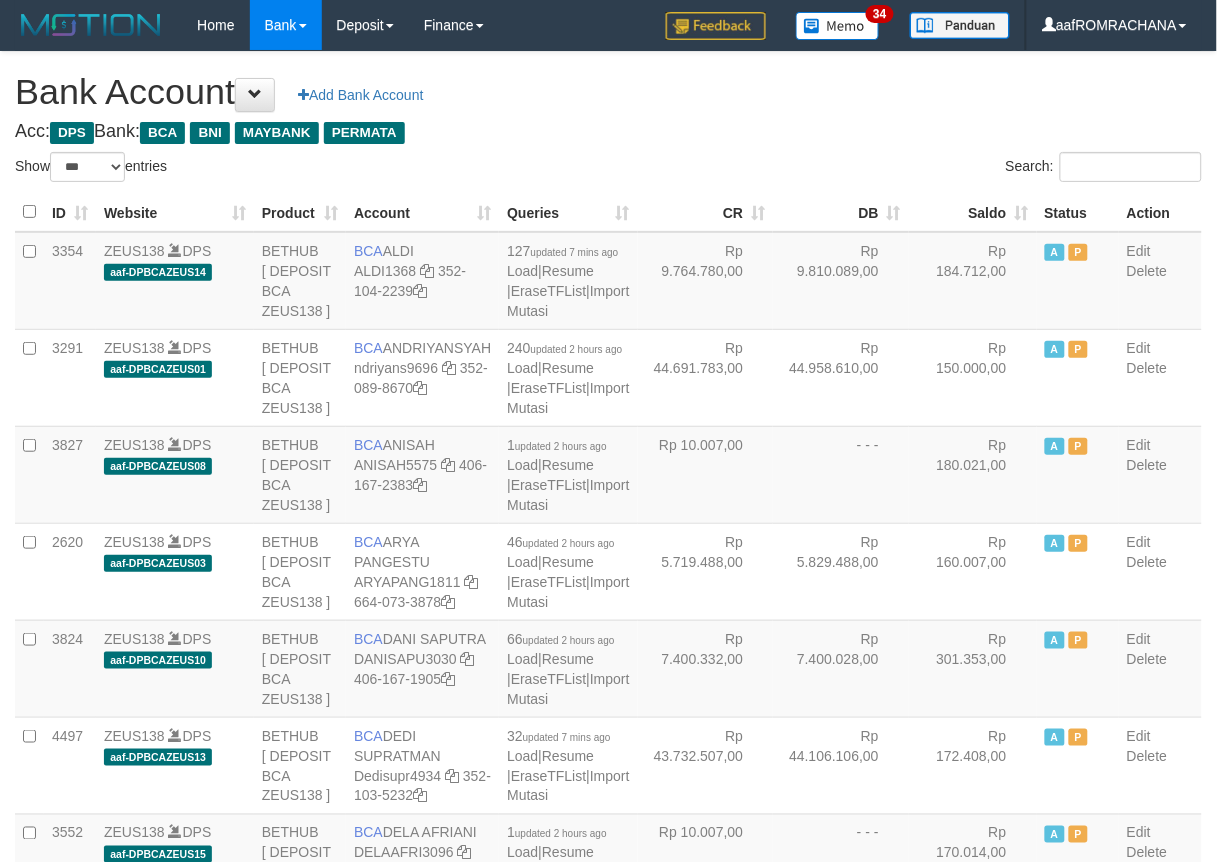click on "Saldo" at bounding box center (973, 212) 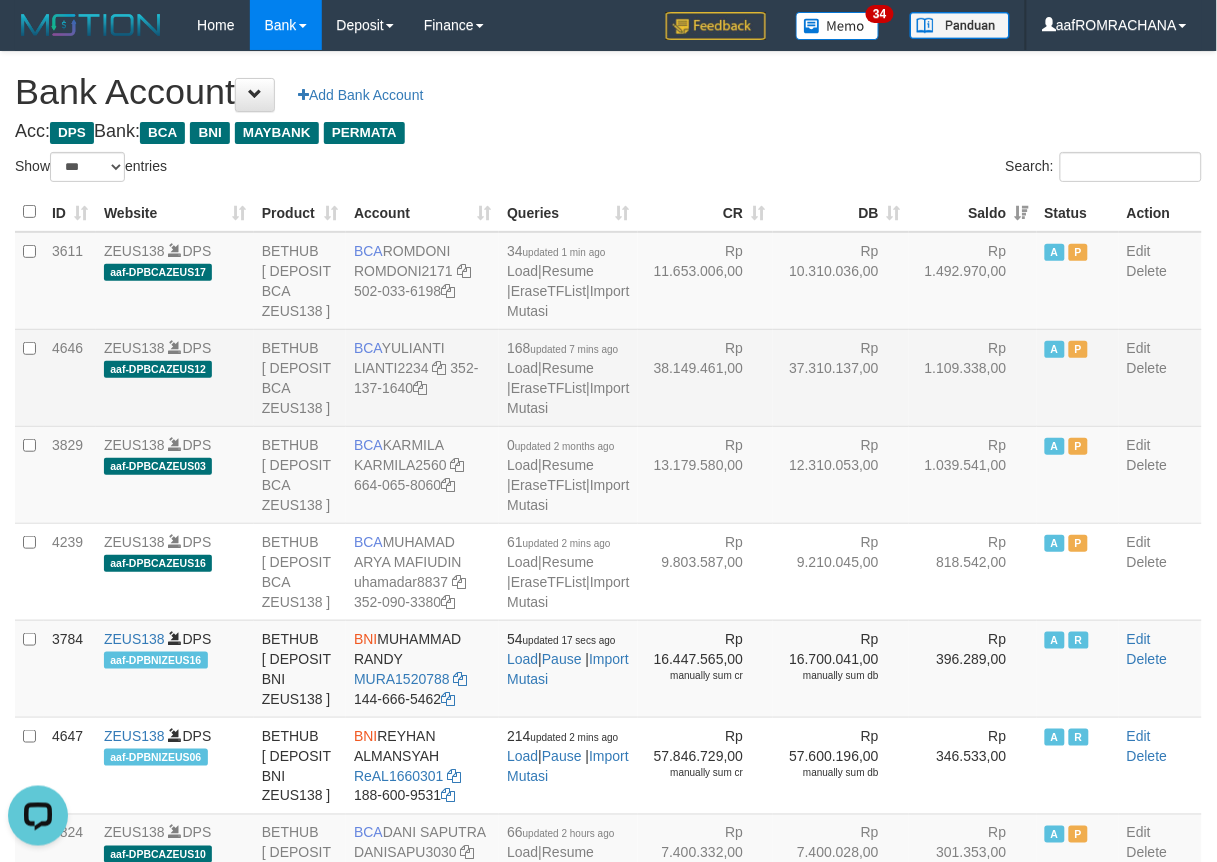 scroll, scrollTop: 0, scrollLeft: 0, axis: both 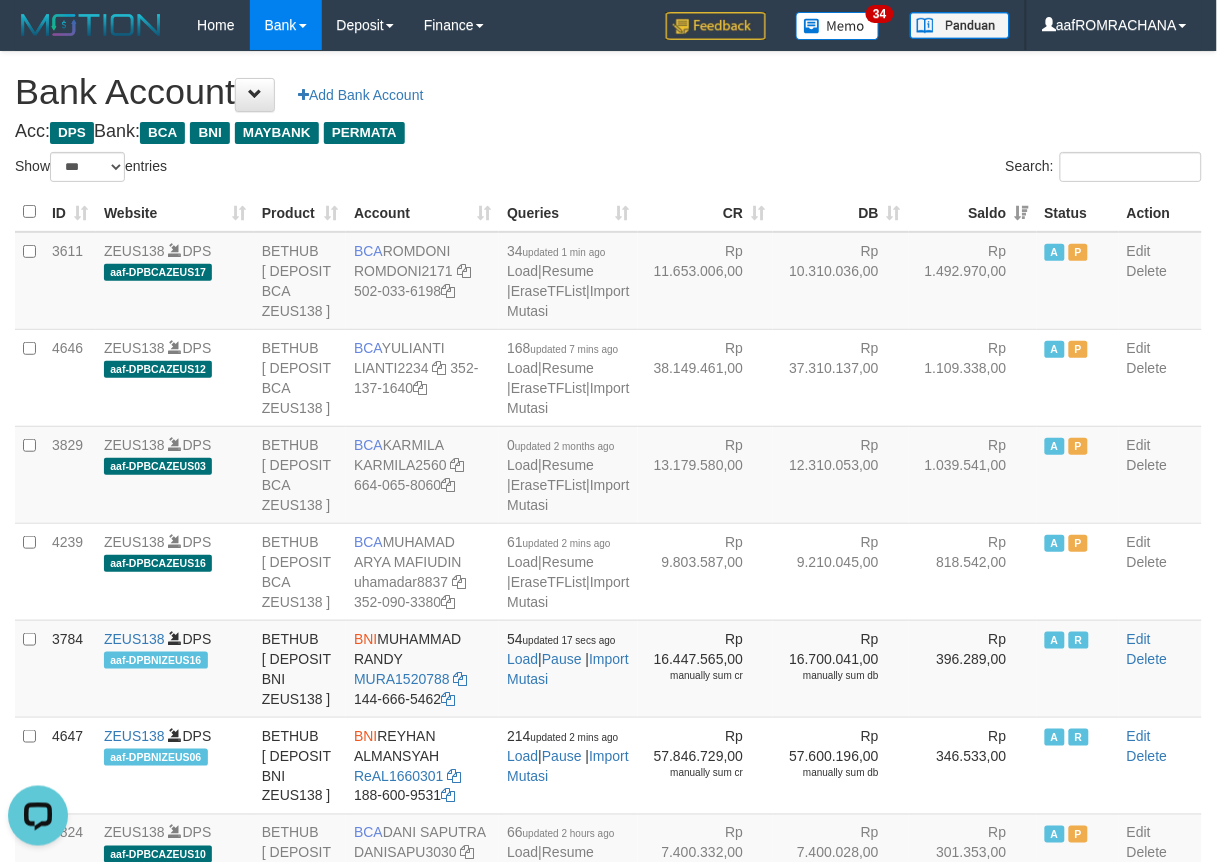 click on "**********" at bounding box center (608, 2047) 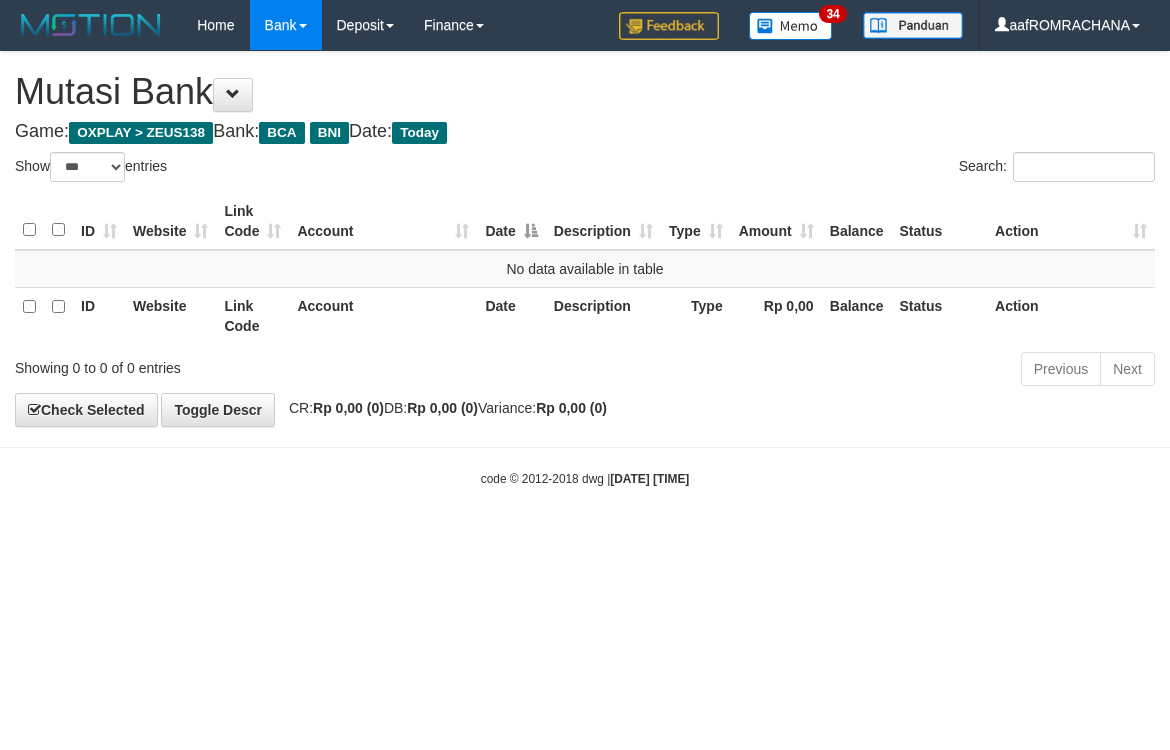 select on "***" 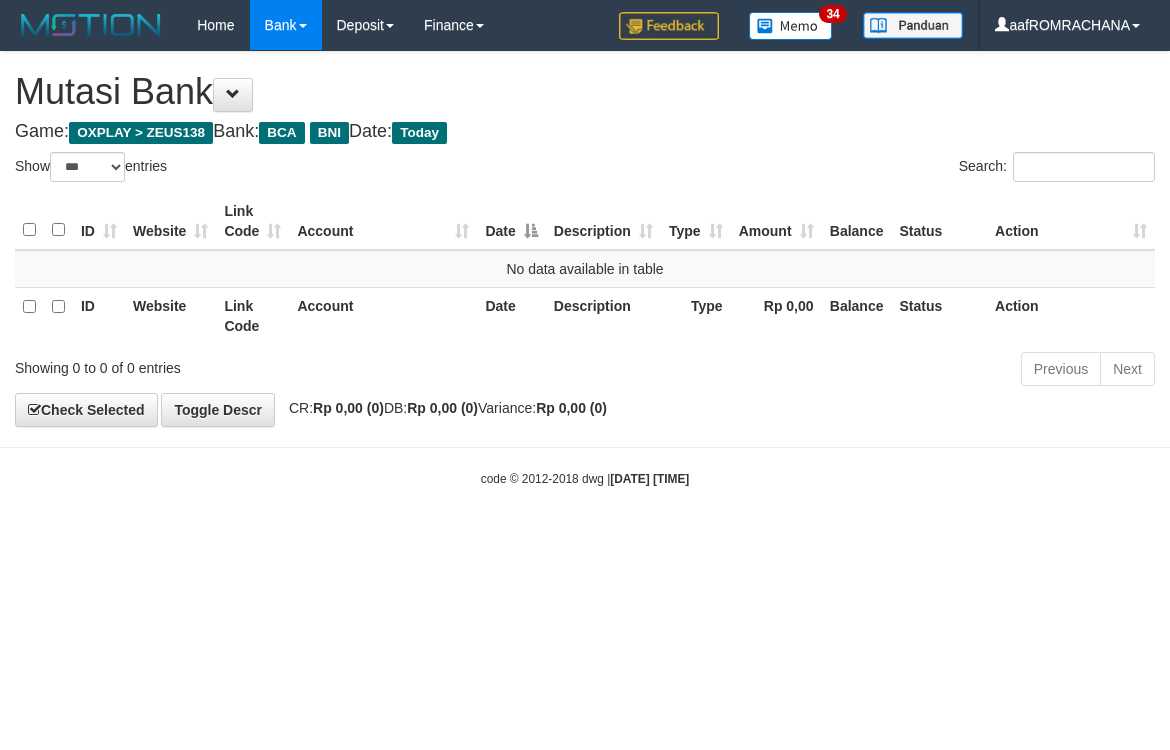 scroll, scrollTop: 0, scrollLeft: 0, axis: both 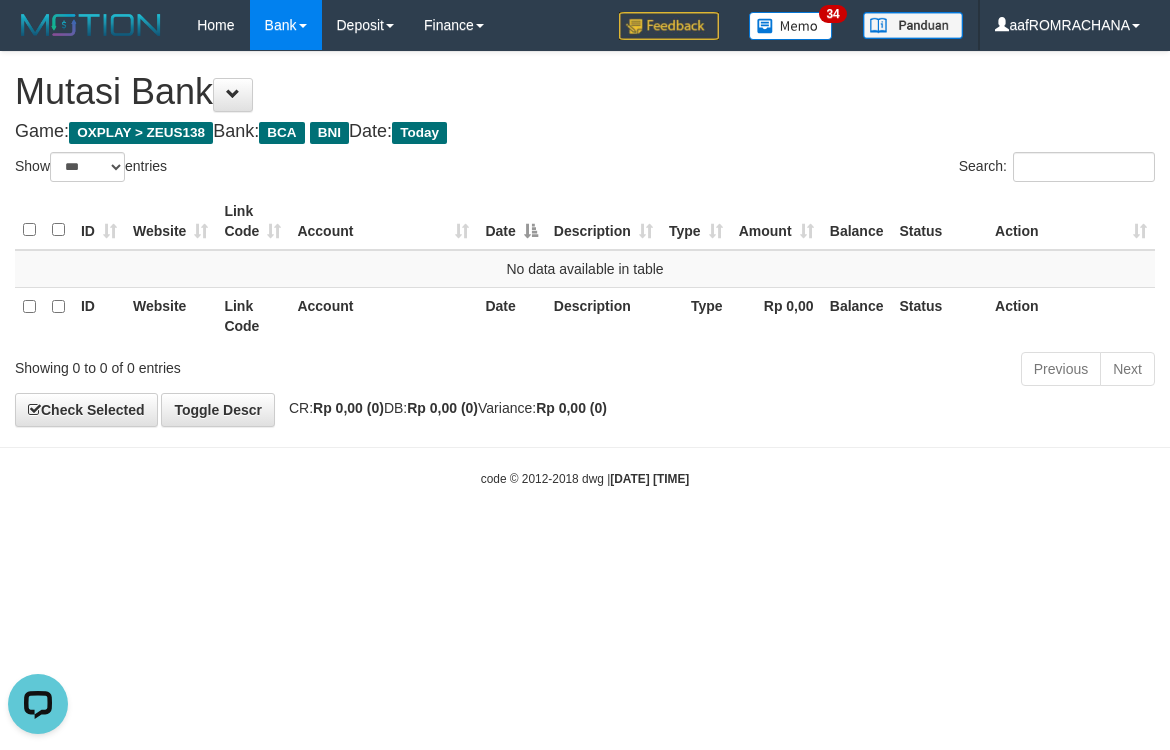 click on "Toggle navigation
Home
Bank
Account List
Load
By Website
Group
[OXPLAY]													ZEUS138
By Load Group (DPS)" at bounding box center (585, 269) 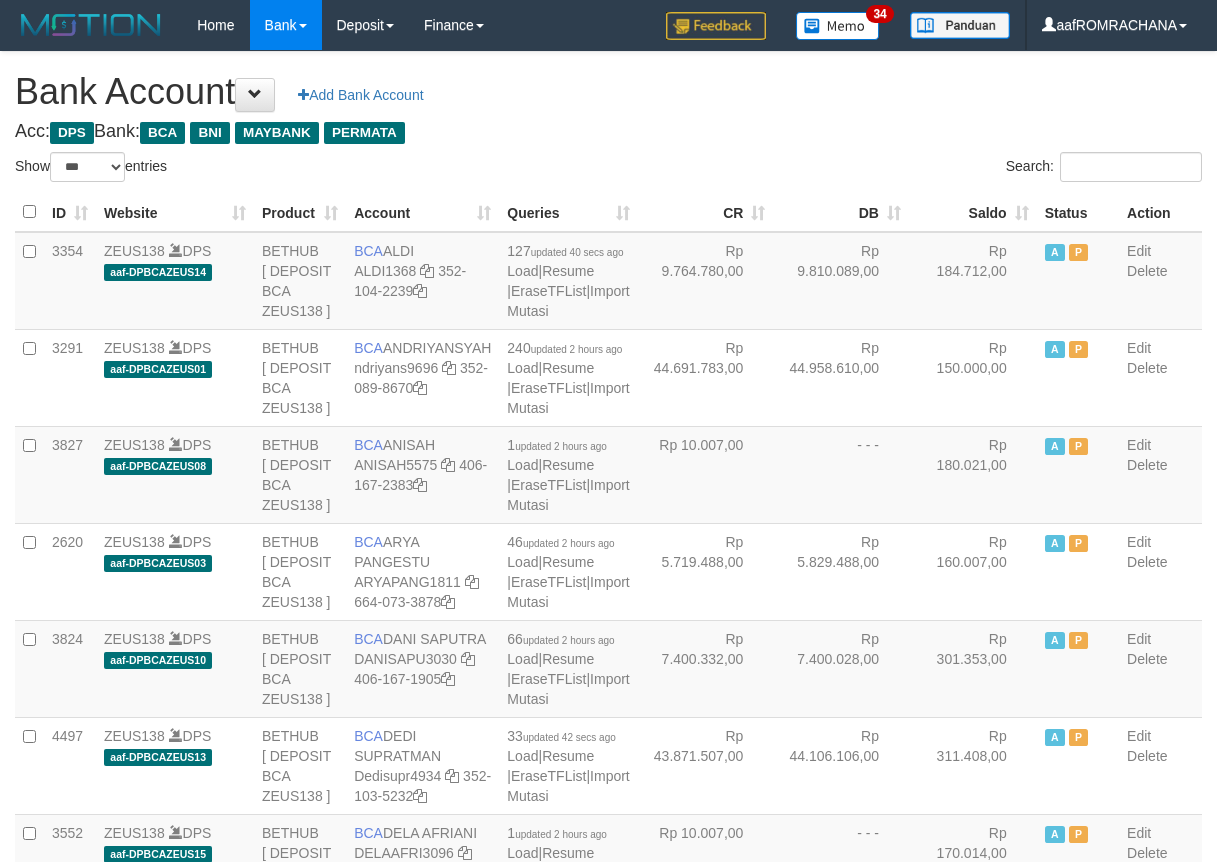 select on "***" 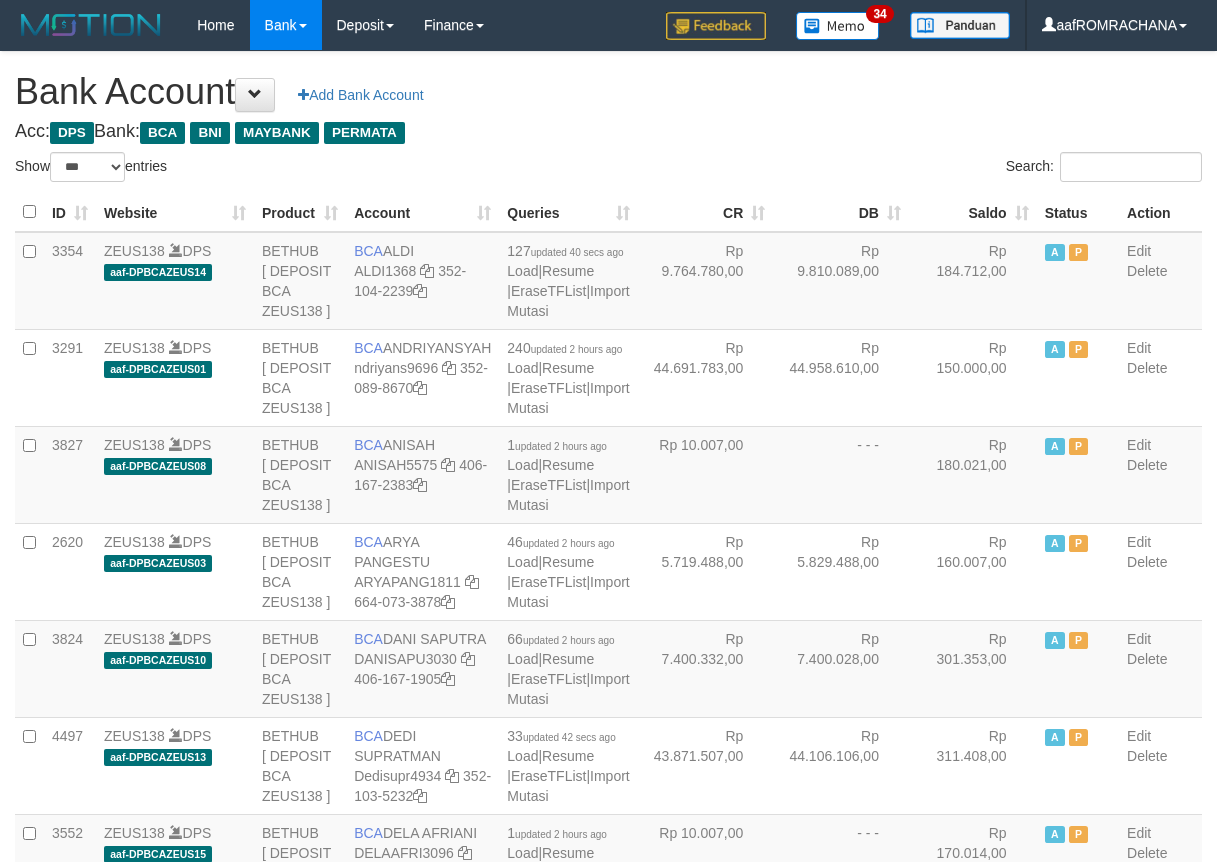 scroll, scrollTop: 0, scrollLeft: 0, axis: both 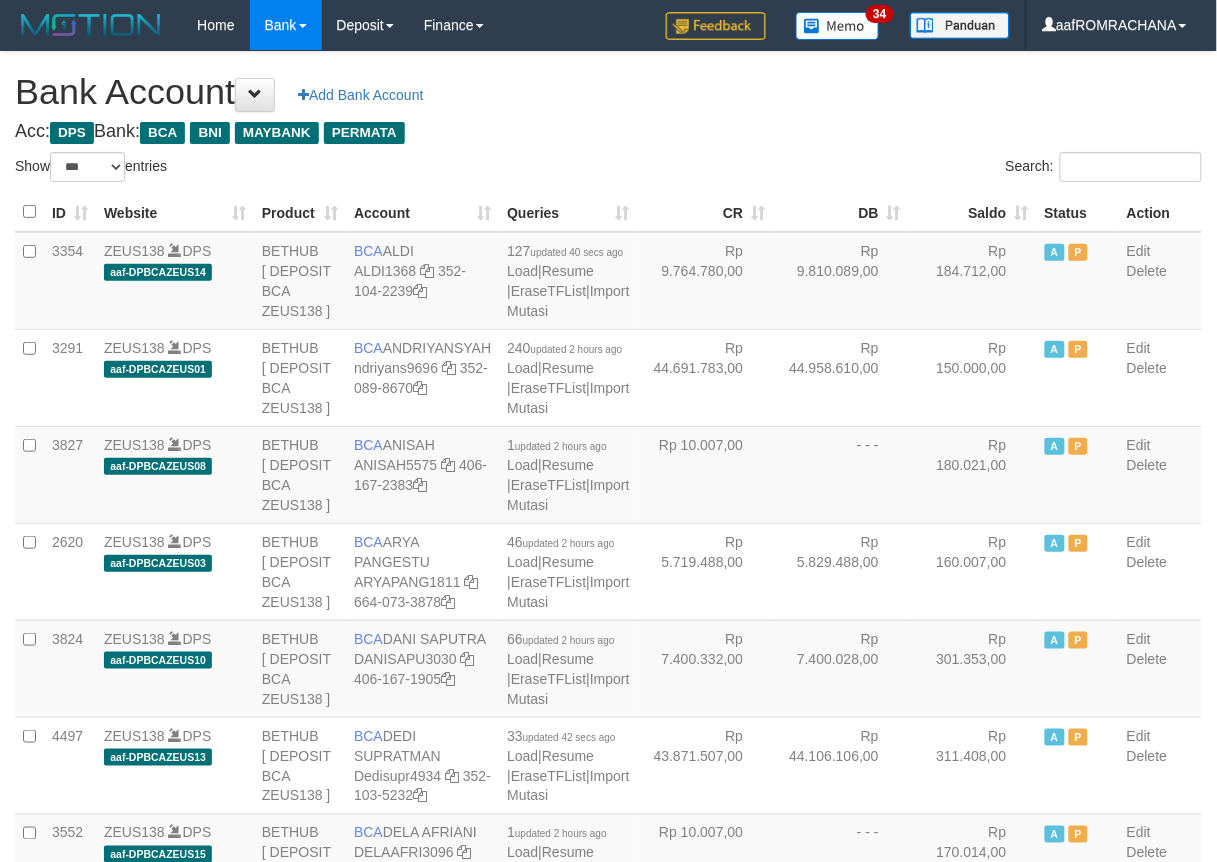 click on "Saldo" at bounding box center [973, 212] 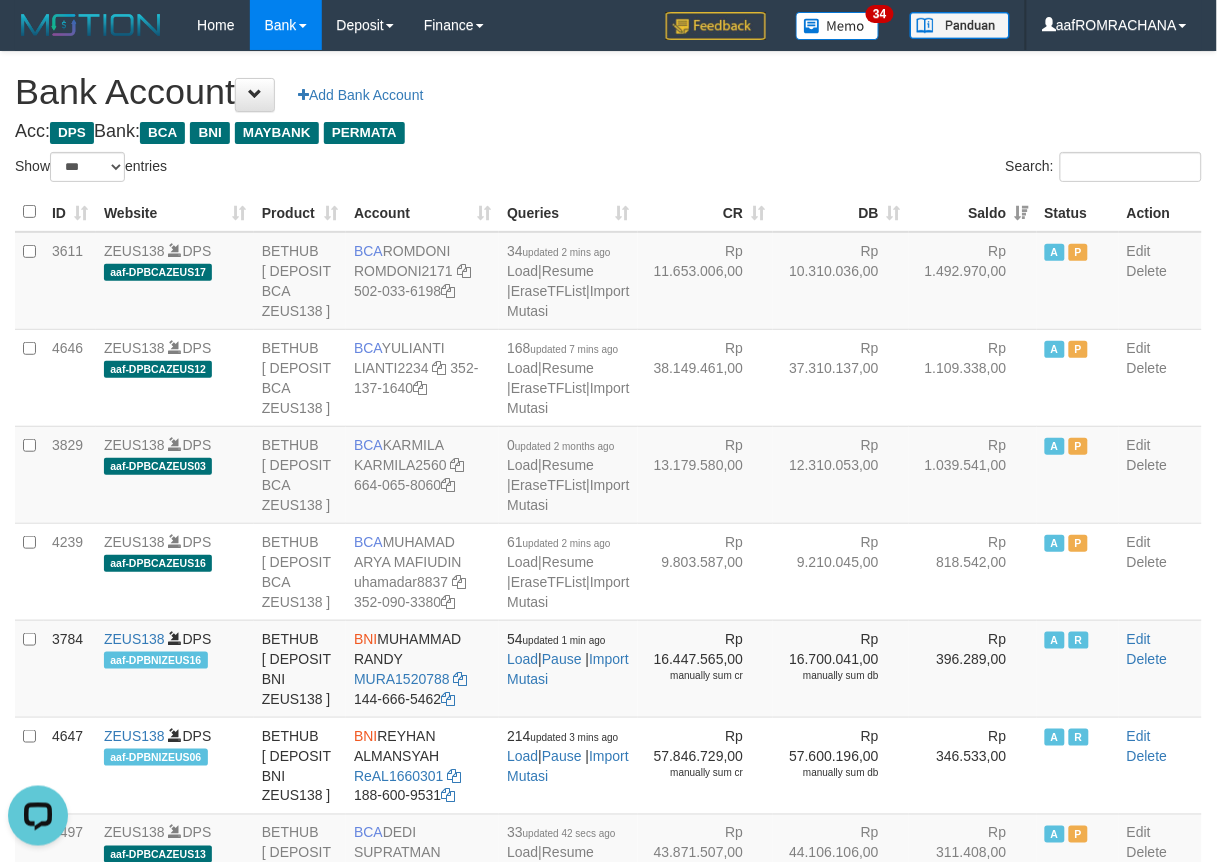 scroll, scrollTop: 0, scrollLeft: 0, axis: both 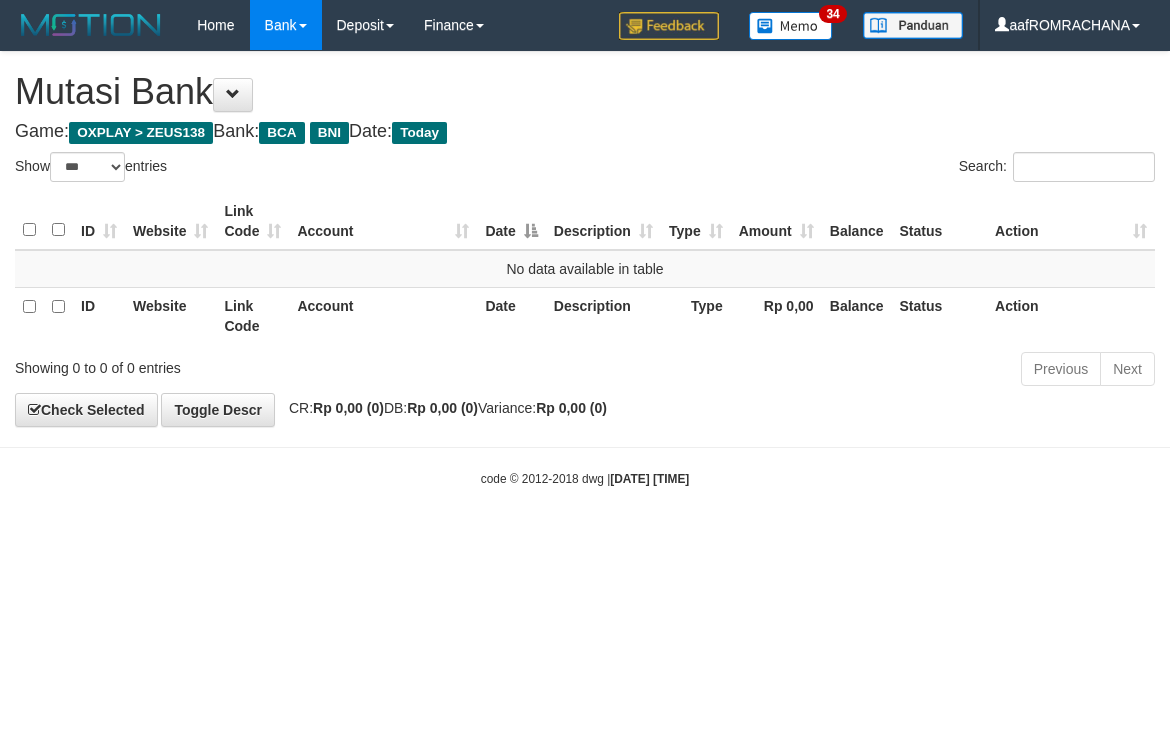 select on "***" 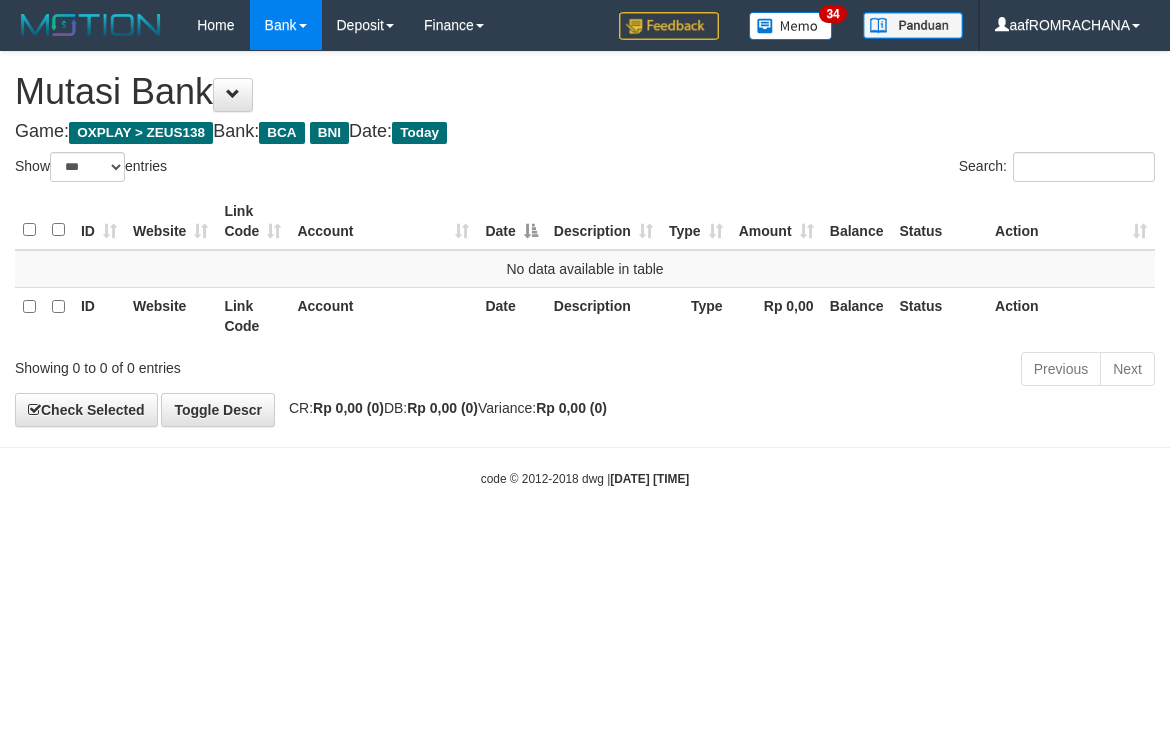 scroll, scrollTop: 0, scrollLeft: 0, axis: both 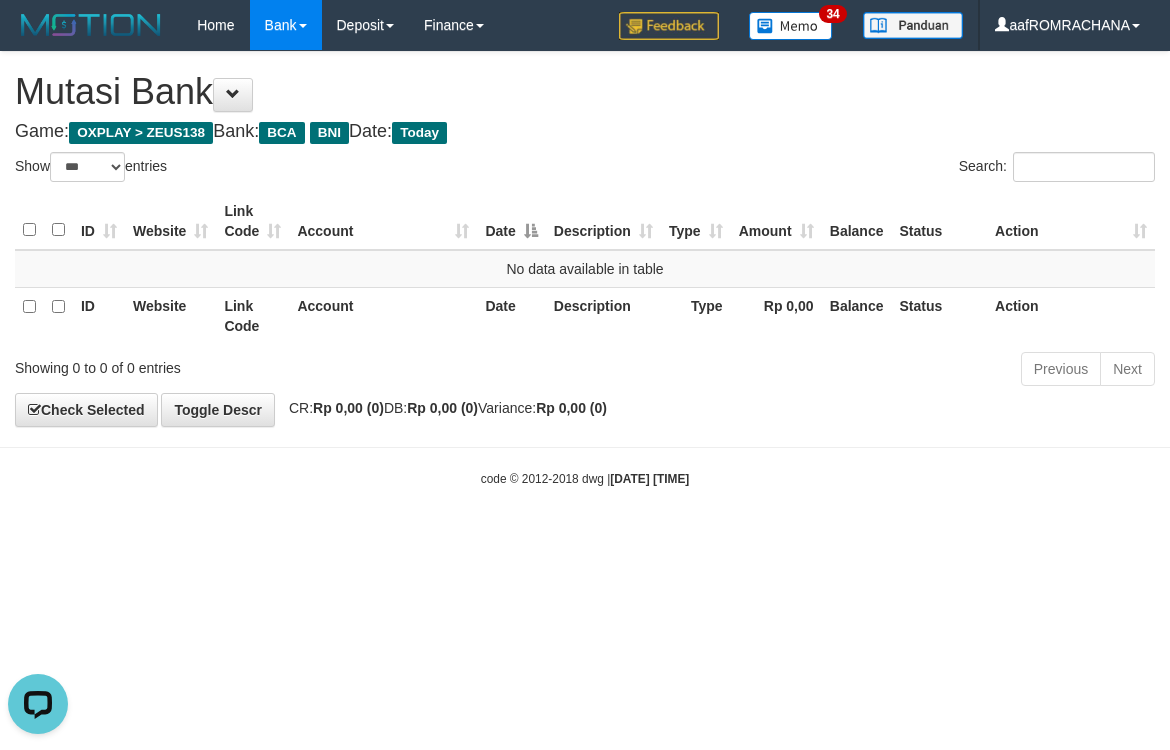 click on "Toggle navigation
Home
Bank
Account List
Load
By Website
Group
[OXPLAY]													ZEUS138
By Load Group (DPS)
Sync" at bounding box center [585, 269] 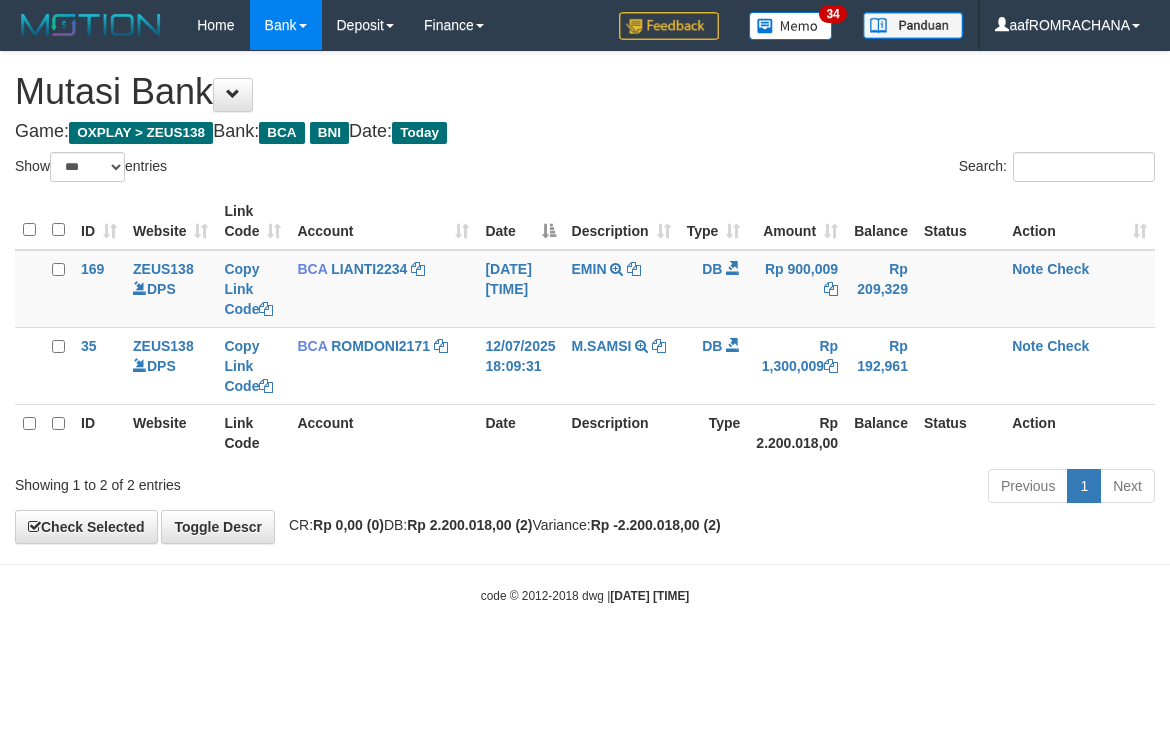 select on "***" 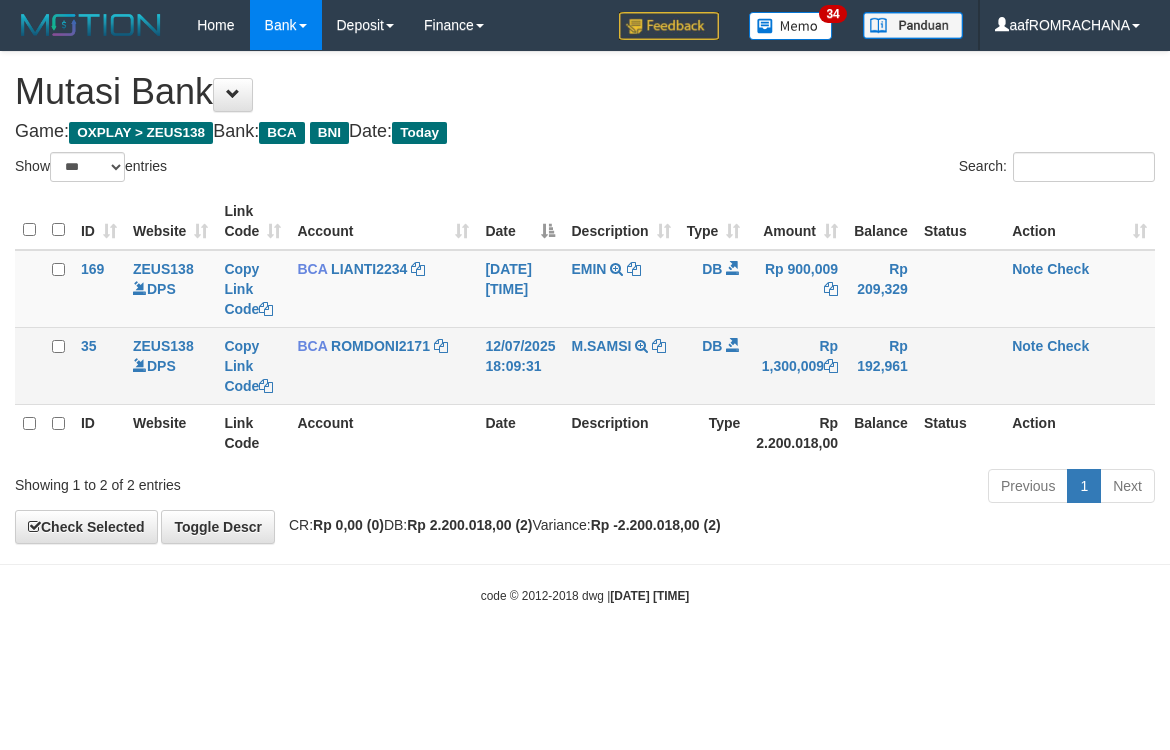 scroll, scrollTop: 0, scrollLeft: 0, axis: both 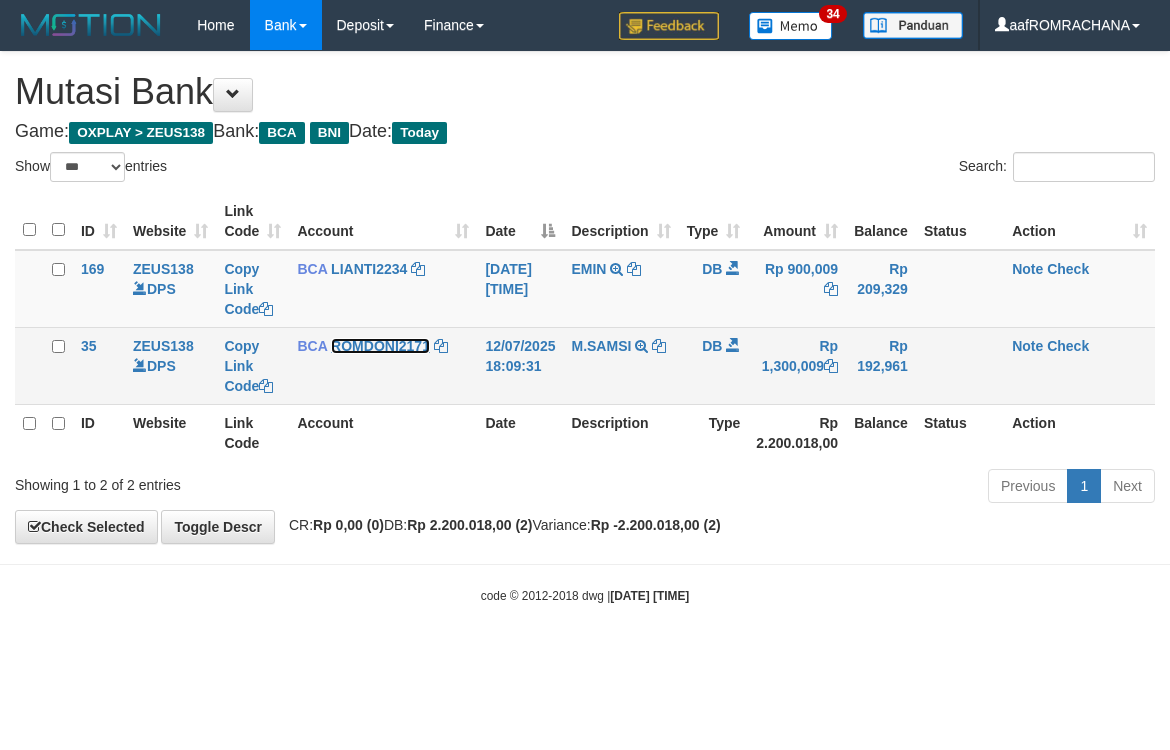 click on "ROMDONI2171" at bounding box center [380, 346] 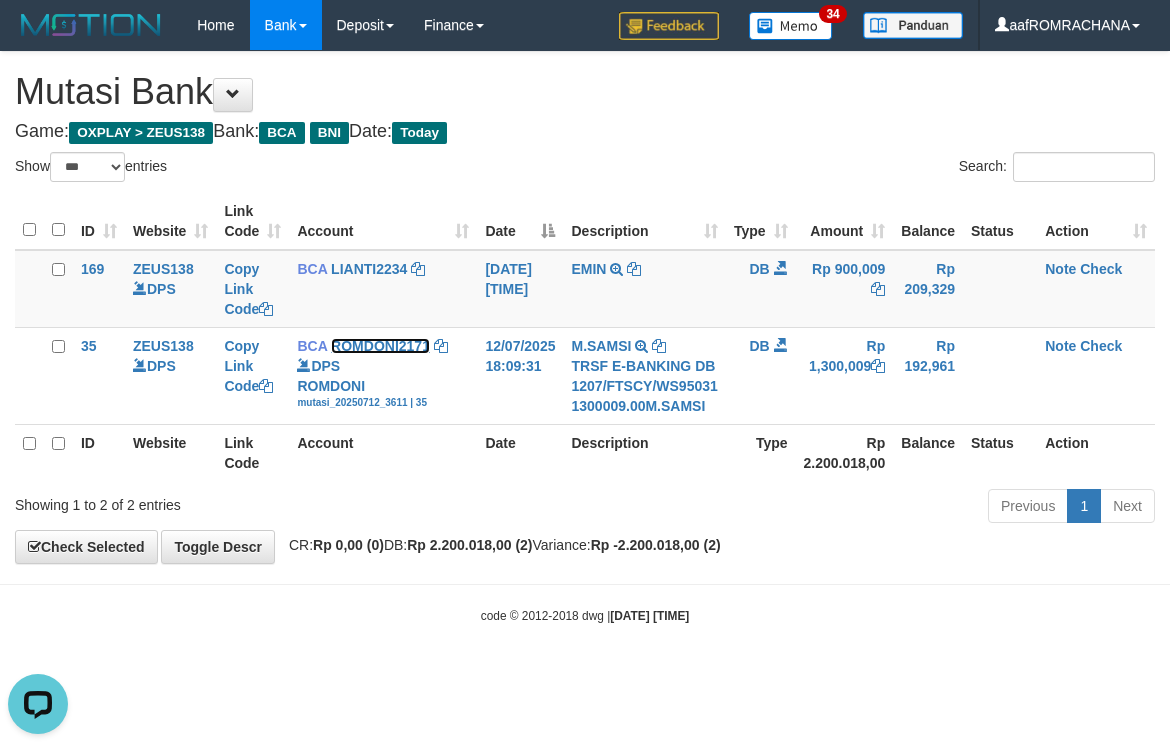 scroll, scrollTop: 0, scrollLeft: 0, axis: both 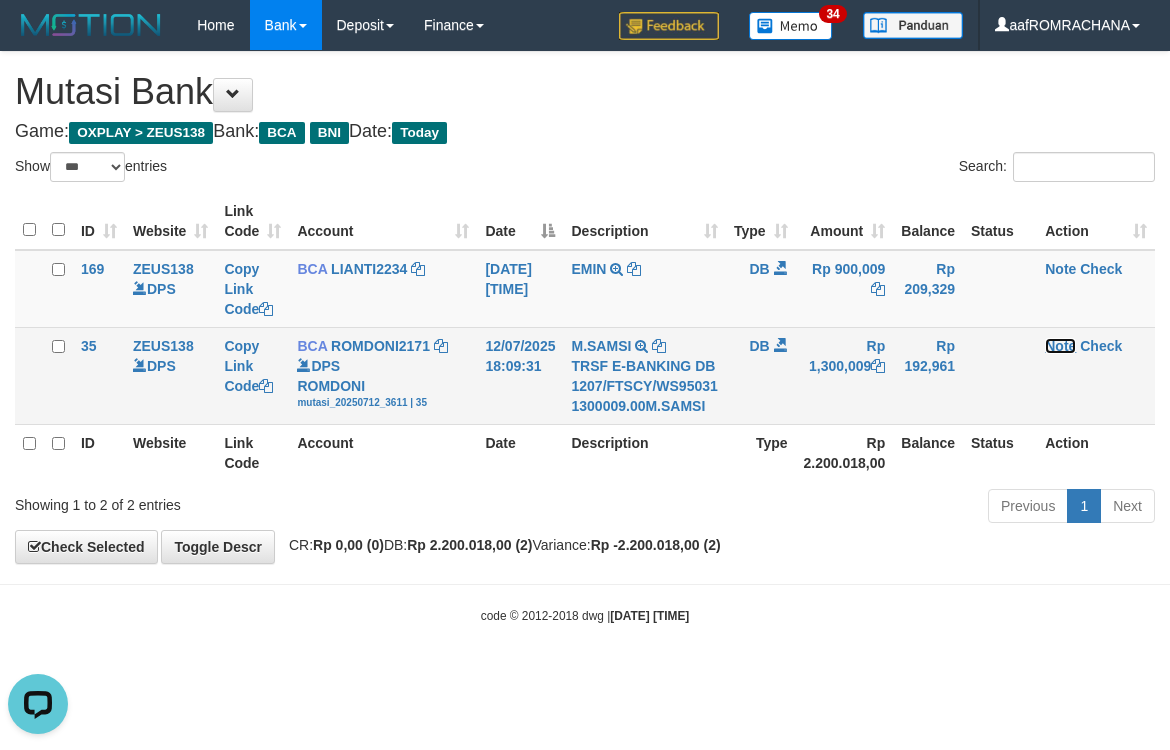 click on "Note" at bounding box center [1060, 346] 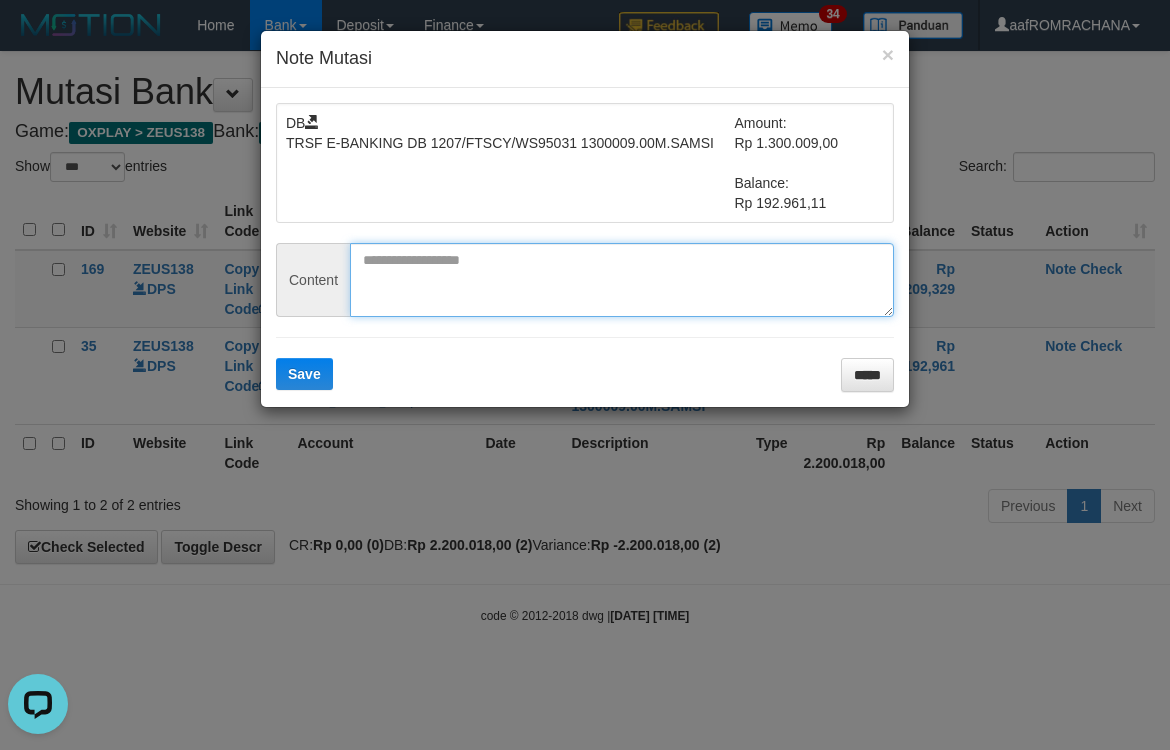 click at bounding box center (622, 280) 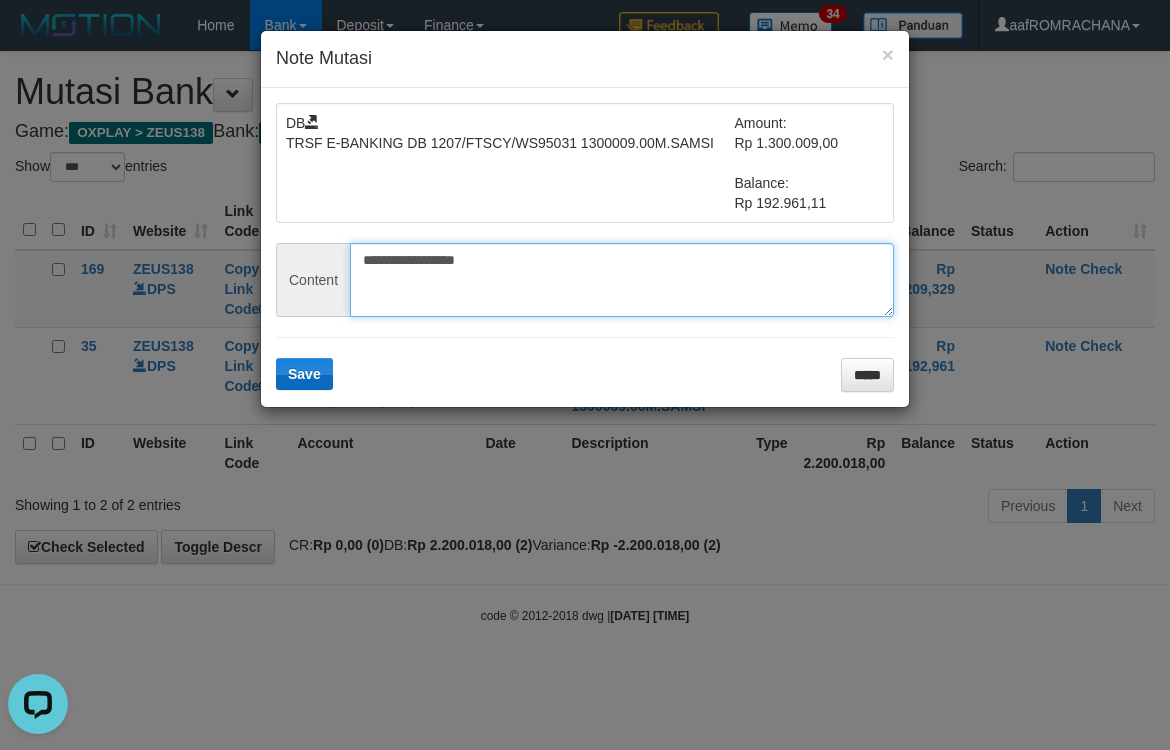 type on "**********" 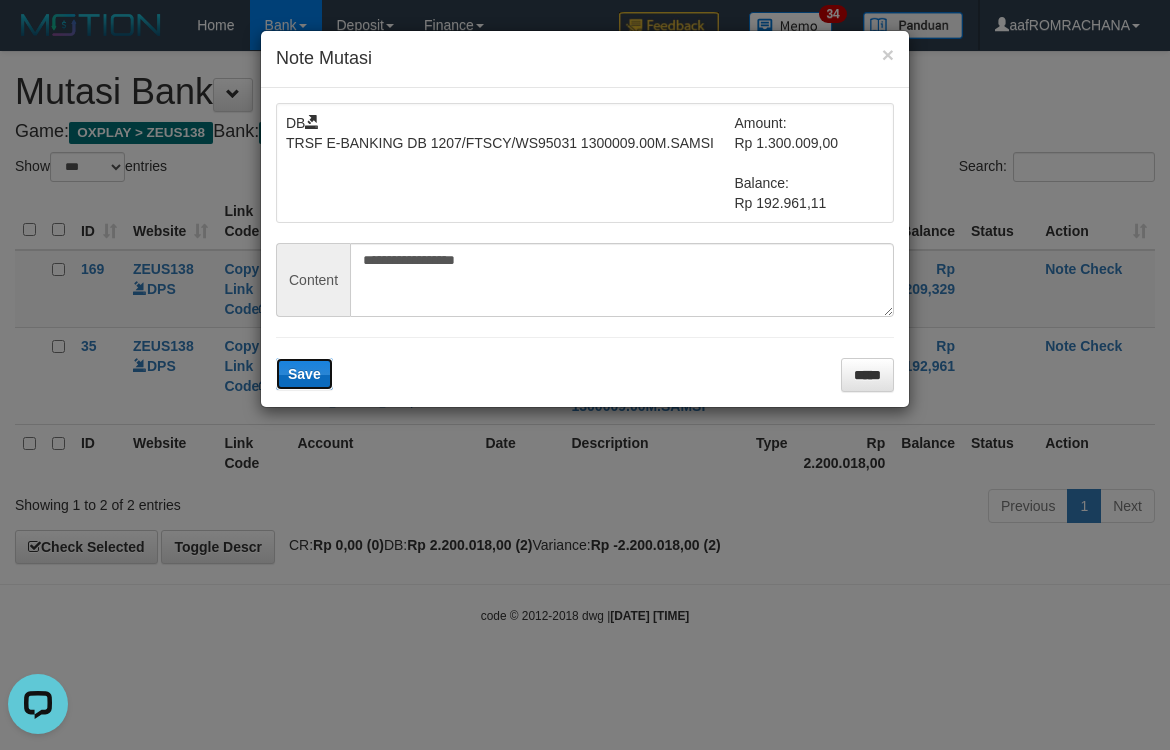 click on "Save" at bounding box center (304, 374) 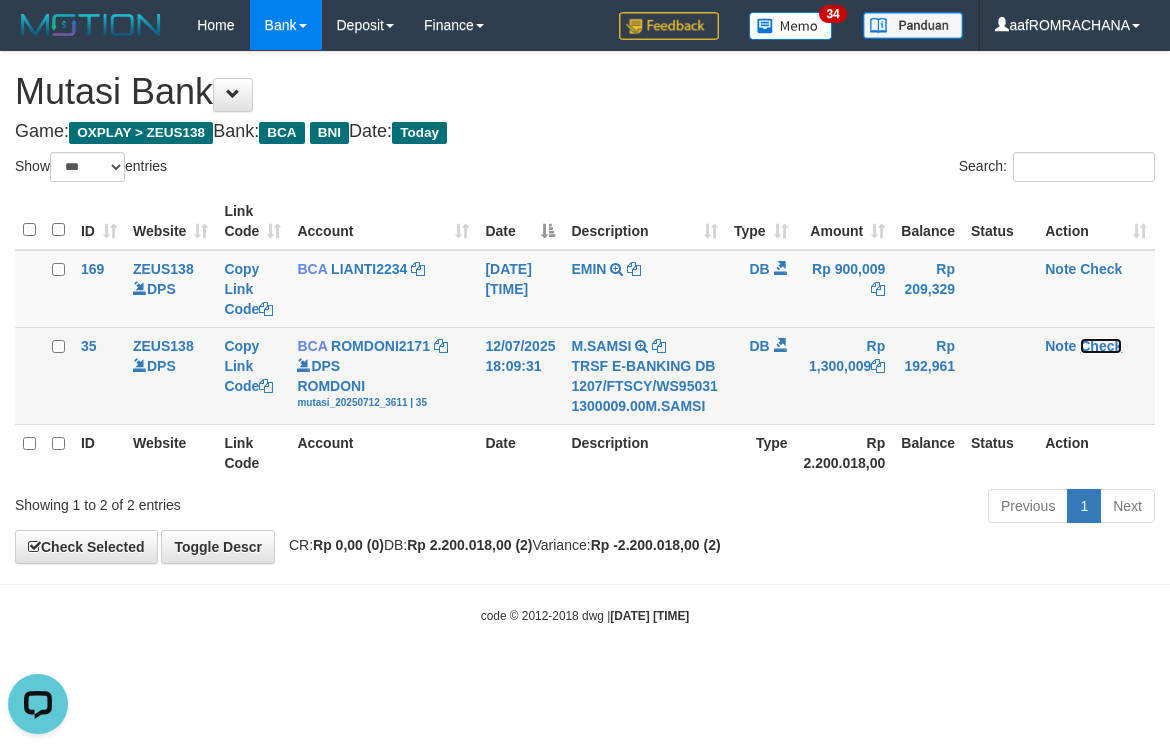 click on "Check" at bounding box center [1101, 346] 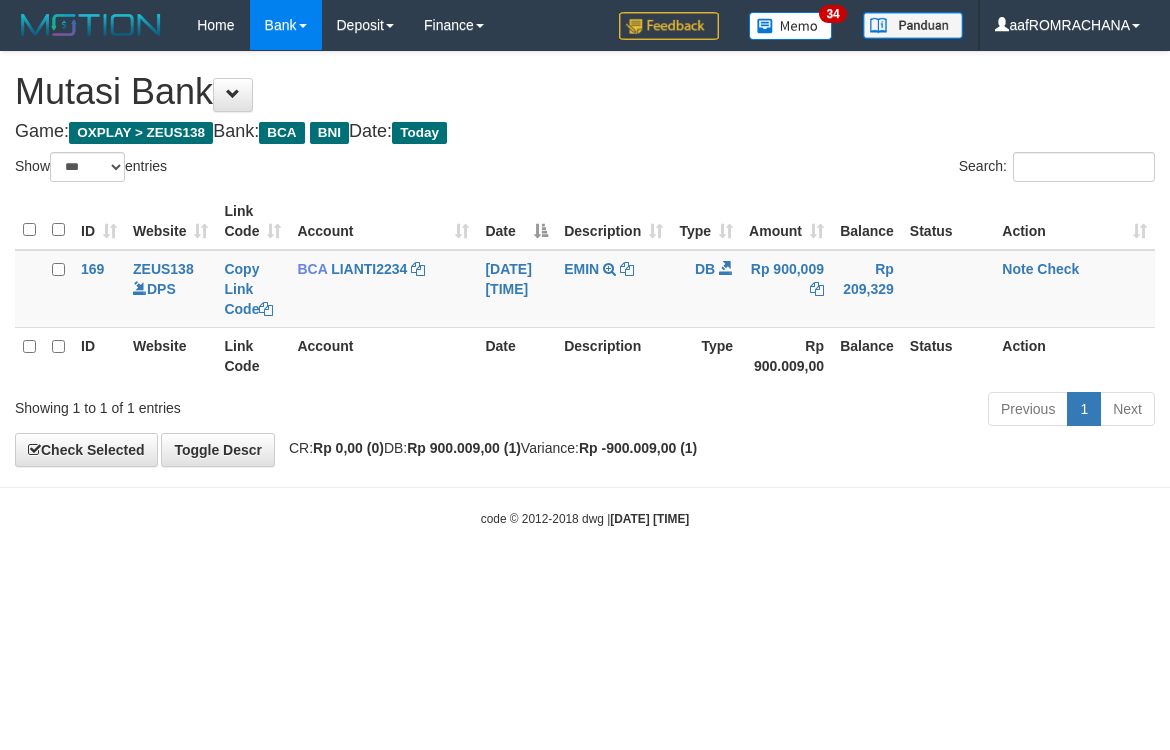 select on "***" 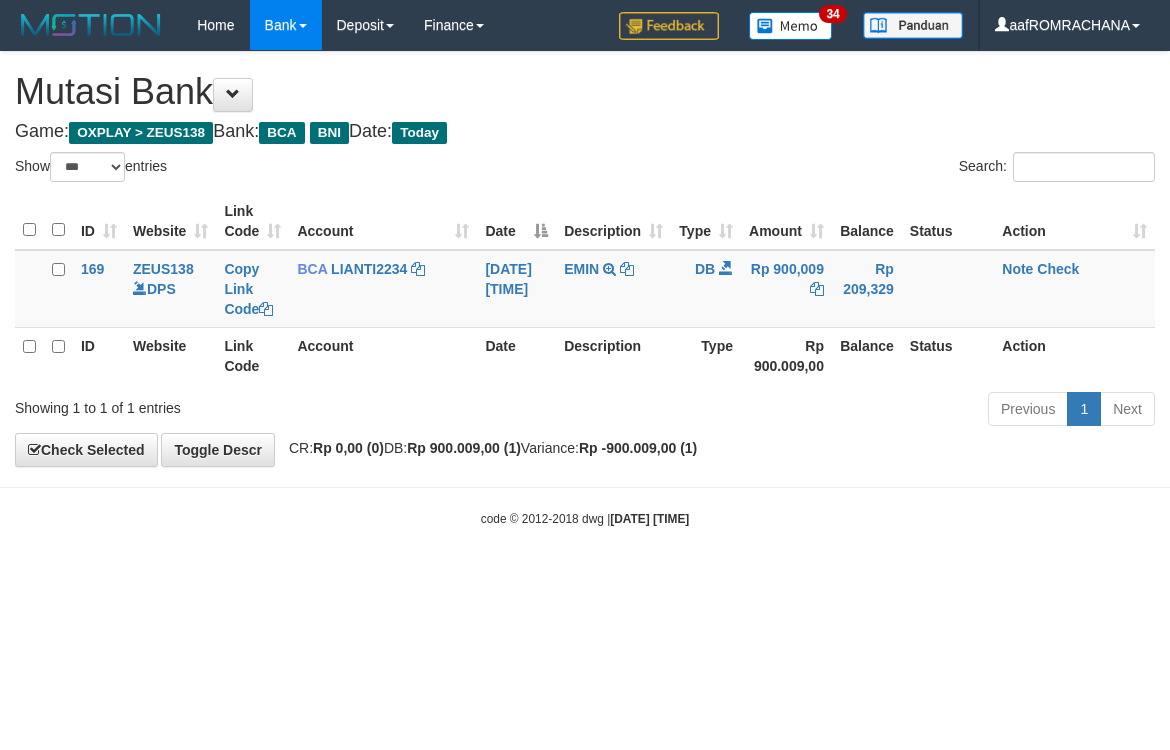 scroll, scrollTop: 0, scrollLeft: 0, axis: both 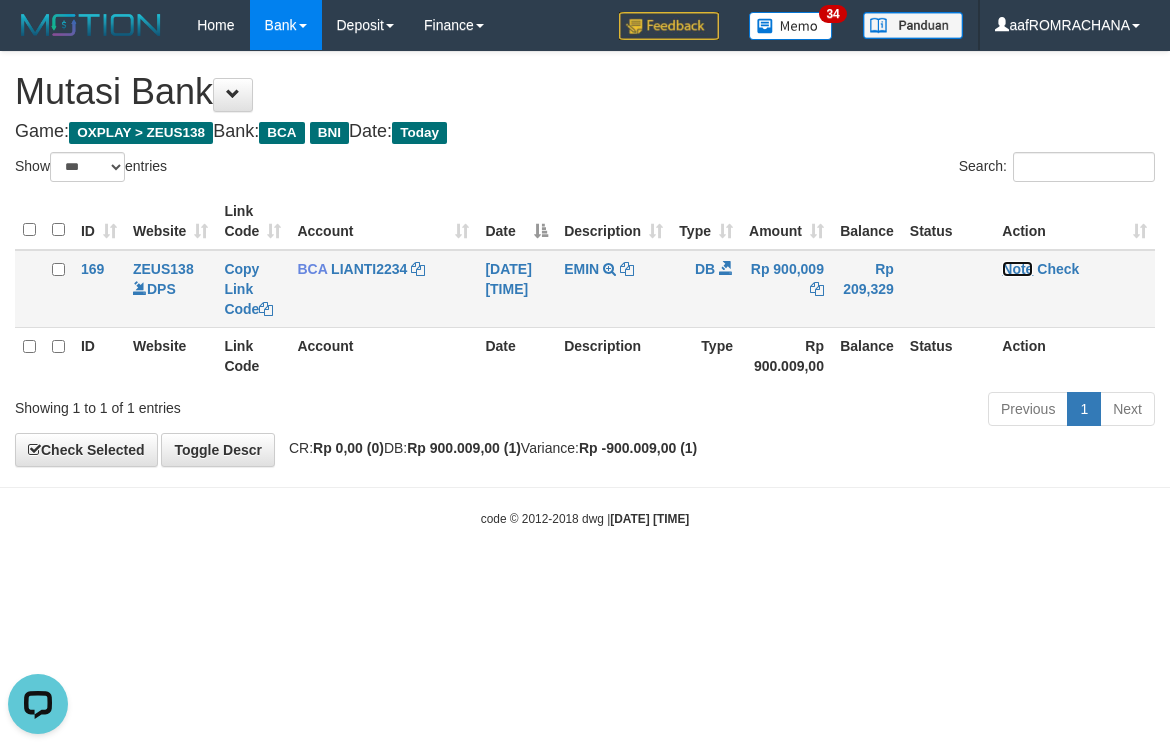 click on "Note" at bounding box center (1017, 269) 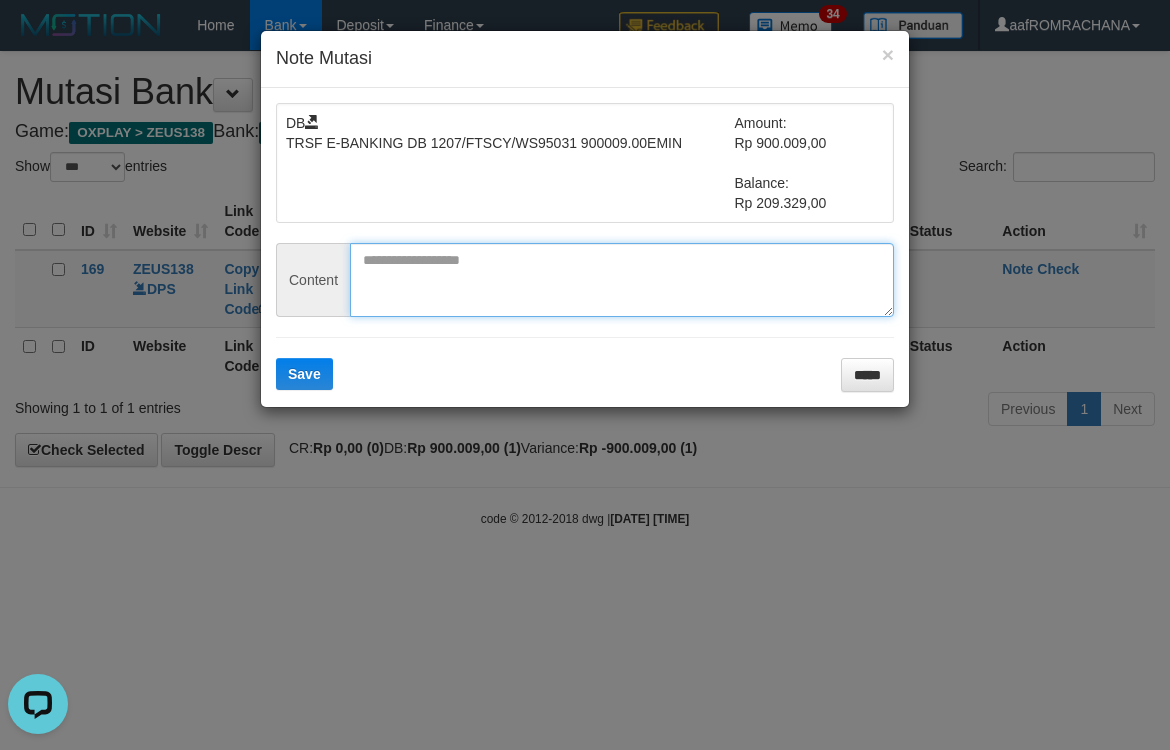 click at bounding box center [622, 280] 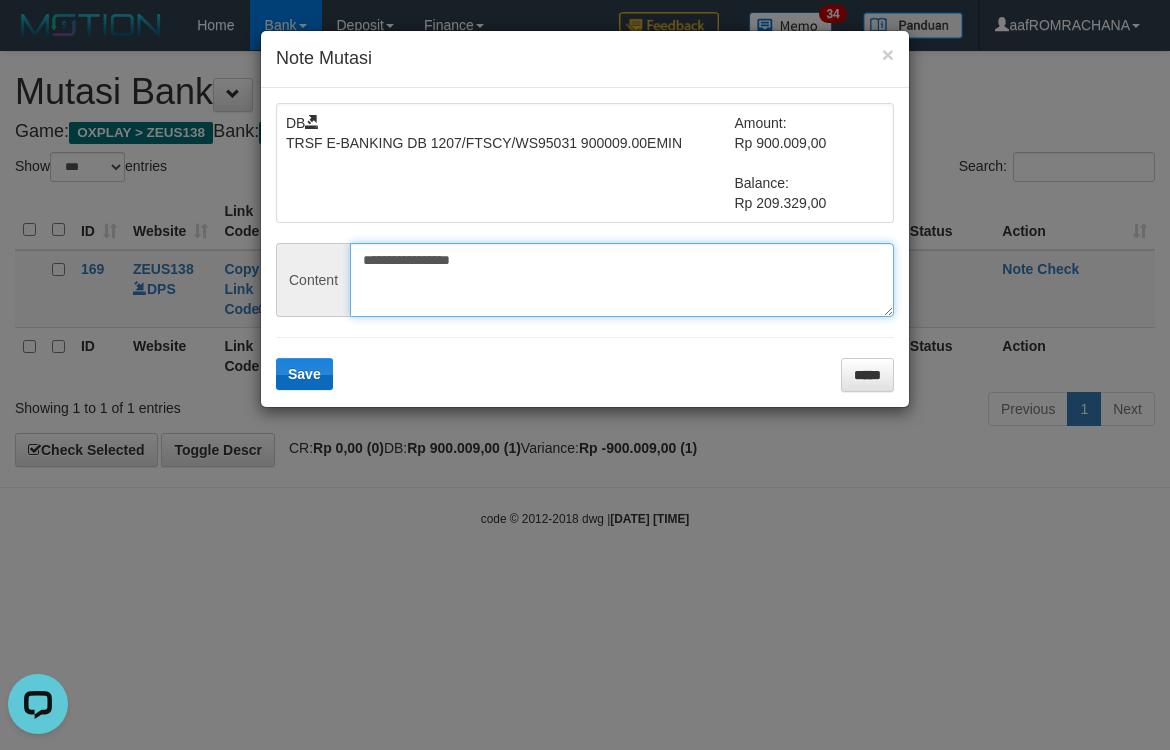 type on "**********" 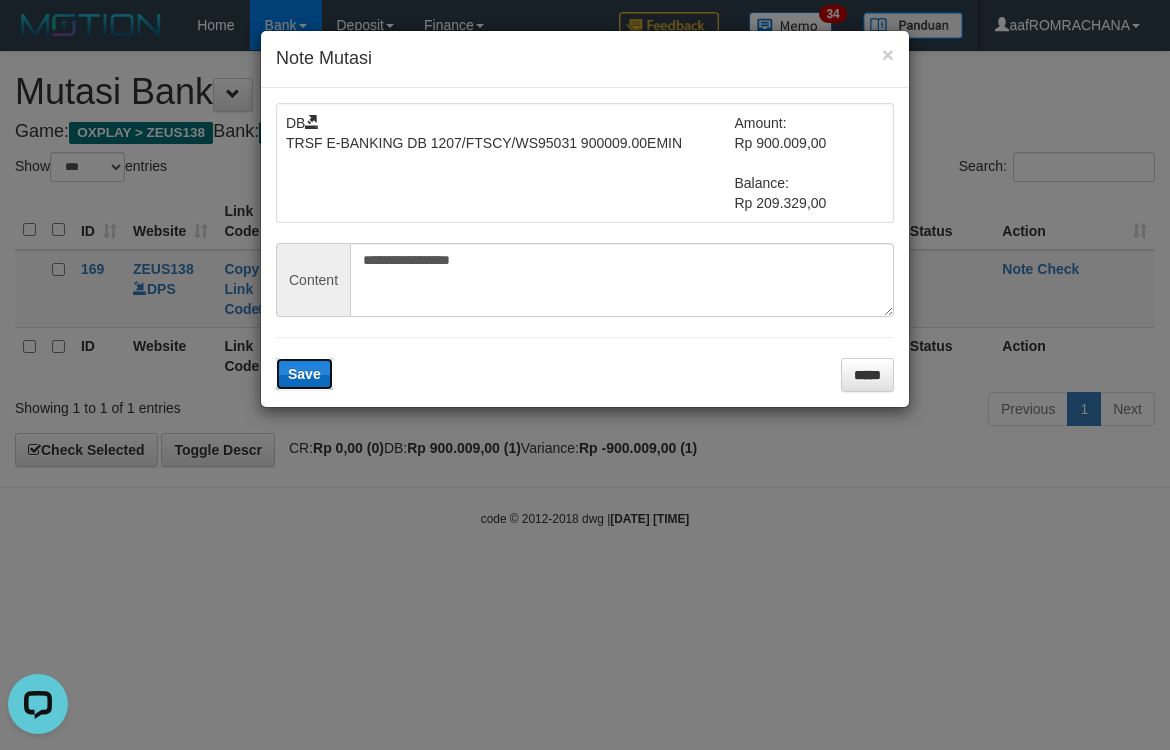 click on "Save" at bounding box center [304, 374] 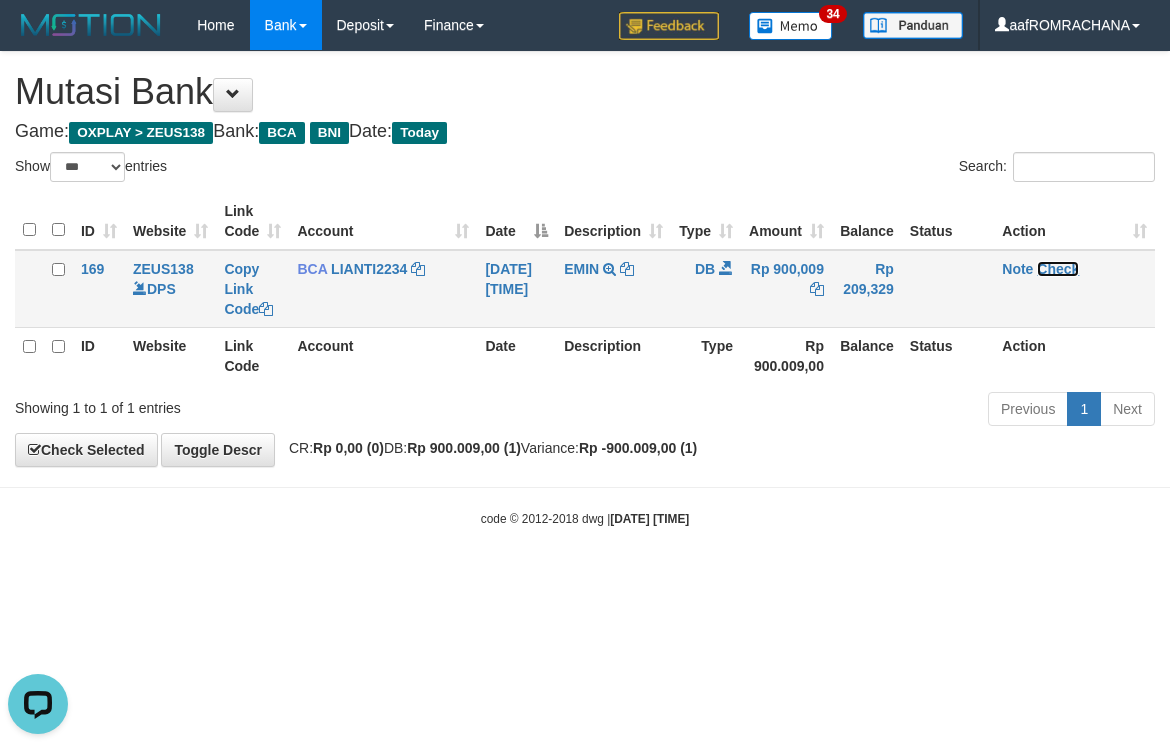 click on "Check" at bounding box center (1058, 269) 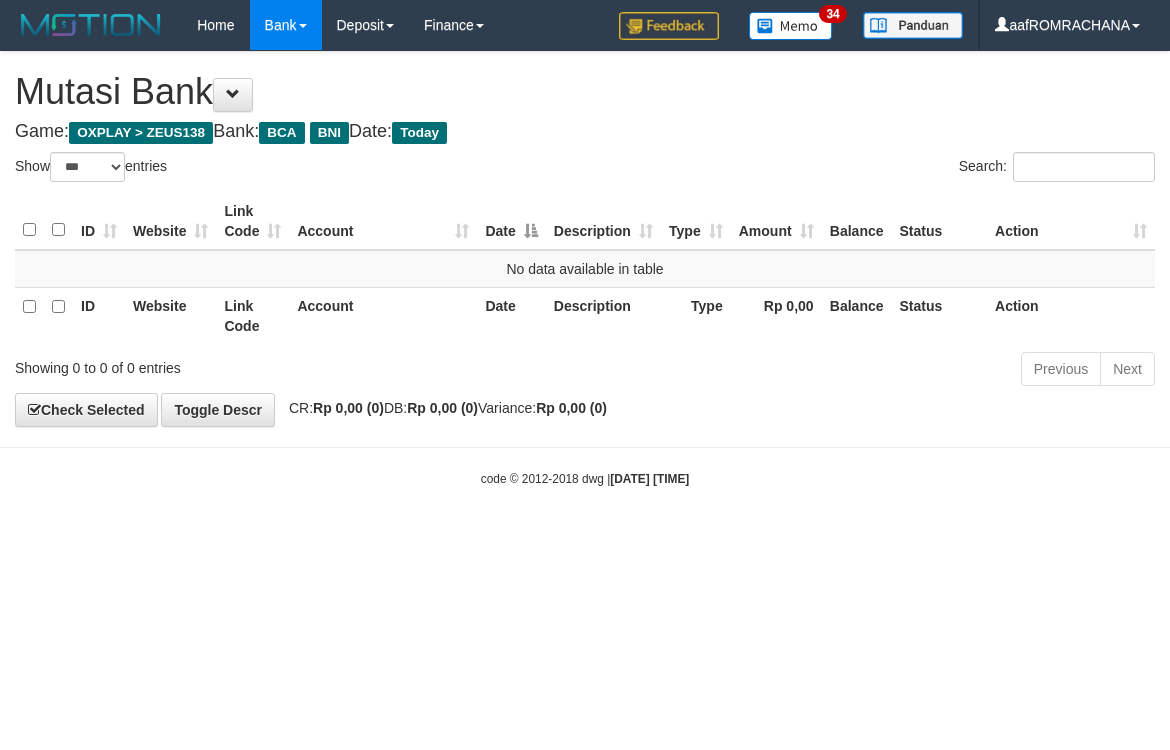 select on "***" 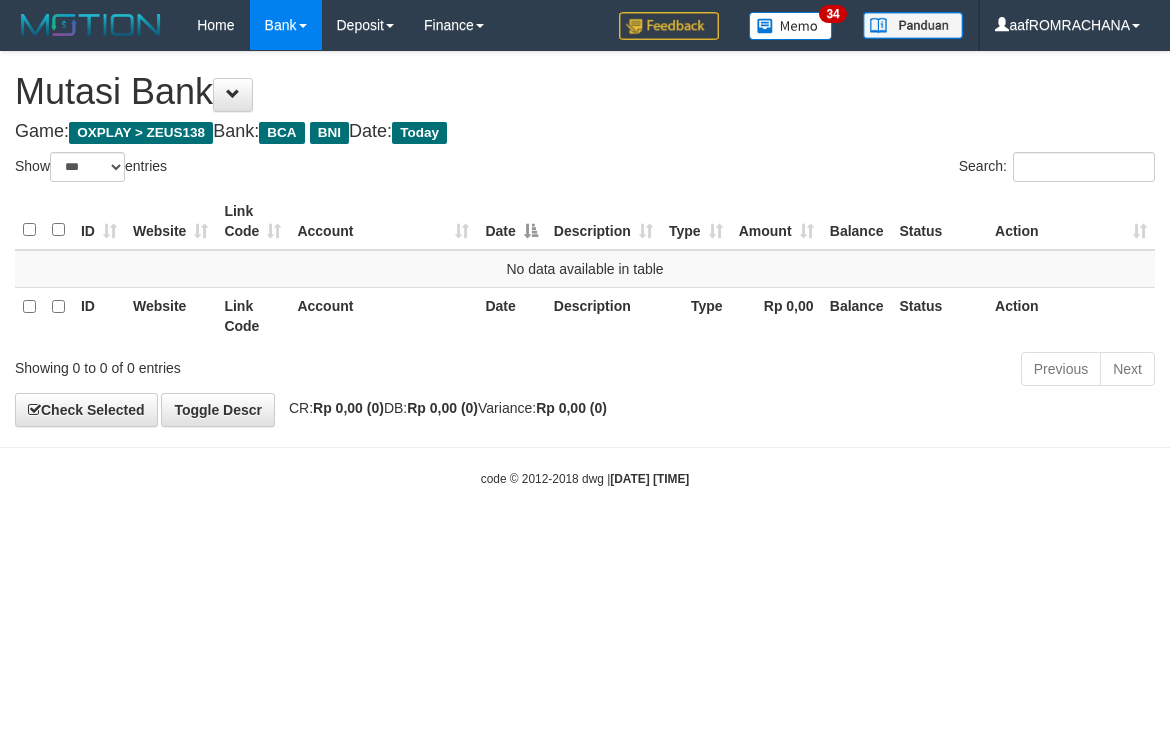 scroll, scrollTop: 0, scrollLeft: 0, axis: both 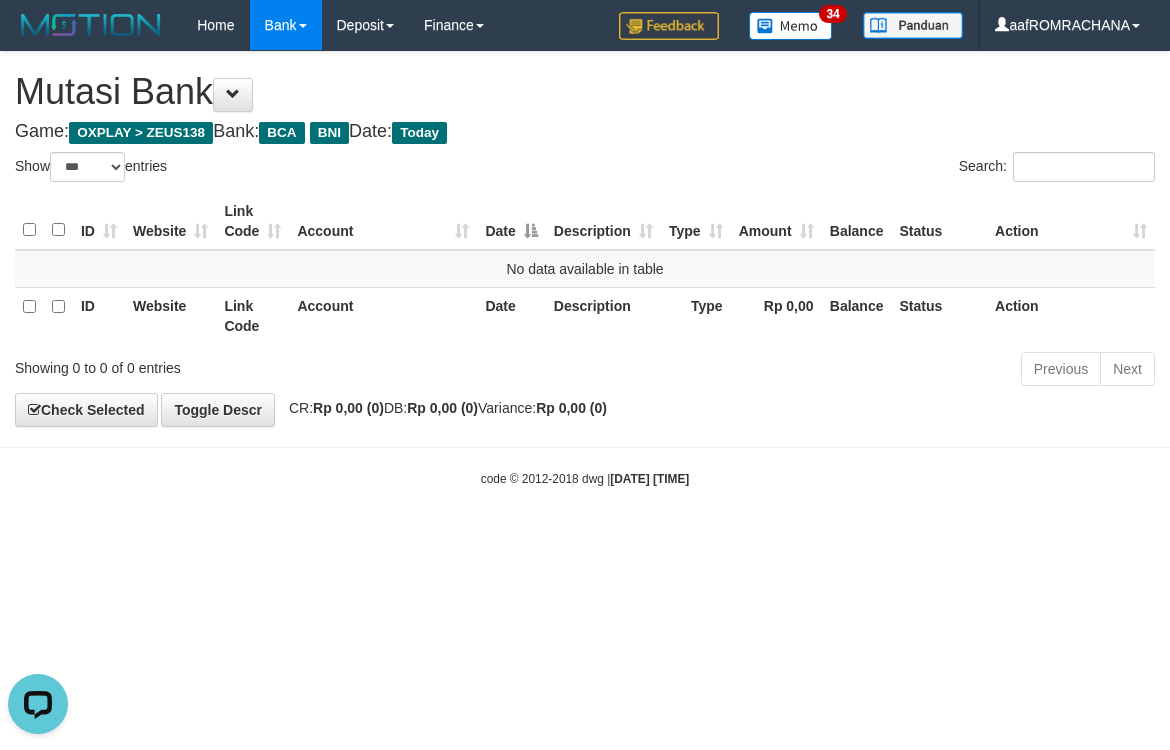 click on "Toggle navigation
Home
Bank
Account List
Load
By Website
Group
[OXPLAY]													ZEUS138
By Load Group (DPS)
Sync" at bounding box center (585, 269) 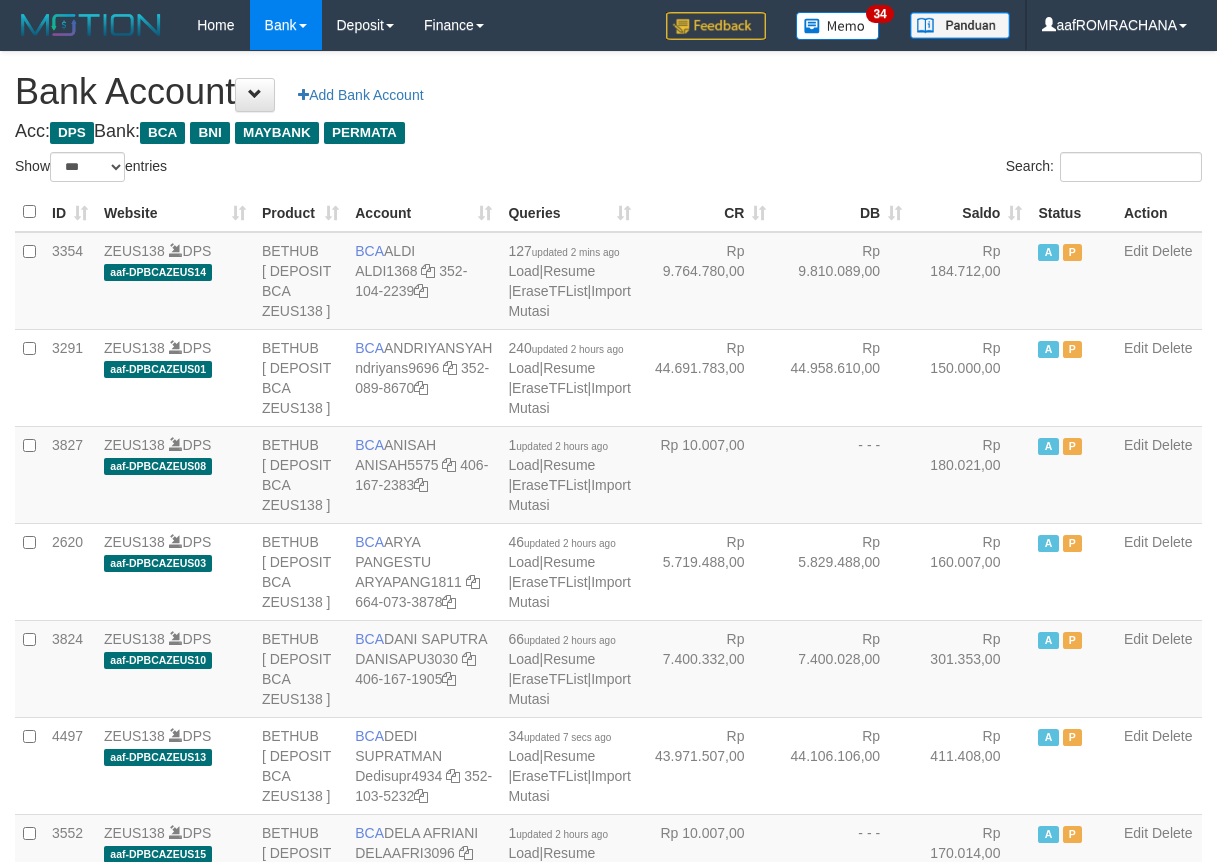 select on "***" 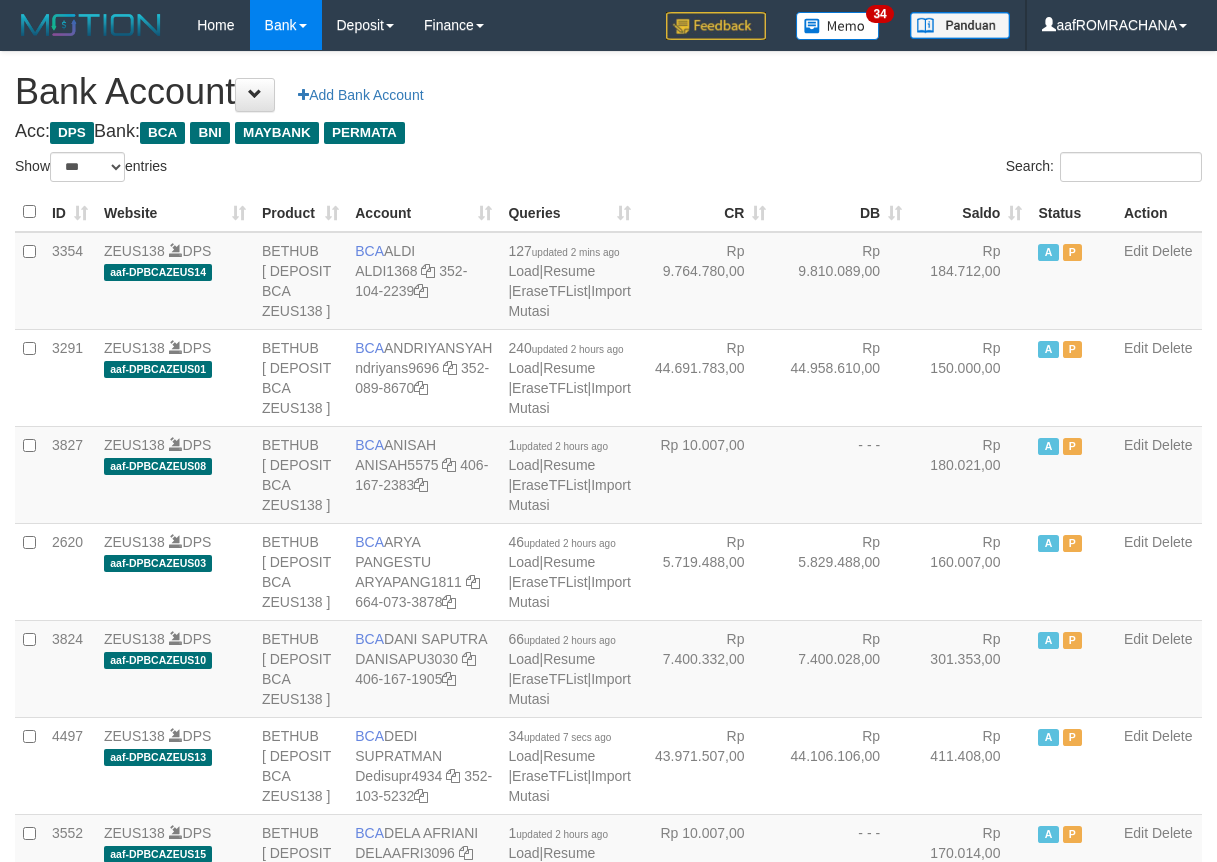 scroll, scrollTop: 0, scrollLeft: 0, axis: both 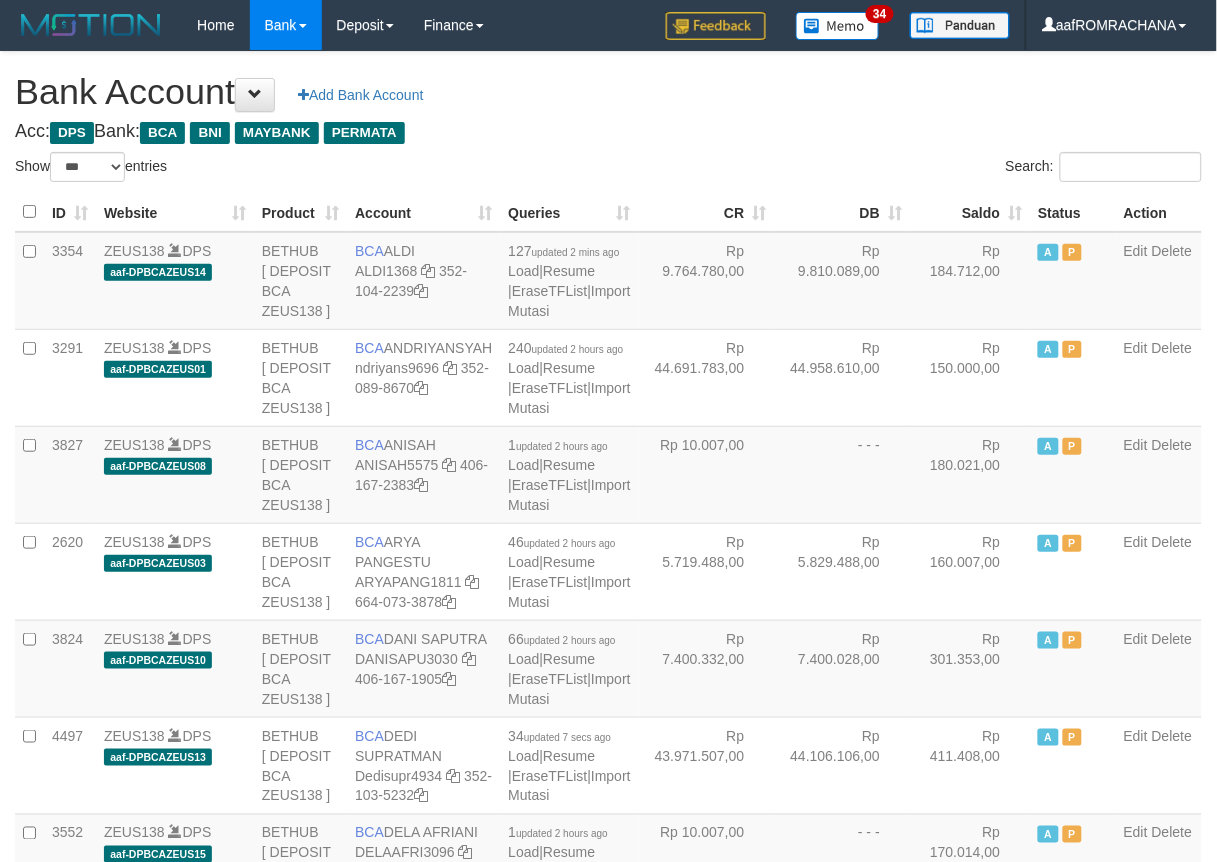 click on "Saldo" at bounding box center (970, 212) 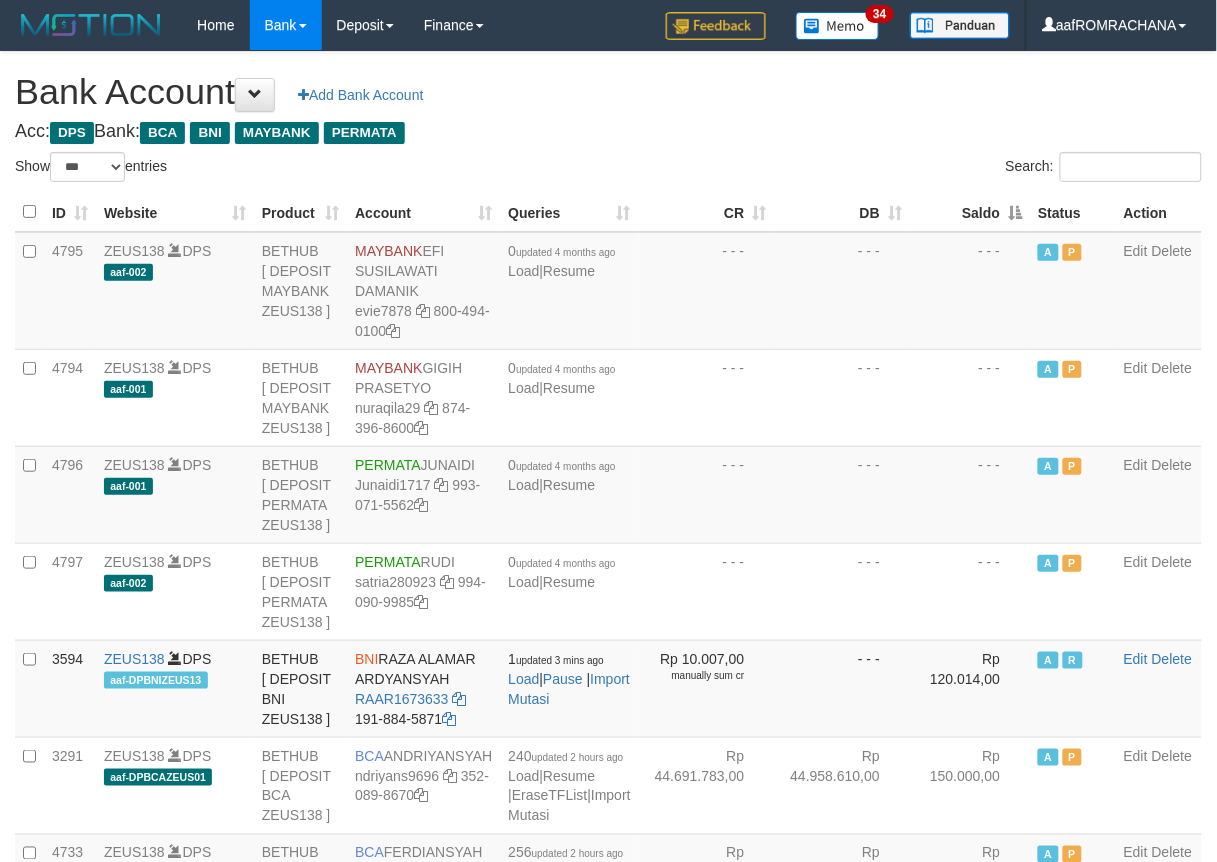 drag, startPoint x: 0, startPoint y: 0, endPoint x: 947, endPoint y: 207, distance: 969.35956 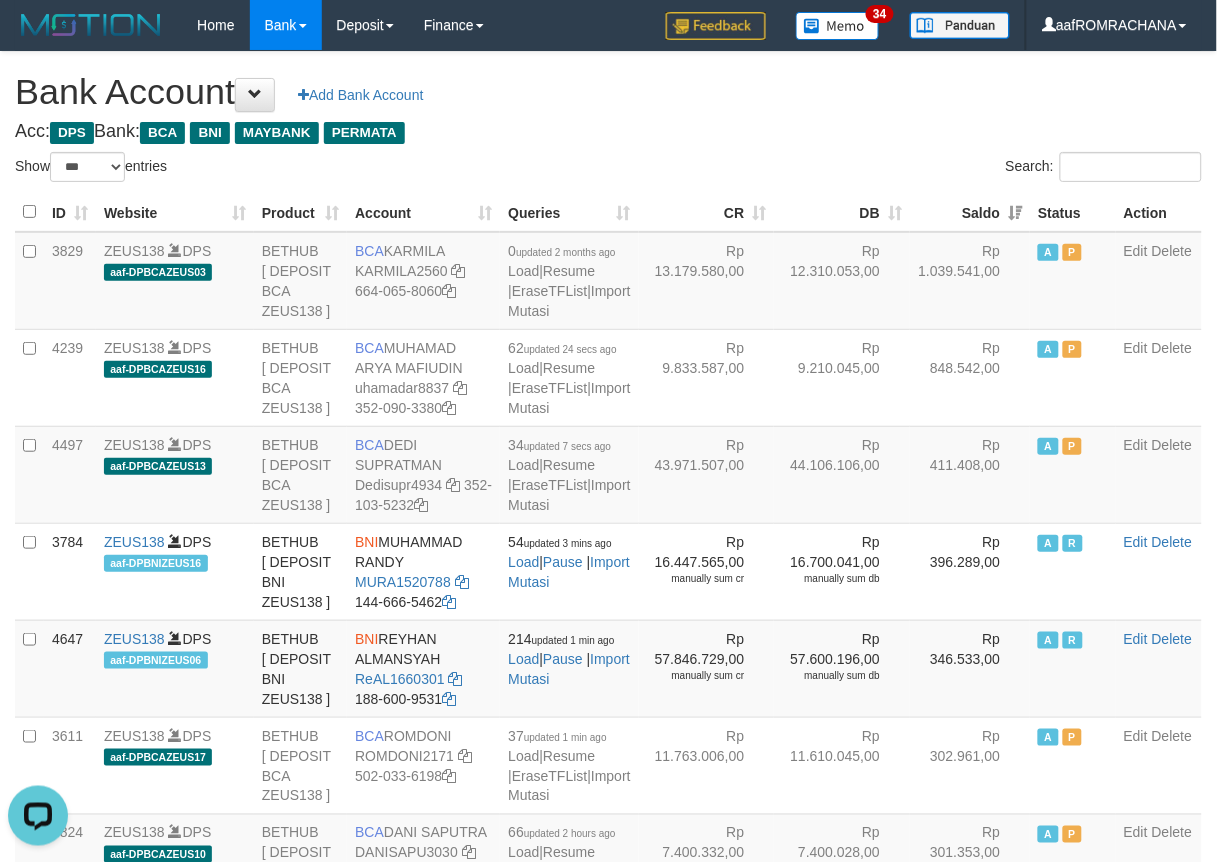 scroll, scrollTop: 0, scrollLeft: 0, axis: both 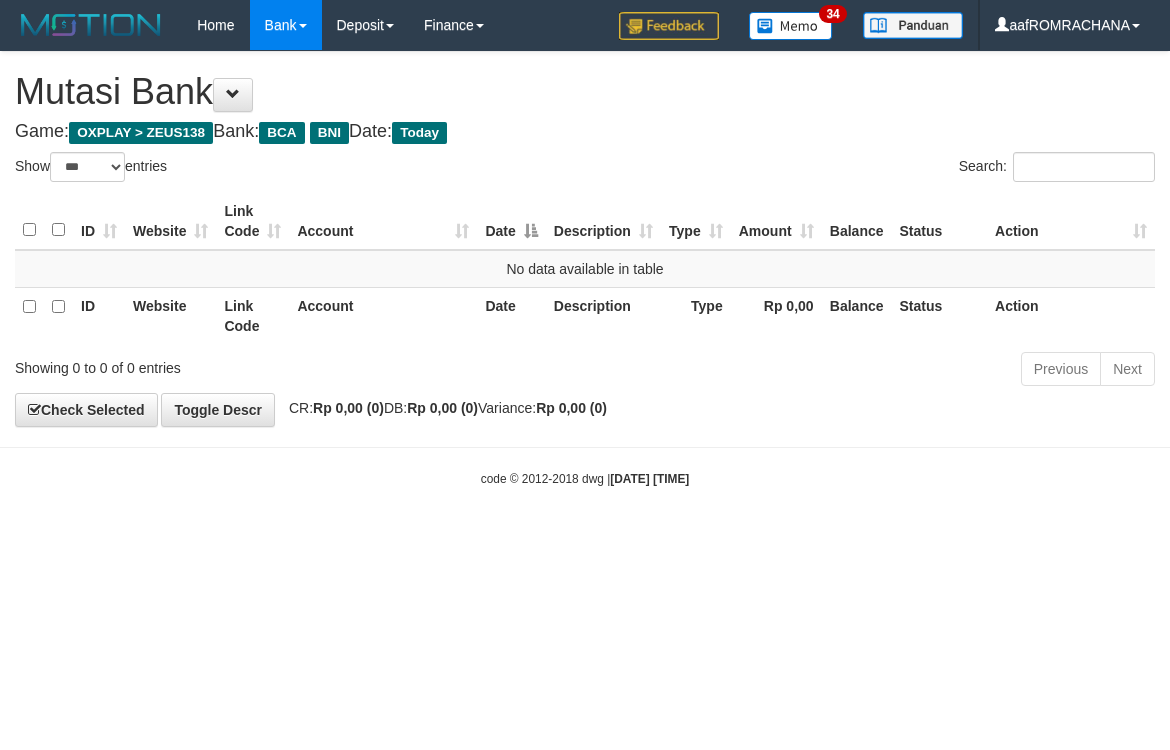 select on "***" 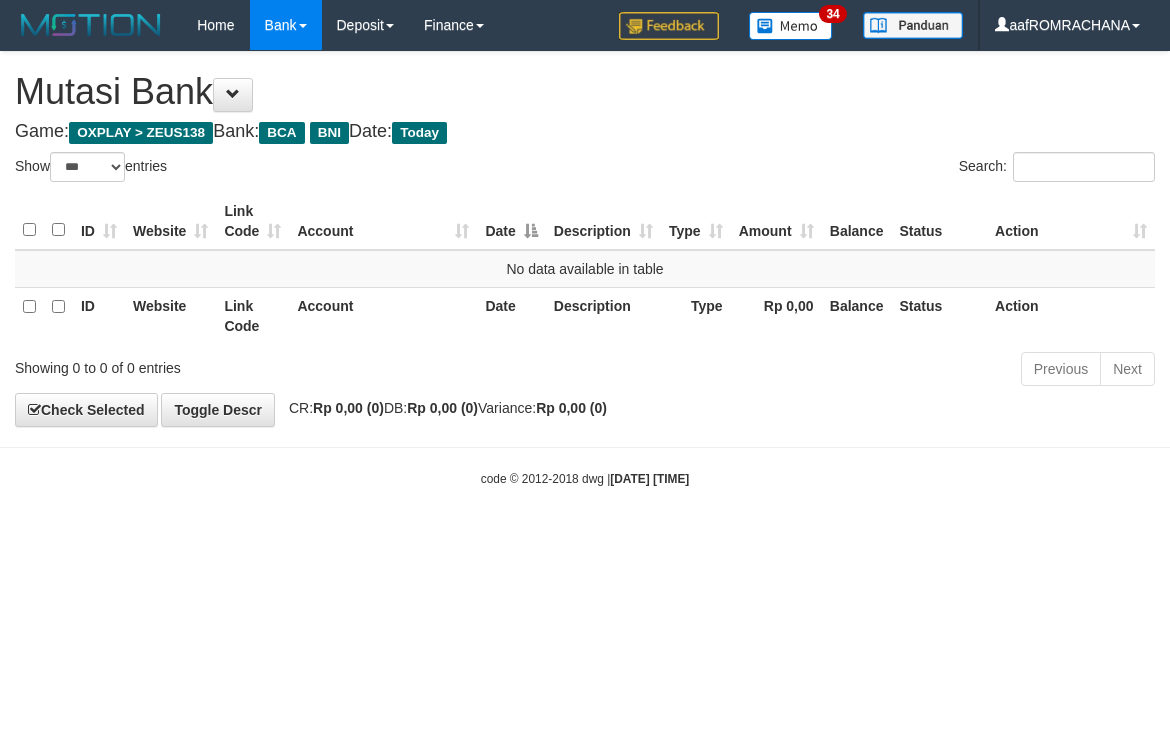 scroll, scrollTop: 0, scrollLeft: 0, axis: both 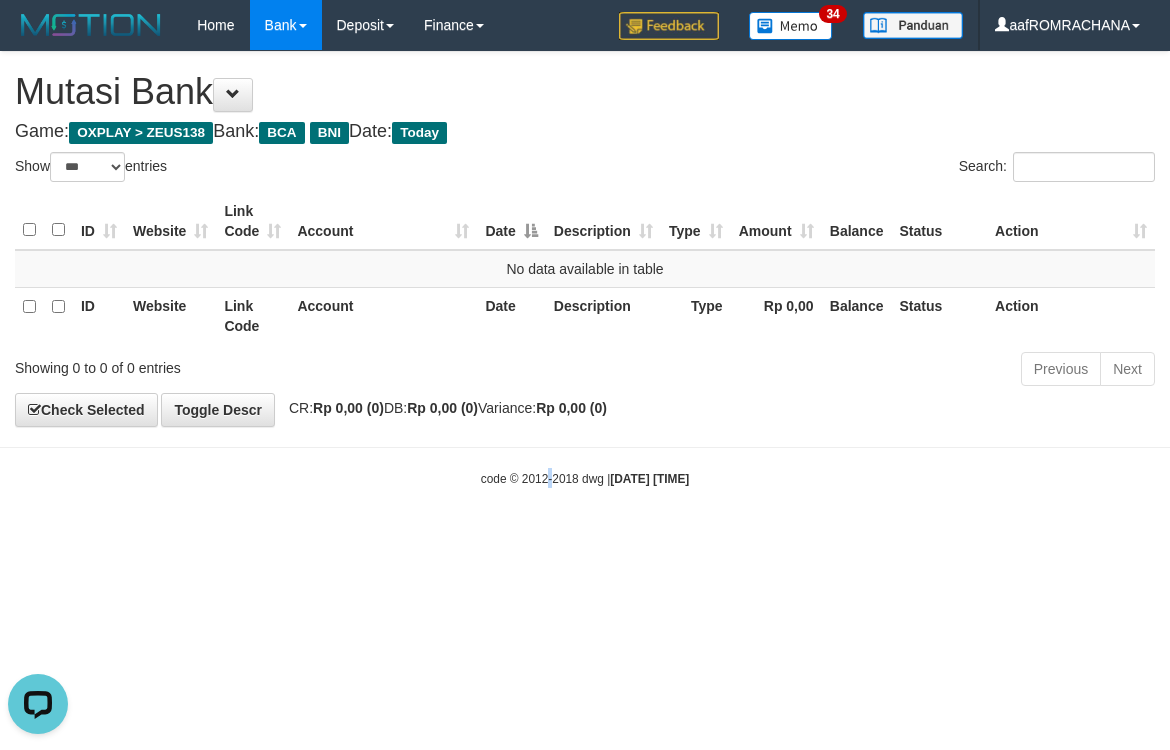 drag, startPoint x: 530, startPoint y: 598, endPoint x: 512, endPoint y: 606, distance: 19.697716 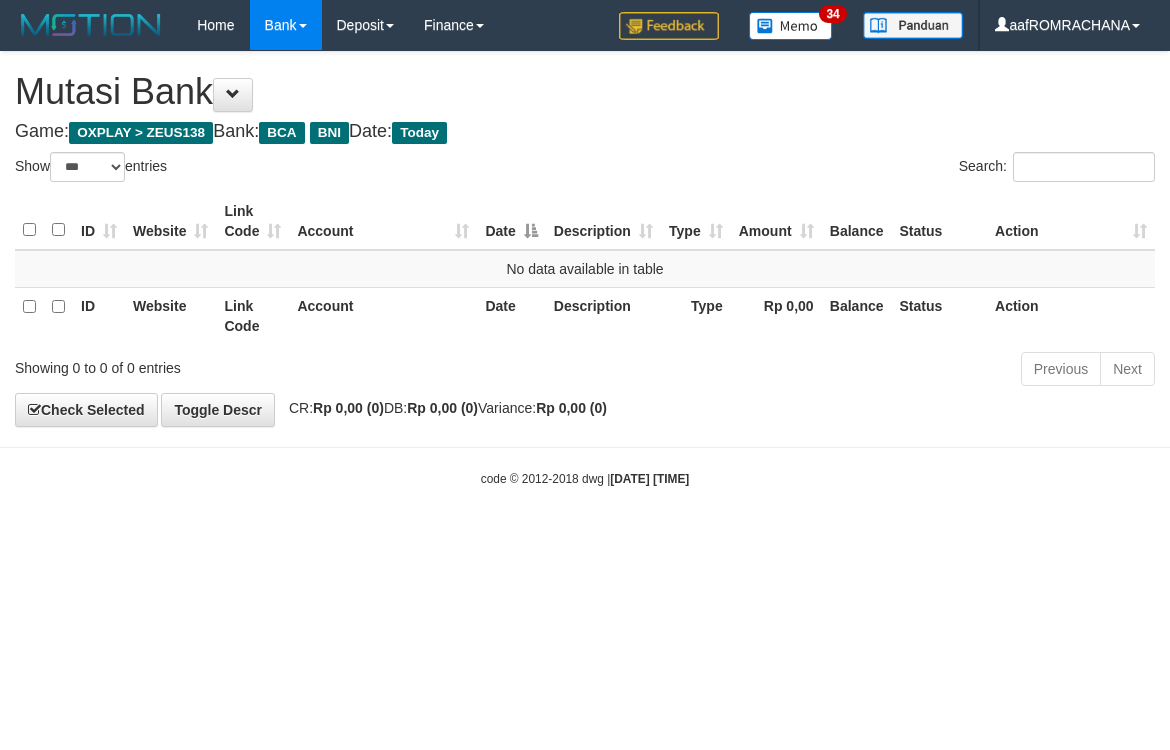 select on "***" 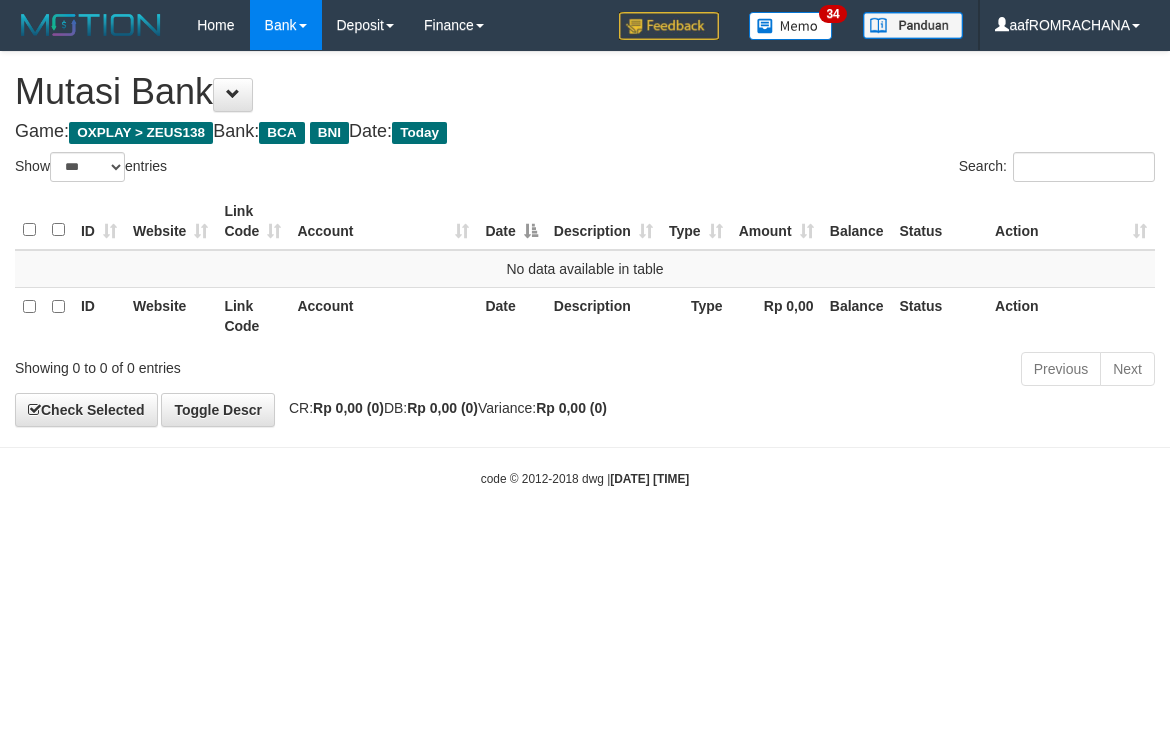 scroll, scrollTop: 0, scrollLeft: 0, axis: both 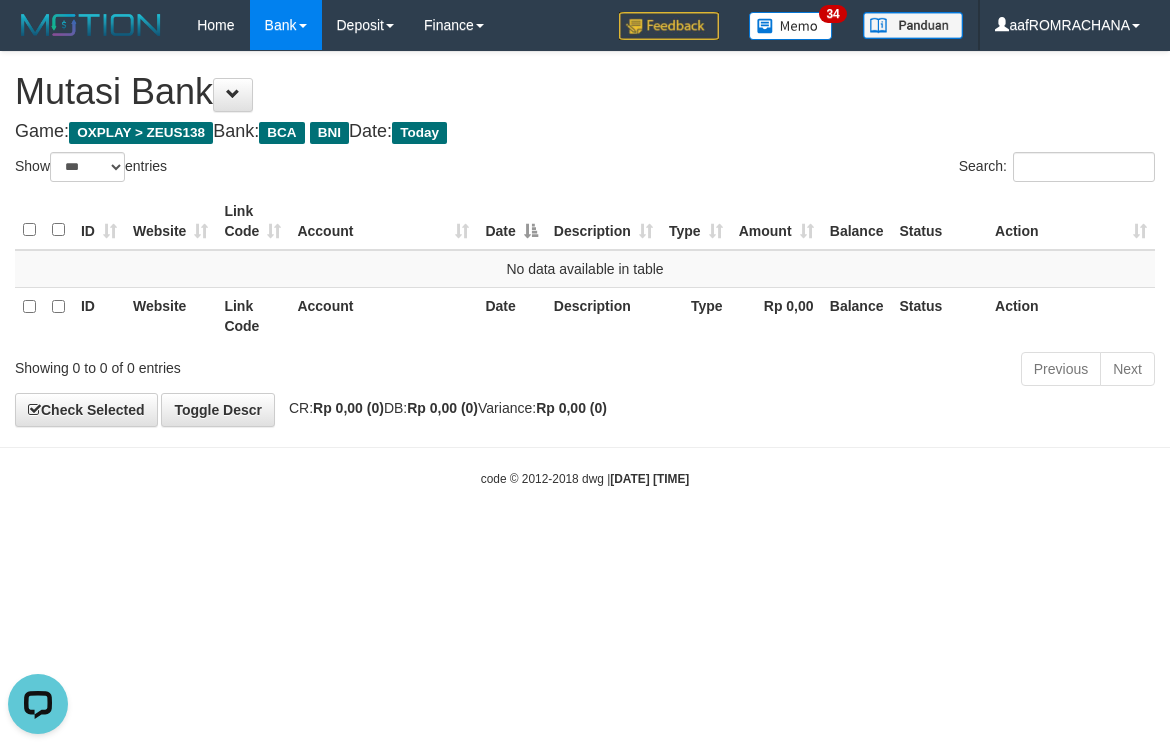 drag, startPoint x: 392, startPoint y: 597, endPoint x: 360, endPoint y: 591, distance: 32.55764 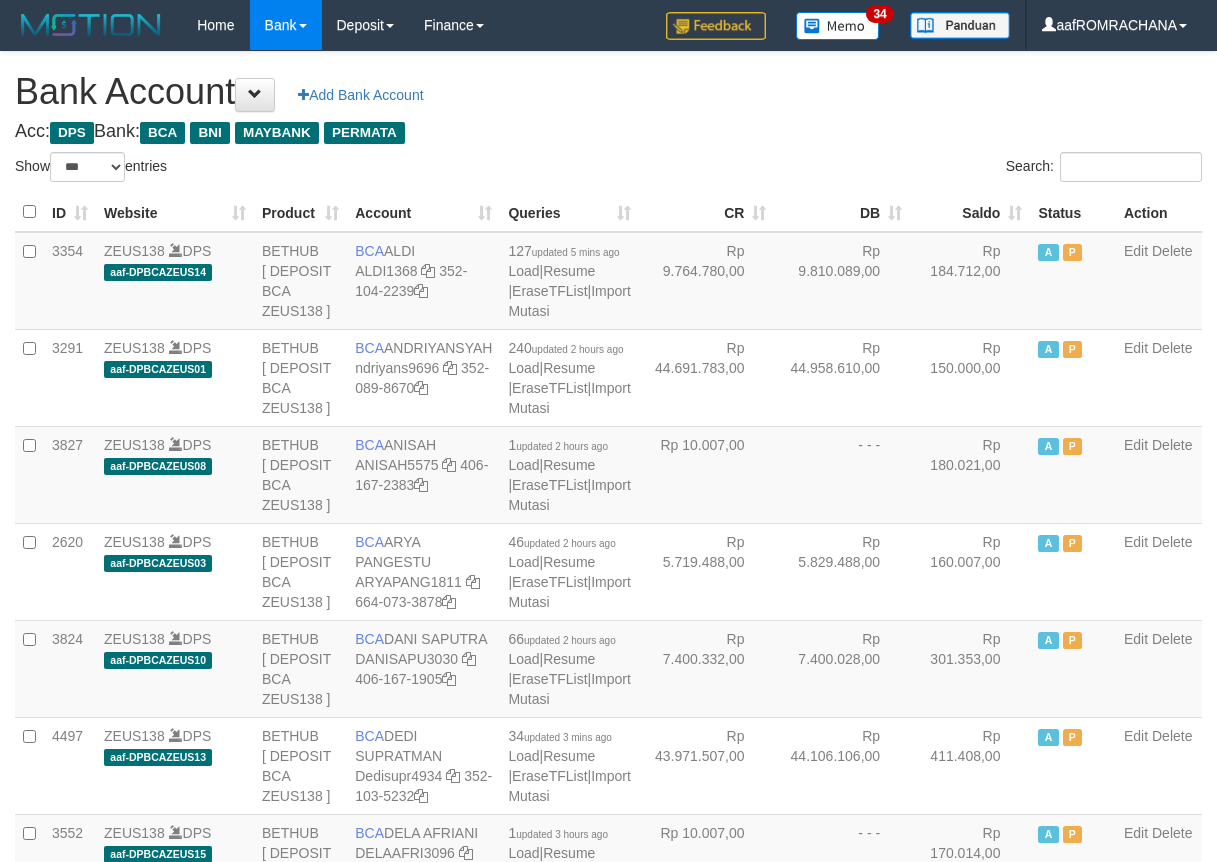select on "***" 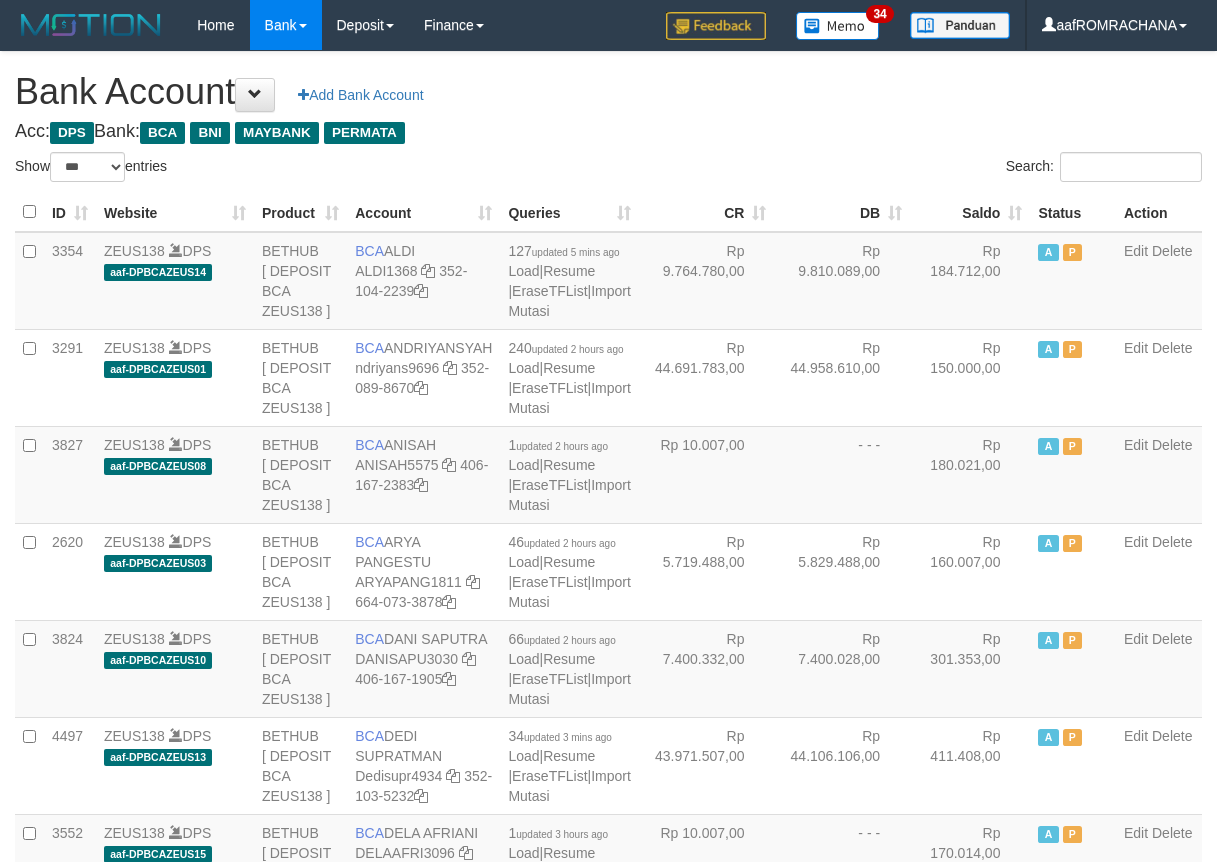 scroll, scrollTop: 0, scrollLeft: 0, axis: both 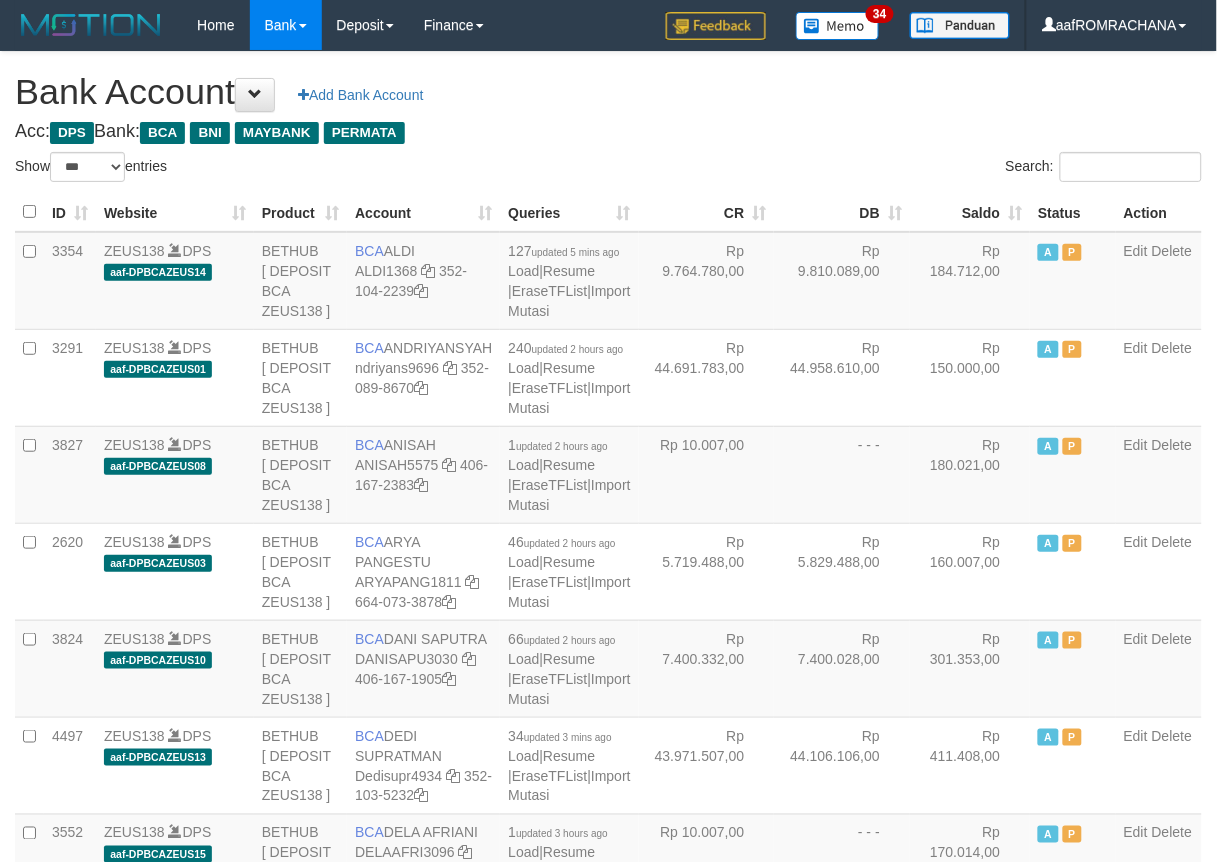 click on "Saldo" at bounding box center [970, 212] 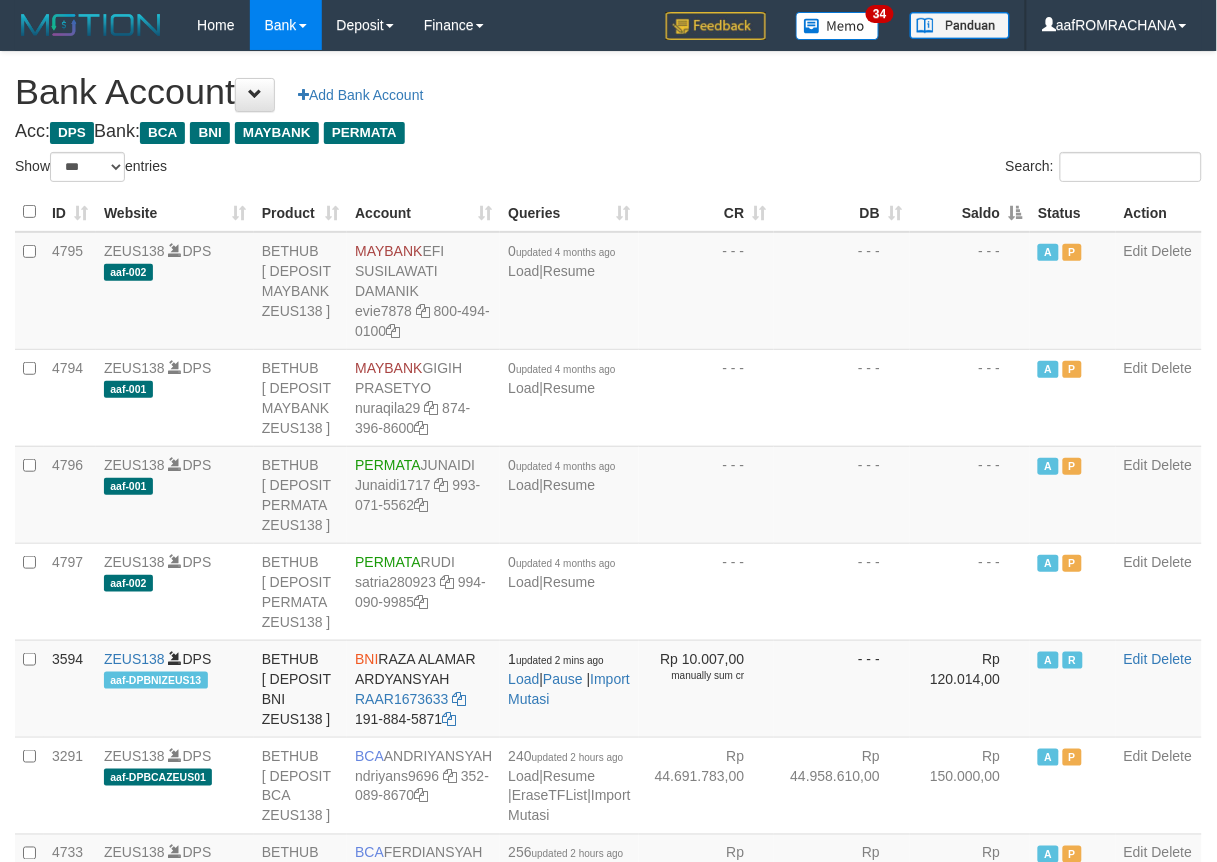 drag, startPoint x: 941, startPoint y: 208, endPoint x: 938, endPoint y: 232, distance: 24.186773 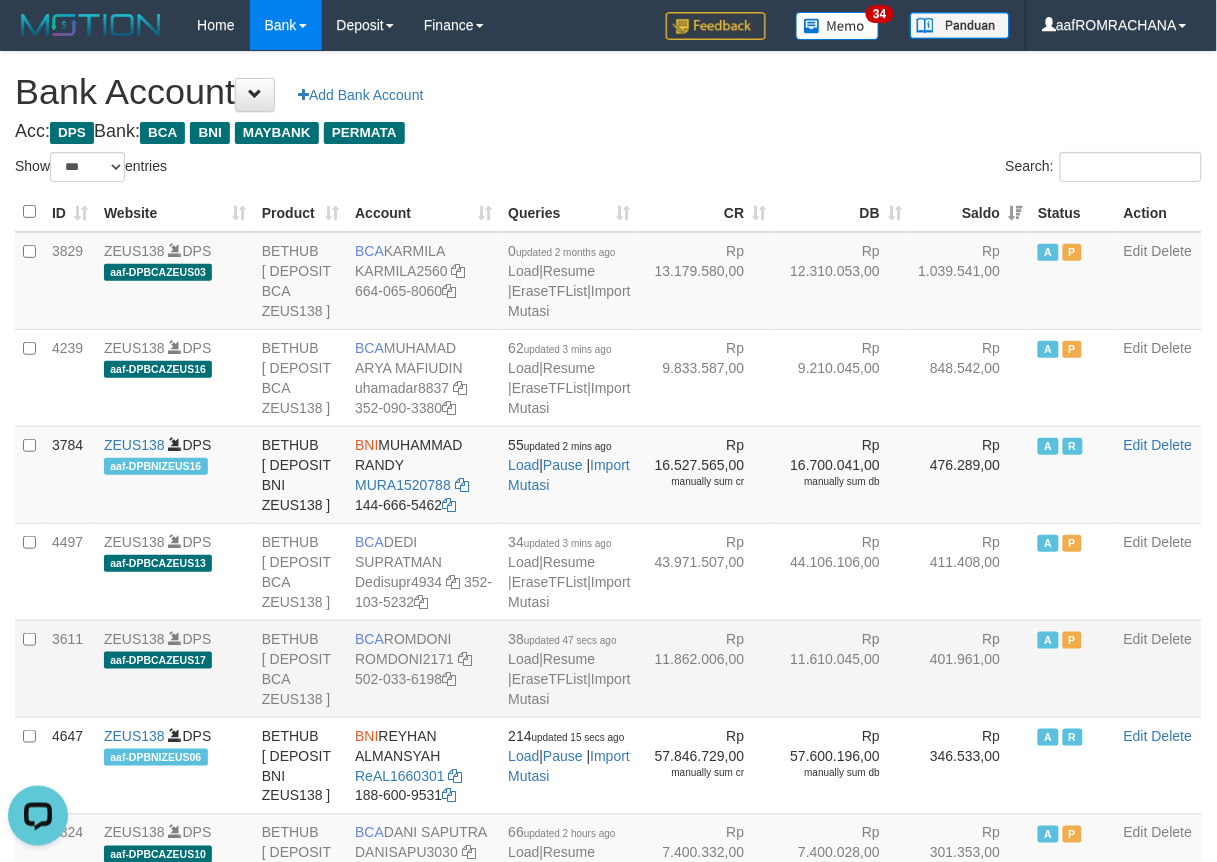 scroll, scrollTop: 0, scrollLeft: 0, axis: both 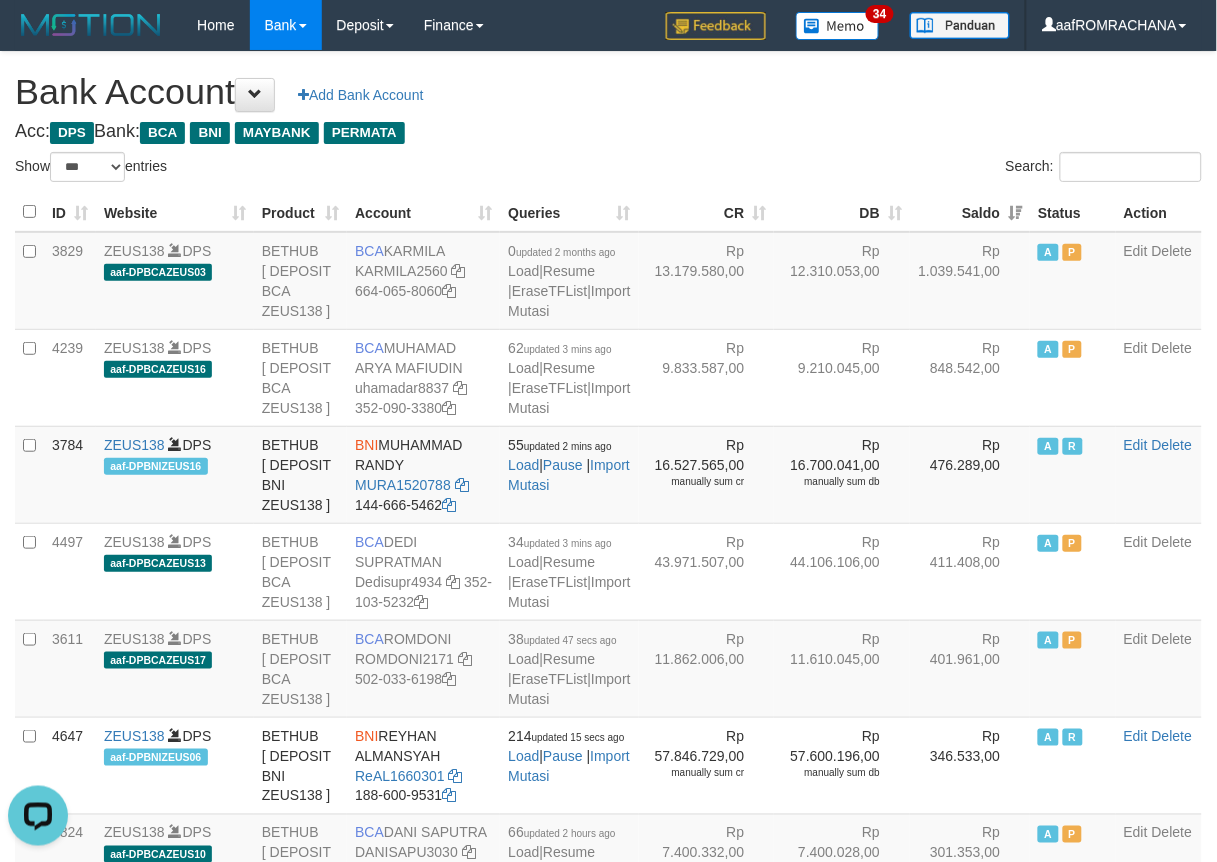 click on "Bank Account
Add Bank Account" at bounding box center (608, 92) 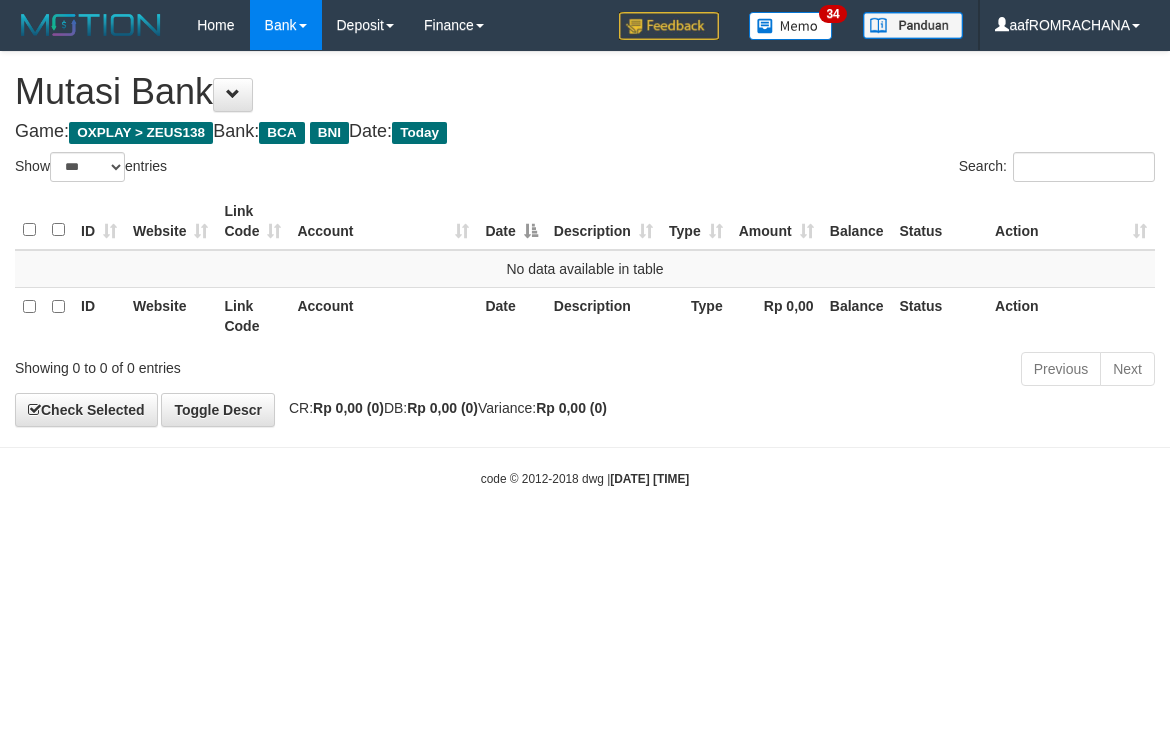 select on "***" 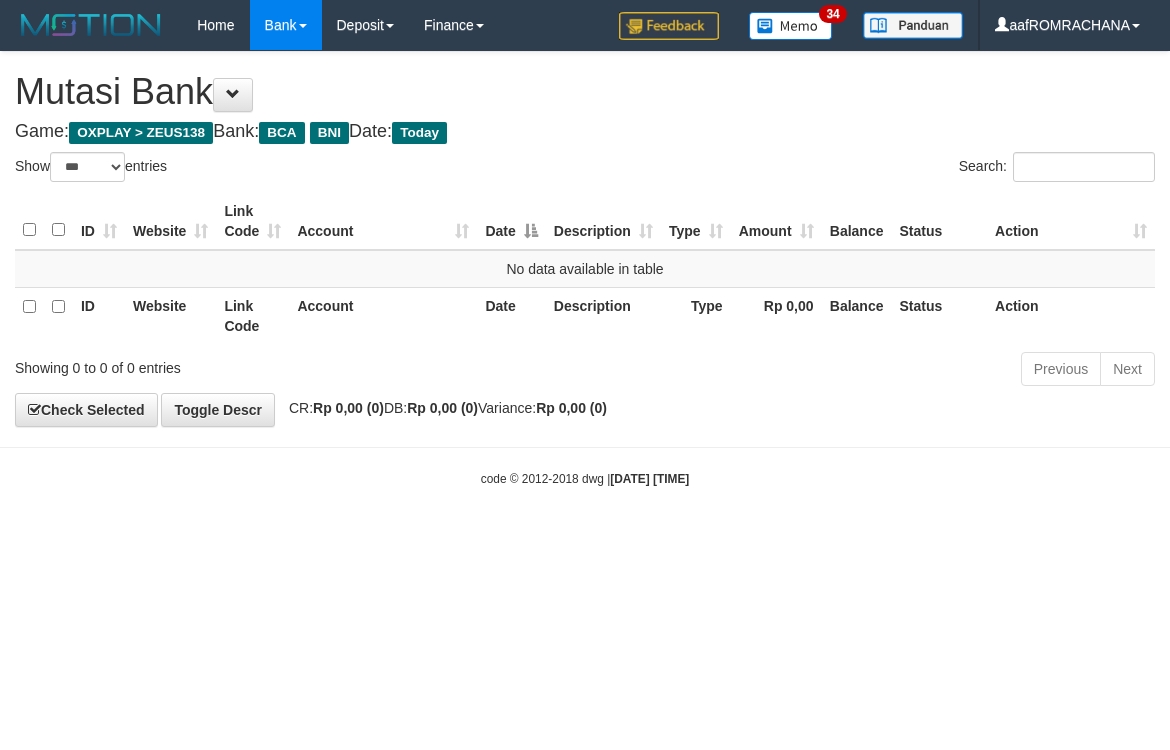 scroll, scrollTop: 0, scrollLeft: 0, axis: both 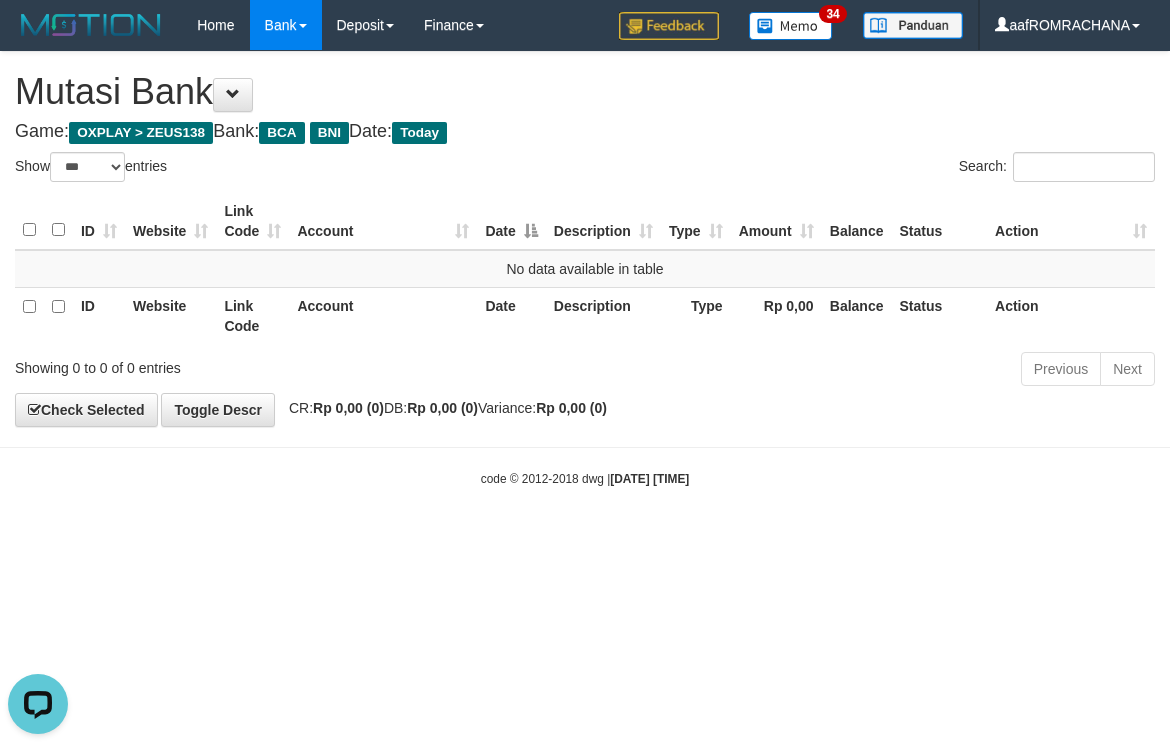 click on "Toggle navigation
Home
Bank
Account List
Load
By Website
Group
[OXPLAY]													ZEUS138
By Load Group (DPS)" at bounding box center [585, 269] 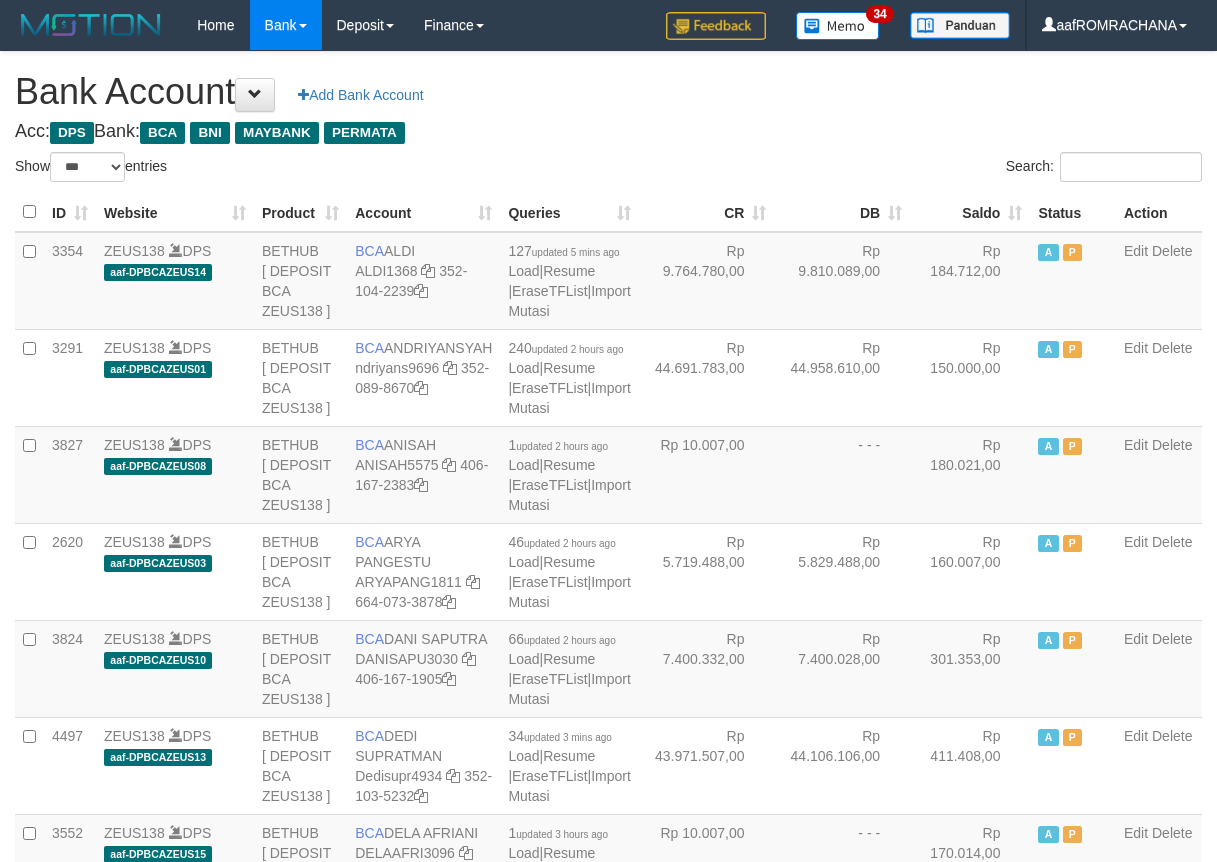 select on "***" 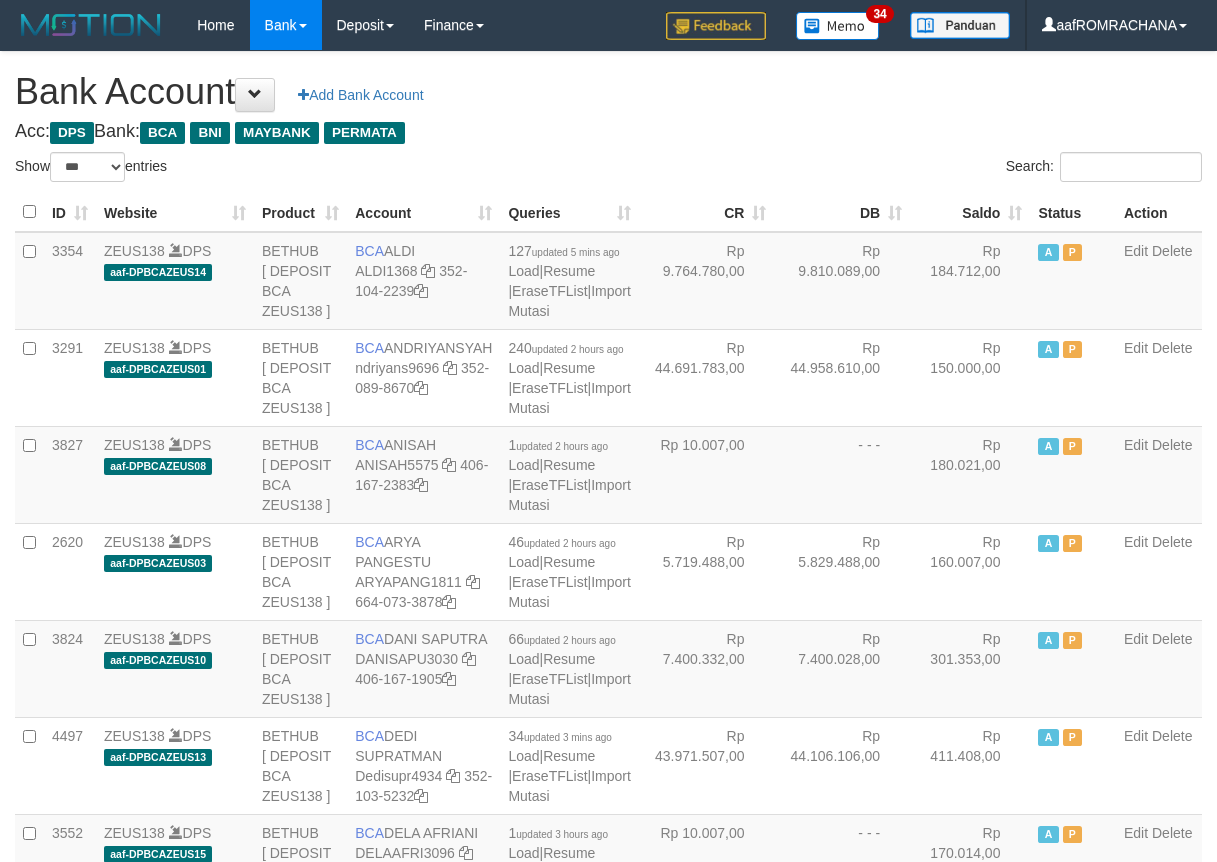scroll, scrollTop: 0, scrollLeft: 0, axis: both 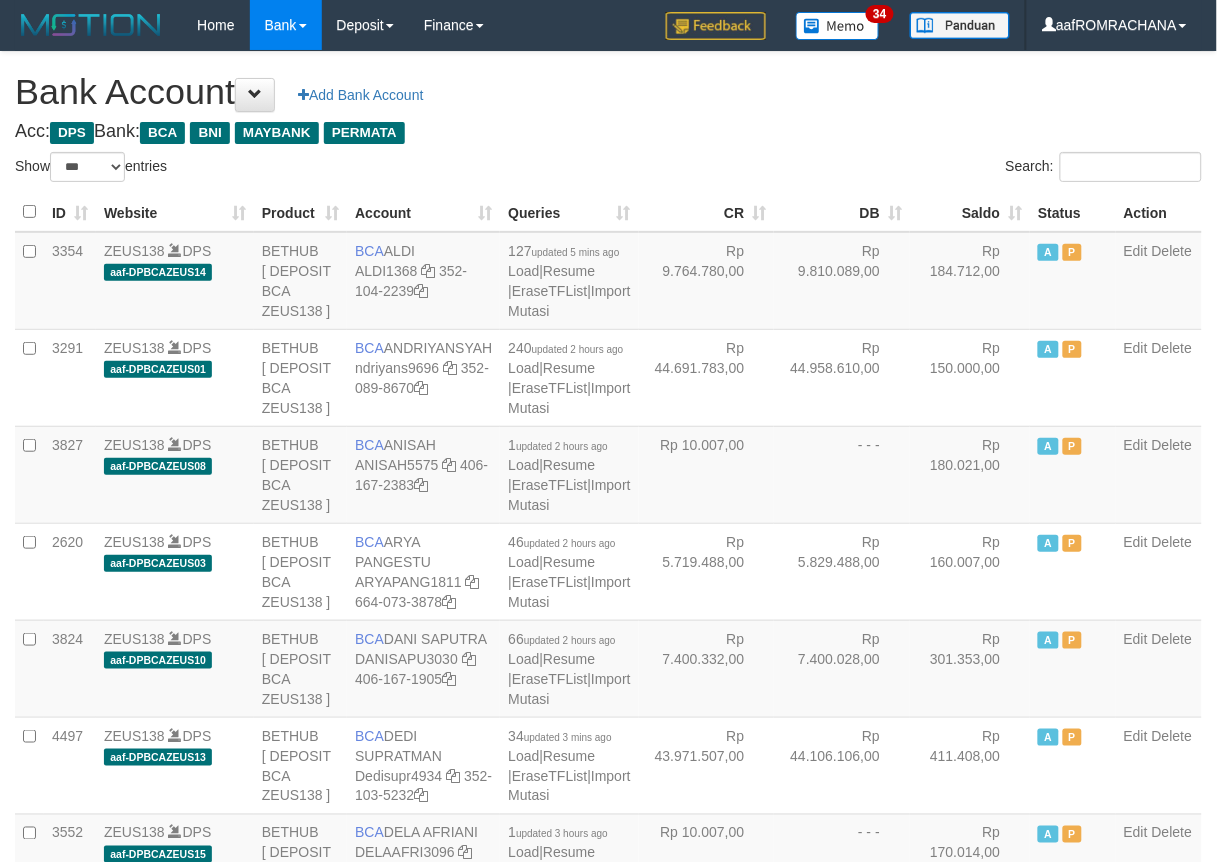 click on "Saldo" at bounding box center [970, 212] 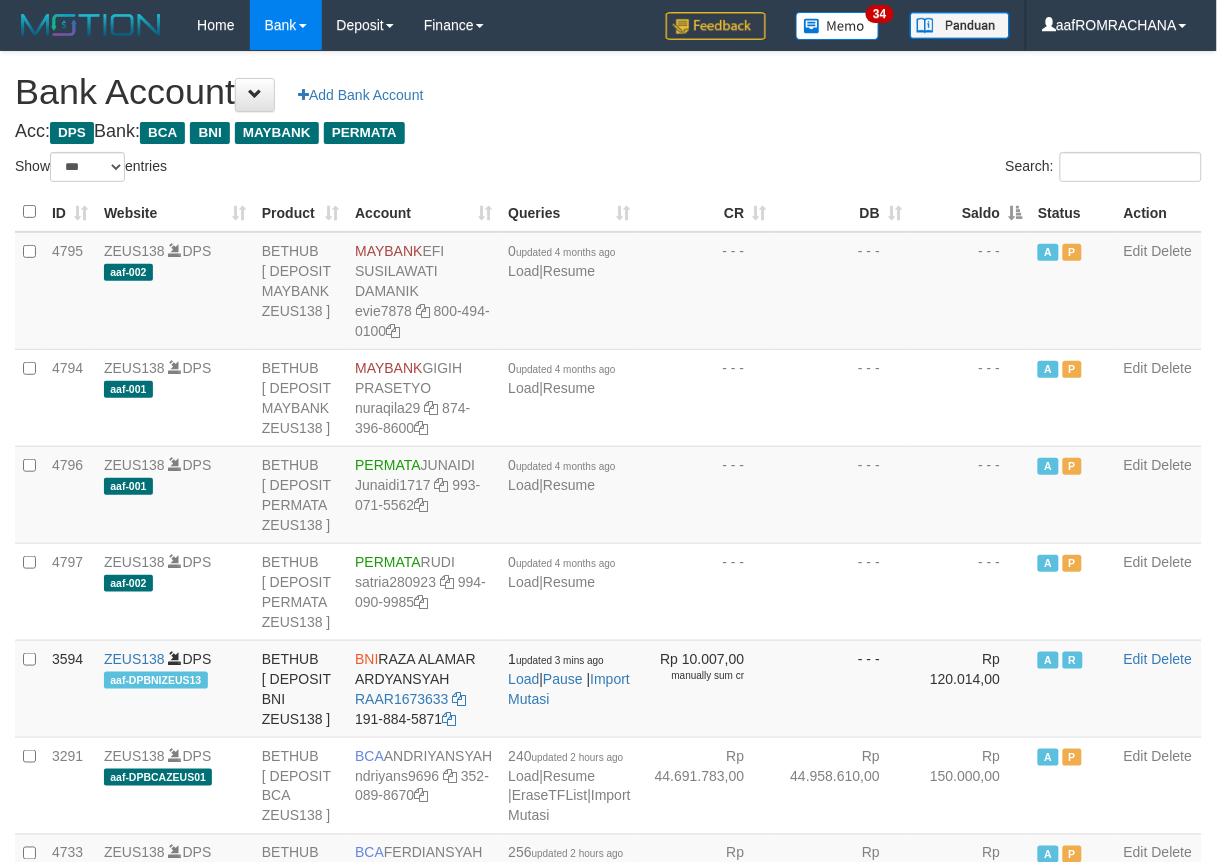 click on "Saldo" at bounding box center [970, 212] 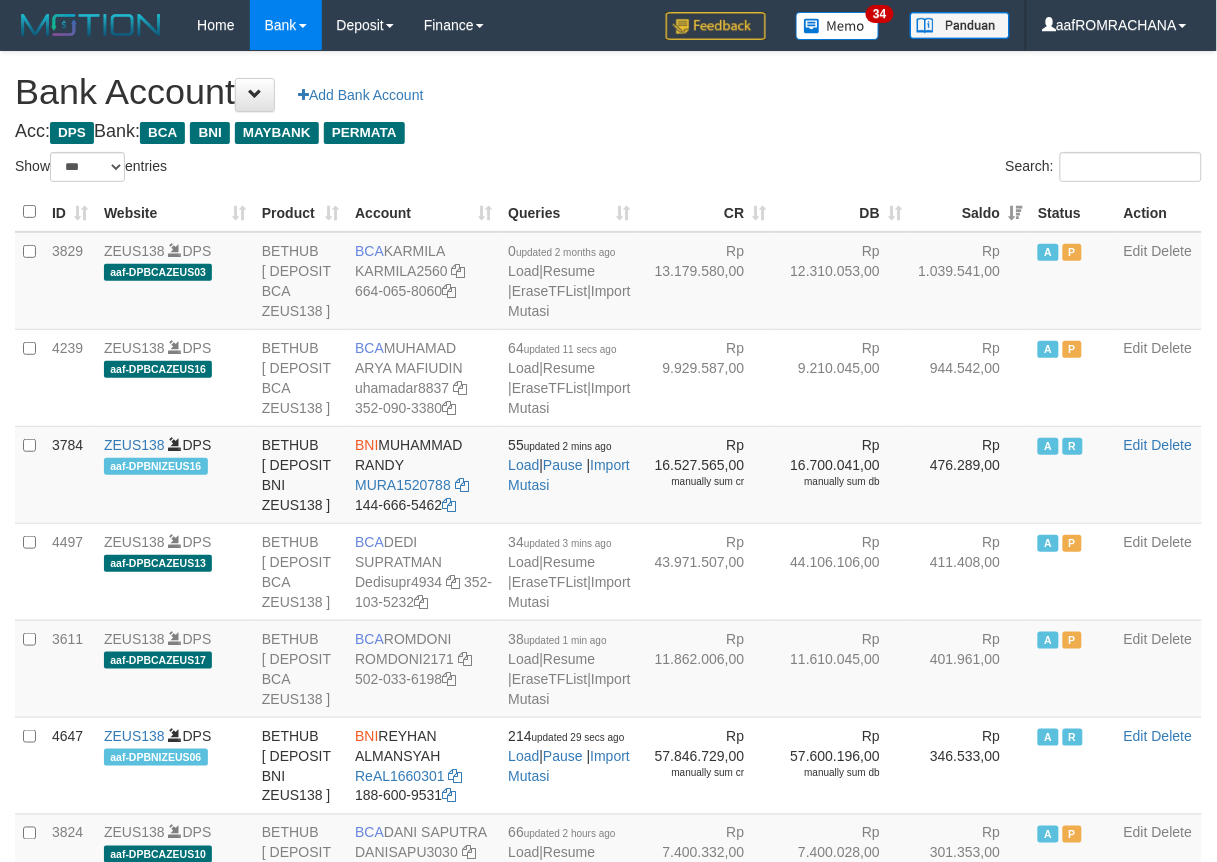 click on "Saldo" at bounding box center (970, 212) 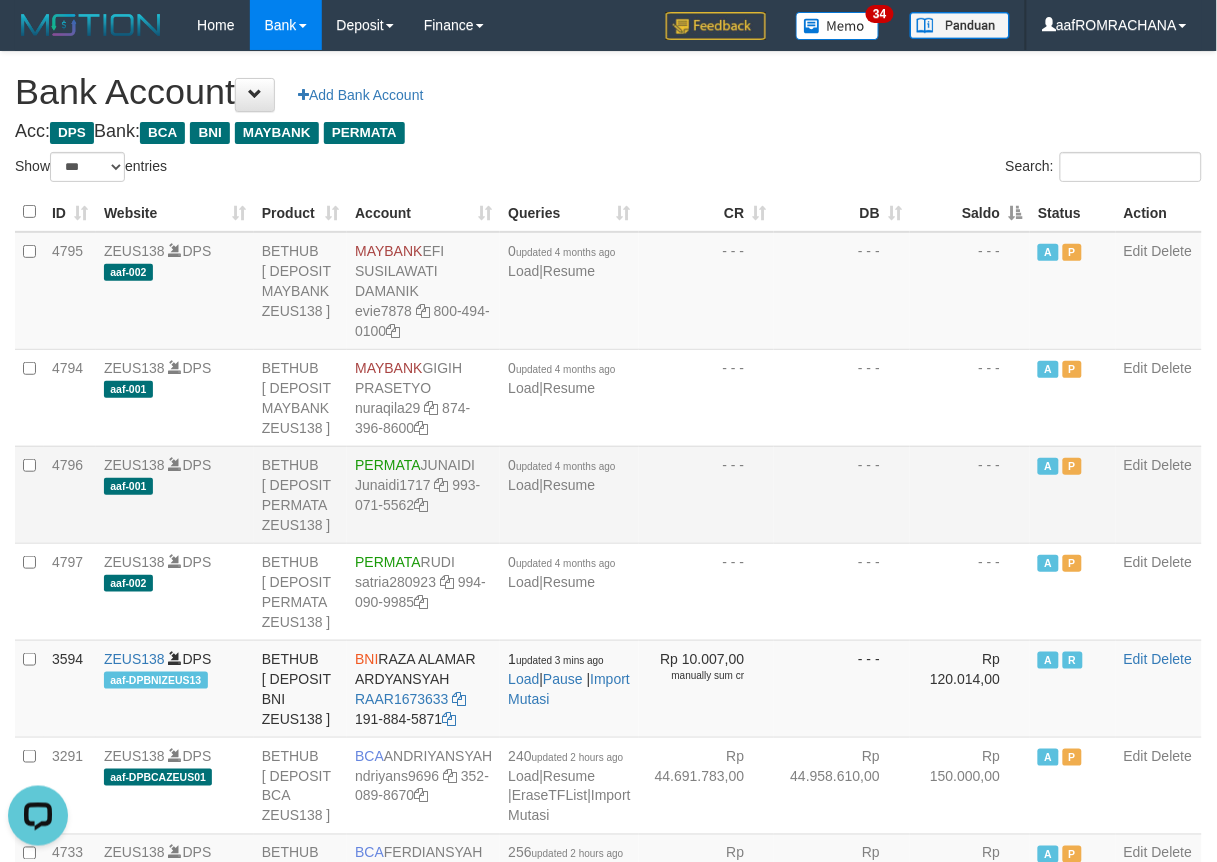 scroll, scrollTop: 0, scrollLeft: 0, axis: both 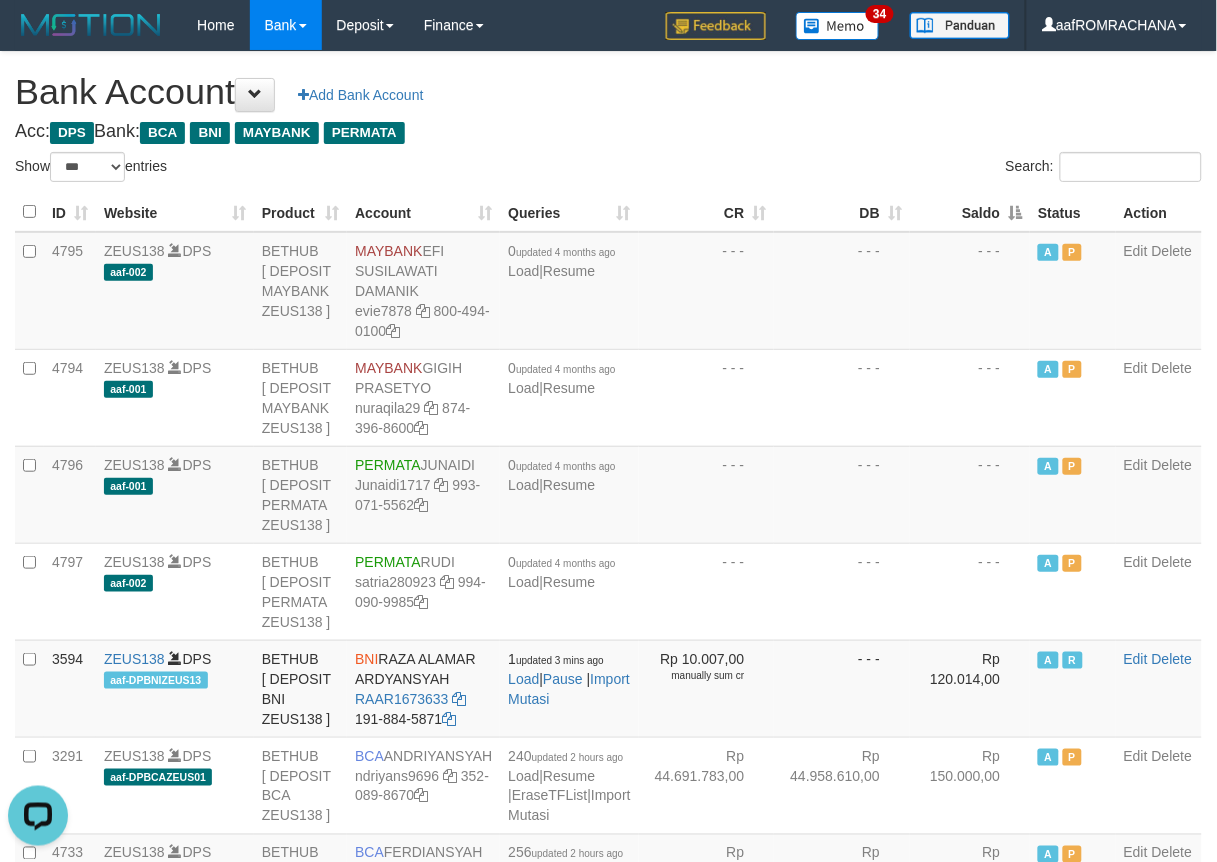 click on "**********" at bounding box center [608, 2047] 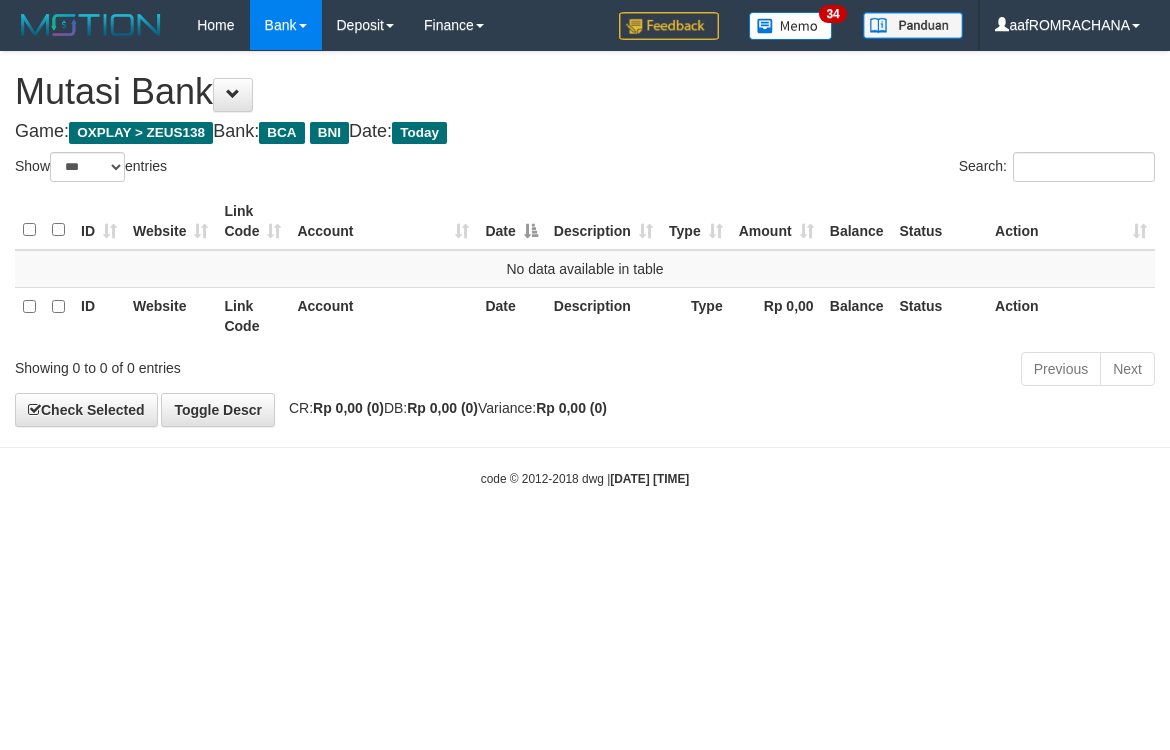 select on "***" 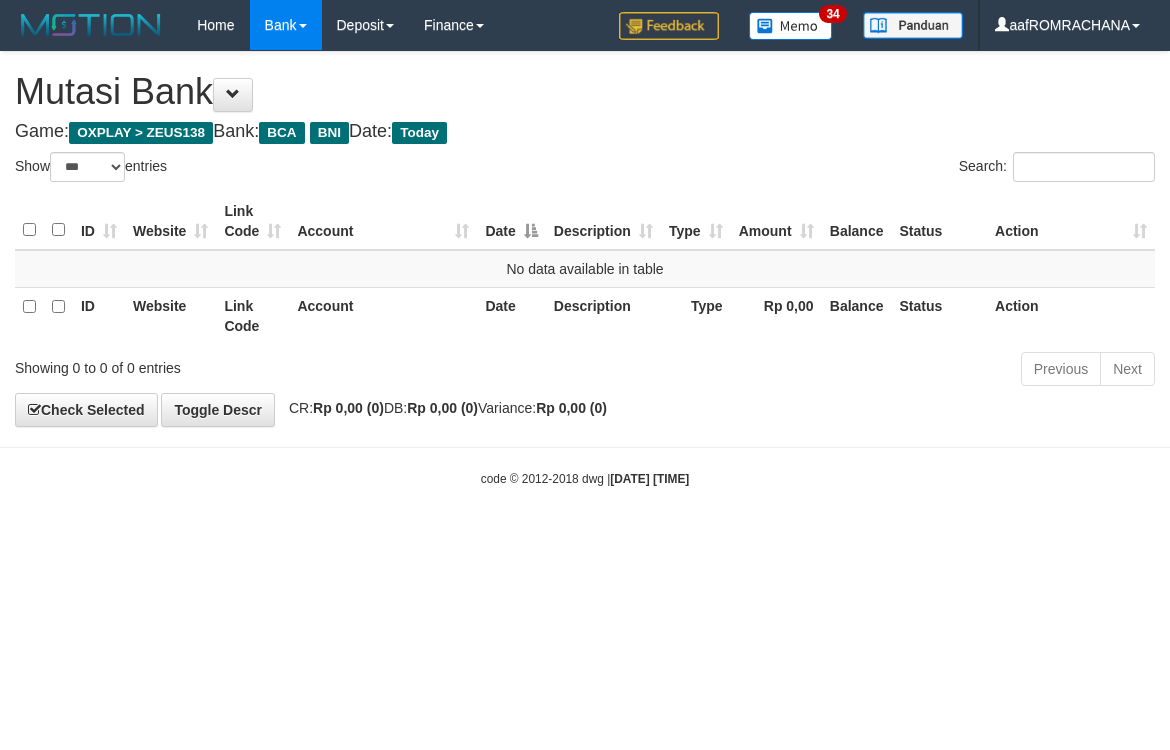 scroll, scrollTop: 0, scrollLeft: 0, axis: both 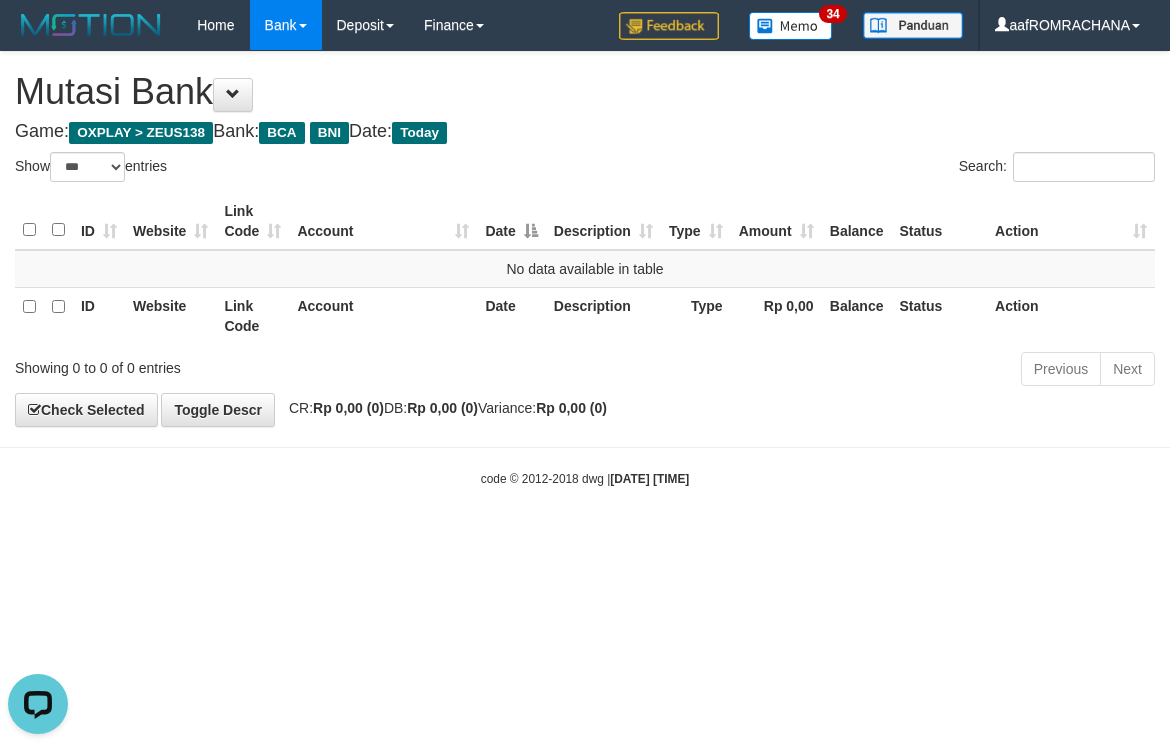 click on "Toggle navigation
Home
Bank
Account List
Load
By Website
Group
[OXPLAY]													ZEUS138
By Load Group (DPS)
Sync" at bounding box center [585, 269] 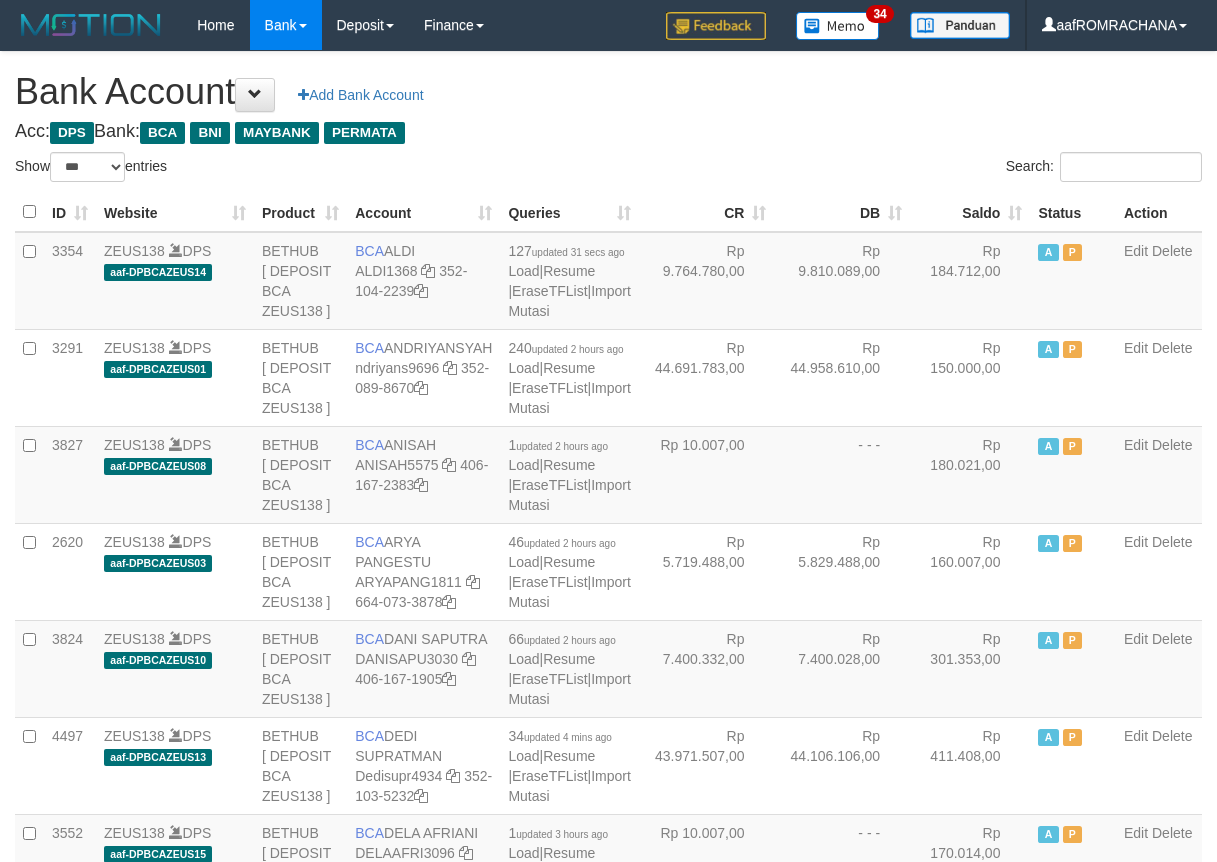 select on "***" 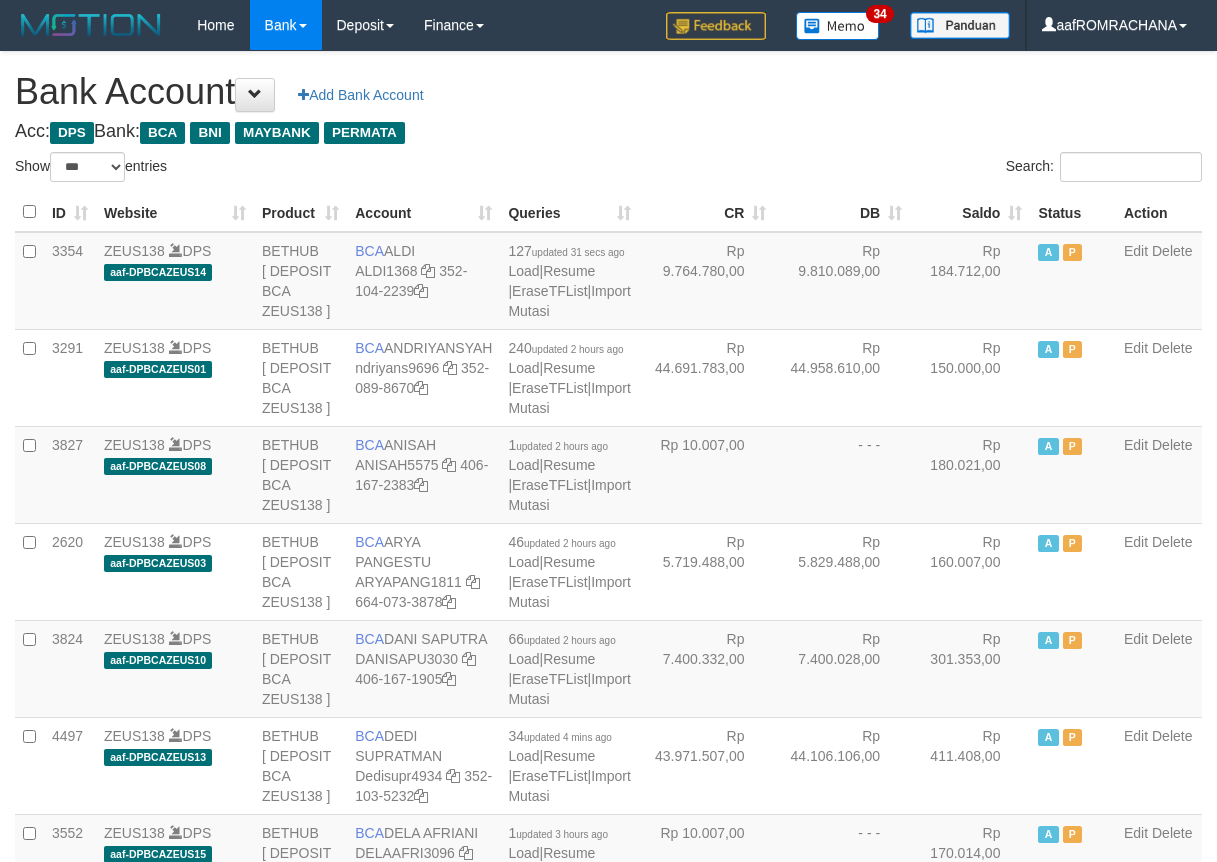scroll, scrollTop: 0, scrollLeft: 0, axis: both 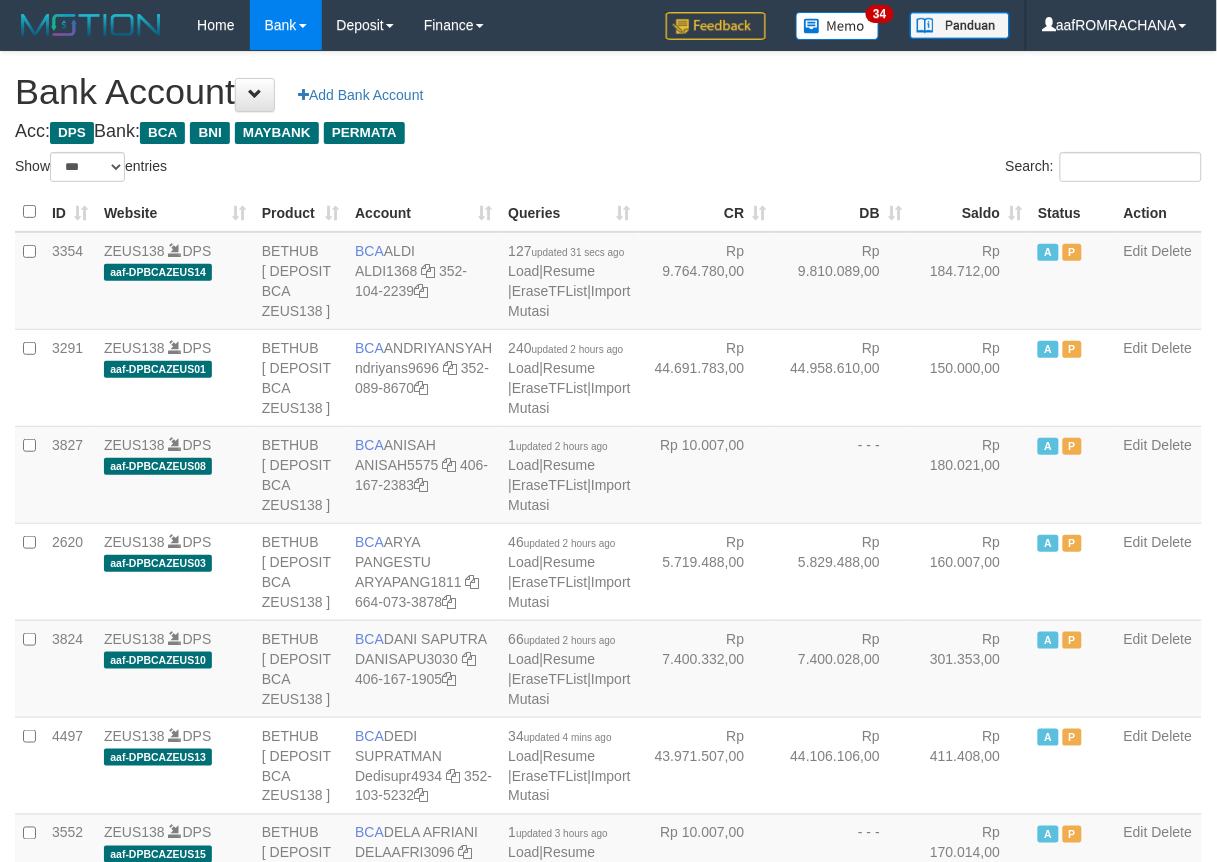 click on "Saldo" at bounding box center [970, 212] 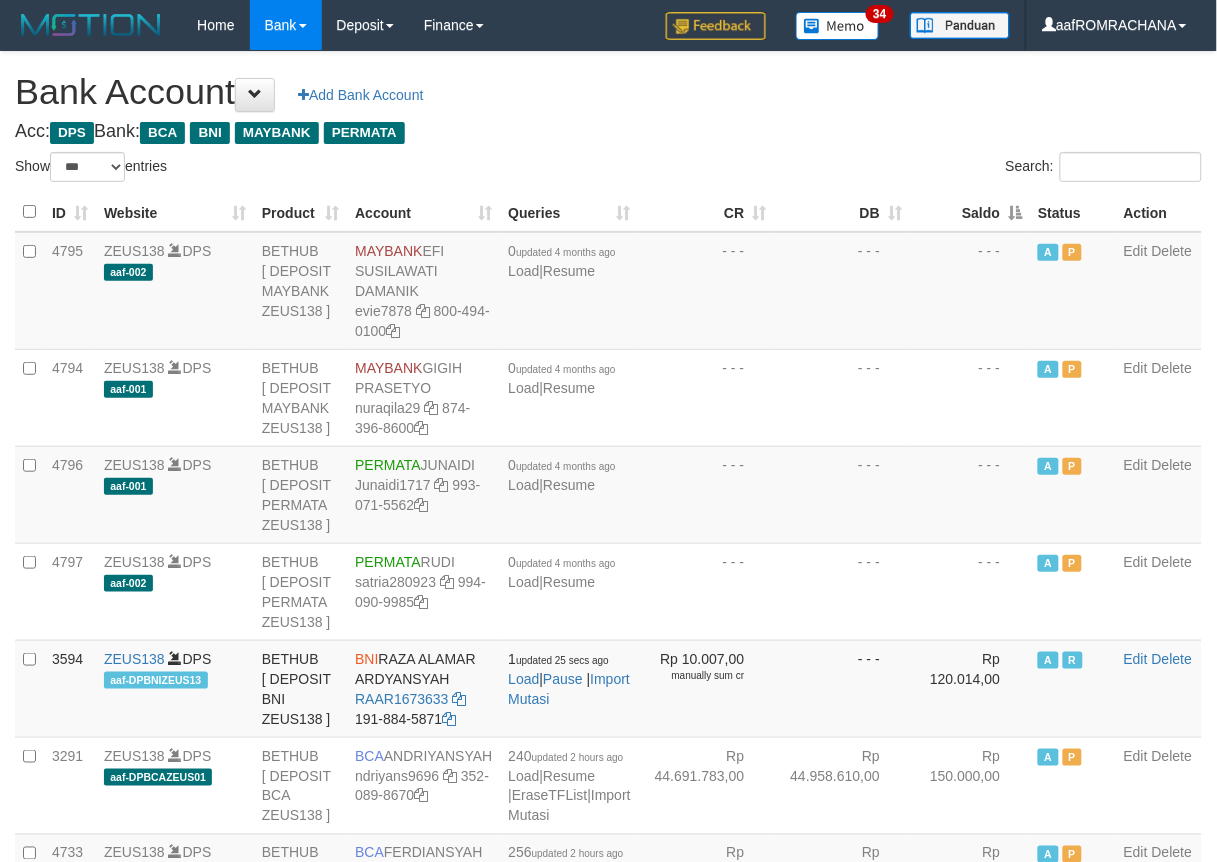 click on "Saldo" at bounding box center [970, 212] 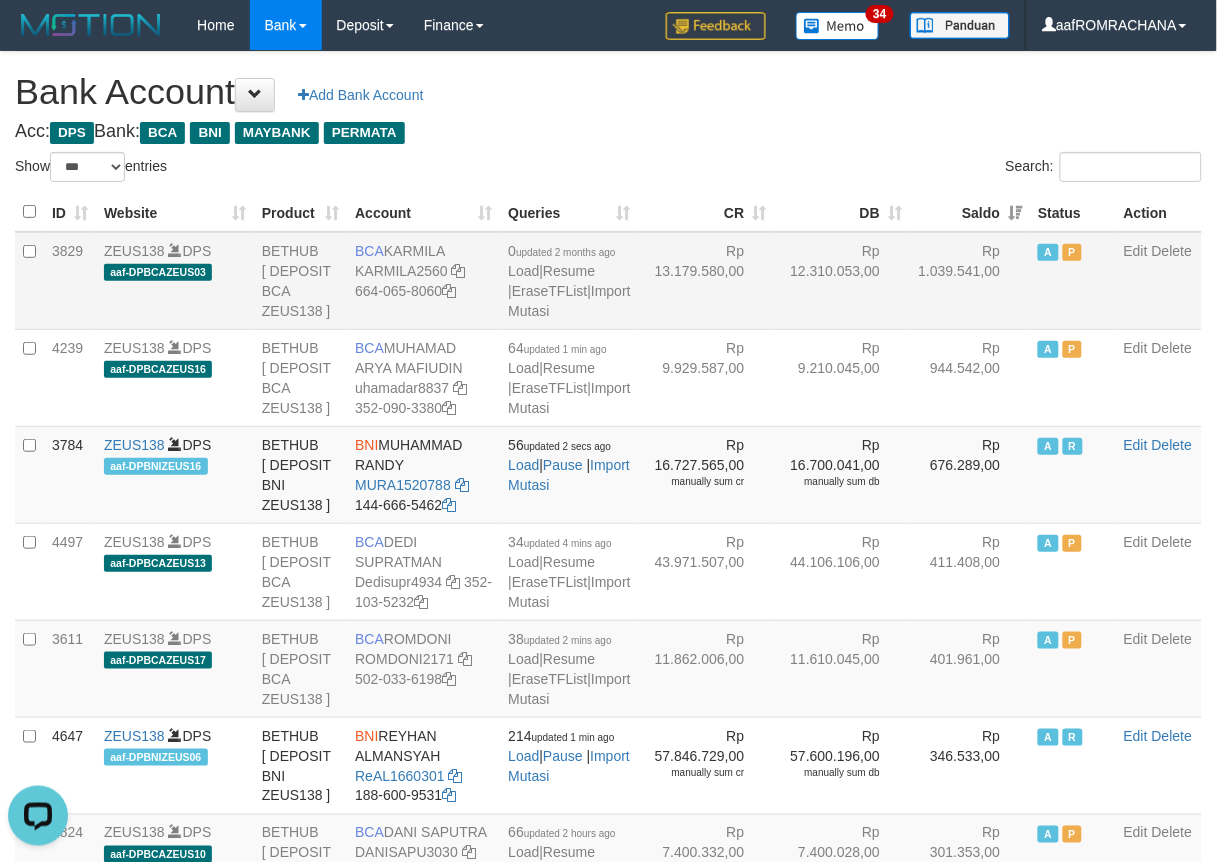 scroll, scrollTop: 0, scrollLeft: 0, axis: both 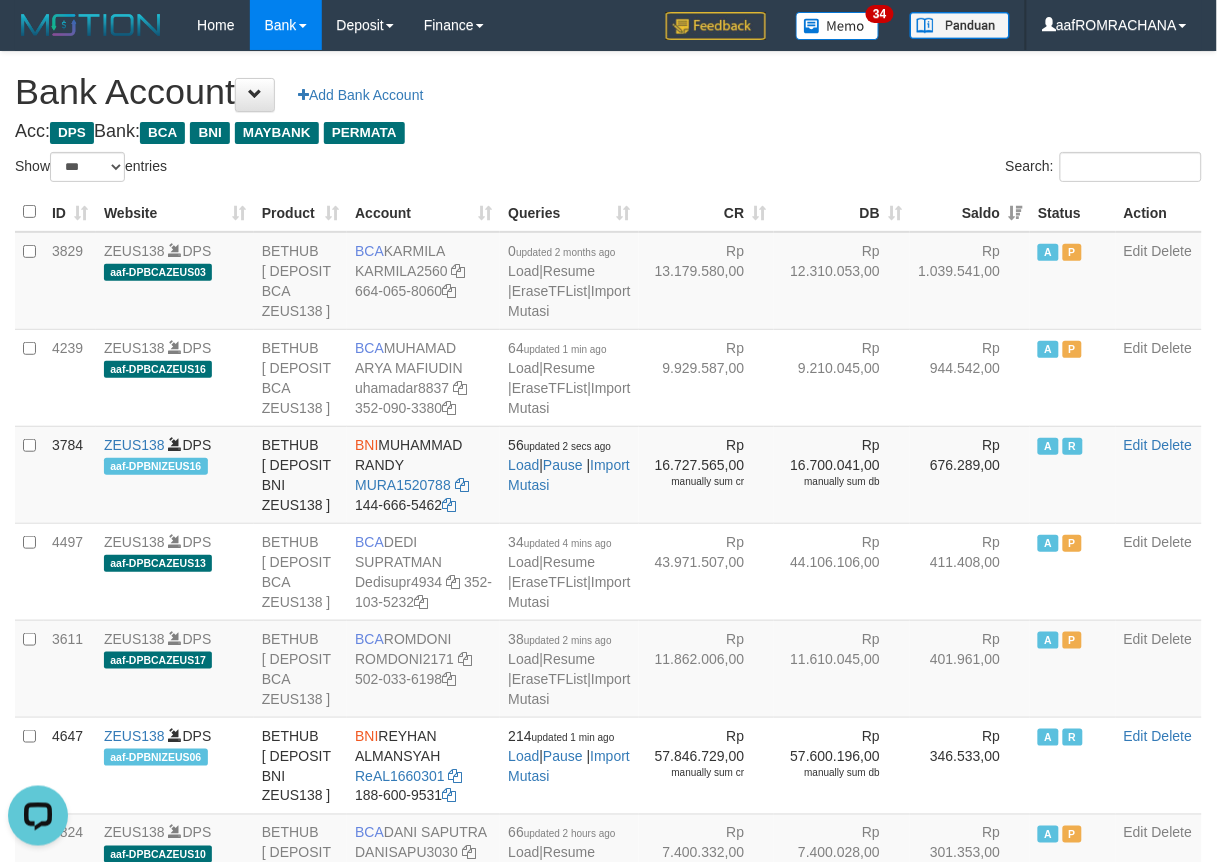 click on "**********" at bounding box center (608, 2047) 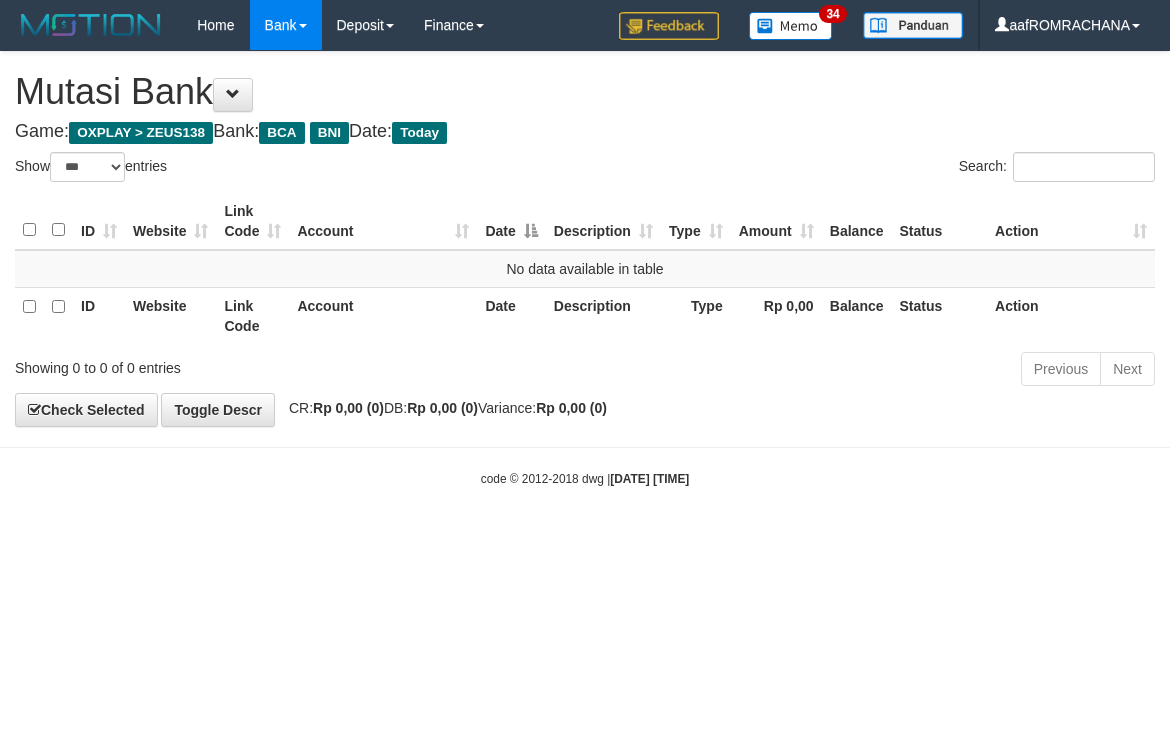 select on "***" 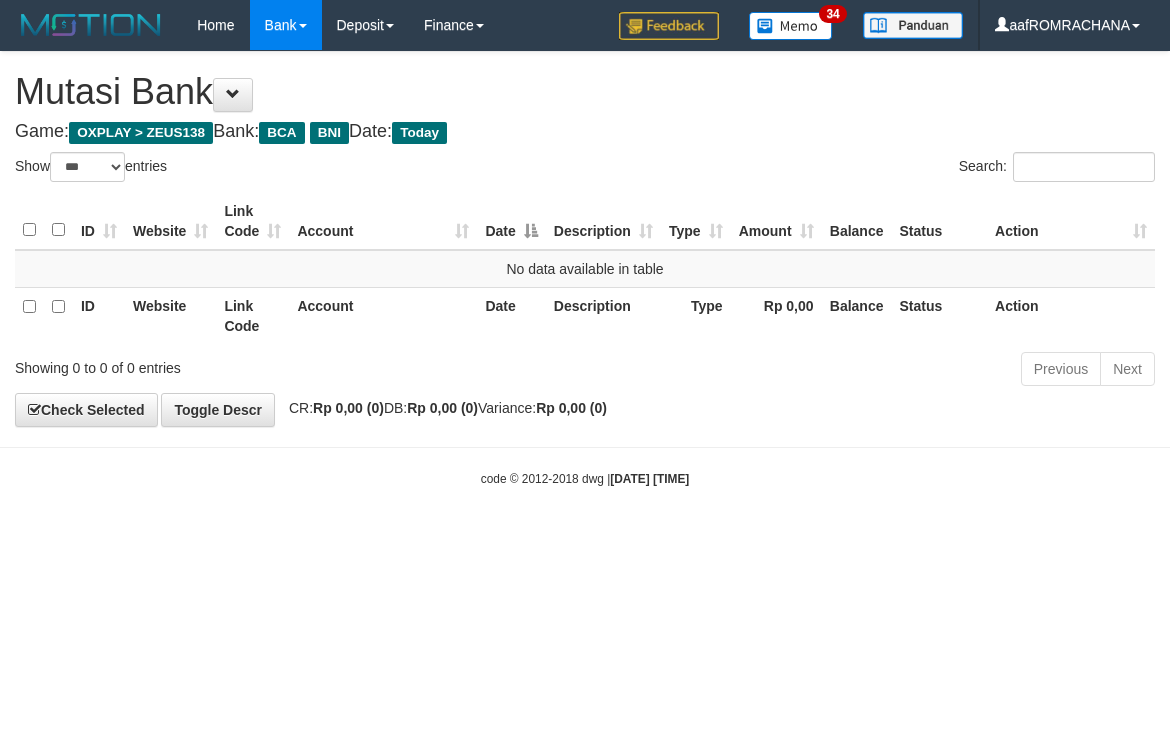 scroll, scrollTop: 0, scrollLeft: 0, axis: both 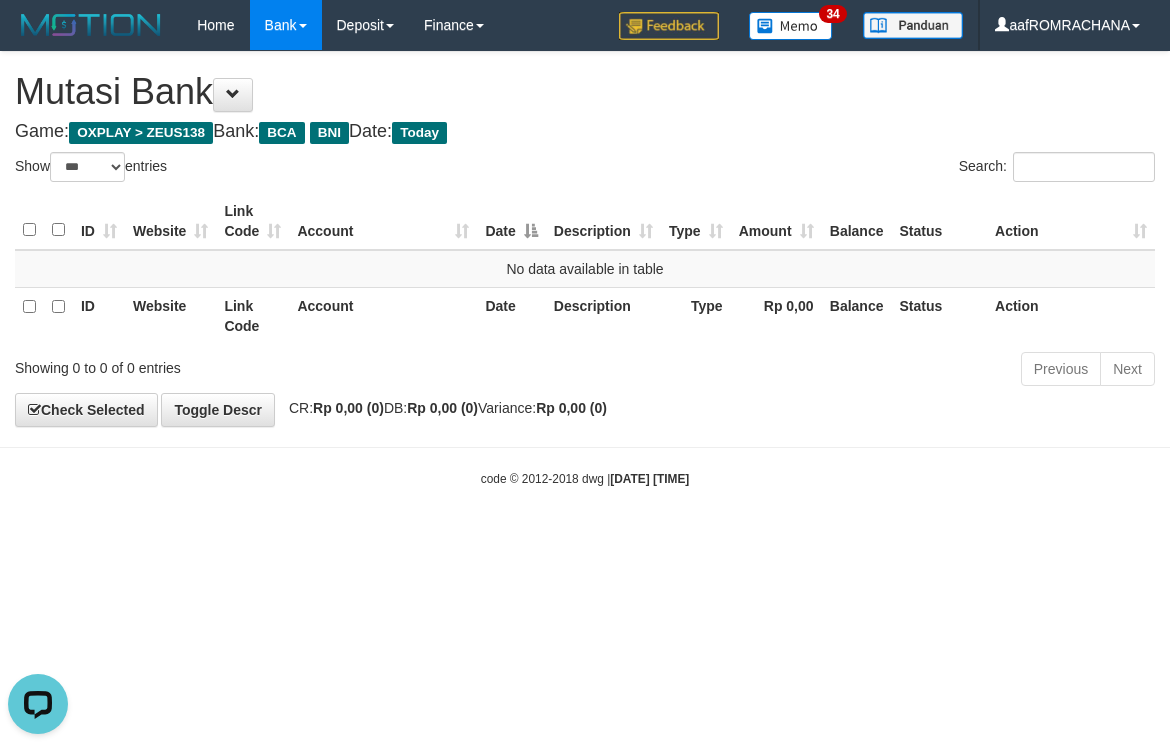 click on "Toggle navigation
Home
Bank
Account List
Load
By Website
Group
[OXPLAY]													ZEUS138
By Load Group (DPS)
Sync" at bounding box center (585, 269) 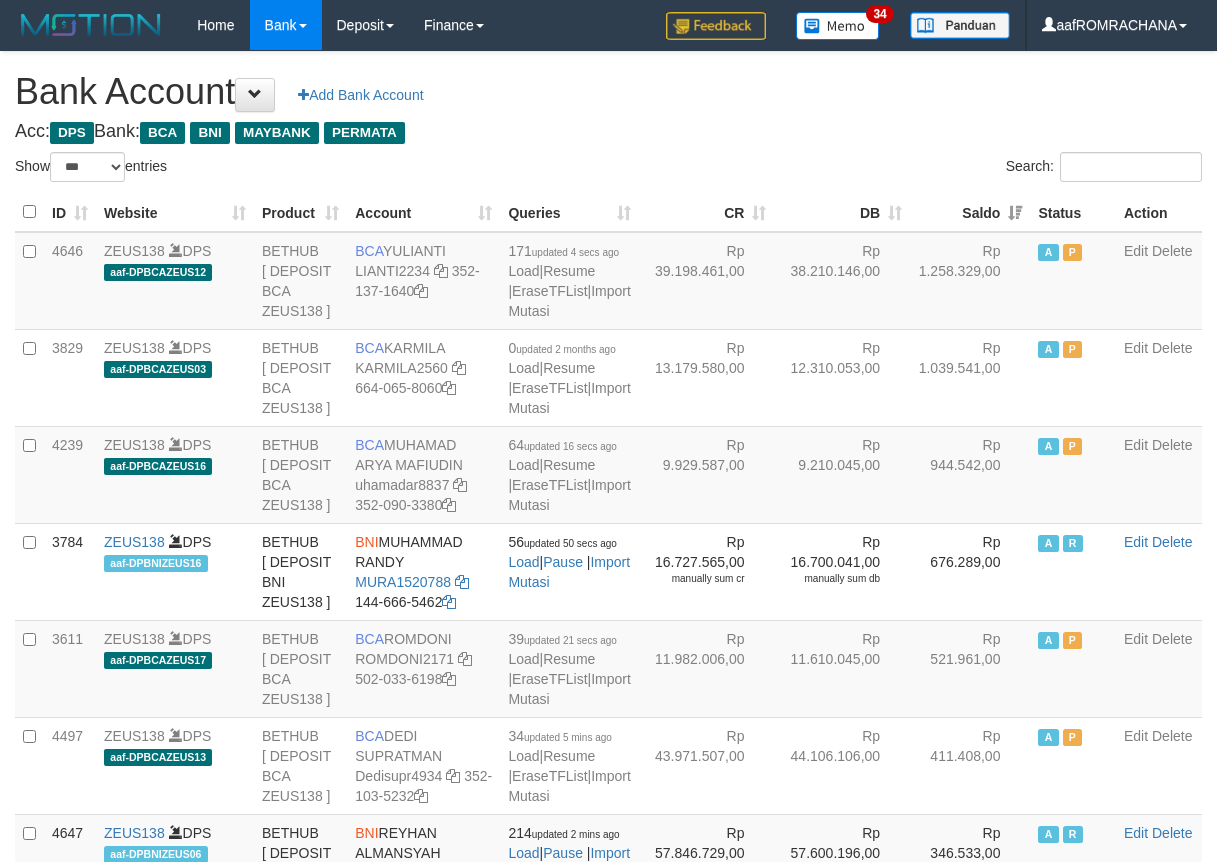 select on "***" 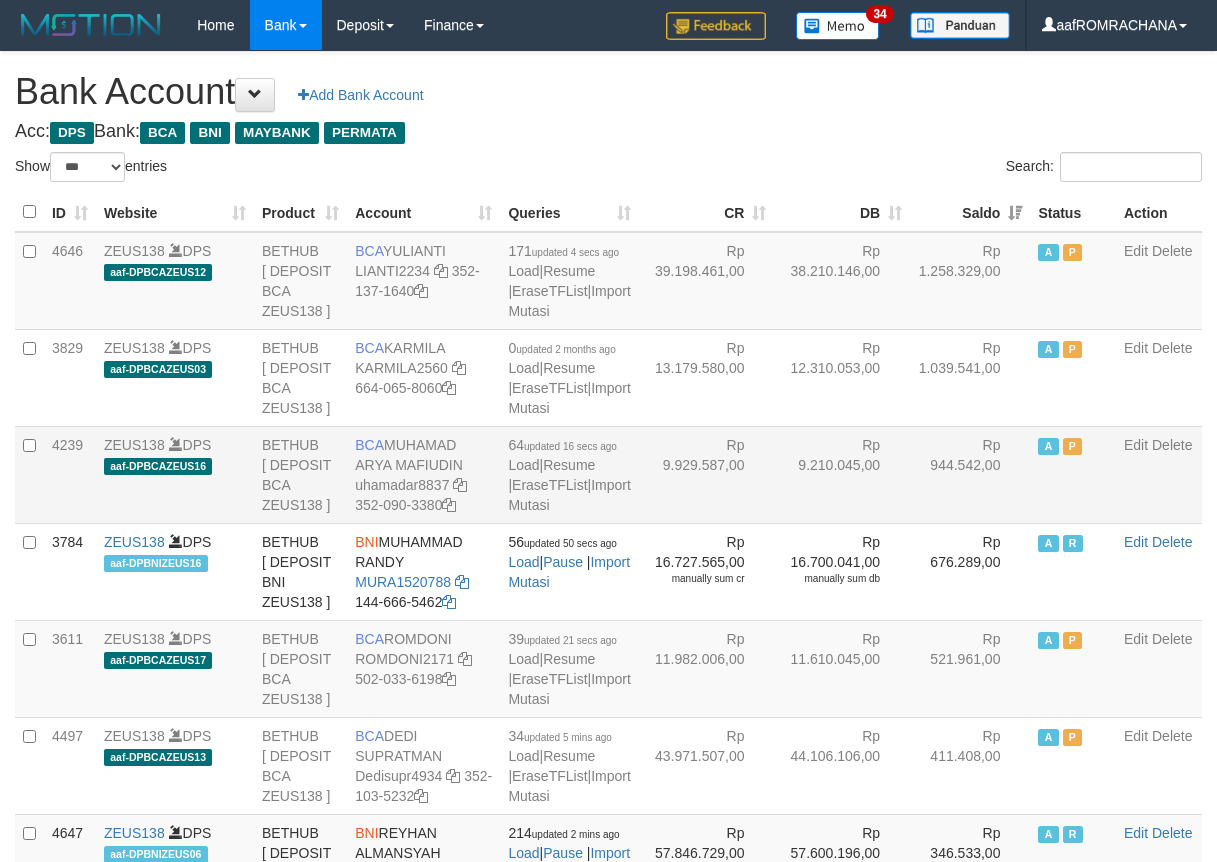 scroll, scrollTop: 0, scrollLeft: 0, axis: both 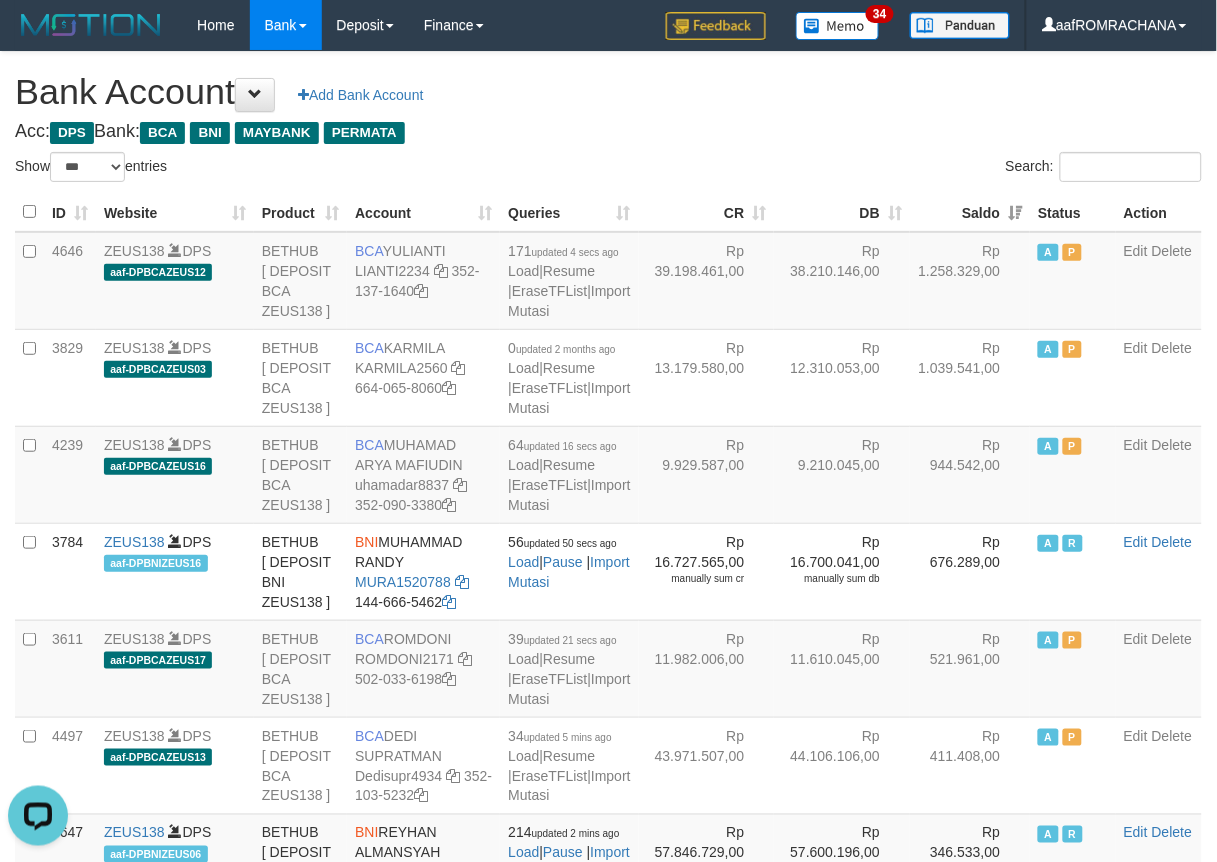 click on "Bank Account
Add Bank Account" at bounding box center (608, 92) 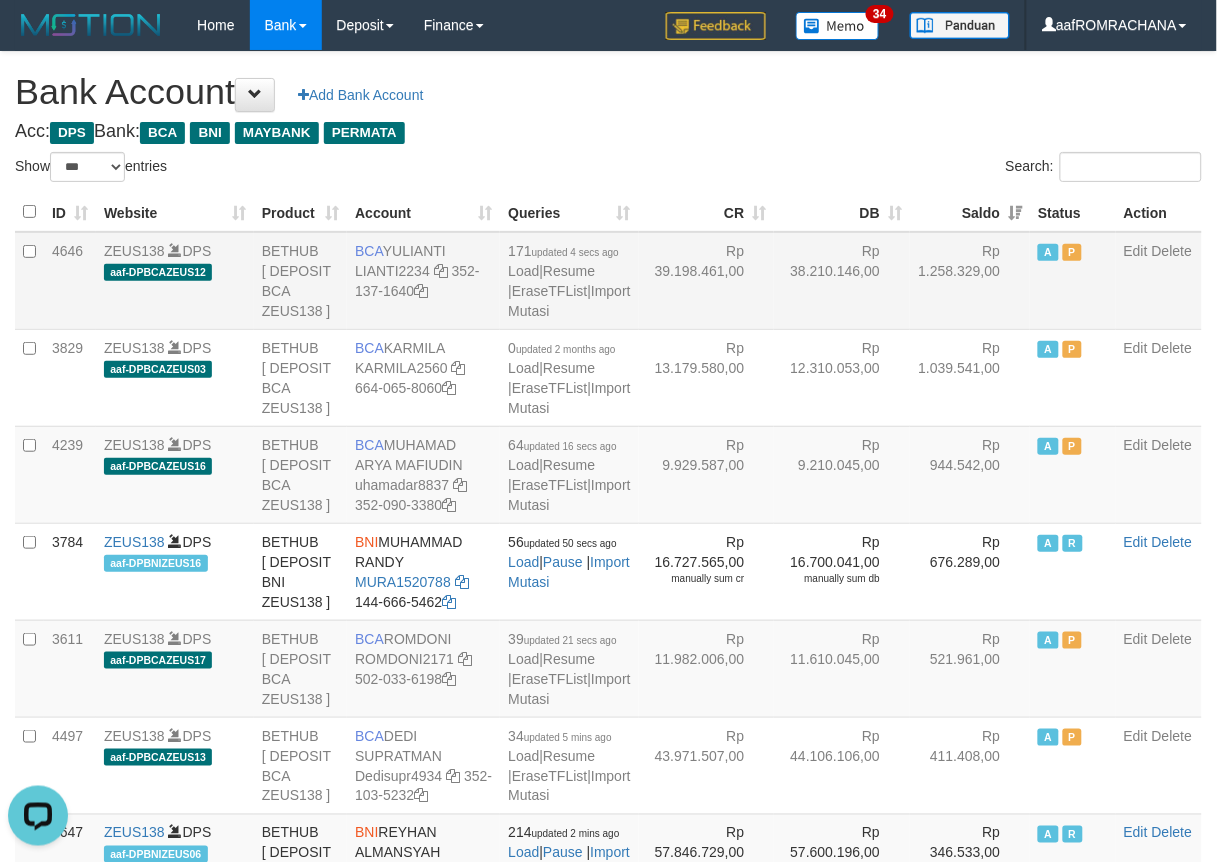drag, startPoint x: 380, startPoint y: 245, endPoint x: 467, endPoint y: 247, distance: 87.02299 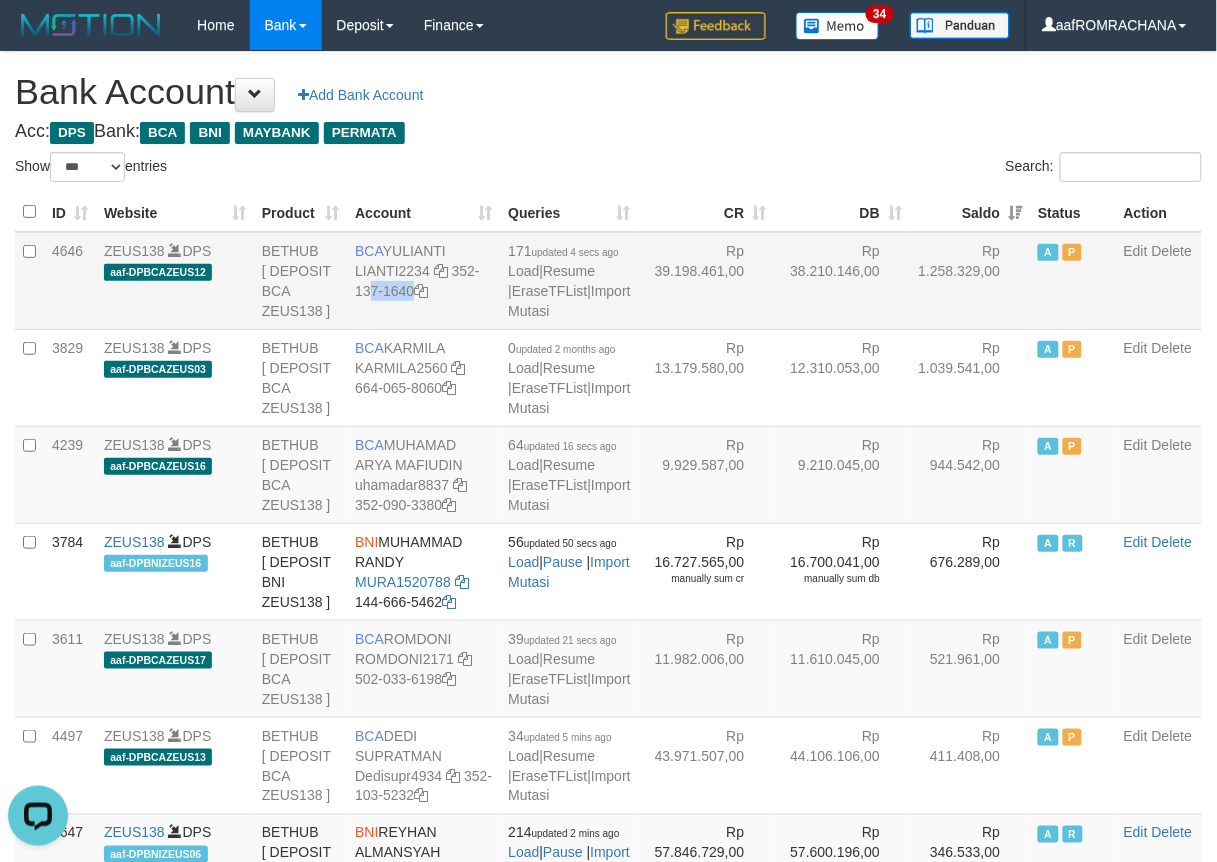 drag, startPoint x: 367, startPoint y: 293, endPoint x: 450, endPoint y: 307, distance: 84.17244 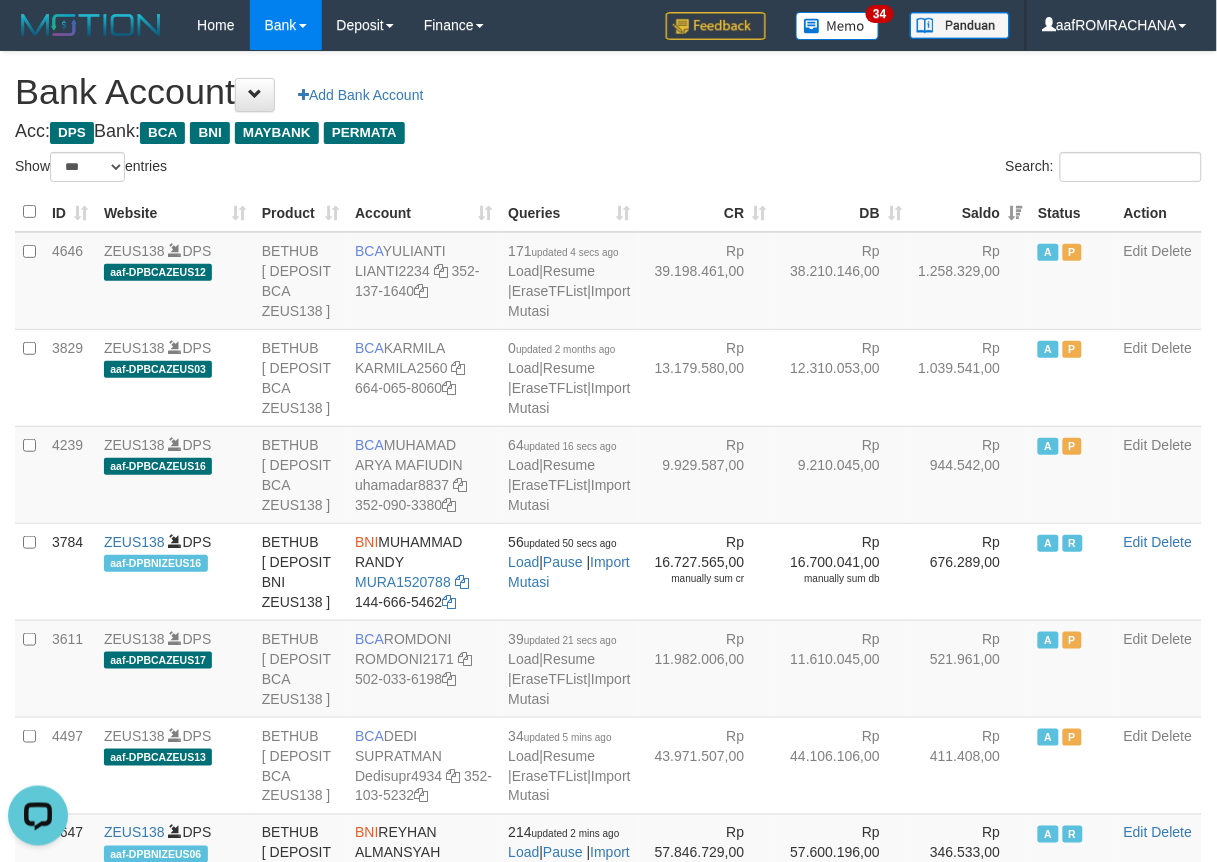 click on "**********" at bounding box center [608, 2047] 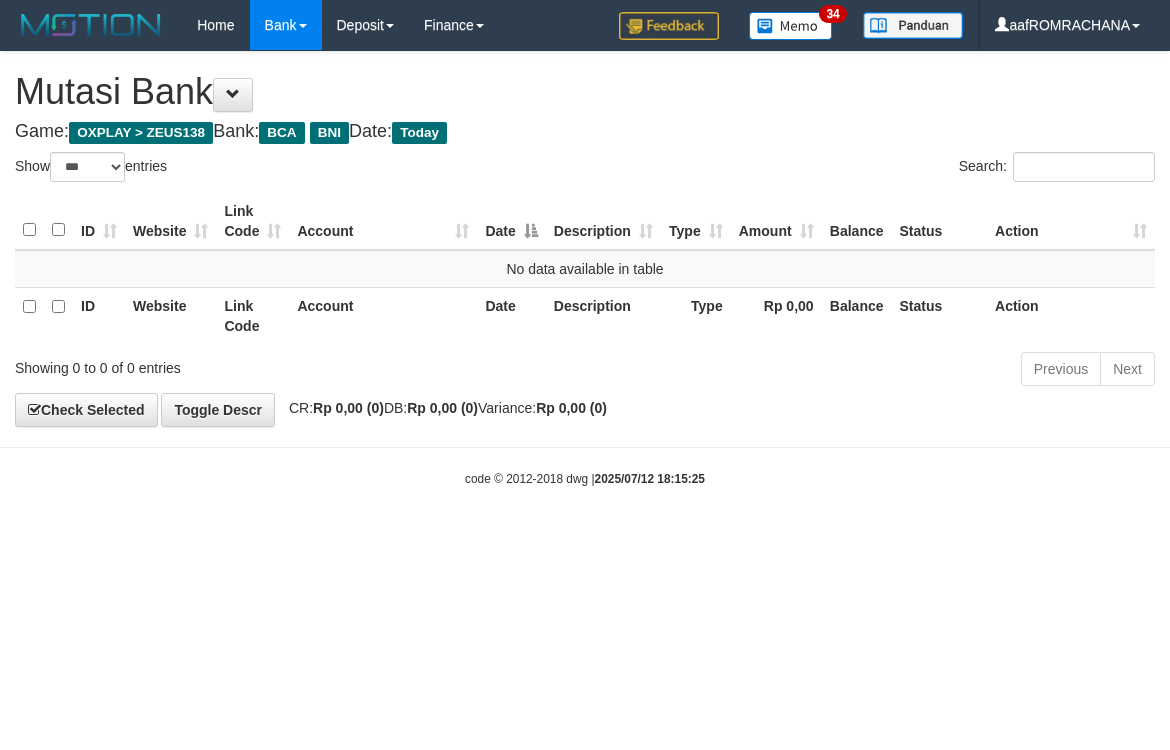 select on "***" 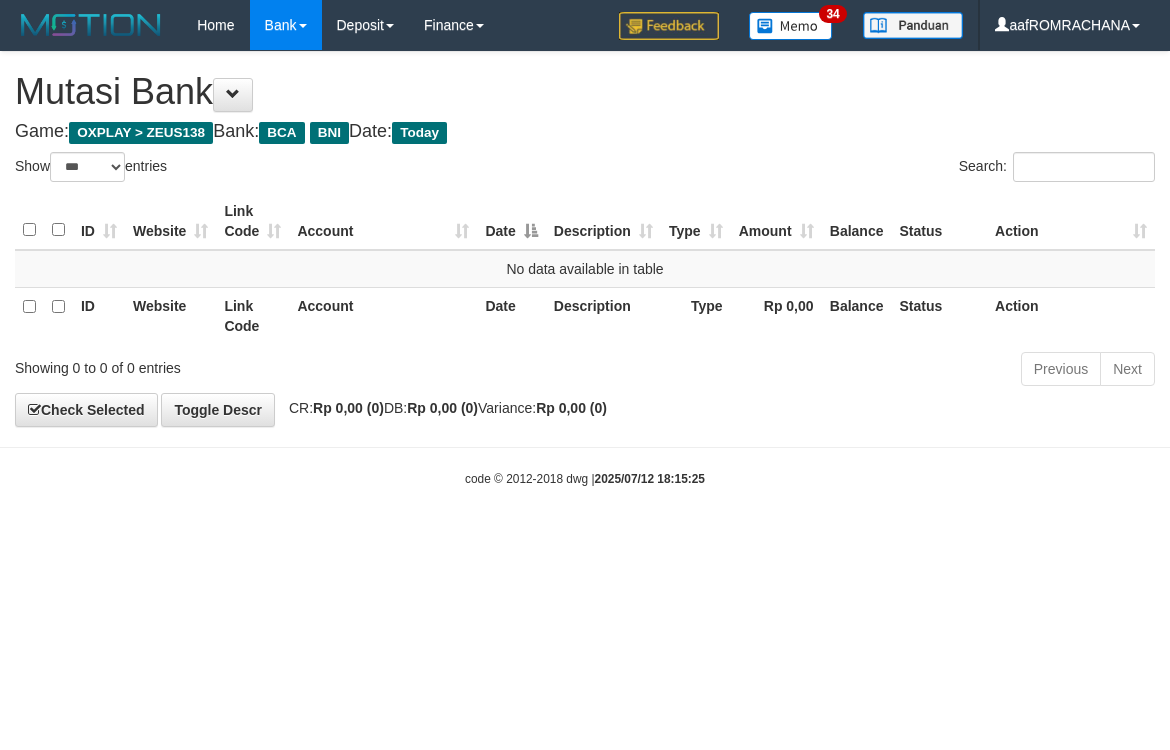 scroll, scrollTop: 0, scrollLeft: 0, axis: both 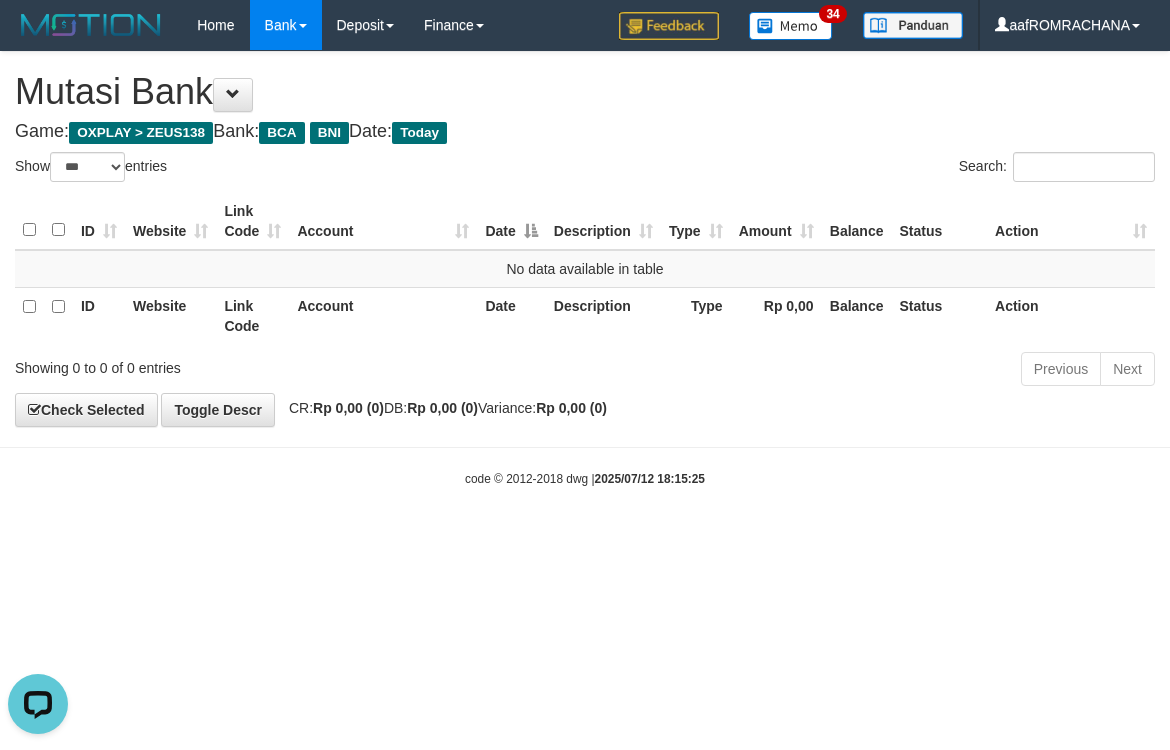 drag, startPoint x: 423, startPoint y: 640, endPoint x: 396, endPoint y: 656, distance: 31.38471 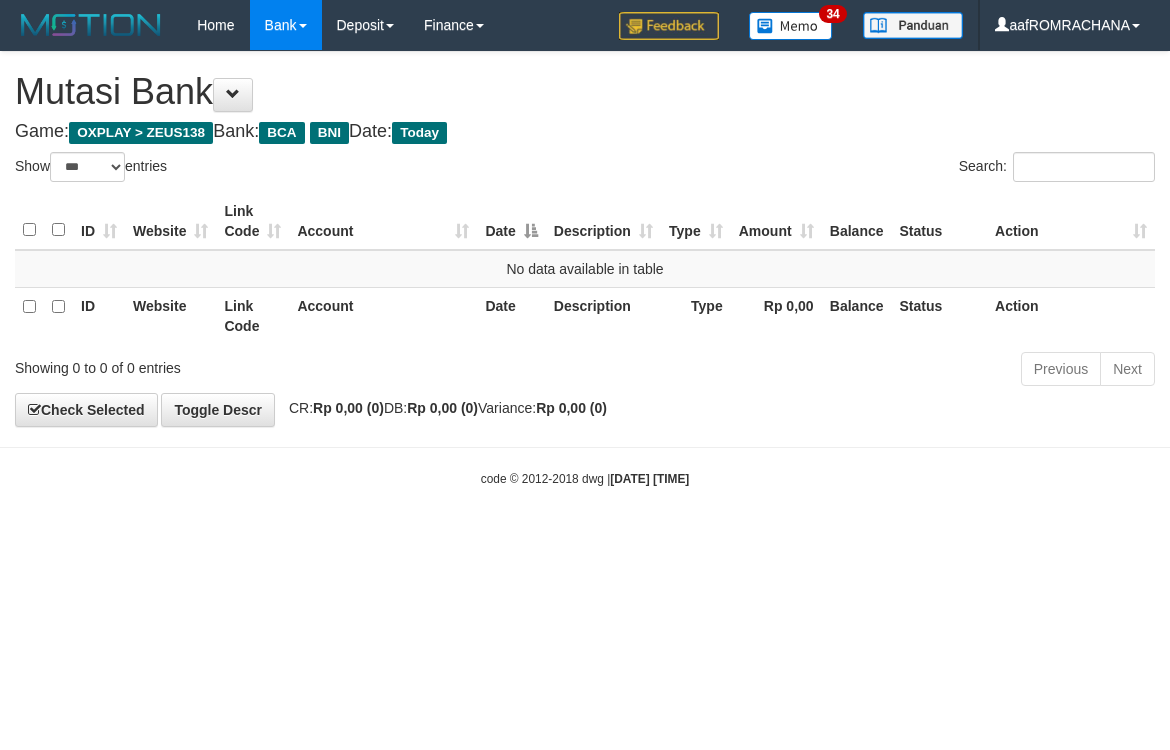 select on "***" 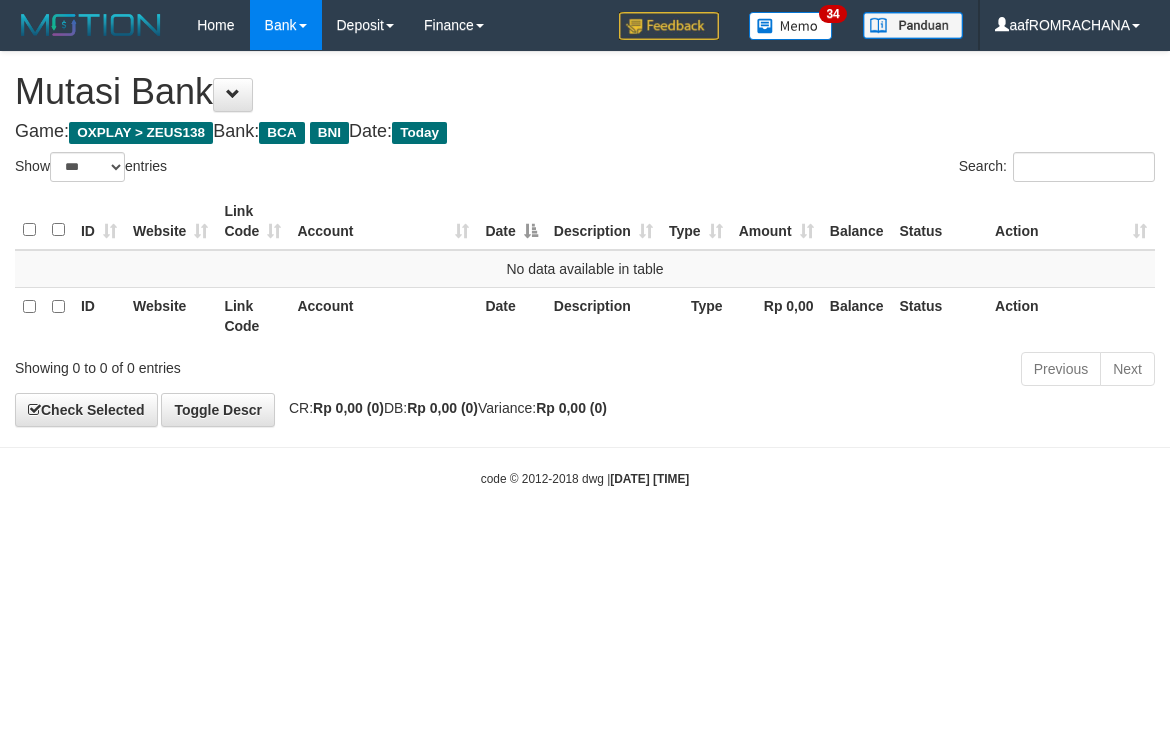 scroll, scrollTop: 0, scrollLeft: 0, axis: both 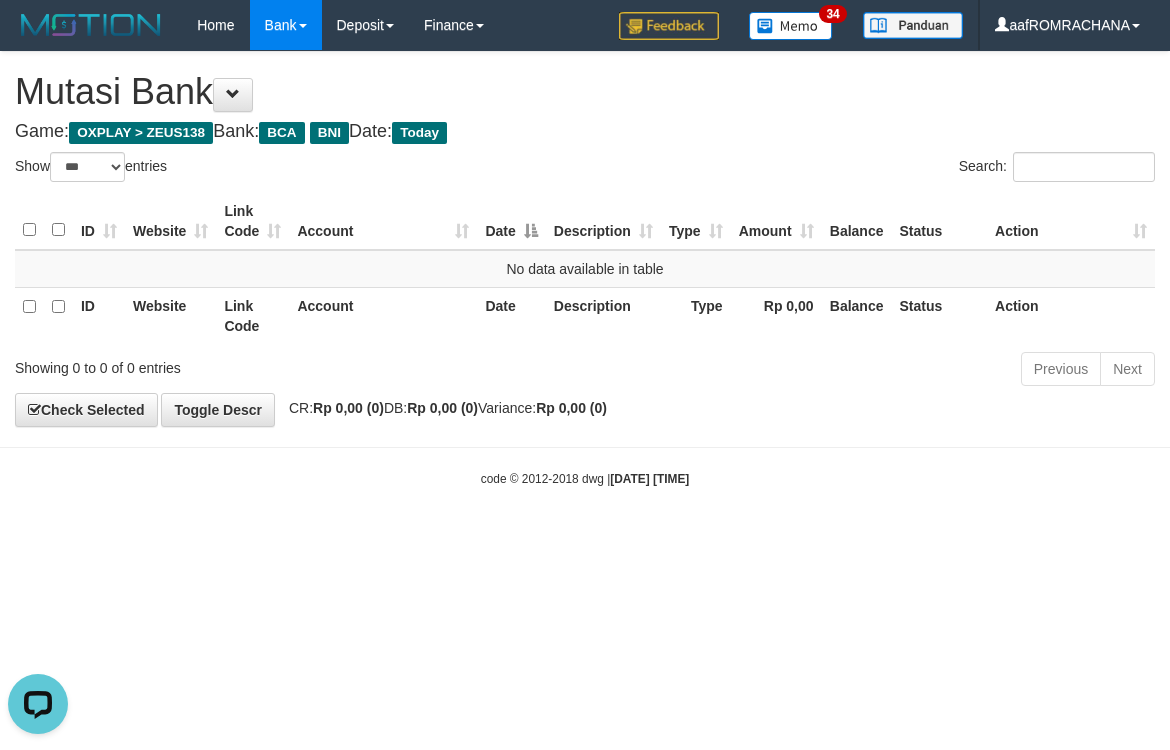 click on "Toggle navigation
Home
Bank
Account List
Load
By Website
Group
[OXPLAY]													ZEUS138
By Load Group (DPS)
Sync" at bounding box center [585, 269] 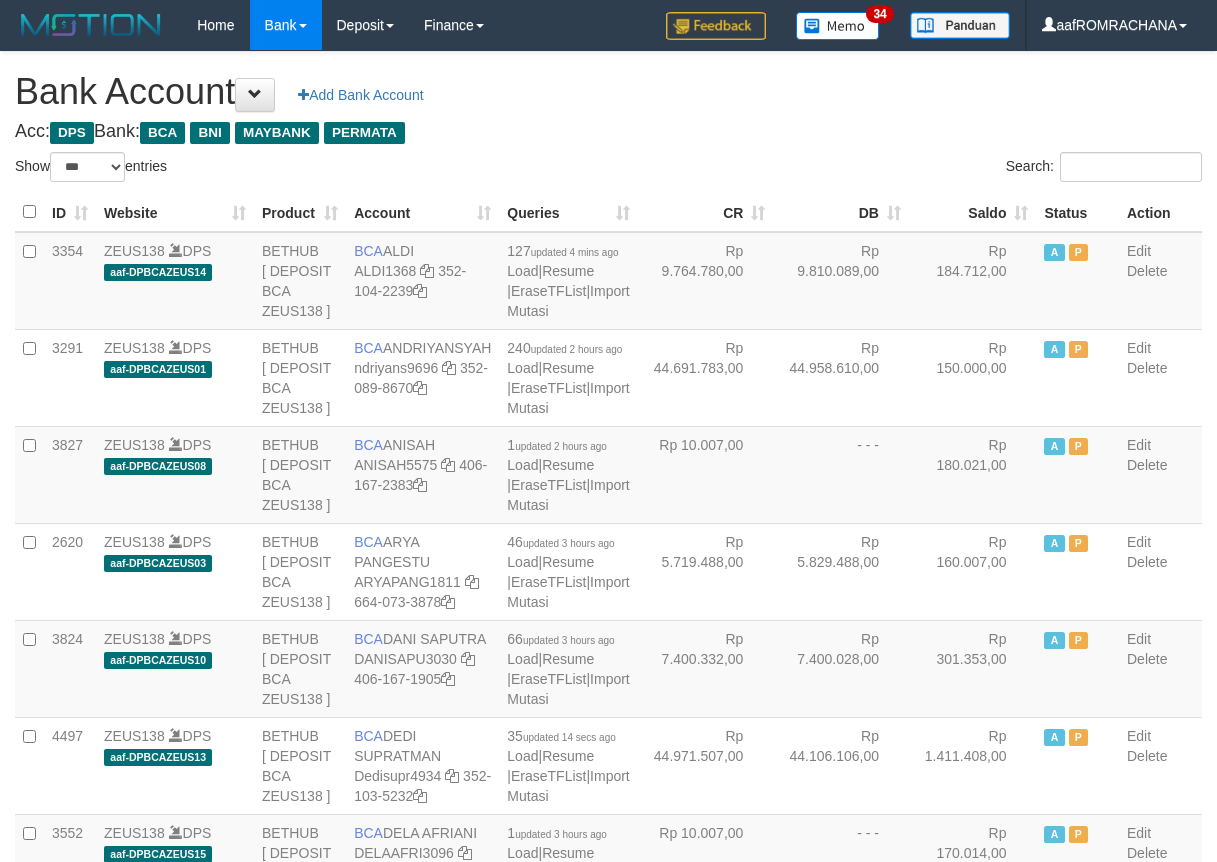 select on "***" 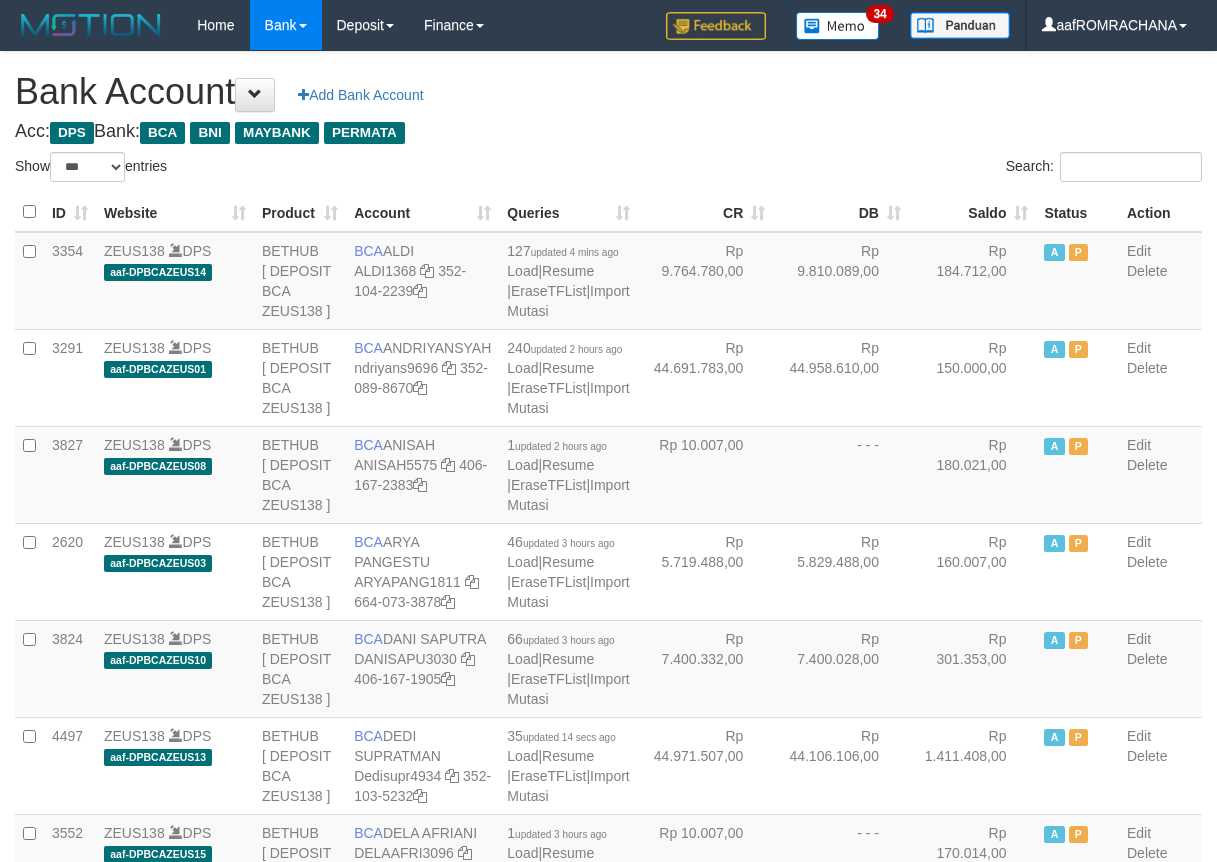 scroll, scrollTop: 0, scrollLeft: 0, axis: both 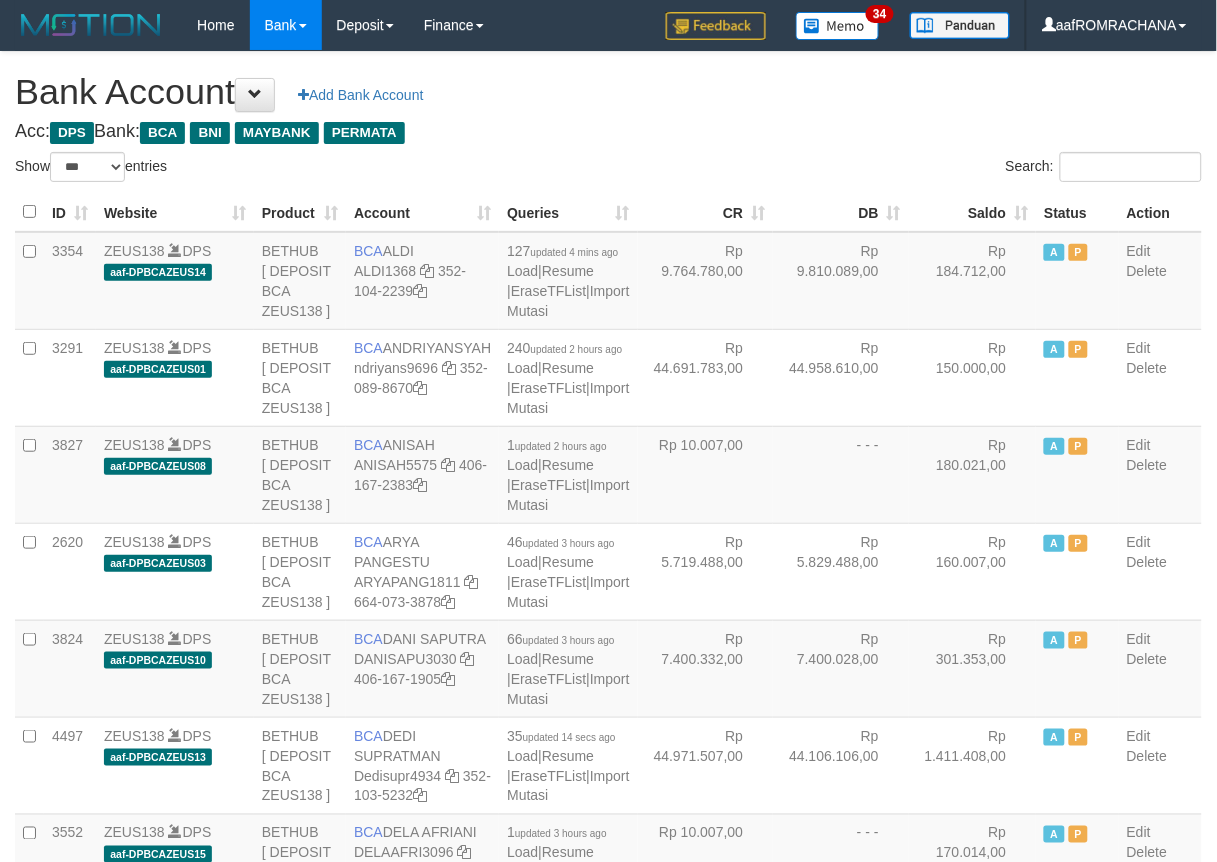 click on "Saldo" at bounding box center [973, 212] 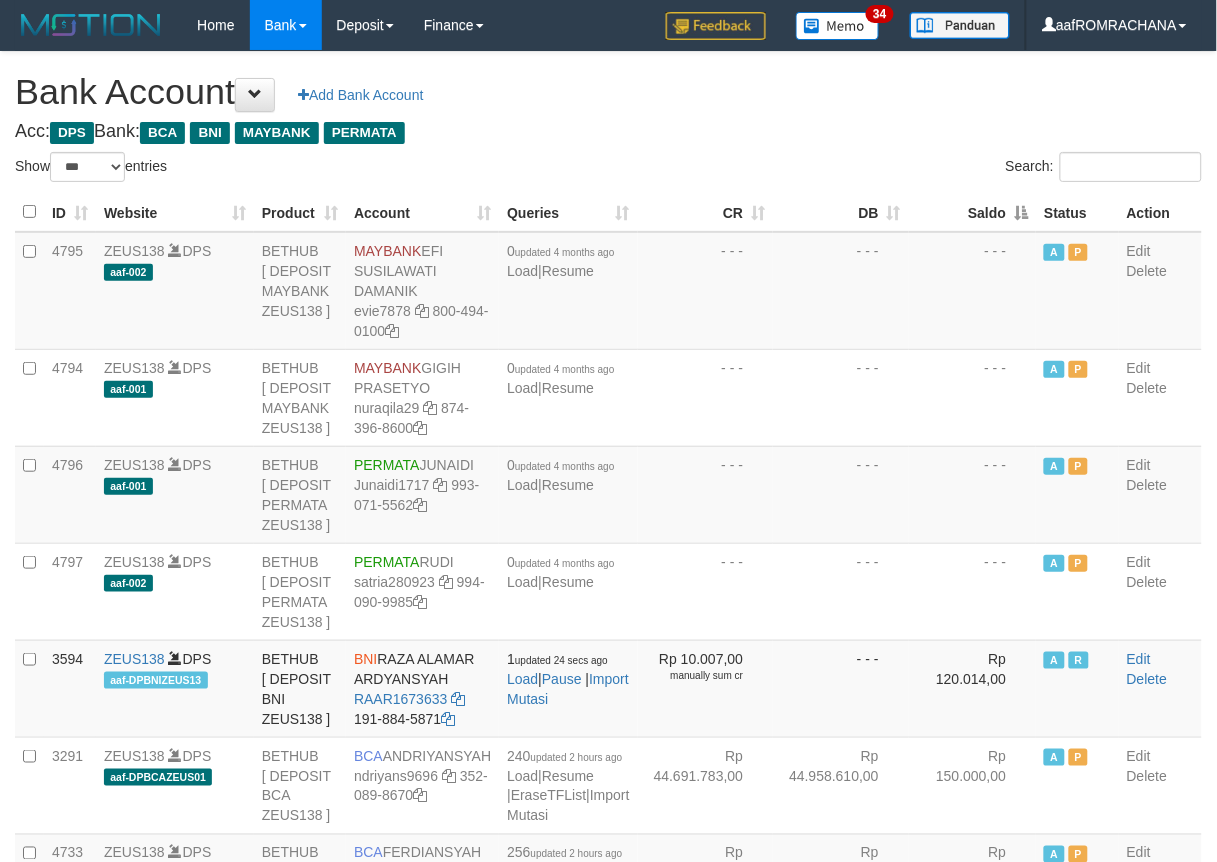 click on "Saldo" at bounding box center [973, 212] 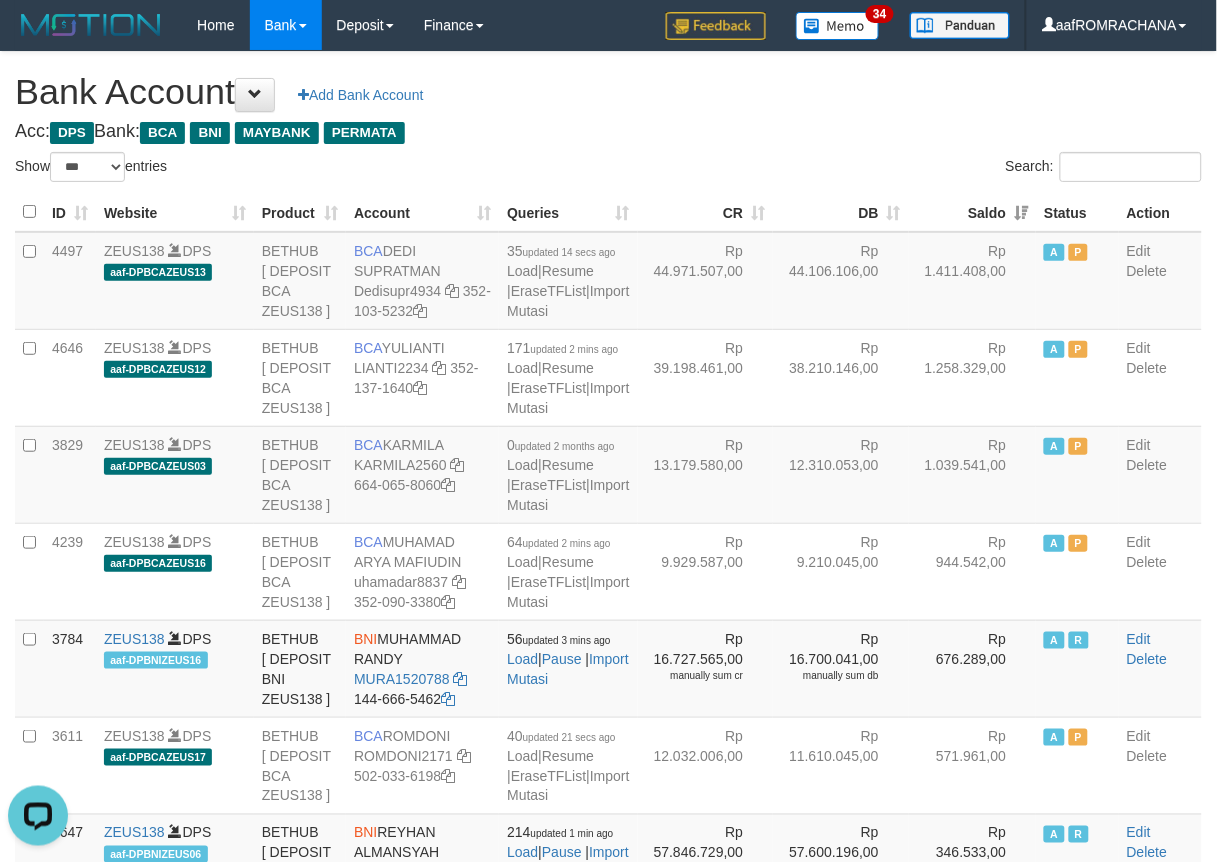 scroll, scrollTop: 0, scrollLeft: 0, axis: both 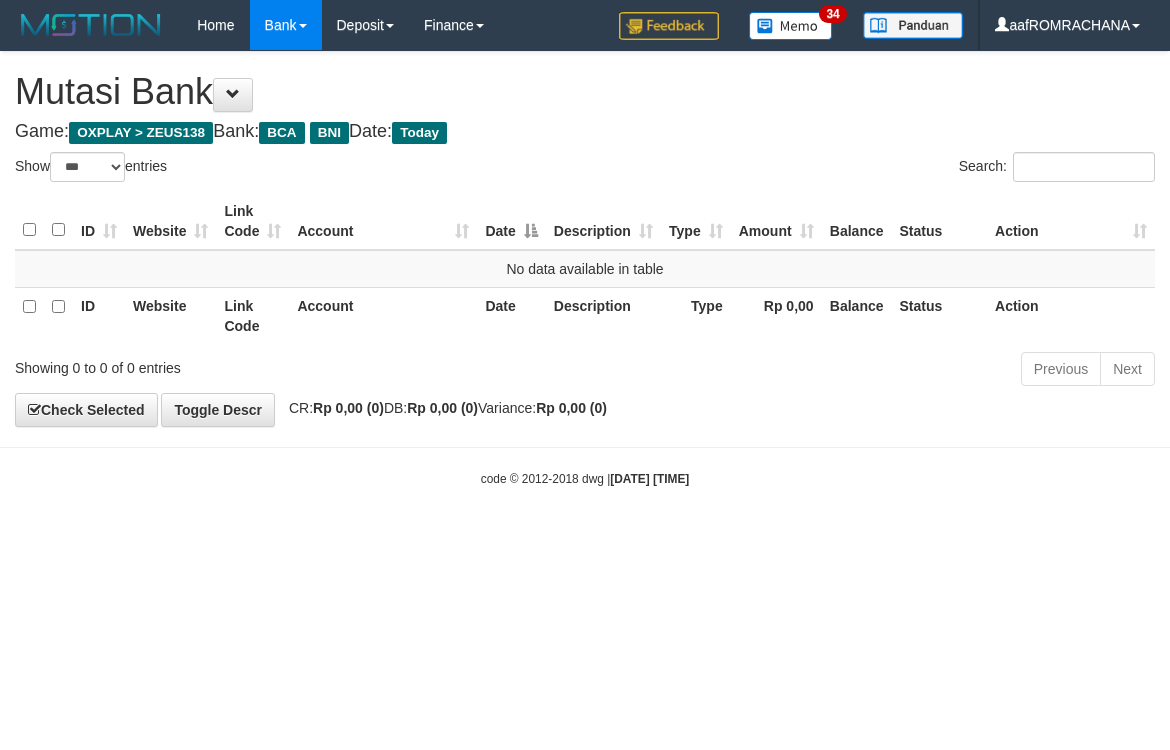select on "***" 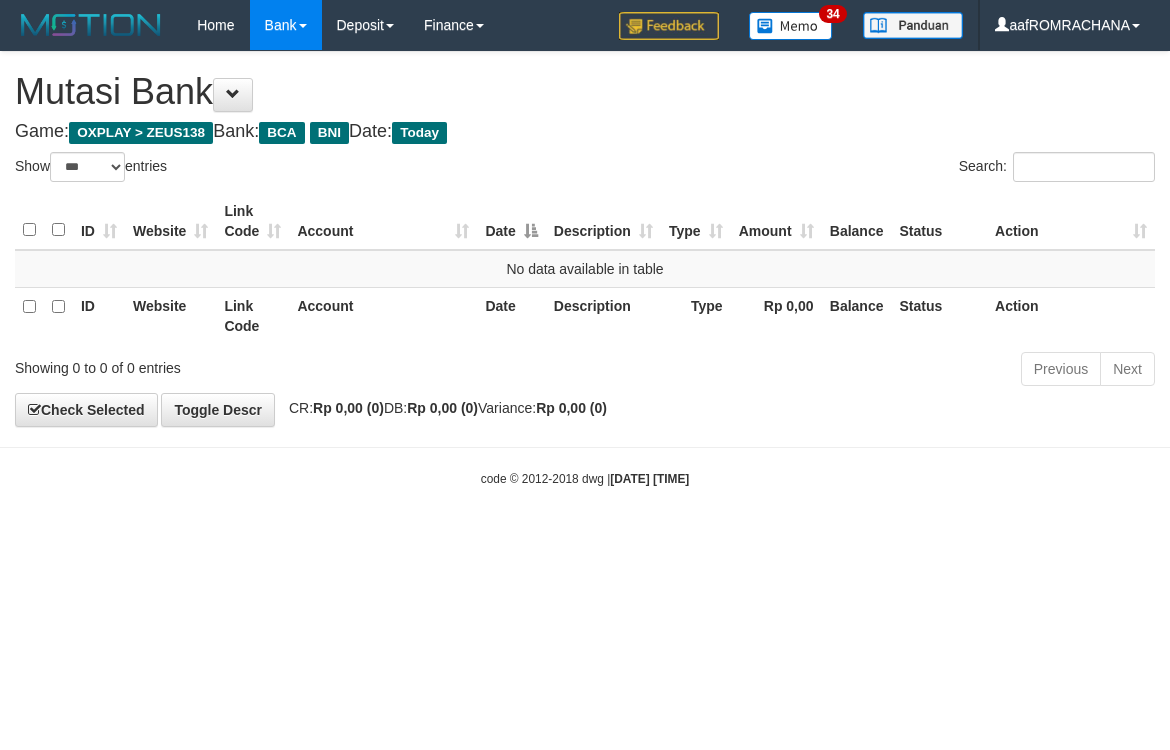 scroll, scrollTop: 0, scrollLeft: 0, axis: both 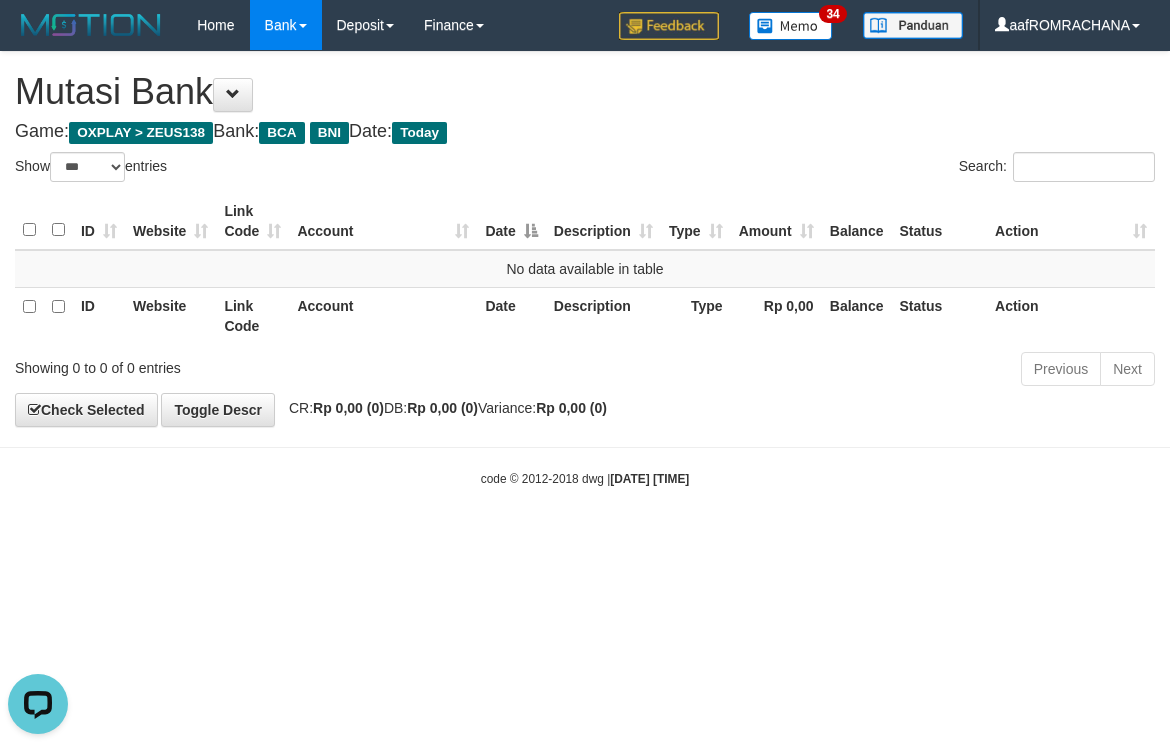 click on "Toggle navigation
Home
Bank
Account List
Load
By Website
Group
[OXPLAY]													ZEUS138
By Load Group (DPS)
Sync" at bounding box center (585, 269) 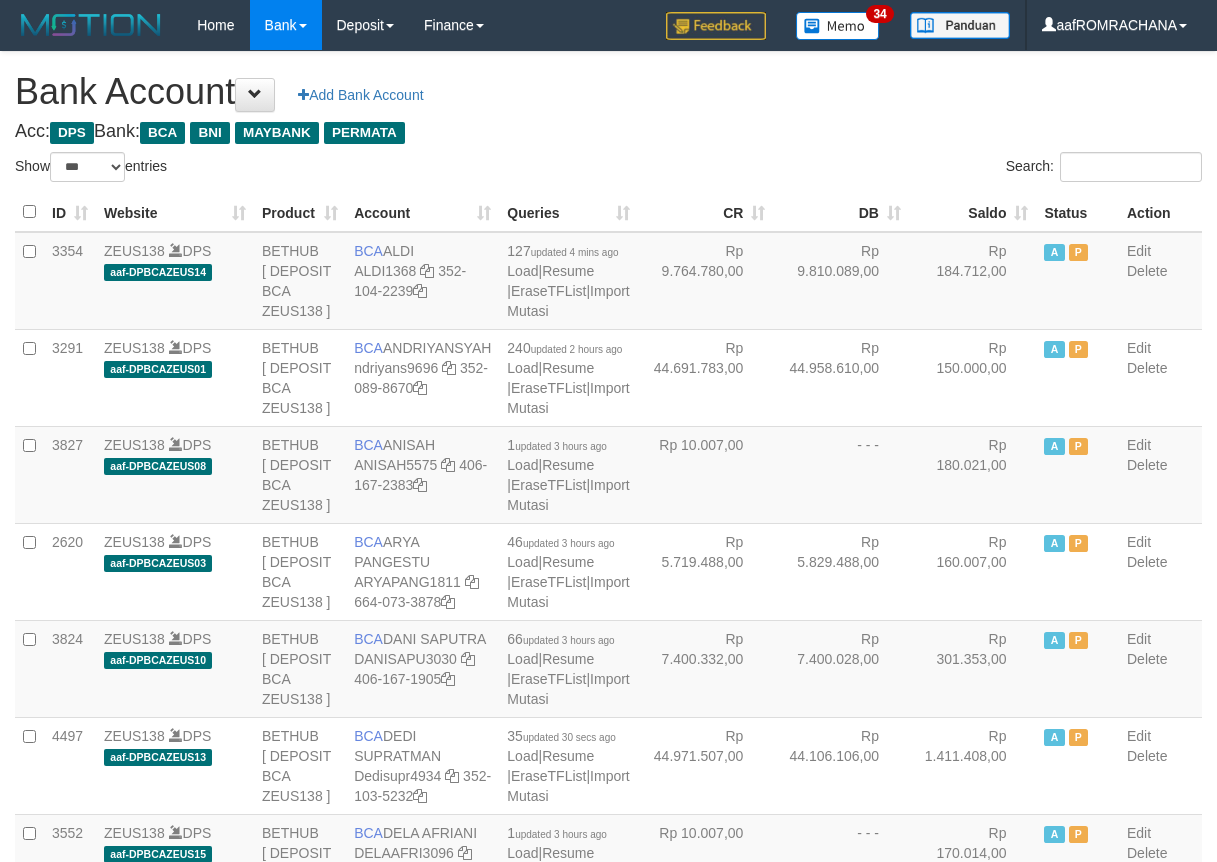 select on "***" 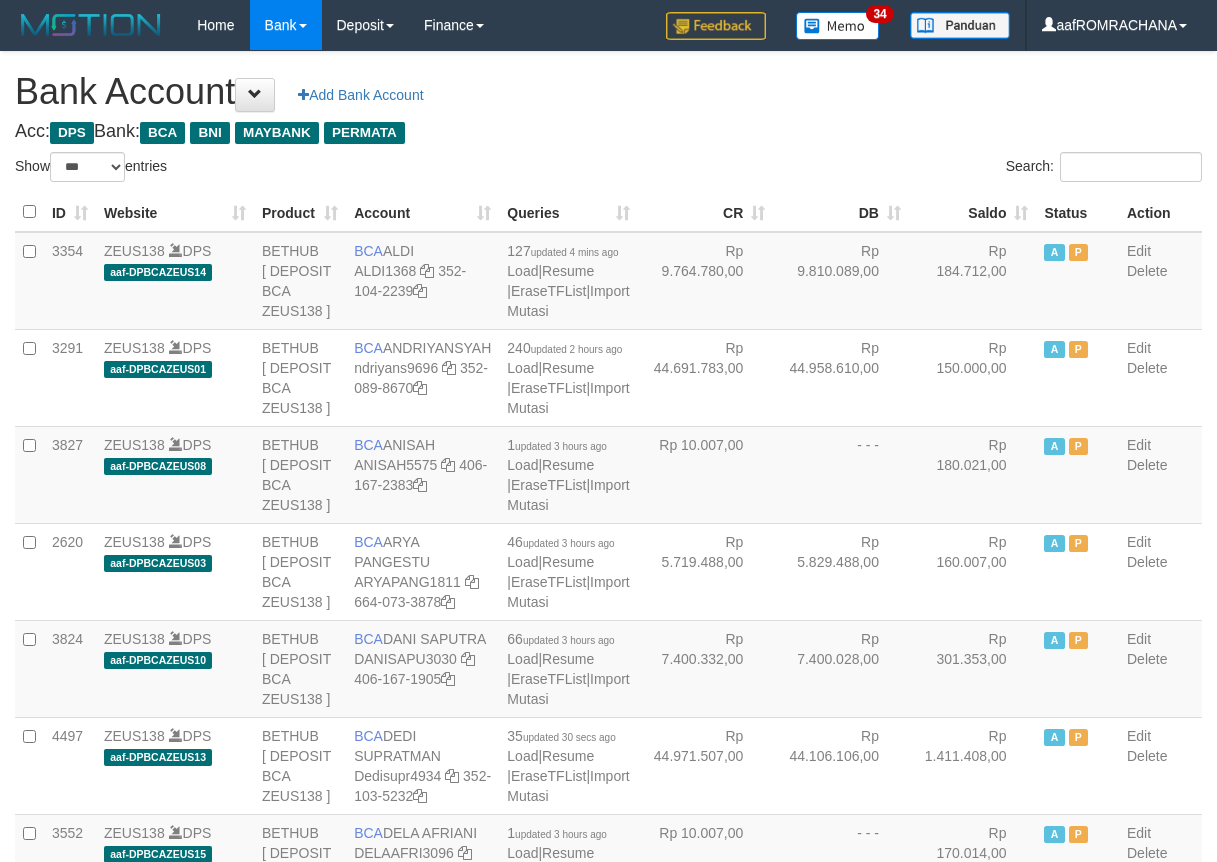 scroll, scrollTop: 0, scrollLeft: 0, axis: both 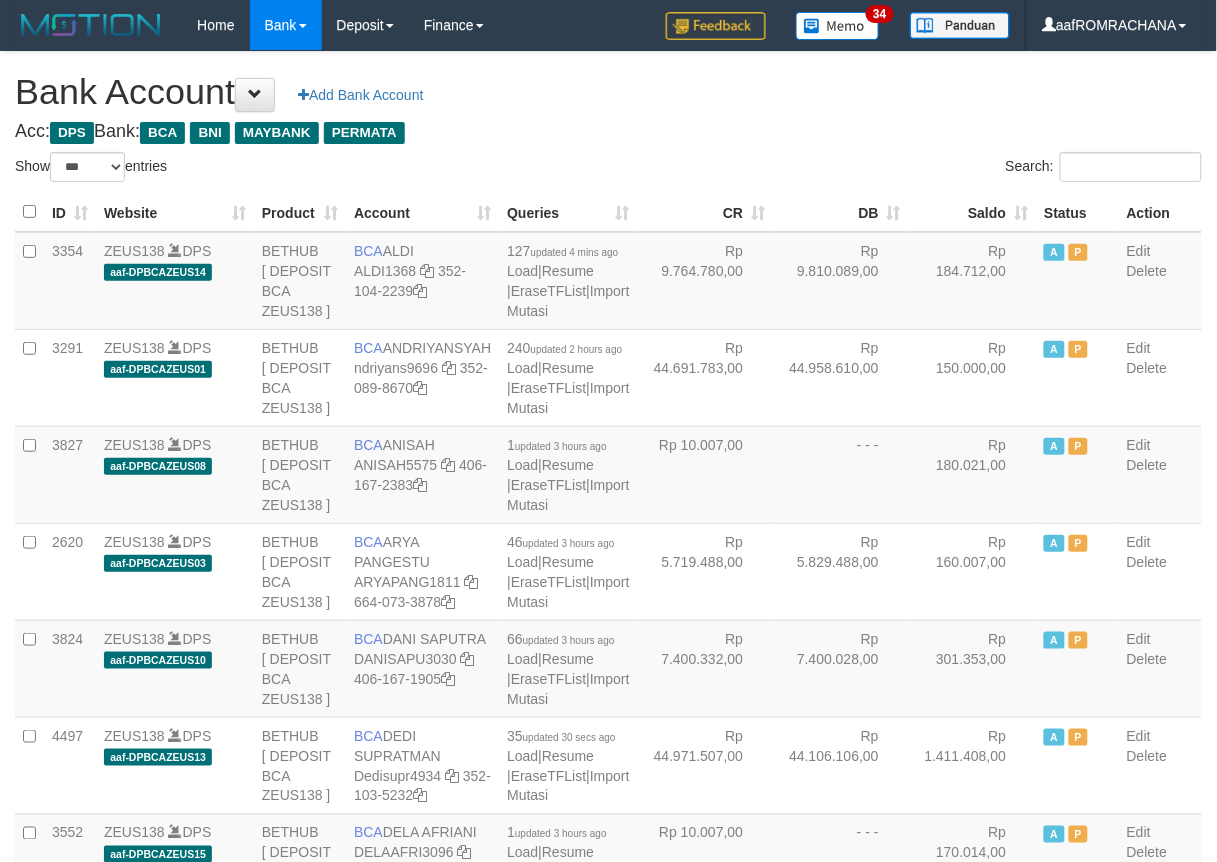 click on "Saldo" at bounding box center [973, 212] 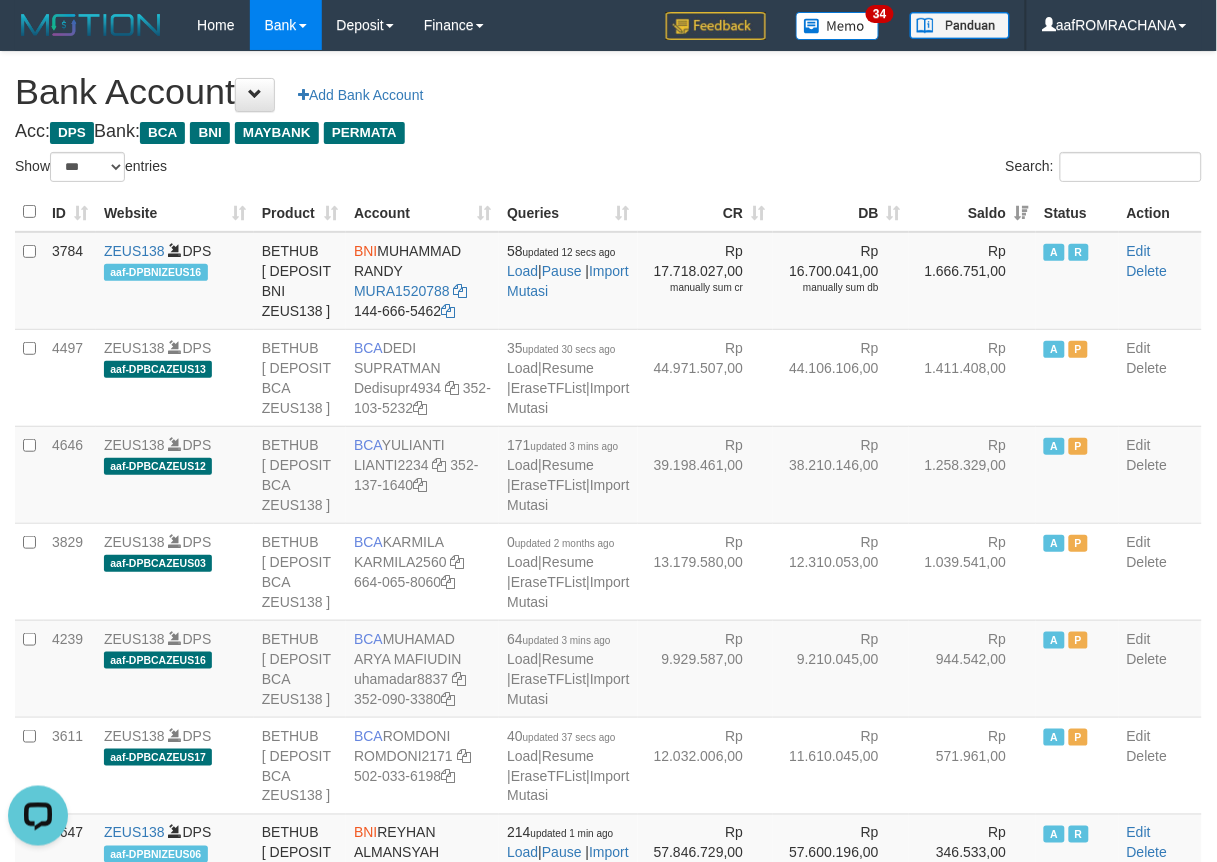 scroll, scrollTop: 0, scrollLeft: 0, axis: both 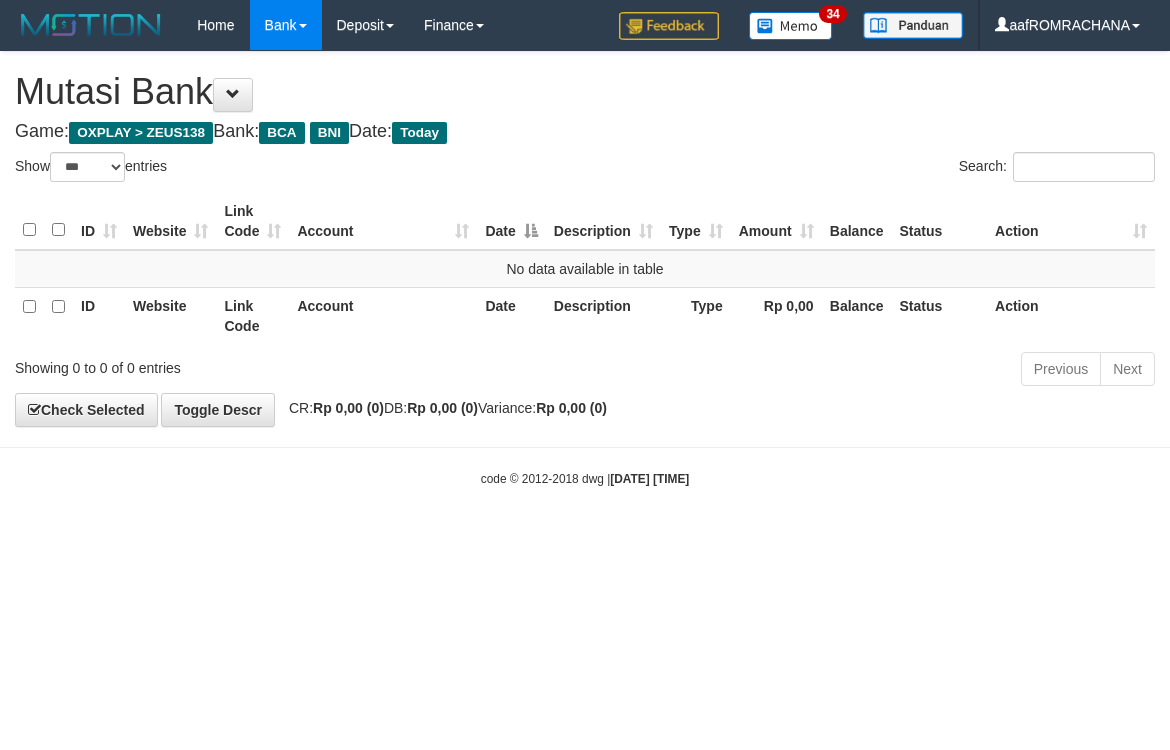 select on "***" 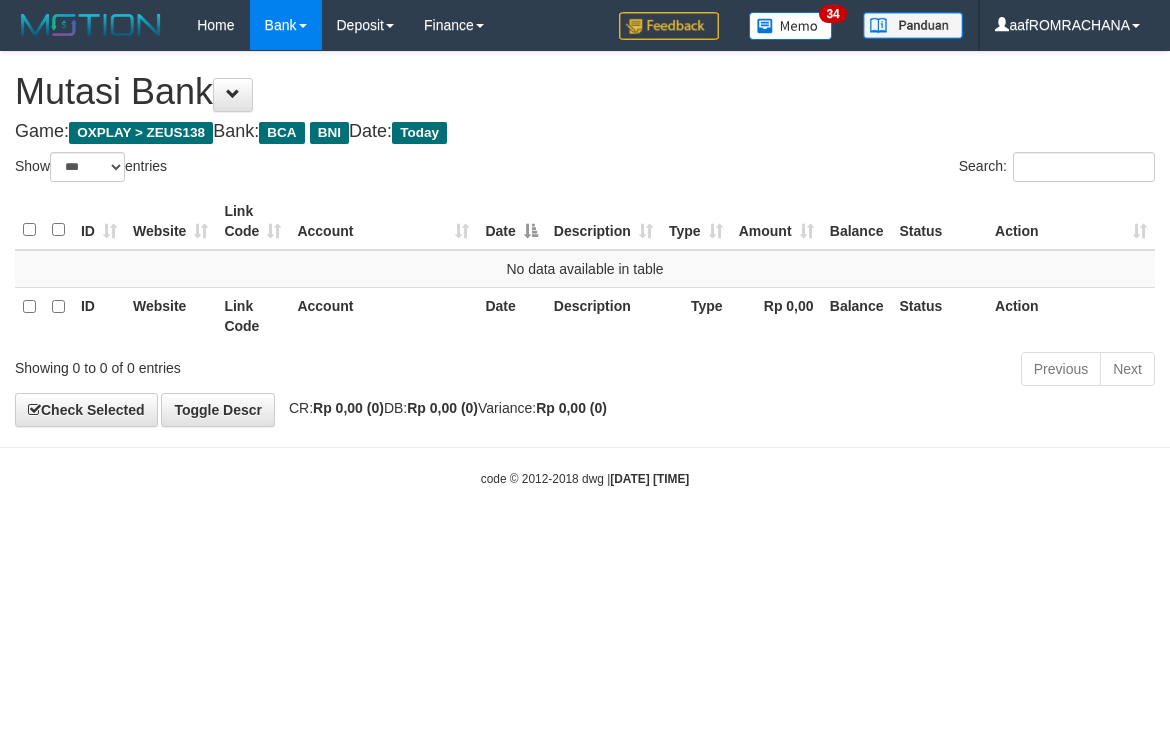 scroll, scrollTop: 0, scrollLeft: 0, axis: both 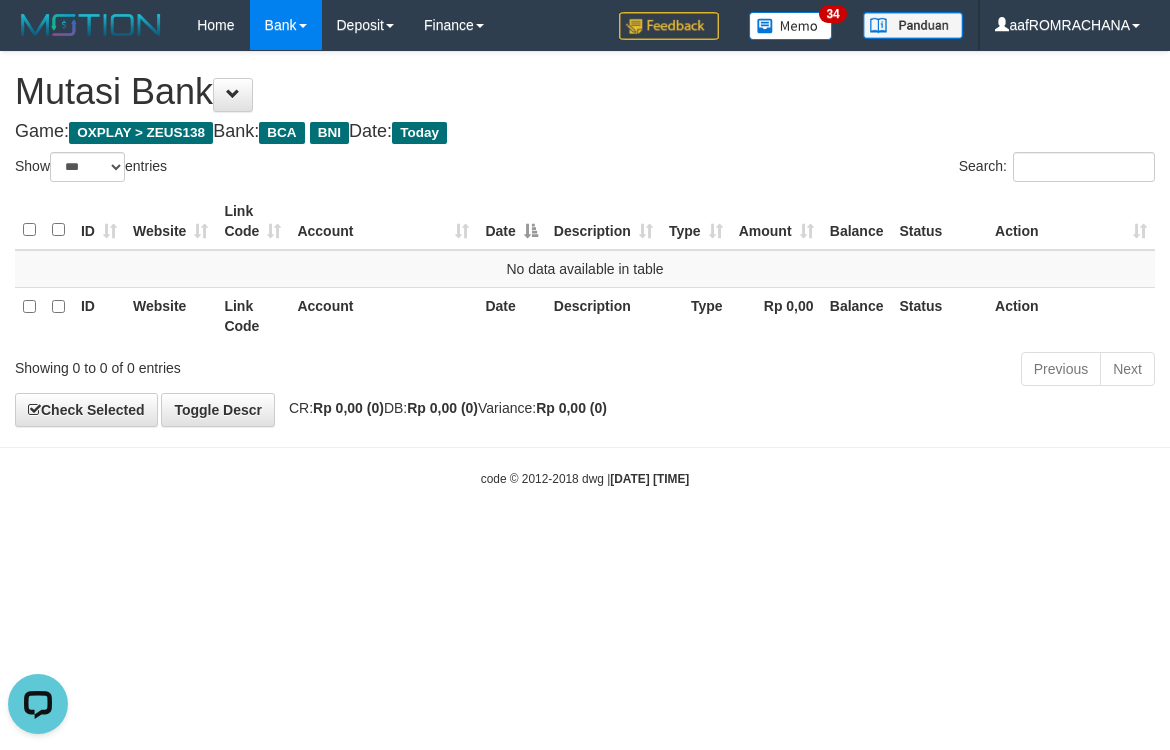 drag, startPoint x: 344, startPoint y: 588, endPoint x: 330, endPoint y: 585, distance: 14.3178215 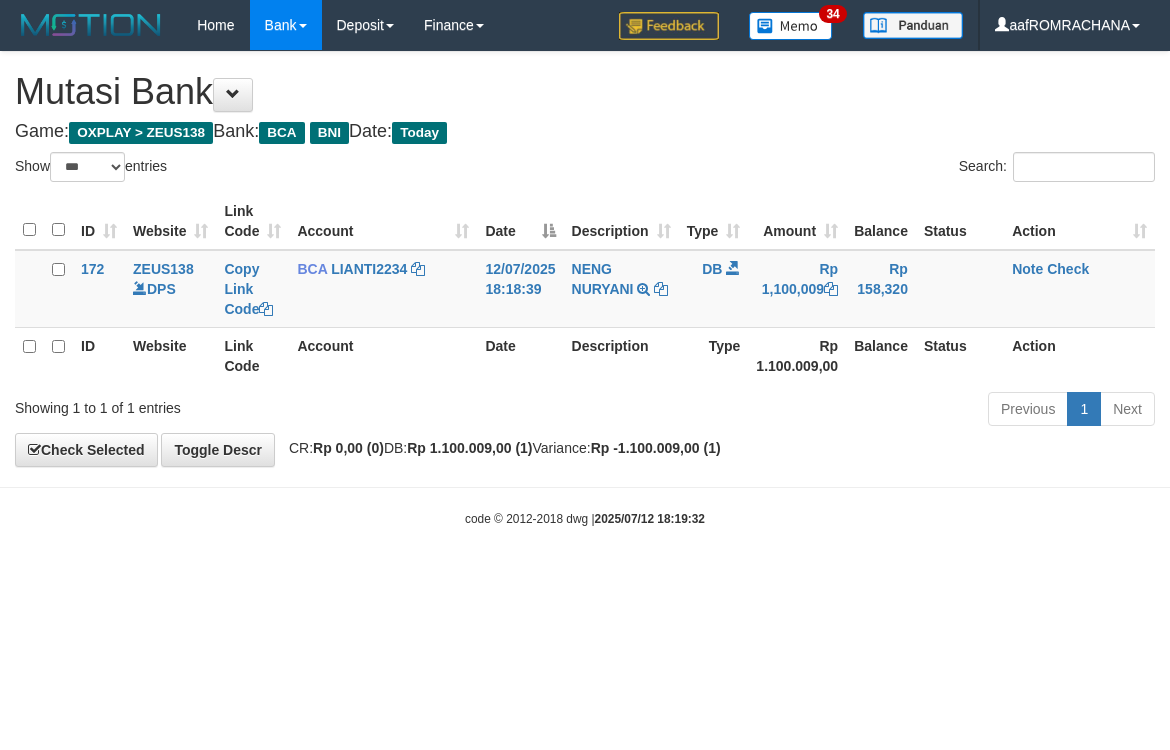 select on "***" 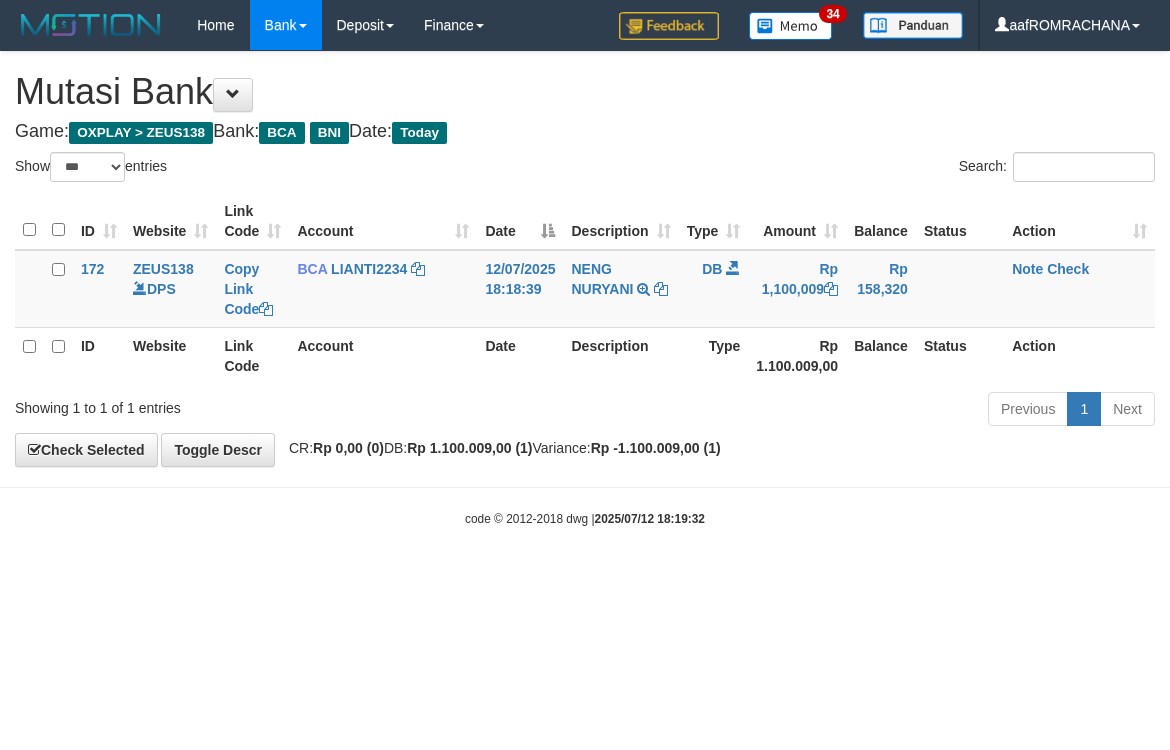 scroll, scrollTop: 0, scrollLeft: 0, axis: both 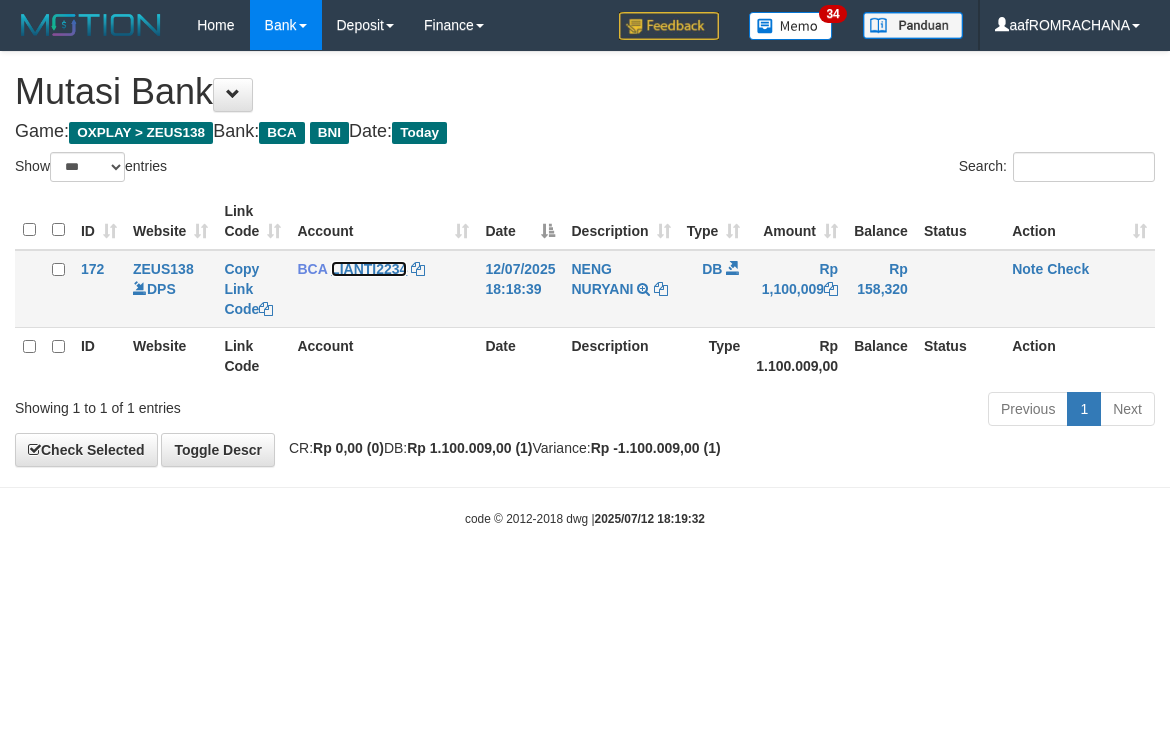 click on "LIANTI2234" at bounding box center (369, 269) 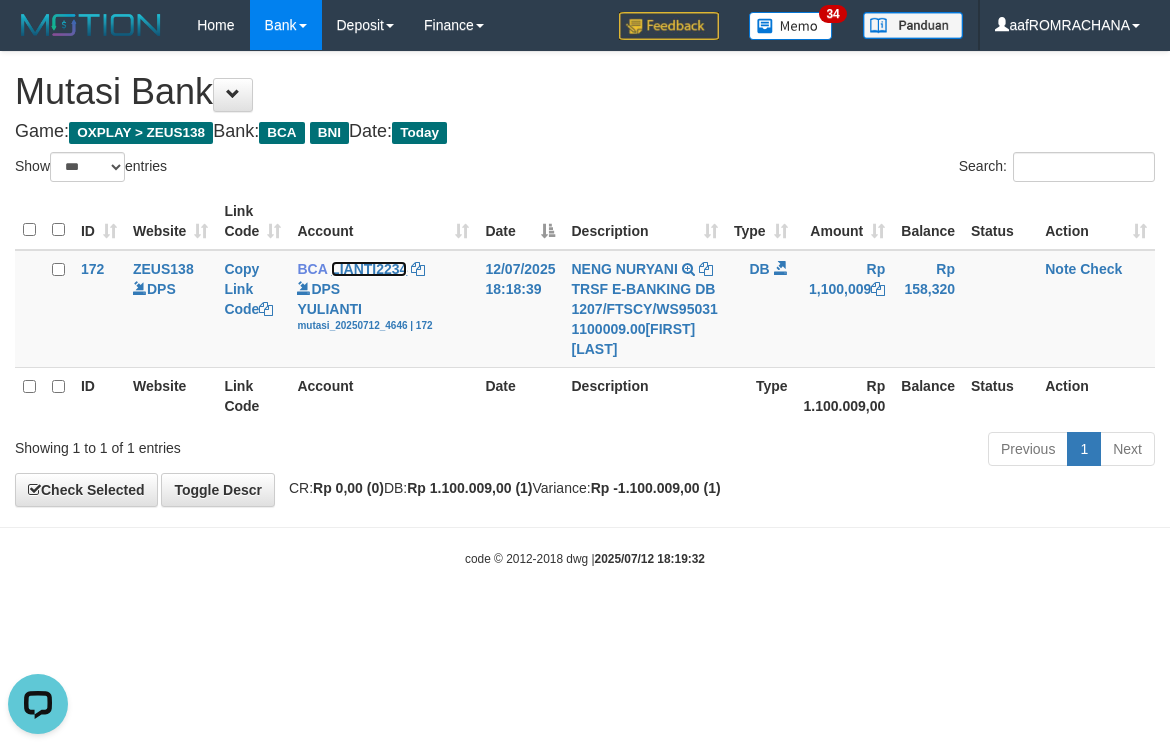 scroll, scrollTop: 0, scrollLeft: 0, axis: both 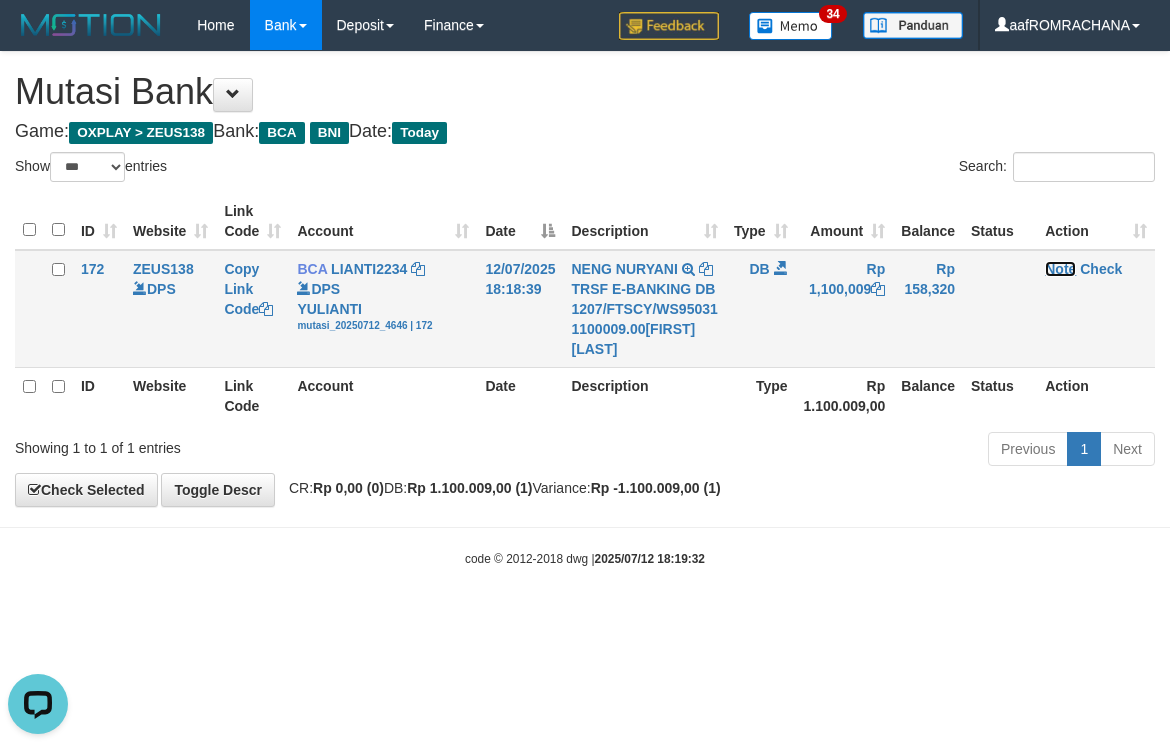click on "Note" at bounding box center (1060, 269) 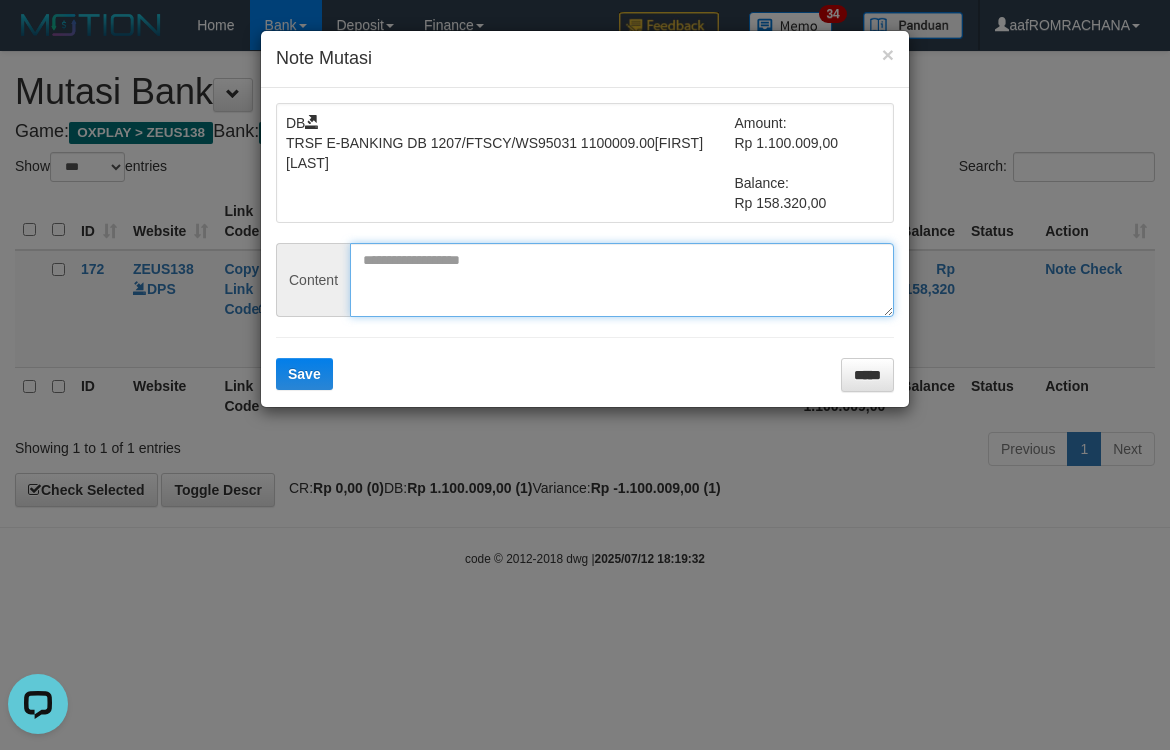 click at bounding box center (622, 280) 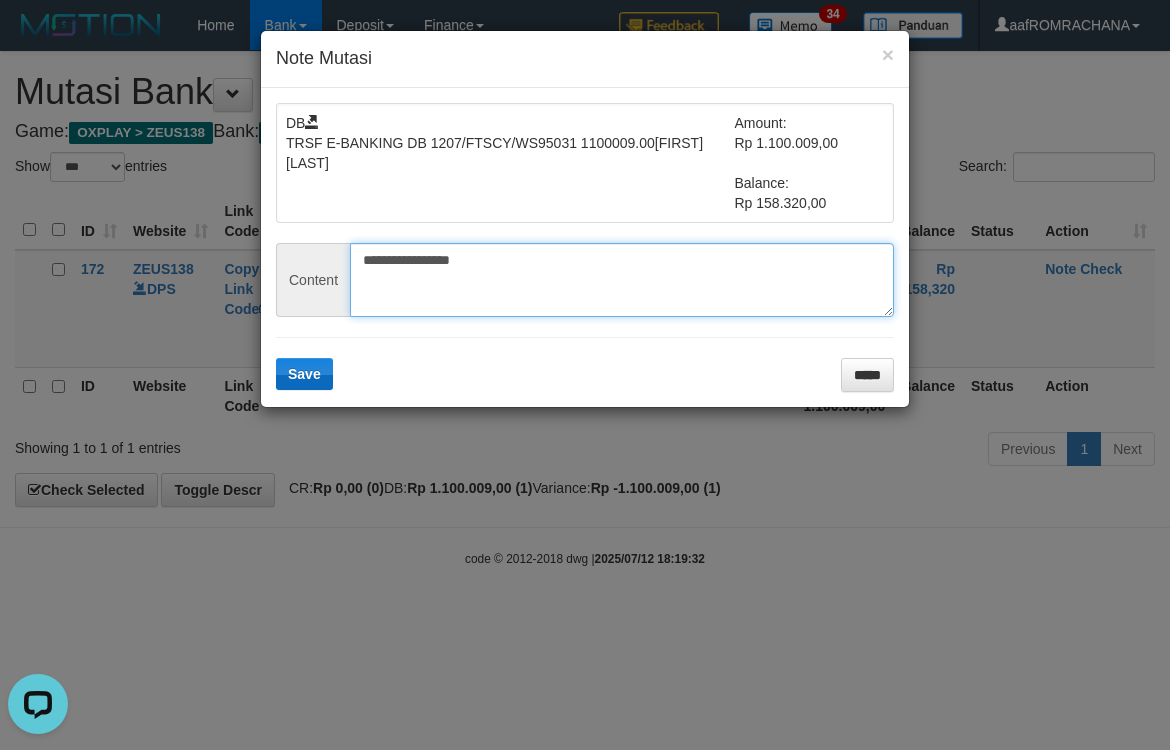 type on "**********" 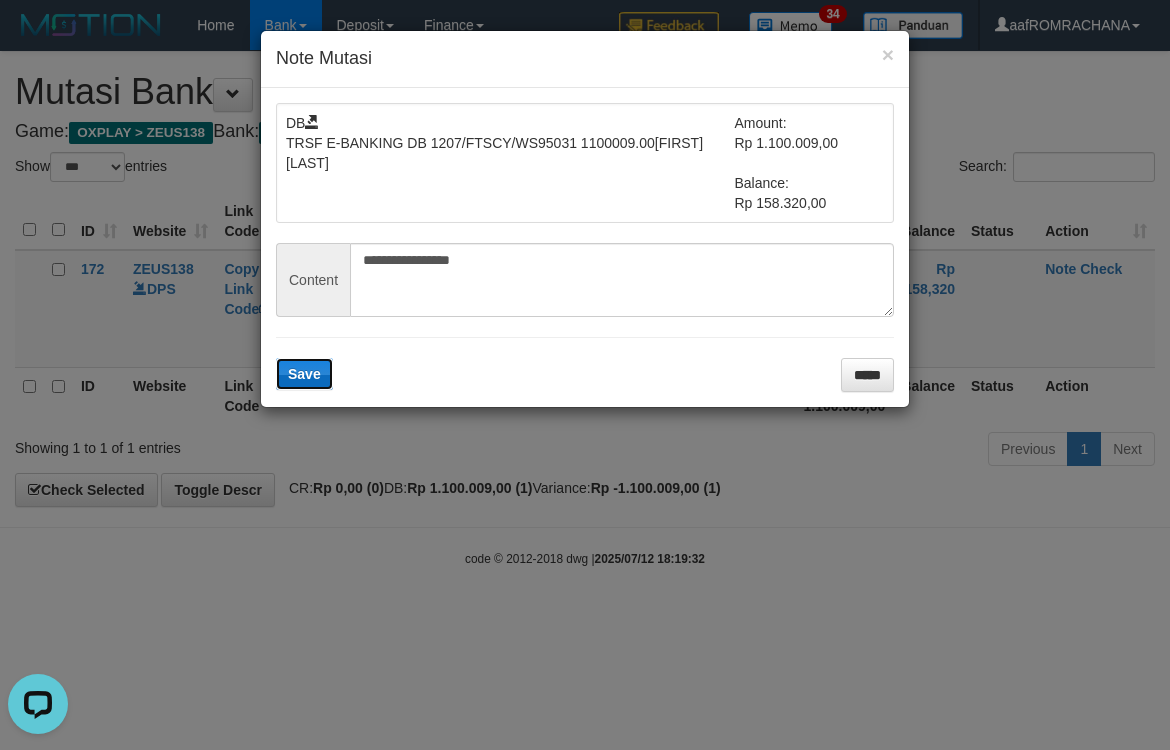 click on "Save" at bounding box center [304, 374] 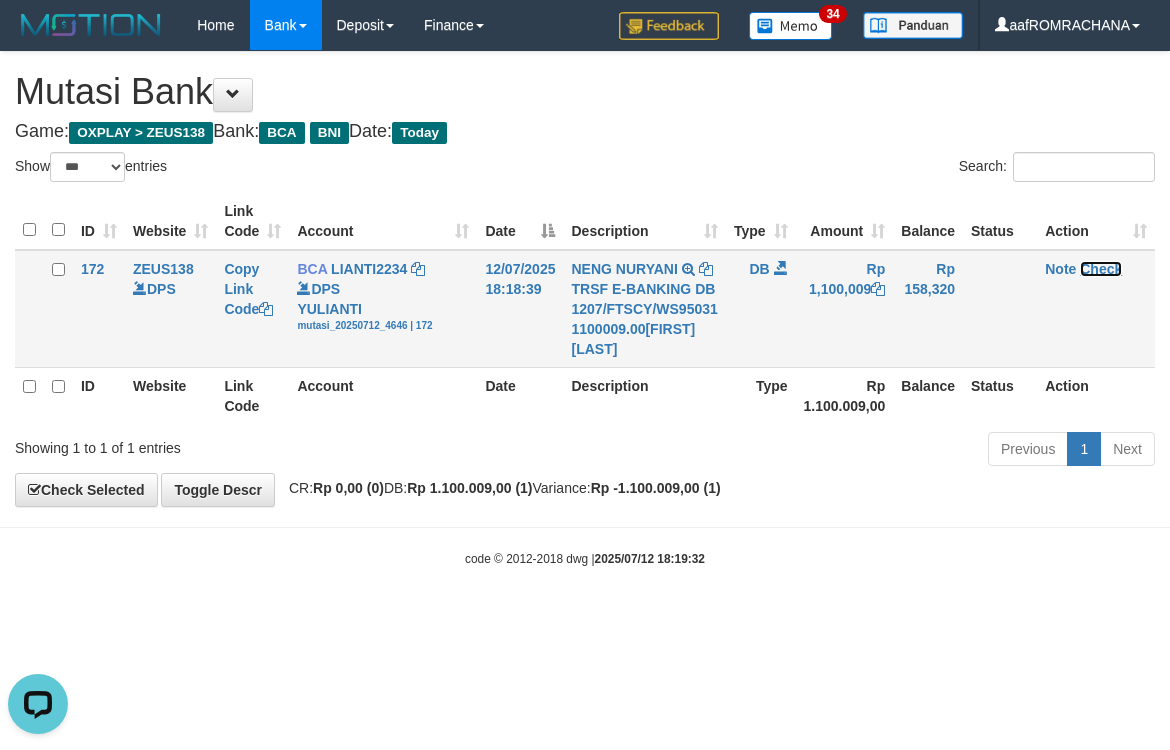 click on "Check" at bounding box center (1101, 269) 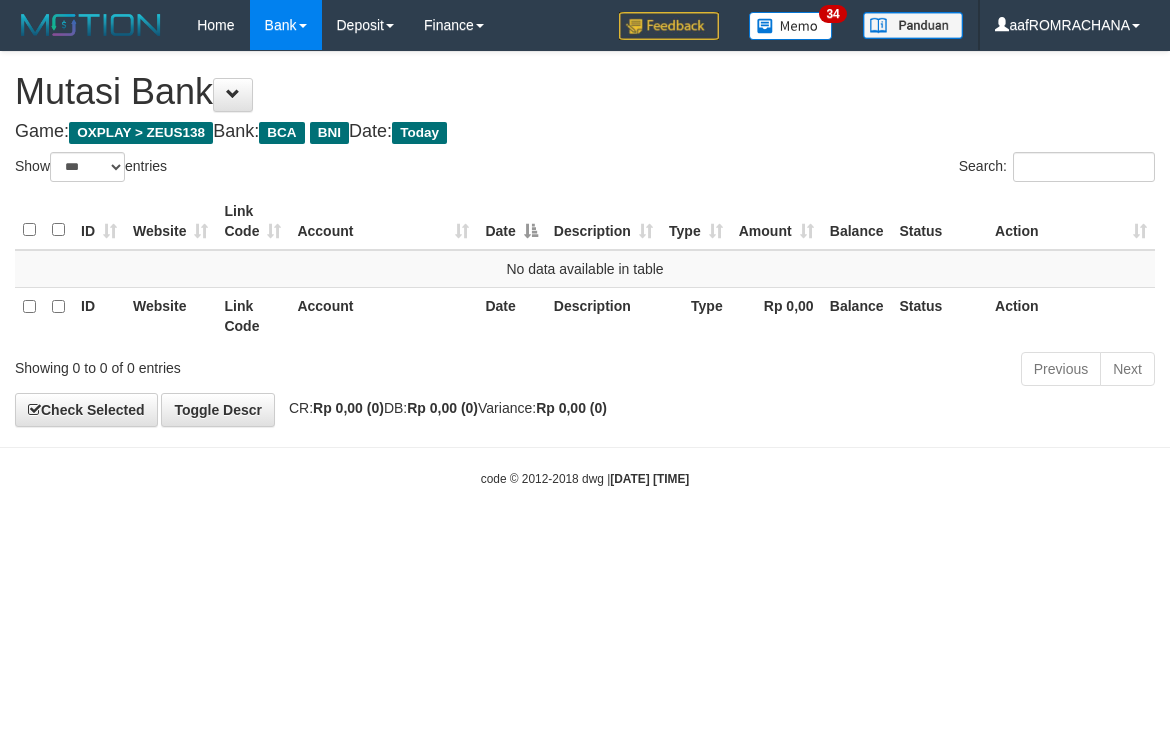 select on "***" 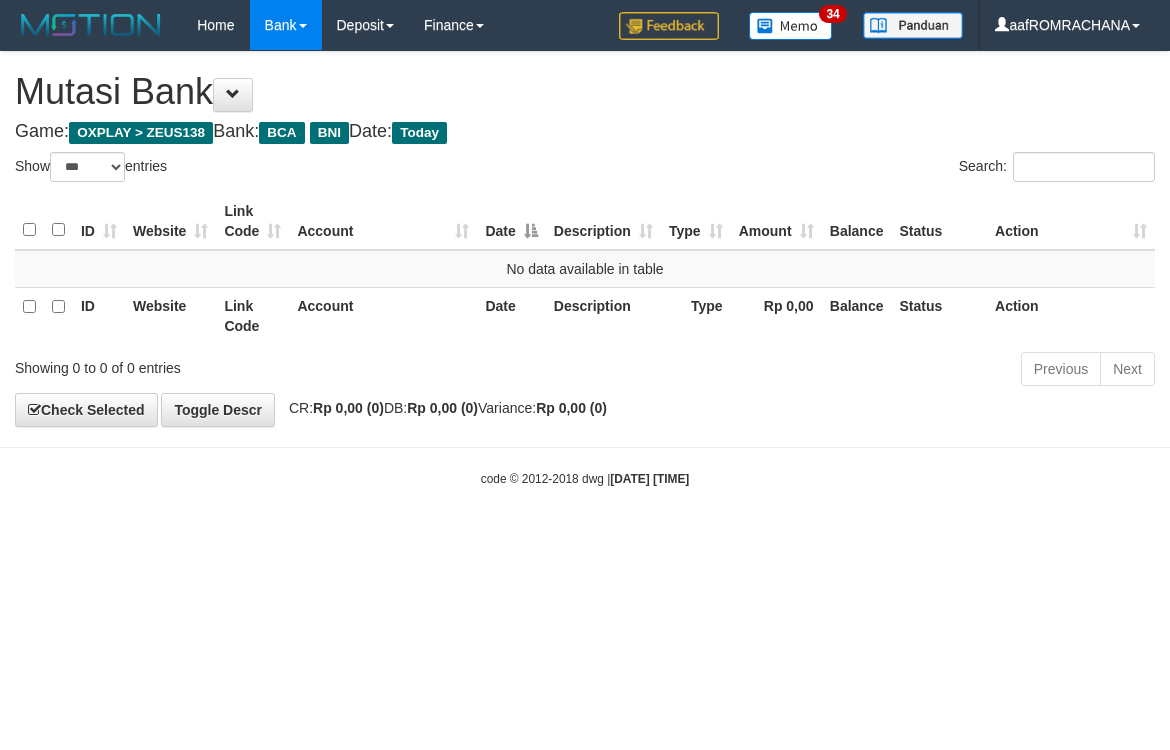 scroll, scrollTop: 0, scrollLeft: 0, axis: both 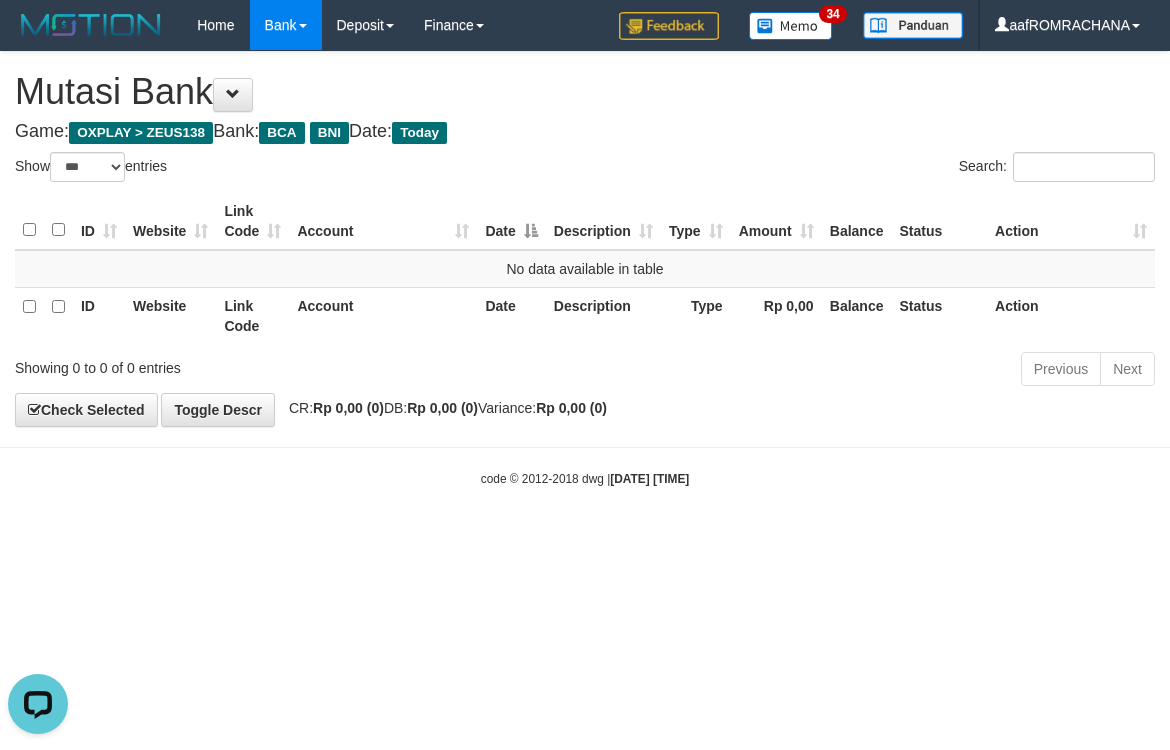 click on "Toggle navigation
Home
Bank
Account List
Load
By Website
Group
[OXPLAY]													ZEUS138
By Load Group (DPS)
Sync" at bounding box center (585, 269) 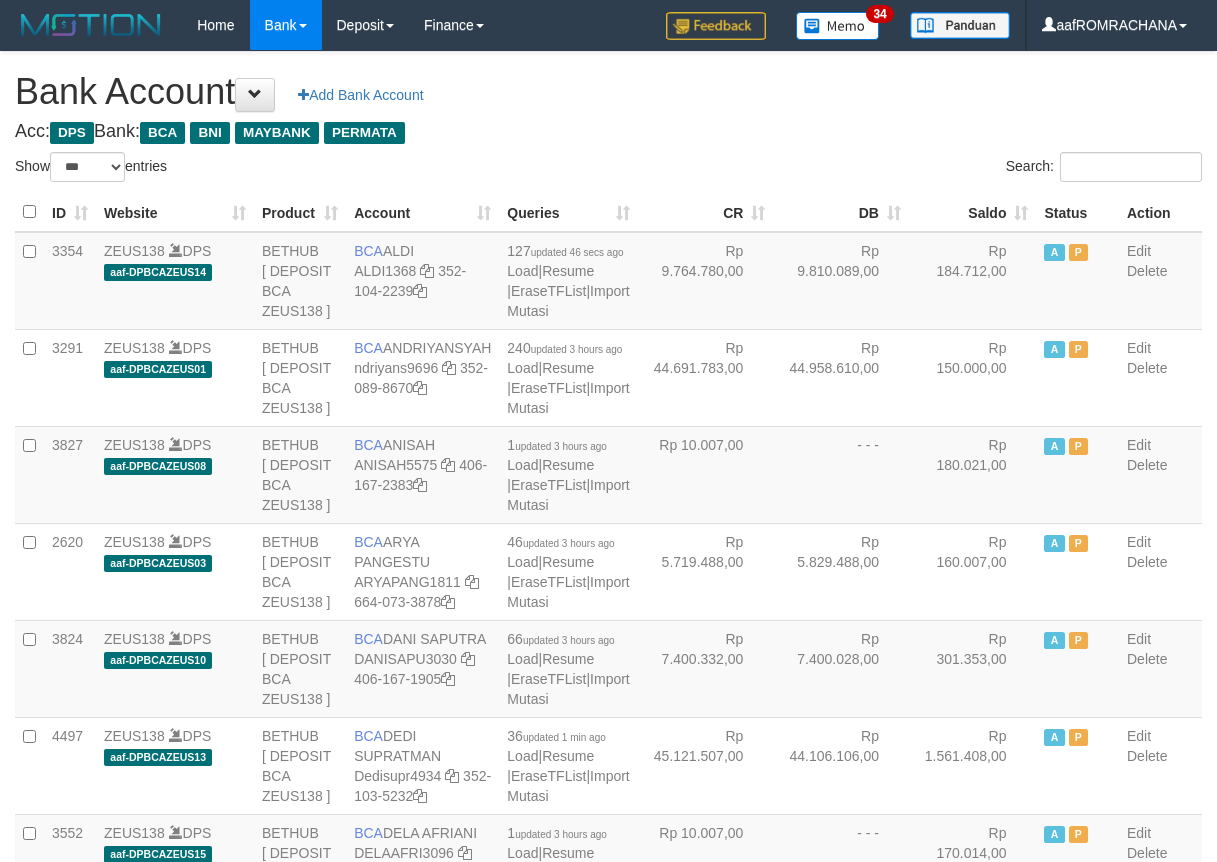 select on "***" 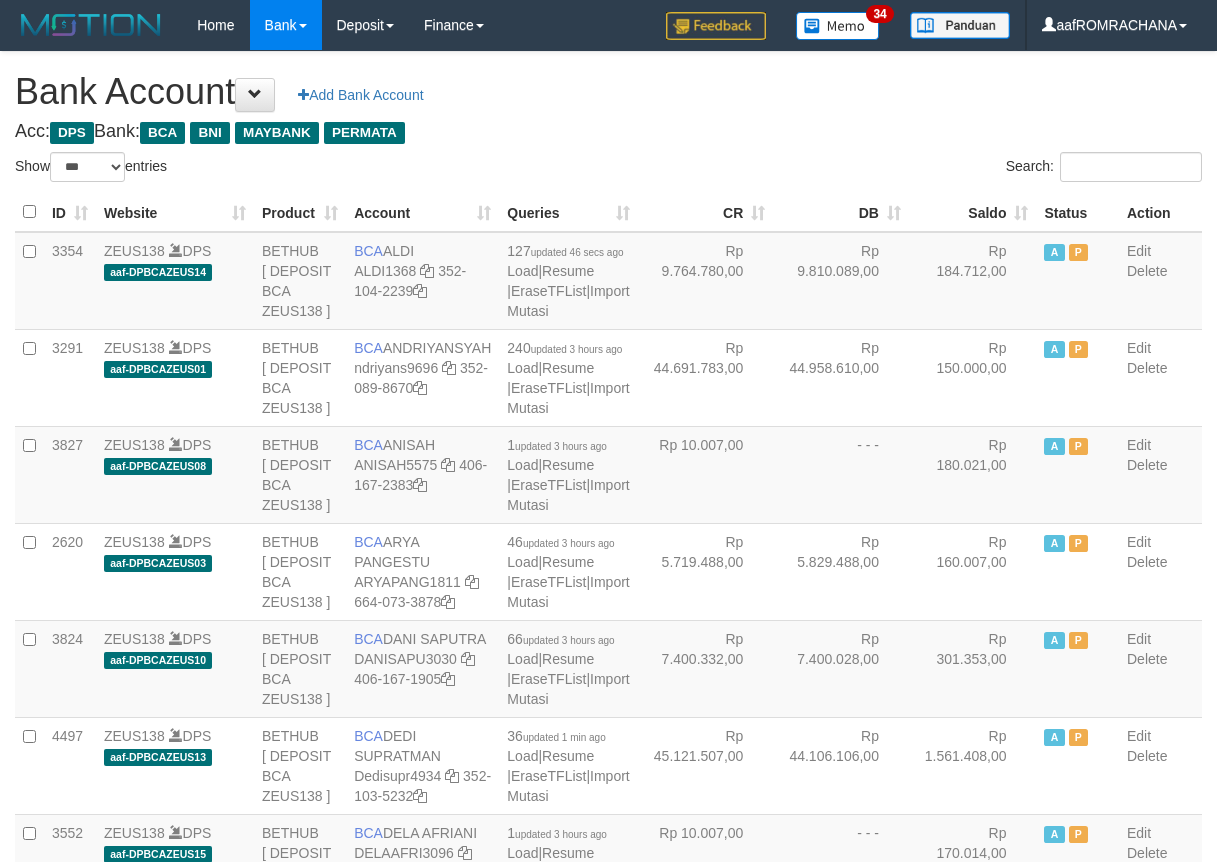 scroll, scrollTop: 0, scrollLeft: 0, axis: both 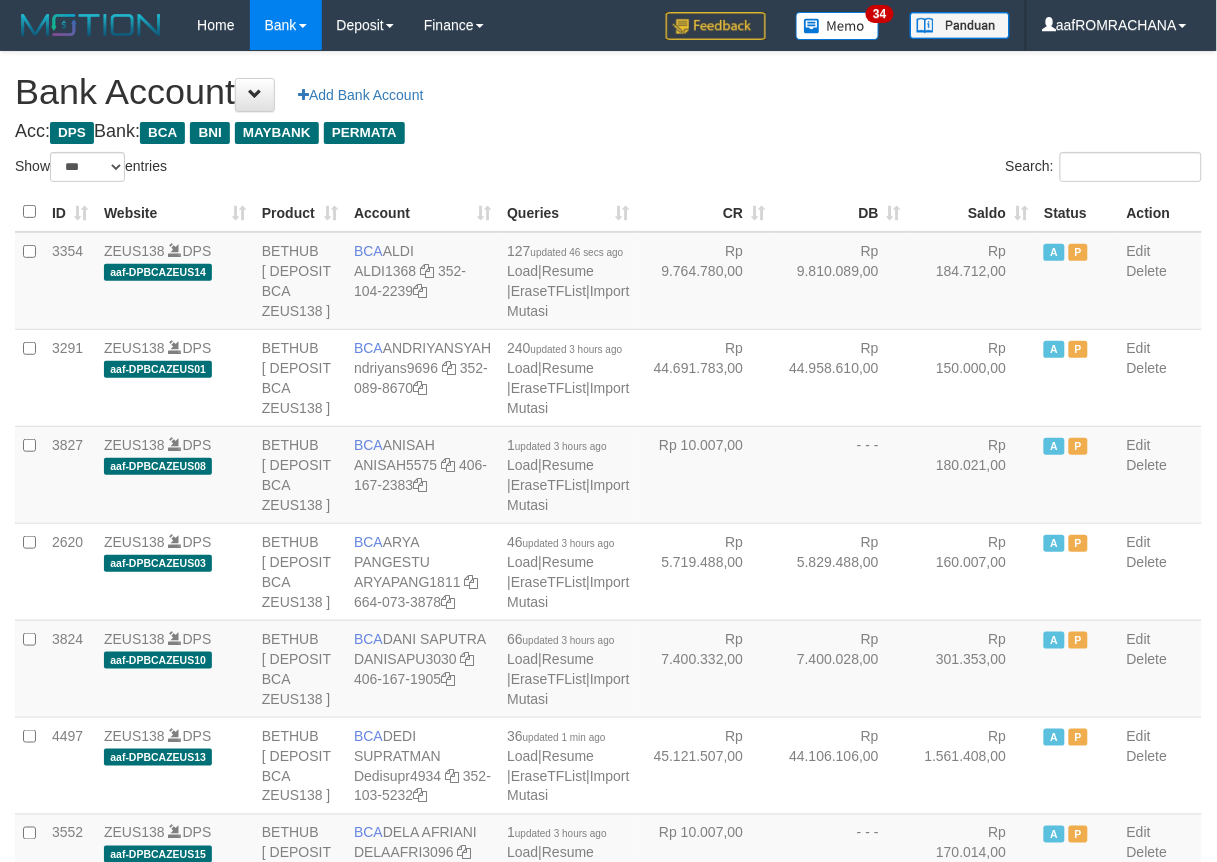 click on "Saldo" at bounding box center (973, 212) 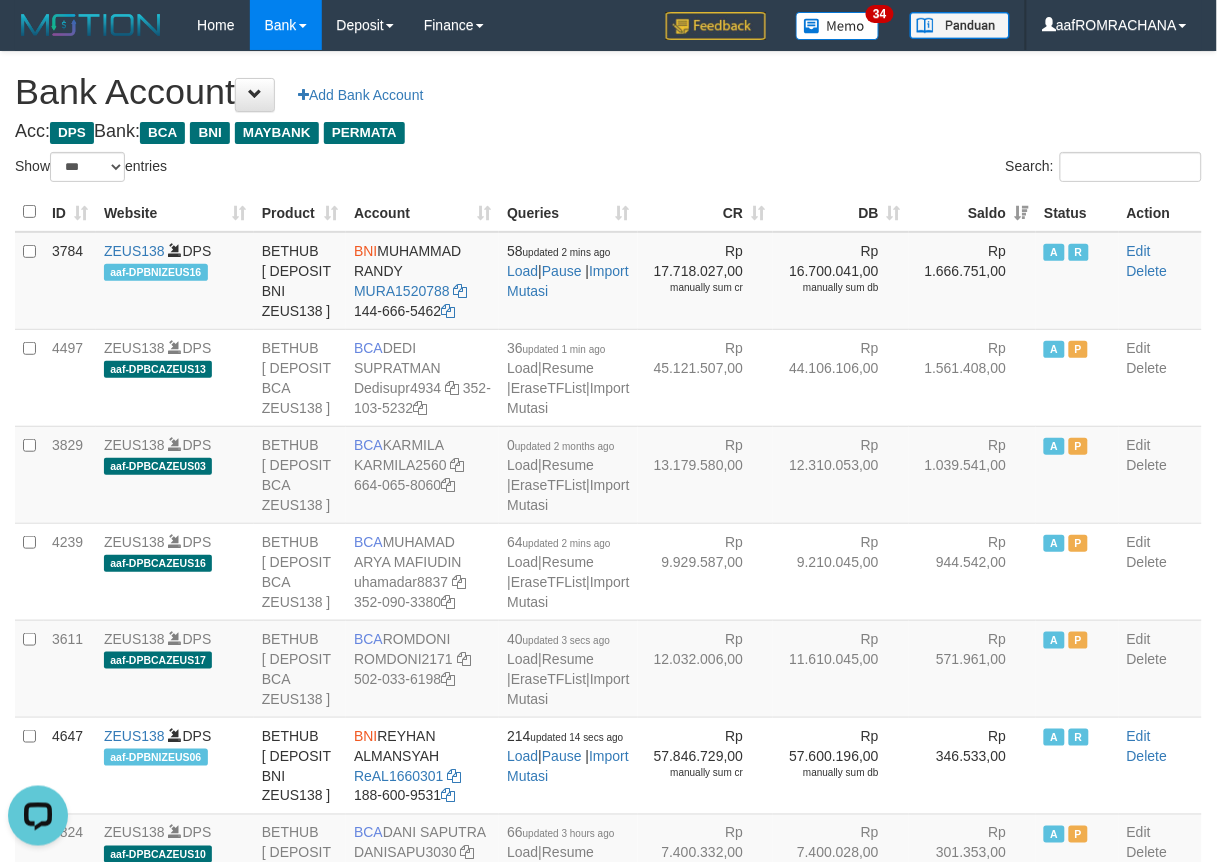 scroll, scrollTop: 0, scrollLeft: 0, axis: both 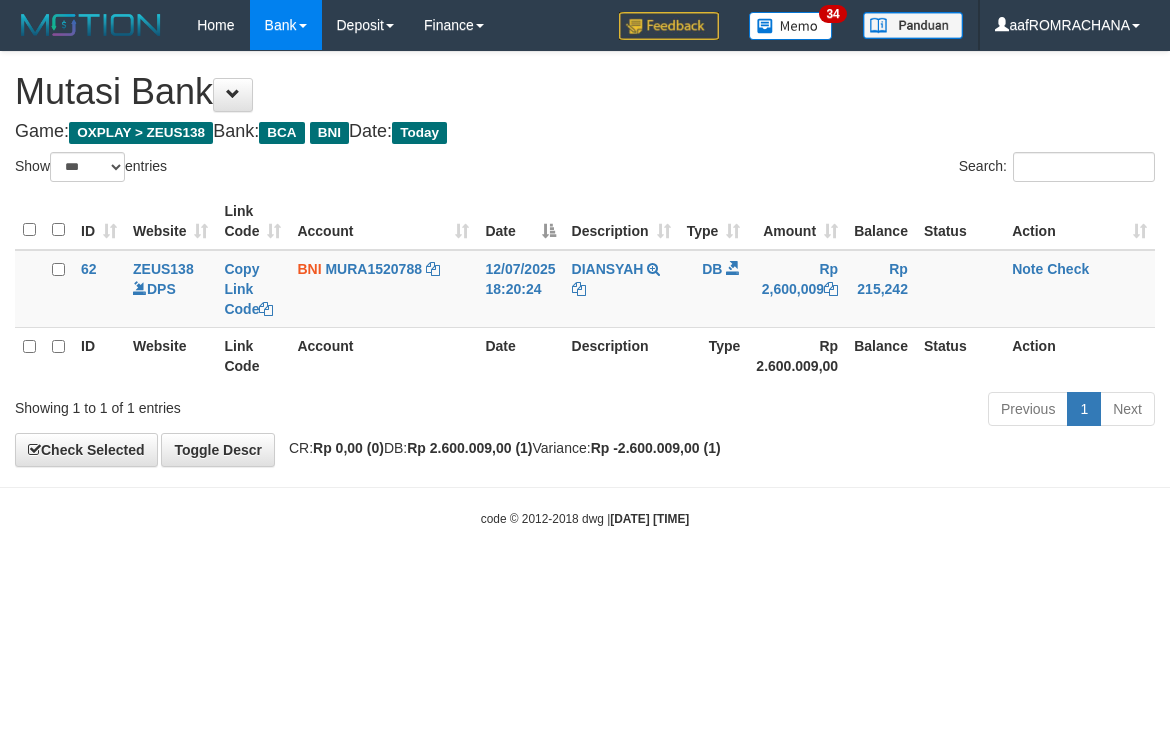 select on "***" 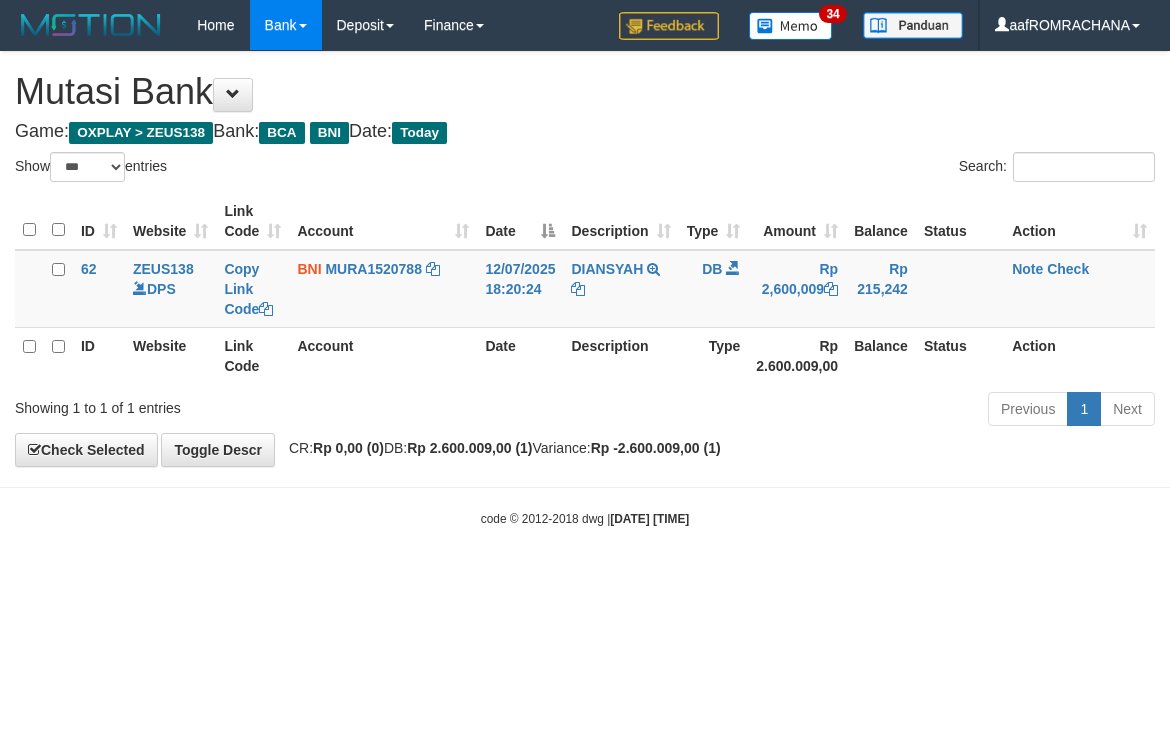 scroll, scrollTop: 0, scrollLeft: 0, axis: both 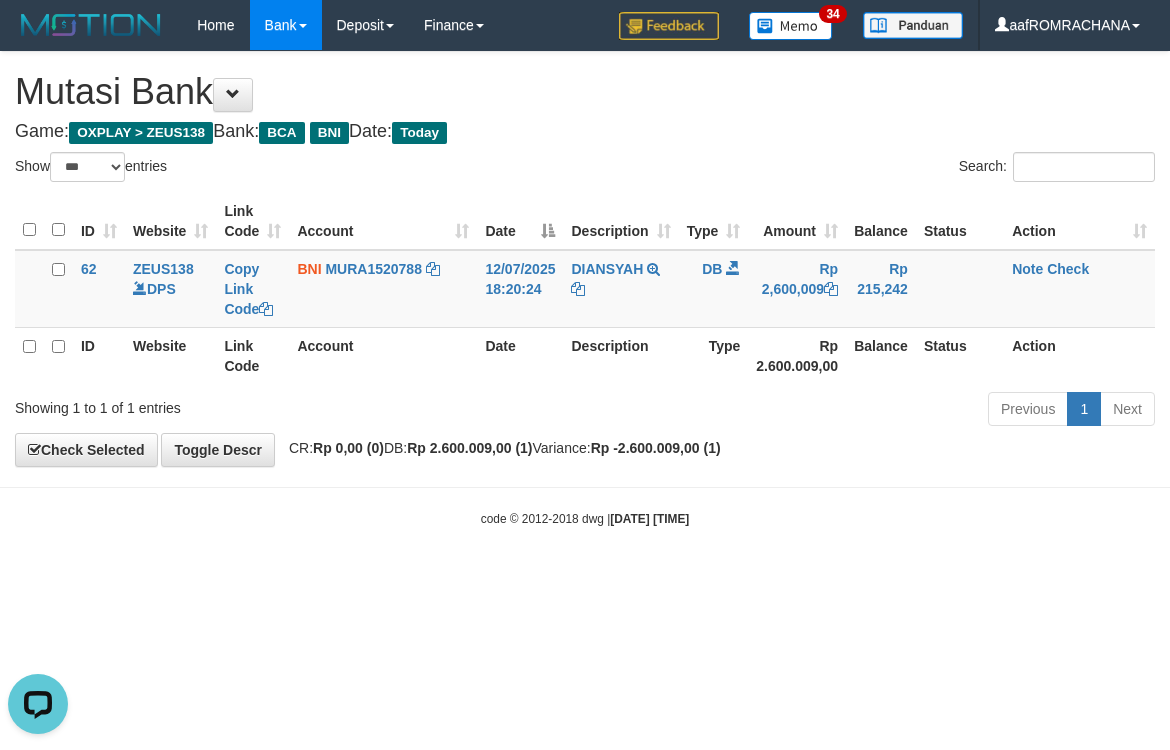 click on "Toggle navigation
Home
Bank
Account List
Load
By Website
Group
[OXPLAY]													ZEUS138
By Load Group (DPS)
Sync" at bounding box center (585, 289) 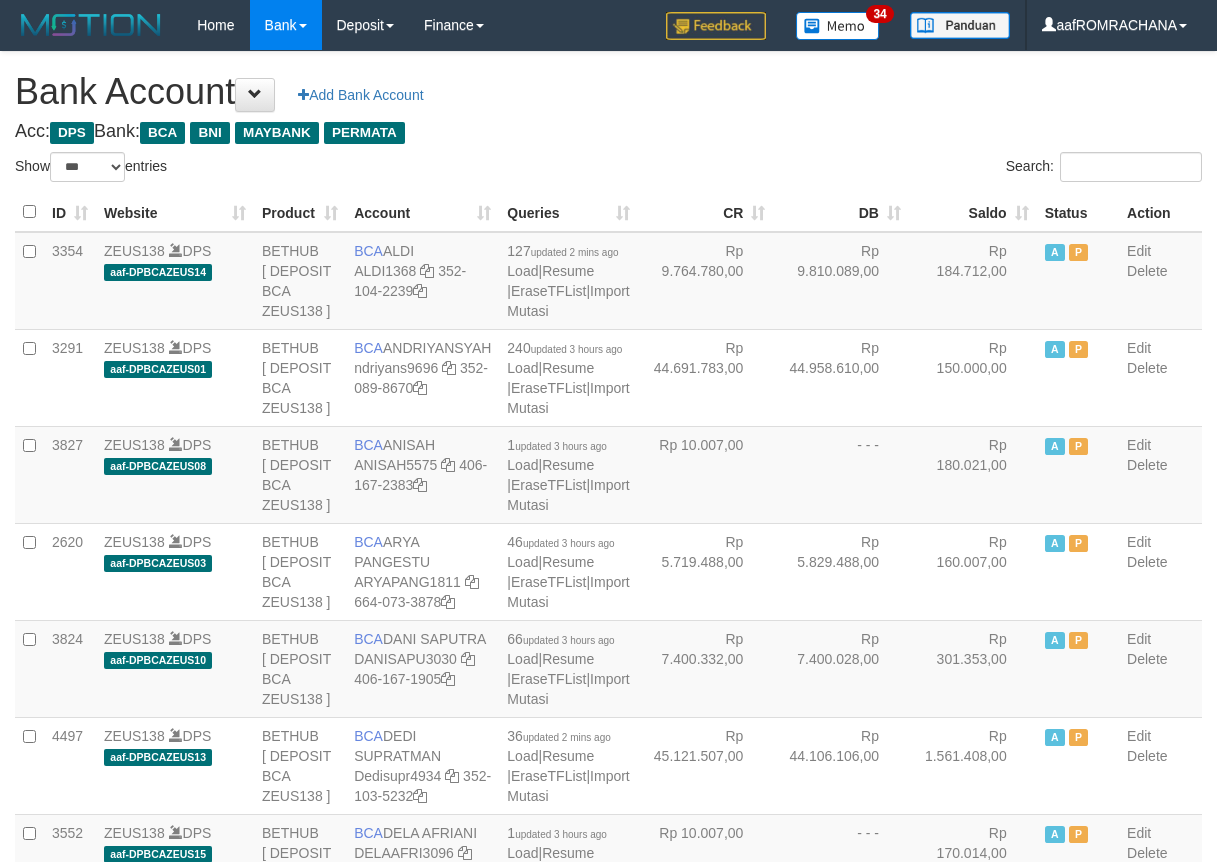 select on "***" 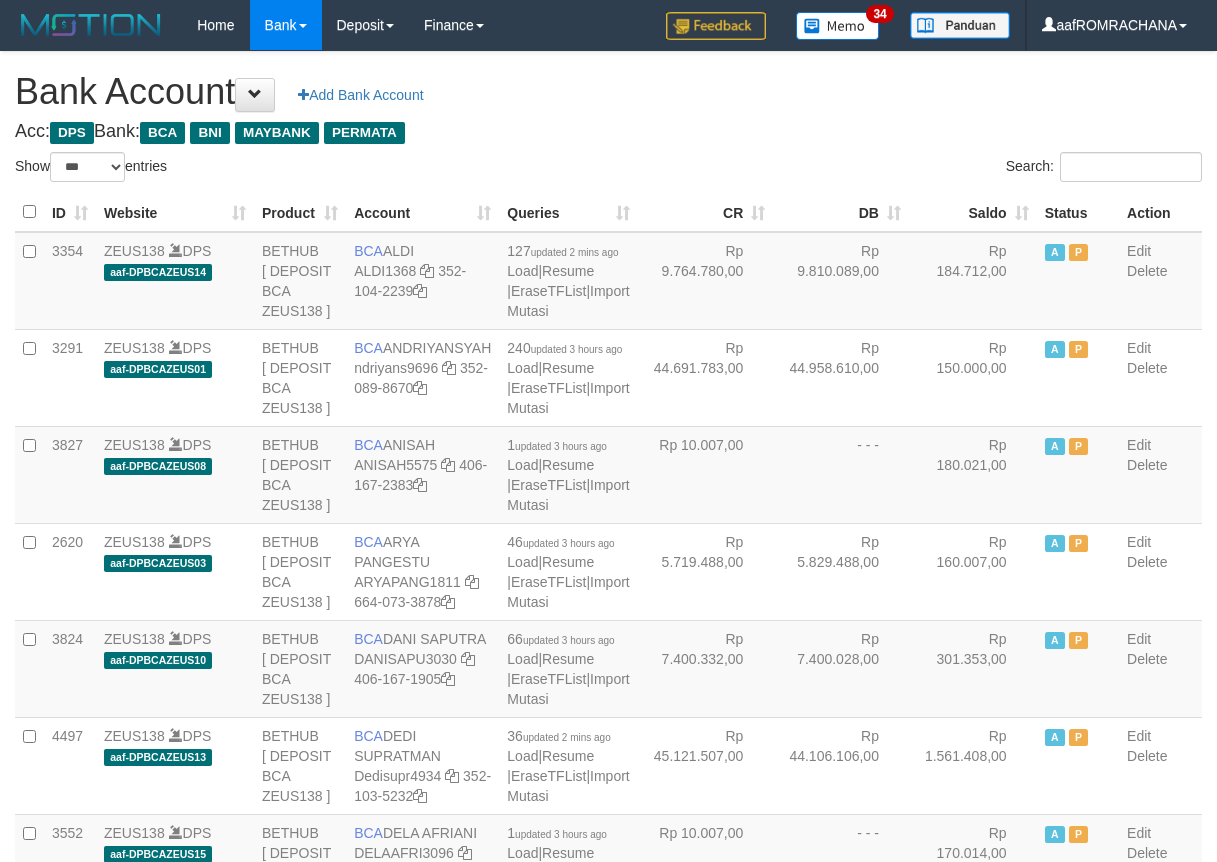 scroll, scrollTop: 0, scrollLeft: 0, axis: both 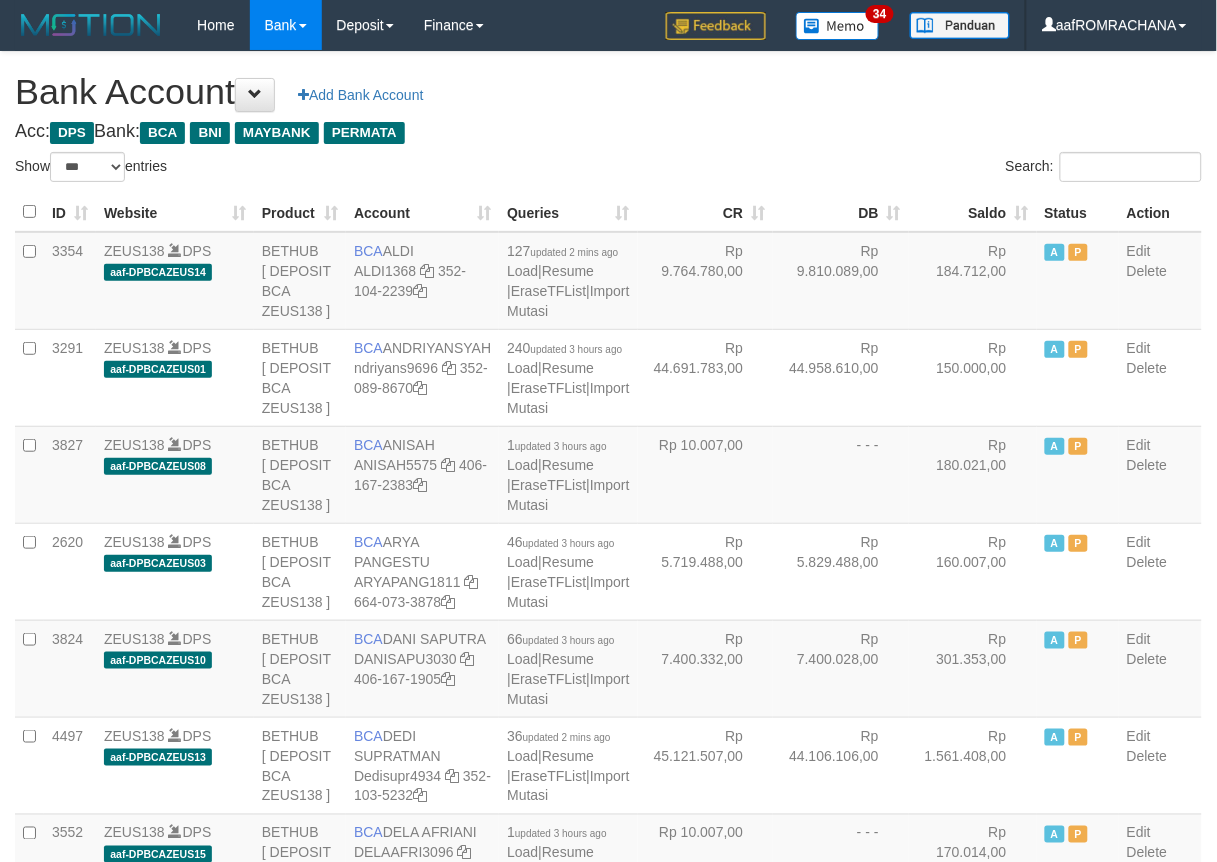 click on "Saldo" at bounding box center (973, 212) 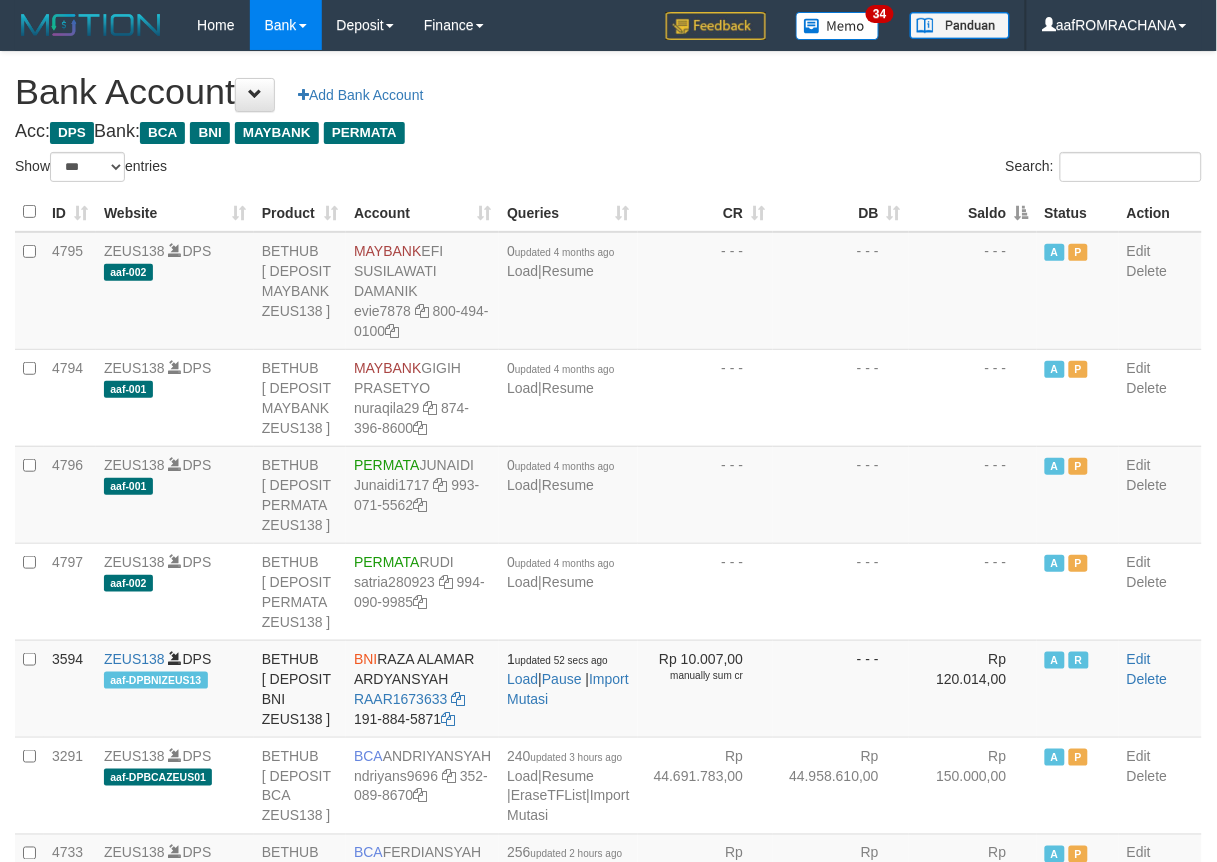 click on "Saldo" at bounding box center (973, 212) 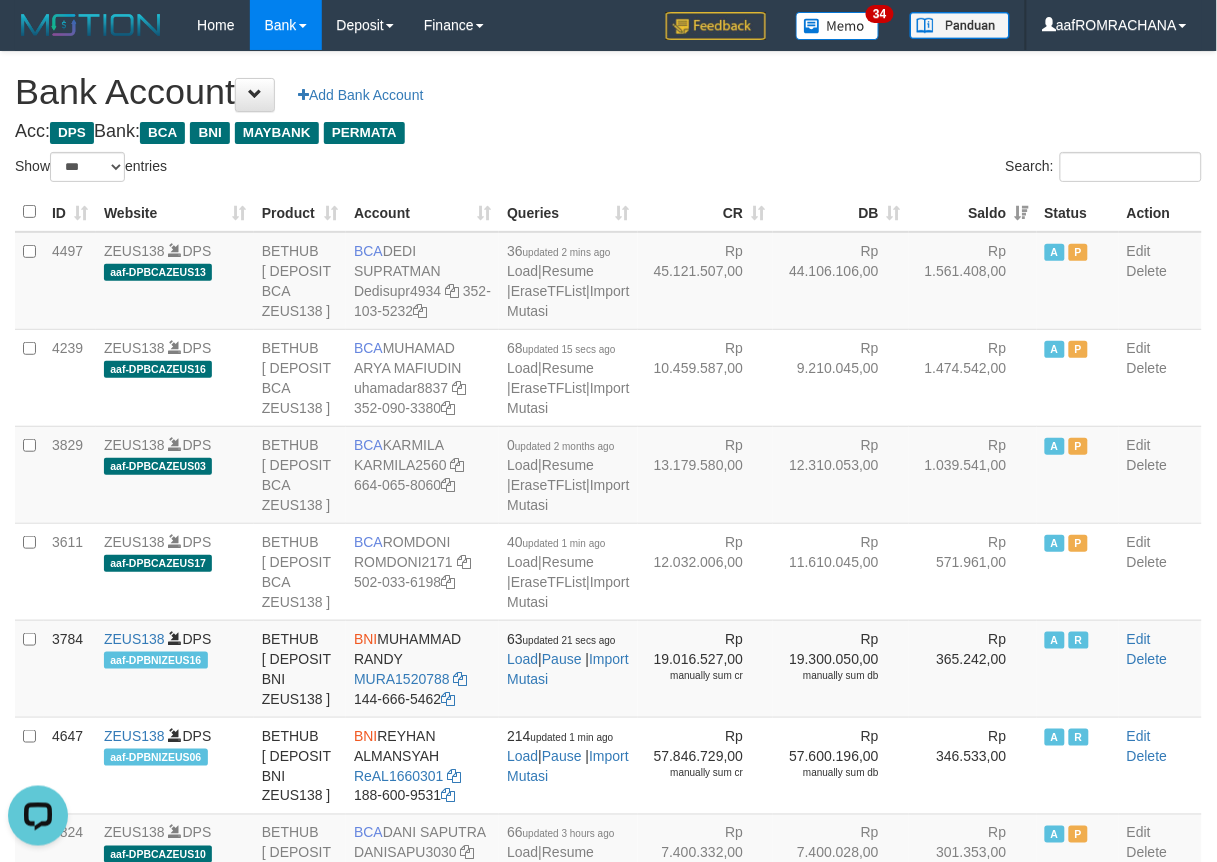 scroll, scrollTop: 0, scrollLeft: 0, axis: both 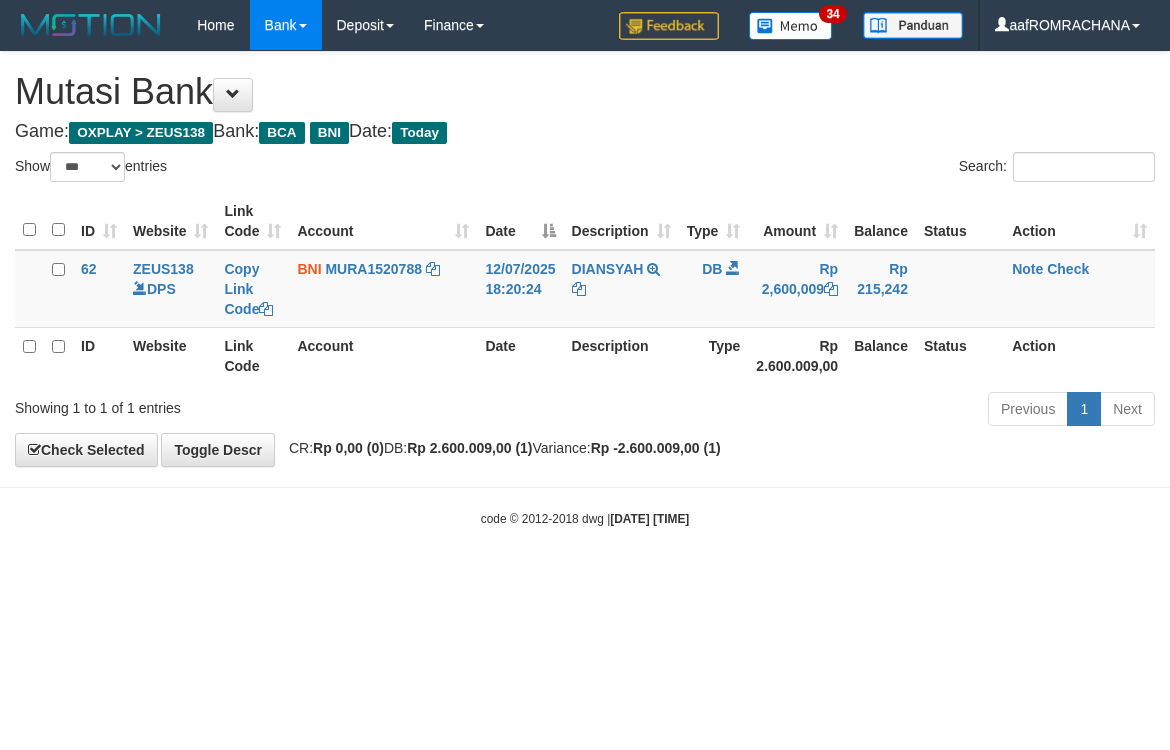 select on "***" 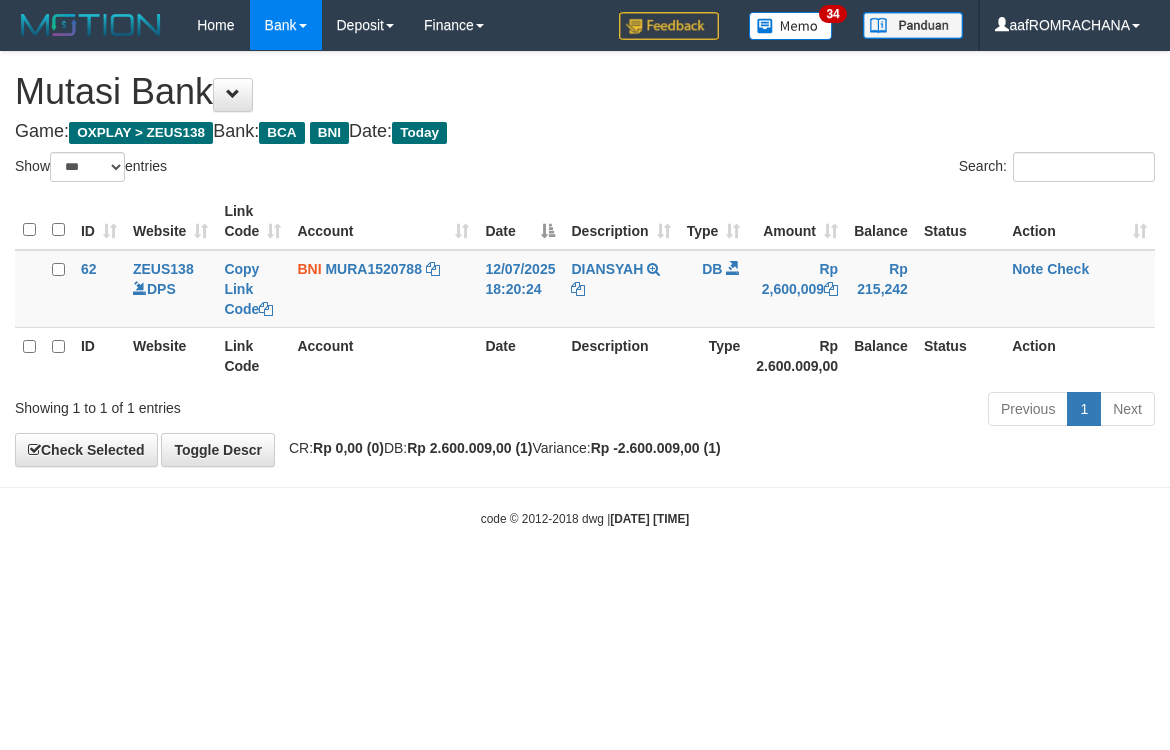 scroll, scrollTop: 0, scrollLeft: 0, axis: both 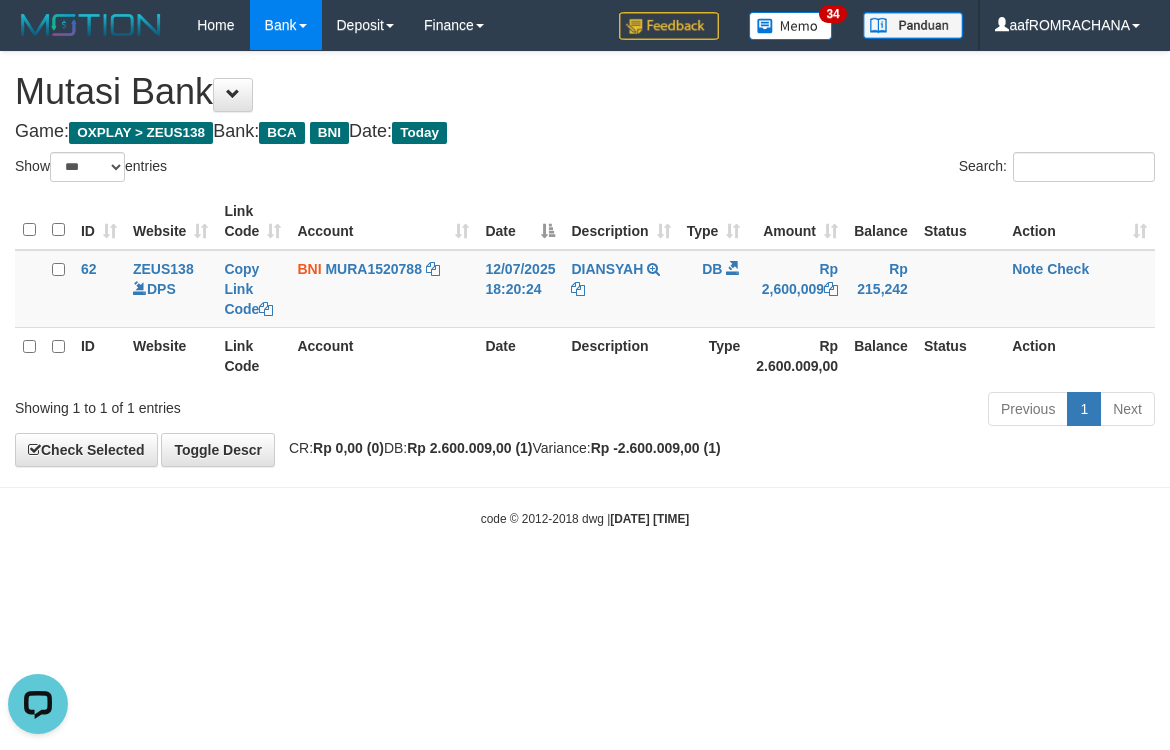 click on "Toggle navigation
Home
Bank
Account List
Load
By Website
Group
[OXPLAY]													ZEUS138
By Load Group (DPS)
Sync" at bounding box center [585, 289] 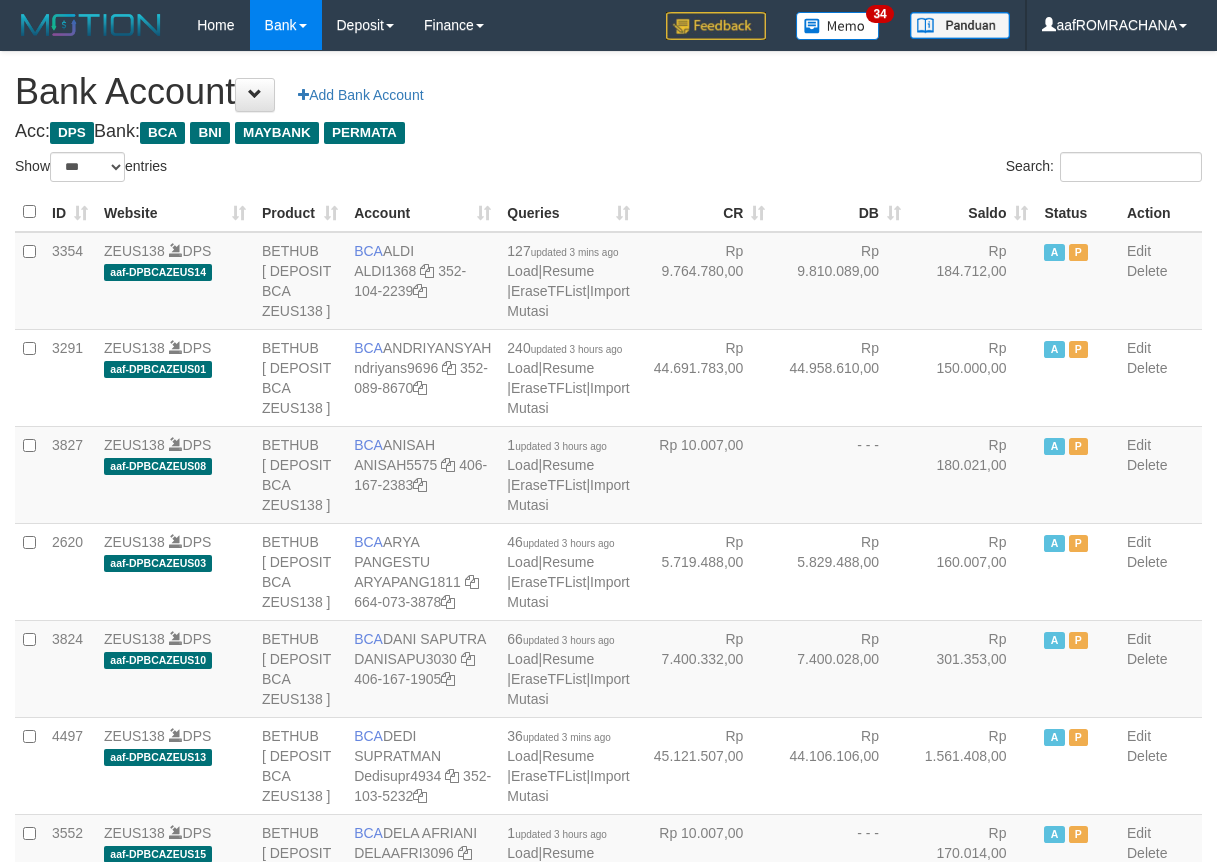 select on "***" 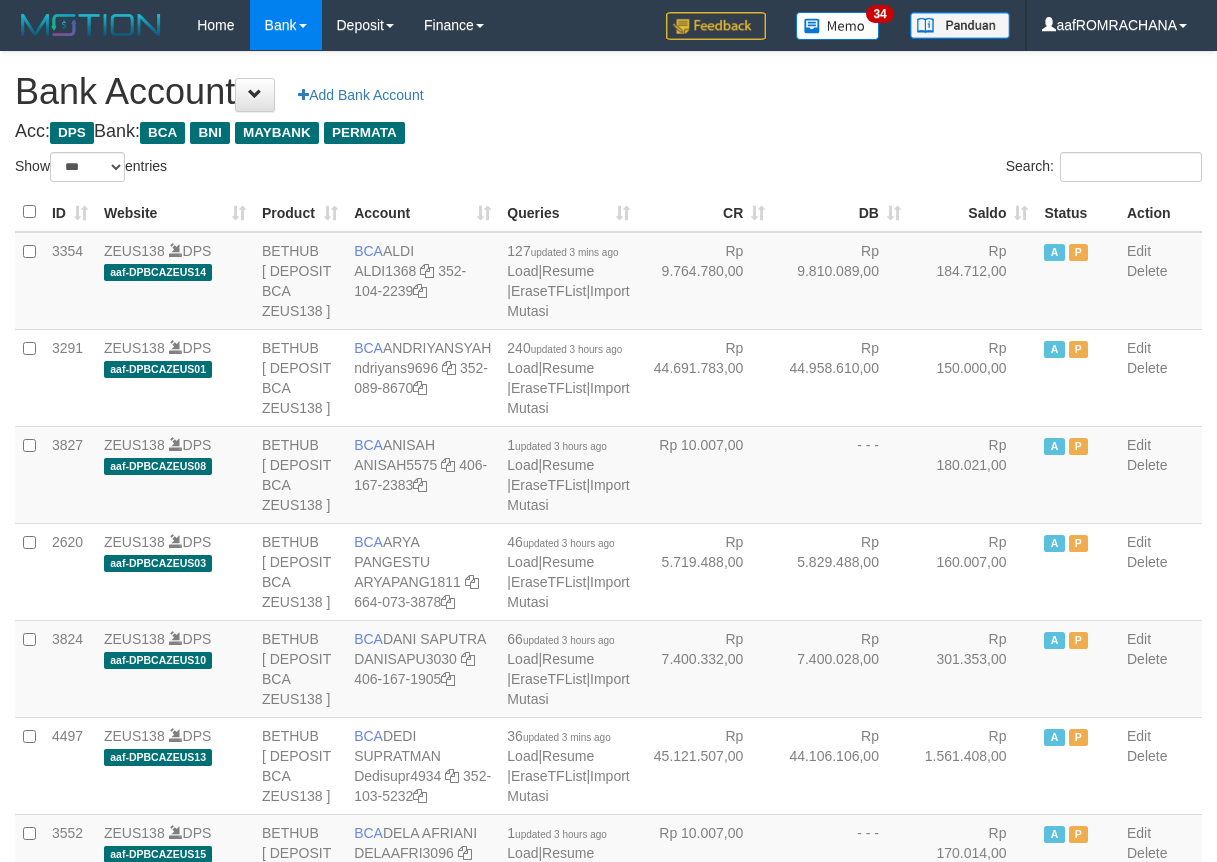 scroll, scrollTop: 0, scrollLeft: 0, axis: both 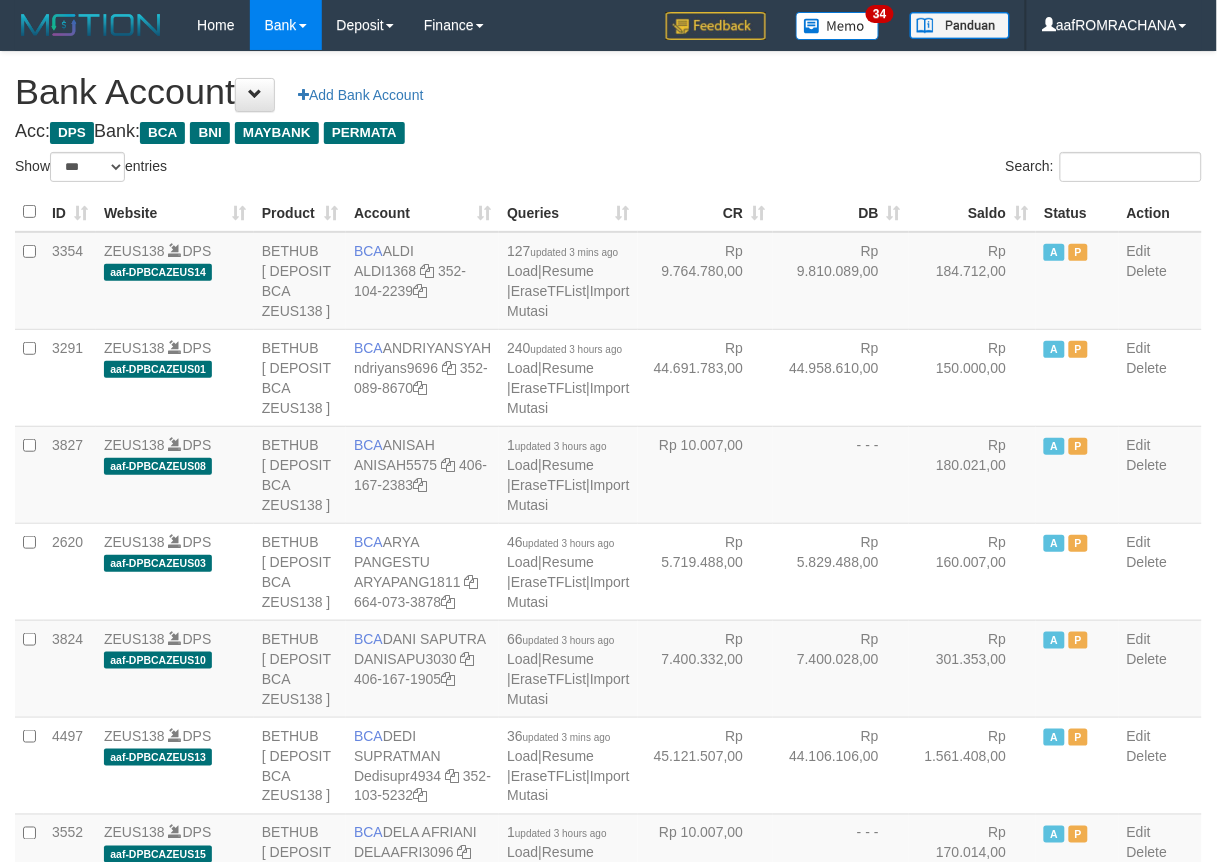 click on "Saldo" at bounding box center [973, 212] 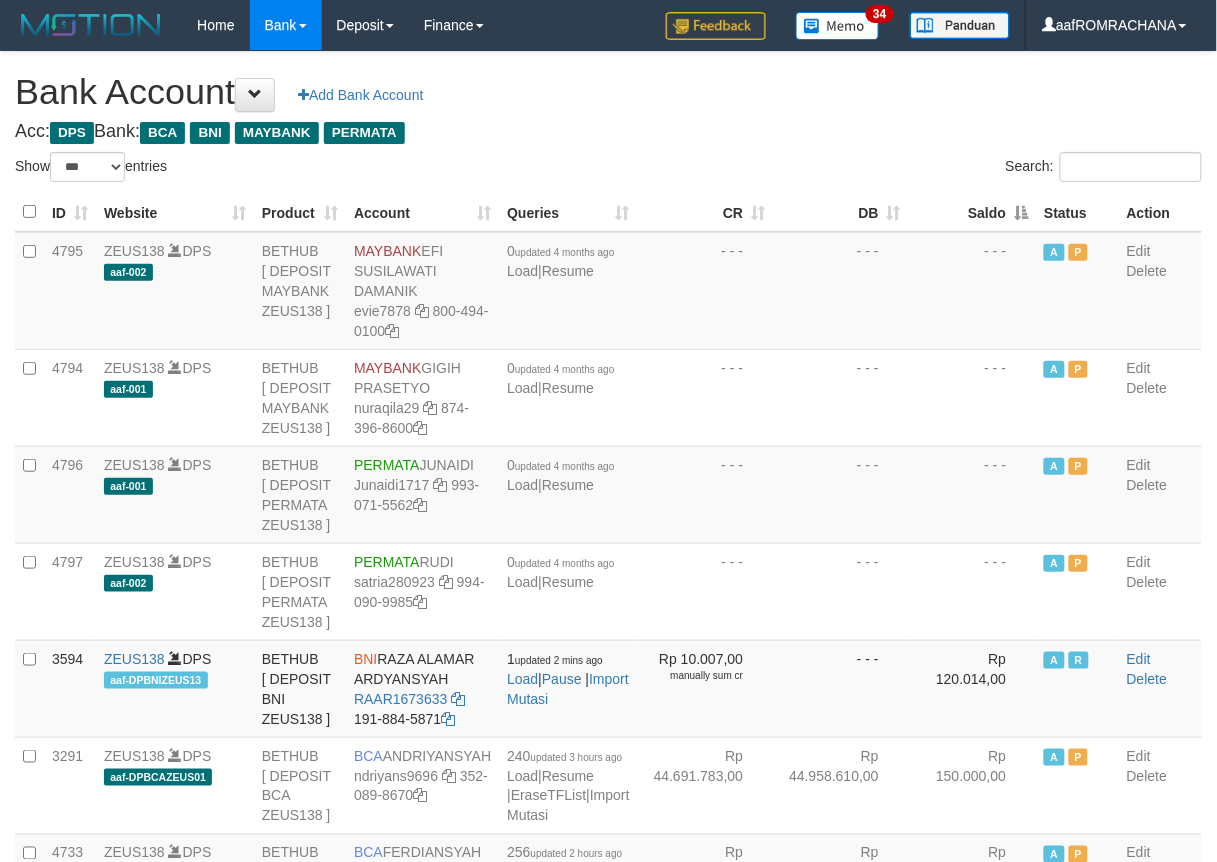 click on "Saldo" at bounding box center (973, 212) 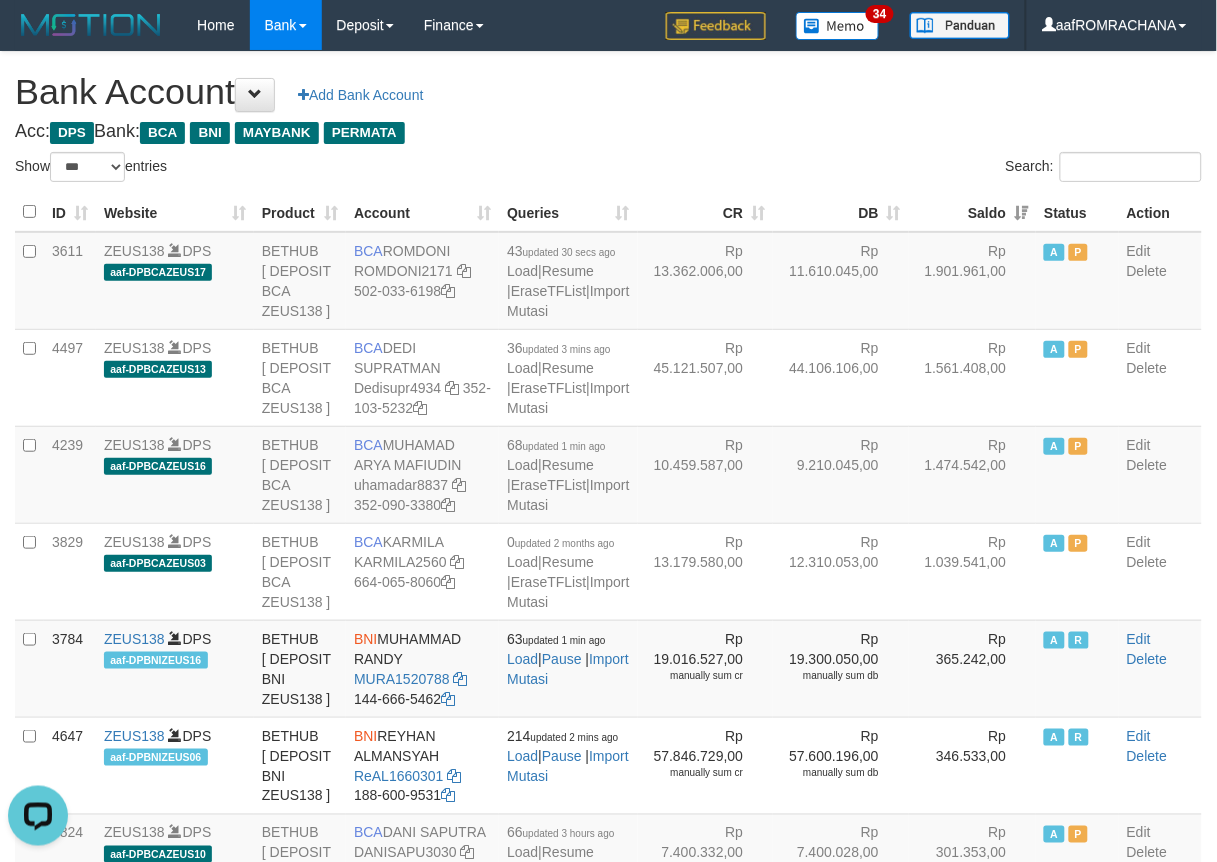 scroll, scrollTop: 0, scrollLeft: 0, axis: both 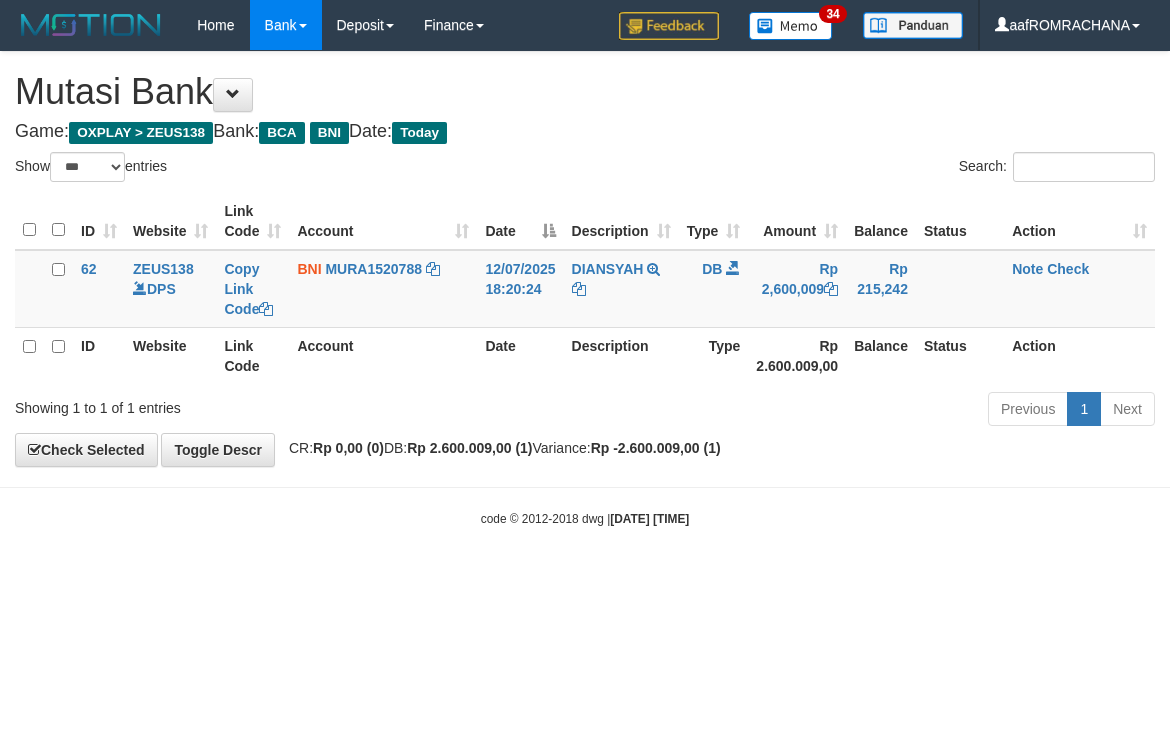select on "***" 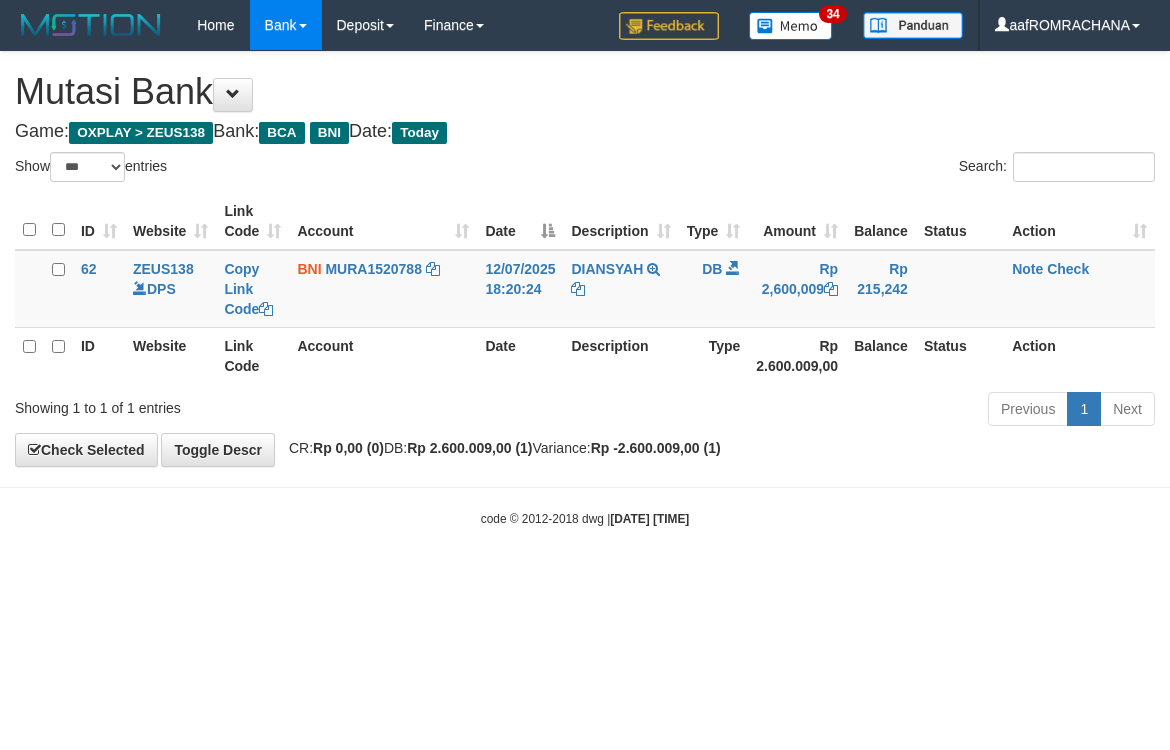scroll, scrollTop: 0, scrollLeft: 0, axis: both 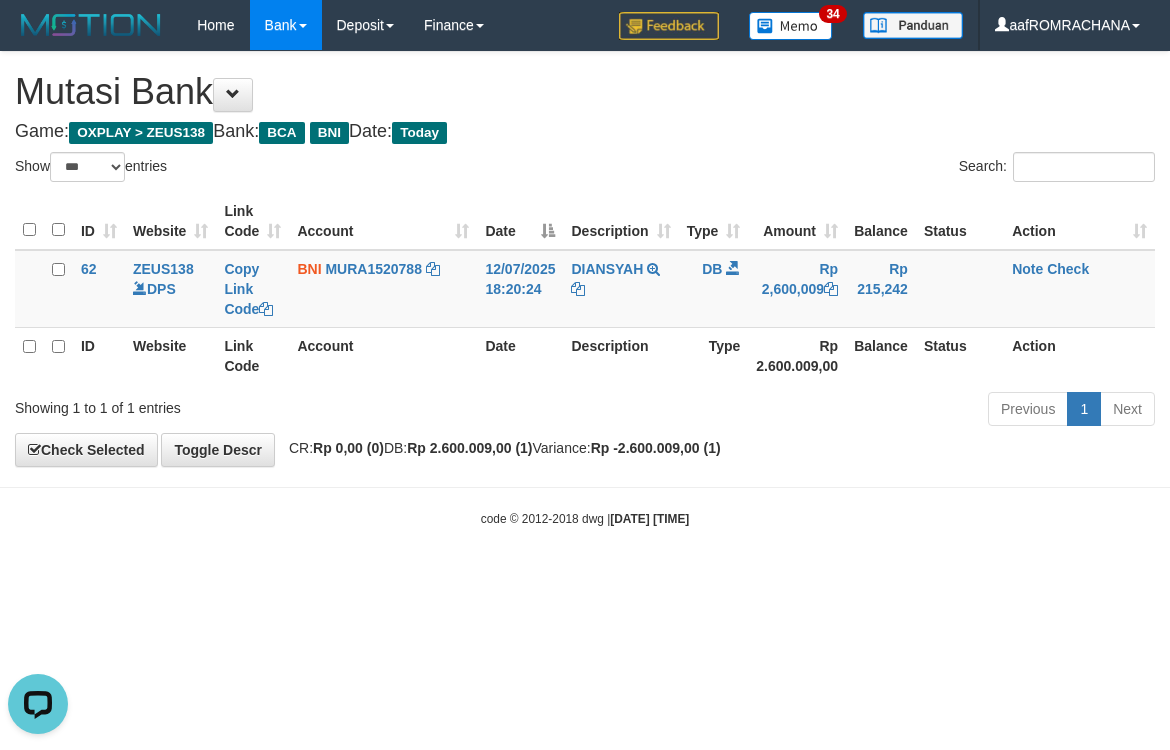 click on "Toggle navigation
Home
Bank
Account List
Load
By Website
Group
[OXPLAY]													ZEUS138
By Load Group (DPS)" at bounding box center [585, 289] 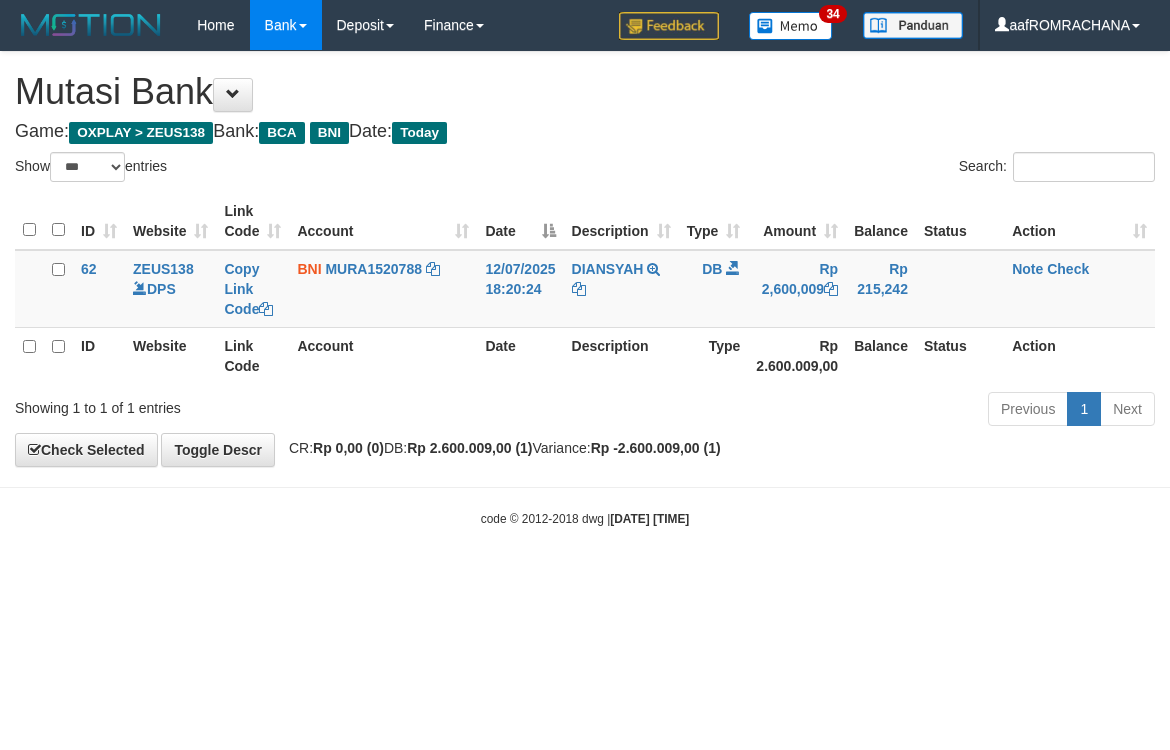 select on "***" 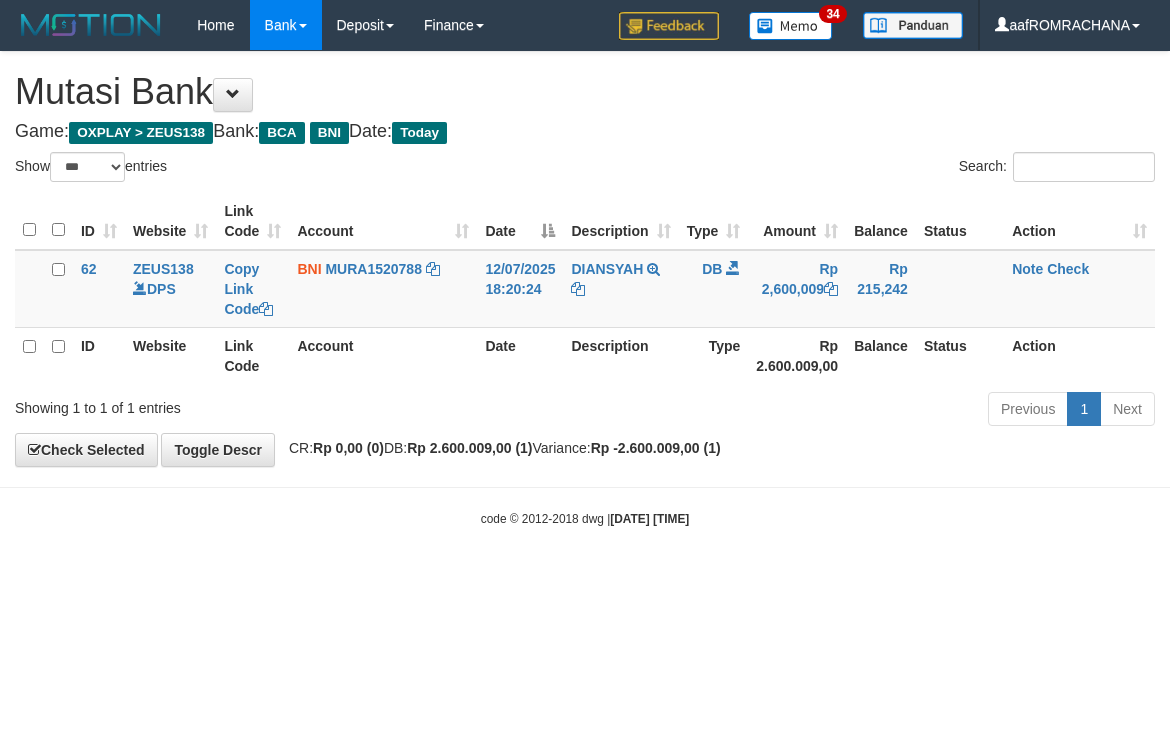 scroll, scrollTop: 0, scrollLeft: 0, axis: both 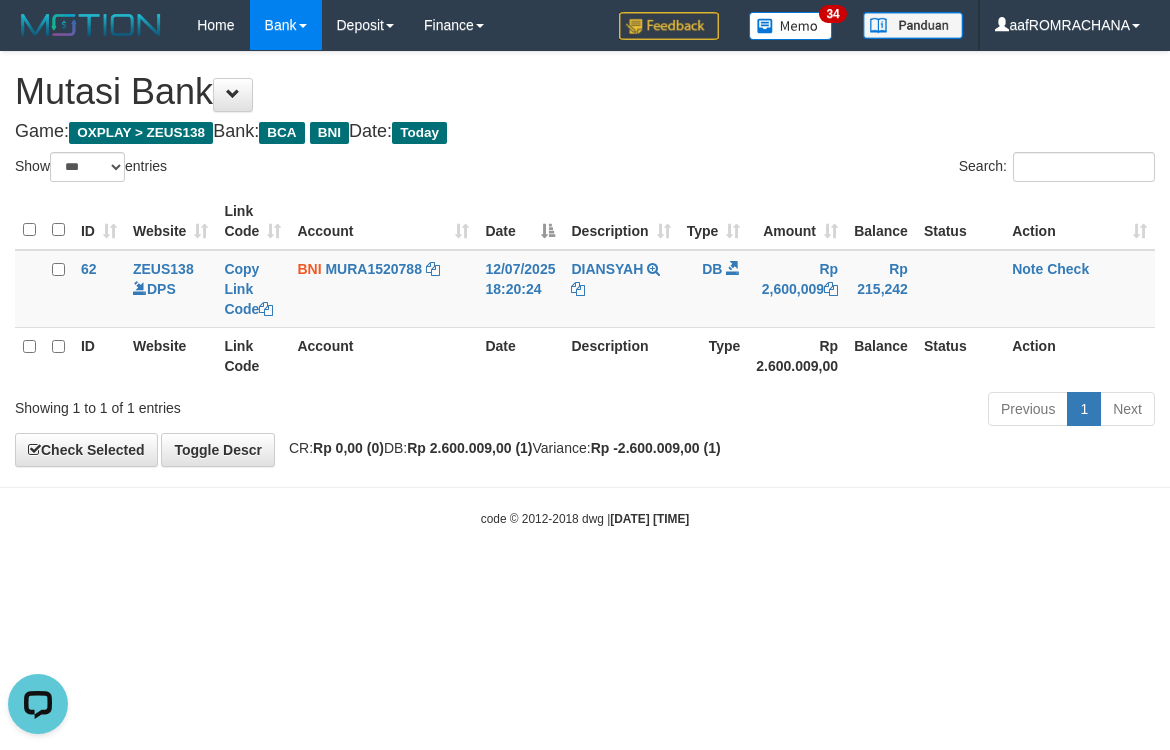 click on "Toggle navigation
Home
Bank
Account List
Load
By Website
Group
[OXPLAY]													ZEUS138
By Load Group (DPS)
Sync" at bounding box center (585, 289) 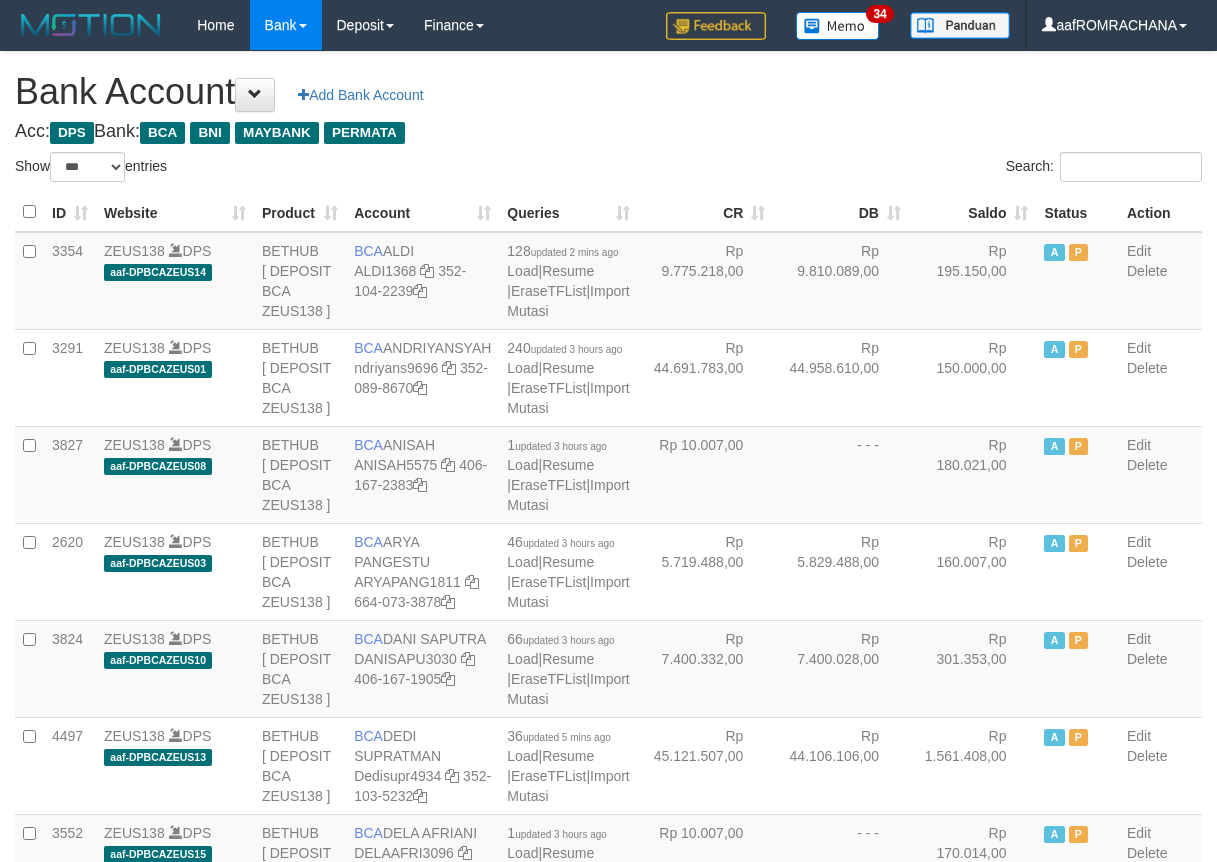 select on "***" 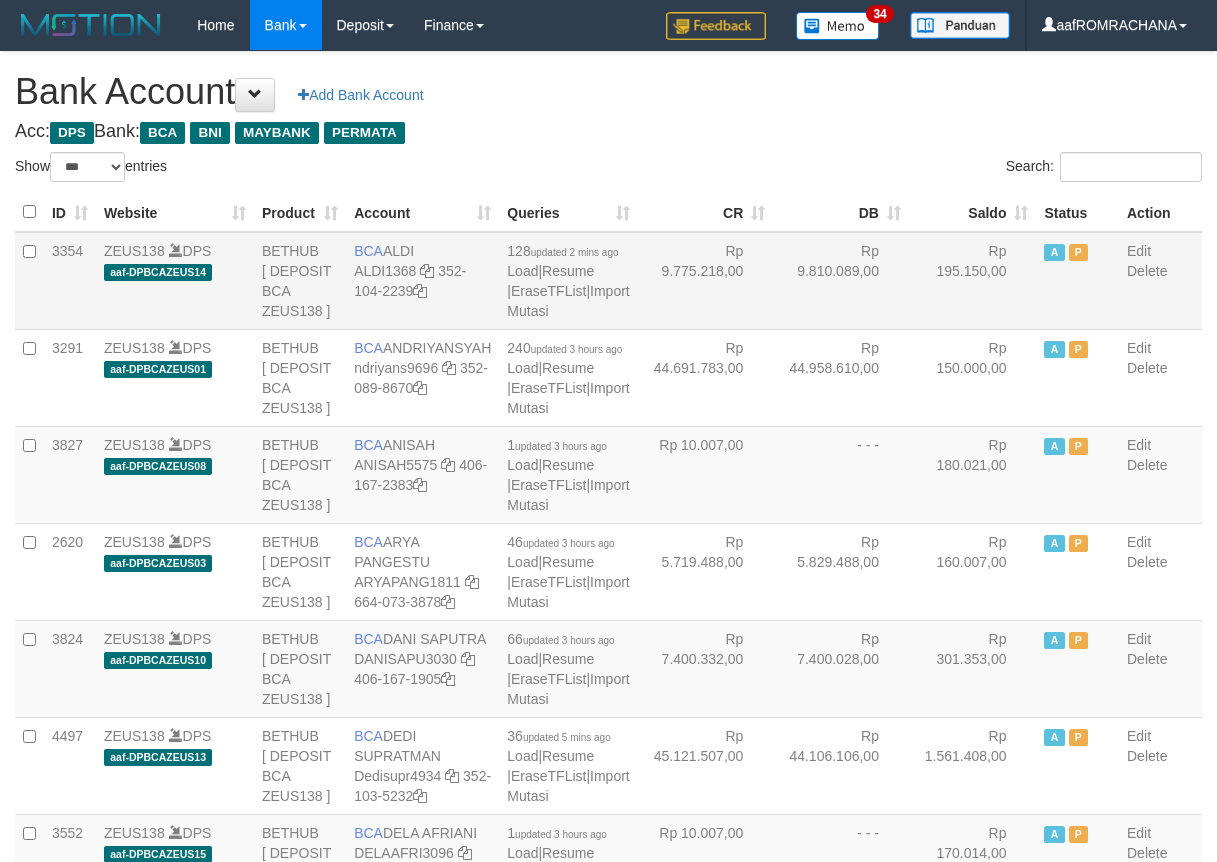 scroll, scrollTop: 0, scrollLeft: 0, axis: both 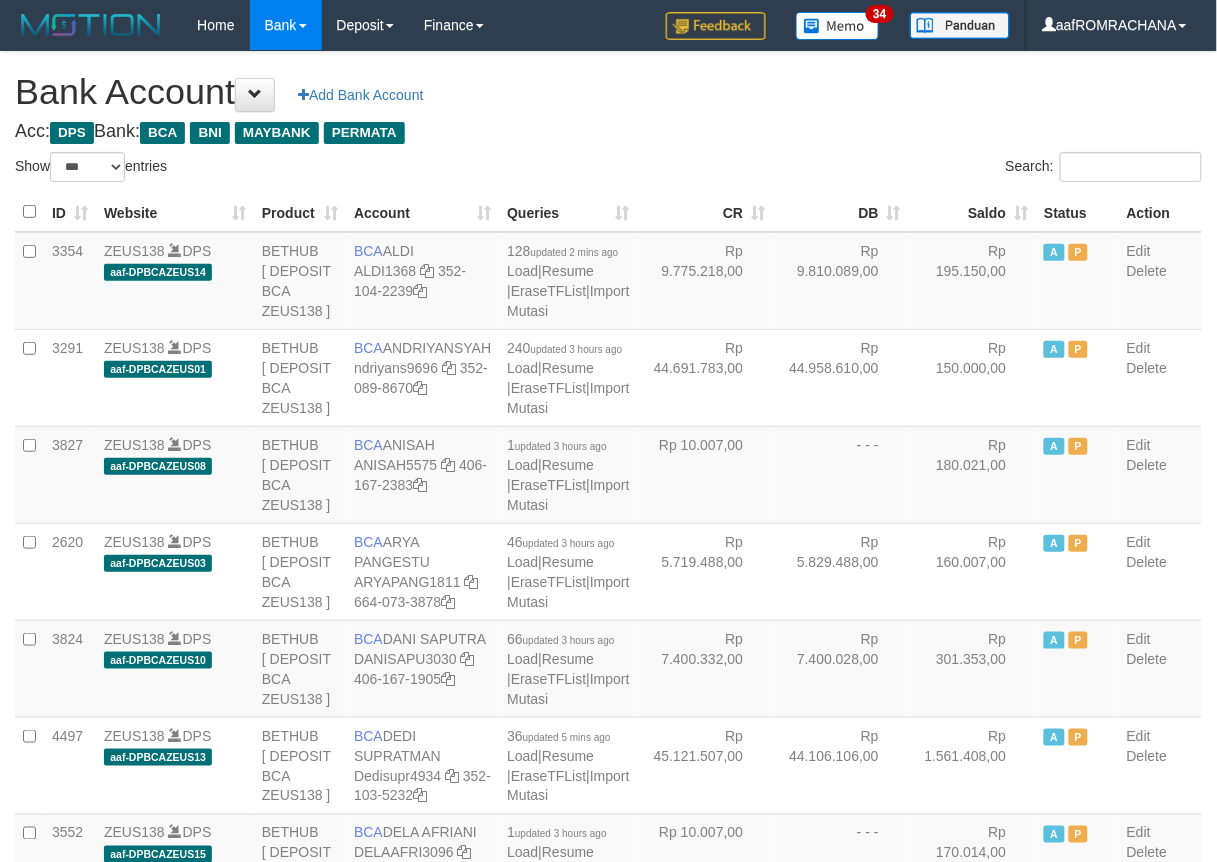 click on "Saldo" at bounding box center [973, 212] 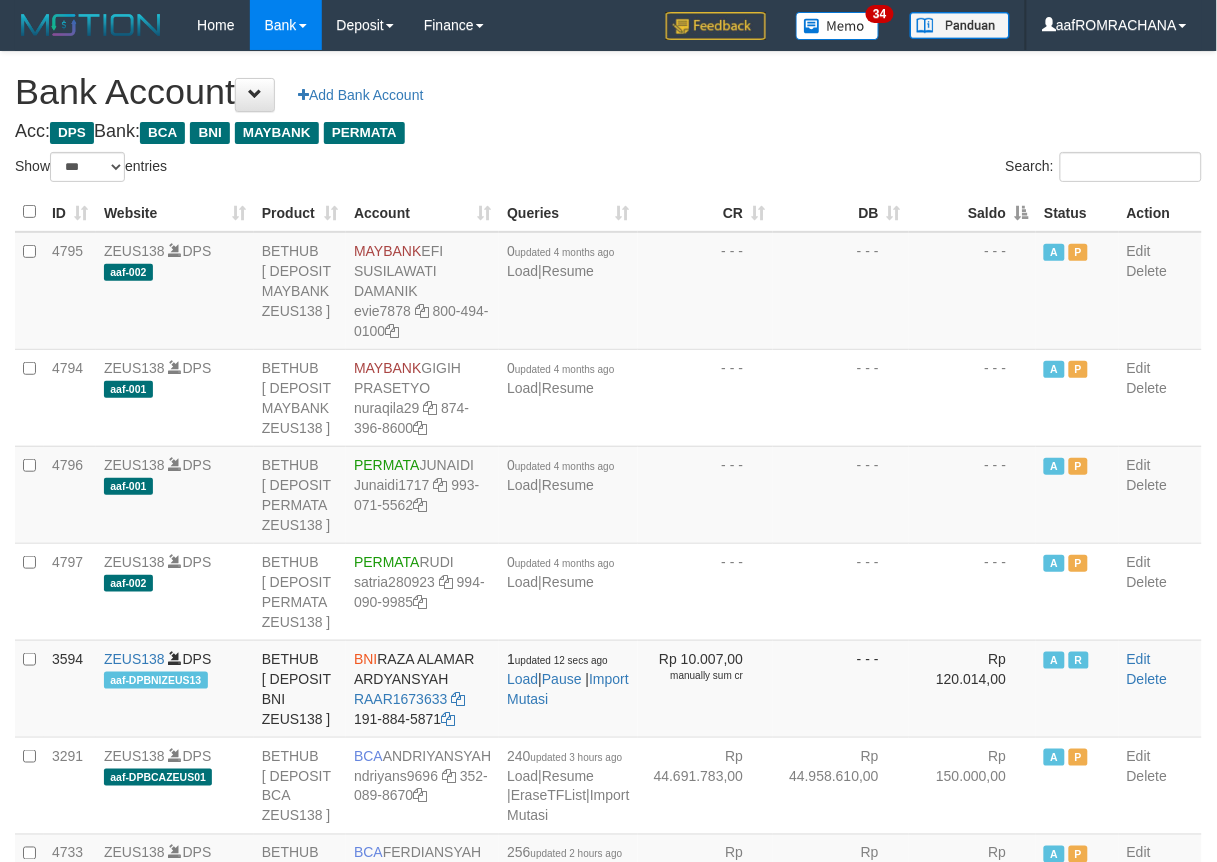 click on "Saldo" at bounding box center [973, 212] 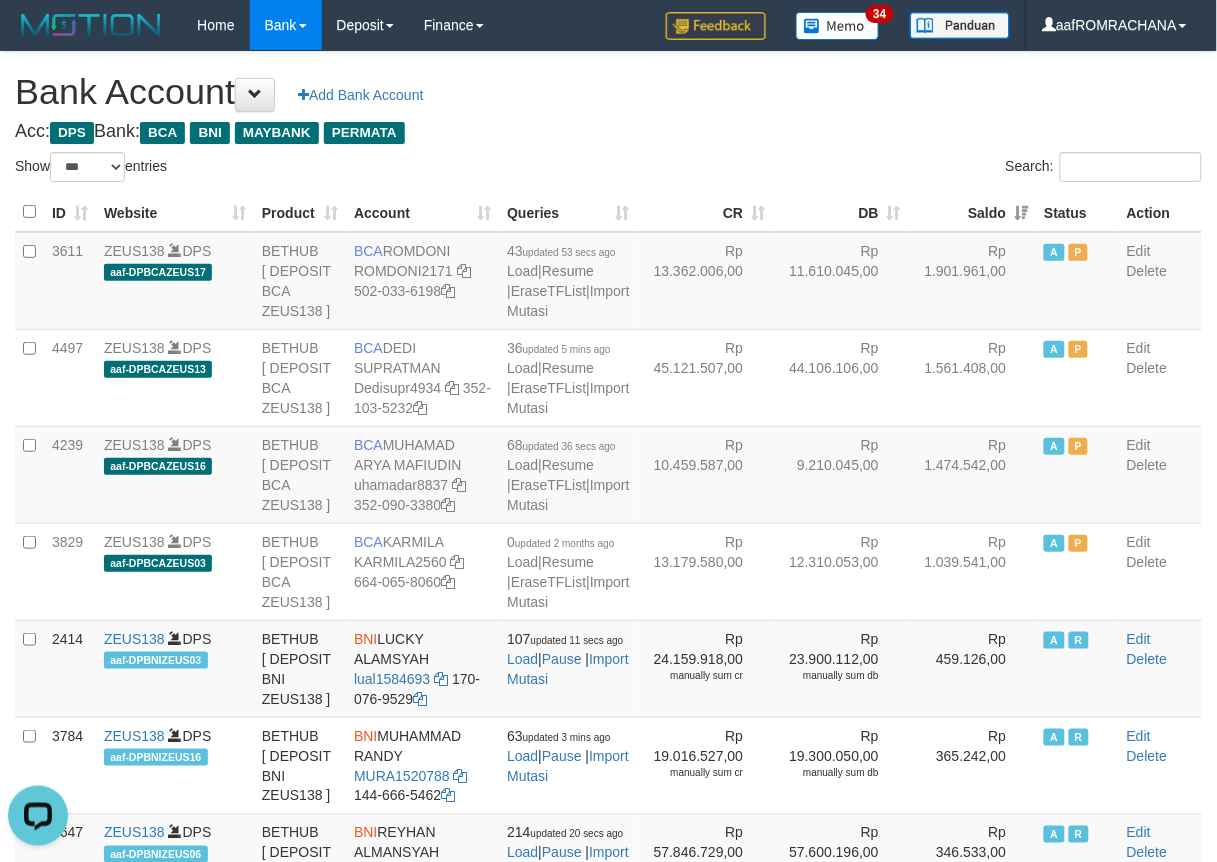 scroll, scrollTop: 0, scrollLeft: 0, axis: both 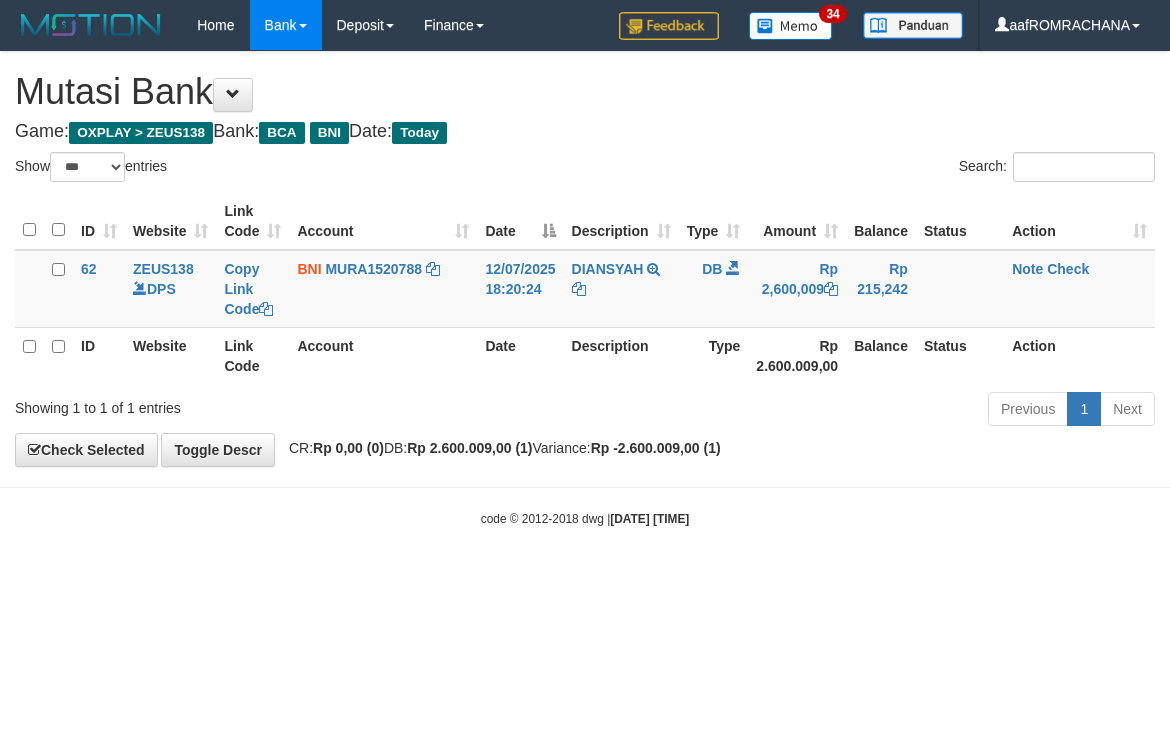 select on "***" 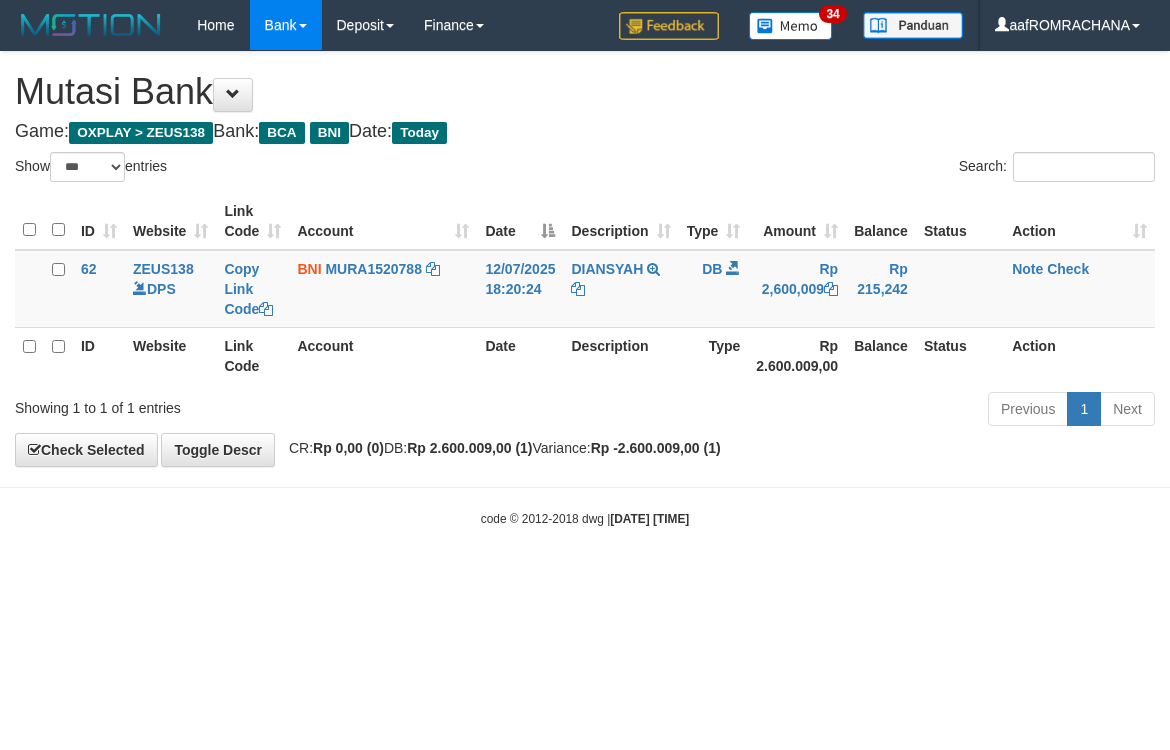 scroll, scrollTop: 0, scrollLeft: 0, axis: both 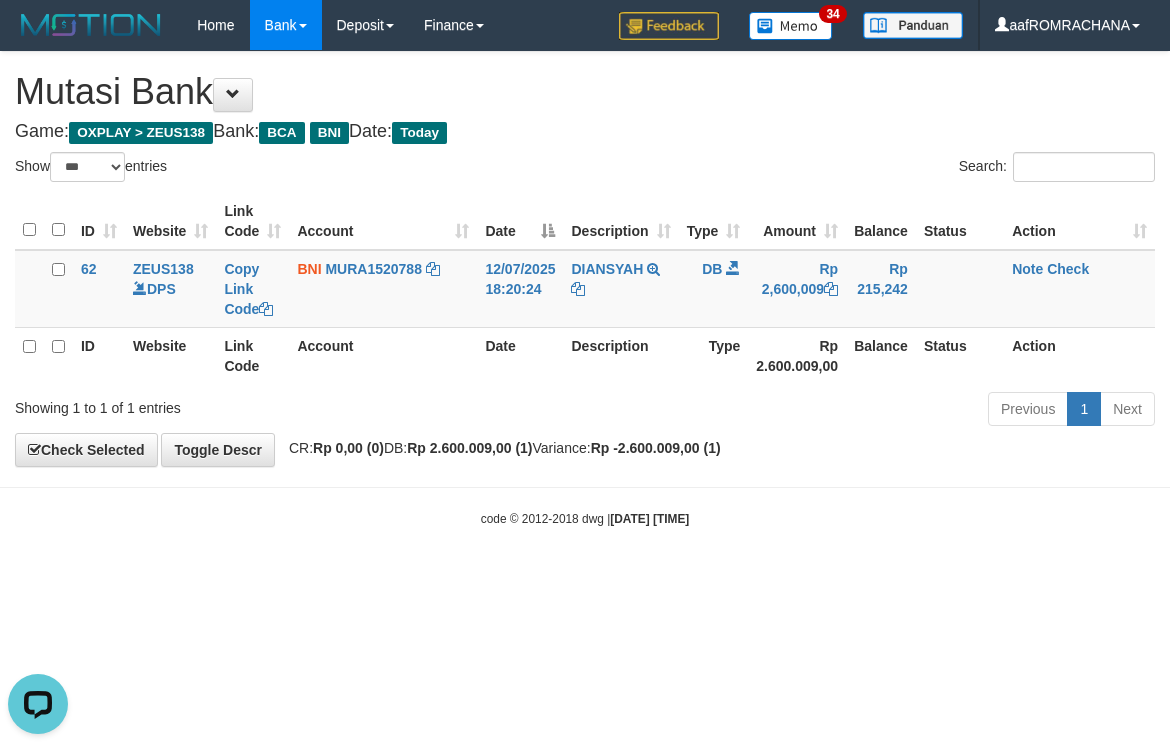 click on "Toggle navigation
Home
Bank
Account List
Load
By Website
Group
[OXPLAY]													ZEUS138
By Load Group (DPS)
Sync" at bounding box center (585, 289) 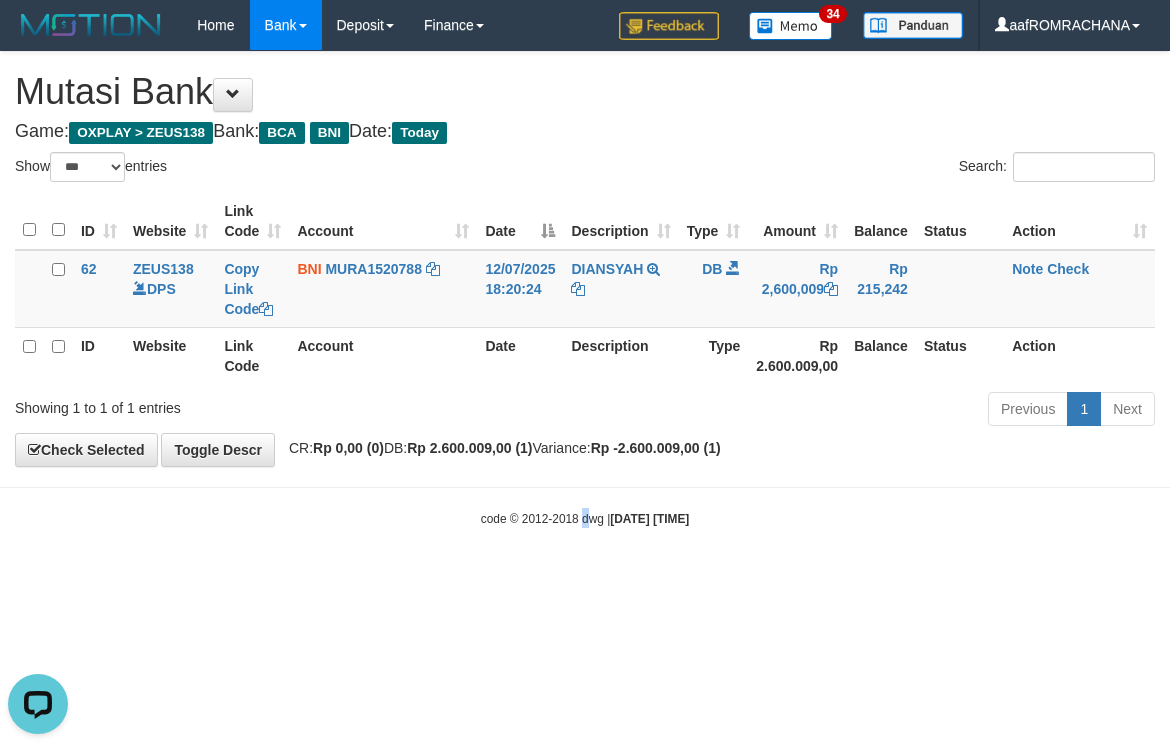 click on "Toggle navigation
Home
Bank
Account List
Load
By Website
Group
[OXPLAY]													ZEUS138
By Load Group (DPS)
Sync" at bounding box center [585, 289] 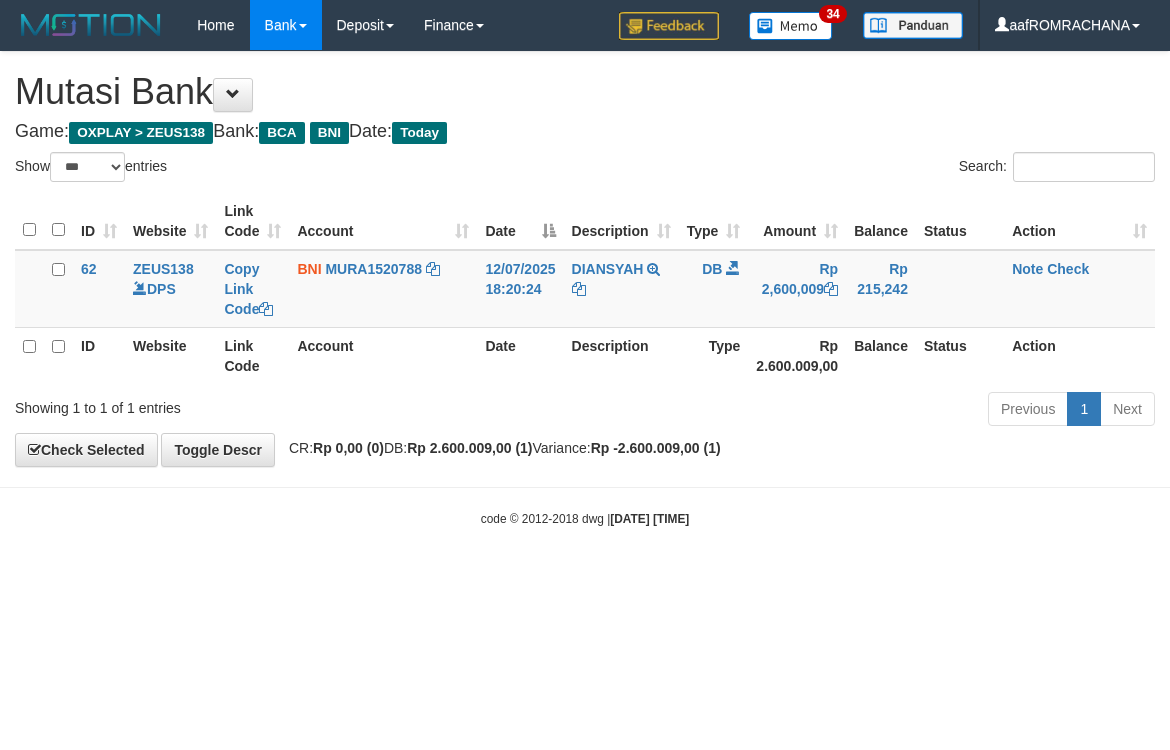 select on "***" 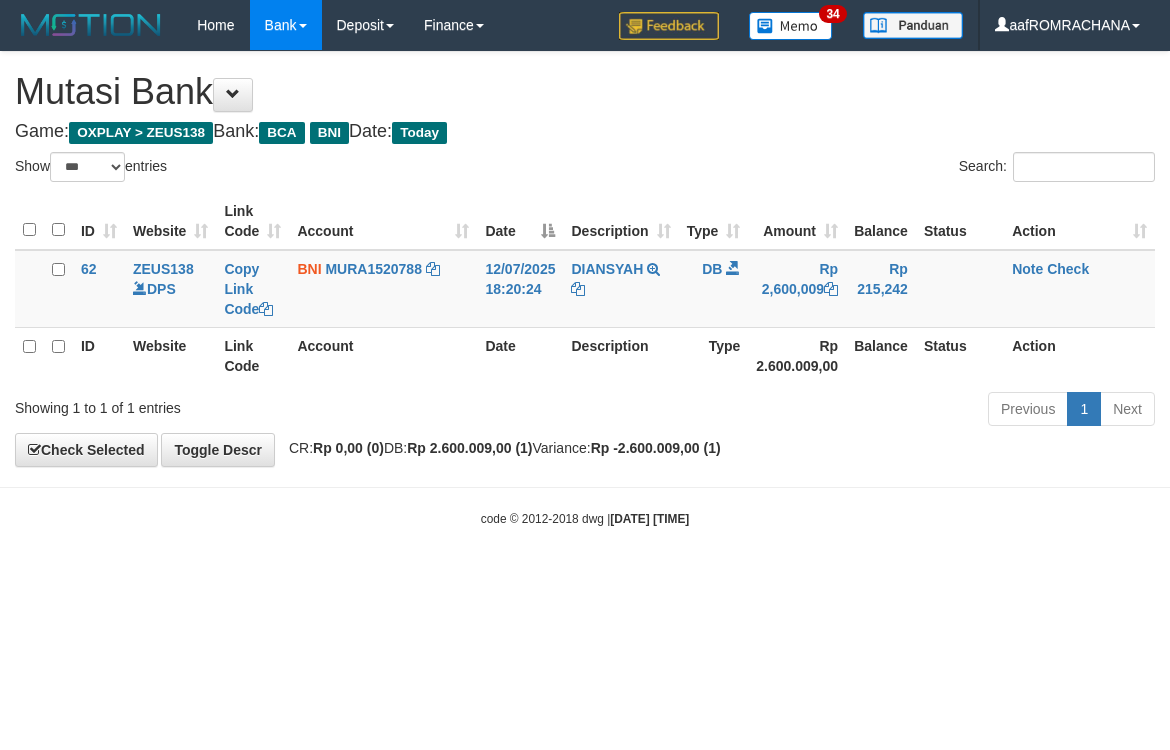 scroll, scrollTop: 0, scrollLeft: 0, axis: both 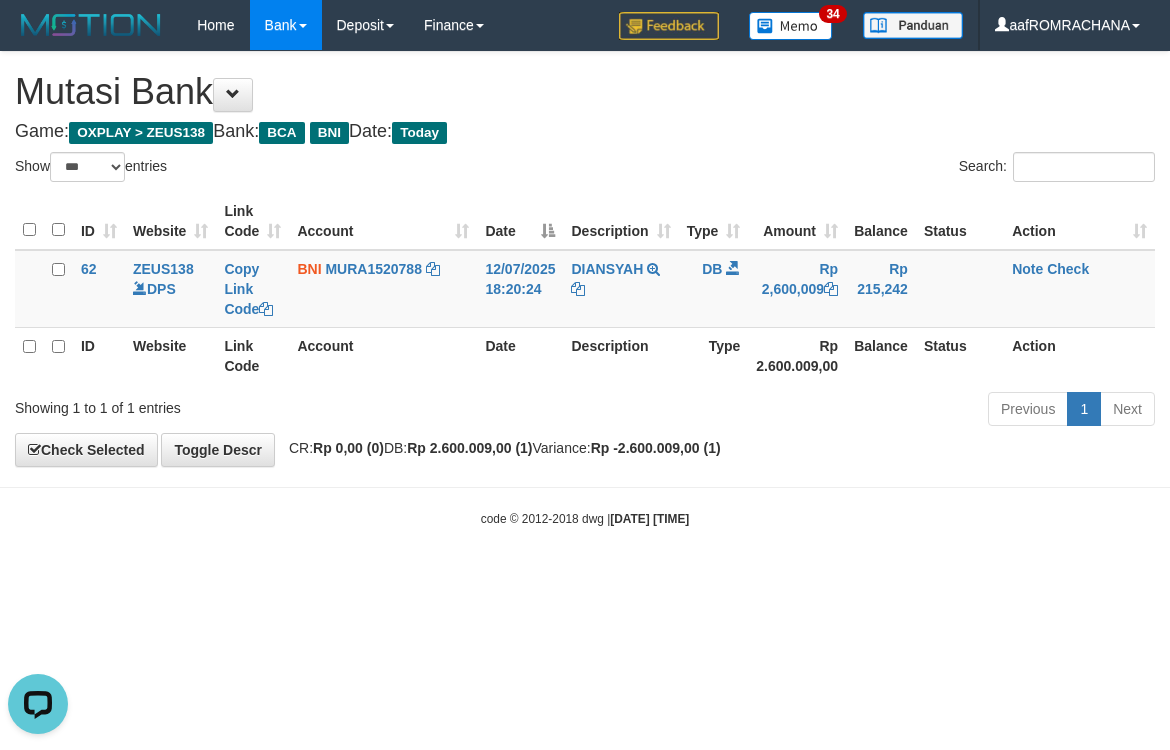 click on "Toggle navigation
Home
Bank
Account List
Load
By Website
Group
[OXPLAY]													ZEUS138
By Load Group (DPS)
Sync" at bounding box center [585, 289] 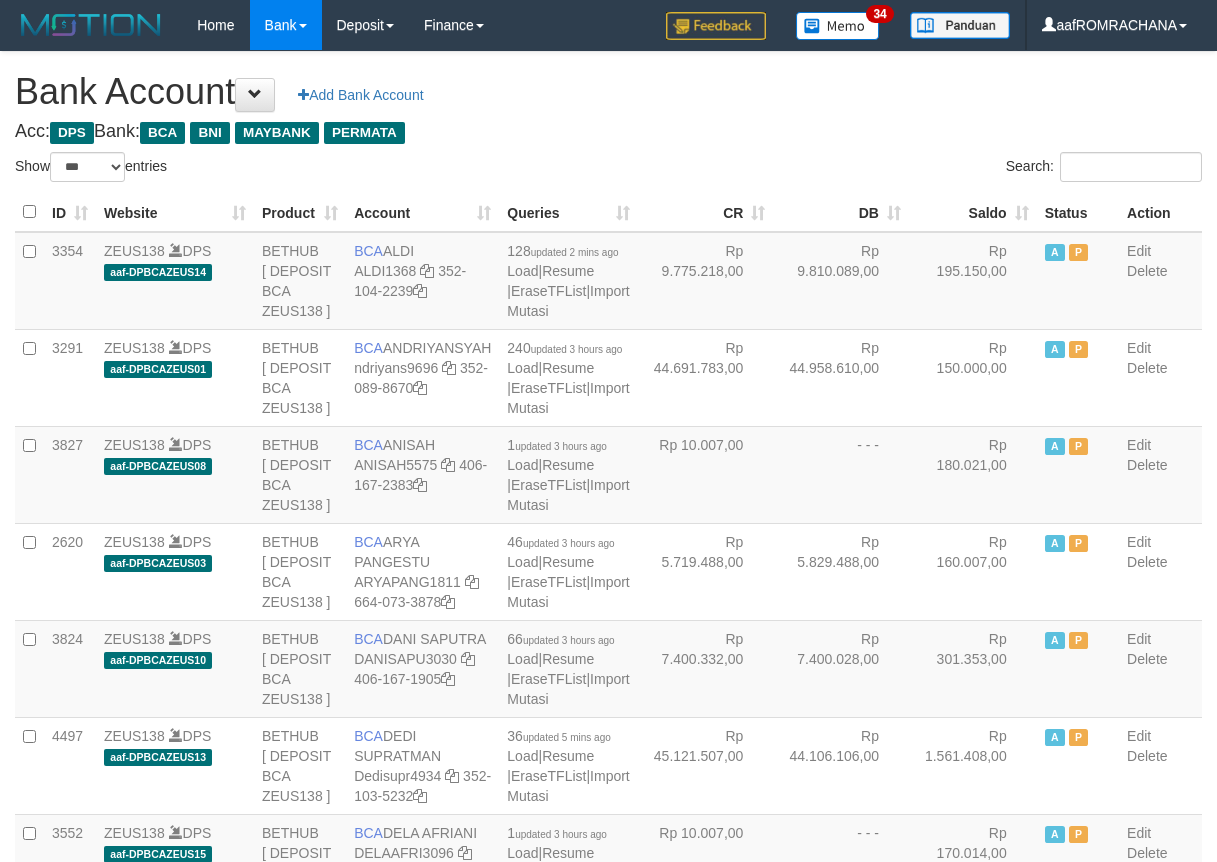 select on "***" 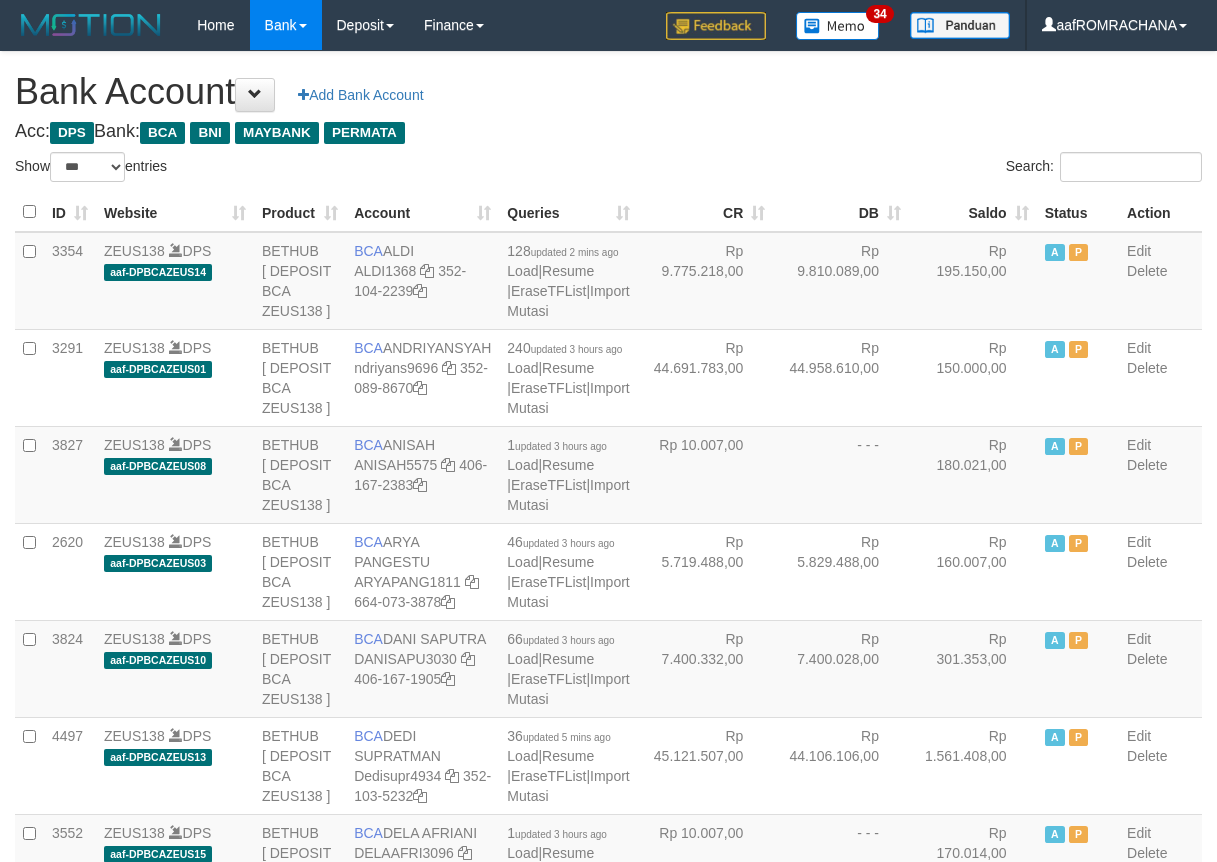 scroll, scrollTop: 0, scrollLeft: 0, axis: both 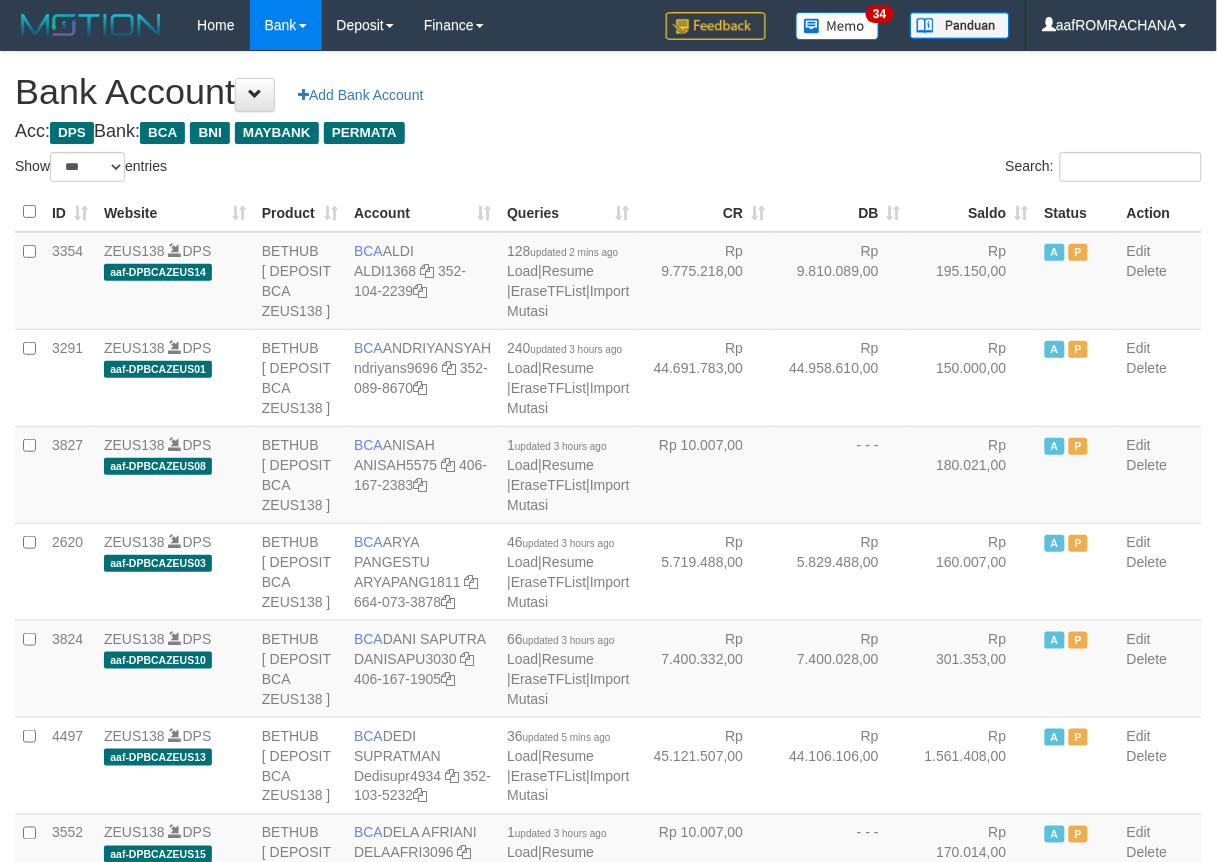 click on "Saldo" at bounding box center (973, 212) 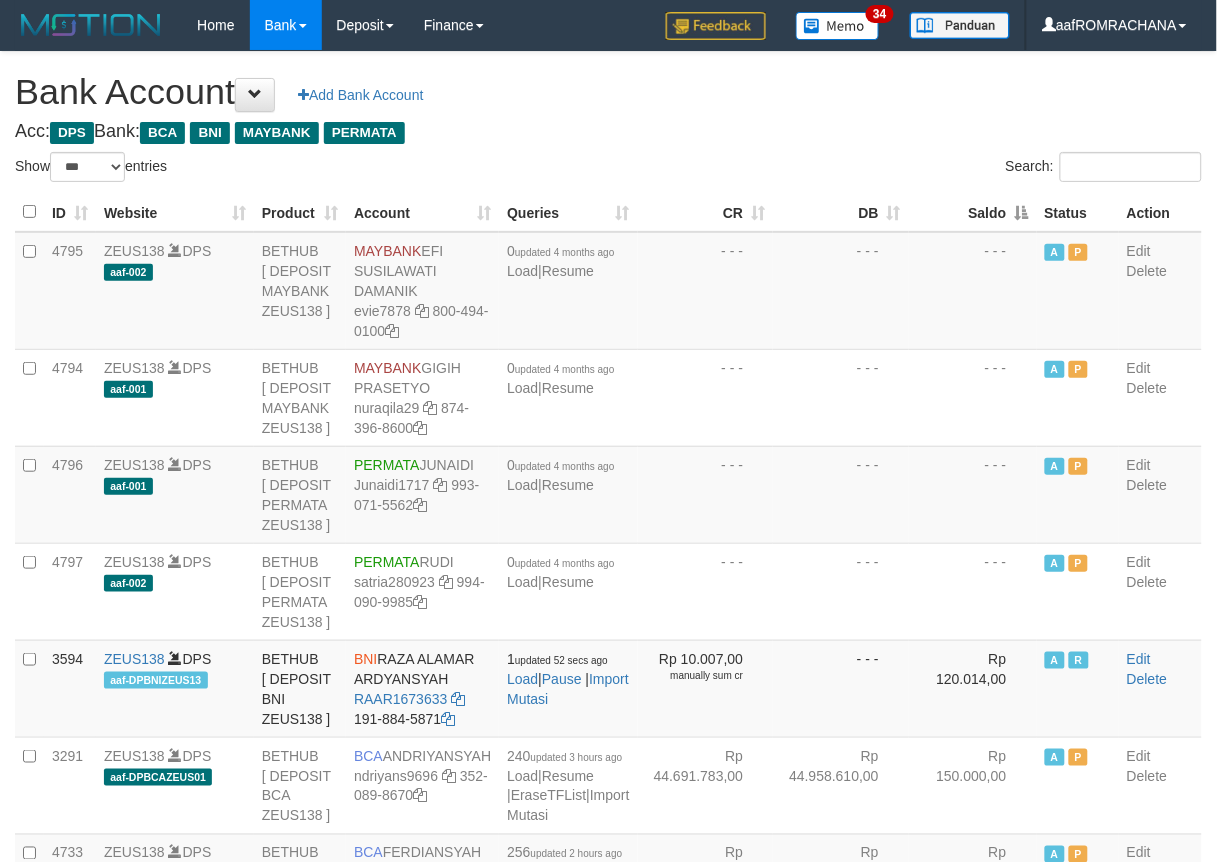 click on "Saldo" at bounding box center [973, 212] 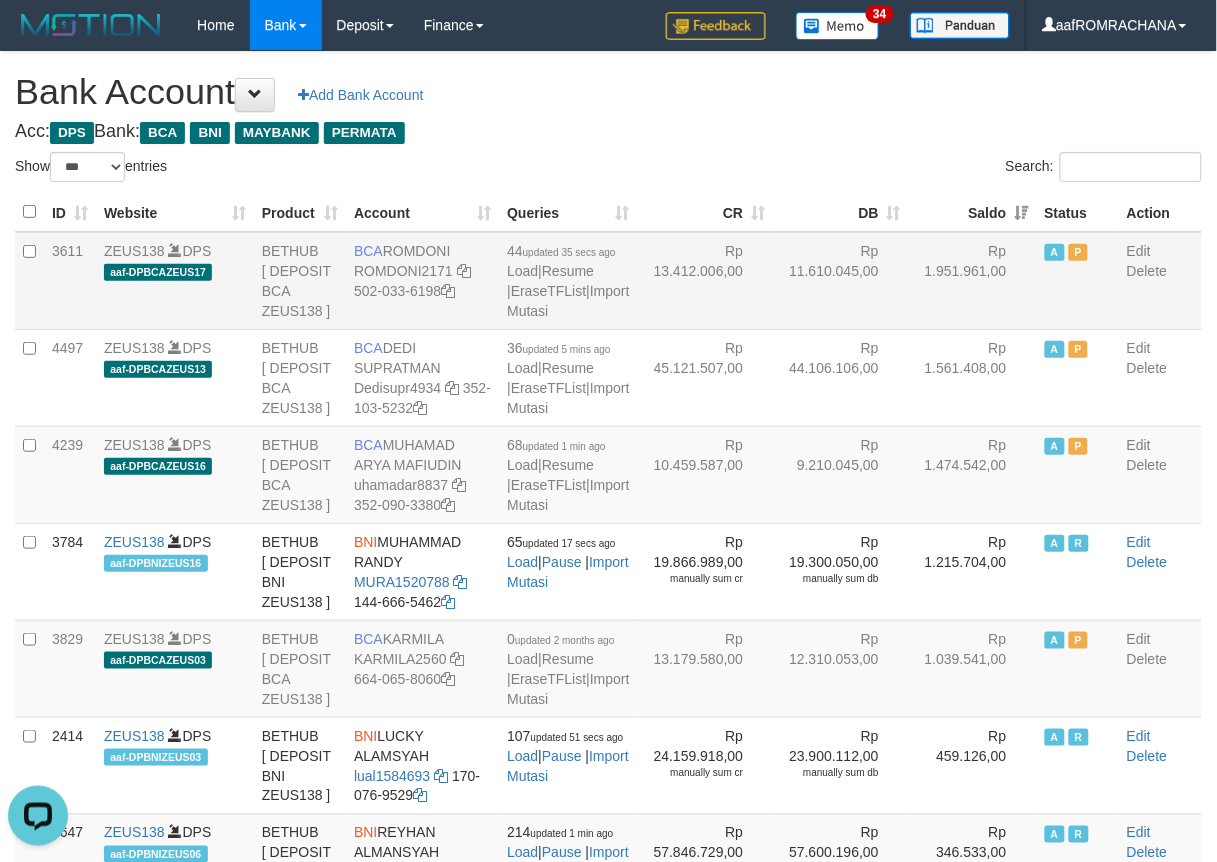 scroll, scrollTop: 0, scrollLeft: 0, axis: both 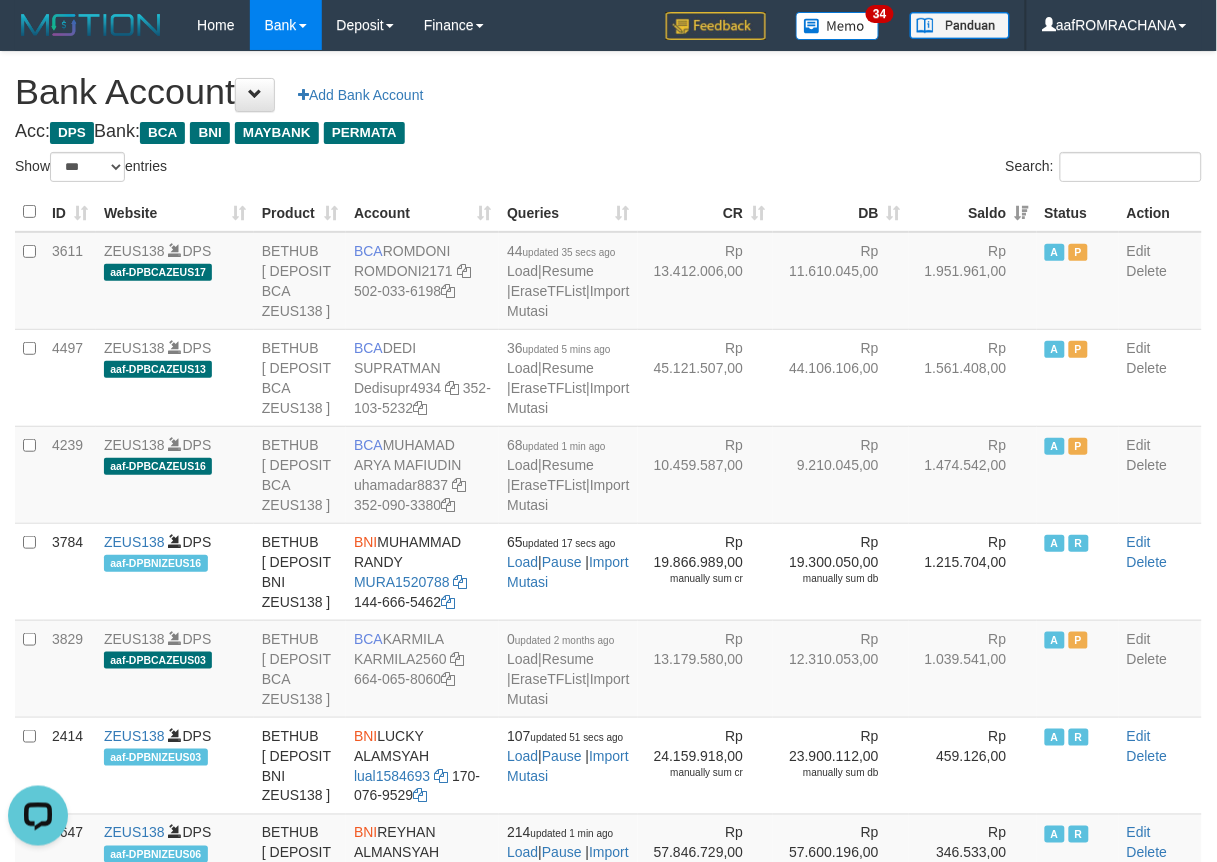 click on "Acc: 										 DPS
Bank:   BCA   BNI   MAYBANK   PERMATA" at bounding box center [608, 132] 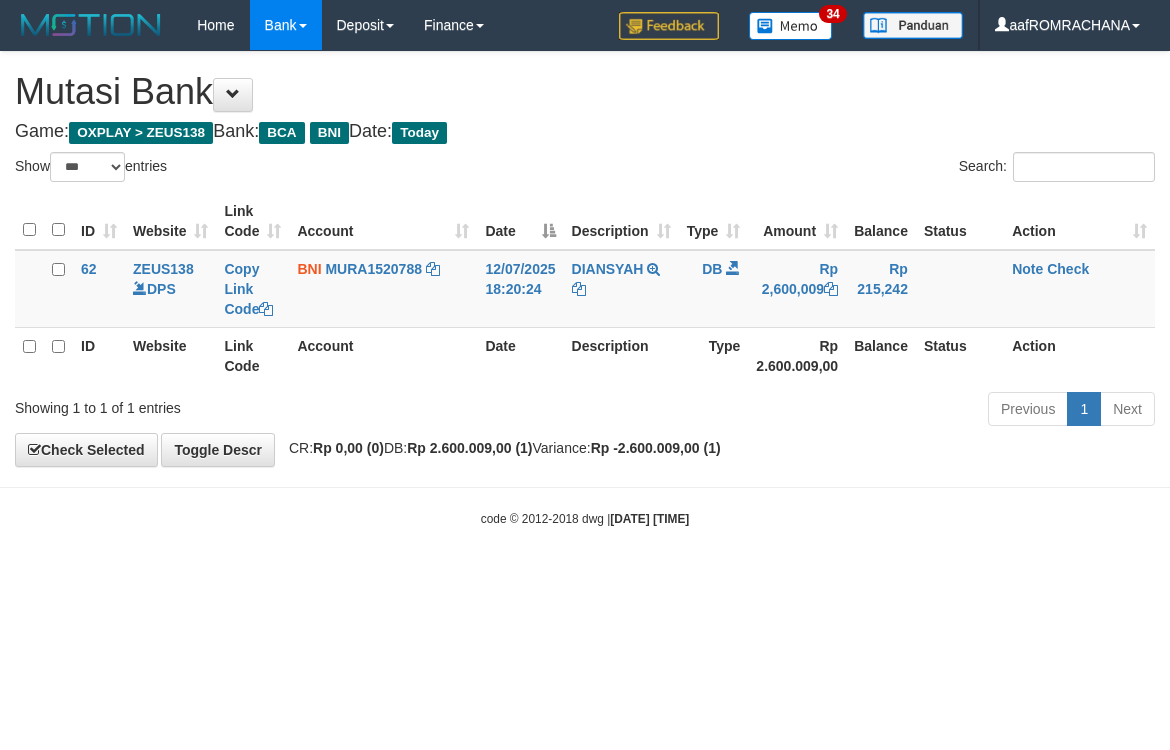 select on "***" 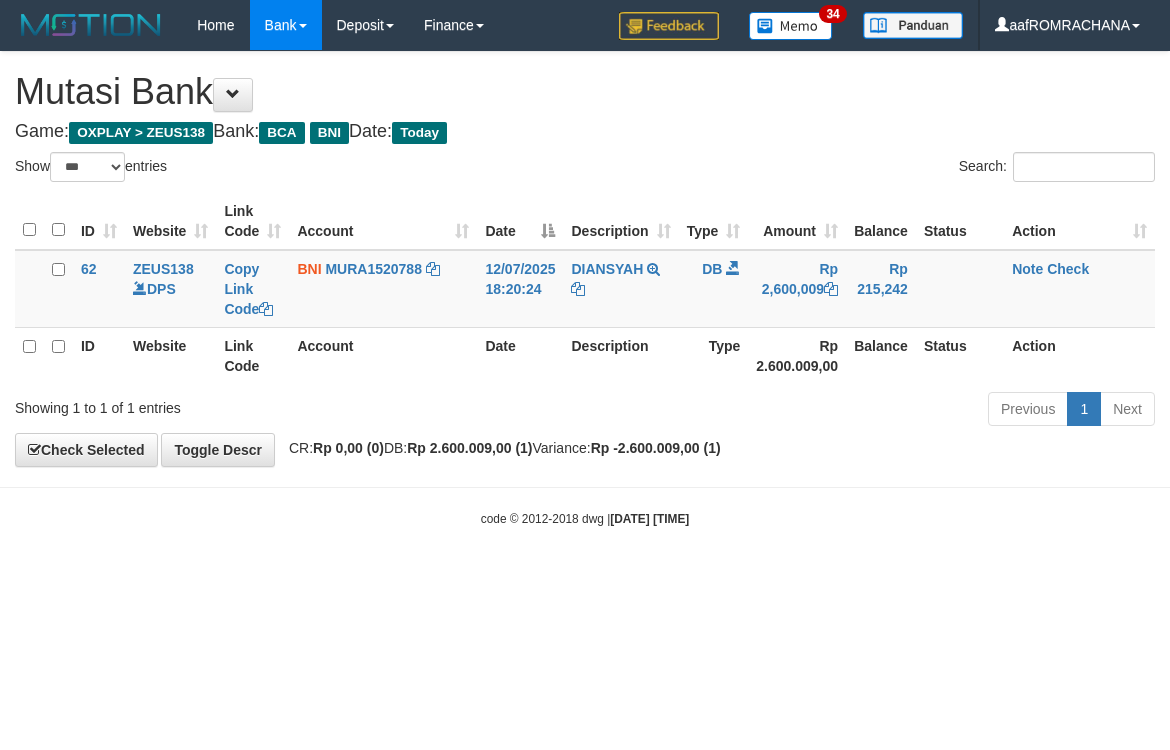 scroll, scrollTop: 0, scrollLeft: 0, axis: both 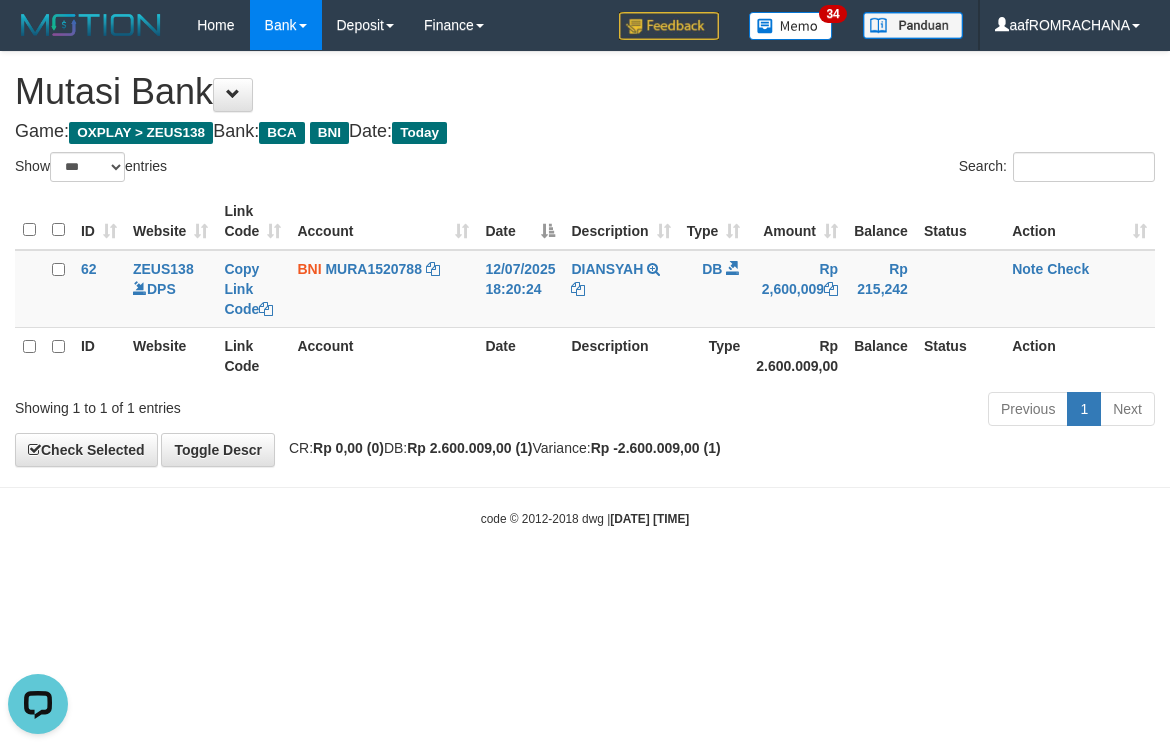 click on "Toggle navigation
Home
Bank
Account List
Load
By Website
Group
[OXPLAY]													ZEUS138
By Load Group (DPS)
Sync" at bounding box center (585, 289) 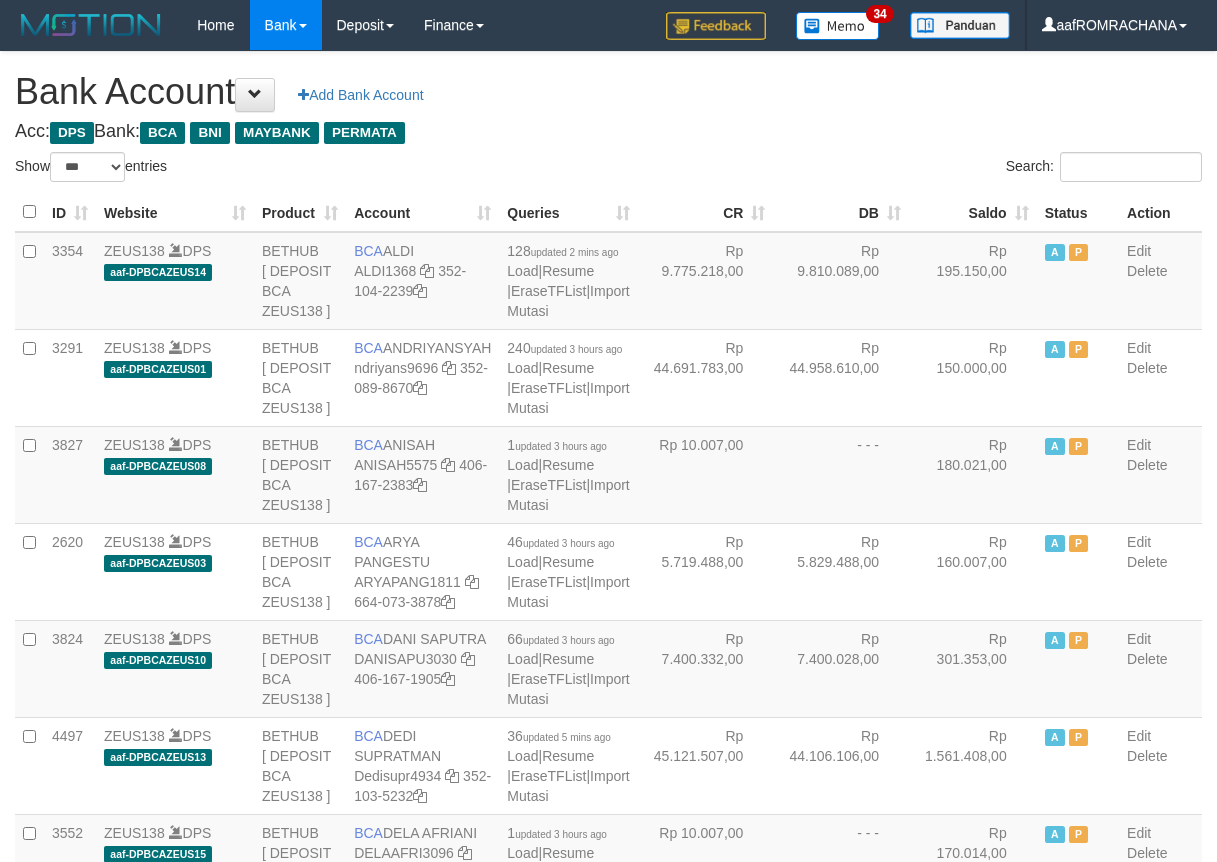 select on "***" 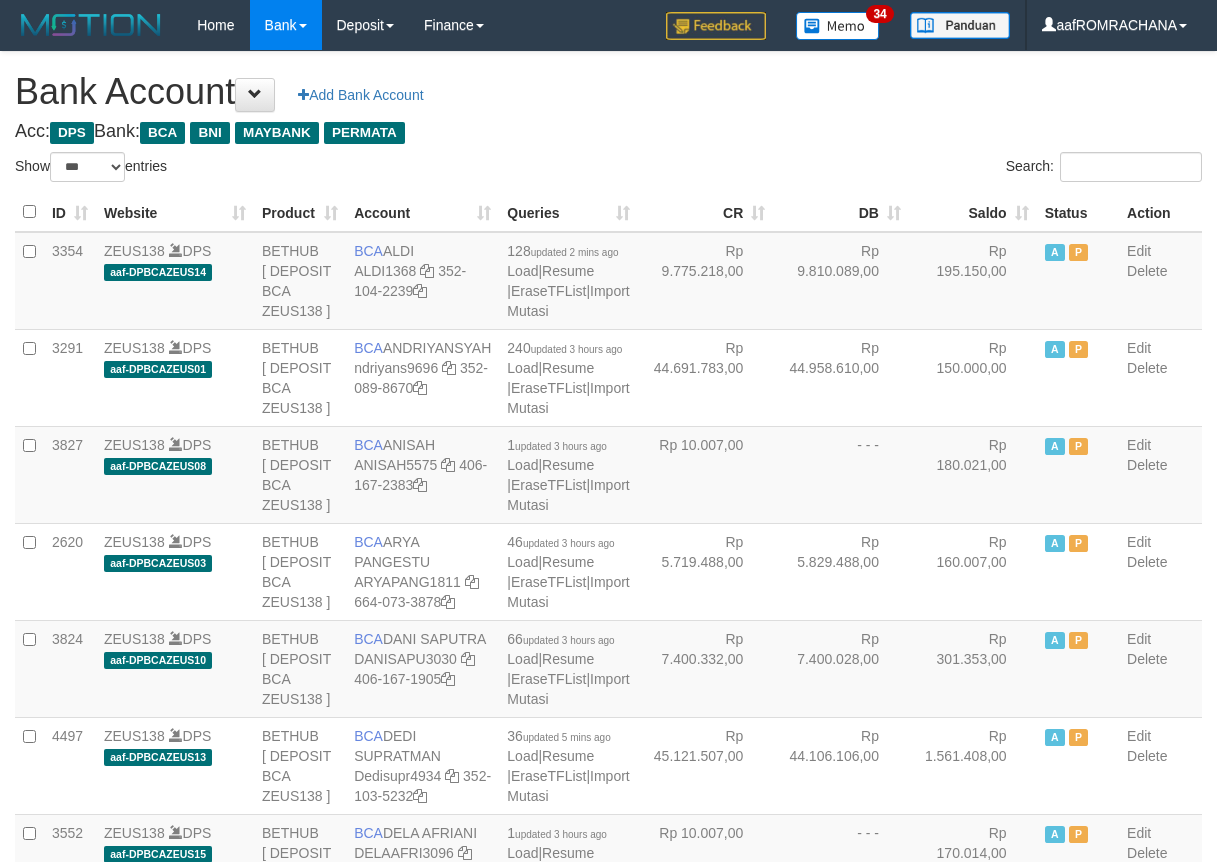 scroll, scrollTop: 0, scrollLeft: 0, axis: both 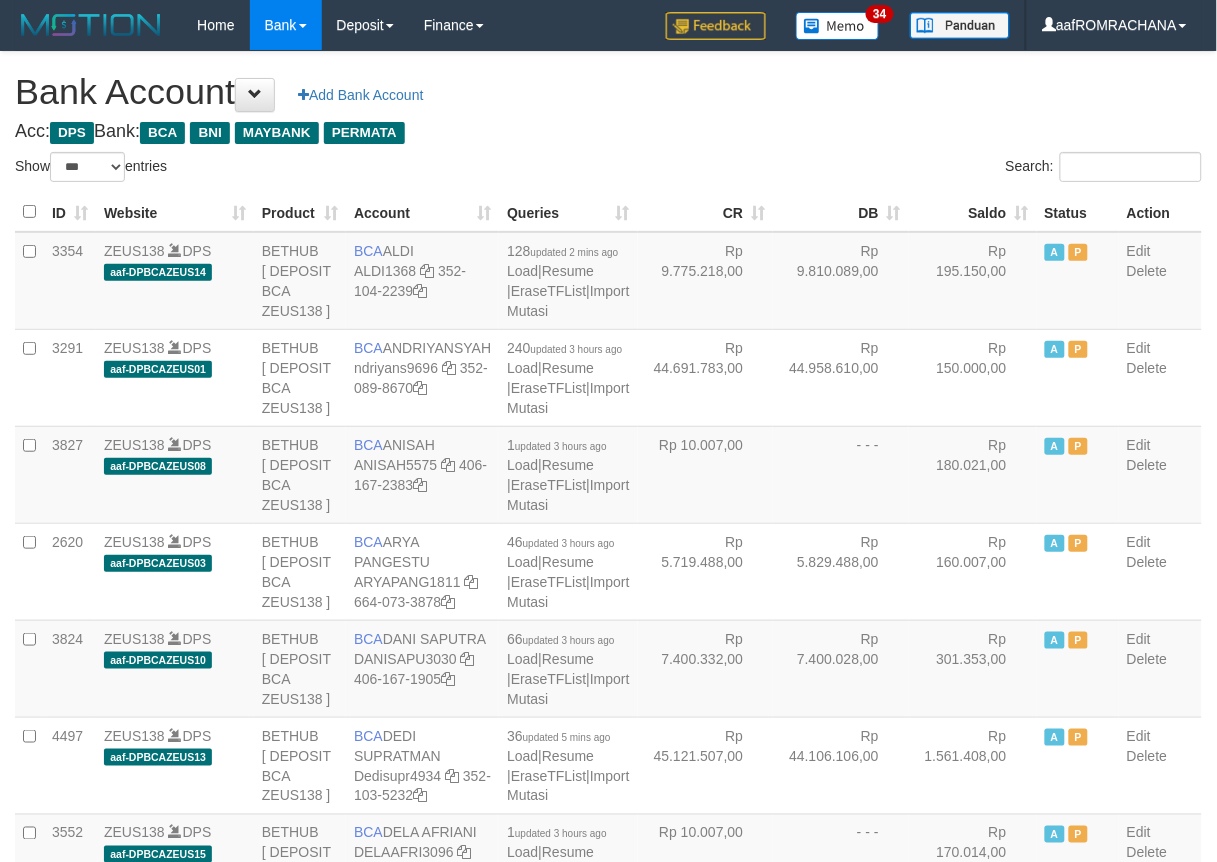 click on "Saldo" at bounding box center [973, 212] 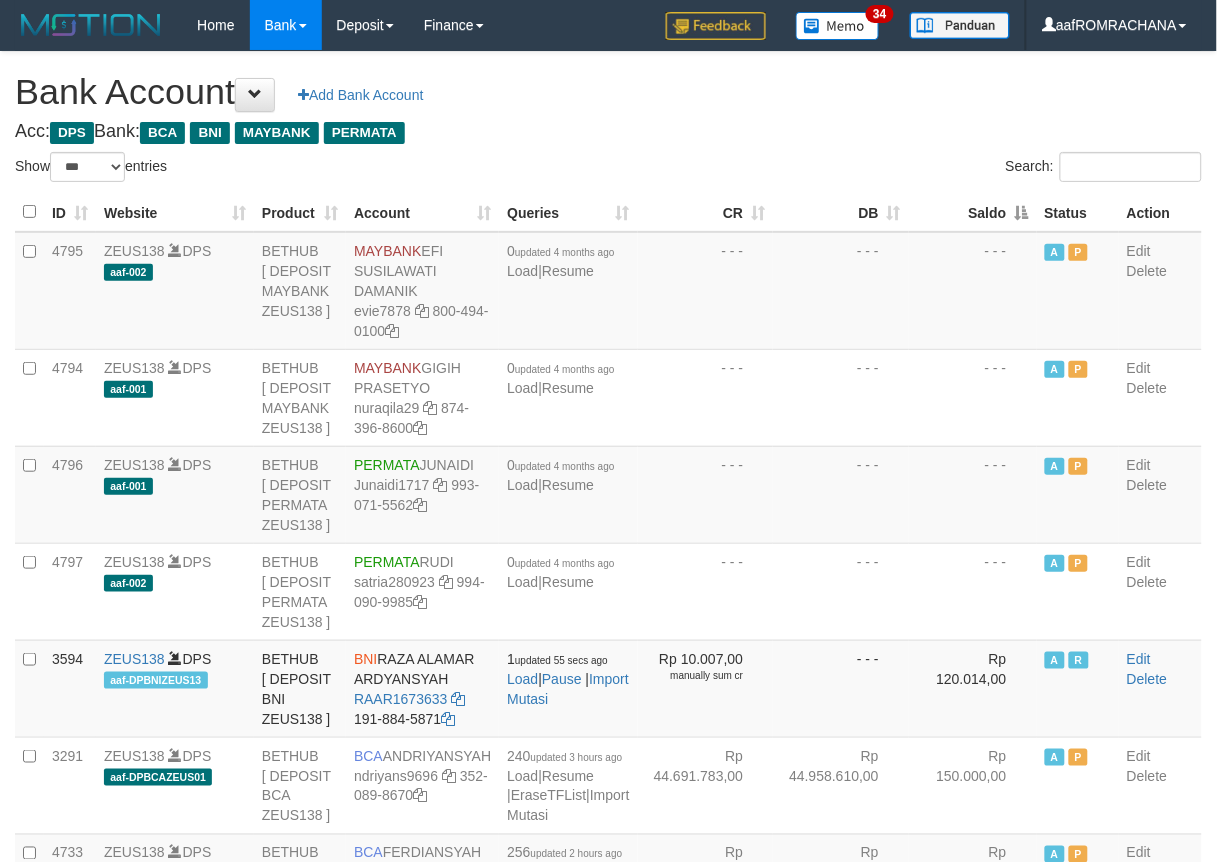 click on "Saldo" at bounding box center (973, 212) 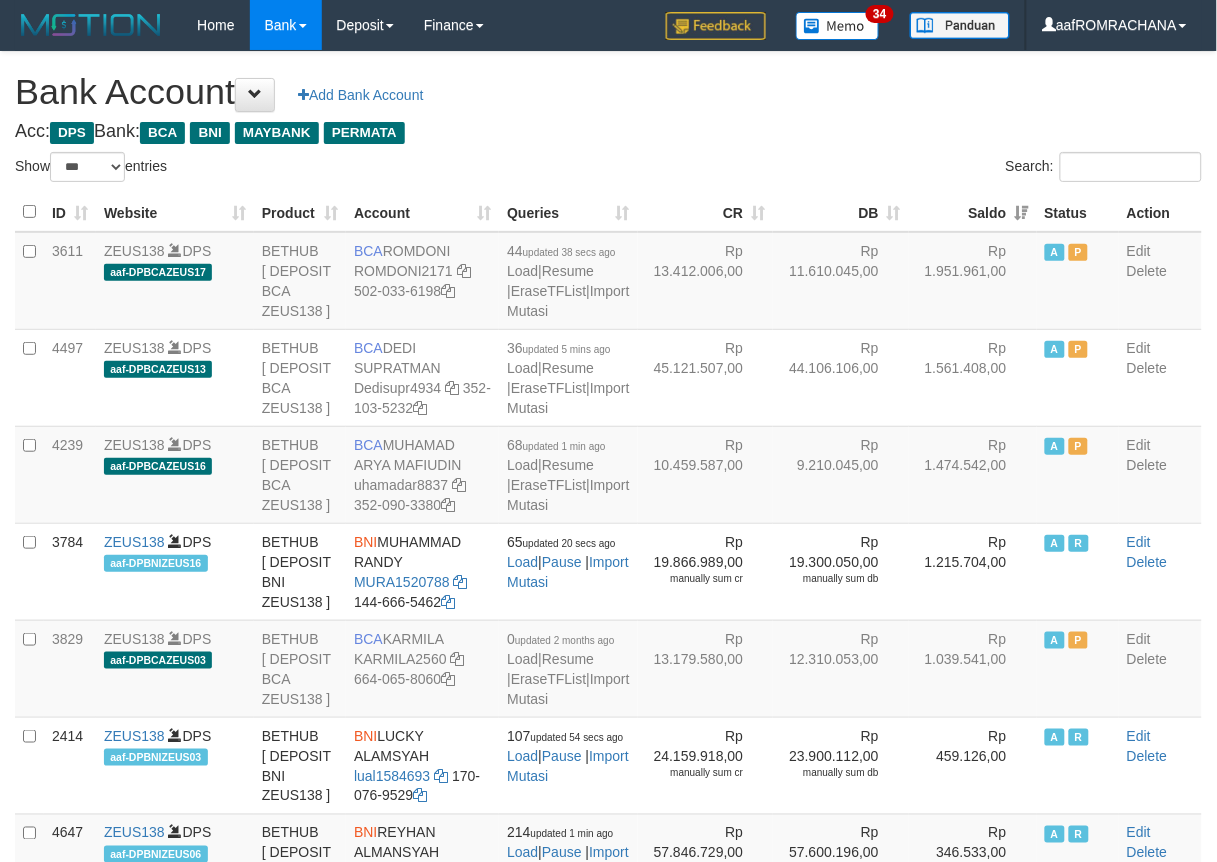 scroll, scrollTop: 0, scrollLeft: 0, axis: both 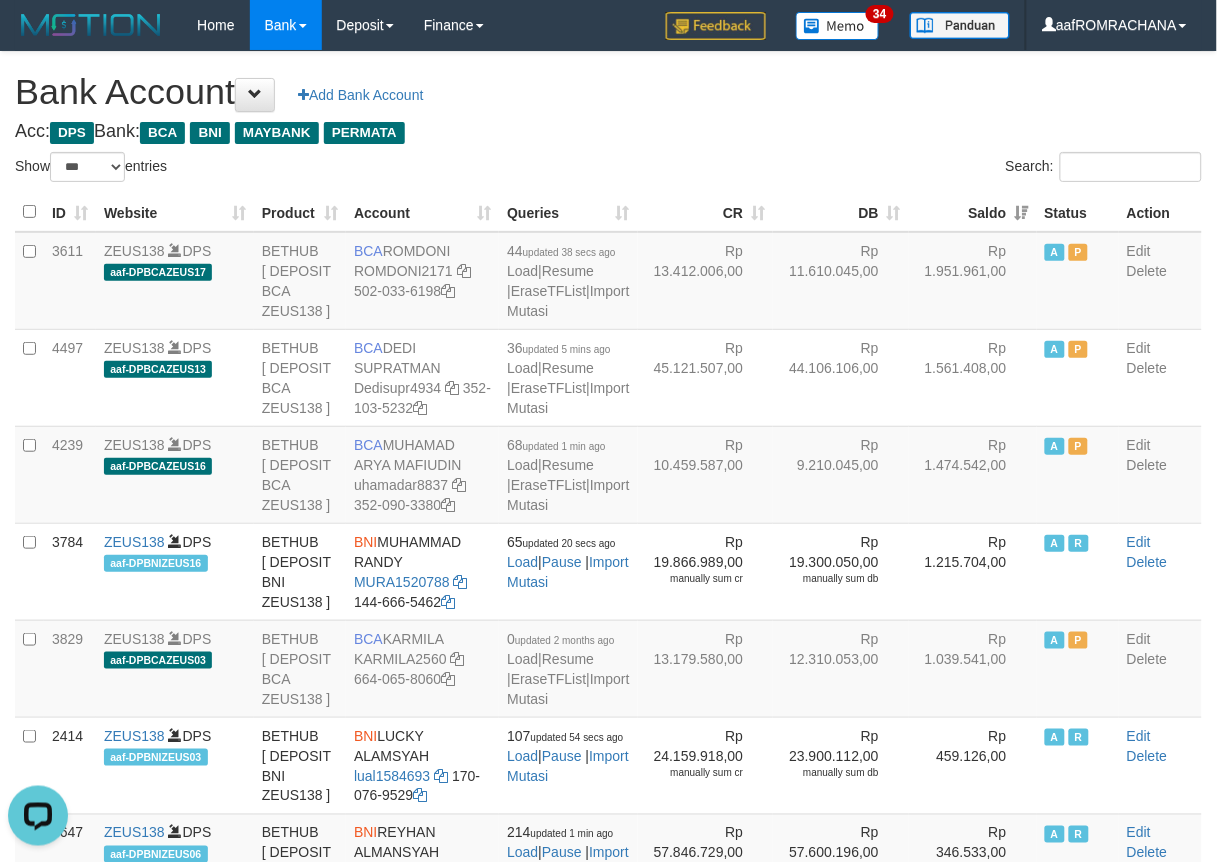 click on "Bank Account
Add Bank Account" at bounding box center [608, 92] 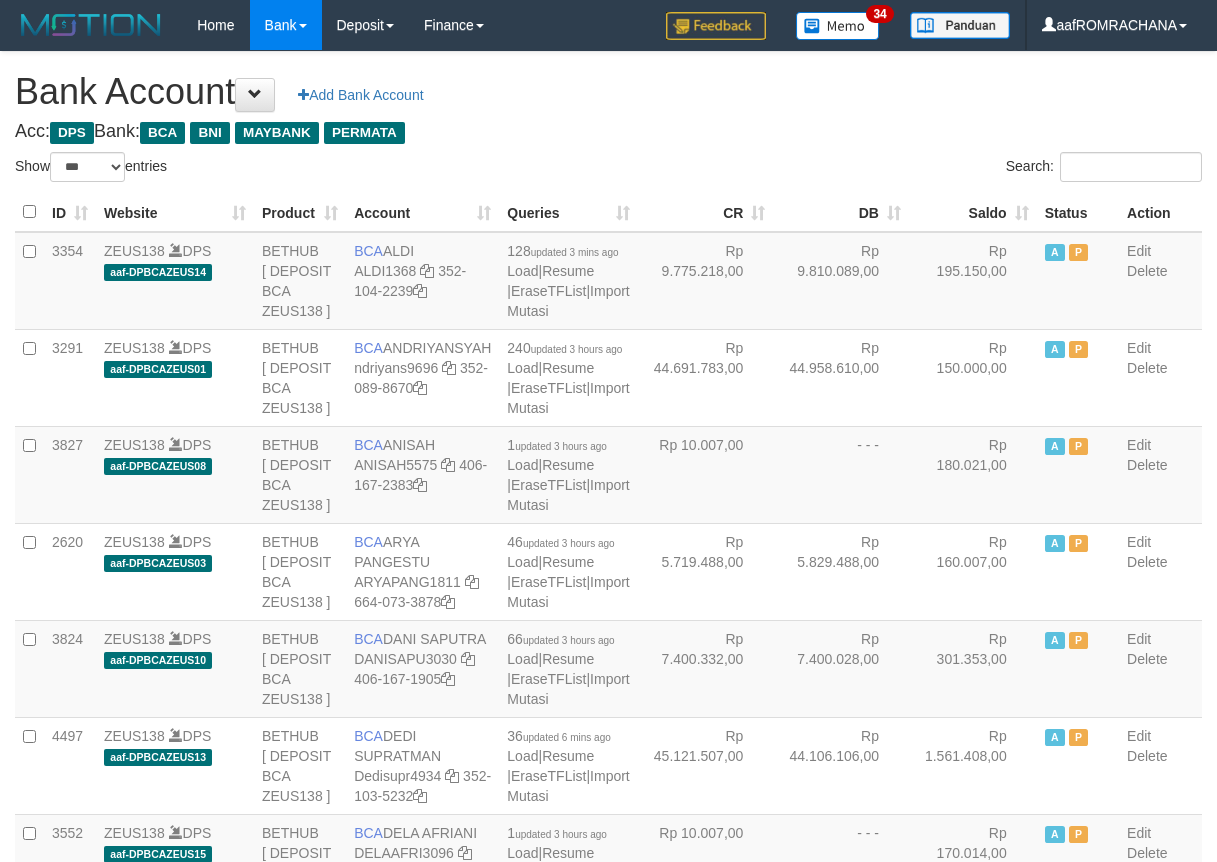 select on "***" 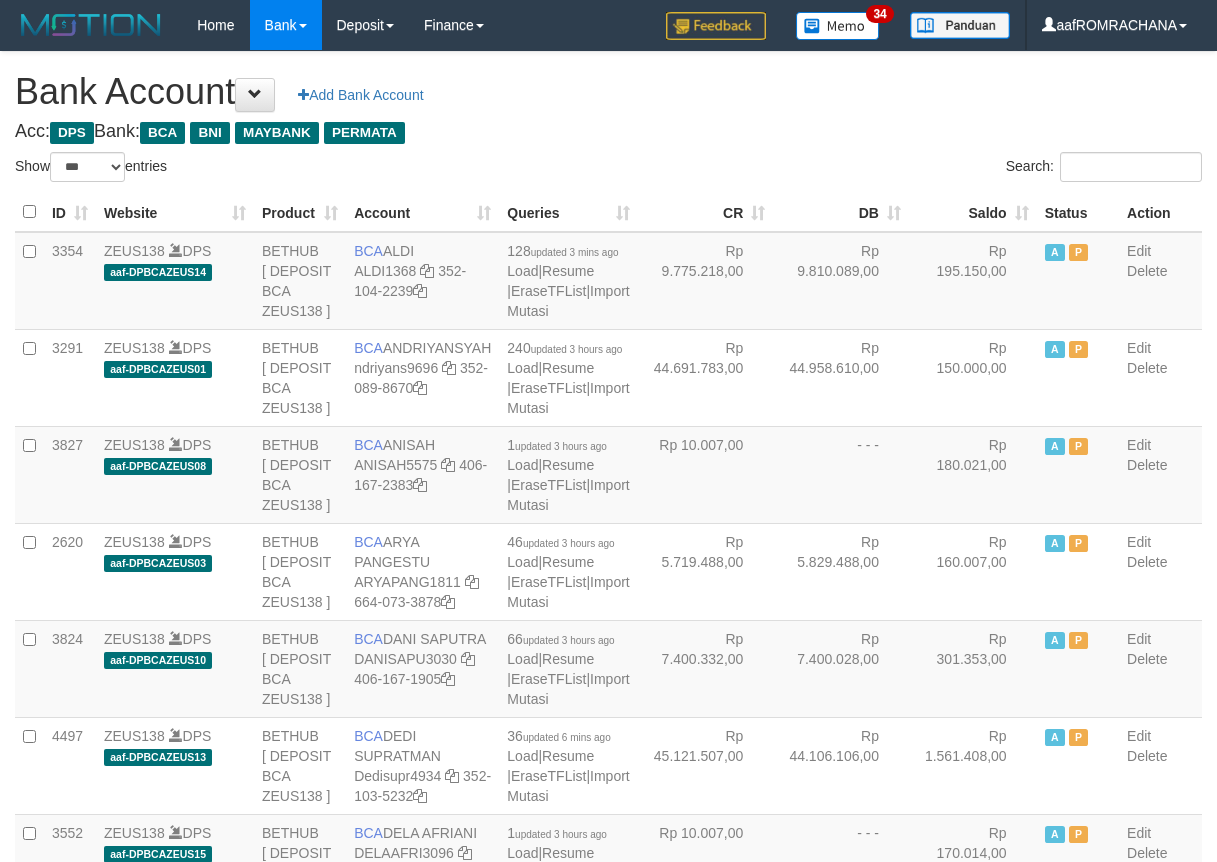 scroll, scrollTop: 0, scrollLeft: 0, axis: both 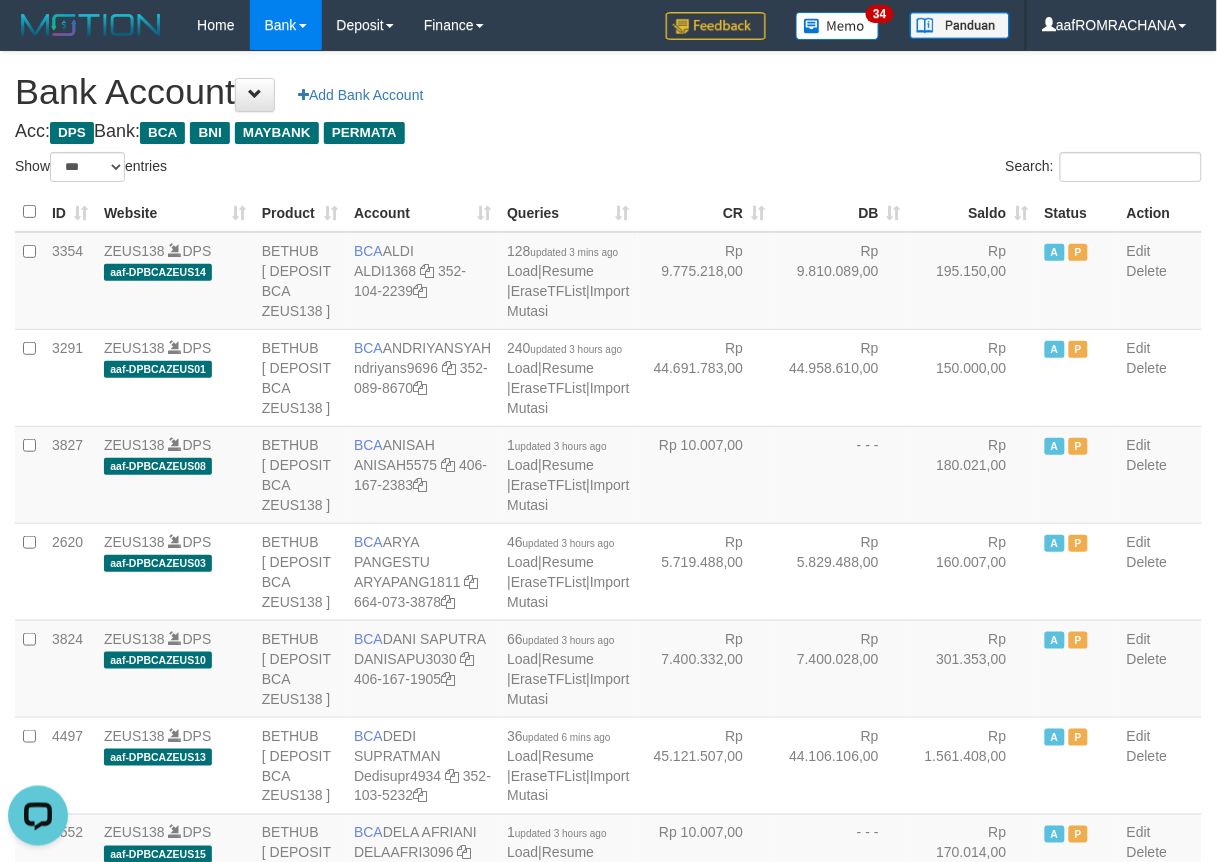 click on "Saldo" at bounding box center (973, 212) 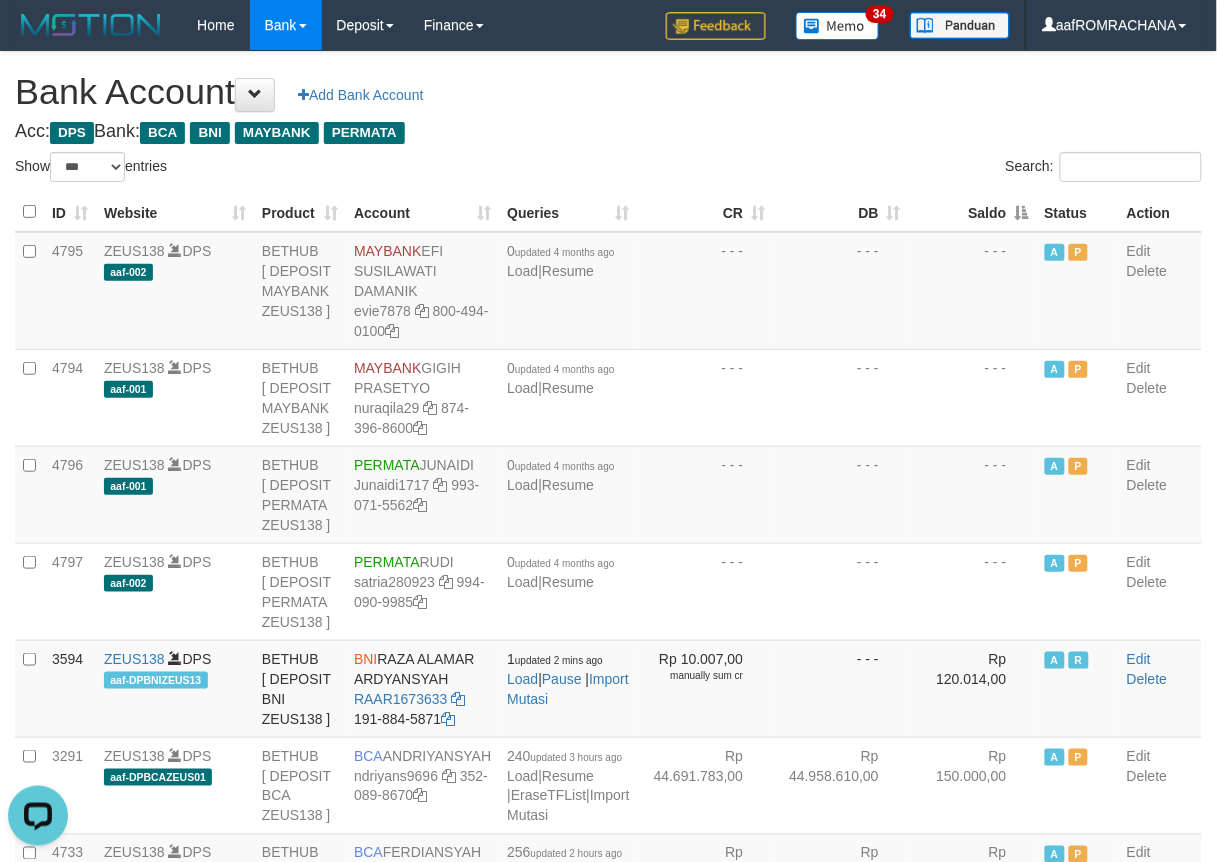 click on "Saldo" at bounding box center (973, 212) 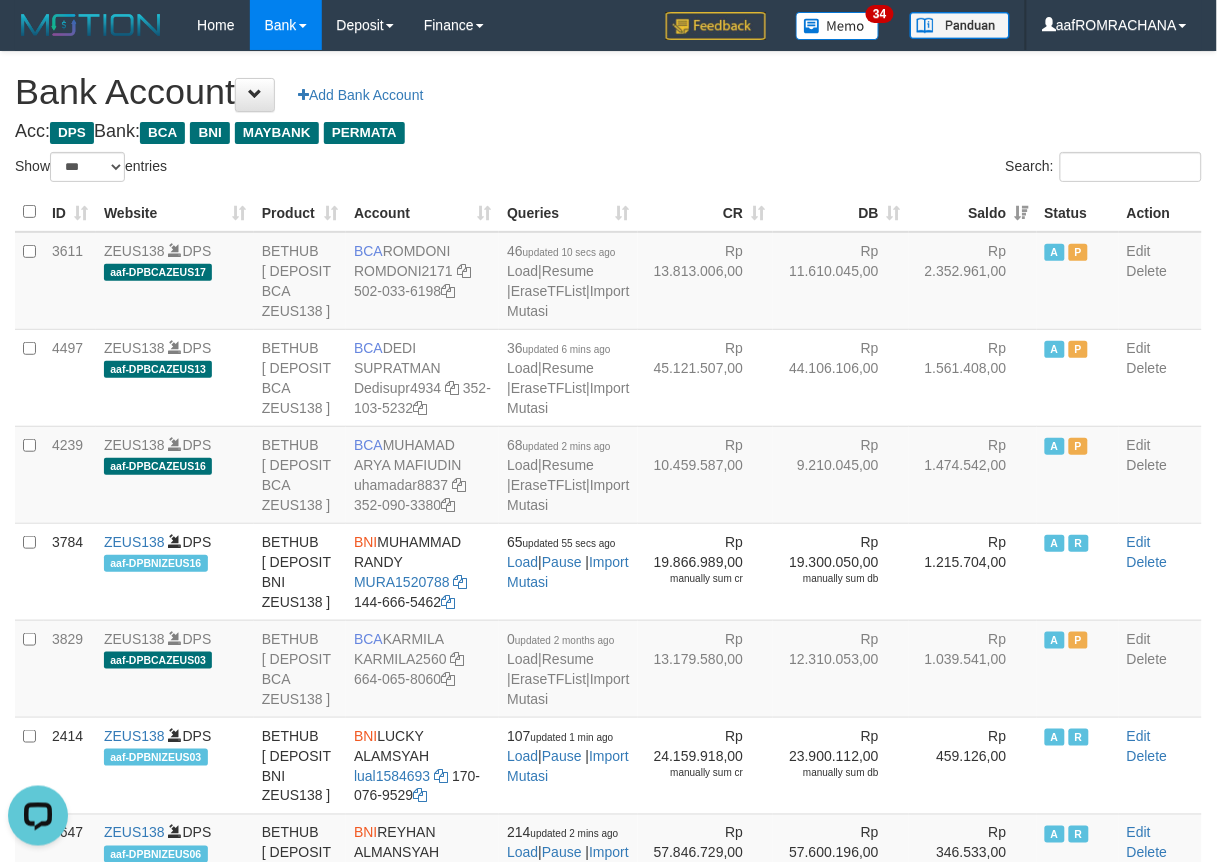 click on "Acc: 										 DPS
Bank:   BCA   BNI   MAYBANK   PERMATA" at bounding box center (608, 132) 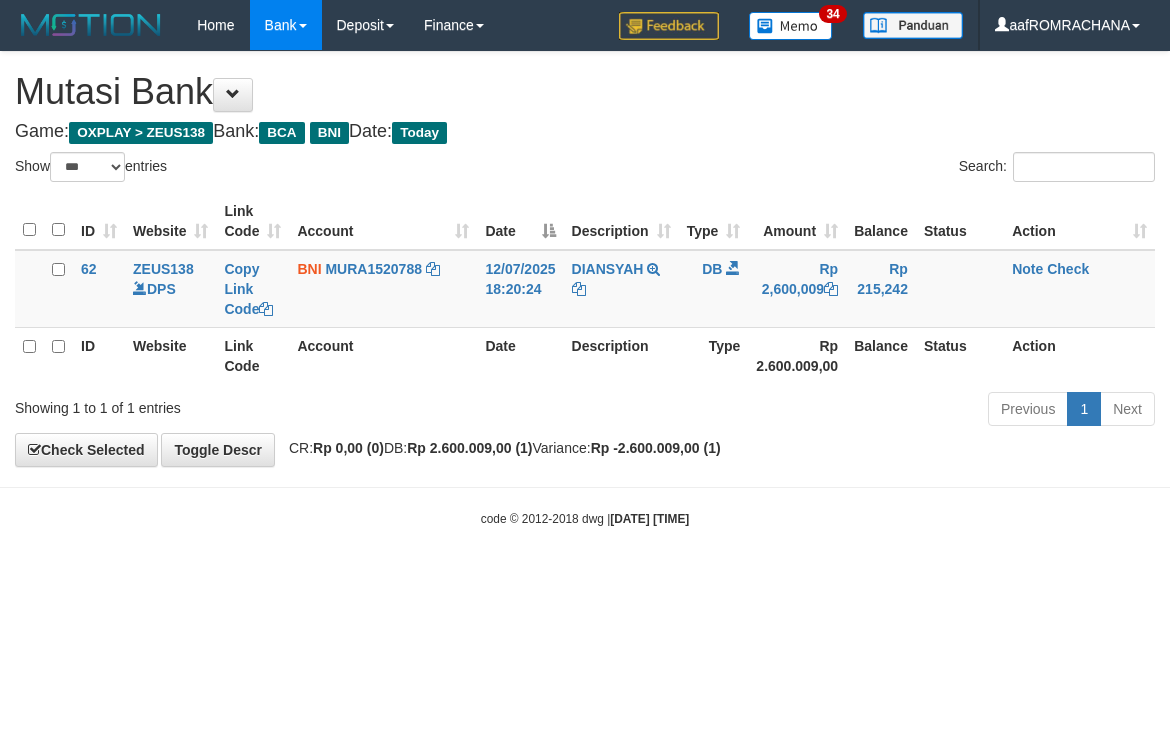 select on "***" 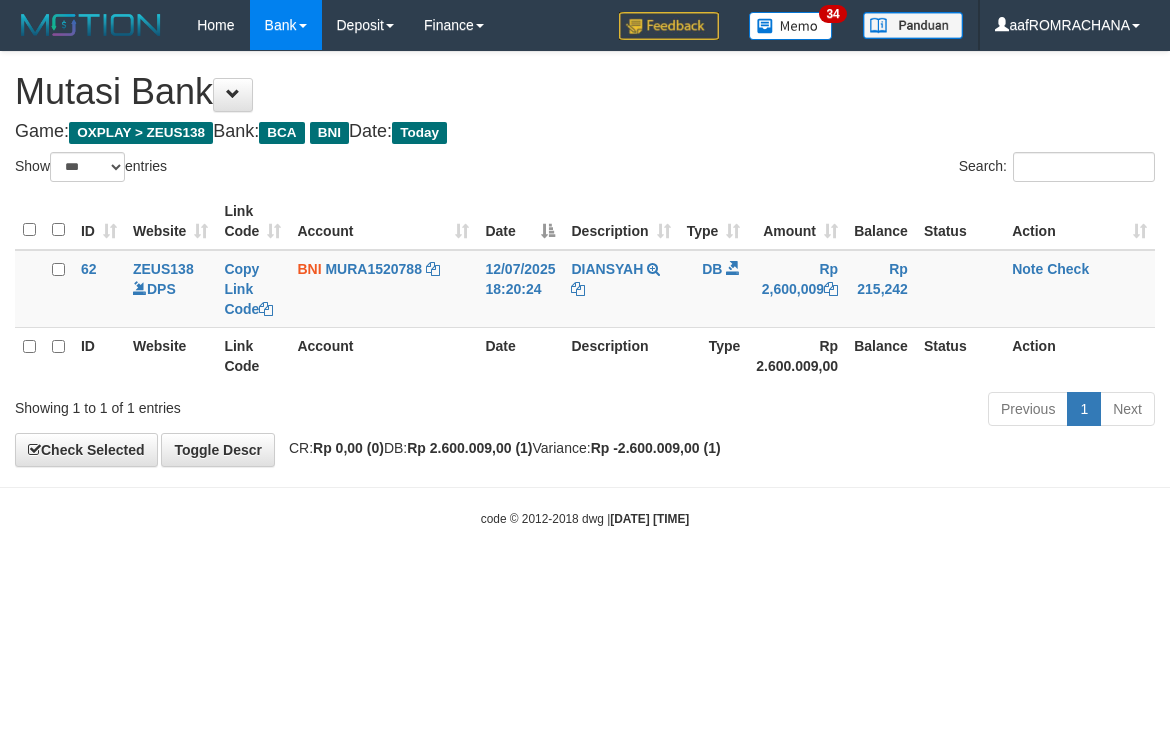 scroll, scrollTop: 0, scrollLeft: 0, axis: both 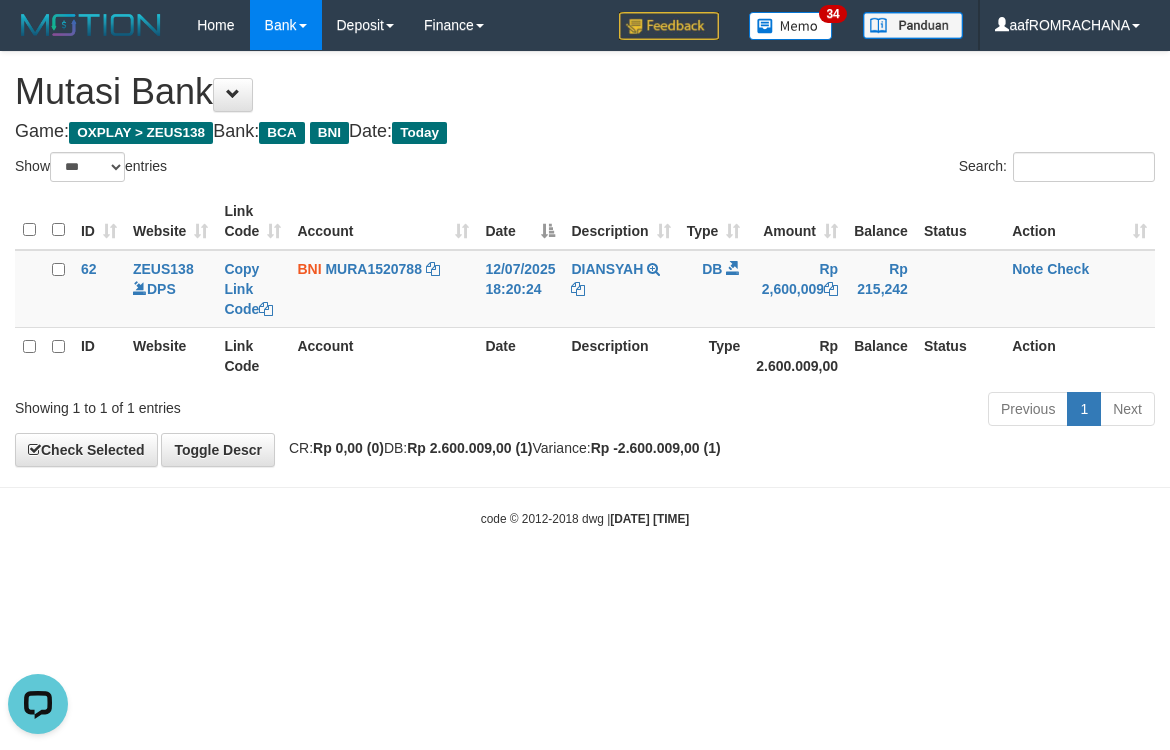 click on "Toggle navigation
Home
Bank
Account List
Load
By Website
Group
[OXPLAY]													ZEUS138
By Load Group (DPS)
Sync" at bounding box center [585, 289] 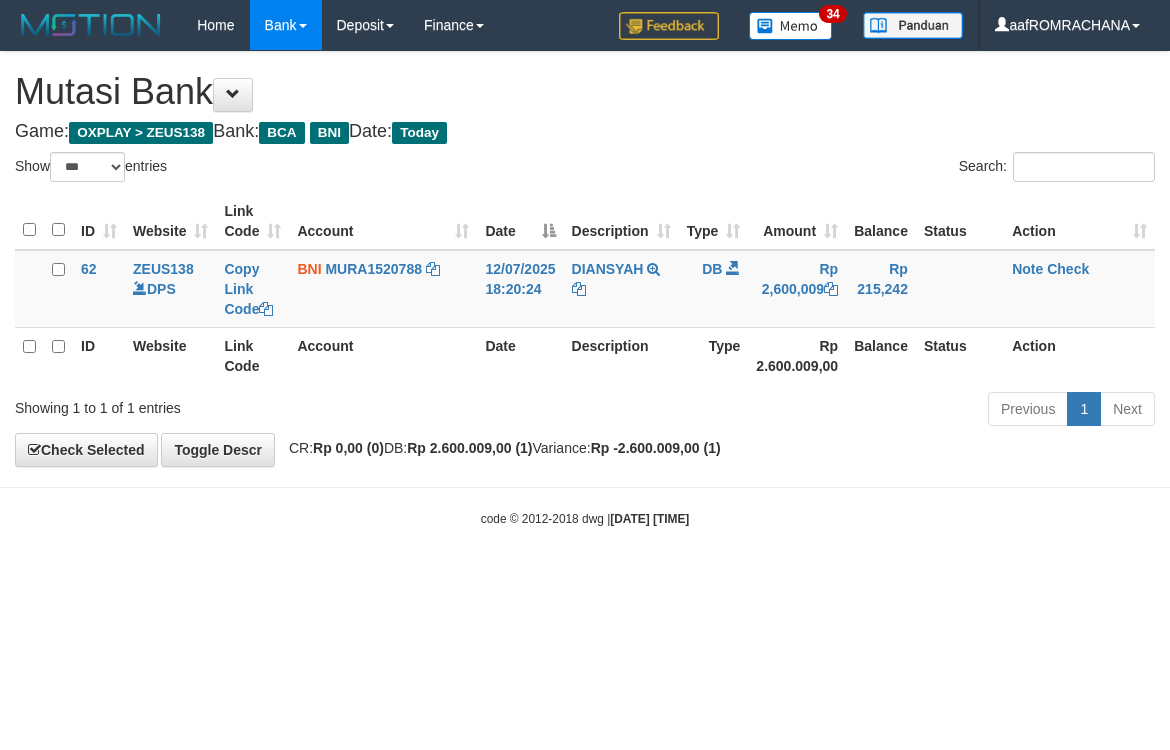 select on "***" 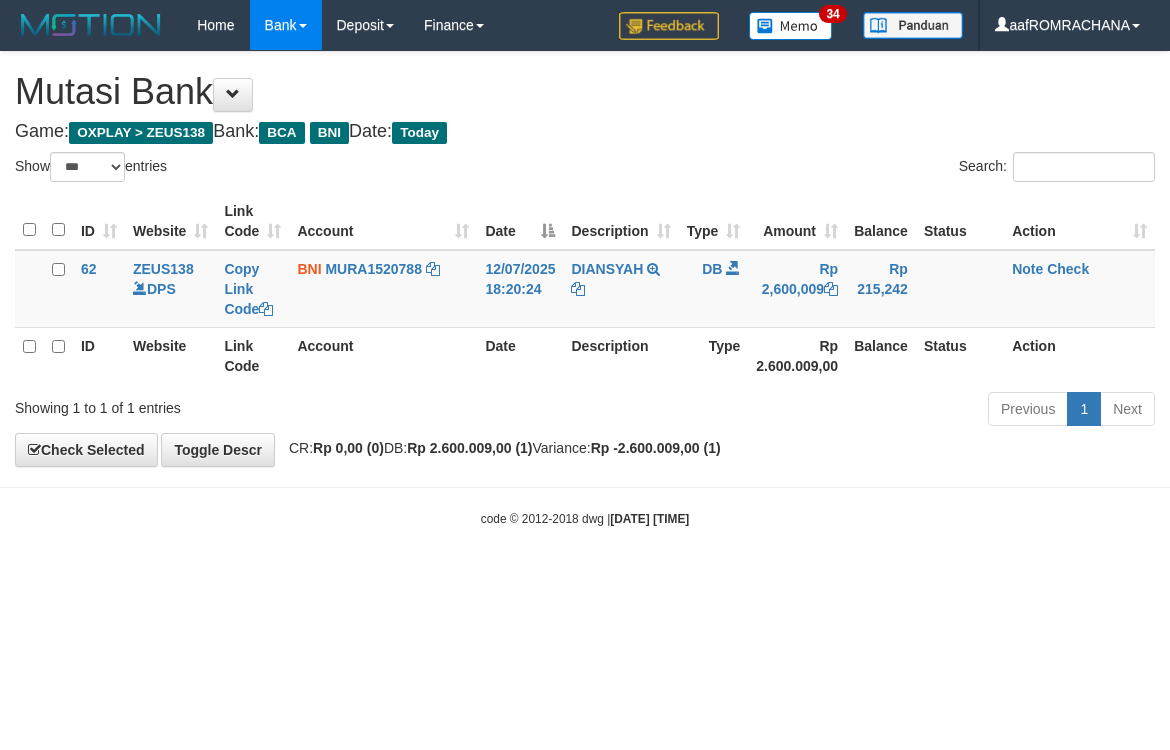 scroll, scrollTop: 0, scrollLeft: 0, axis: both 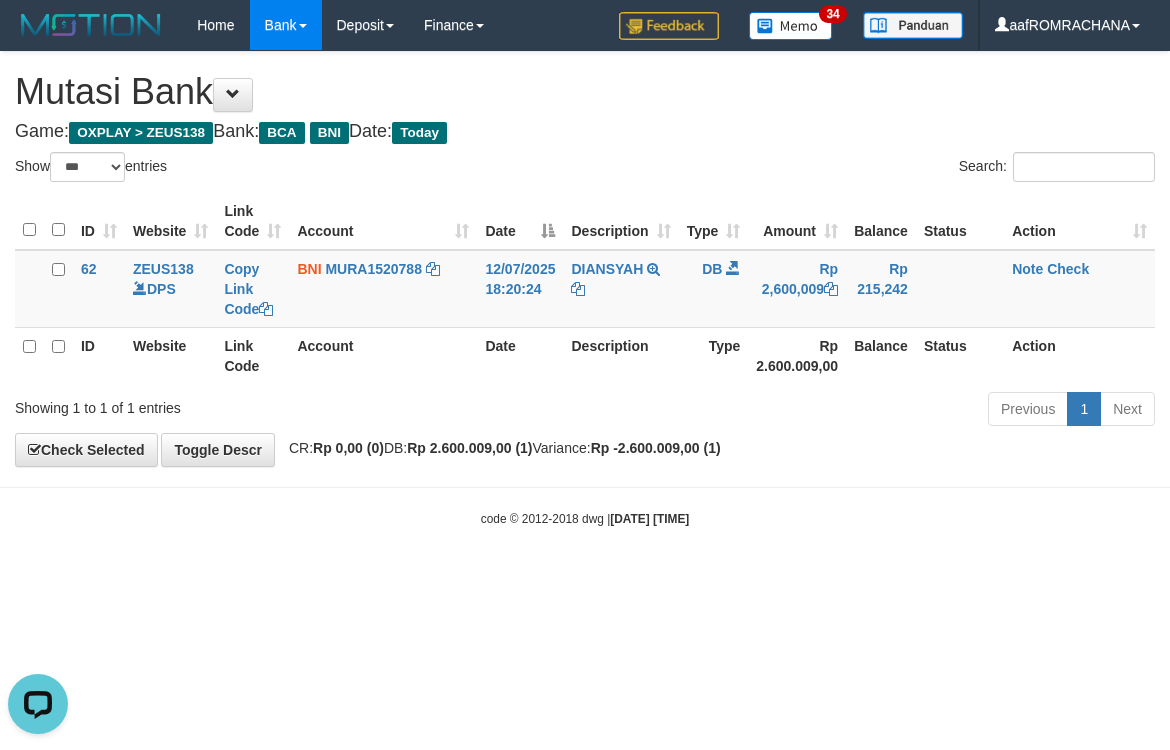 click on "Mutasi Bank" at bounding box center [585, 92] 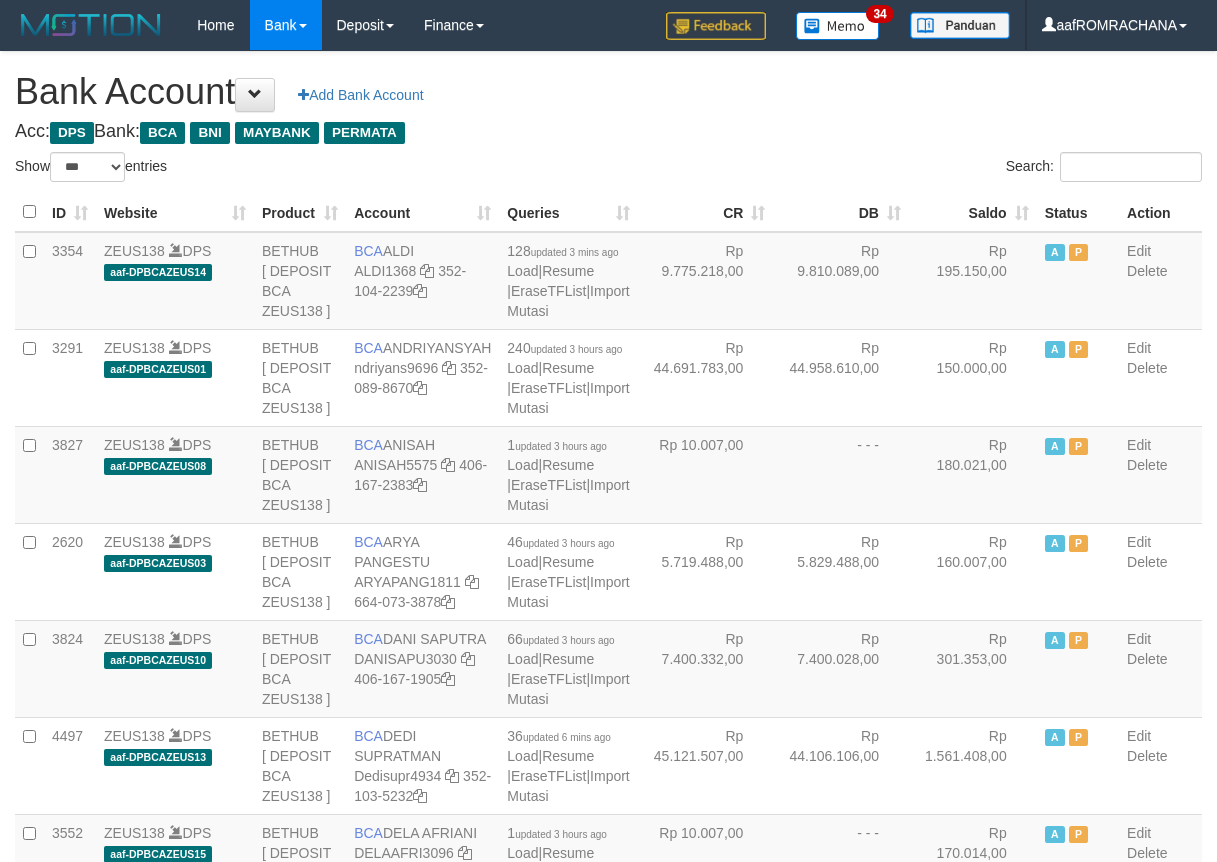 select on "***" 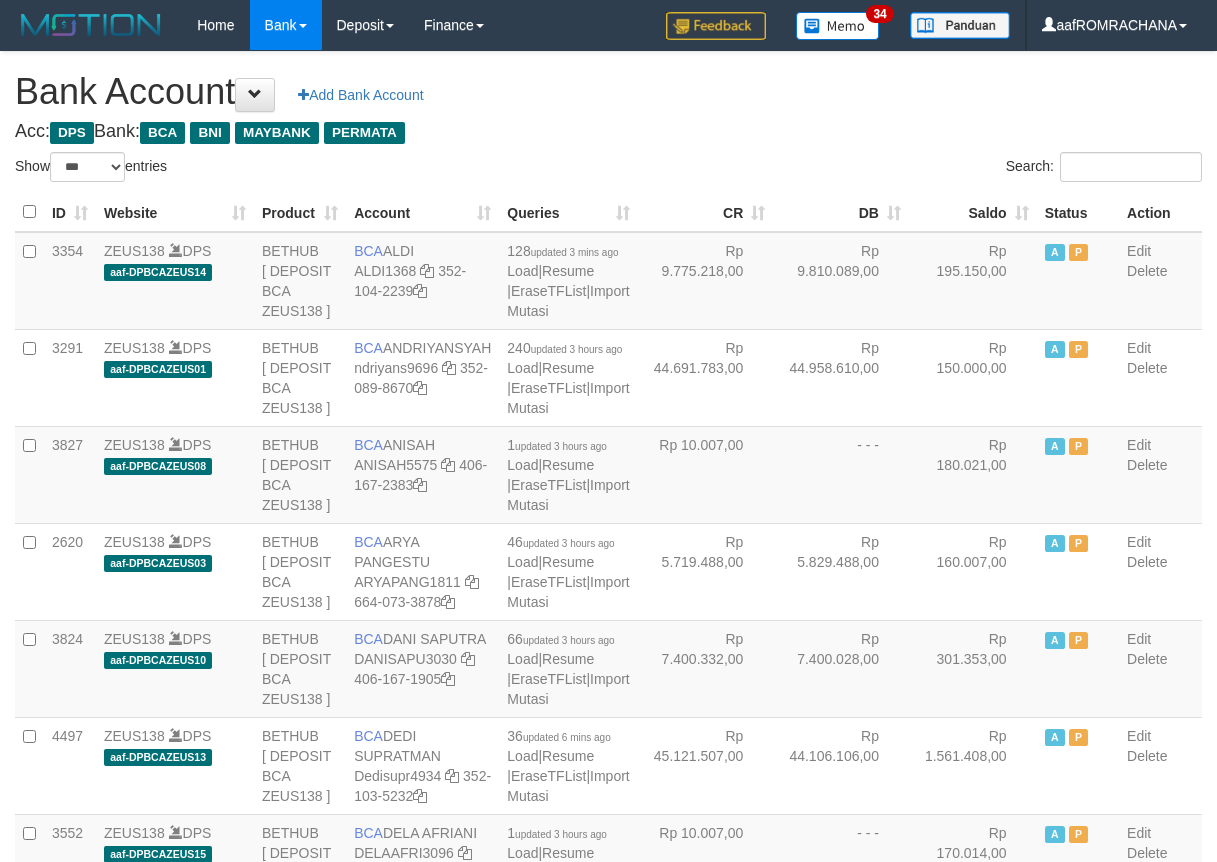 scroll, scrollTop: 0, scrollLeft: 0, axis: both 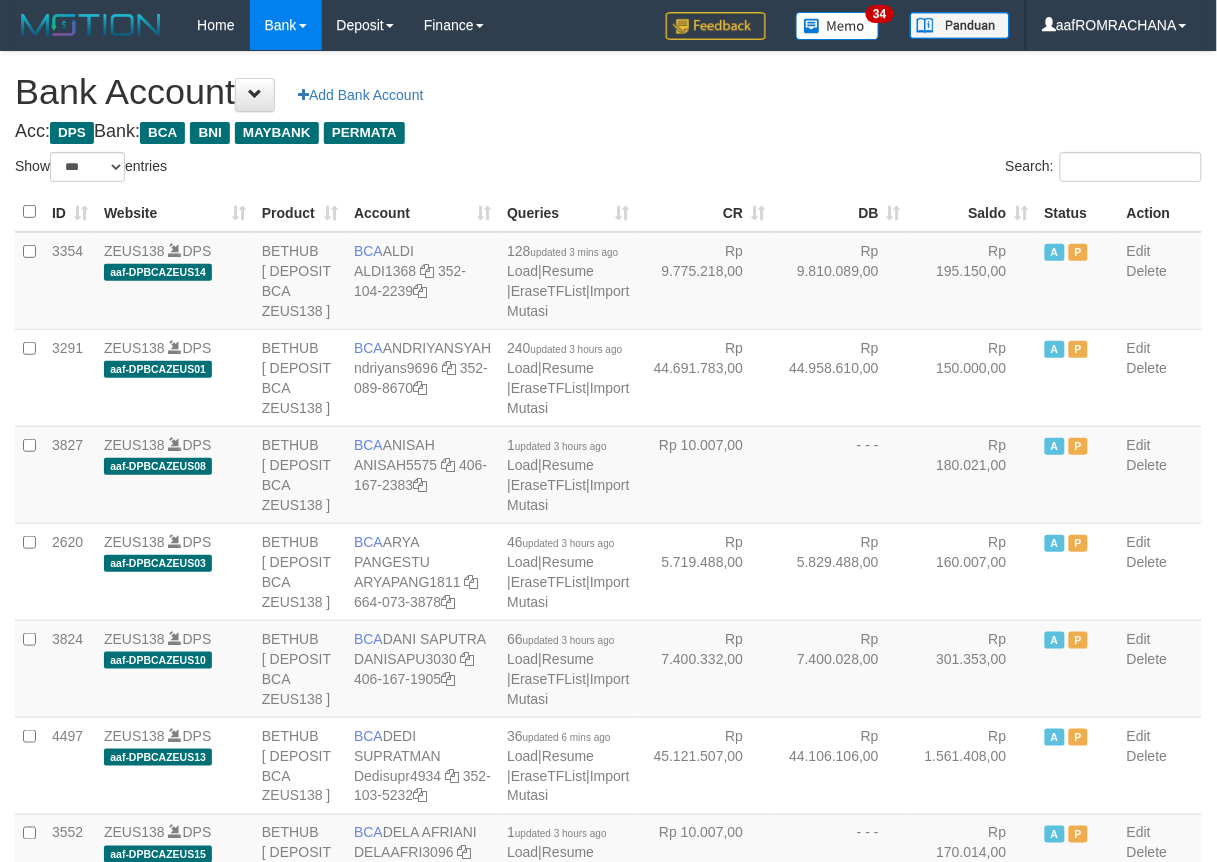 click on "Saldo" at bounding box center [973, 212] 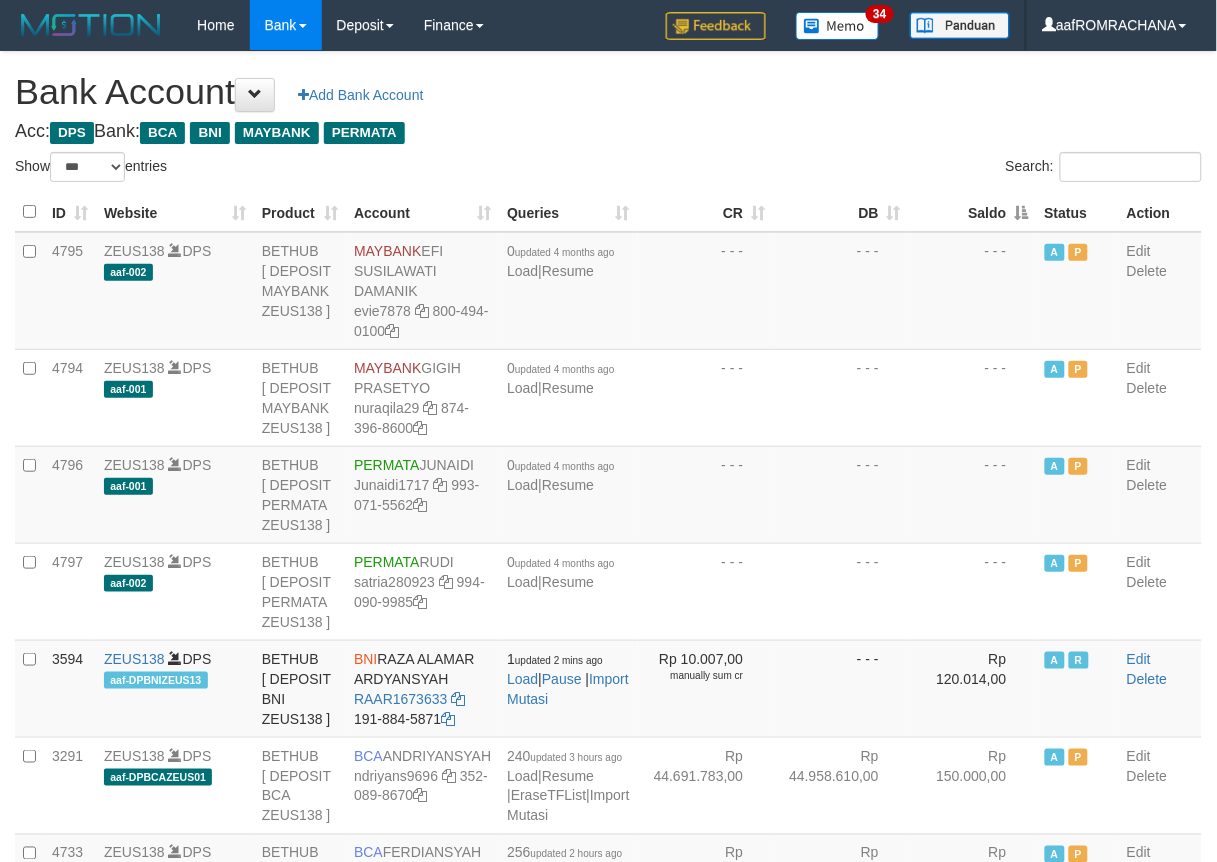 click on "Saldo" at bounding box center (973, 212) 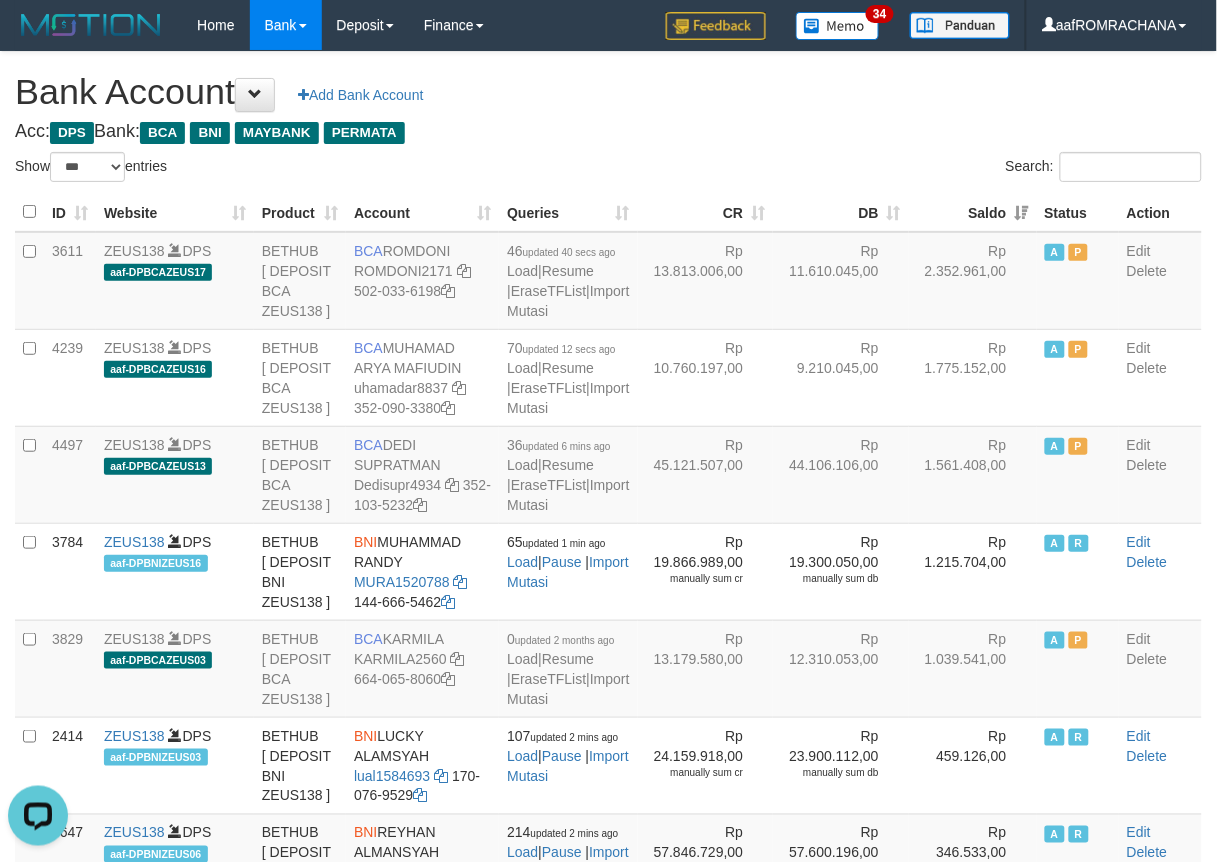 scroll, scrollTop: 0, scrollLeft: 0, axis: both 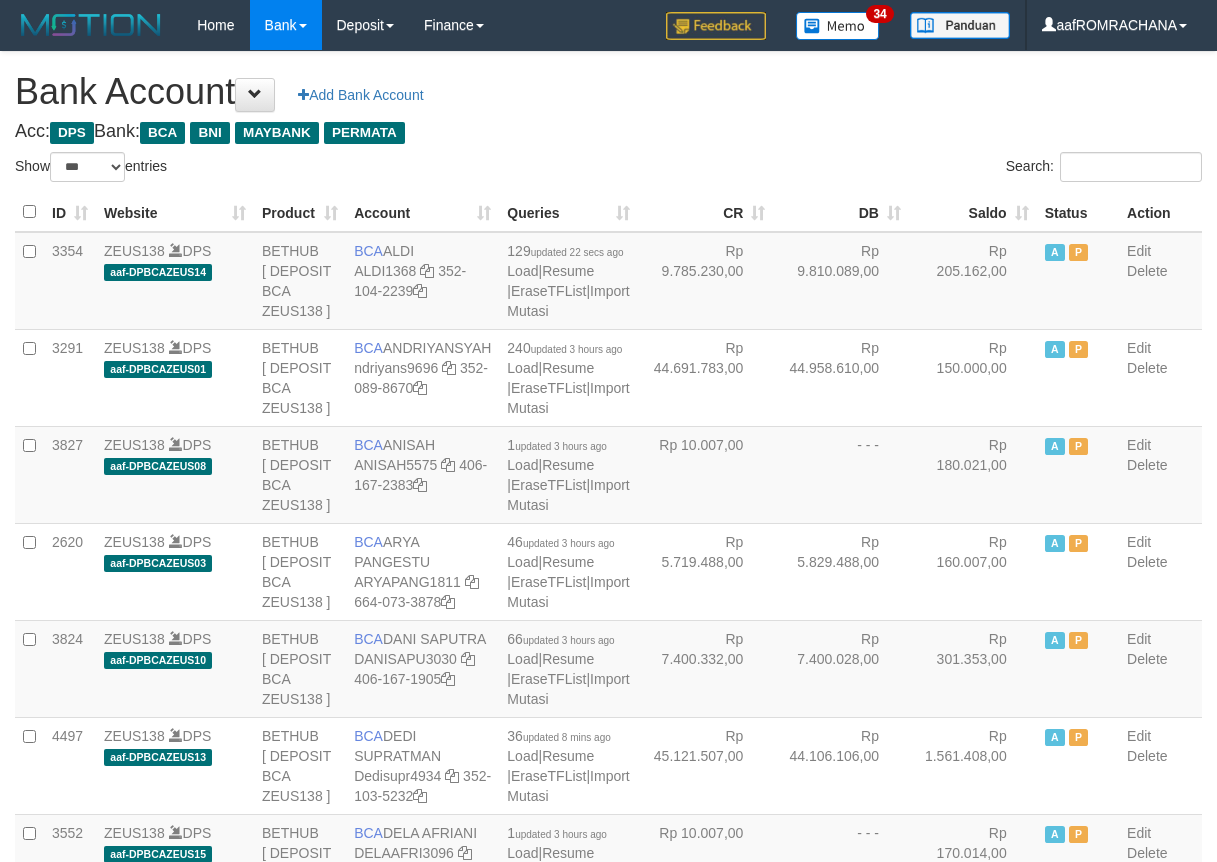 select on "***" 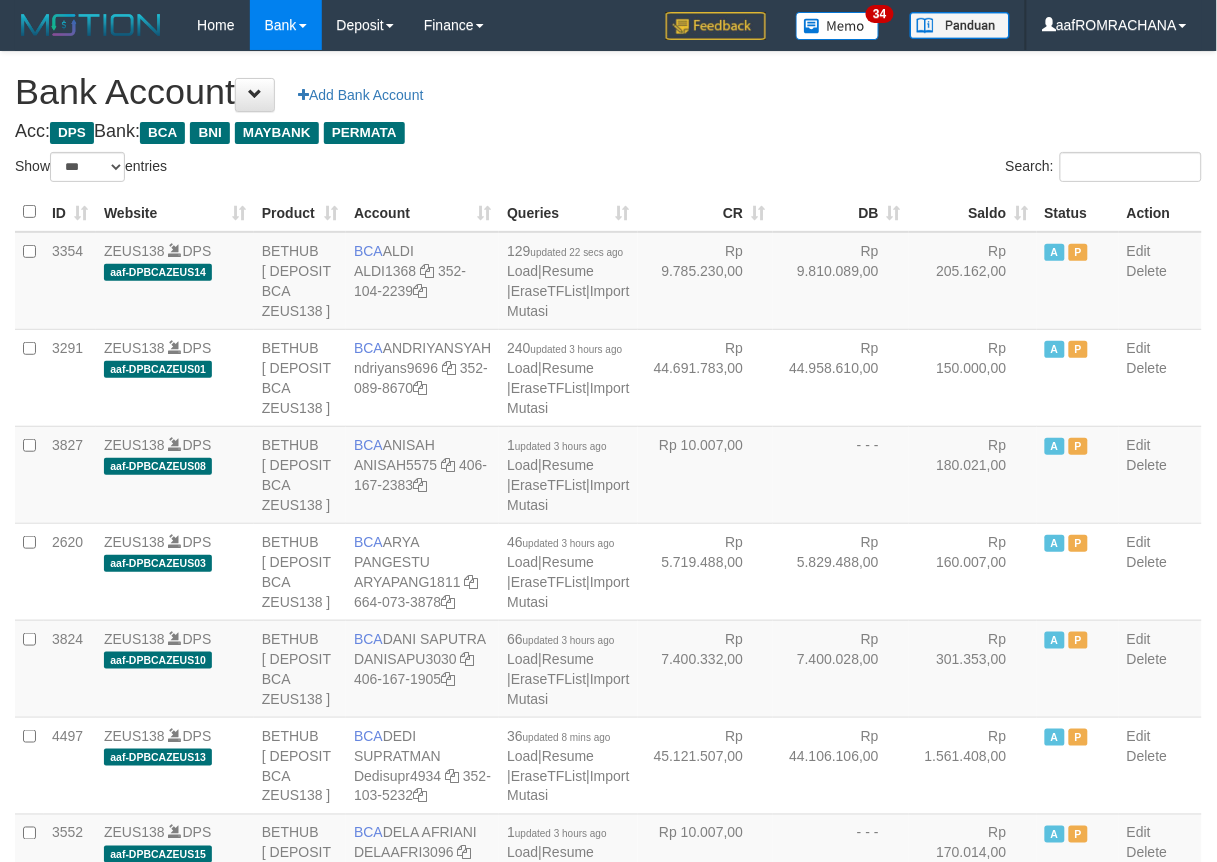 click on "Saldo" at bounding box center [973, 212] 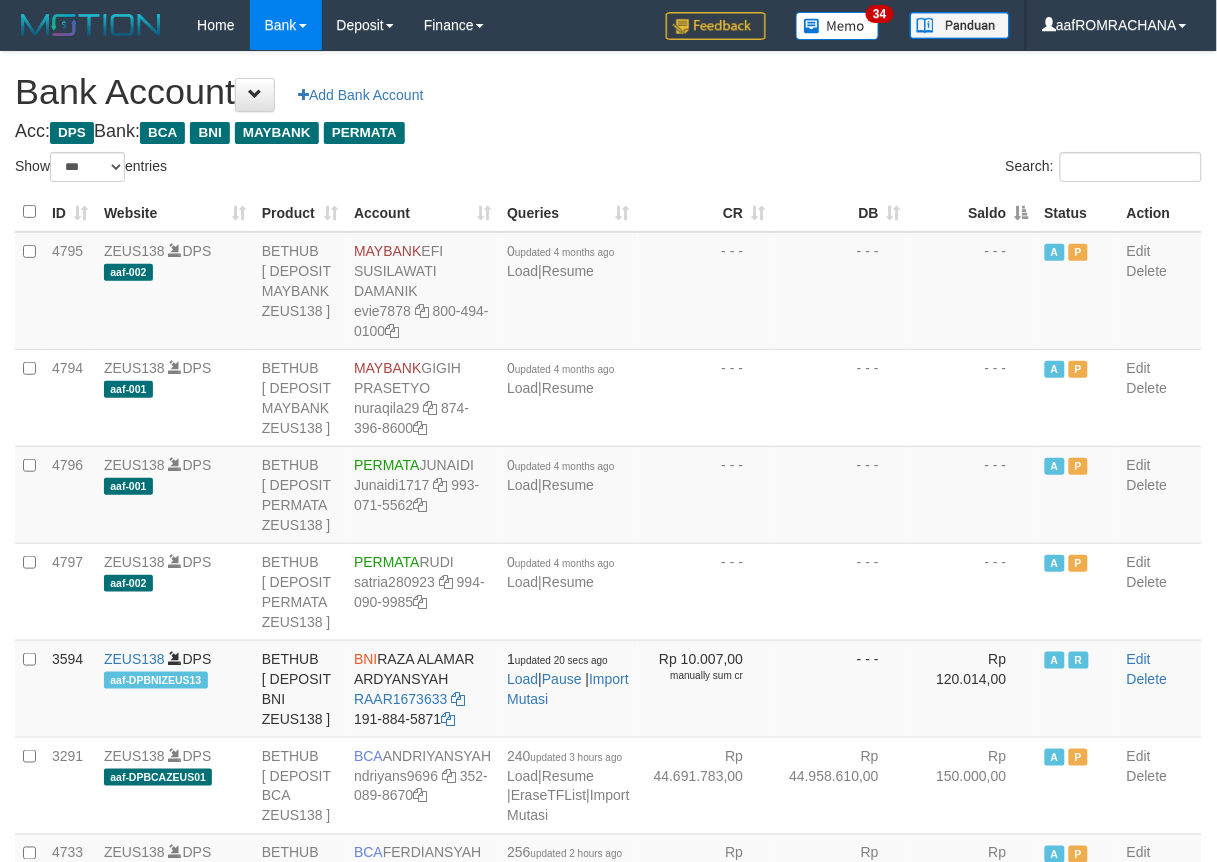 click on "Saldo" at bounding box center [973, 212] 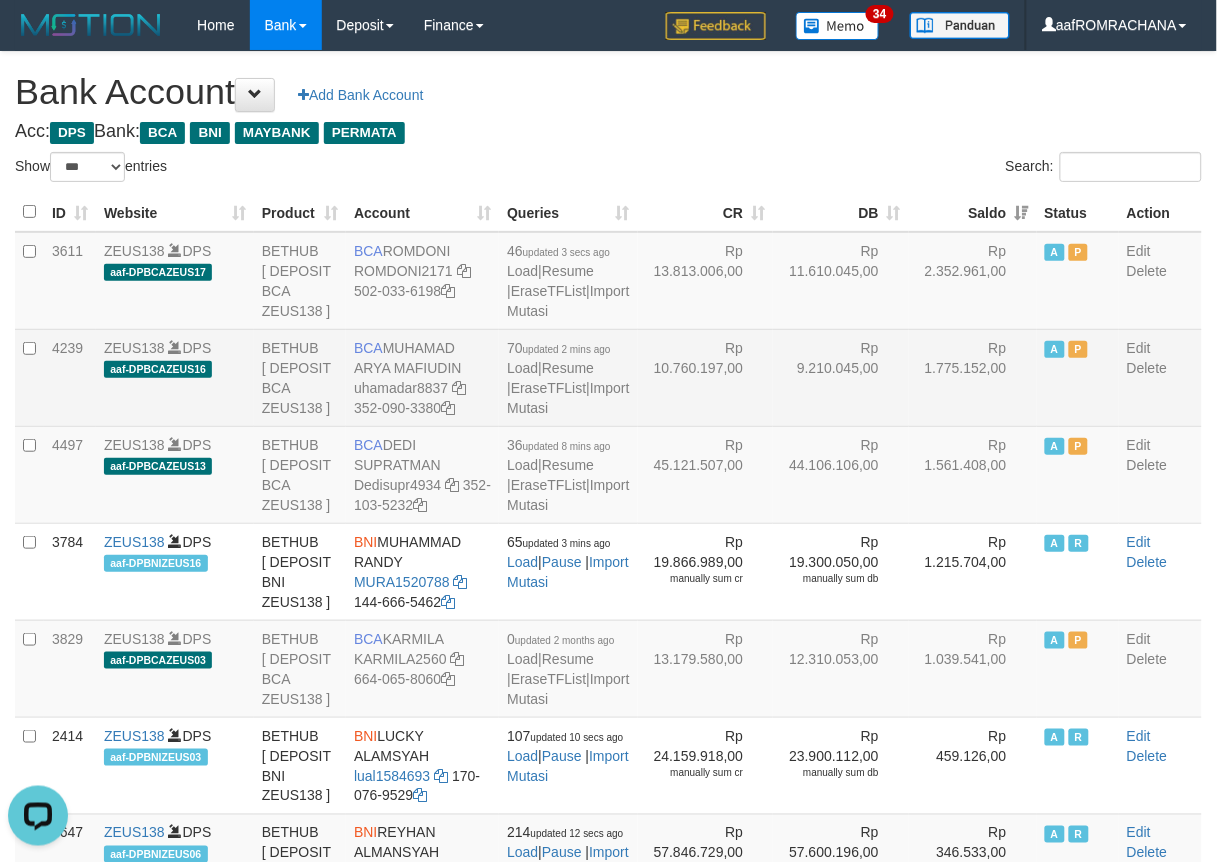 scroll, scrollTop: 0, scrollLeft: 0, axis: both 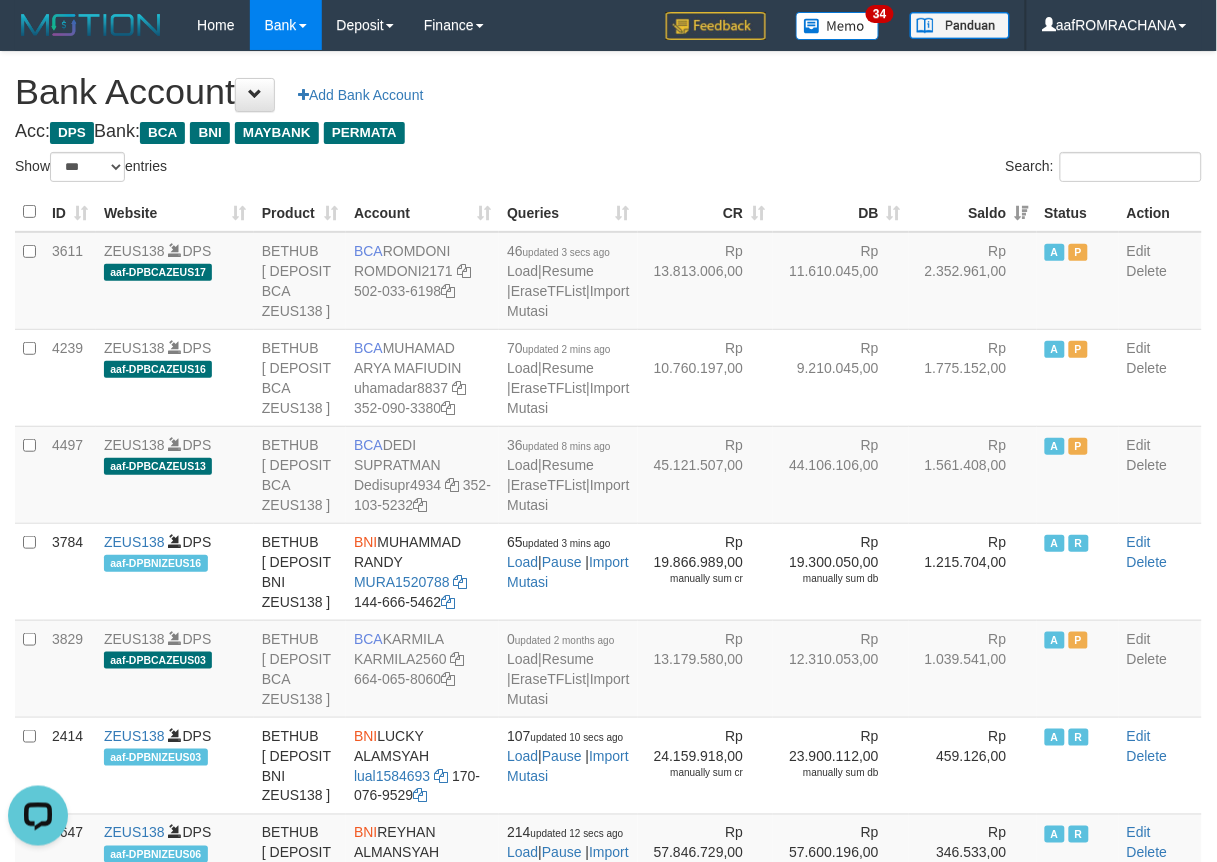 click on "Bank Account
Add Bank Account" at bounding box center (608, 92) 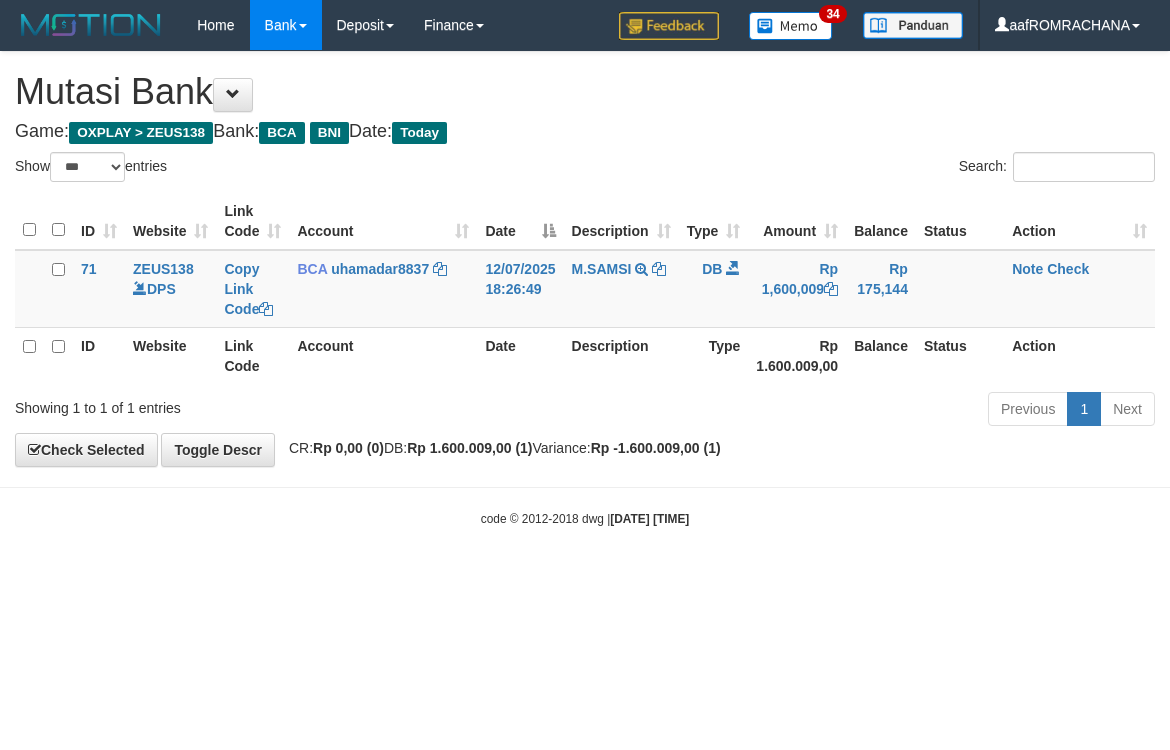 select on "***" 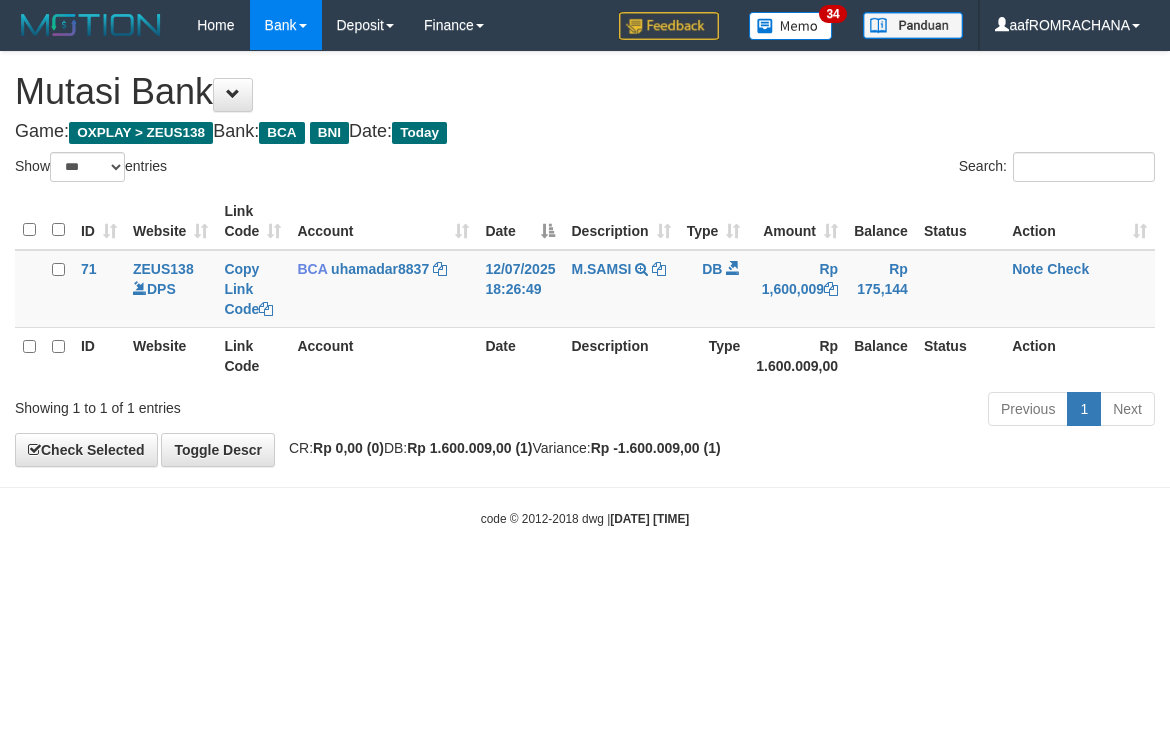 scroll, scrollTop: 0, scrollLeft: 0, axis: both 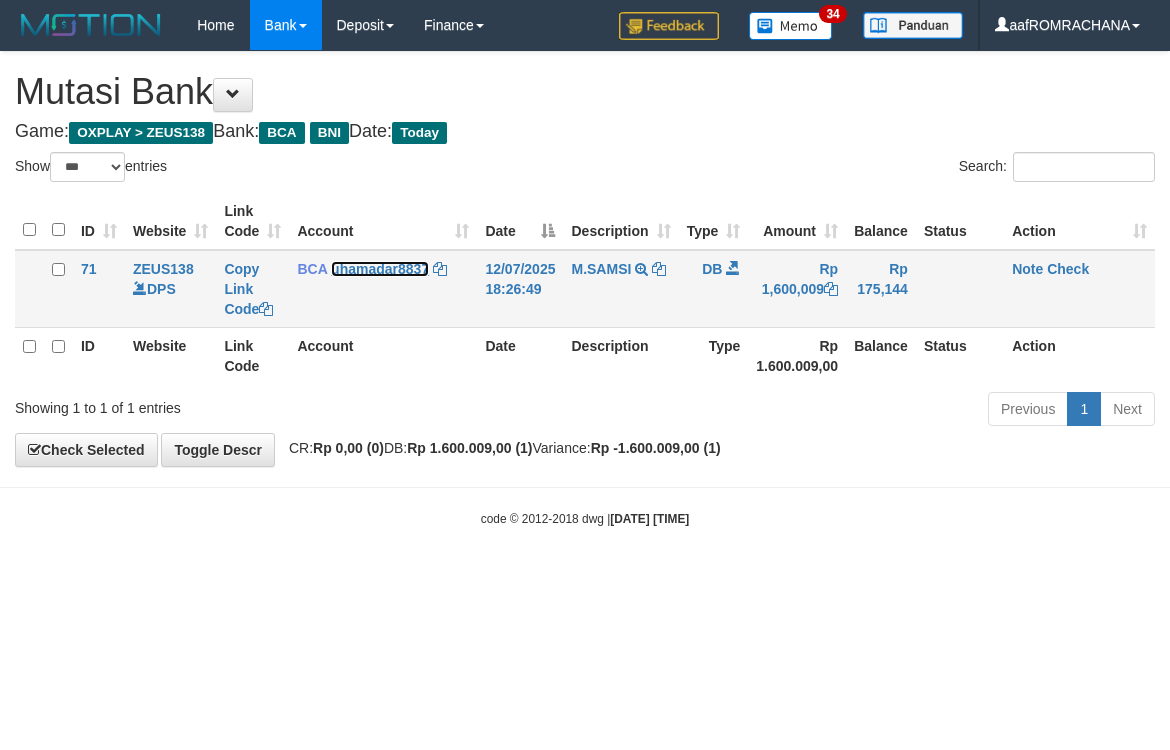 click on "uhamadar8837" at bounding box center [380, 269] 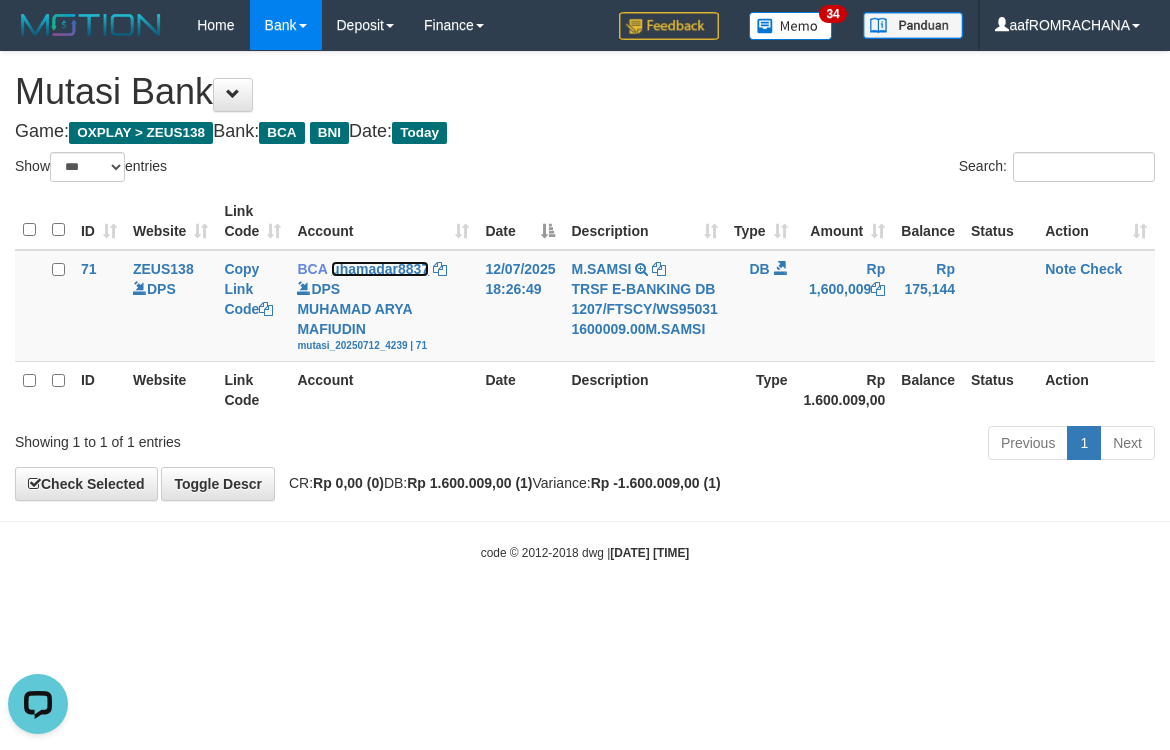 scroll, scrollTop: 0, scrollLeft: 0, axis: both 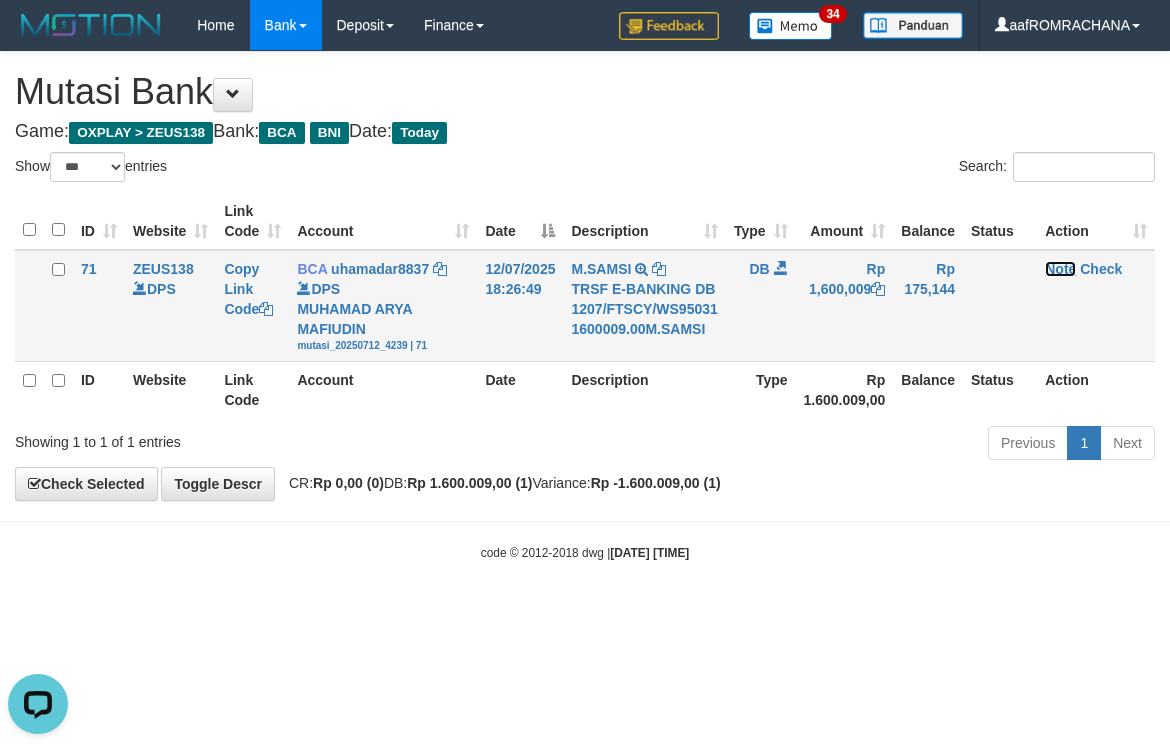 click on "Note" at bounding box center [1060, 269] 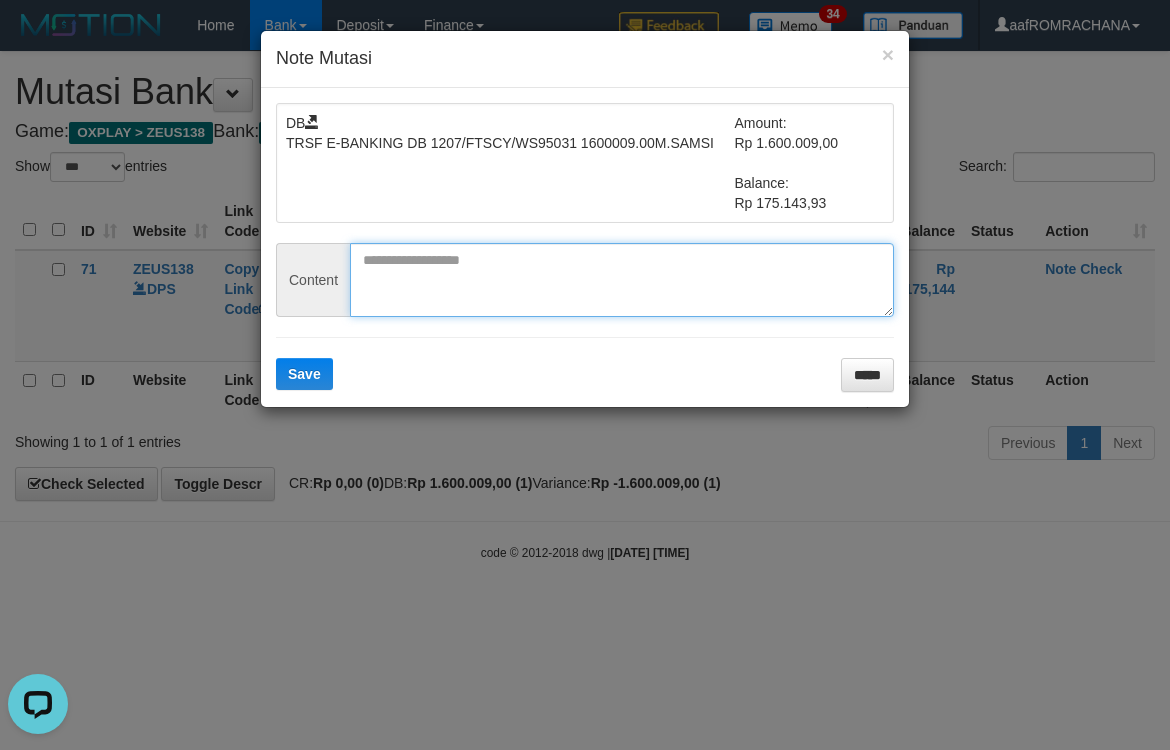 click at bounding box center (622, 280) 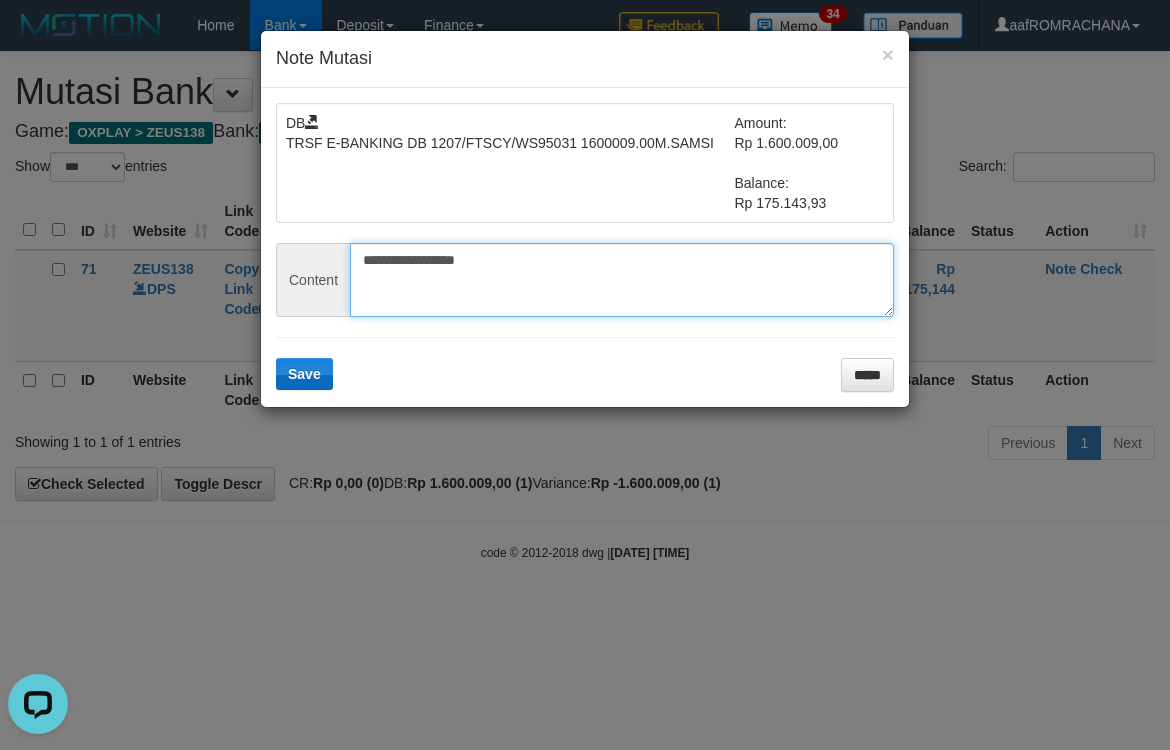 type on "**********" 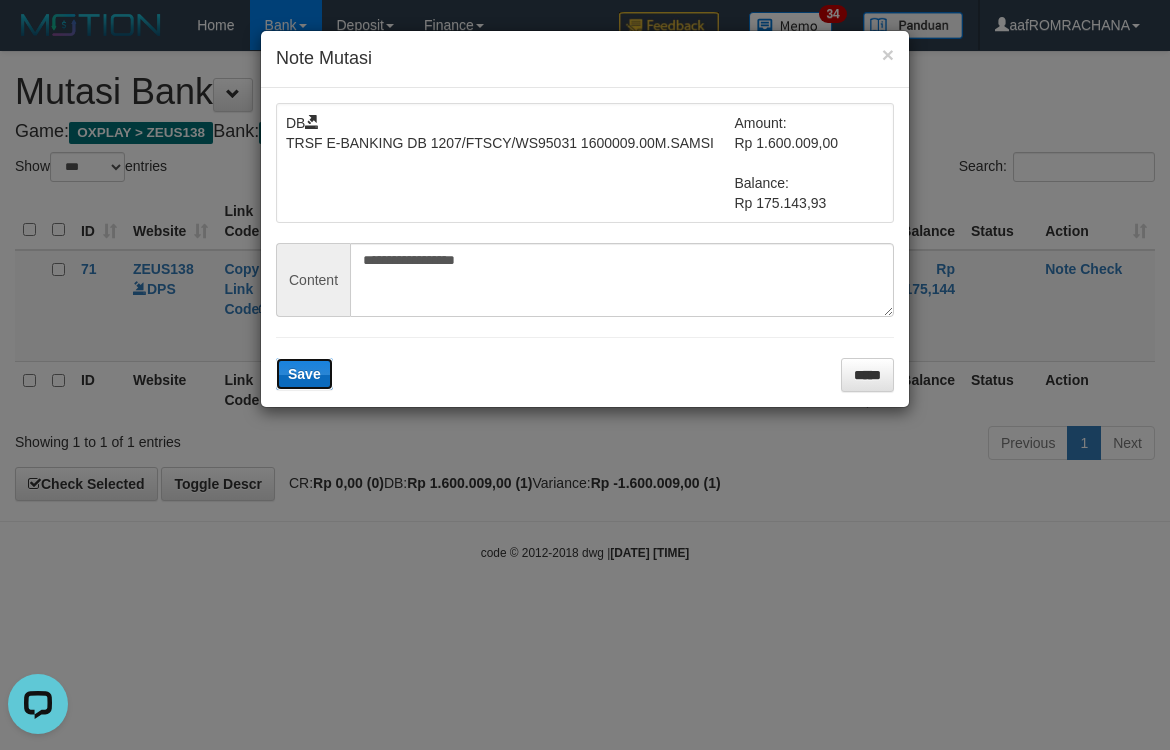 click on "Save" at bounding box center [304, 374] 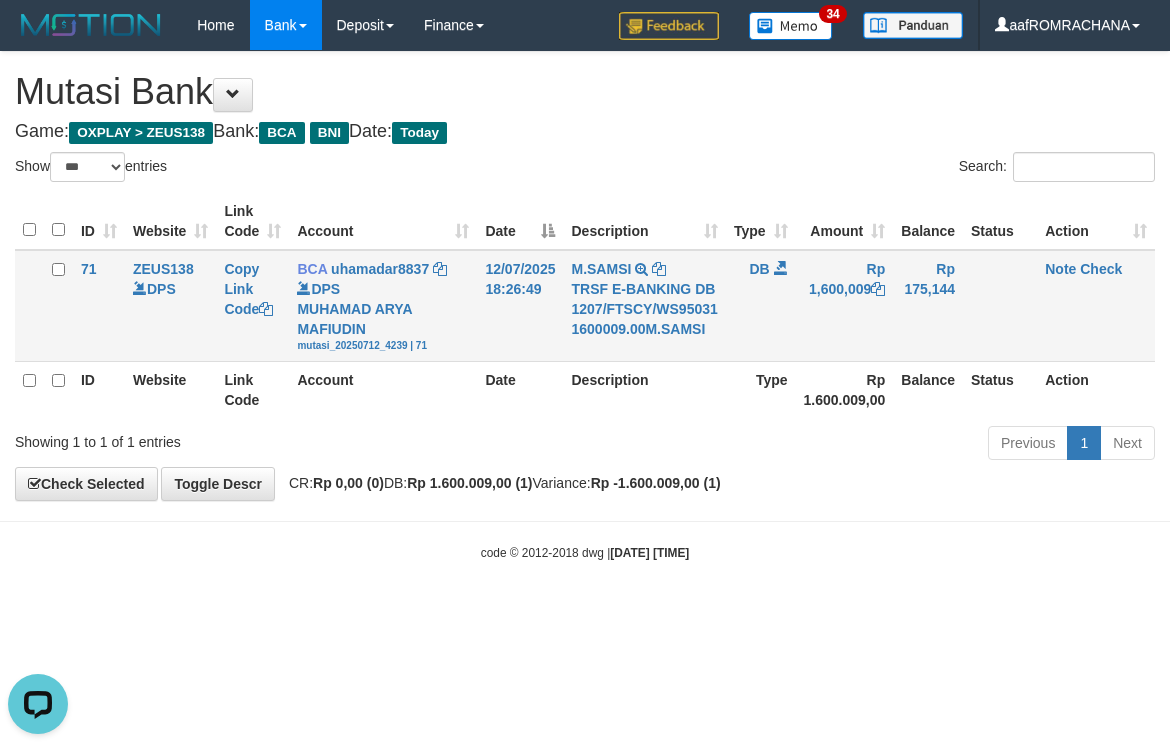 click on "Note
Check" at bounding box center (1096, 306) 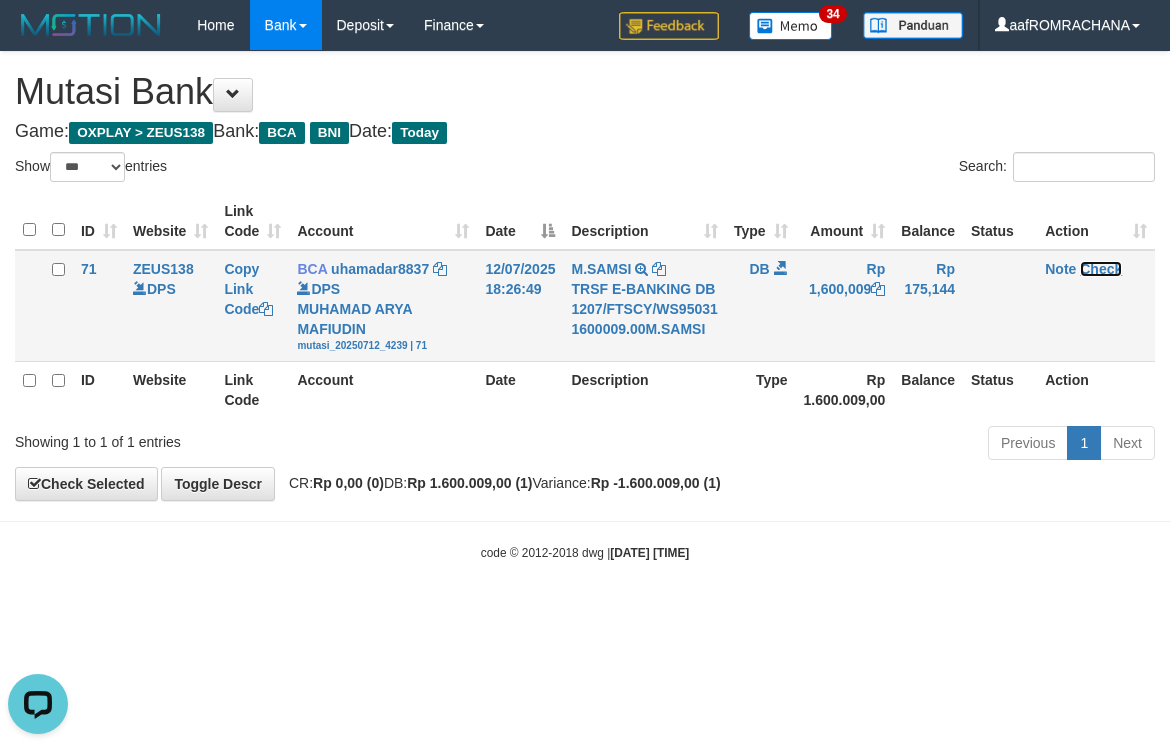 click on "Check" at bounding box center [1101, 269] 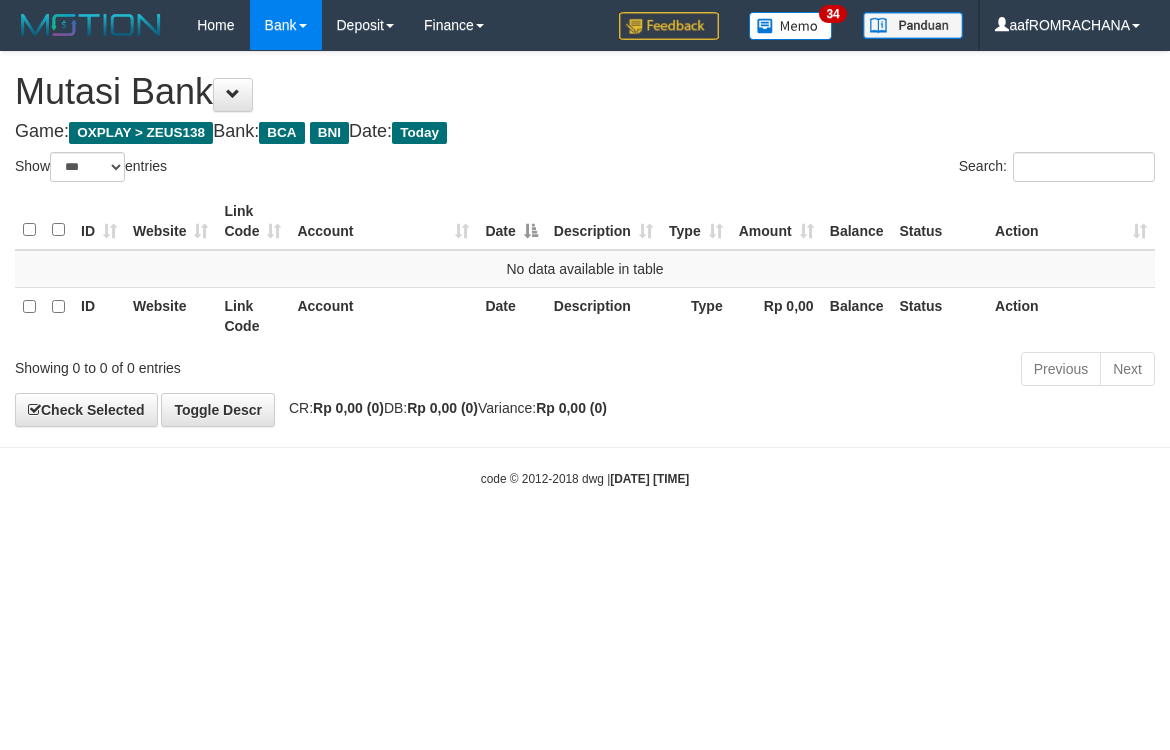 select on "***" 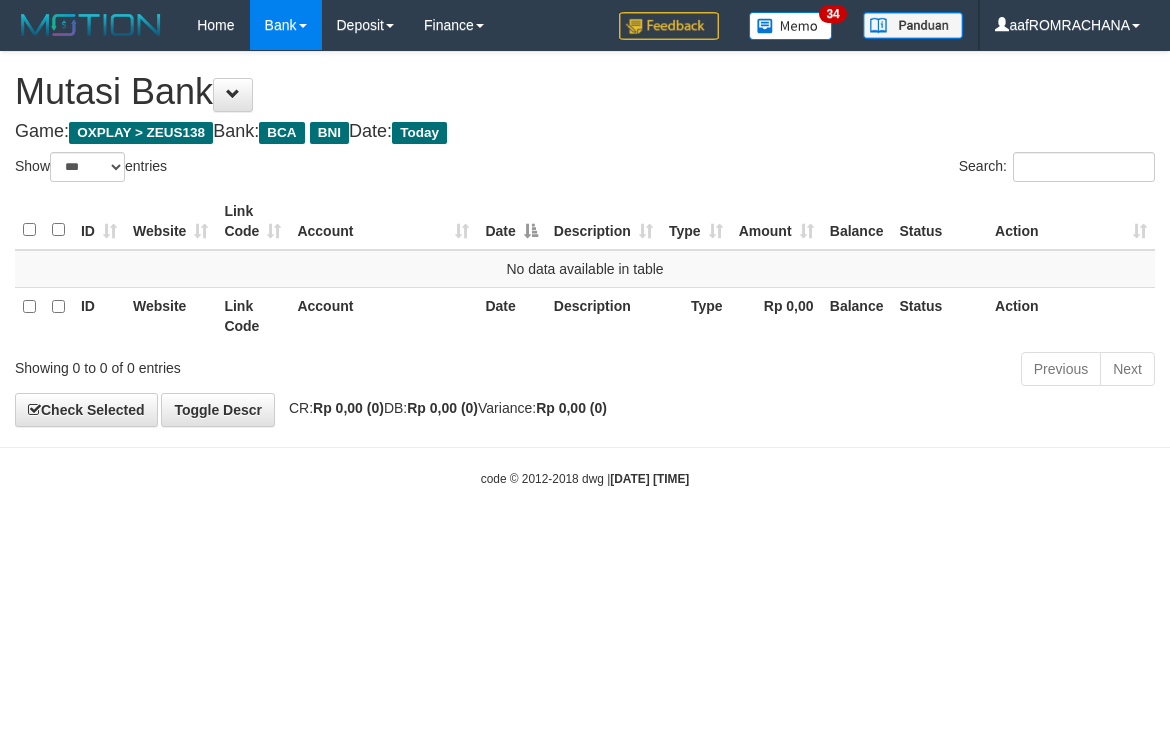 scroll, scrollTop: 0, scrollLeft: 0, axis: both 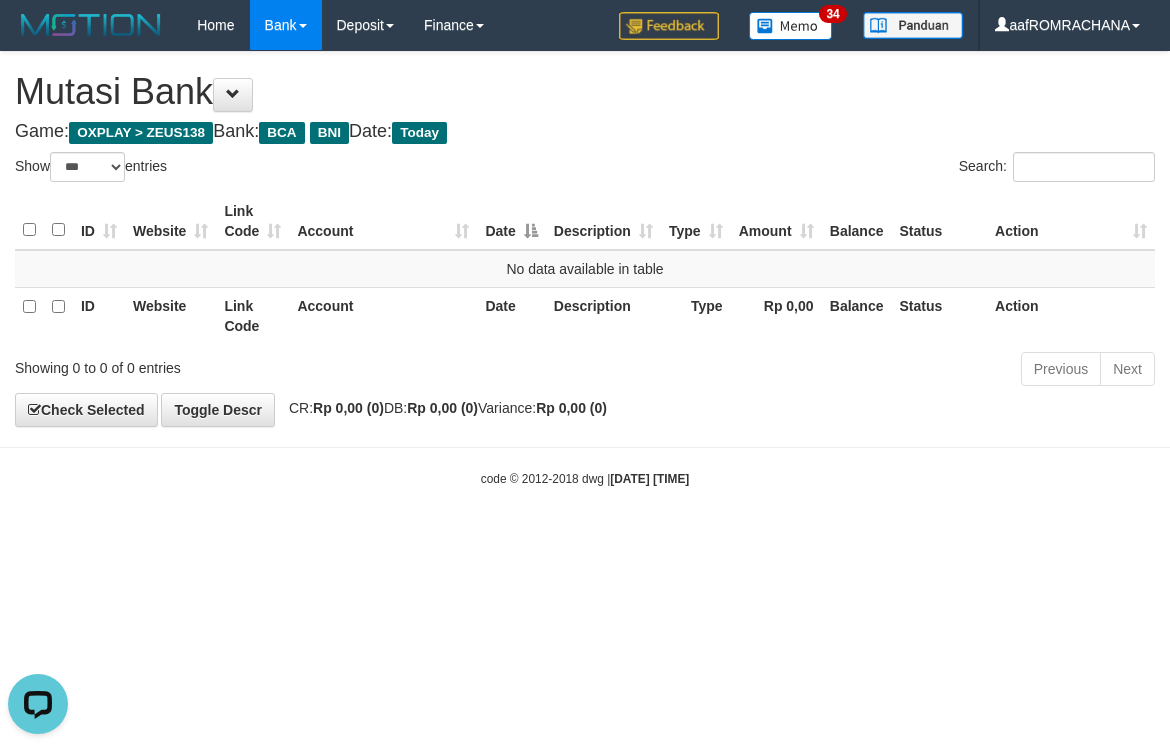 click on "Toggle navigation
Home
Bank
Account List
Load
By Website
Group
[OXPLAY]													ZEUS138
By Load Group (DPS)
Sync" at bounding box center [585, 269] 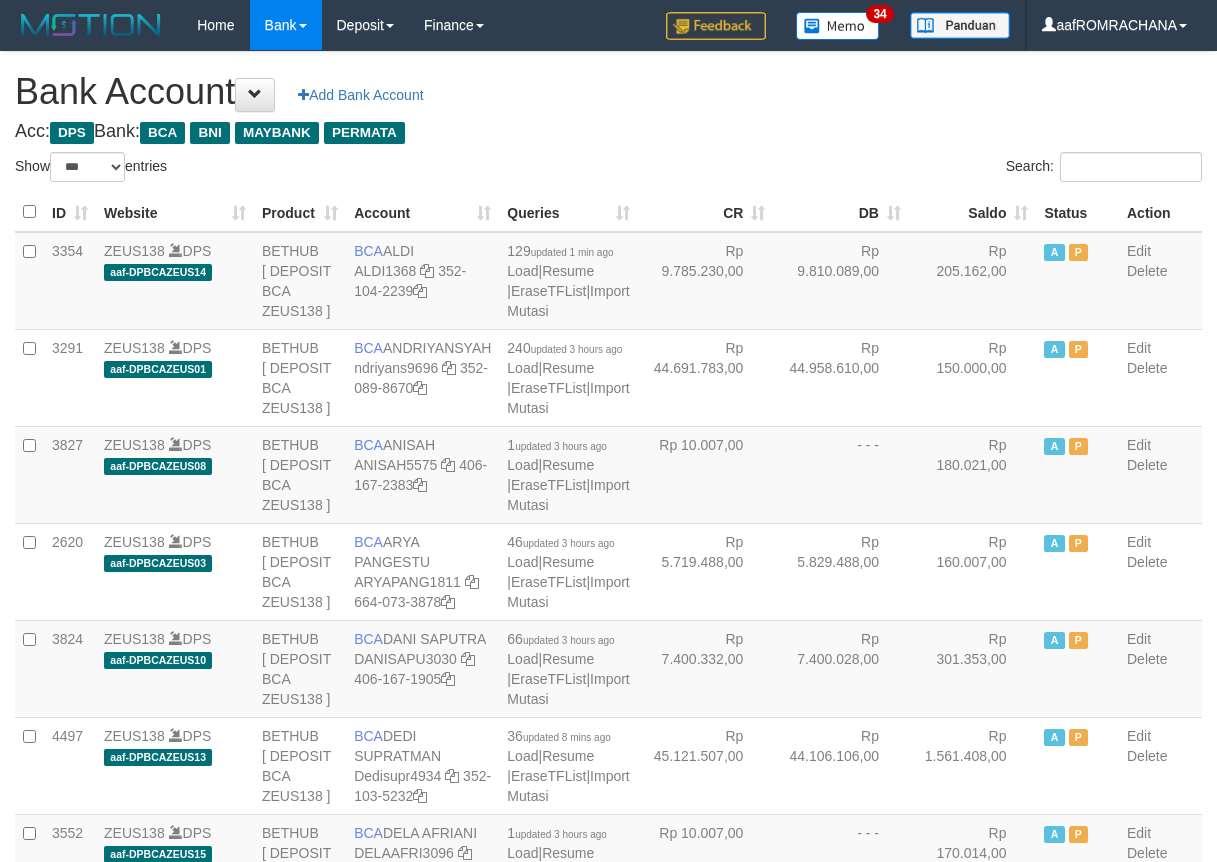 select on "***" 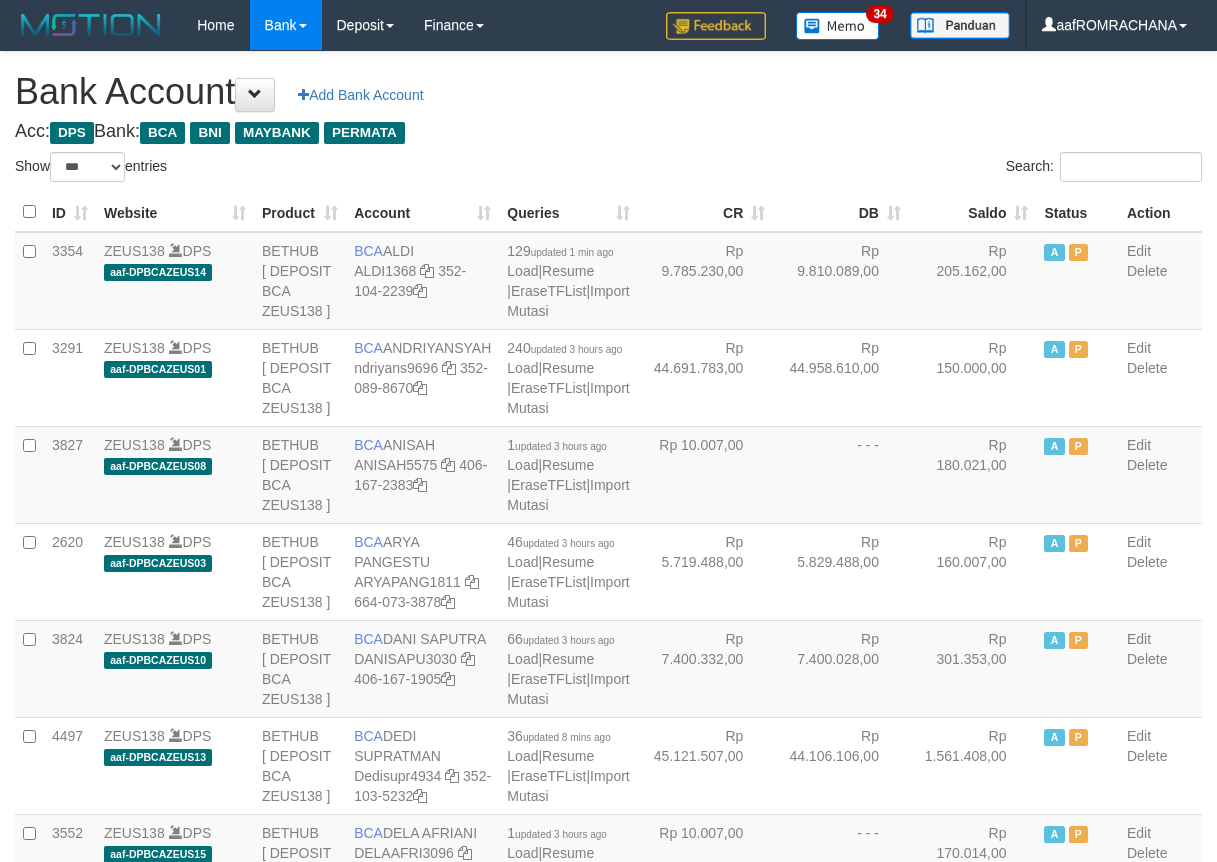 scroll, scrollTop: 0, scrollLeft: 0, axis: both 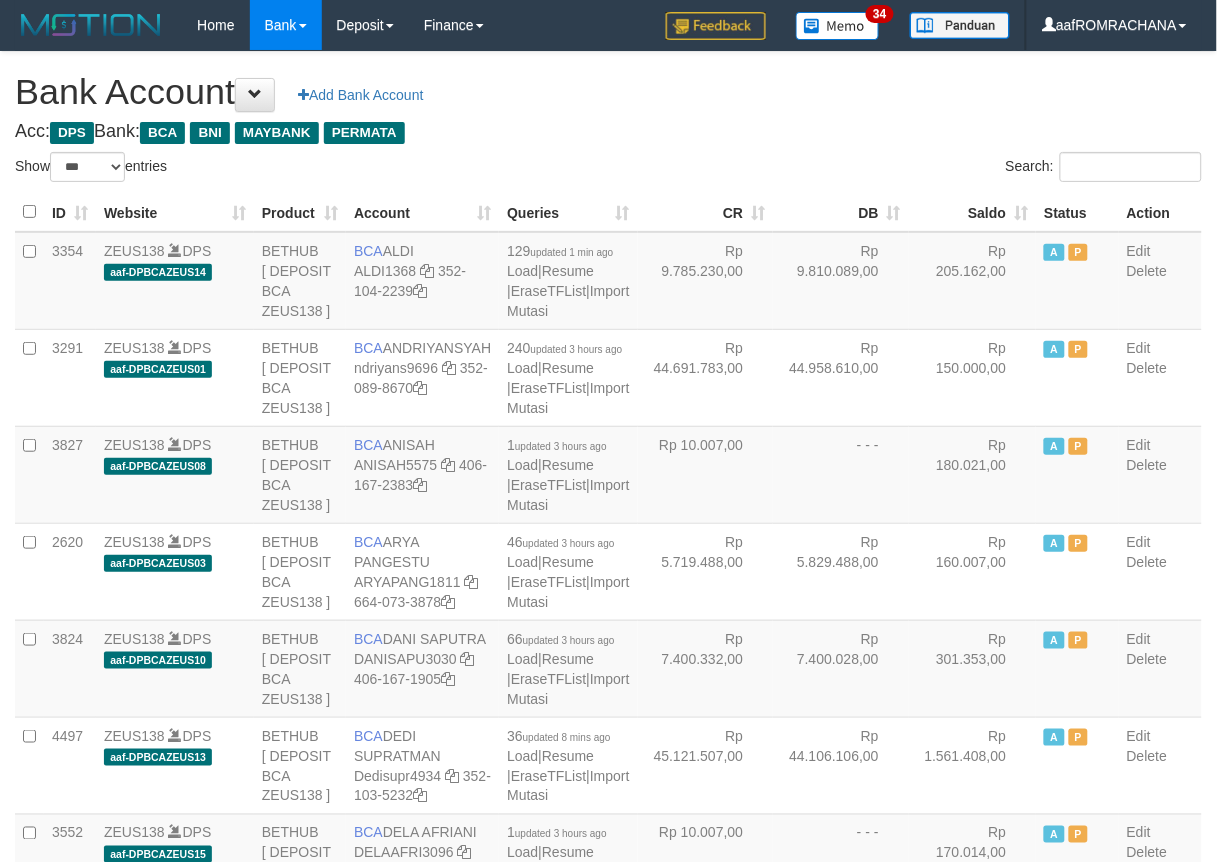 click on "Saldo" at bounding box center [973, 212] 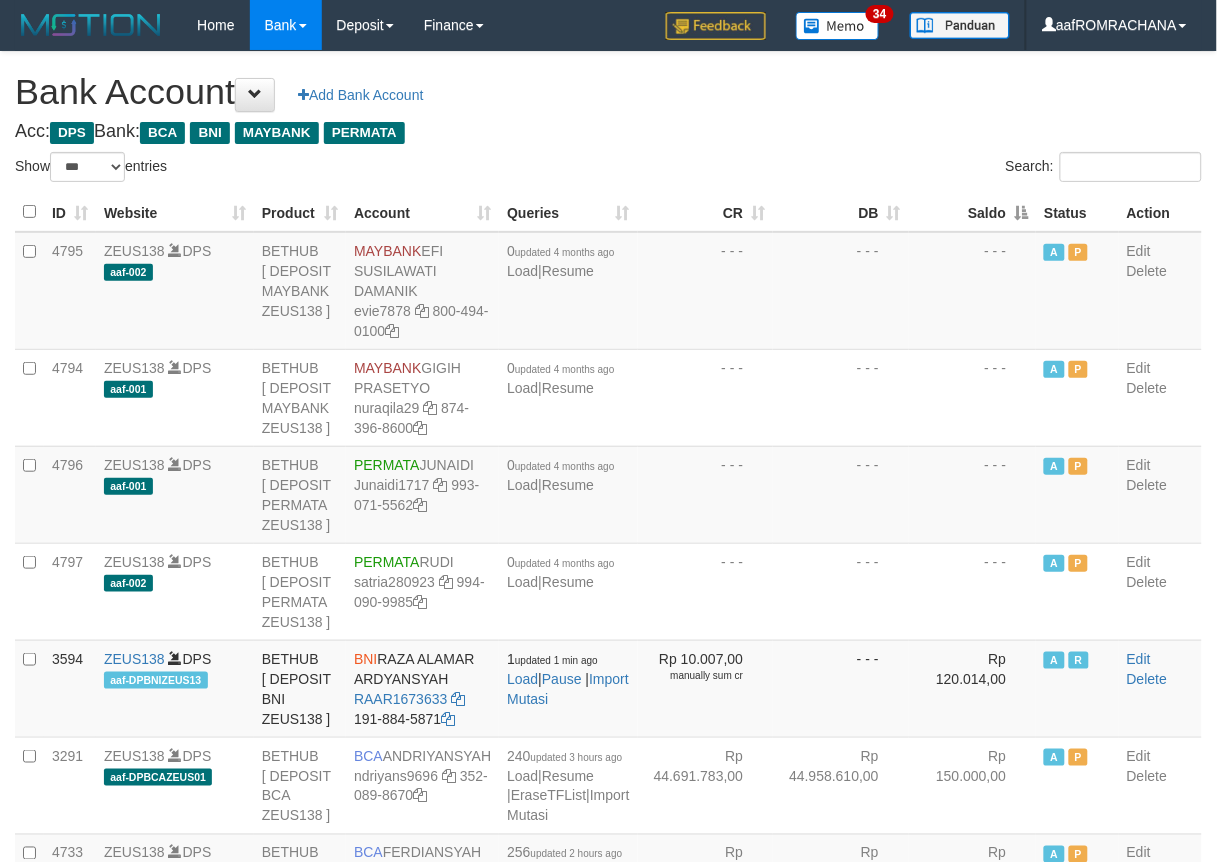 click on "Saldo" at bounding box center (973, 212) 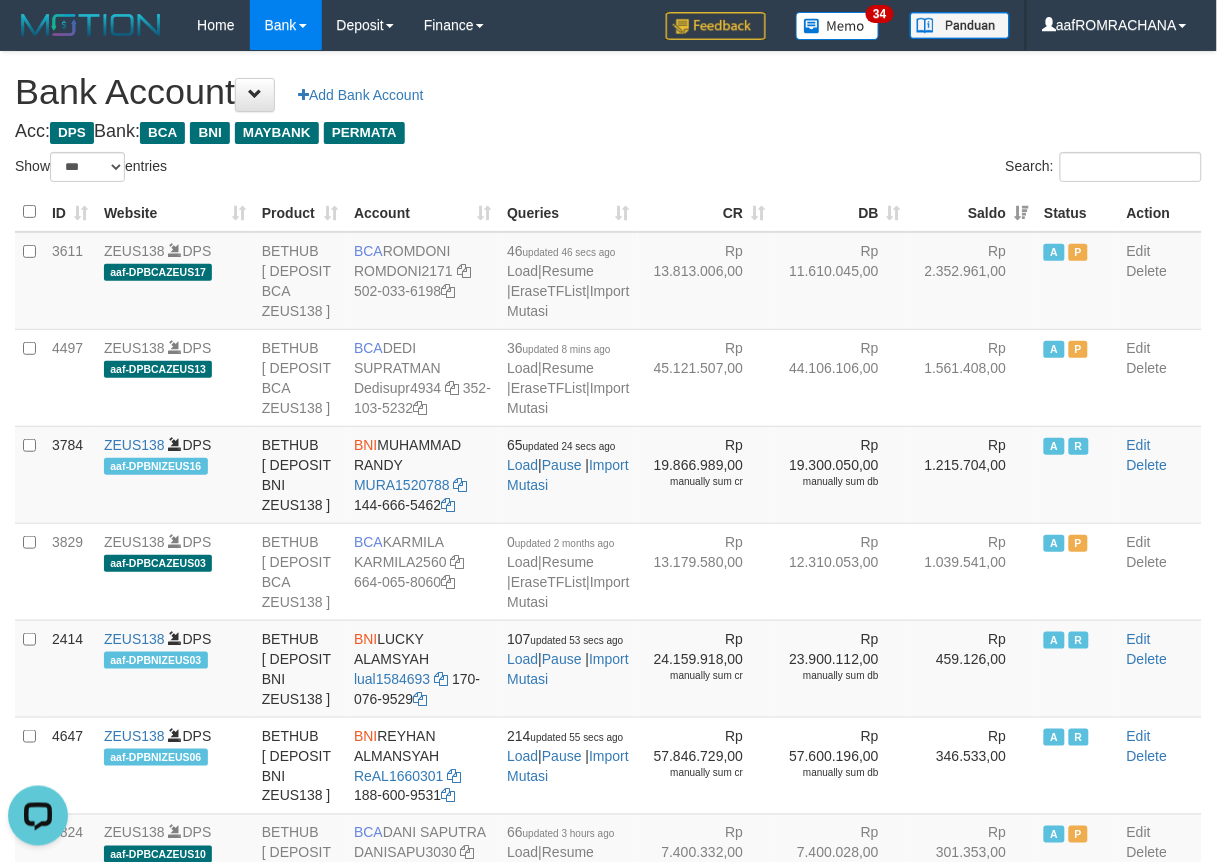 scroll, scrollTop: 0, scrollLeft: 0, axis: both 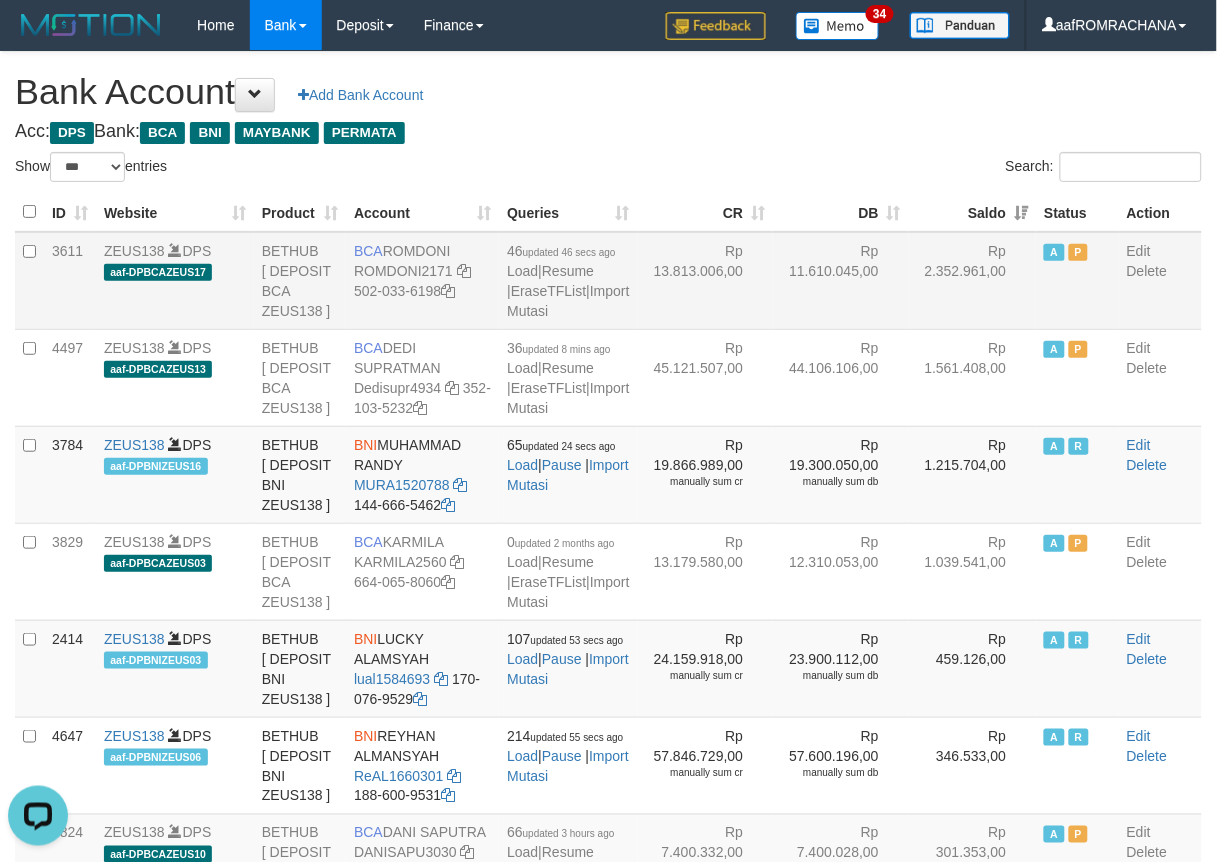 drag, startPoint x: 386, startPoint y: 244, endPoint x: 464, endPoint y: 251, distance: 78.31347 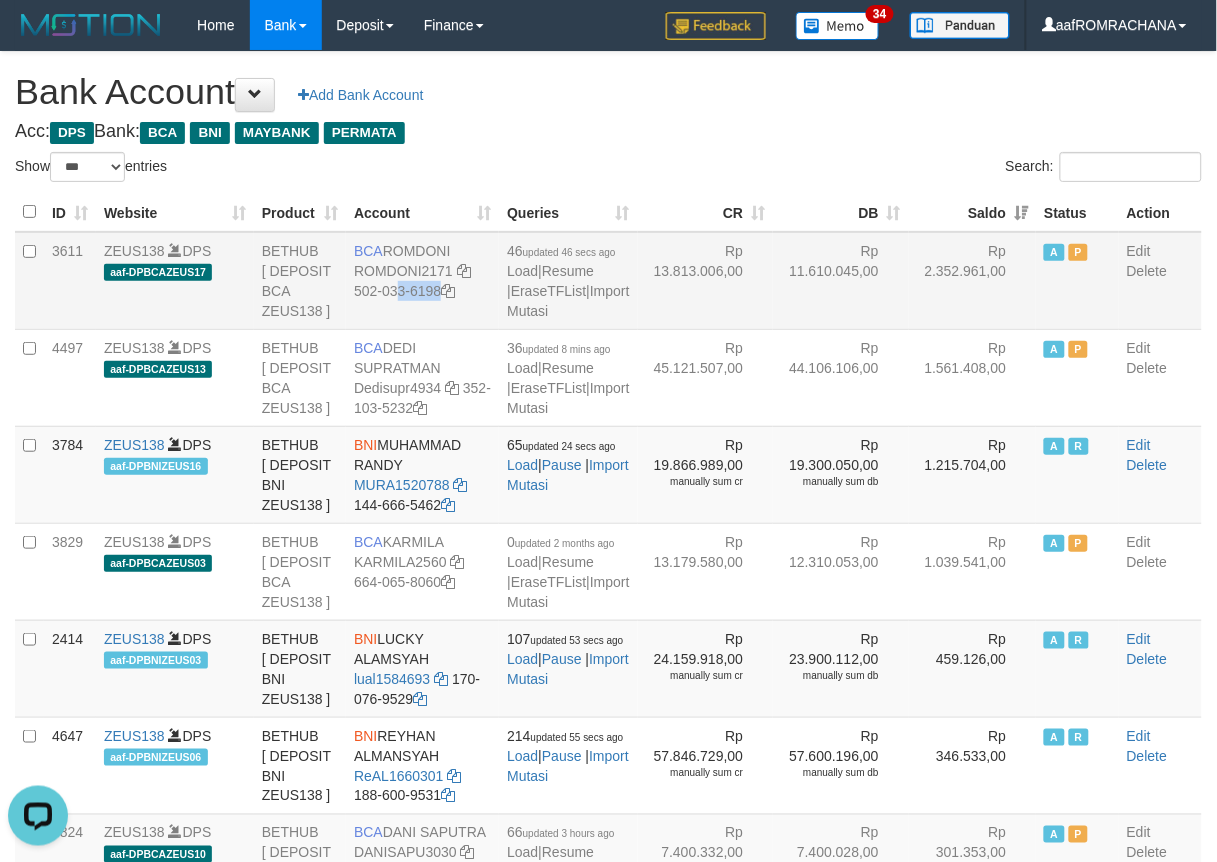 drag, startPoint x: 373, startPoint y: 292, endPoint x: 398, endPoint y: 317, distance: 35.35534 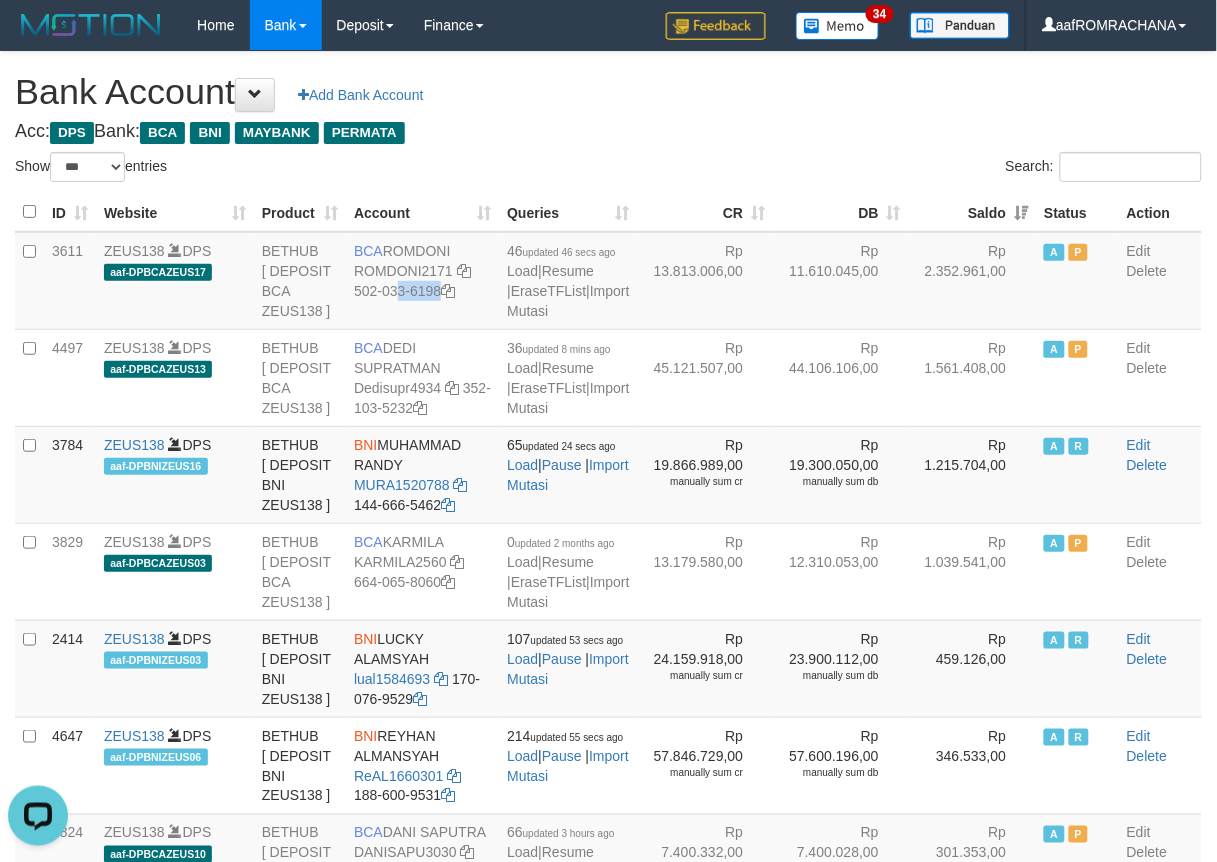 copy on "502-033-6198" 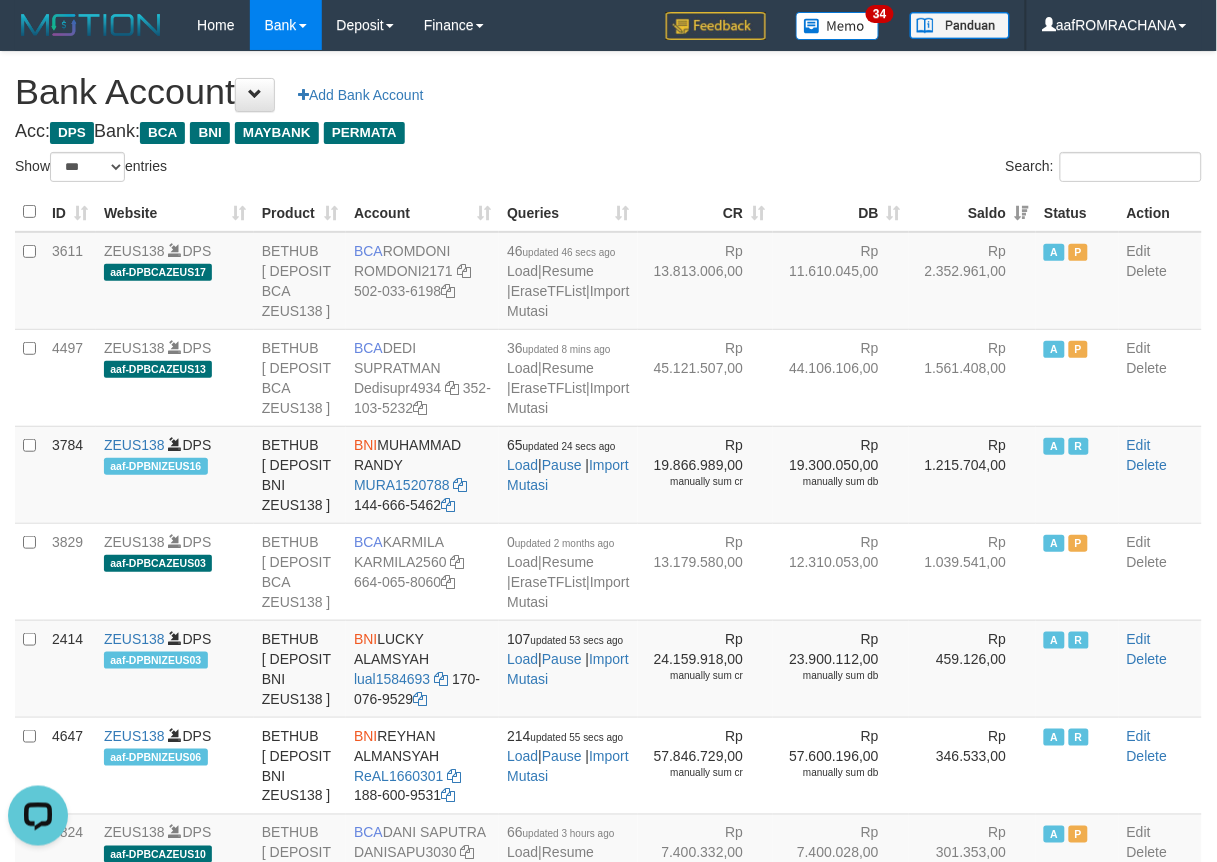 click on "Acc: 										 DPS
Bank:   BCA   BNI   MAYBANK   PERMATA" at bounding box center (608, 132) 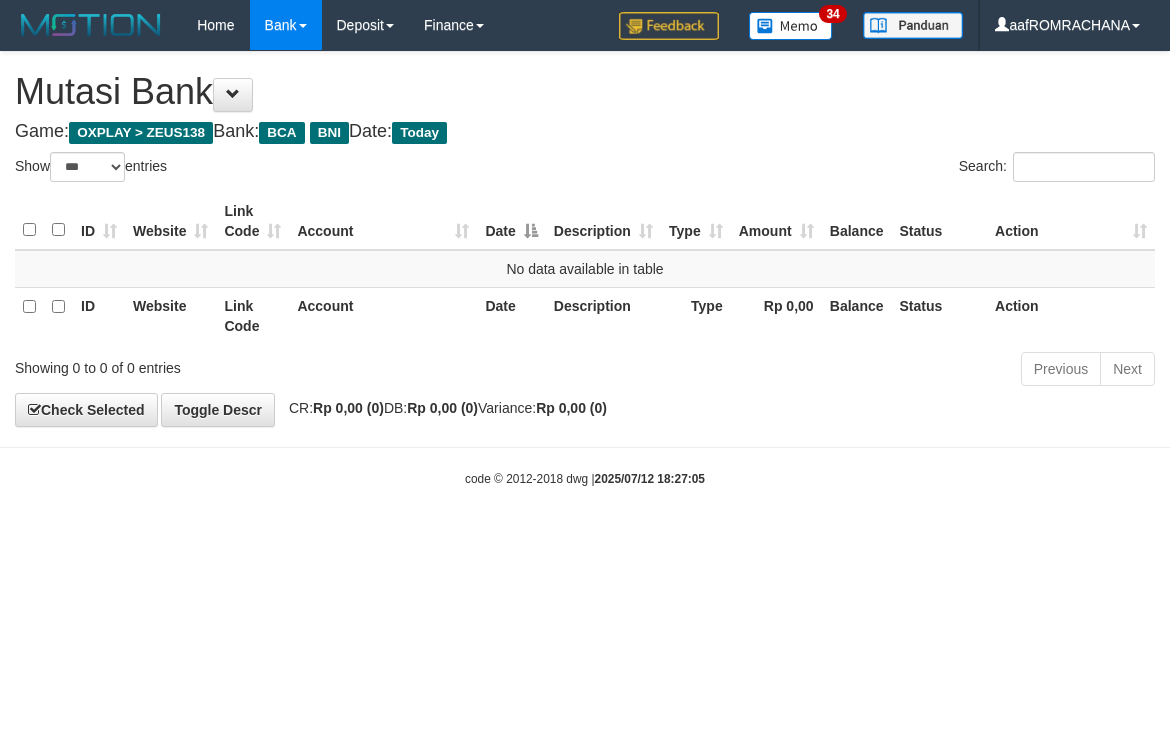 select on "***" 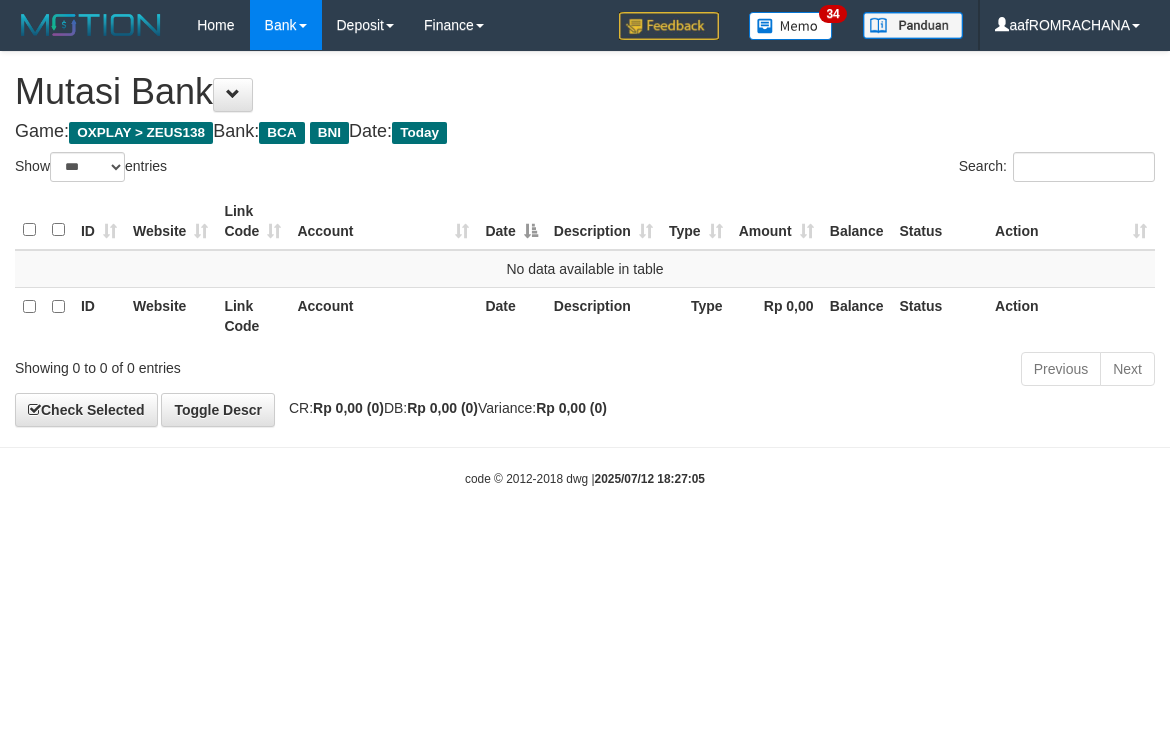 scroll, scrollTop: 0, scrollLeft: 0, axis: both 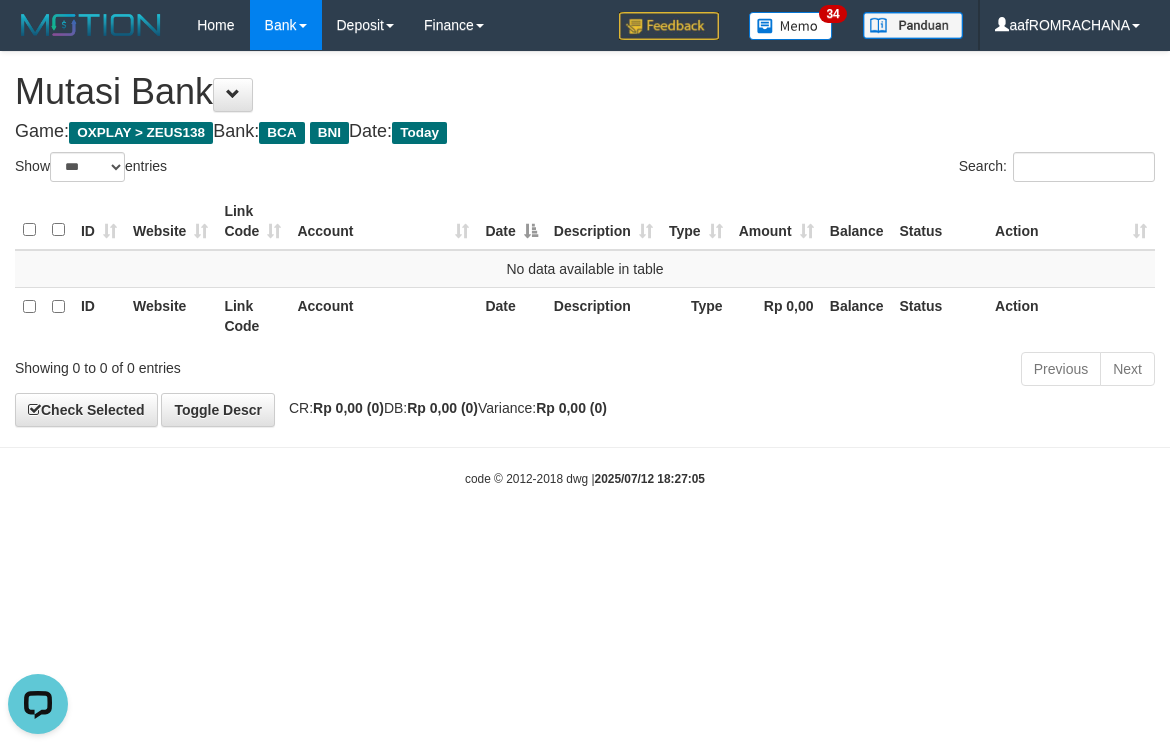 click on "Toggle navigation
Home
Bank
Account List
Load
By Website
Group
[OXPLAY]													ZEUS138
By Load Group (DPS)
Sync" at bounding box center (585, 269) 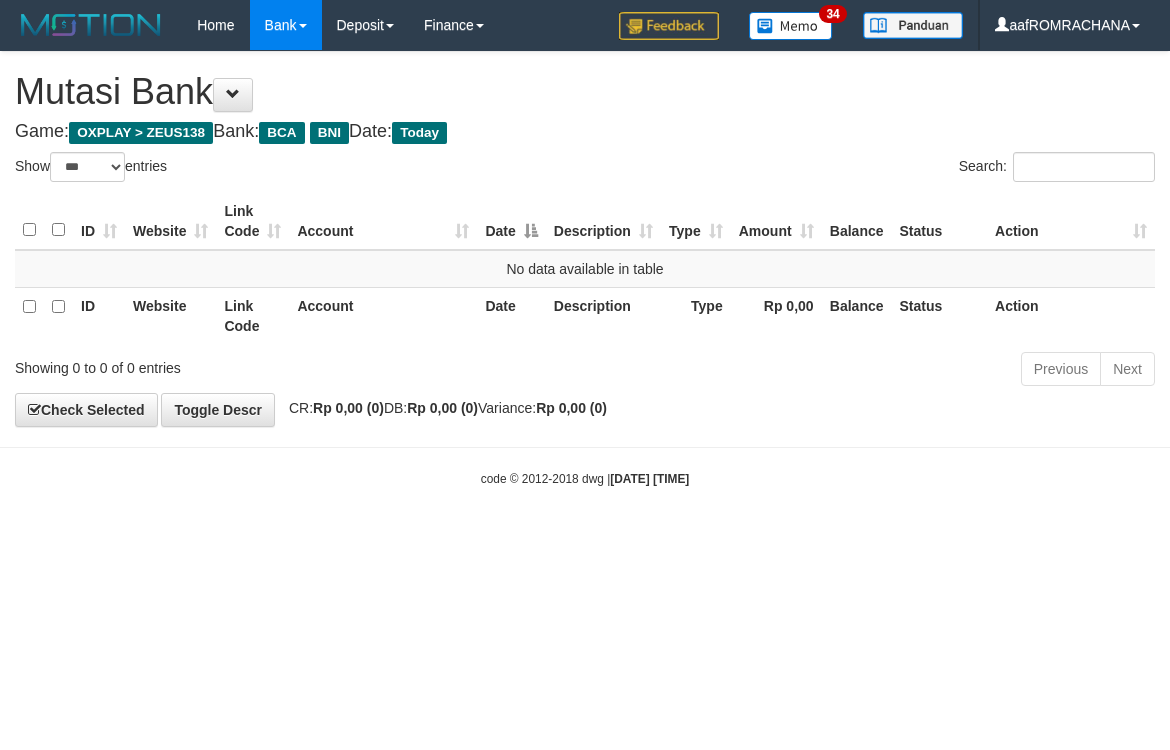 select on "***" 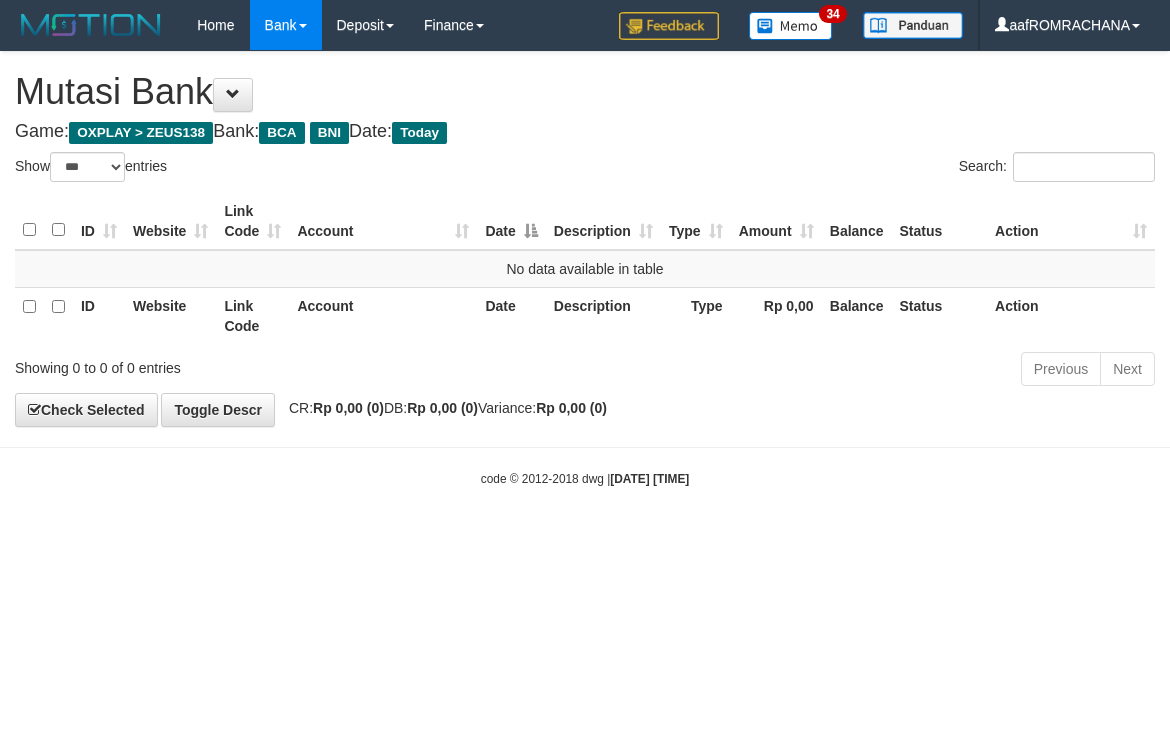 scroll, scrollTop: 0, scrollLeft: 0, axis: both 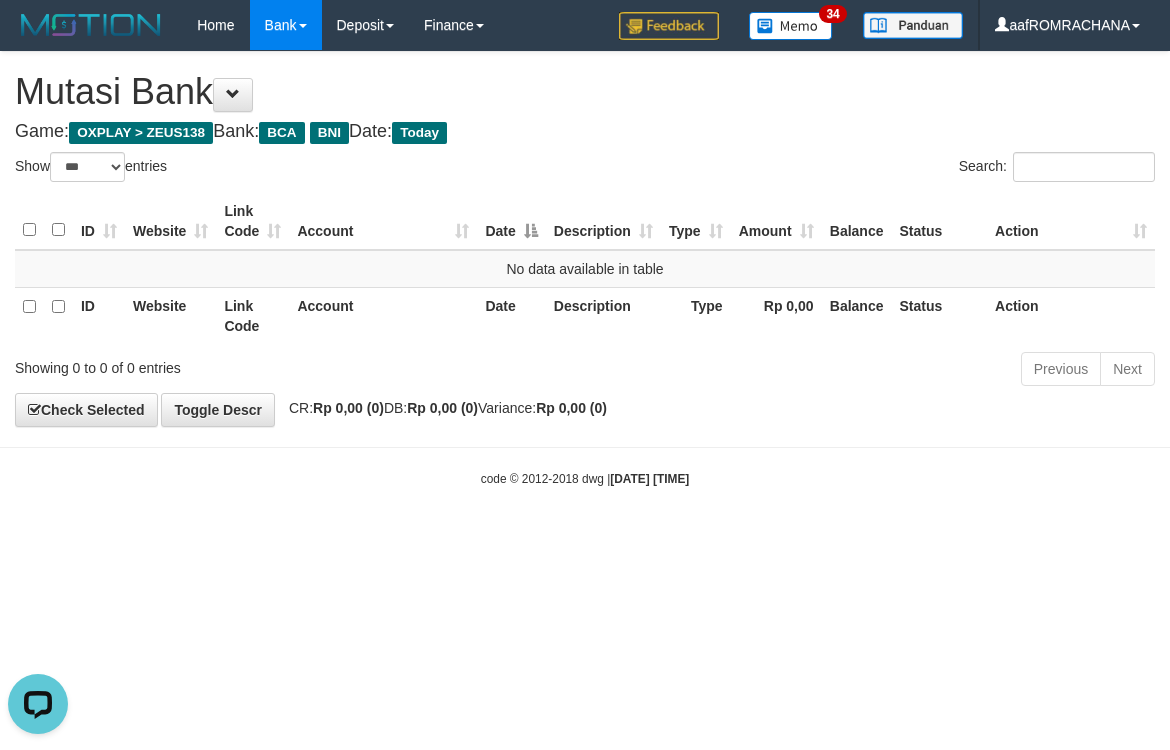 click on "Toggle navigation
Home
Bank
Account List
Load
By Website
Group
[OXPLAY]													ZEUS138
By Load Group (DPS)
Sync" at bounding box center (585, 269) 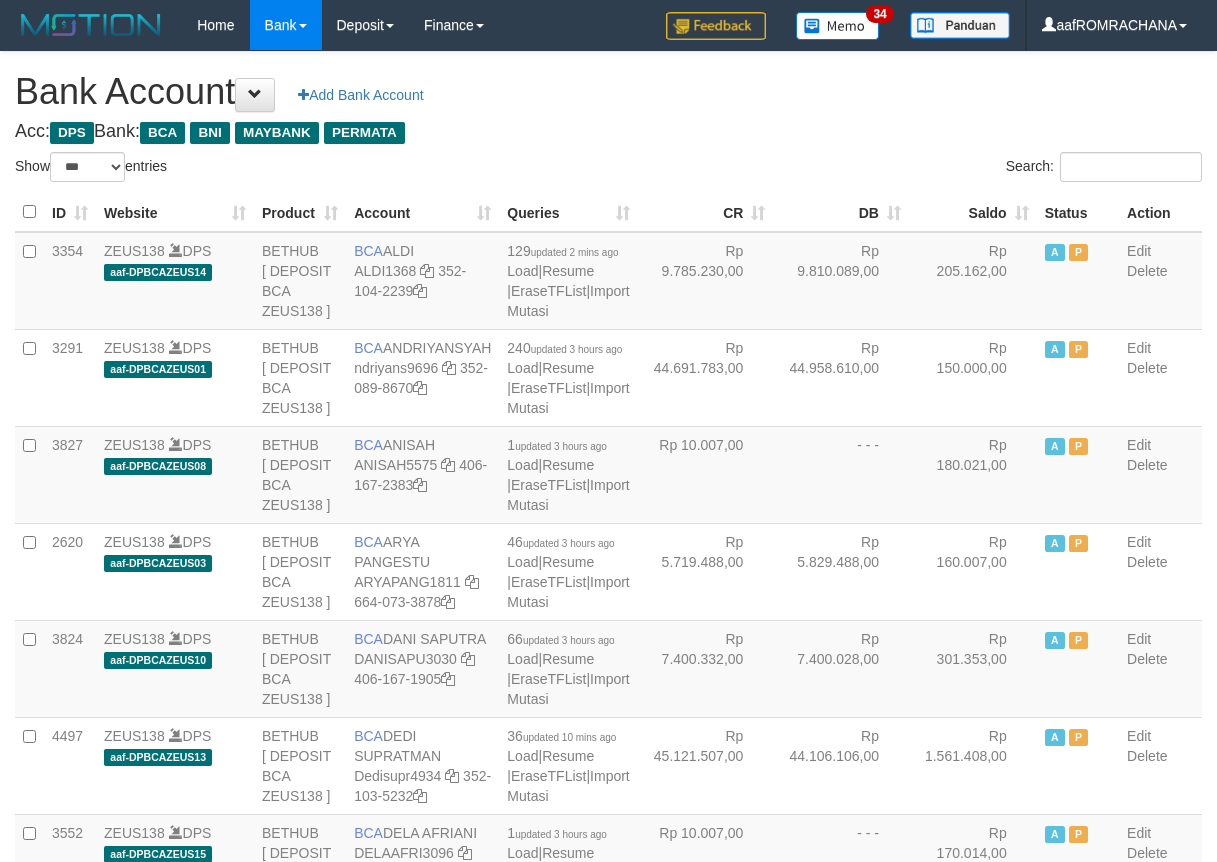 select on "***" 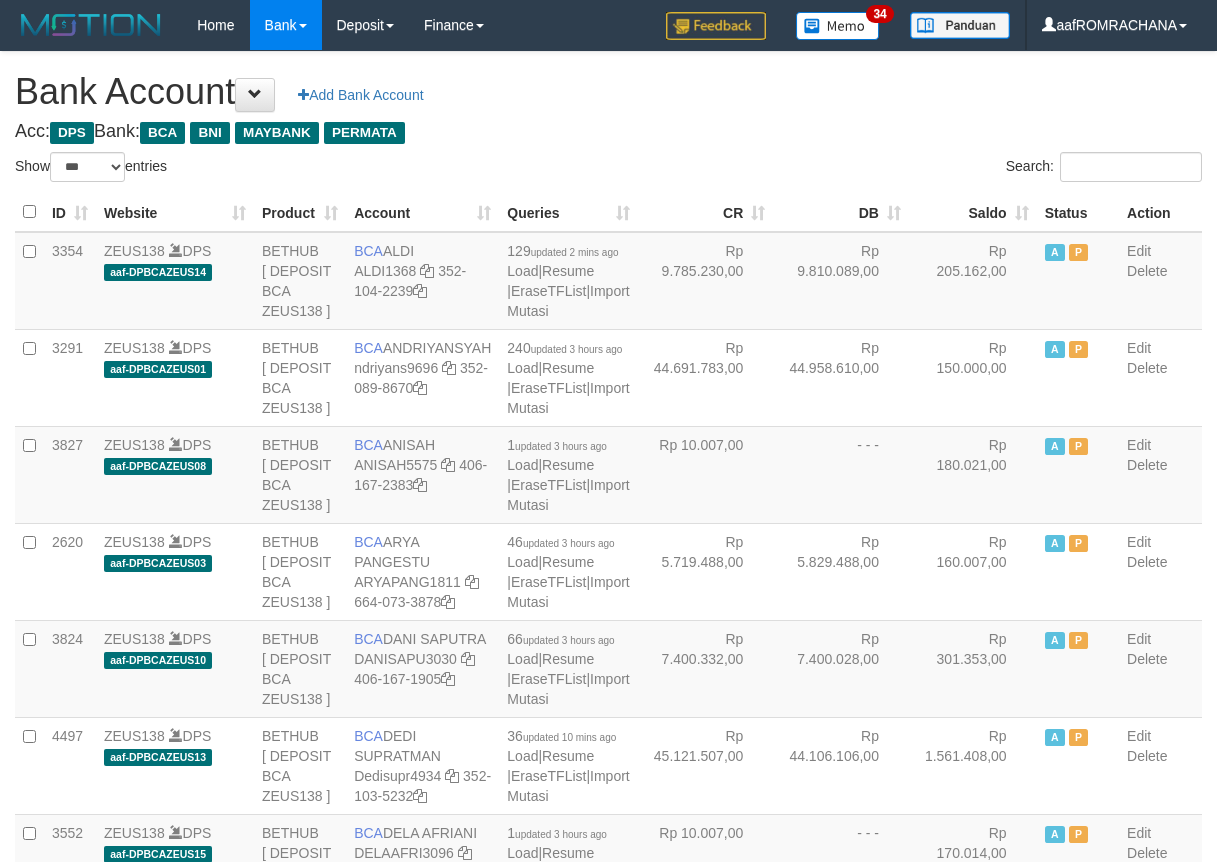 scroll, scrollTop: 0, scrollLeft: 0, axis: both 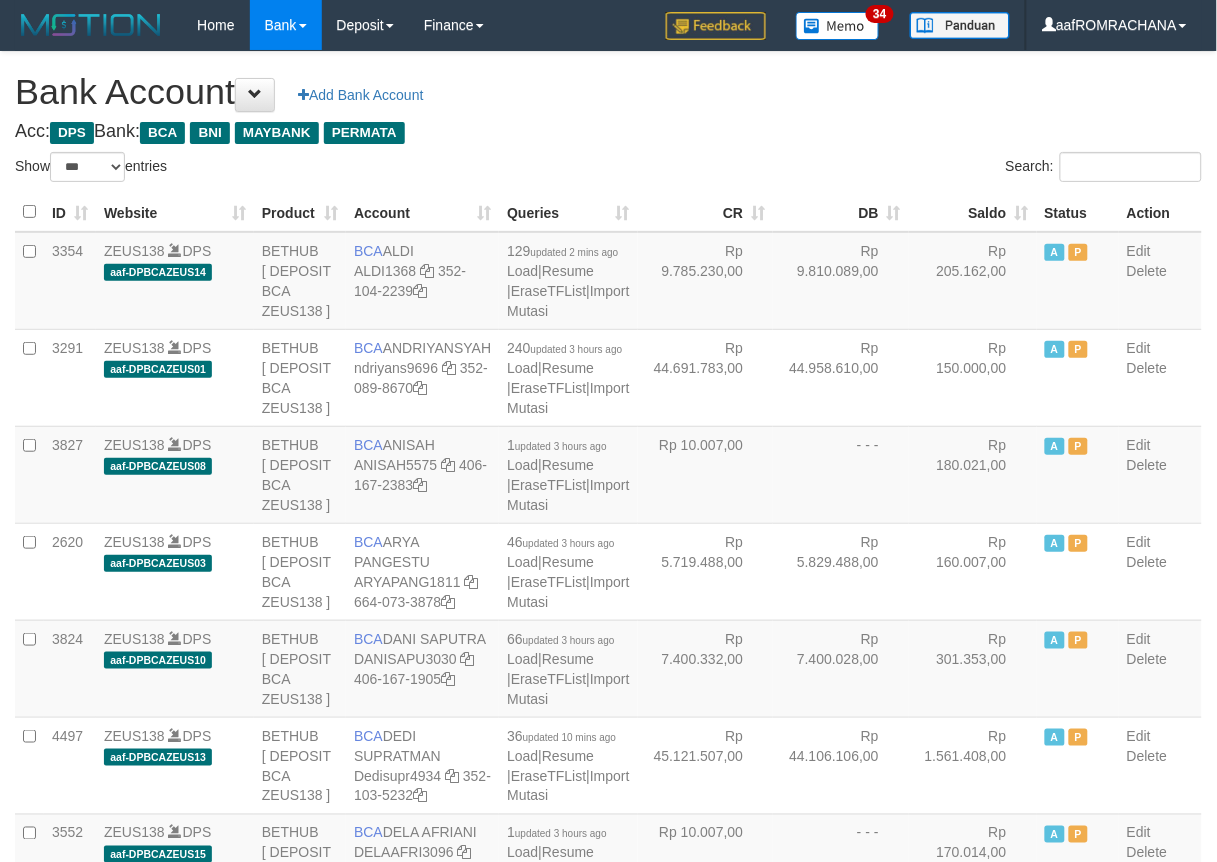 click on "Saldo" at bounding box center (973, 212) 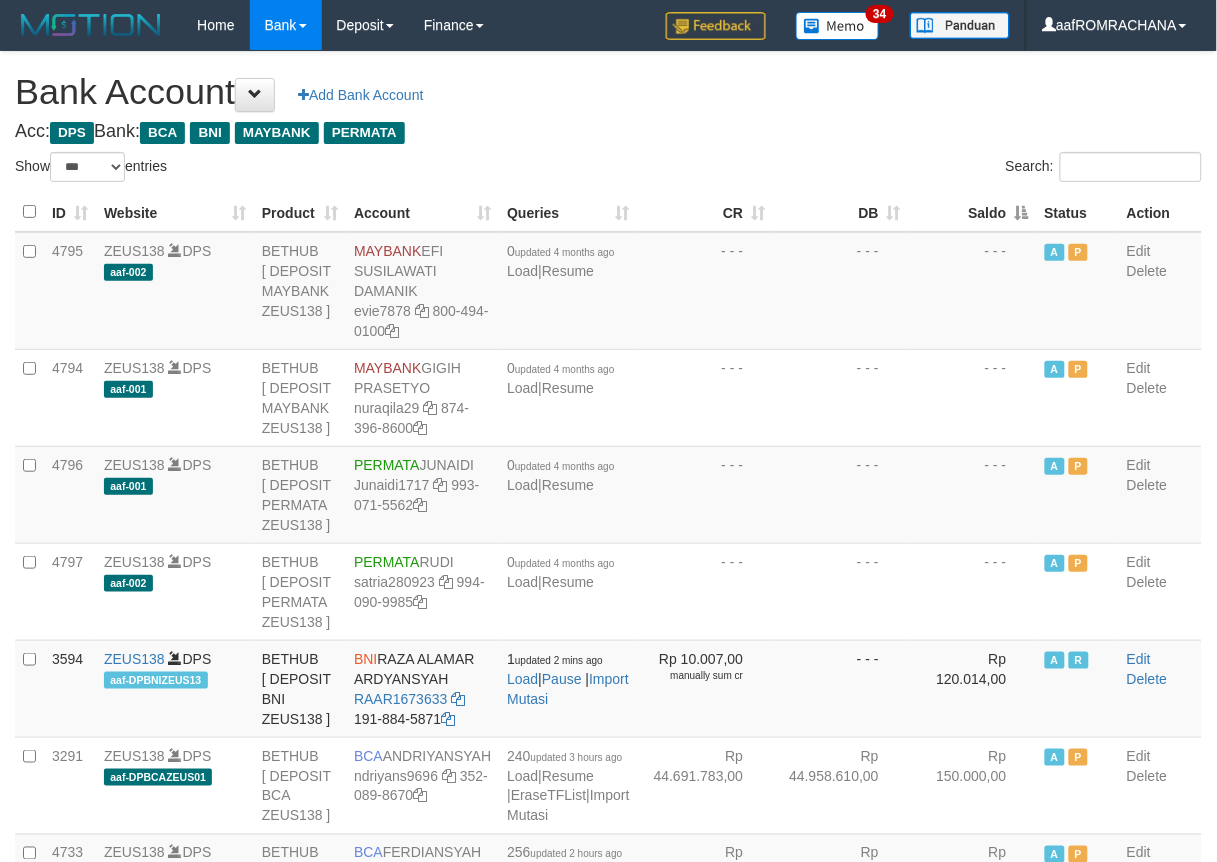click on "Saldo" at bounding box center [973, 212] 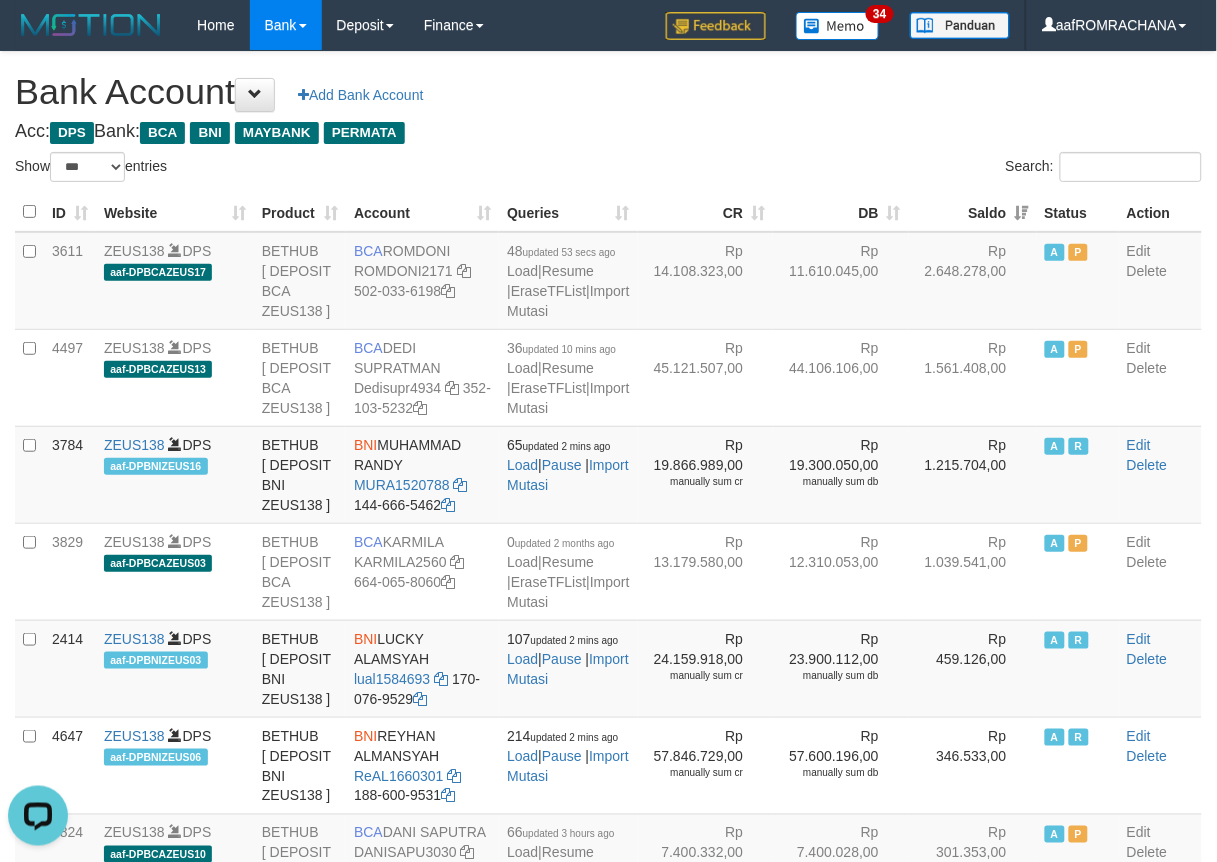 scroll, scrollTop: 0, scrollLeft: 0, axis: both 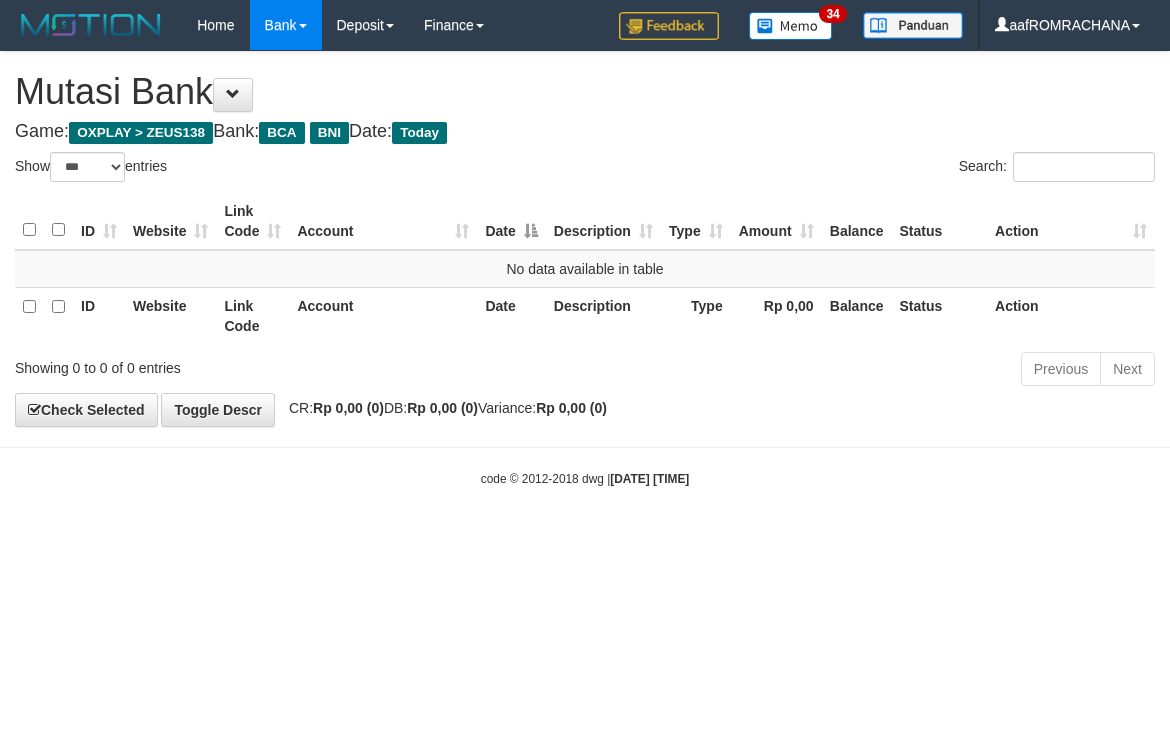 select on "***" 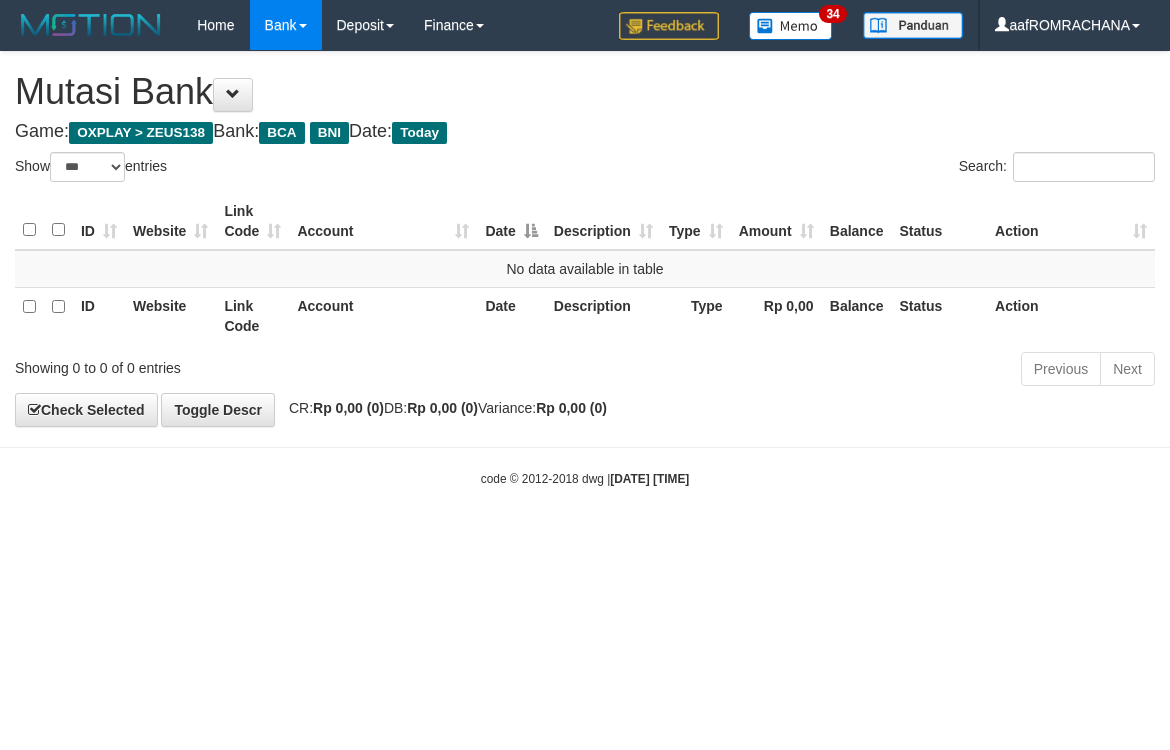 scroll, scrollTop: 0, scrollLeft: 0, axis: both 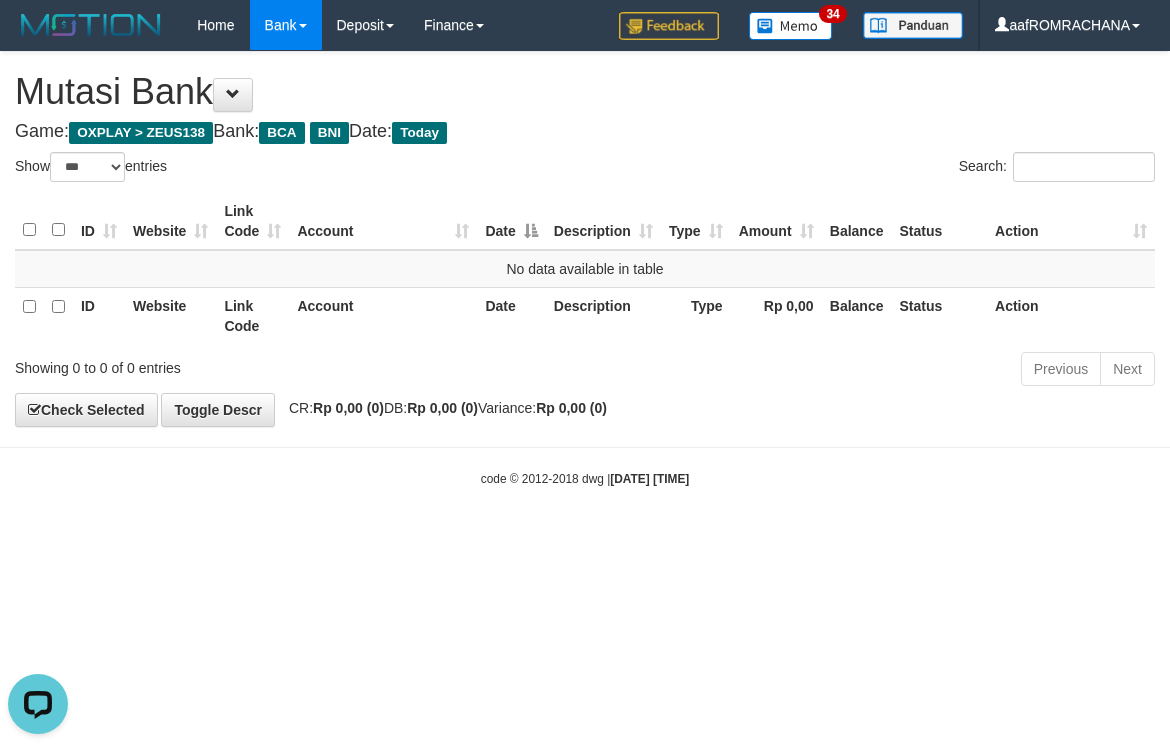 click on "Toggle navigation
Home
Bank
Account List
Load
By Website
Group
[OXPLAY]													ZEUS138
By Load Group (DPS)
Sync" at bounding box center (585, 269) 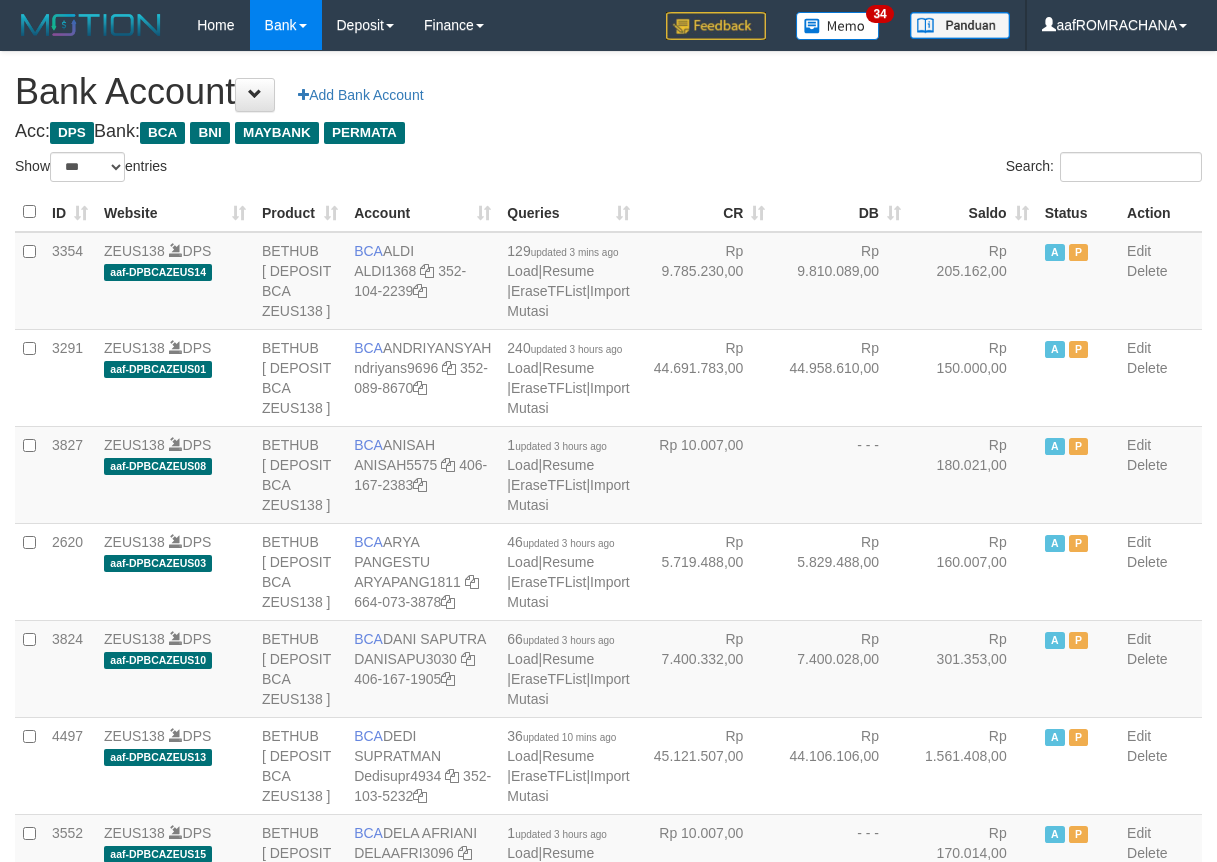 select on "***" 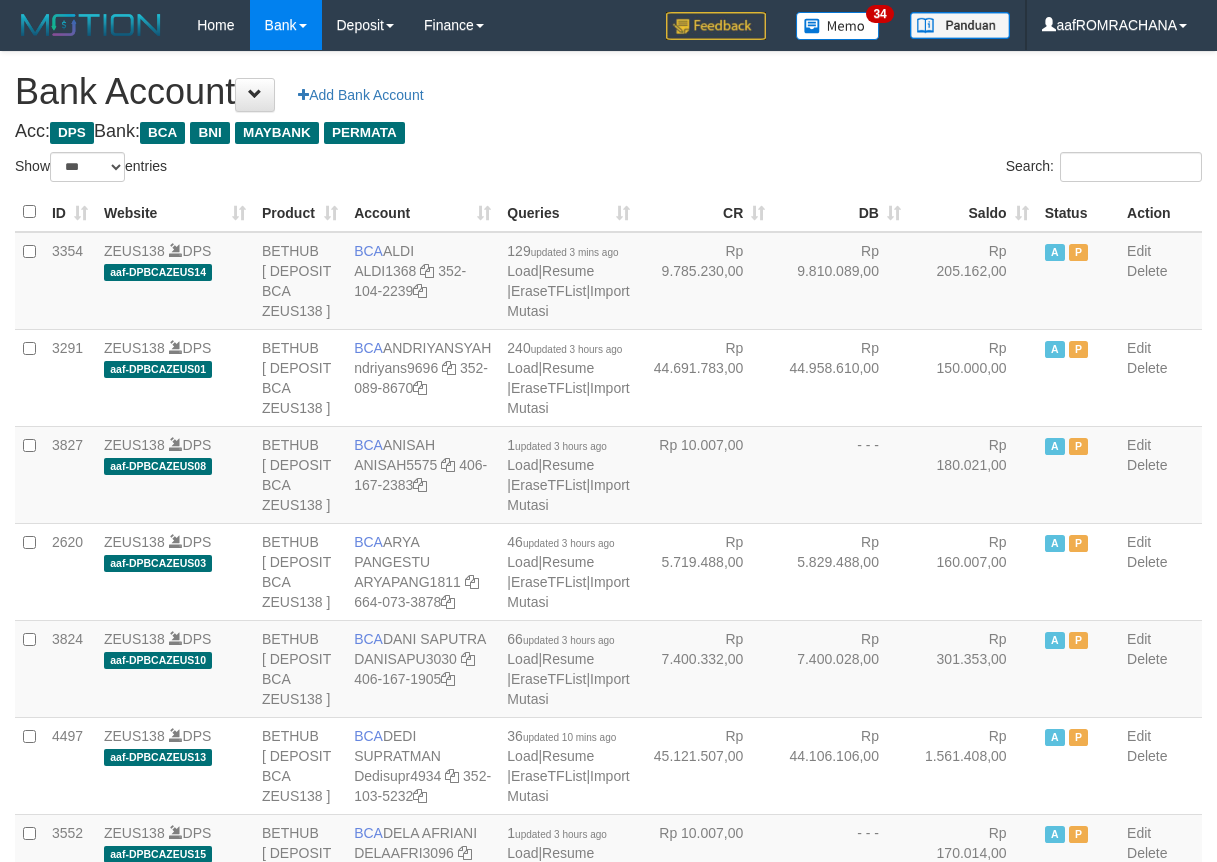 scroll, scrollTop: 0, scrollLeft: 0, axis: both 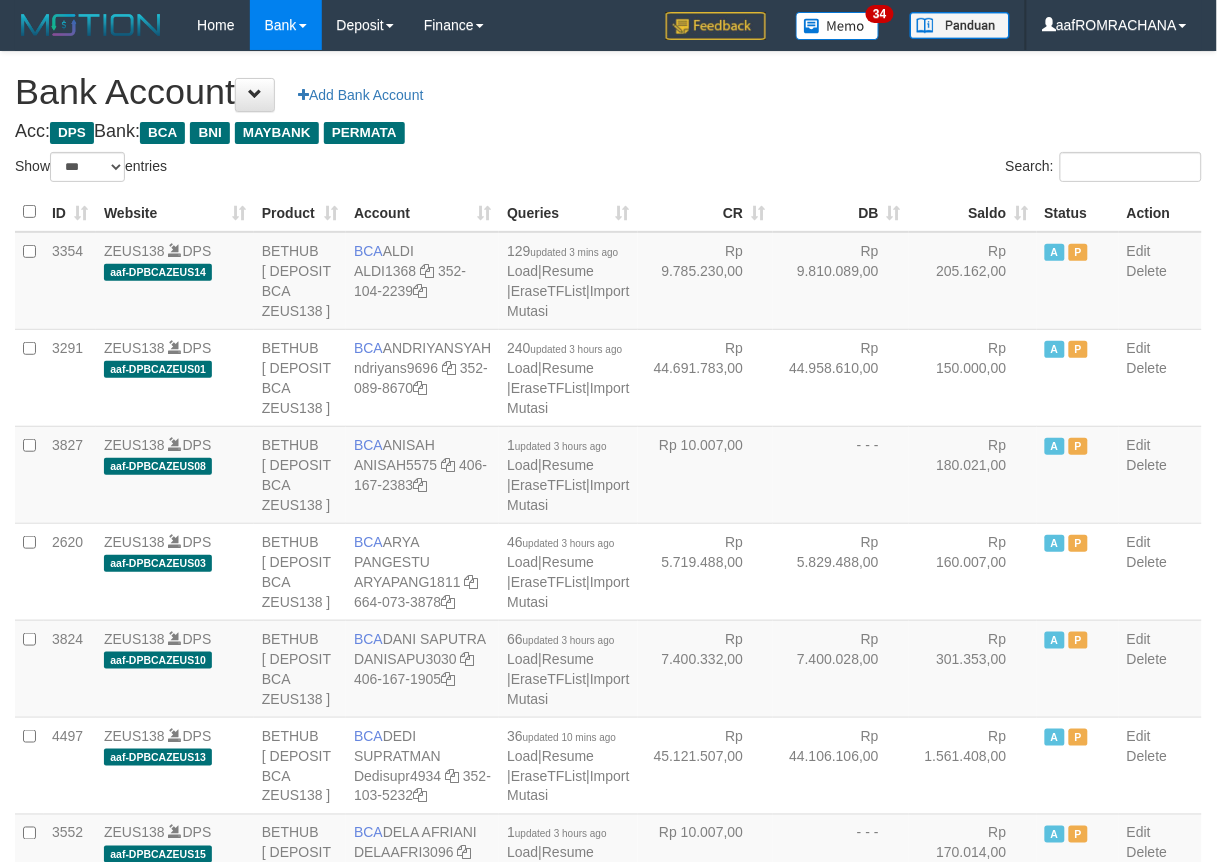 click on "Saldo" at bounding box center [973, 212] 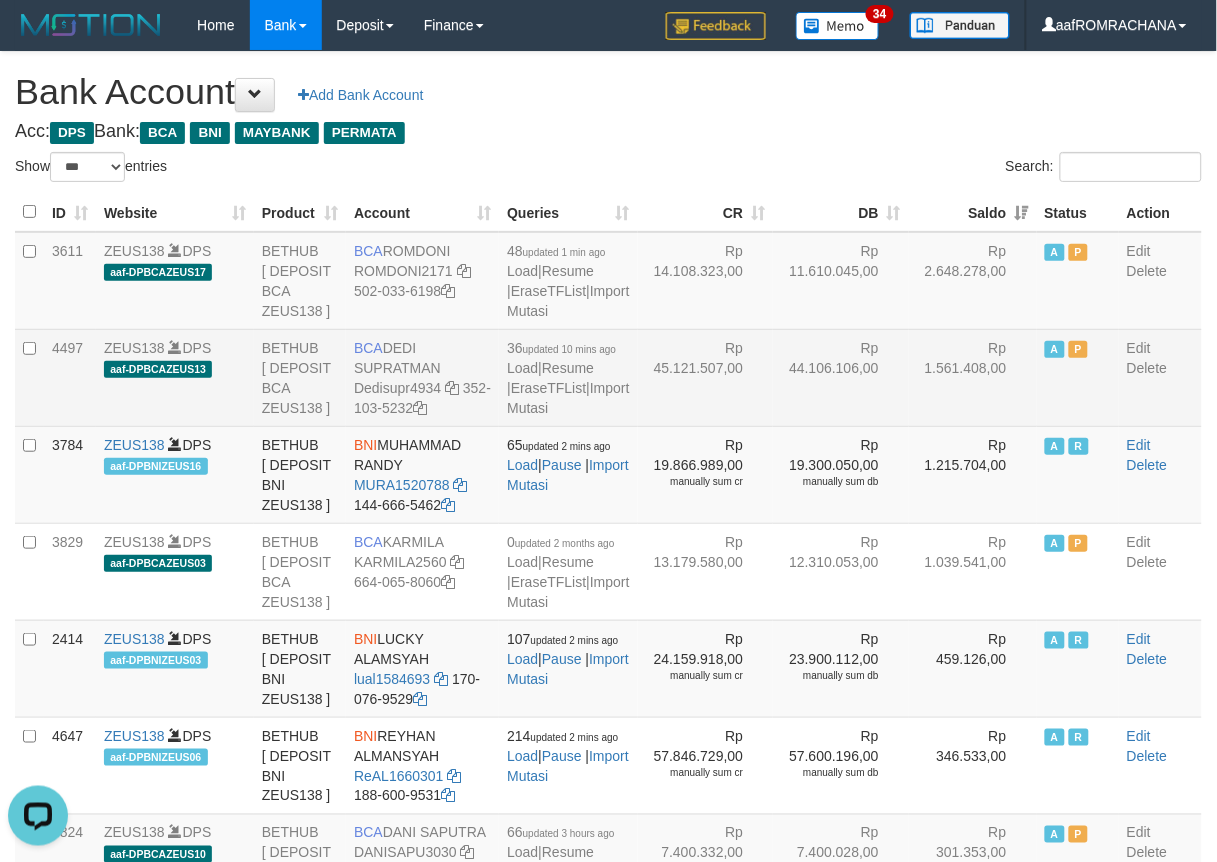 scroll, scrollTop: 0, scrollLeft: 0, axis: both 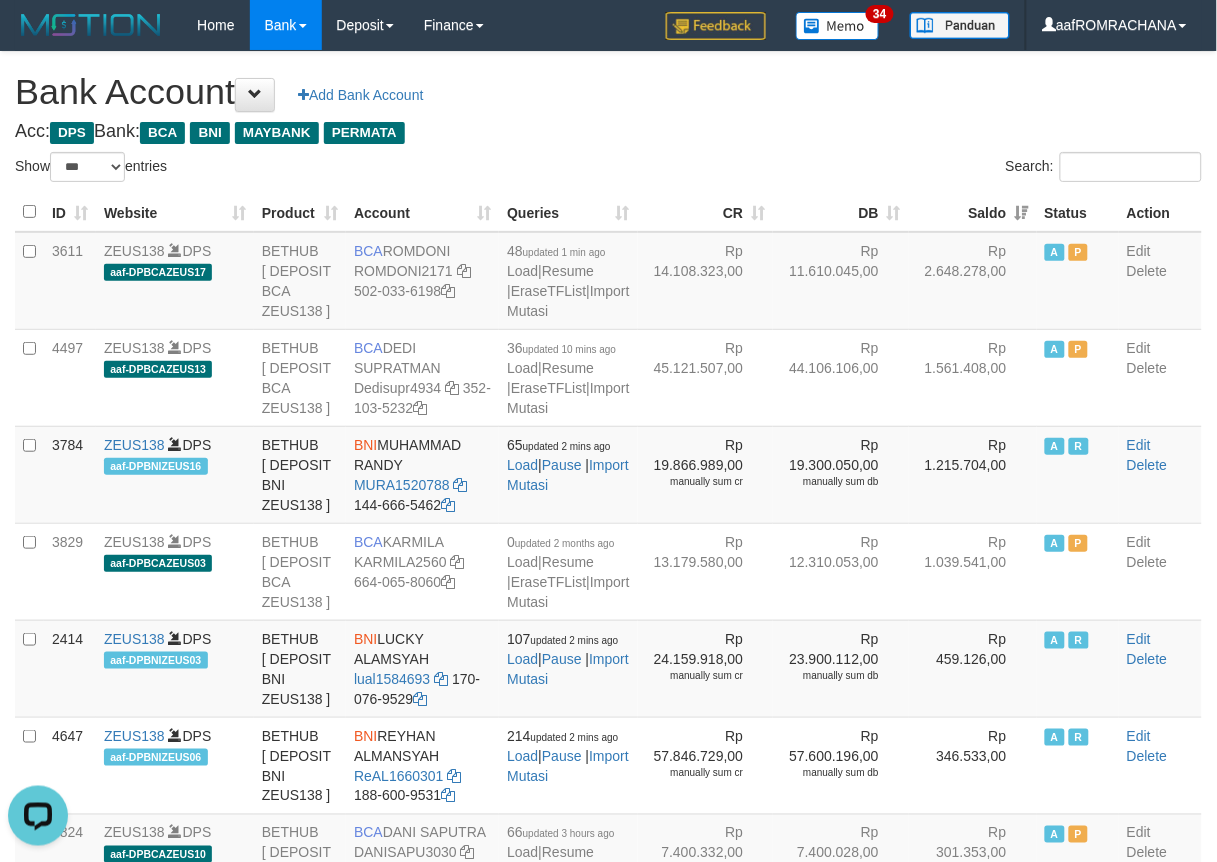 click on "Bank Account
Add Bank Account" at bounding box center [608, 92] 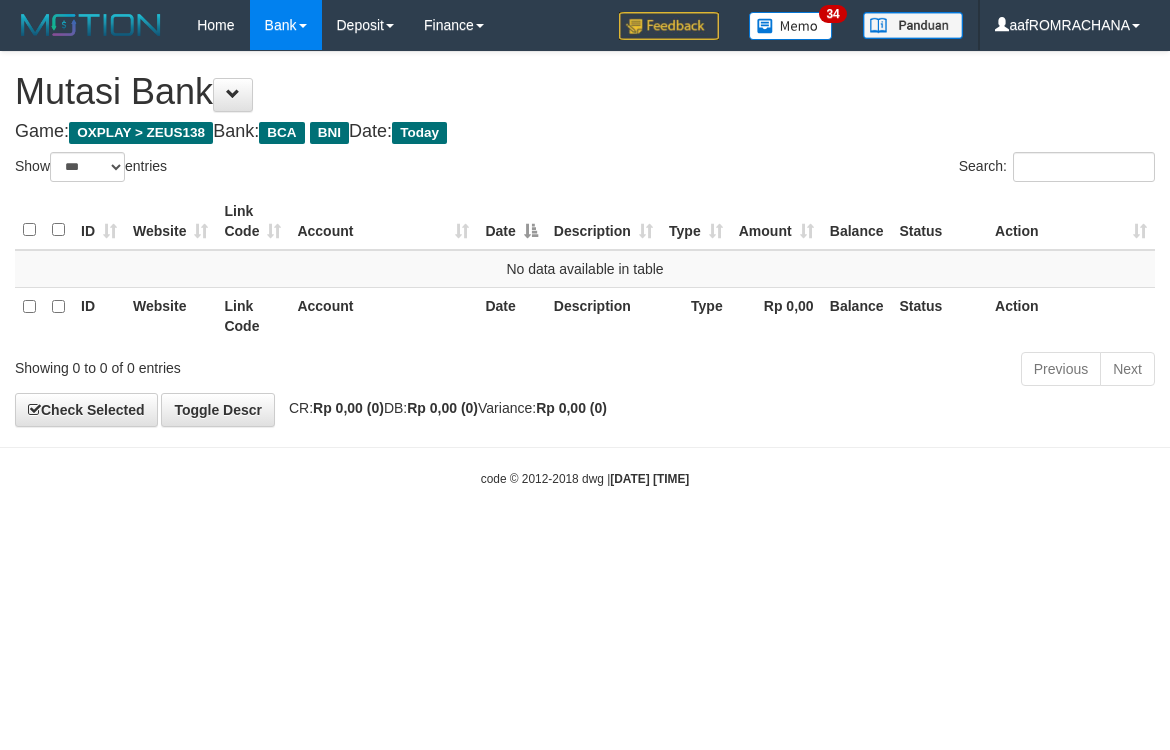 select on "***" 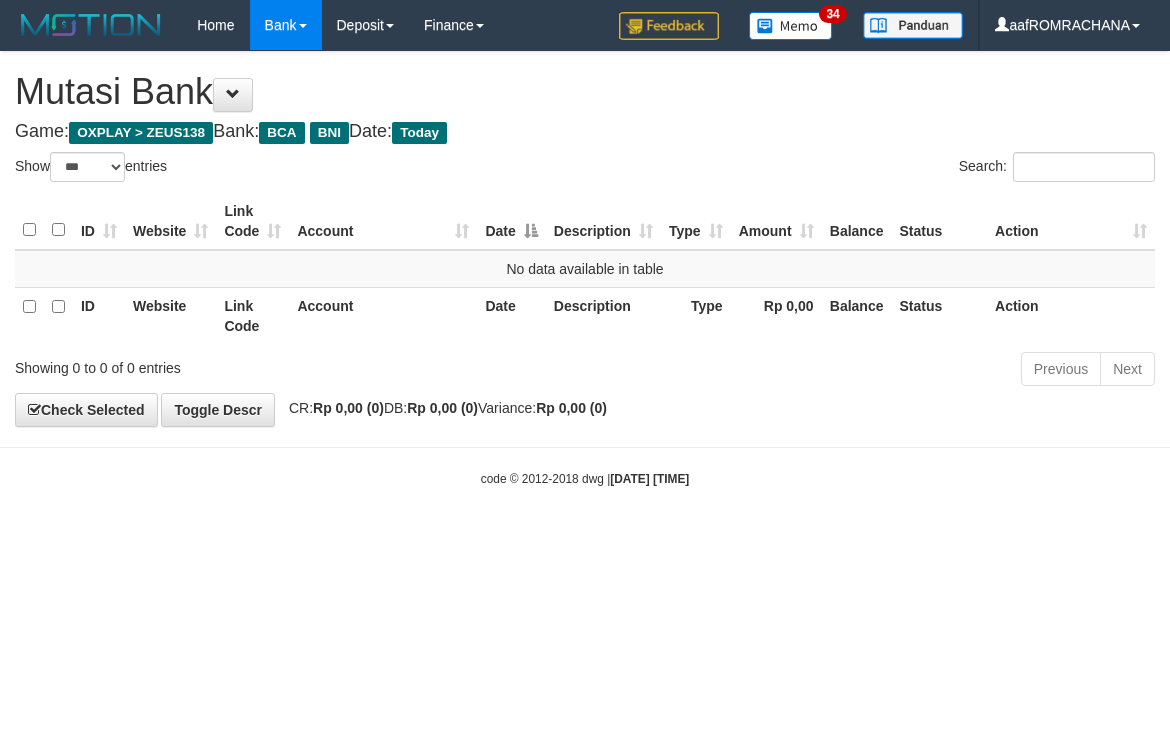 scroll, scrollTop: 0, scrollLeft: 0, axis: both 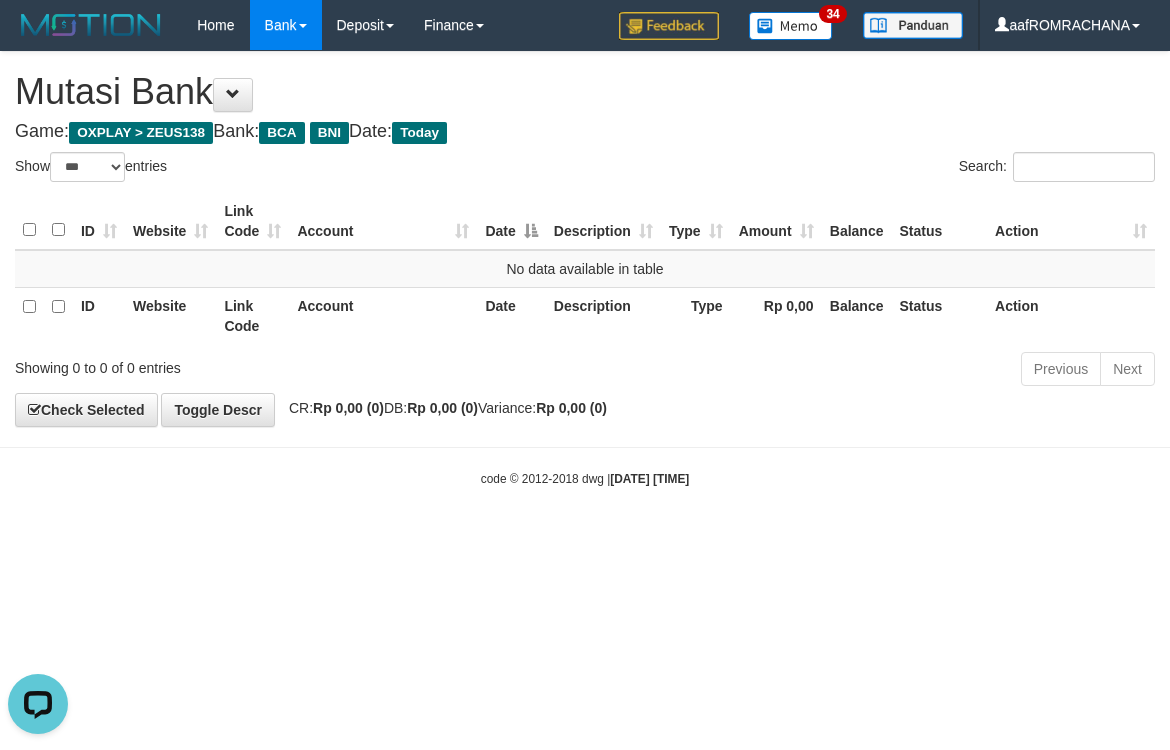click on "Toggle navigation
Home
Bank
Account List
Load
By Website
Group
[OXPLAY]													ZEUS138
By Load Group (DPS)
Sync" at bounding box center [585, 269] 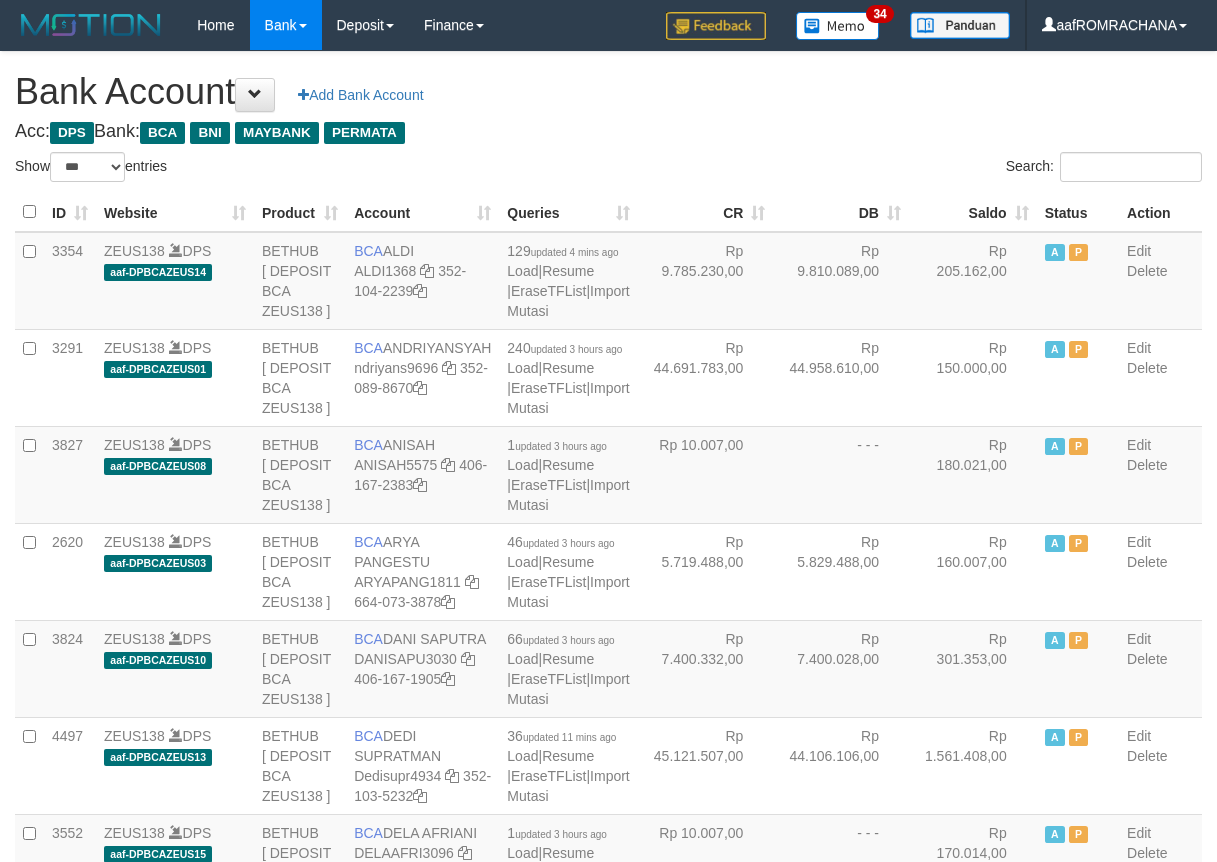 select on "***" 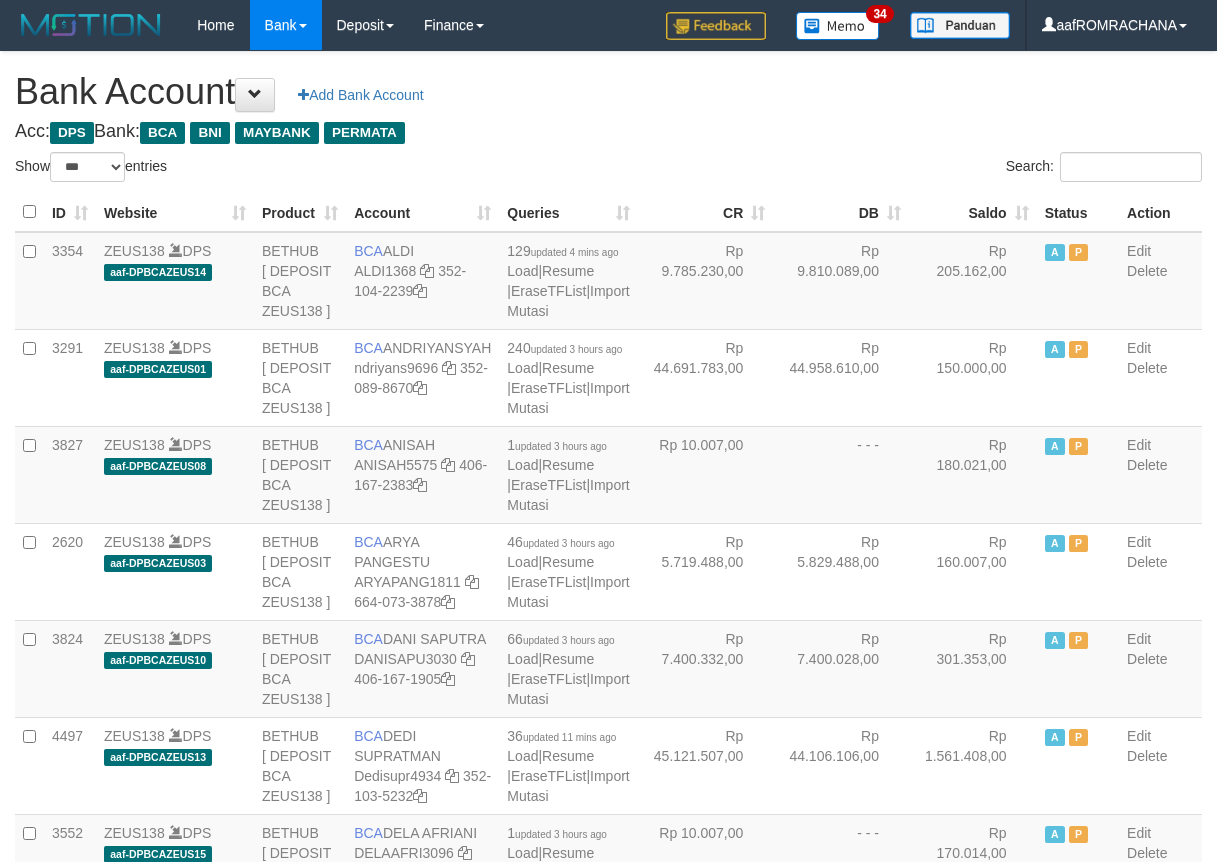 scroll, scrollTop: 0, scrollLeft: 0, axis: both 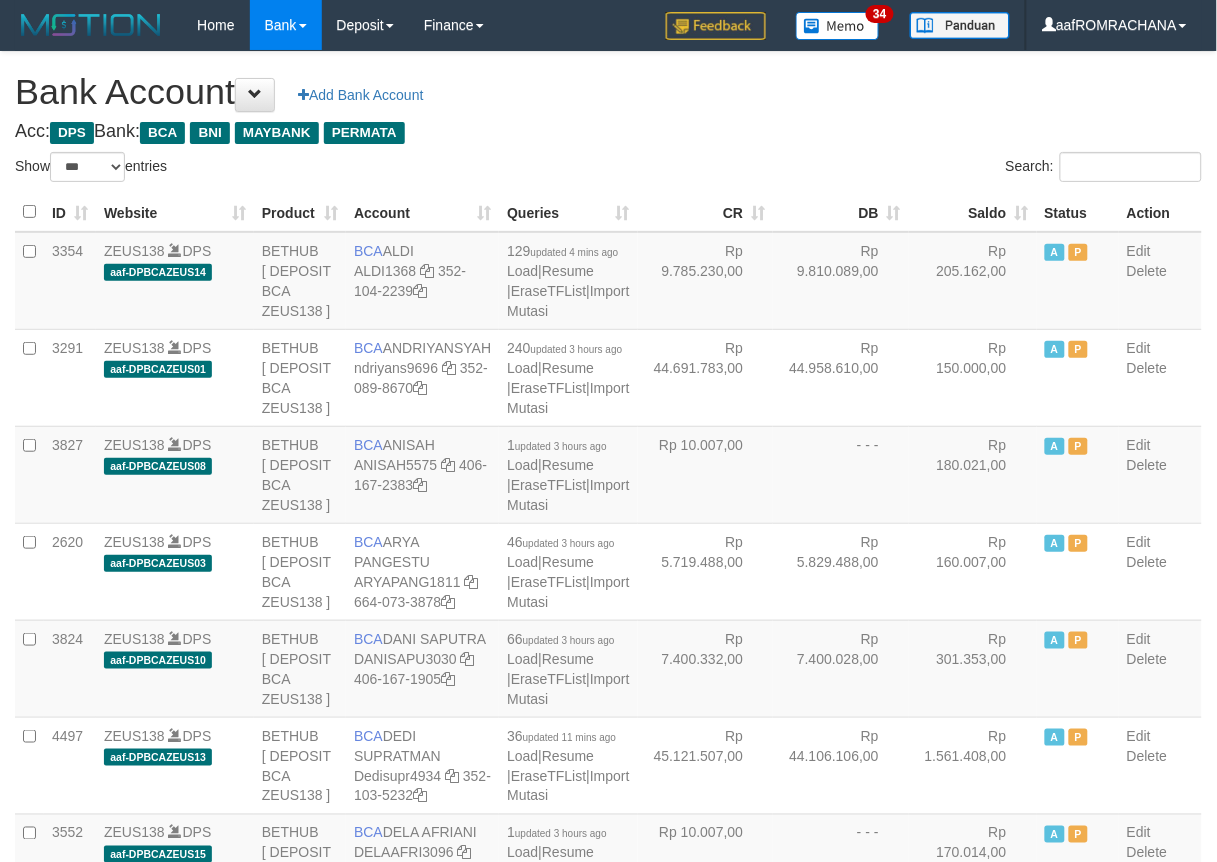 click on "Saldo" at bounding box center (973, 212) 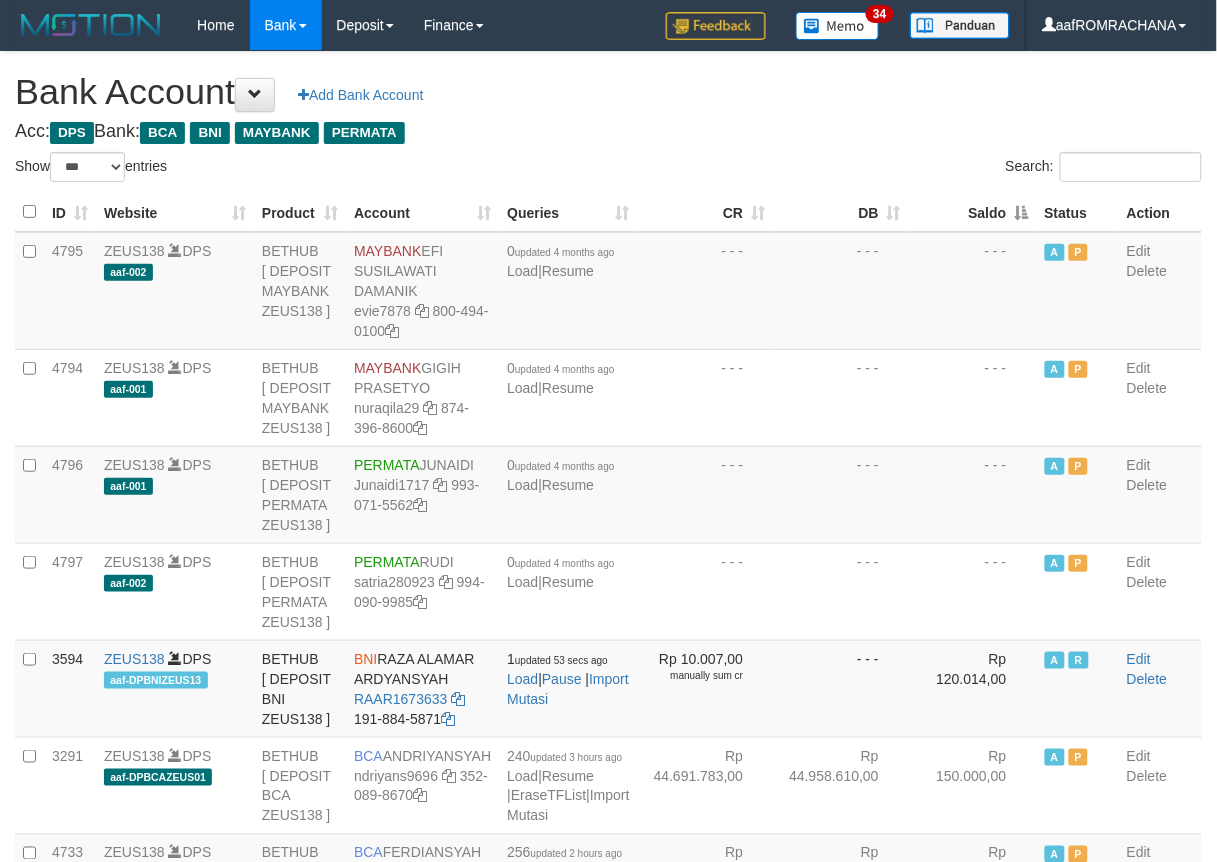 click on "Saldo" at bounding box center (973, 212) 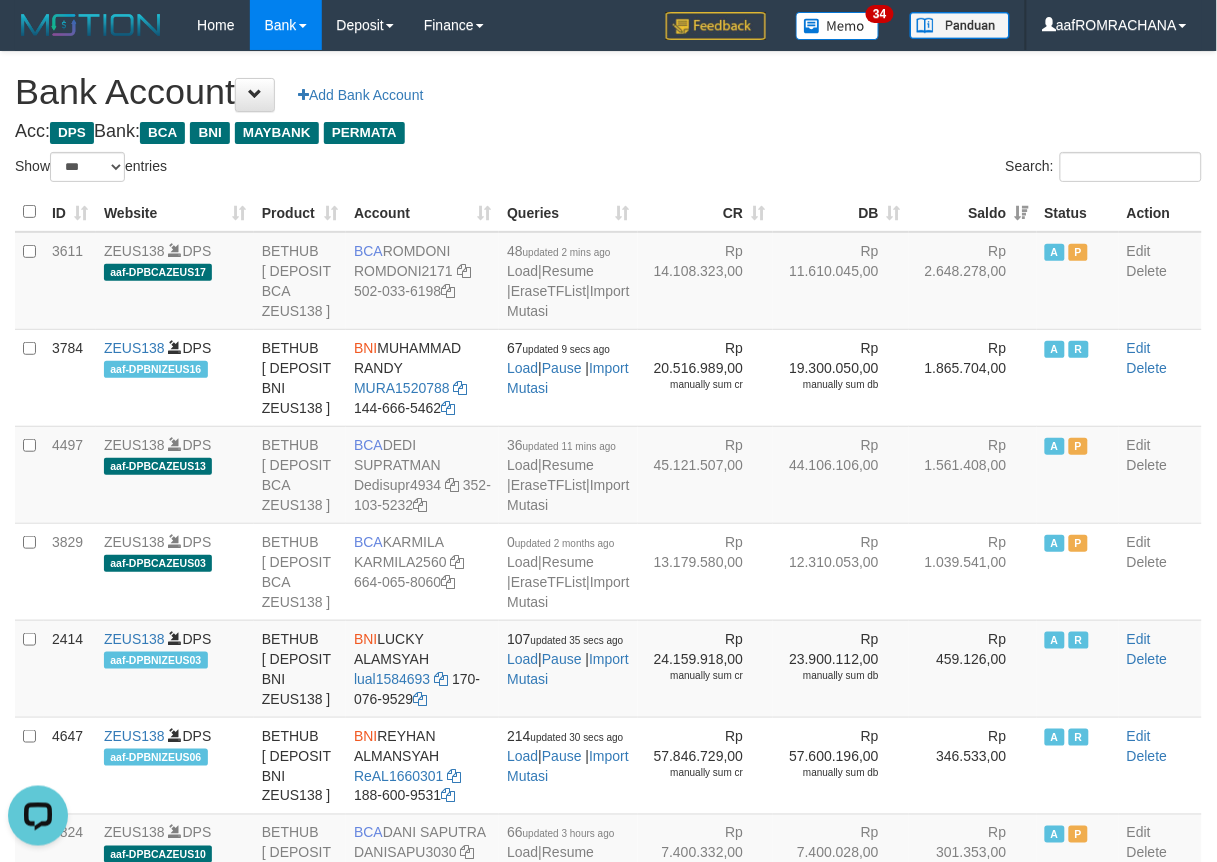 scroll, scrollTop: 0, scrollLeft: 0, axis: both 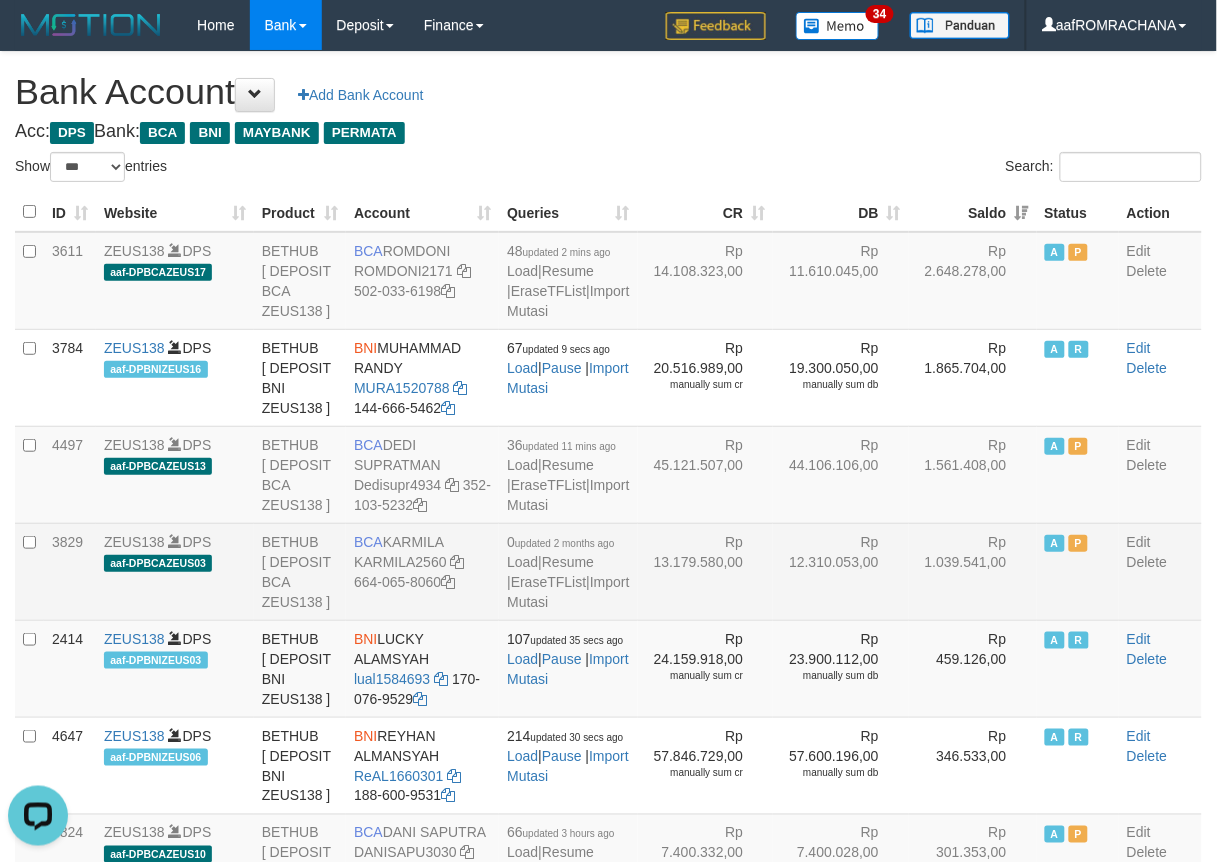click on "Rp 12.310.053,00" at bounding box center [841, 571] 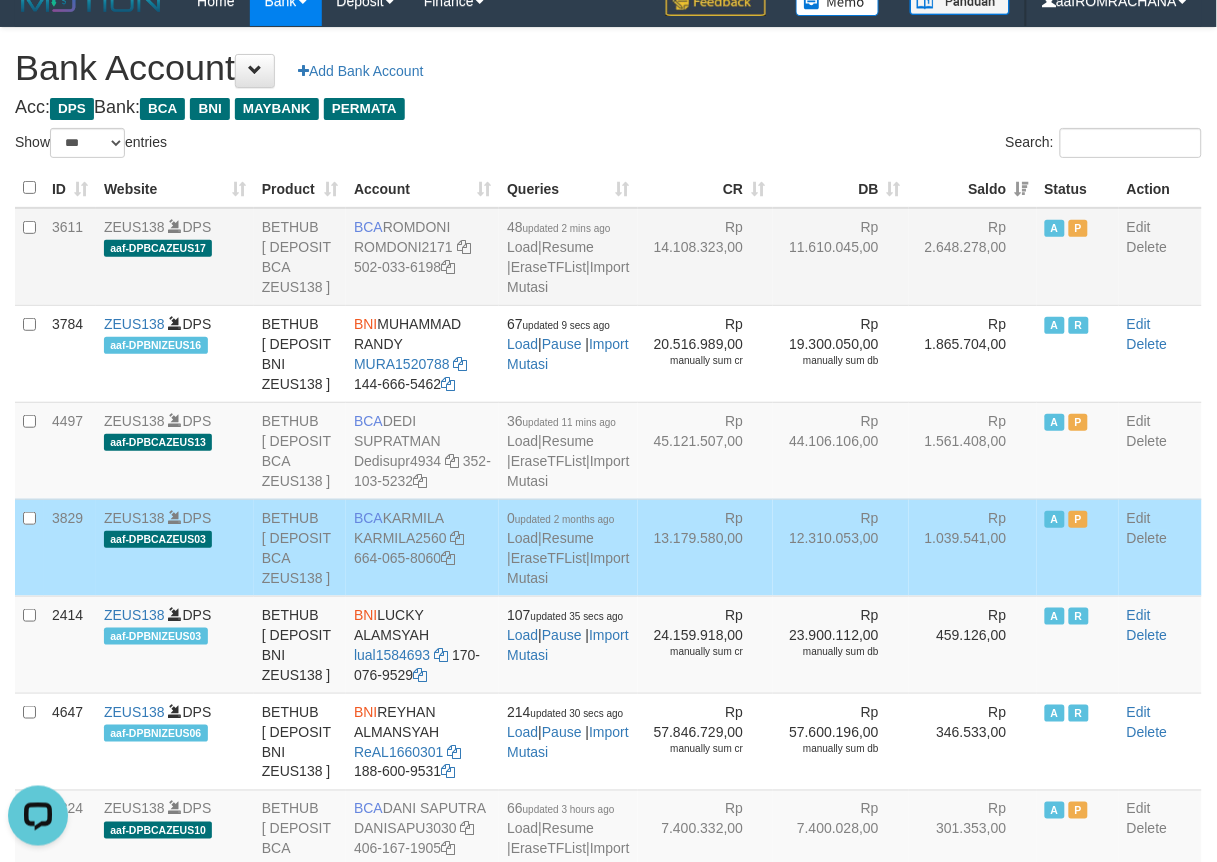 scroll, scrollTop: 0, scrollLeft: 0, axis: both 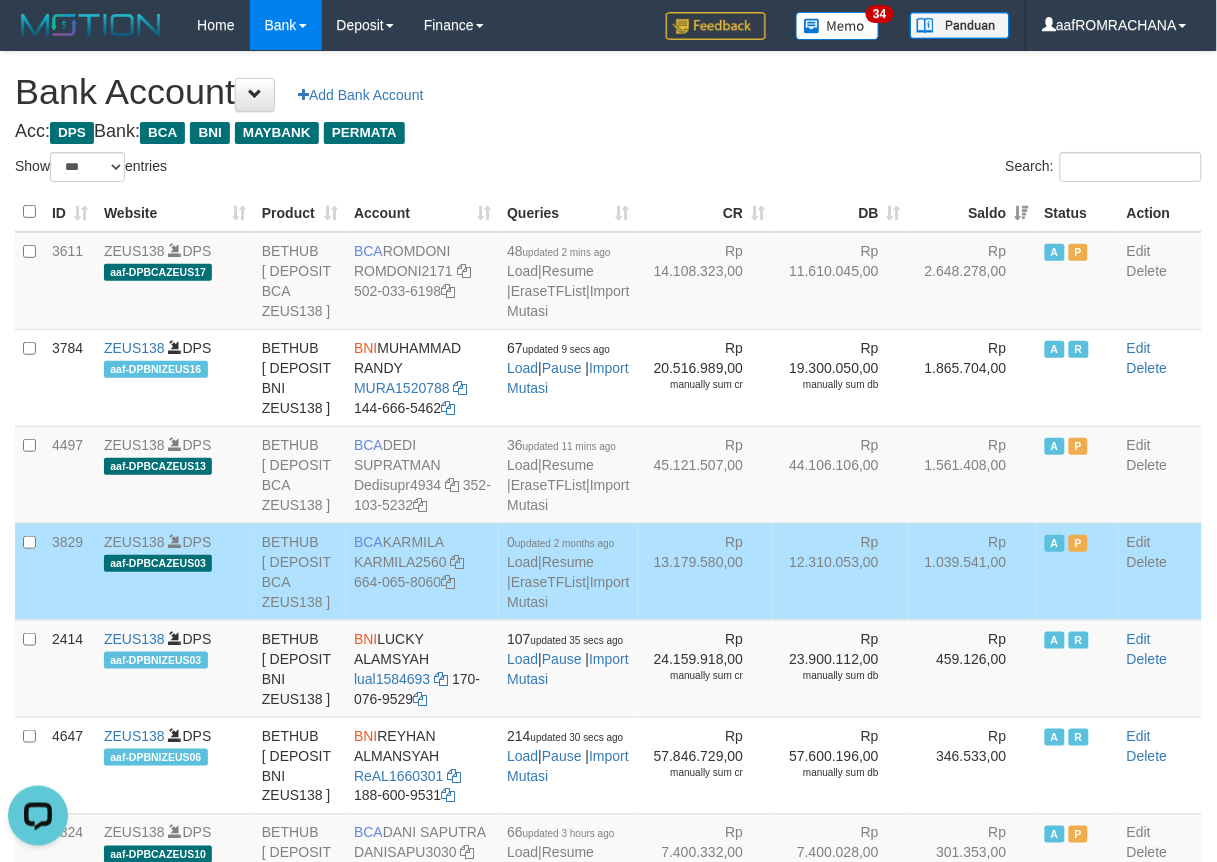 click on "Acc: 										 DPS
Bank:   BCA   BNI   MAYBANK   PERMATA" at bounding box center (608, 132) 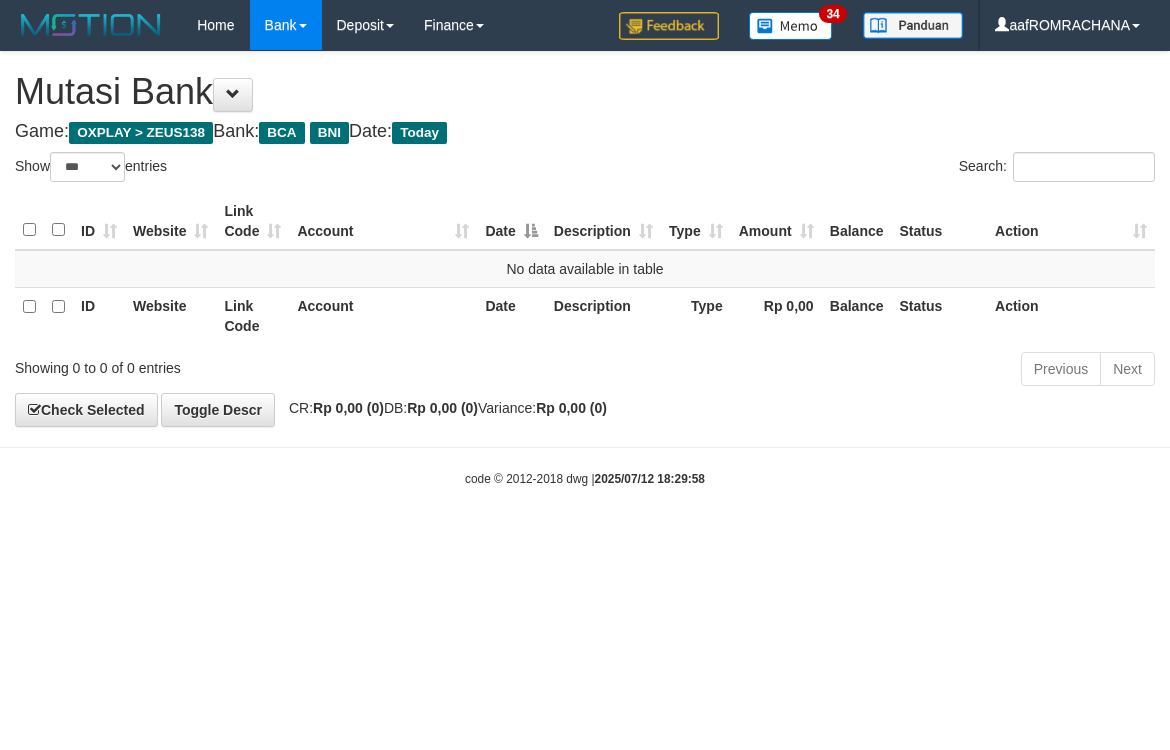 select on "***" 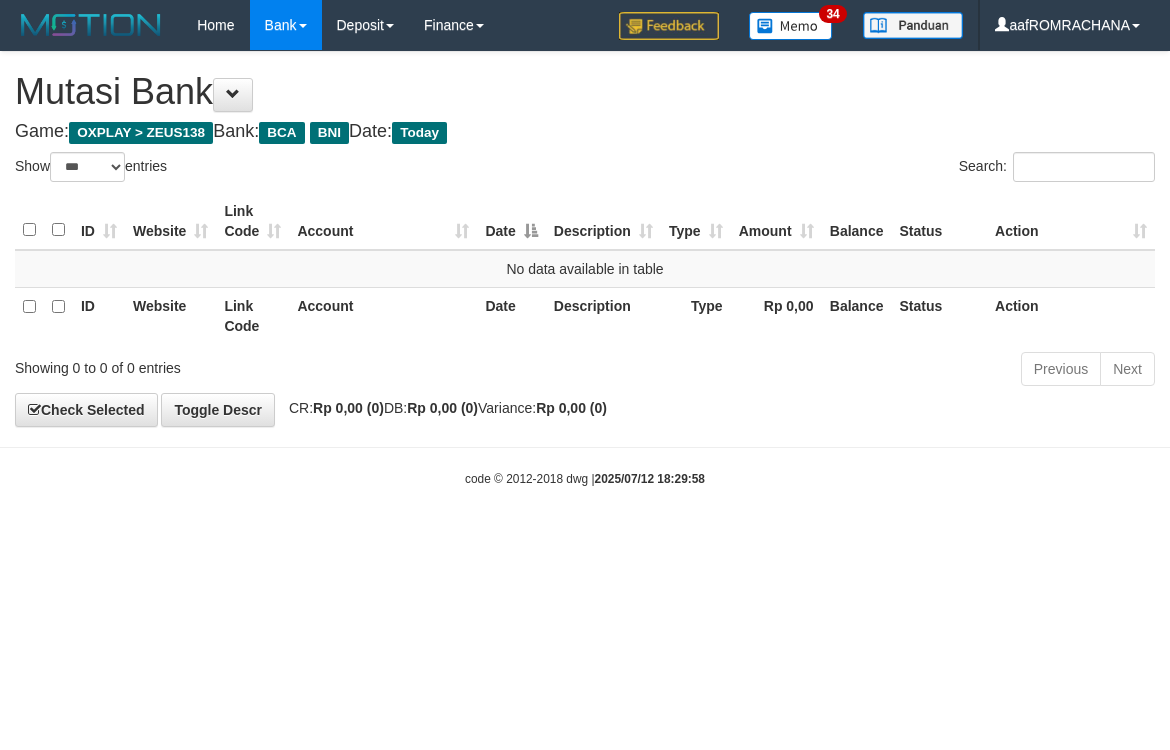 scroll, scrollTop: 0, scrollLeft: 0, axis: both 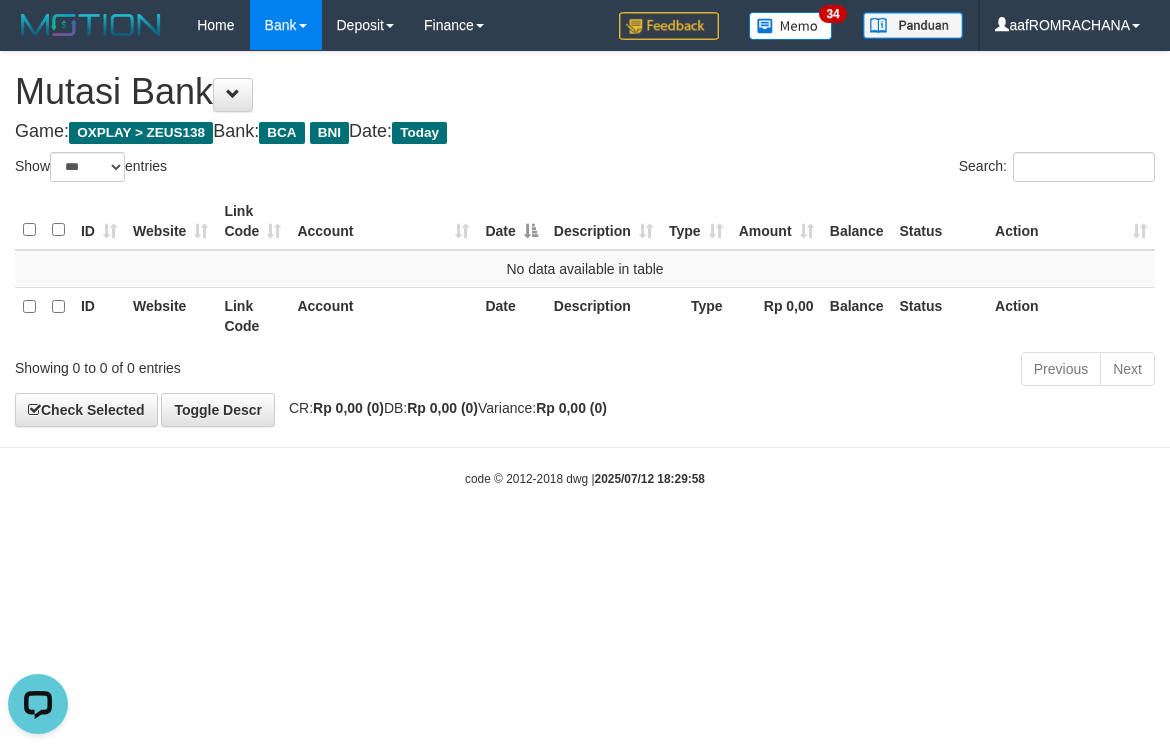 click on "Toggle navigation
Home
Bank
Account List
Load
By Website
Group
[OXPLAY]													ZEUS138
By Load Group (DPS)
Sync" at bounding box center (585, 269) 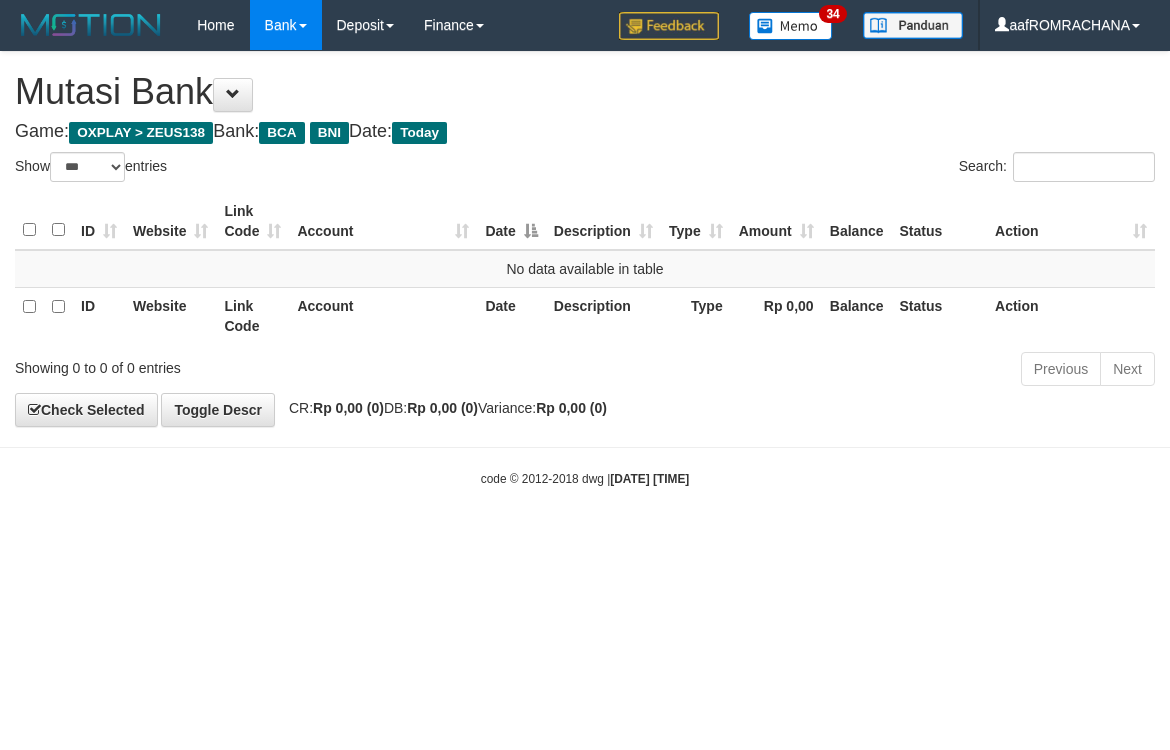 select on "***" 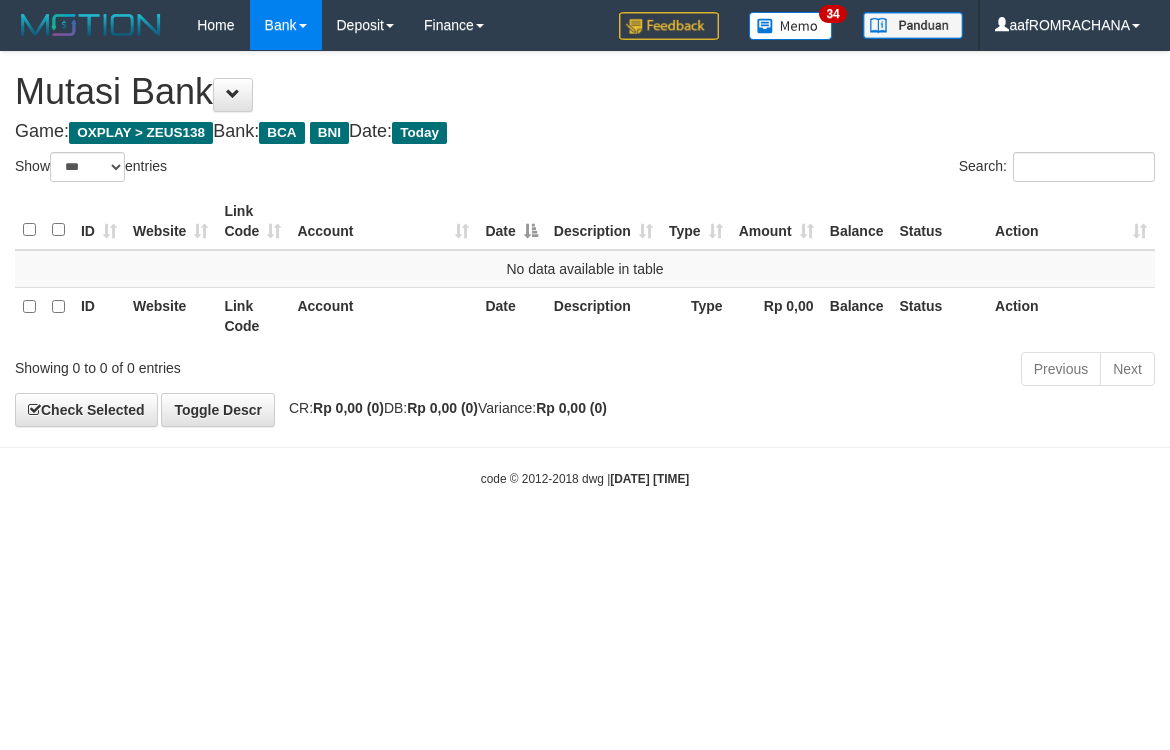scroll, scrollTop: 0, scrollLeft: 0, axis: both 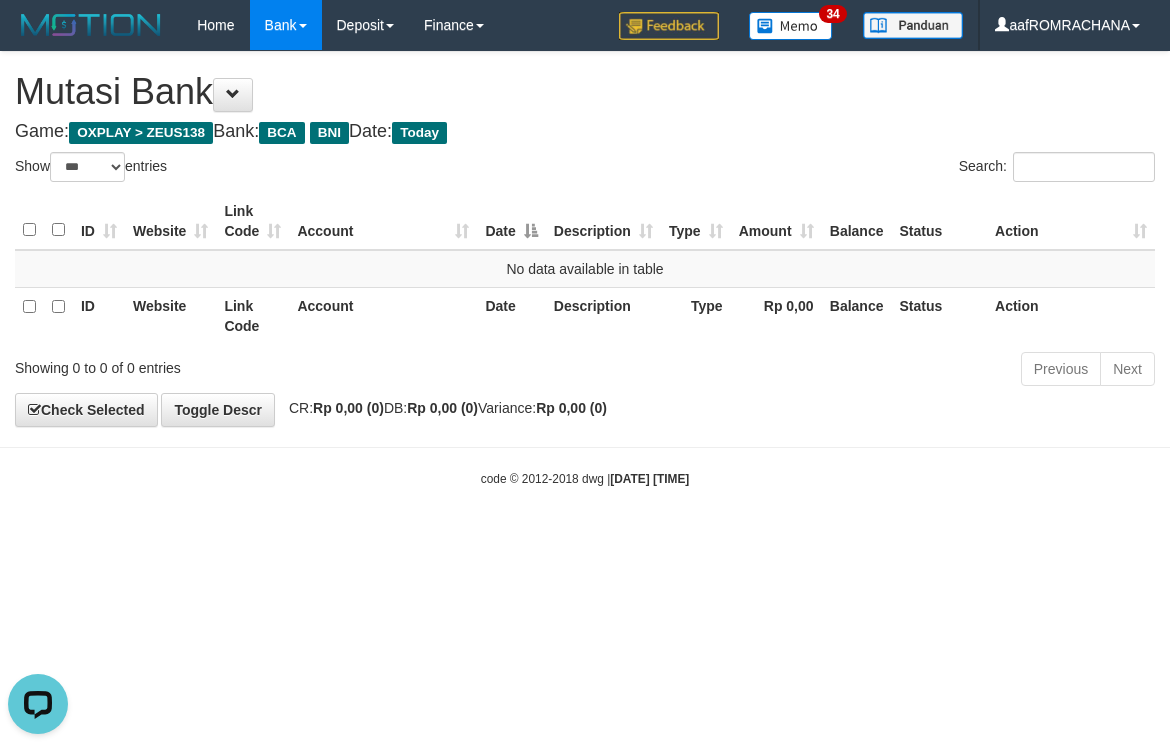 click on "Toggle navigation
Home
Bank
Account List
Load
By Website
Group
[OXPLAY]													ZEUS138
By Load Group (DPS)" at bounding box center (585, 269) 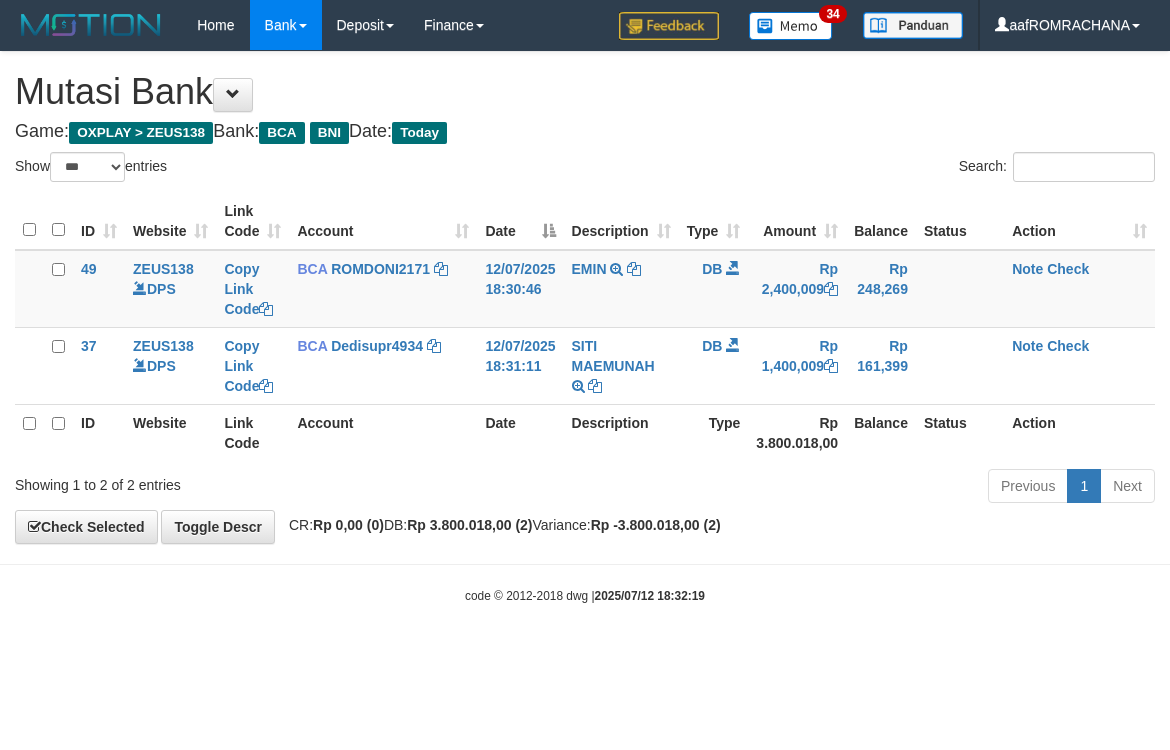 select on "***" 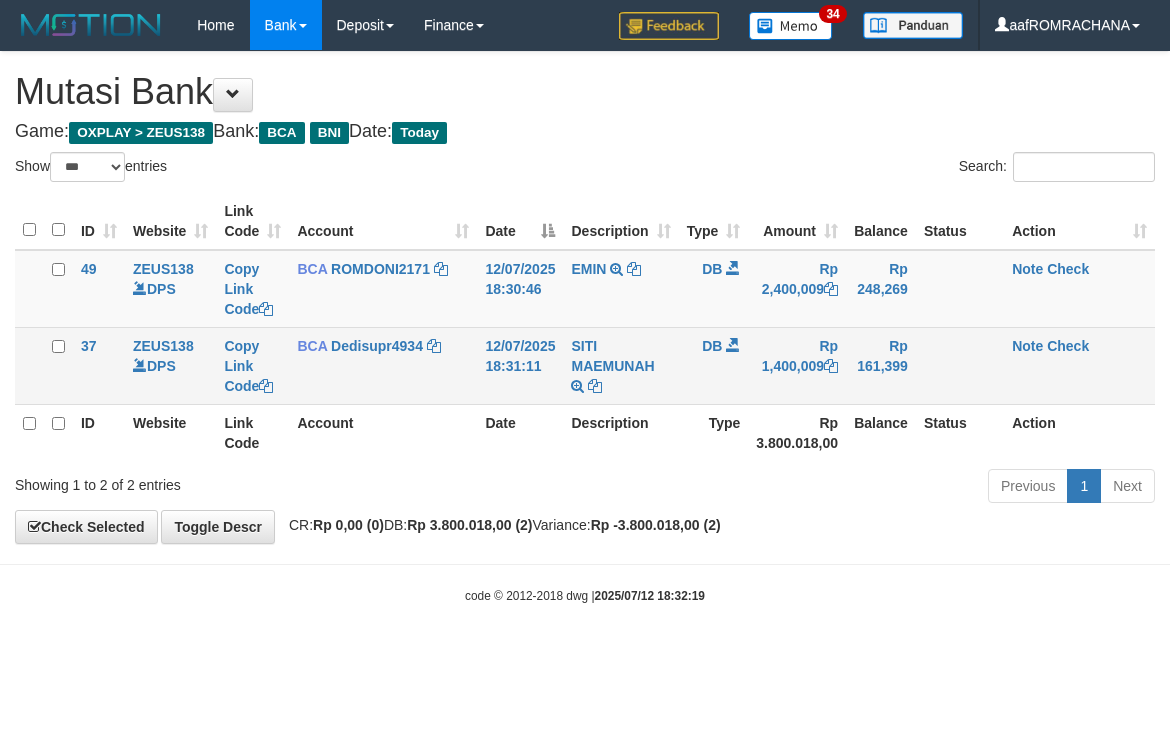 scroll, scrollTop: 0, scrollLeft: 0, axis: both 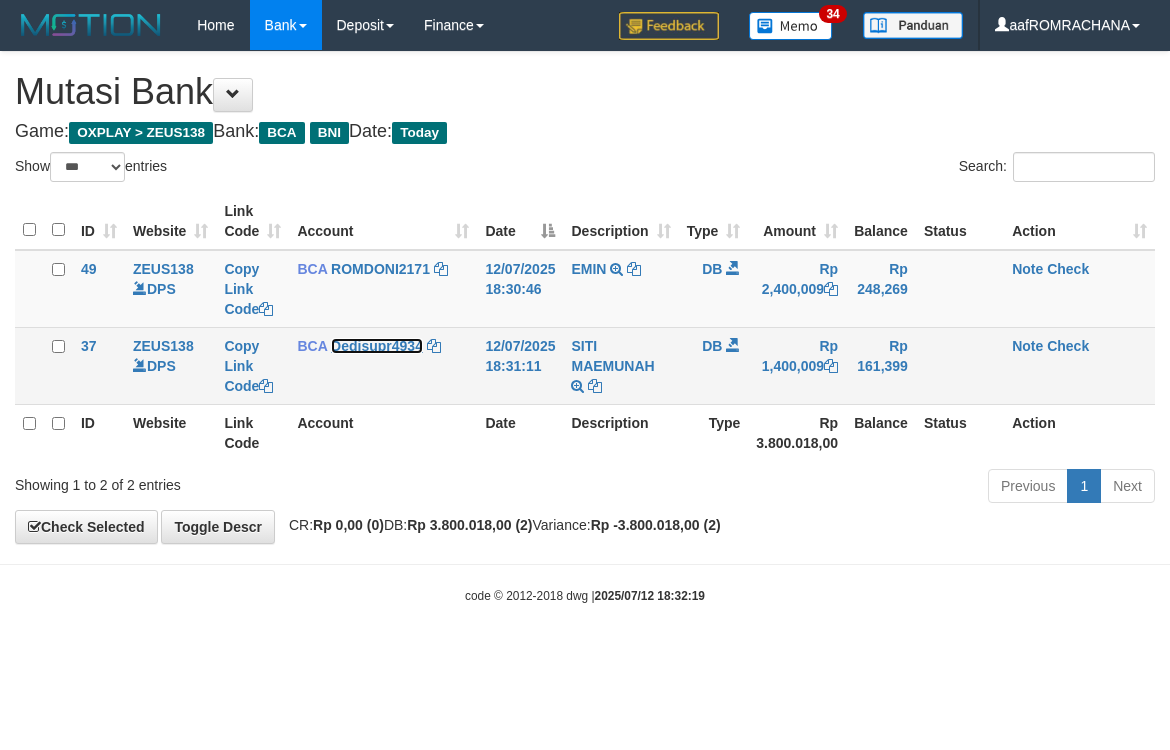 click on "Dedisupr4934" at bounding box center [377, 346] 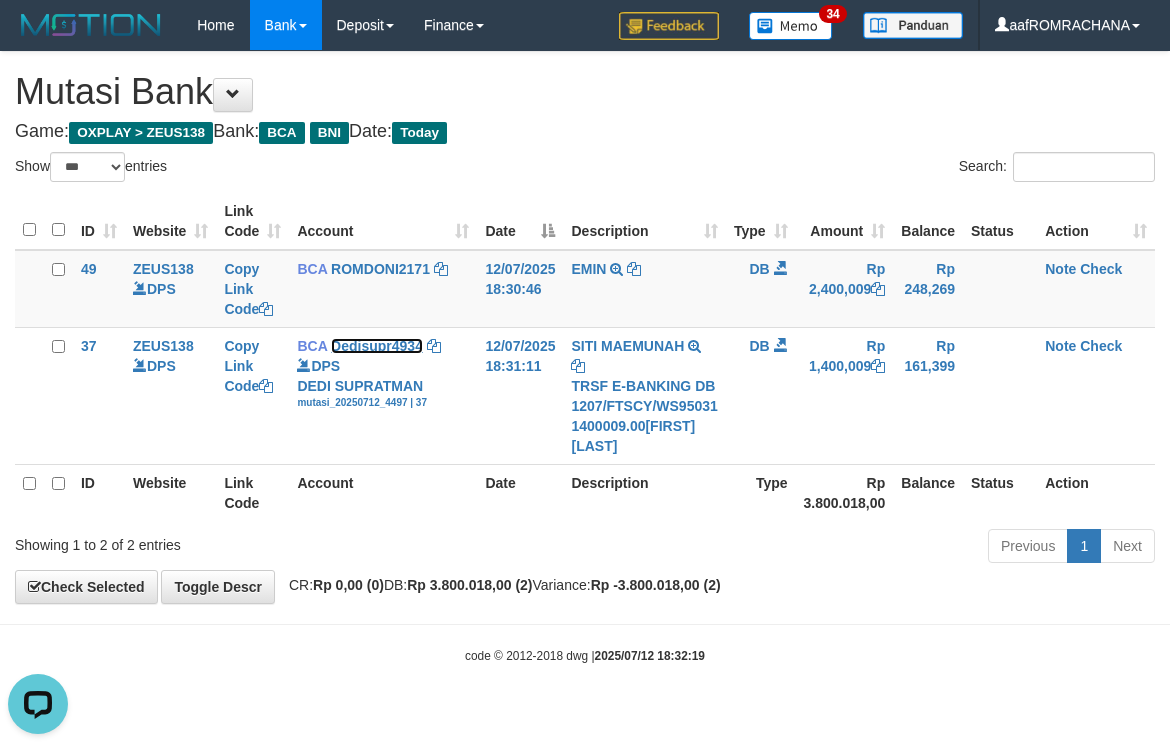 scroll, scrollTop: 0, scrollLeft: 0, axis: both 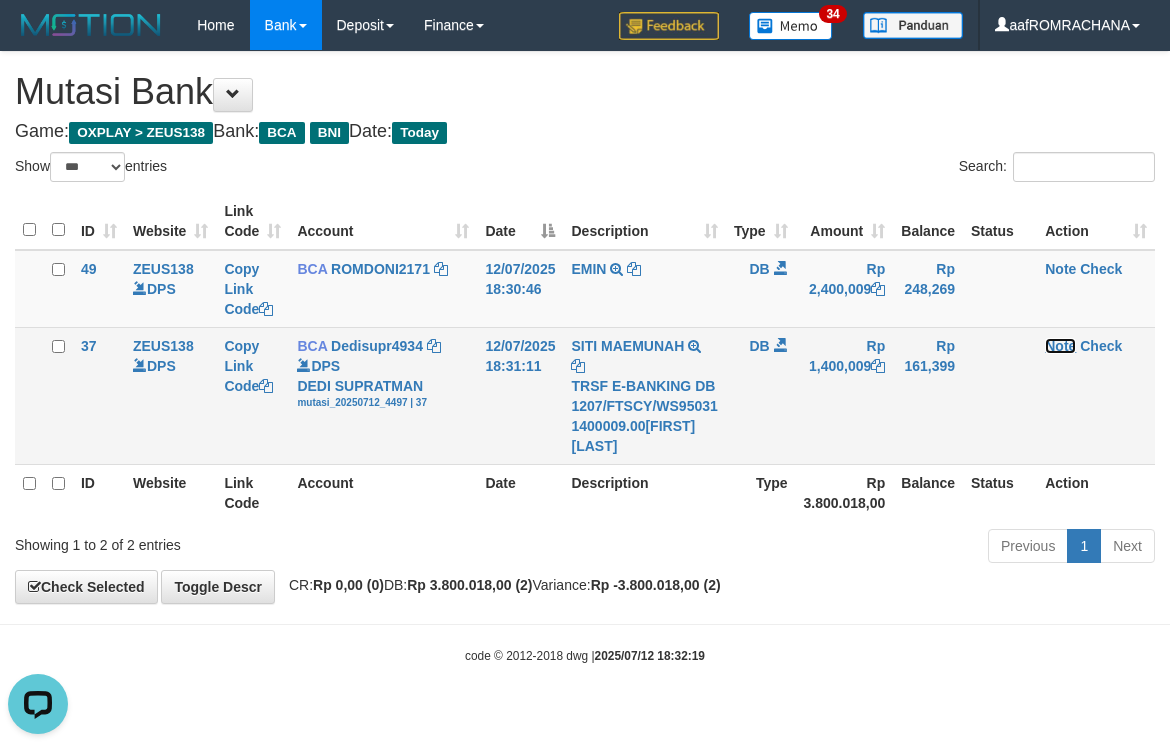 click on "Note" at bounding box center (1060, 346) 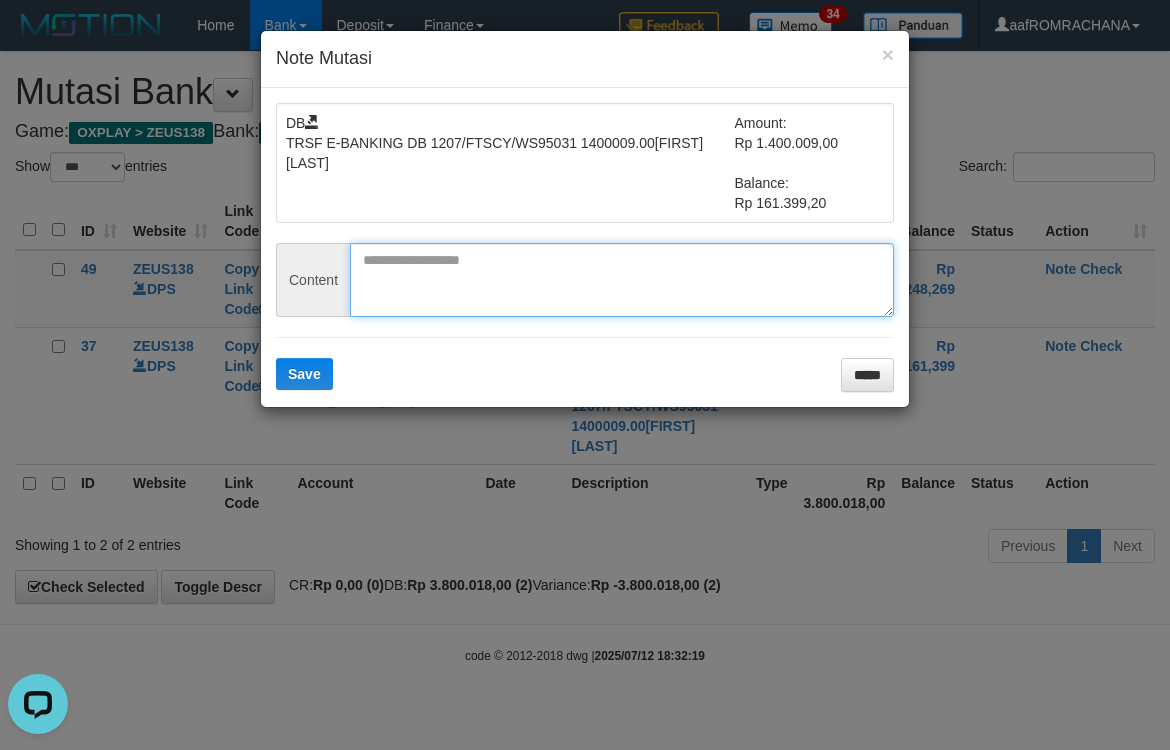 click at bounding box center [622, 280] 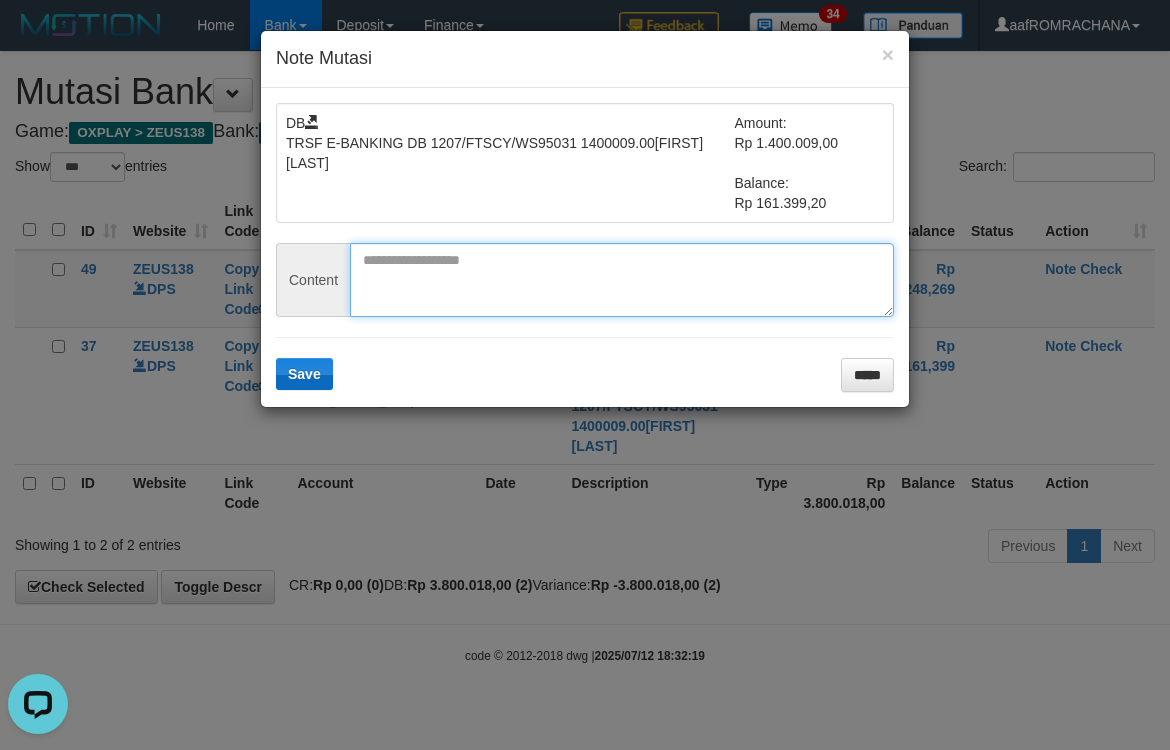 paste on "**********" 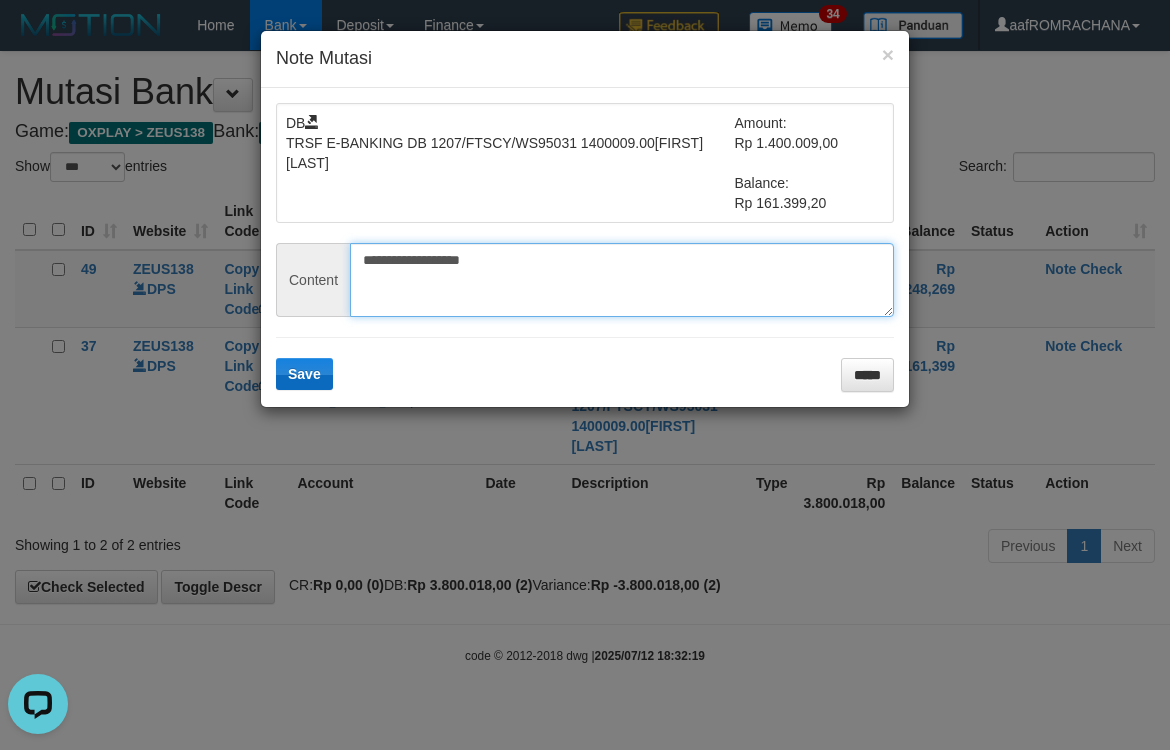 type on "**********" 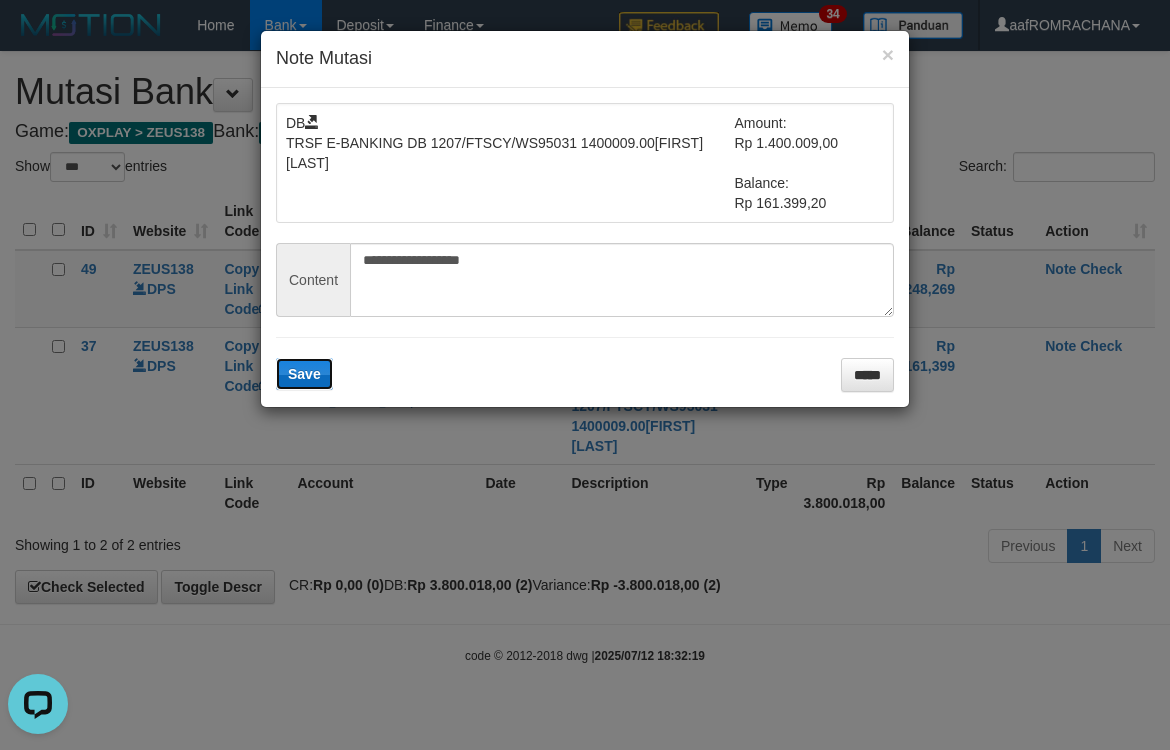 drag, startPoint x: 304, startPoint y: 371, endPoint x: 317, endPoint y: 374, distance: 13.341664 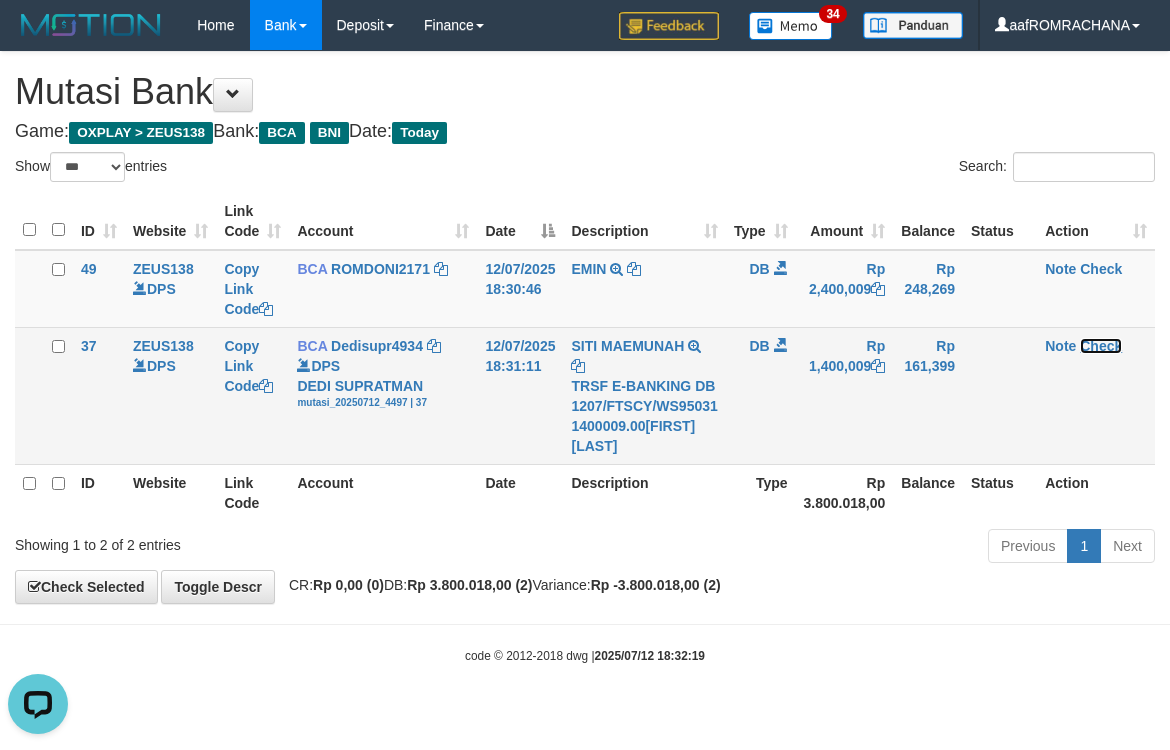 click on "Check" at bounding box center (1101, 346) 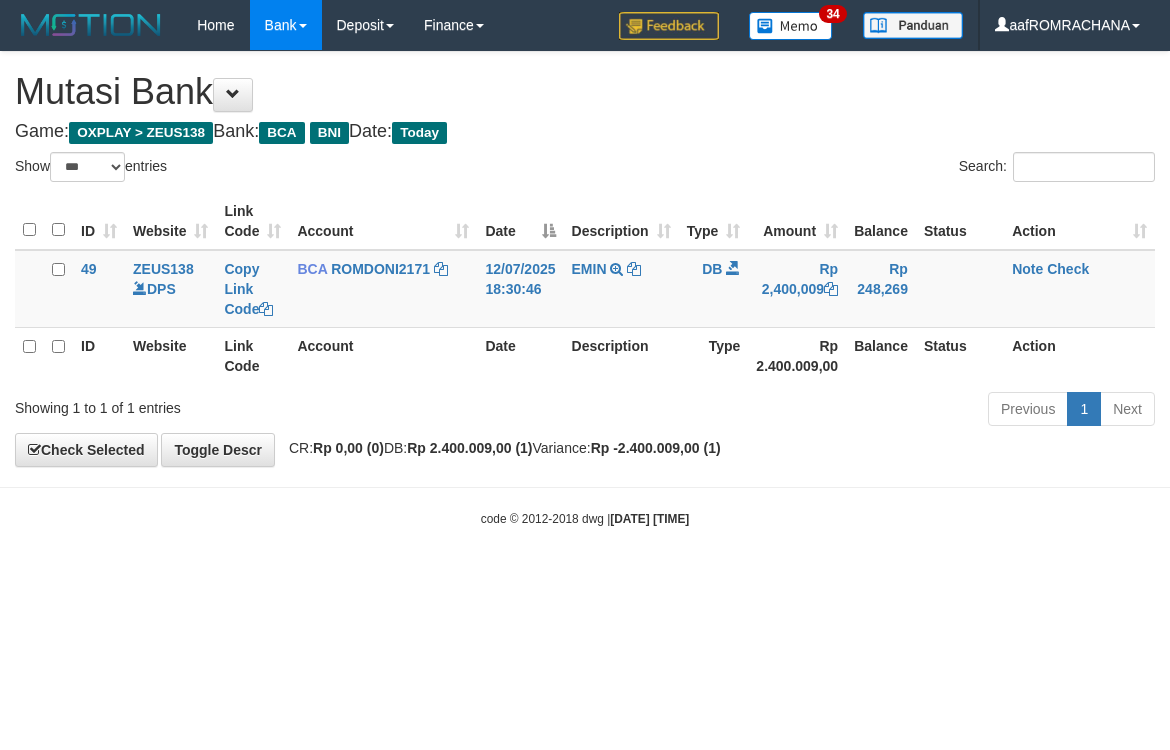 select on "***" 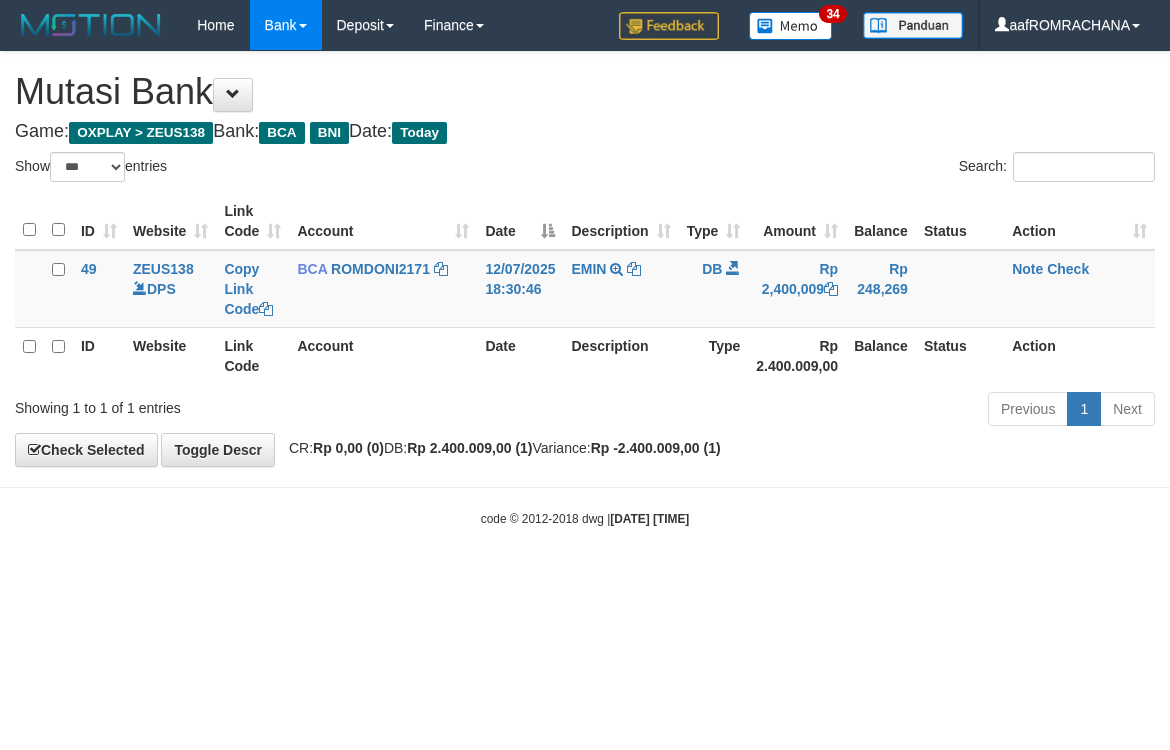 scroll, scrollTop: 0, scrollLeft: 0, axis: both 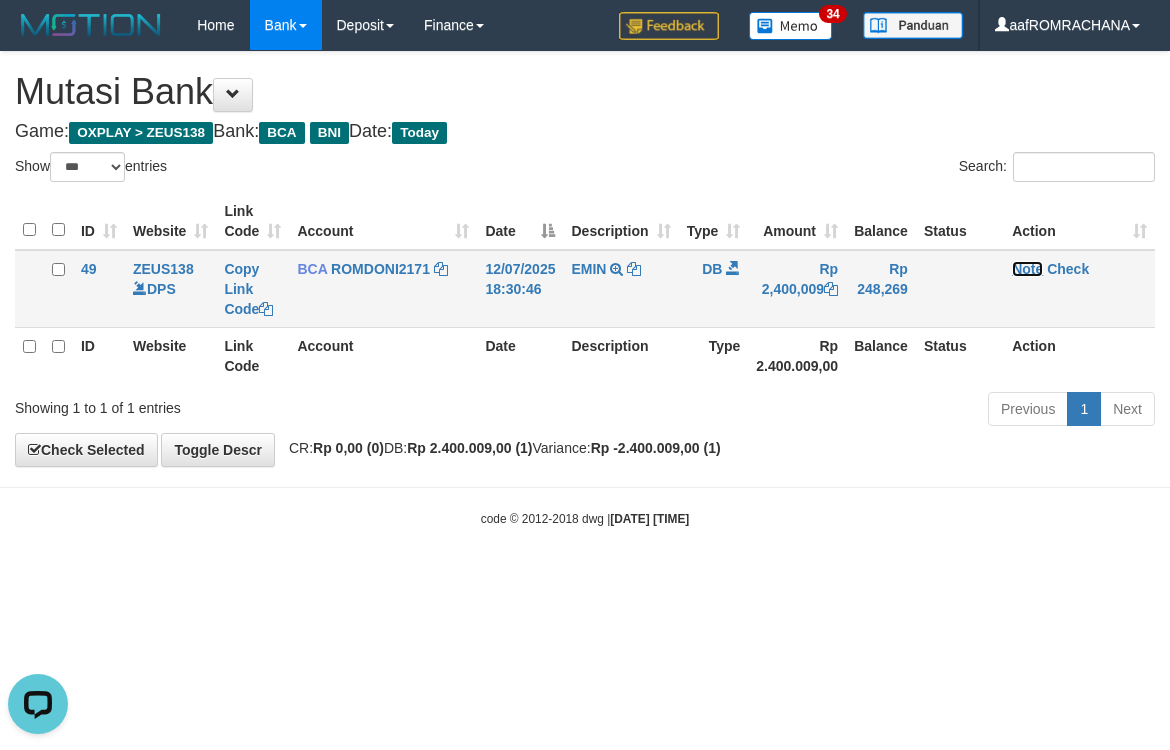 click on "Note" at bounding box center (1027, 269) 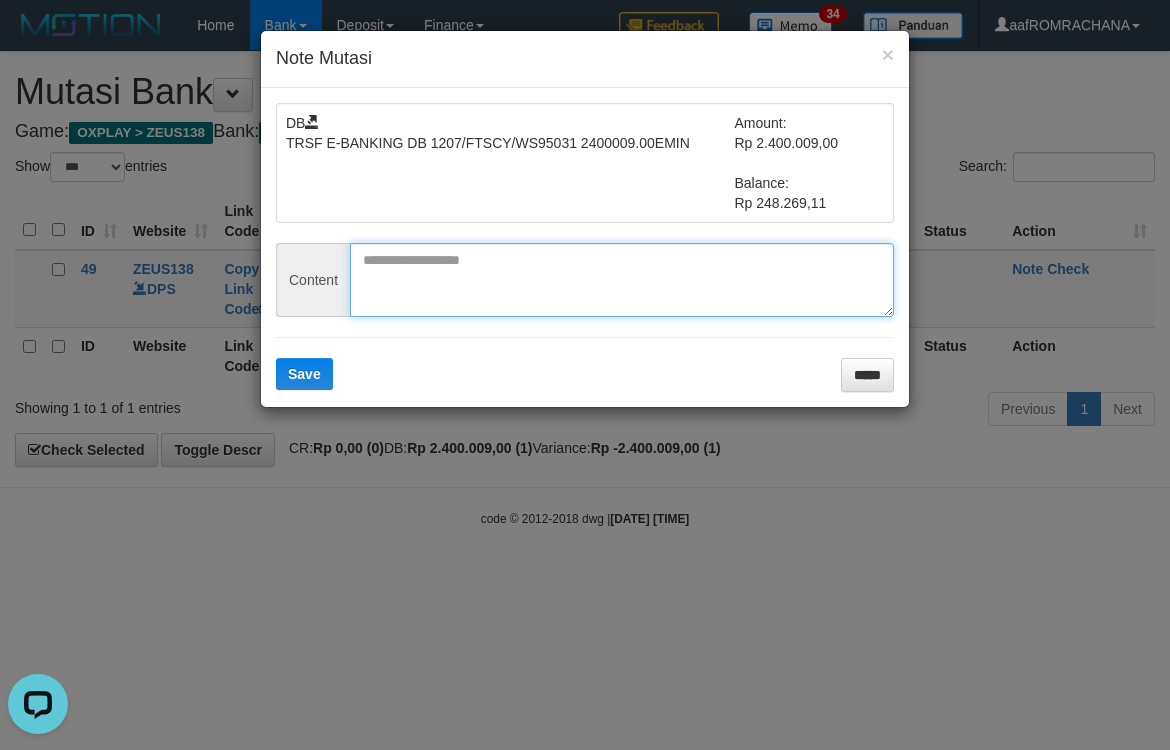 click at bounding box center [622, 280] 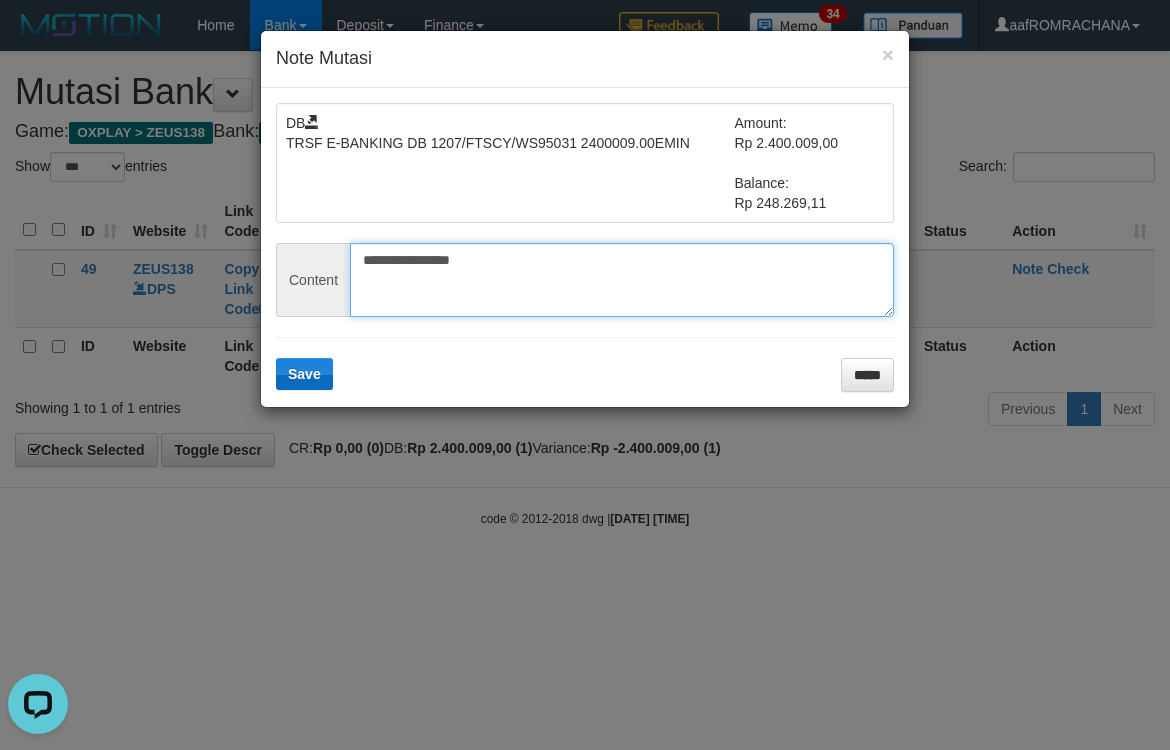 type on "**********" 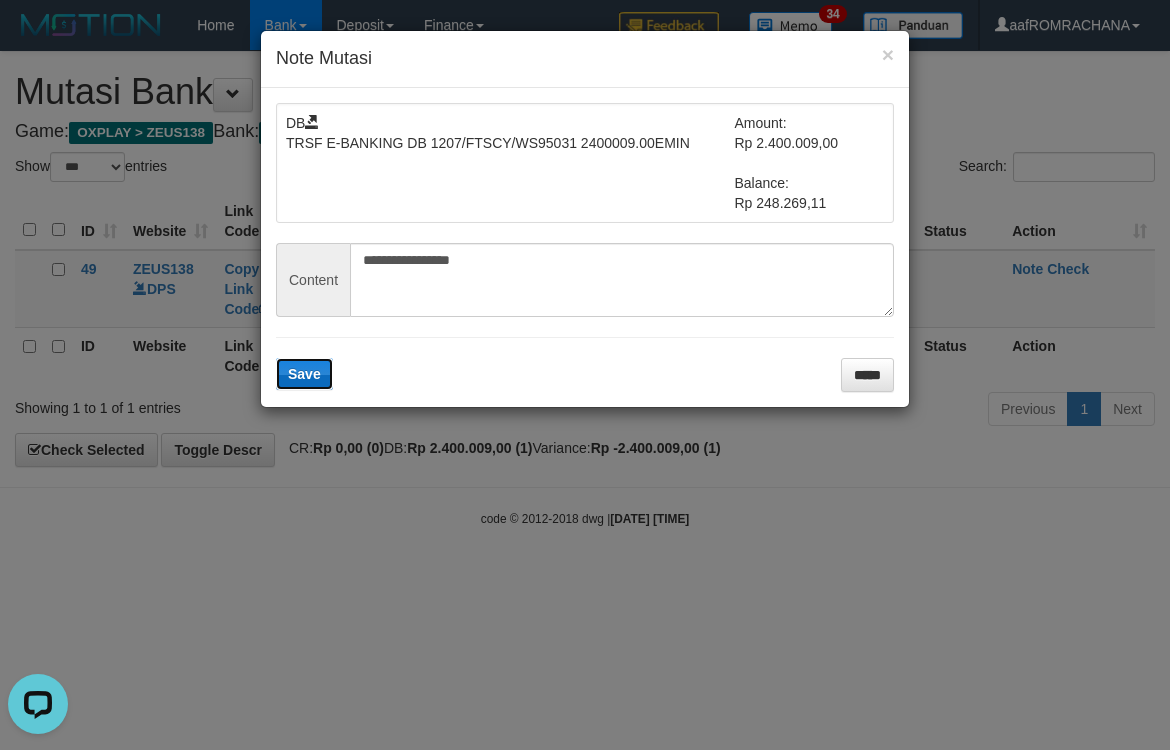click on "Save" at bounding box center [304, 374] 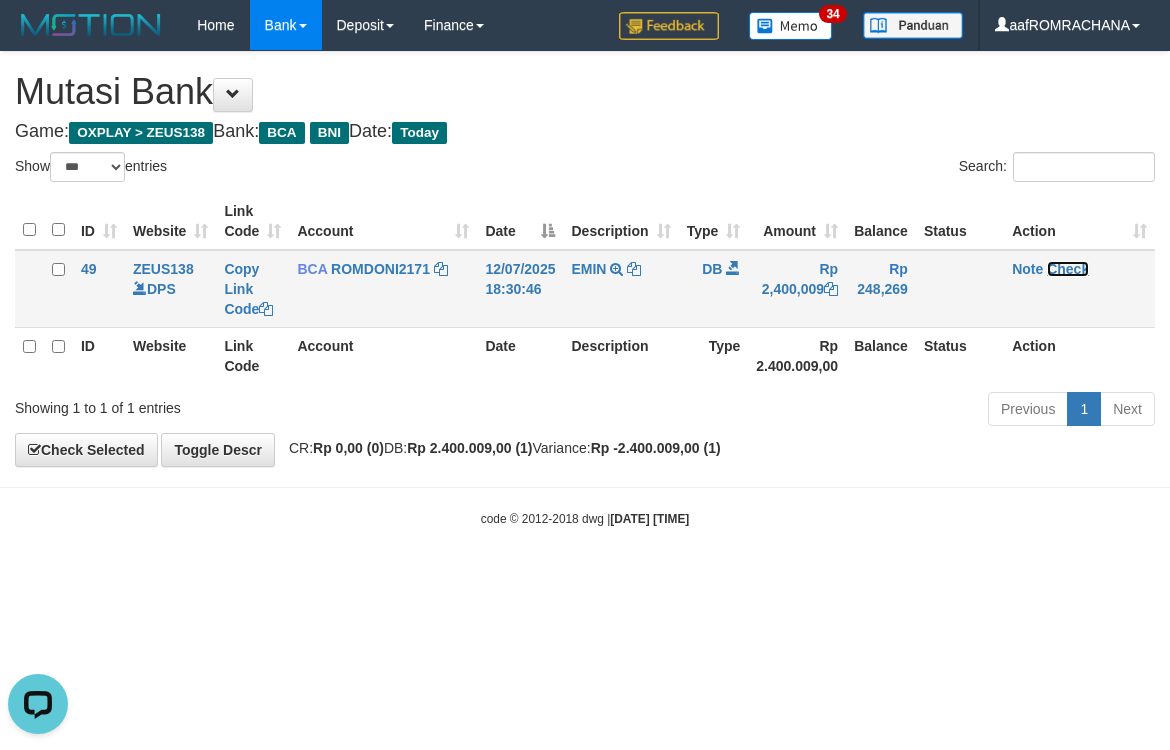 click on "Check" at bounding box center [1068, 269] 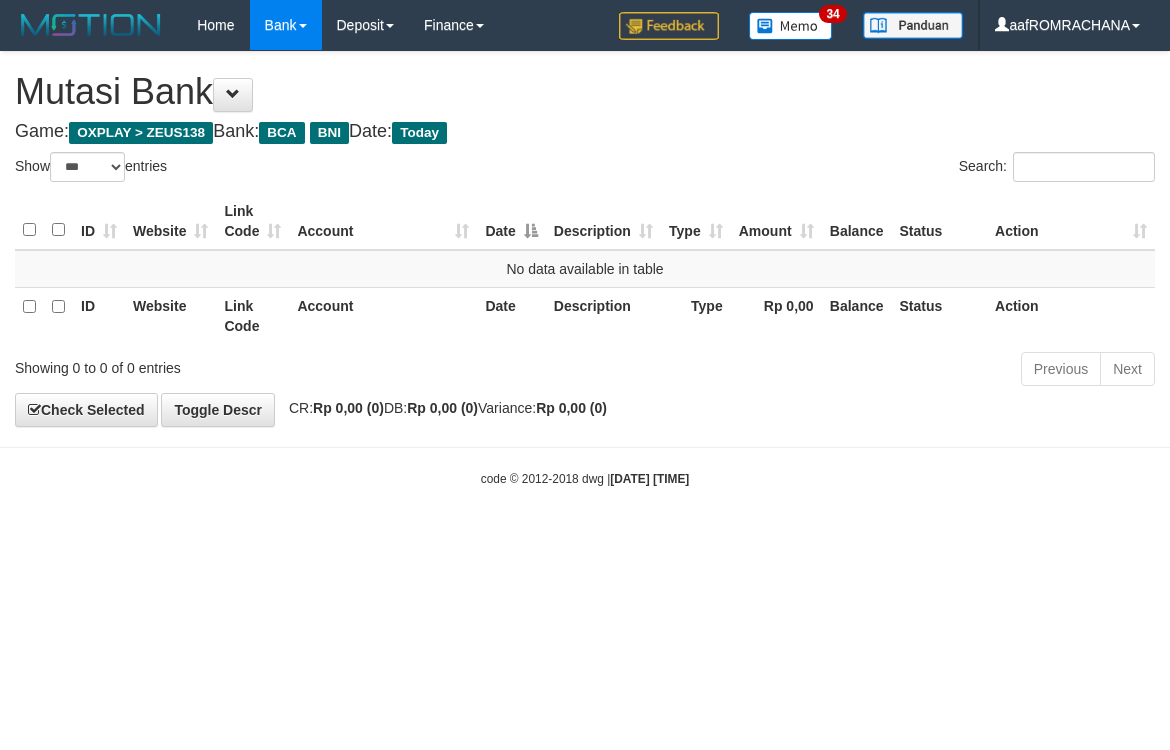 select on "***" 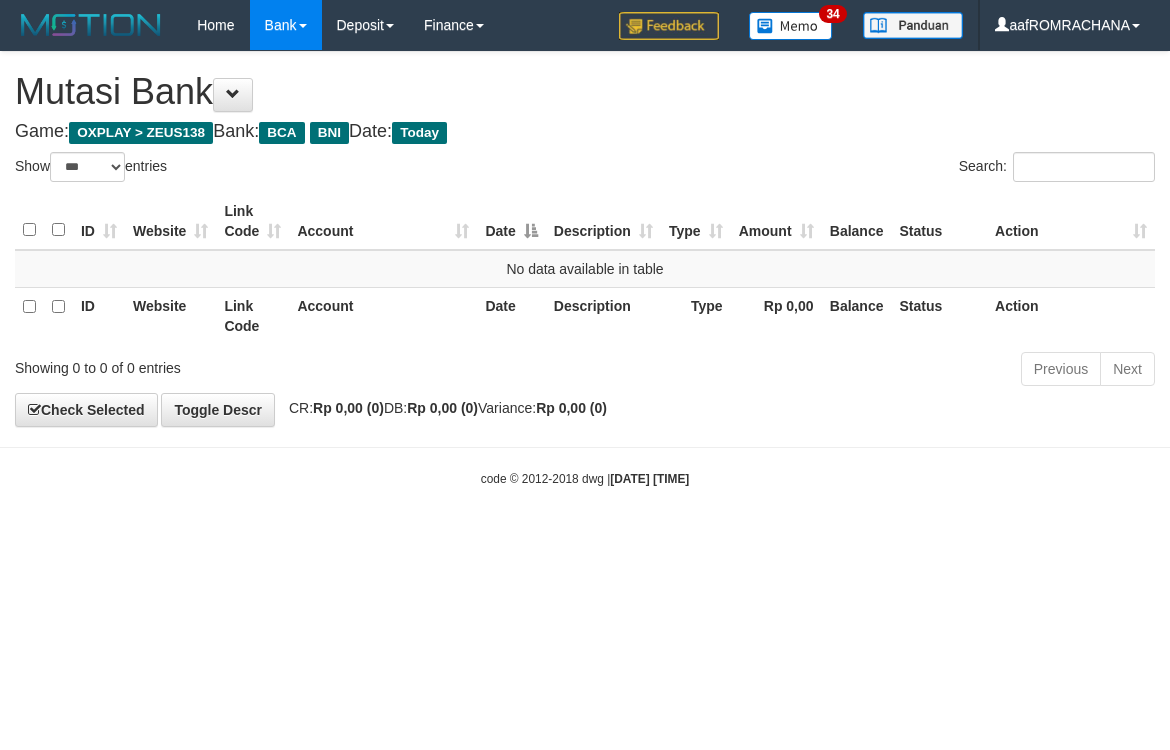 scroll, scrollTop: 0, scrollLeft: 0, axis: both 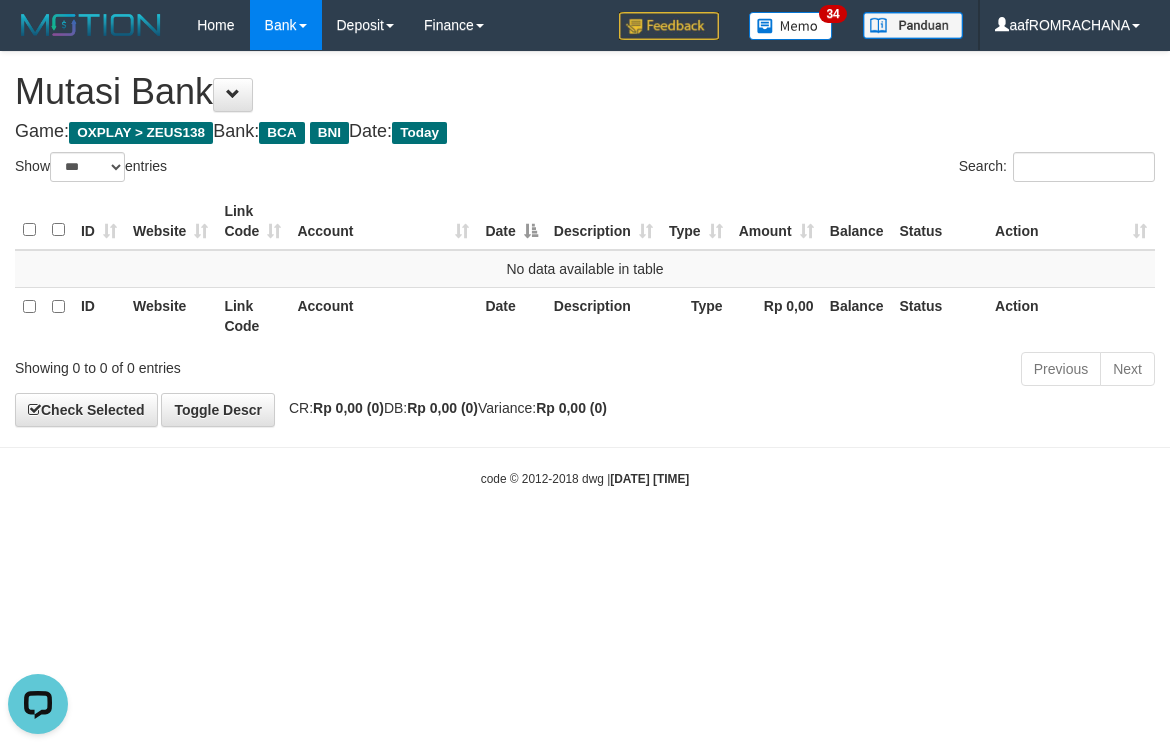 click on "Toggle navigation
Home
Bank
Account List
Load
By Website
Group
[OXPLAY]													ZEUS138
By Load Group (DPS)
Sync" at bounding box center (585, 269) 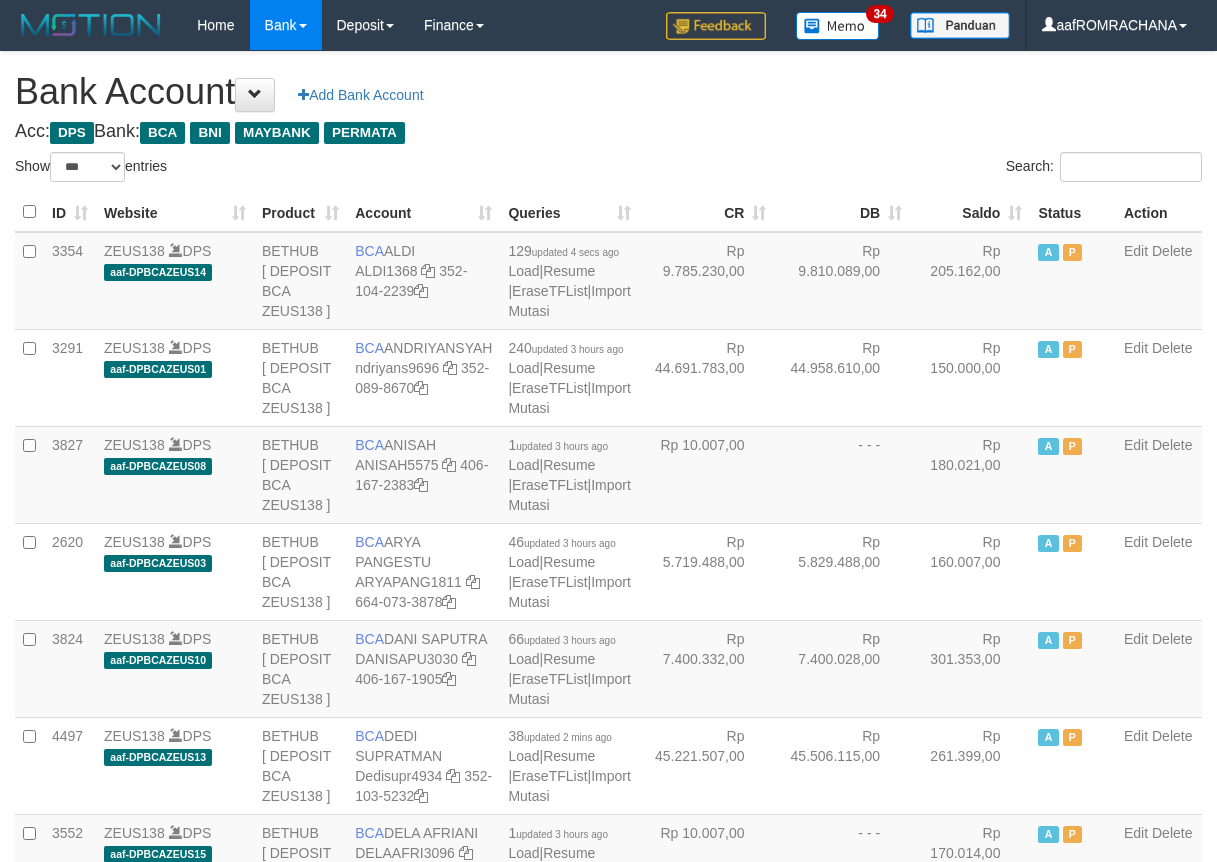 select on "***" 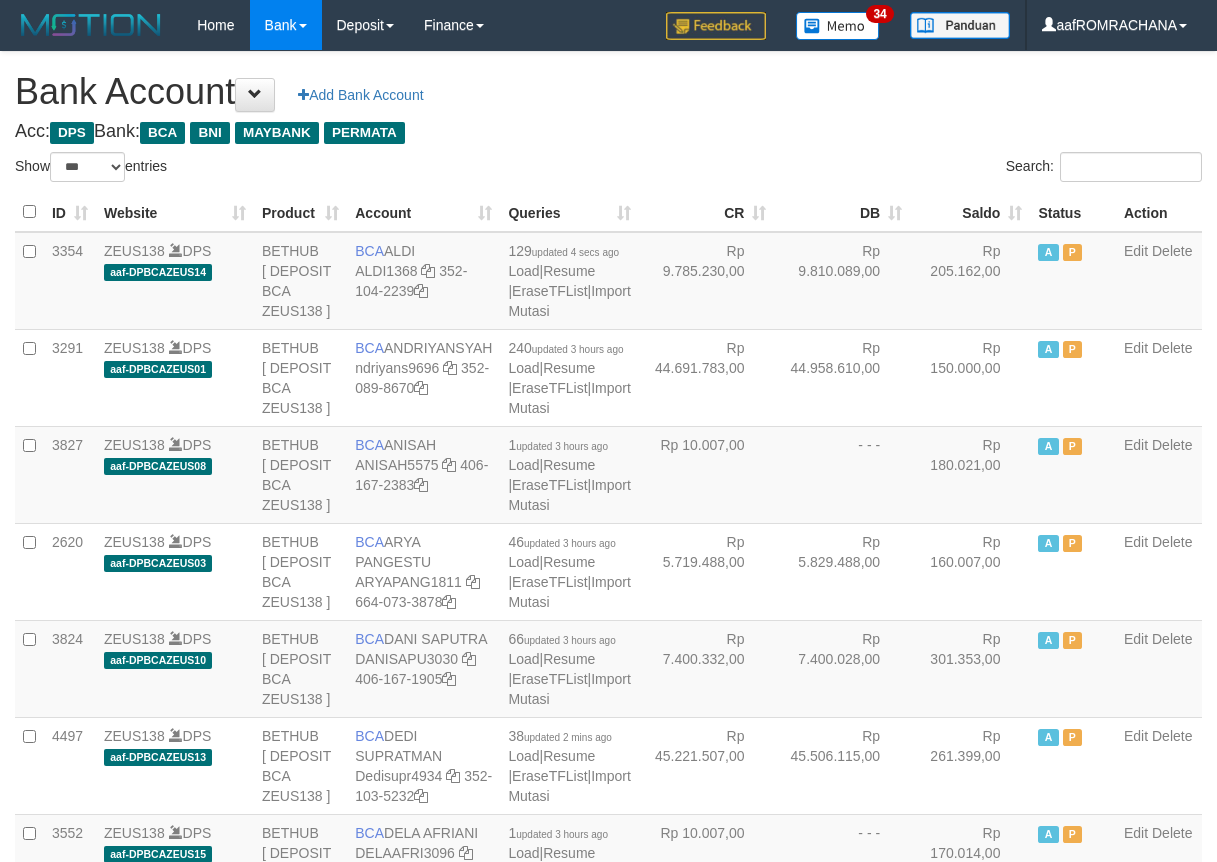 scroll, scrollTop: 0, scrollLeft: 0, axis: both 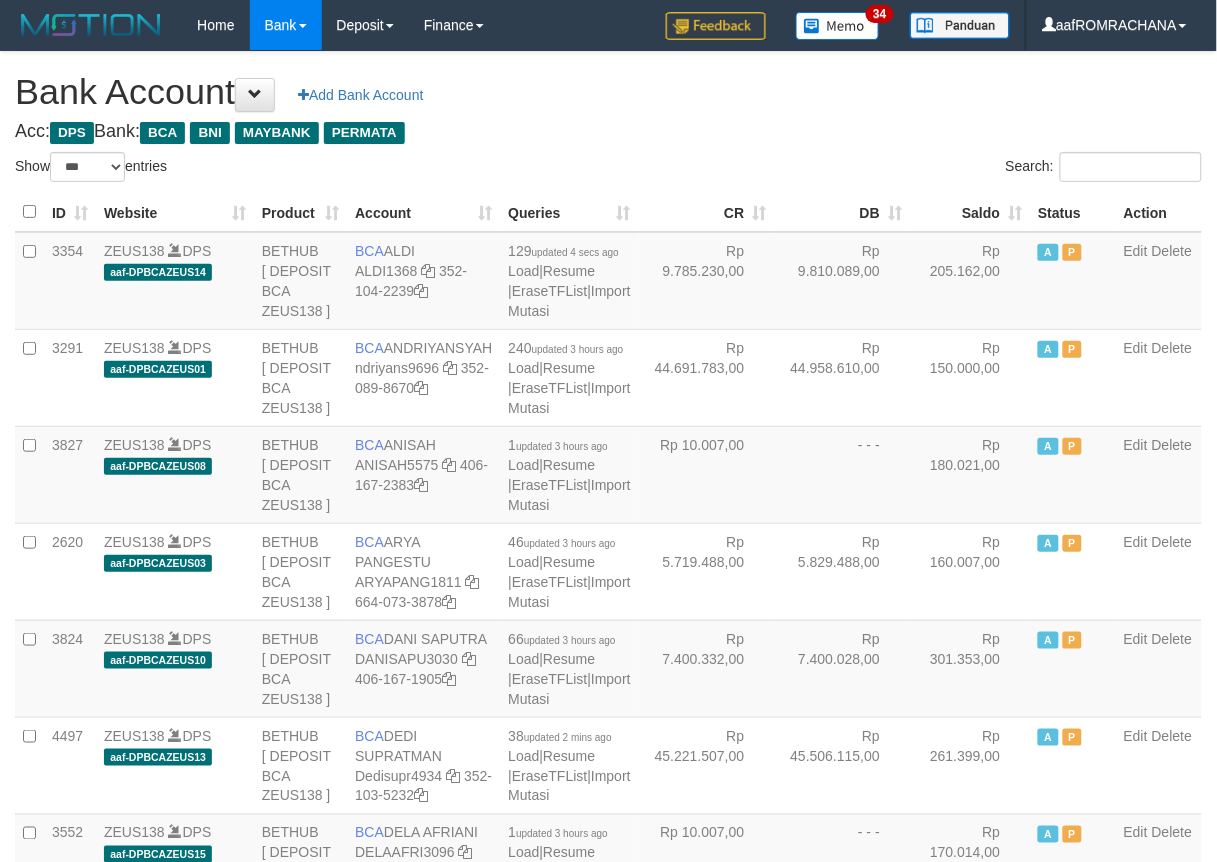 click on "Saldo" at bounding box center [970, 212] 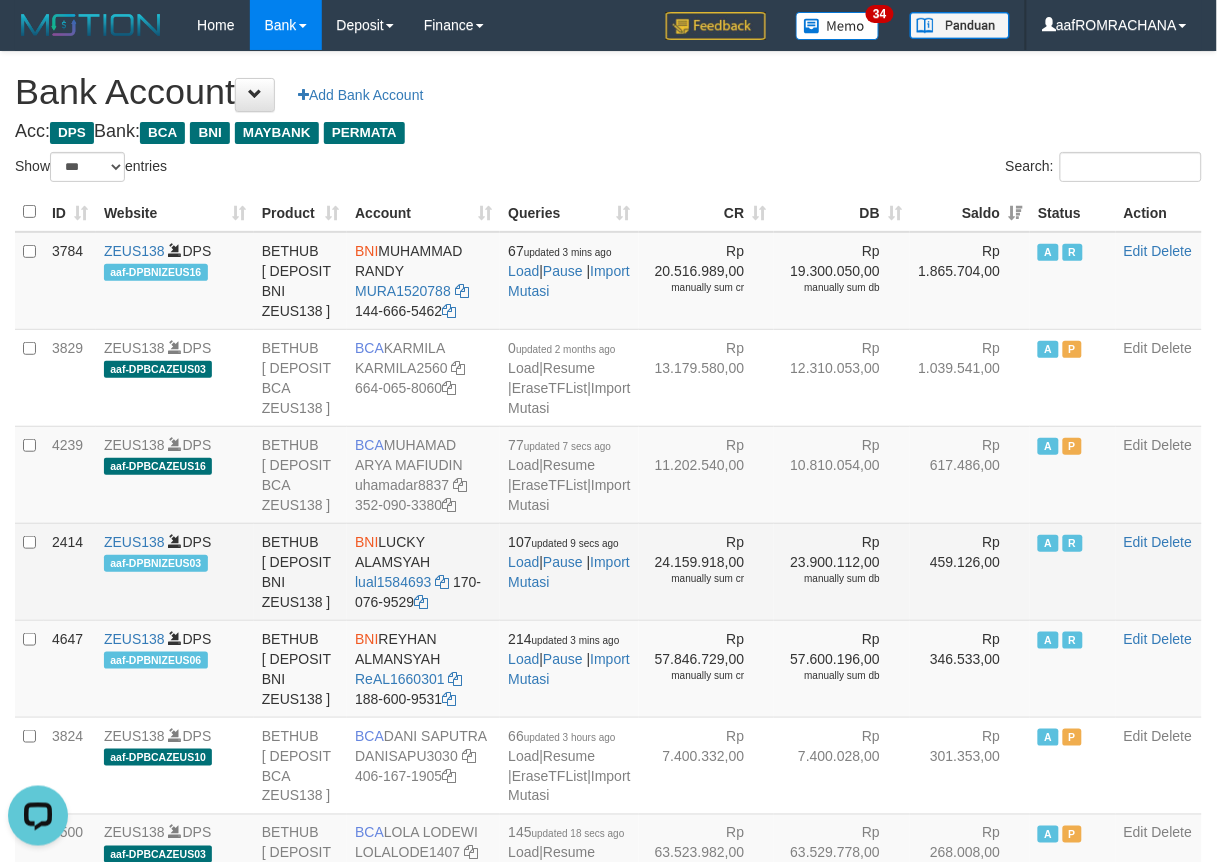 scroll, scrollTop: 0, scrollLeft: 0, axis: both 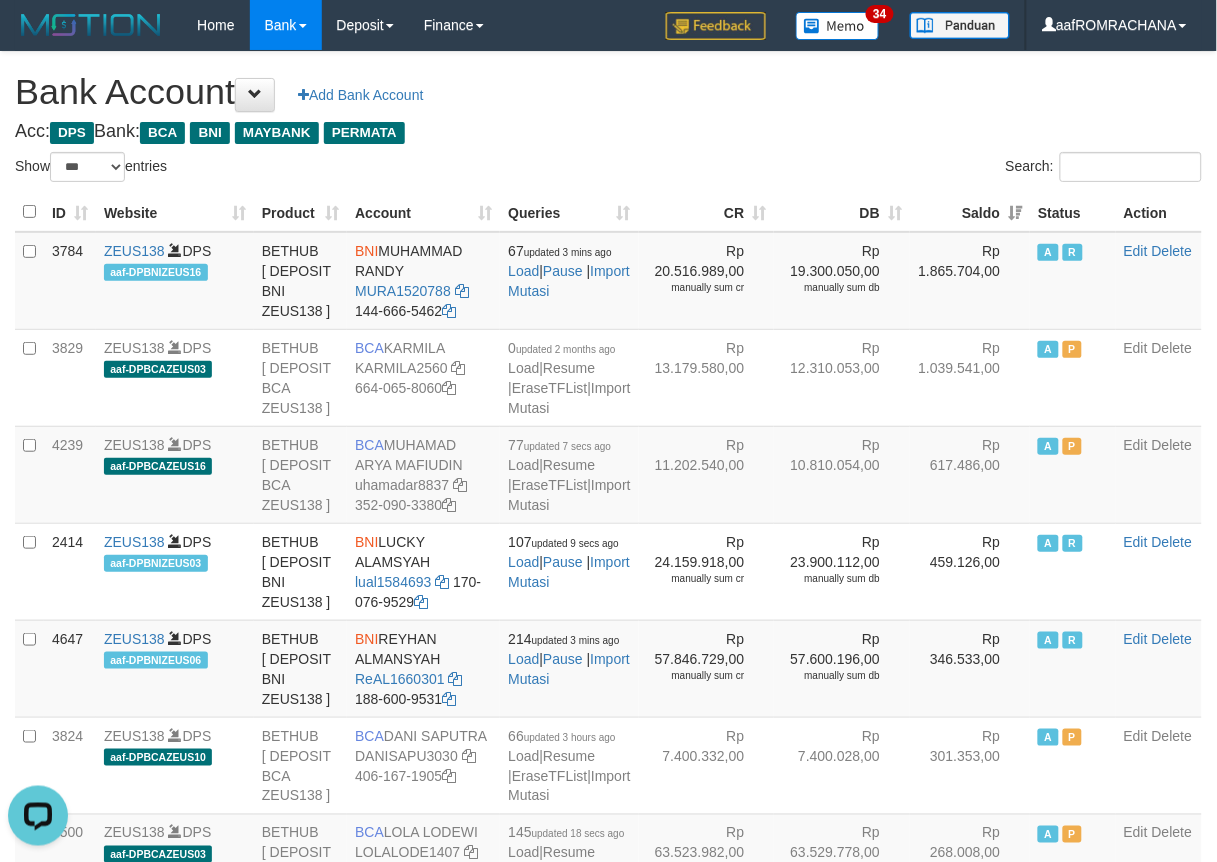 click on "Bank Account
Add Bank Account" at bounding box center (608, 92) 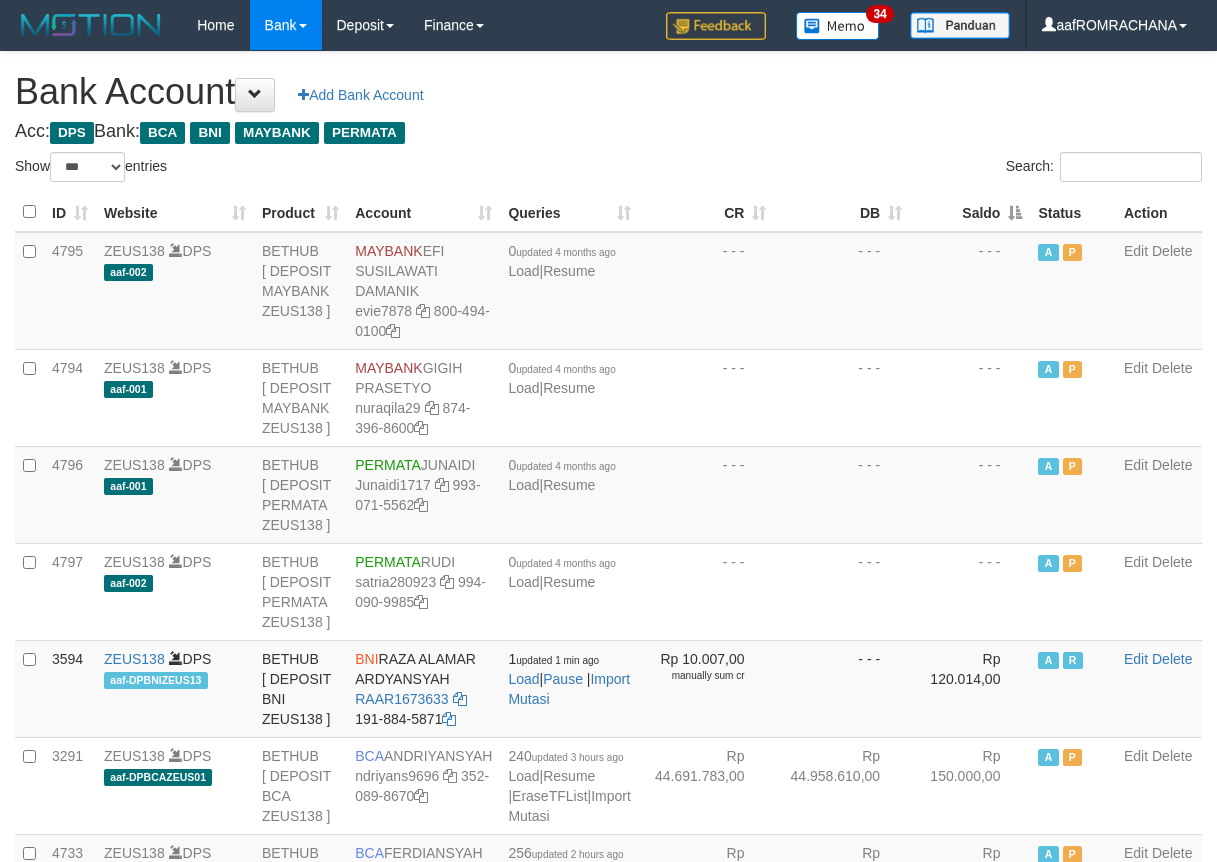select on "***" 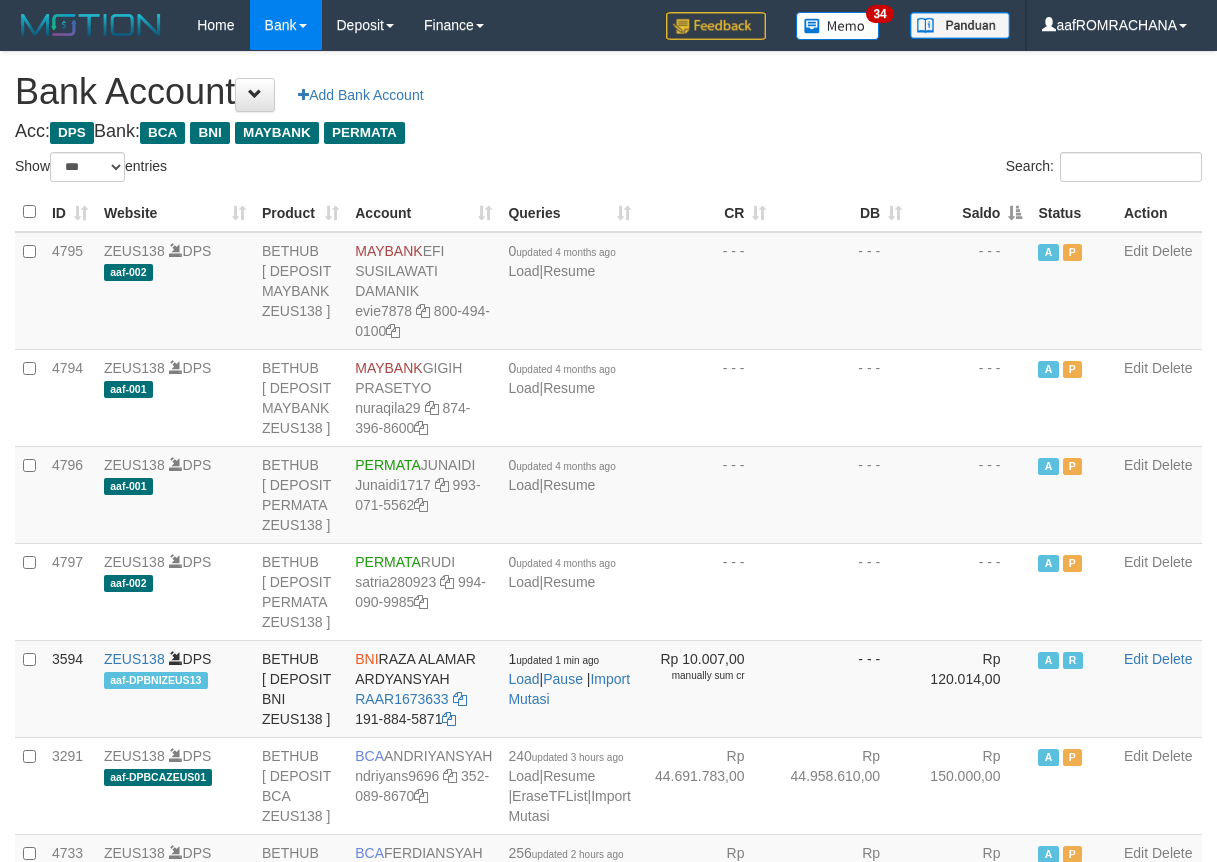 scroll, scrollTop: 0, scrollLeft: 0, axis: both 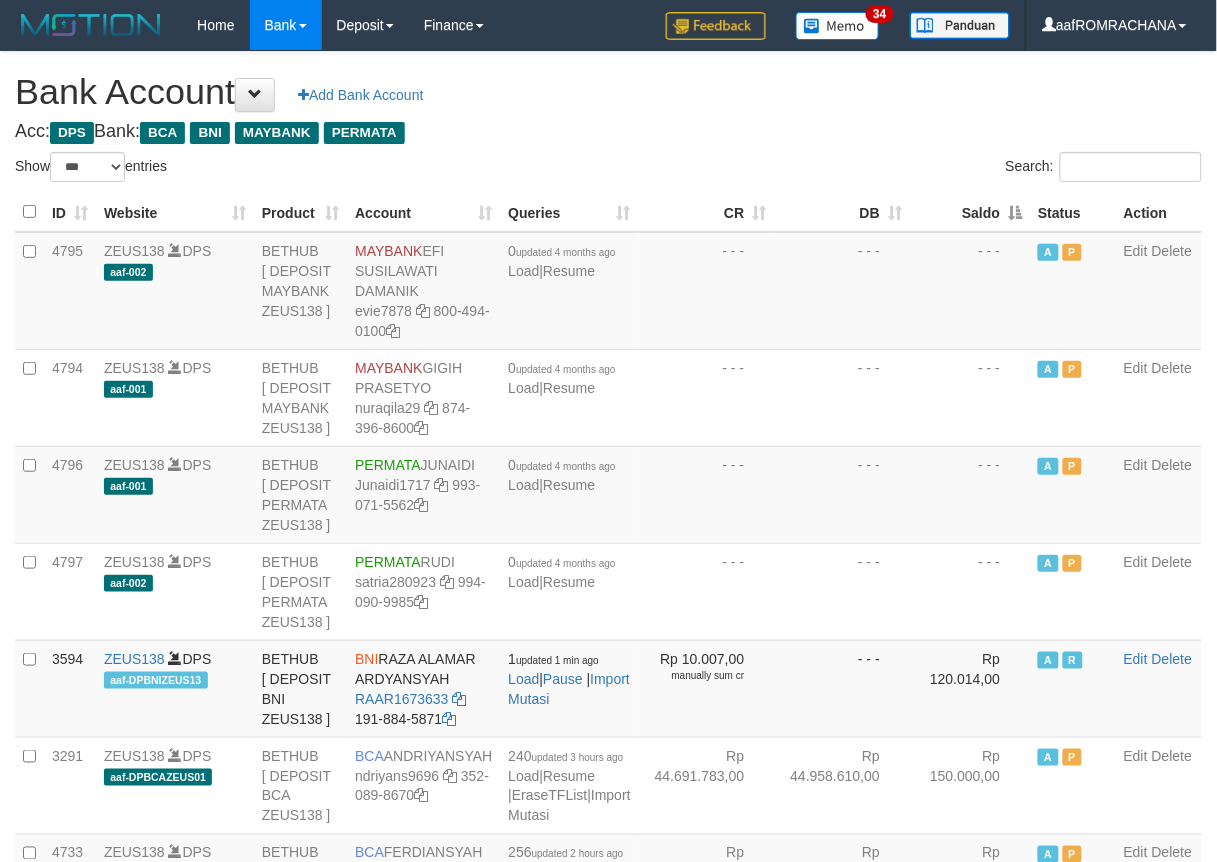 click on "Saldo" at bounding box center (970, 212) 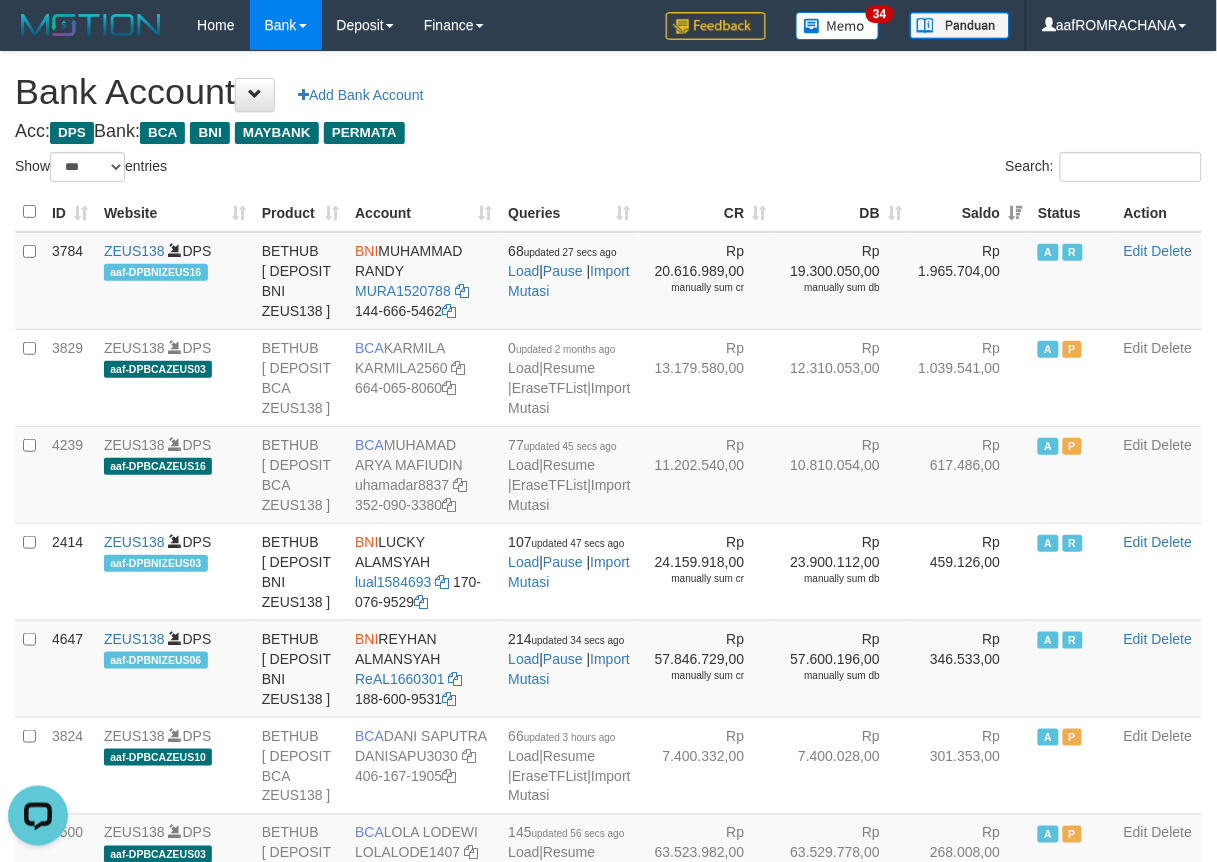 scroll, scrollTop: 0, scrollLeft: 0, axis: both 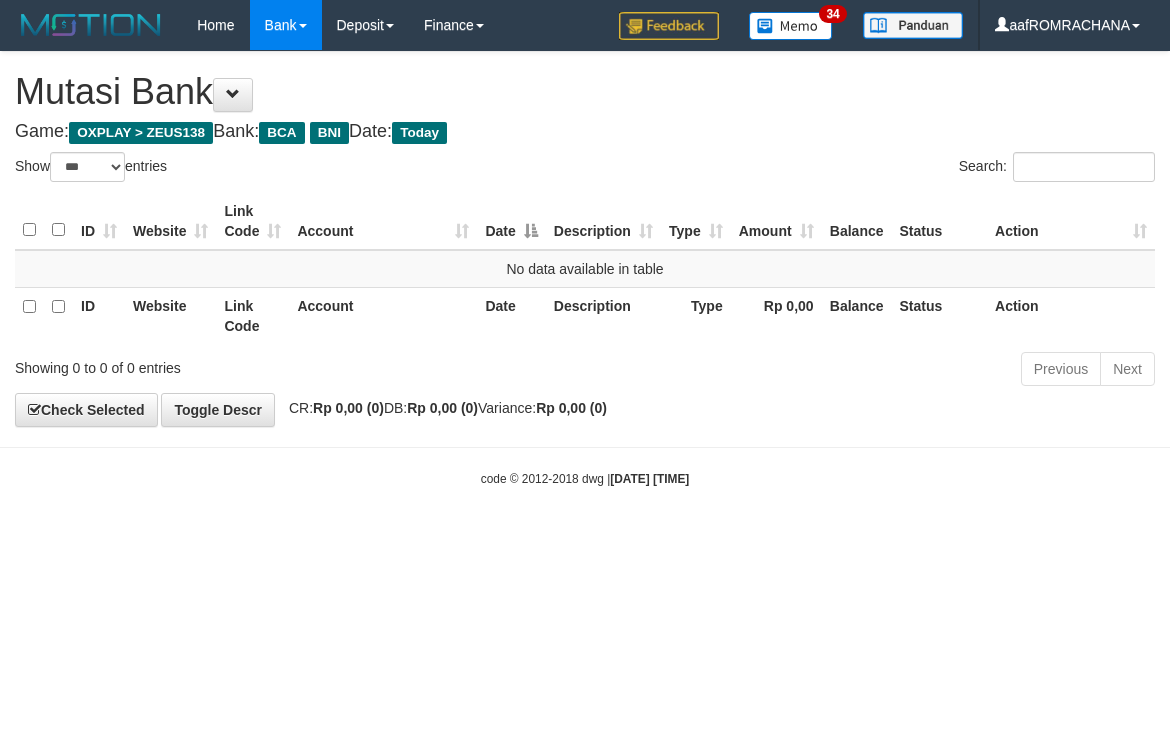 select on "***" 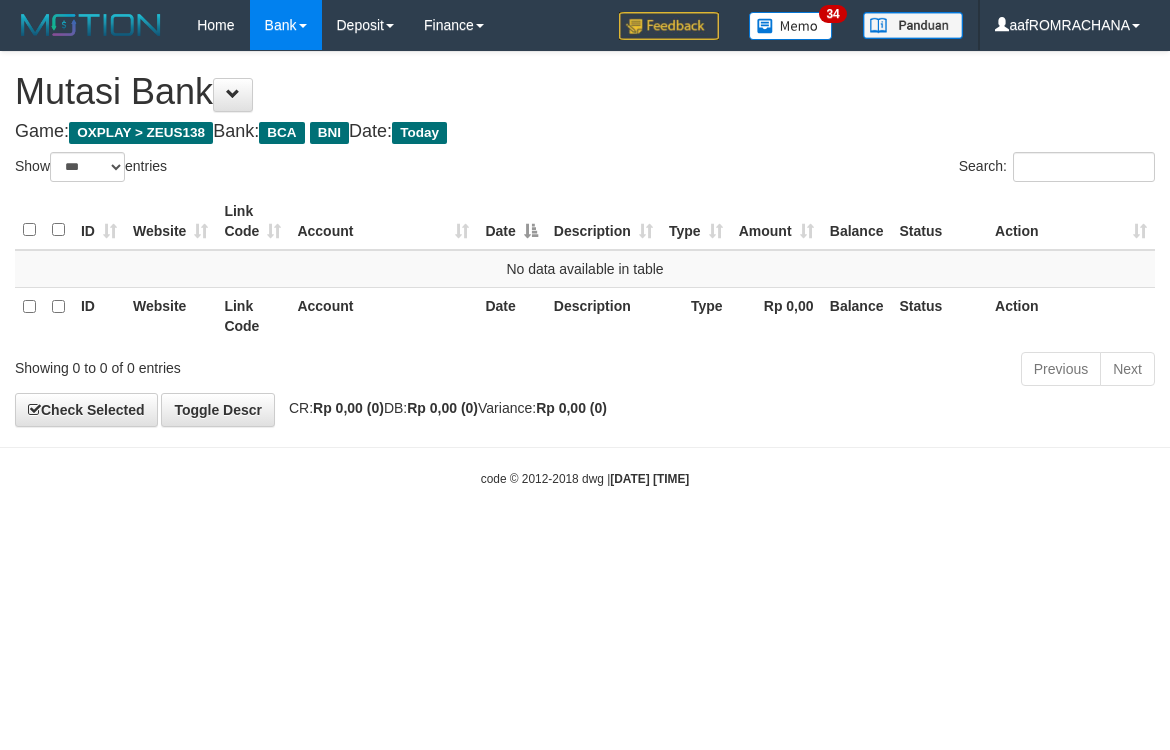 scroll, scrollTop: 0, scrollLeft: 0, axis: both 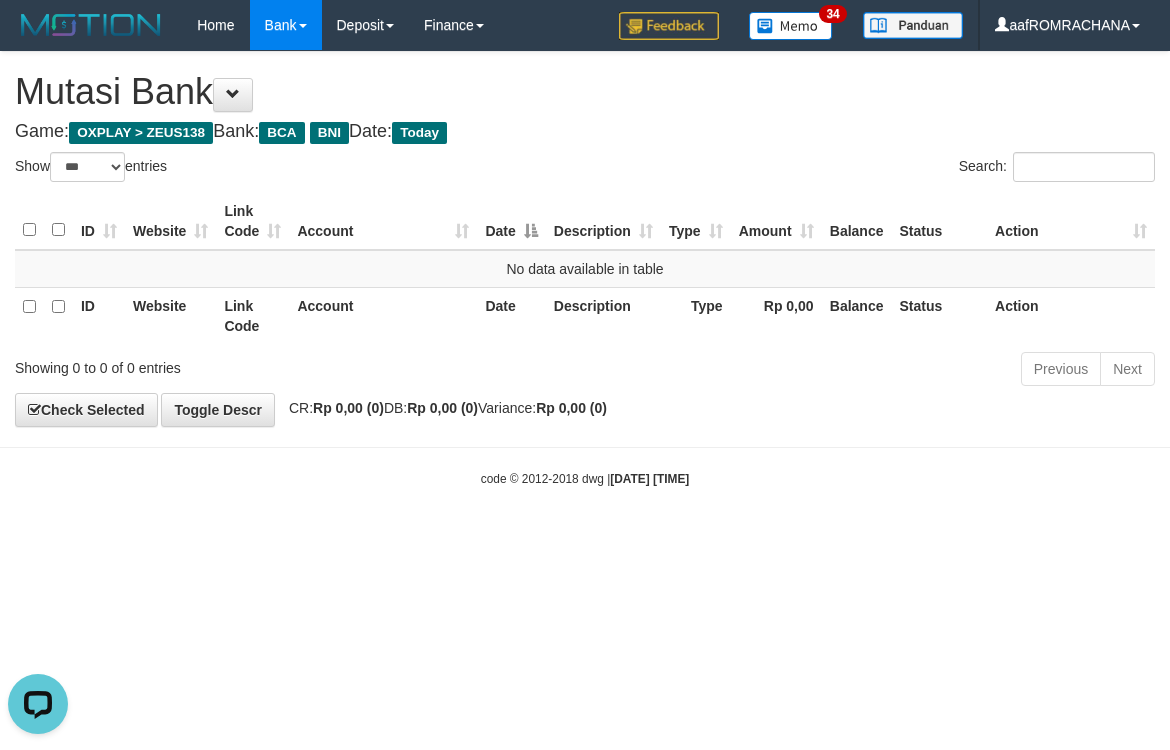 click on "**********" at bounding box center [585, 239] 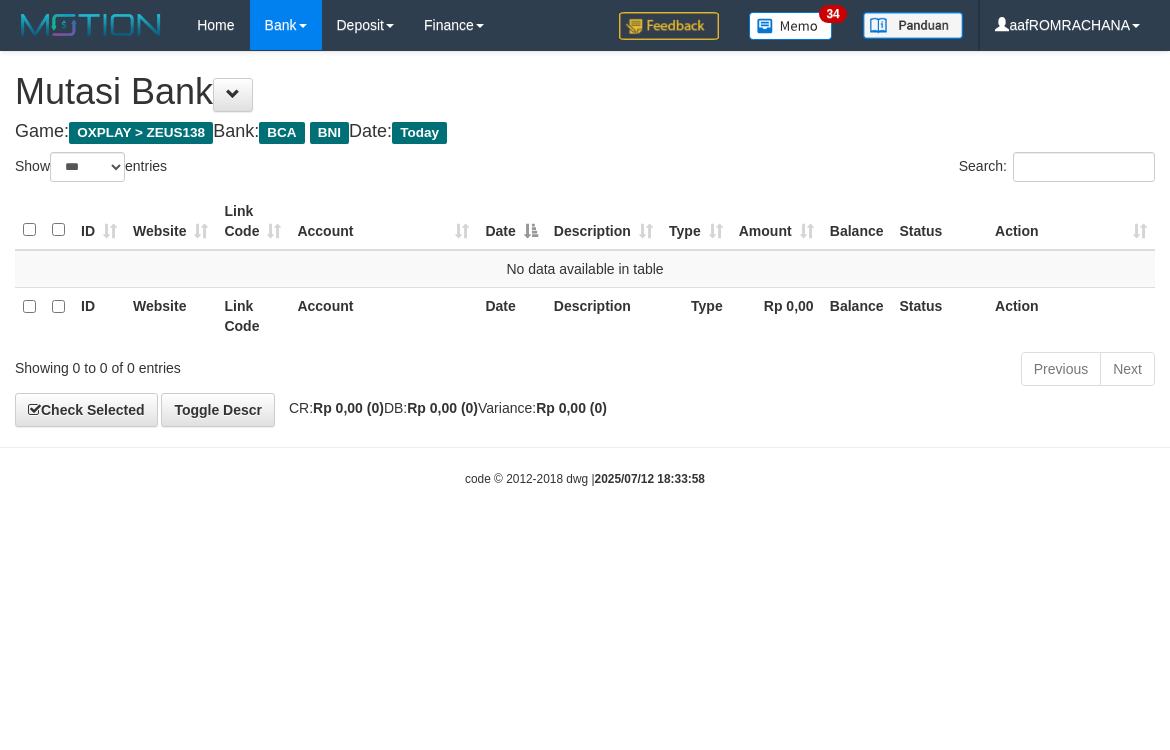 select on "***" 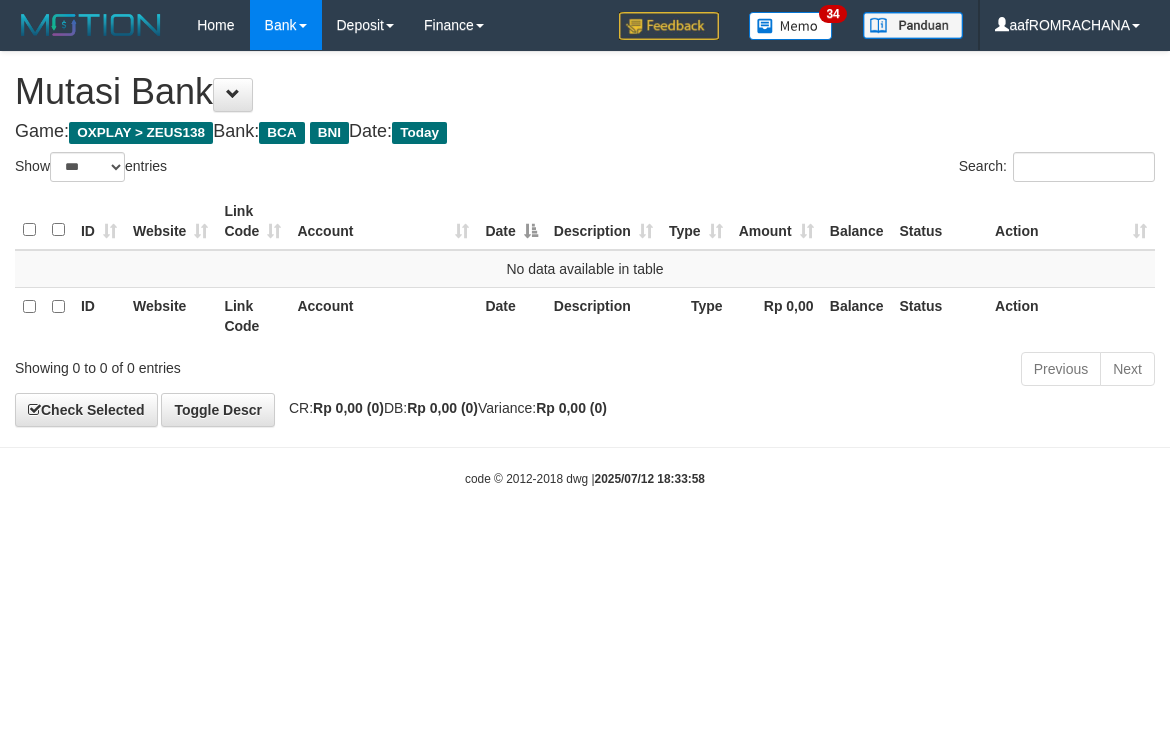 scroll, scrollTop: 0, scrollLeft: 0, axis: both 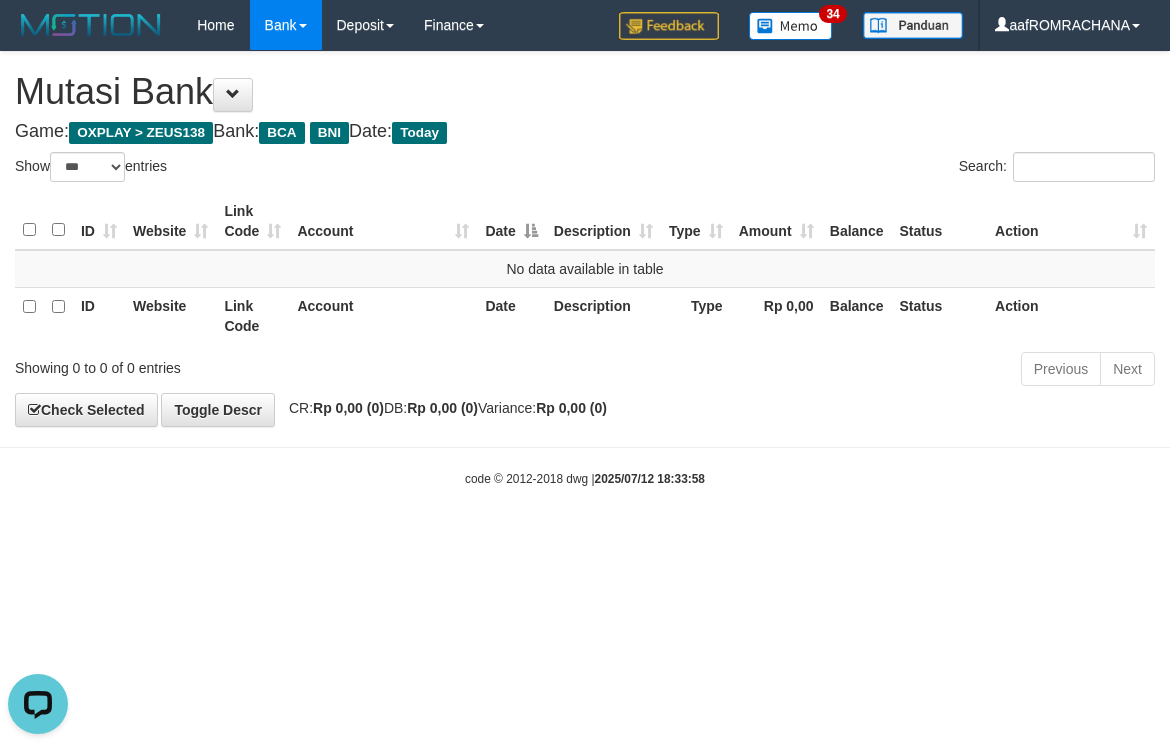 click on "Toggle navigation
Home
Bank
Account List
Load
By Website
Group
[OXPLAY]													ZEUS138
By Load Group (DPS)
Sync" at bounding box center [585, 269] 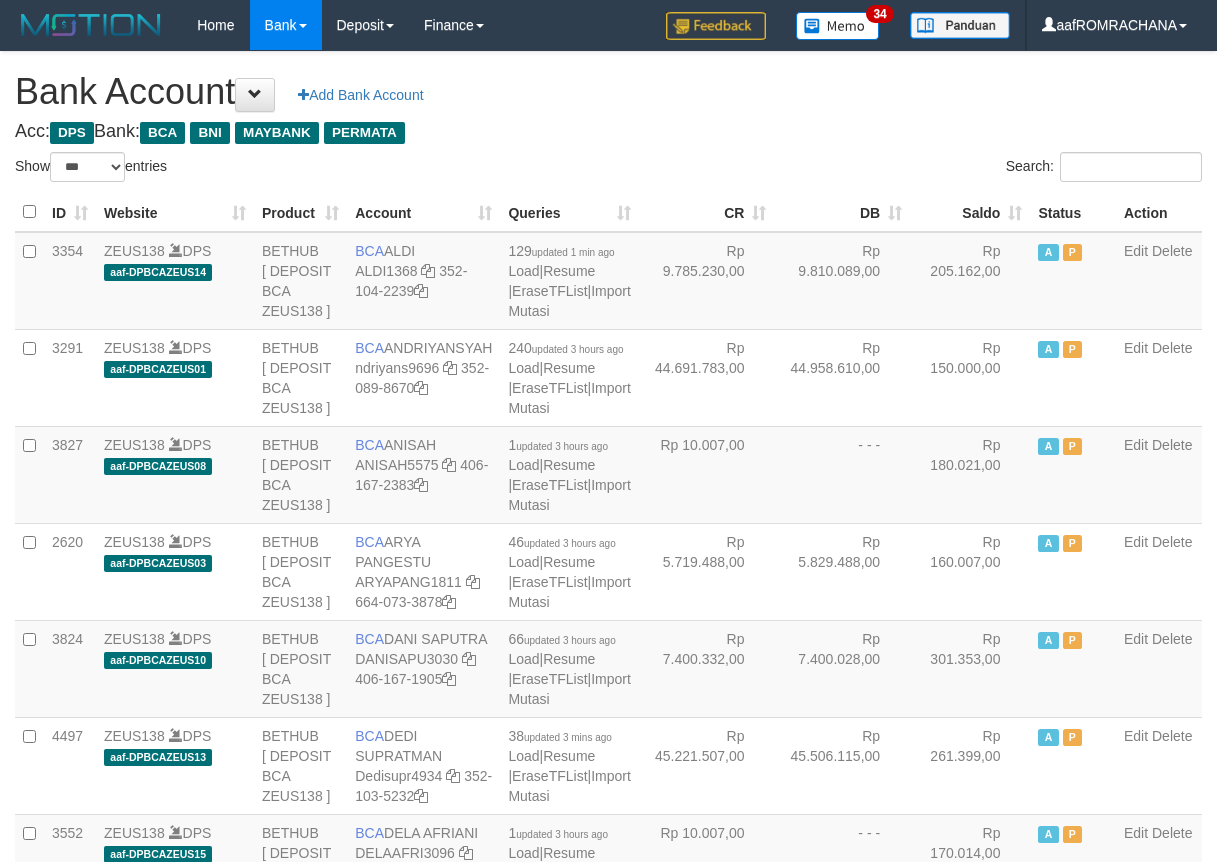 select on "***" 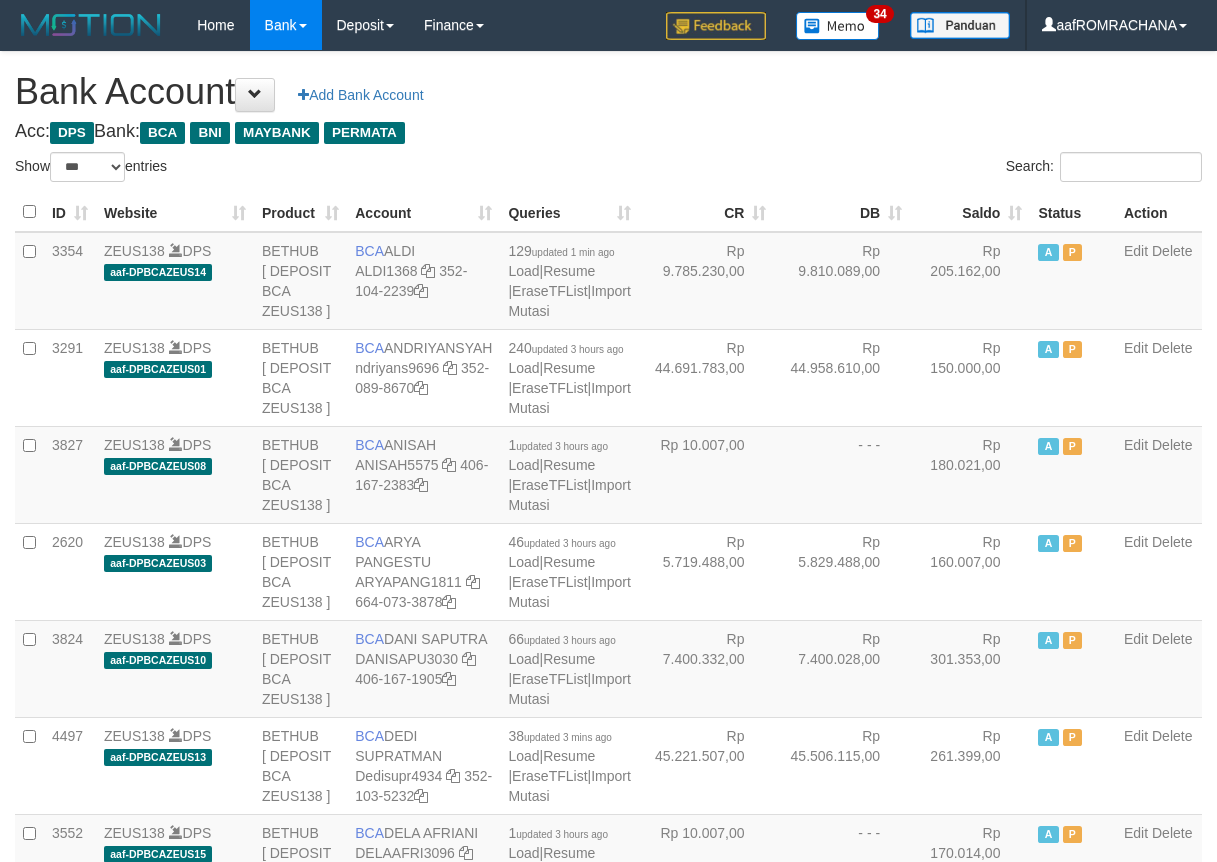 scroll, scrollTop: 0, scrollLeft: 0, axis: both 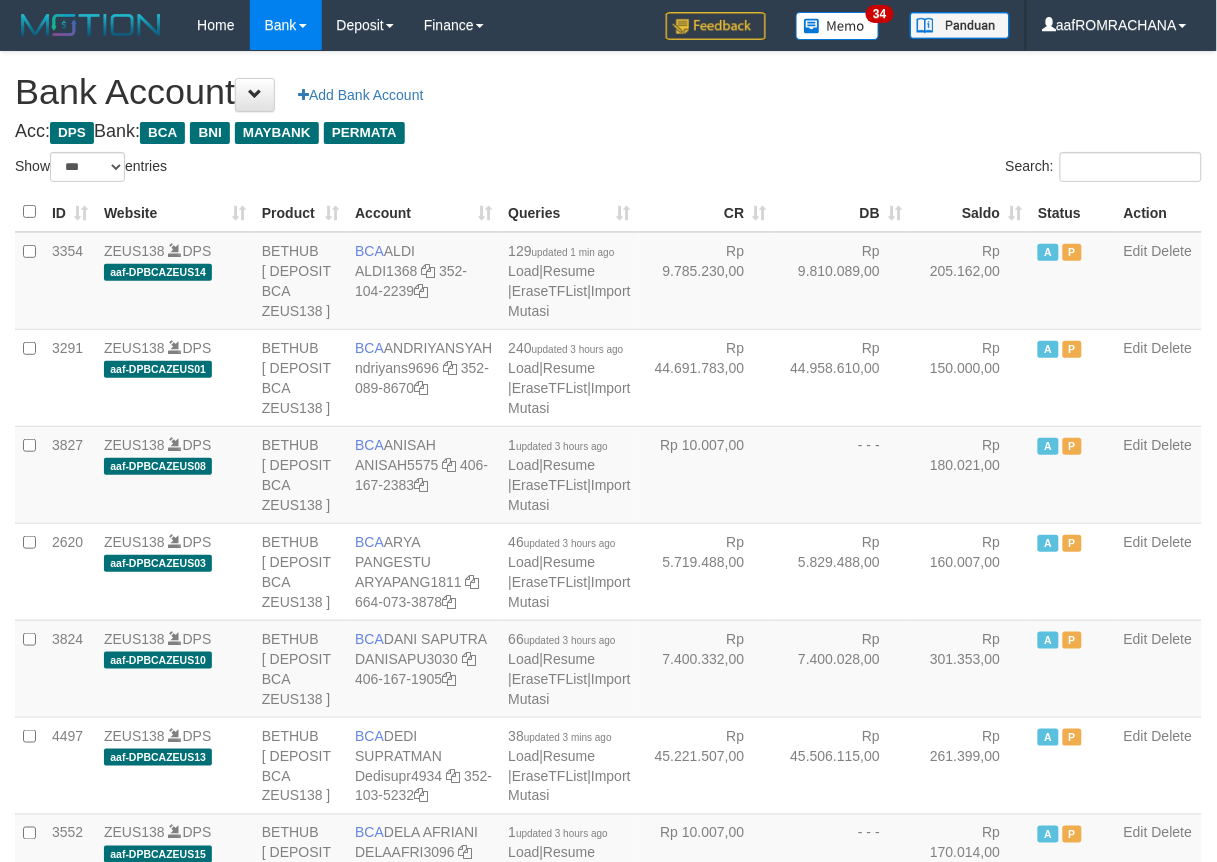 click on "Saldo" at bounding box center (970, 212) 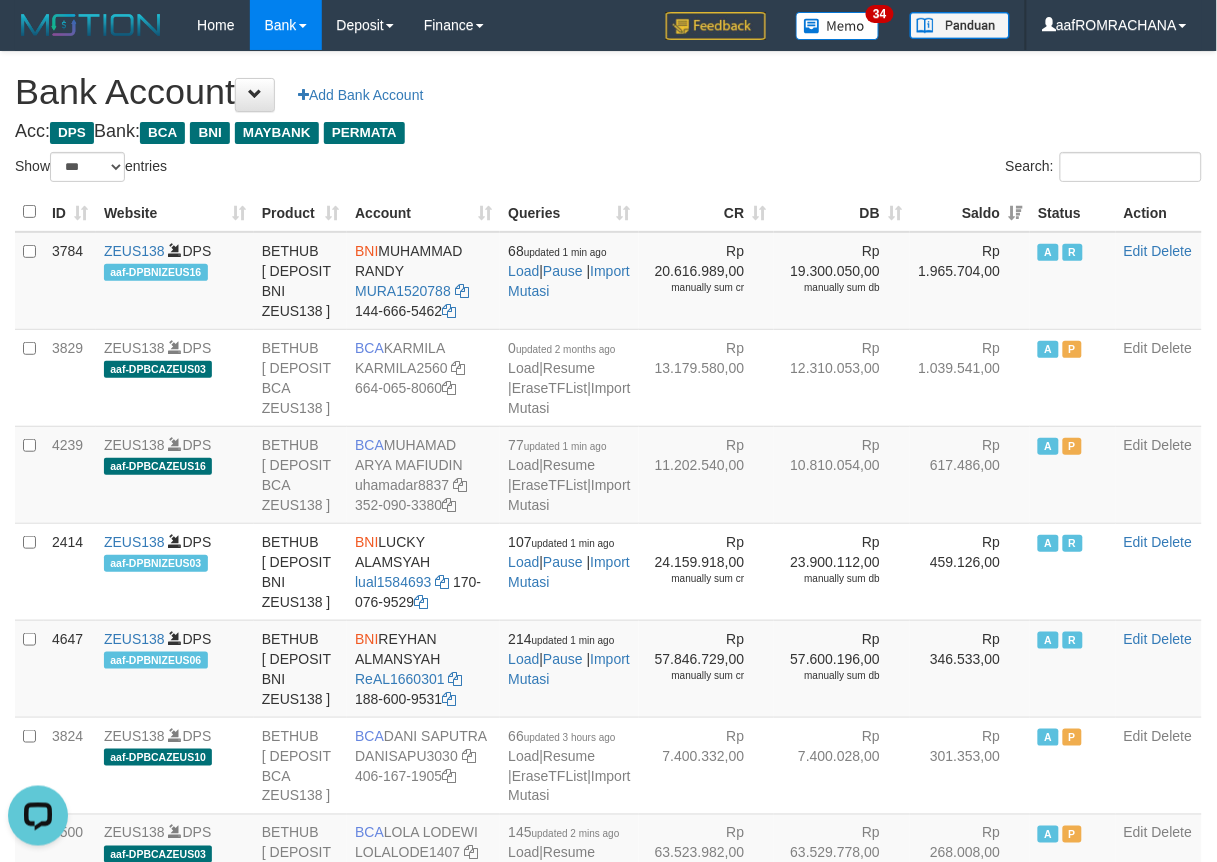 scroll, scrollTop: 0, scrollLeft: 0, axis: both 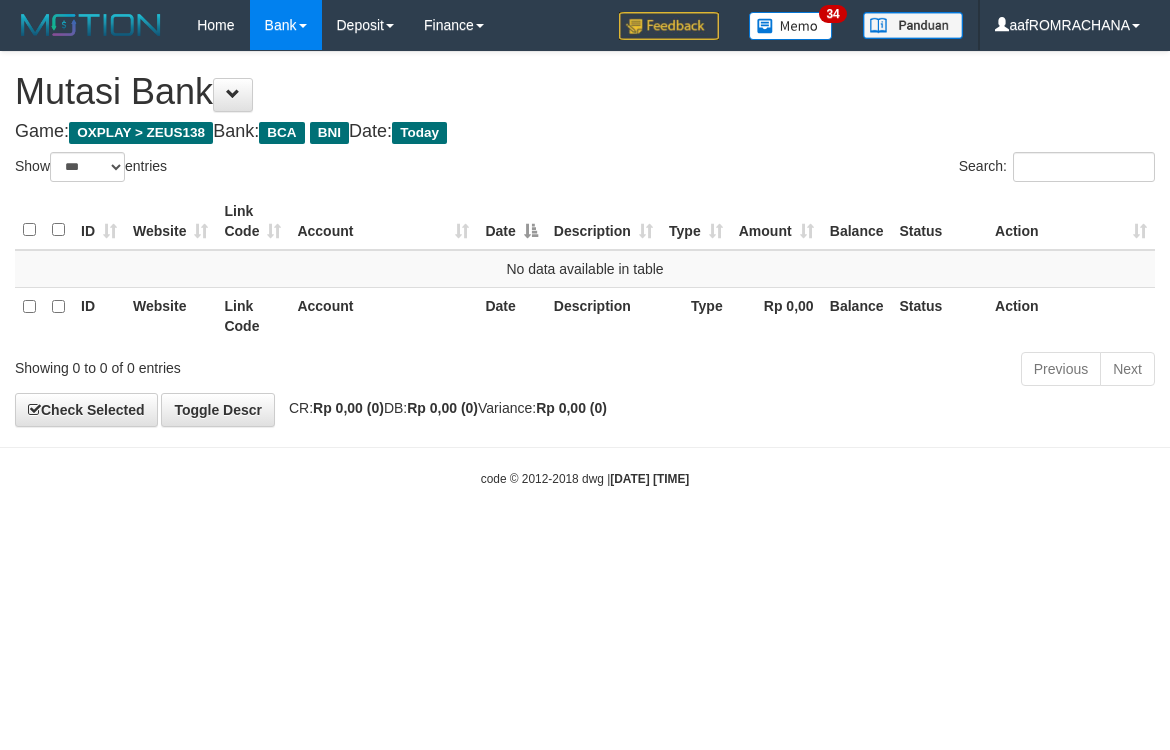 select on "***" 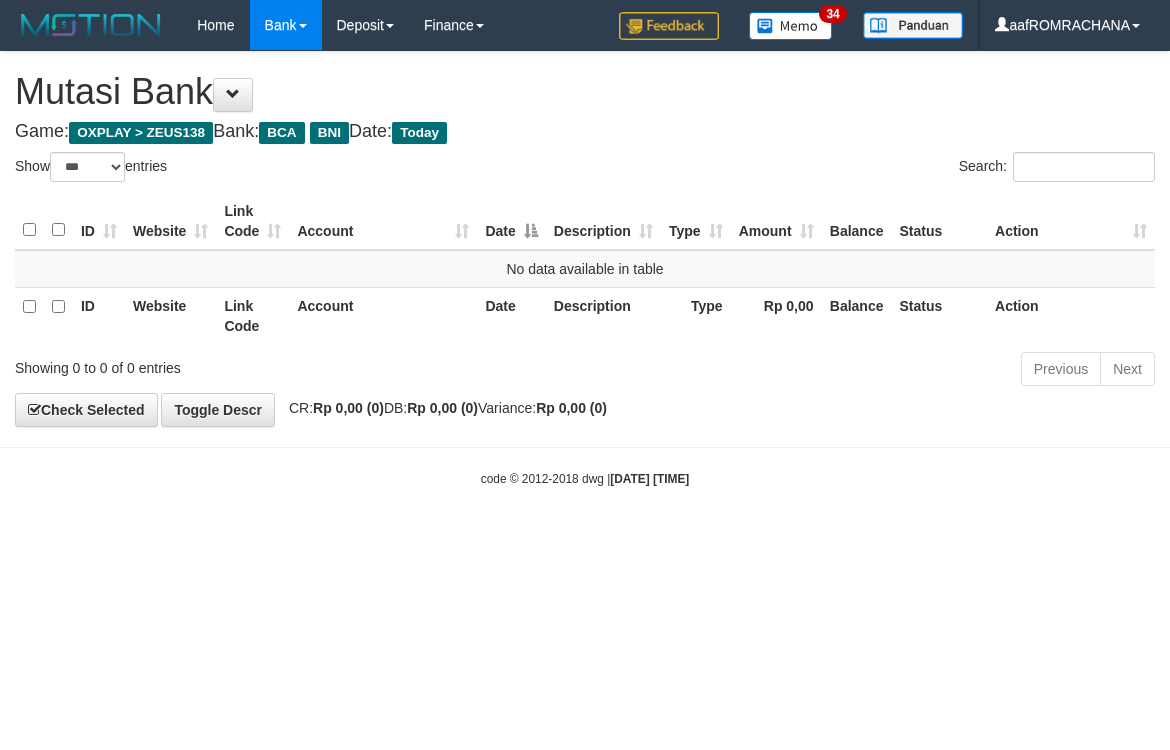 scroll, scrollTop: 0, scrollLeft: 0, axis: both 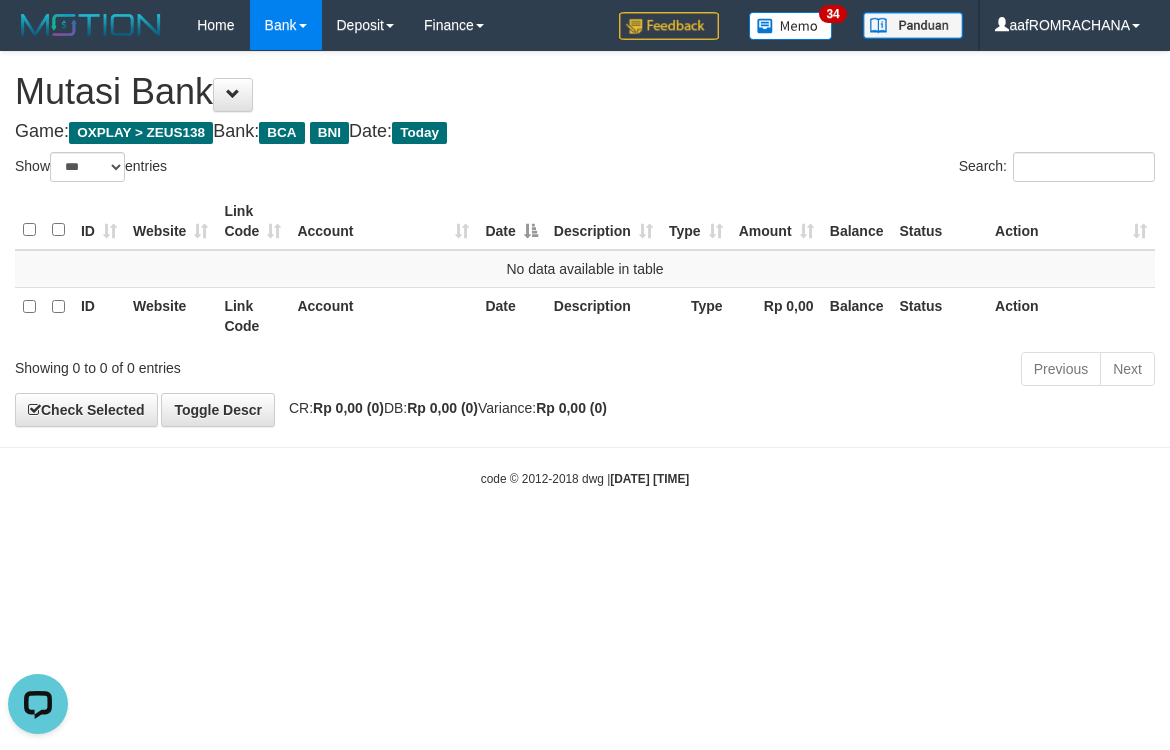 click on "Game:   OXPLAY > ZEUS138    		Bank:   BCA   BNI    		Date:  Today" at bounding box center (585, 132) 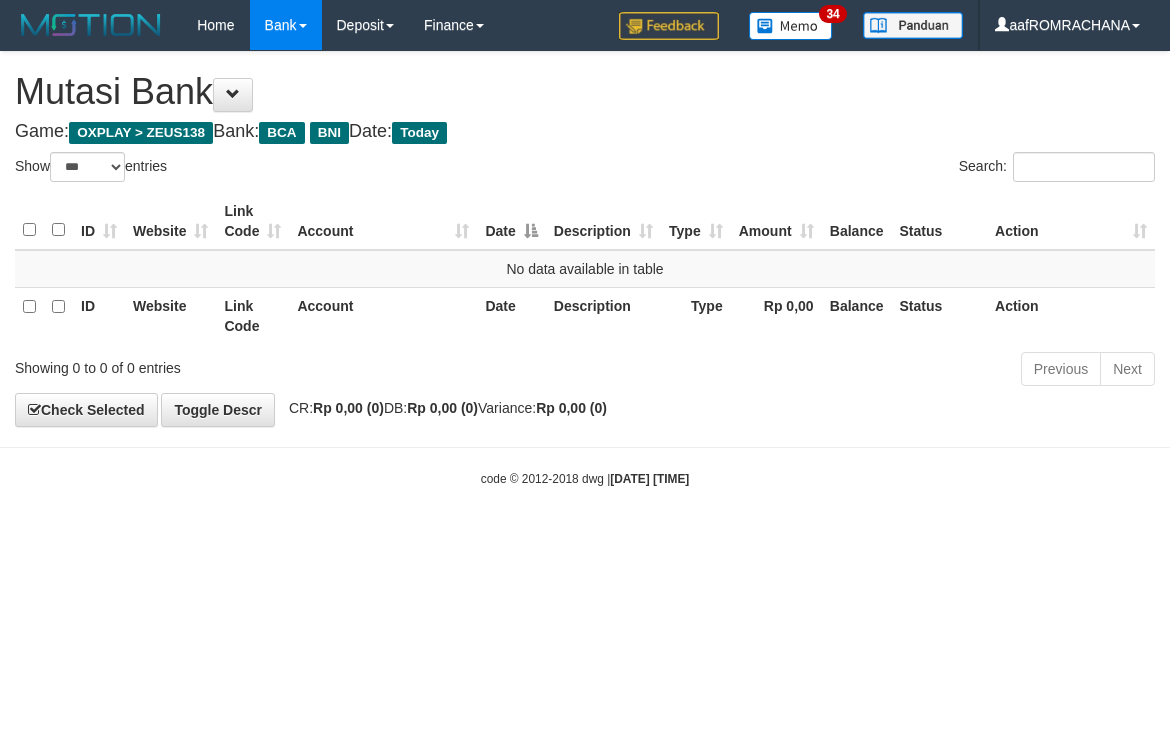 select on "***" 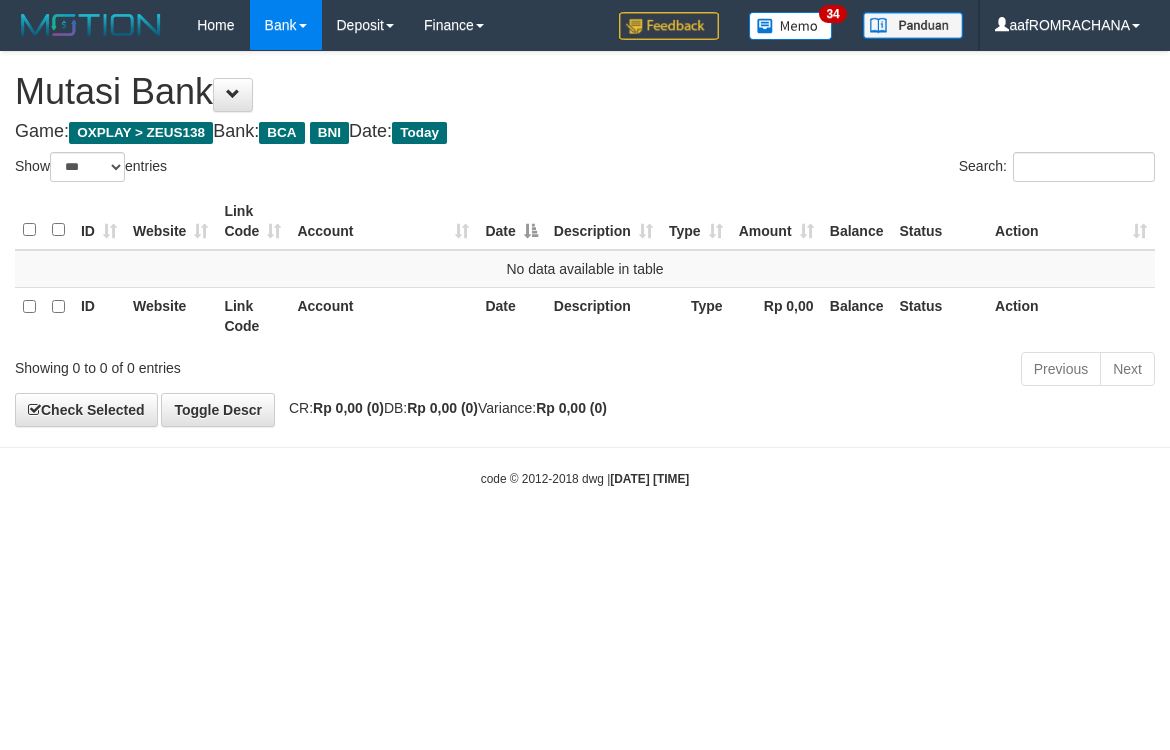 scroll, scrollTop: 0, scrollLeft: 0, axis: both 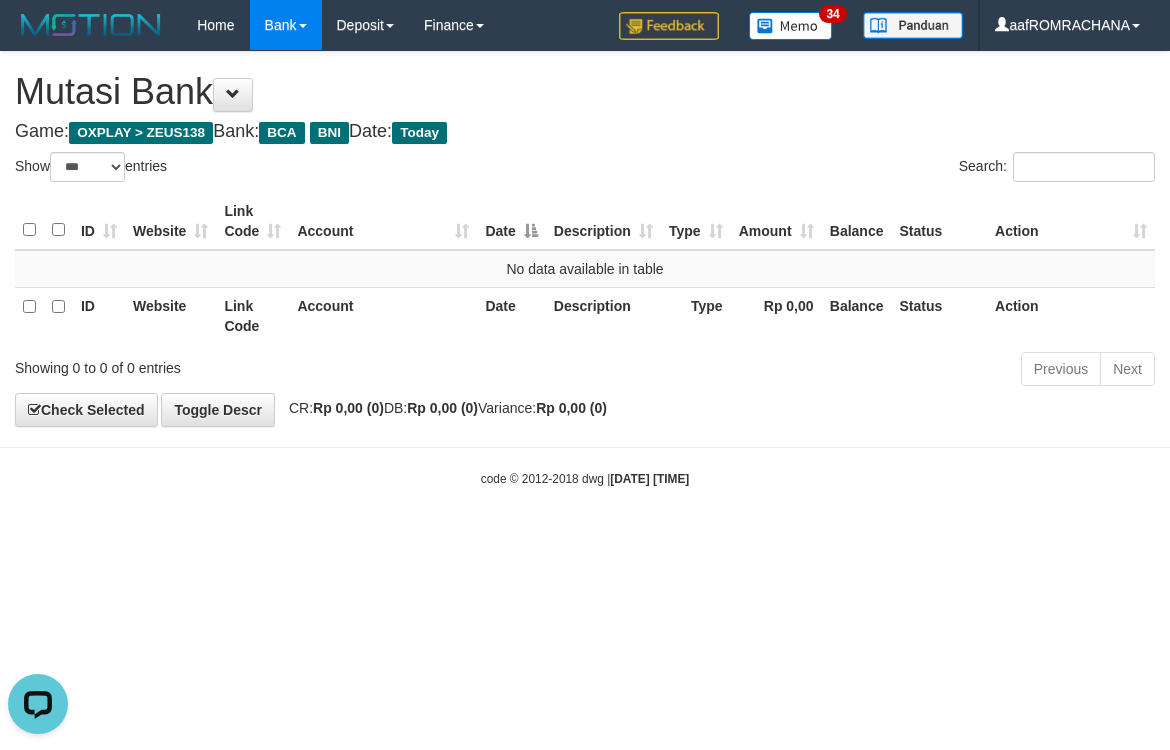 click on "Toggle navigation
Home
Bank
Account List
Load
By Website
Group
[OXPLAY]													ZEUS138
By Load Group (DPS)
Sync" at bounding box center [585, 269] 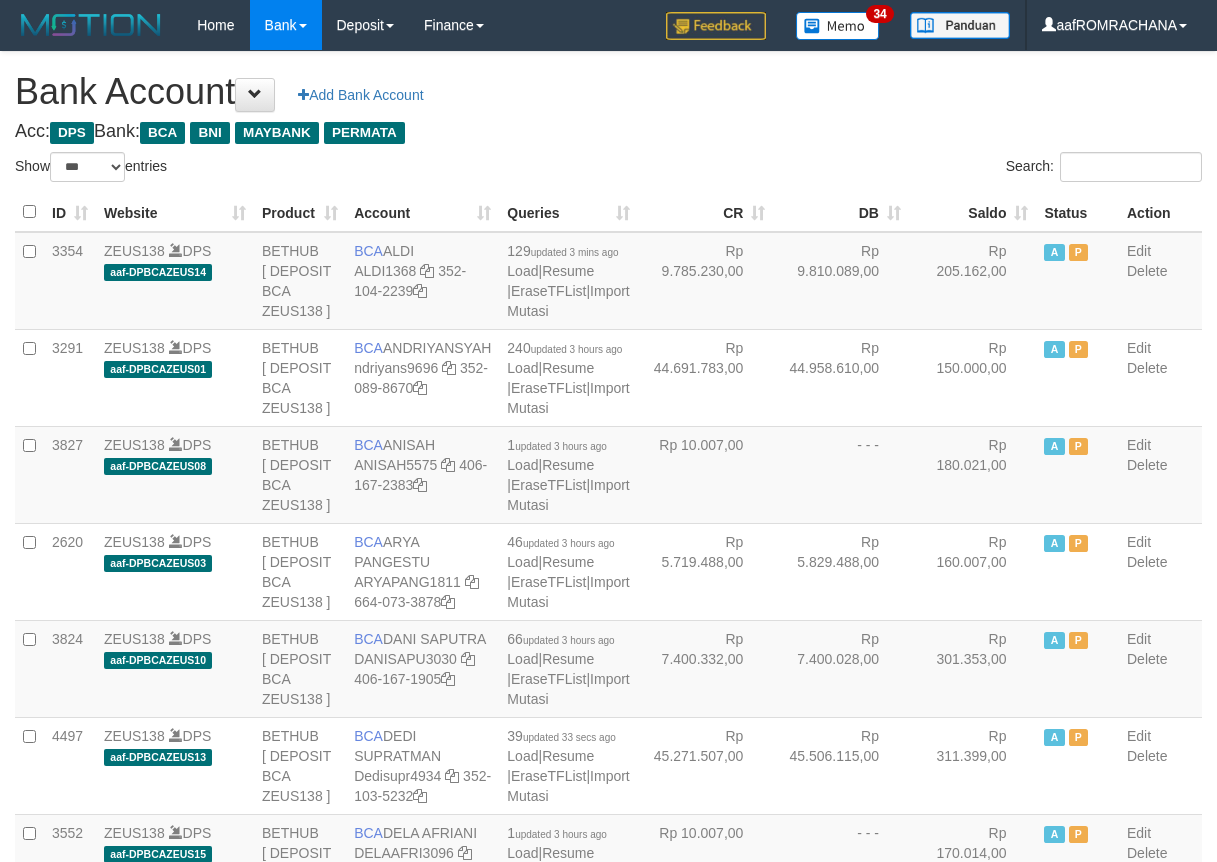 select on "***" 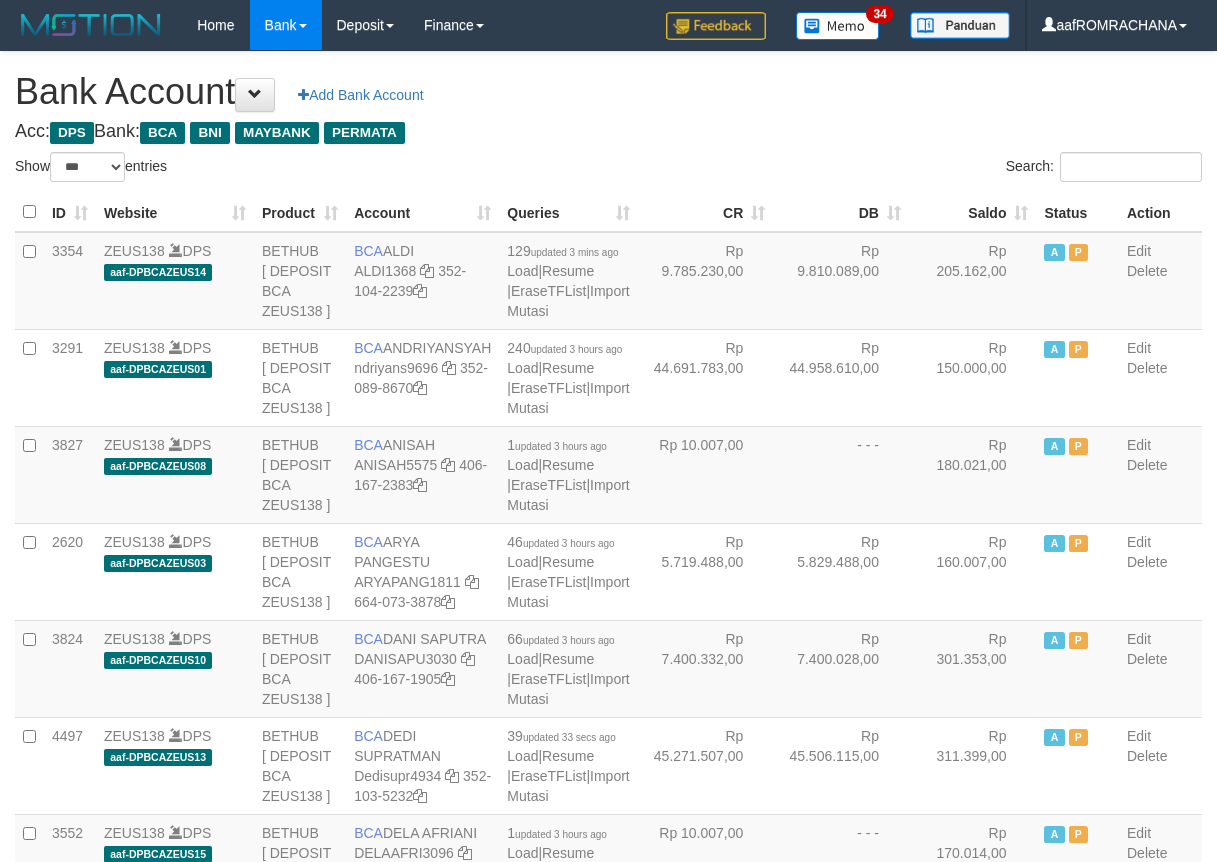 scroll, scrollTop: 0, scrollLeft: 0, axis: both 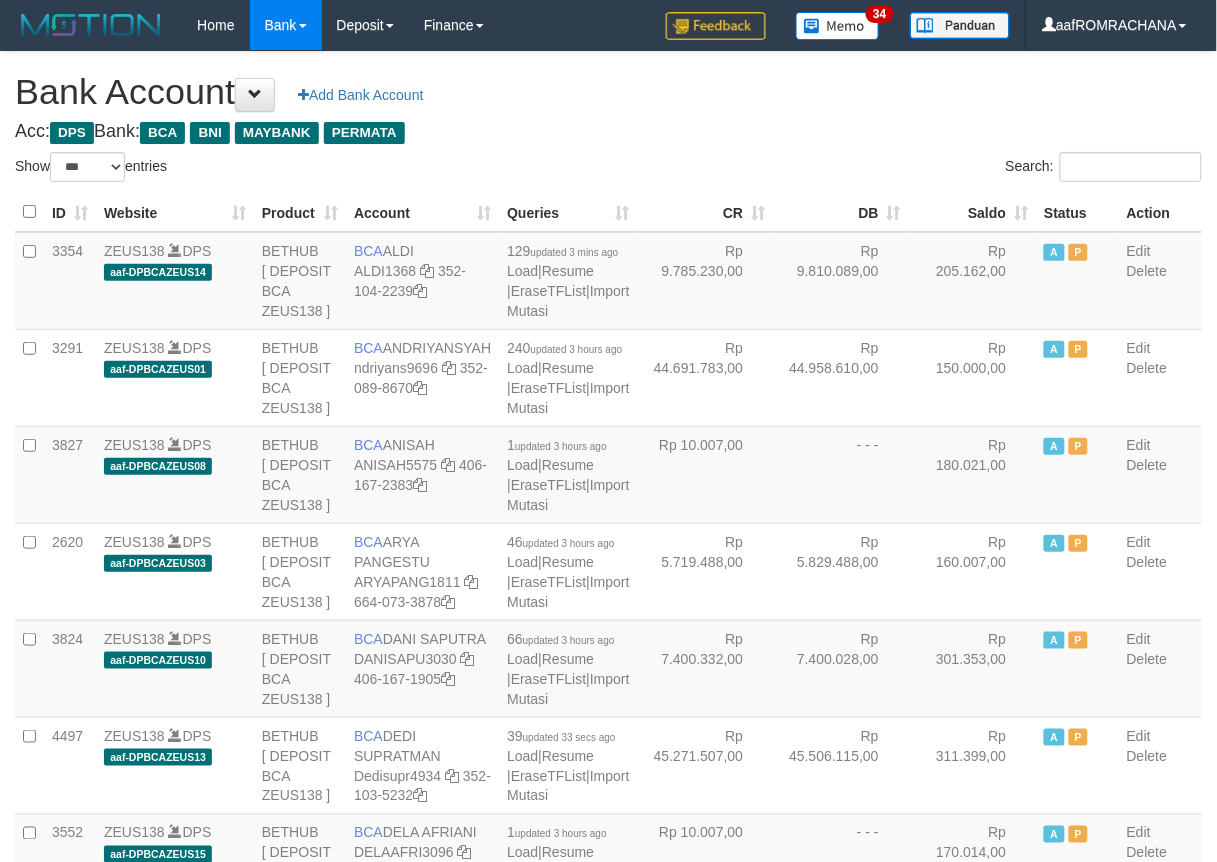 click on "Saldo" at bounding box center (973, 212) 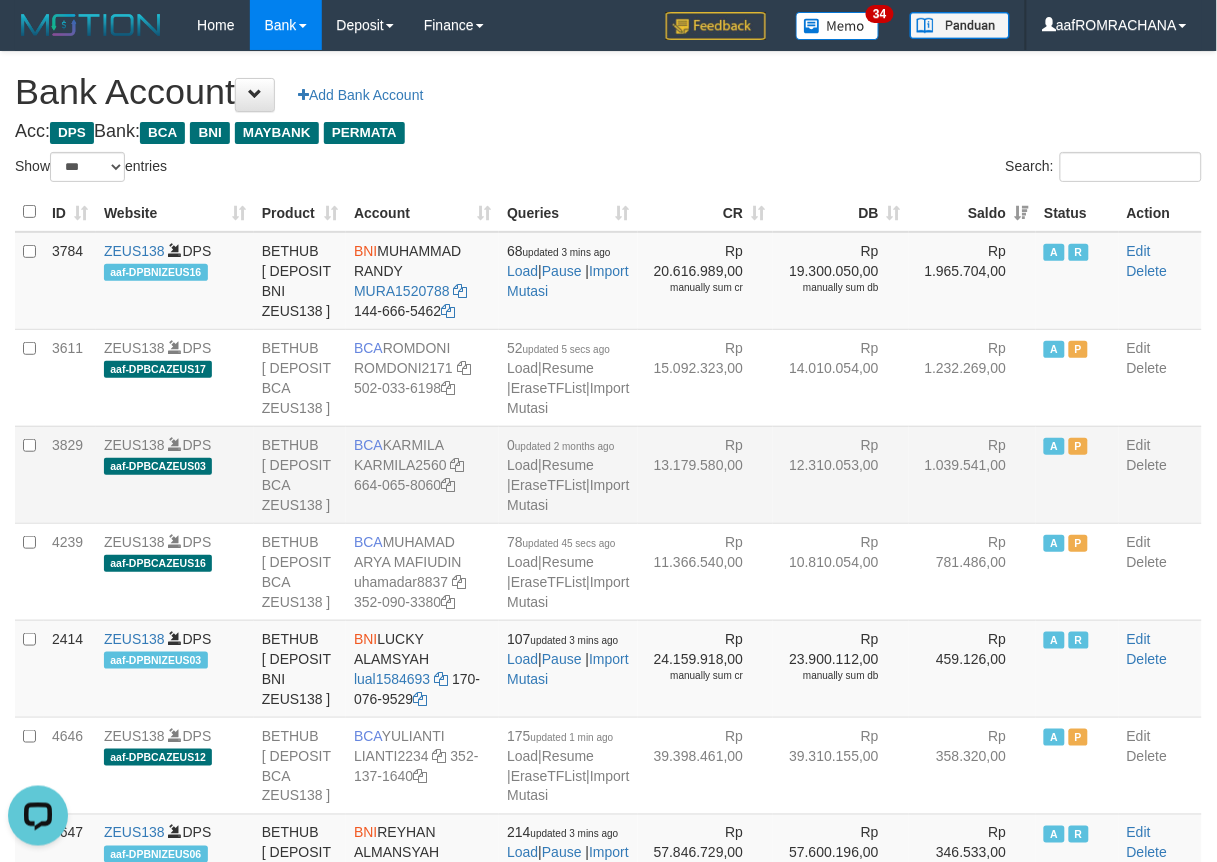 scroll, scrollTop: 0, scrollLeft: 0, axis: both 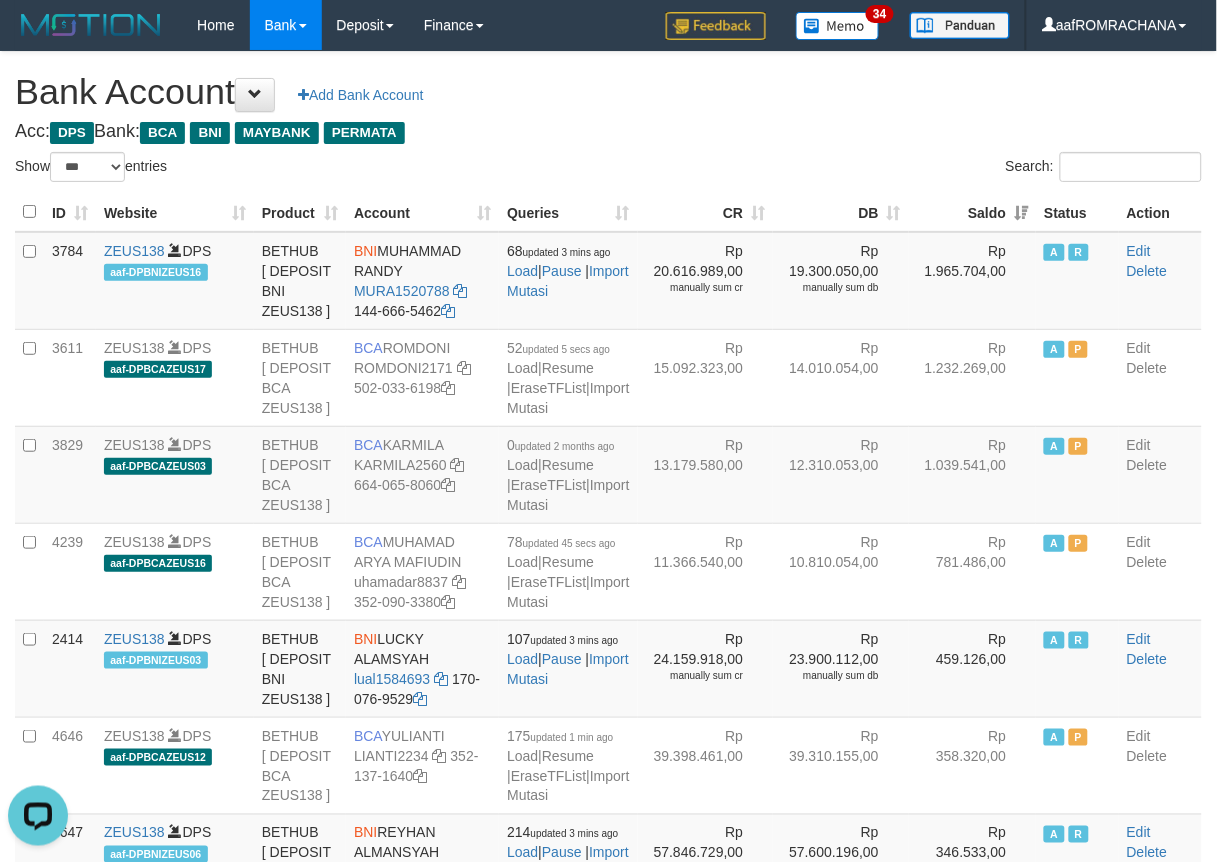 click on "Bank Account
Add Bank Account" at bounding box center (608, 92) 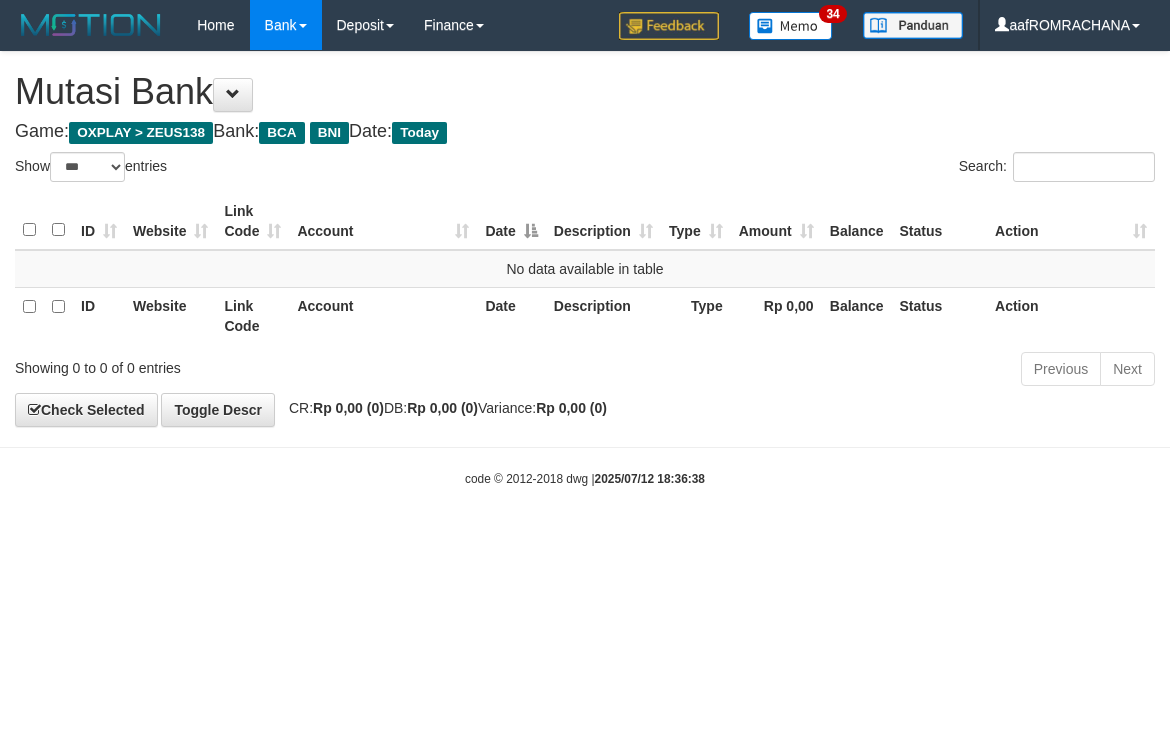 select on "***" 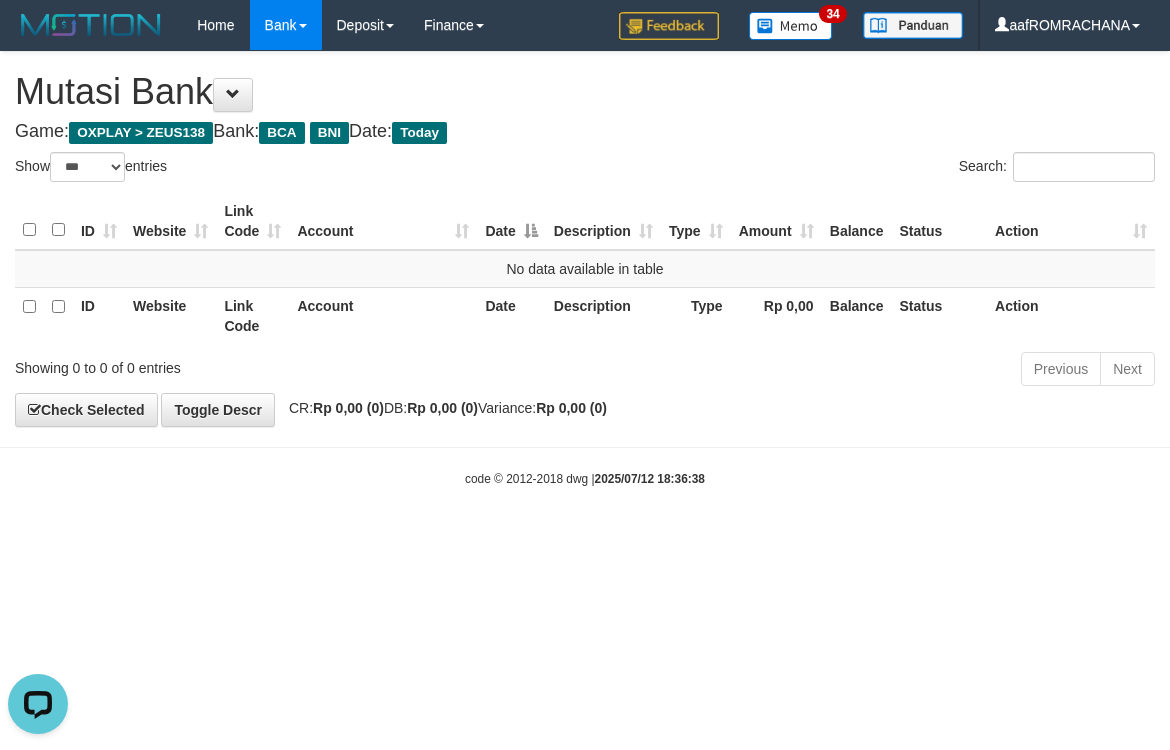 scroll, scrollTop: 0, scrollLeft: 0, axis: both 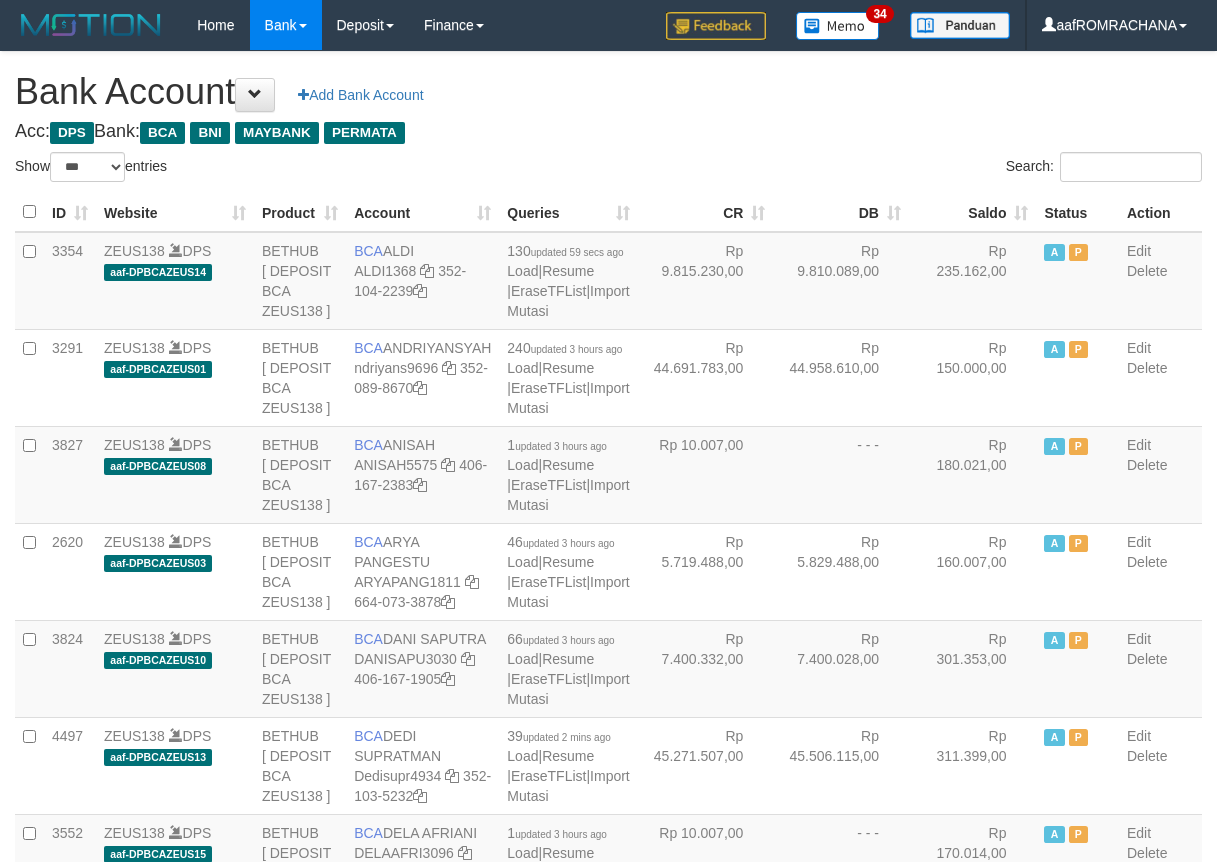 select on "***" 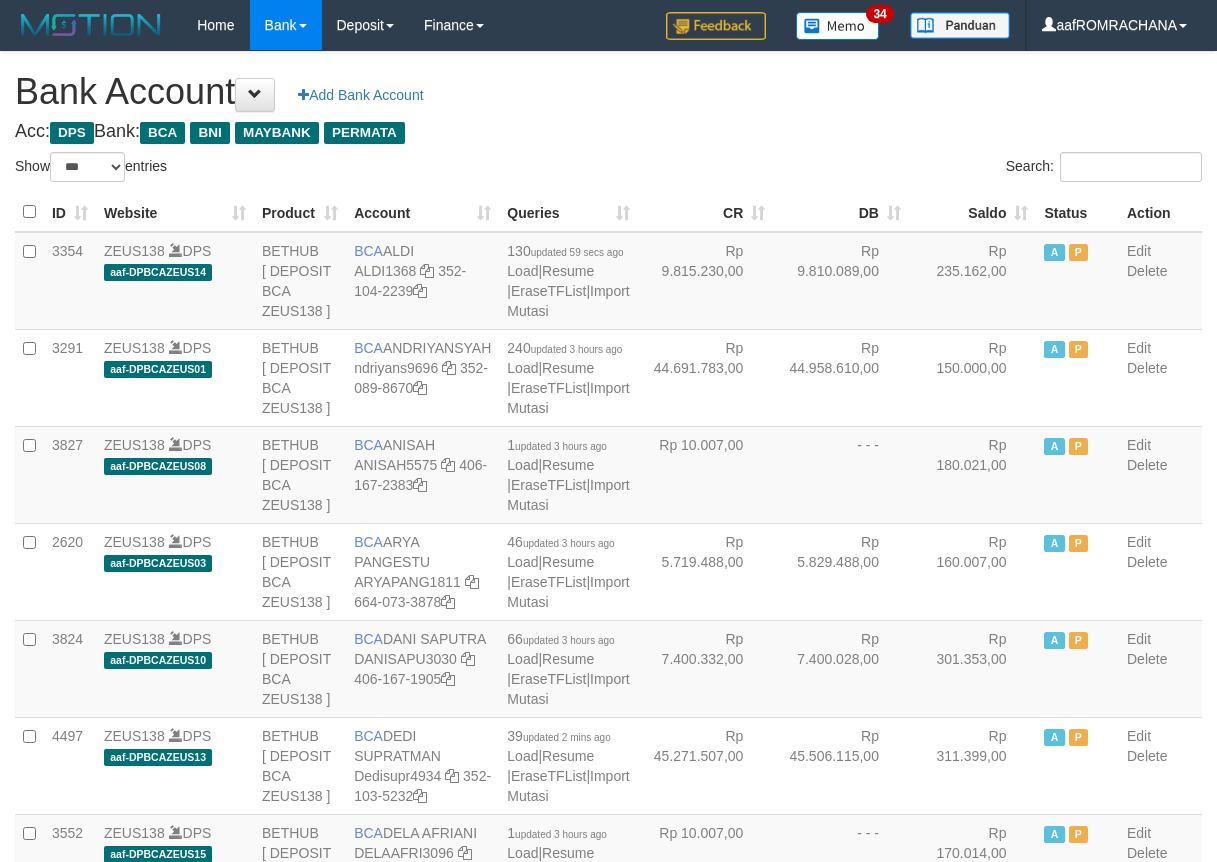 scroll, scrollTop: 0, scrollLeft: 0, axis: both 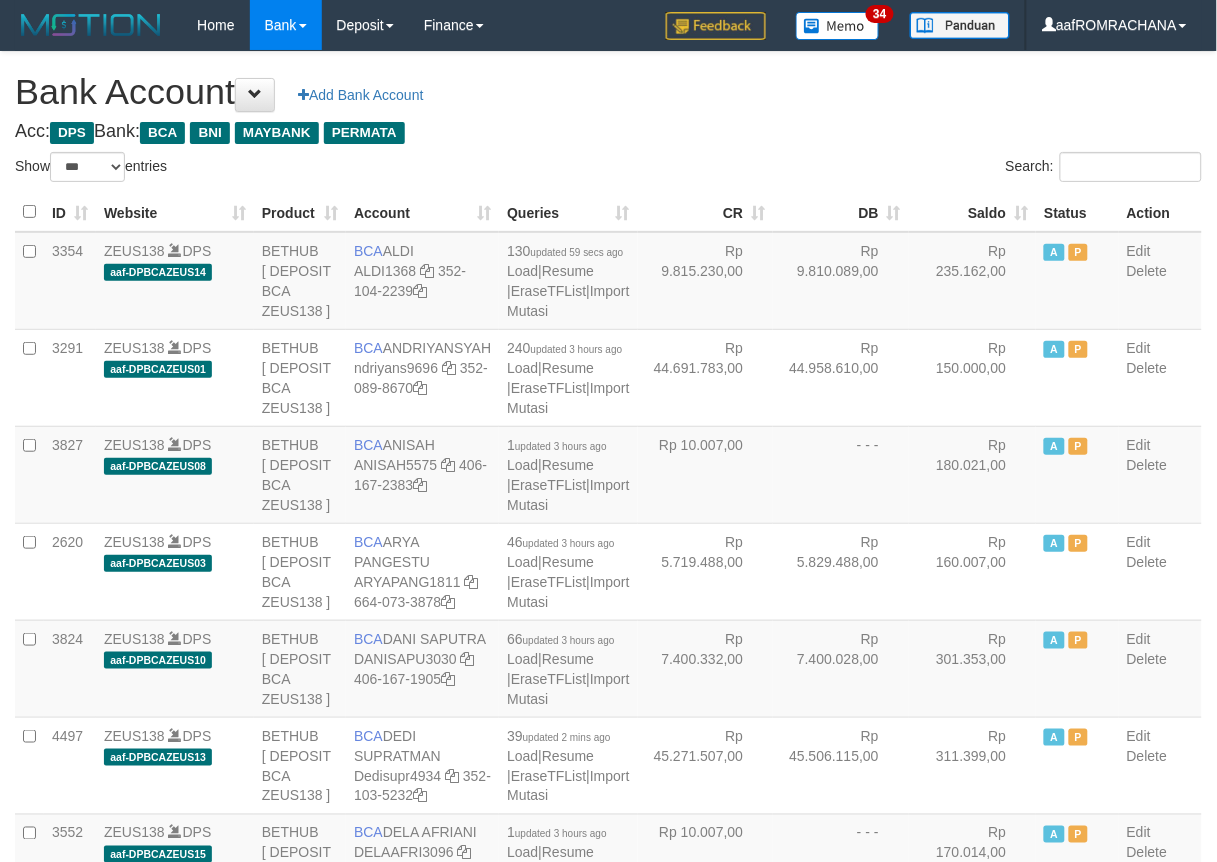click on "Saldo" at bounding box center (973, 212) 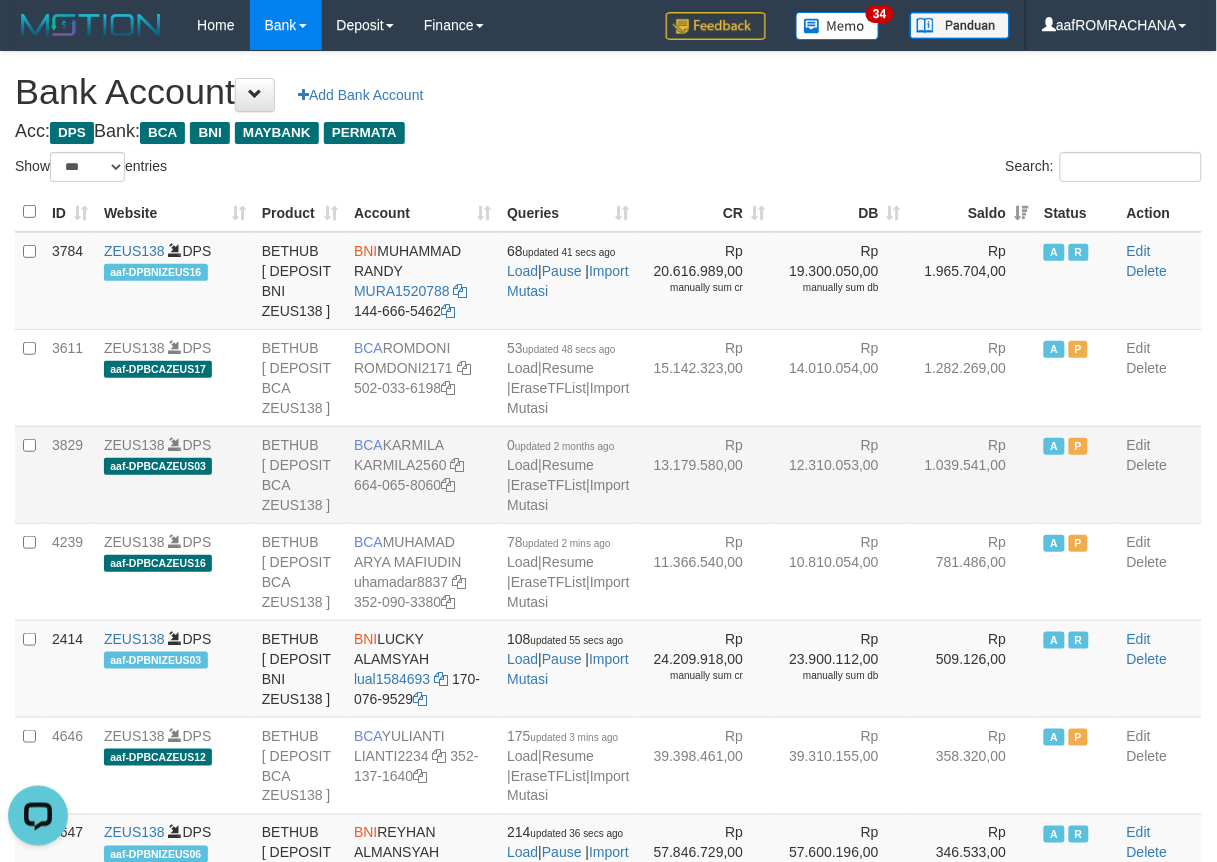 scroll, scrollTop: 0, scrollLeft: 0, axis: both 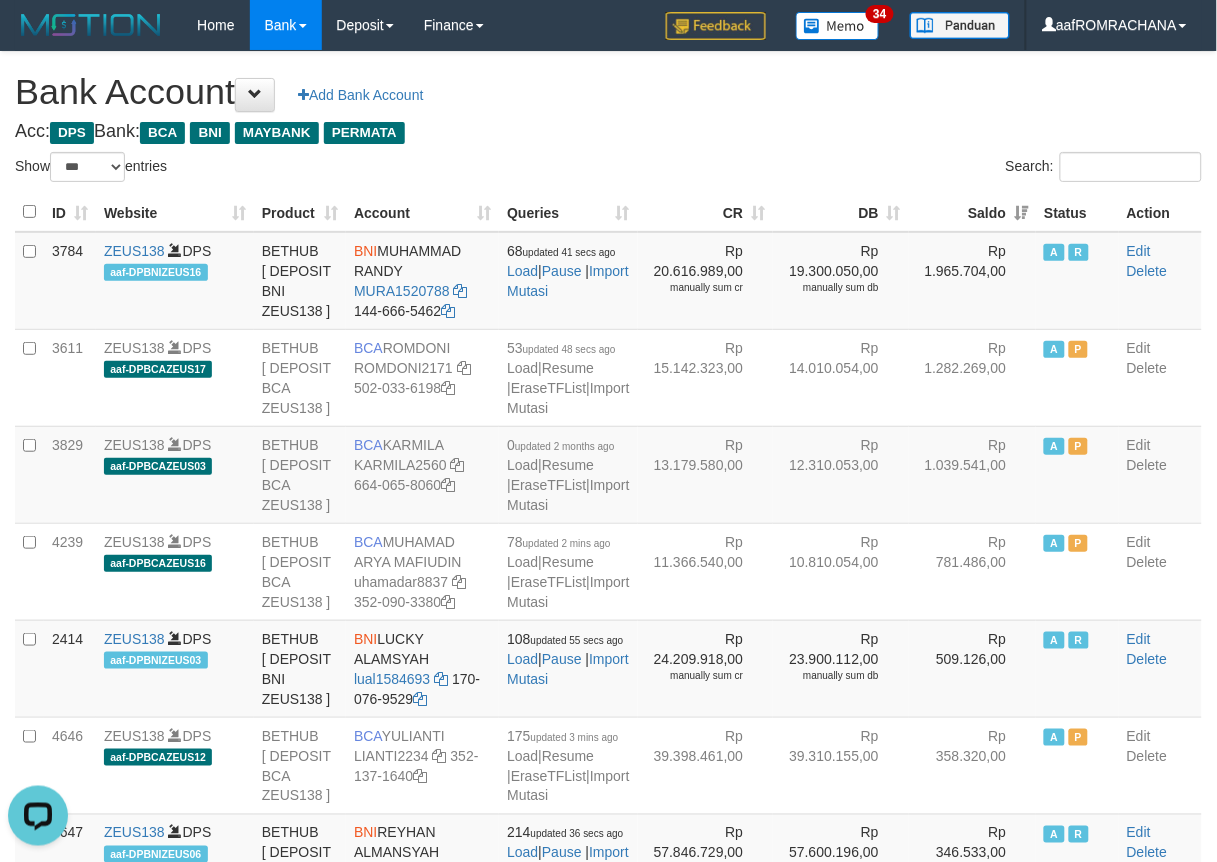 click on "Bank Account
Add Bank Account" at bounding box center [608, 92] 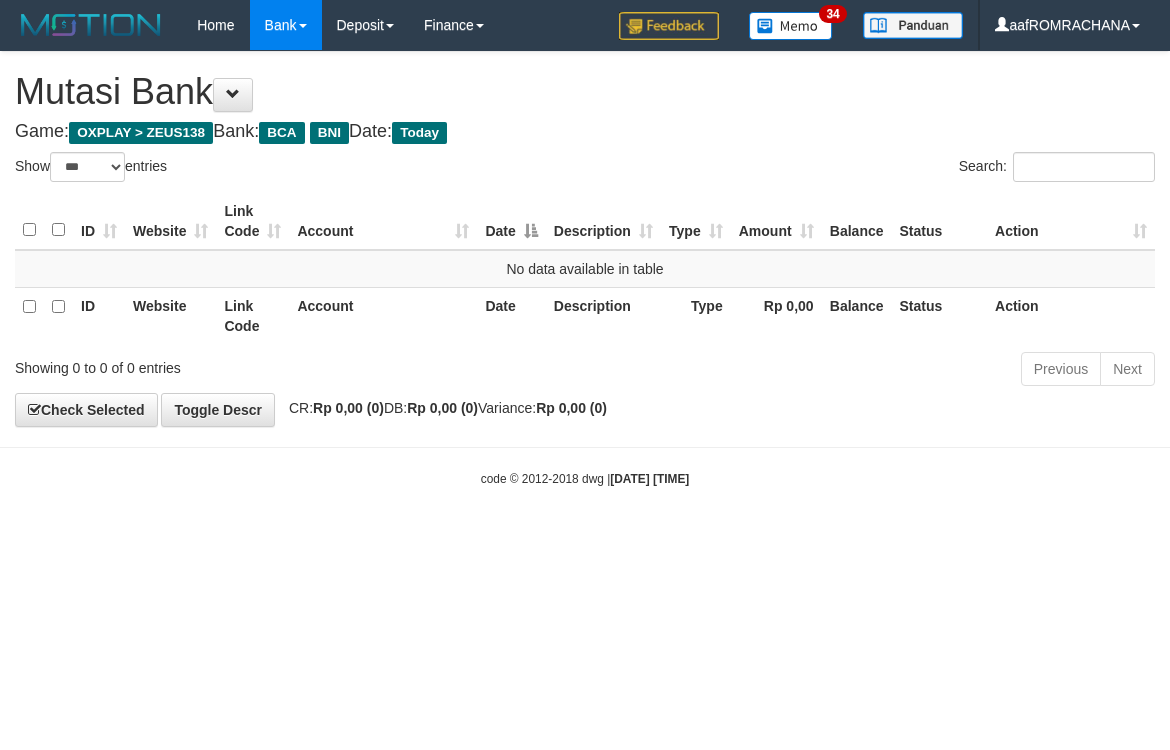 select on "***" 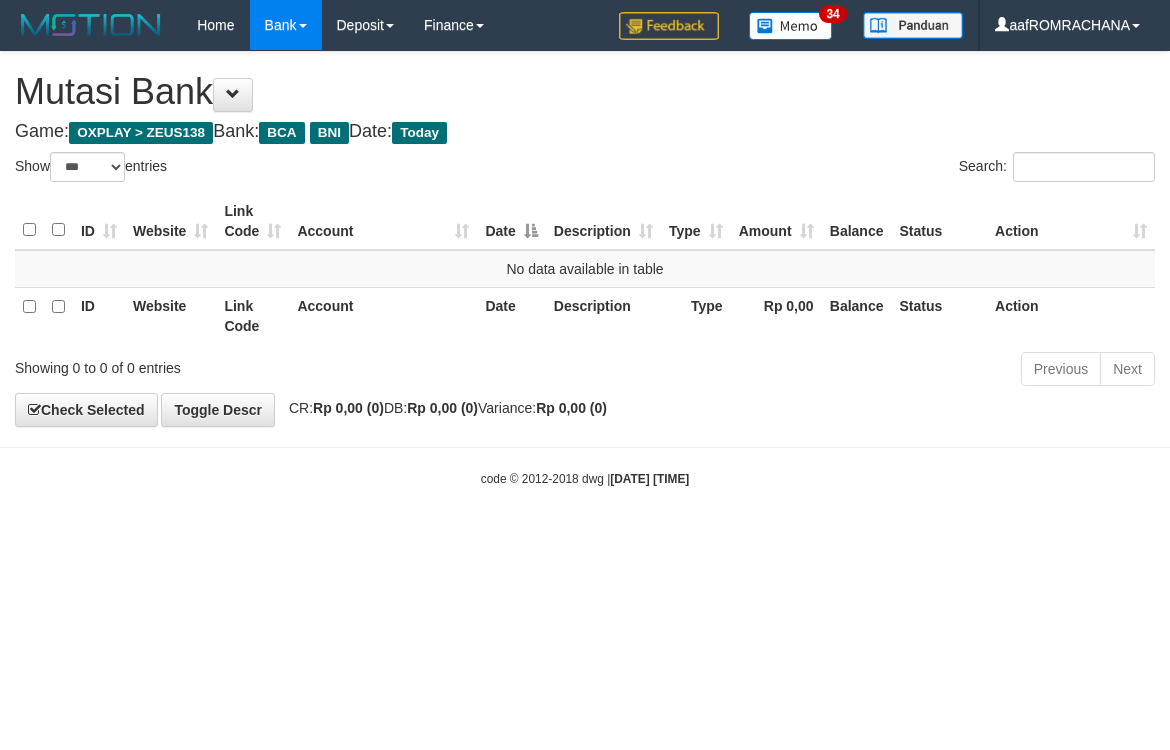 scroll, scrollTop: 0, scrollLeft: 0, axis: both 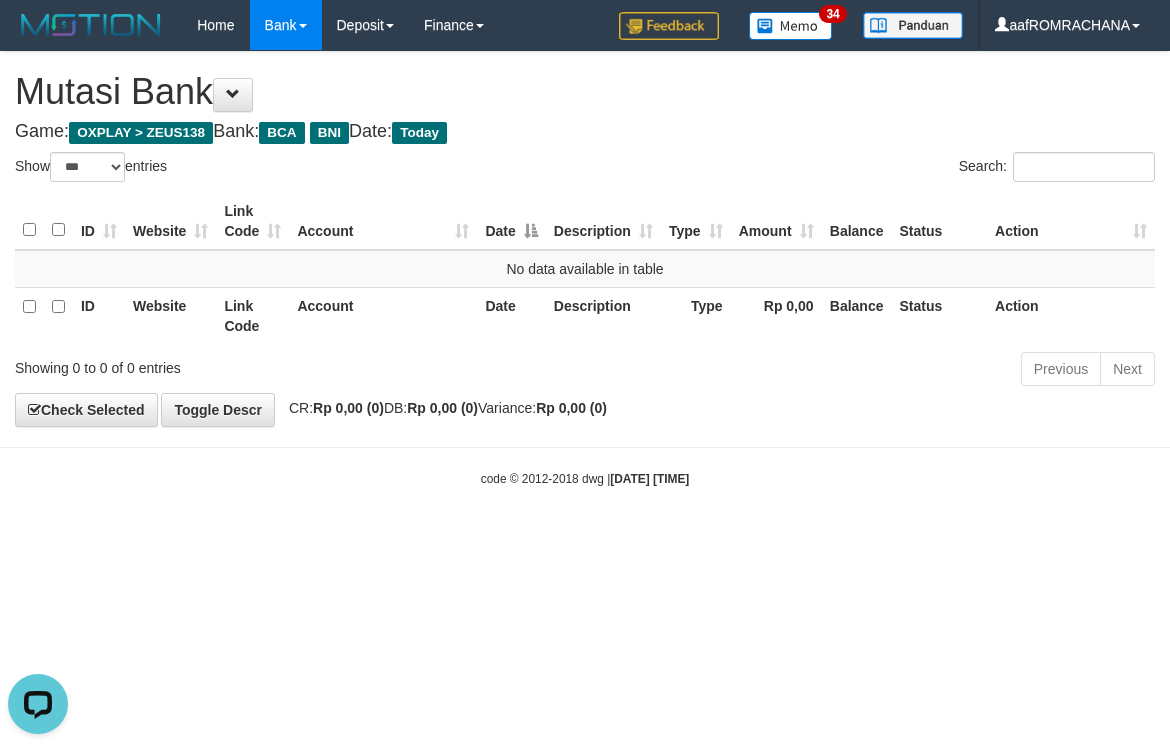 click on "Toggle navigation
Home
Bank
Account List
Load
By Website
Group
[OXPLAY]													ZEUS138
By Load Group (DPS)
Sync" at bounding box center [585, 269] 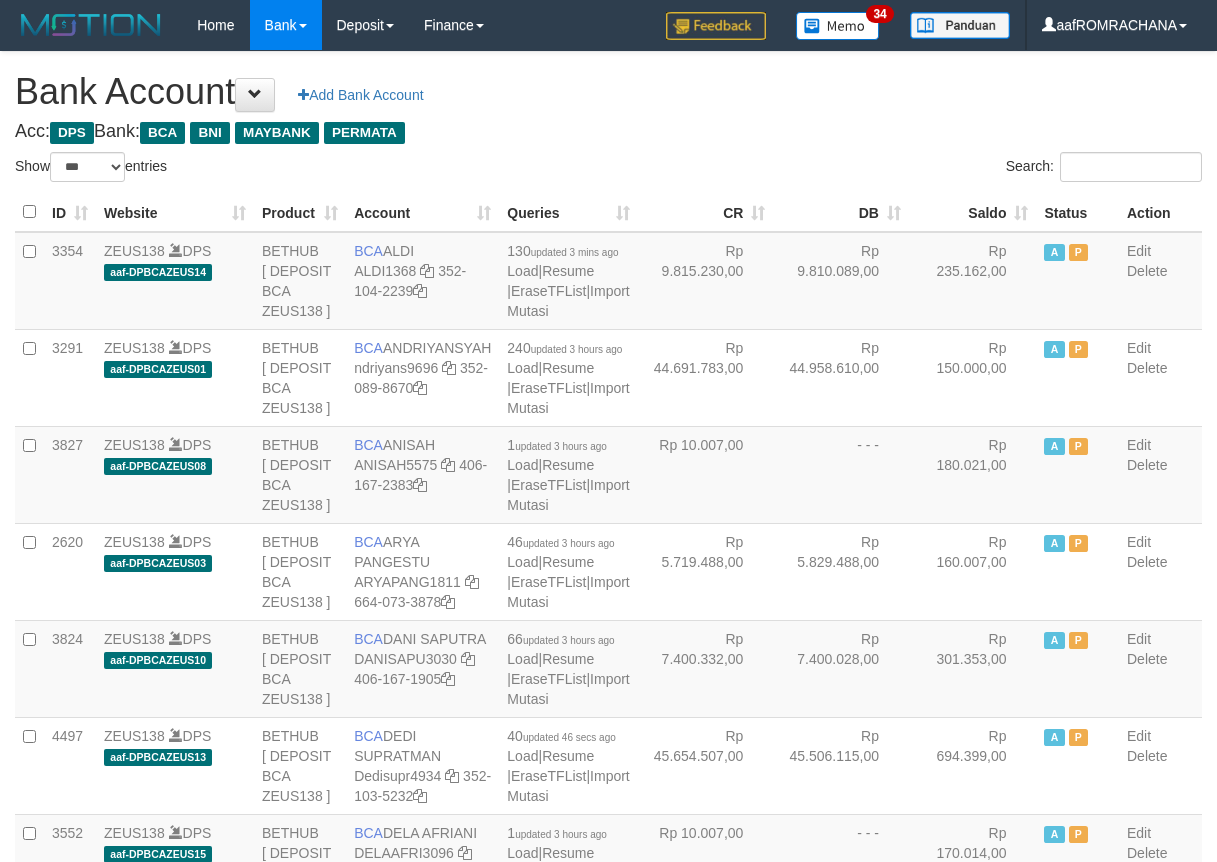select on "***" 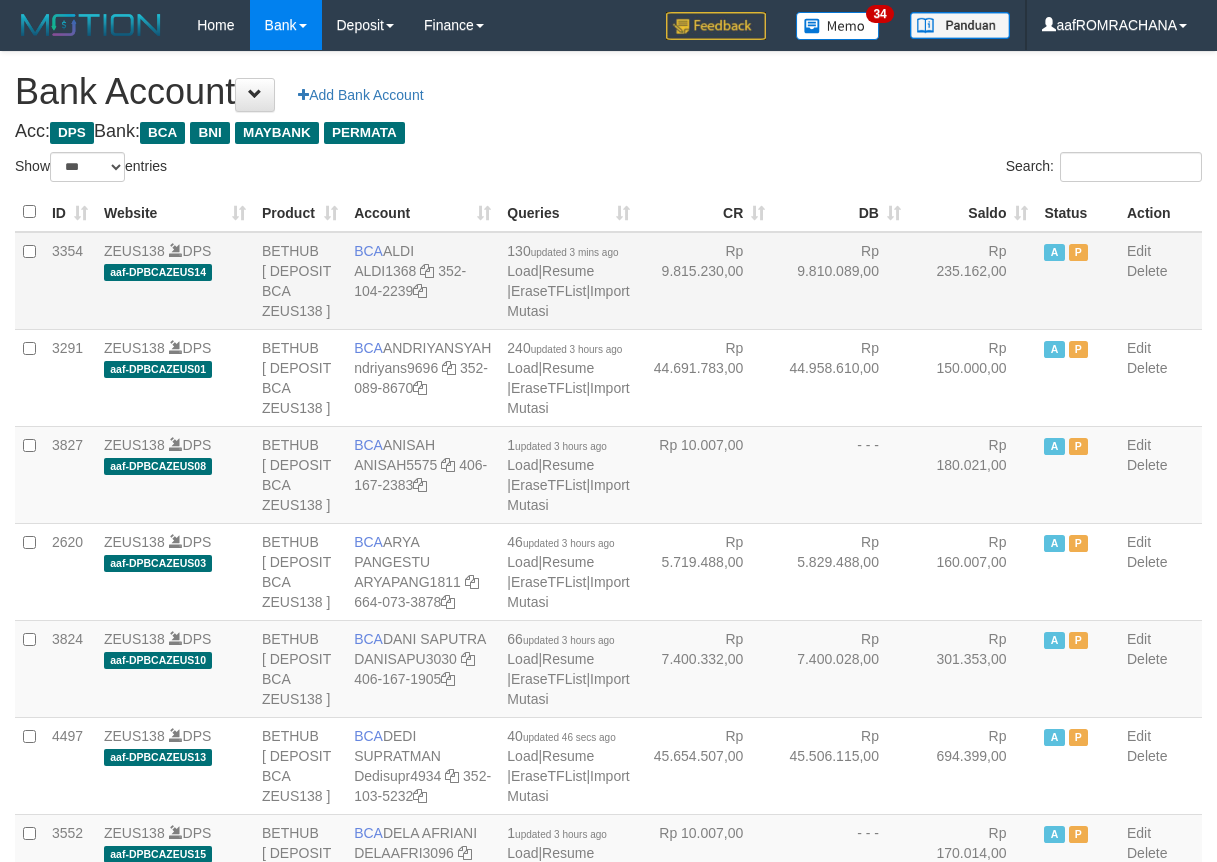 scroll, scrollTop: 0, scrollLeft: 0, axis: both 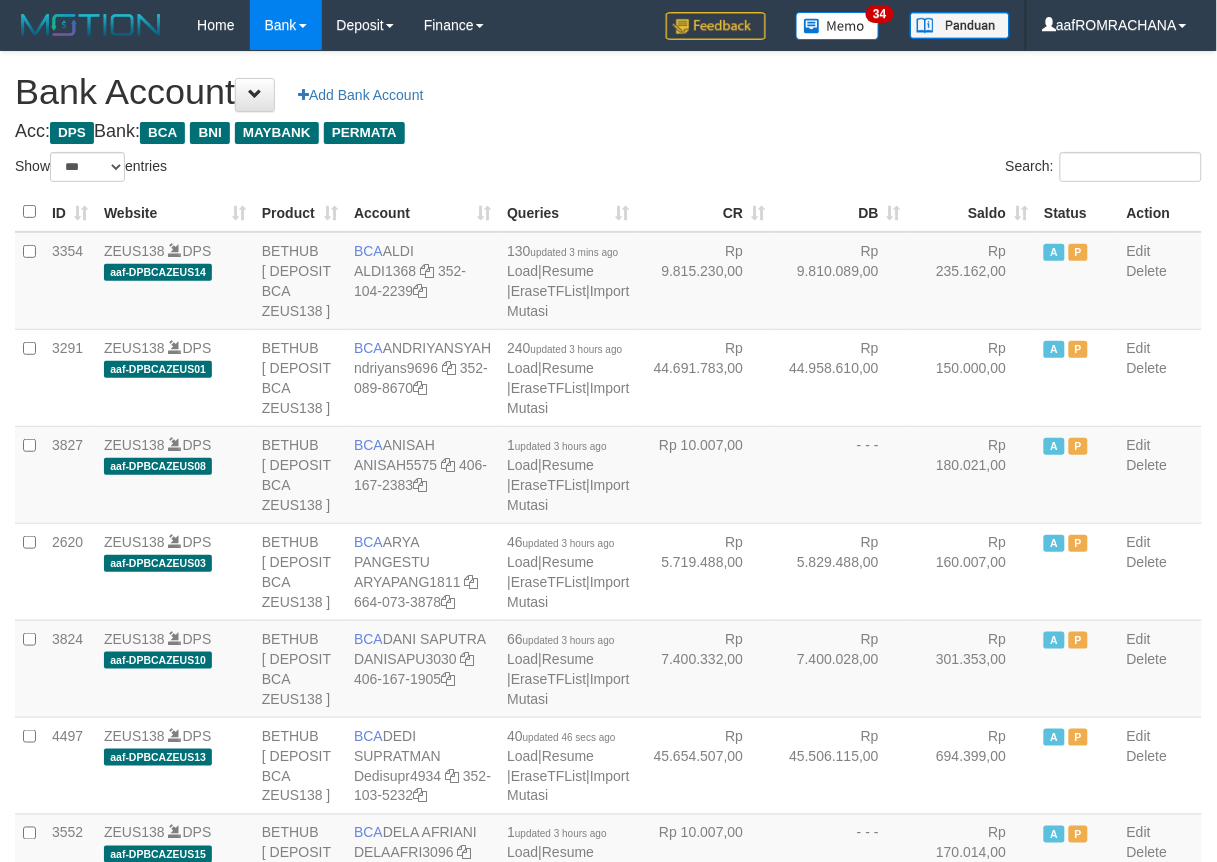 click on "Saldo" at bounding box center [973, 212] 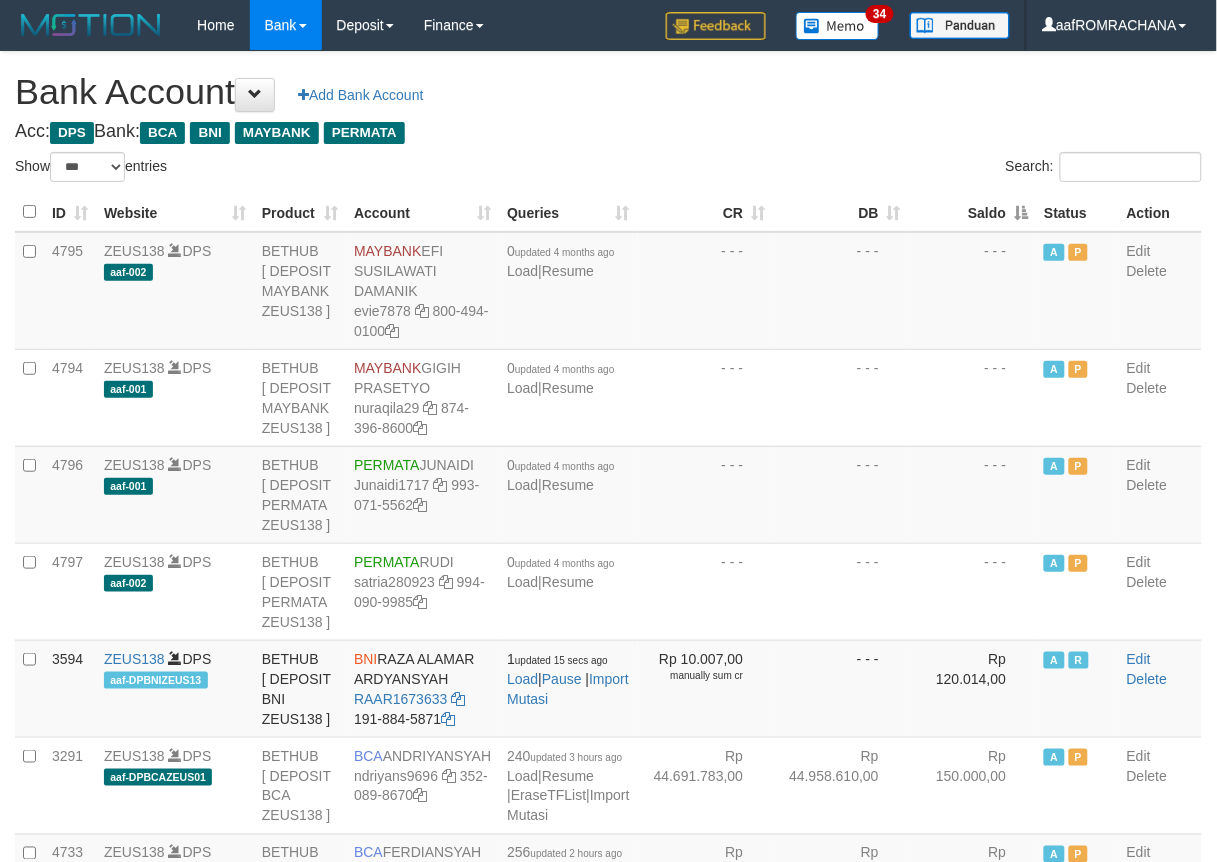 click on "Saldo" at bounding box center (973, 212) 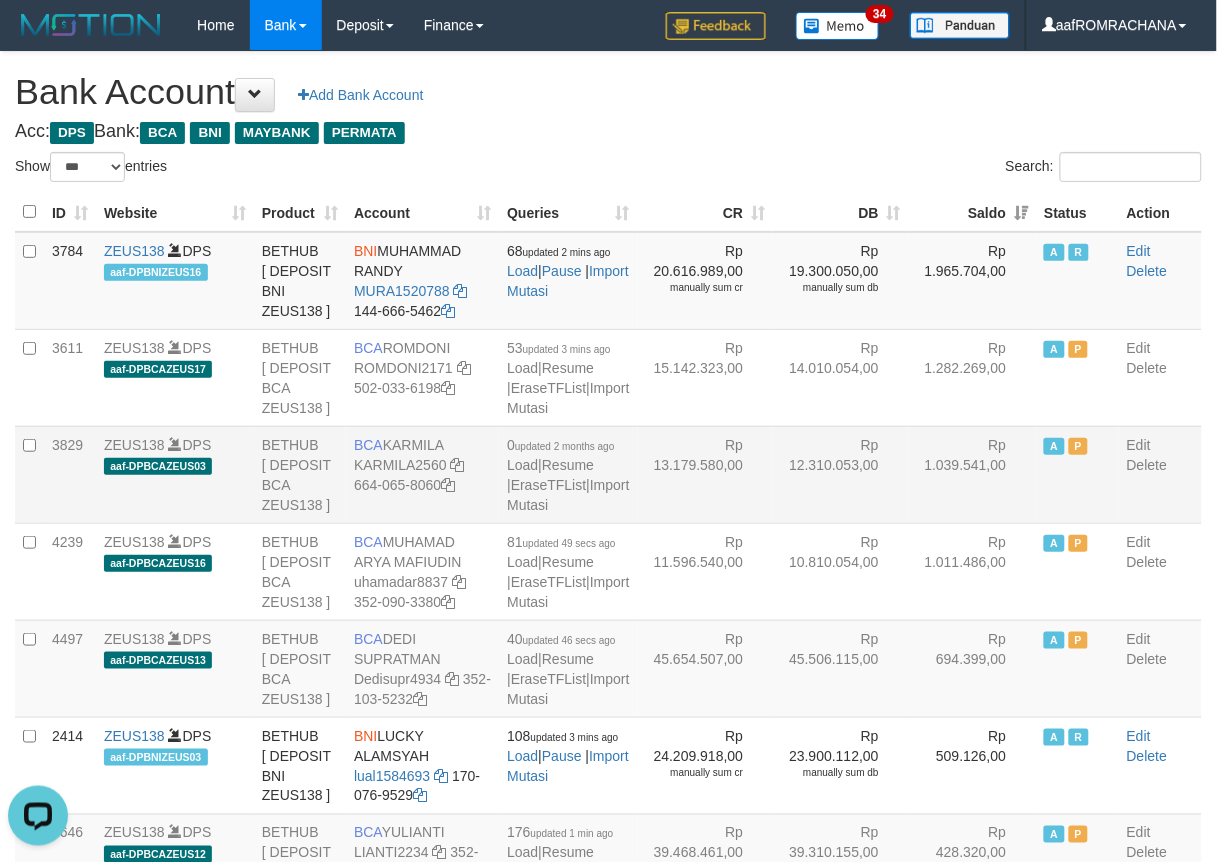 scroll, scrollTop: 0, scrollLeft: 0, axis: both 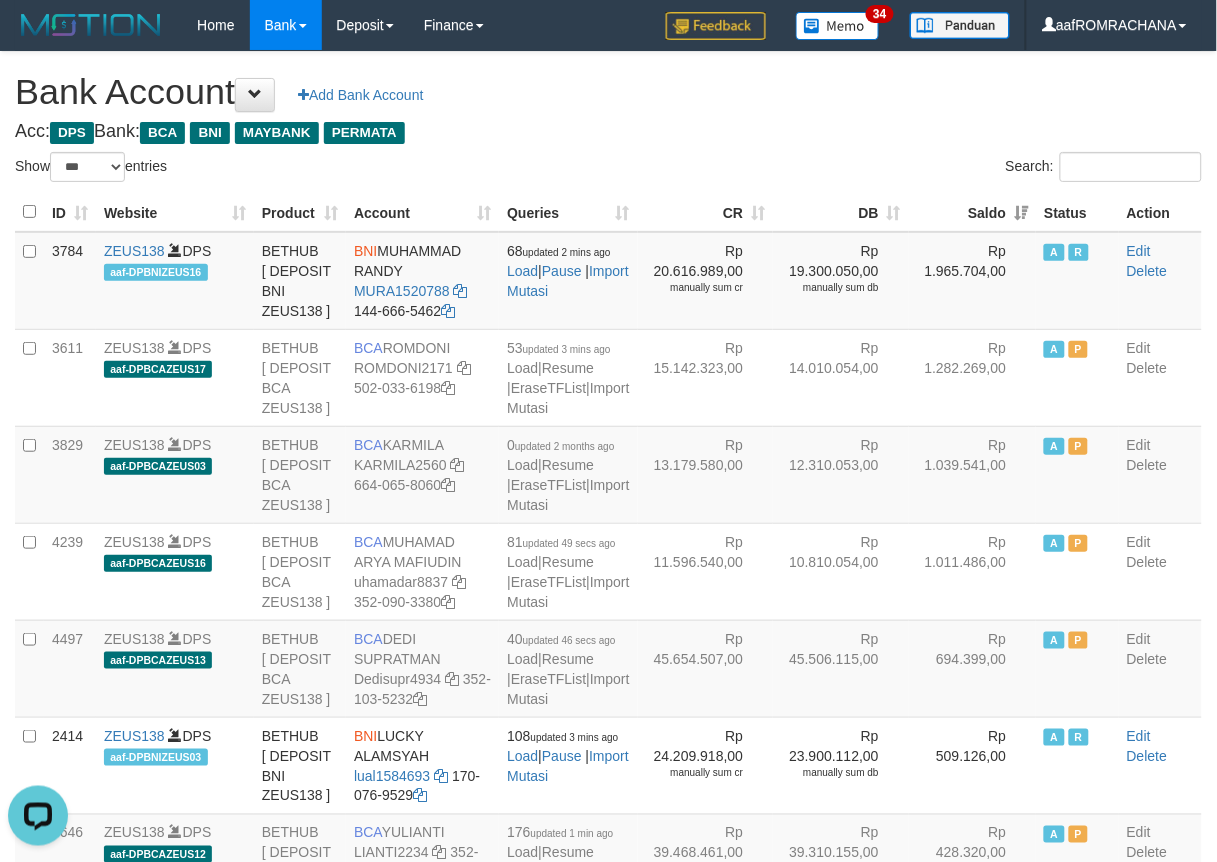 click on "Bank Account
Add Bank Account" at bounding box center (608, 92) 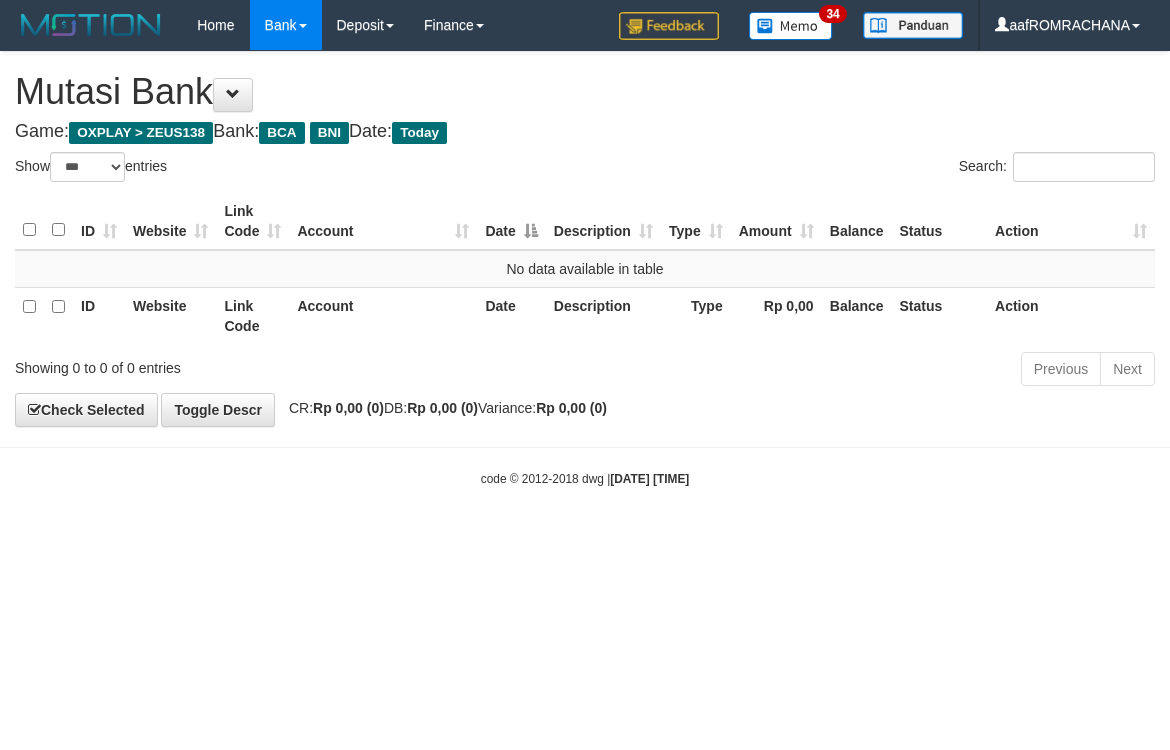 select on "***" 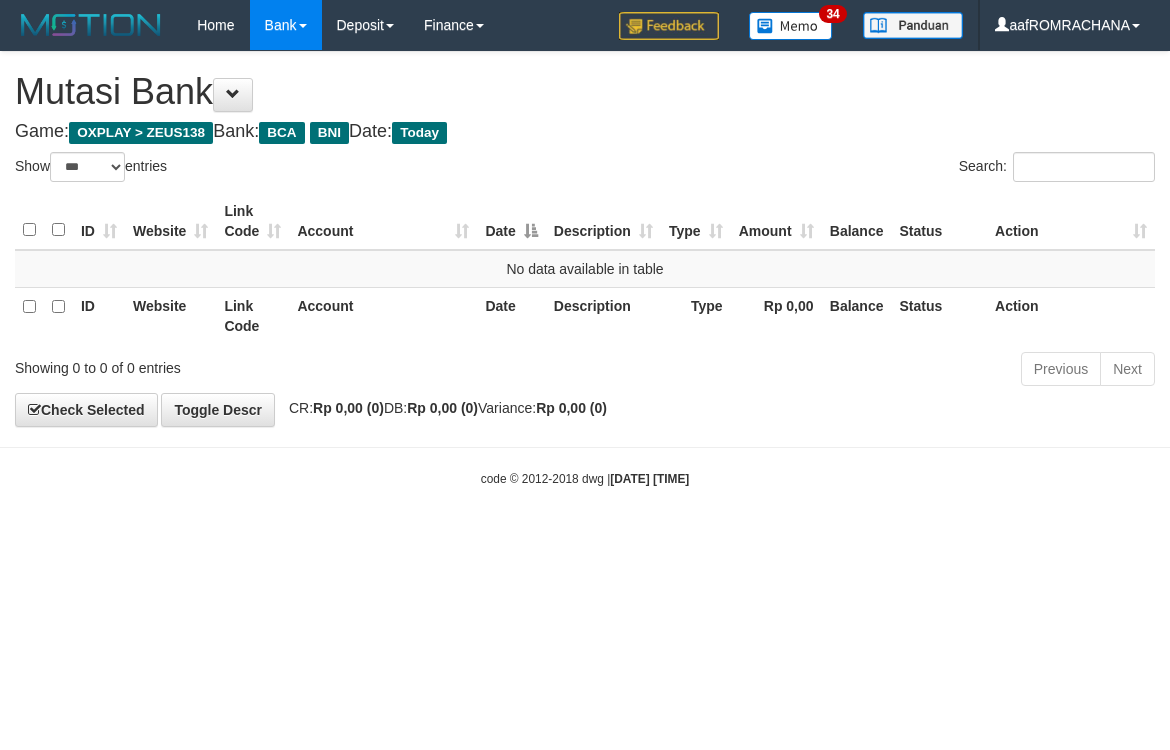 scroll, scrollTop: 0, scrollLeft: 0, axis: both 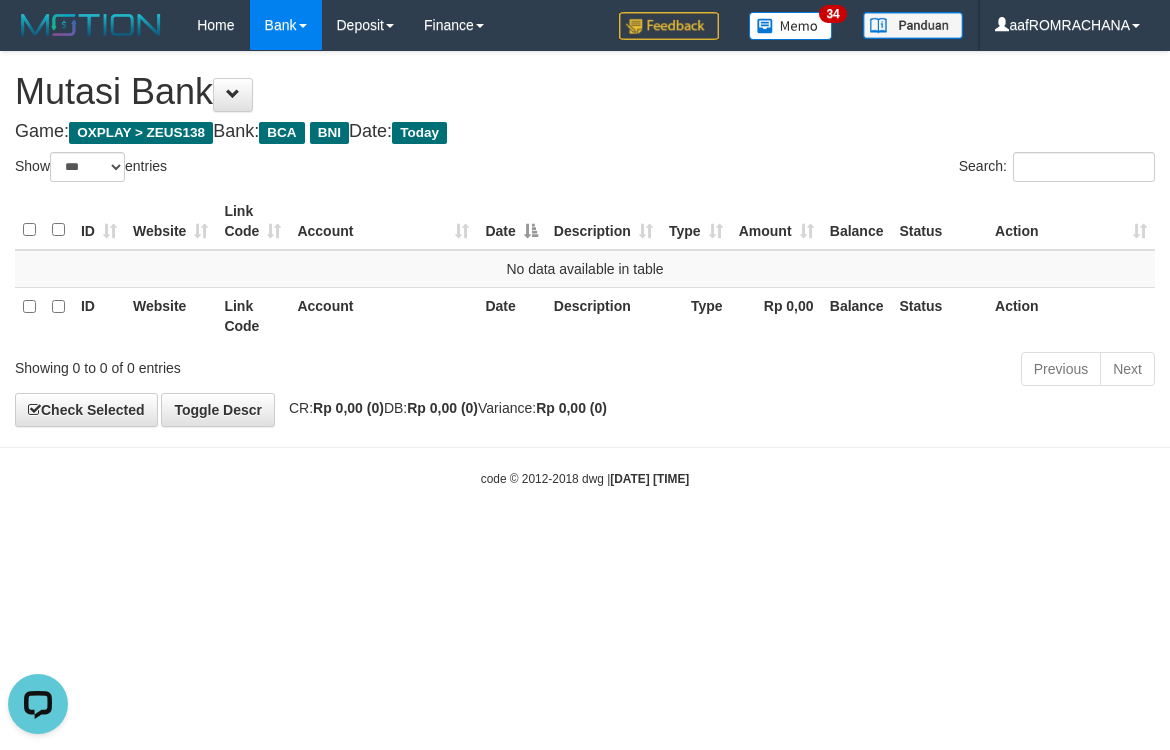 click on "Toggle navigation
Home
Bank
Account List
Load
By Website
Group
[OXPLAY]													ZEUS138
By Load Group (DPS)
Sync" at bounding box center [585, 269] 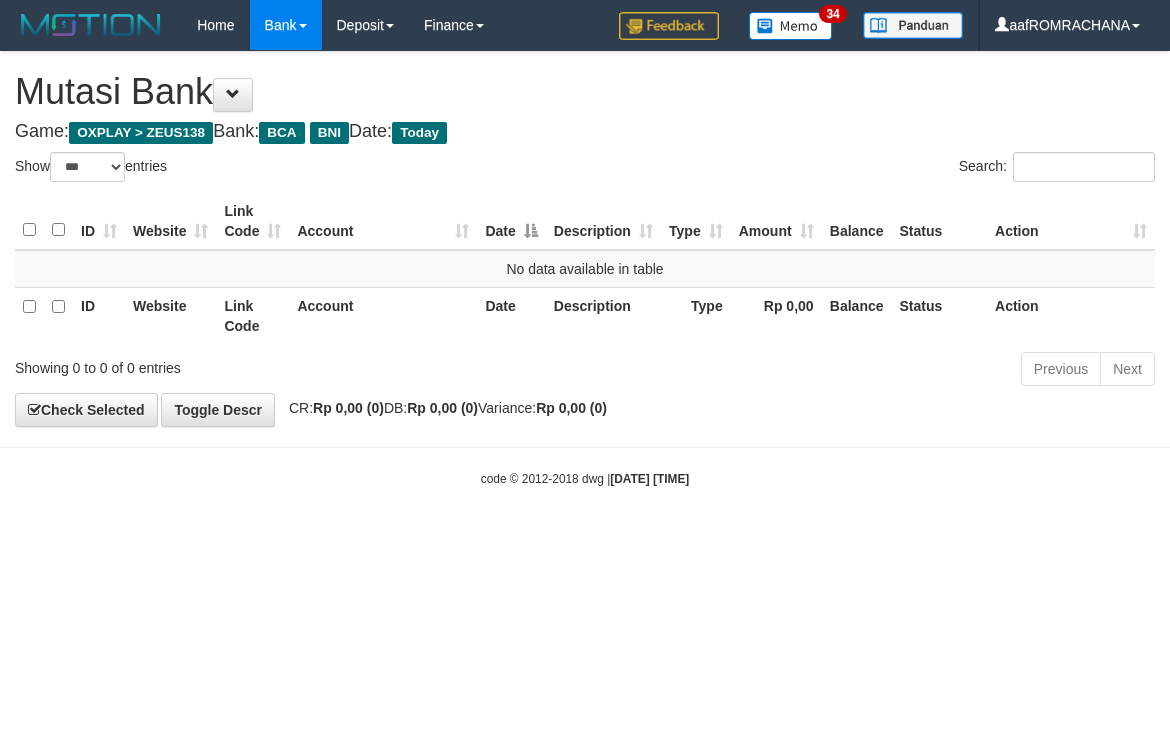 select on "***" 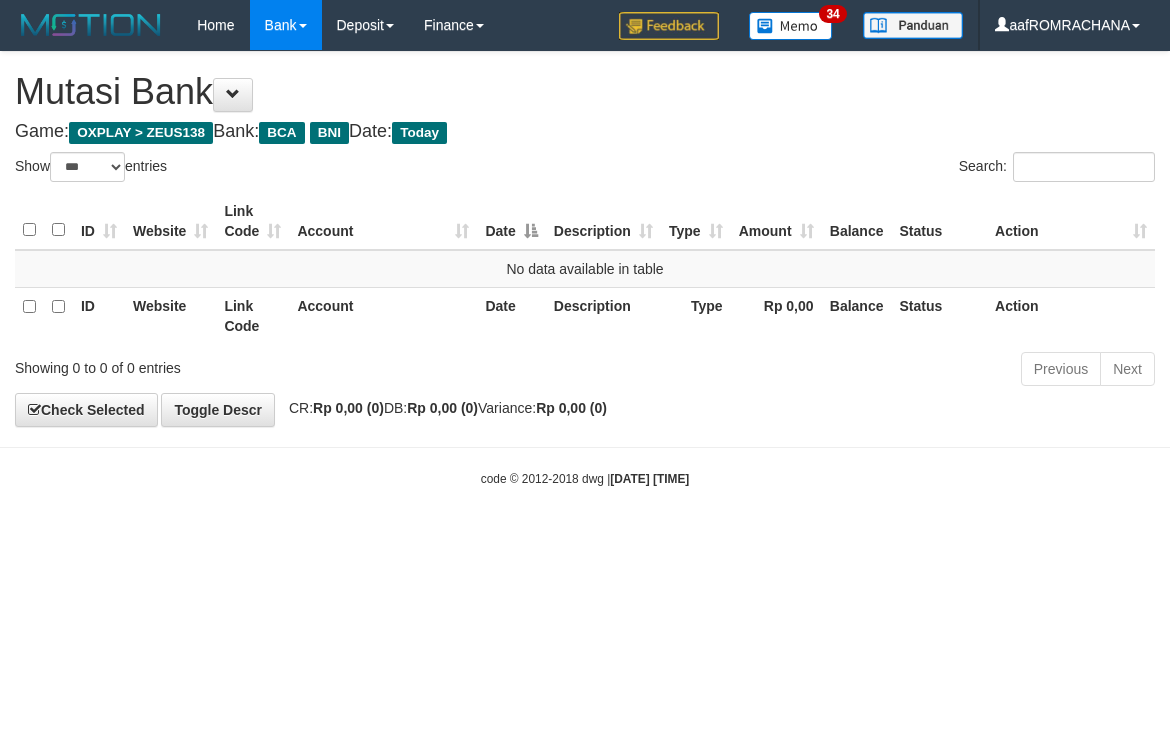 scroll, scrollTop: 0, scrollLeft: 0, axis: both 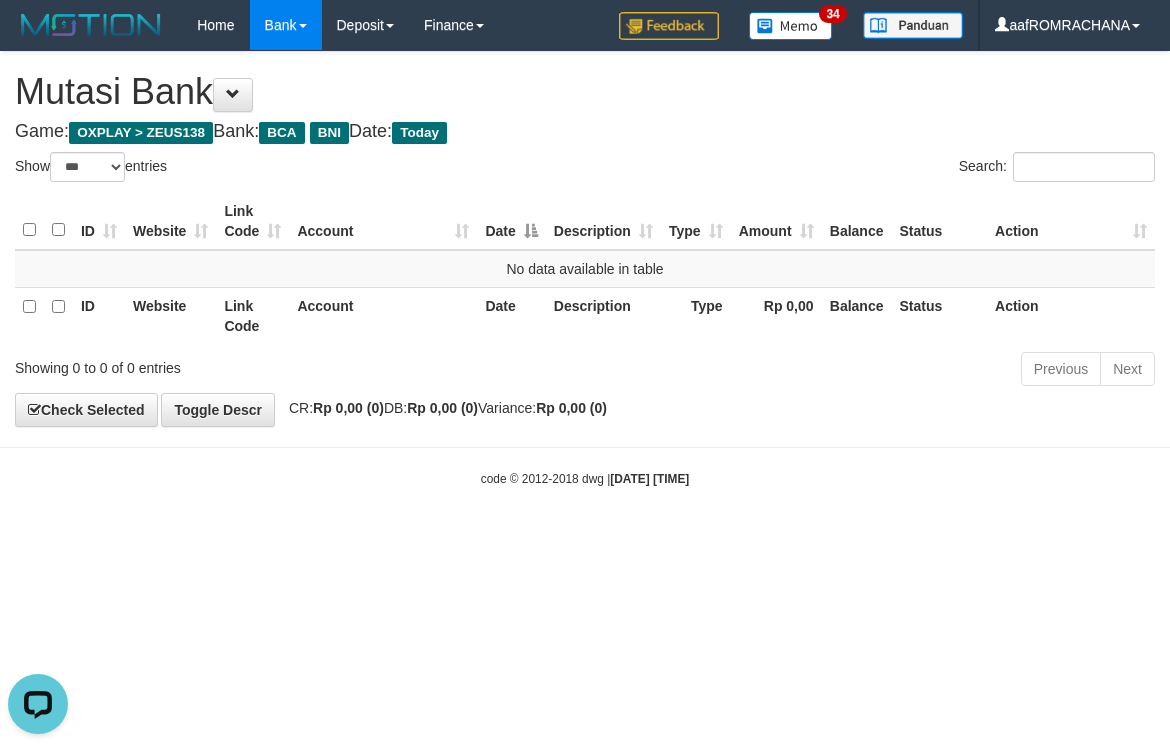 click on "Toggle navigation
Home
Bank
Account List
Load
By Website
Group
[OXPLAY]													ZEUS138
By Load Group (DPS)
Sync" at bounding box center [585, 269] 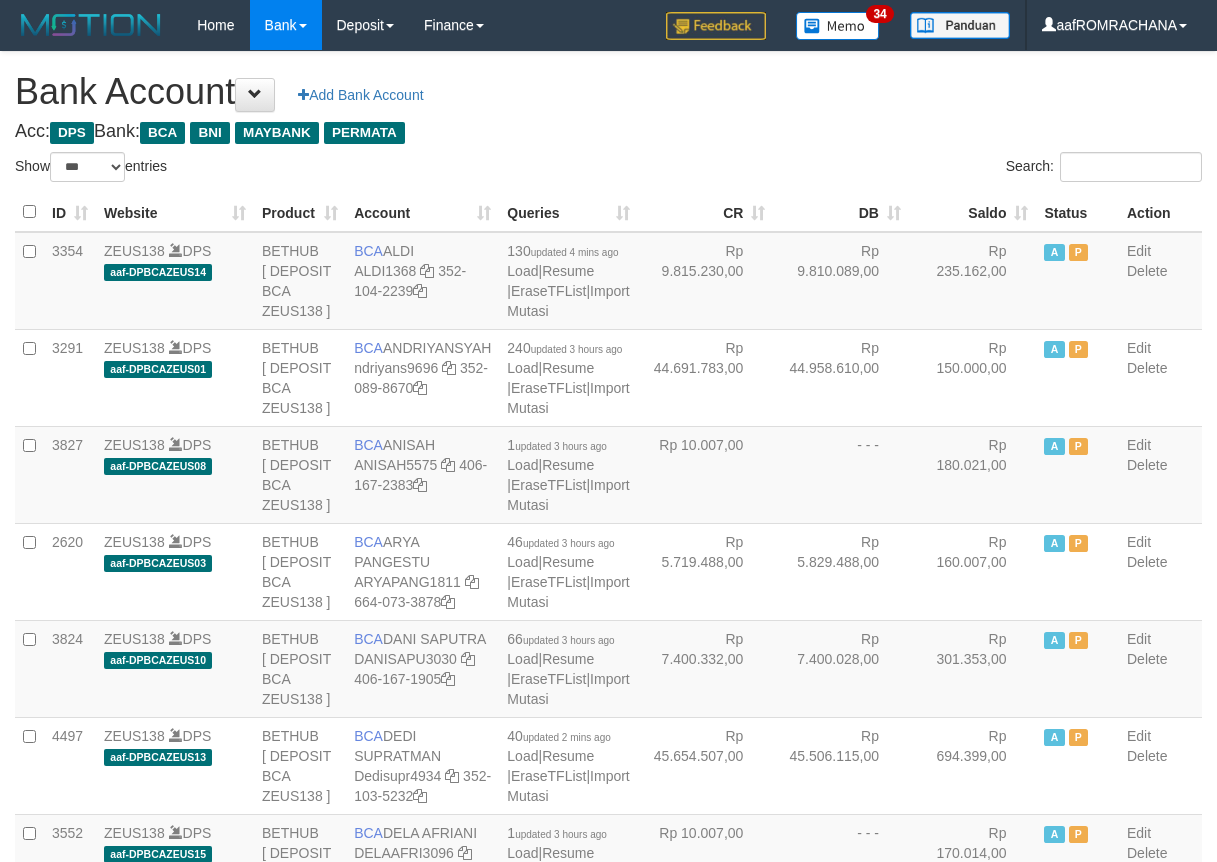 select on "***" 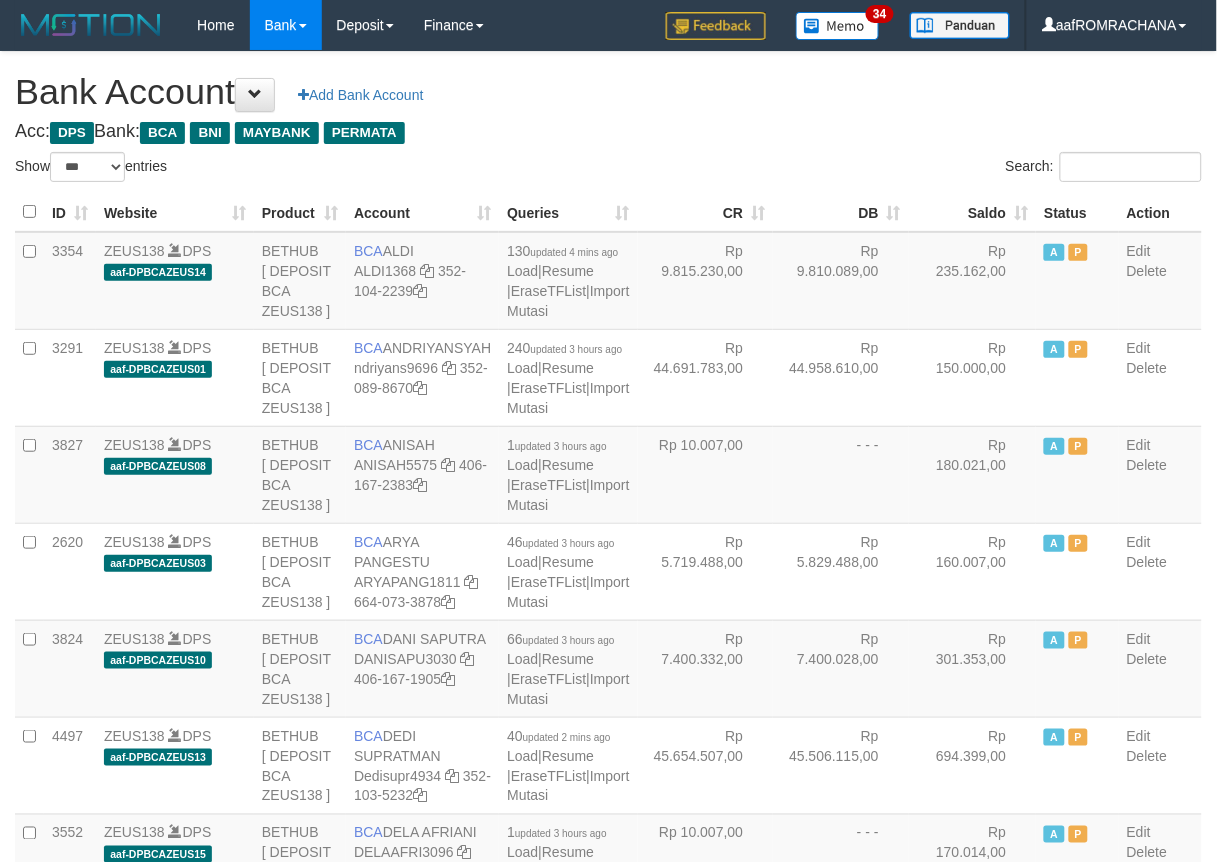 click on "Saldo" at bounding box center (973, 212) 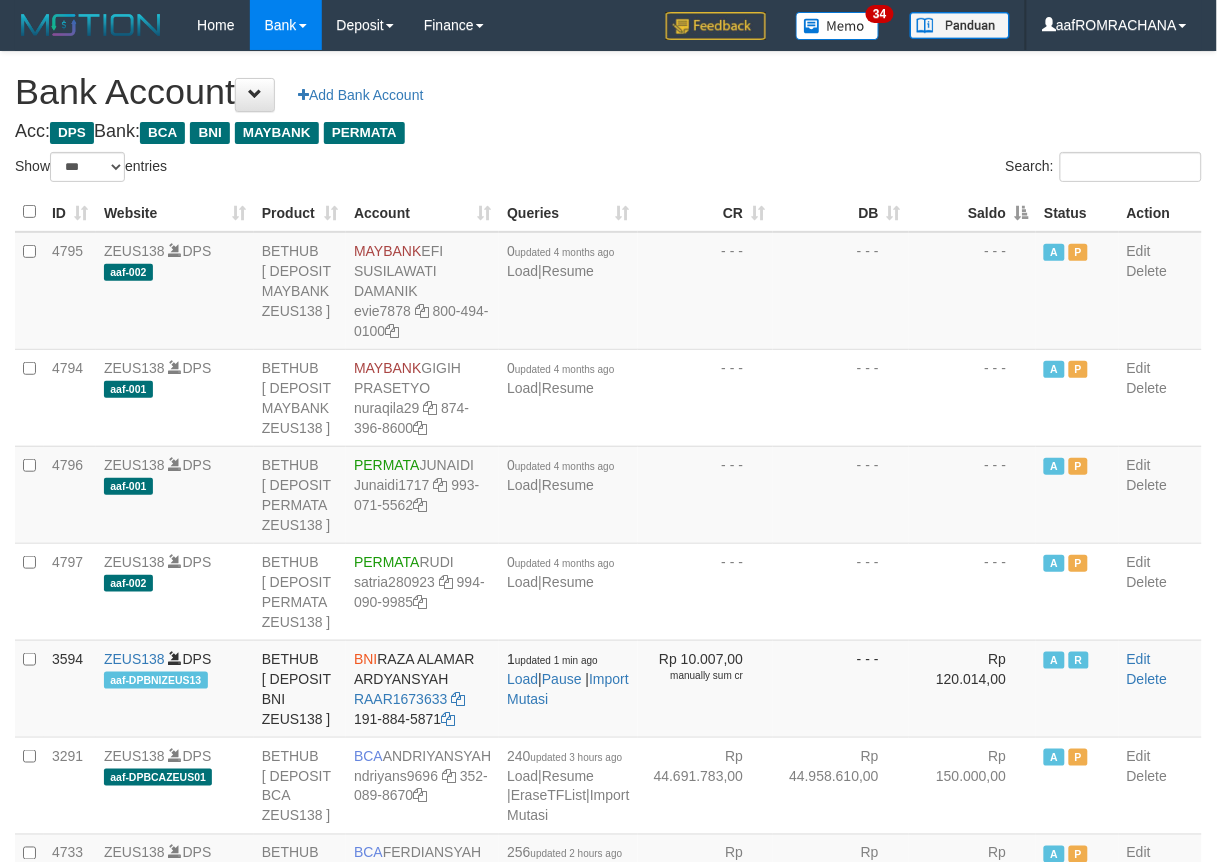 click on "Saldo" at bounding box center [973, 212] 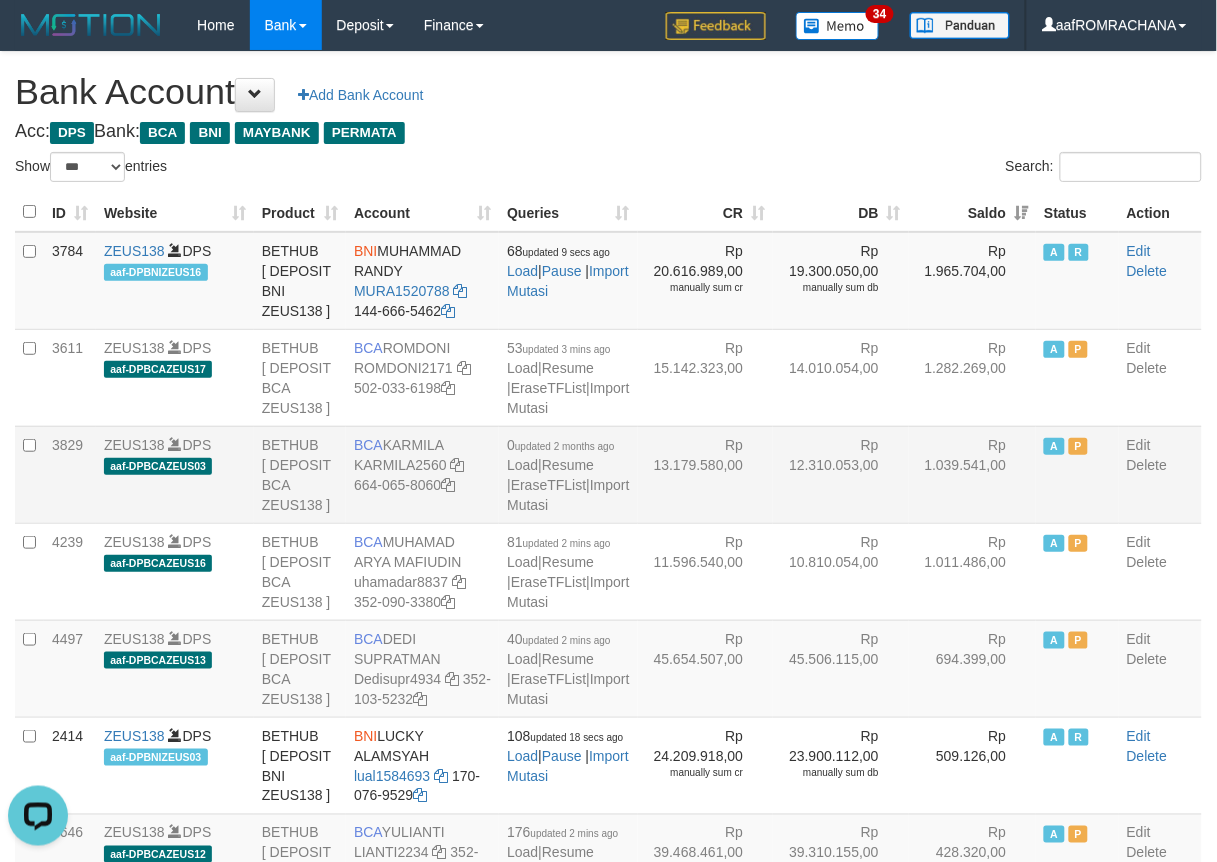 scroll, scrollTop: 0, scrollLeft: 0, axis: both 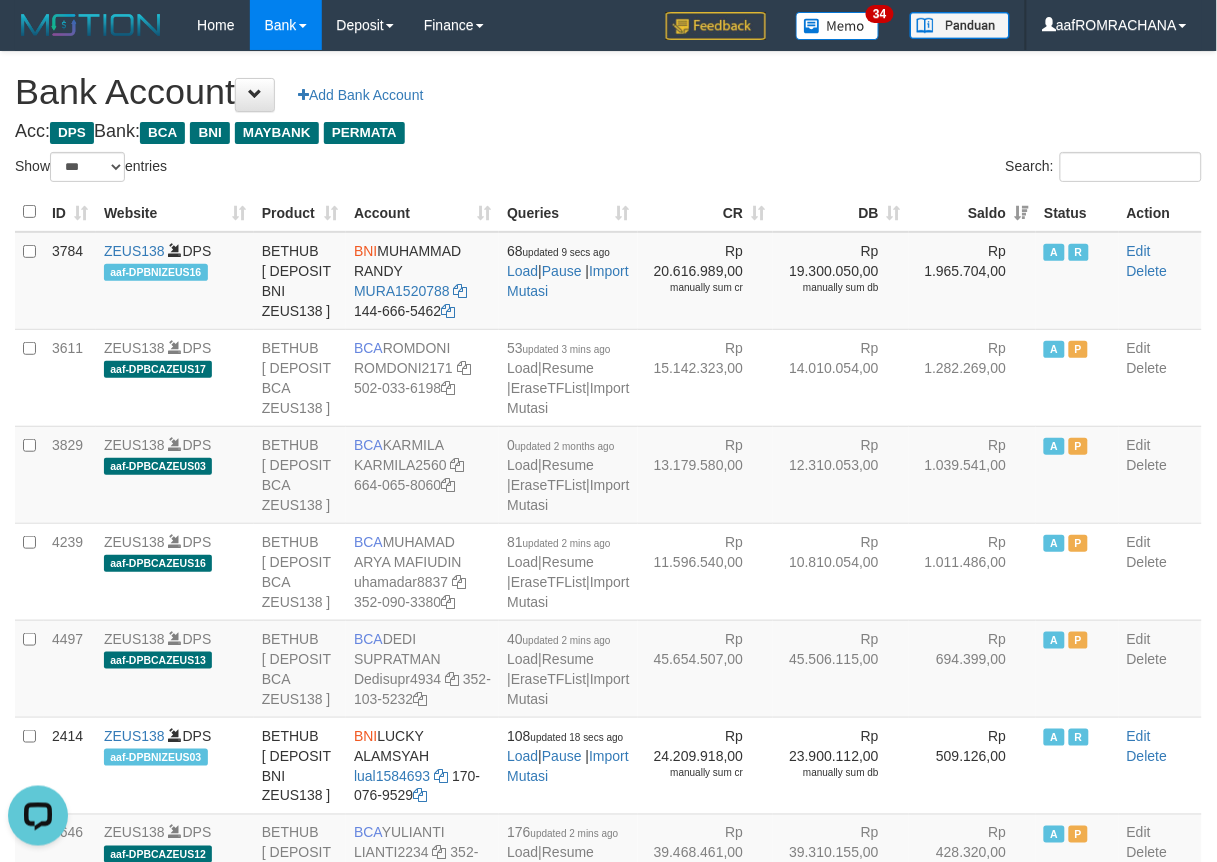 click on "**********" at bounding box center [608, 2047] 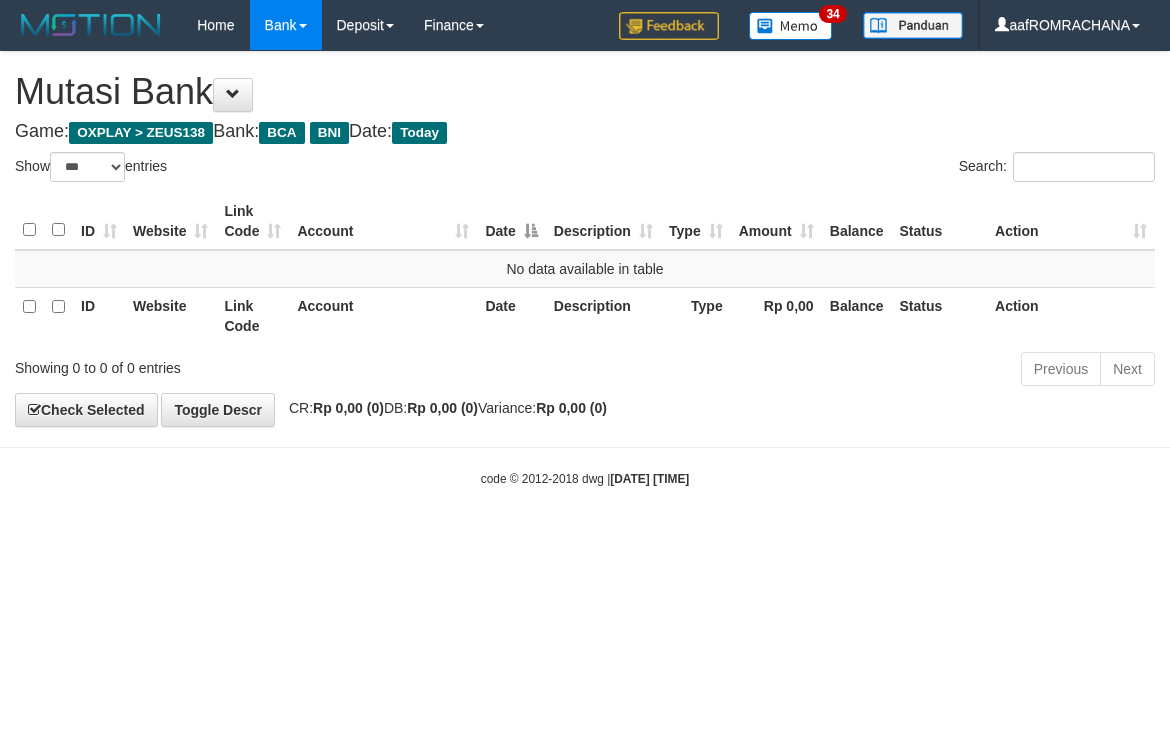 select on "***" 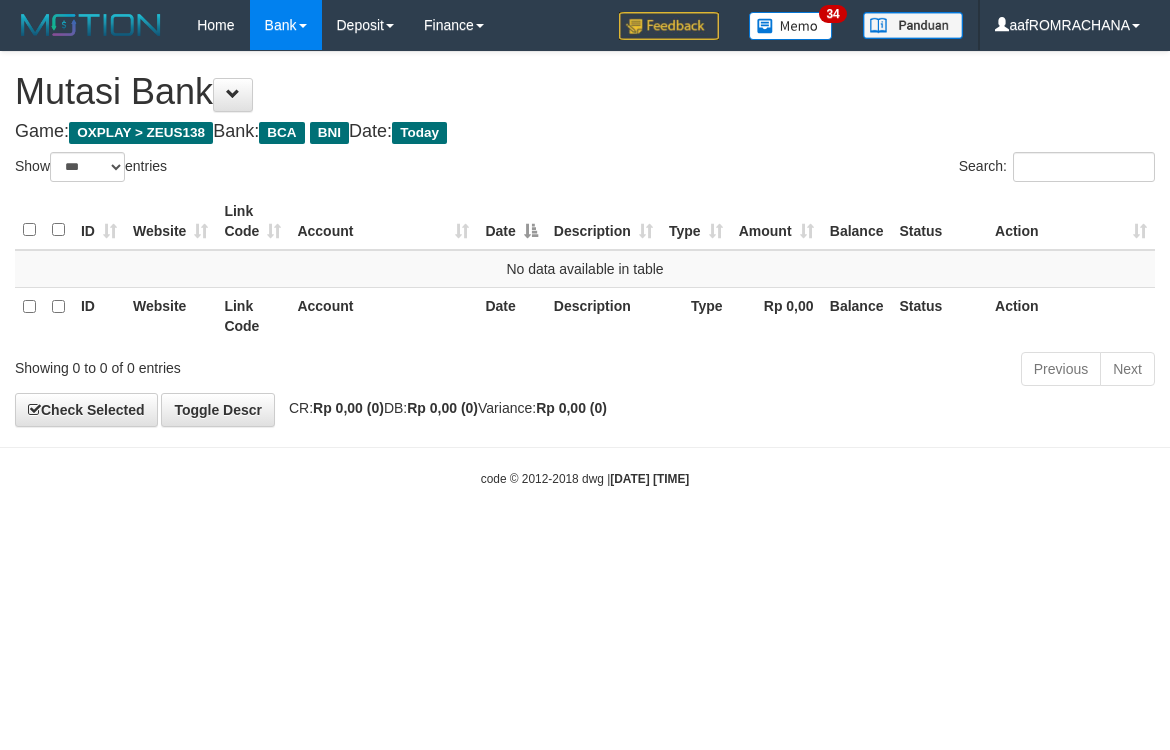 scroll, scrollTop: 0, scrollLeft: 0, axis: both 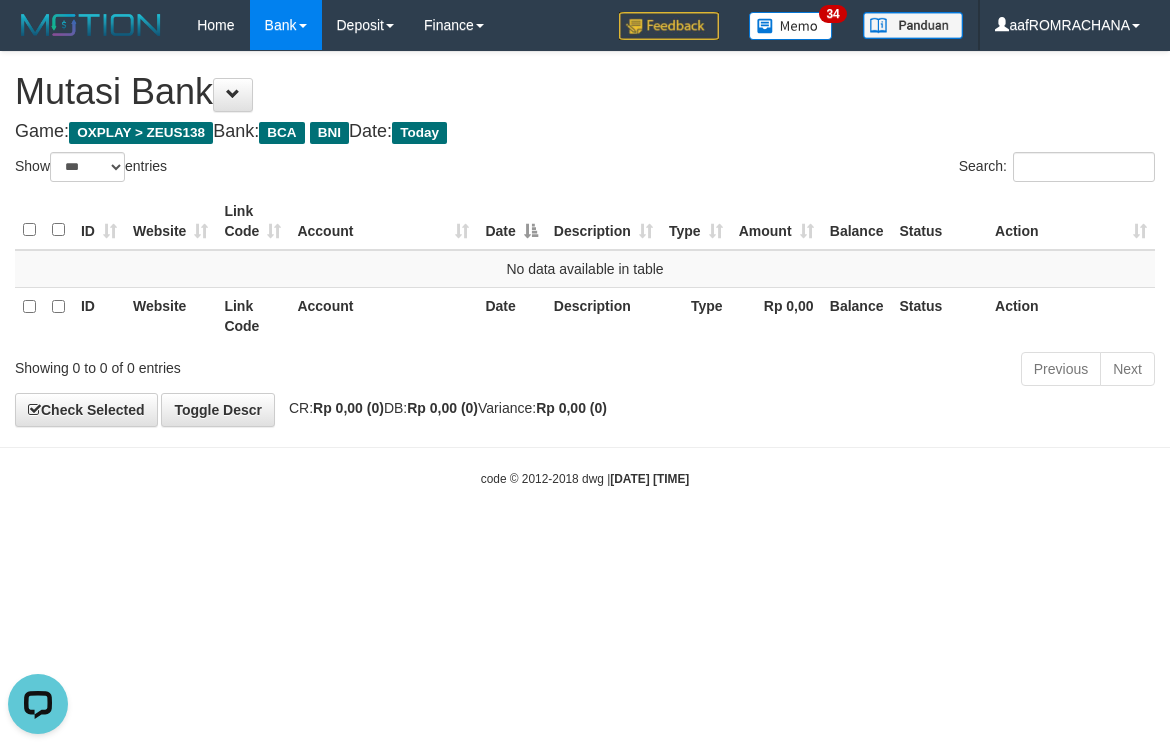 click on "Toggle navigation
Home
Bank
Account List
Load
By Website
Group
[OXPLAY]													ZEUS138
By Load Group (DPS)
Sync" at bounding box center (585, 269) 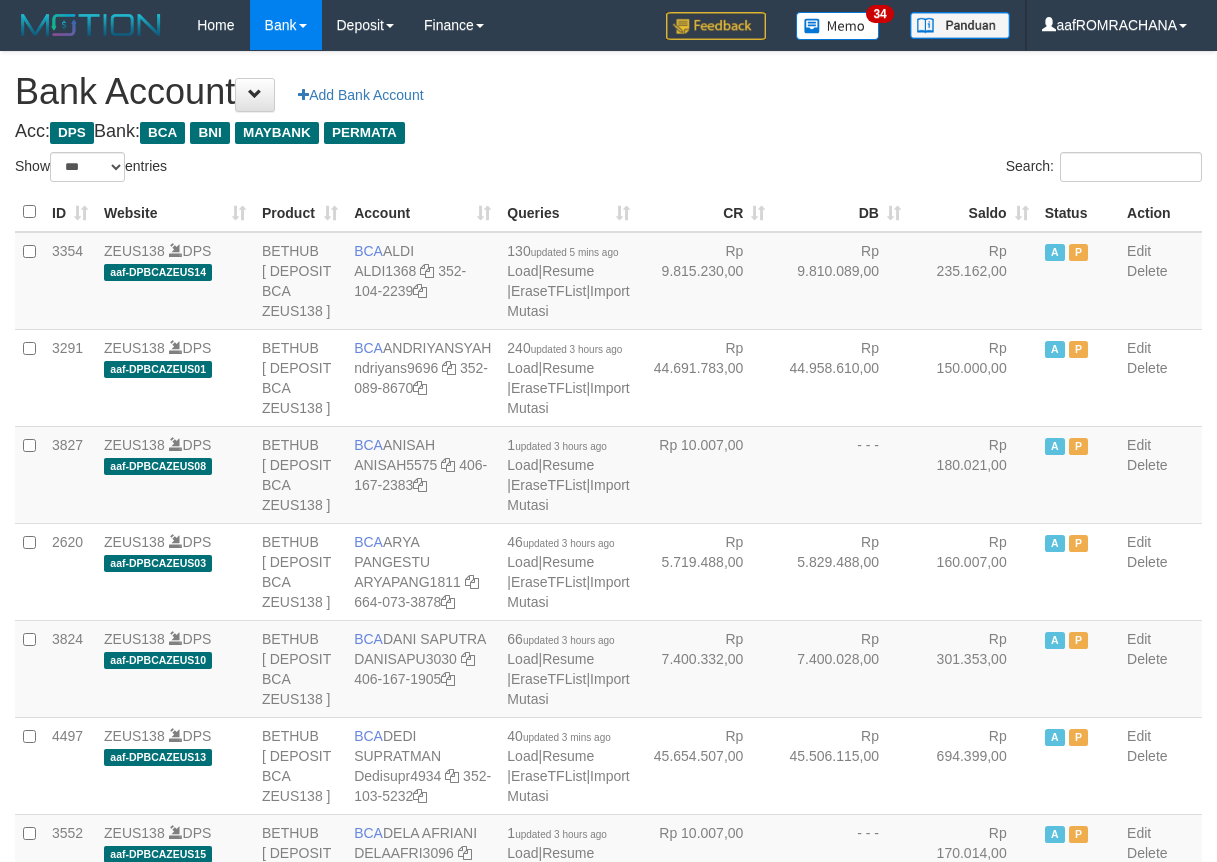 select on "***" 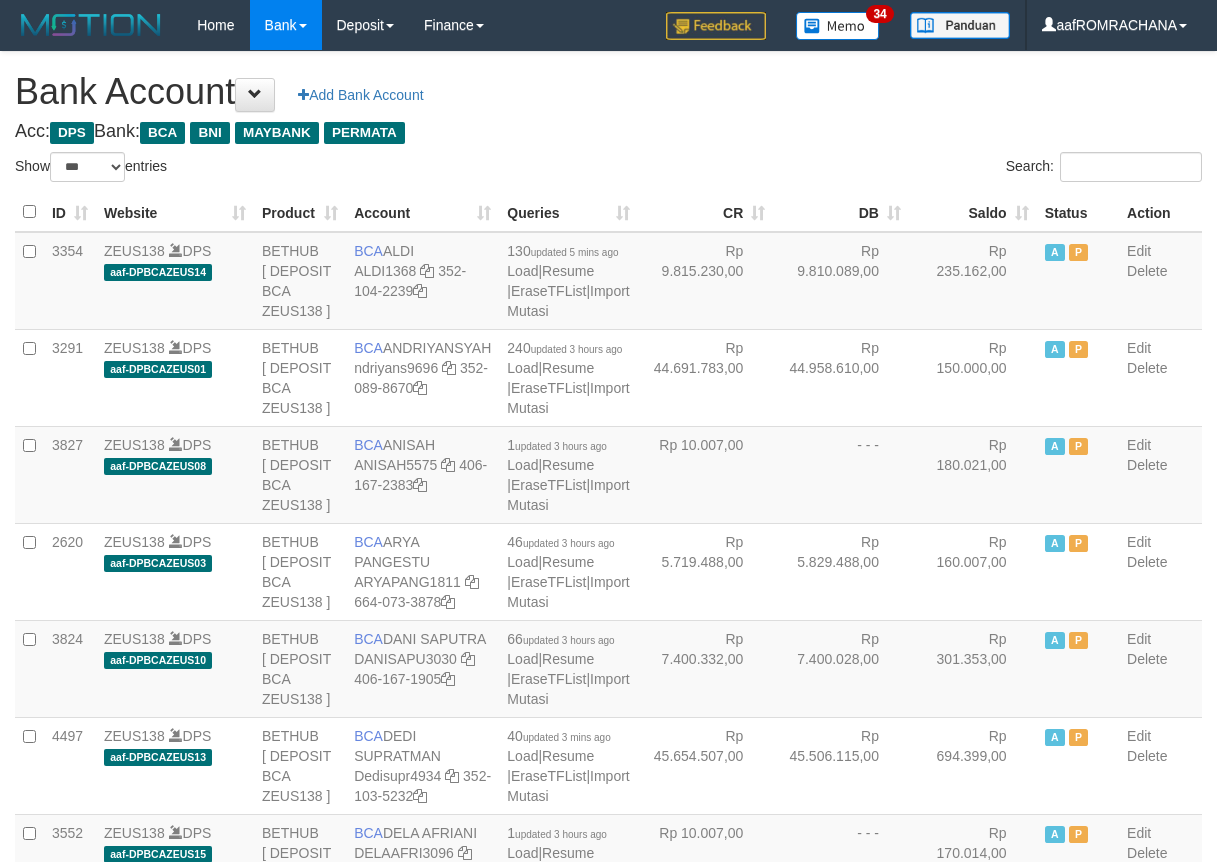 scroll, scrollTop: 0, scrollLeft: 0, axis: both 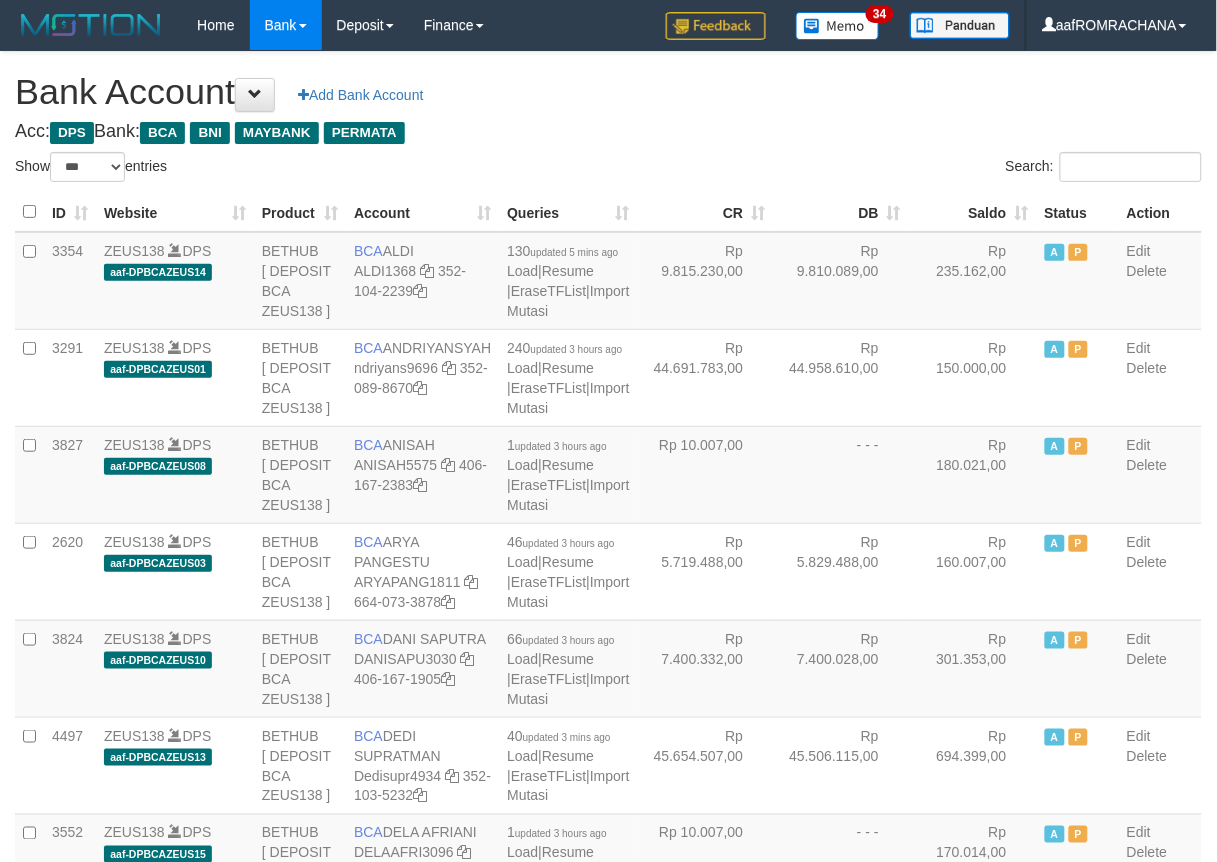 click on "Saldo" at bounding box center [973, 212] 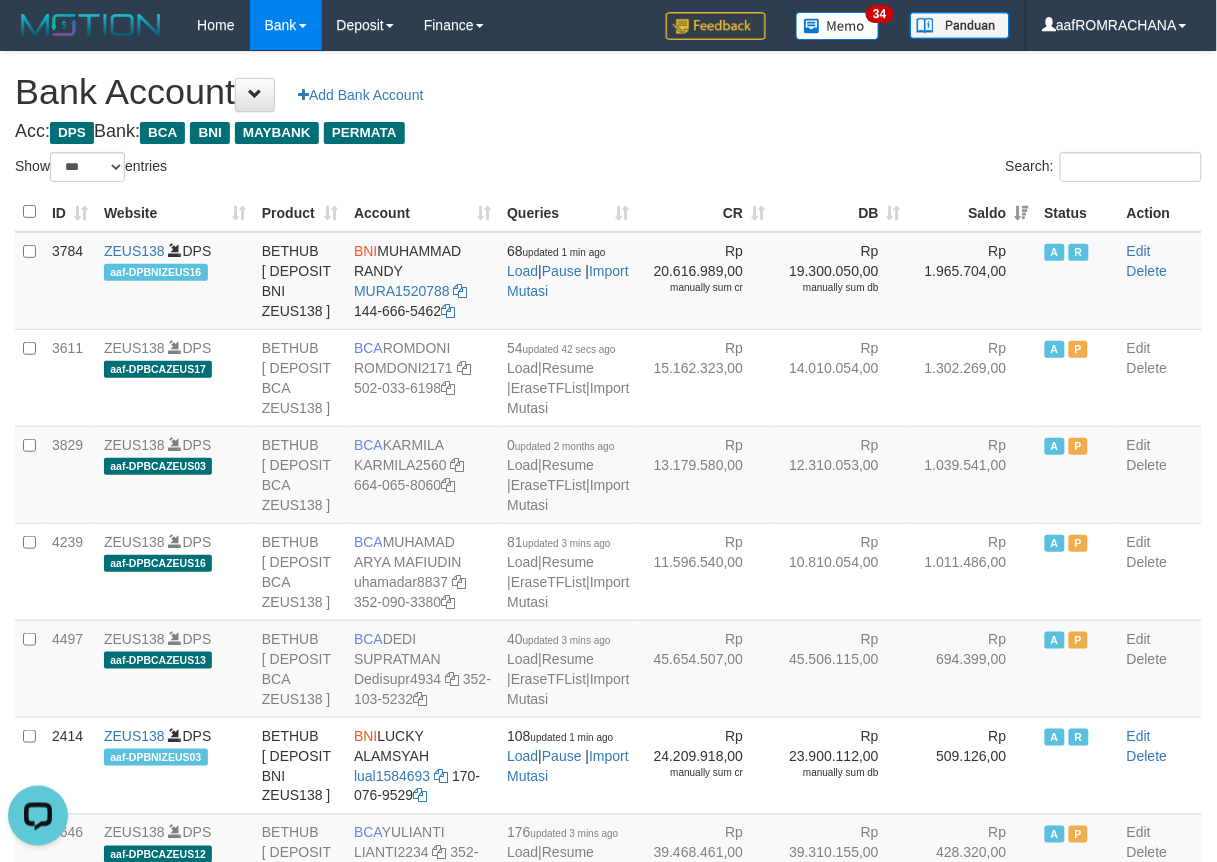 scroll, scrollTop: 0, scrollLeft: 0, axis: both 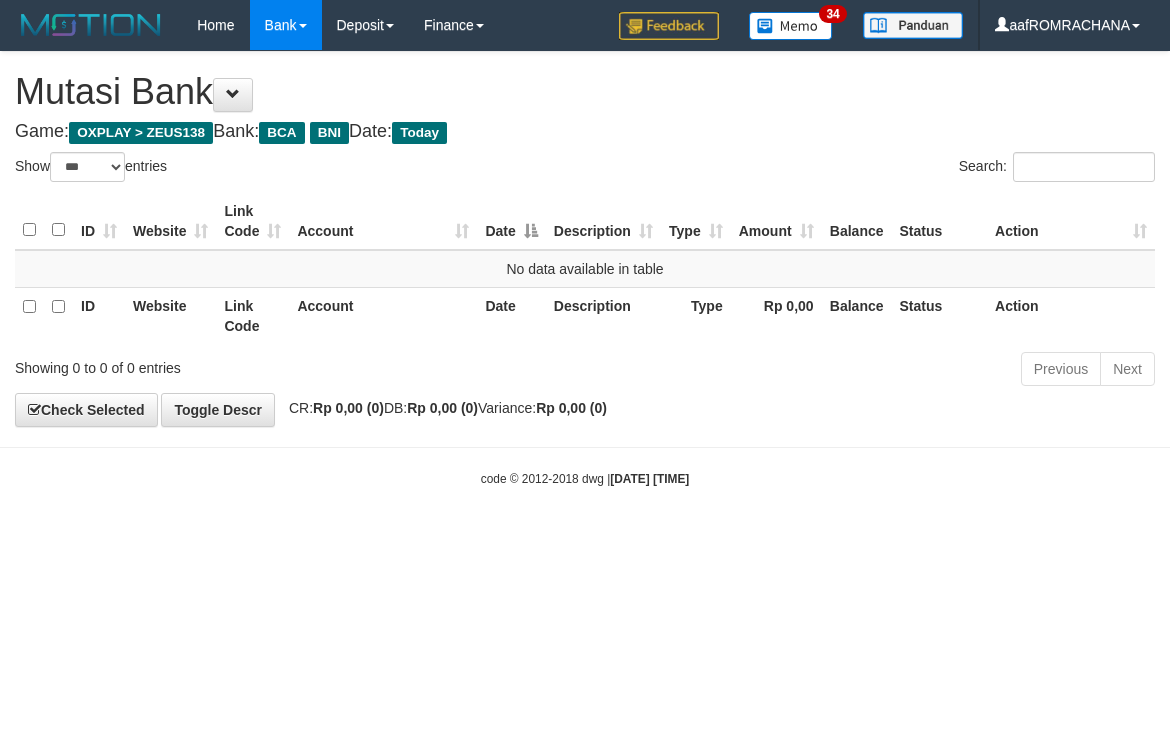select on "***" 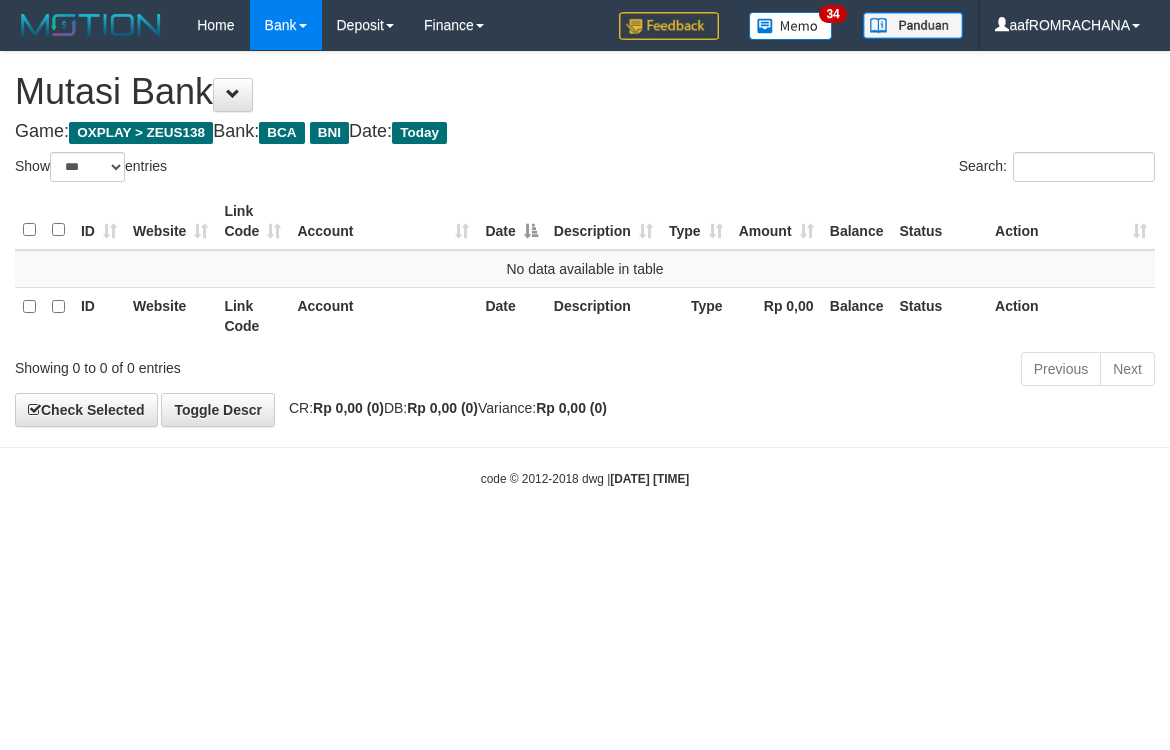 scroll, scrollTop: 0, scrollLeft: 0, axis: both 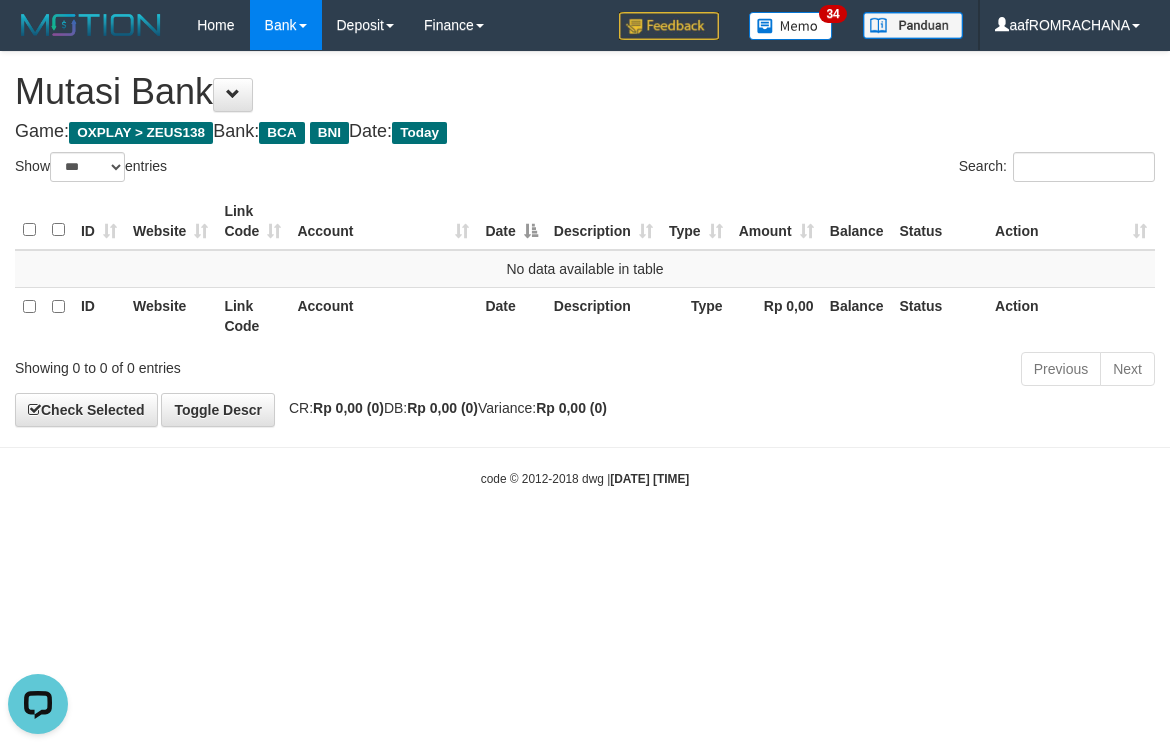 click on "Toggle navigation
Home
Bank
Account List
Load
By Website
Group
[OXPLAY]													ZEUS138
By Load Group (DPS)
Sync" at bounding box center [585, 269] 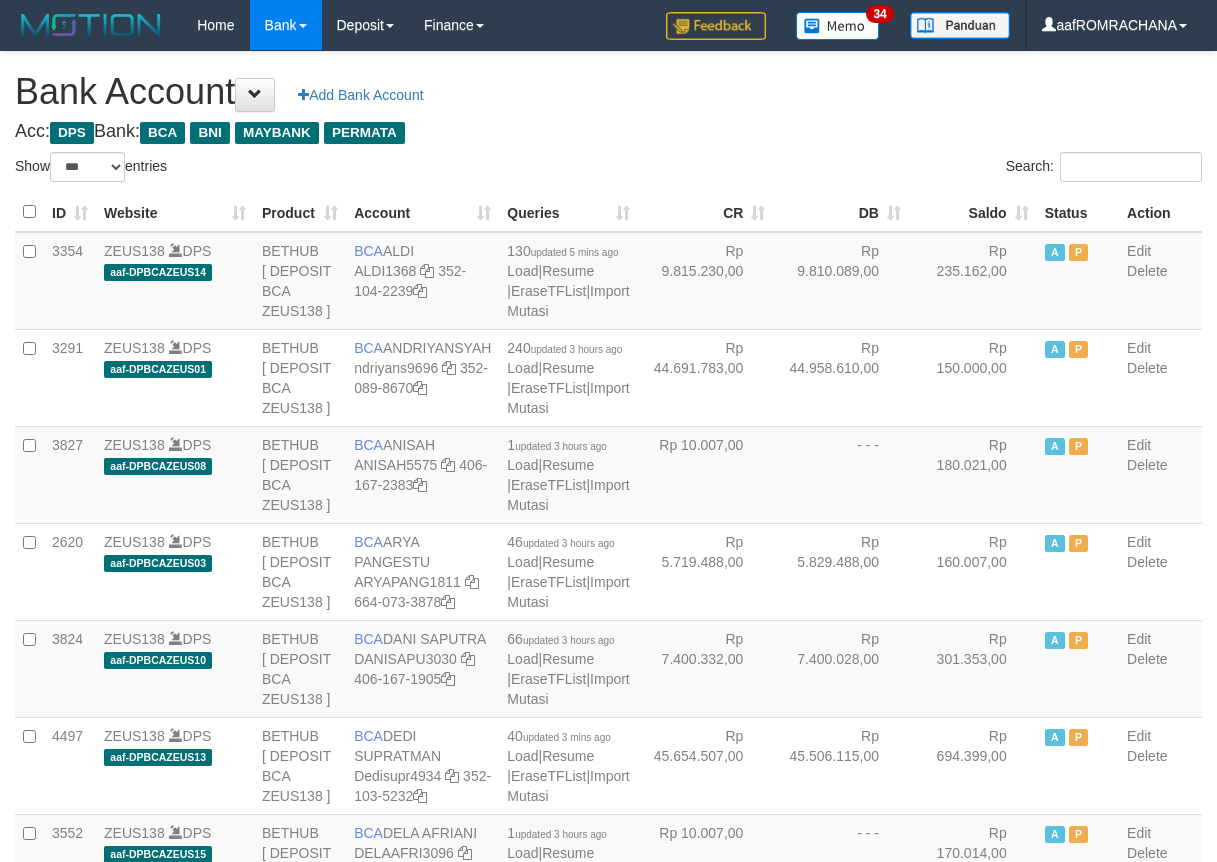 select on "***" 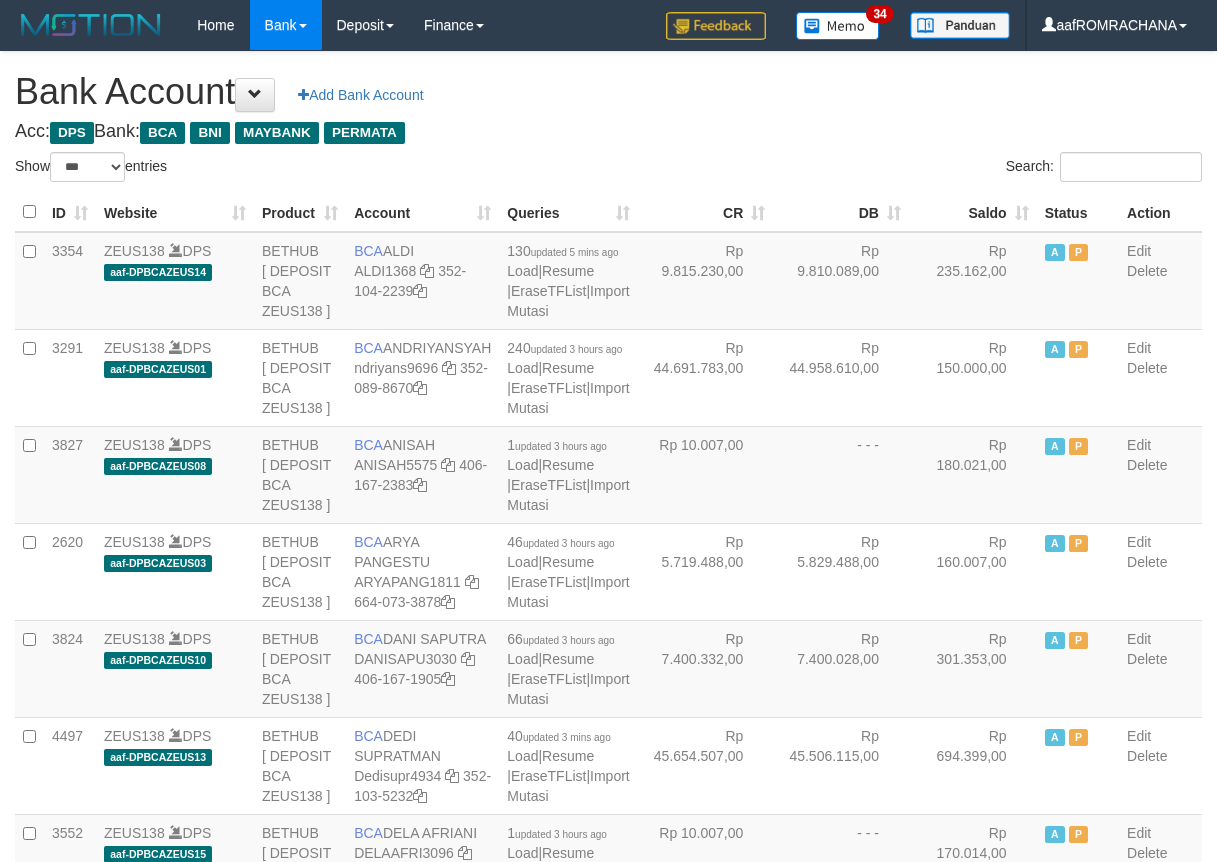 scroll, scrollTop: 0, scrollLeft: 0, axis: both 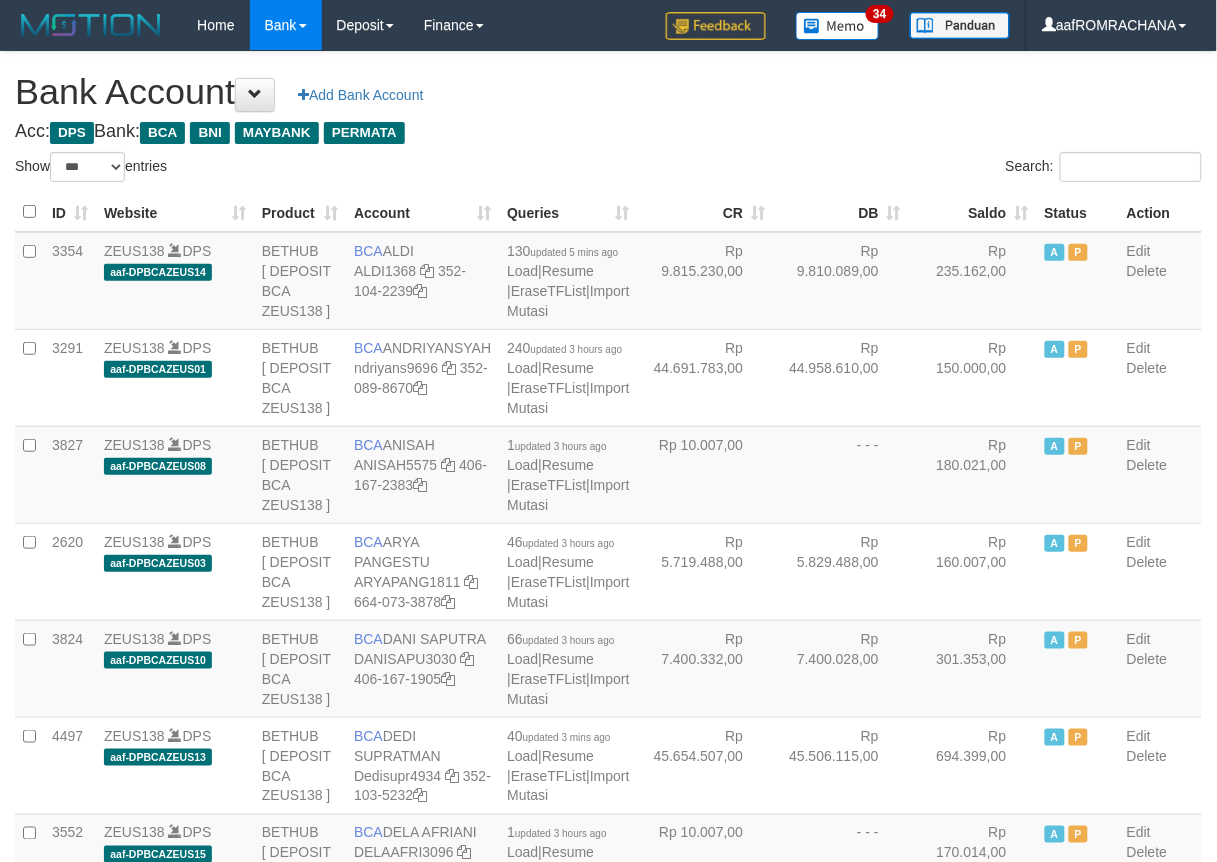 click on "Saldo" at bounding box center [973, 212] 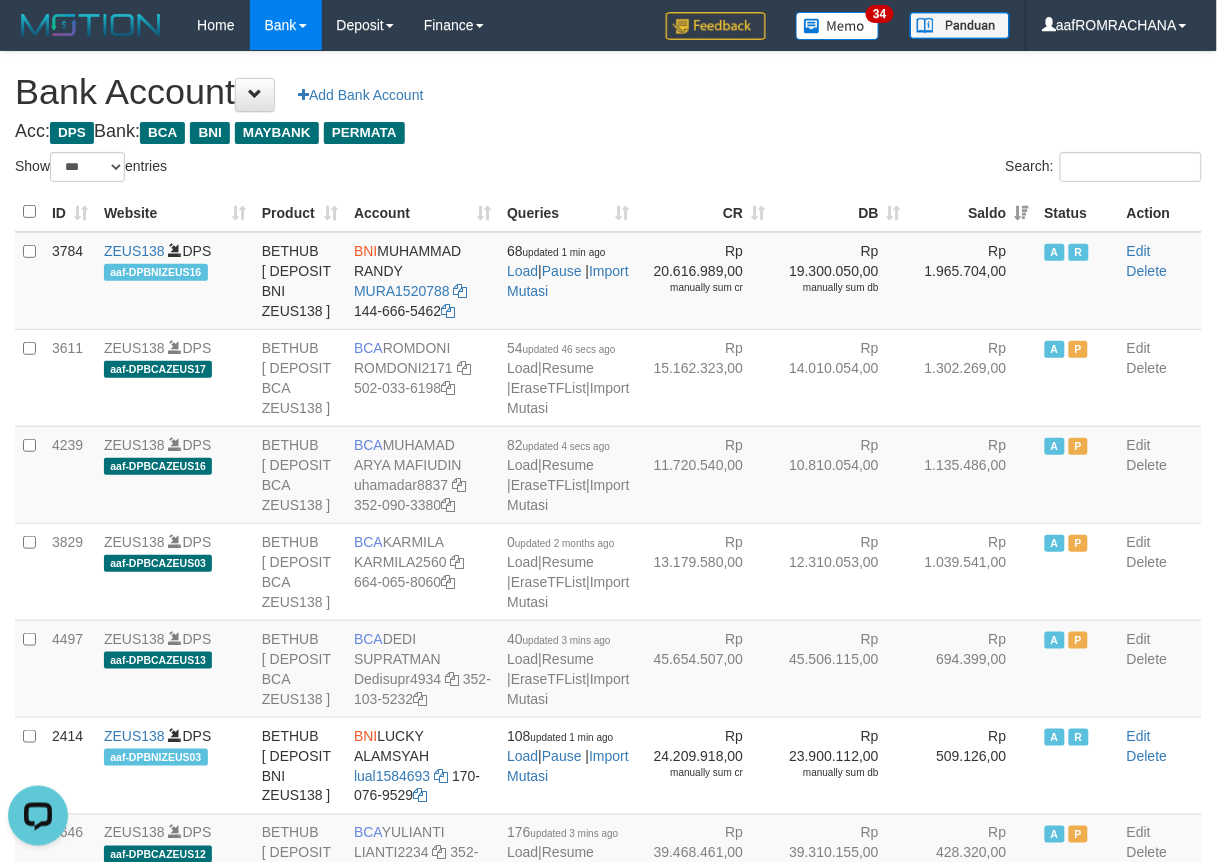 scroll, scrollTop: 0, scrollLeft: 0, axis: both 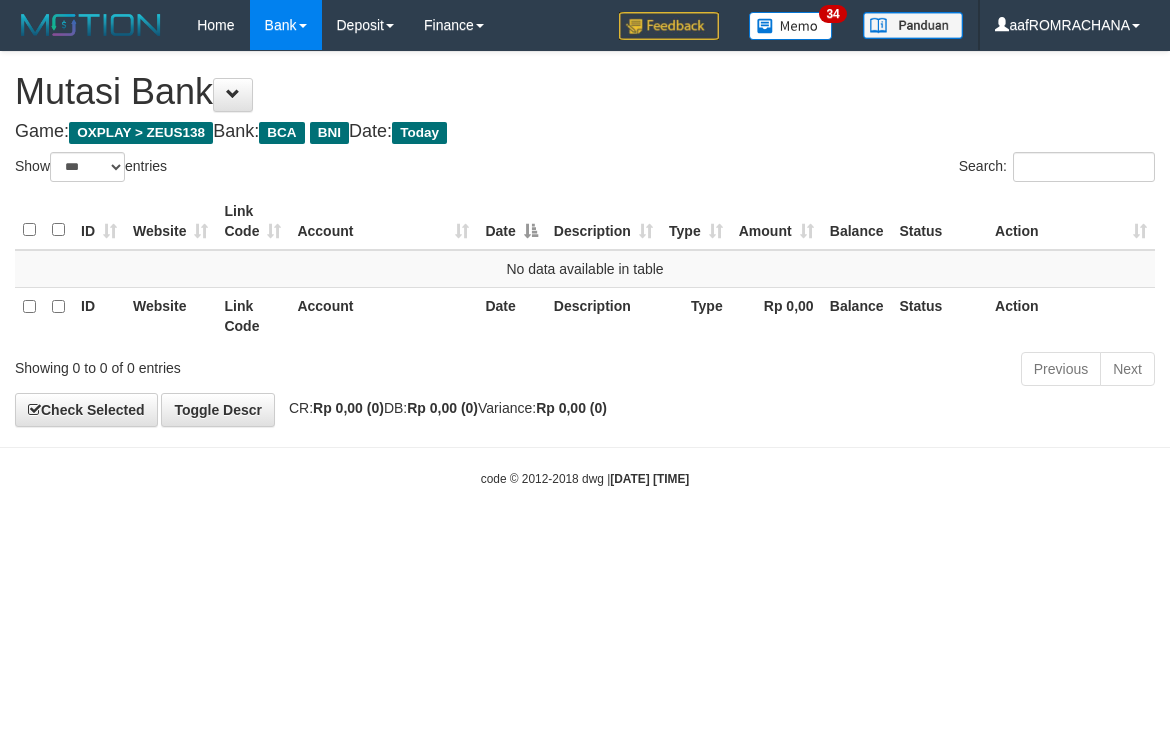 select on "***" 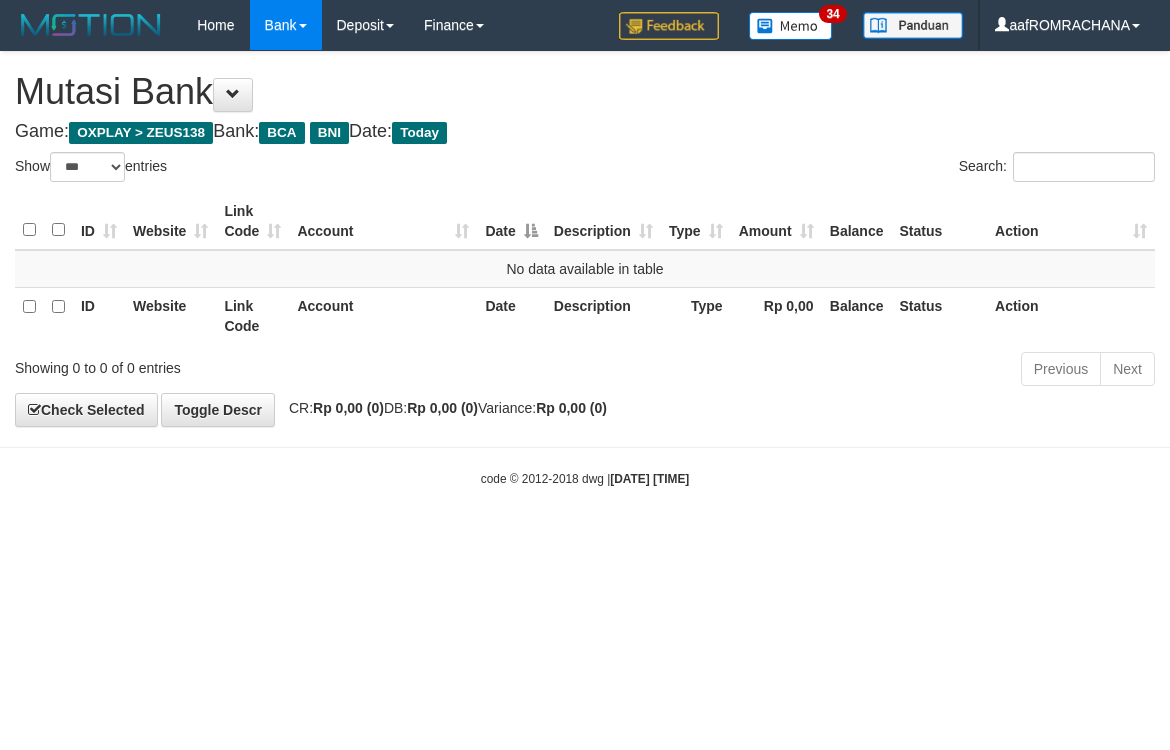 scroll, scrollTop: 0, scrollLeft: 0, axis: both 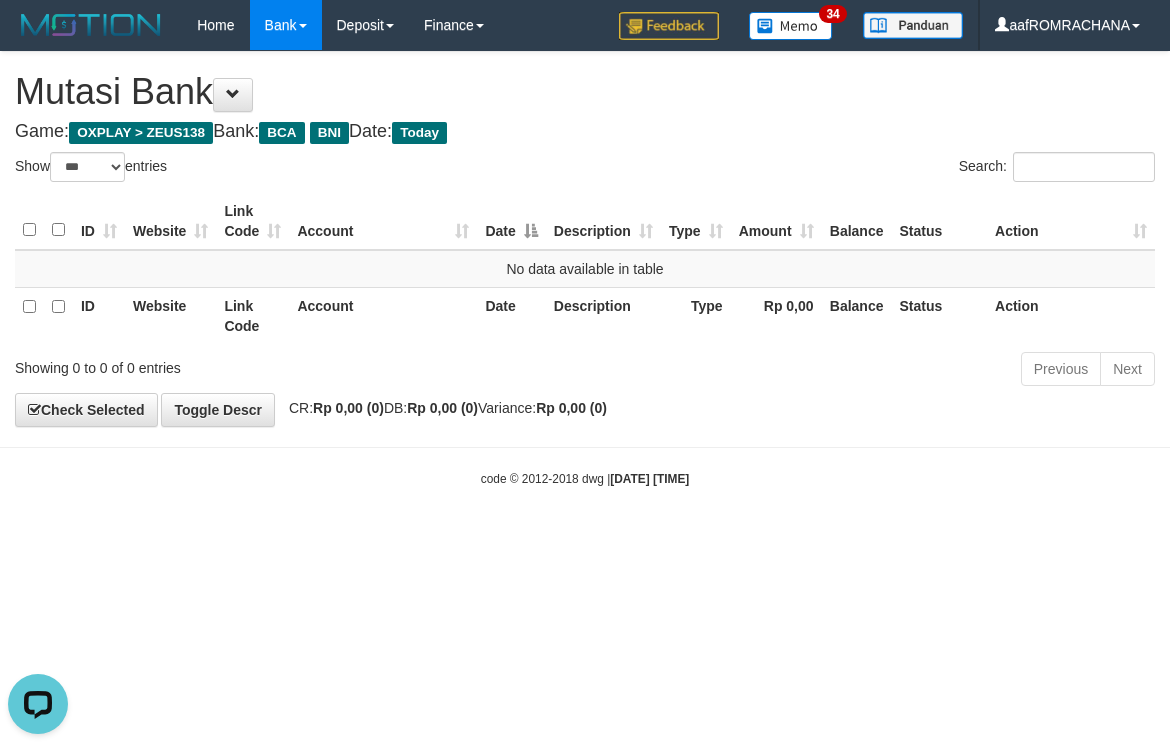 click on "Toggle navigation
Home
Bank
Account List
Load
By Website
Group
[OXPLAY]													ZEUS138
By Load Group (DPS)
Sync" at bounding box center (585, 269) 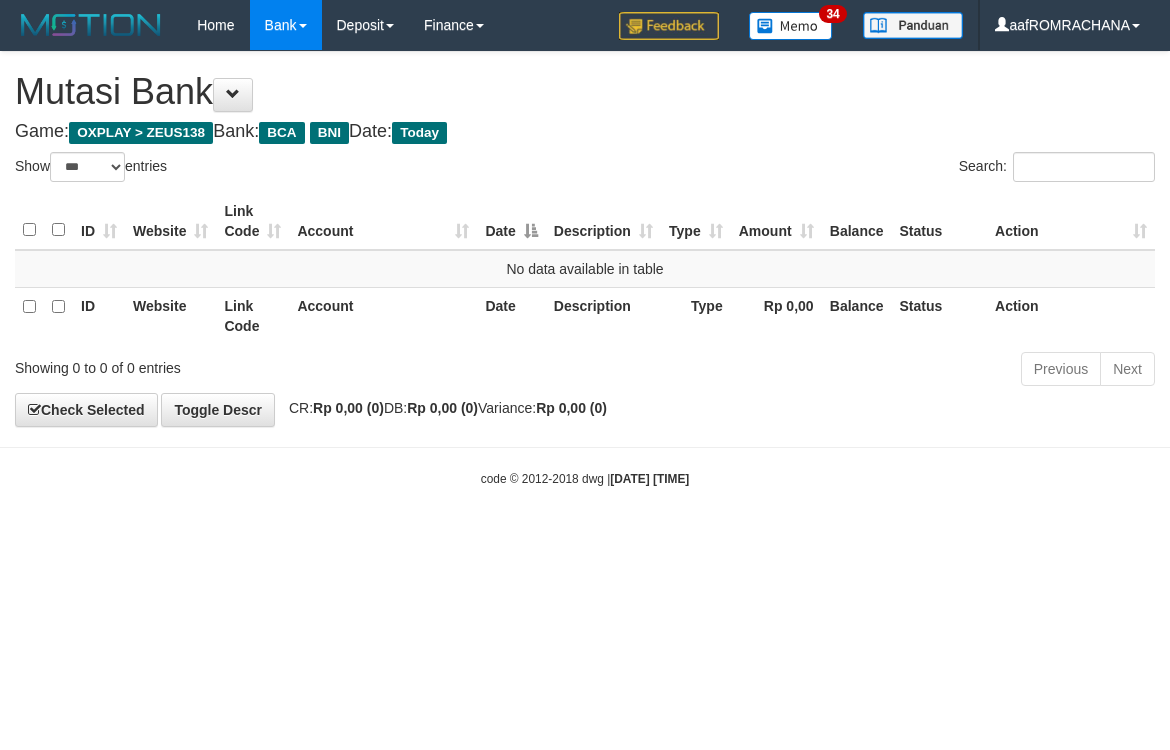 select on "***" 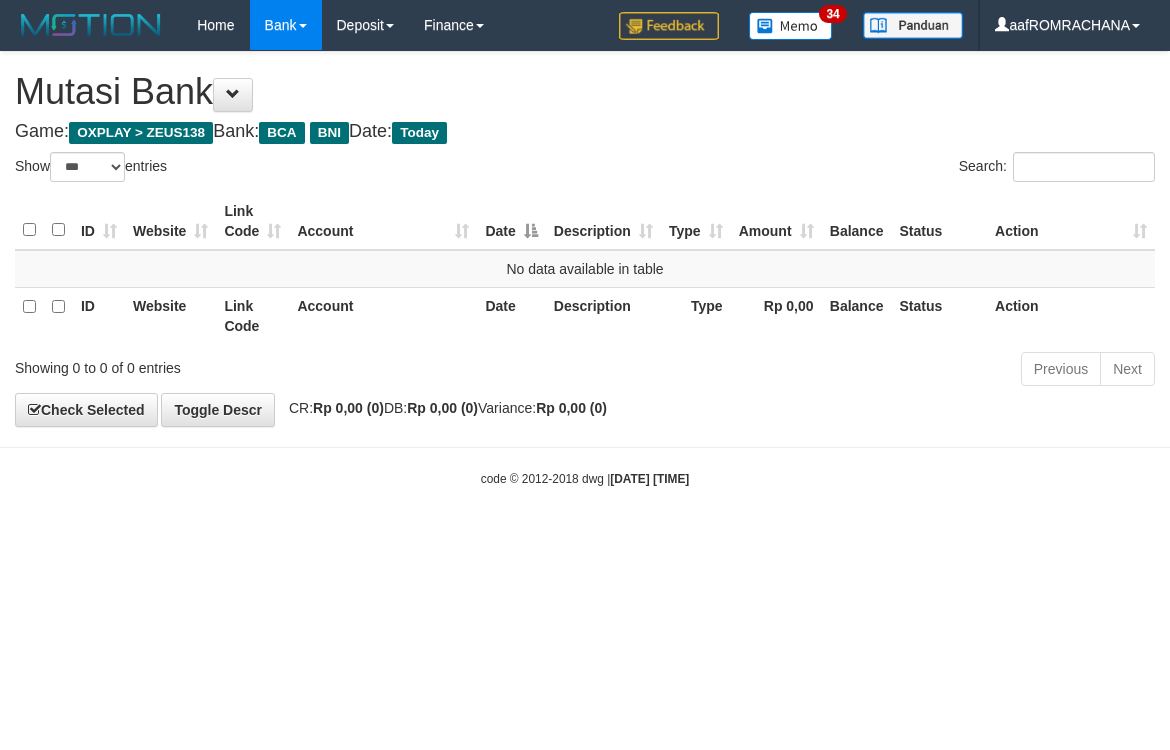 scroll, scrollTop: 0, scrollLeft: 0, axis: both 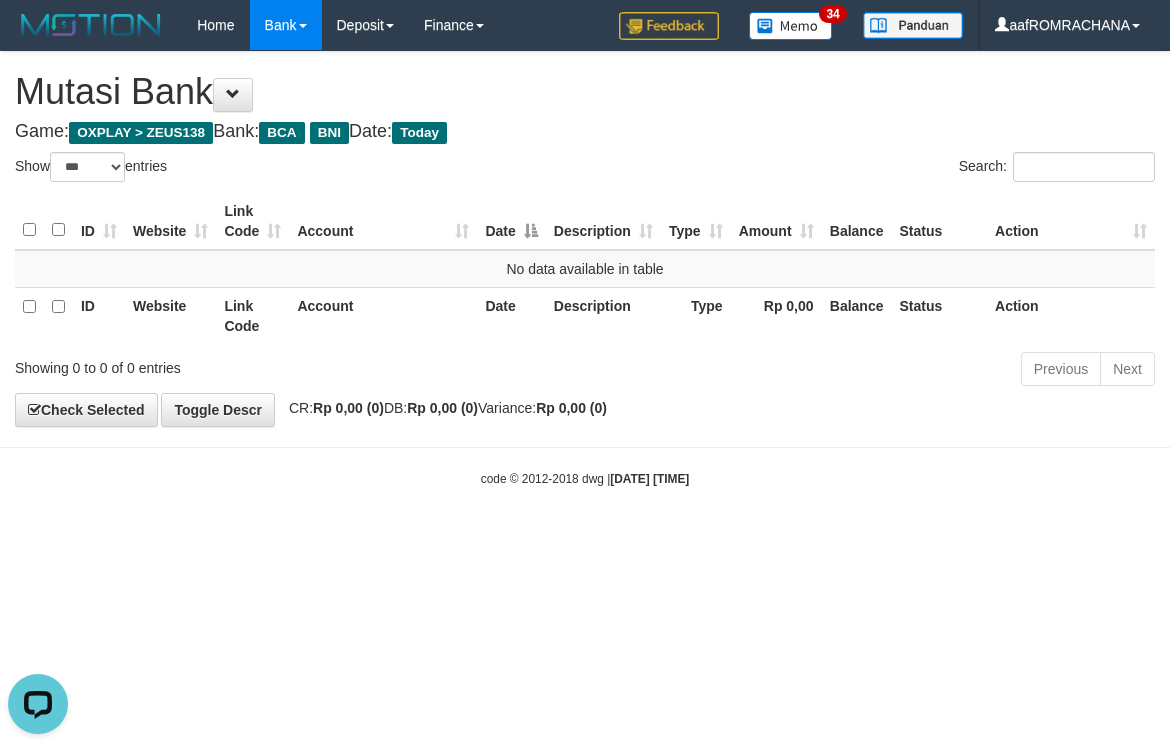 click on "Toggle navigation
Home
Bank
Account List
Load
By Website
Group
[OXPLAY]													ZEUS138
By Load Group (DPS)
Sync" at bounding box center [585, 269] 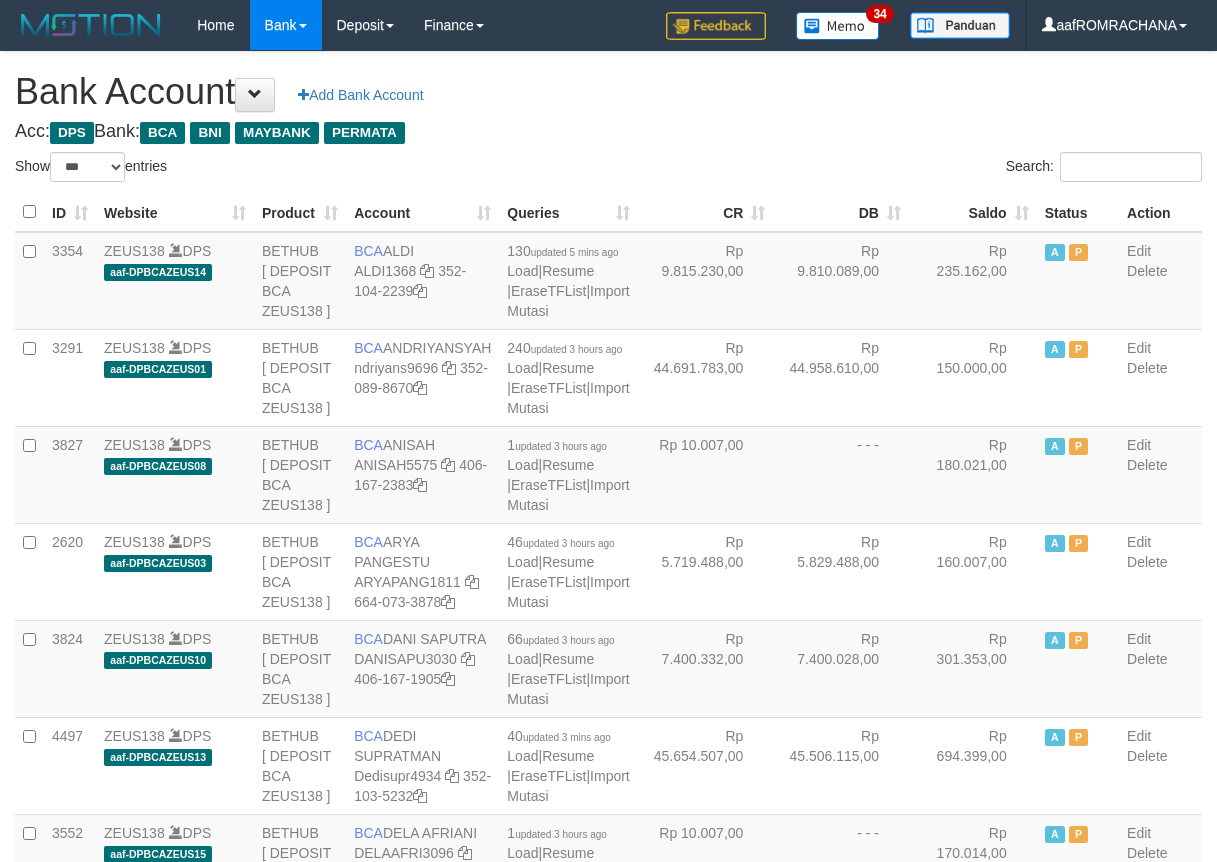 select on "***" 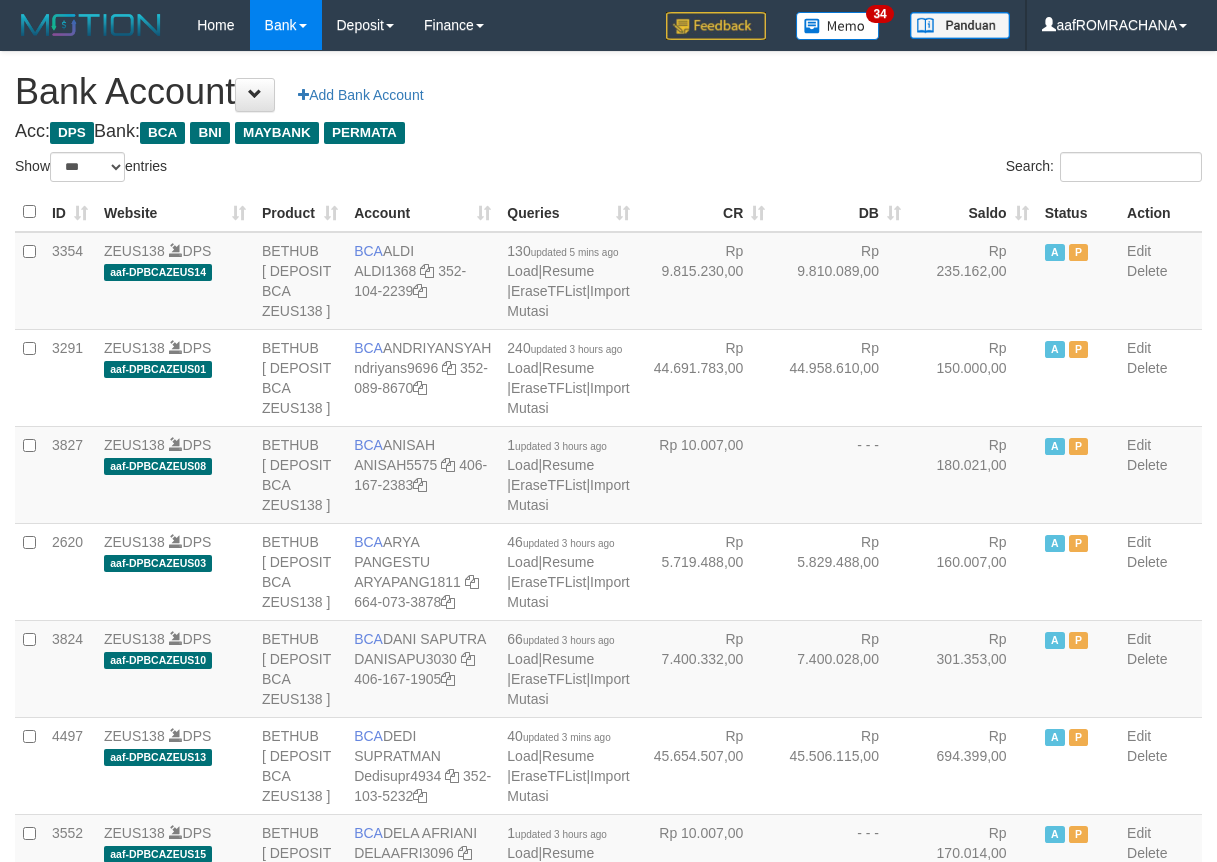 scroll, scrollTop: 0, scrollLeft: 0, axis: both 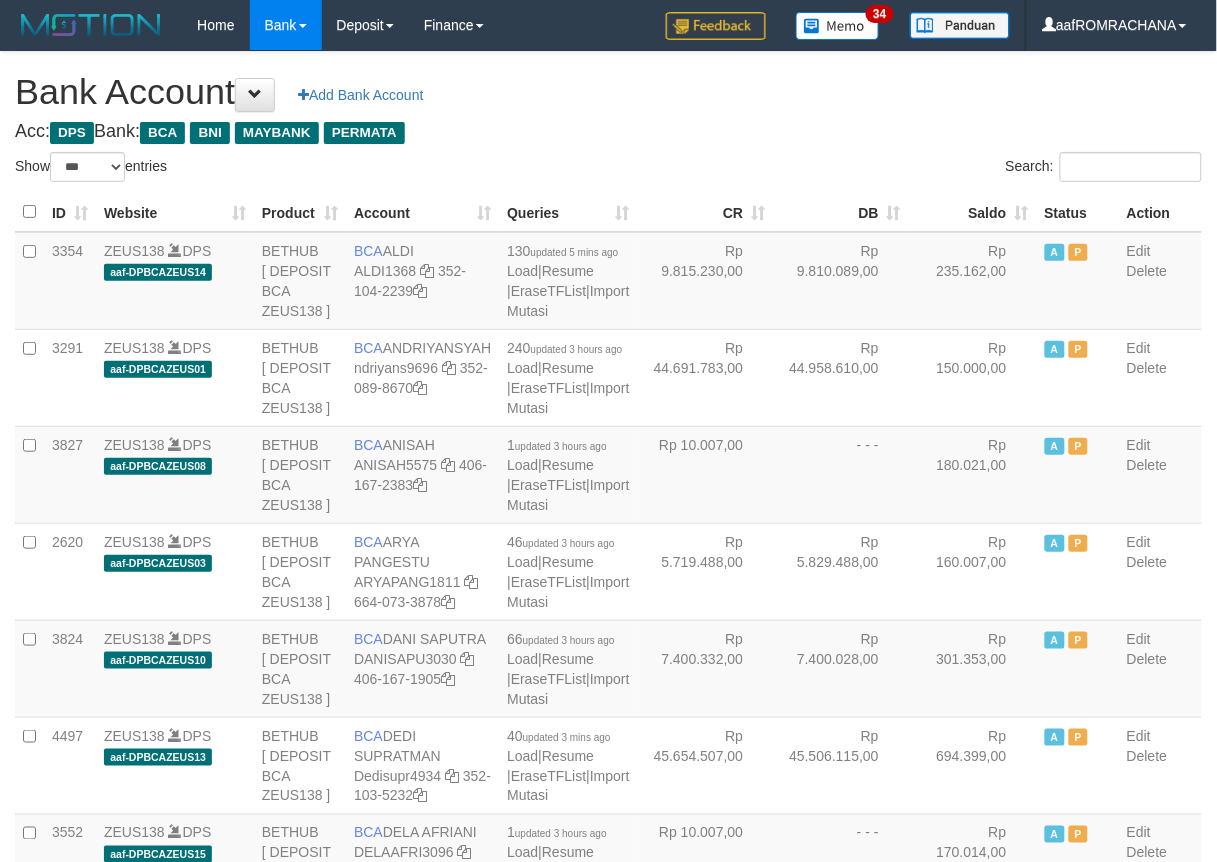 click on "Saldo" at bounding box center [973, 212] 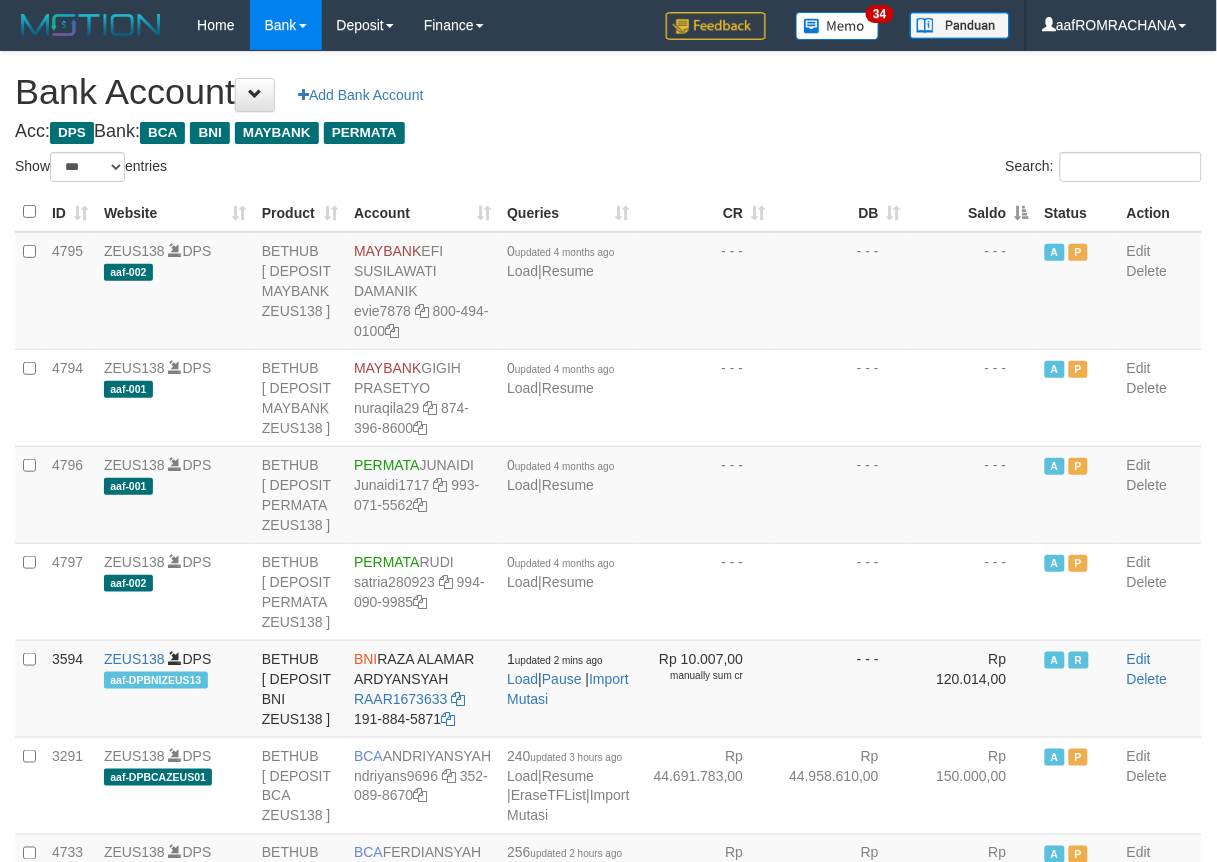 click on "Saldo" at bounding box center [973, 212] 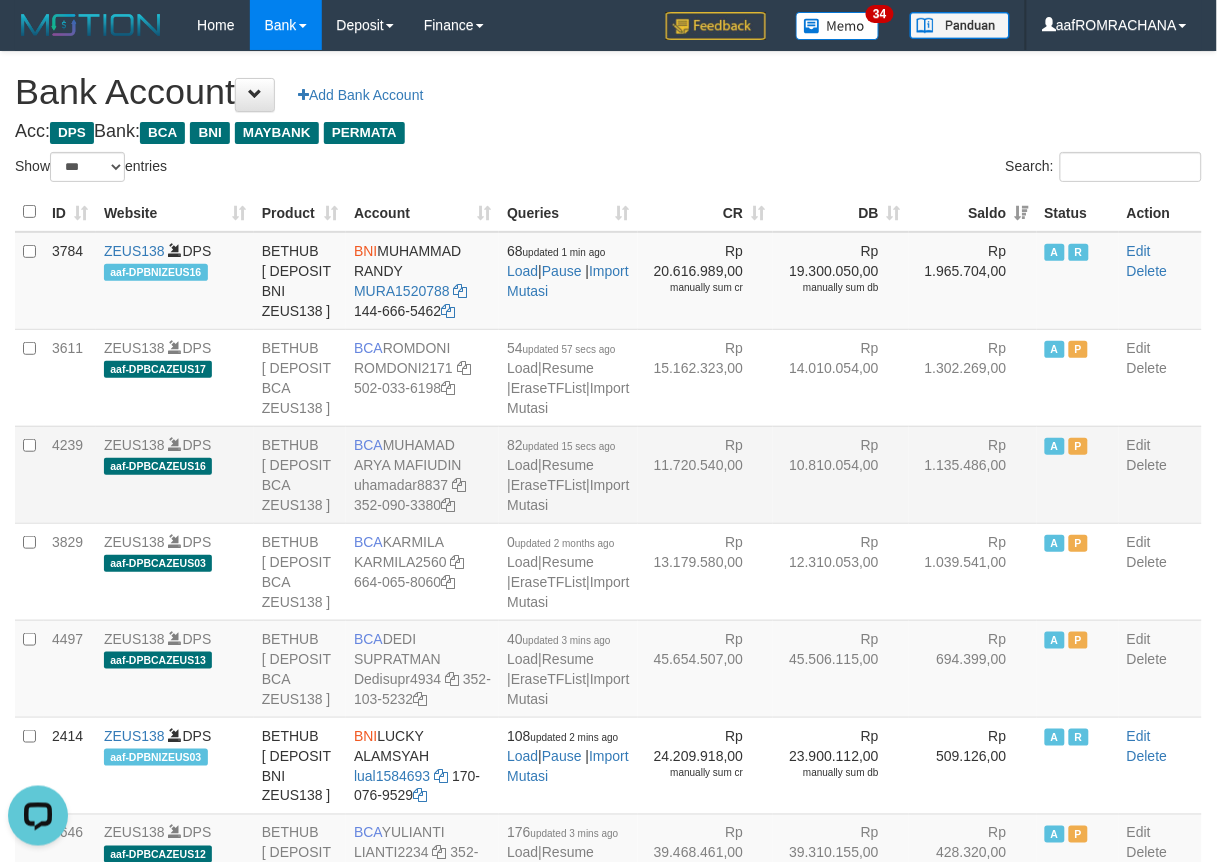 scroll, scrollTop: 0, scrollLeft: 0, axis: both 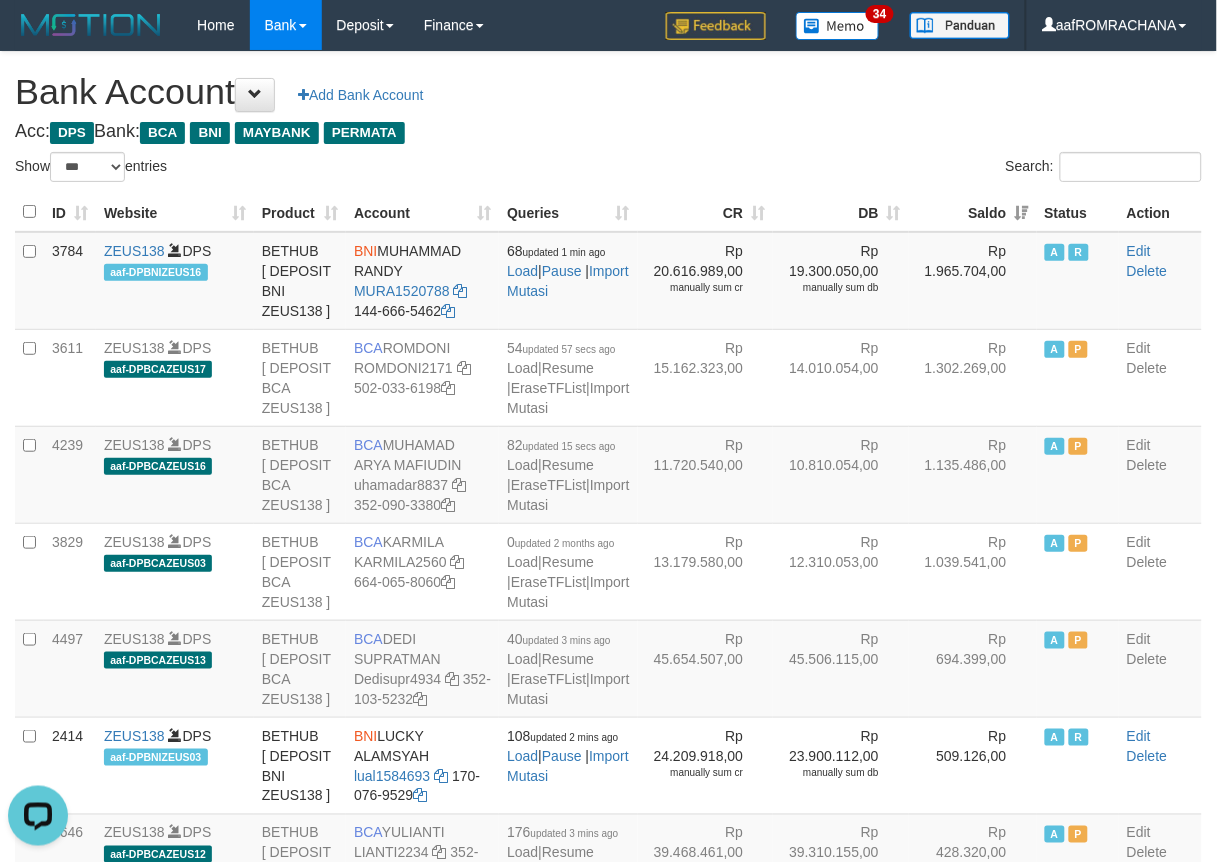 click on "**********" at bounding box center (608, 2047) 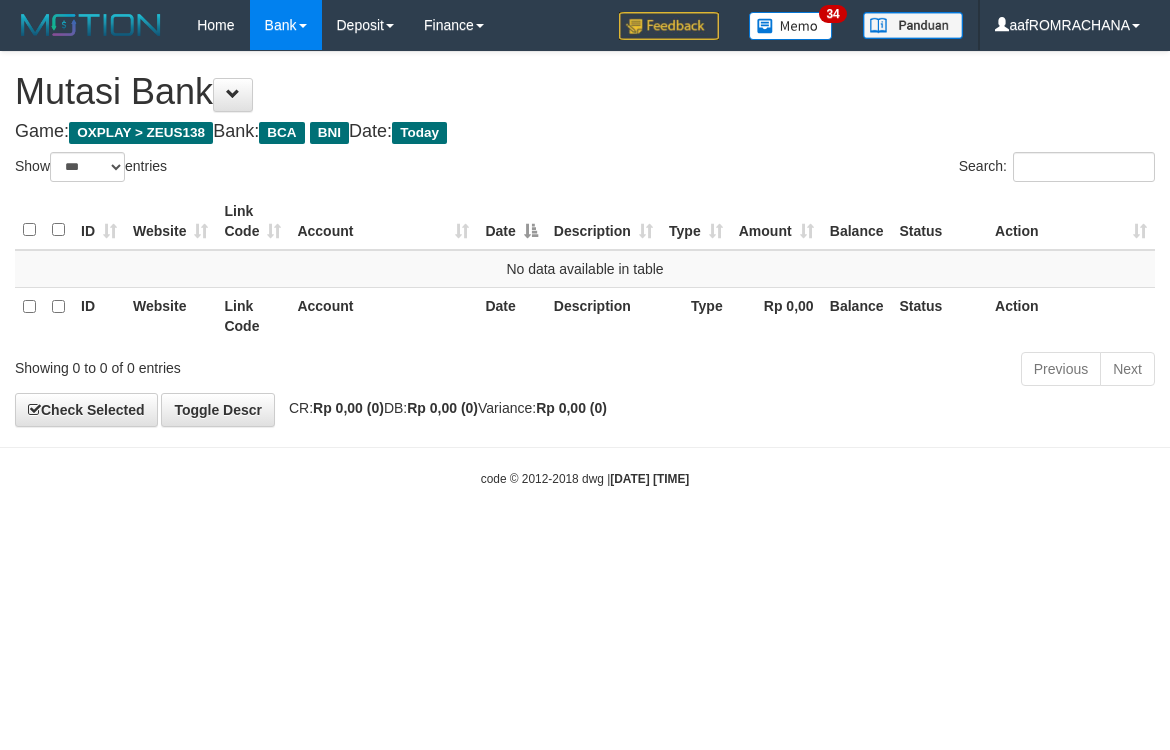 select on "***" 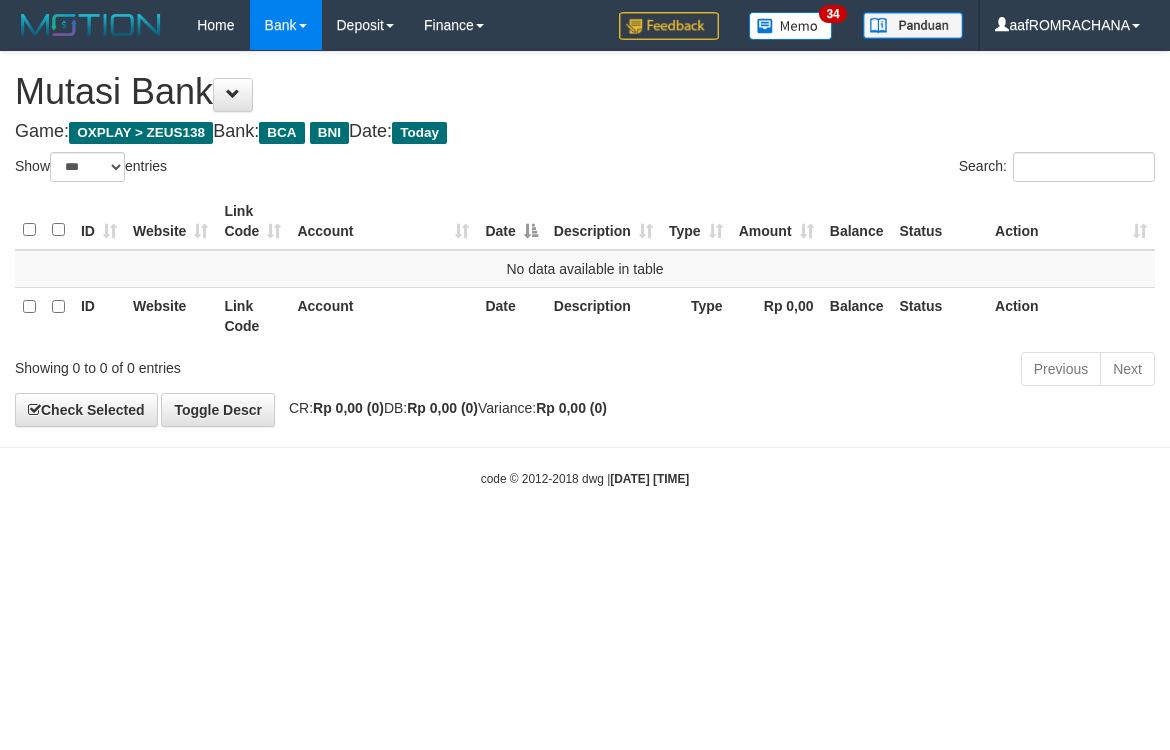 scroll, scrollTop: 0, scrollLeft: 0, axis: both 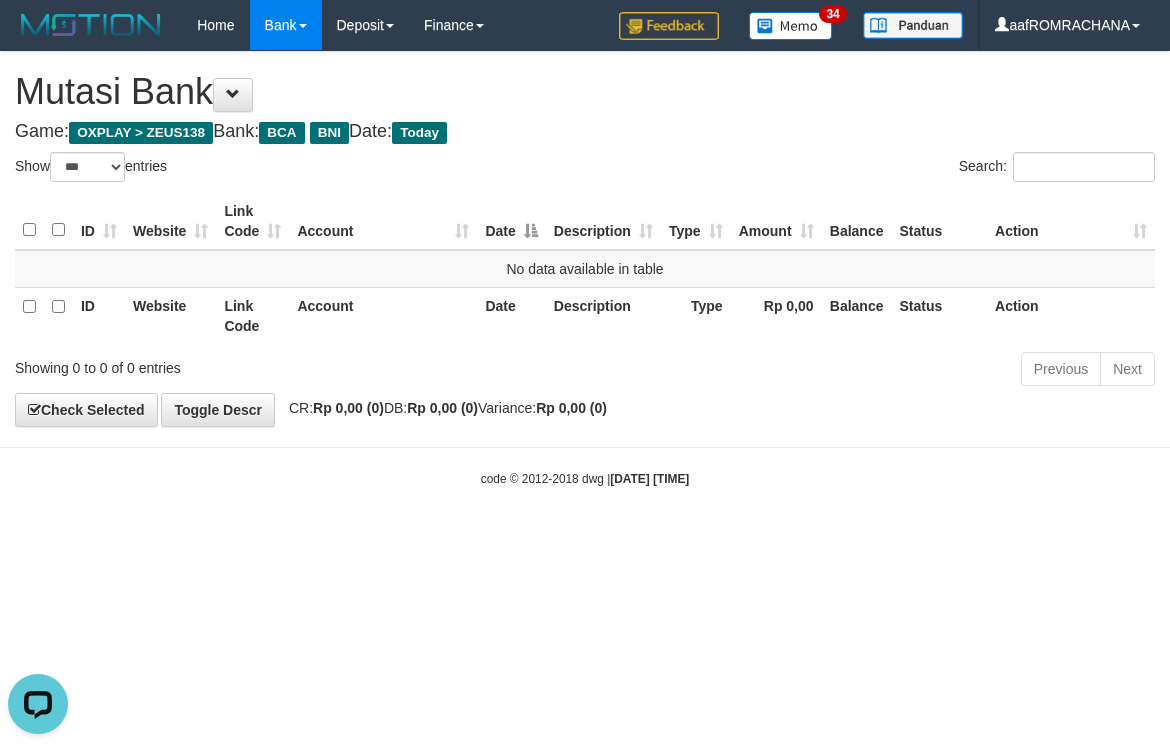 click on "**********" at bounding box center (585, 239) 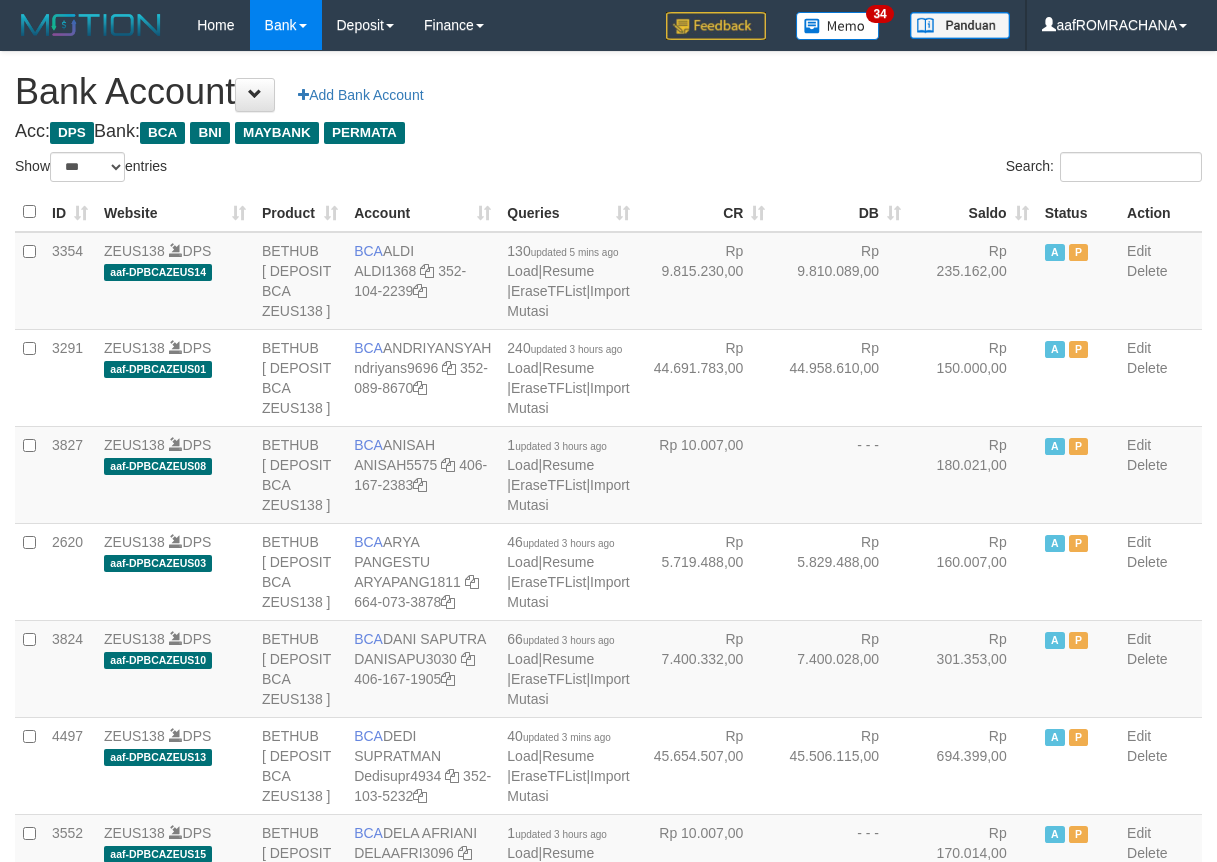 select on "***" 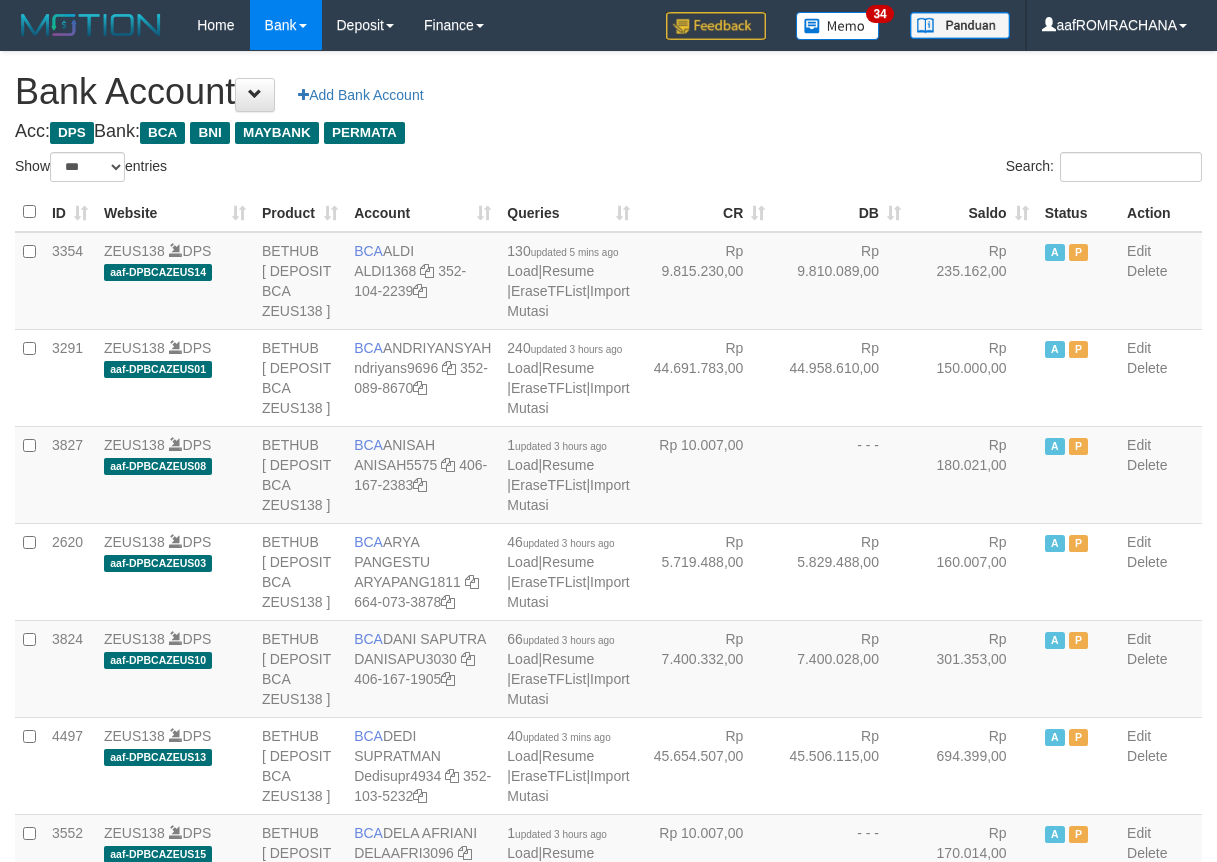 scroll, scrollTop: 0, scrollLeft: 0, axis: both 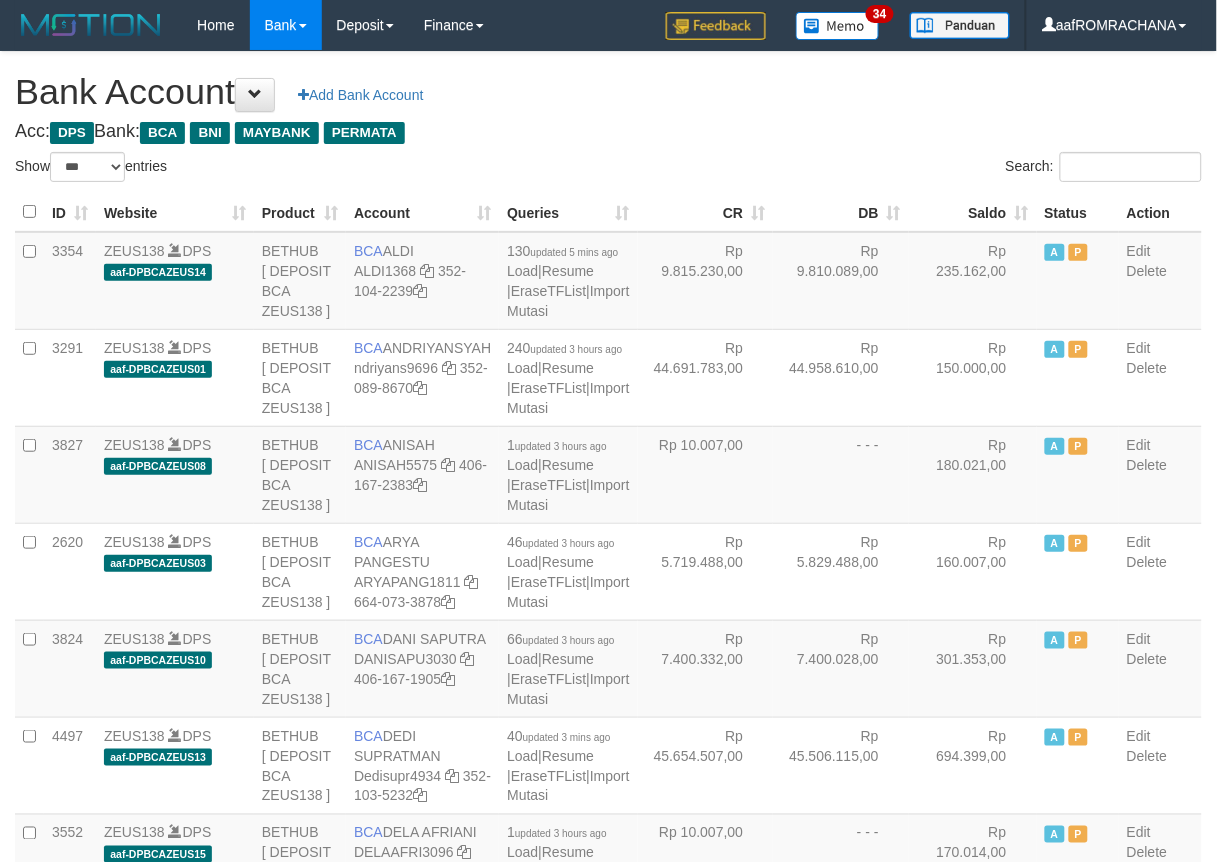 drag, startPoint x: 0, startPoint y: 0, endPoint x: 953, endPoint y: 205, distance: 974.79944 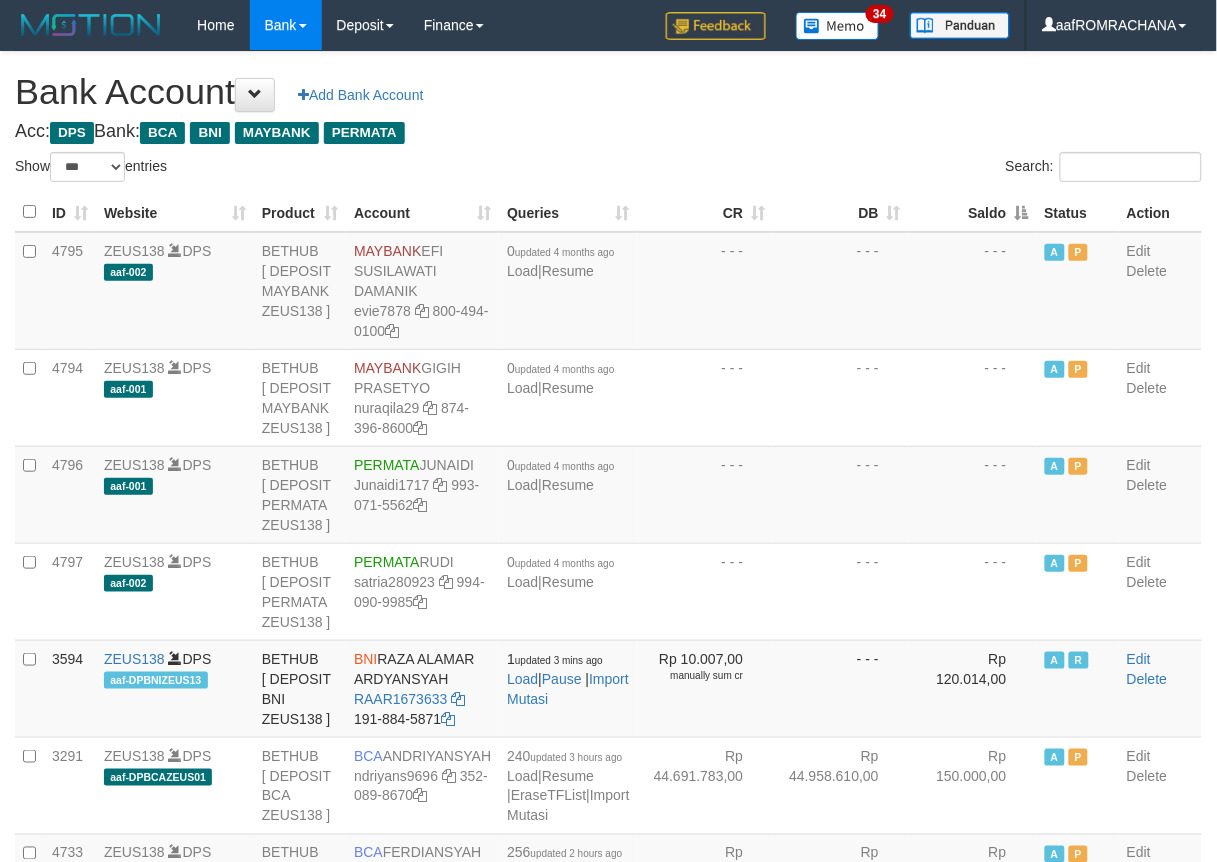 click on "Saldo" at bounding box center (973, 212) 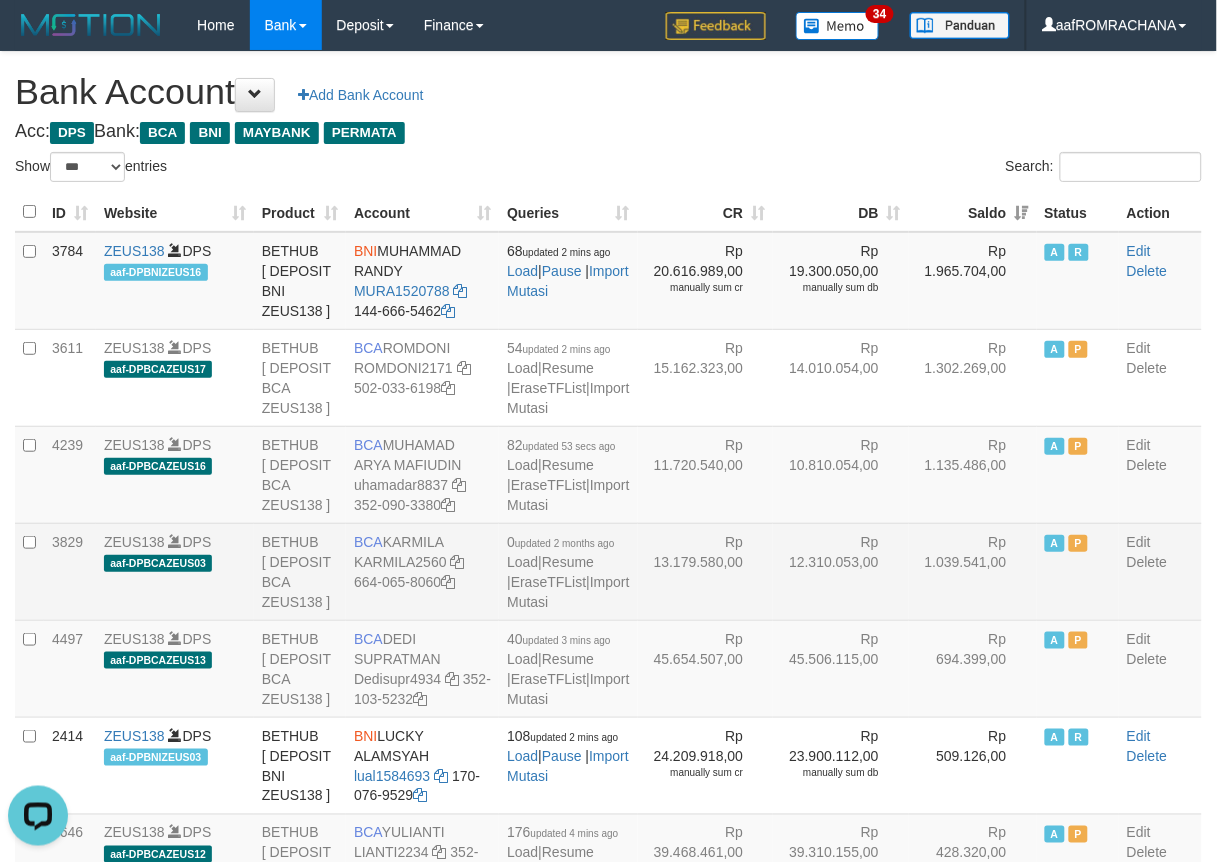 scroll, scrollTop: 0, scrollLeft: 0, axis: both 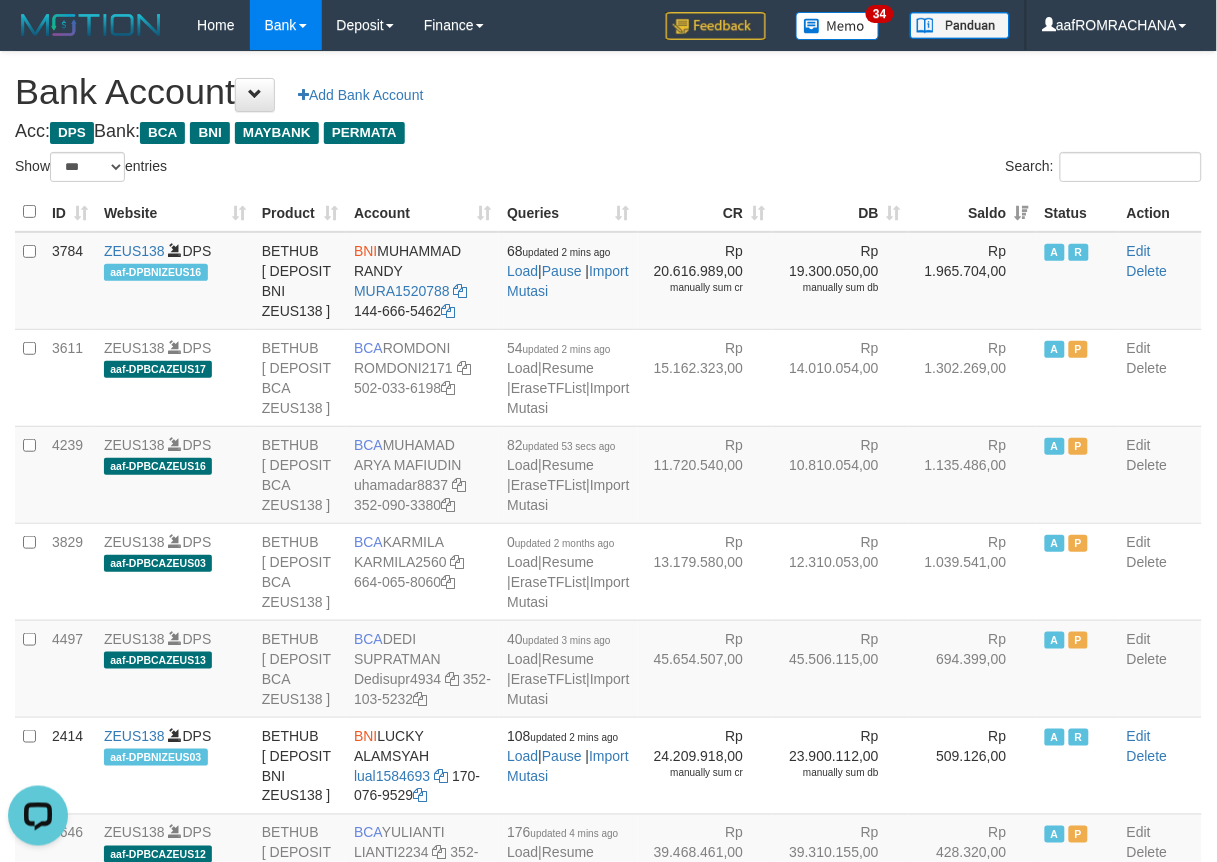 click on "Bank Account
Add Bank Account" at bounding box center [608, 92] 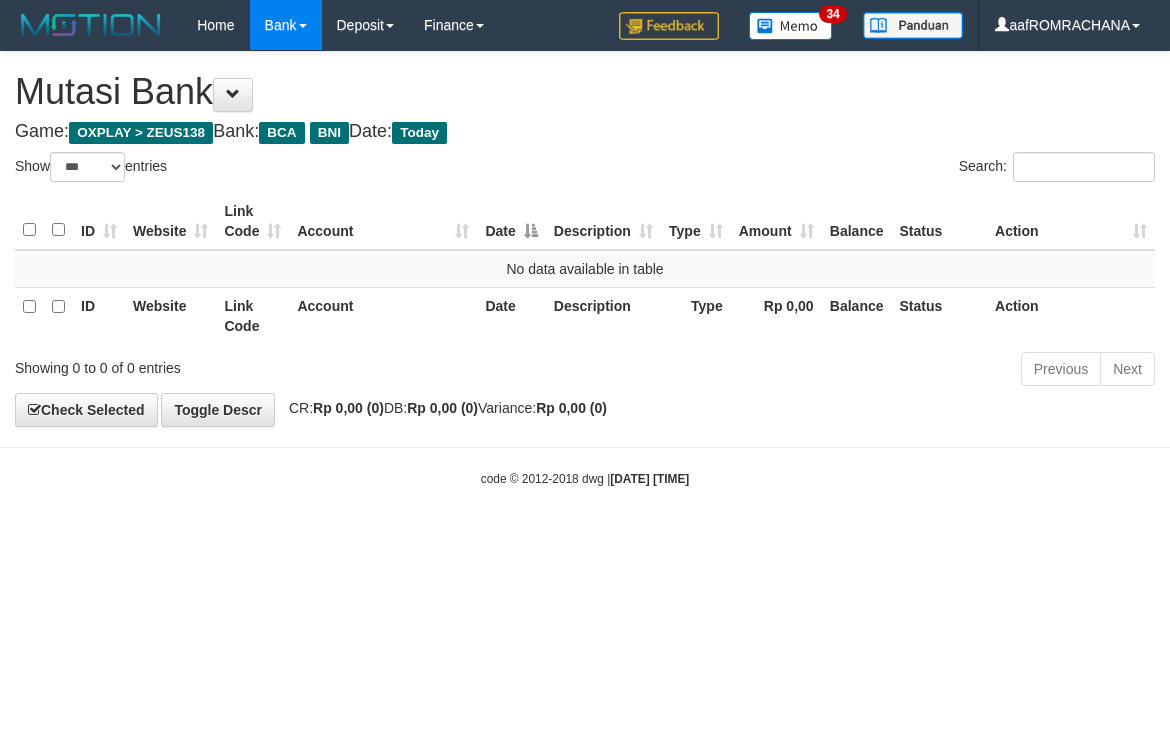 select on "***" 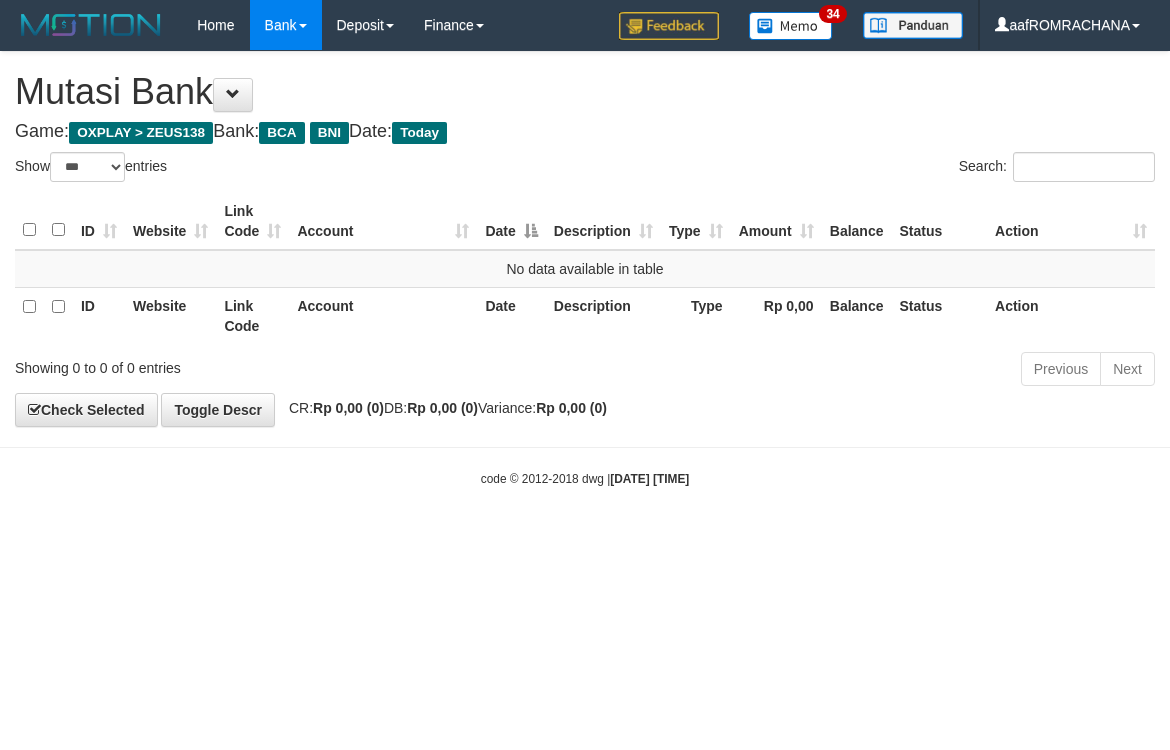 scroll, scrollTop: 0, scrollLeft: 0, axis: both 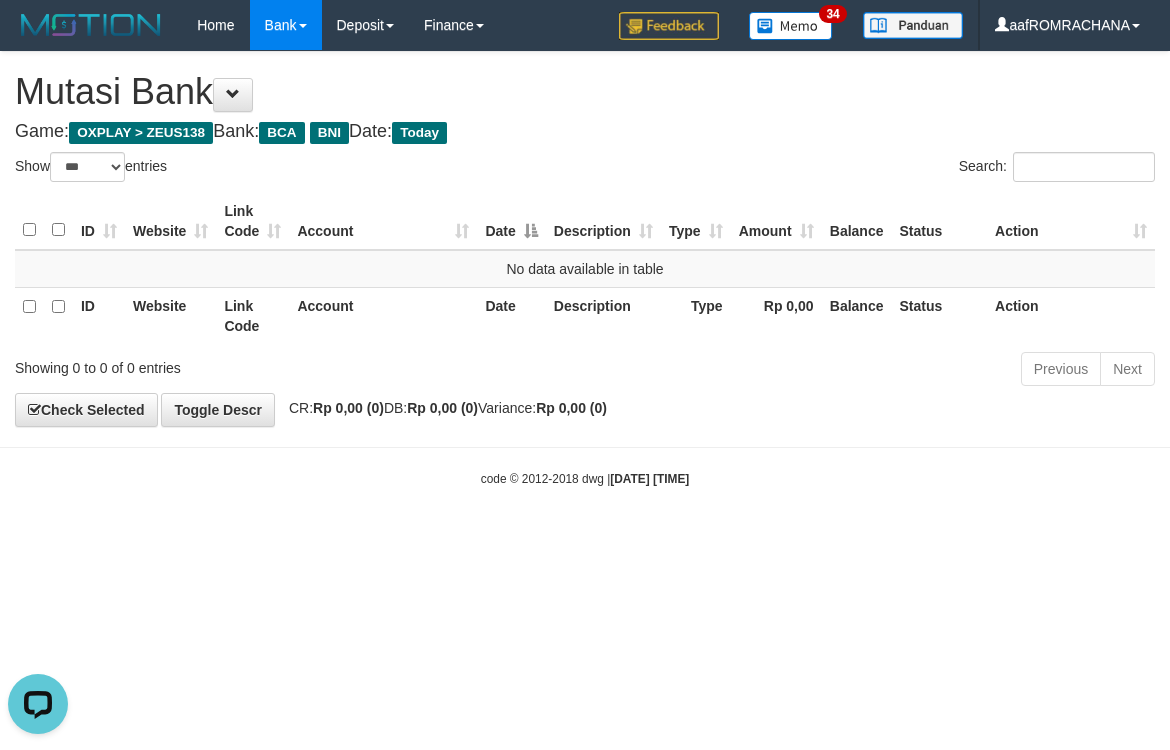 click on "Game:   OXPLAY > ZEUS138    		Bank:   BCA   BNI    		Date:  Today" at bounding box center [585, 132] 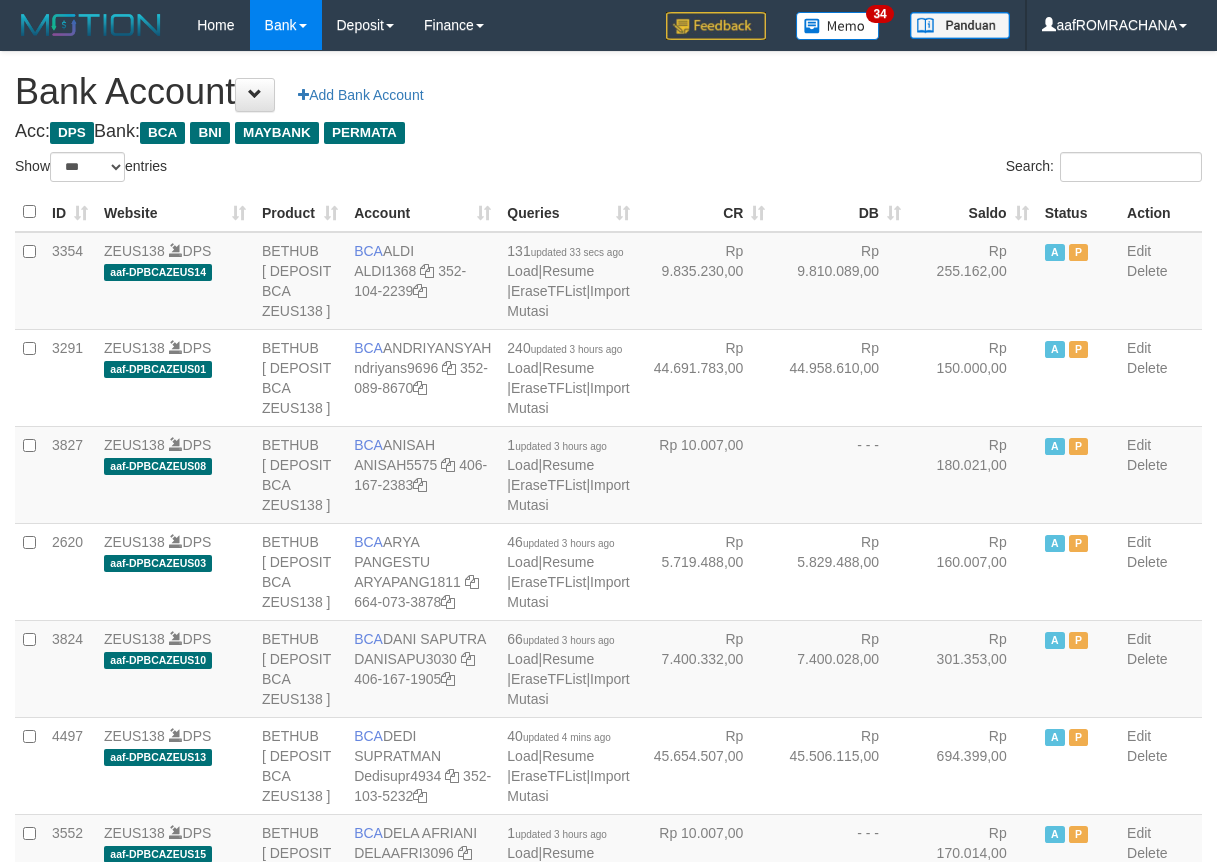 select on "***" 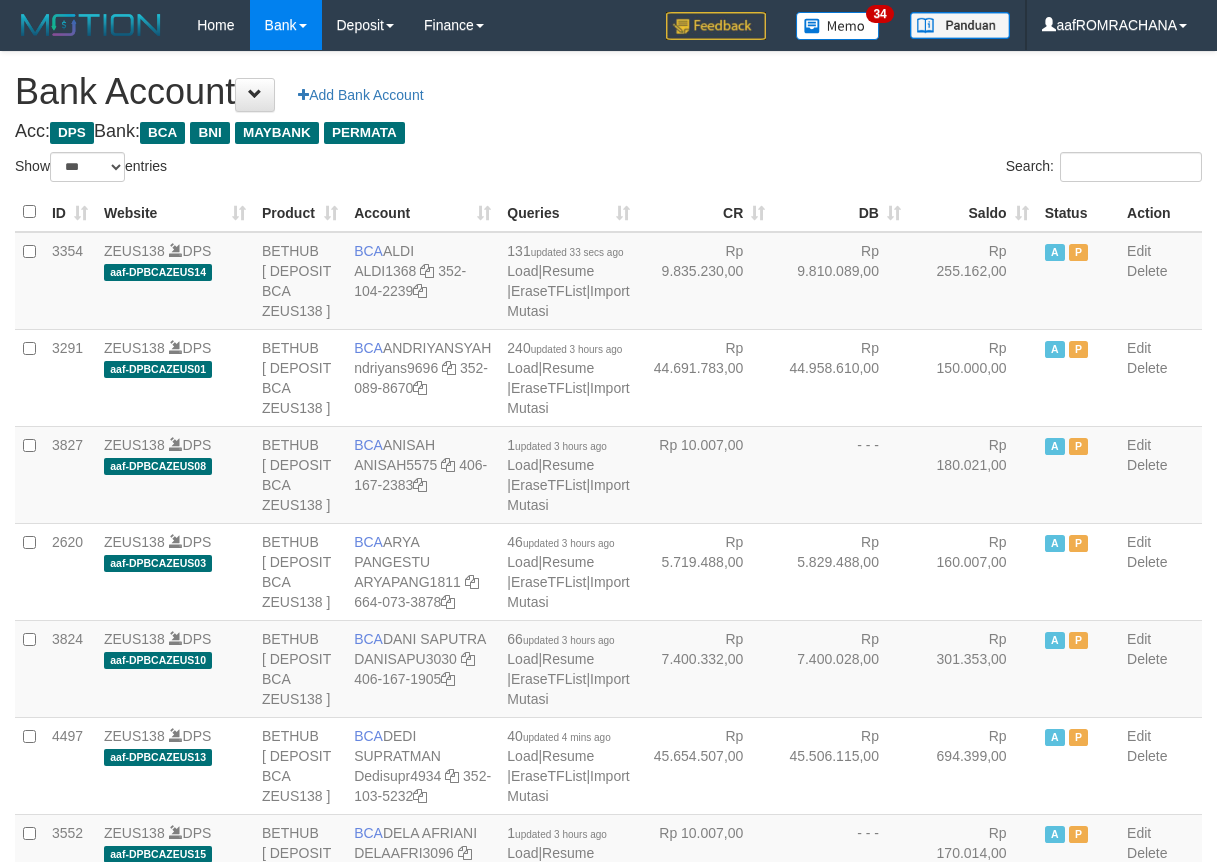 scroll, scrollTop: 0, scrollLeft: 0, axis: both 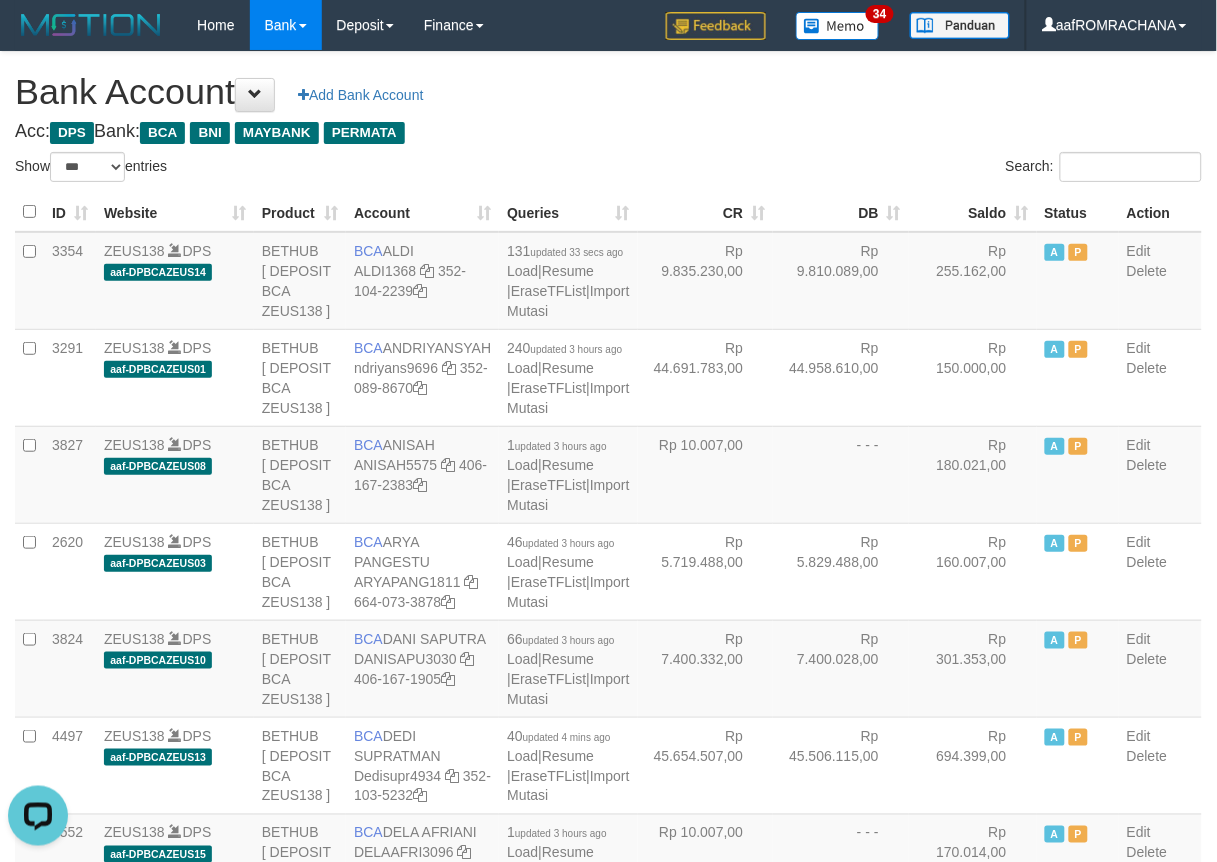 click on "Bank Account
Add Bank Account" at bounding box center [608, 92] 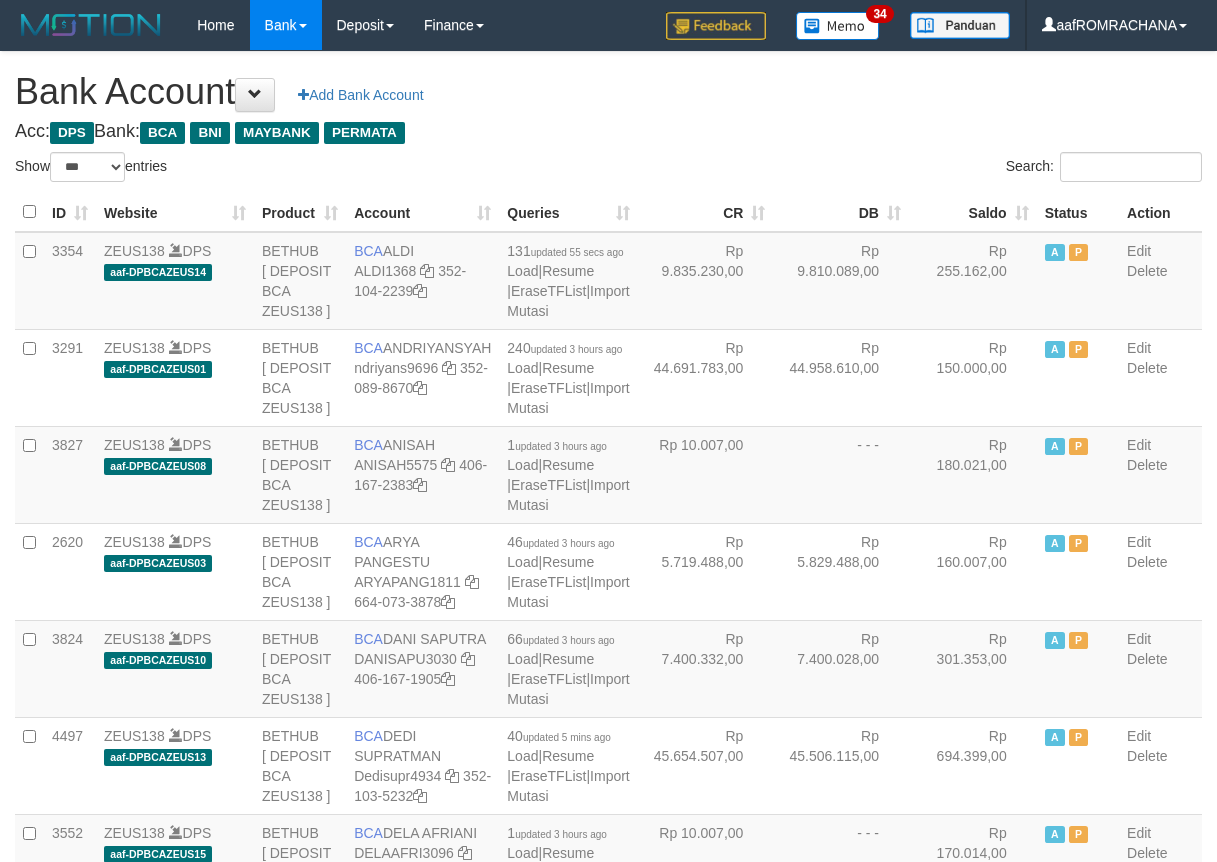 select on "***" 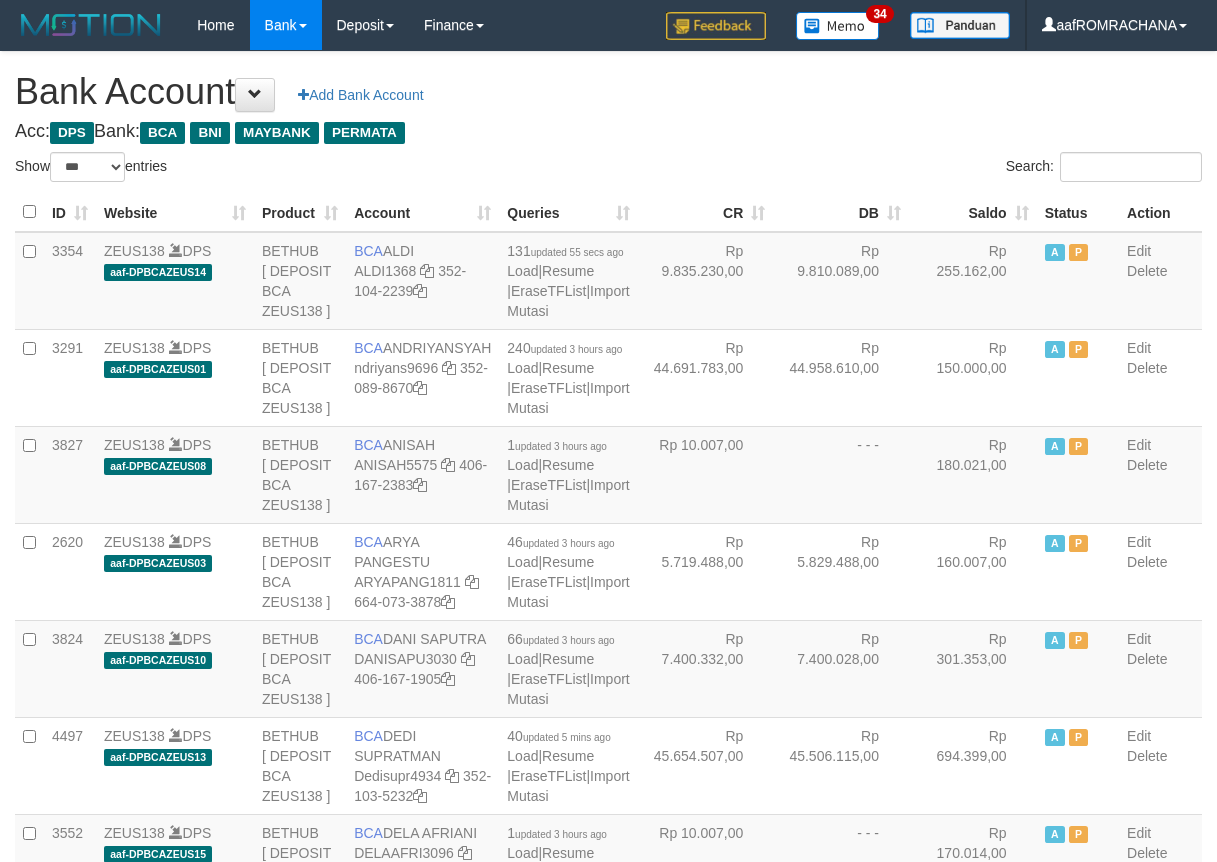 scroll, scrollTop: 0, scrollLeft: 0, axis: both 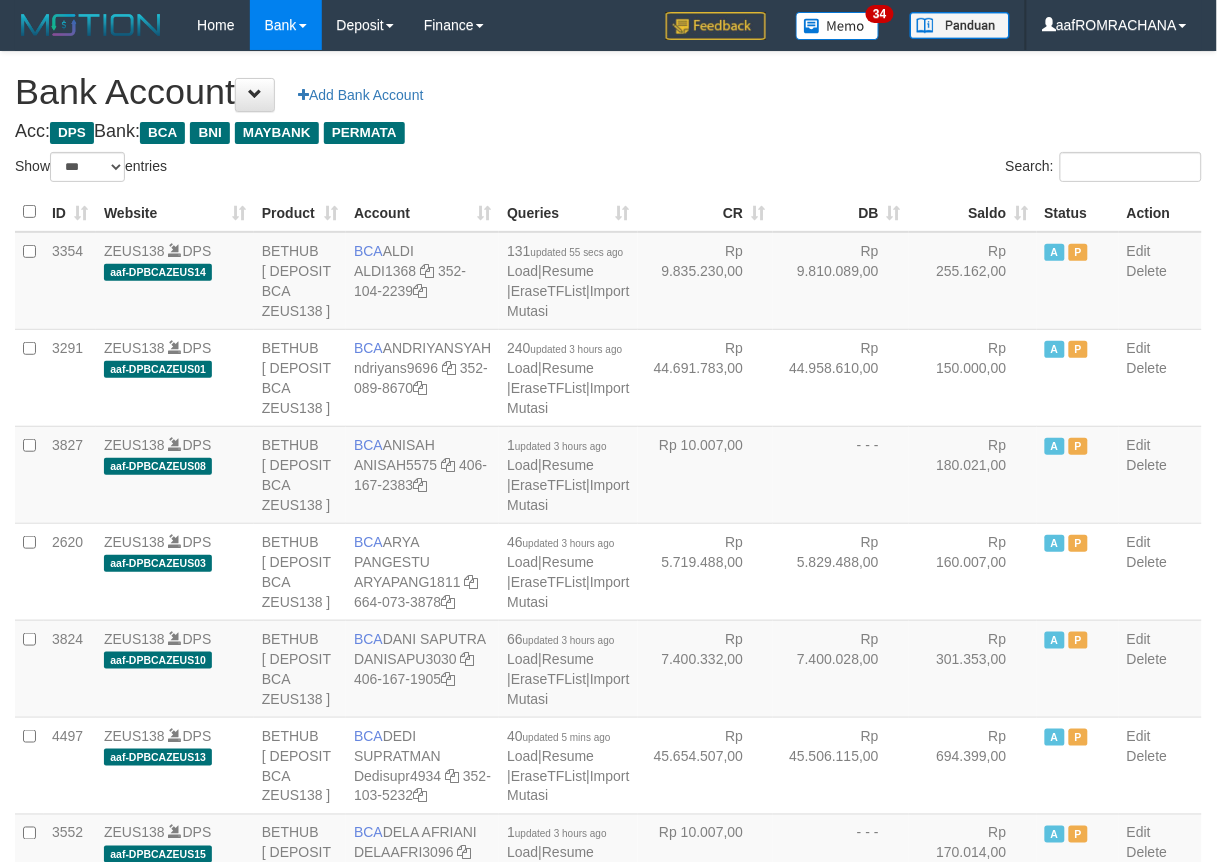 click on "Saldo" at bounding box center (973, 212) 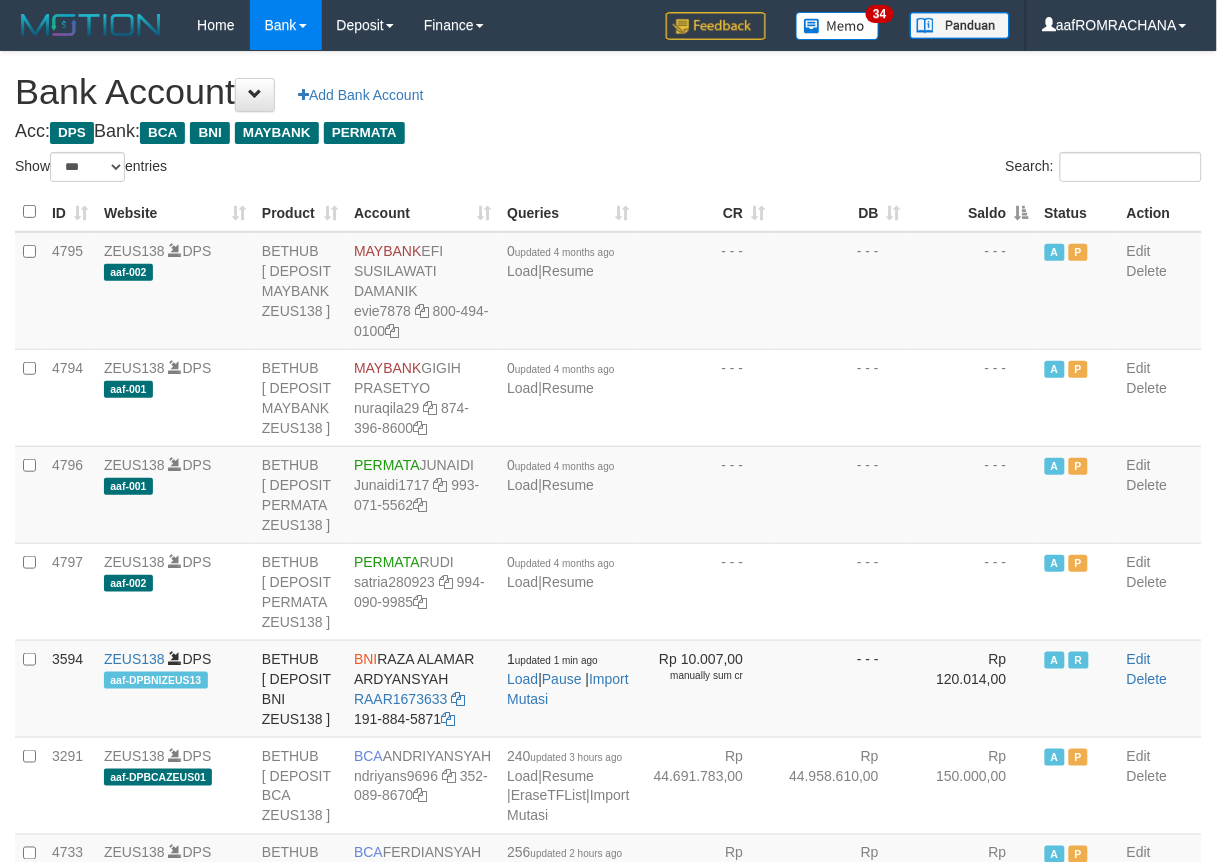 click on "Saldo" at bounding box center (973, 212) 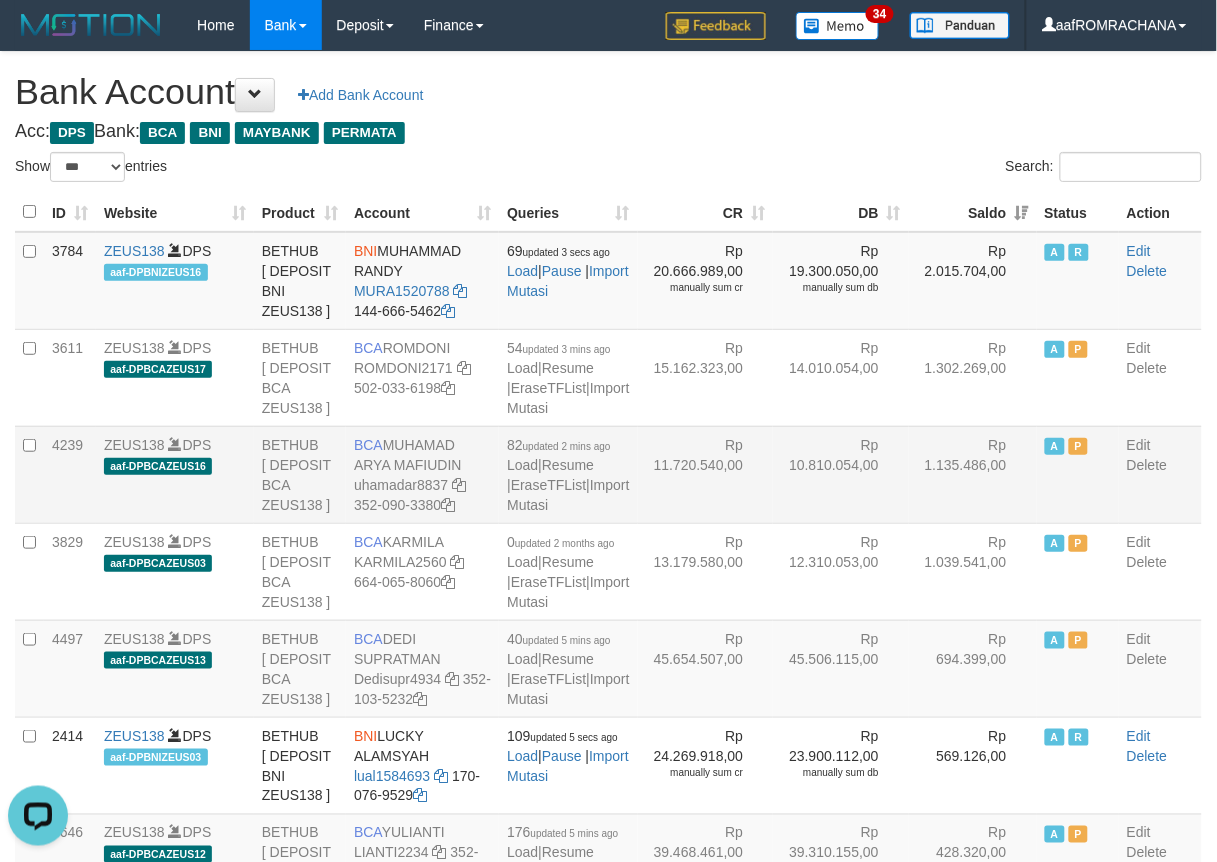 scroll, scrollTop: 0, scrollLeft: 0, axis: both 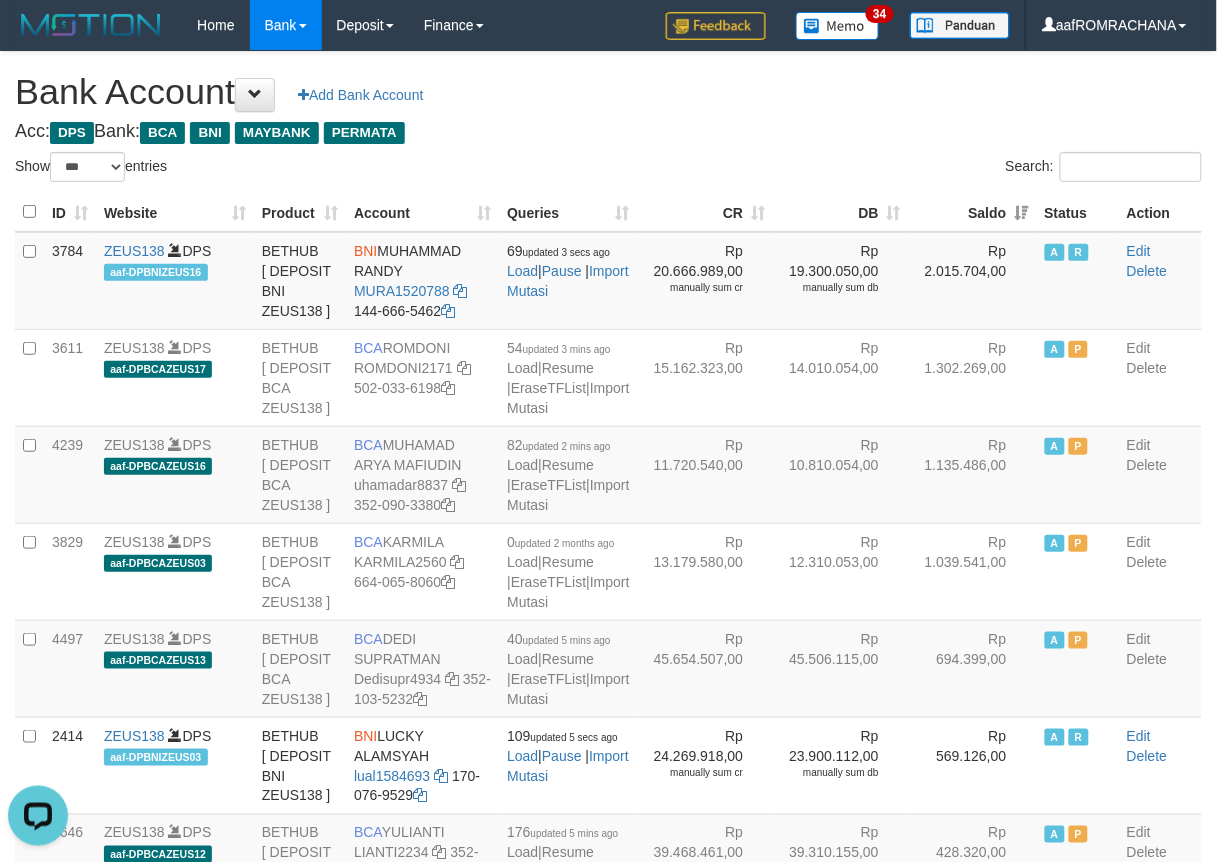 click on "Acc: 										 DPS
Bank:   BCA   BNI   MAYBANK   PERMATA" at bounding box center (608, 132) 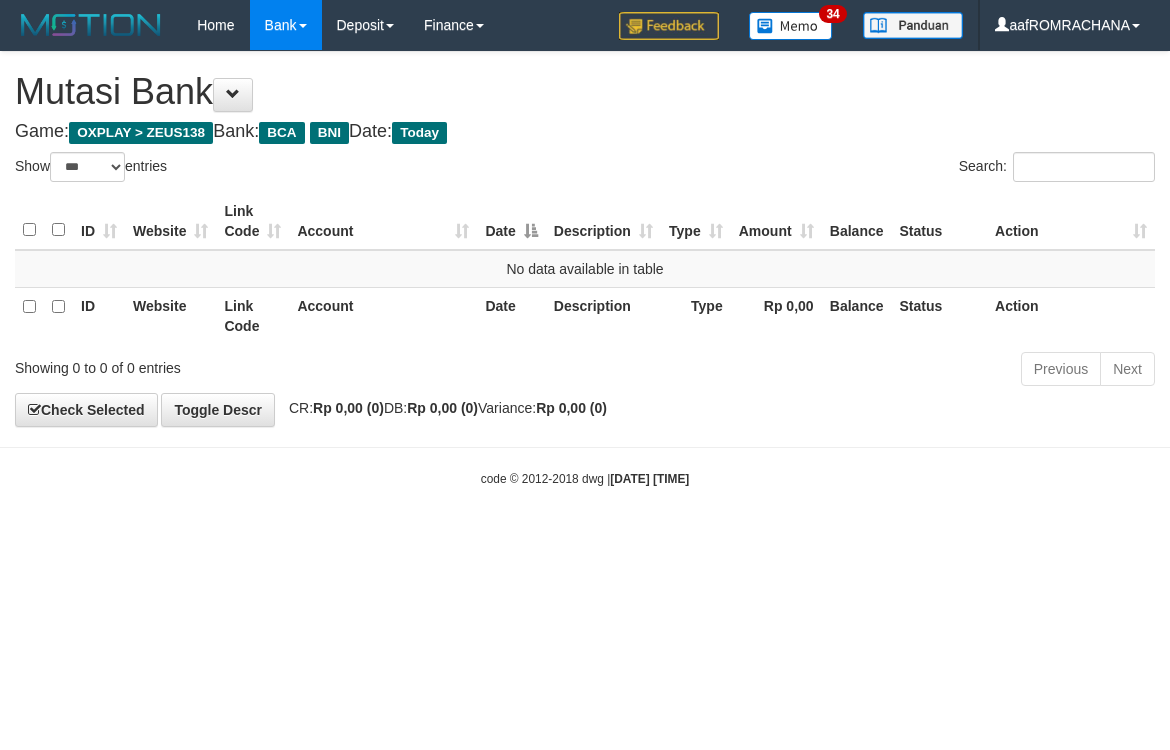 select on "***" 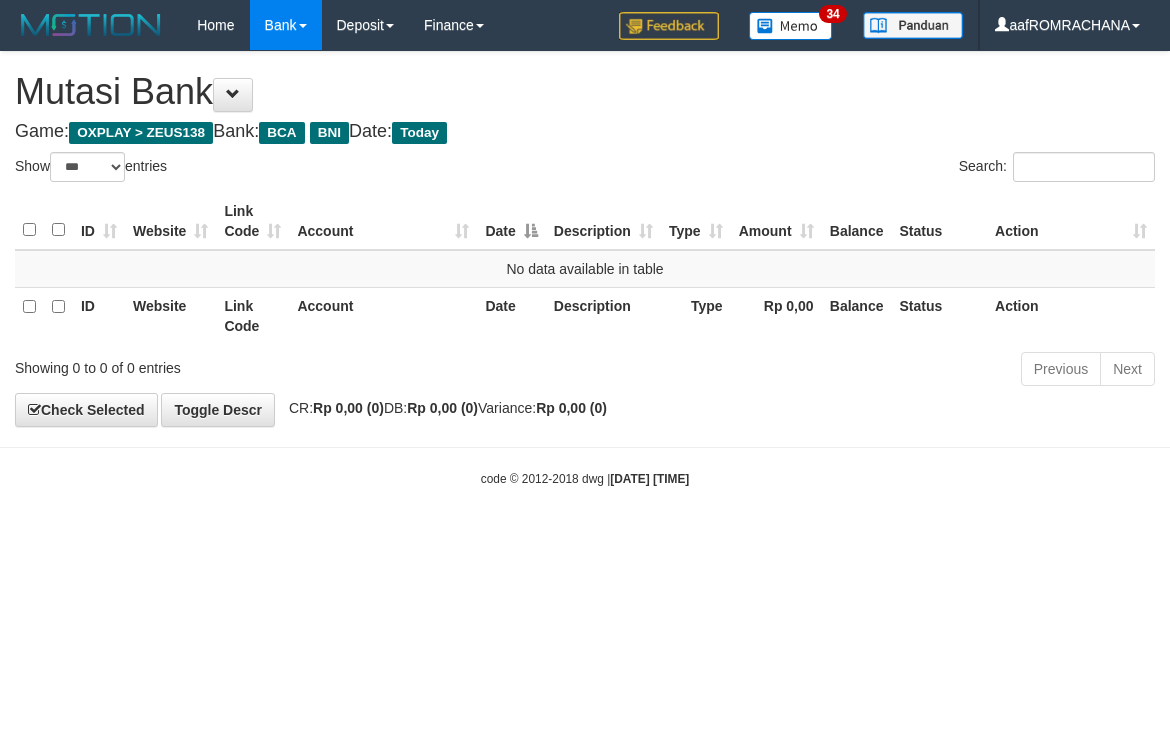 scroll, scrollTop: 0, scrollLeft: 0, axis: both 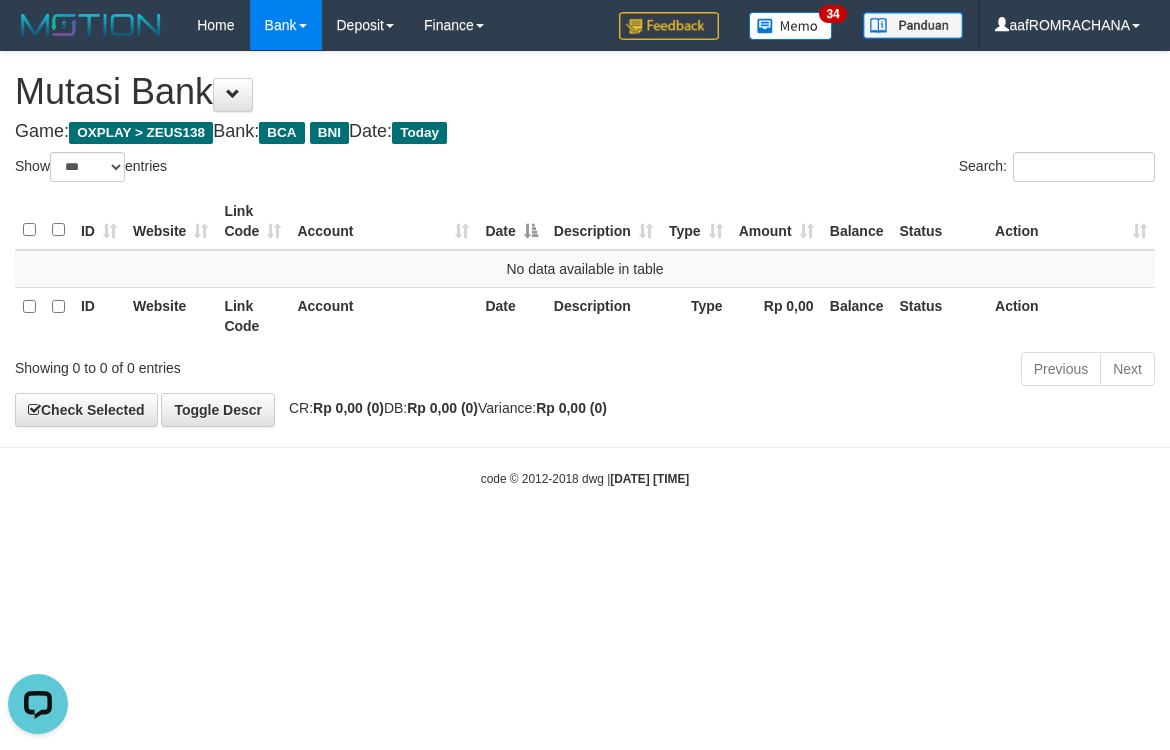 click on "Toggle navigation
Home
Bank
Account List
Load
By Website
Group
[OXPLAY]													ZEUS138
By Load Group (DPS)" at bounding box center [585, 269] 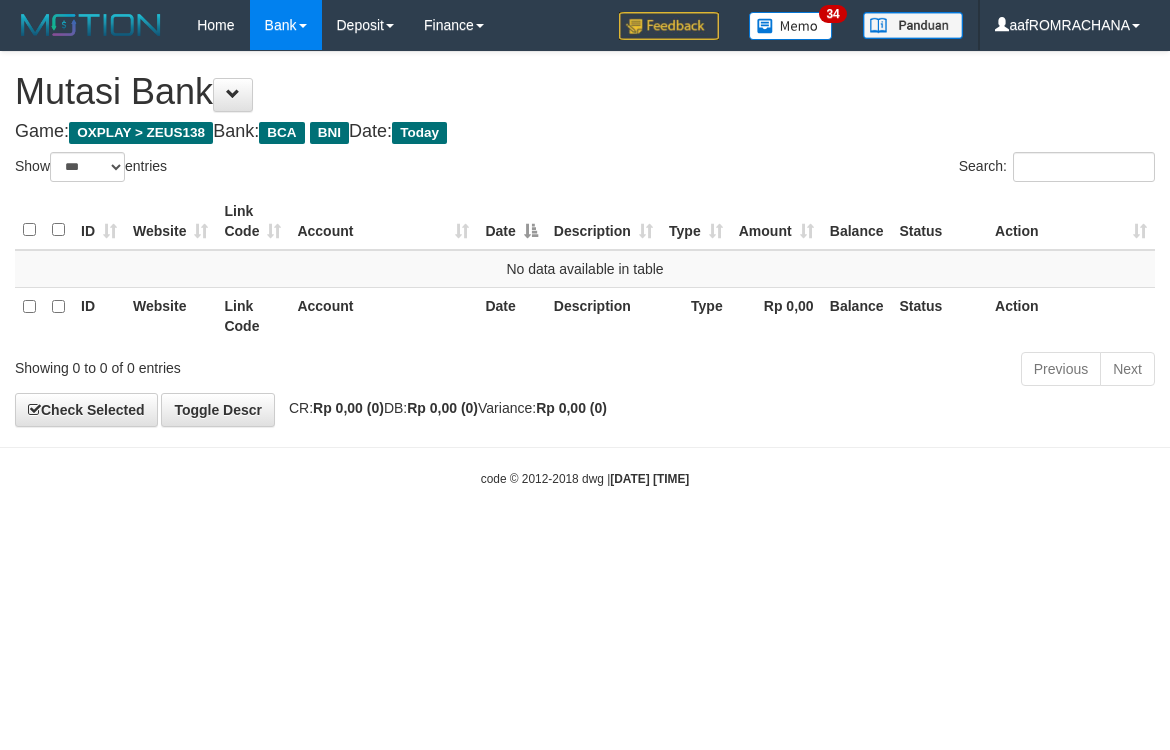 select on "***" 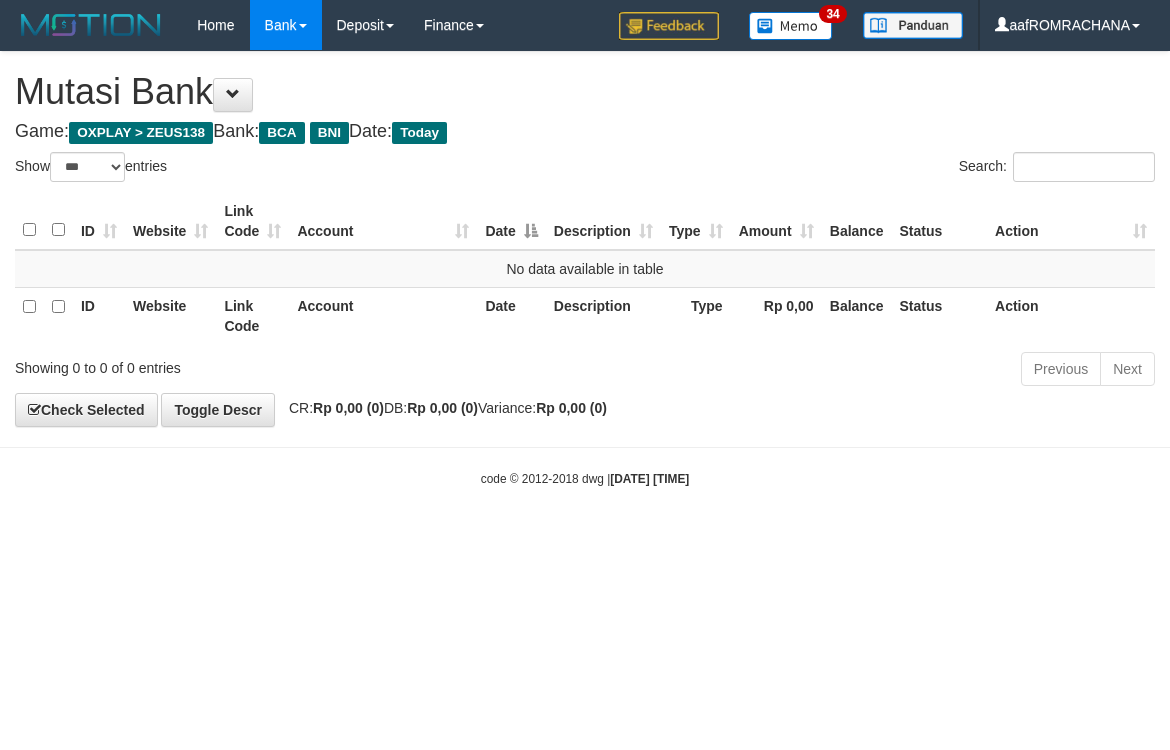 scroll, scrollTop: 0, scrollLeft: 0, axis: both 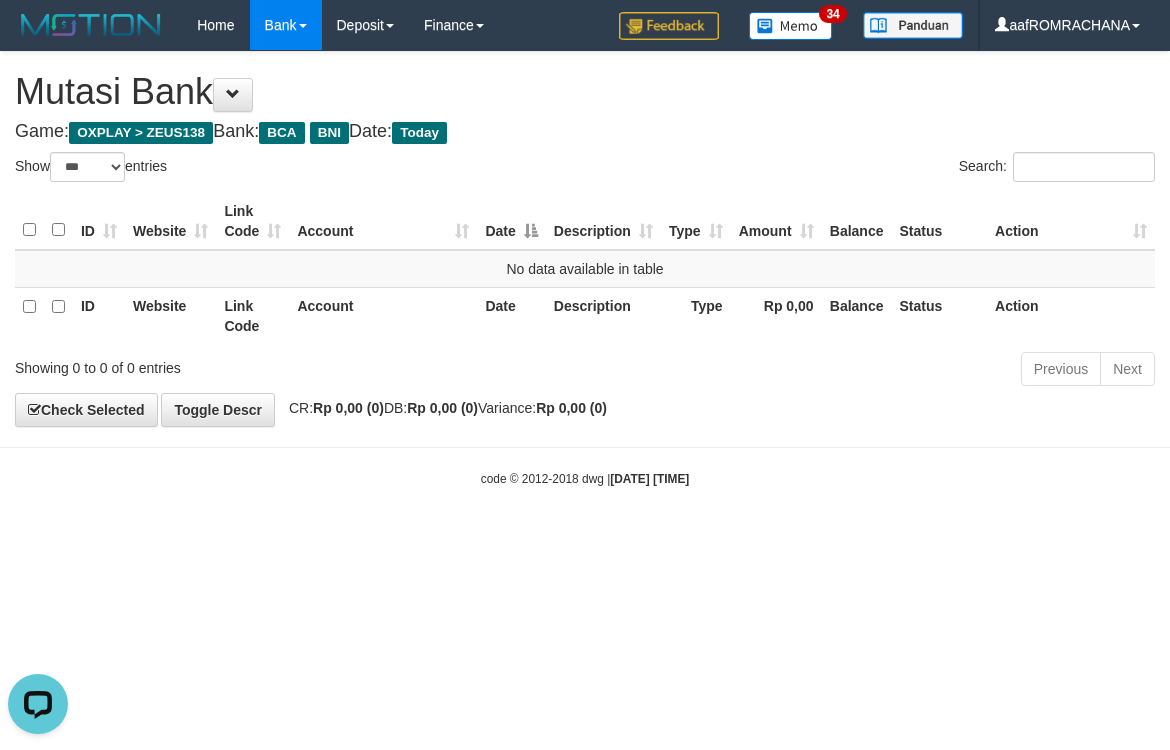 click on "Game:   OXPLAY > ZEUS138    		Bank:   BCA   BNI    		Date:  Today" at bounding box center (585, 132) 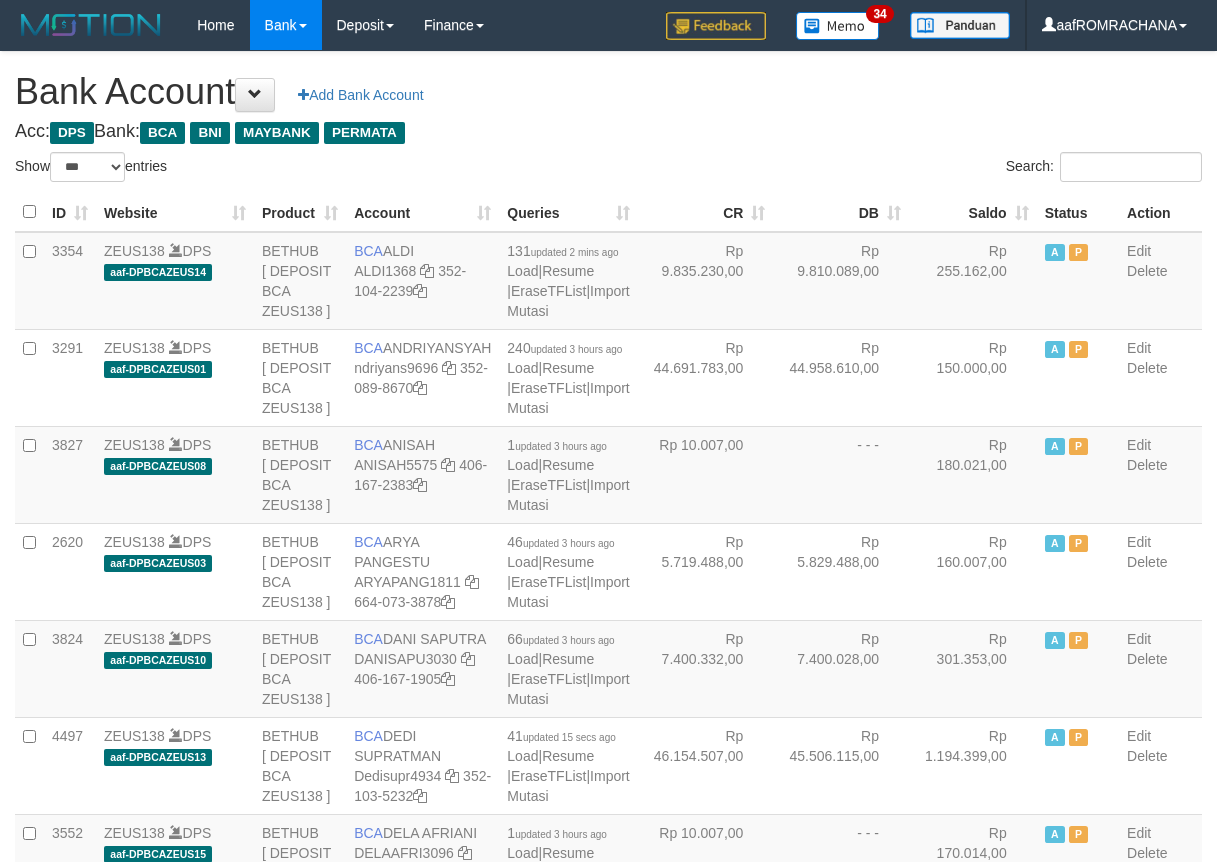 select on "***" 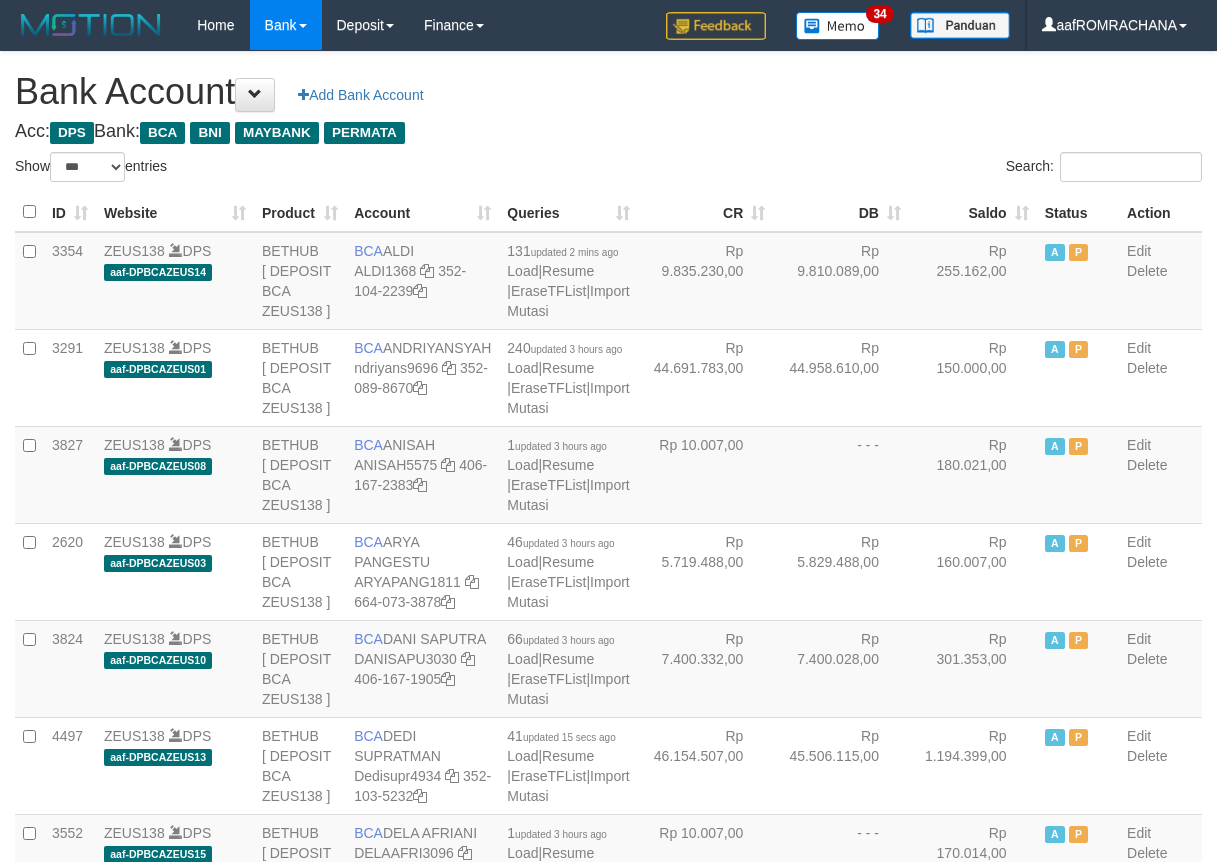 scroll, scrollTop: 0, scrollLeft: 0, axis: both 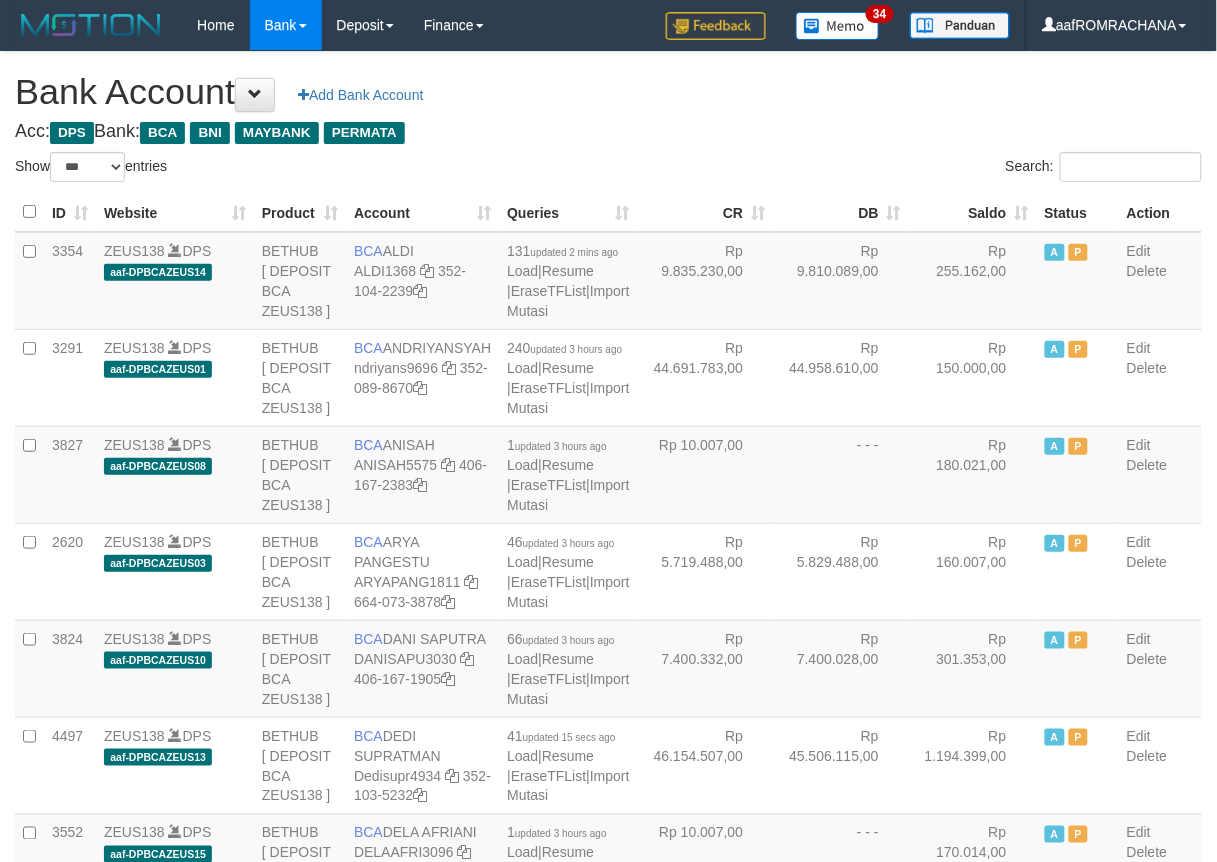 click on "Saldo" at bounding box center (973, 212) 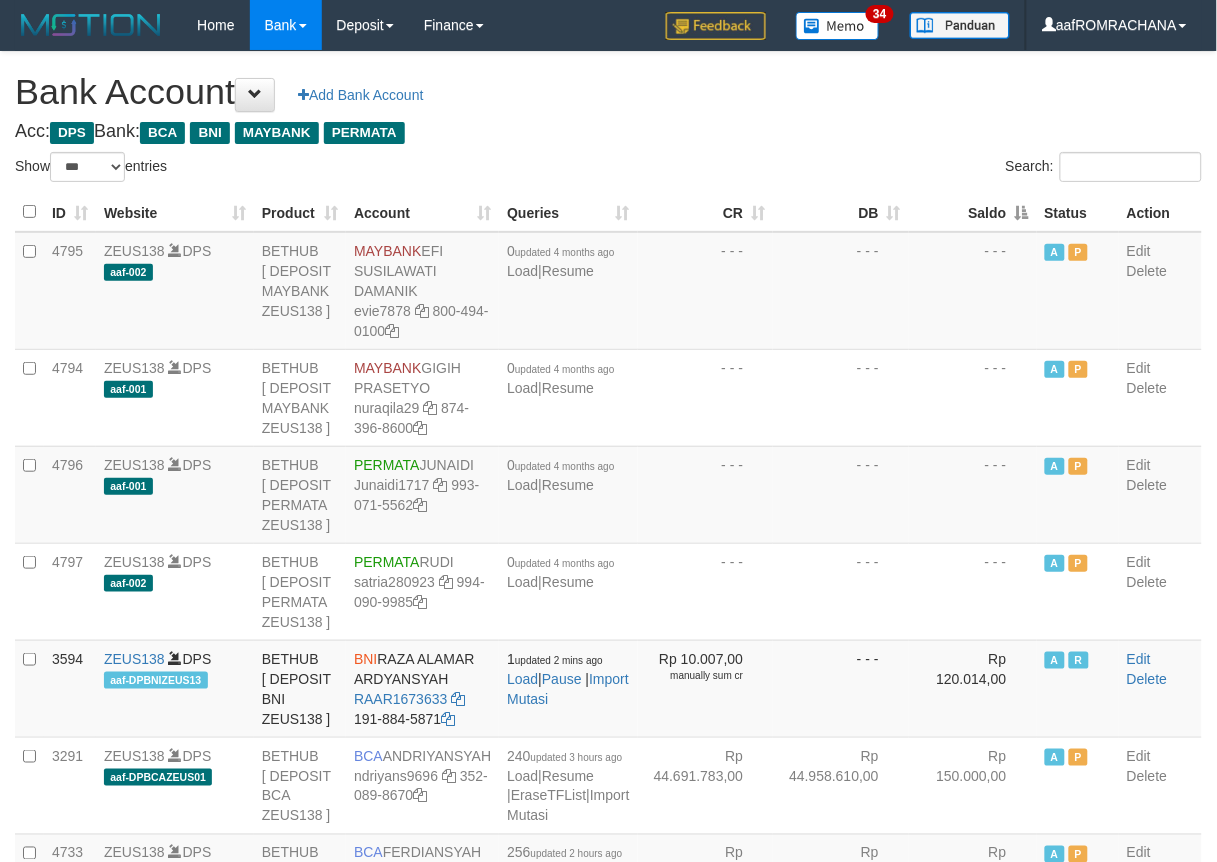 click on "Saldo" at bounding box center (973, 212) 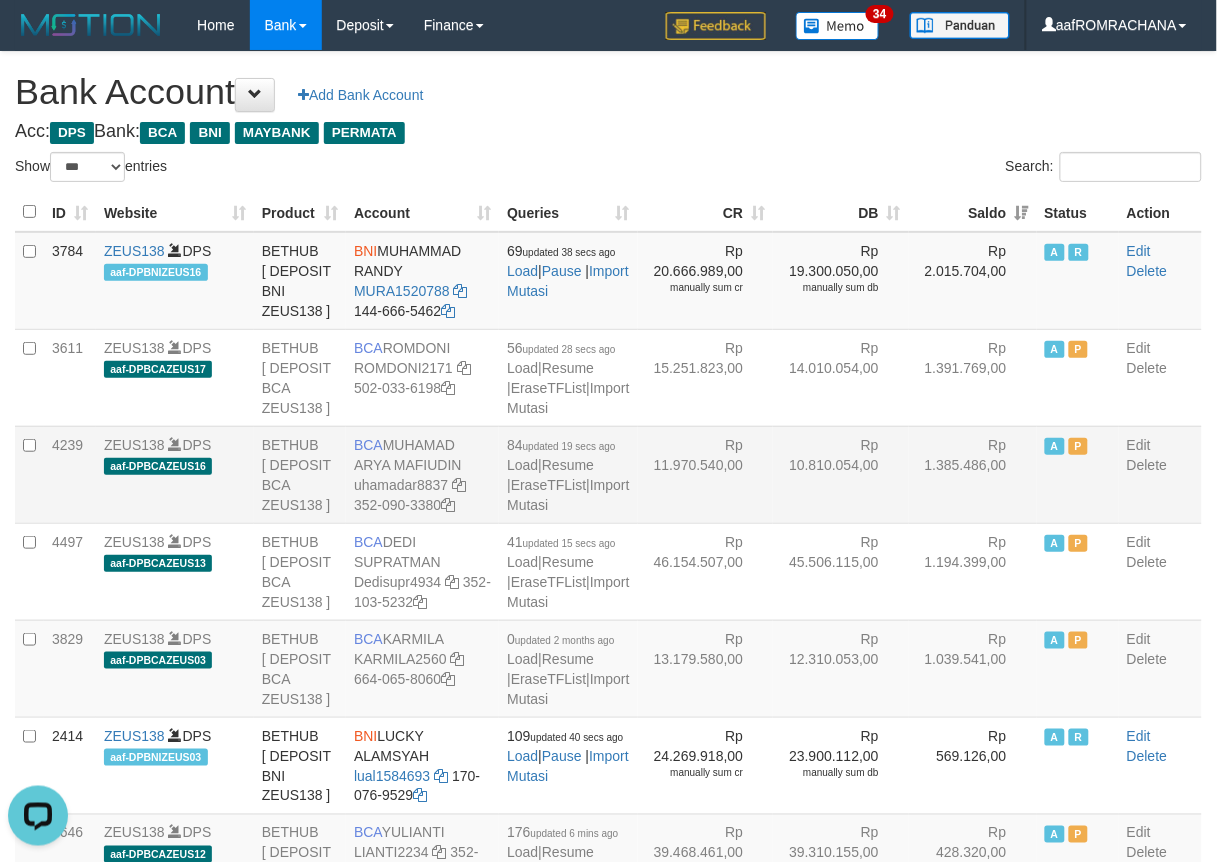 scroll, scrollTop: 0, scrollLeft: 0, axis: both 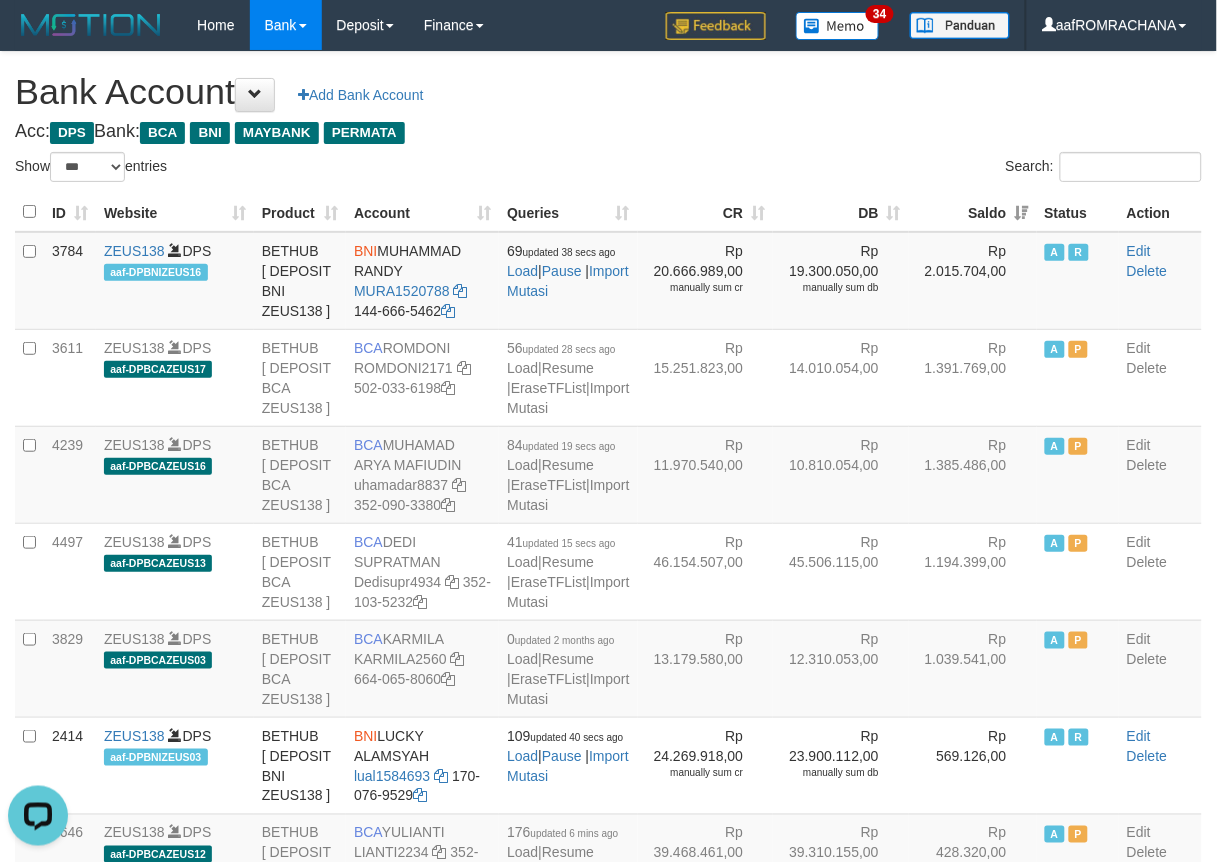 click on "Bank Account
Add Bank Account" at bounding box center (608, 92) 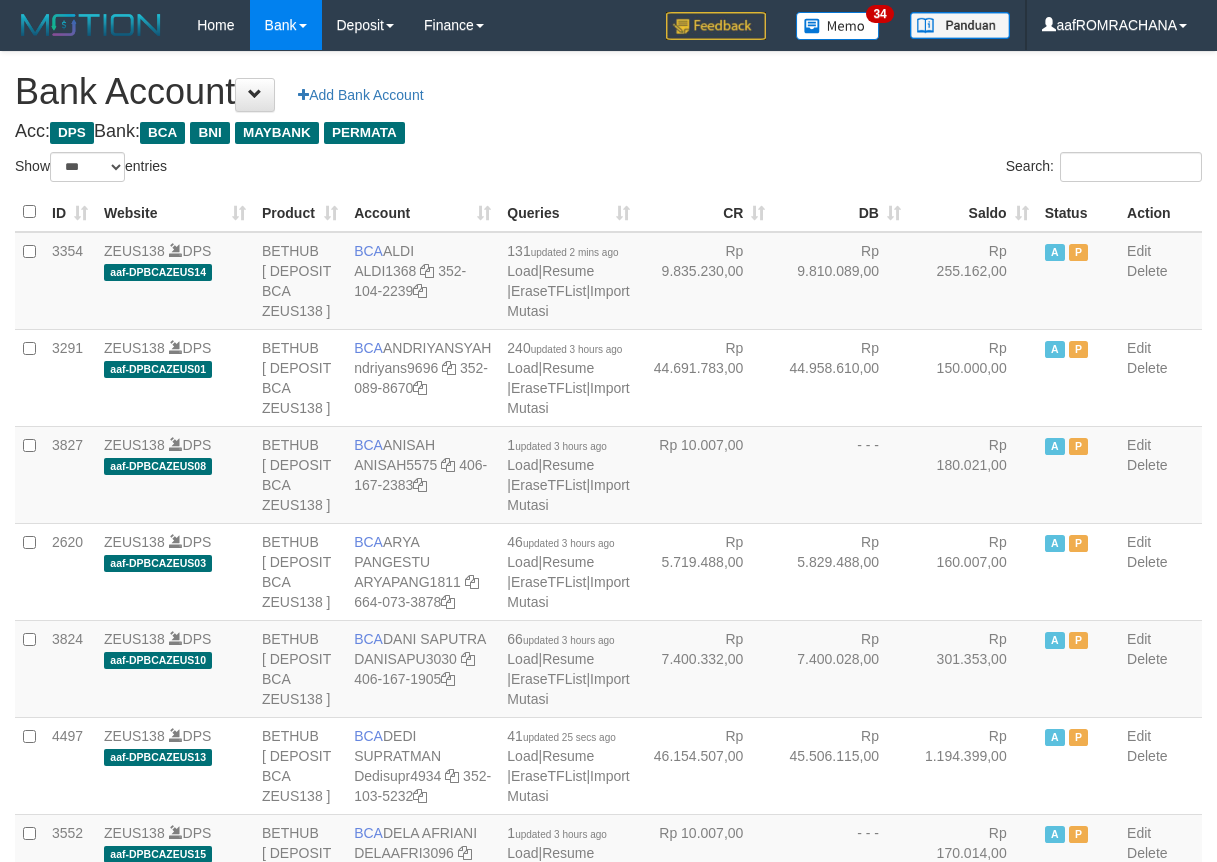 select on "***" 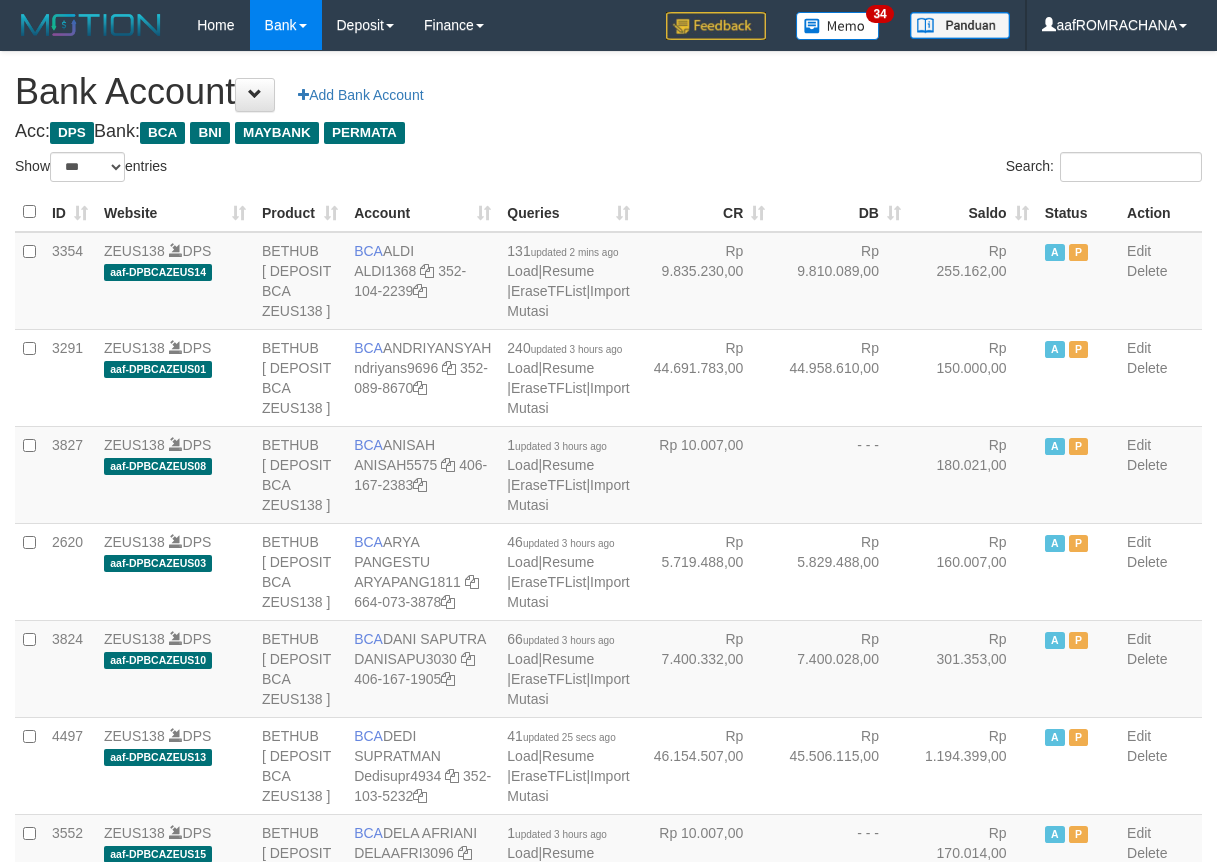 scroll, scrollTop: 0, scrollLeft: 0, axis: both 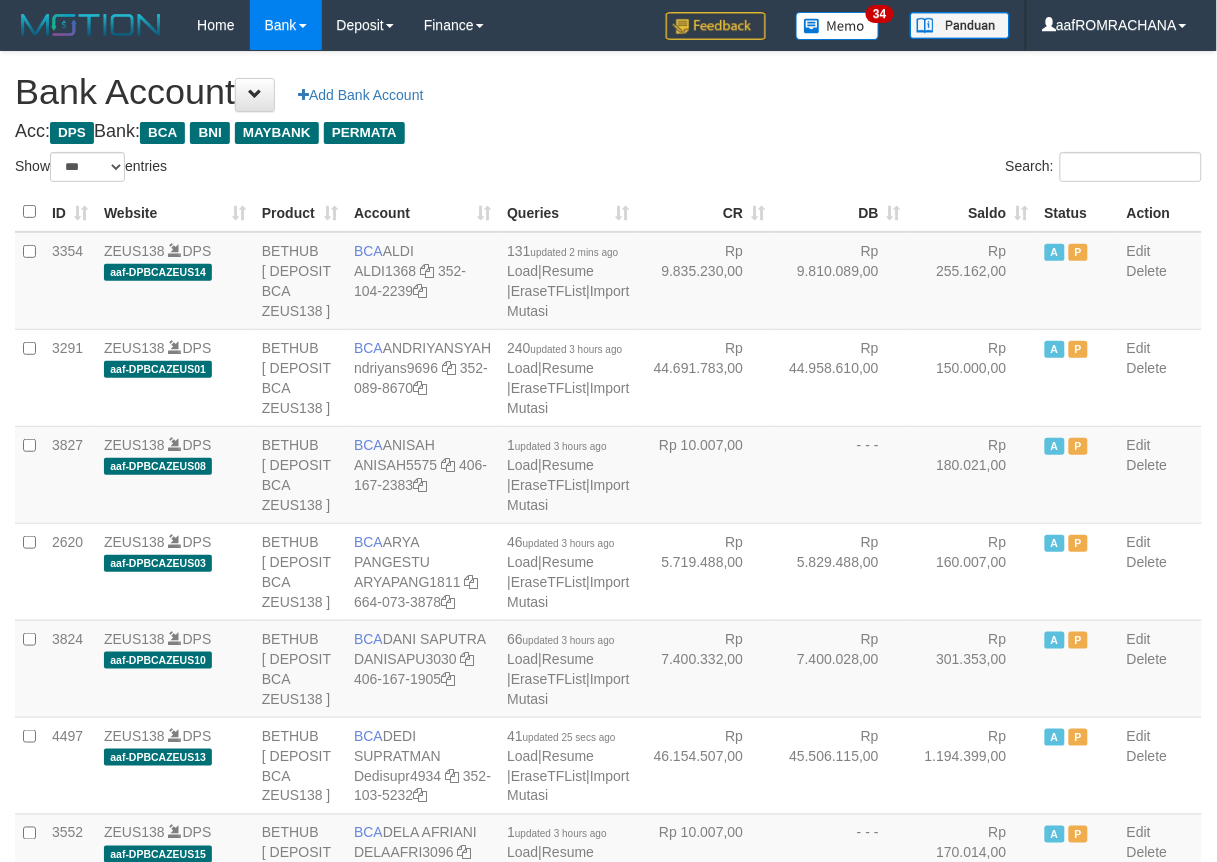 click on "Saldo" at bounding box center (973, 212) 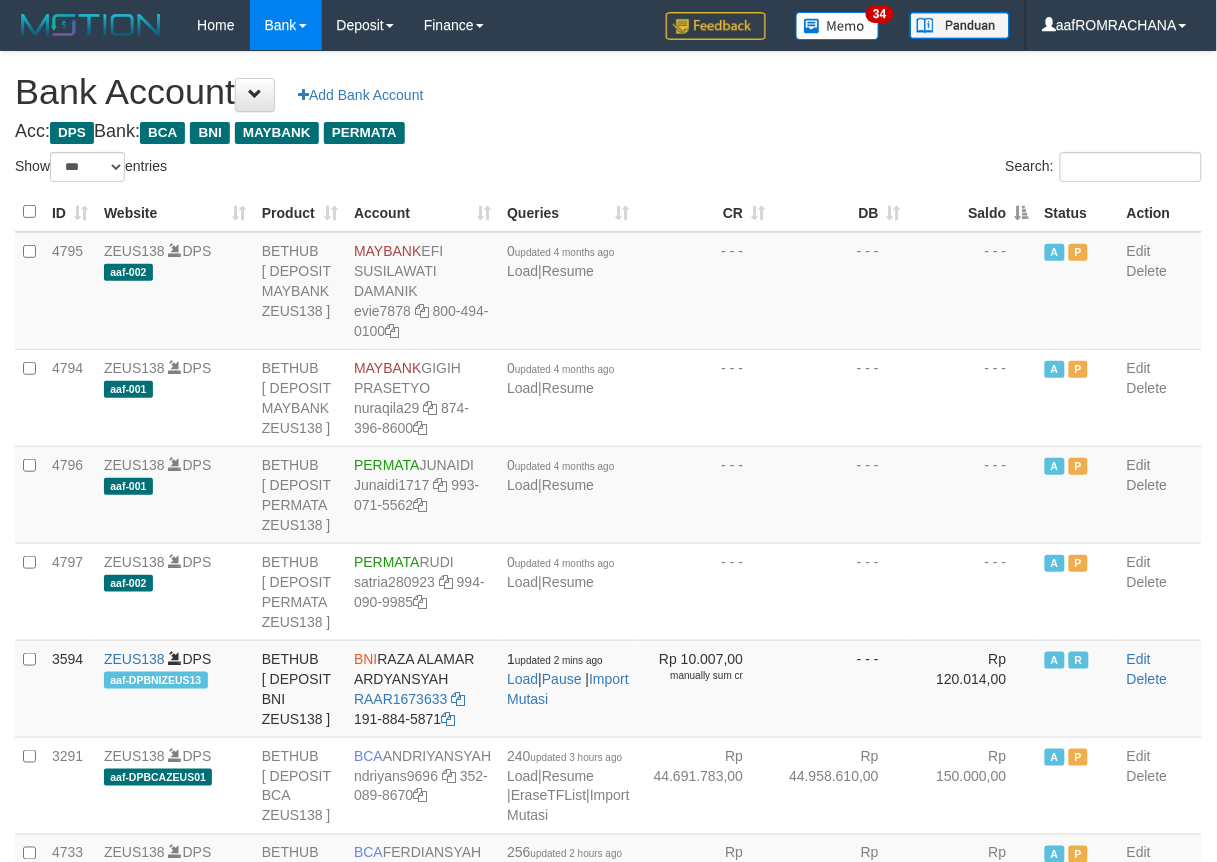 click on "Saldo" at bounding box center (973, 212) 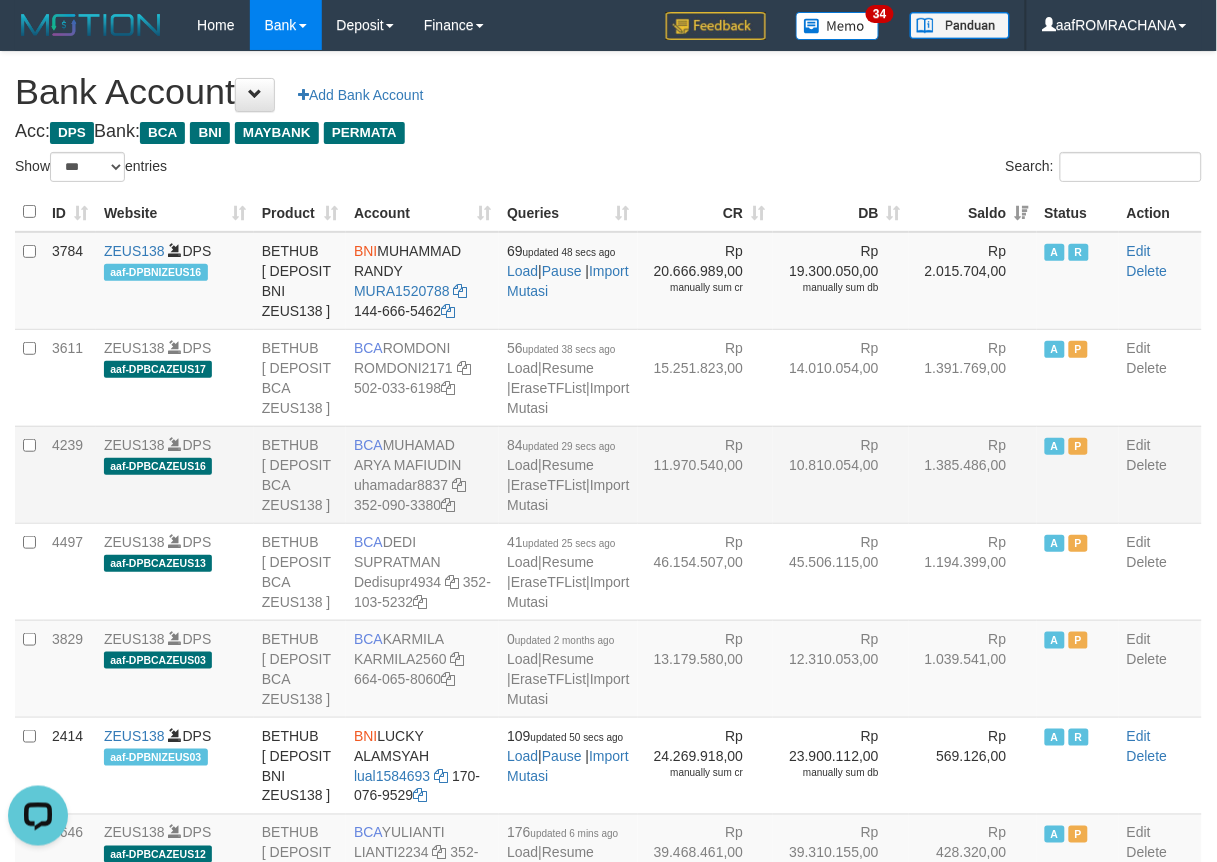 scroll, scrollTop: 0, scrollLeft: 0, axis: both 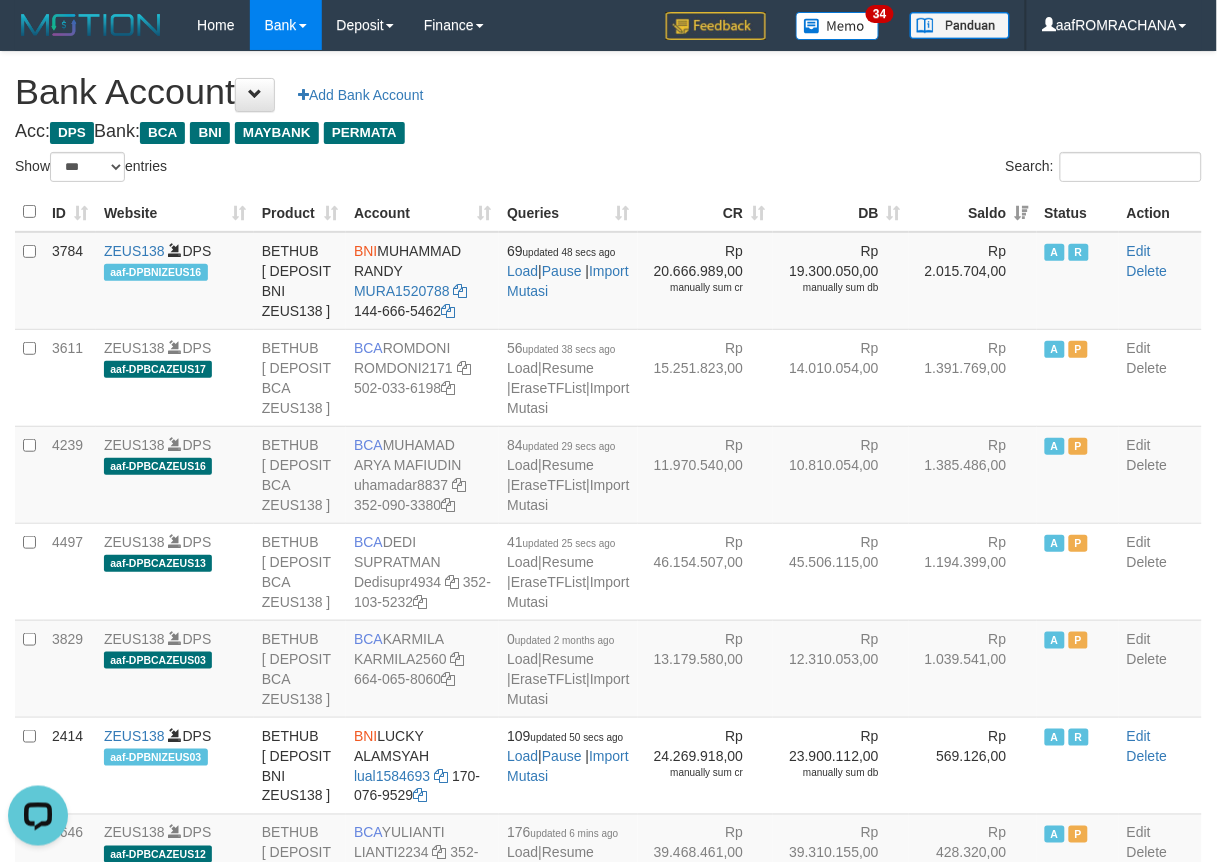 click on "**********" at bounding box center [608, 2047] 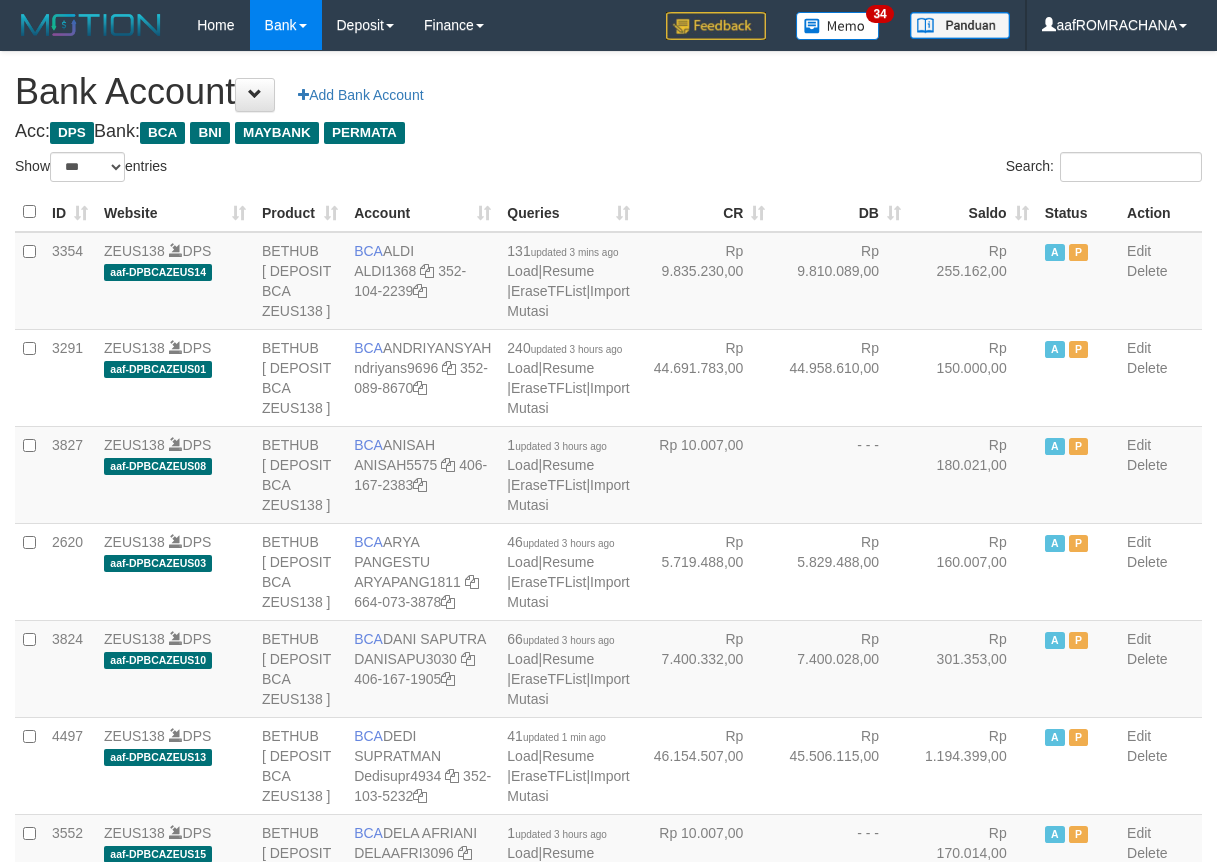 select on "***" 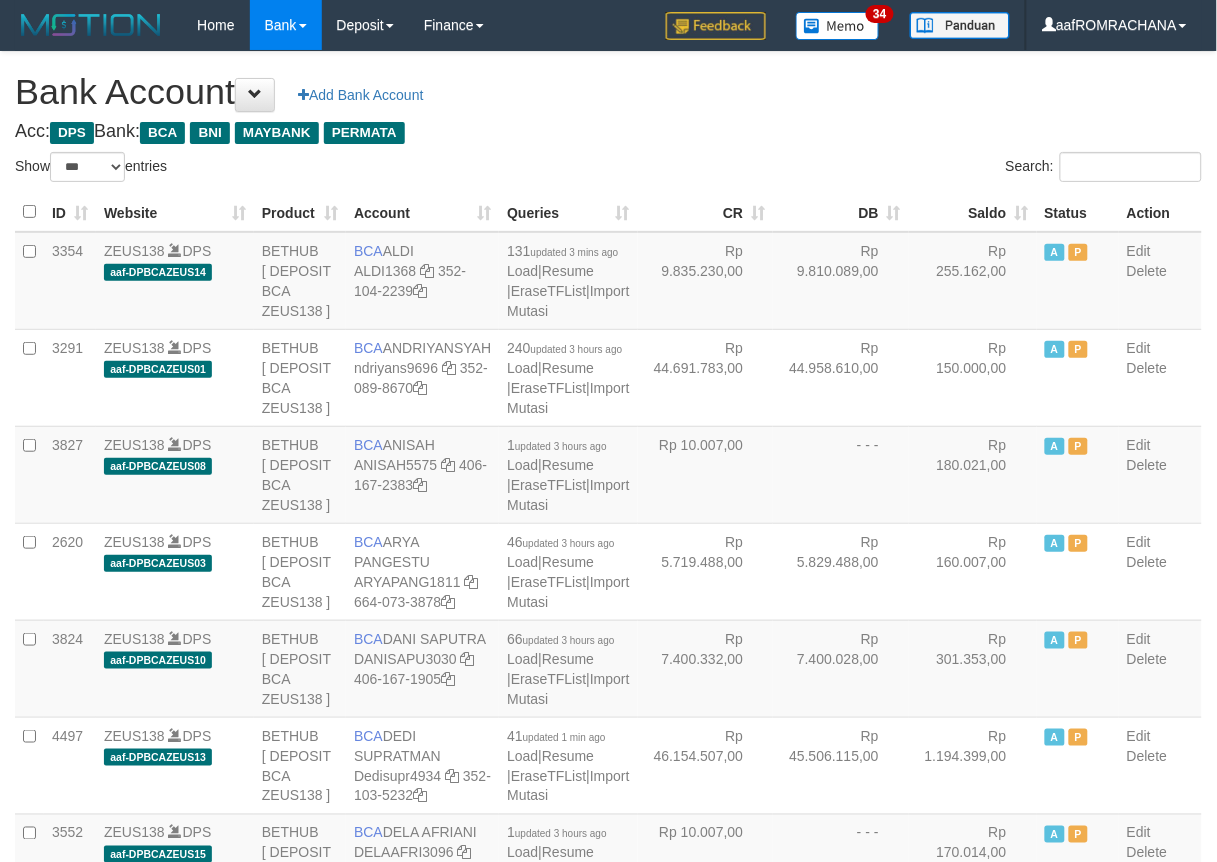 click on "Saldo" at bounding box center [973, 212] 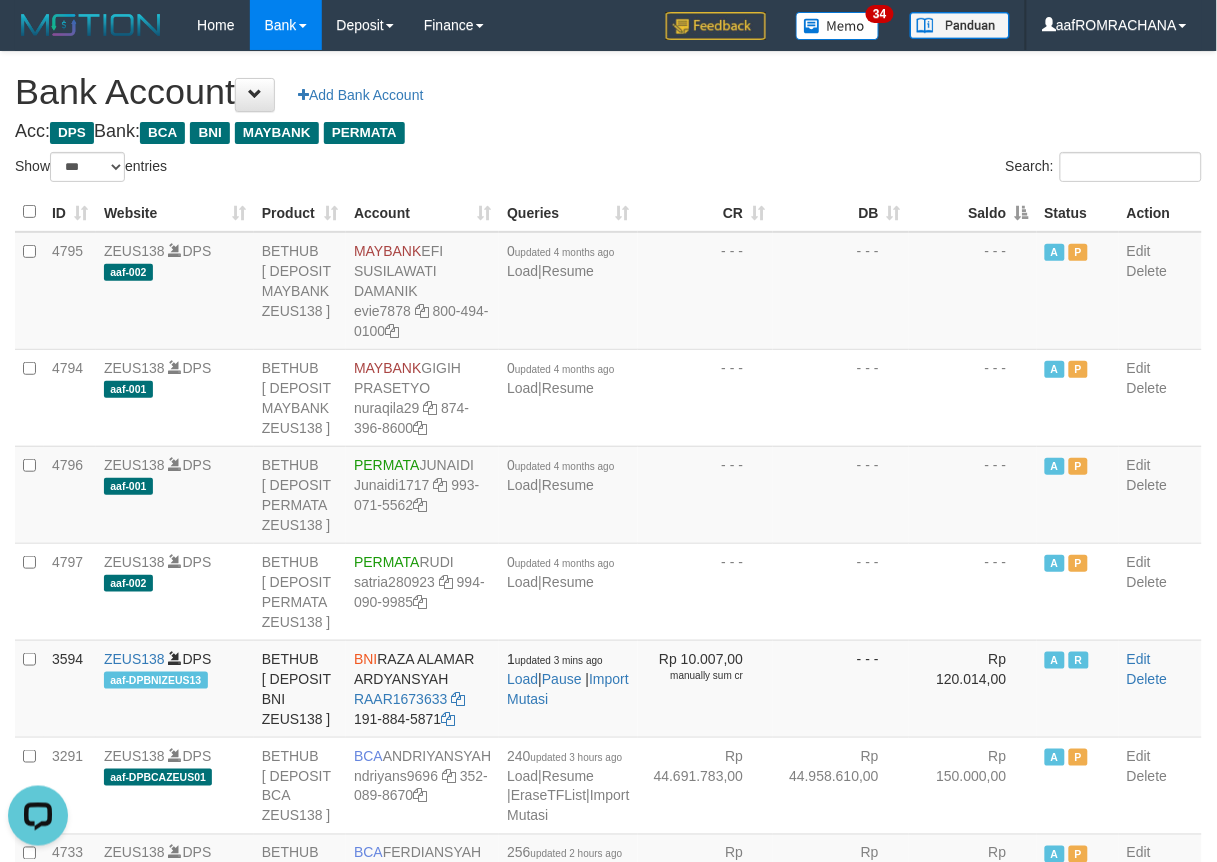 scroll, scrollTop: 0, scrollLeft: 0, axis: both 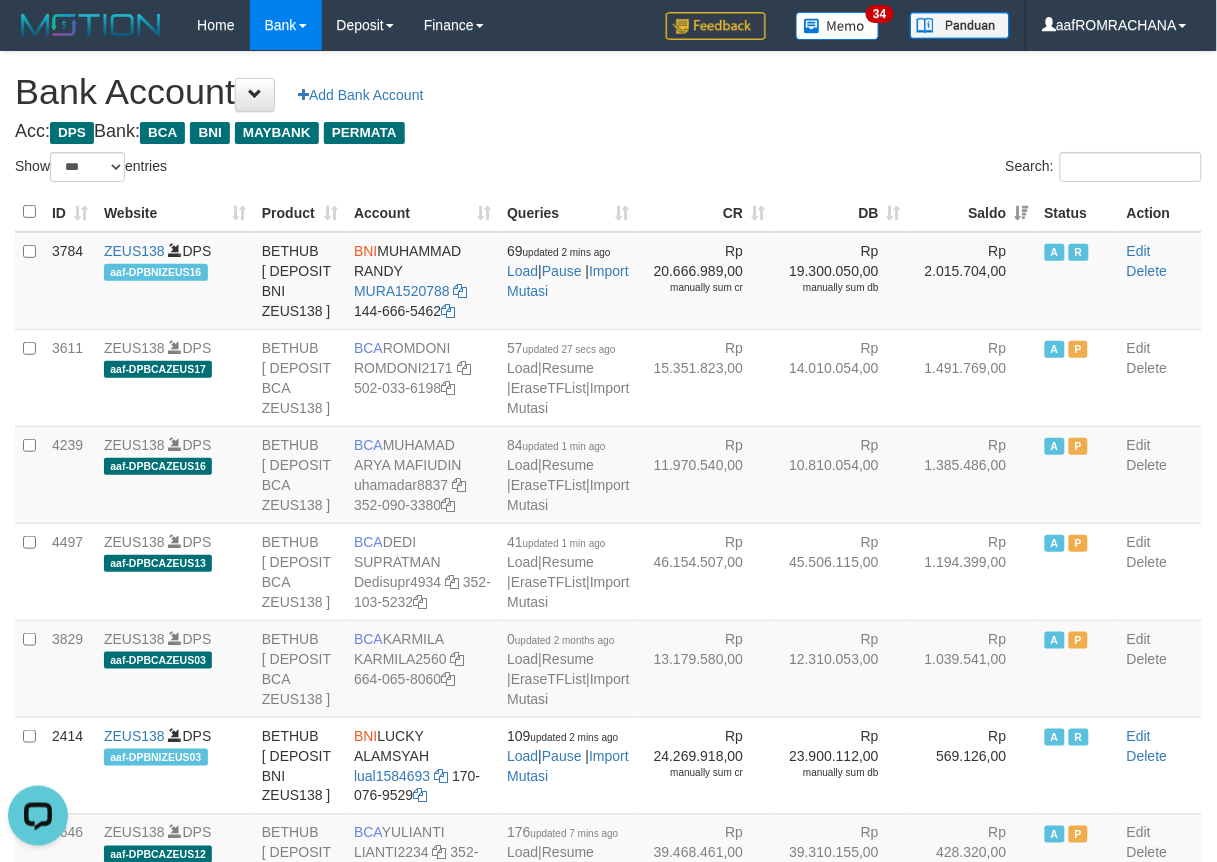 click on "**********" at bounding box center [608, 2047] 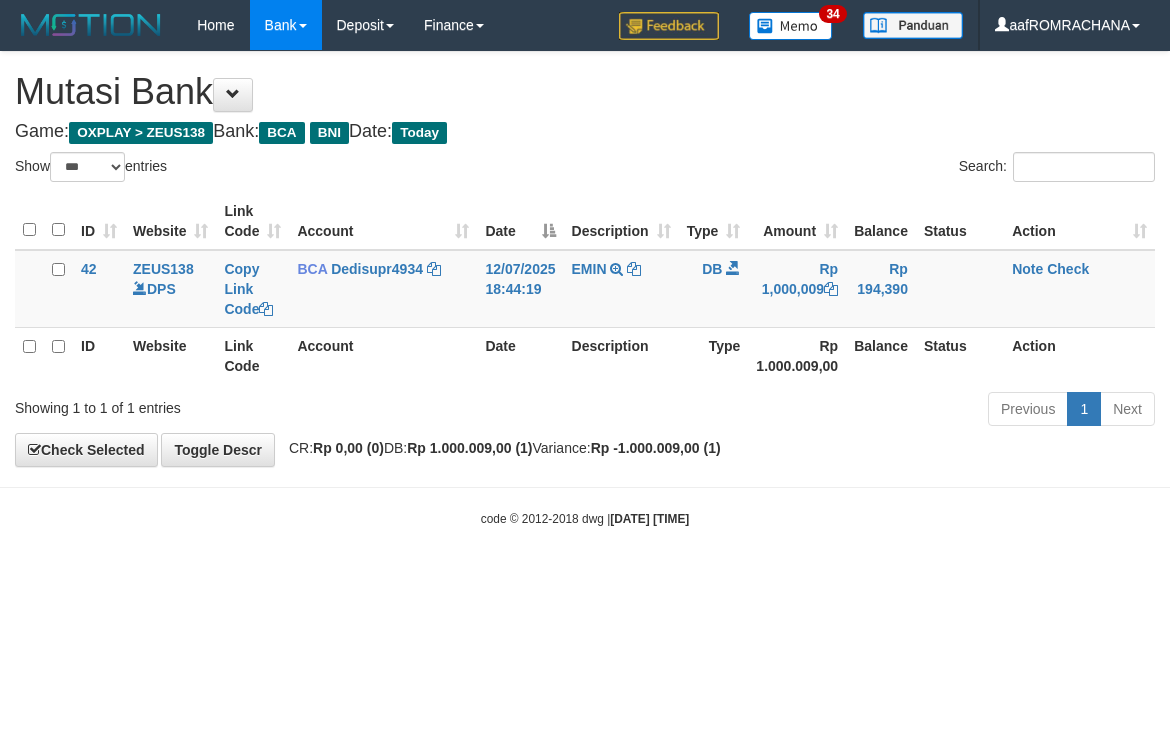 select on "***" 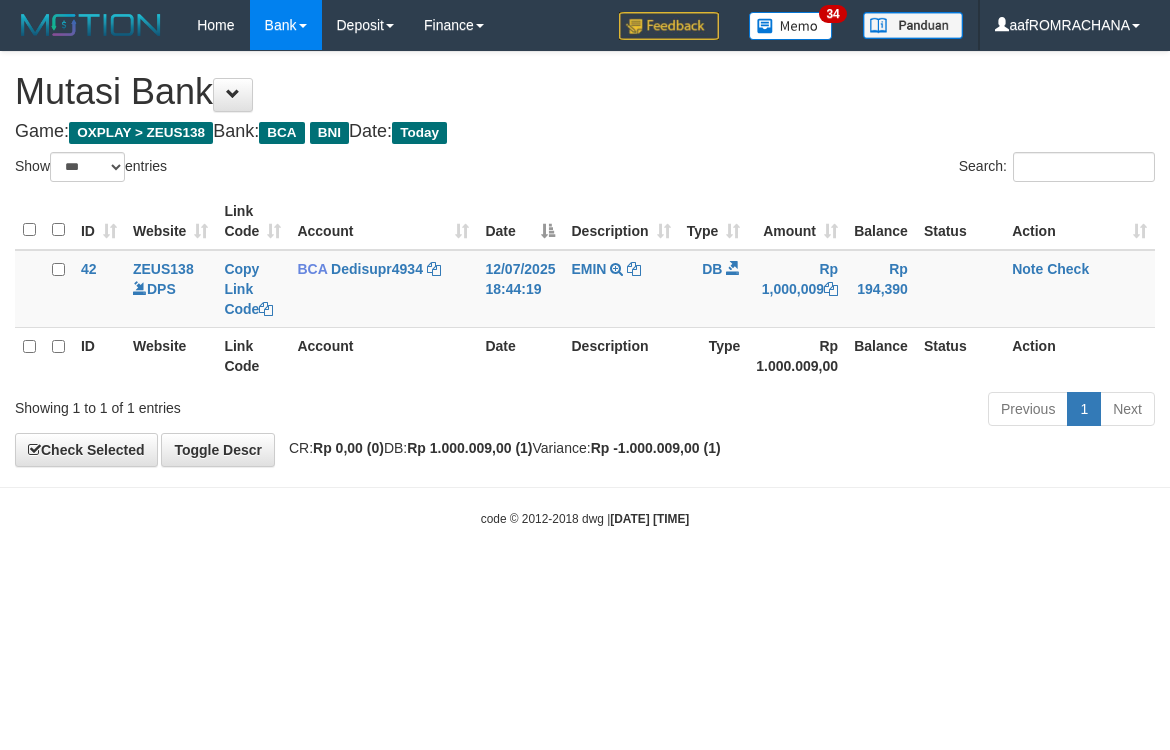 scroll, scrollTop: 0, scrollLeft: 0, axis: both 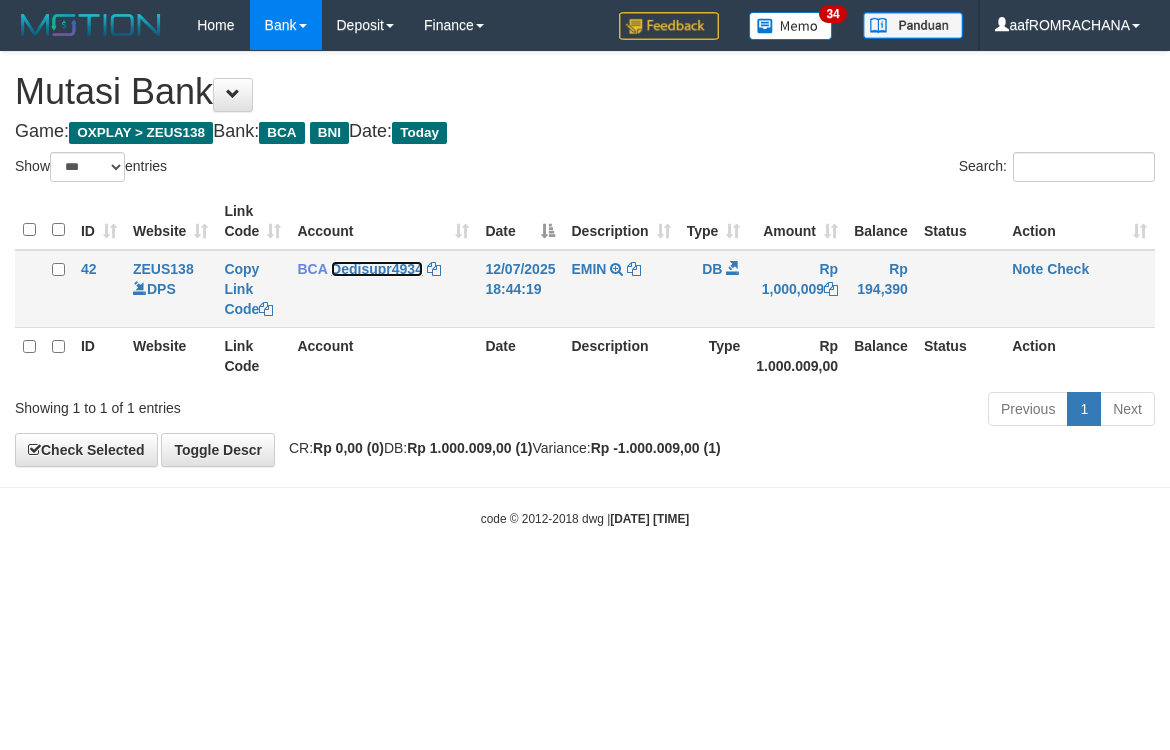 click on "Dedisupr4934" at bounding box center [377, 269] 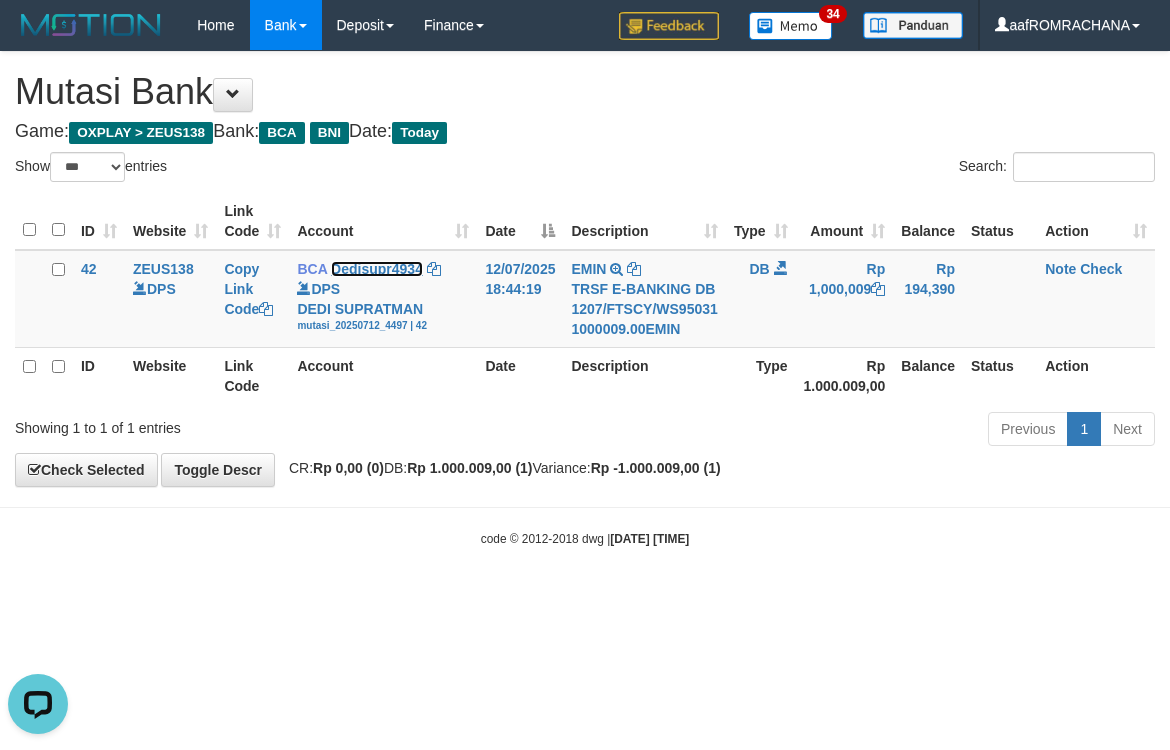 scroll, scrollTop: 0, scrollLeft: 0, axis: both 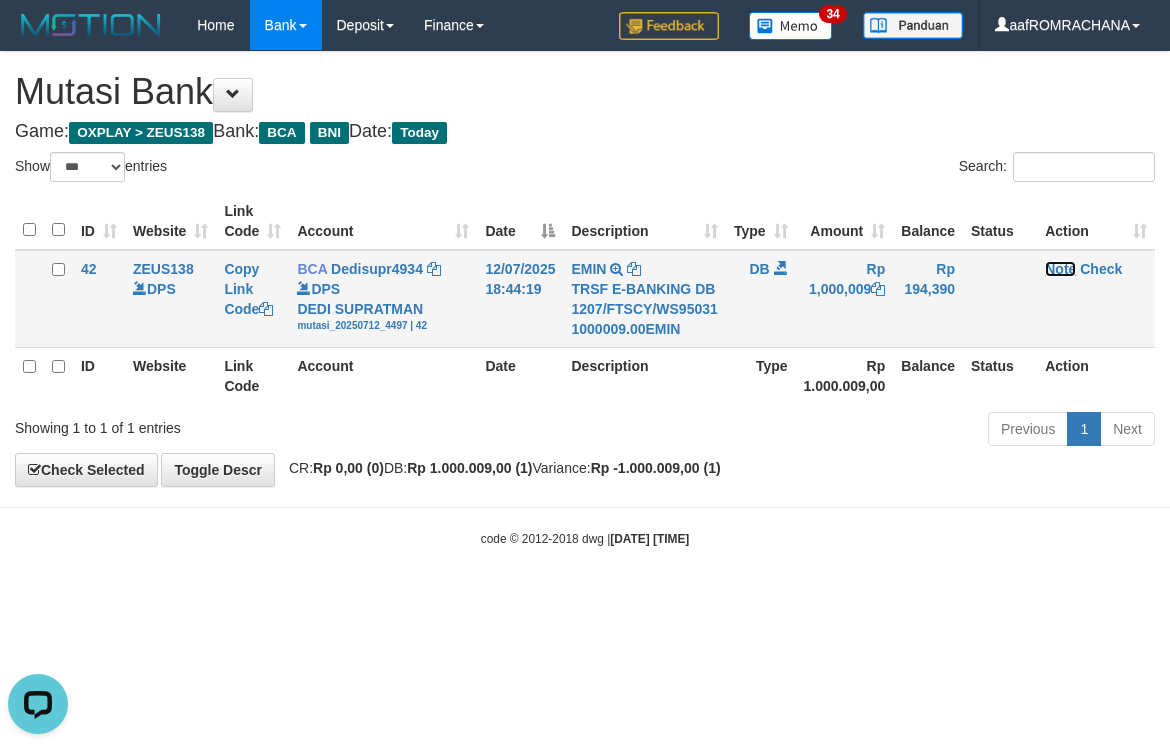 click on "Note" at bounding box center [1060, 269] 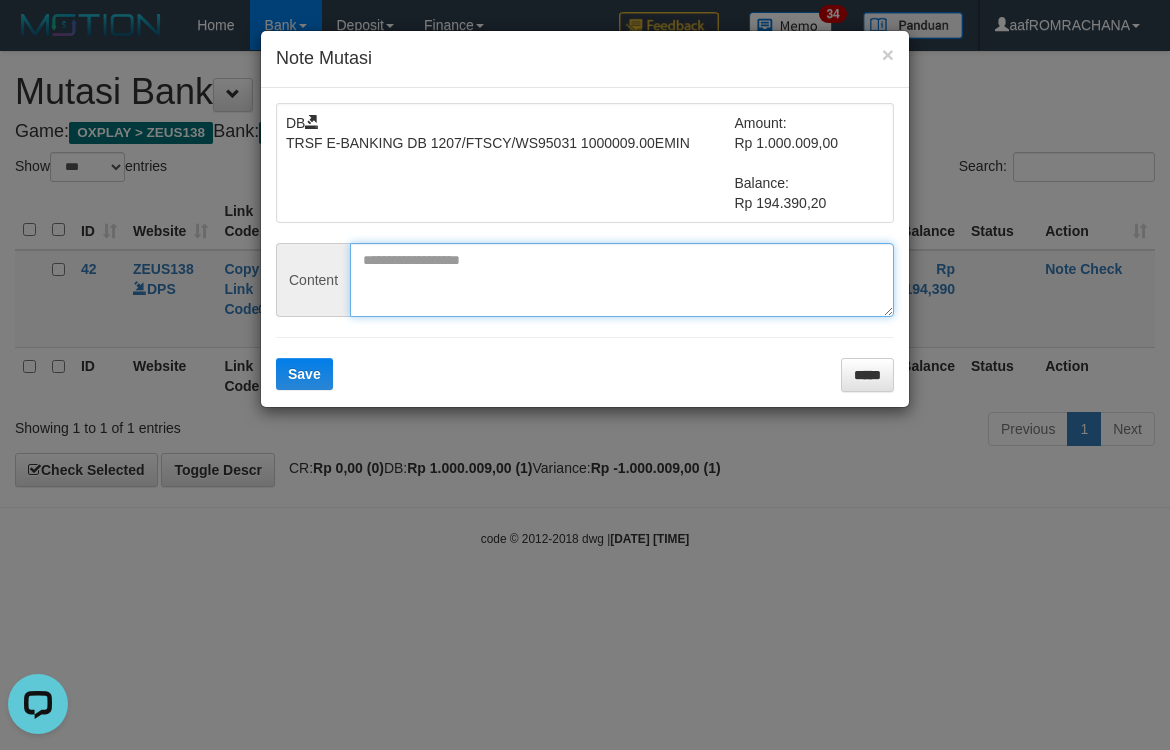 click at bounding box center [622, 280] 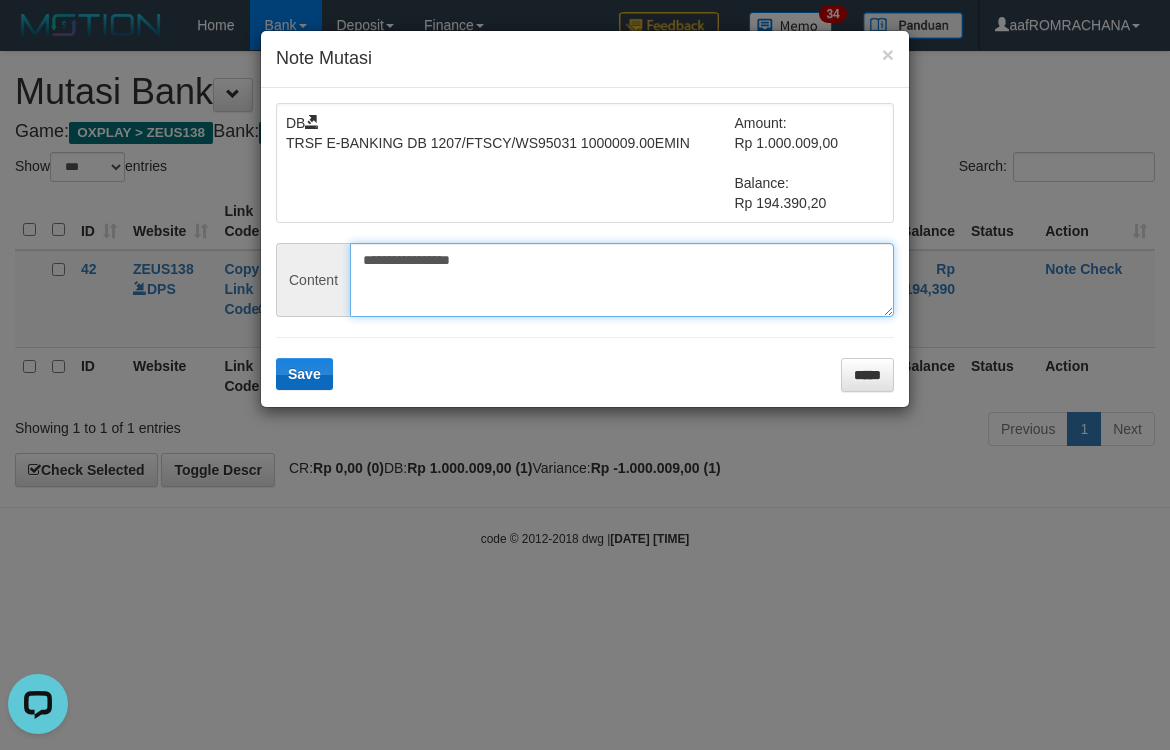 type on "**********" 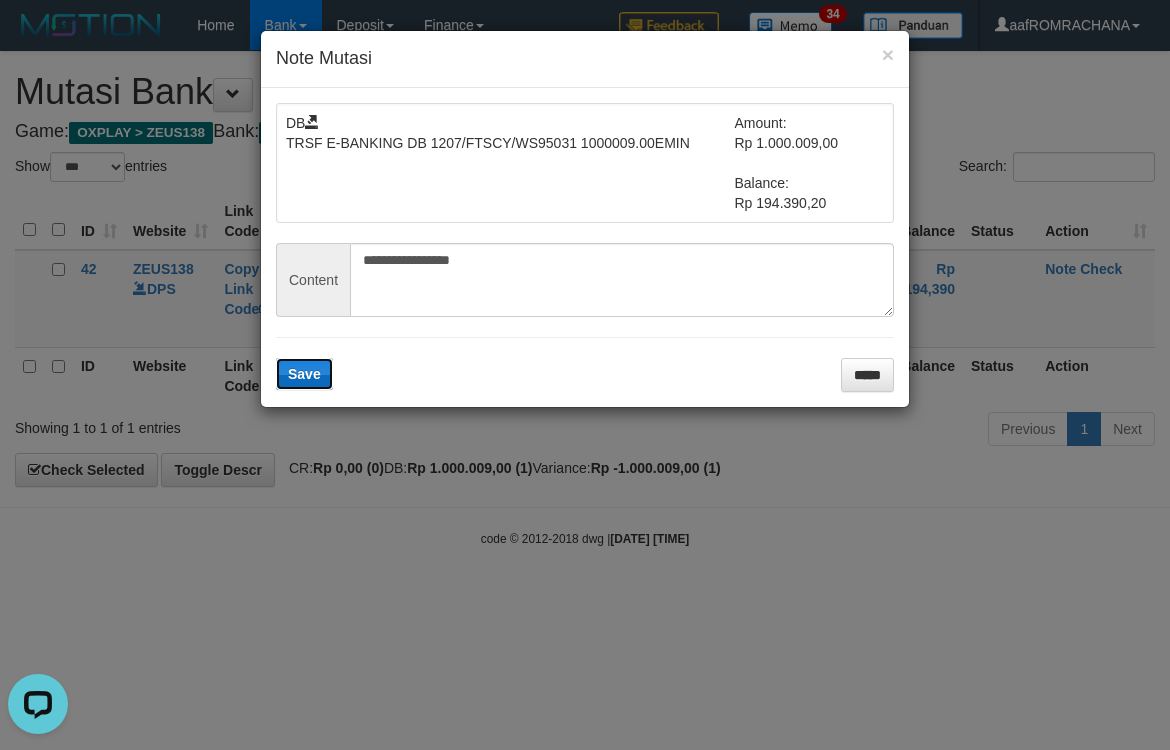 click on "Save" at bounding box center [304, 374] 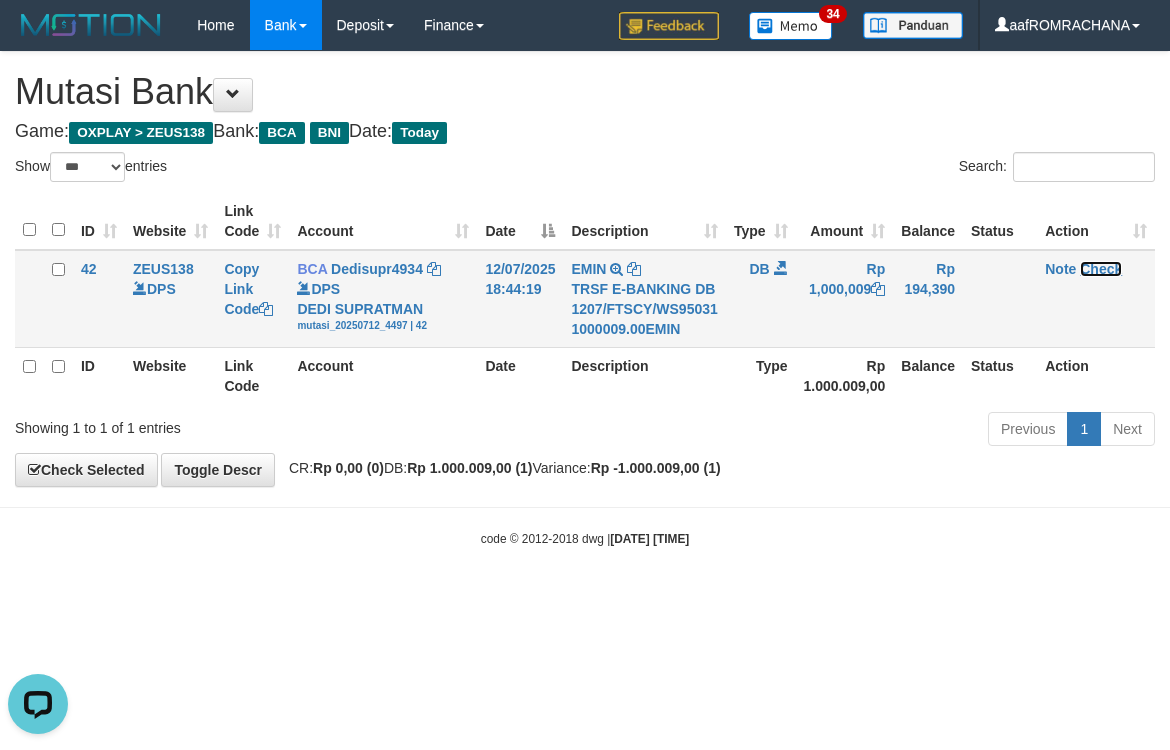 click on "Check" at bounding box center (1101, 269) 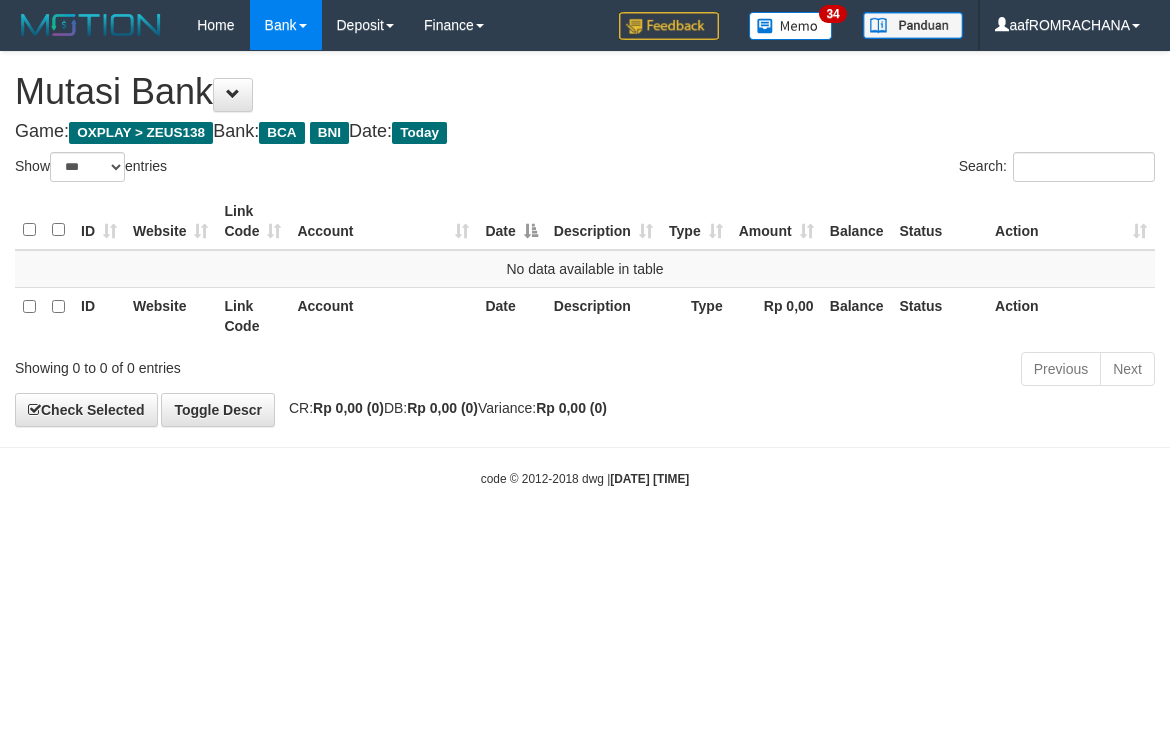 select on "***" 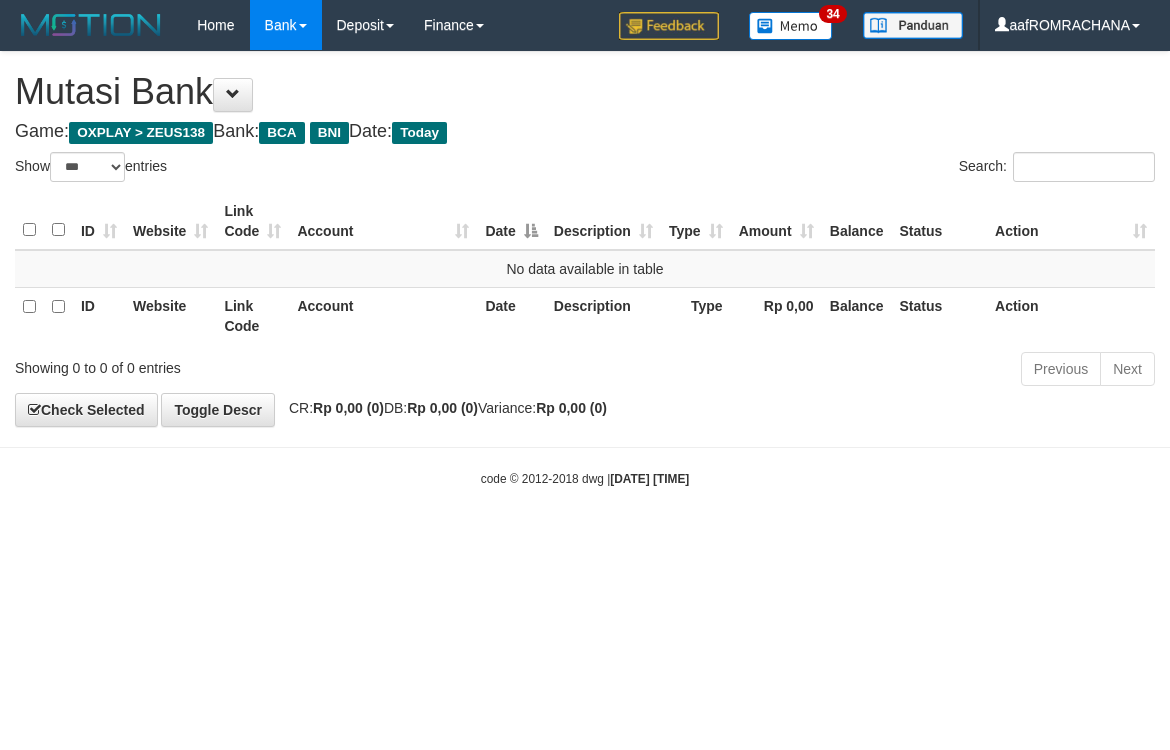 scroll, scrollTop: 0, scrollLeft: 0, axis: both 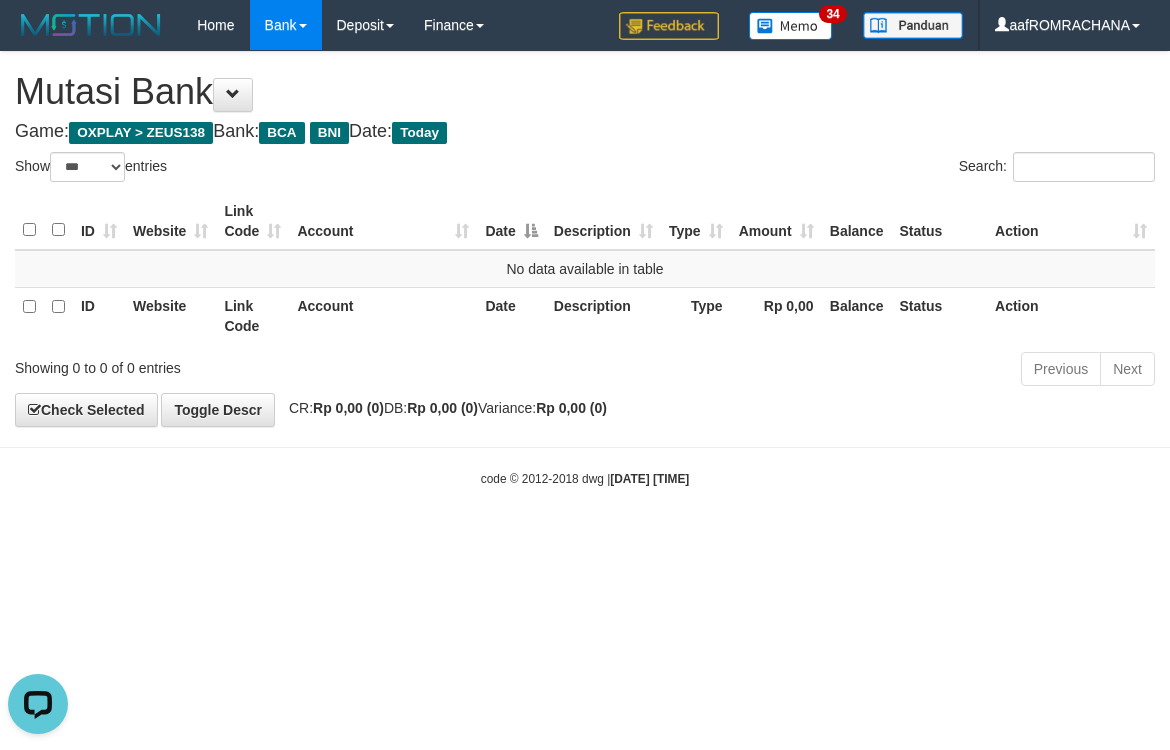 drag, startPoint x: 734, startPoint y: 616, endPoint x: 727, endPoint y: 605, distance: 13.038404 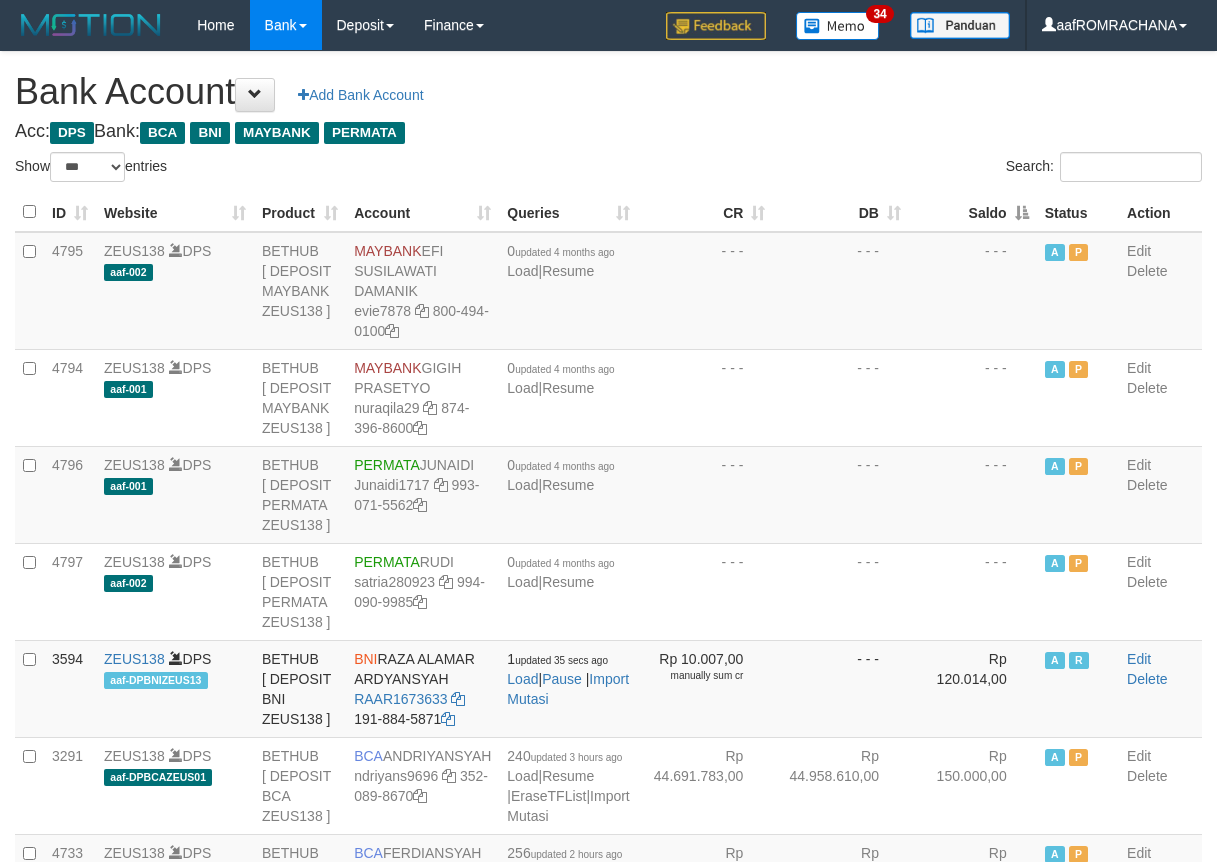 select on "***" 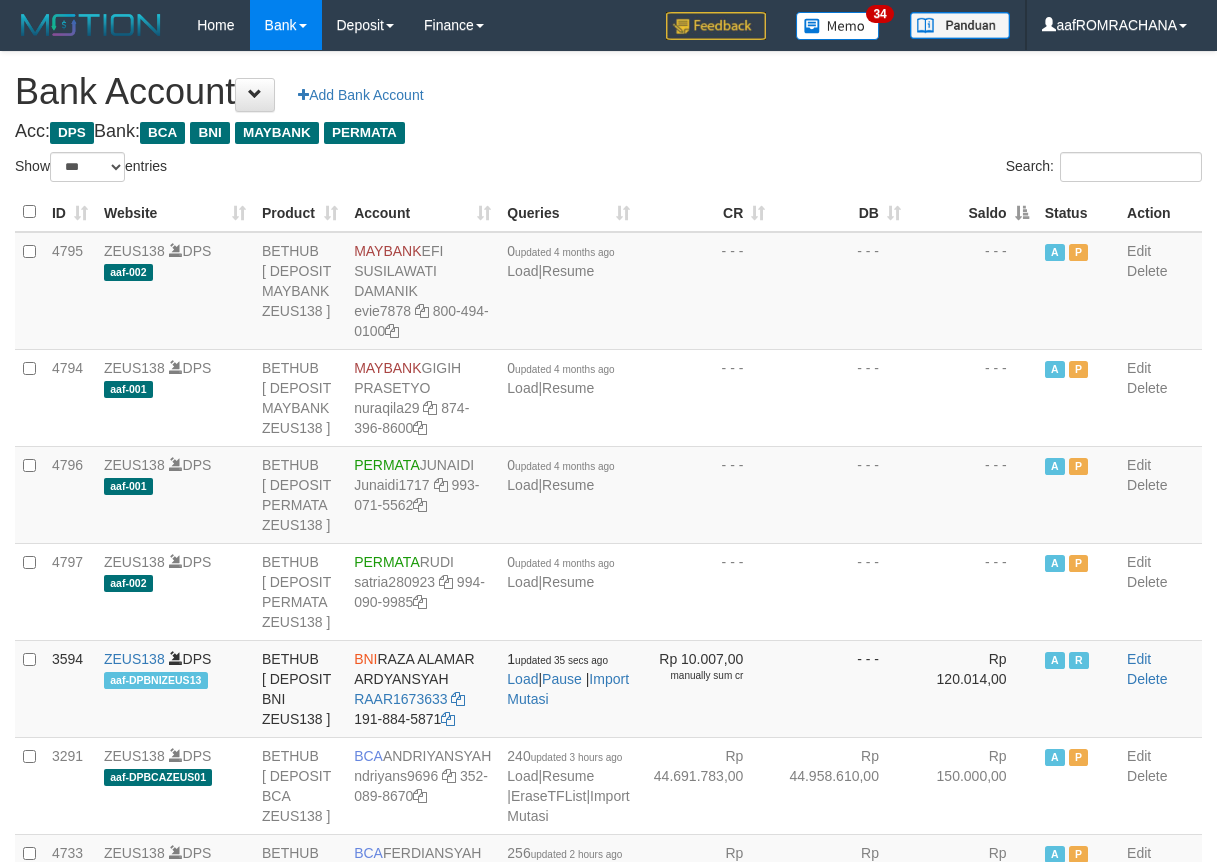 scroll, scrollTop: 0, scrollLeft: 0, axis: both 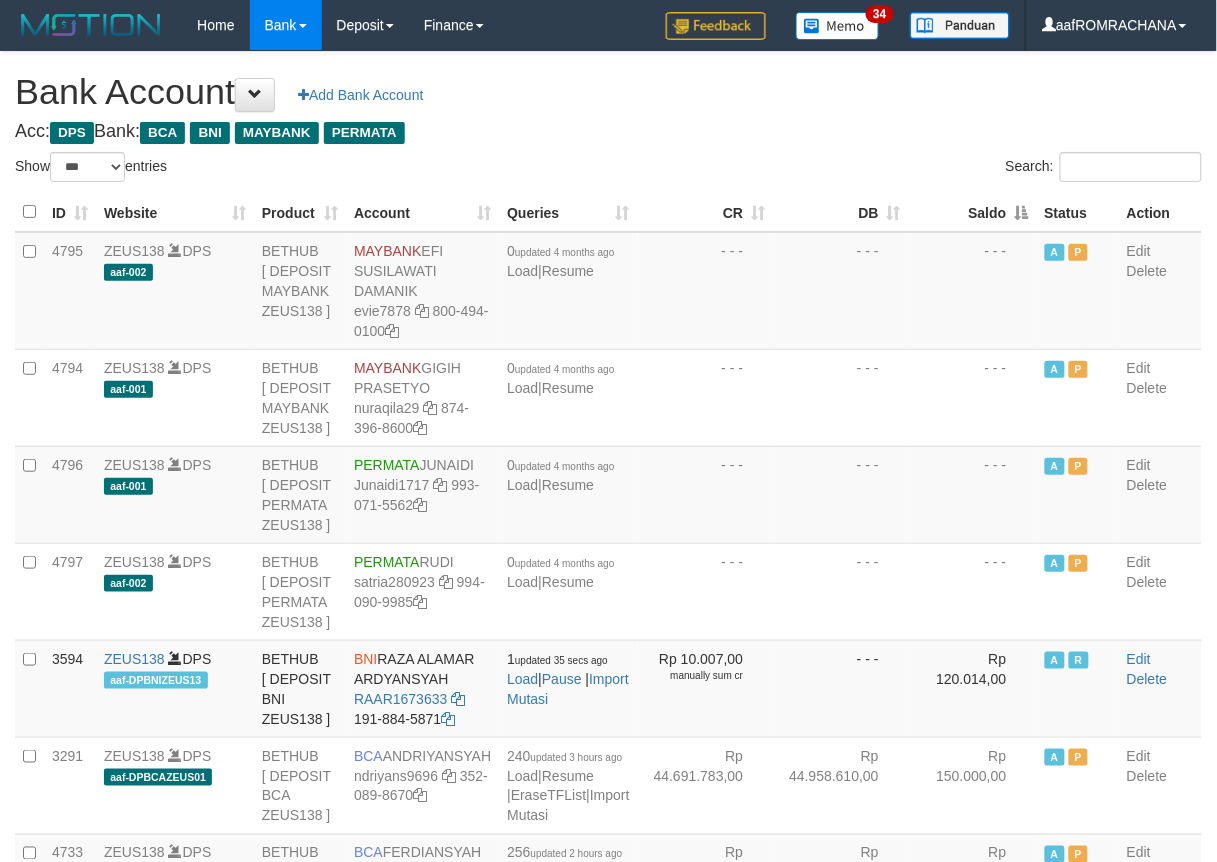 click on "Saldo" at bounding box center [973, 212] 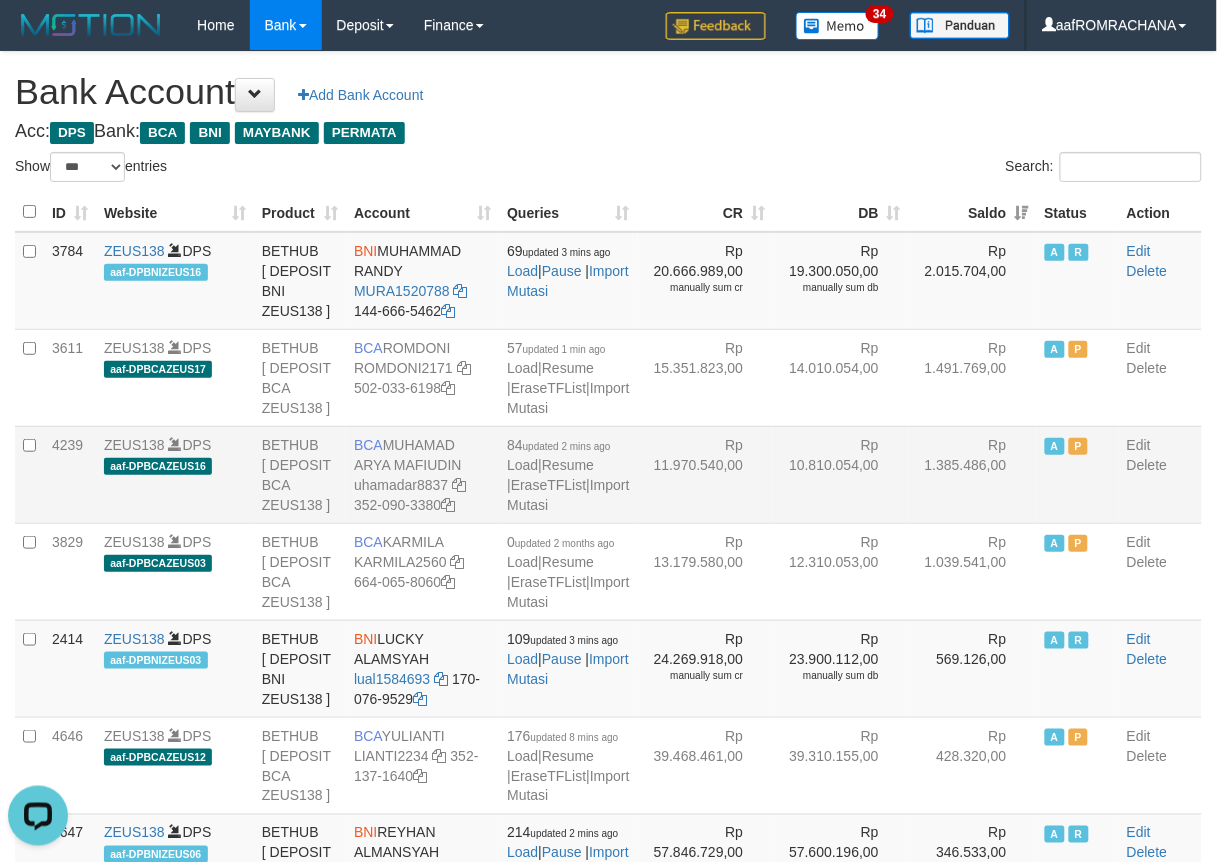 scroll, scrollTop: 0, scrollLeft: 0, axis: both 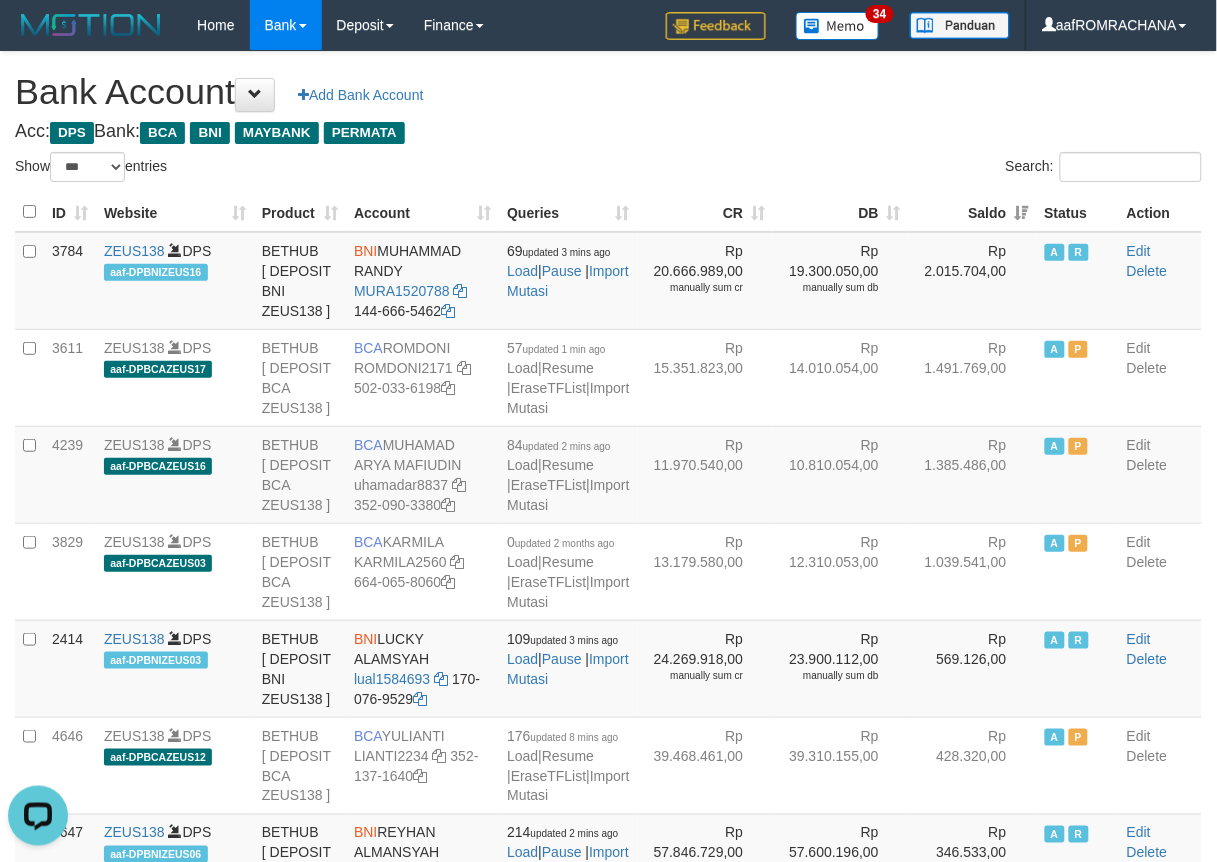click on "Bank Account
Add Bank Account" at bounding box center (608, 92) 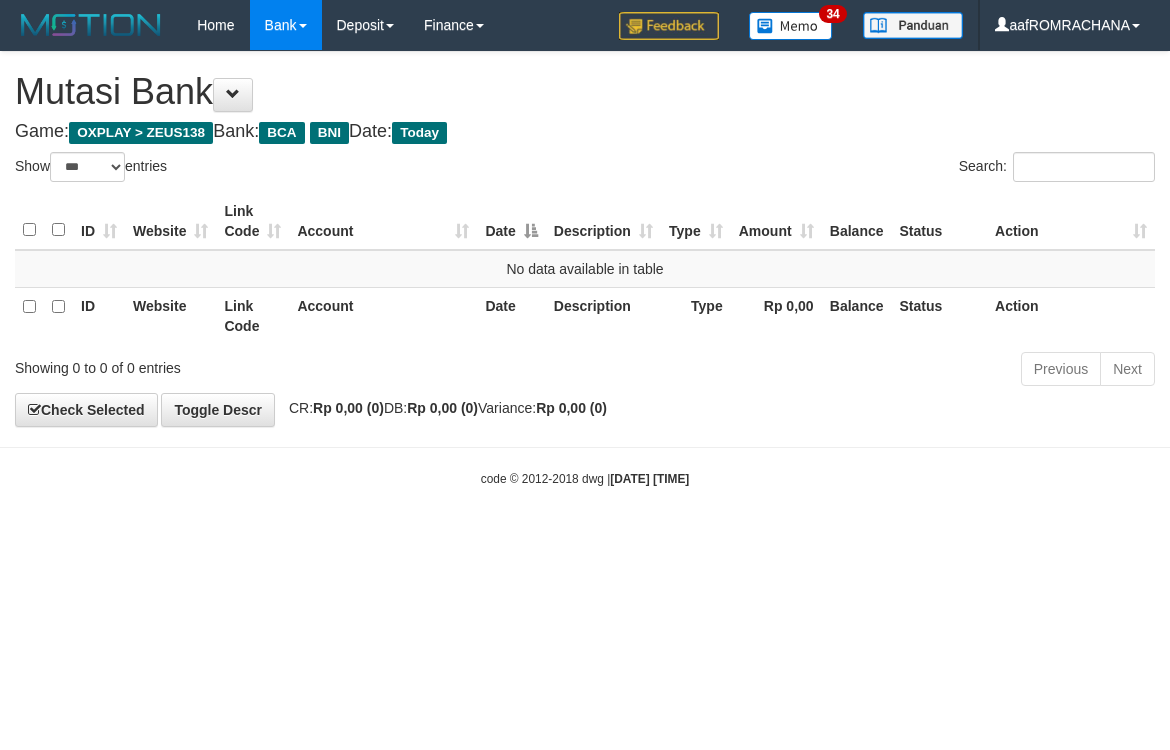 select on "***" 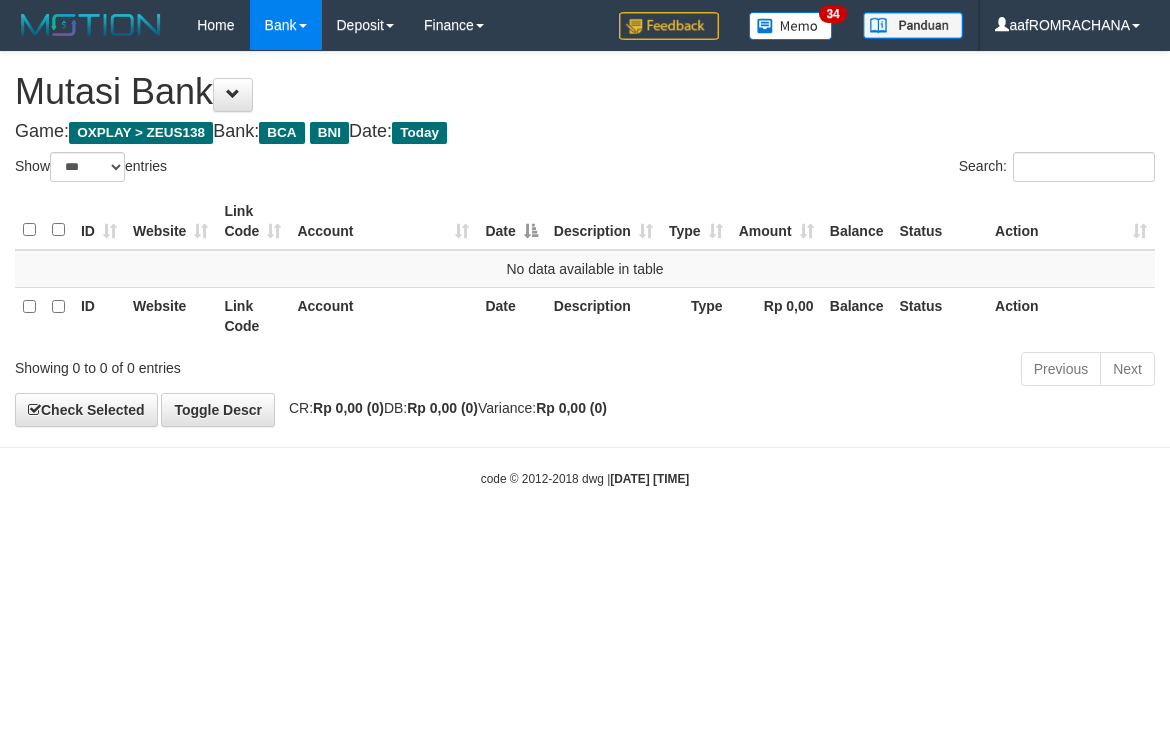 scroll, scrollTop: 0, scrollLeft: 0, axis: both 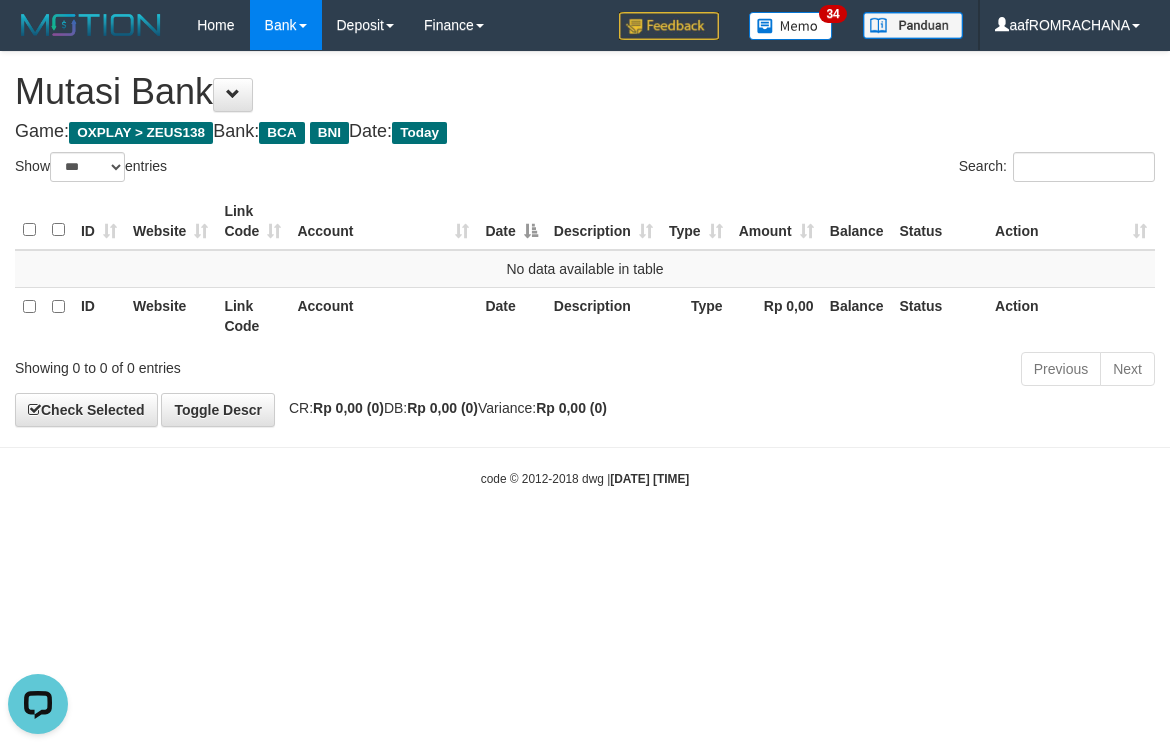click on "Toggle navigation
Home
Bank
Account List
Load
By Website
Group
[OXPLAY]													ZEUS138
By Load Group (DPS)
Sync" at bounding box center (585, 269) 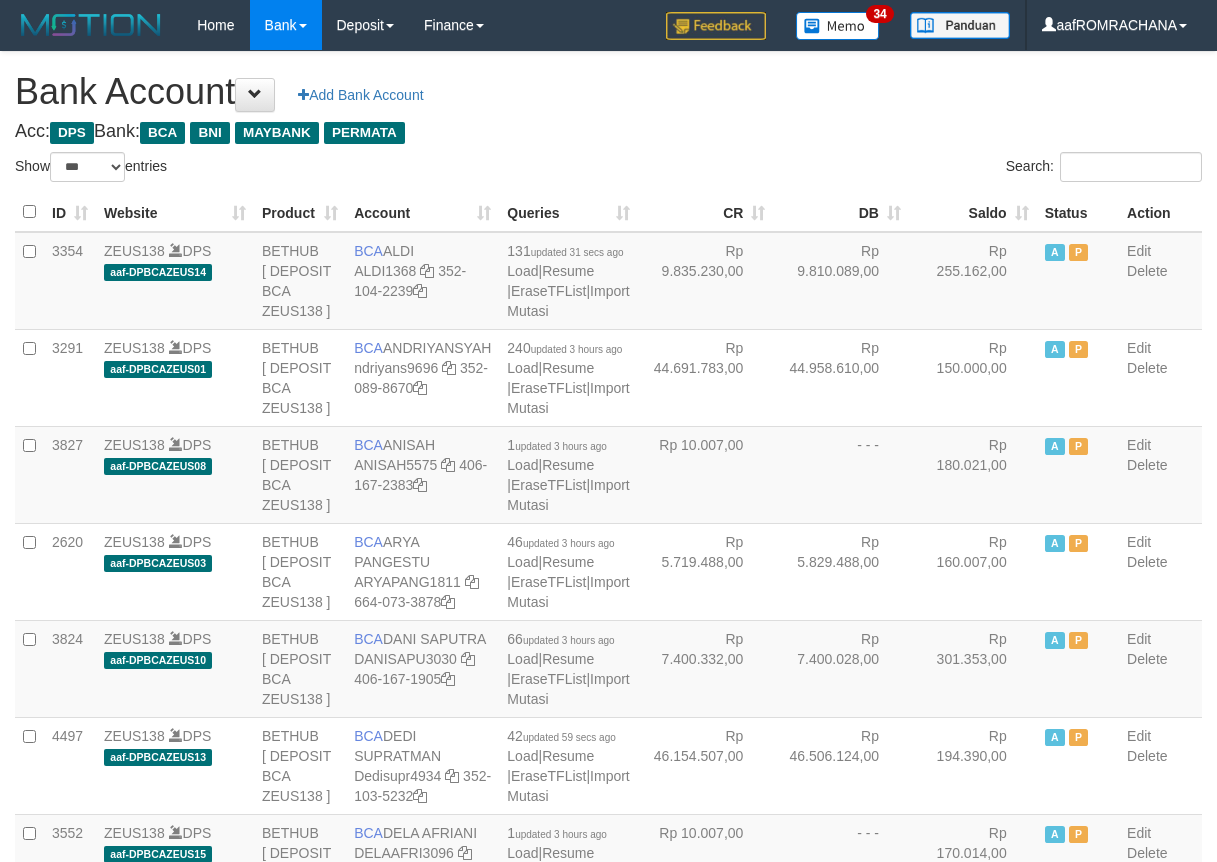 select on "***" 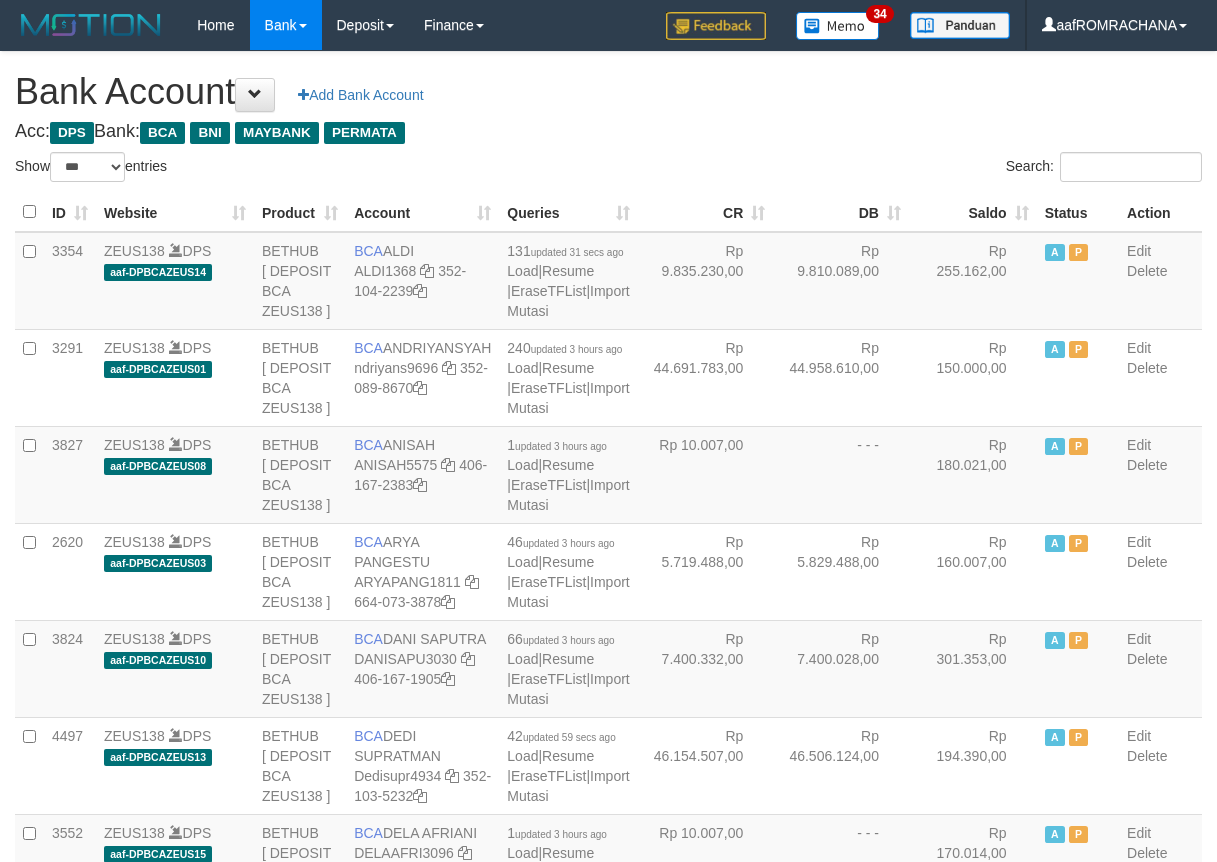 scroll, scrollTop: 0, scrollLeft: 0, axis: both 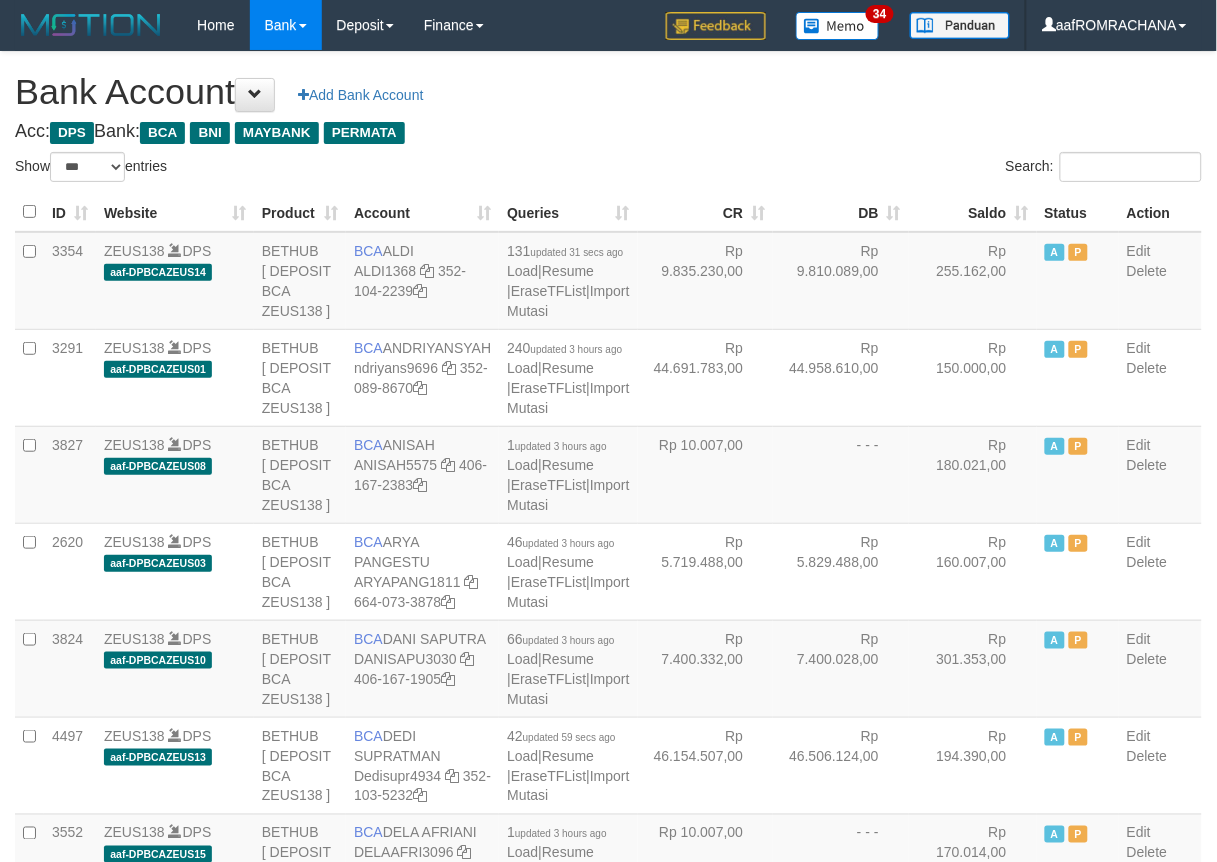 click on "Saldo" at bounding box center [973, 212] 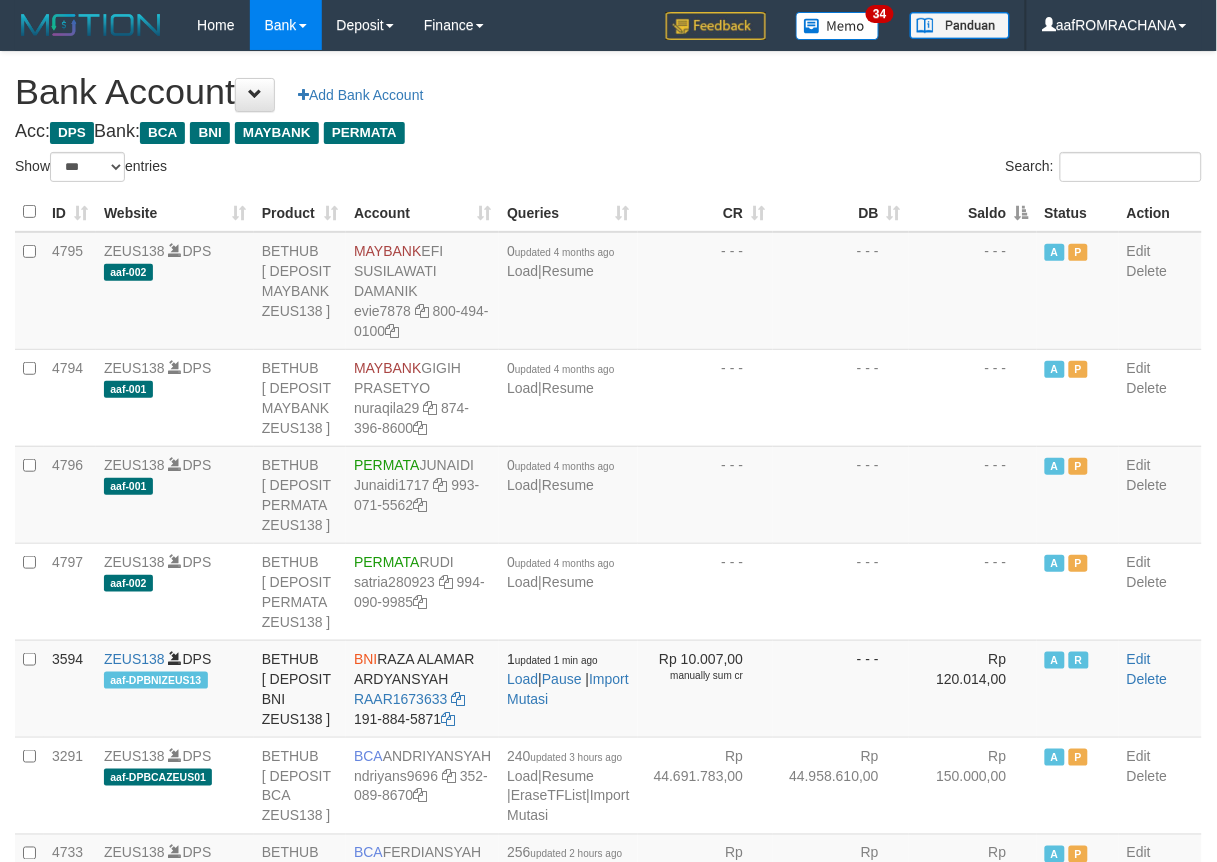 click on "Saldo" at bounding box center [973, 212] 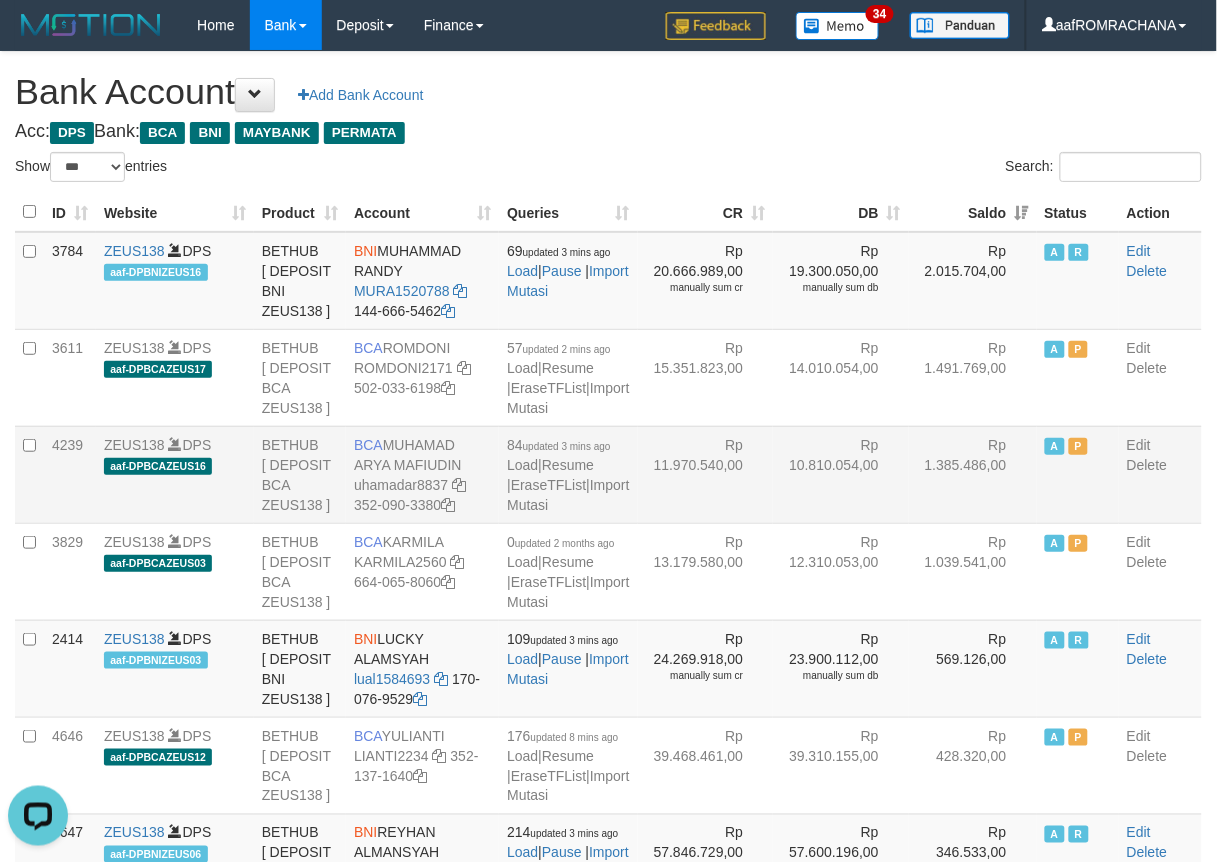 scroll, scrollTop: 0, scrollLeft: 0, axis: both 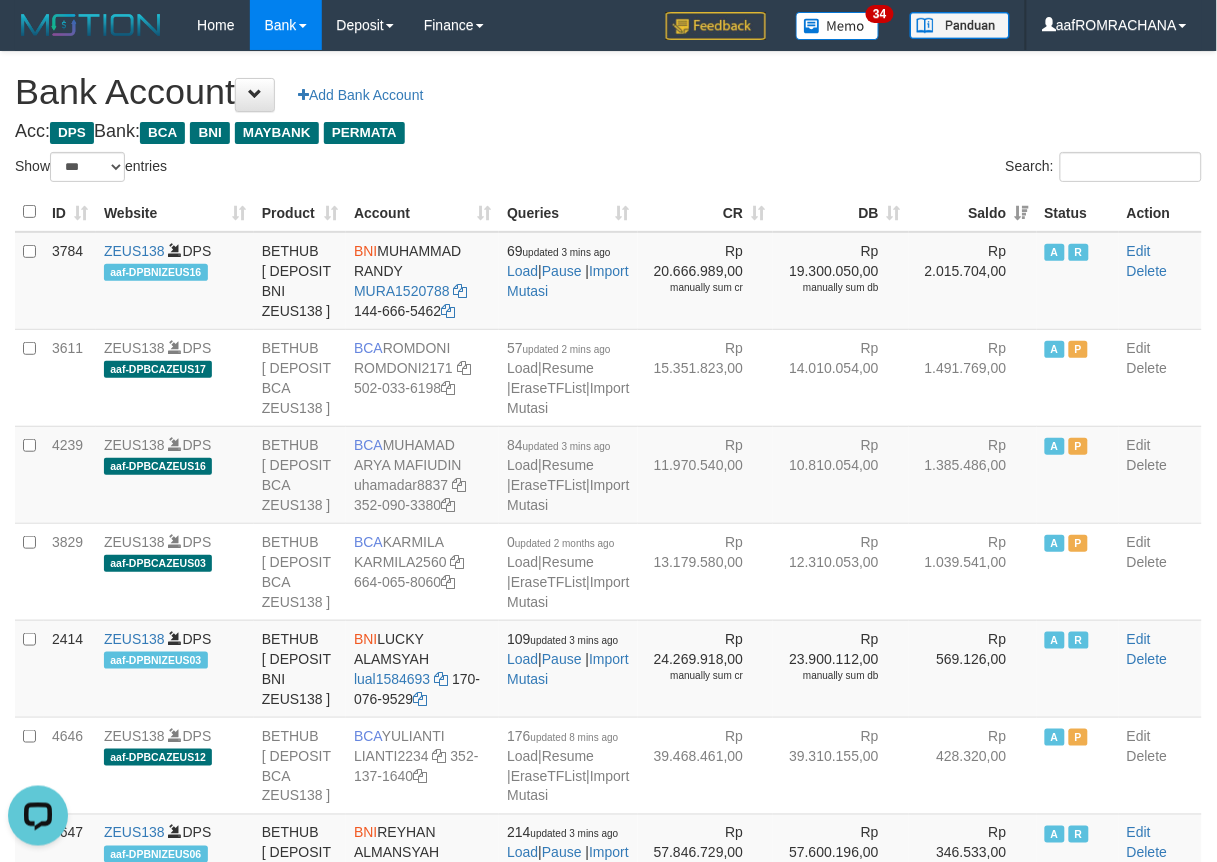 click on "Bank Account
Add Bank Account" at bounding box center (608, 92) 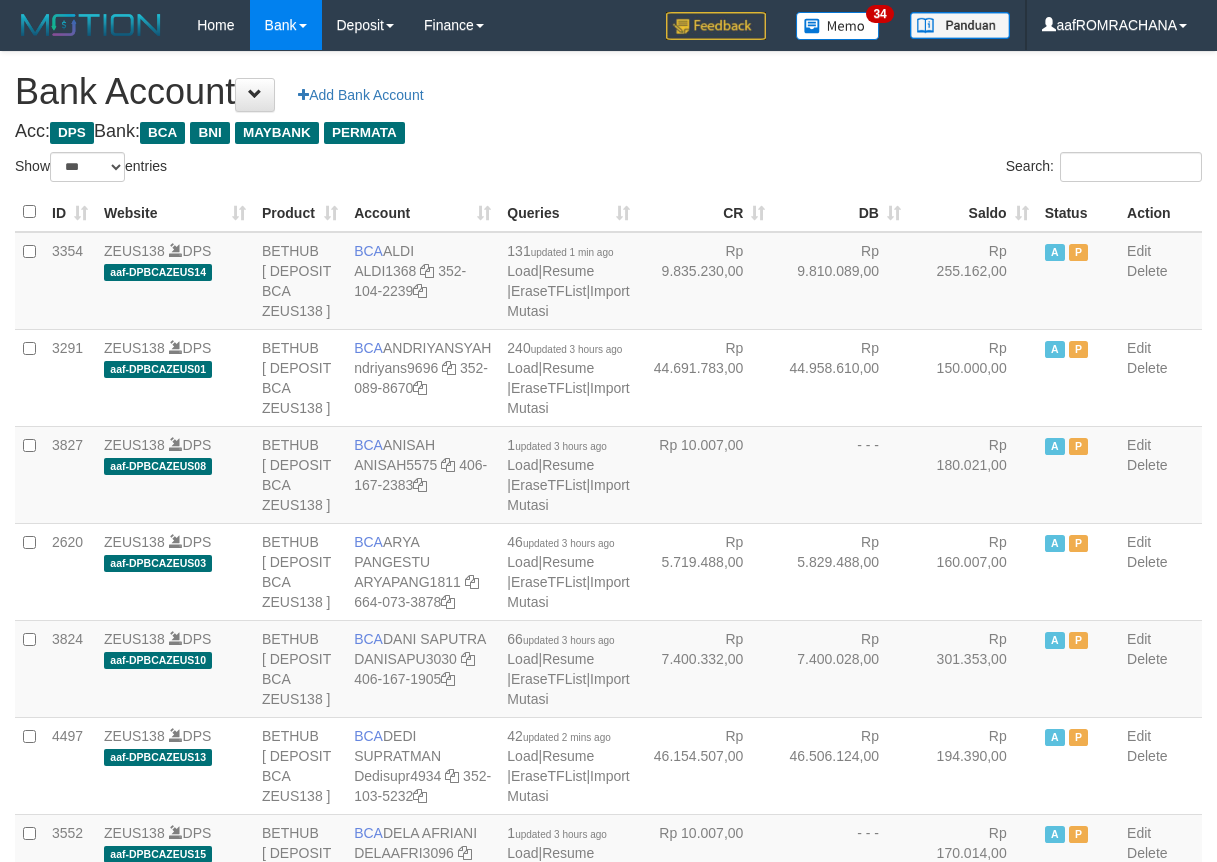 select on "***" 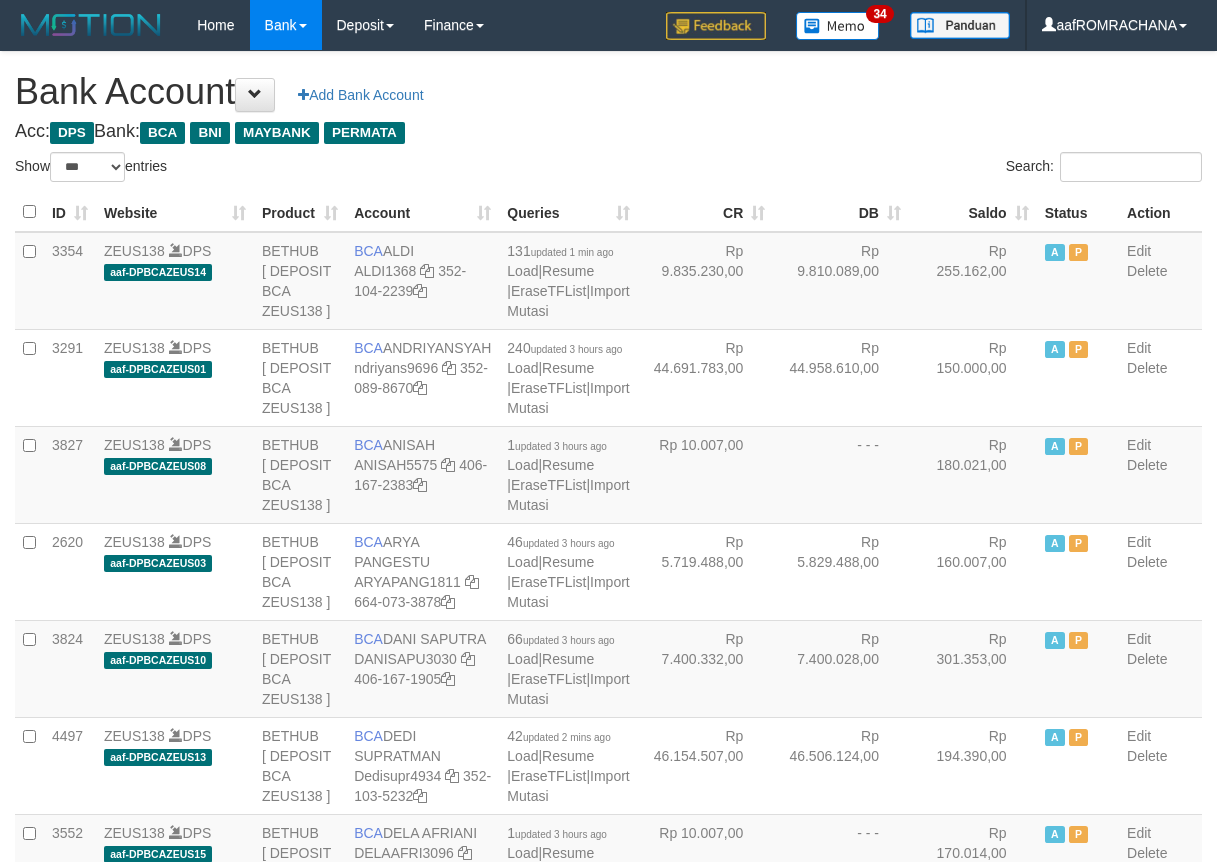 scroll, scrollTop: 0, scrollLeft: 0, axis: both 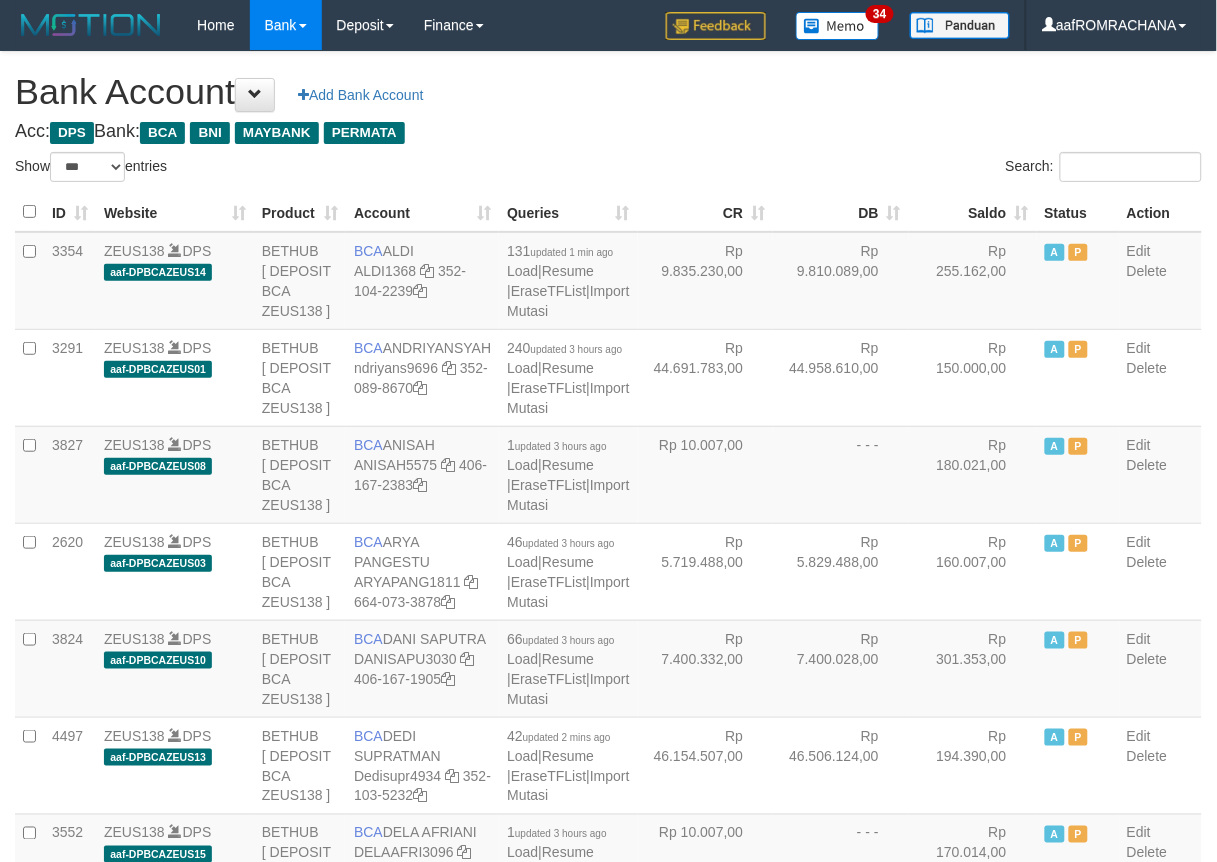 click on "Saldo" at bounding box center [973, 212] 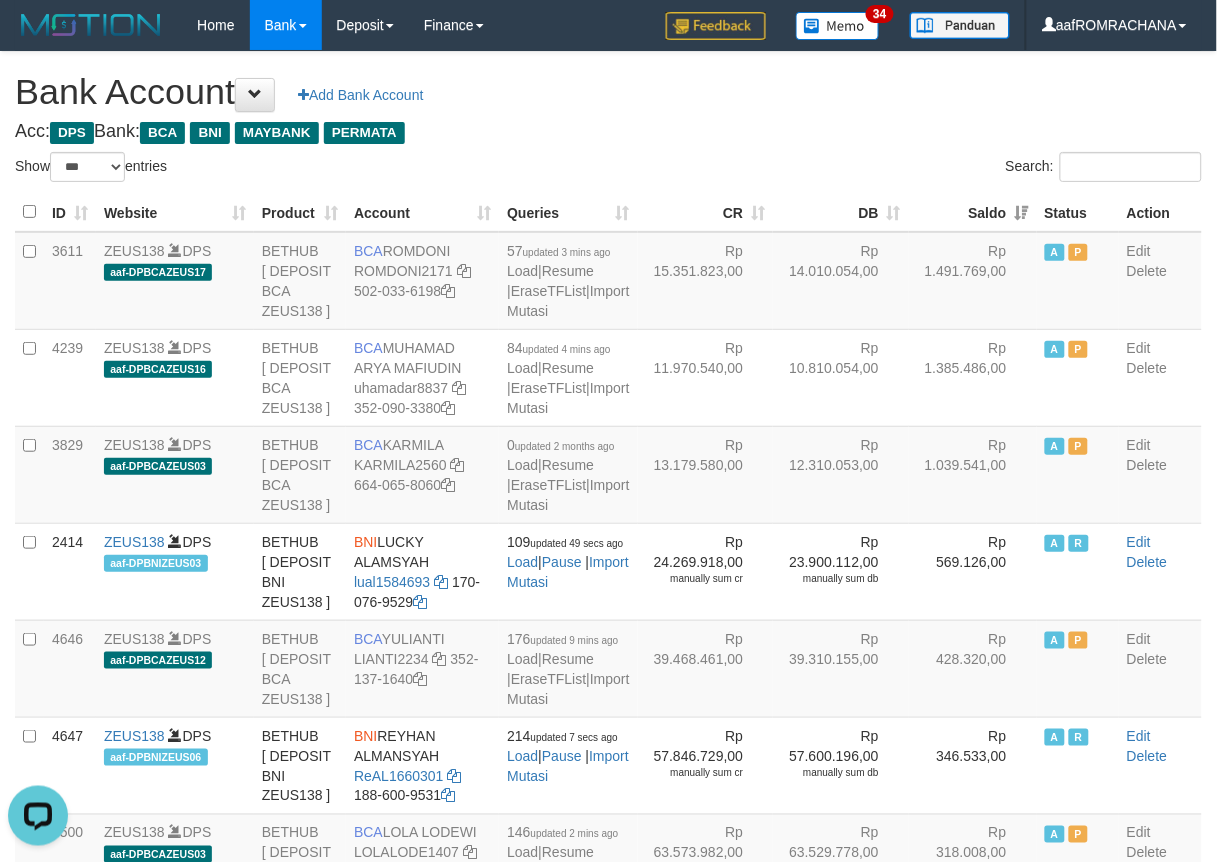 scroll, scrollTop: 0, scrollLeft: 0, axis: both 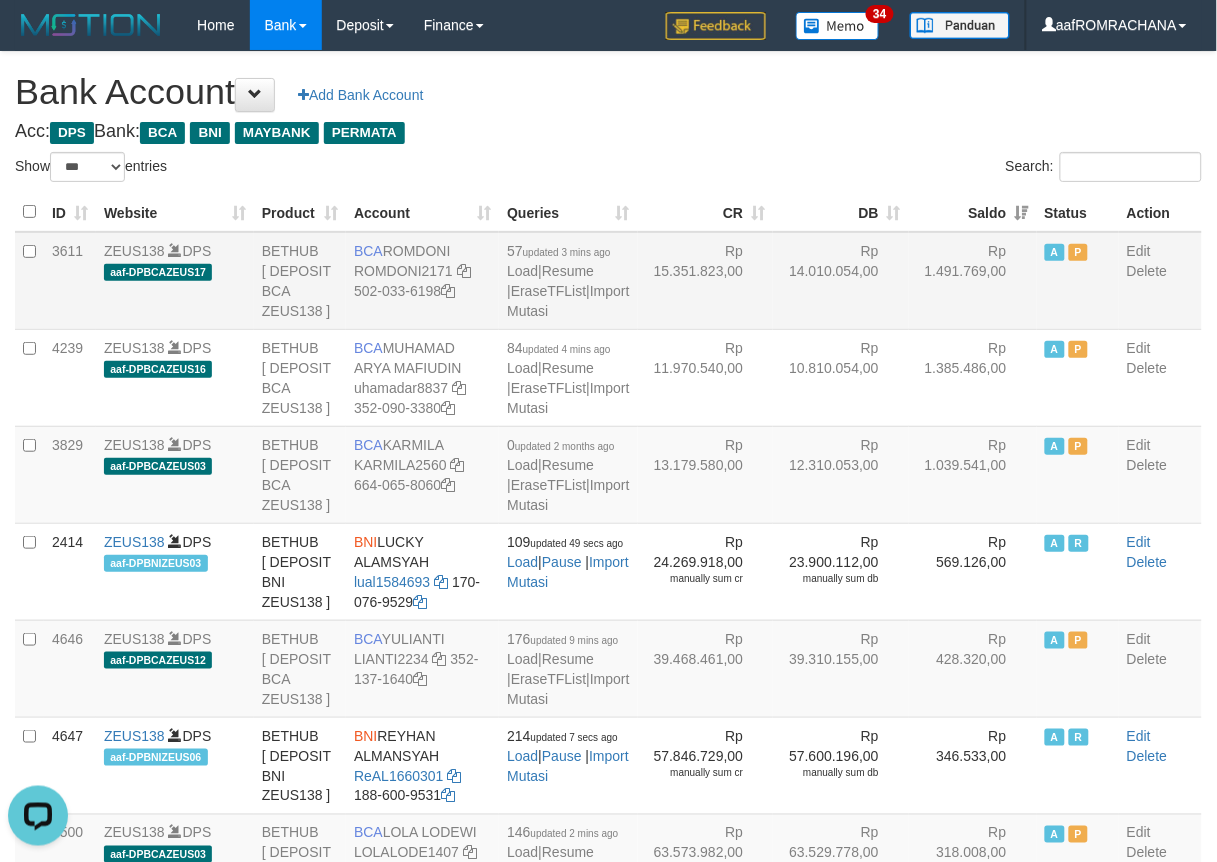 drag, startPoint x: 385, startPoint y: 243, endPoint x: 437, endPoint y: 245, distance: 52.03845 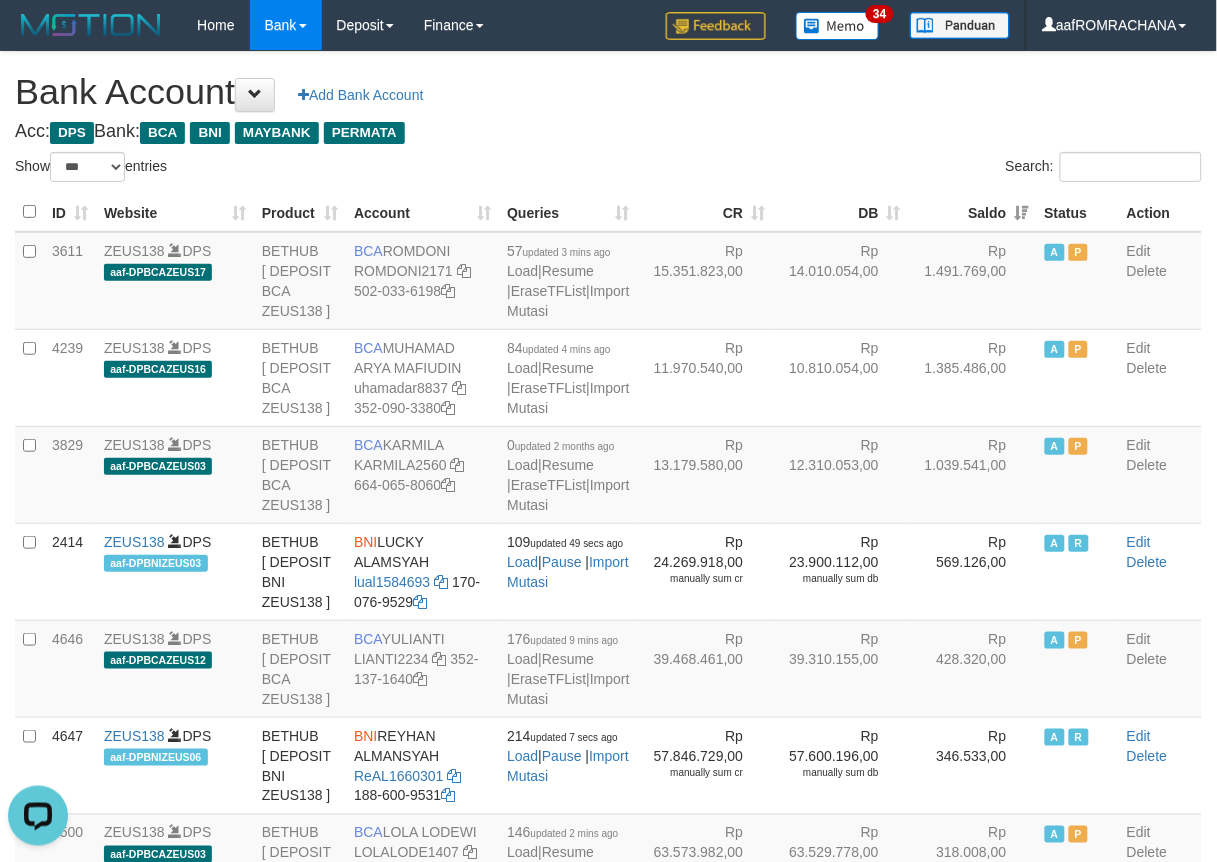 click on "**********" at bounding box center (608, 2047) 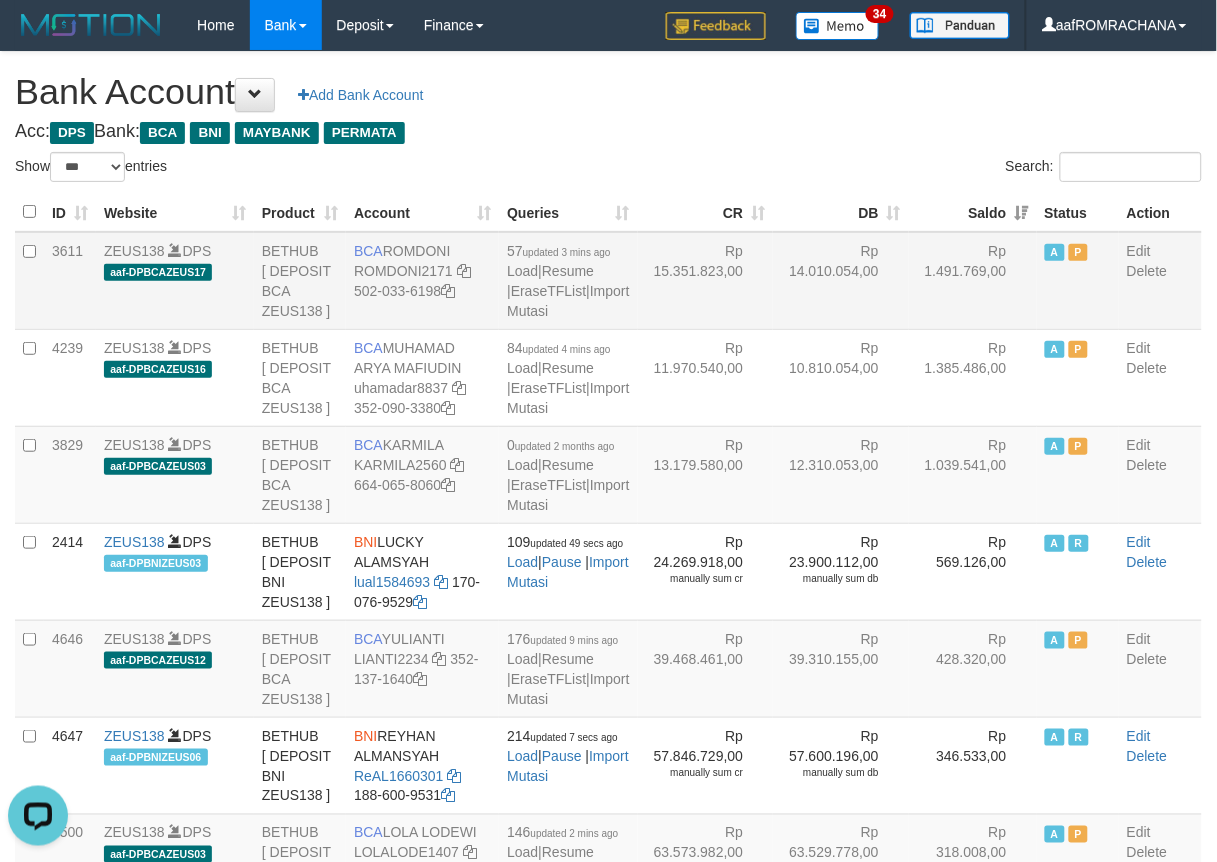 drag, startPoint x: 384, startPoint y: 238, endPoint x: 458, endPoint y: 243, distance: 74.168724 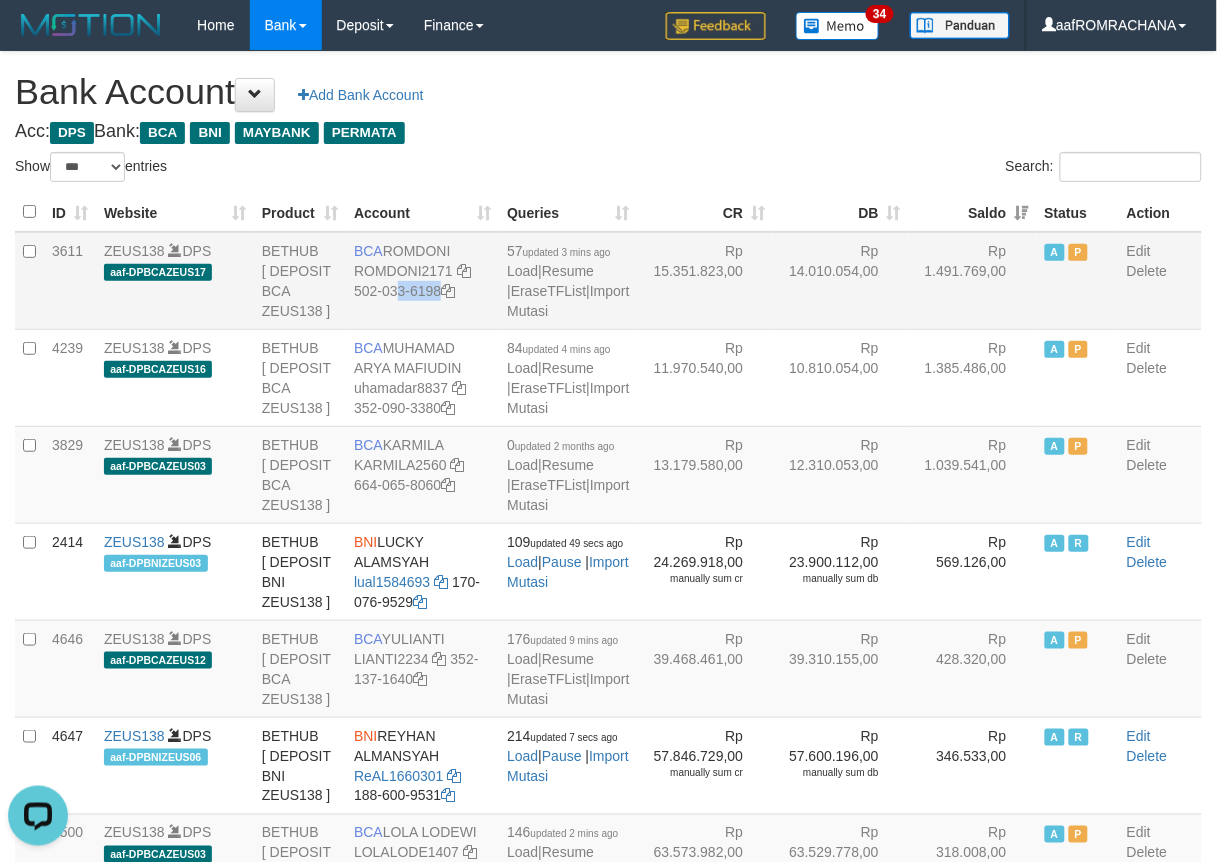drag, startPoint x: 385, startPoint y: 315, endPoint x: 571, endPoint y: 365, distance: 192.60323 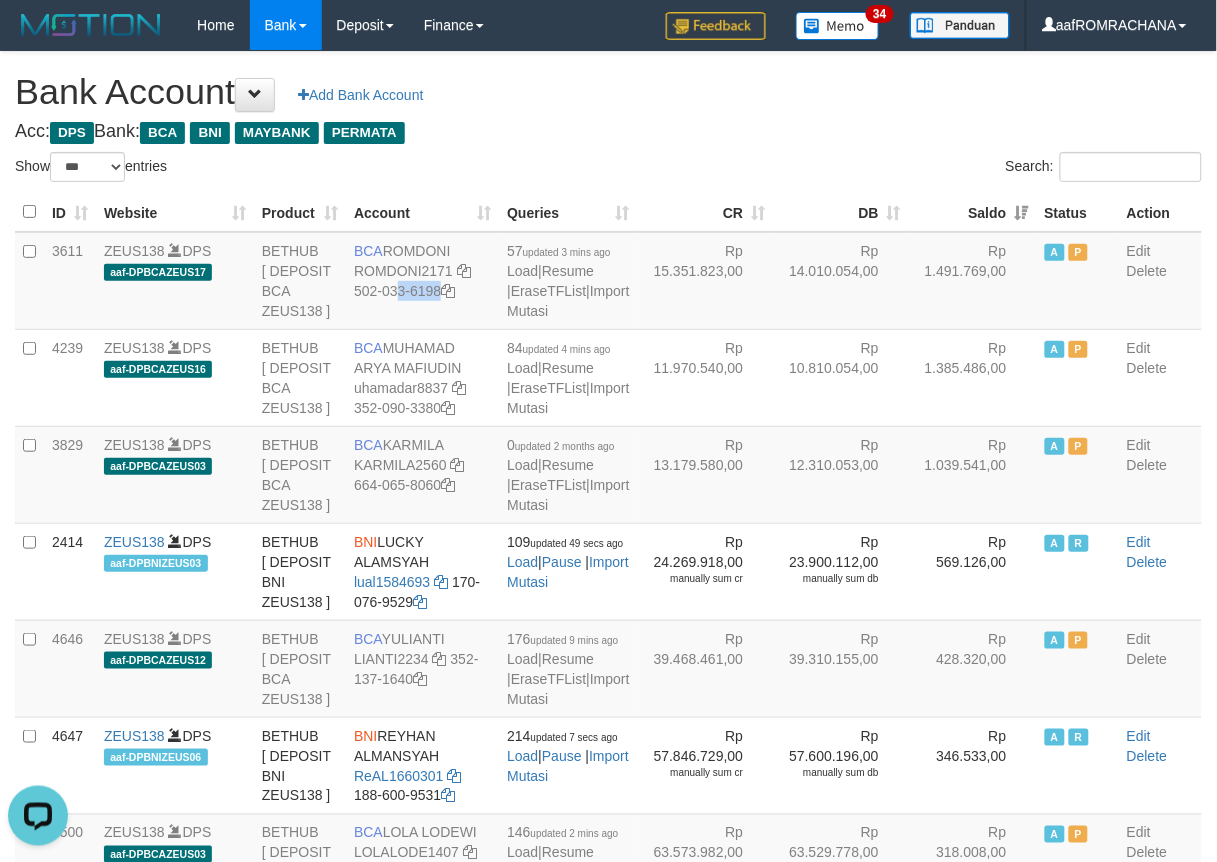 copy on "502-033-6198" 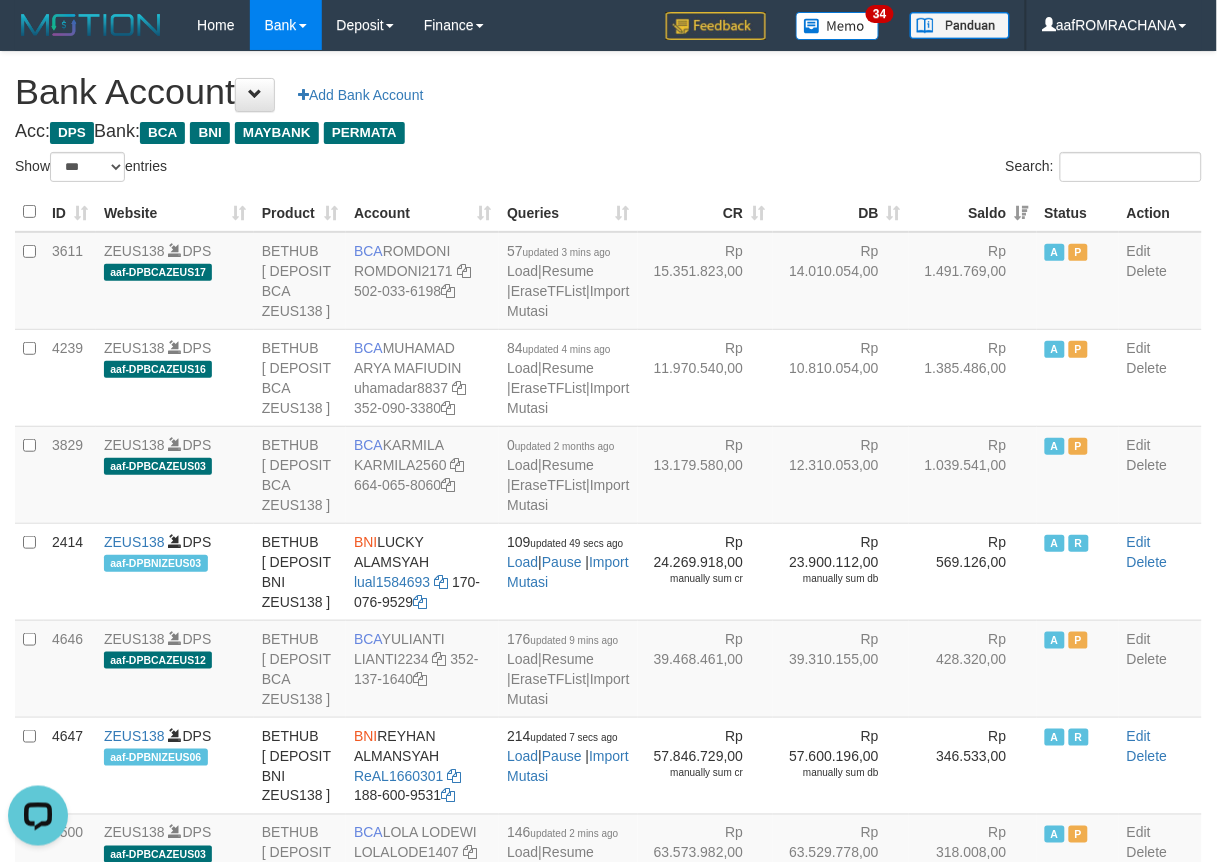 click on "Bank Account
Add Bank Account" at bounding box center (608, 92) 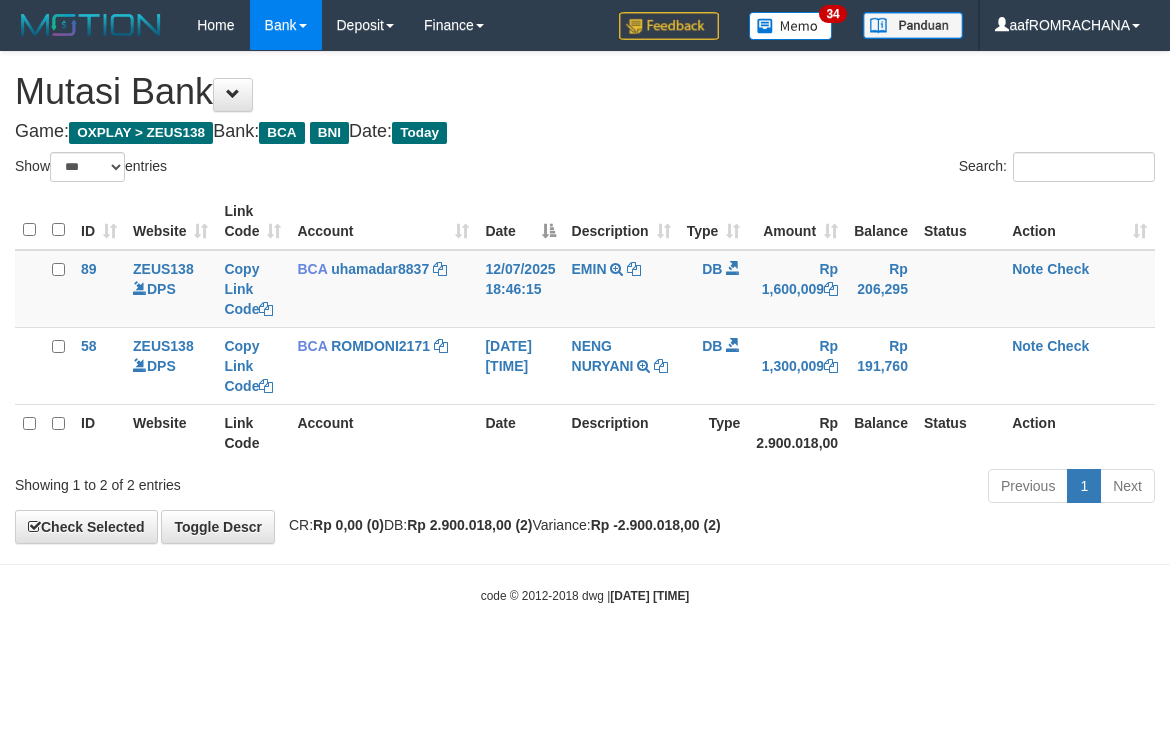 select on "***" 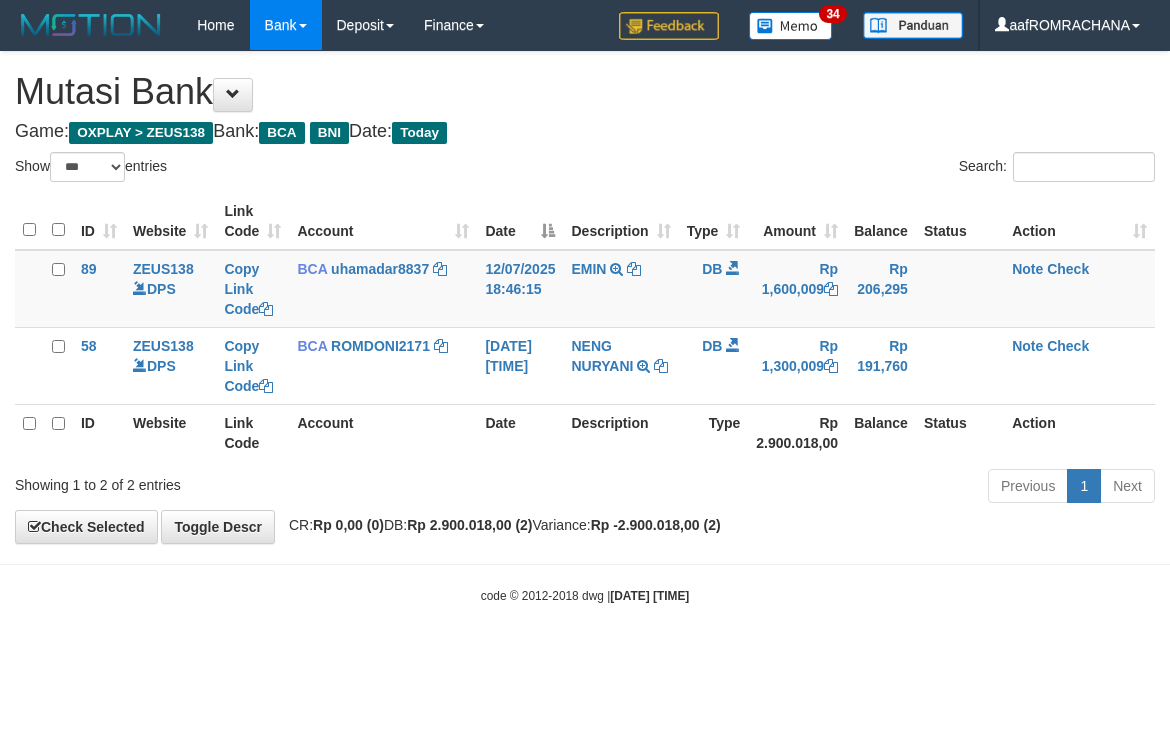 scroll, scrollTop: 0, scrollLeft: 0, axis: both 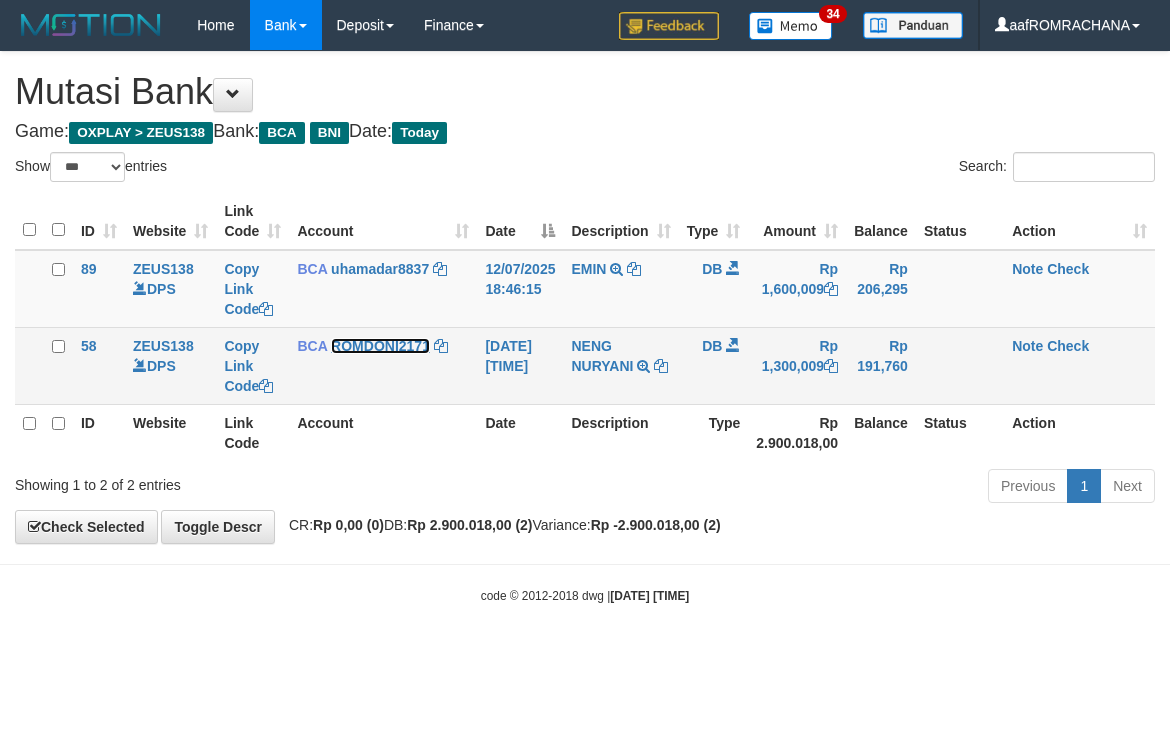 click on "ROMDONI2171" at bounding box center [380, 346] 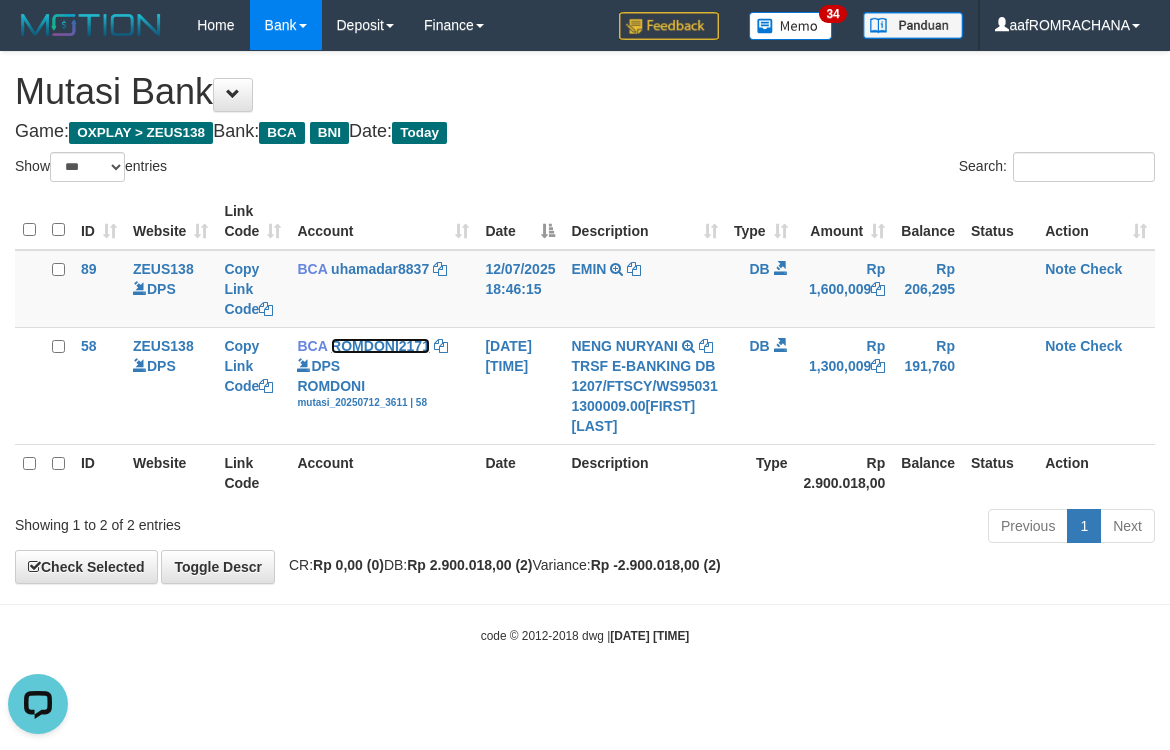 scroll, scrollTop: 0, scrollLeft: 0, axis: both 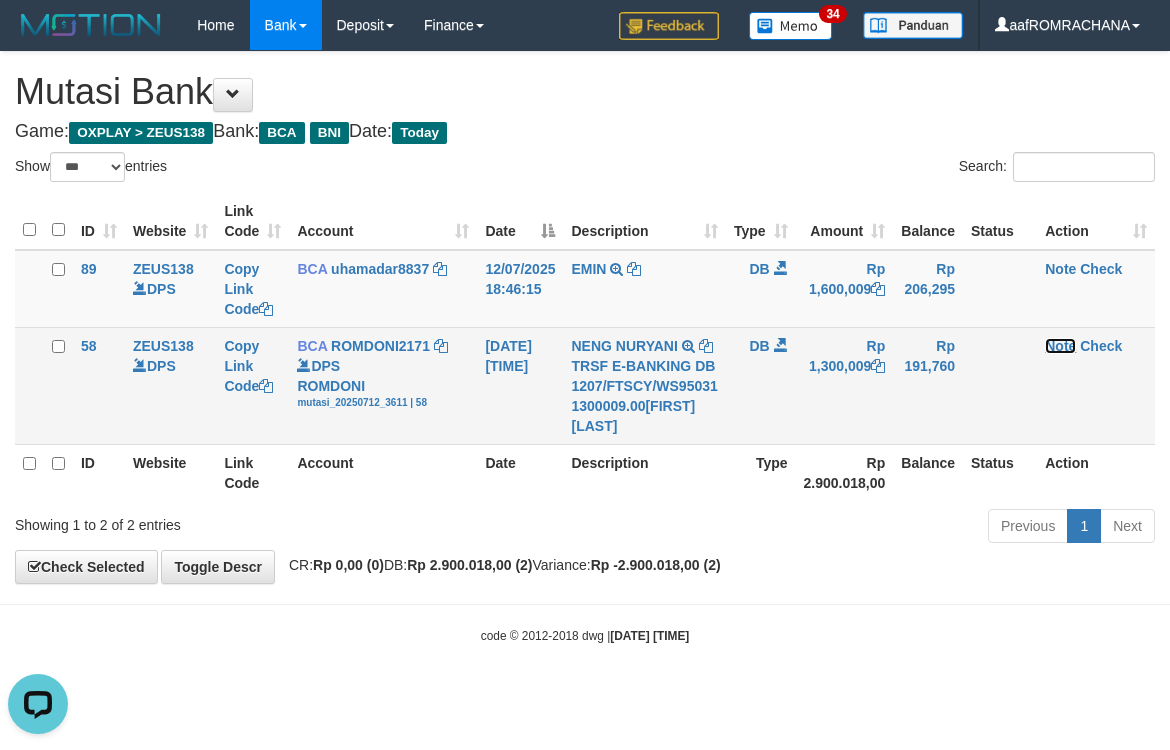 click on "Note" at bounding box center [1060, 346] 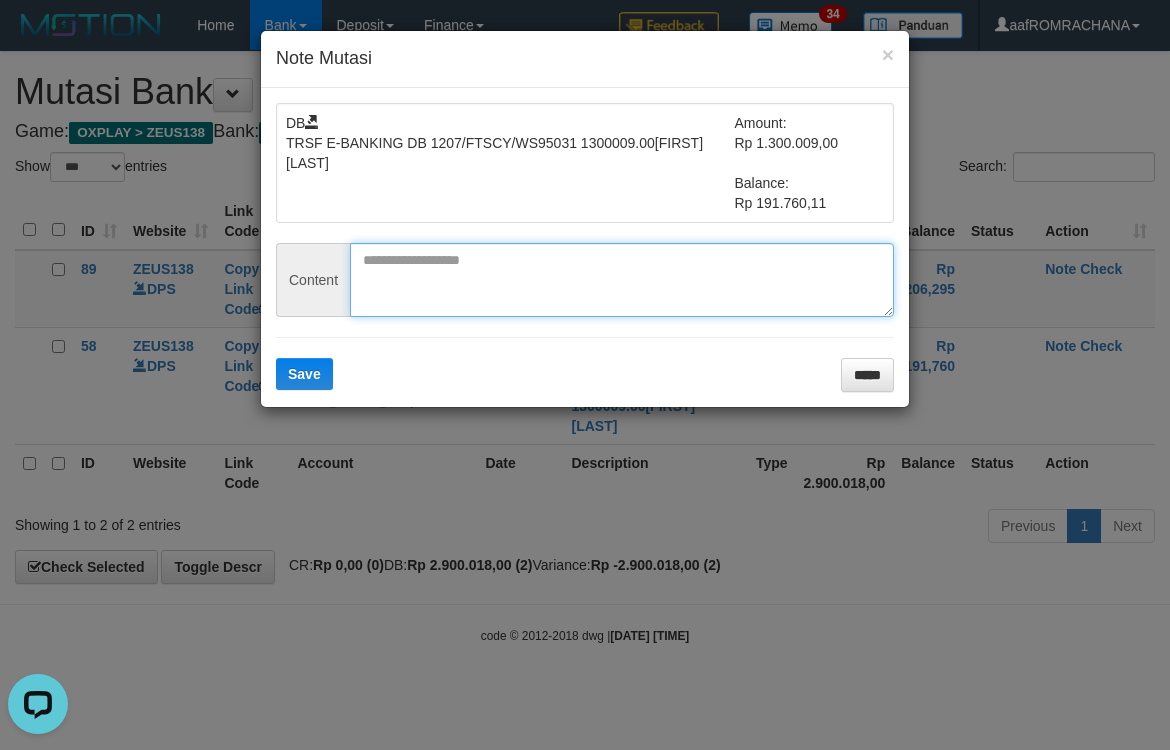 click at bounding box center [622, 280] 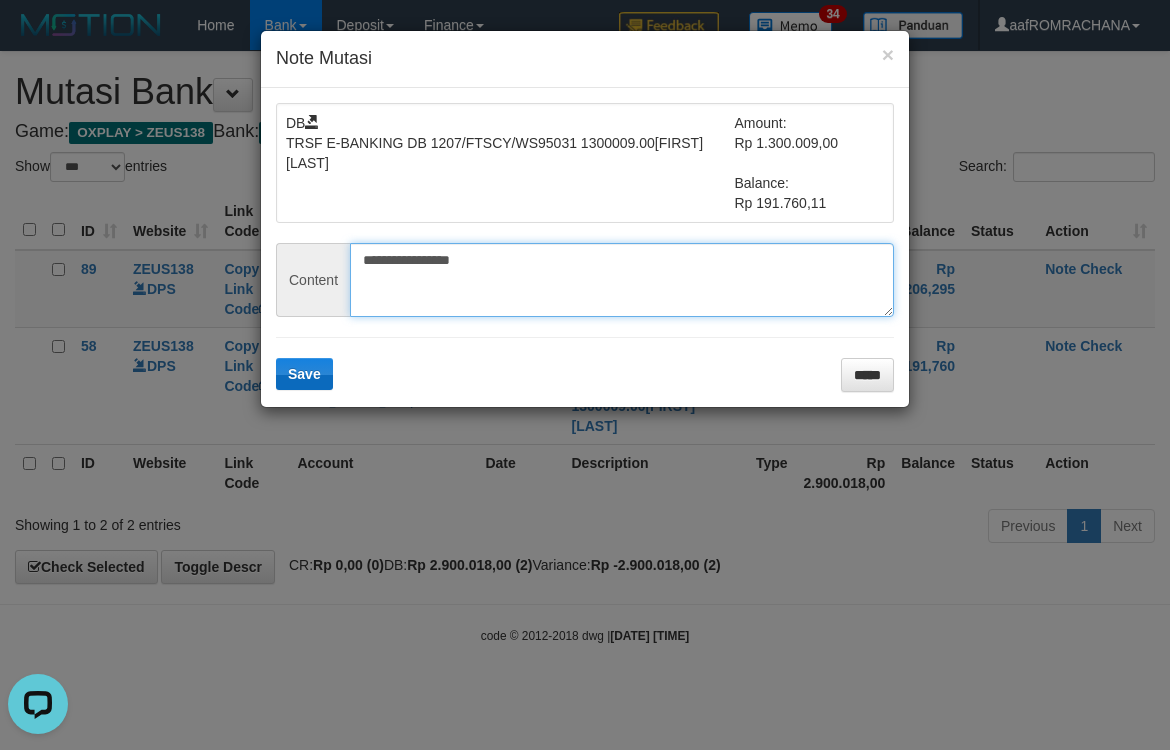 type on "**********" 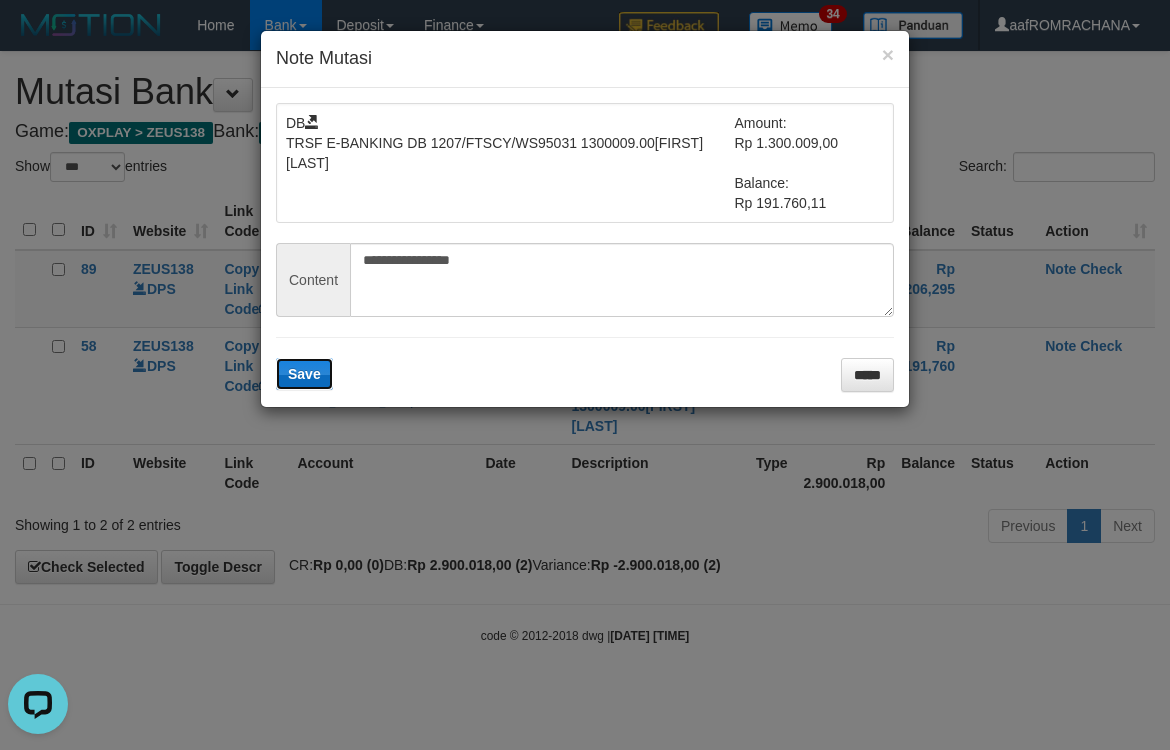 click on "Save" at bounding box center (304, 374) 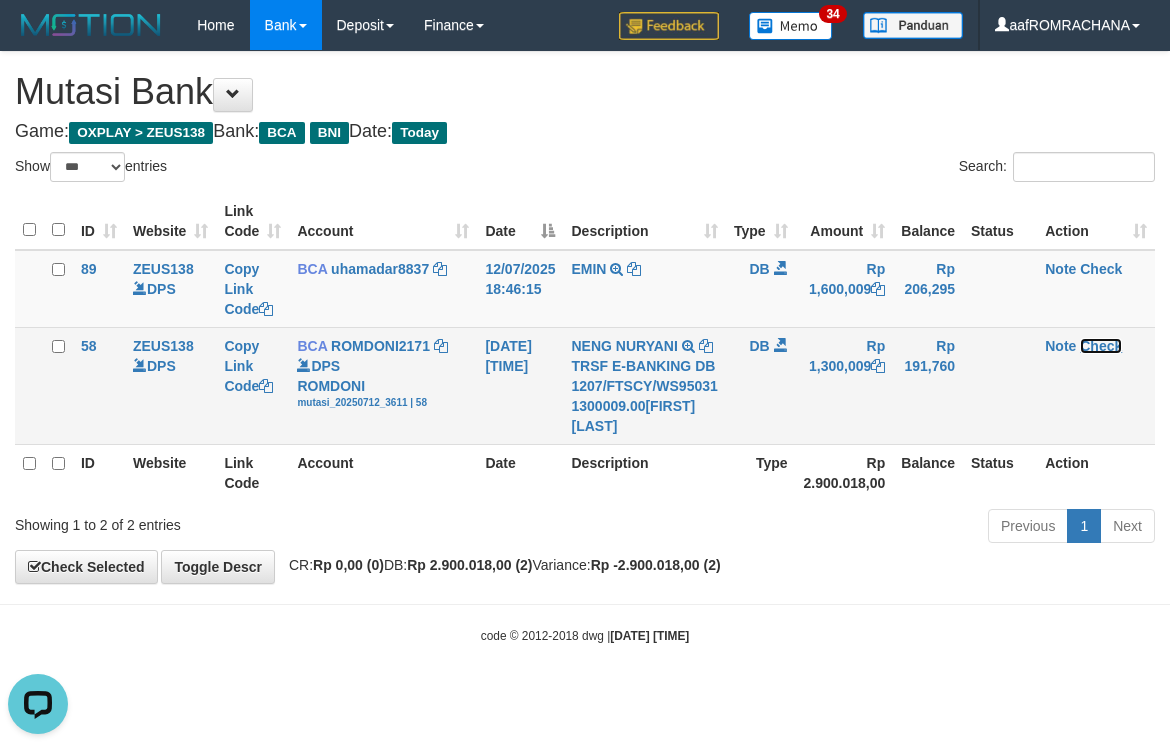 click on "Check" at bounding box center (1101, 346) 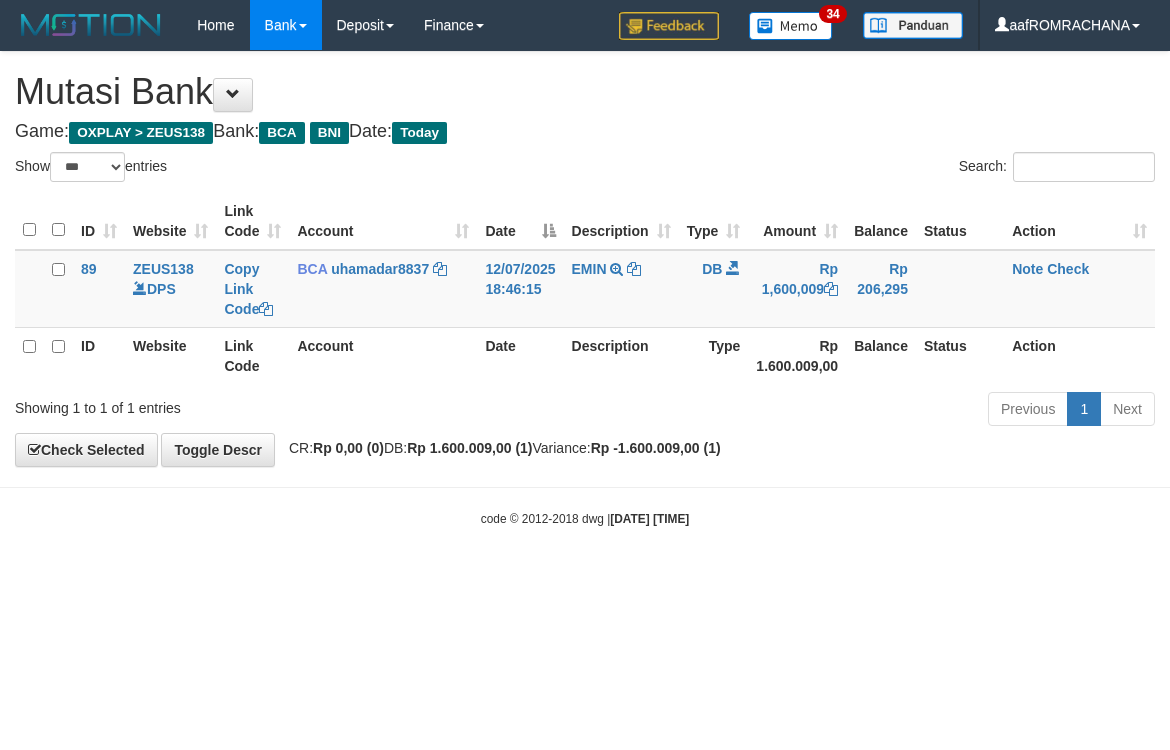 select on "***" 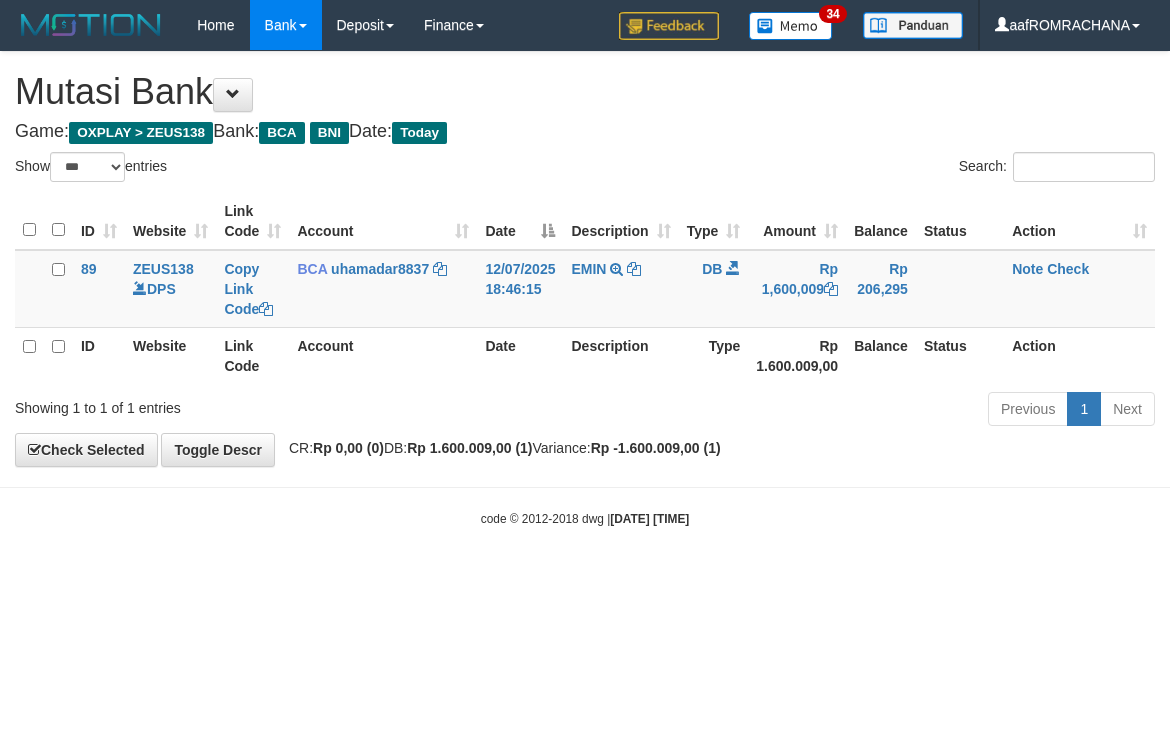 scroll, scrollTop: 0, scrollLeft: 0, axis: both 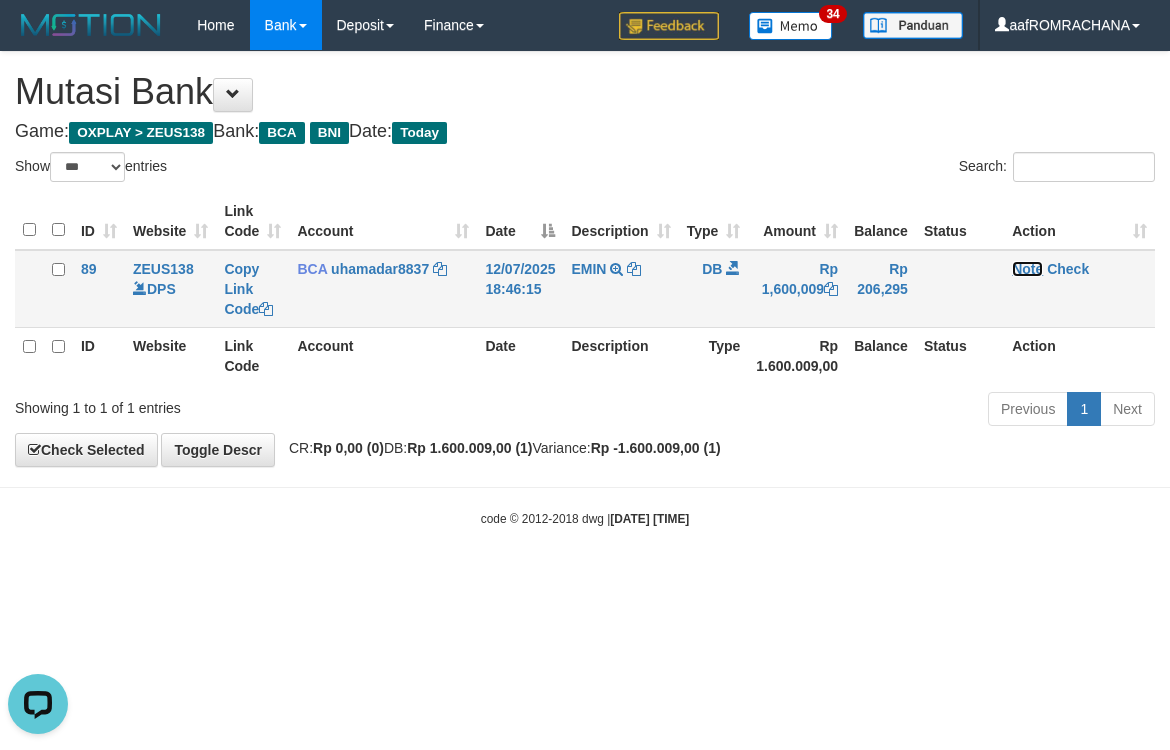 click on "Note" at bounding box center [1027, 269] 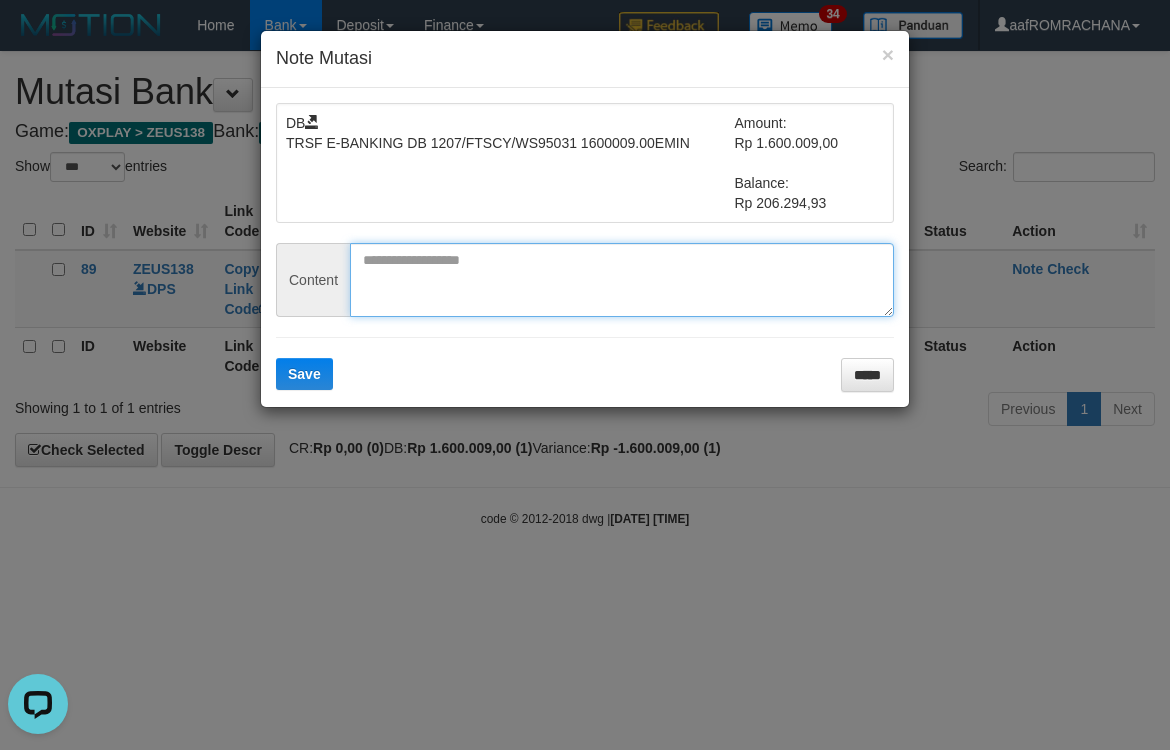 click at bounding box center (622, 280) 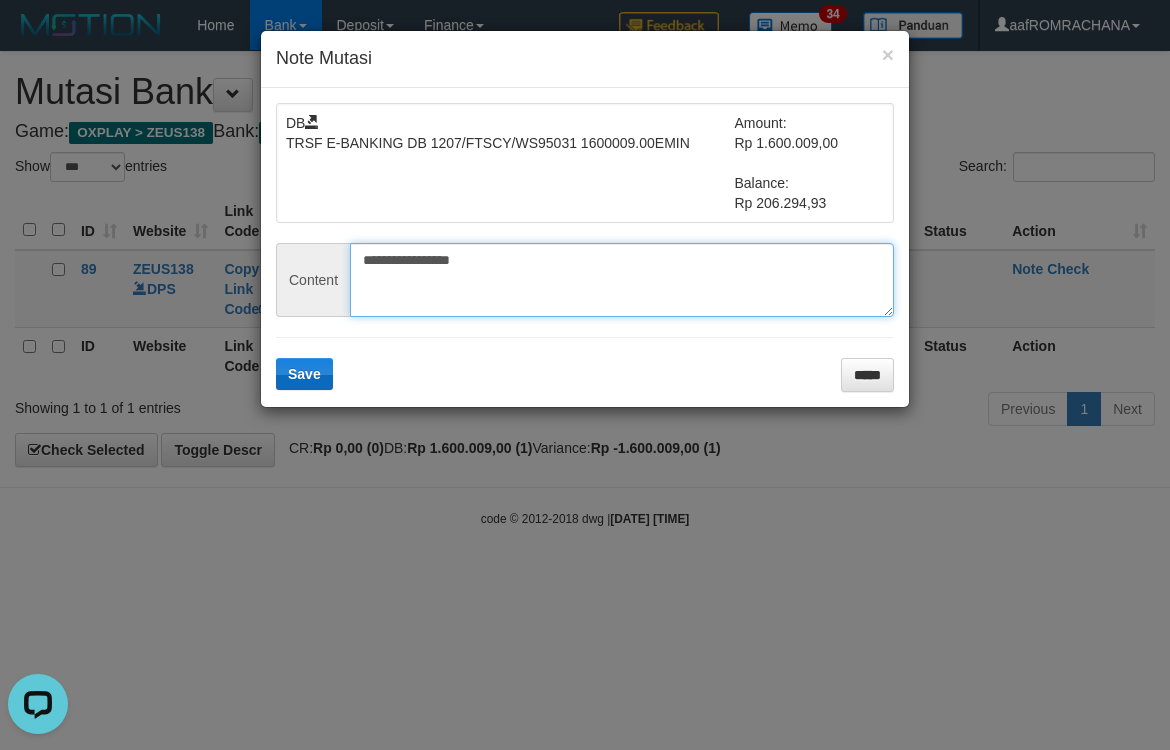 type on "**********" 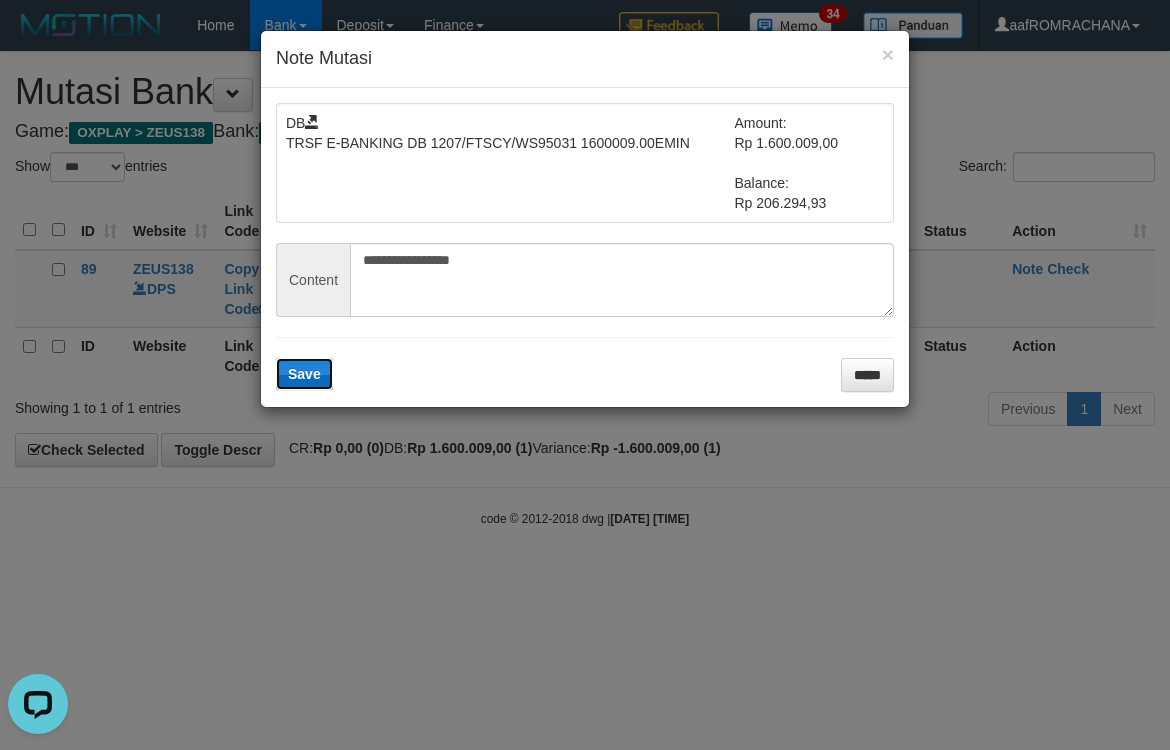 drag, startPoint x: 283, startPoint y: 375, endPoint x: 458, endPoint y: 385, distance: 175.28548 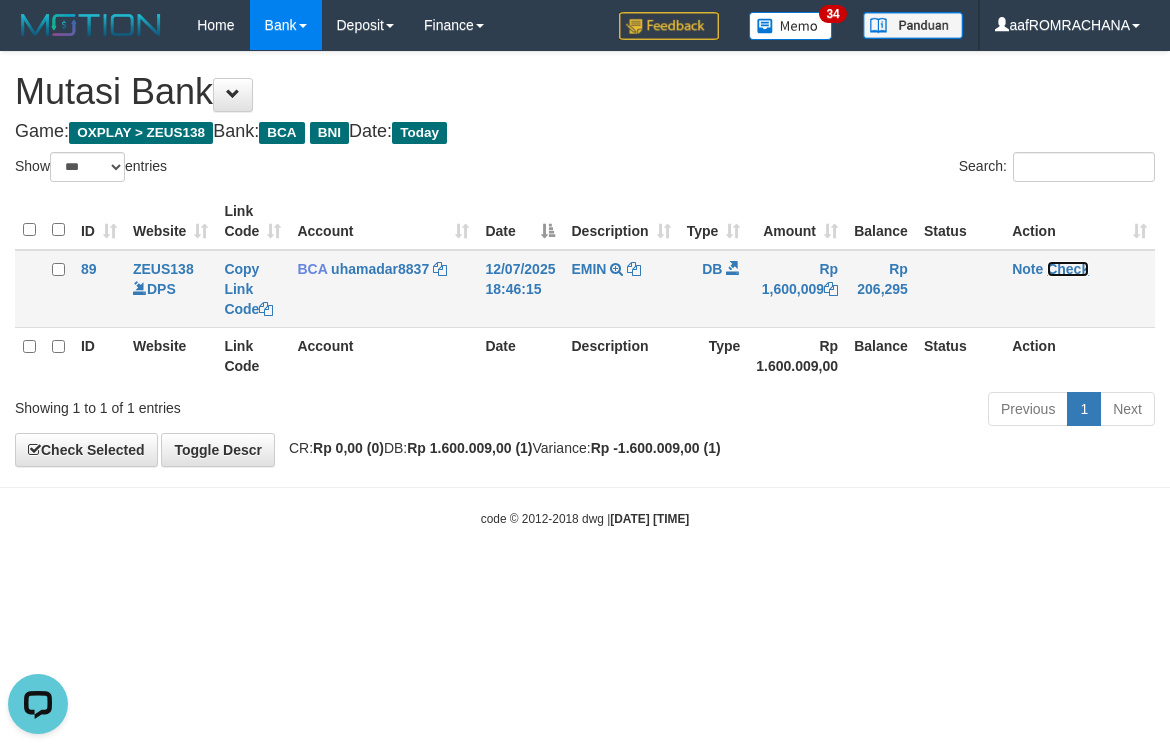 click on "Check" at bounding box center (1068, 269) 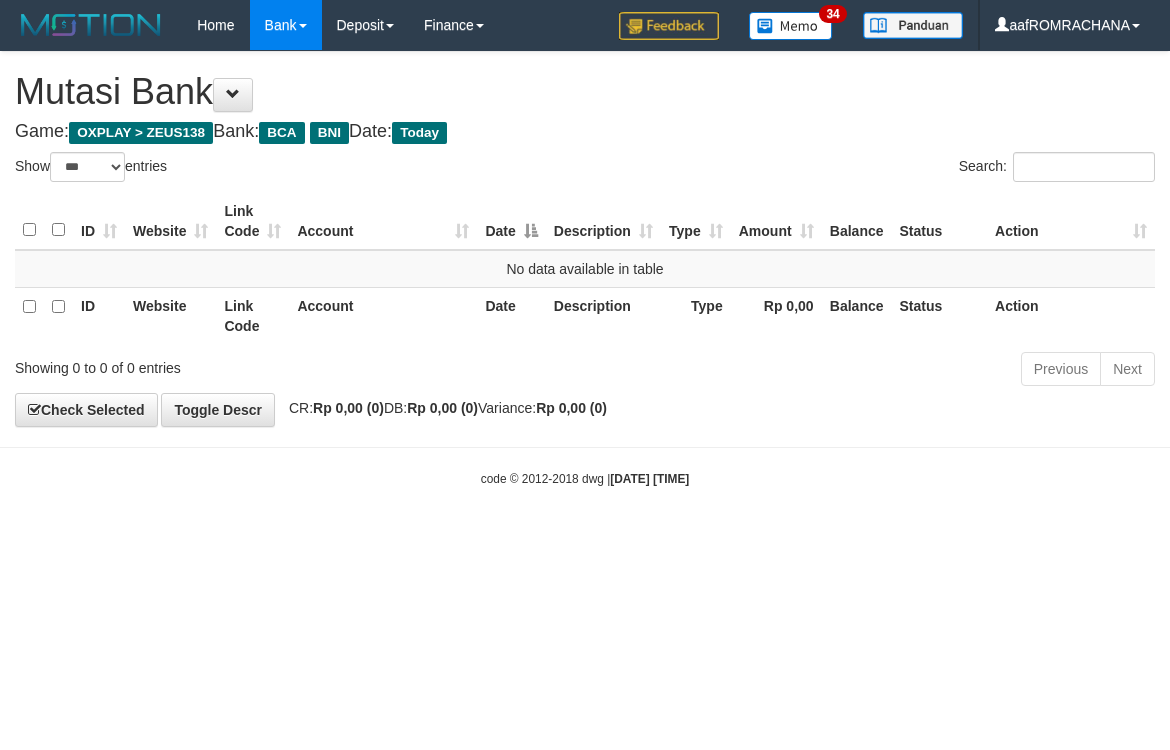 select on "***" 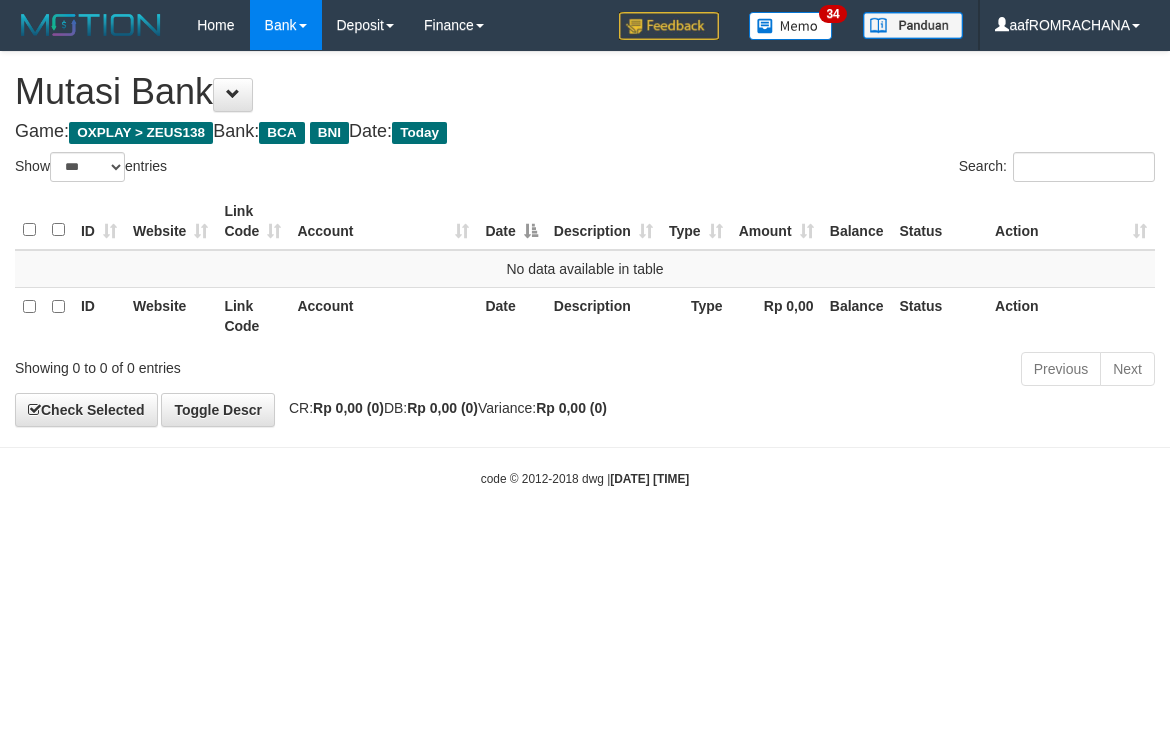 scroll, scrollTop: 0, scrollLeft: 0, axis: both 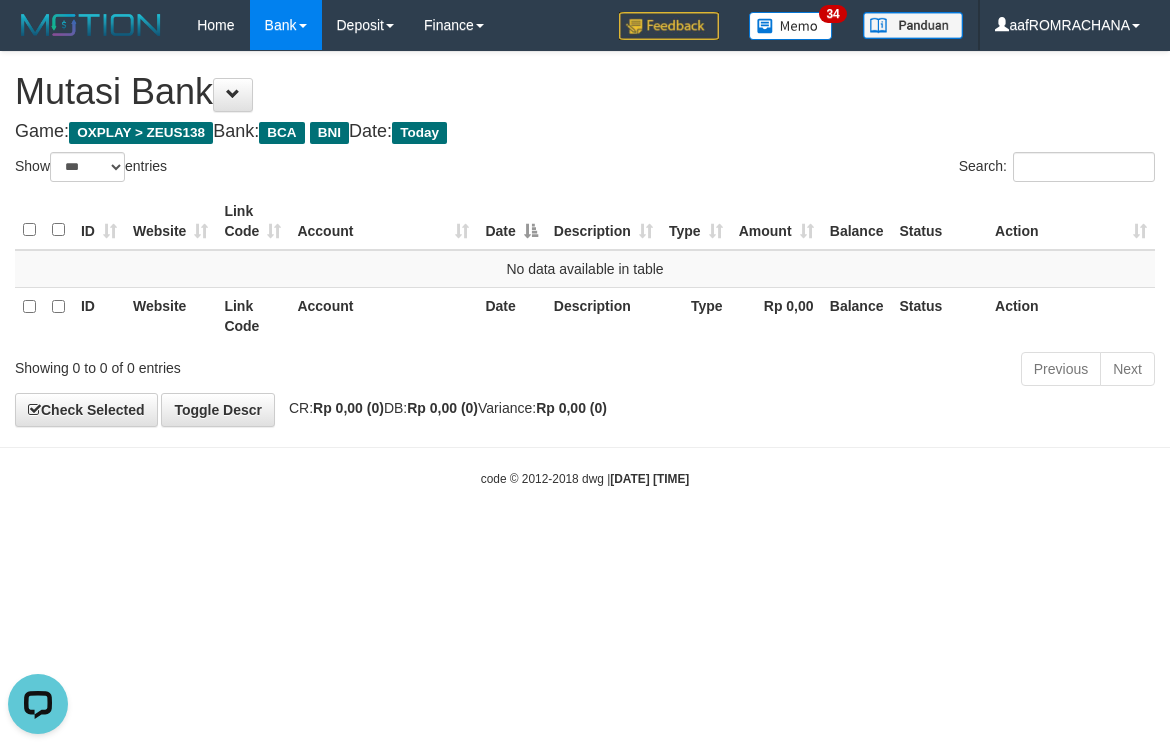click on "Toggle navigation
Home
Bank
Account List
Load
By Website
Group
[OXPLAY]													ZEUS138
By Load Group (DPS)
Sync" at bounding box center (585, 269) 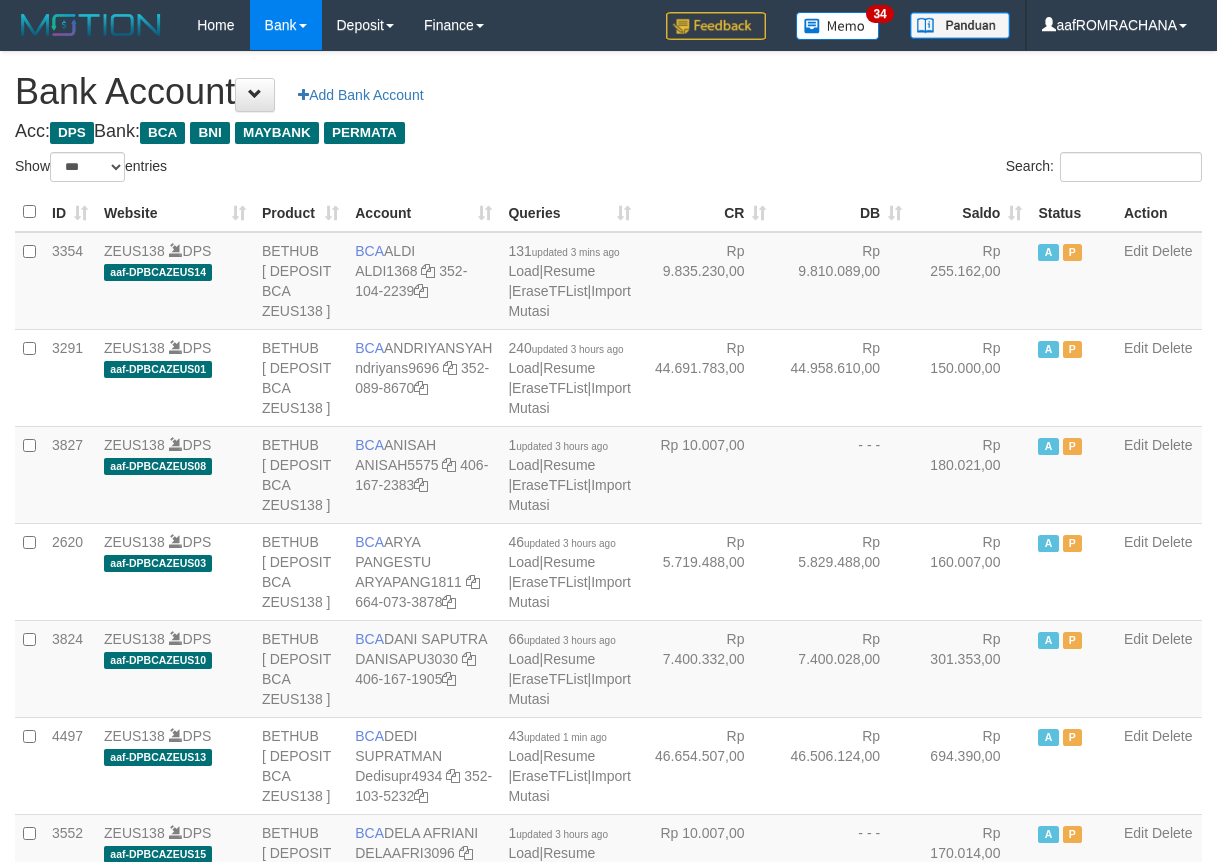 select on "***" 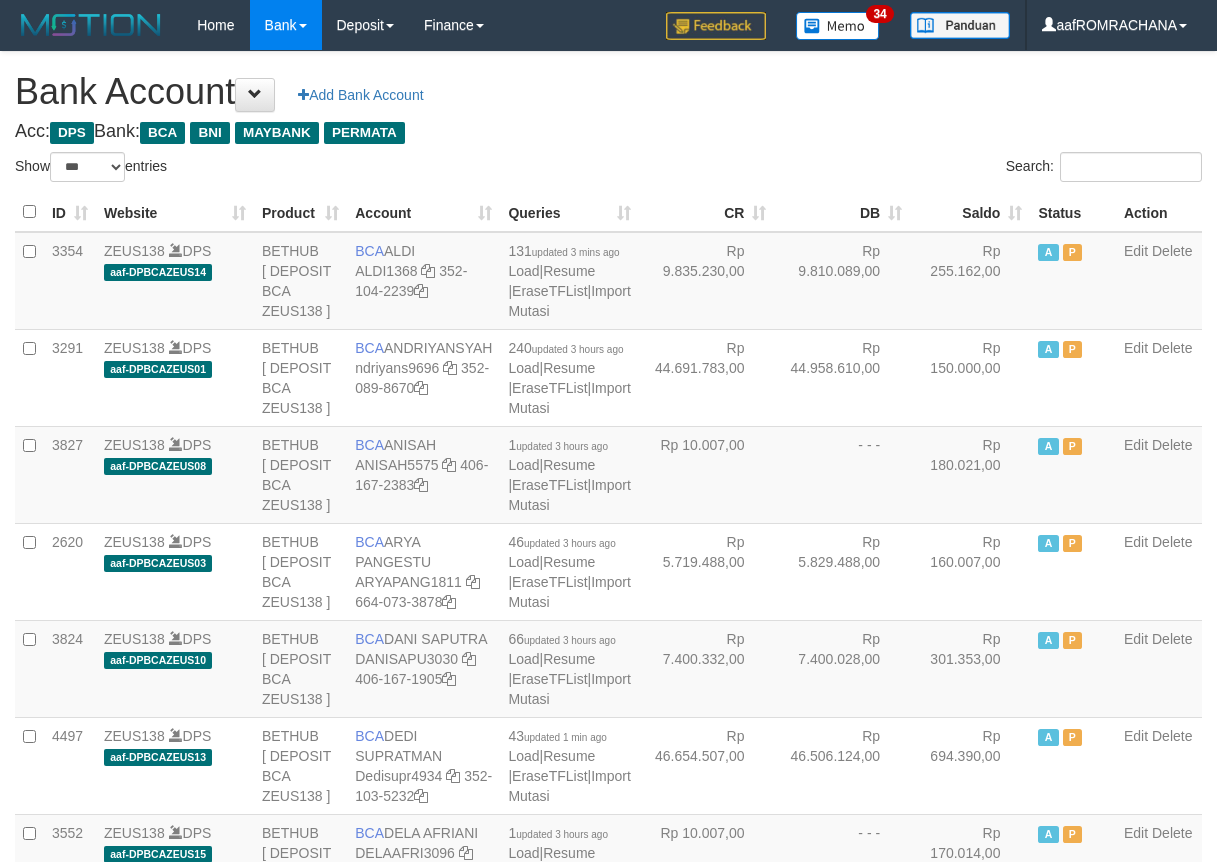 scroll, scrollTop: 0, scrollLeft: 0, axis: both 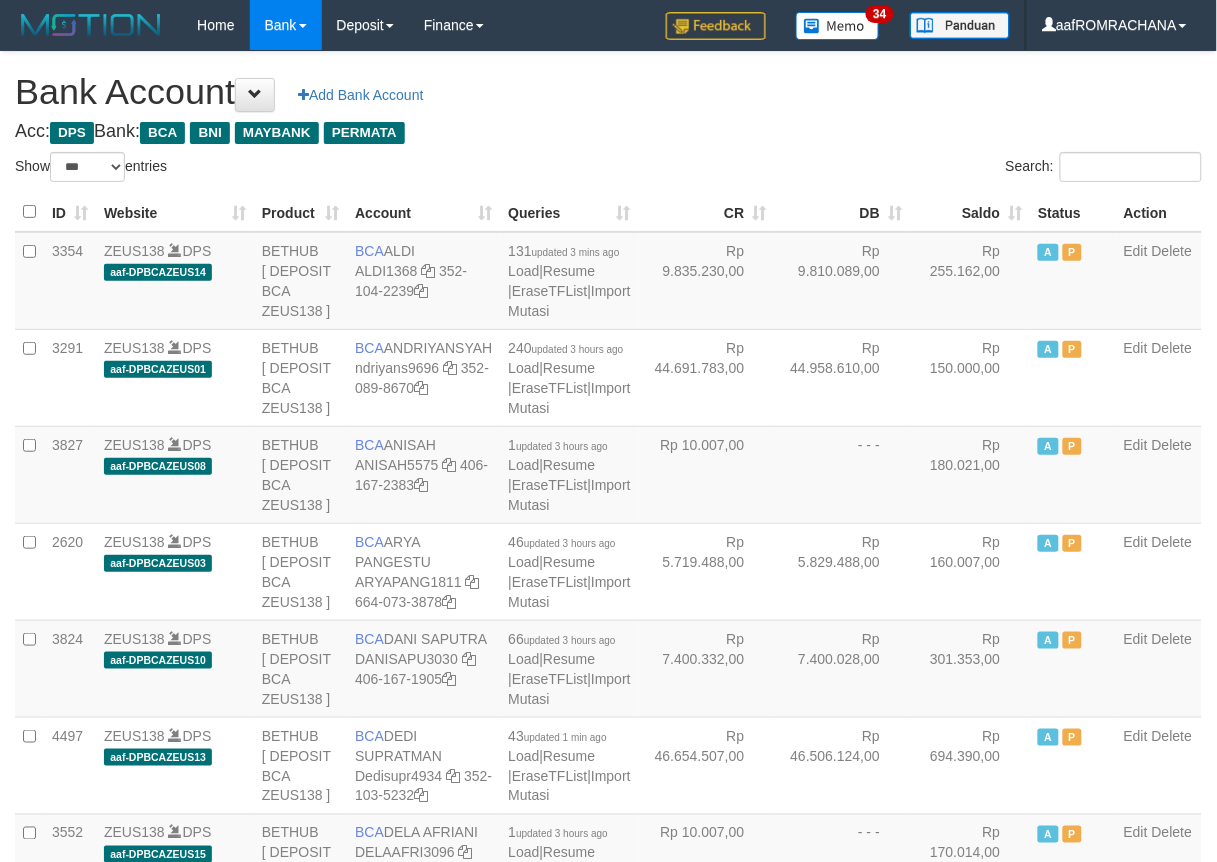 click on "Saldo" at bounding box center [970, 212] 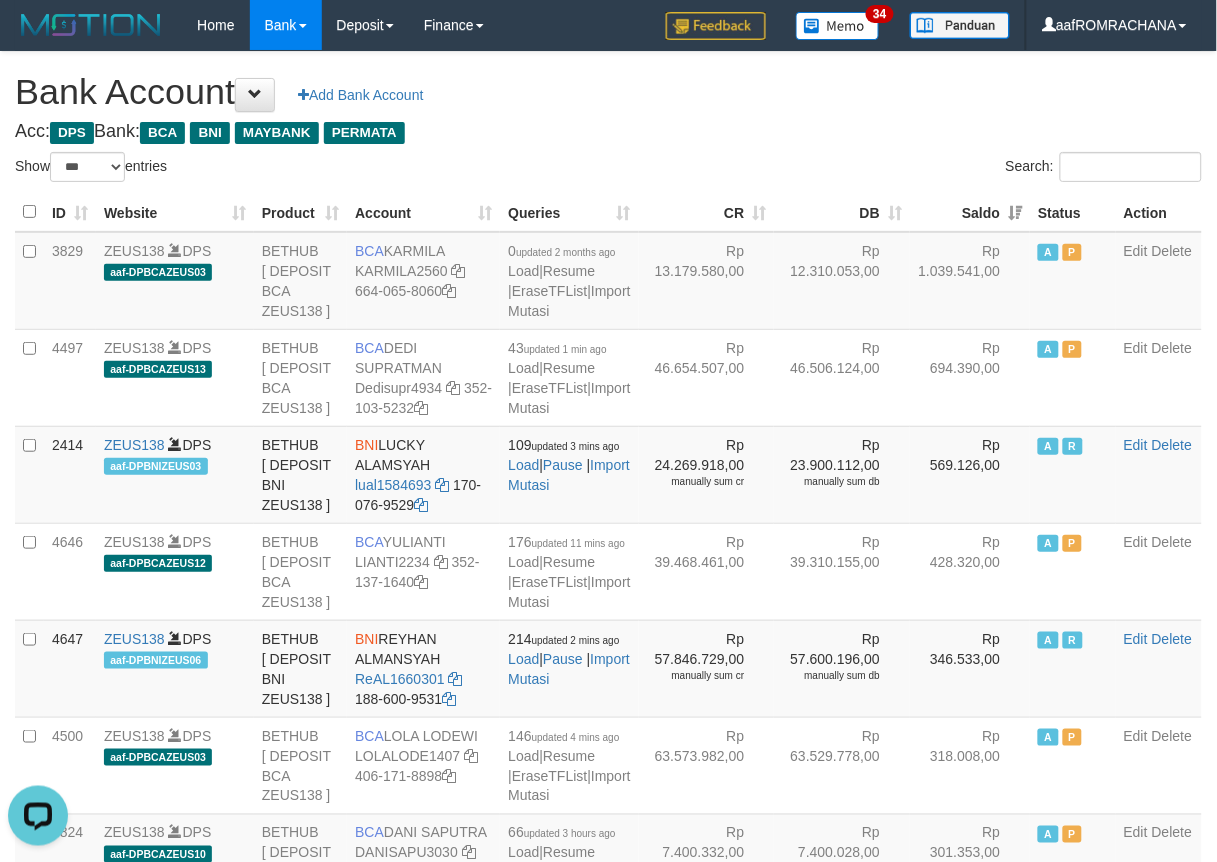 scroll, scrollTop: 0, scrollLeft: 0, axis: both 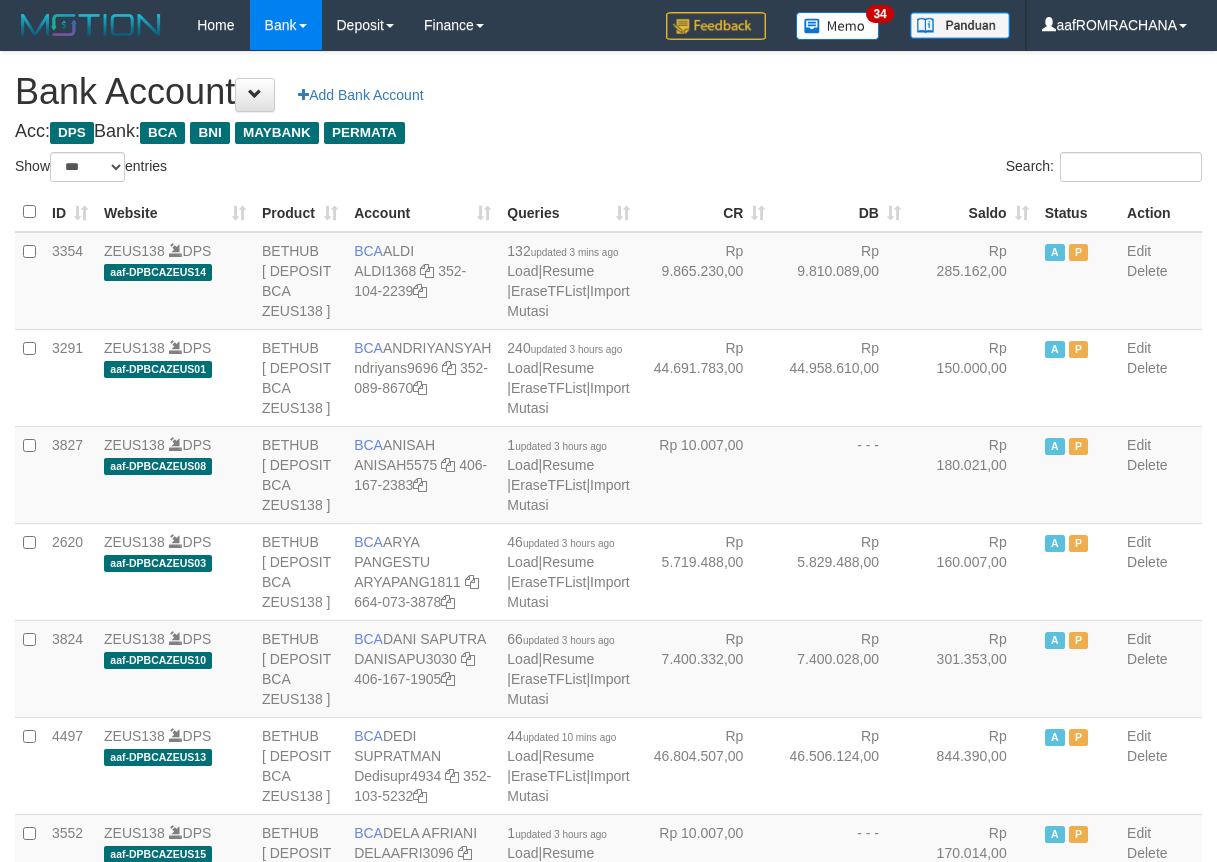 select on "***" 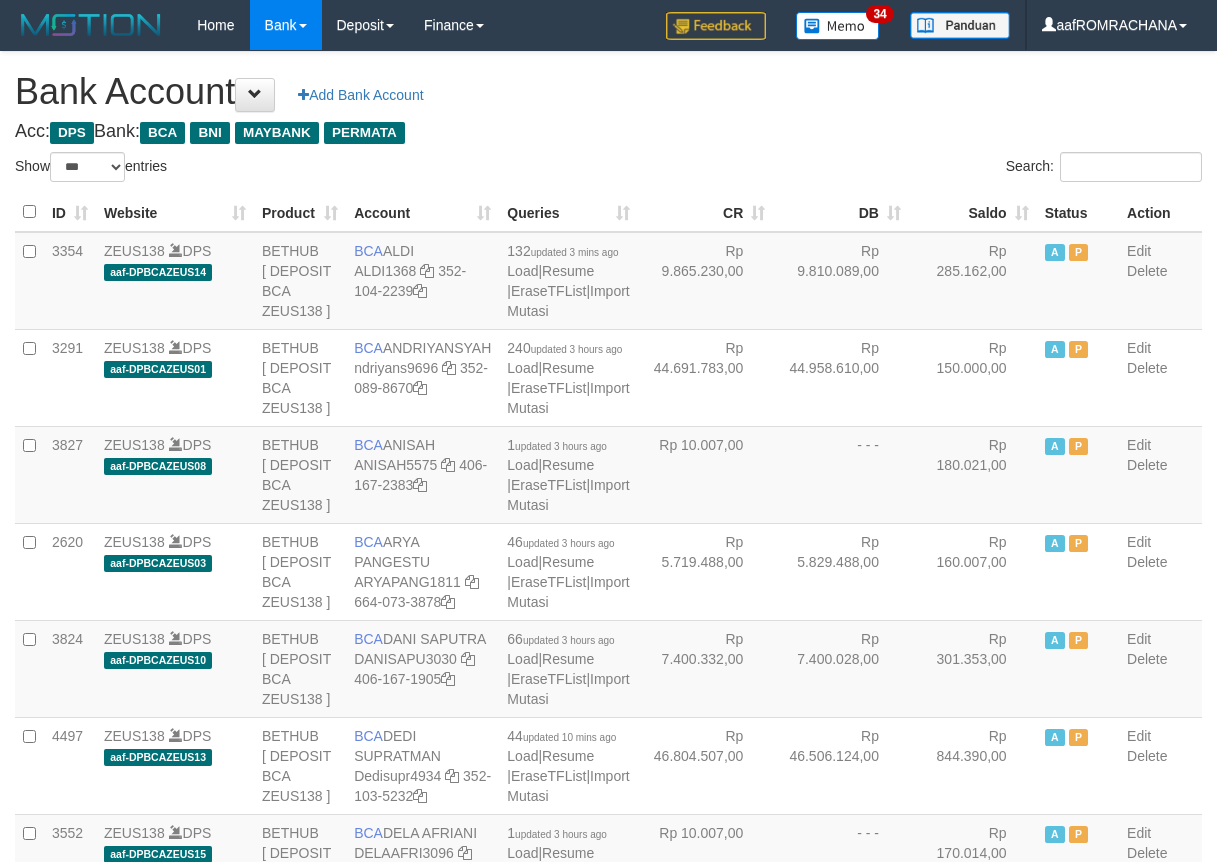 scroll, scrollTop: 0, scrollLeft: 0, axis: both 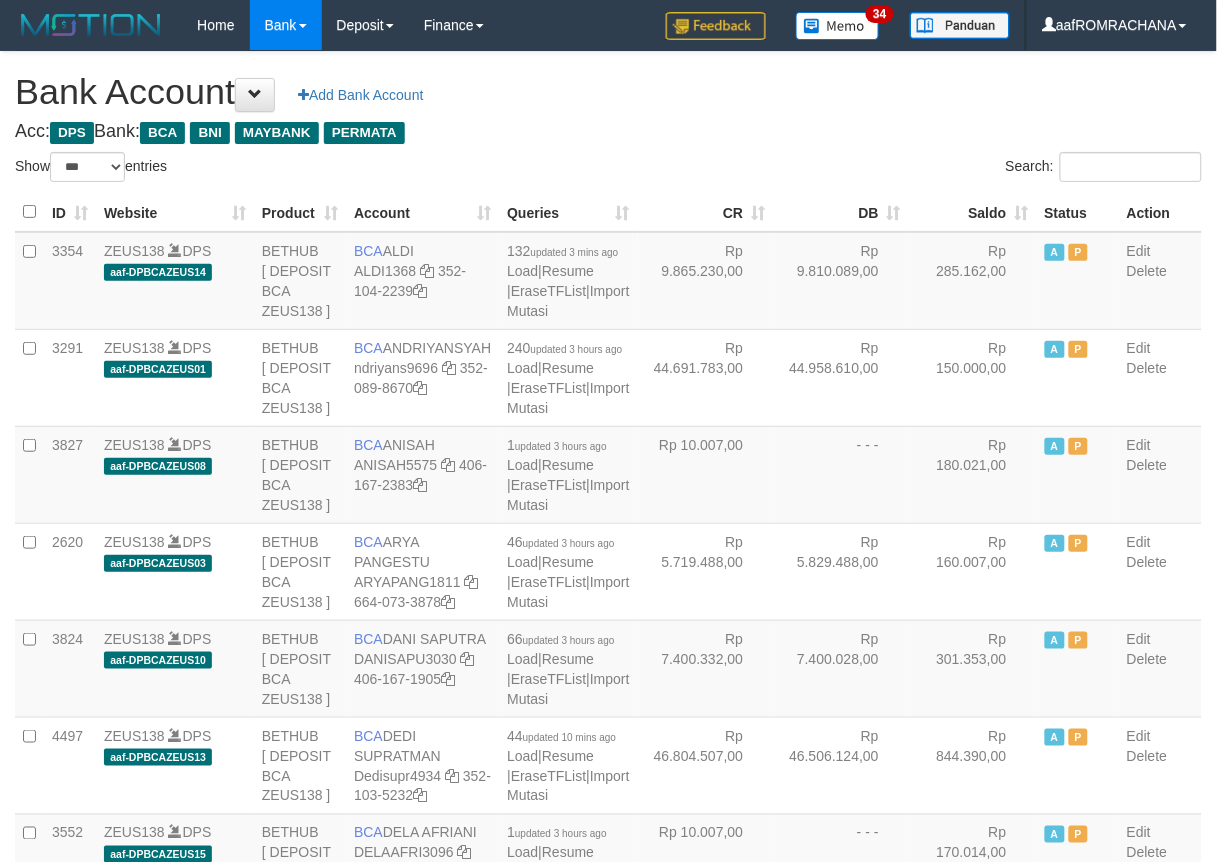 click on "Saldo" at bounding box center (973, 212) 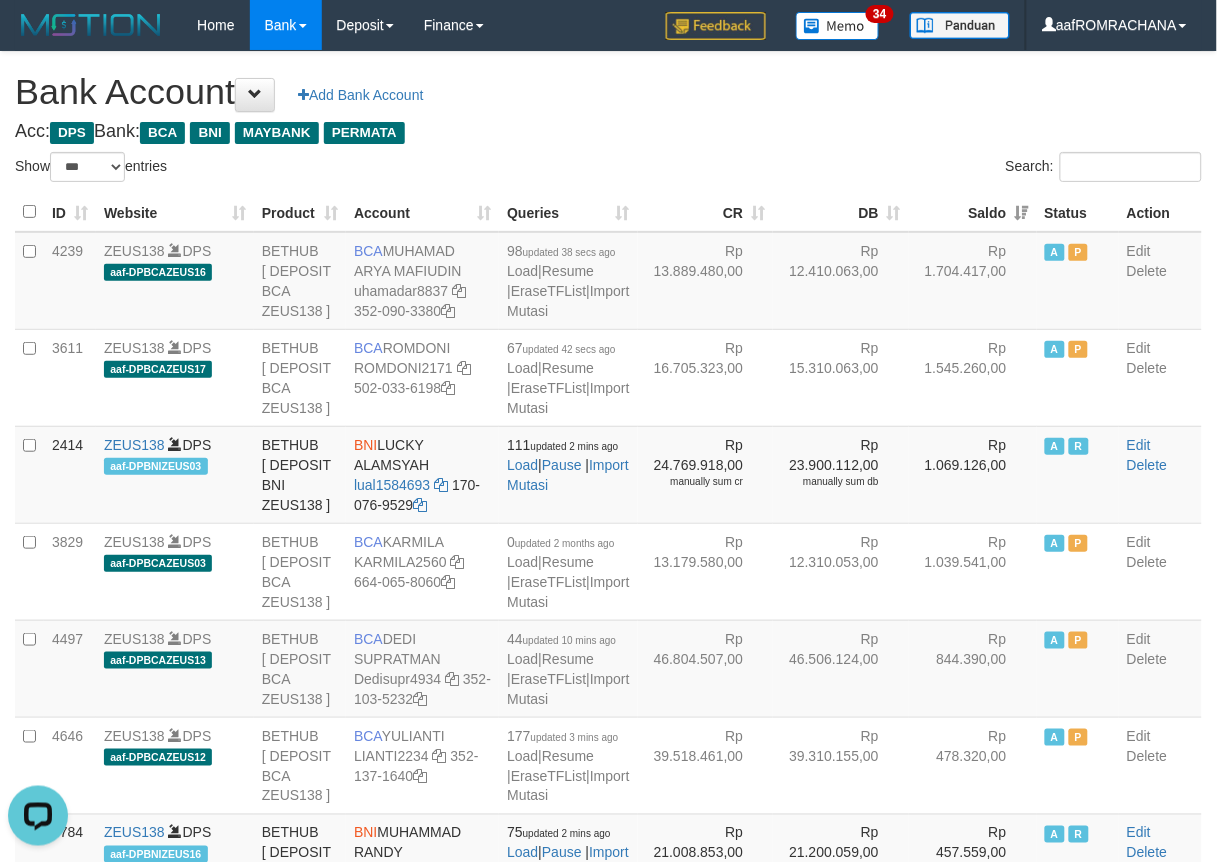 scroll, scrollTop: 0, scrollLeft: 0, axis: both 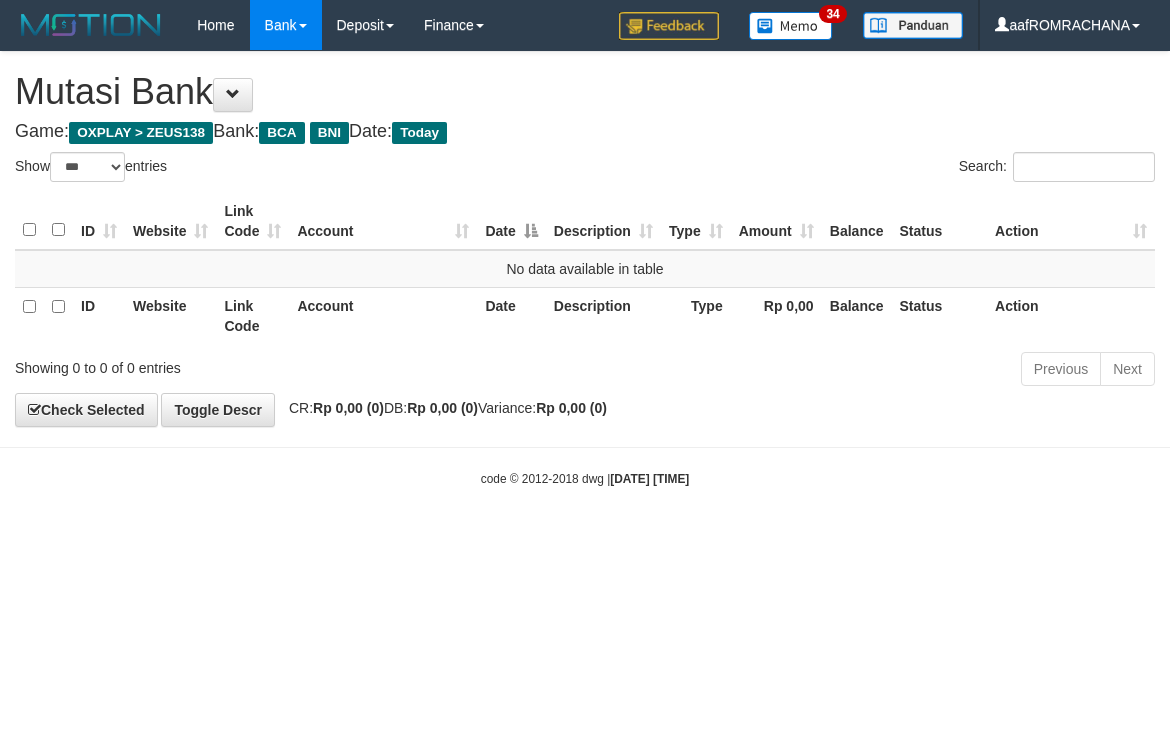 select on "***" 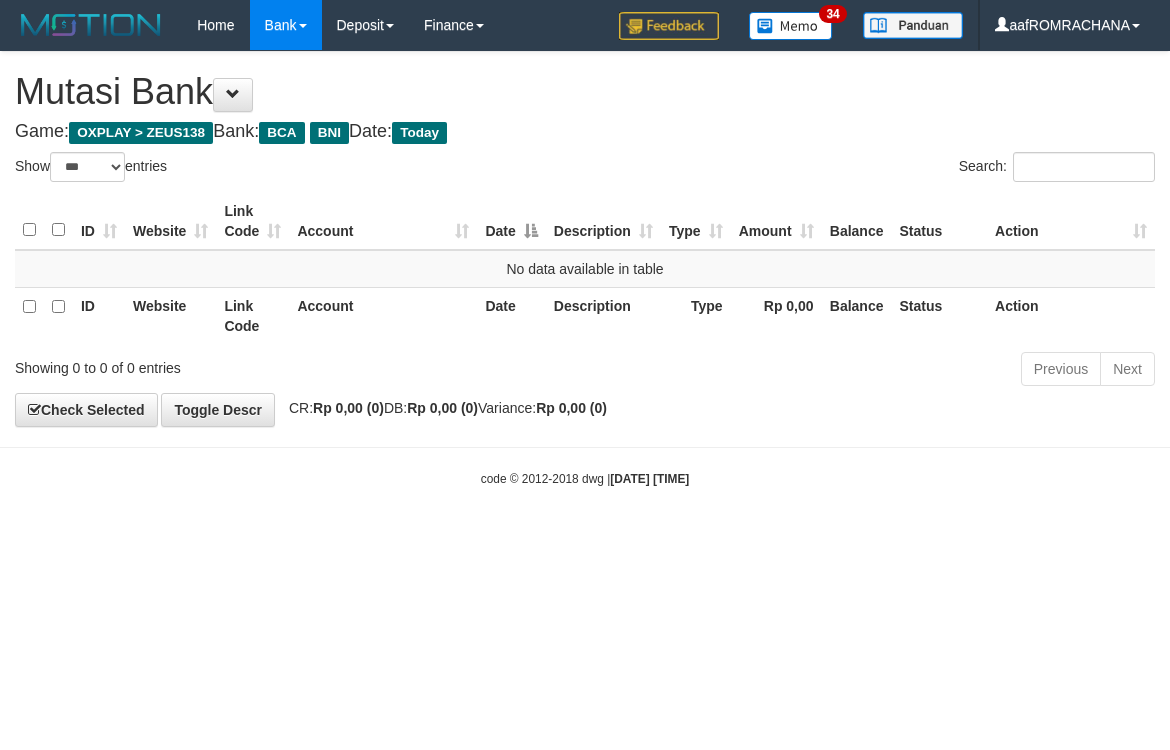 scroll, scrollTop: 0, scrollLeft: 0, axis: both 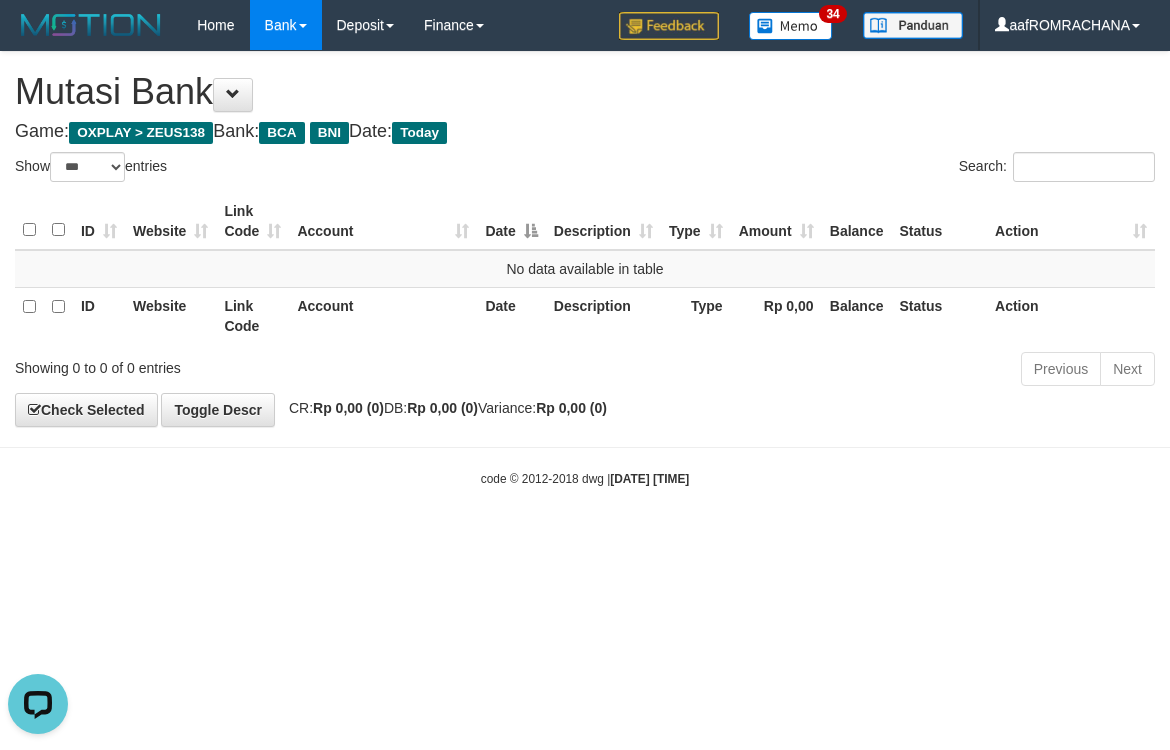 click on "Toggle navigation
Home
Bank
Account List
Load
By Website
Group
[OXPLAY]													ZEUS138
By Load Group (DPS)
Sync" at bounding box center [585, 269] 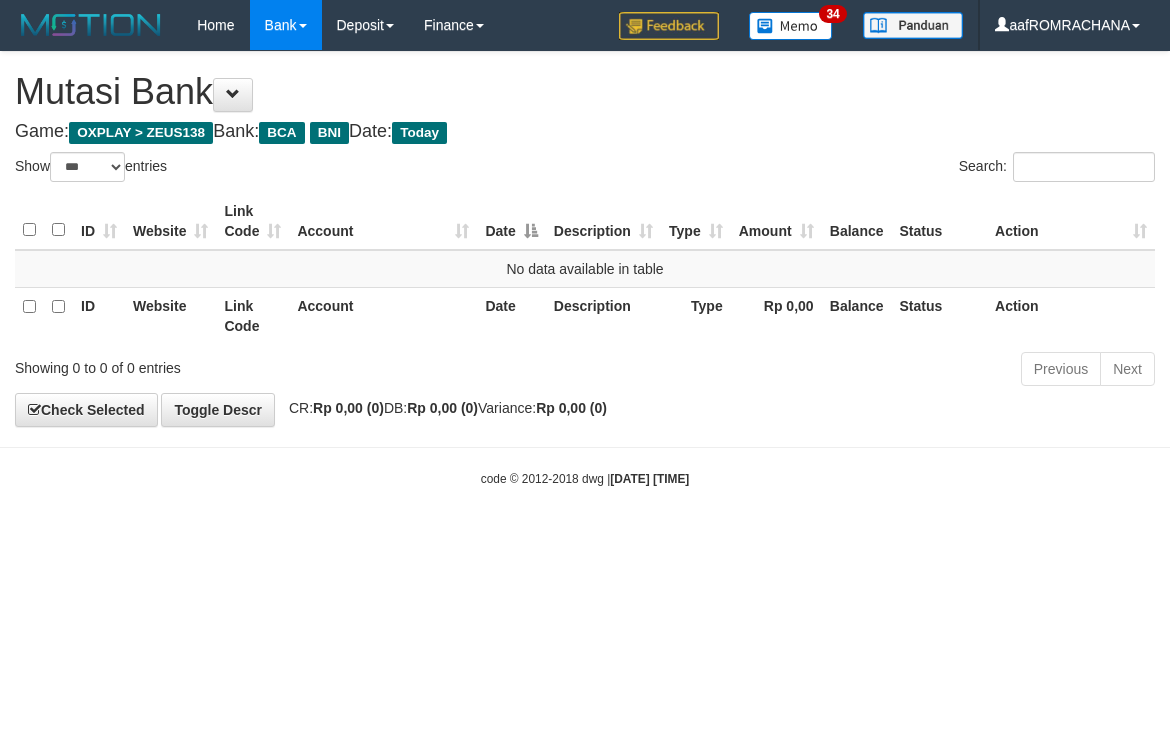 select on "***" 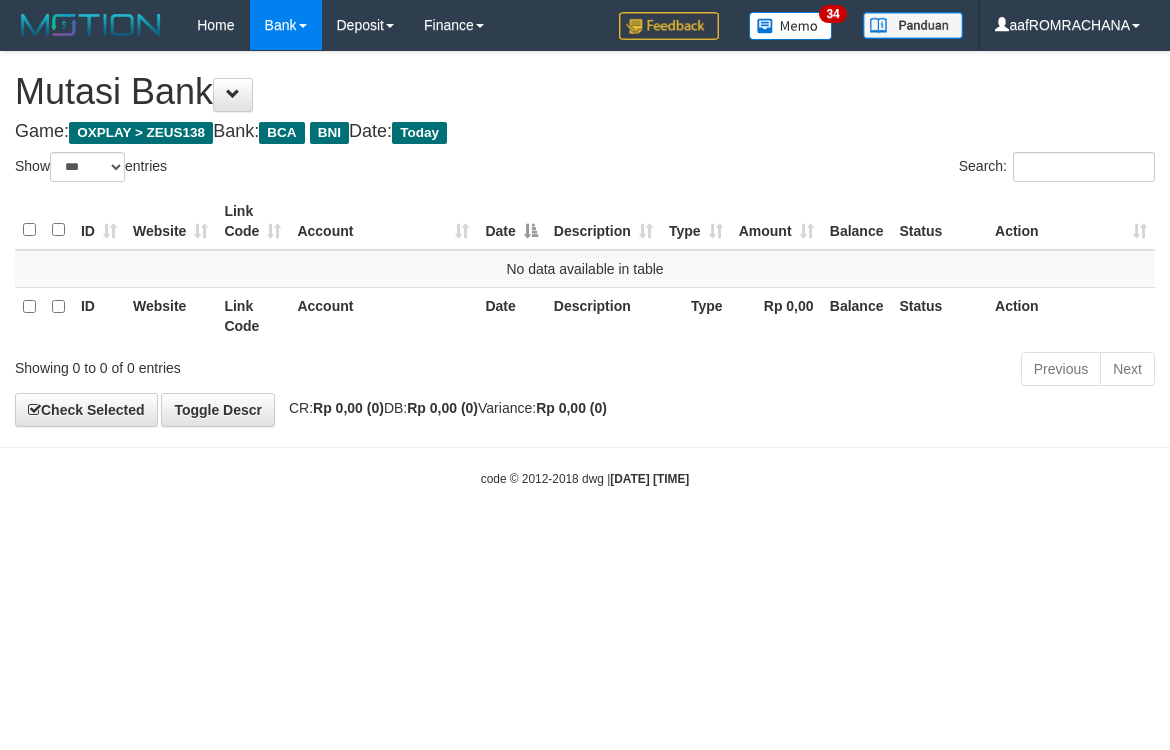 scroll, scrollTop: 0, scrollLeft: 0, axis: both 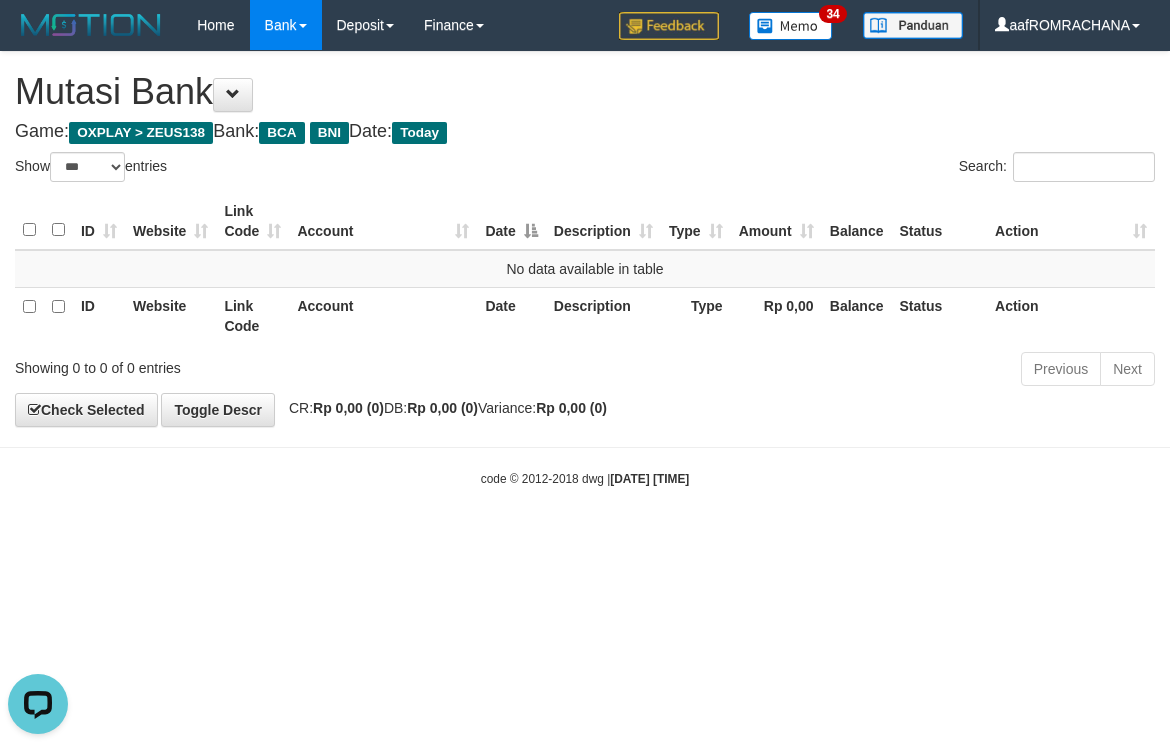 click on "Toggle navigation
Home
Bank
Account List
Load
By Website
Group
[OXPLAY]													ZEUS138
By Load Group (DPS)
Sync" at bounding box center [585, 269] 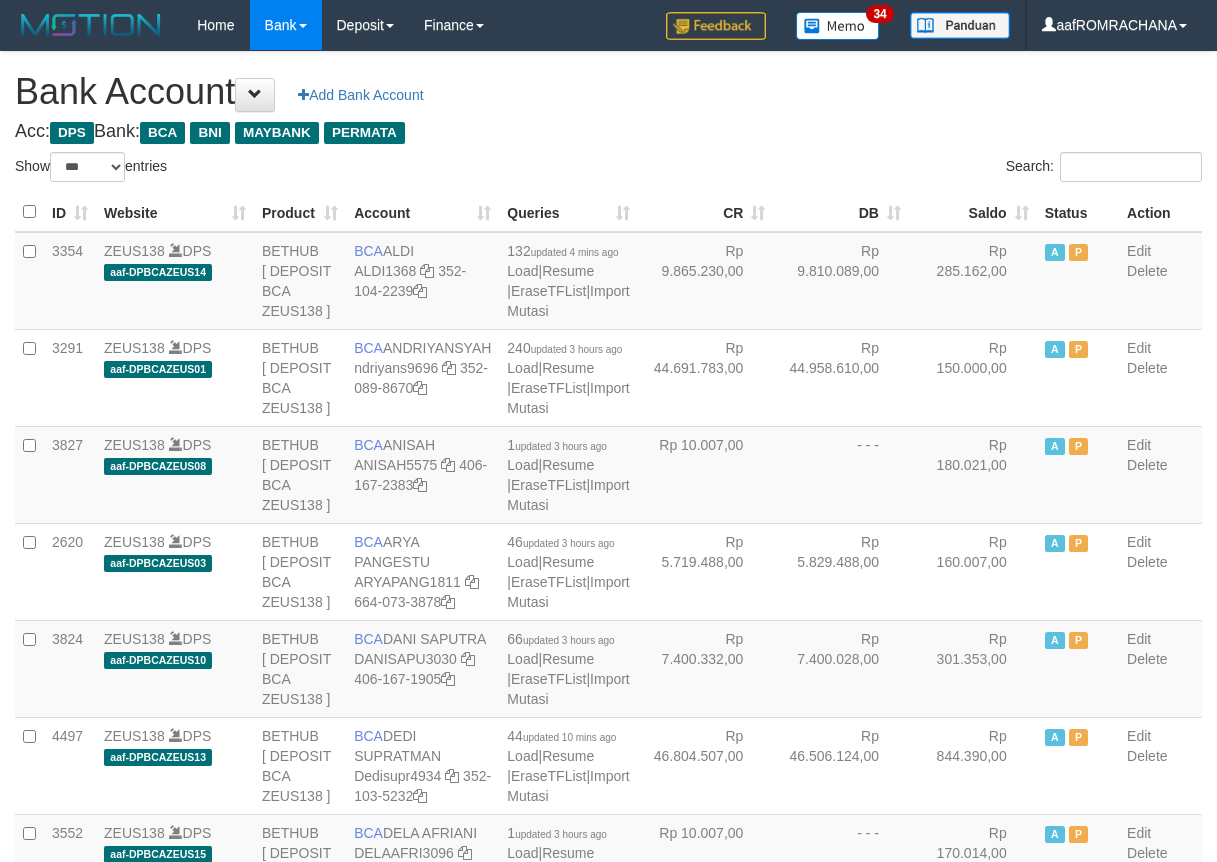 select on "***" 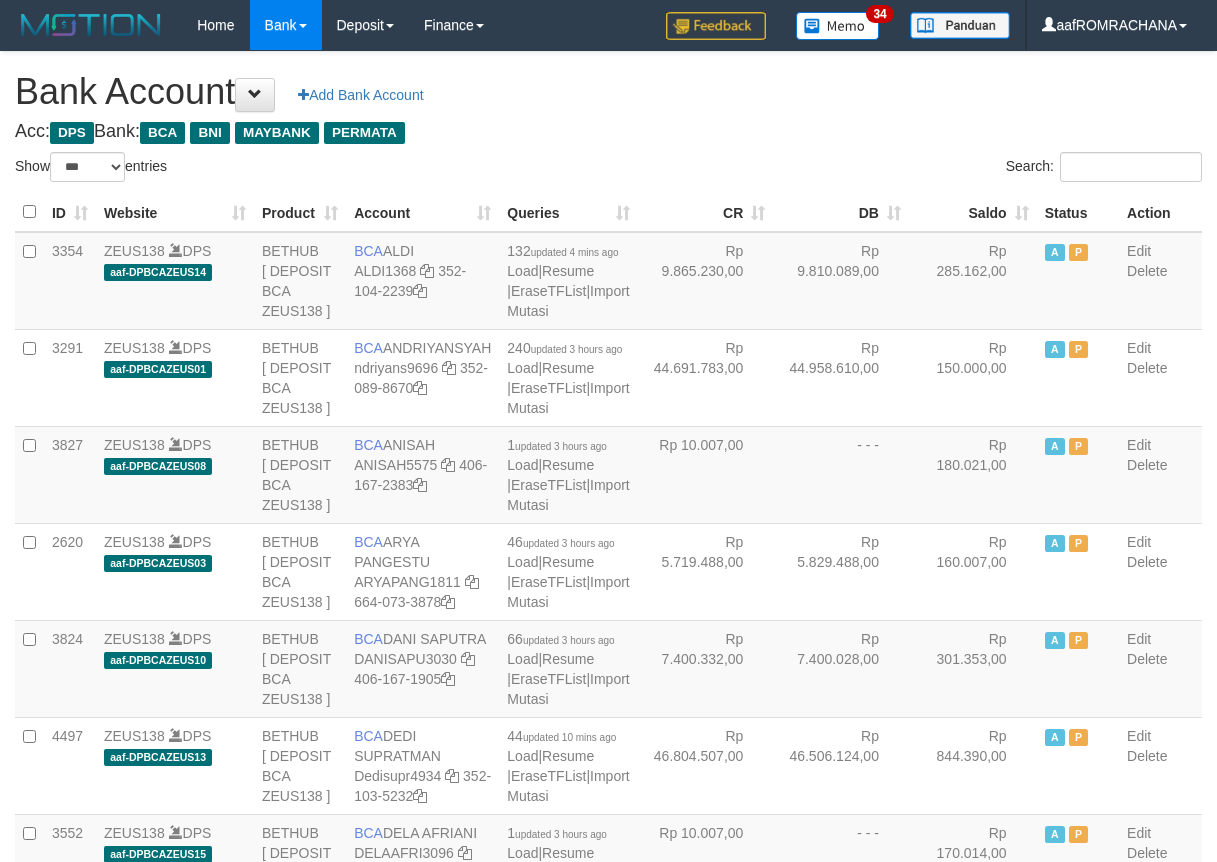 scroll, scrollTop: 0, scrollLeft: 0, axis: both 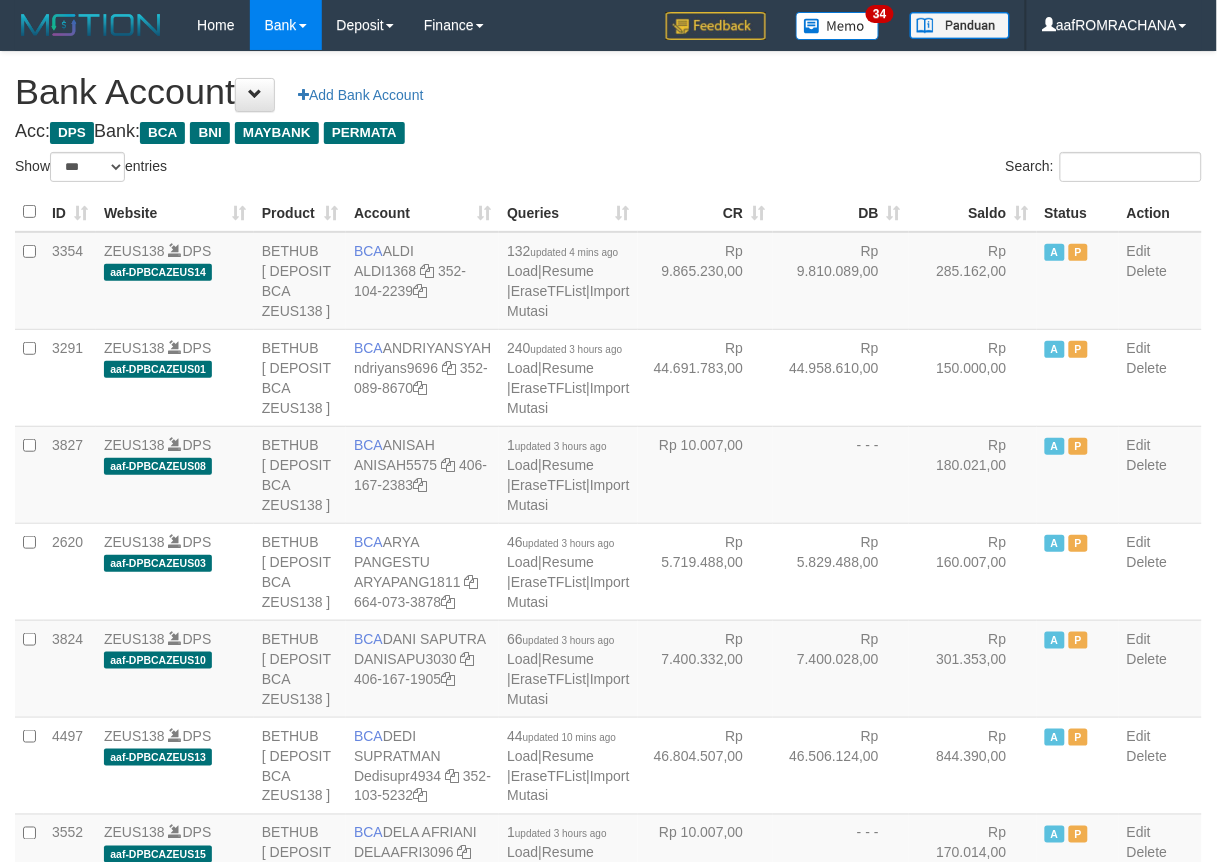 click on "Saldo" at bounding box center (973, 212) 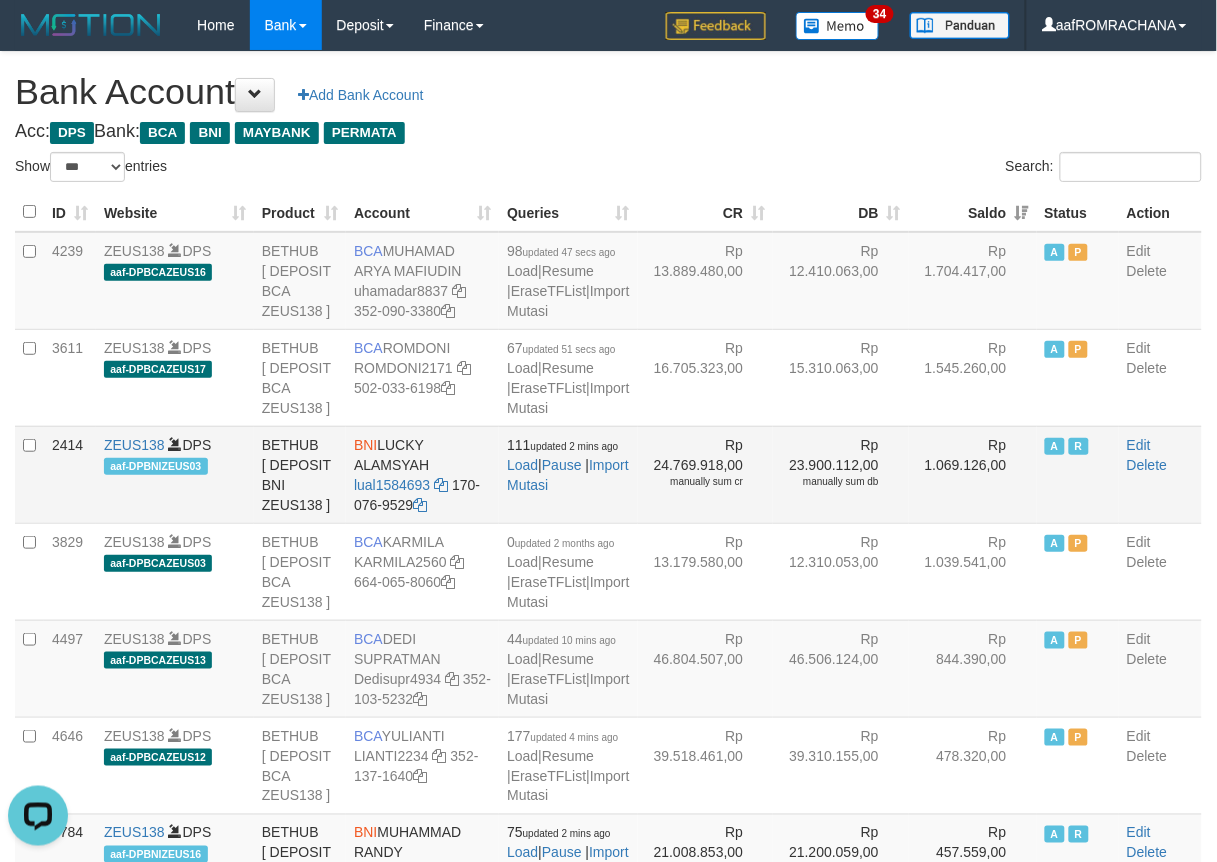 scroll, scrollTop: 0, scrollLeft: 0, axis: both 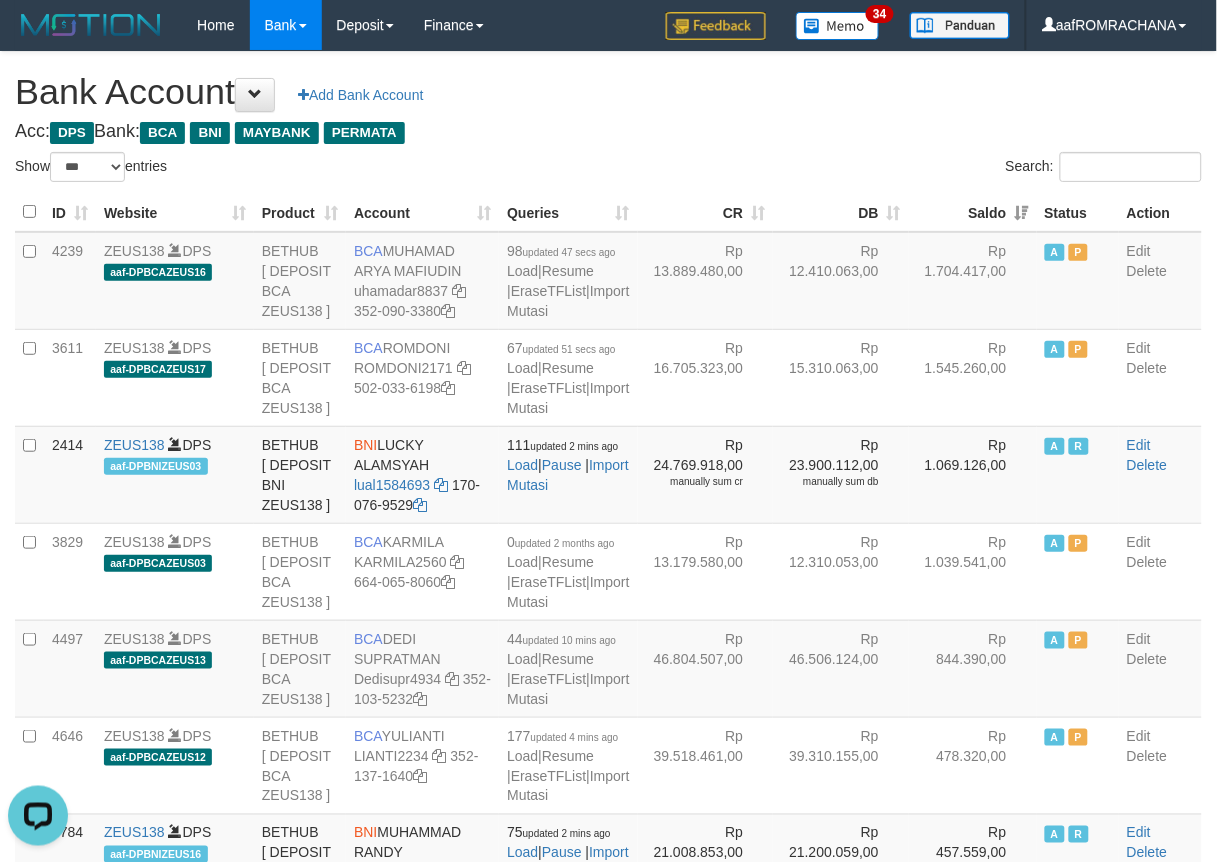 click on "Bank Account
Add Bank Account" at bounding box center [608, 92] 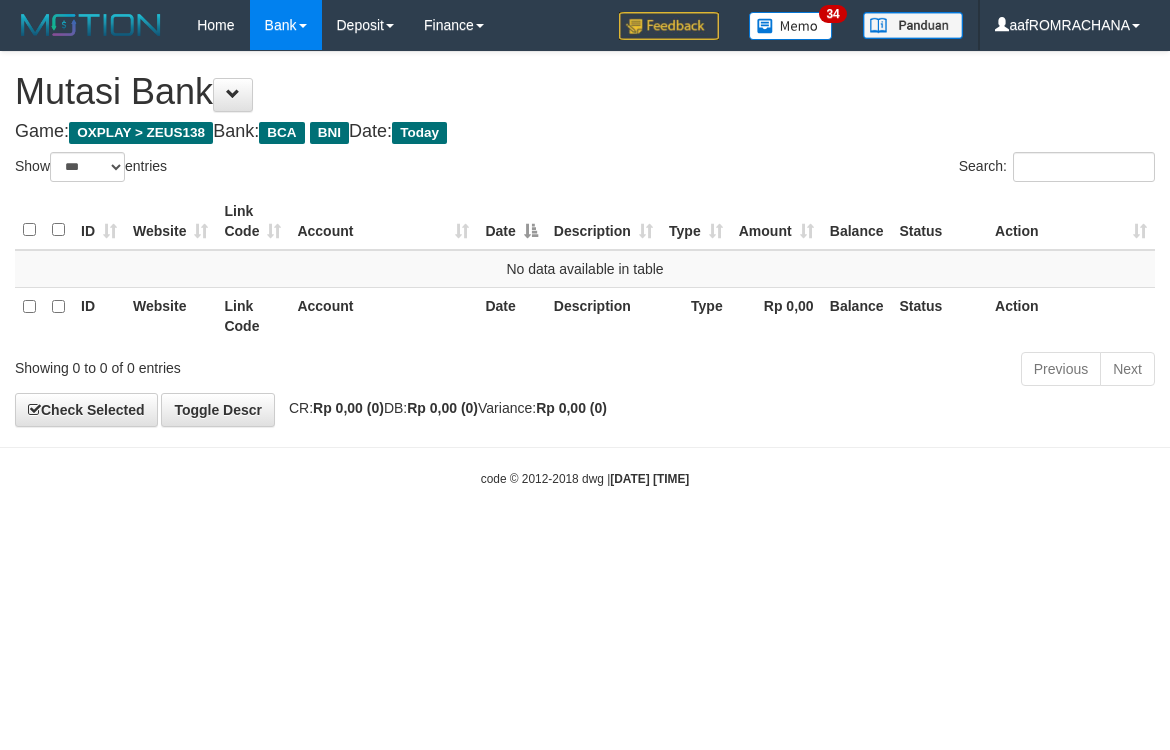 select on "***" 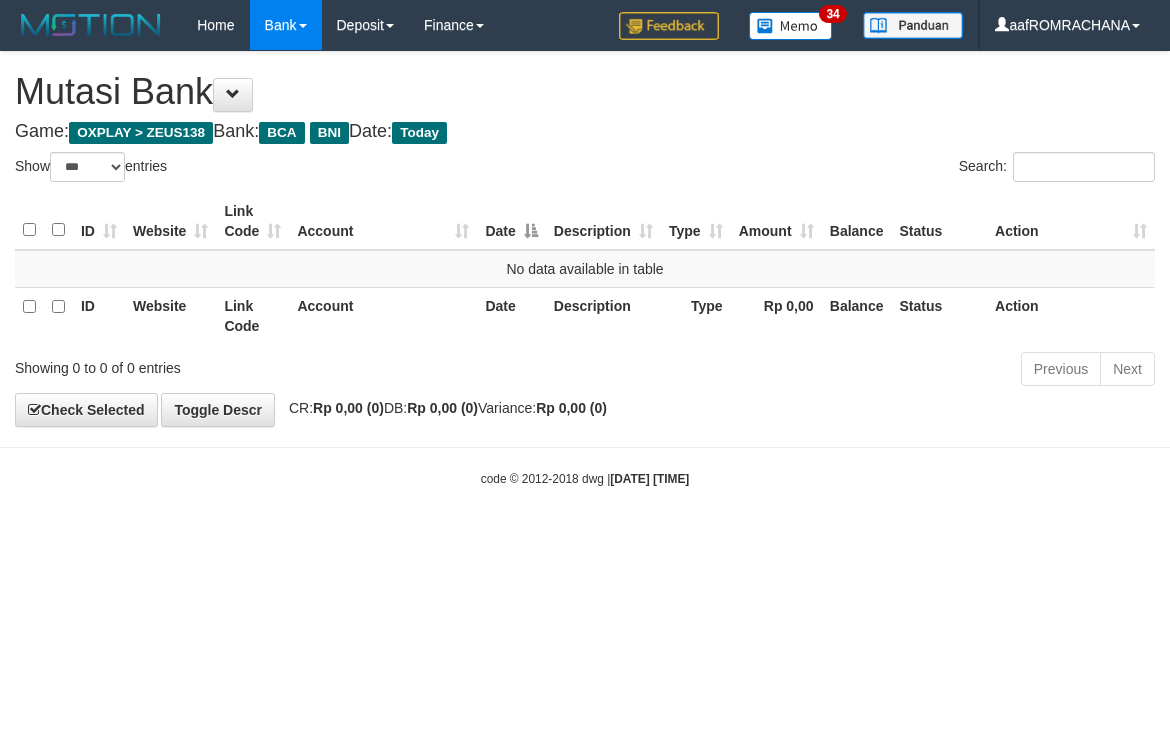scroll, scrollTop: 0, scrollLeft: 0, axis: both 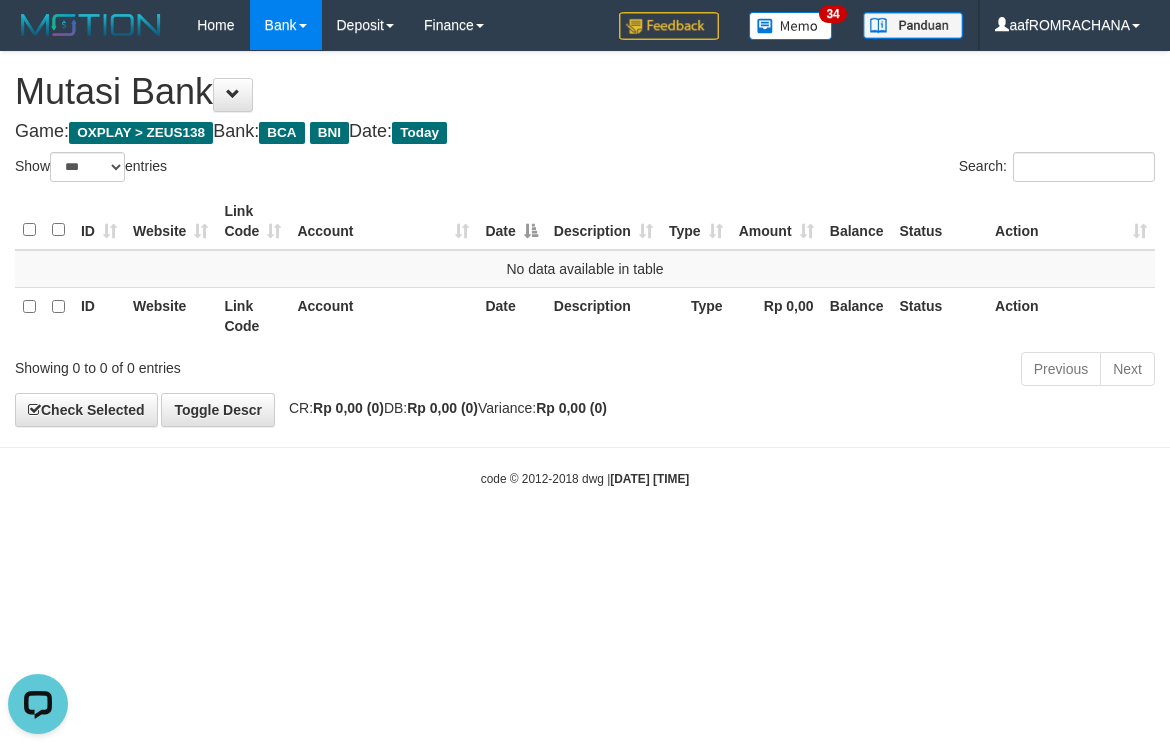 click on "Toggle navigation
Home
Bank
Account List
Load
By Website
Group
[OXPLAY]													ZEUS138
By Load Group (DPS)
Sync" at bounding box center (585, 269) 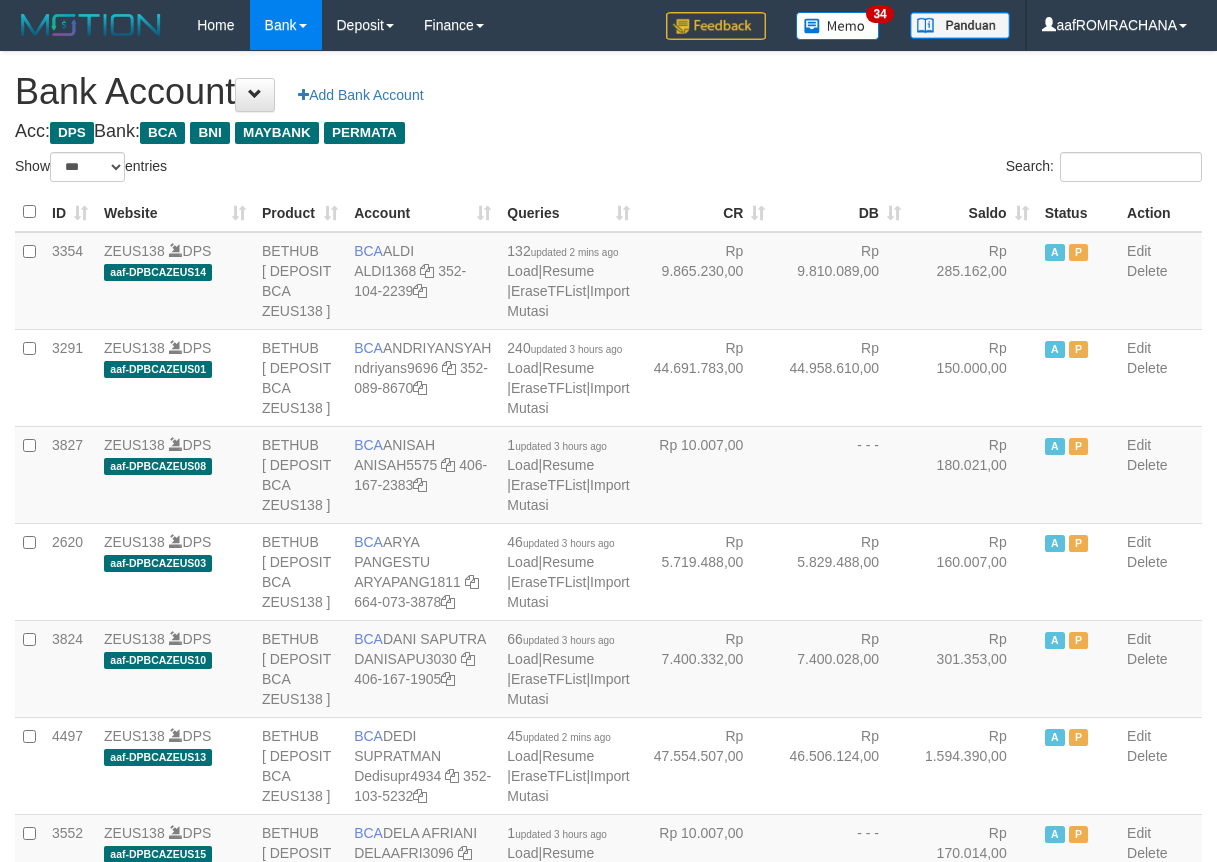 select on "***" 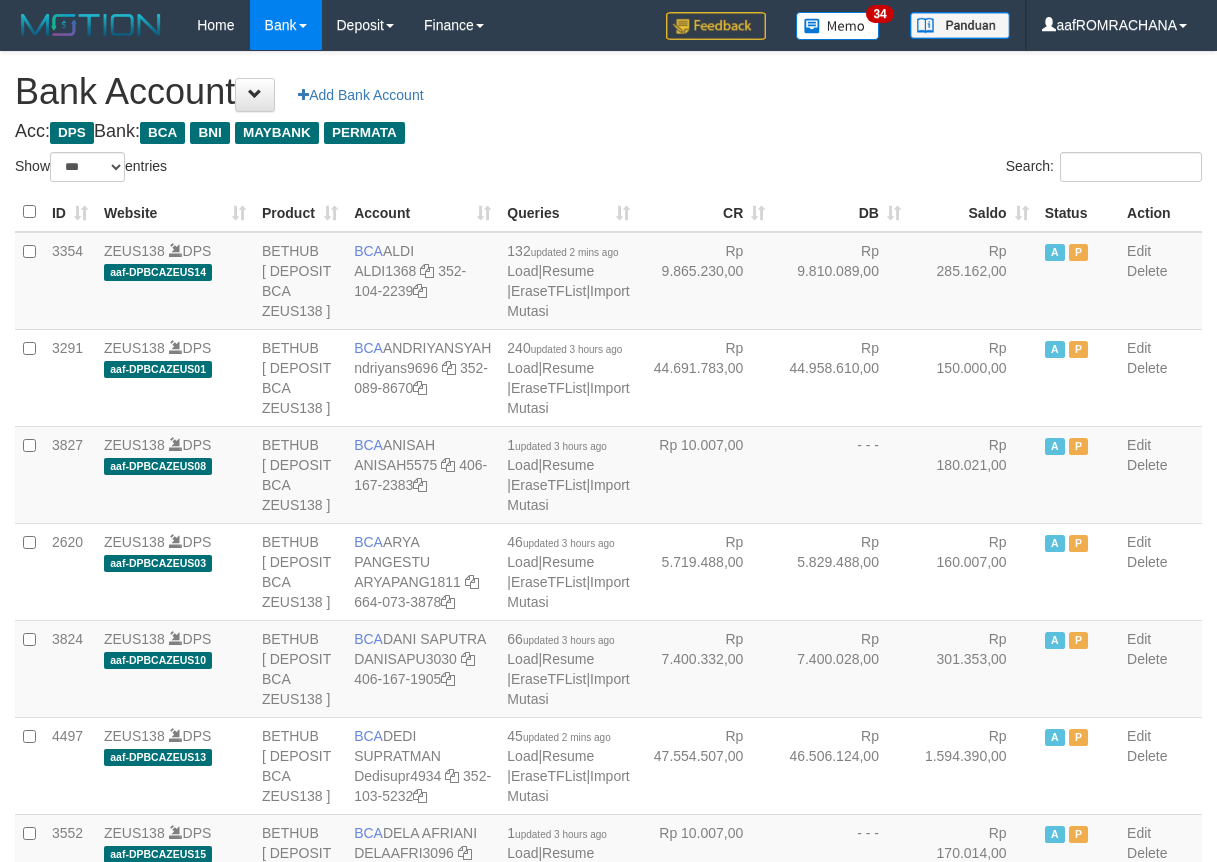 scroll, scrollTop: 0, scrollLeft: 0, axis: both 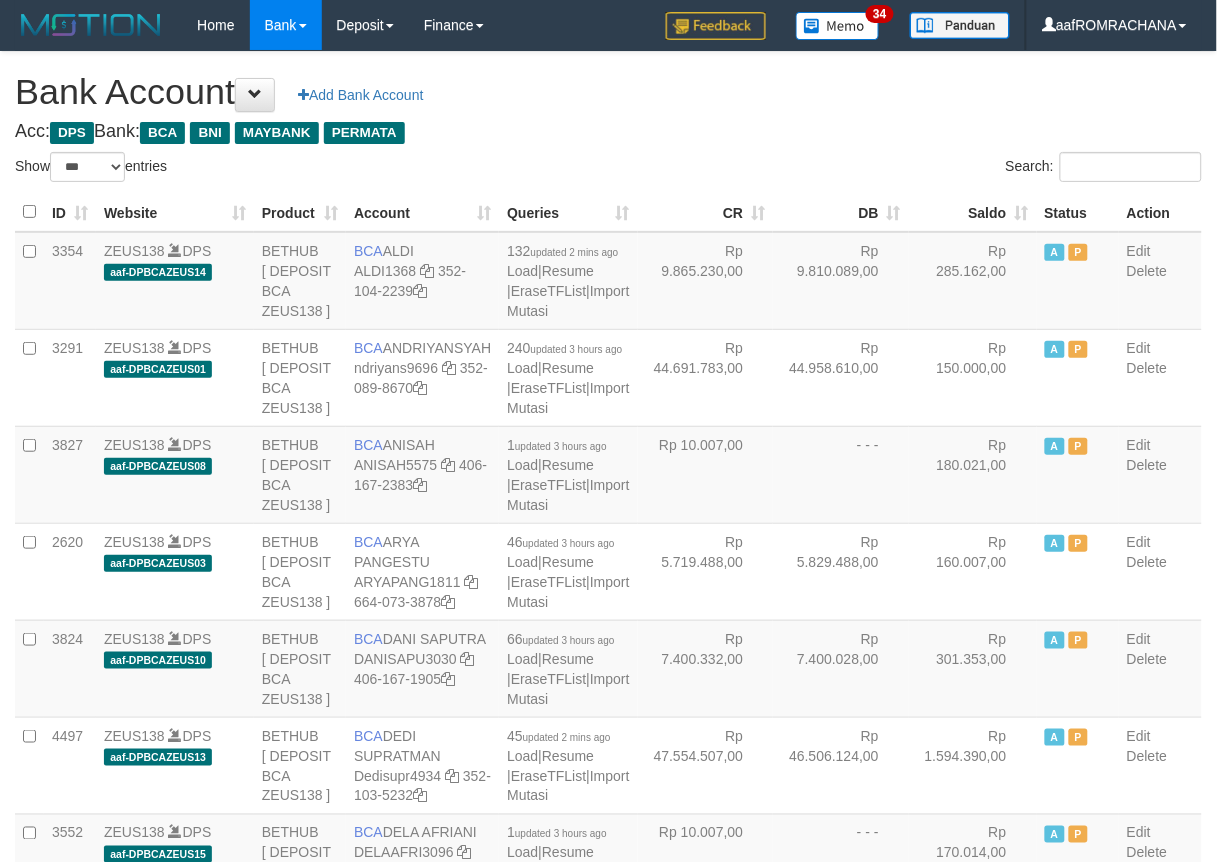 click on "Saldo" at bounding box center (973, 212) 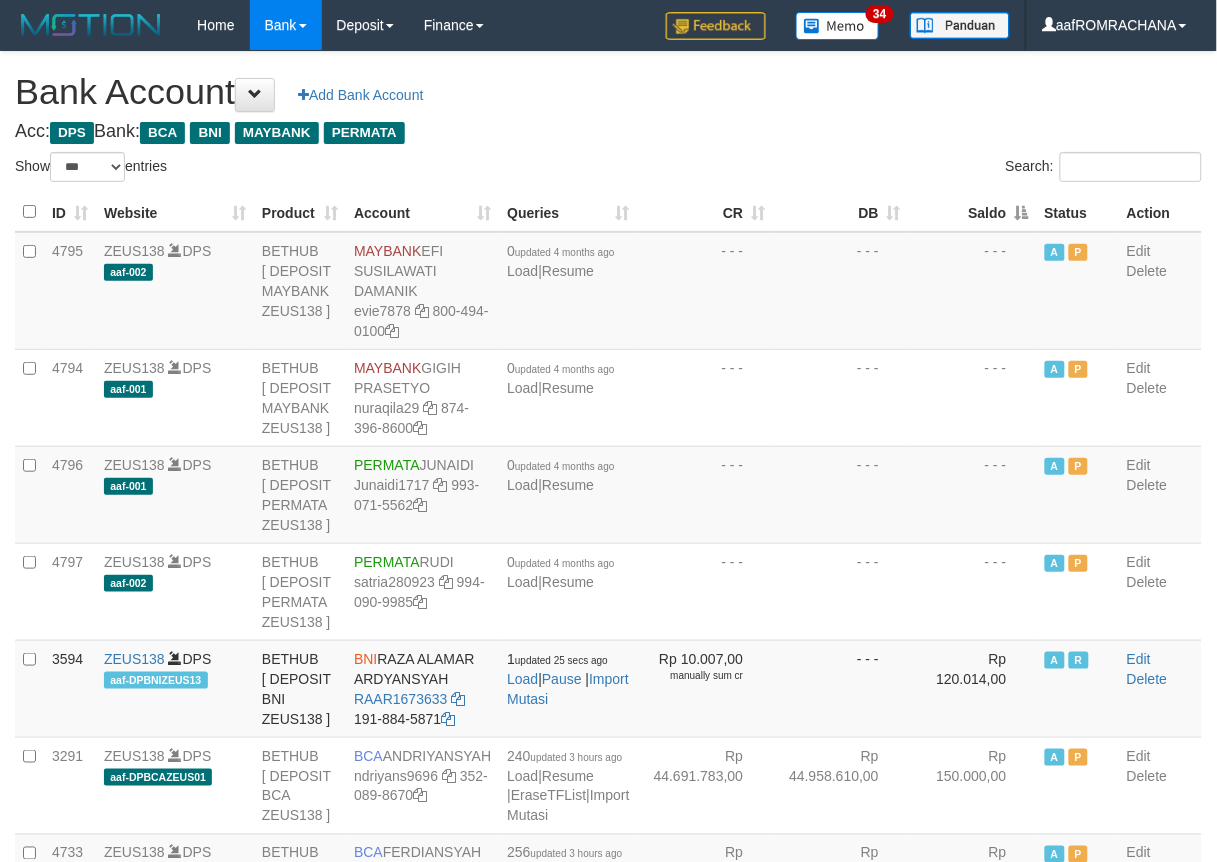click on "Saldo" at bounding box center [973, 212] 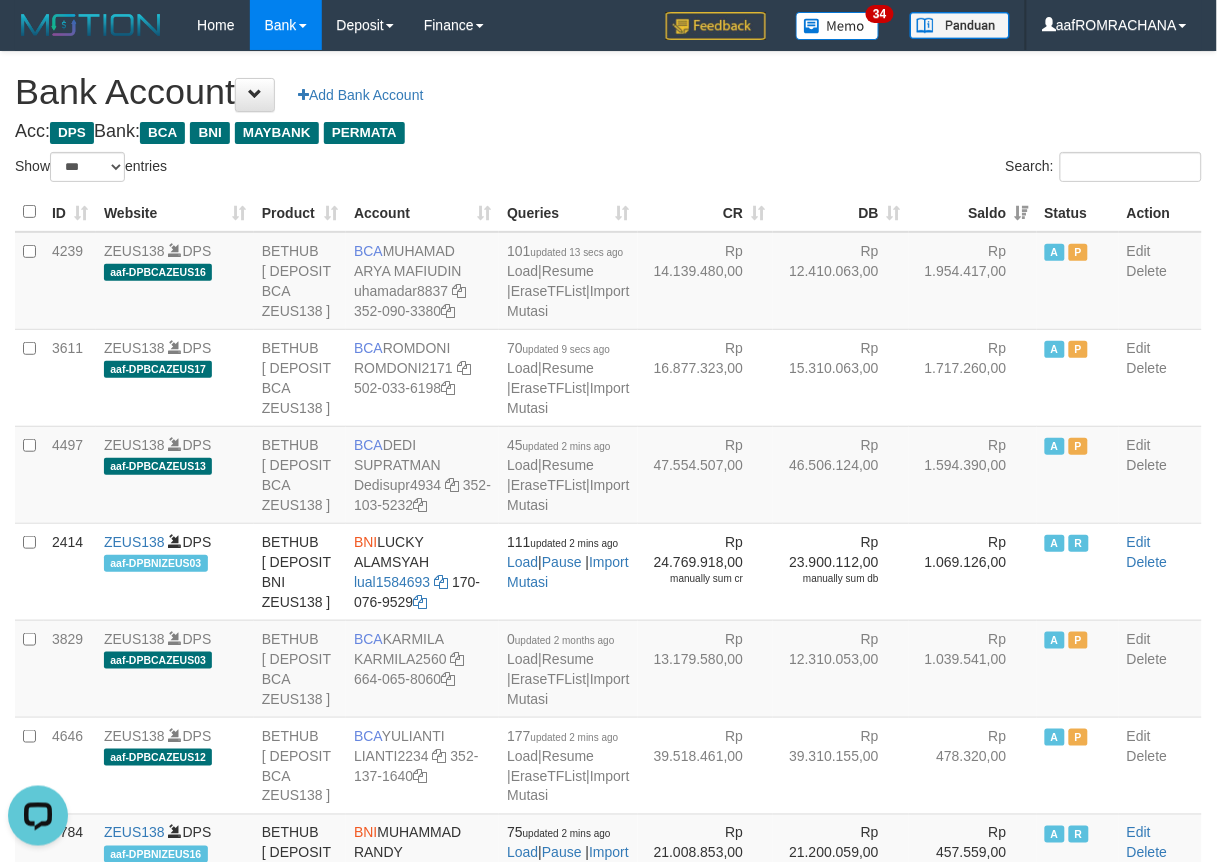 scroll, scrollTop: 0, scrollLeft: 0, axis: both 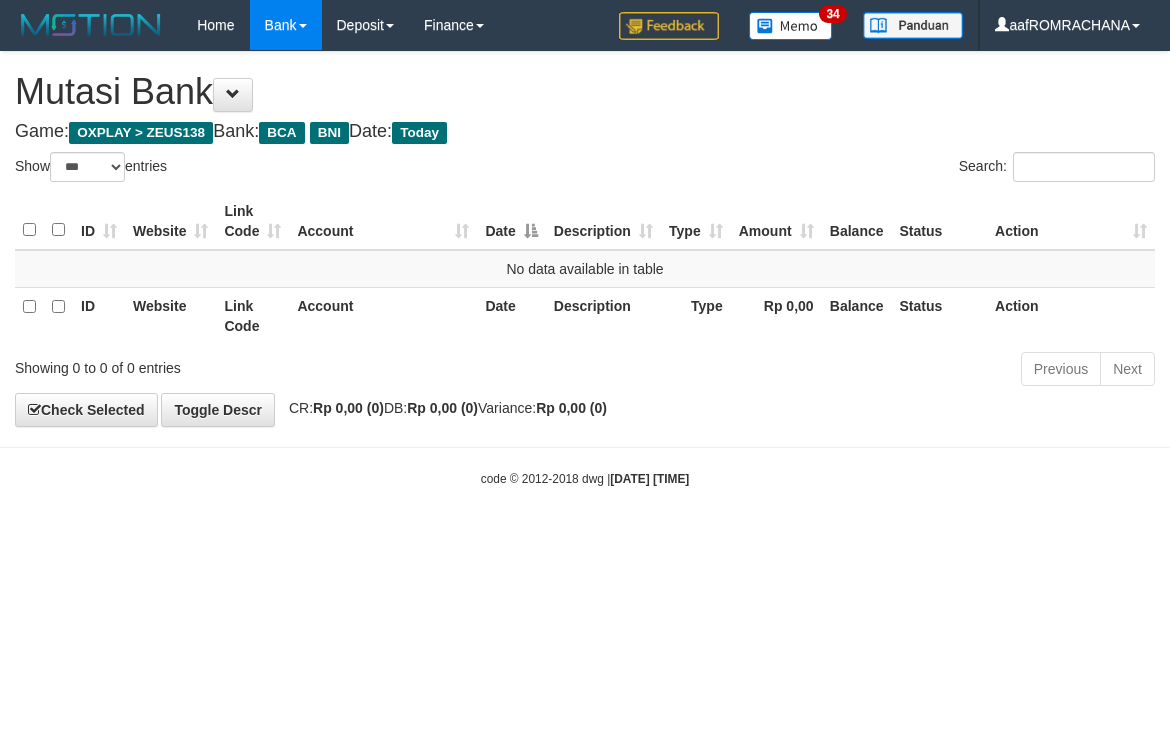 select on "***" 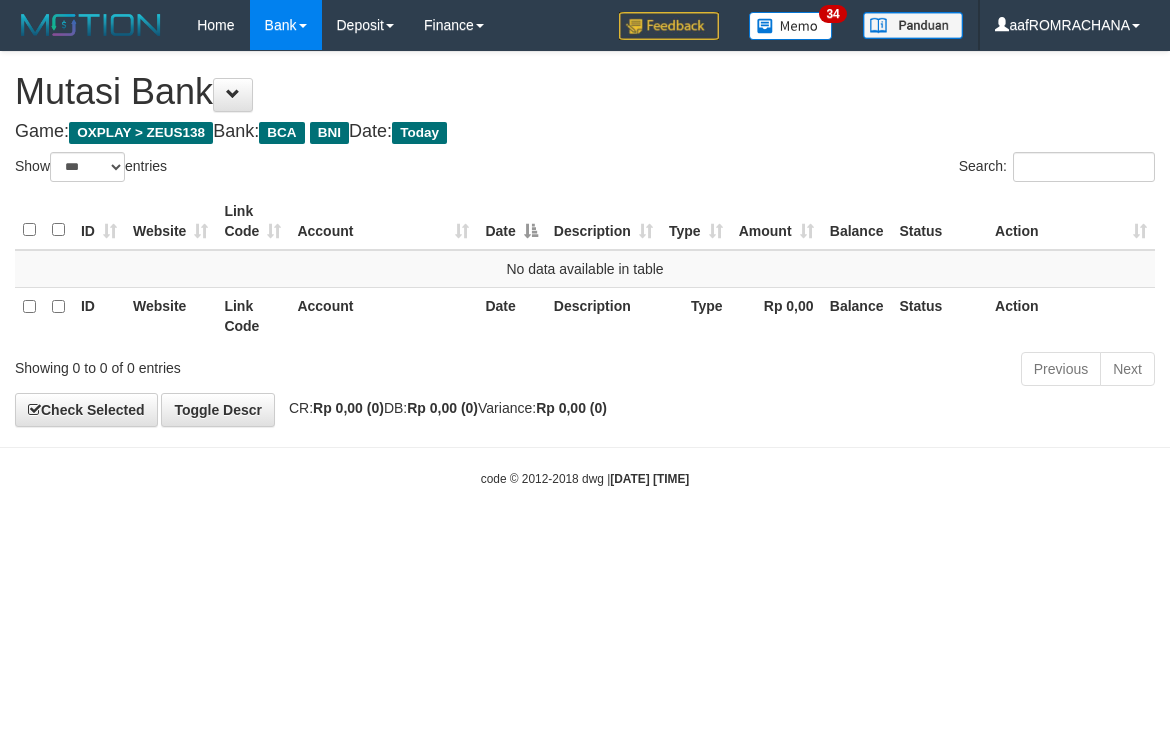 scroll, scrollTop: 0, scrollLeft: 0, axis: both 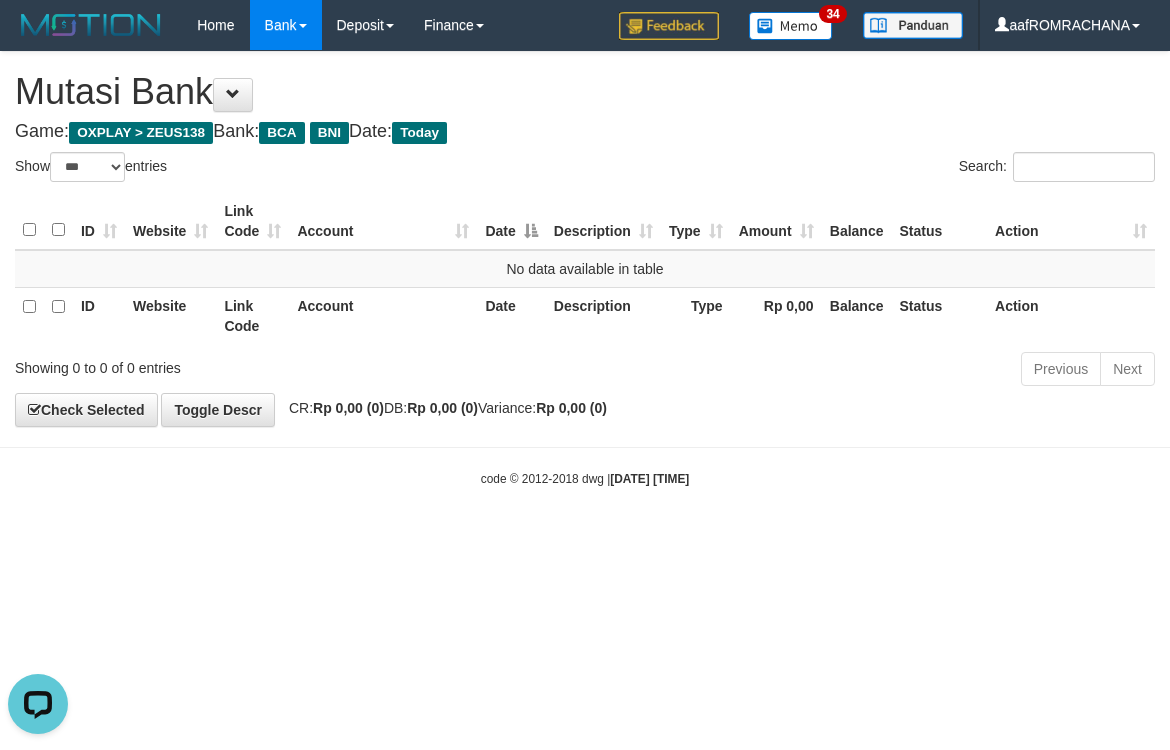 click on "Toggle navigation
Home
Bank
Account List
Load
By Website
Group
[OXPLAY]													ZEUS138
By Load Group (DPS)
Sync" at bounding box center (585, 269) 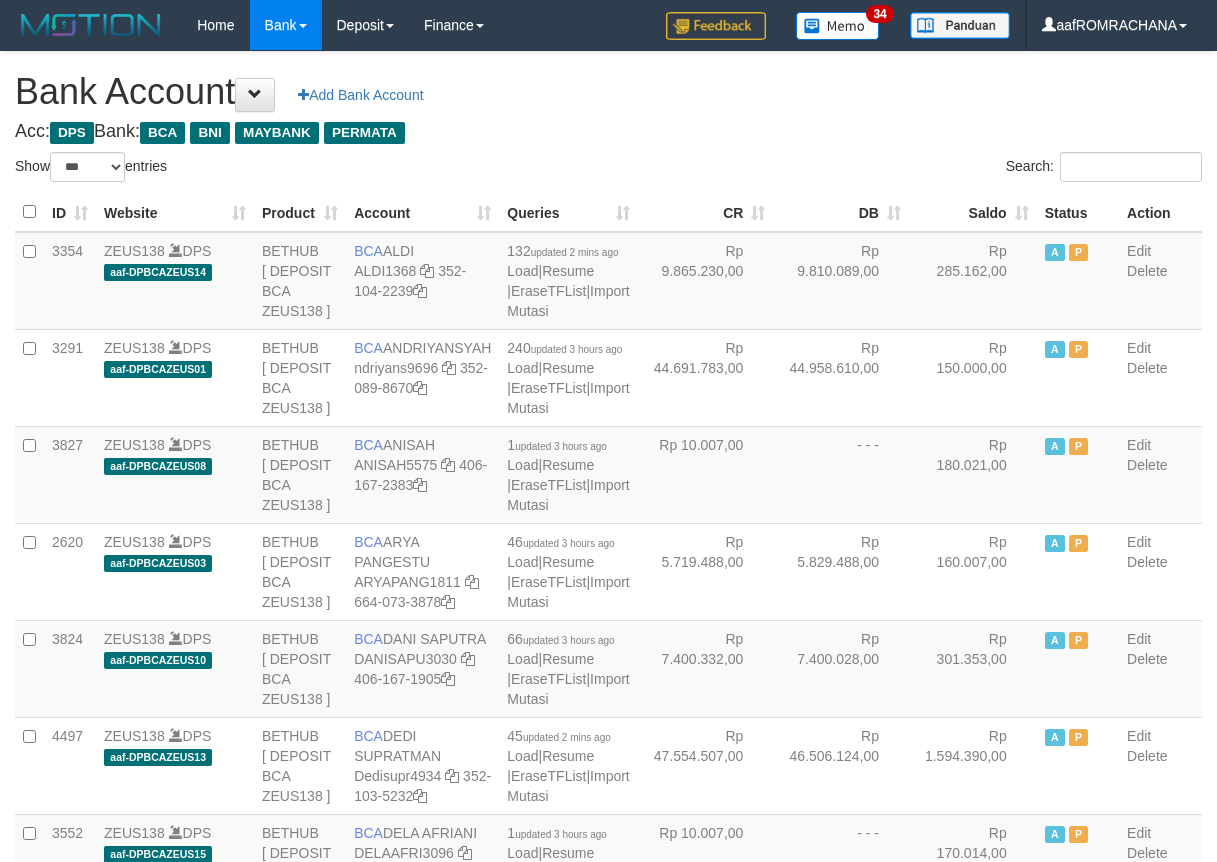 select on "***" 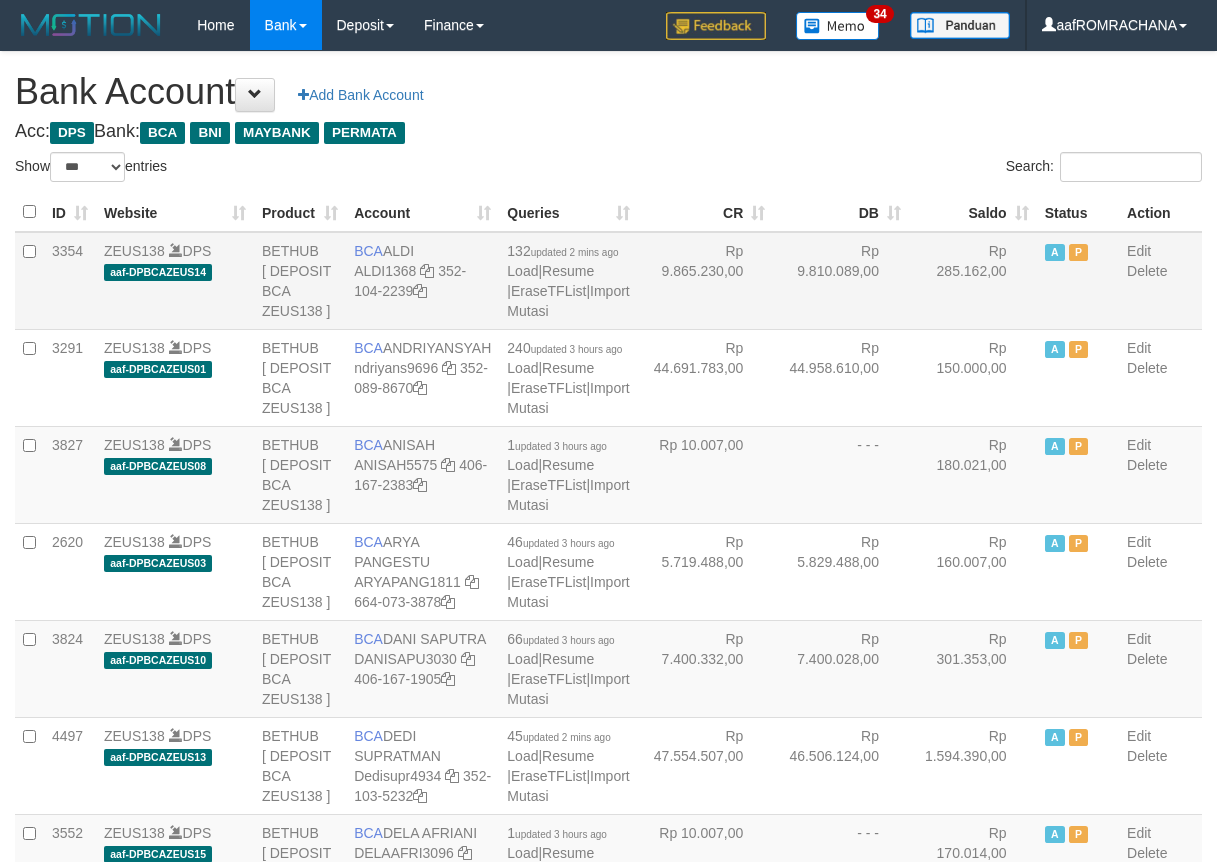scroll, scrollTop: 0, scrollLeft: 0, axis: both 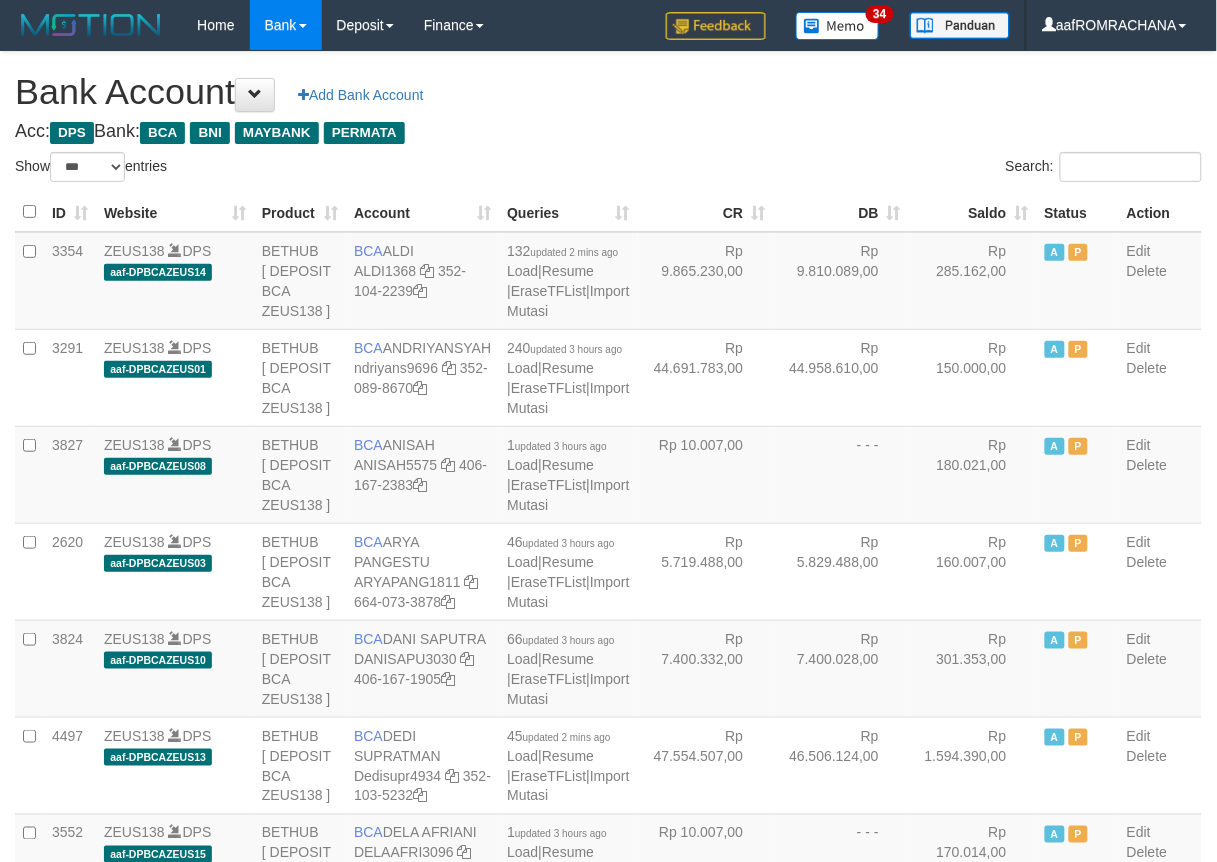 click on "Saldo" at bounding box center (973, 212) 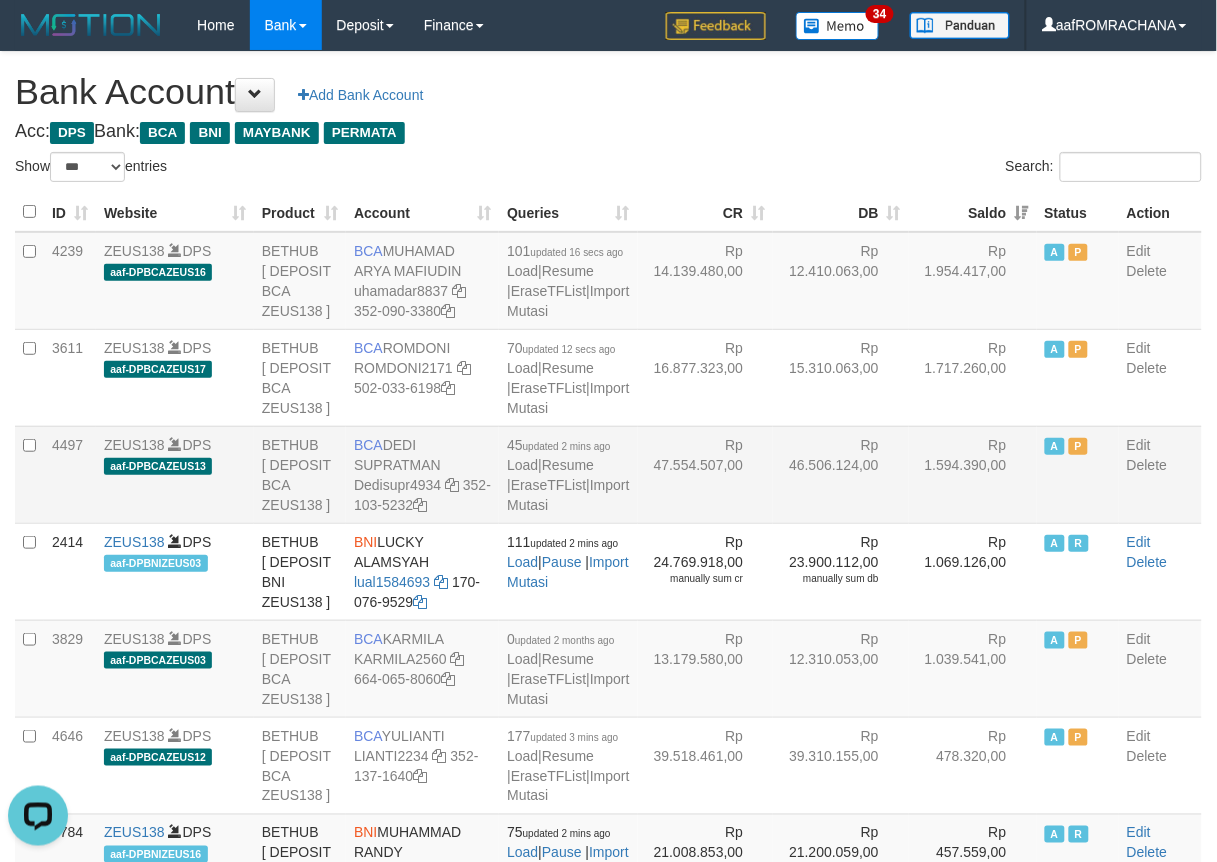 scroll, scrollTop: 0, scrollLeft: 0, axis: both 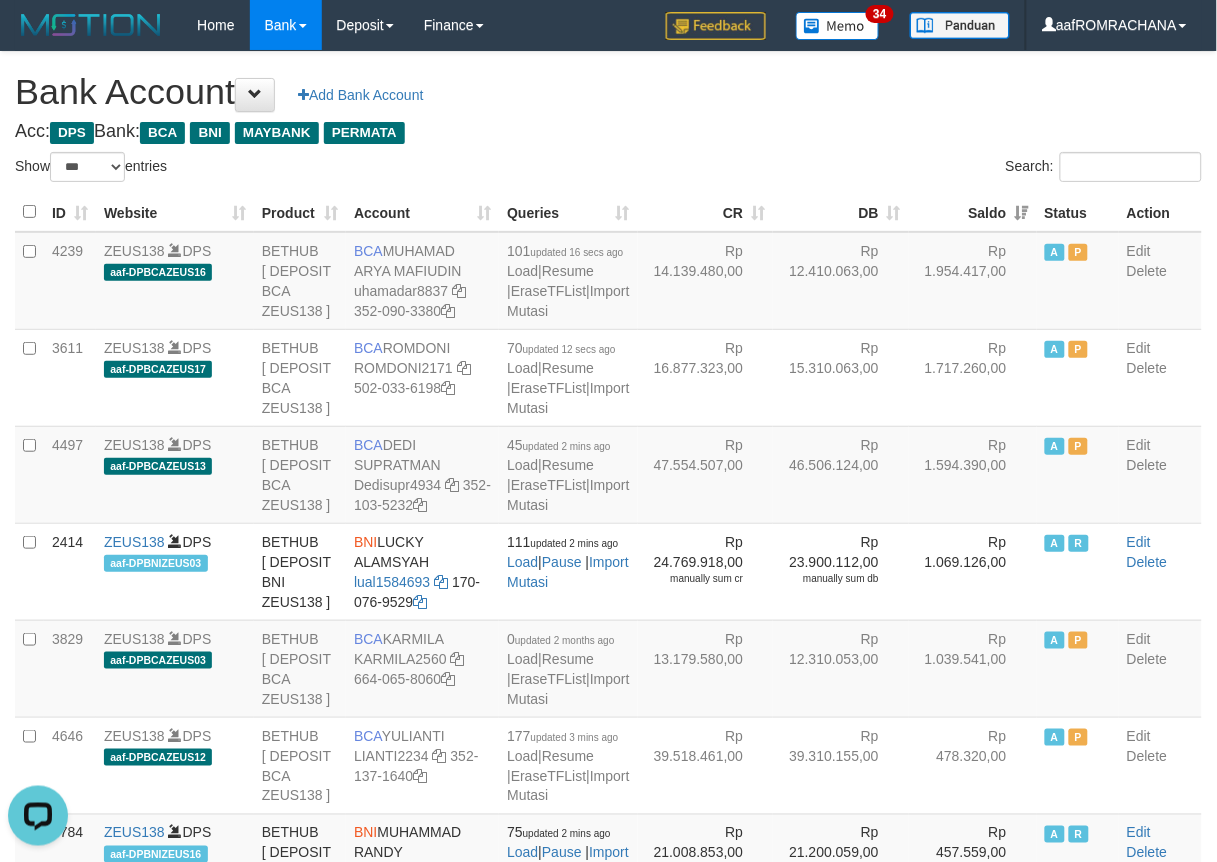 click on "Acc: 										 DPS
Bank:   BCA   BNI   MAYBANK   PERMATA" at bounding box center [608, 132] 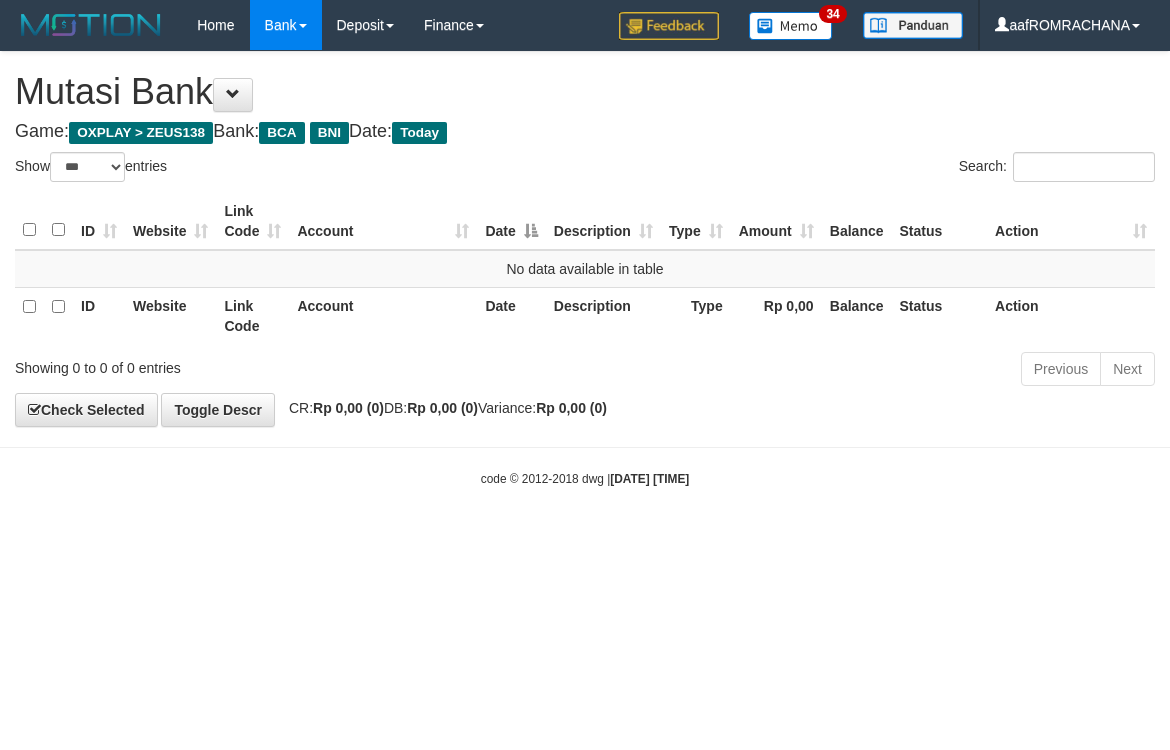 select on "***" 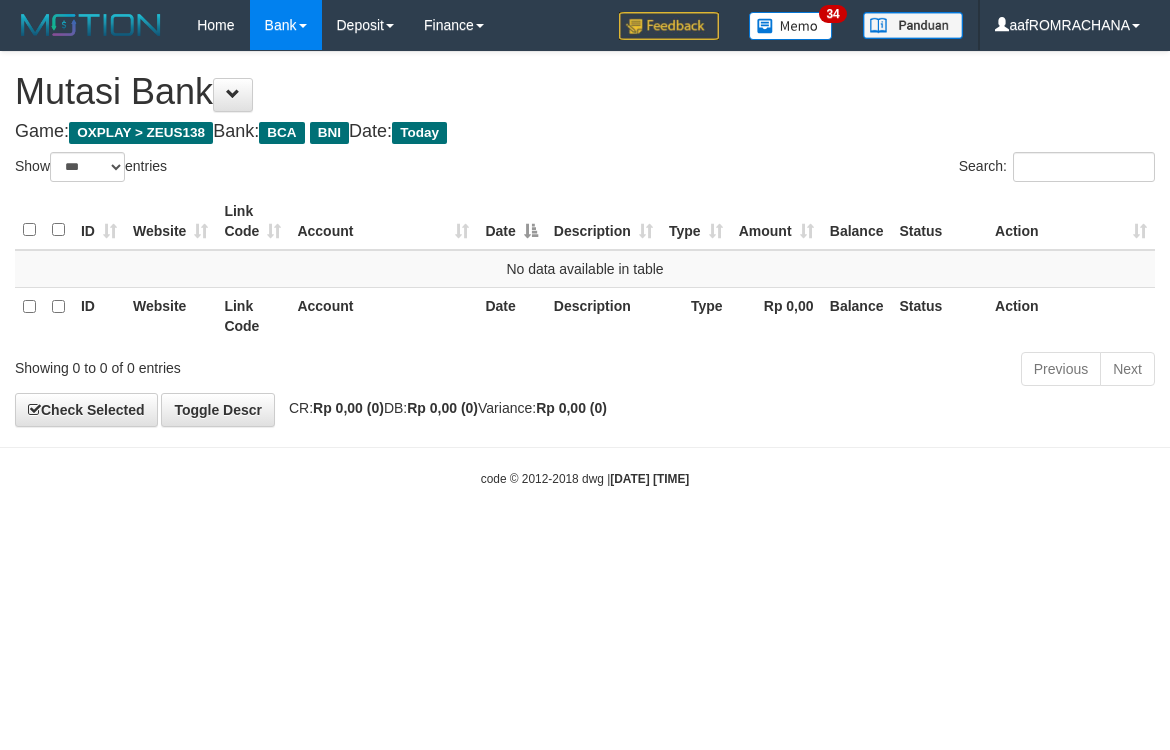 scroll, scrollTop: 0, scrollLeft: 0, axis: both 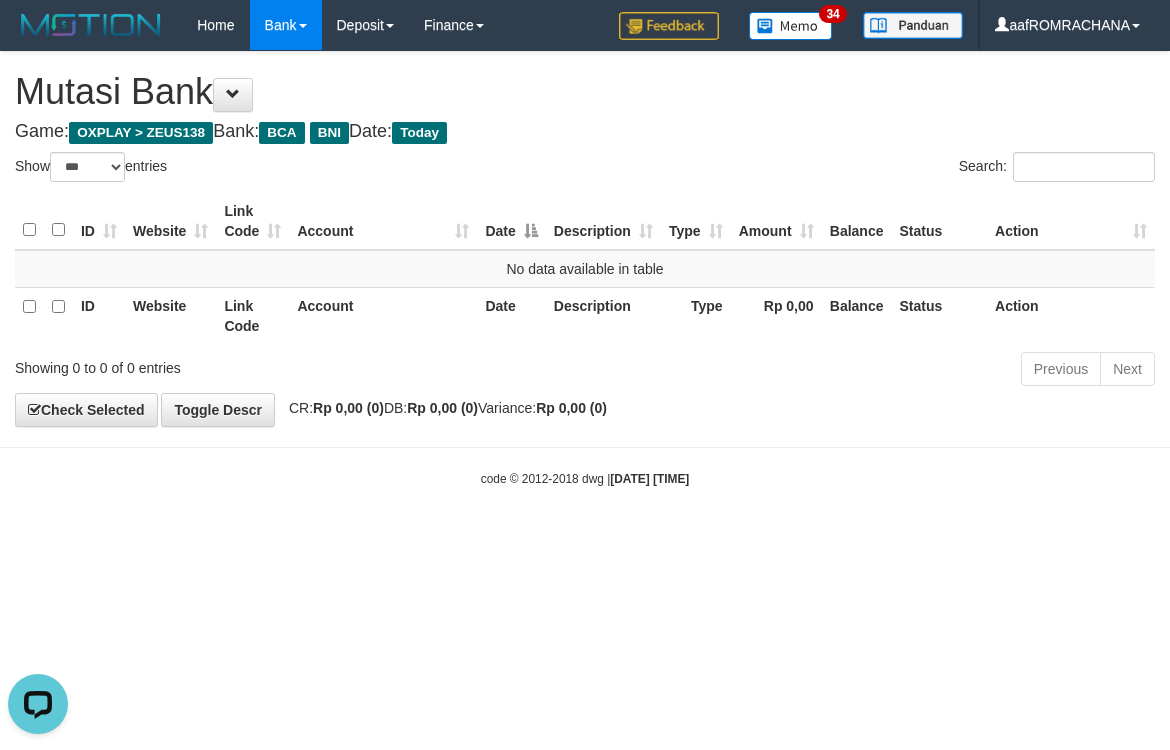 click on "Toggle navigation
Home
Bank
Account List
Load
By Website
Group
[OXPLAY]													ZEUS138
By Load Group (DPS)
Sync" at bounding box center (585, 269) 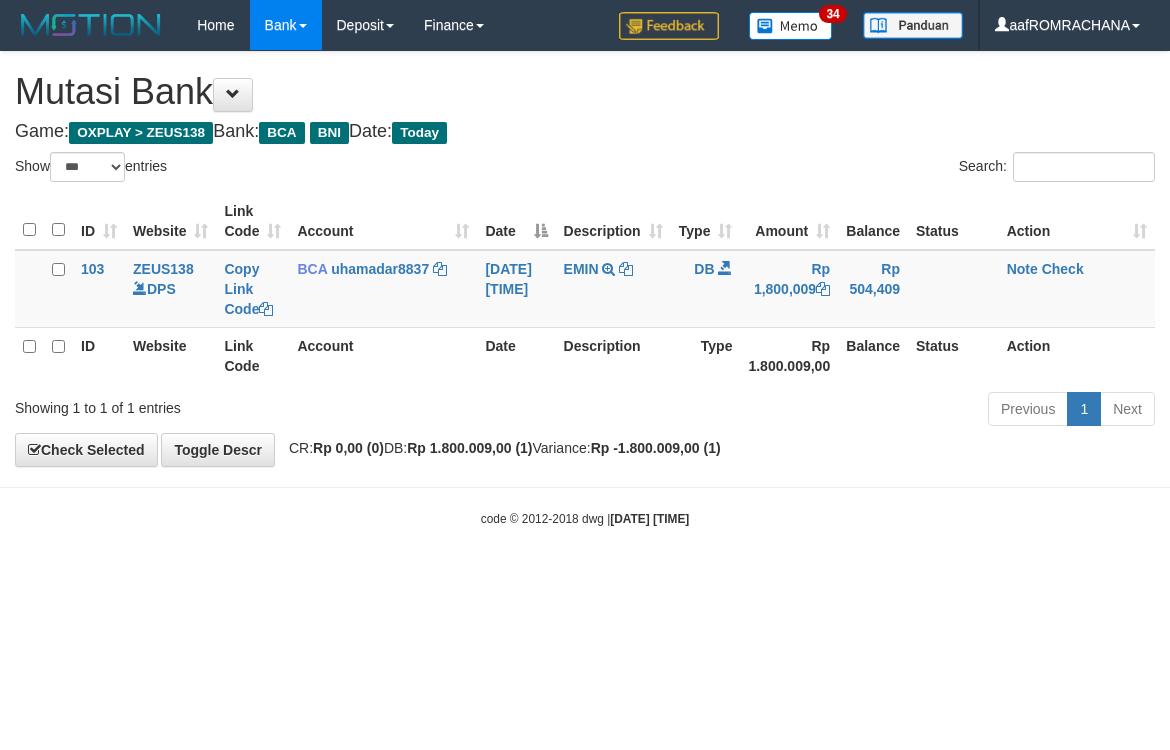 select on "***" 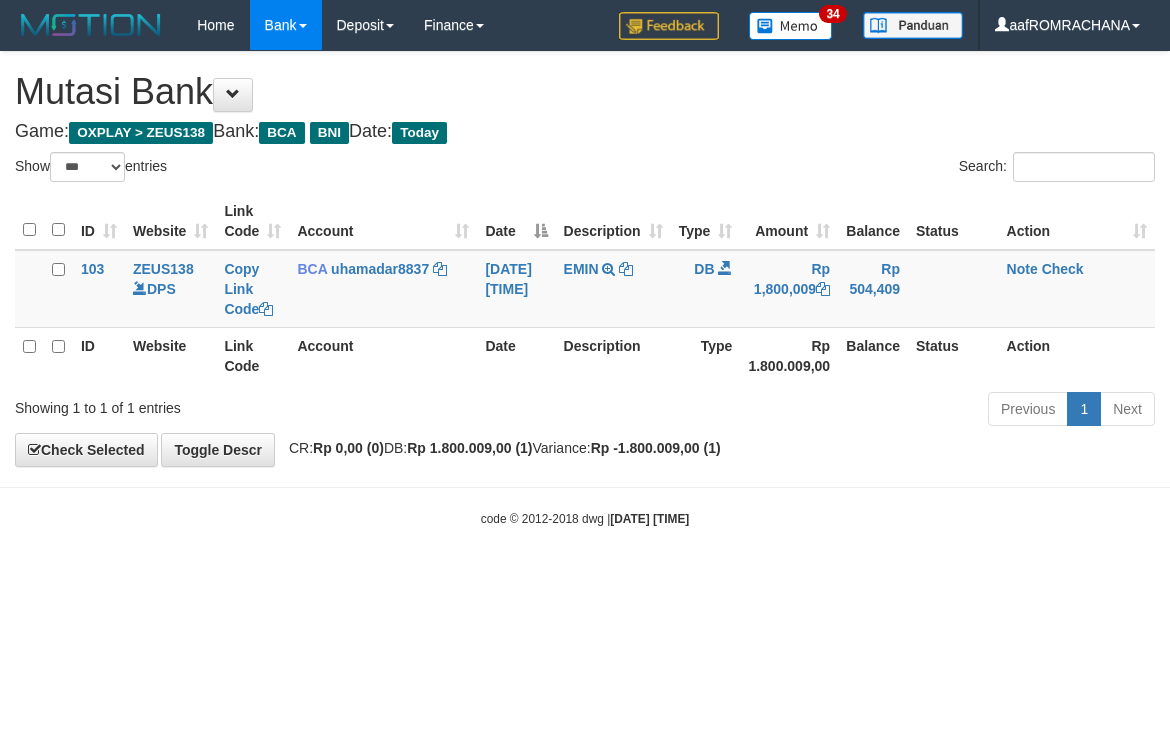 scroll, scrollTop: 0, scrollLeft: 0, axis: both 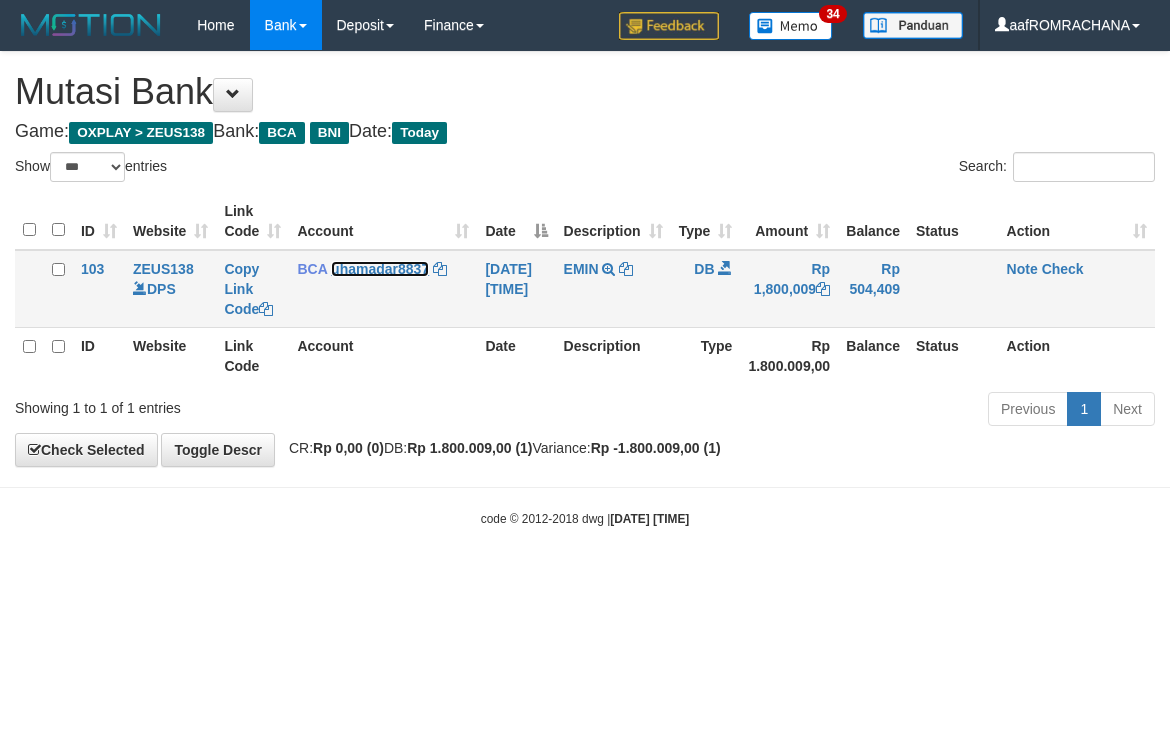 click on "uhamadar8837" at bounding box center (380, 269) 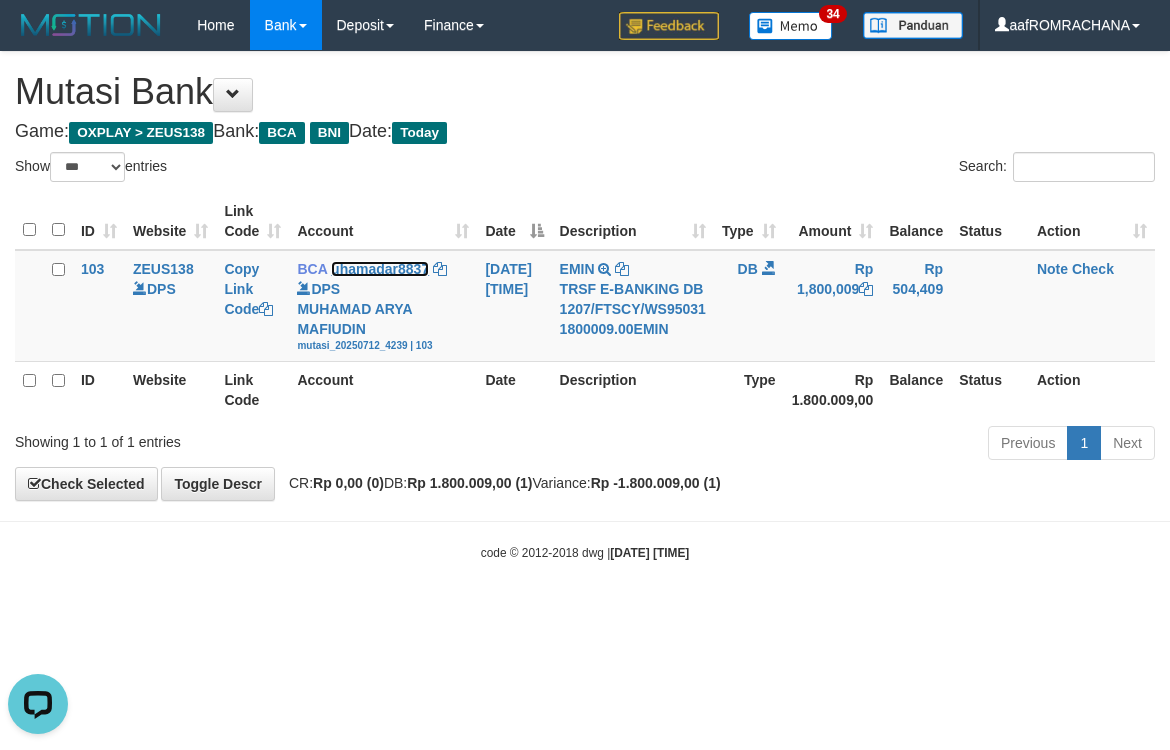 scroll, scrollTop: 0, scrollLeft: 0, axis: both 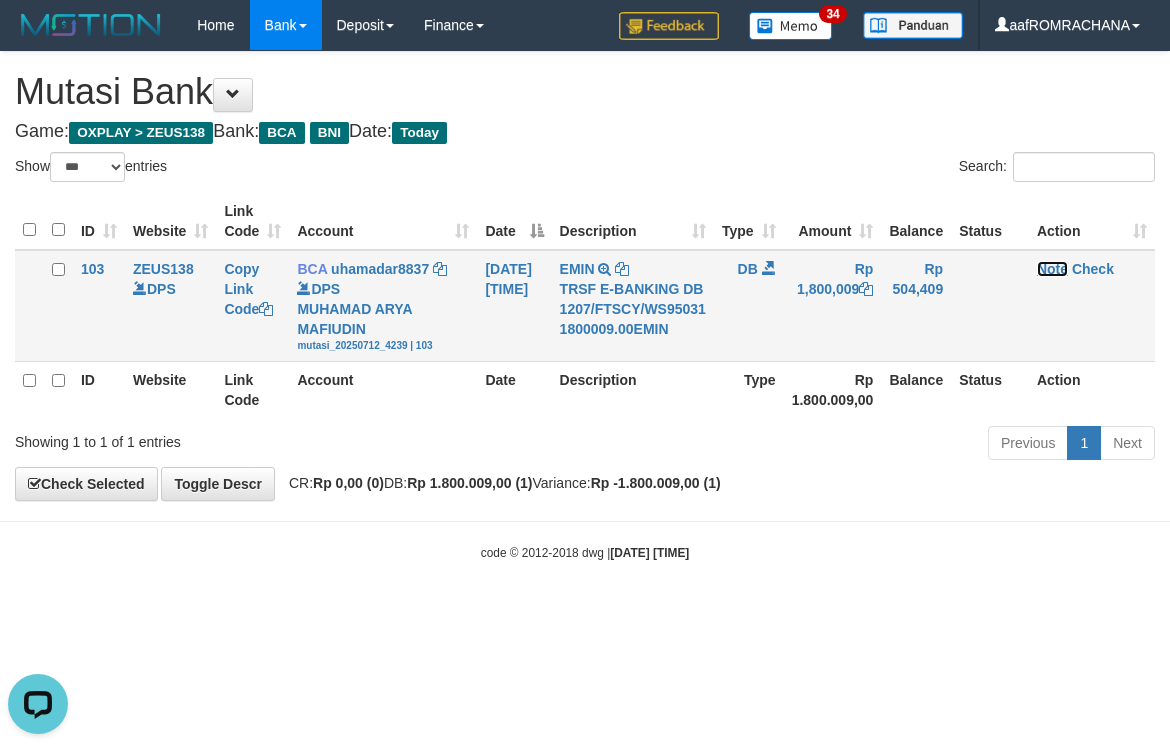 click on "Note" at bounding box center [1052, 269] 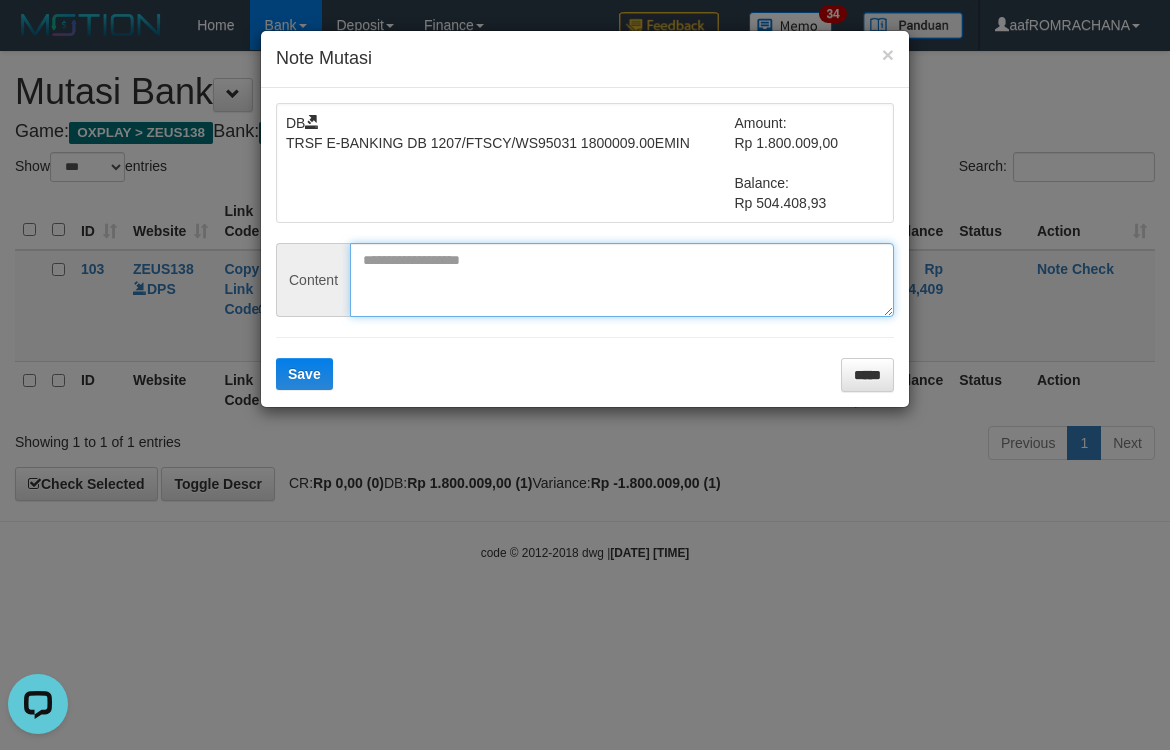 click at bounding box center [622, 280] 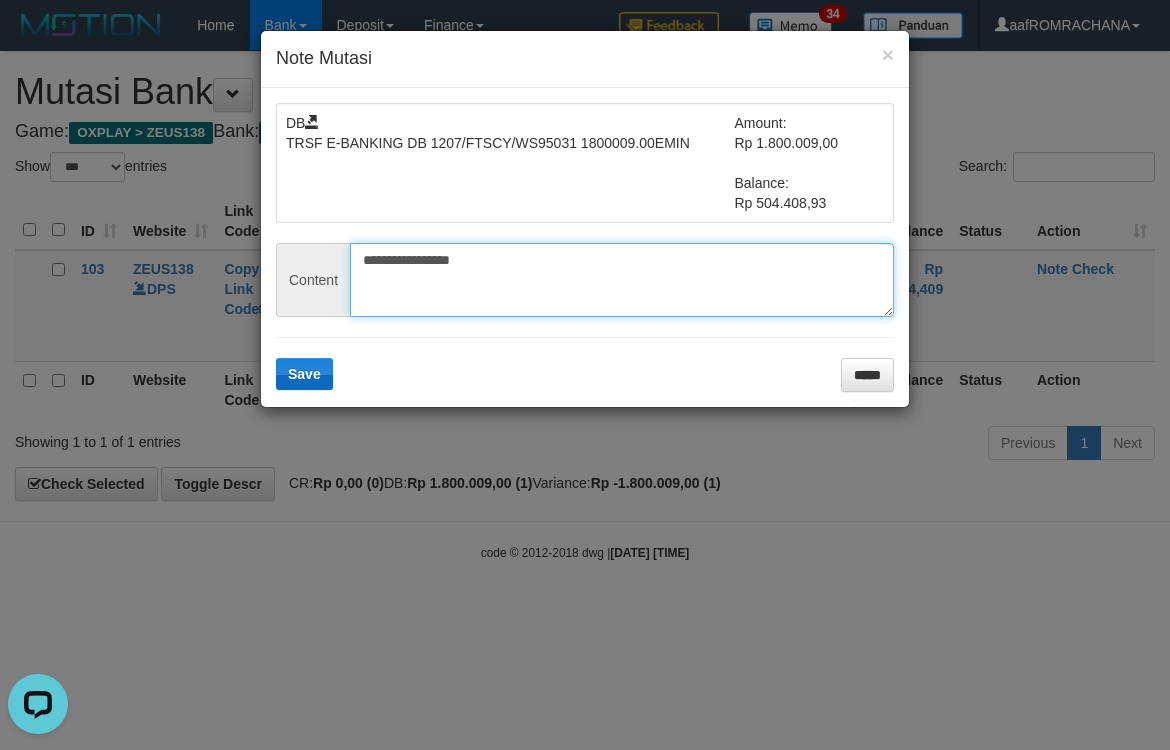 type on "**********" 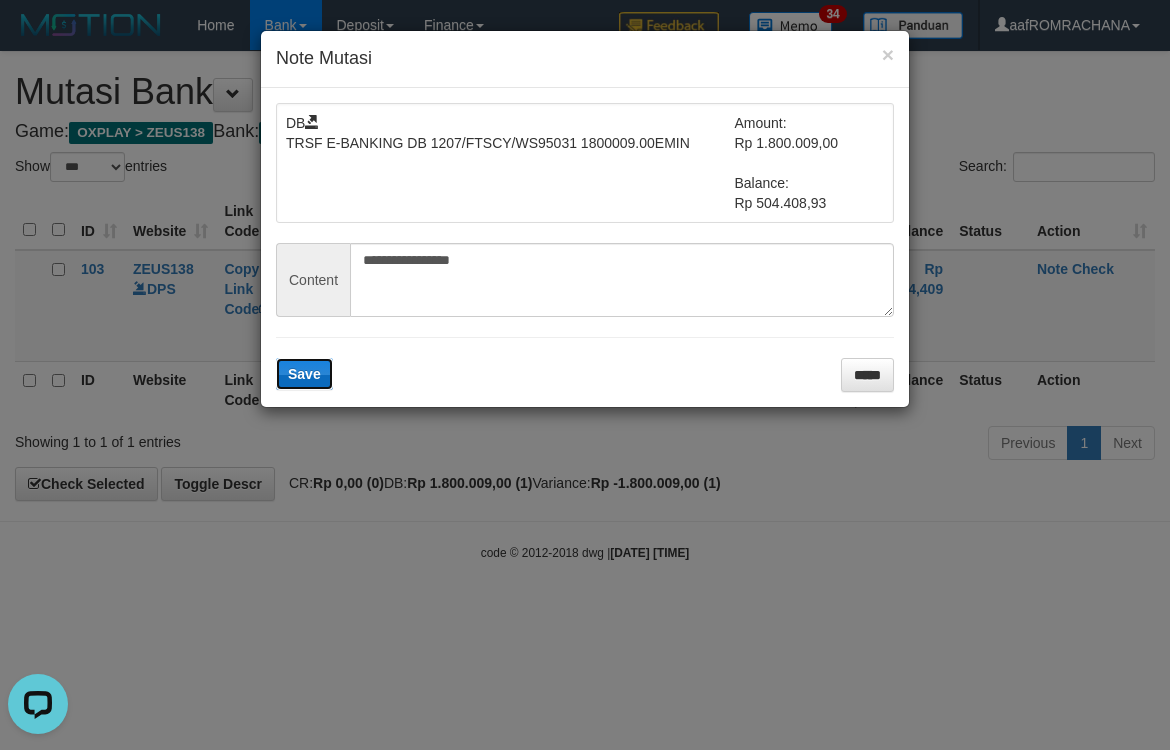 click on "Save" at bounding box center (304, 374) 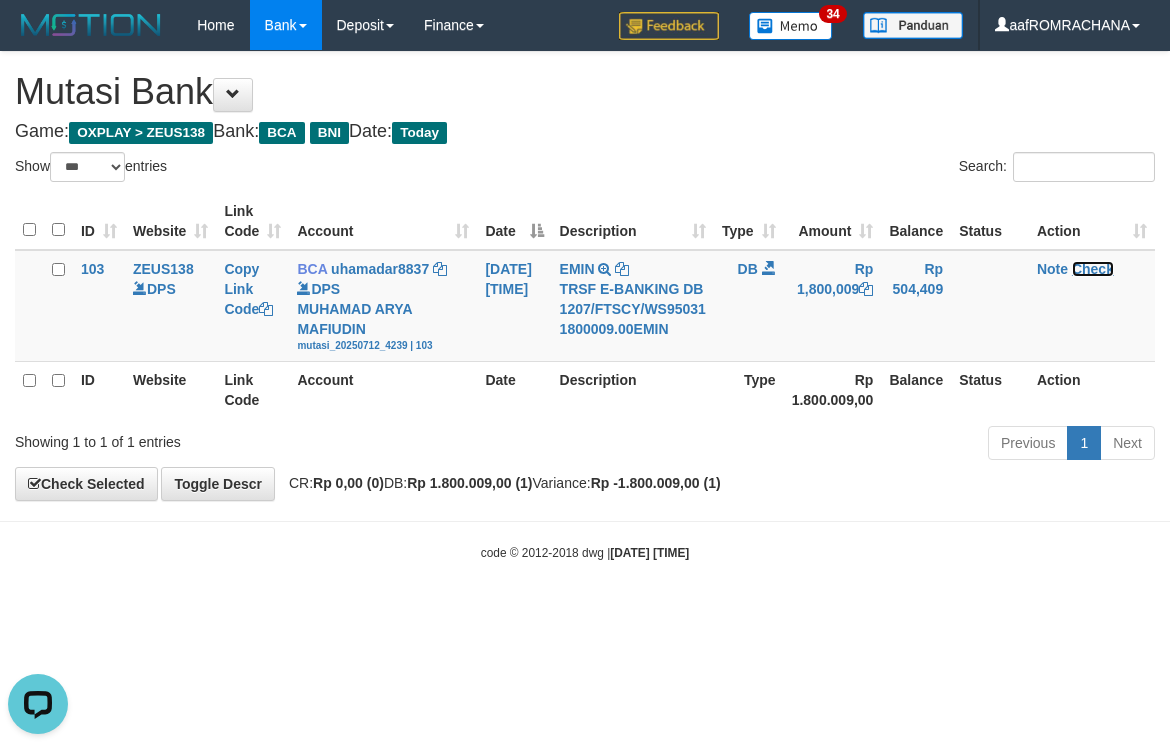 click on "Check" at bounding box center (1093, 269) 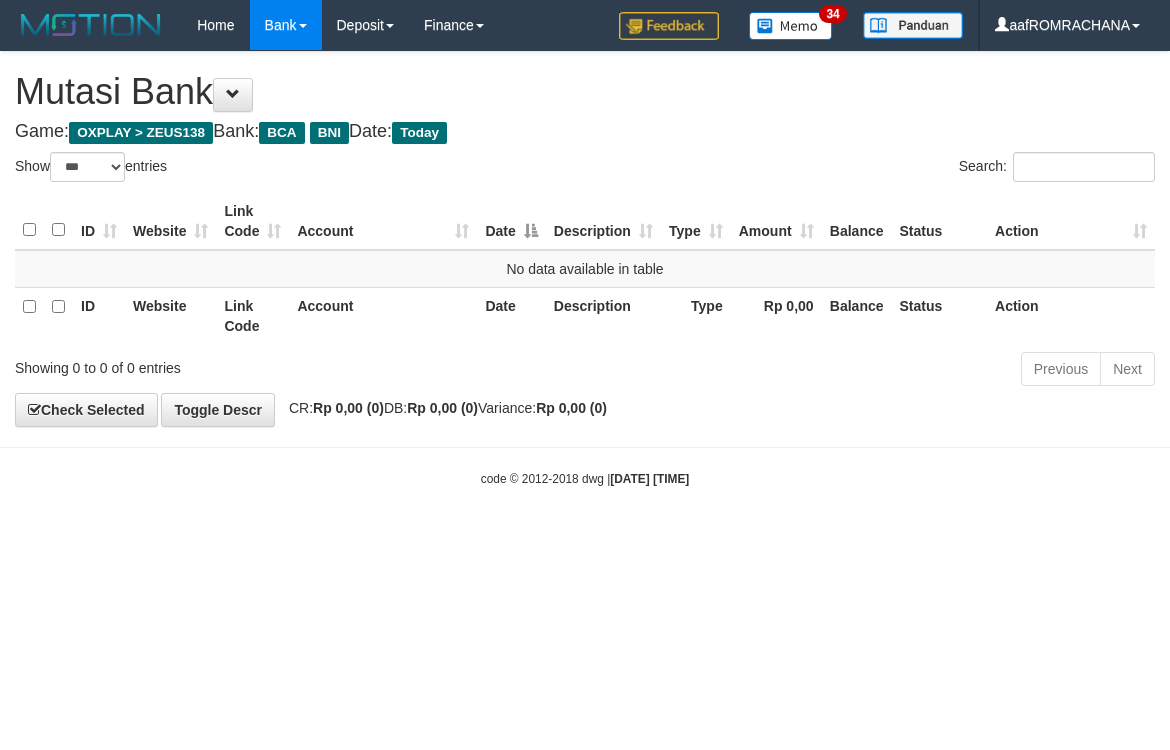 select on "***" 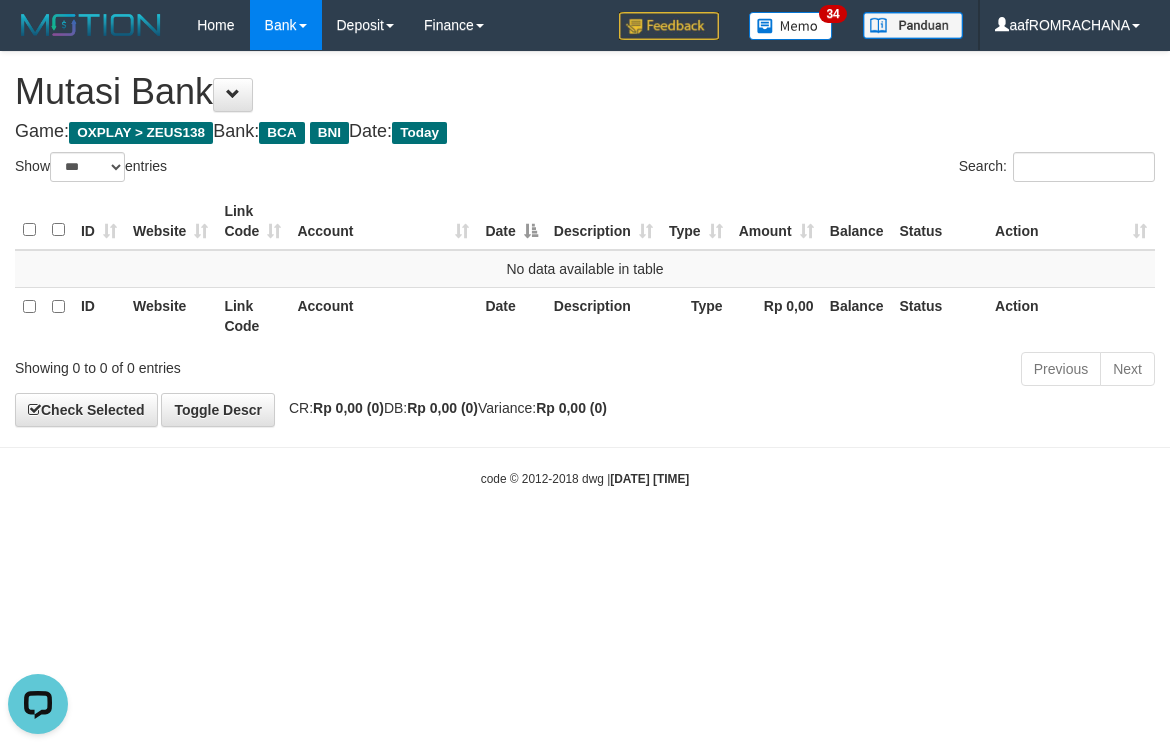 scroll, scrollTop: 0, scrollLeft: 0, axis: both 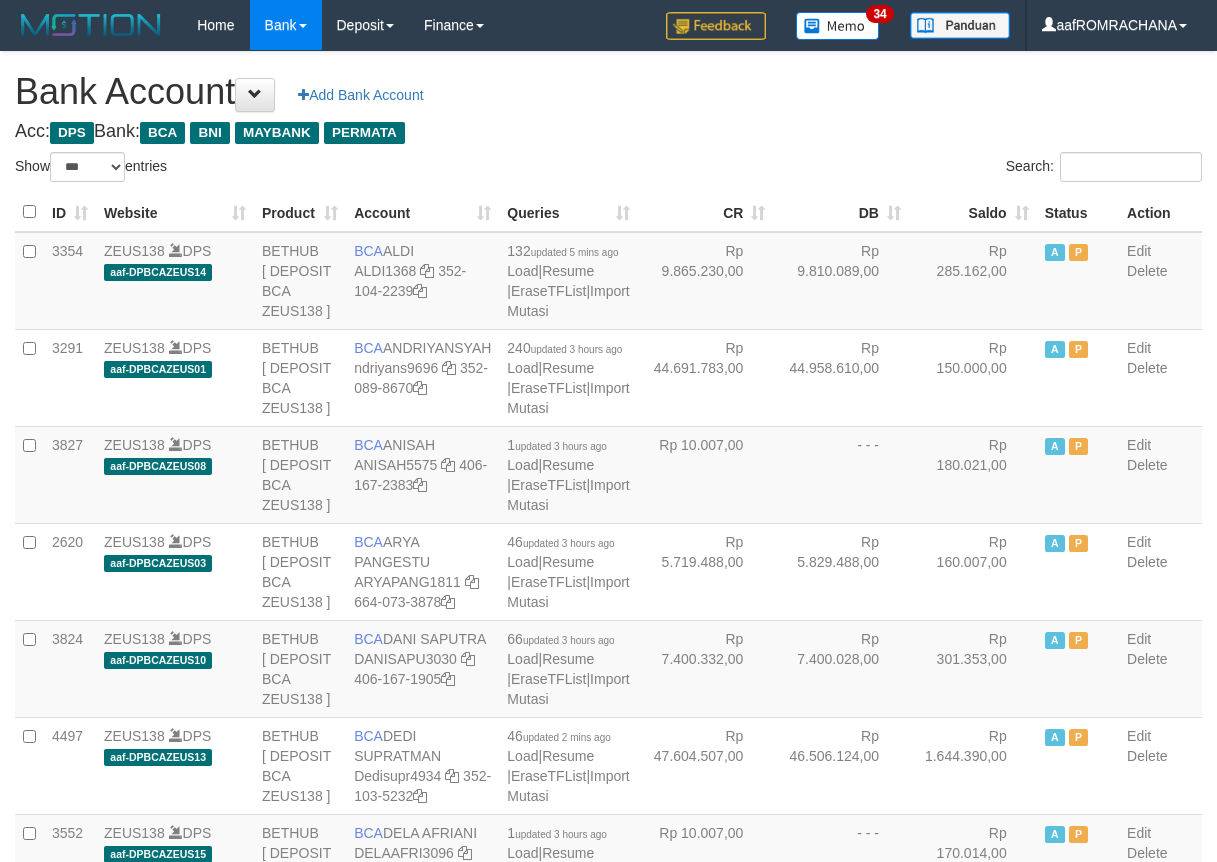 select on "***" 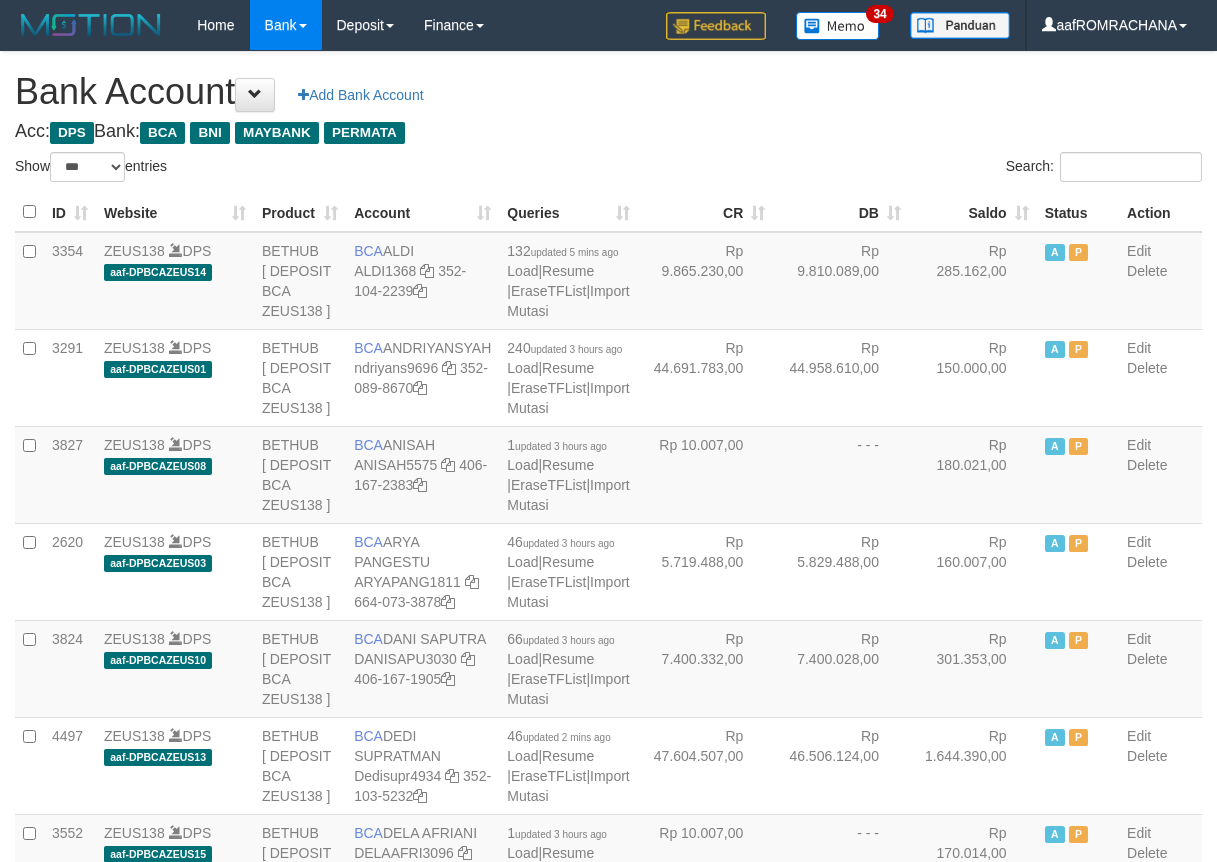 scroll, scrollTop: 0, scrollLeft: 0, axis: both 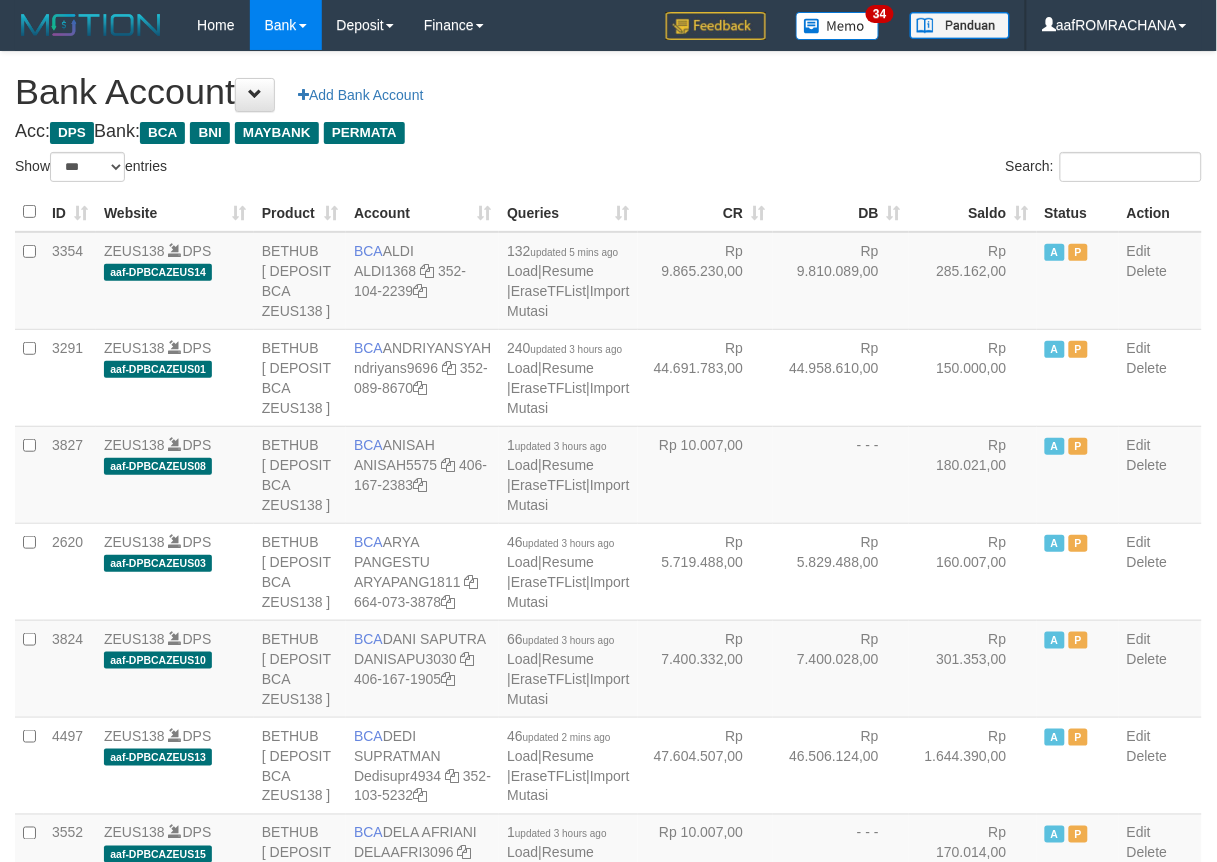 click on "Saldo" at bounding box center (973, 212) 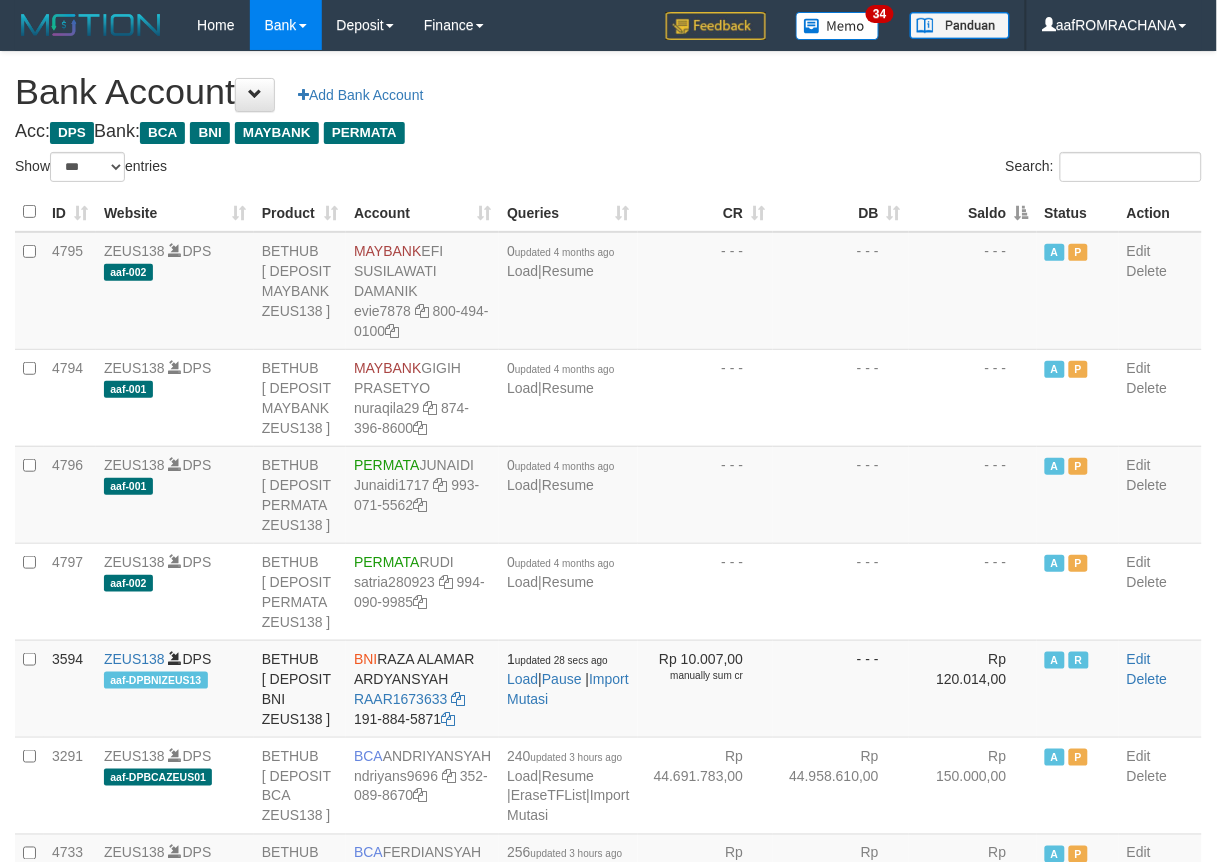 click on "Saldo" at bounding box center [973, 212] 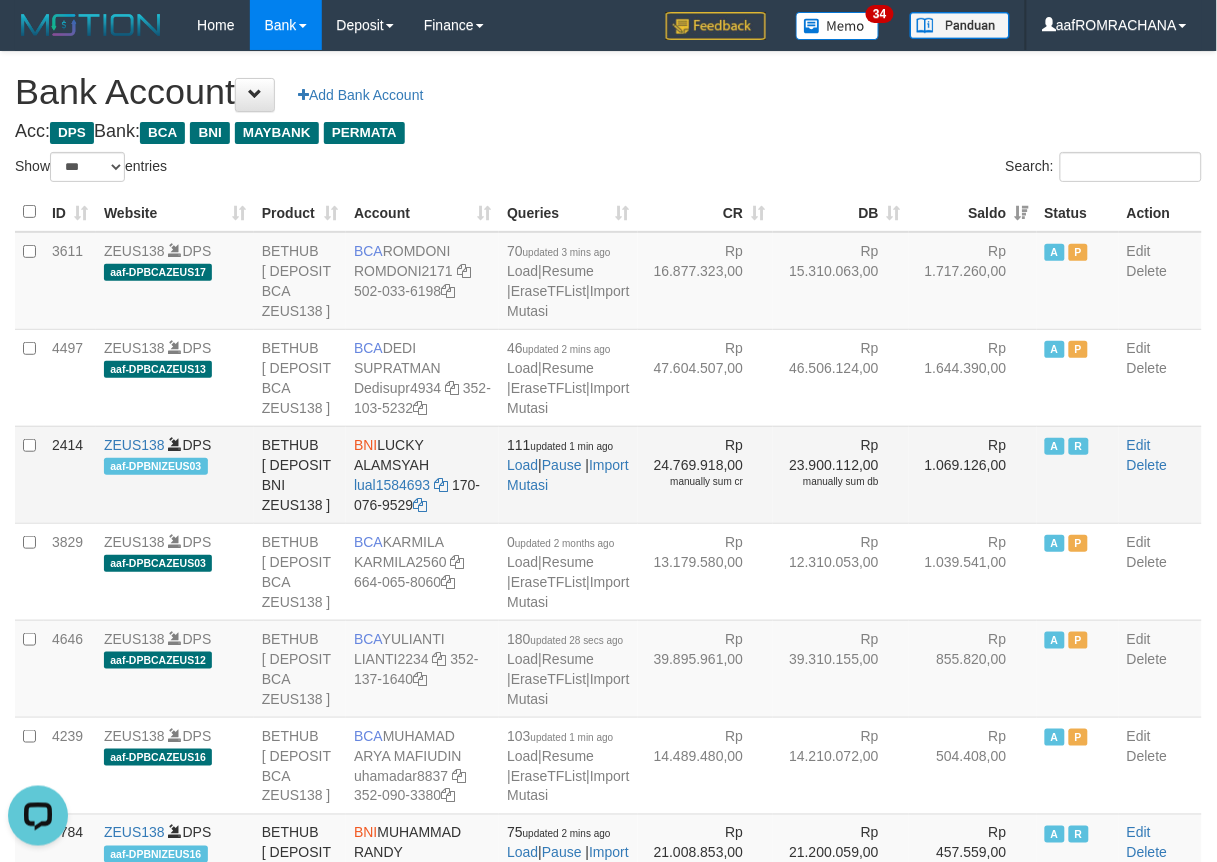 scroll, scrollTop: 0, scrollLeft: 0, axis: both 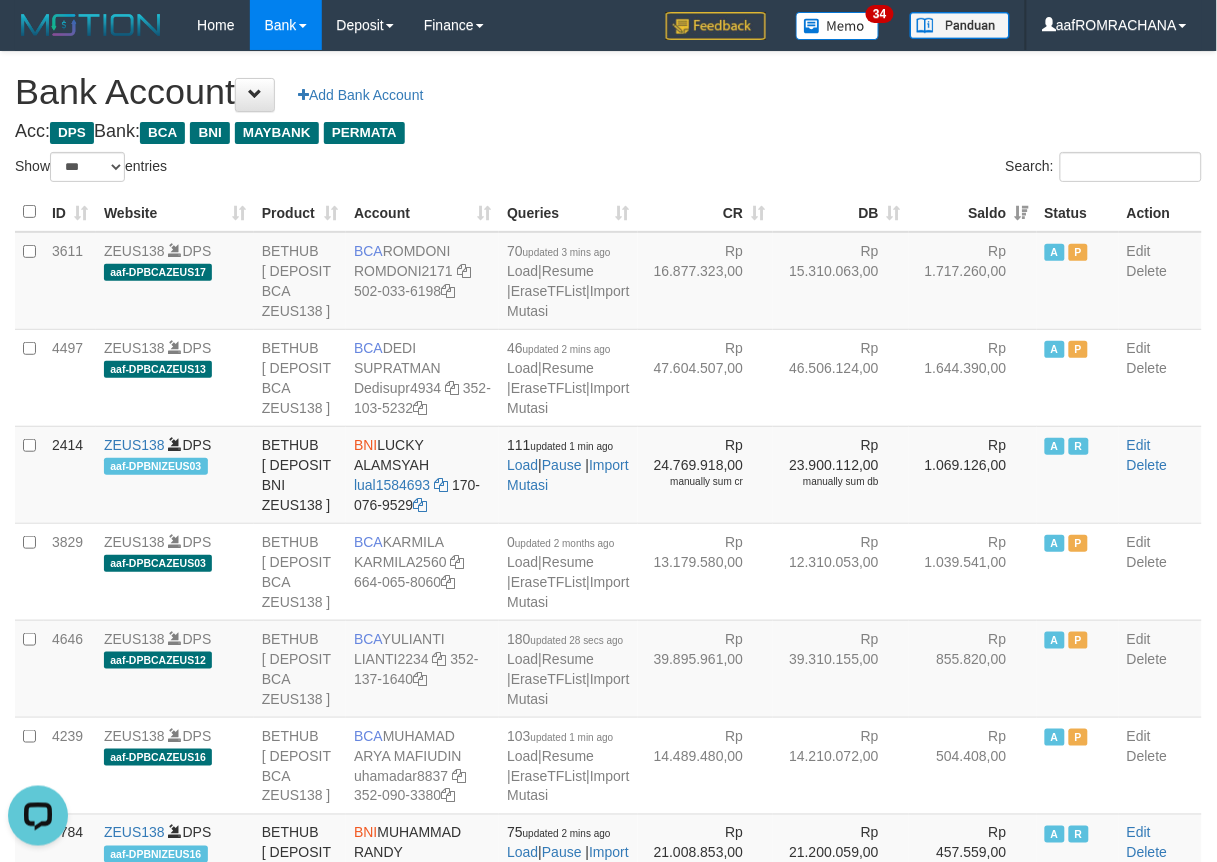 click on "Bank Account
Add Bank Account" at bounding box center (608, 92) 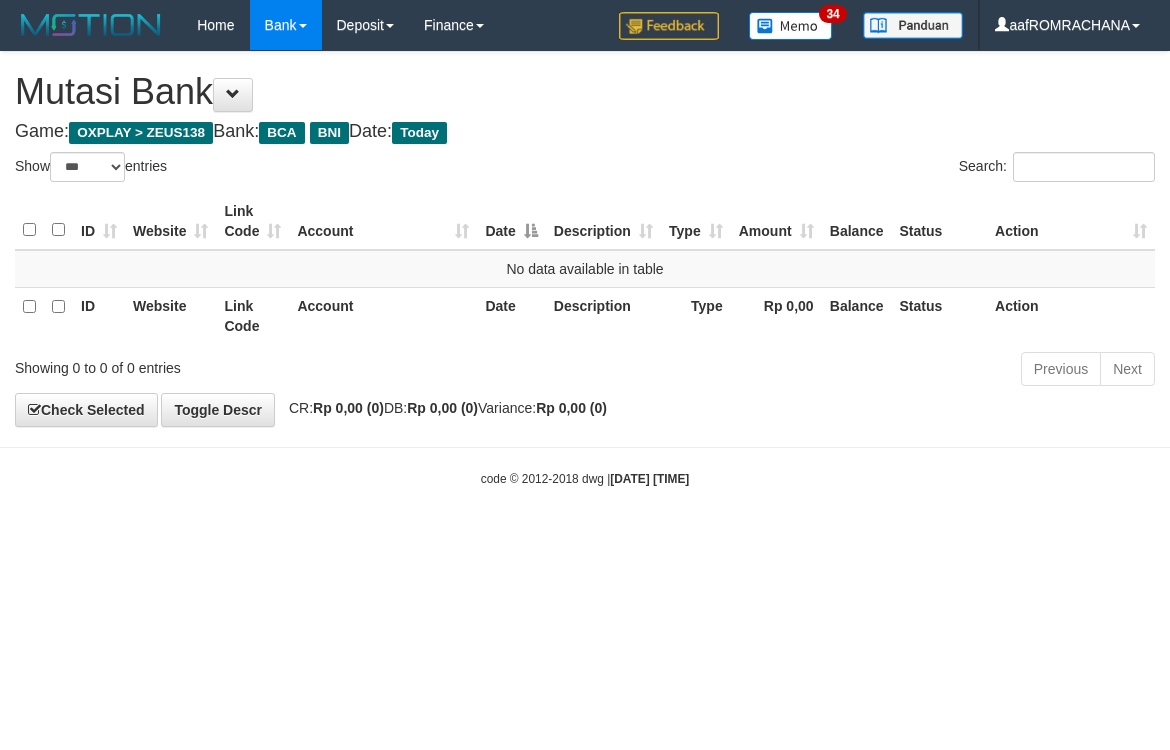 select on "***" 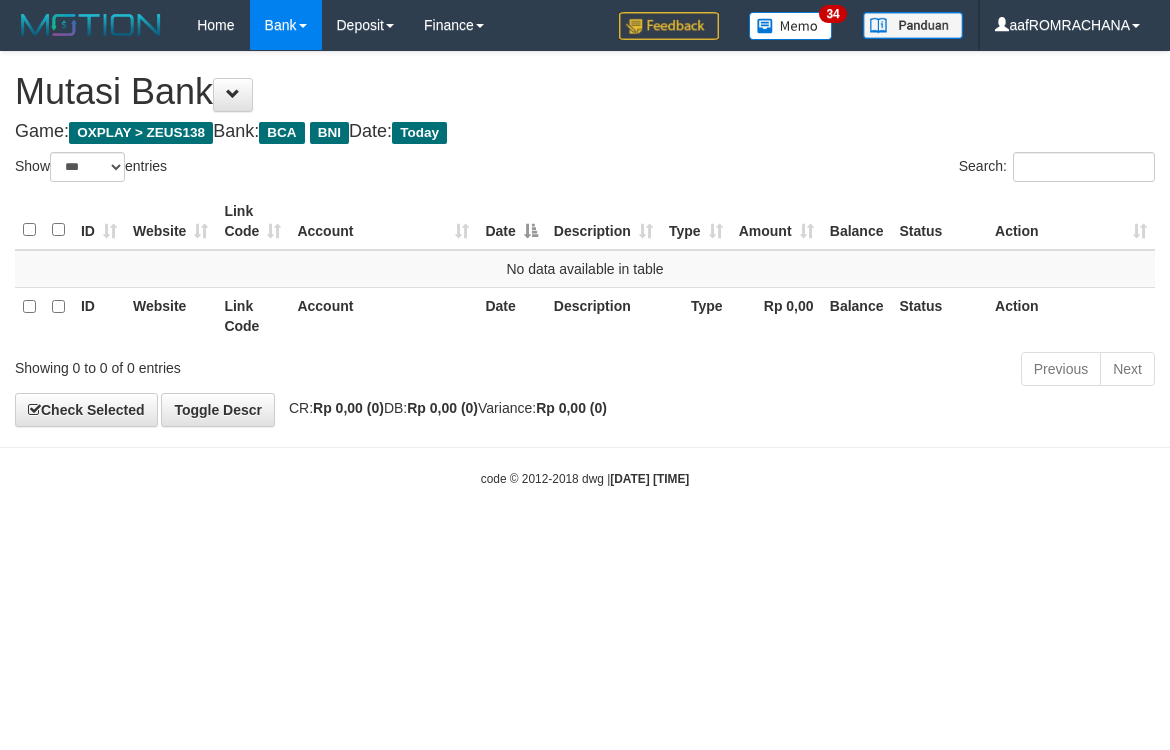 scroll, scrollTop: 0, scrollLeft: 0, axis: both 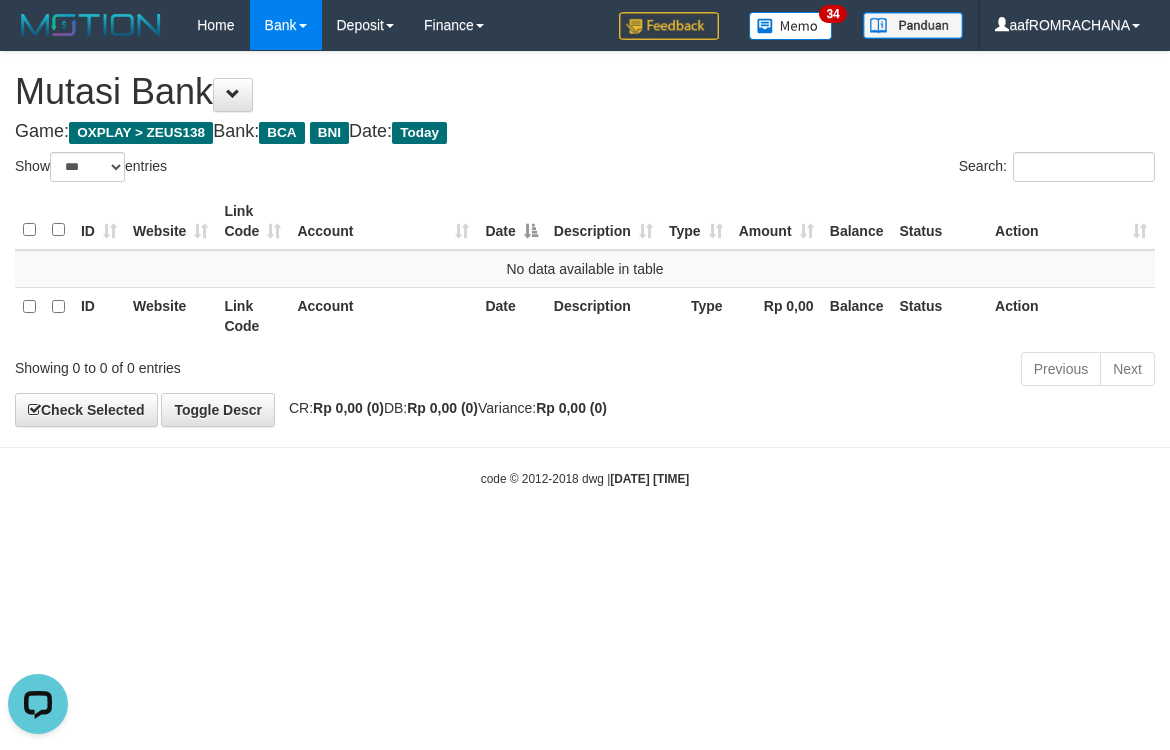 click on "Toggle navigation
Home
Bank
Account List
Load
By Website
Group
[OXPLAY]													ZEUS138
By Load Group (DPS)
Sync" at bounding box center [585, 269] 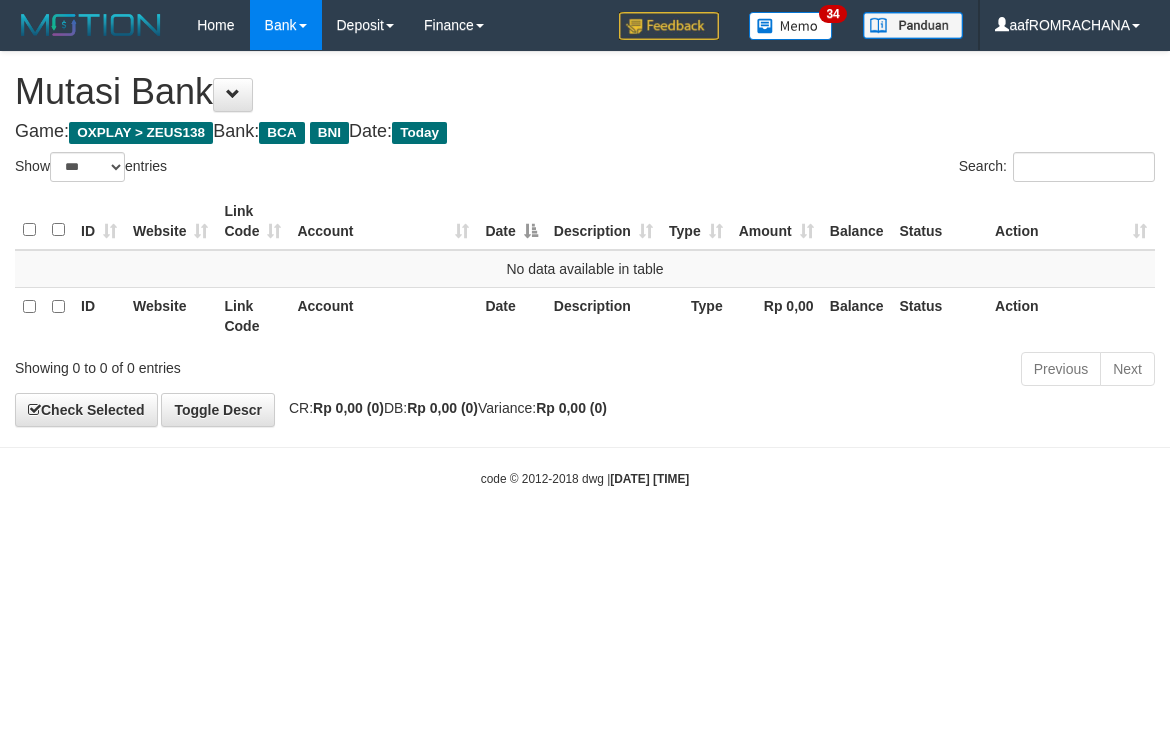 select on "***" 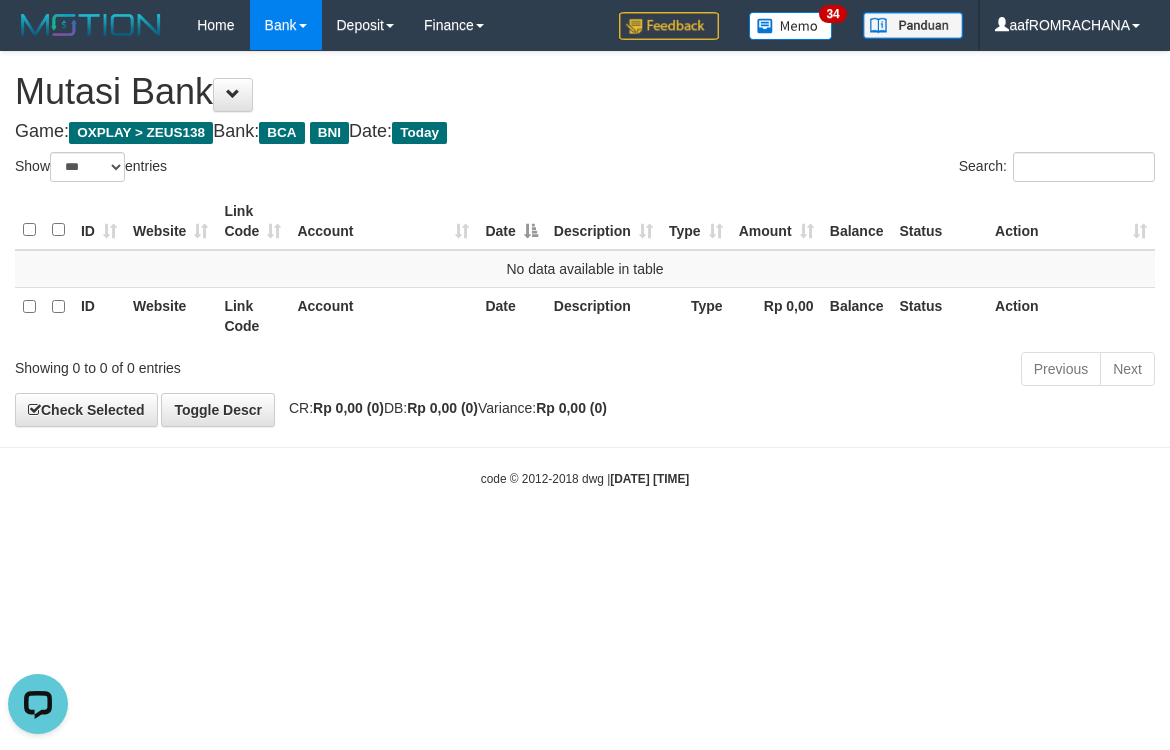 scroll, scrollTop: 0, scrollLeft: 0, axis: both 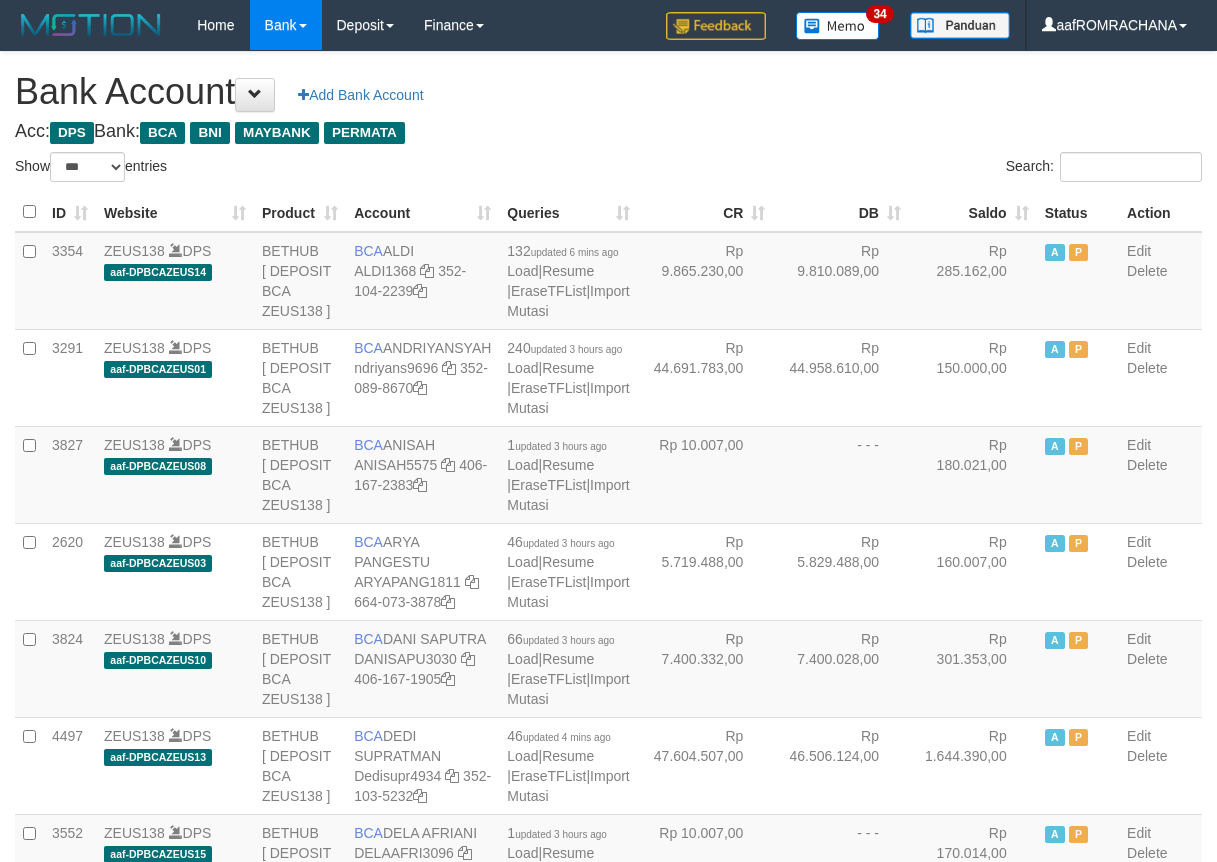 select on "***" 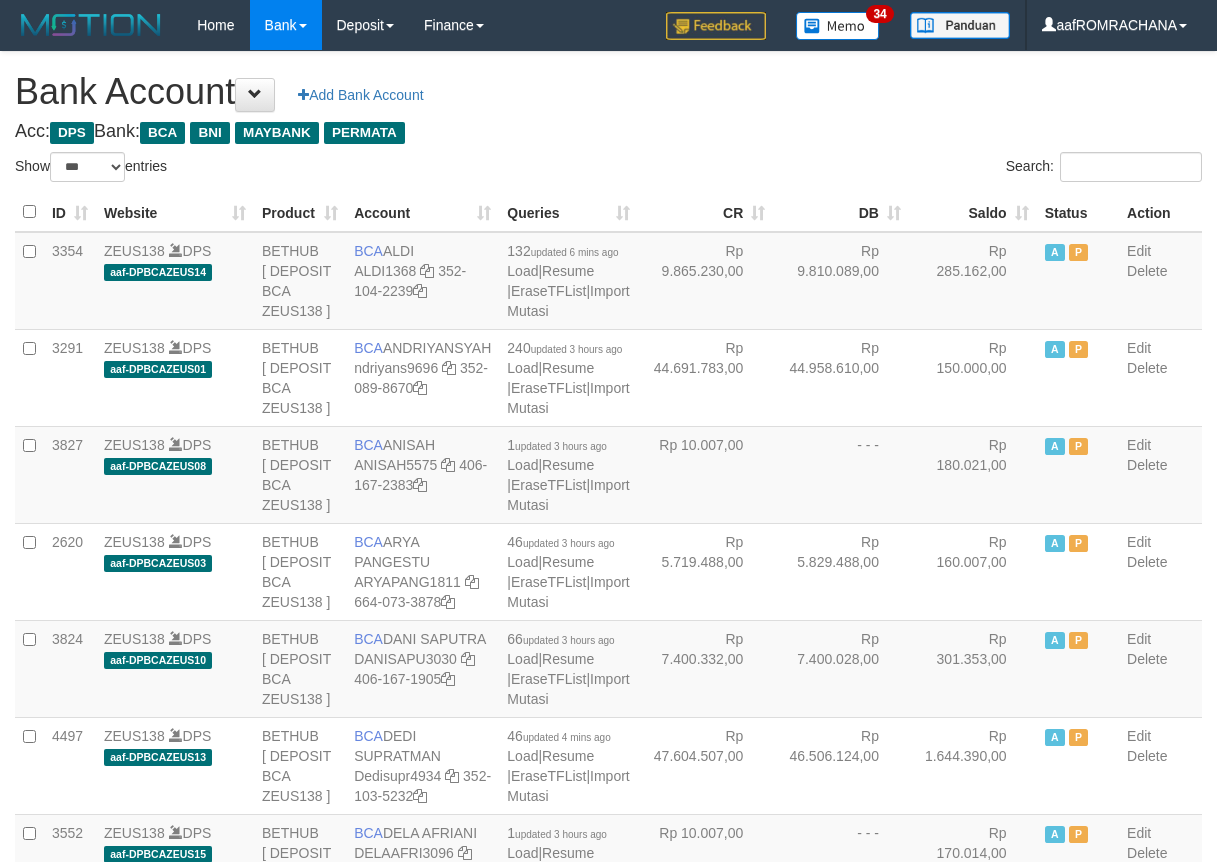 scroll, scrollTop: 0, scrollLeft: 0, axis: both 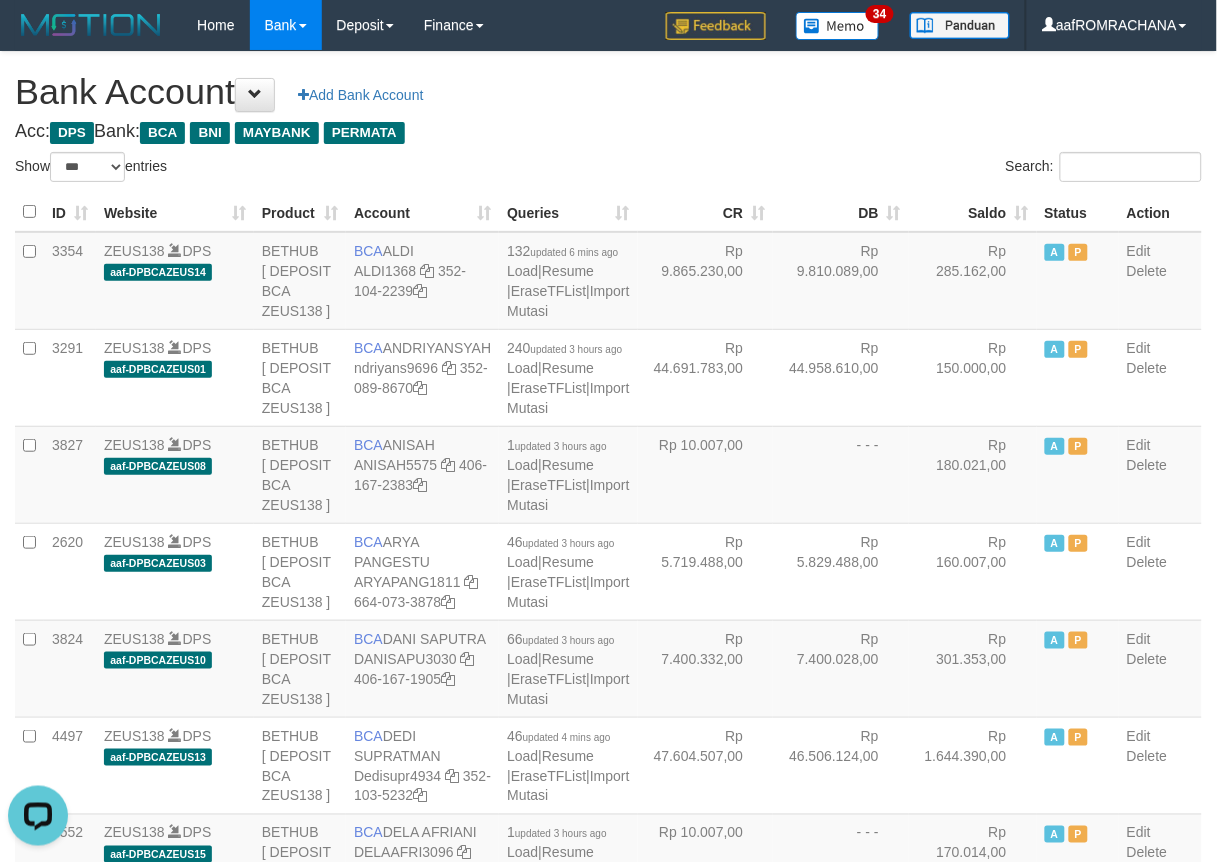 click on "**********" at bounding box center [608, 2047] 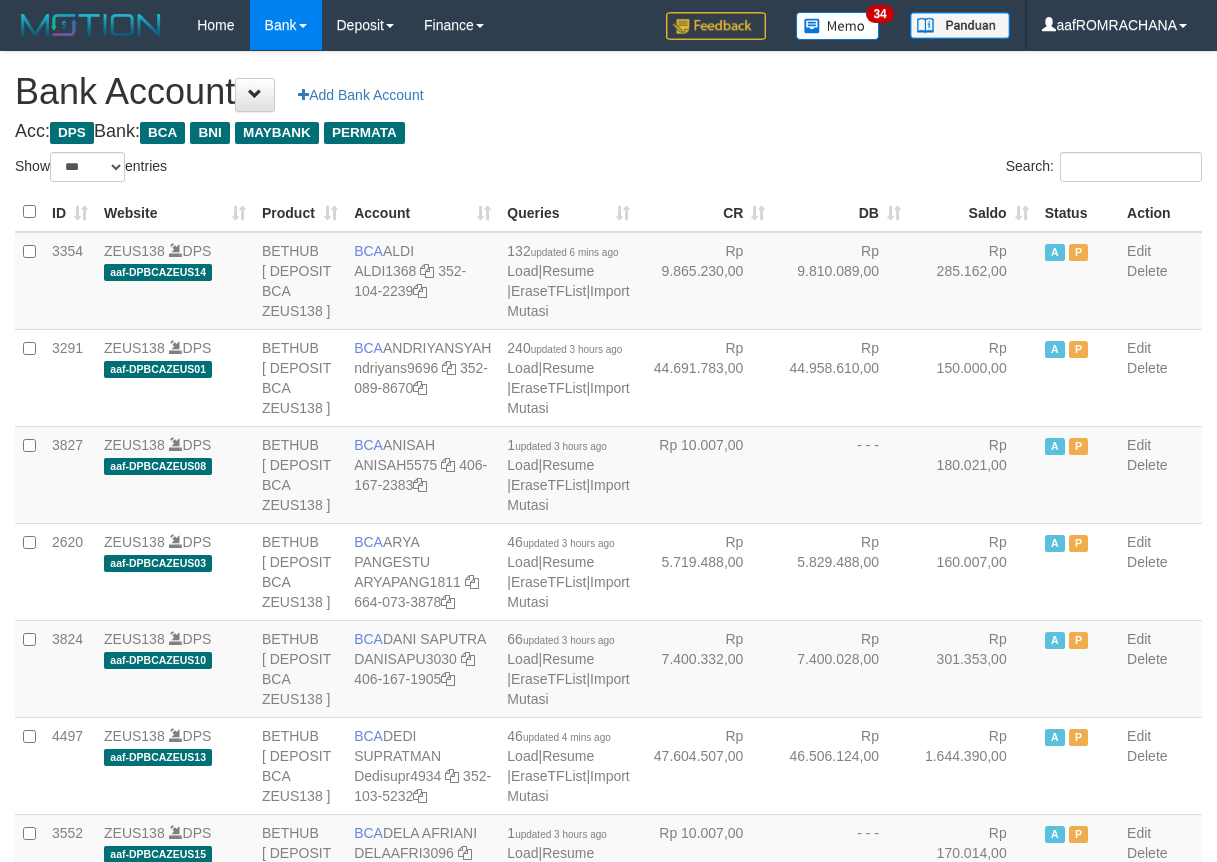 select on "***" 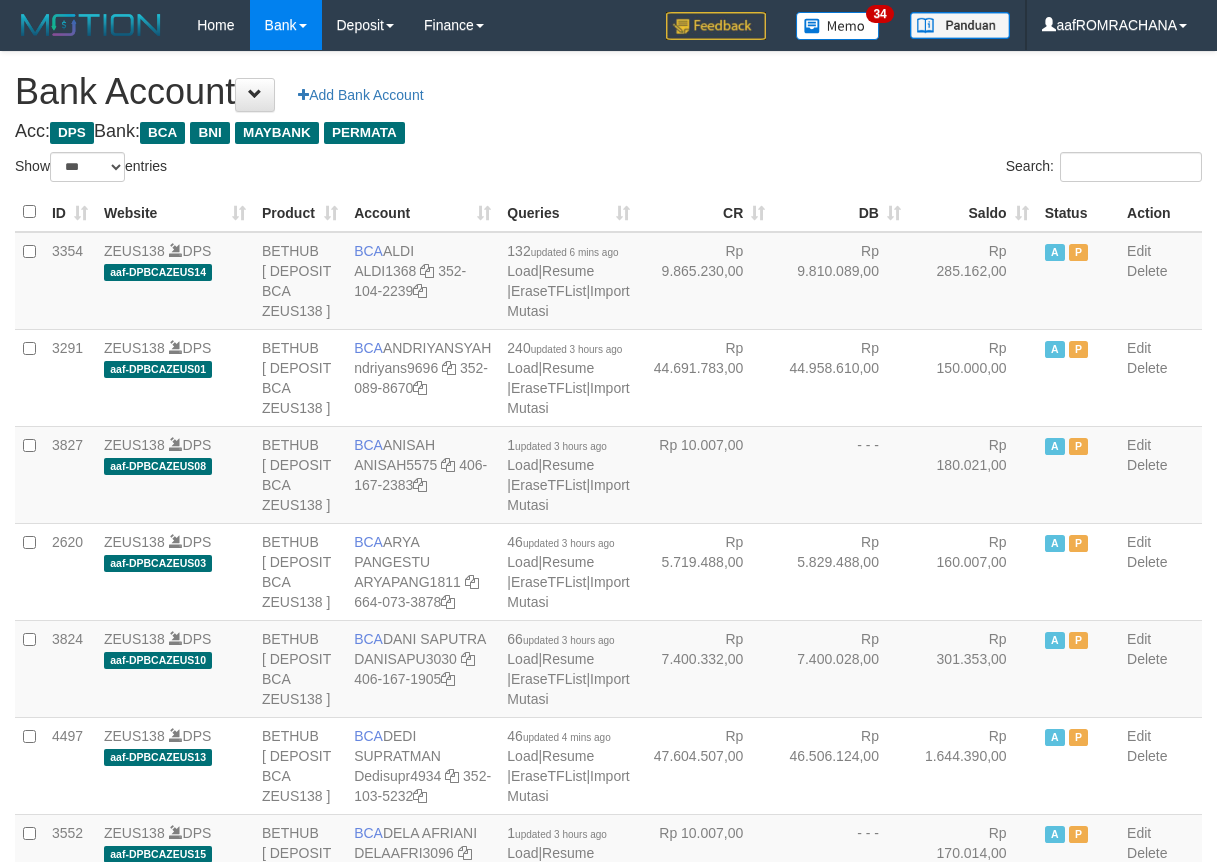 scroll, scrollTop: 0, scrollLeft: 0, axis: both 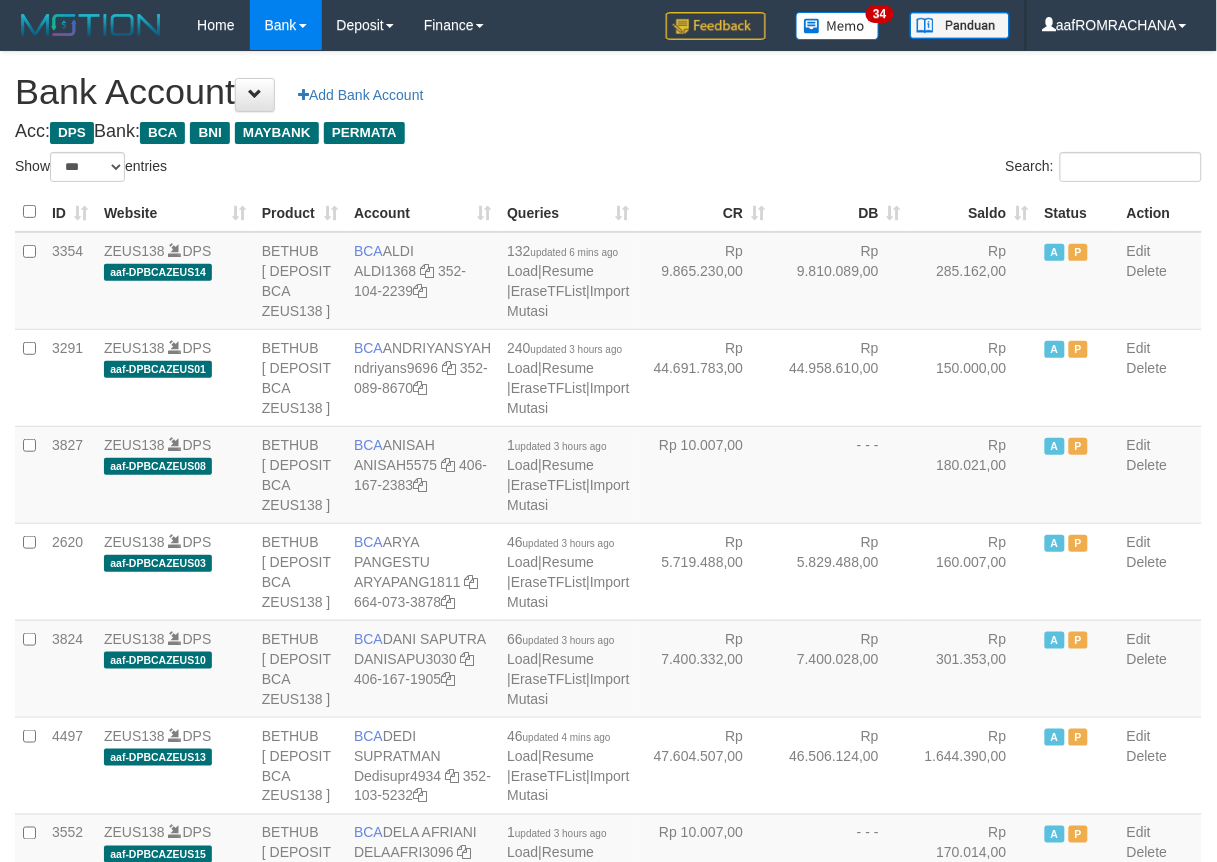 drag, startPoint x: 0, startPoint y: 0, endPoint x: 938, endPoint y: 223, distance: 964.1437 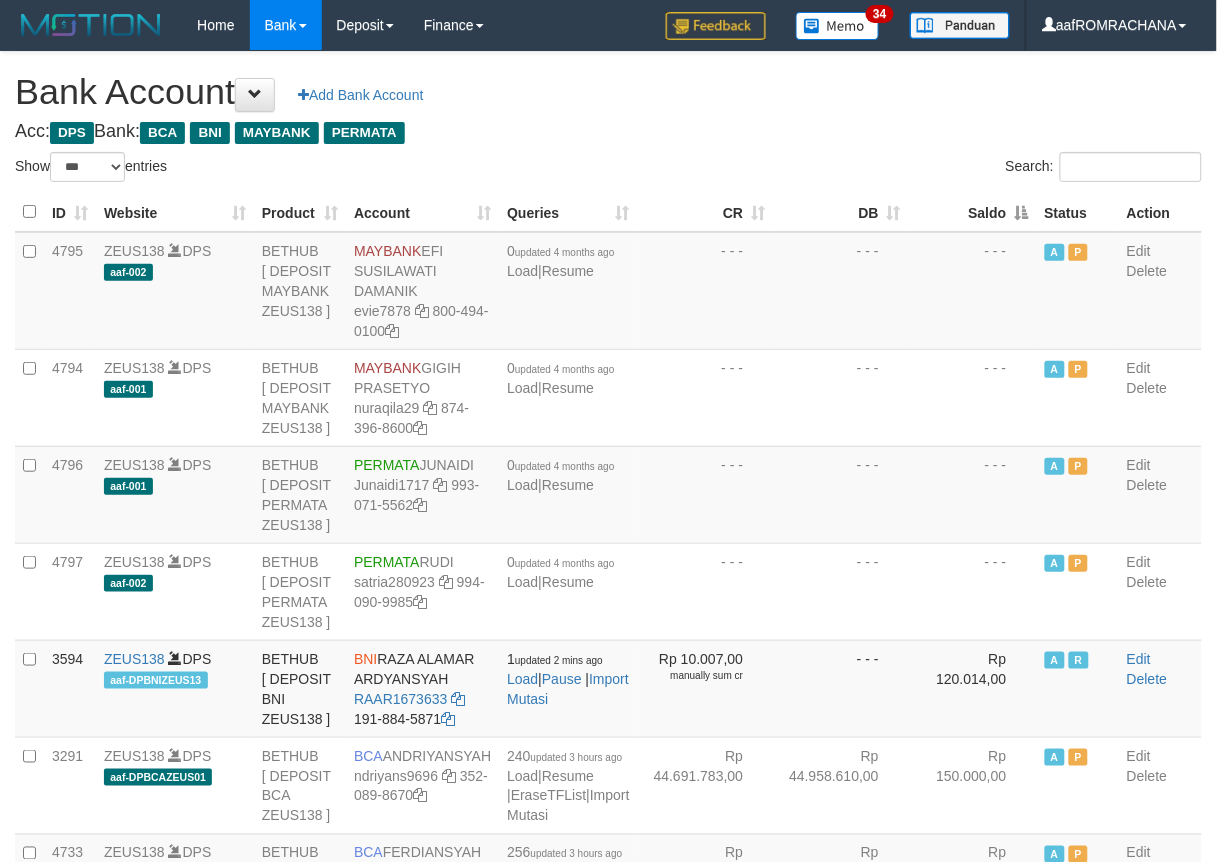click on "Saldo" at bounding box center [973, 212] 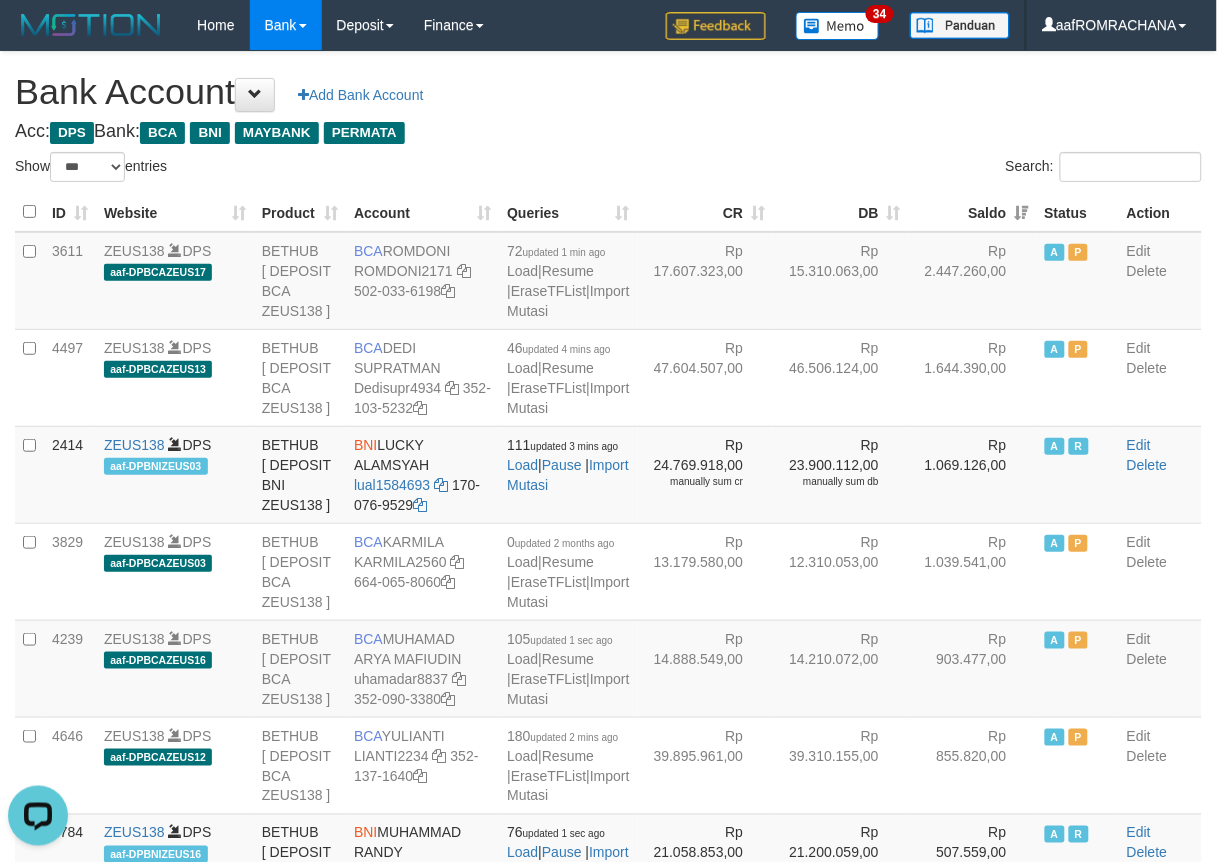 scroll, scrollTop: 0, scrollLeft: 0, axis: both 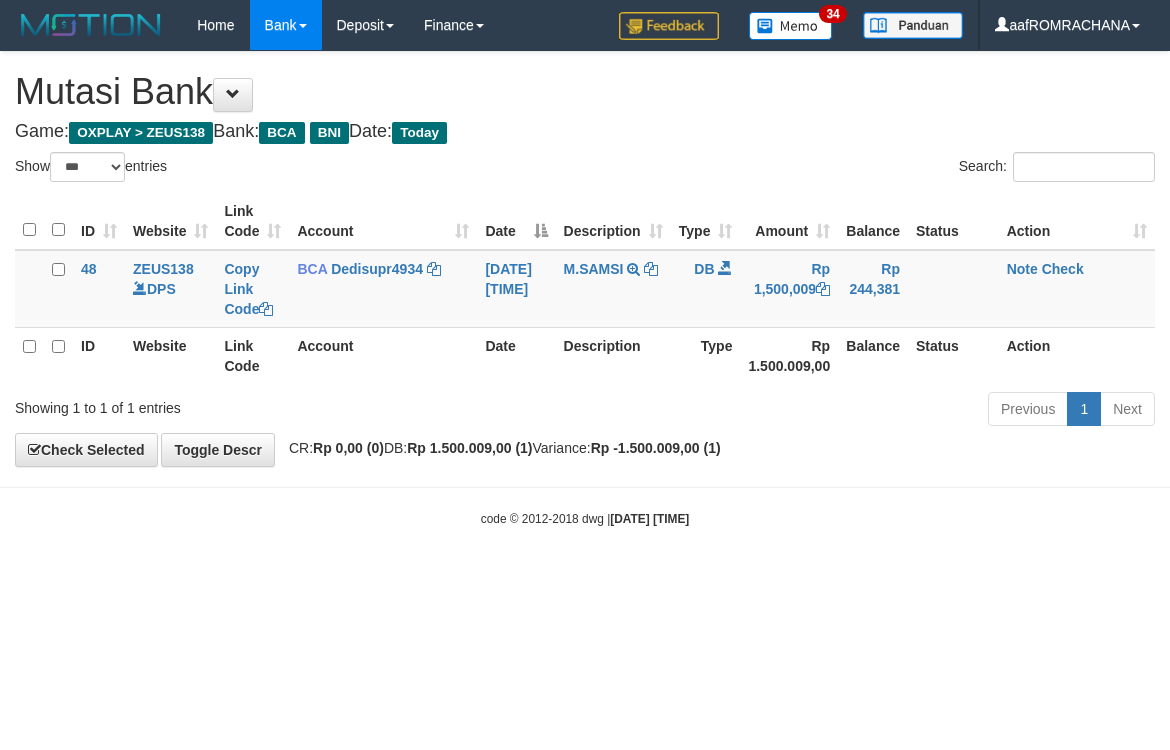 select on "***" 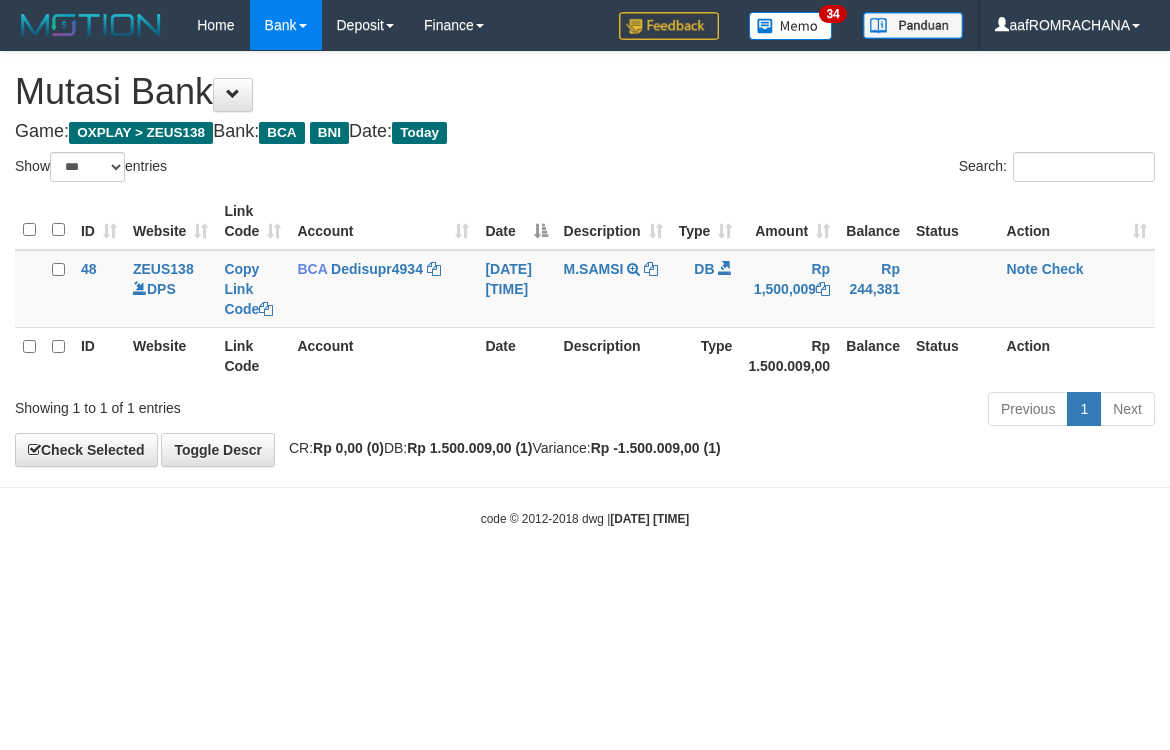 scroll, scrollTop: 0, scrollLeft: 0, axis: both 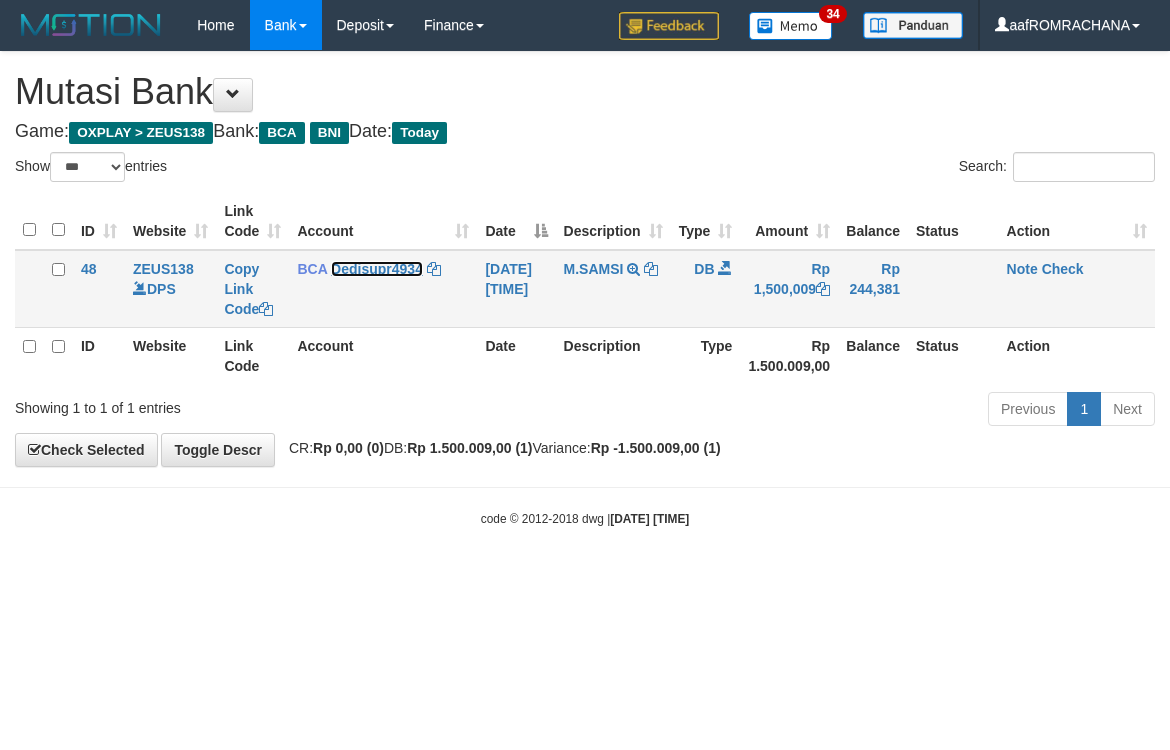 click on "Dedisupr4934" at bounding box center [377, 269] 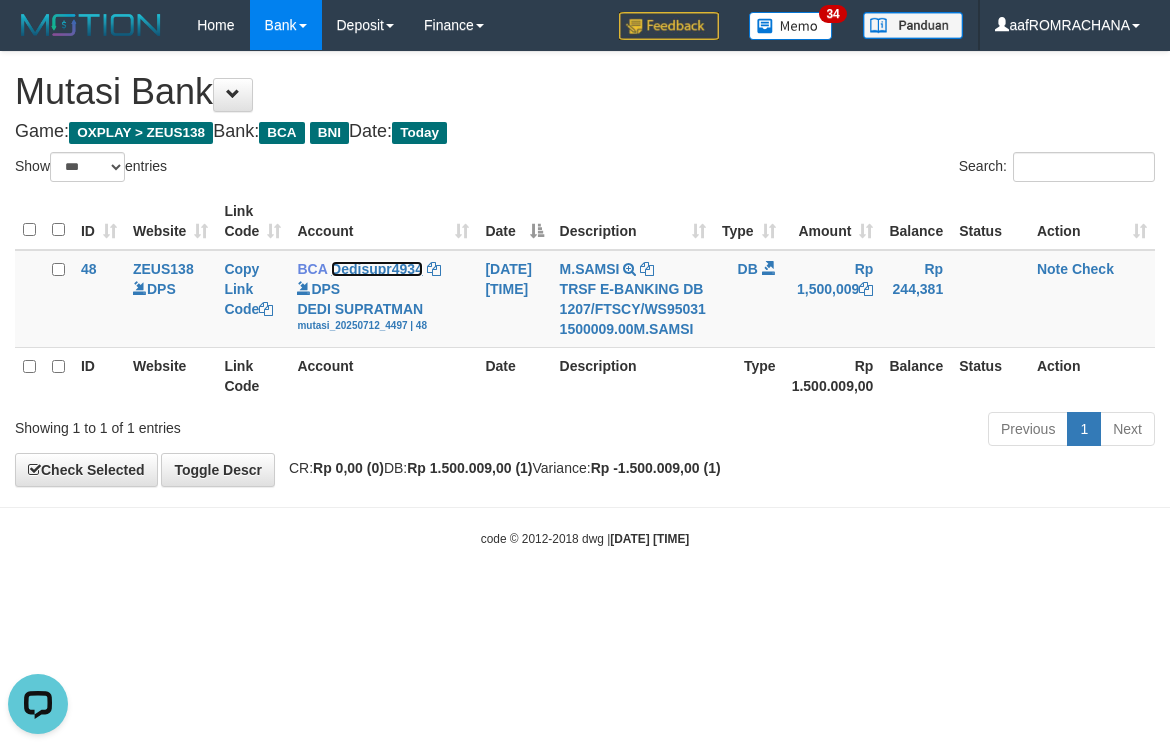 scroll, scrollTop: 0, scrollLeft: 0, axis: both 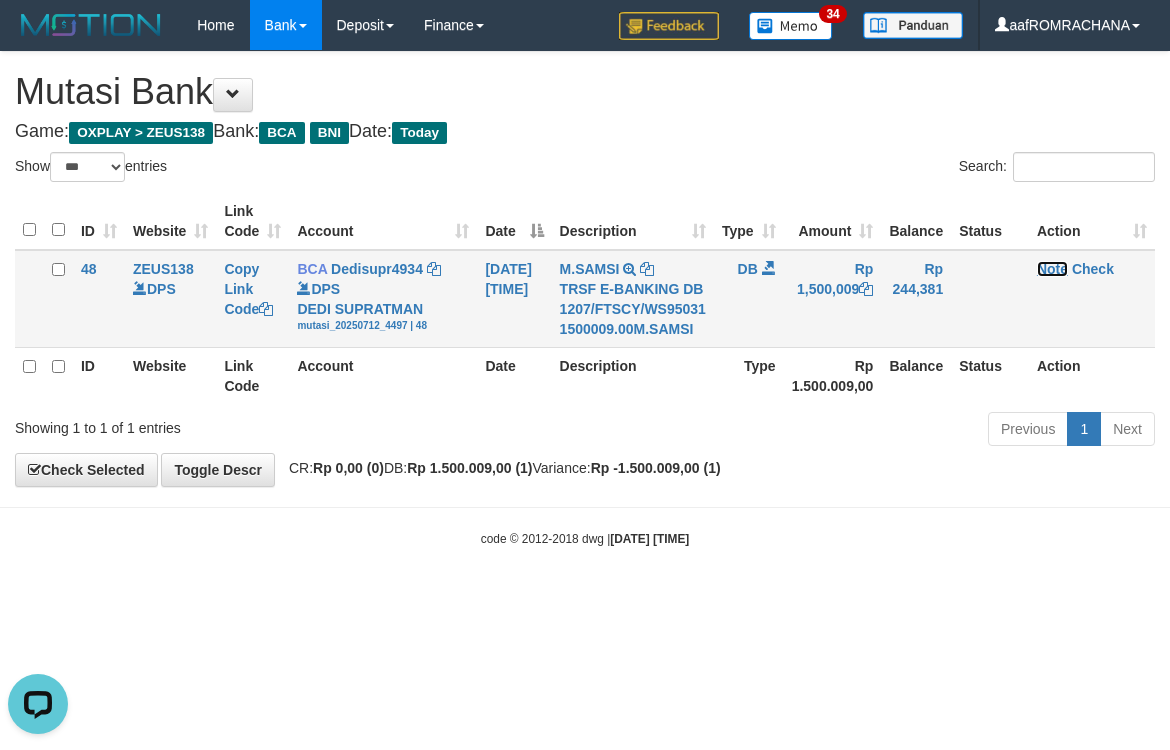 drag, startPoint x: 1070, startPoint y: 264, endPoint x: 1064, endPoint y: 275, distance: 12.529964 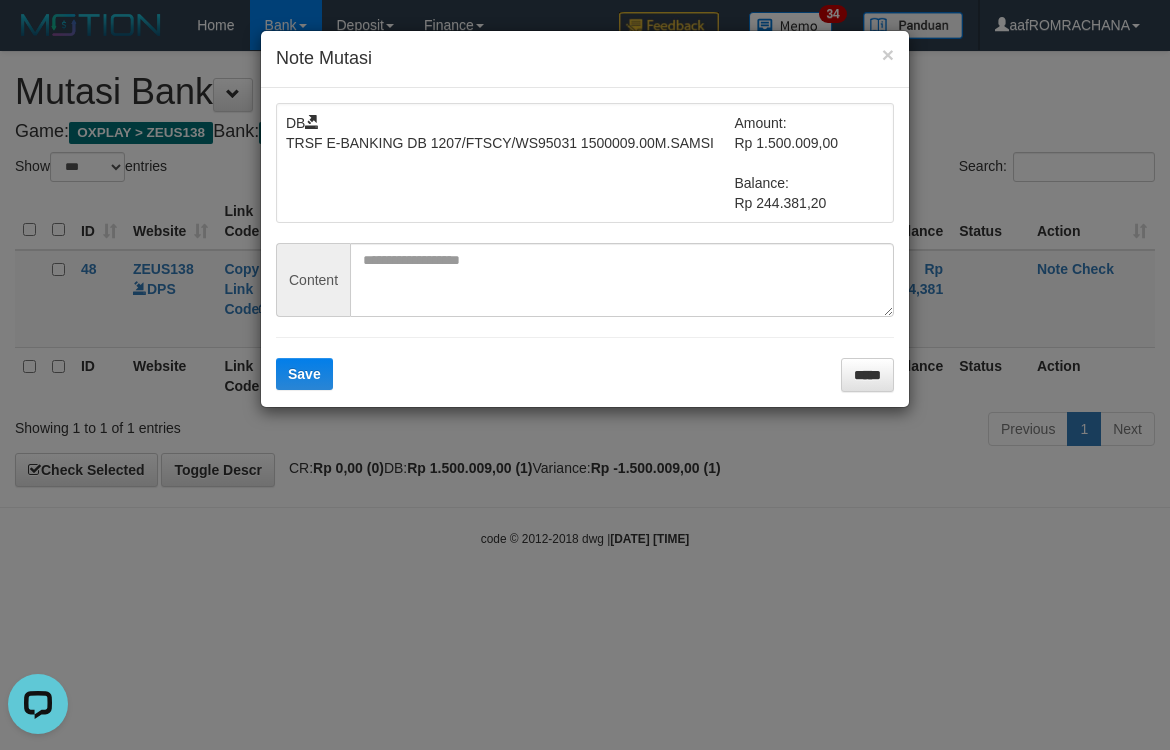 click on "DB
TRSF E-BANKING DB 1207/FTSCY/WS95031
1500009.00M.SAMSI
Amount:
Rp 1.500.009,00
Balance:
Rp 244.381,20
Content
Save
*****" at bounding box center (585, 247) 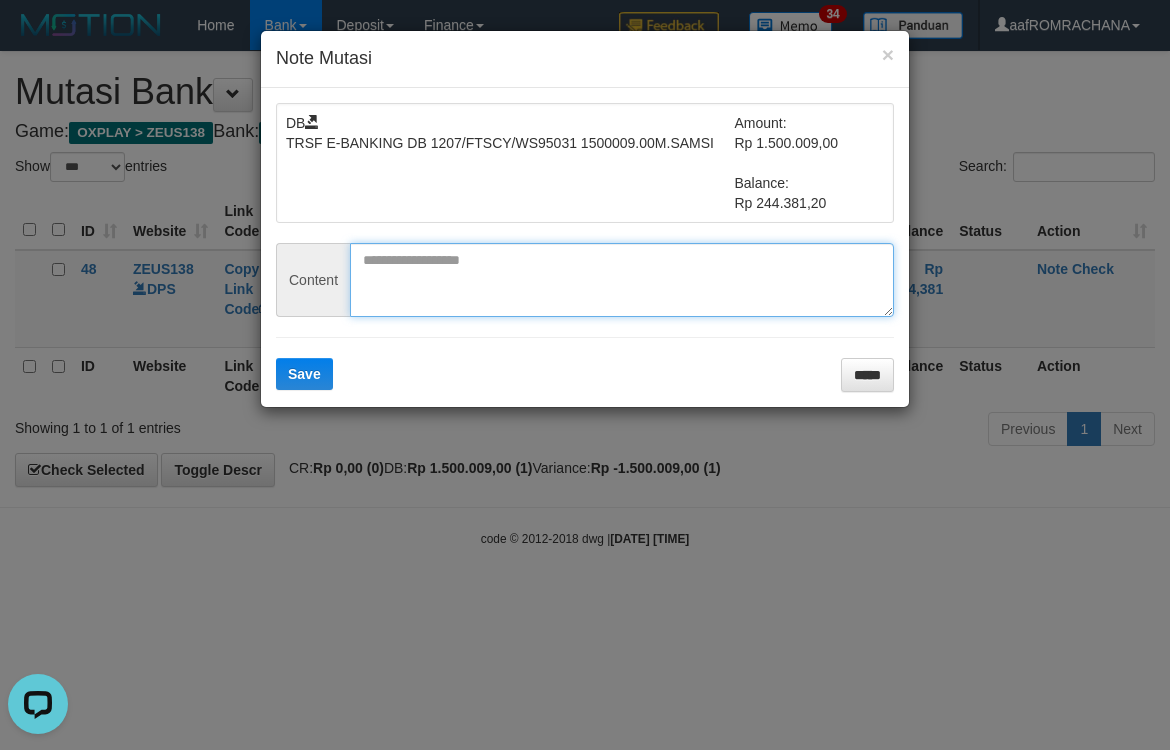 click at bounding box center (622, 280) 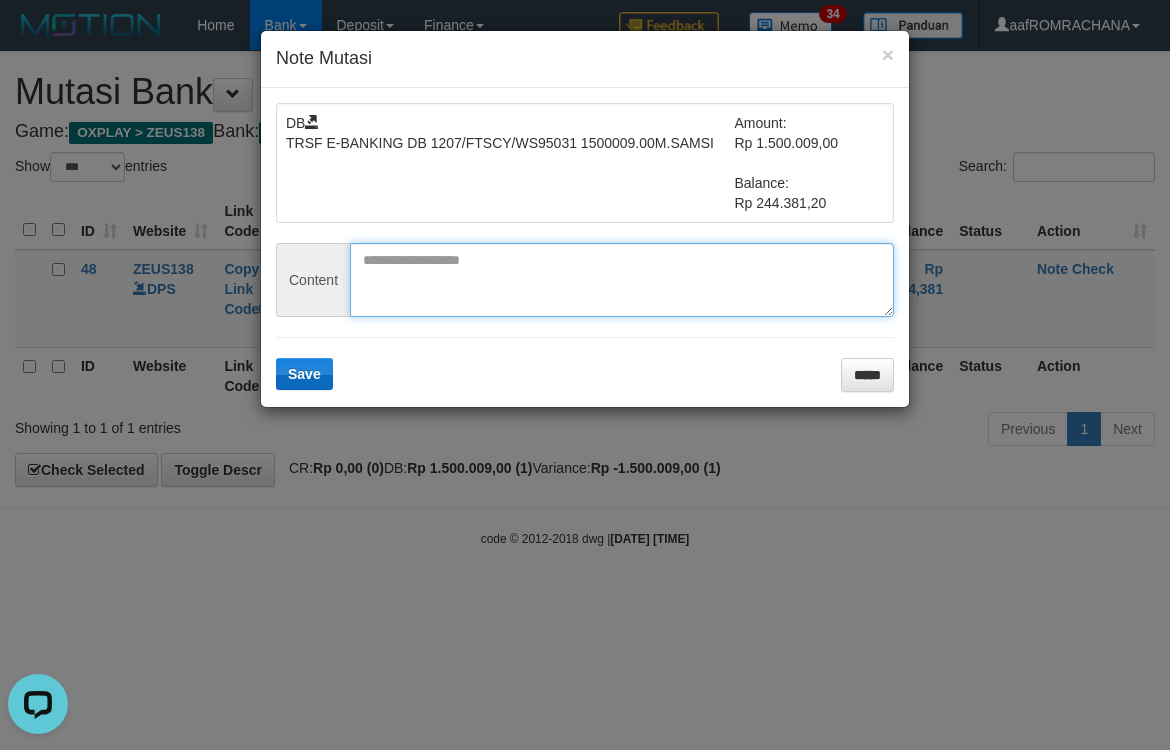 paste on "**********" 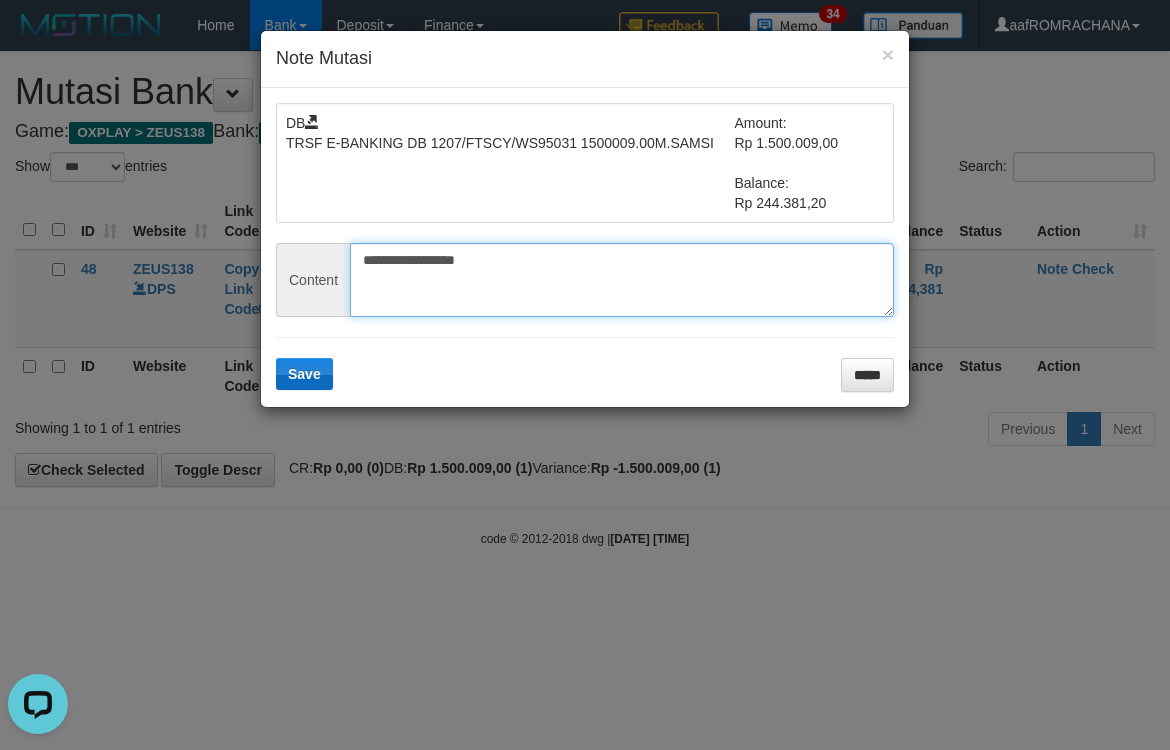 type on "**********" 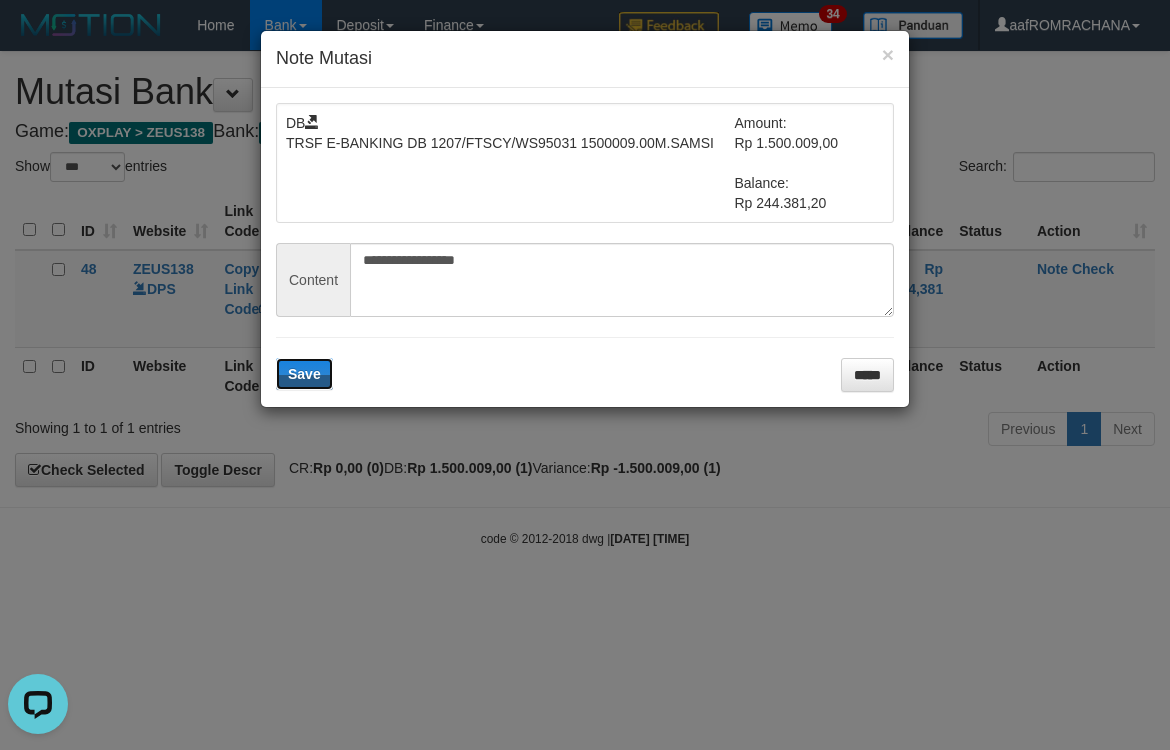 drag, startPoint x: 303, startPoint y: 381, endPoint x: 523, endPoint y: 394, distance: 220.38376 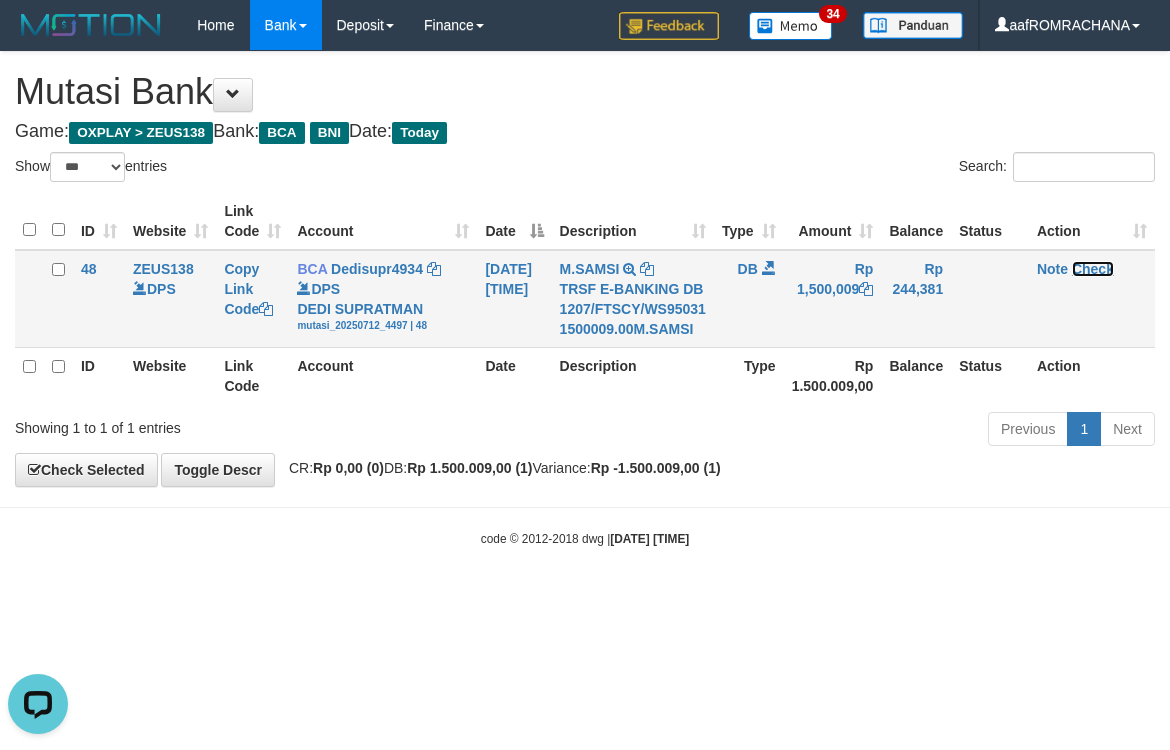 click on "Check" at bounding box center [1093, 269] 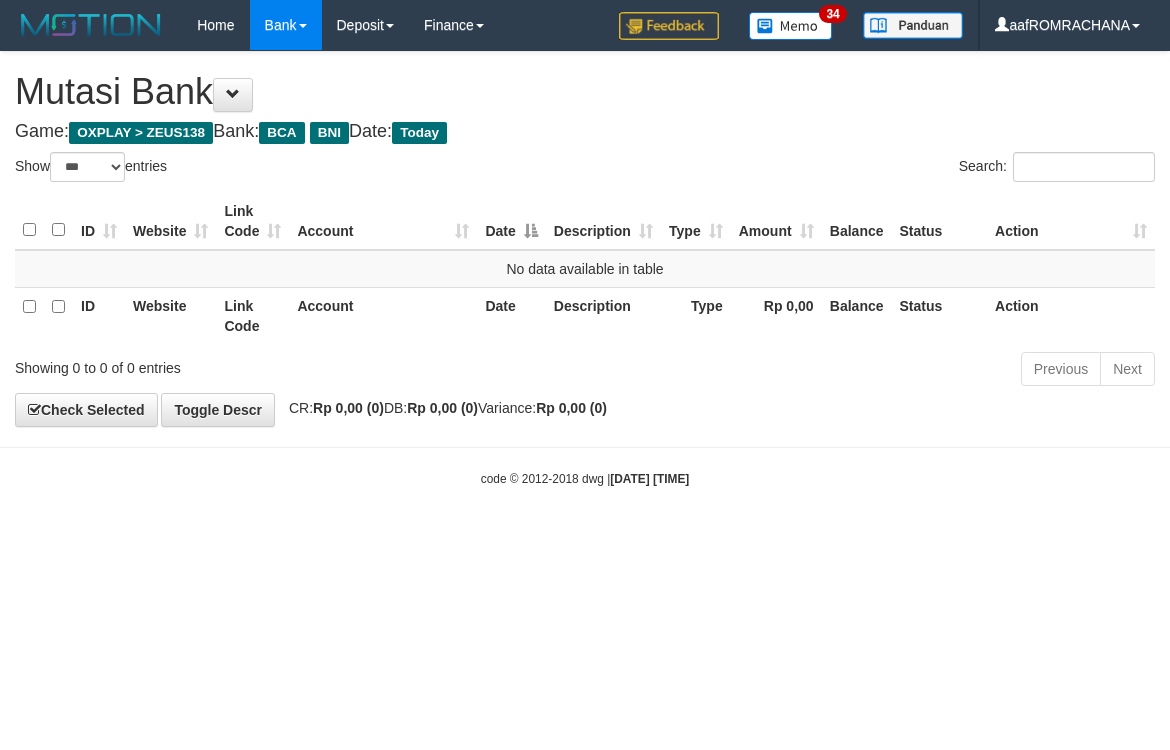 select on "***" 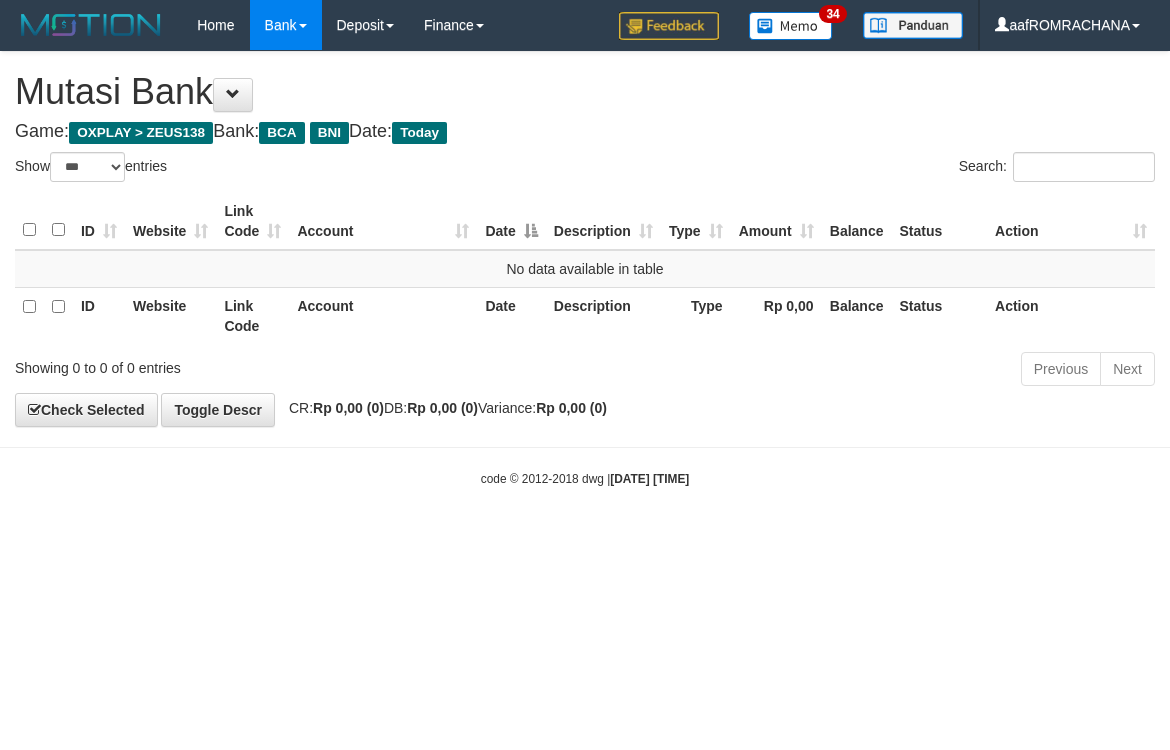 scroll, scrollTop: 0, scrollLeft: 0, axis: both 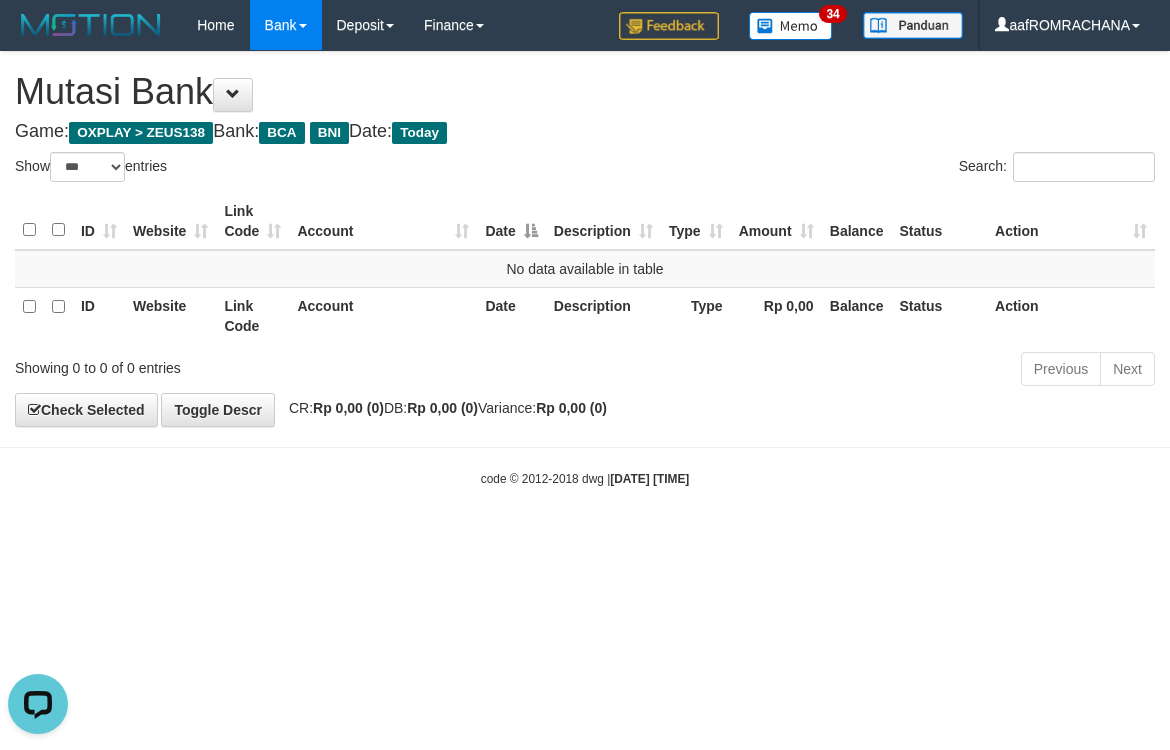 click on "Game:   OXPLAY > ZEUS138    		Bank:   BCA   BNI    		Date:  Today" at bounding box center [585, 132] 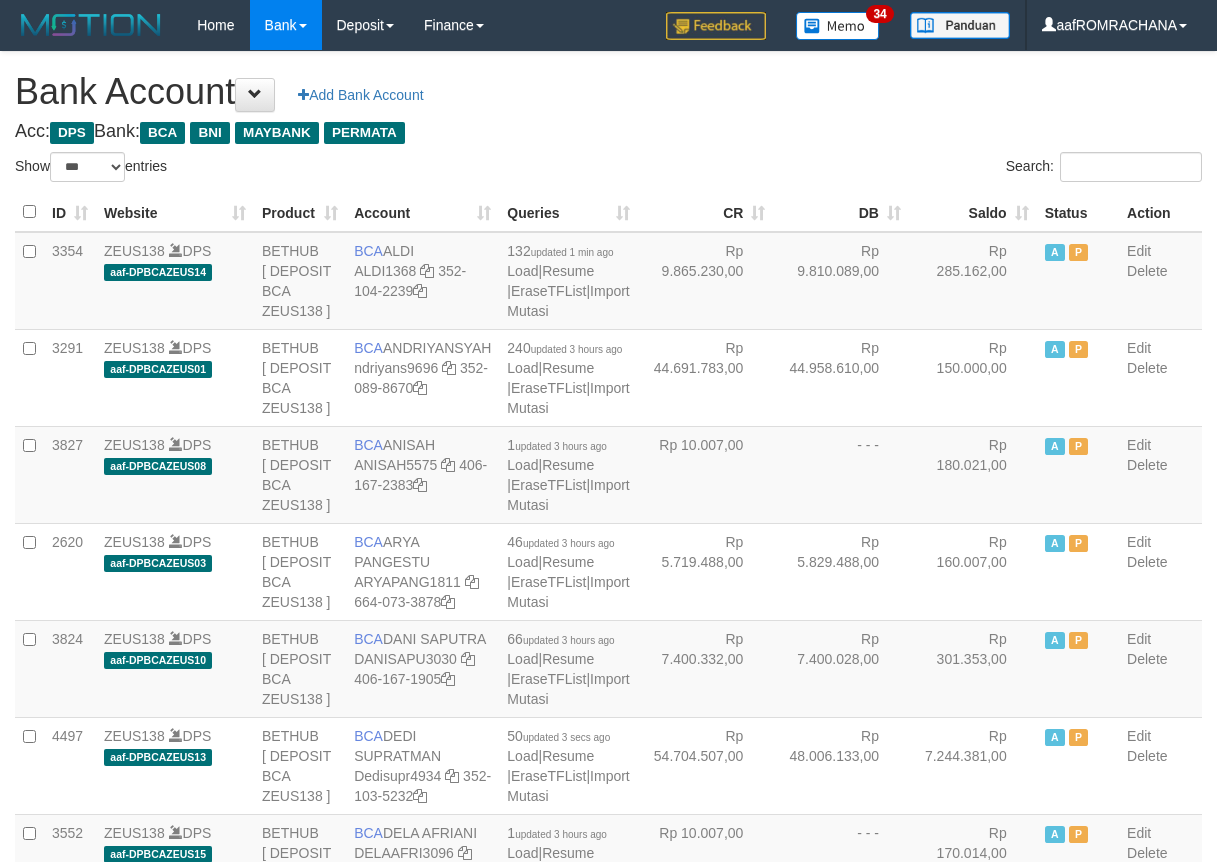 select on "***" 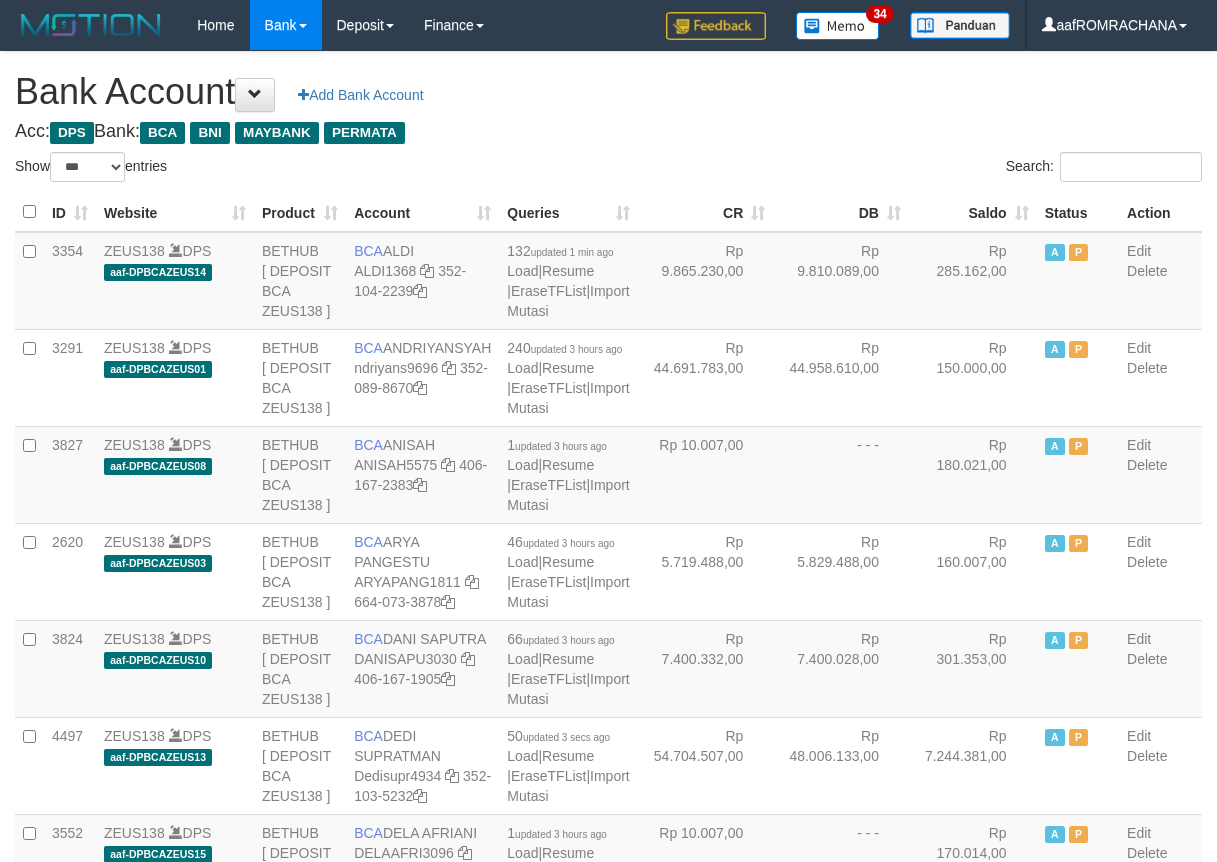 scroll, scrollTop: 0, scrollLeft: 0, axis: both 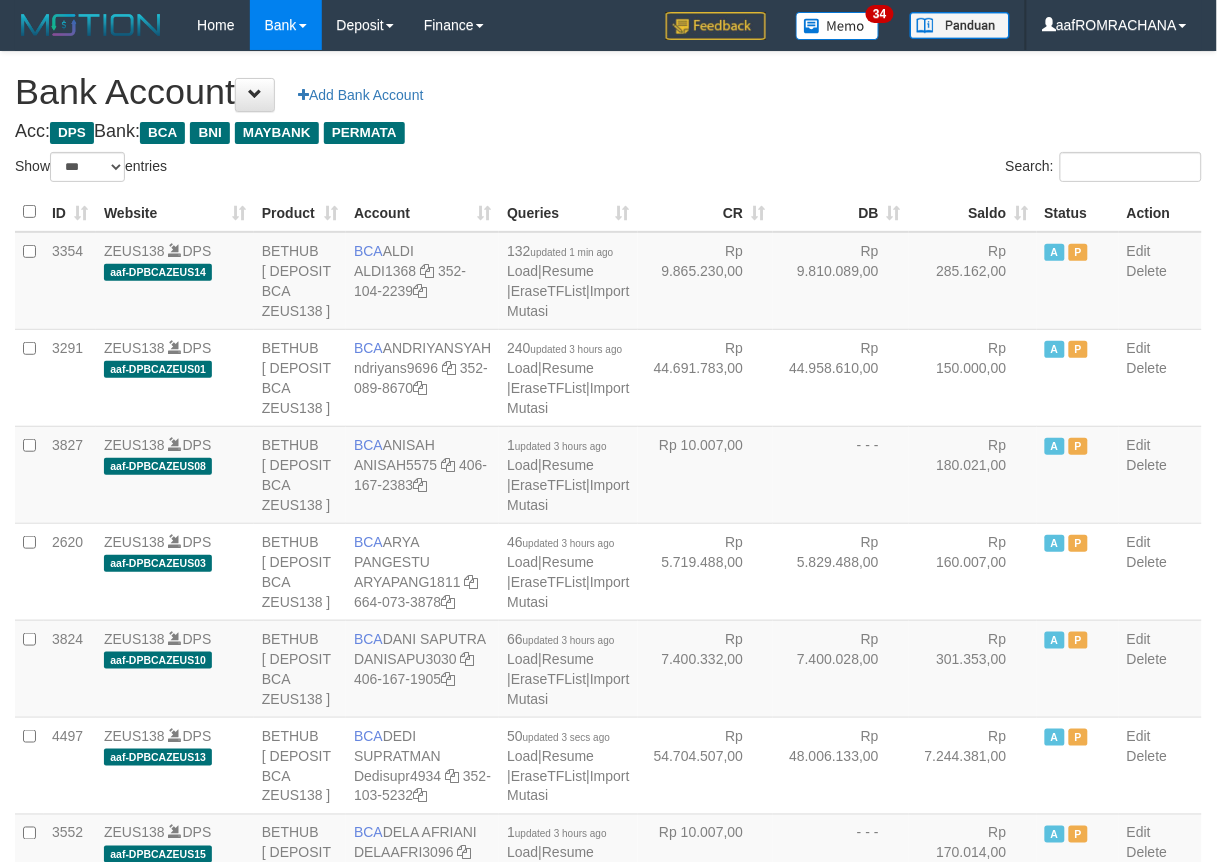click on "Saldo" at bounding box center [973, 212] 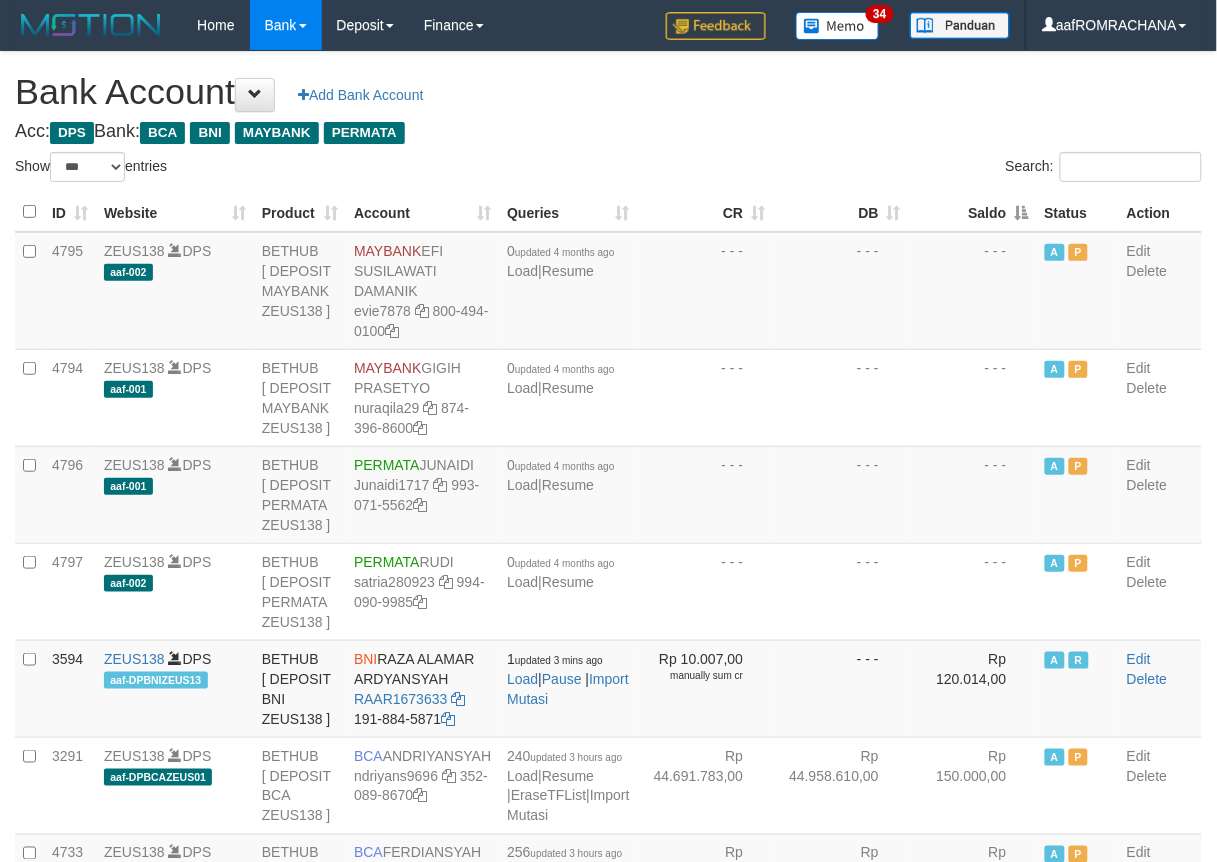 click on "Saldo" at bounding box center (973, 212) 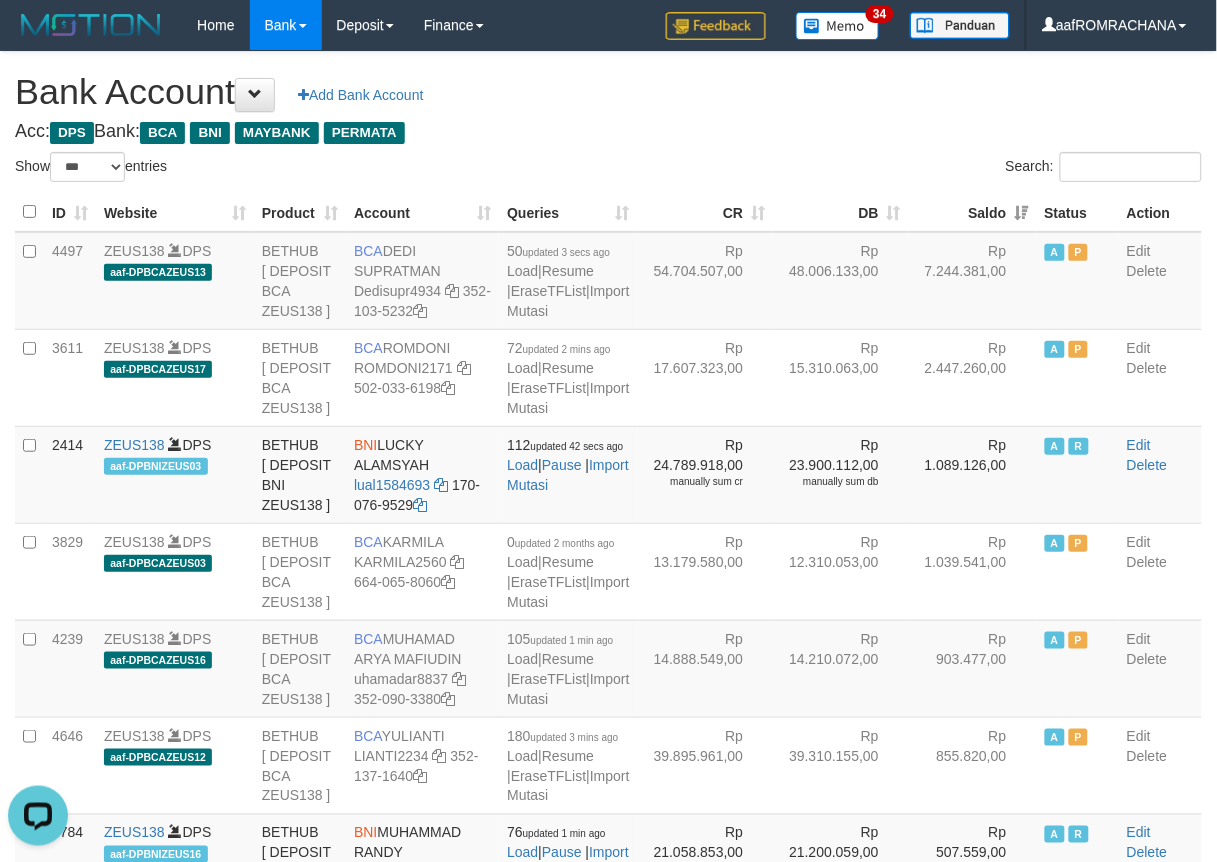 scroll, scrollTop: 0, scrollLeft: 0, axis: both 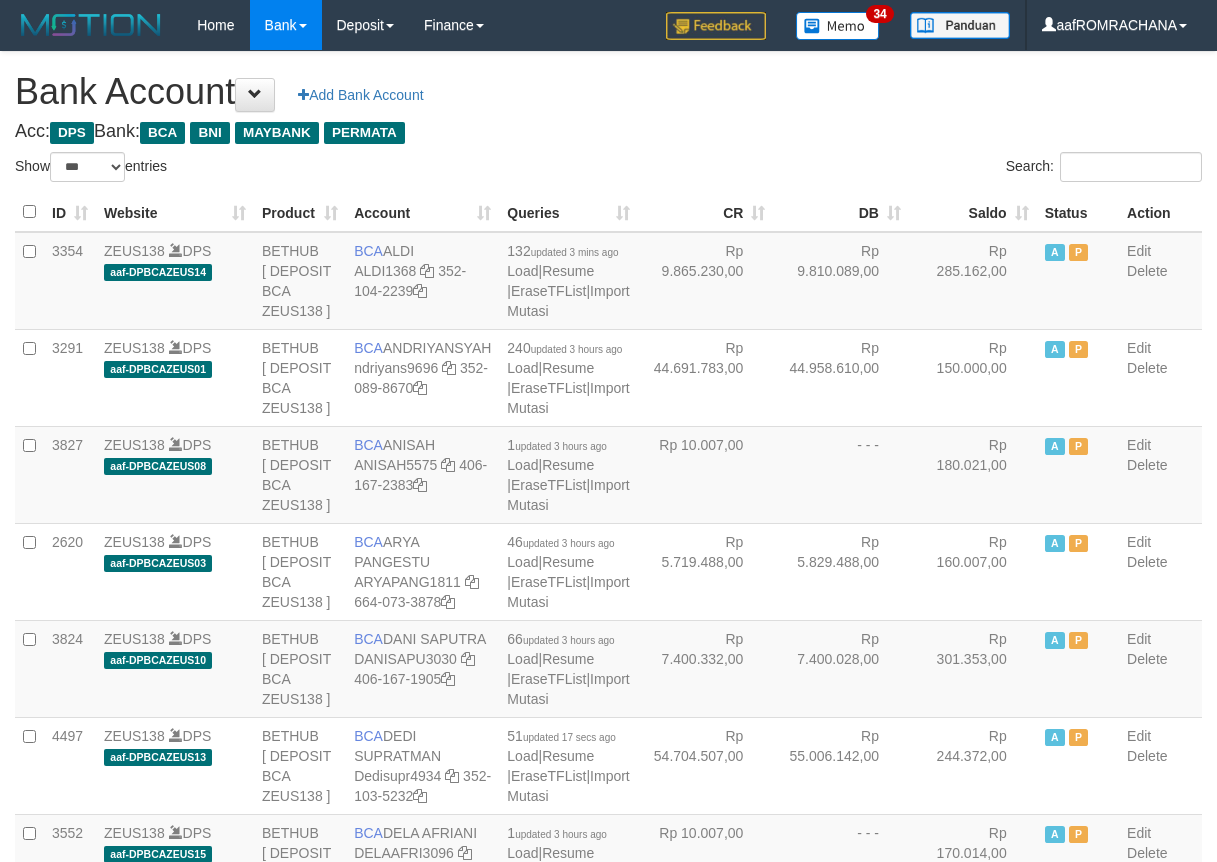 select on "***" 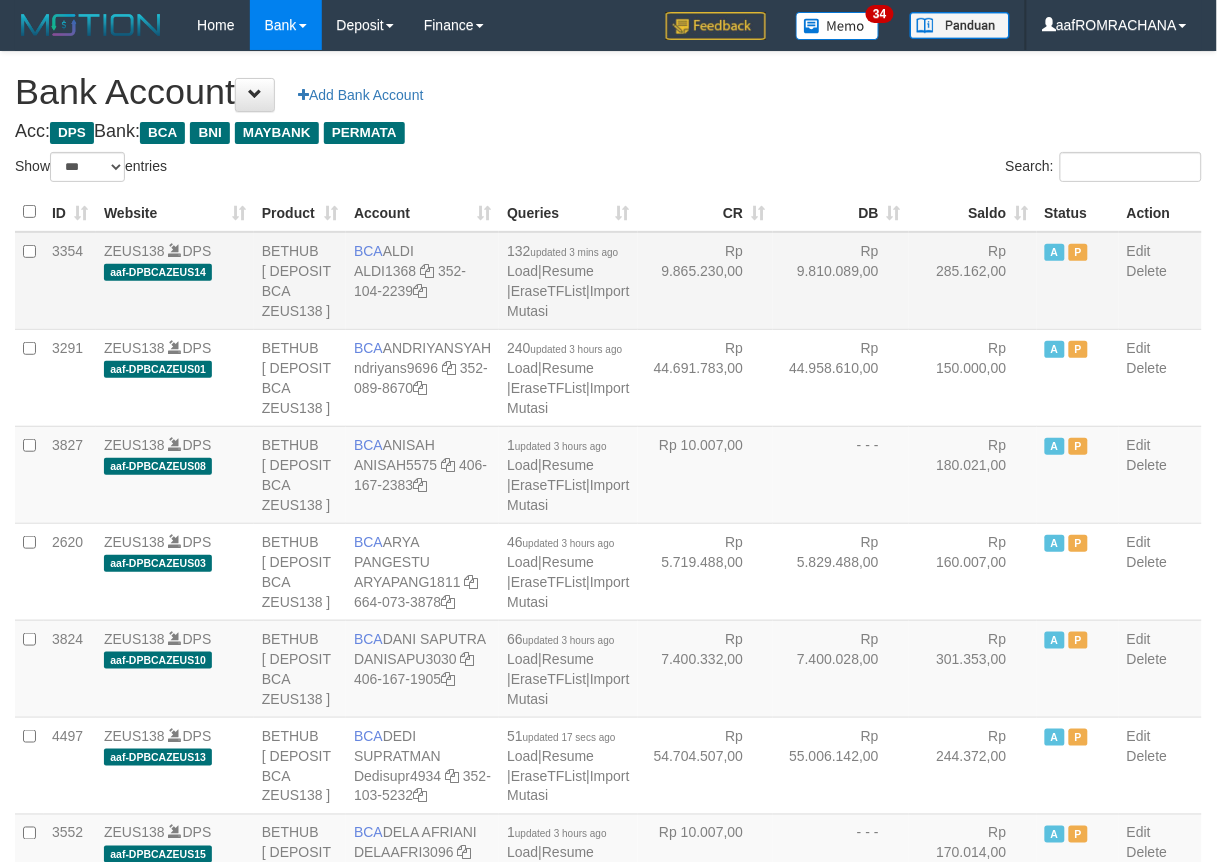 click on "Rp 285.162,00" at bounding box center (973, 281) 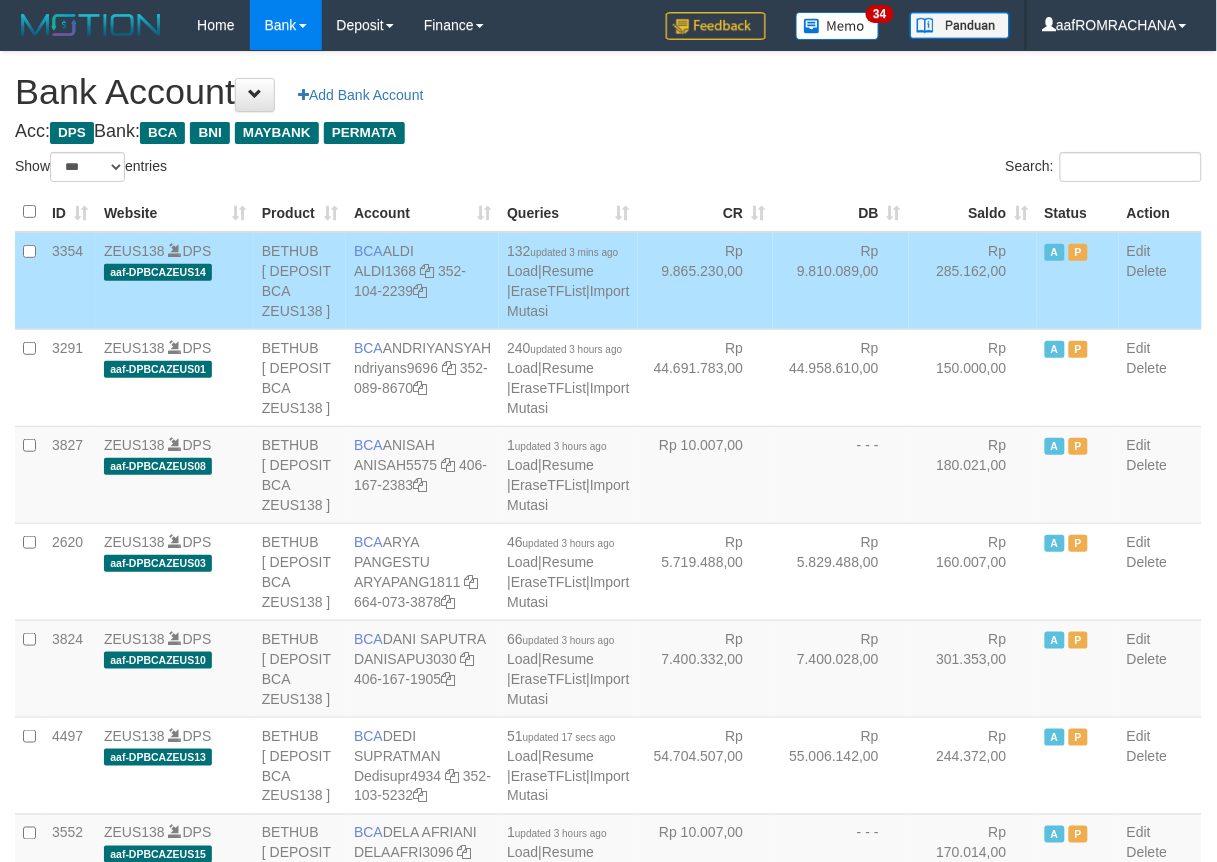 click on "Rp 285.162,00" at bounding box center [973, 281] 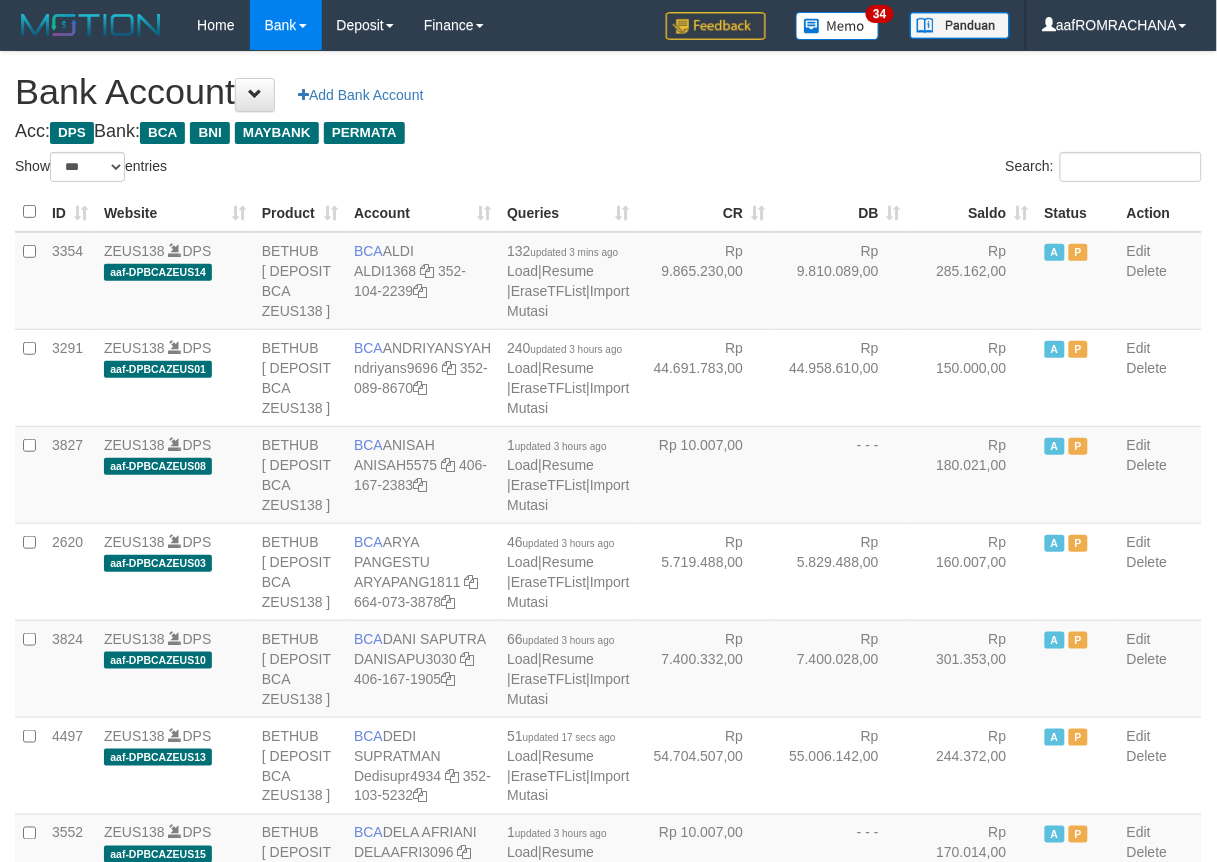 click on "Saldo" at bounding box center (973, 212) 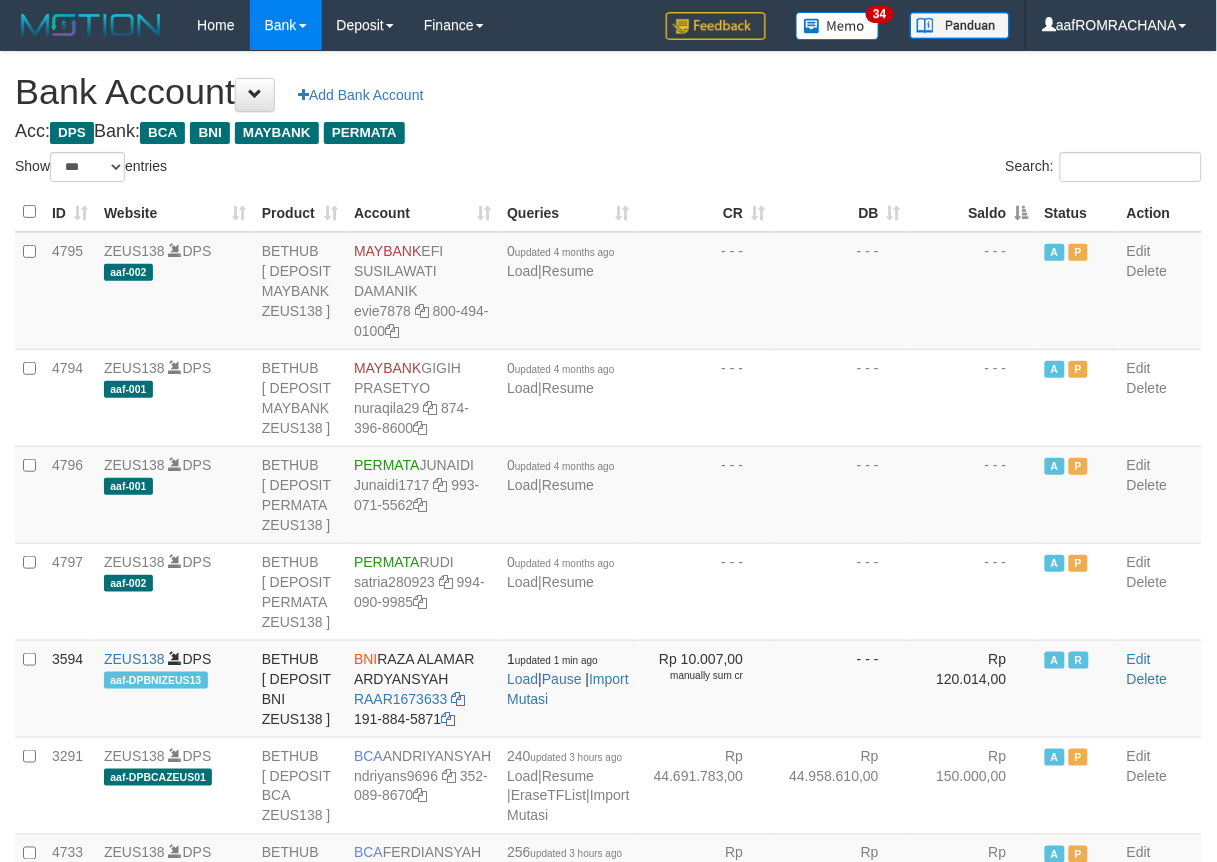 click on "Saldo" at bounding box center (973, 212) 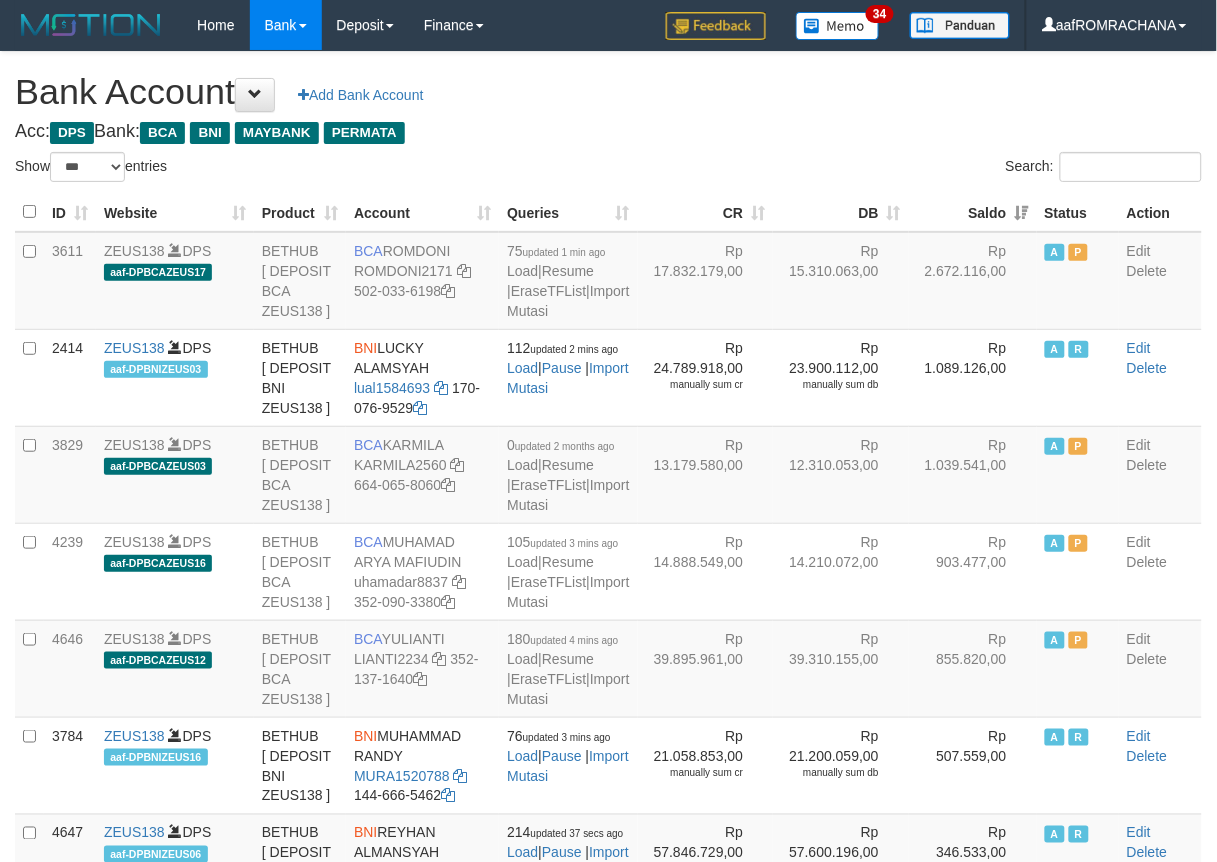 click on "Saldo" at bounding box center [973, 212] 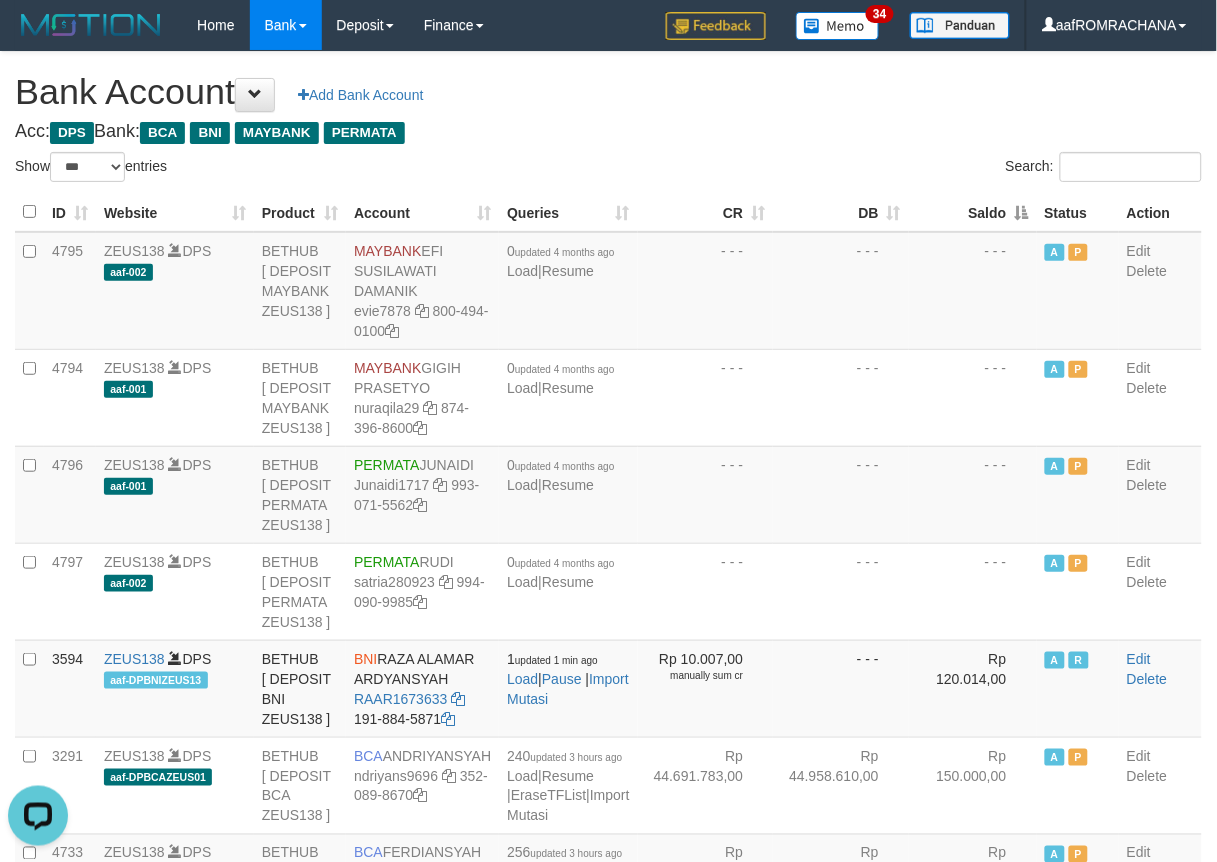 scroll, scrollTop: 0, scrollLeft: 0, axis: both 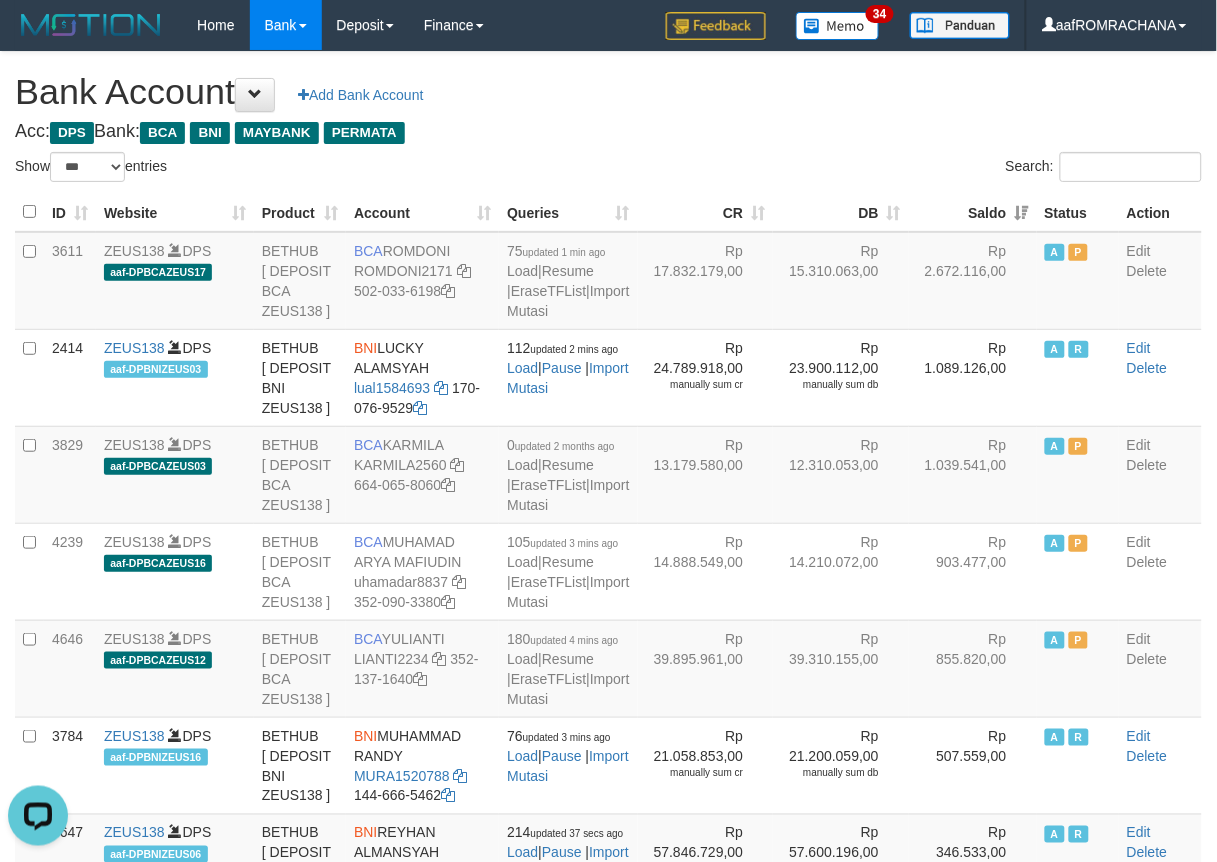 click on "Bank Account
Add Bank Account" at bounding box center (608, 92) 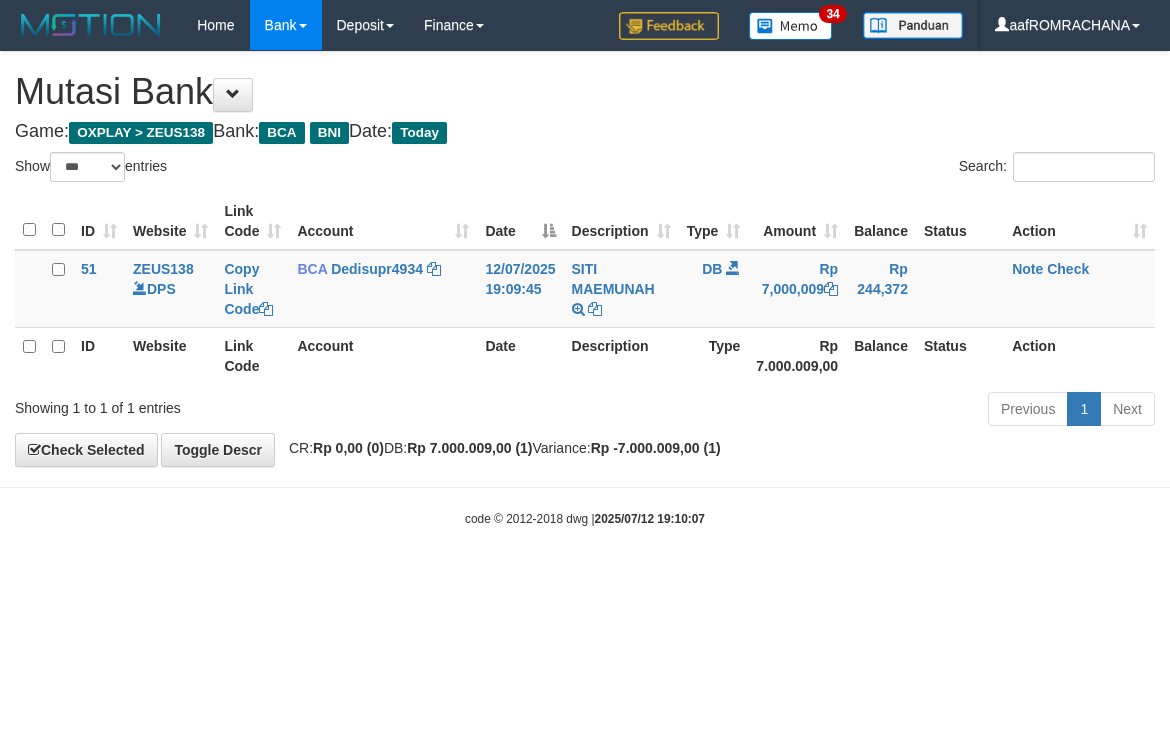 select on "***" 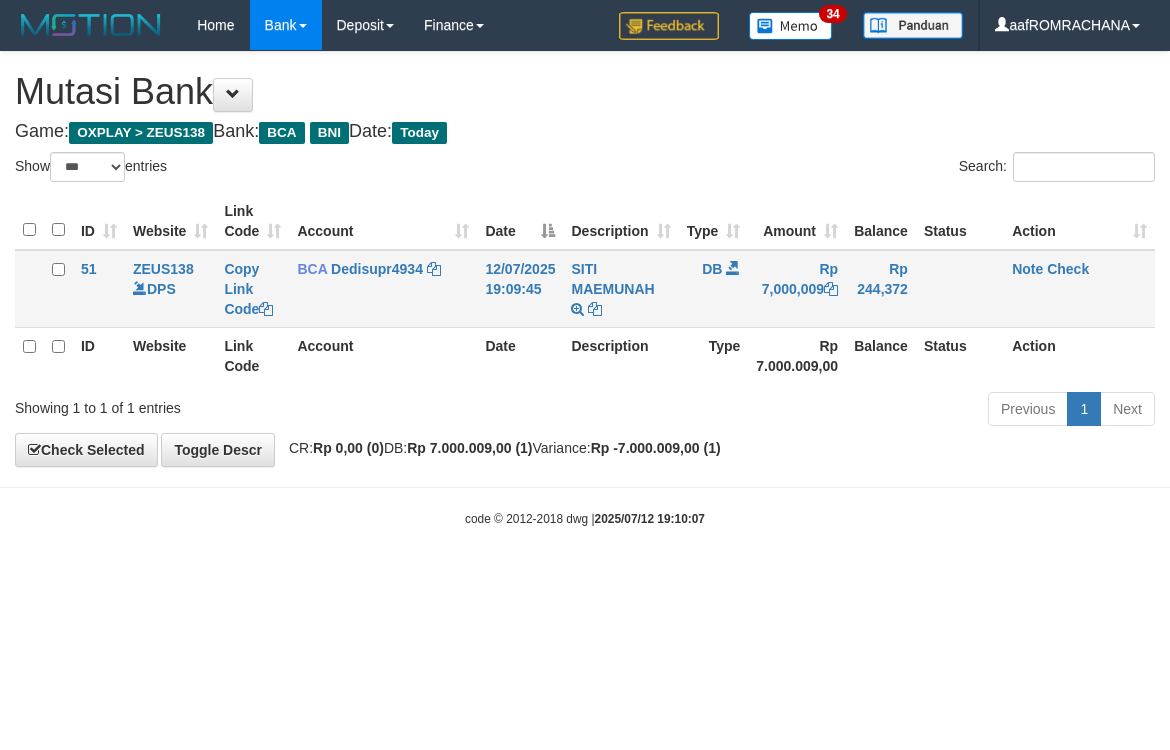 scroll, scrollTop: 0, scrollLeft: 0, axis: both 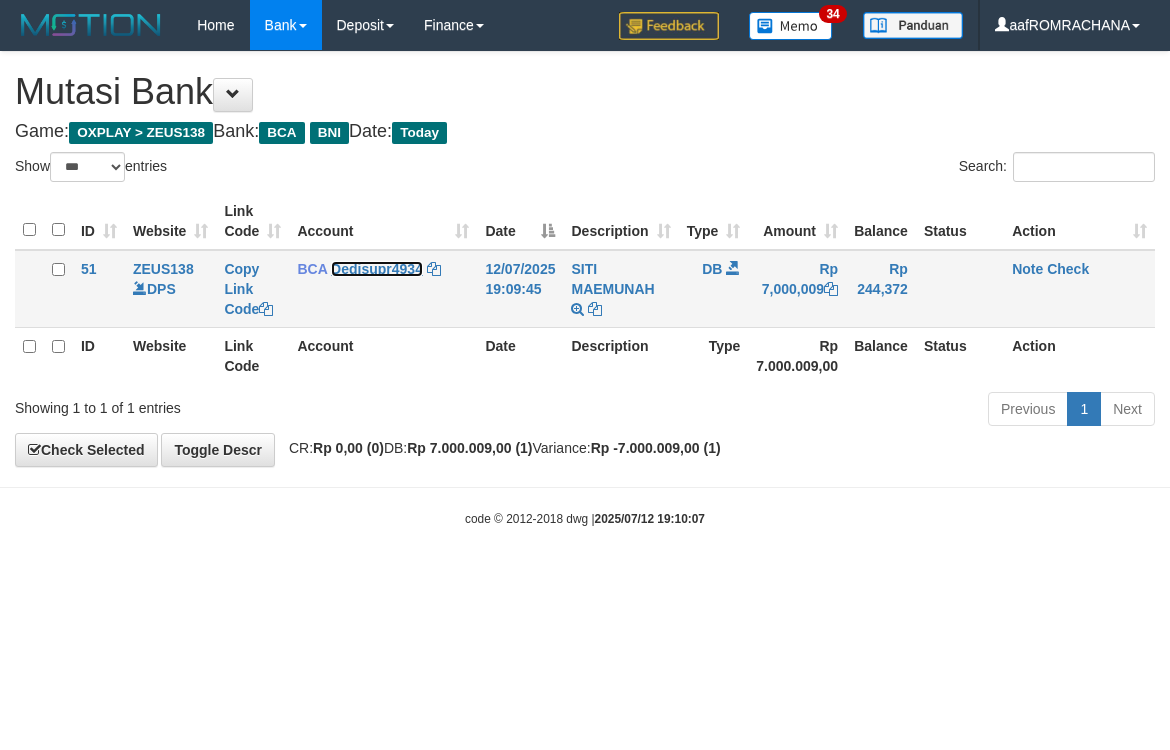 click on "Dedisupr4934" at bounding box center [377, 269] 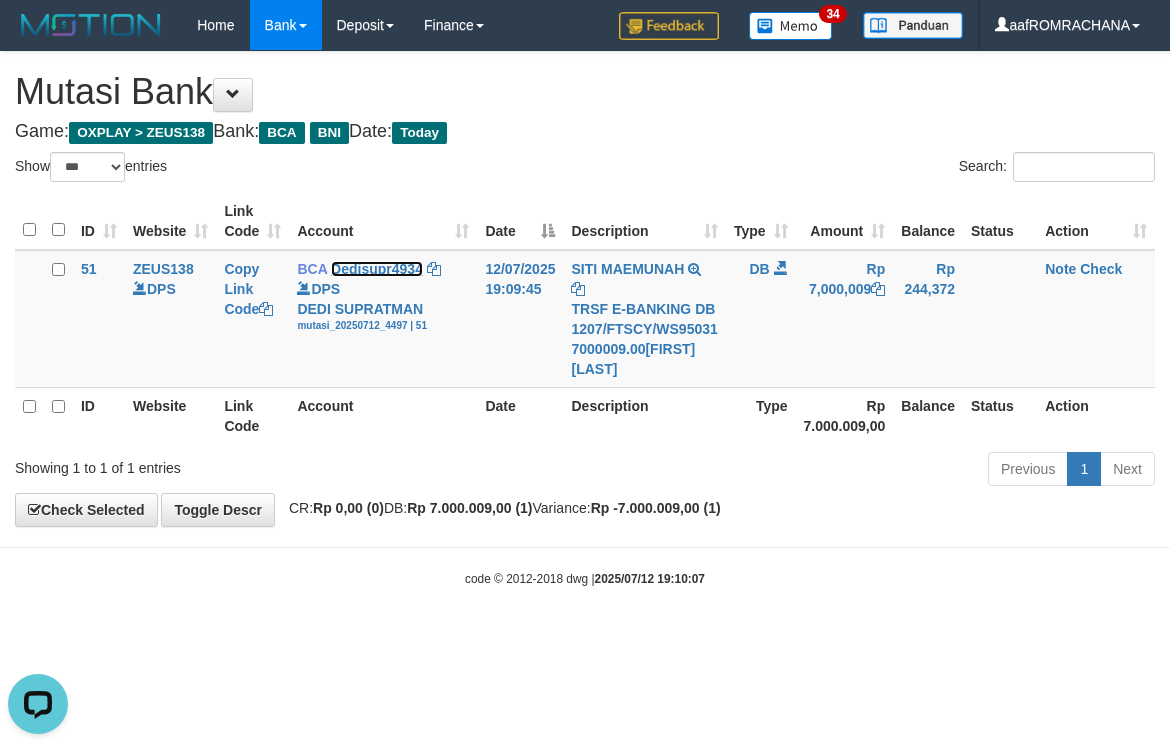 scroll, scrollTop: 0, scrollLeft: 0, axis: both 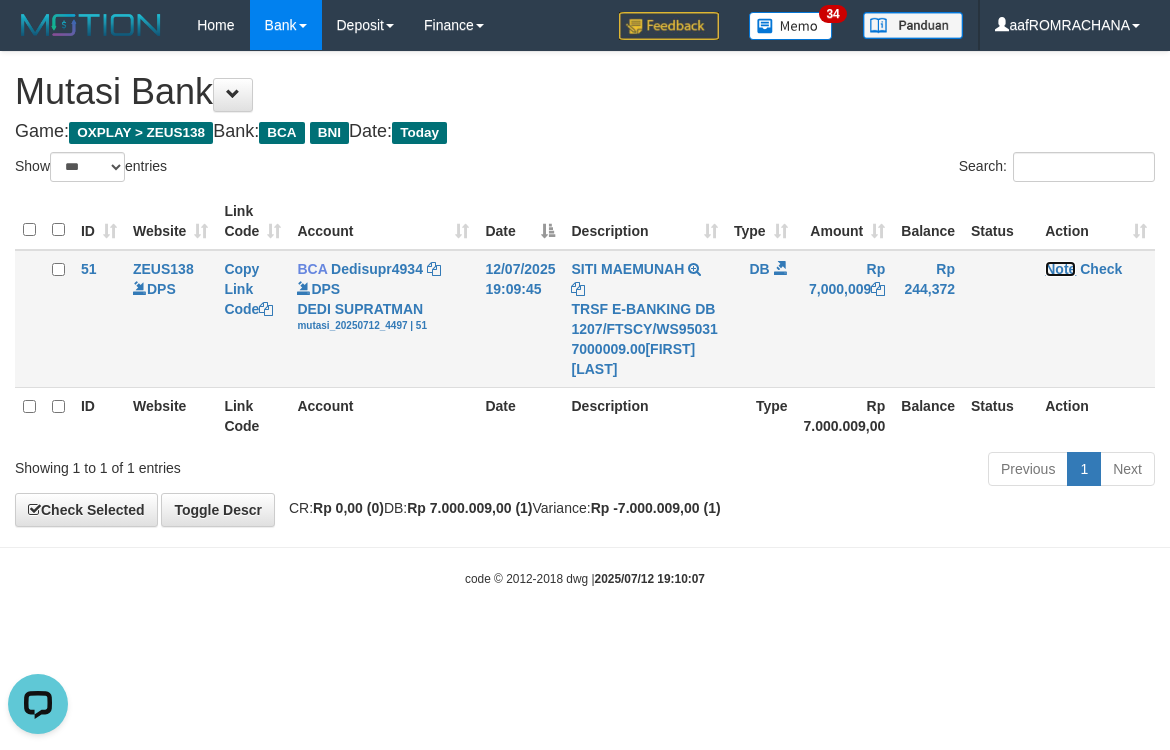 click on "Note" at bounding box center (1060, 269) 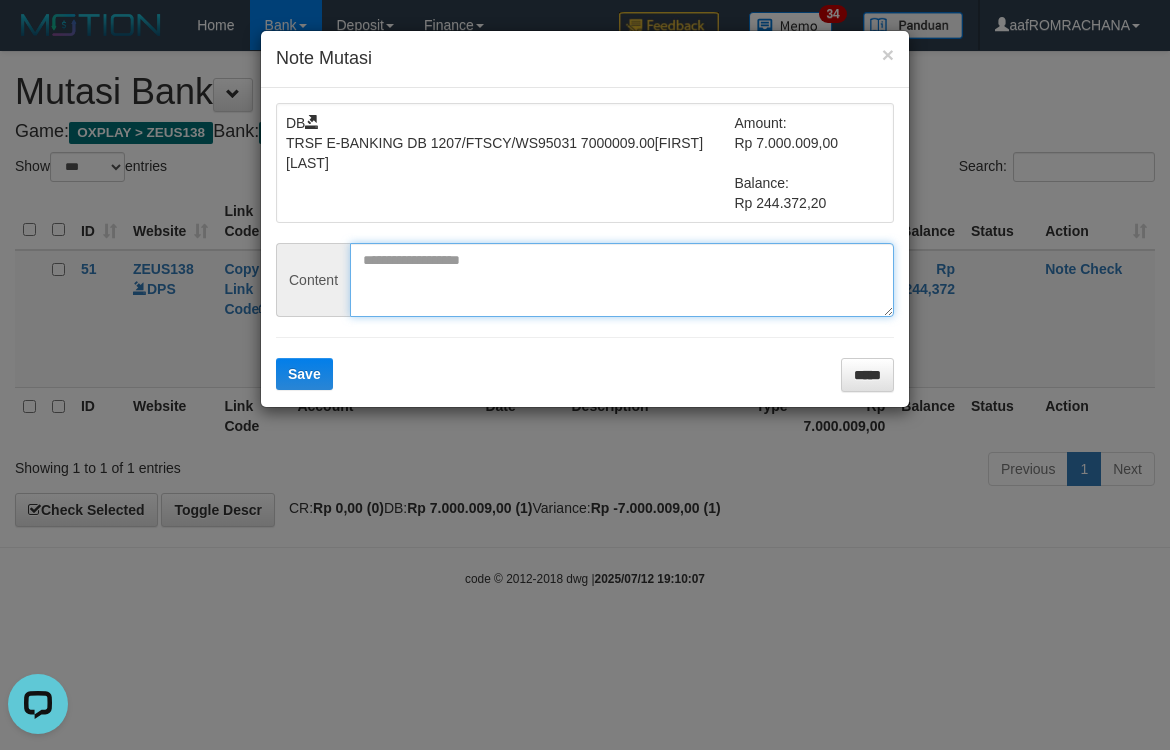 click at bounding box center [622, 280] 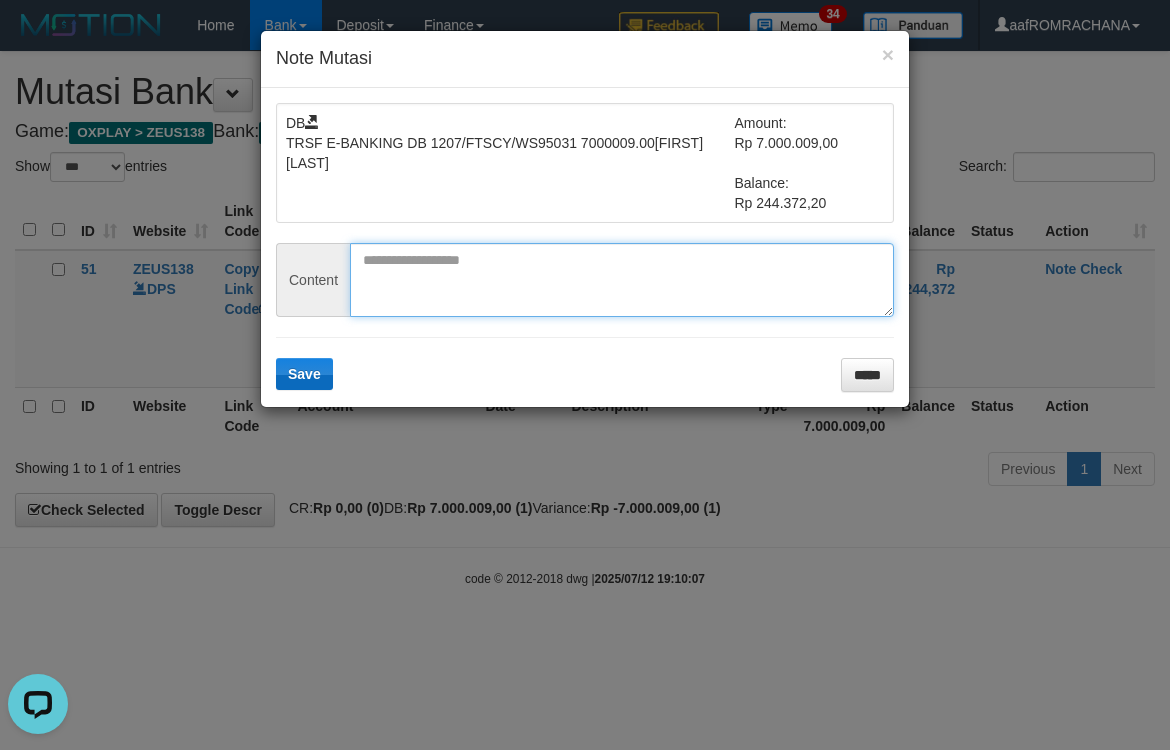paste on "**********" 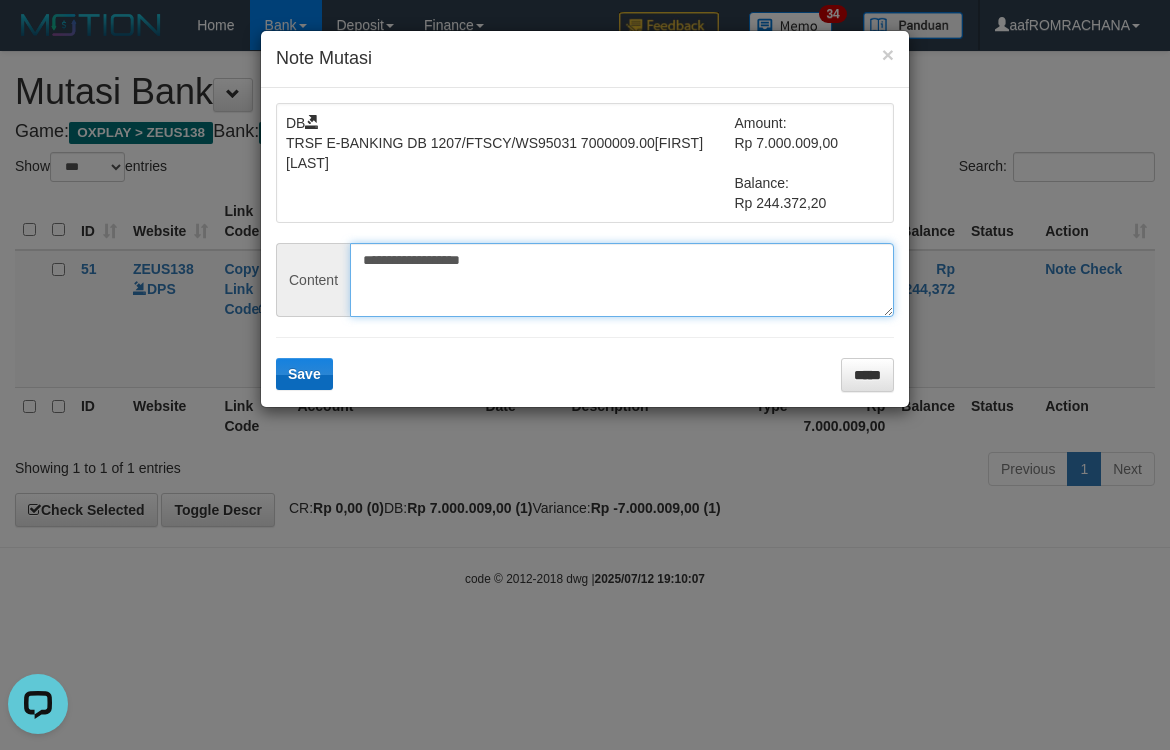type on "**********" 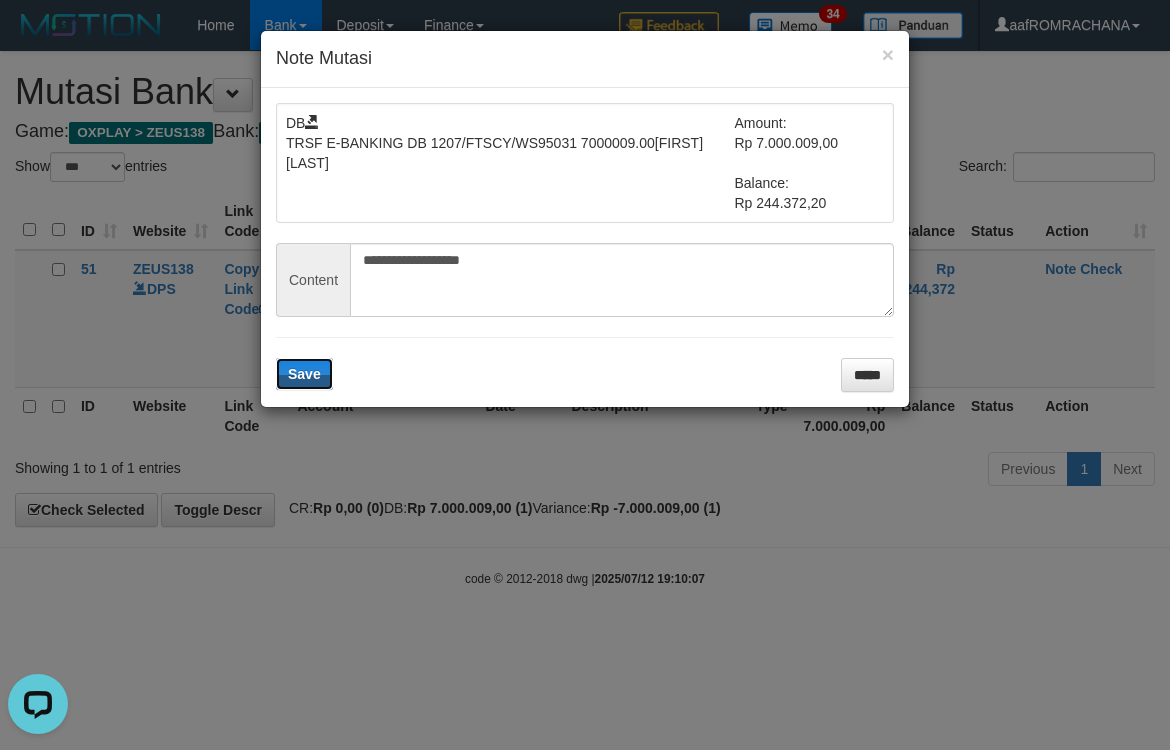 drag, startPoint x: 280, startPoint y: 382, endPoint x: 291, endPoint y: 384, distance: 11.18034 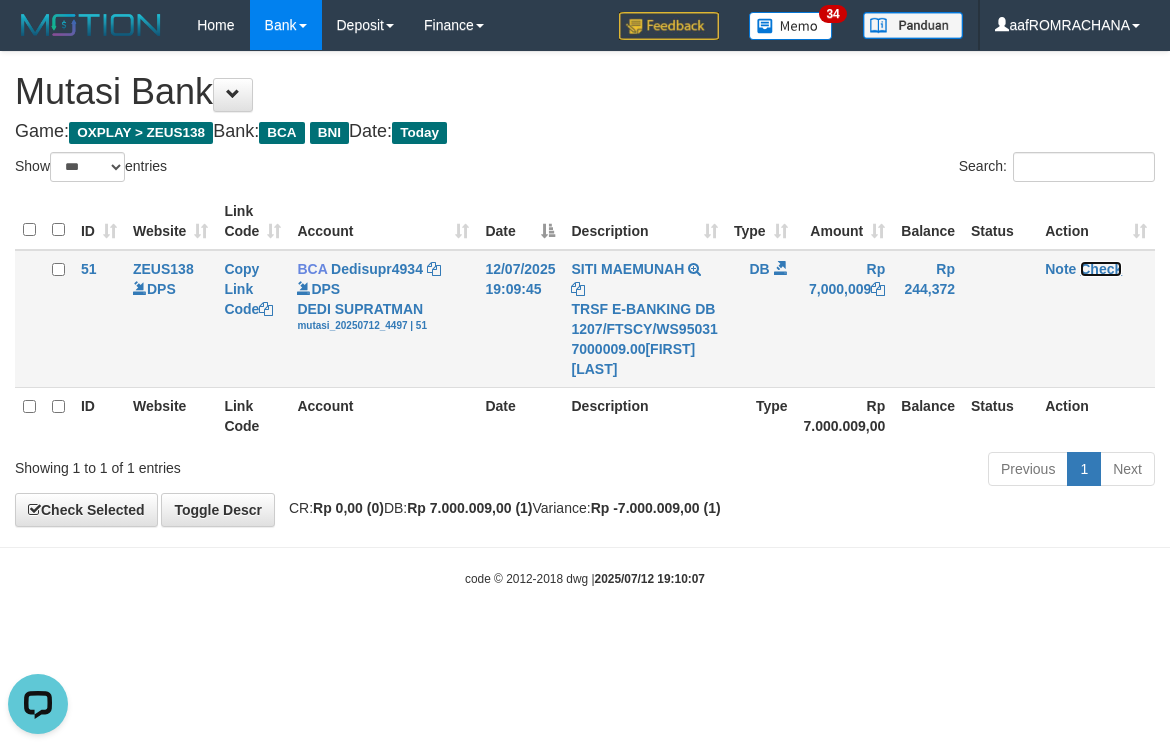 click on "Check" at bounding box center (1101, 269) 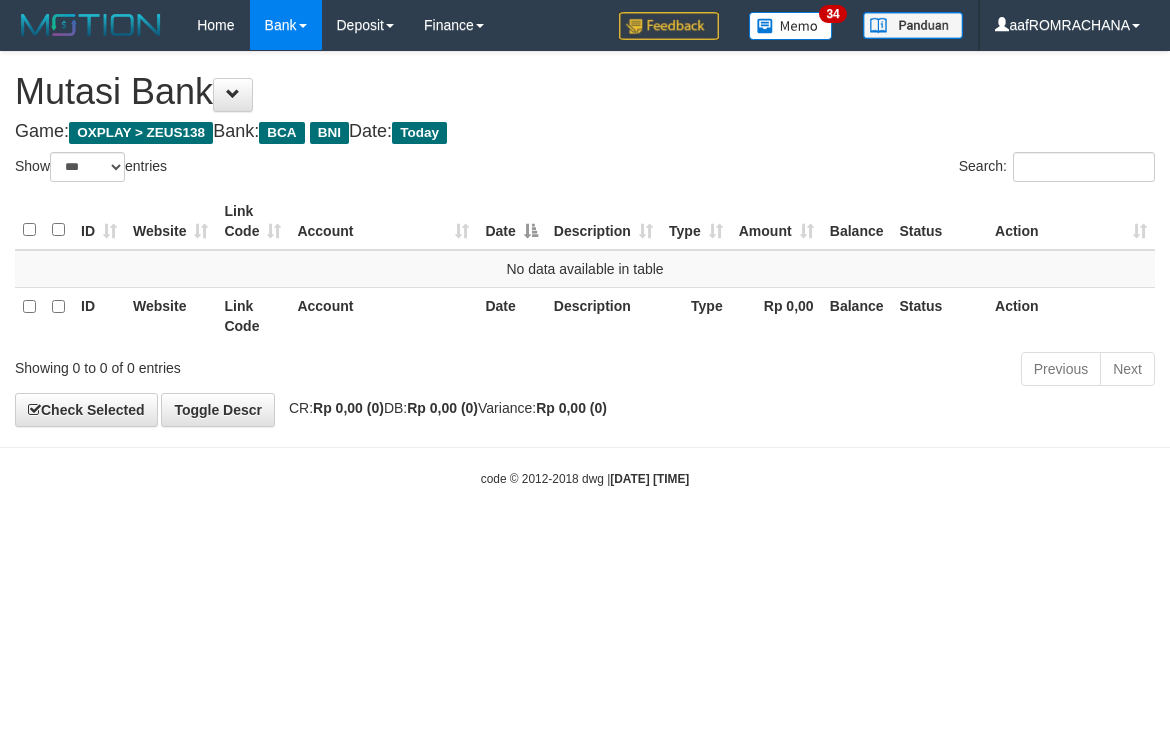 select on "***" 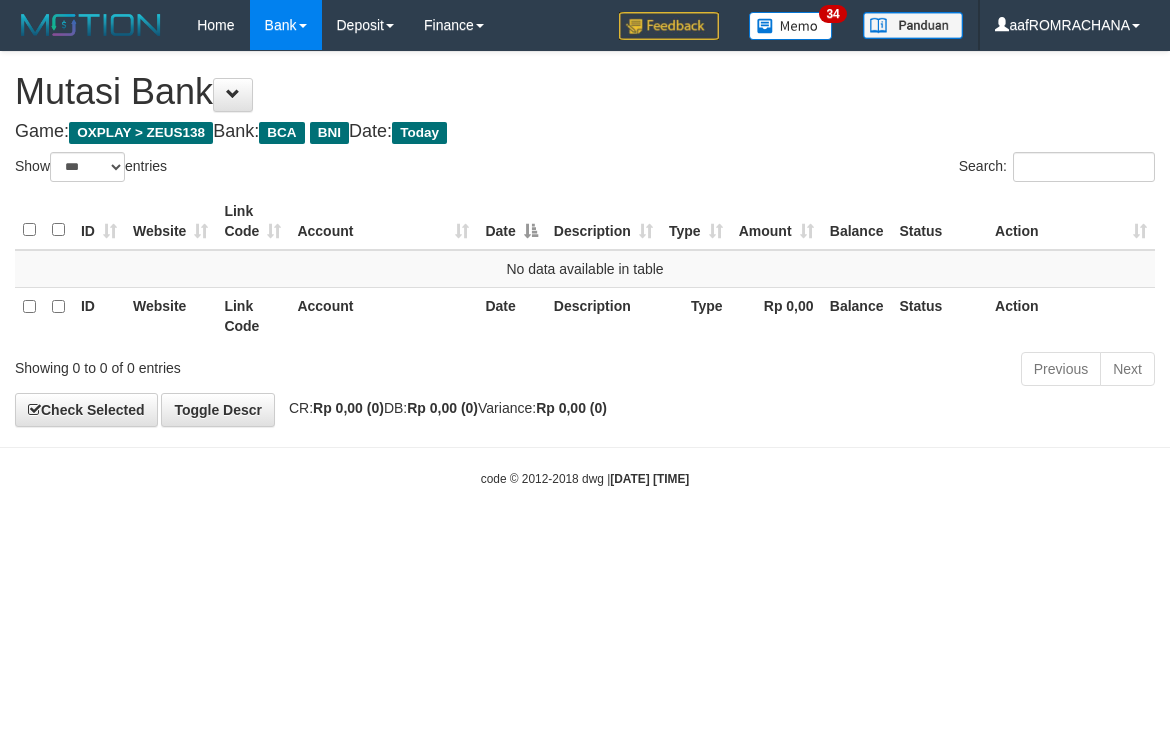 scroll, scrollTop: 0, scrollLeft: 0, axis: both 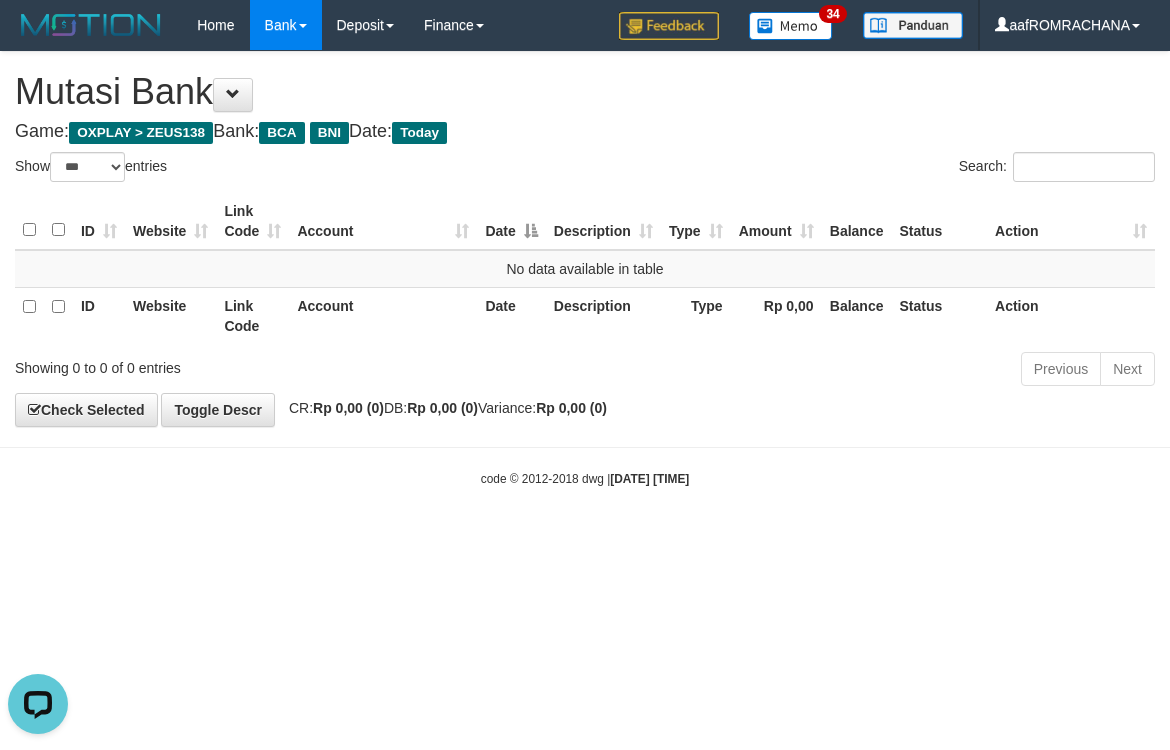click on "Toggle navigation
Home
Bank
Account List
Load
By Website
Group
[OXPLAY]													ZEUS138
By Load Group (DPS)
Sync" at bounding box center (585, 269) 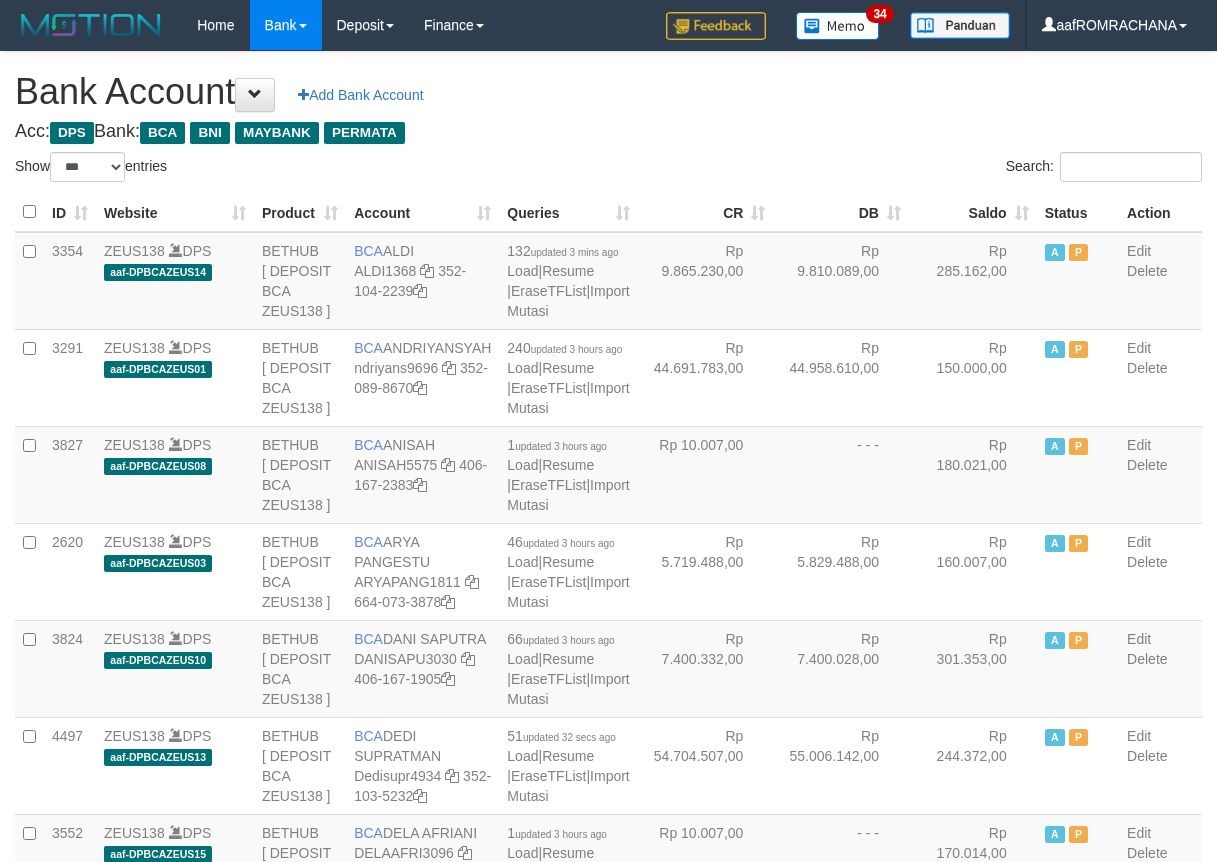 select on "***" 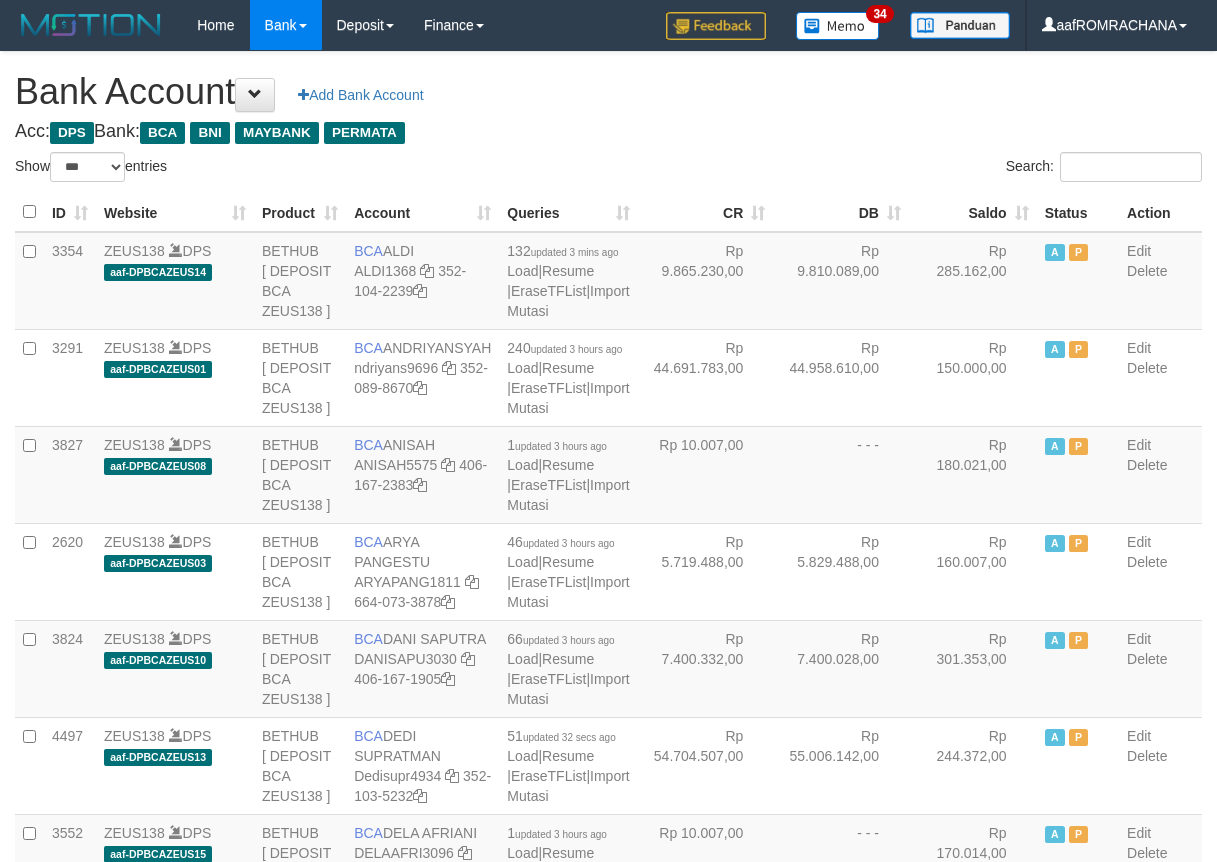 scroll, scrollTop: 0, scrollLeft: 0, axis: both 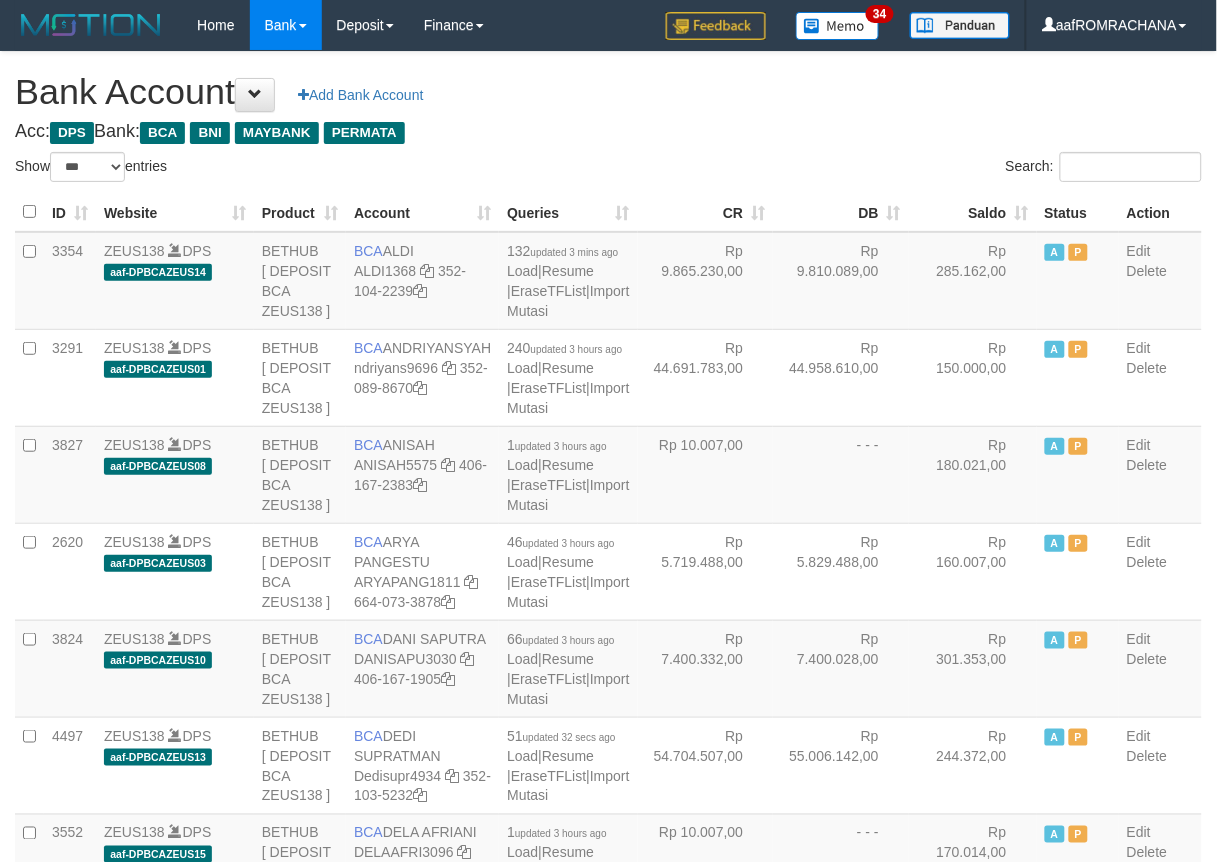 click on "Saldo" at bounding box center [973, 212] 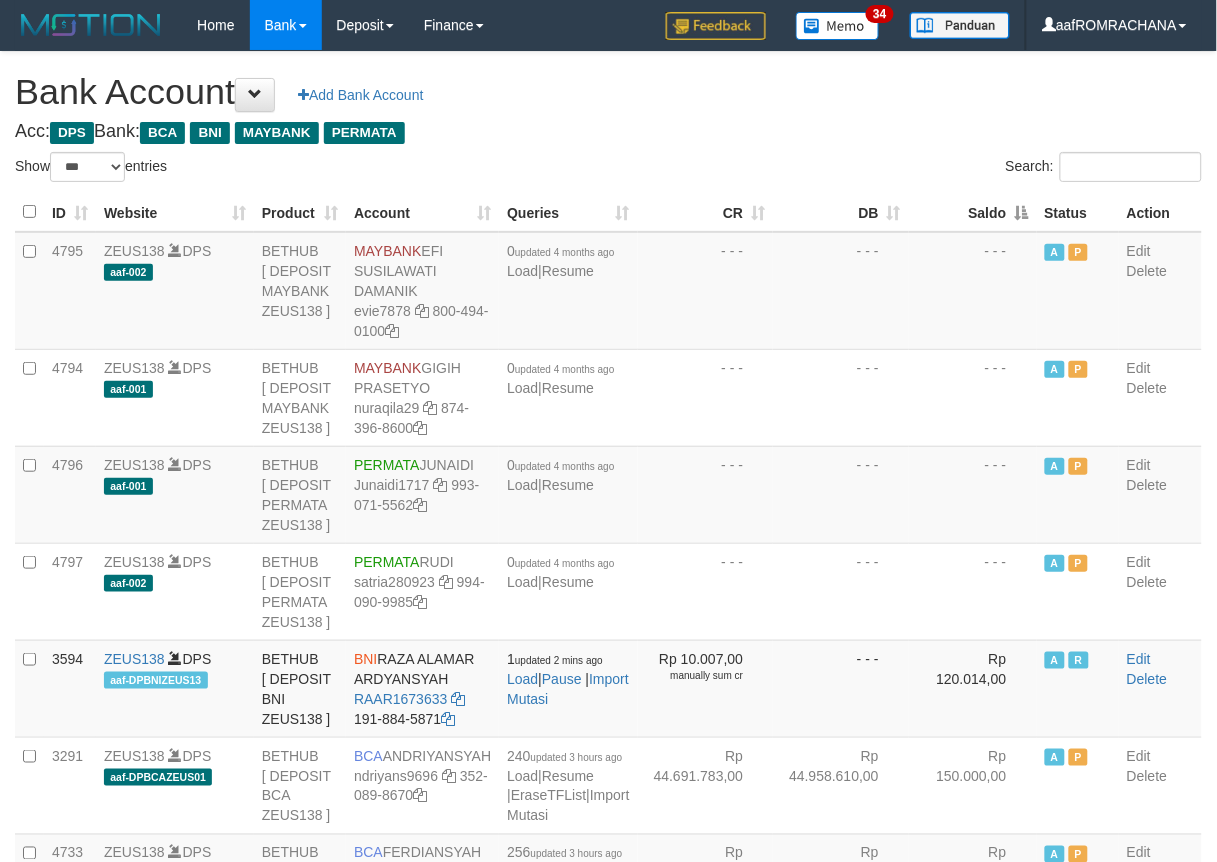 click on "Saldo" at bounding box center (973, 212) 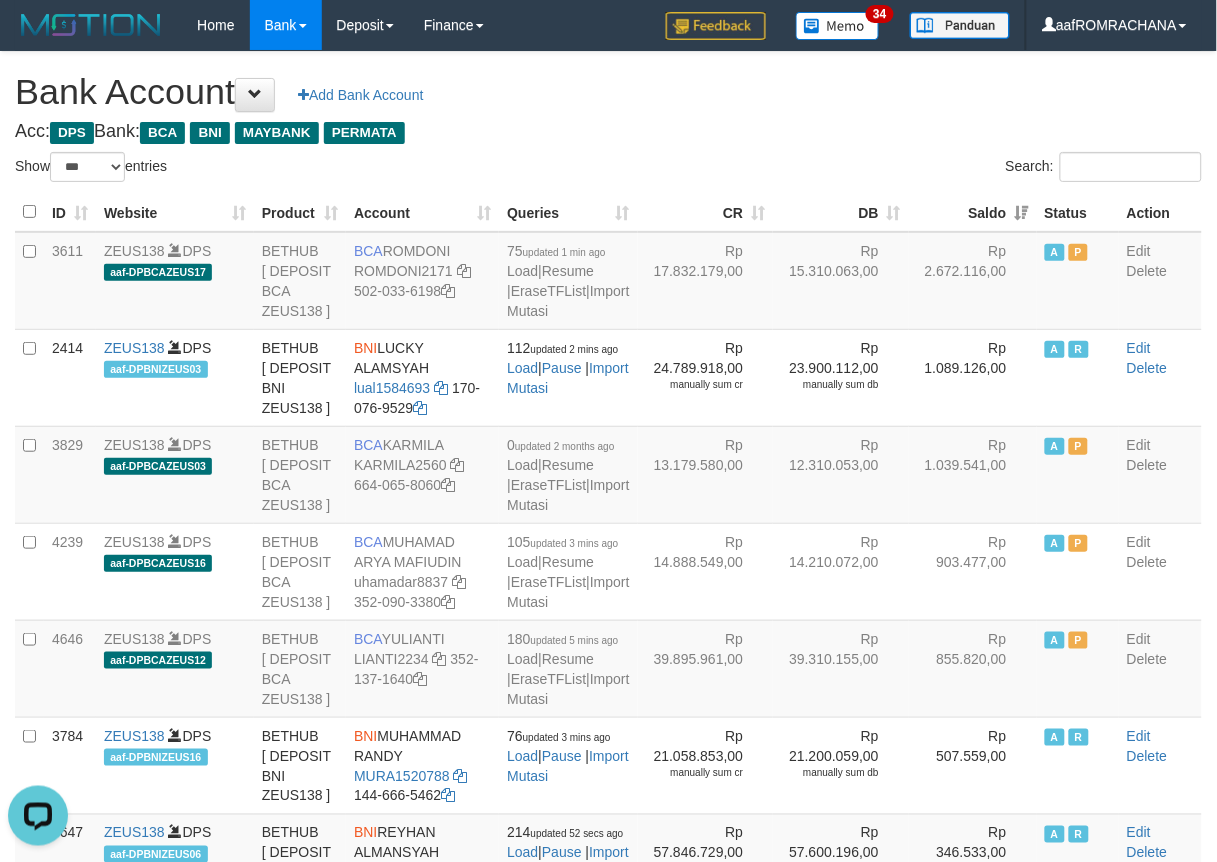 scroll, scrollTop: 0, scrollLeft: 0, axis: both 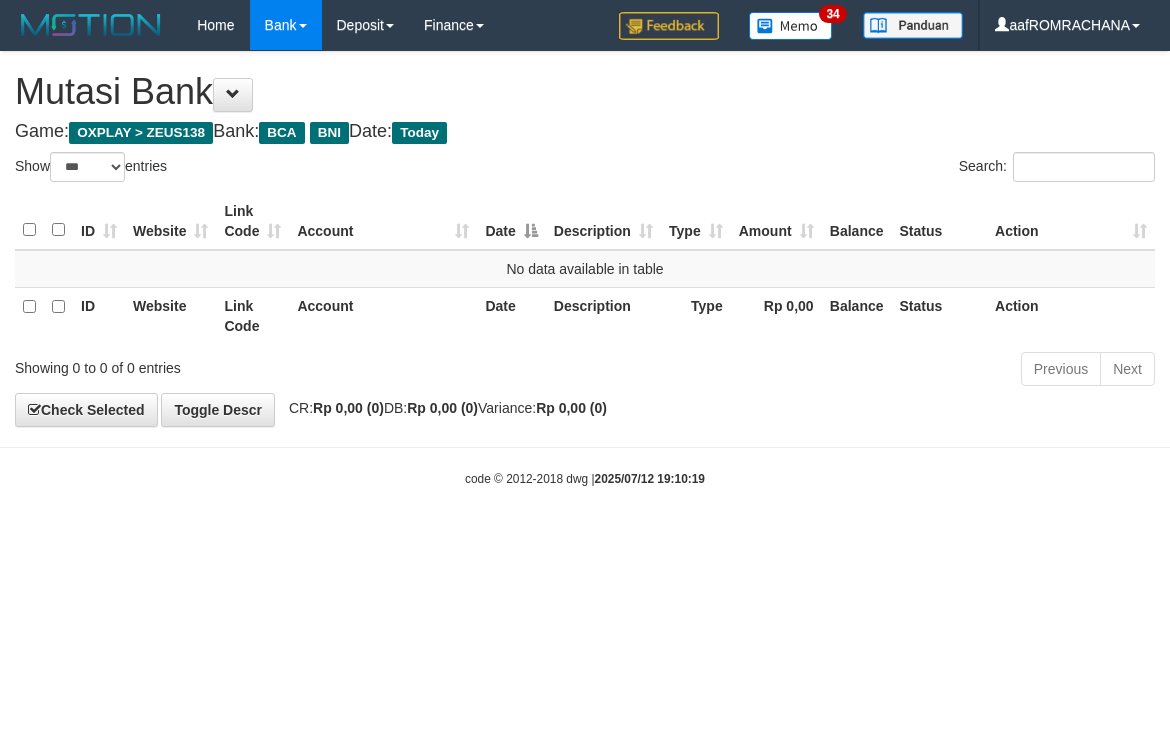 select on "***" 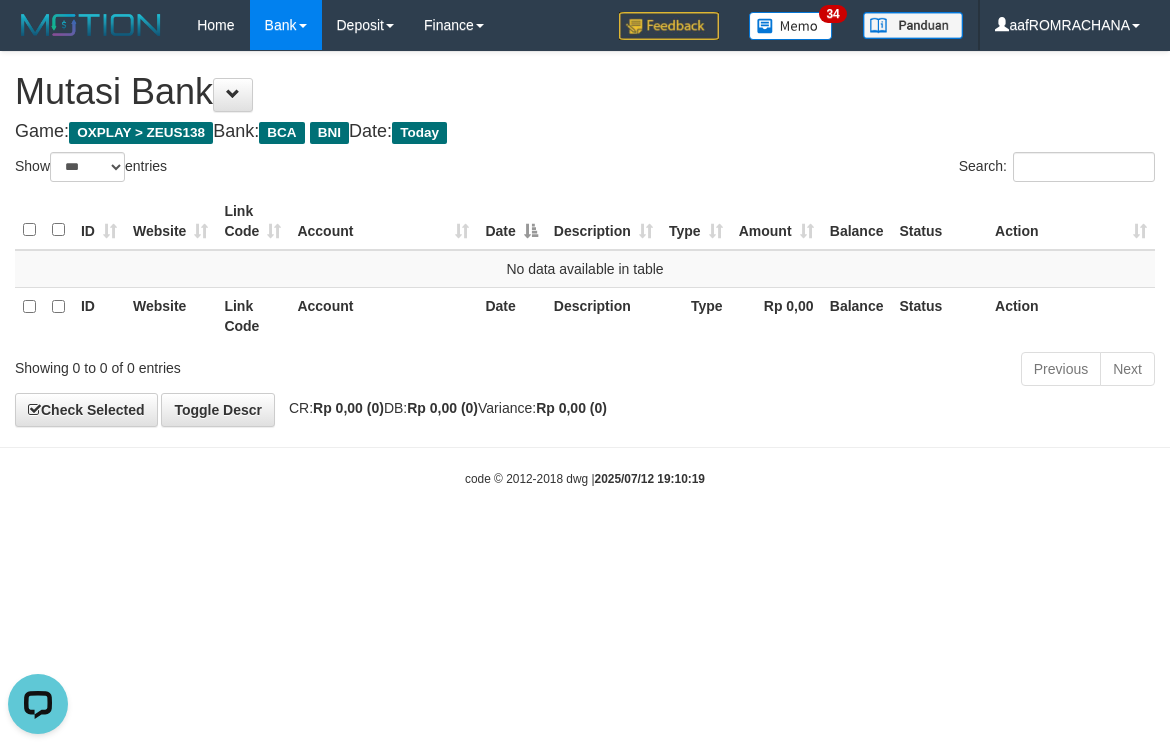 scroll, scrollTop: 0, scrollLeft: 0, axis: both 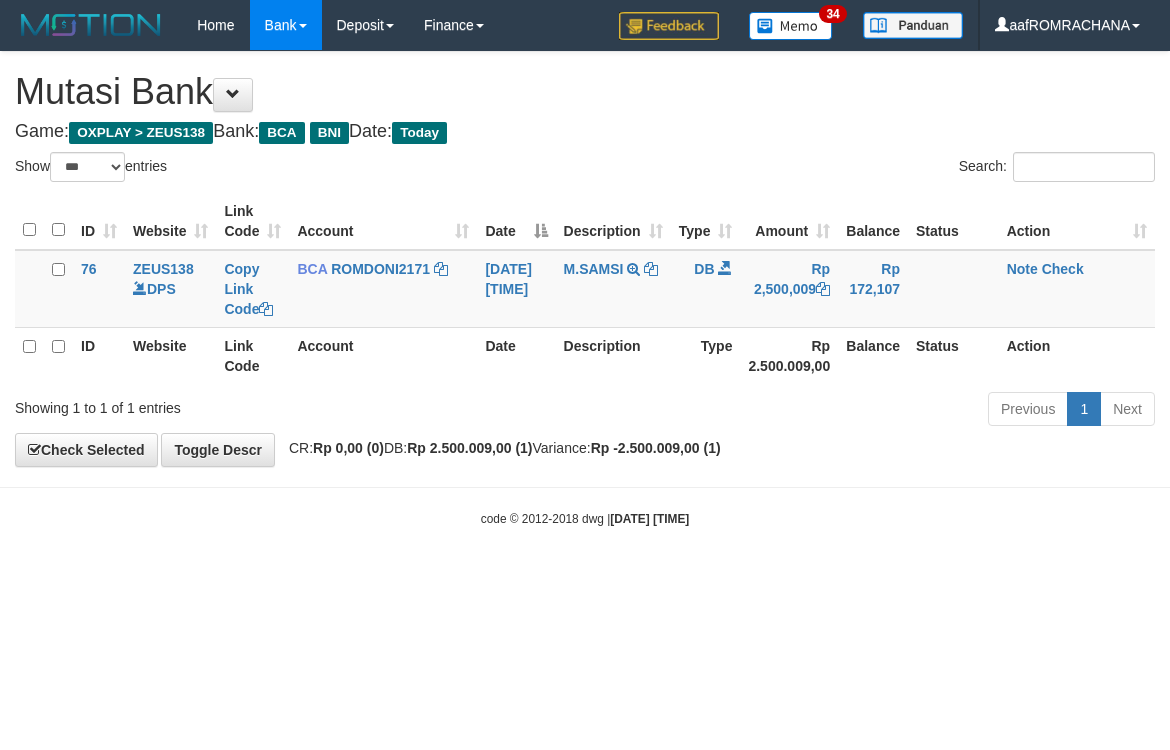 select on "***" 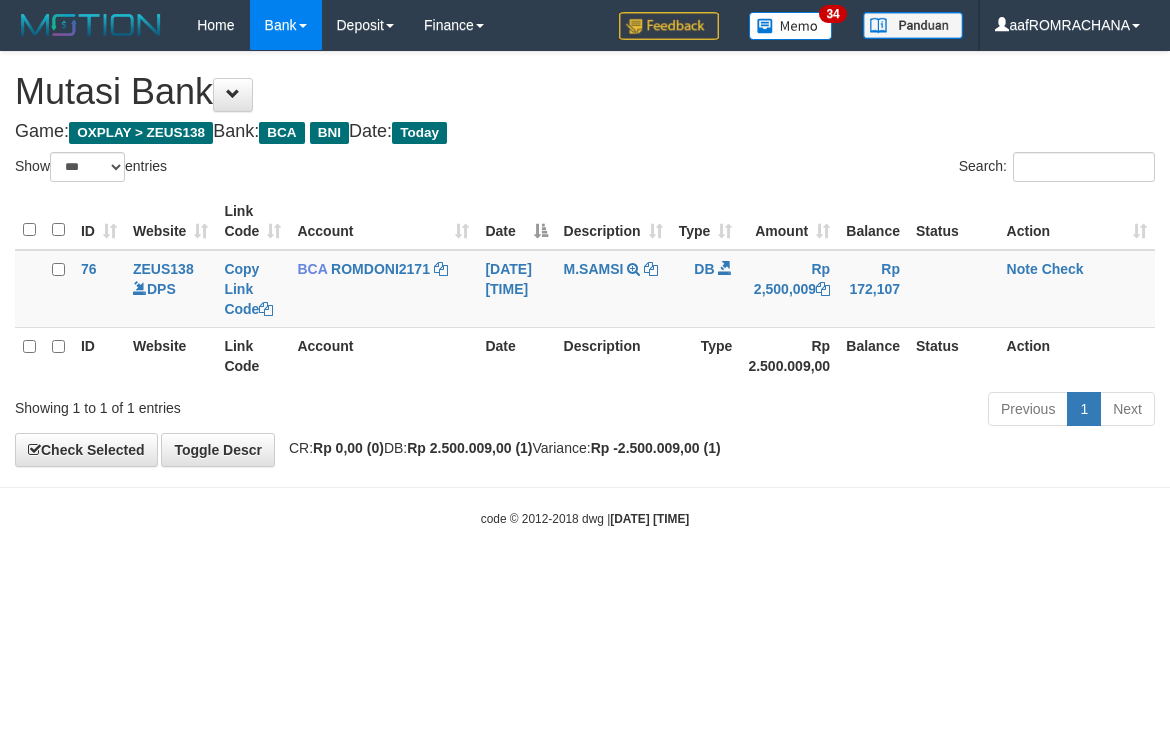 scroll, scrollTop: 0, scrollLeft: 0, axis: both 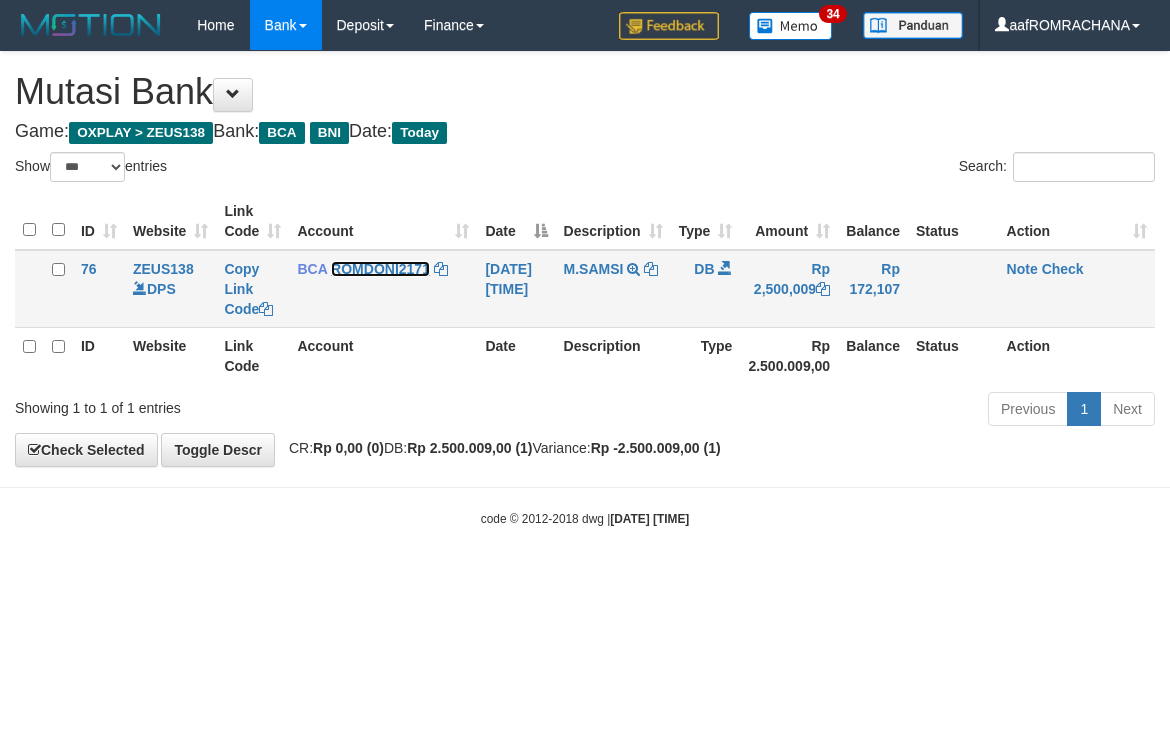 click on "ROMDONI2171" at bounding box center [380, 269] 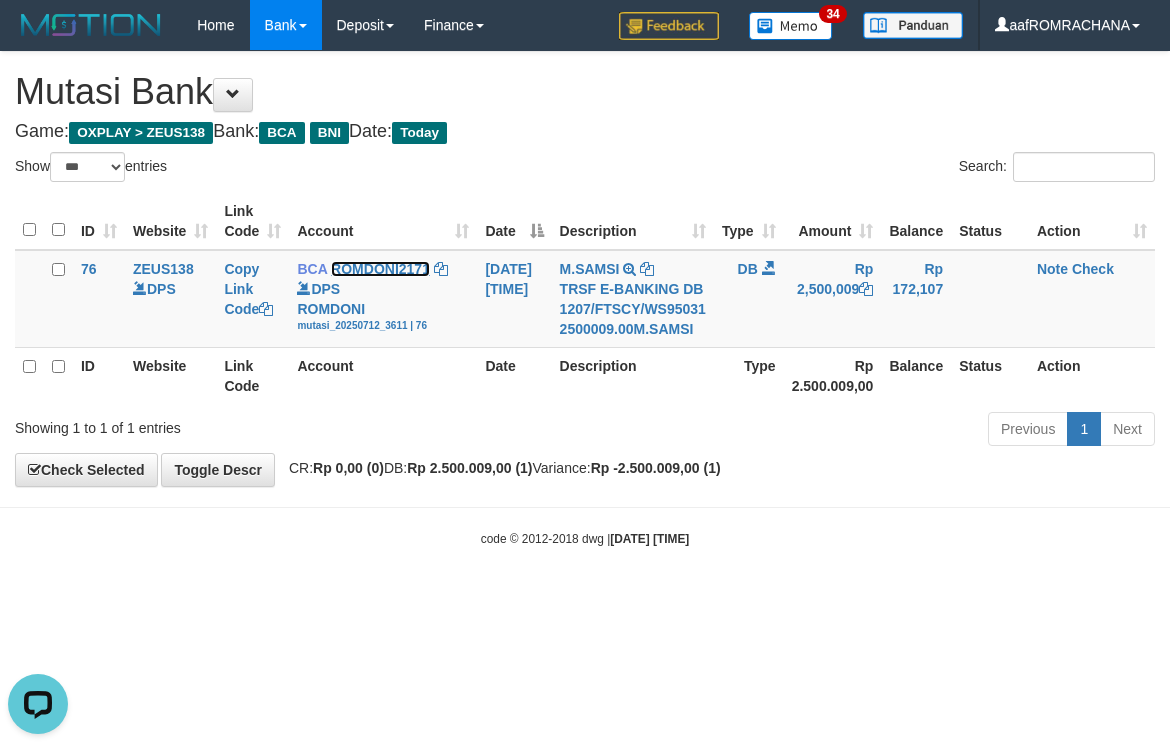 scroll, scrollTop: 0, scrollLeft: 0, axis: both 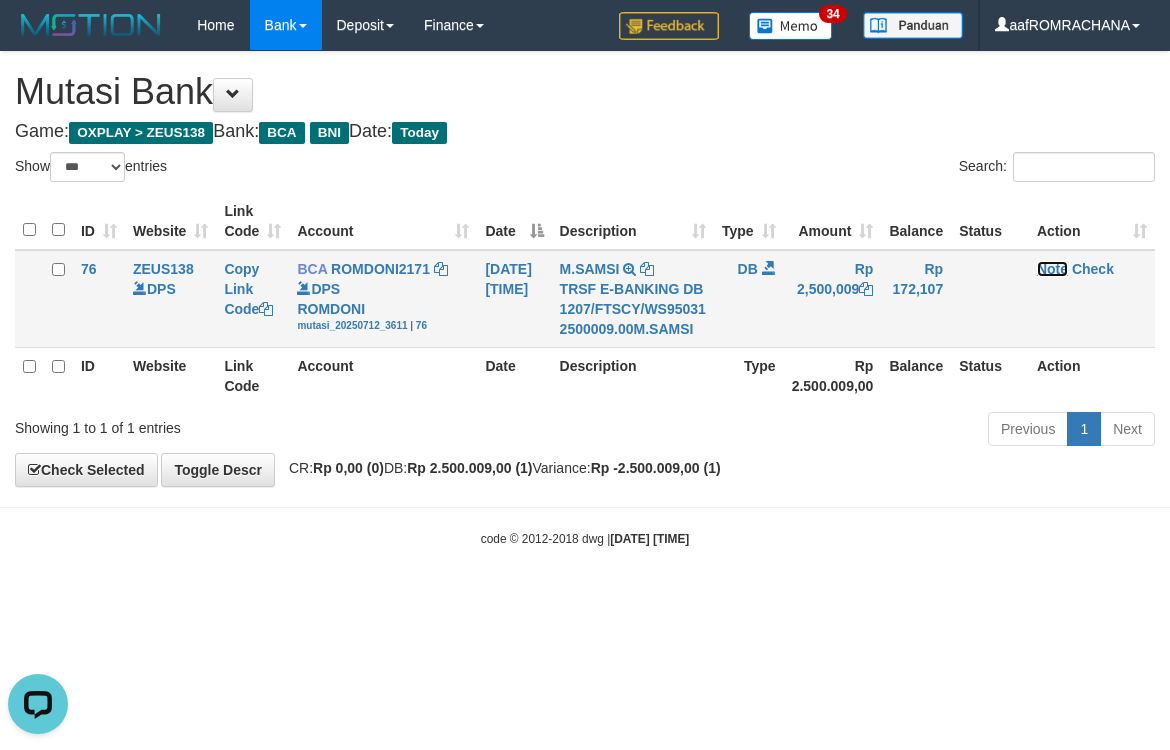 click on "Note" at bounding box center [1052, 269] 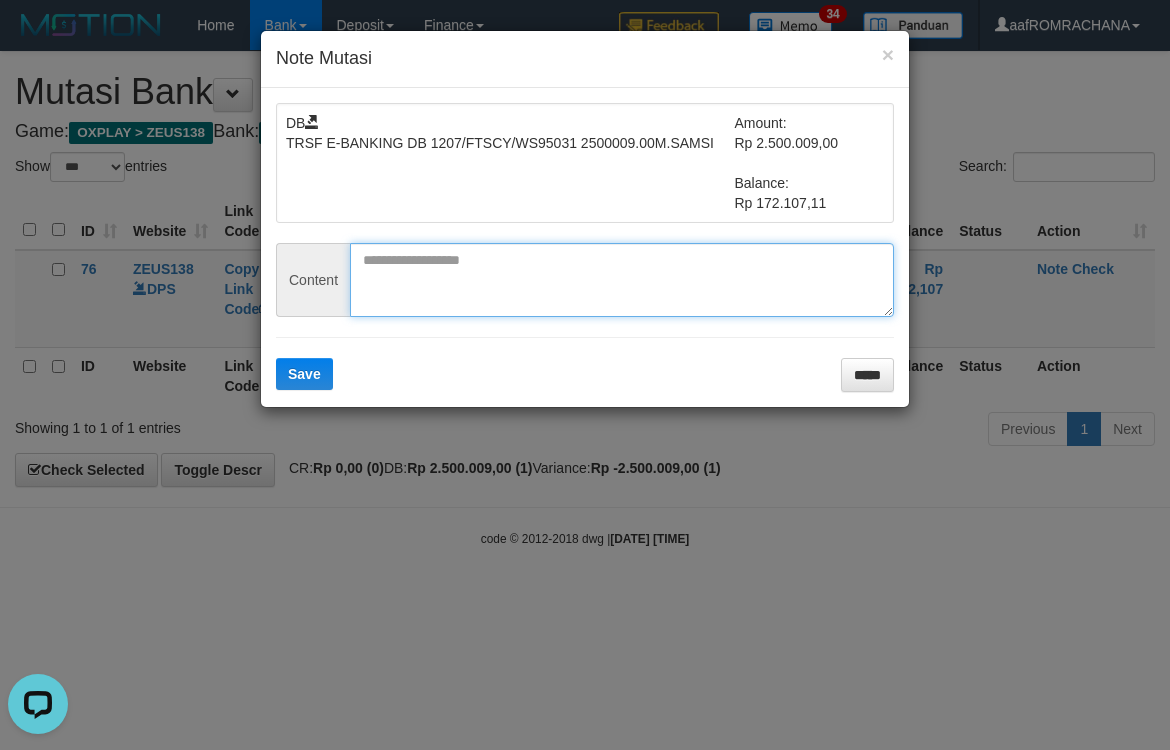 click at bounding box center (622, 280) 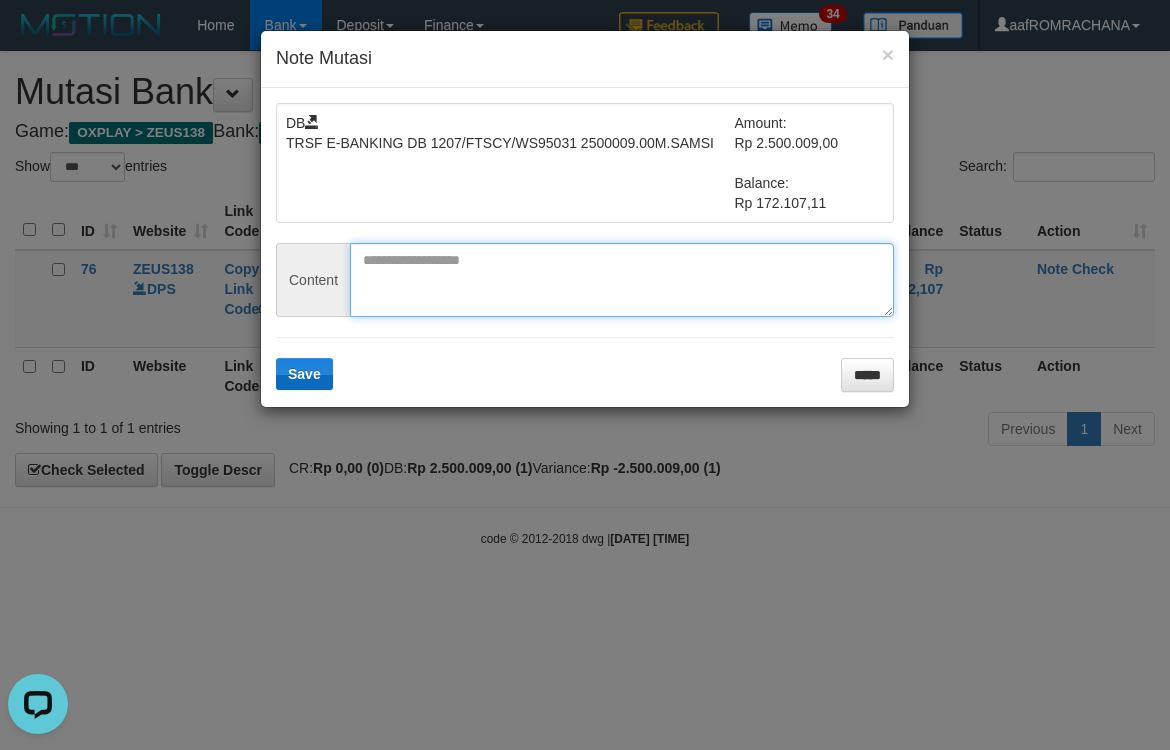 paste on "**********" 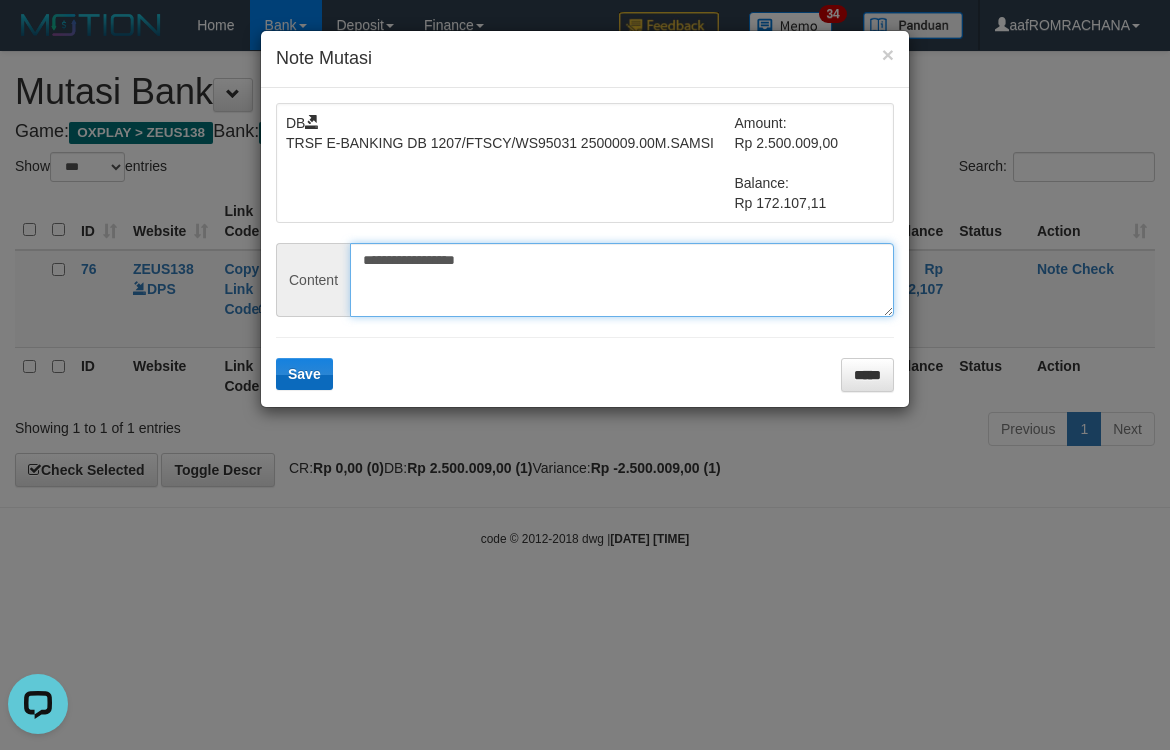 type on "**********" 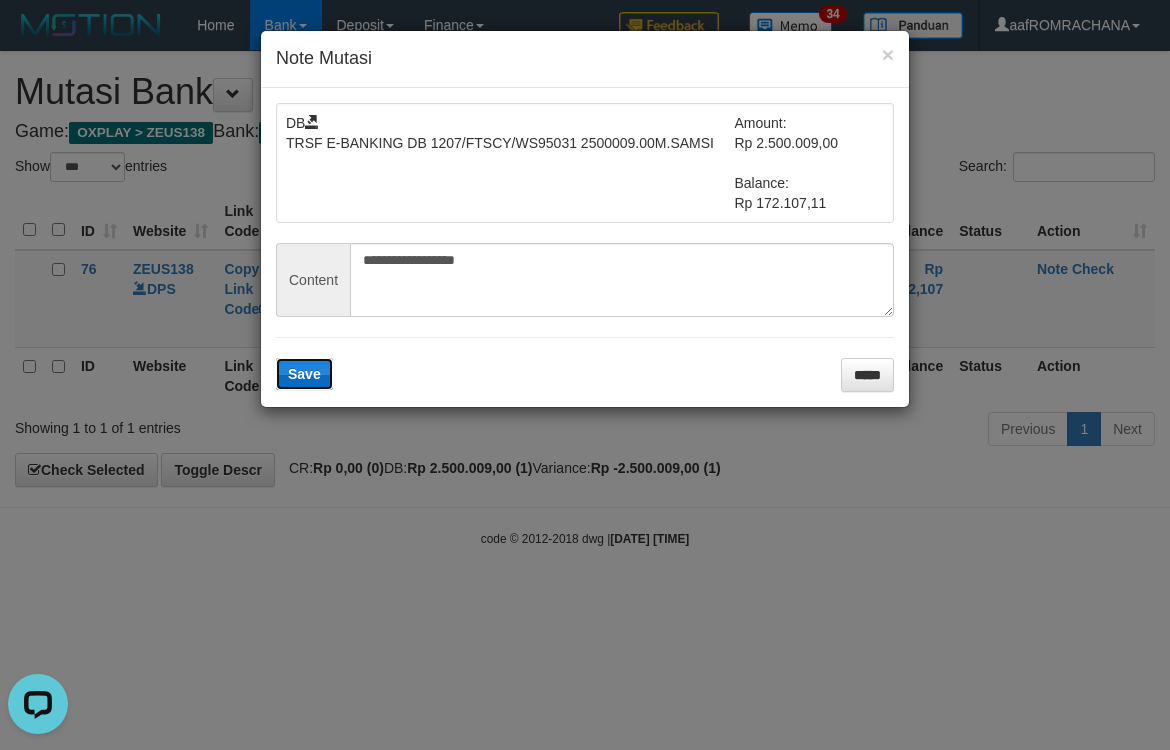 click on "Save" at bounding box center (304, 374) 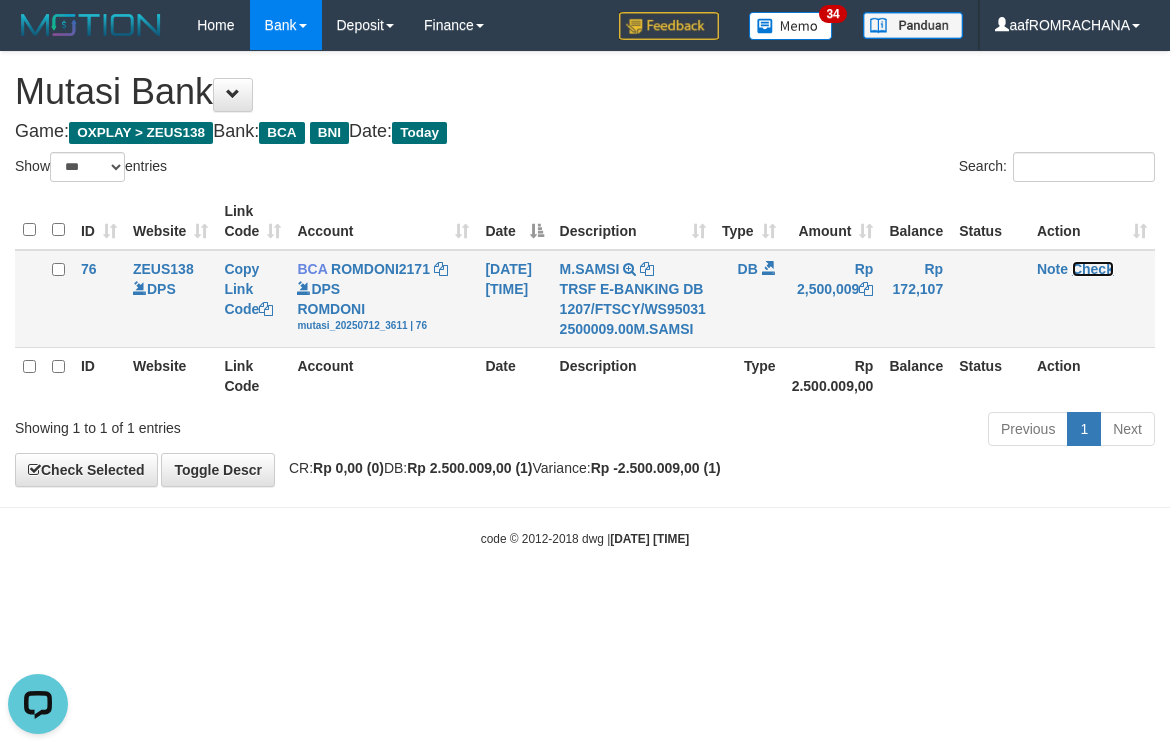 click on "Check" at bounding box center [1093, 269] 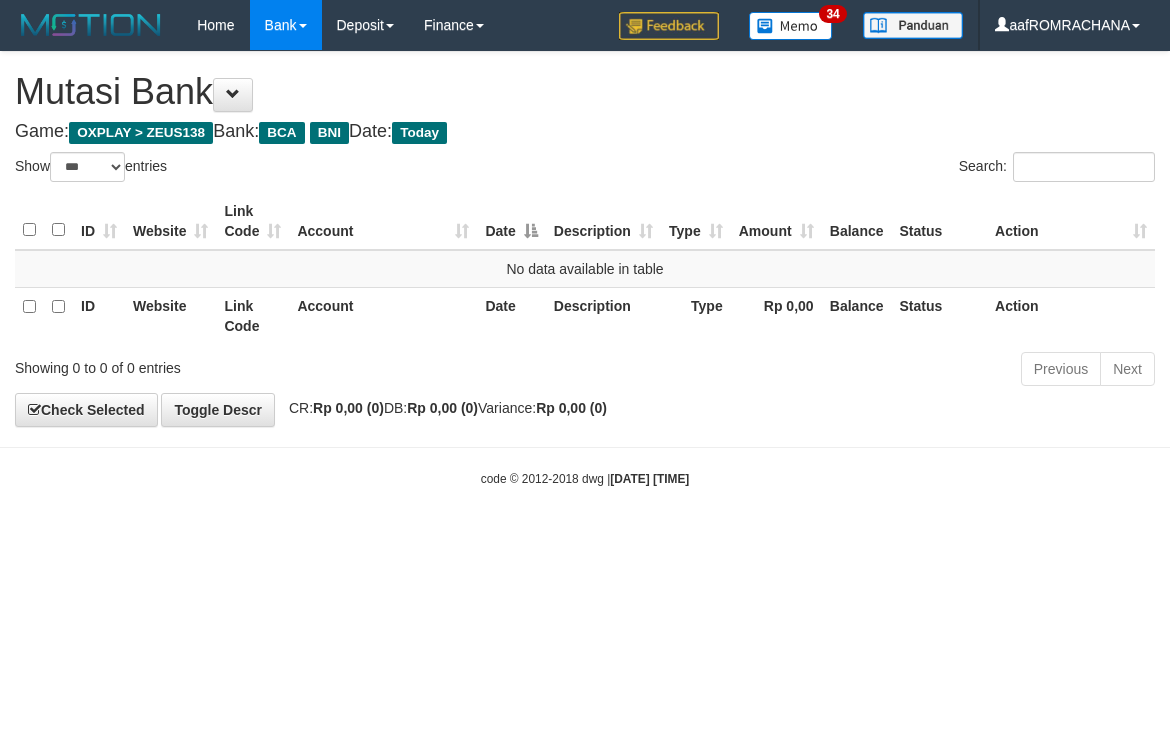 select on "***" 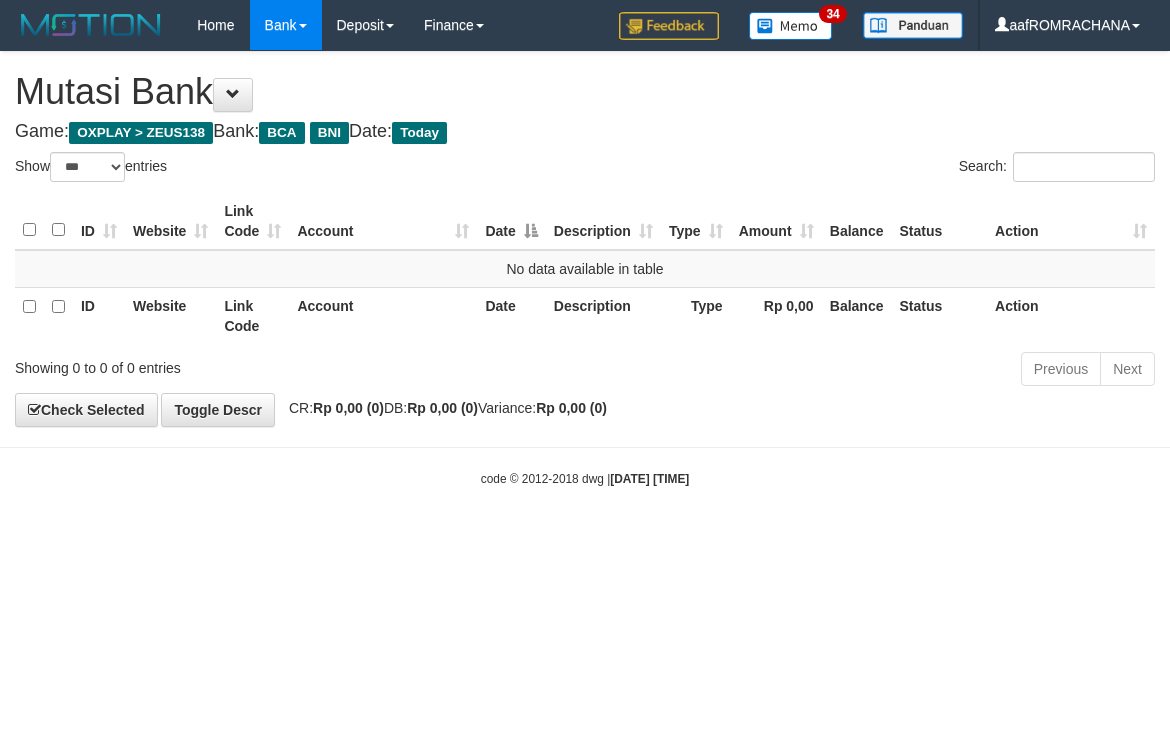 scroll, scrollTop: 0, scrollLeft: 0, axis: both 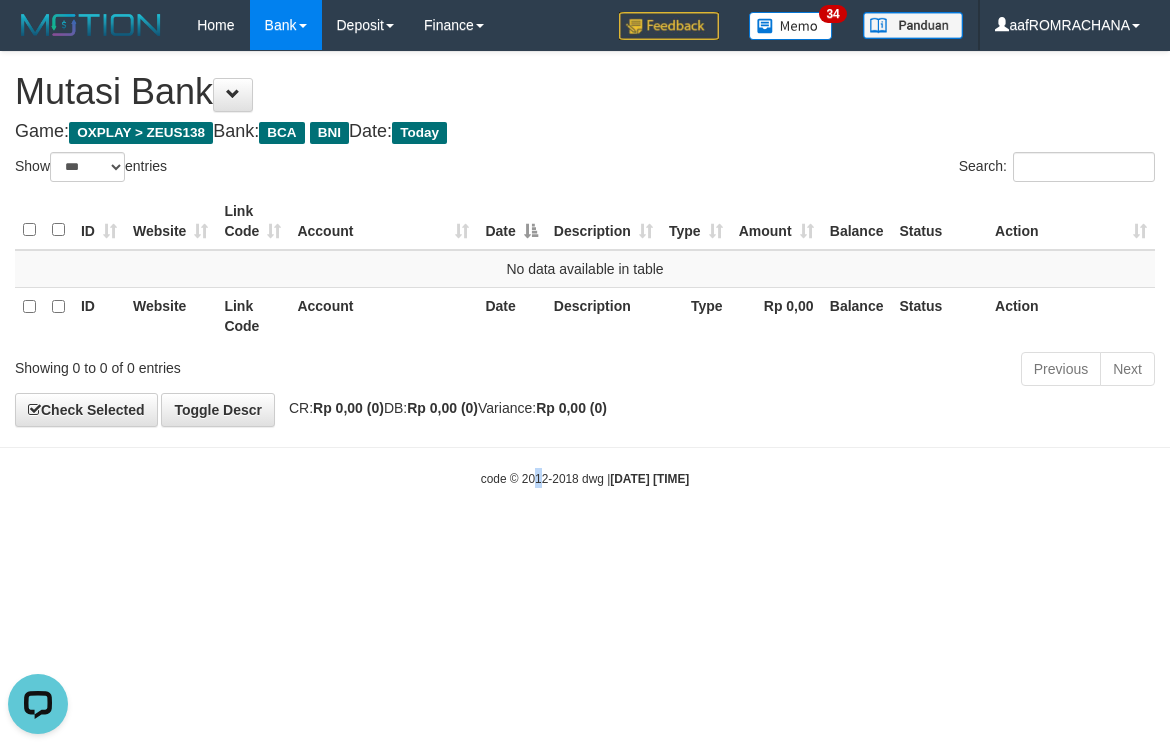 drag, startPoint x: 521, startPoint y: 631, endPoint x: 505, endPoint y: 631, distance: 16 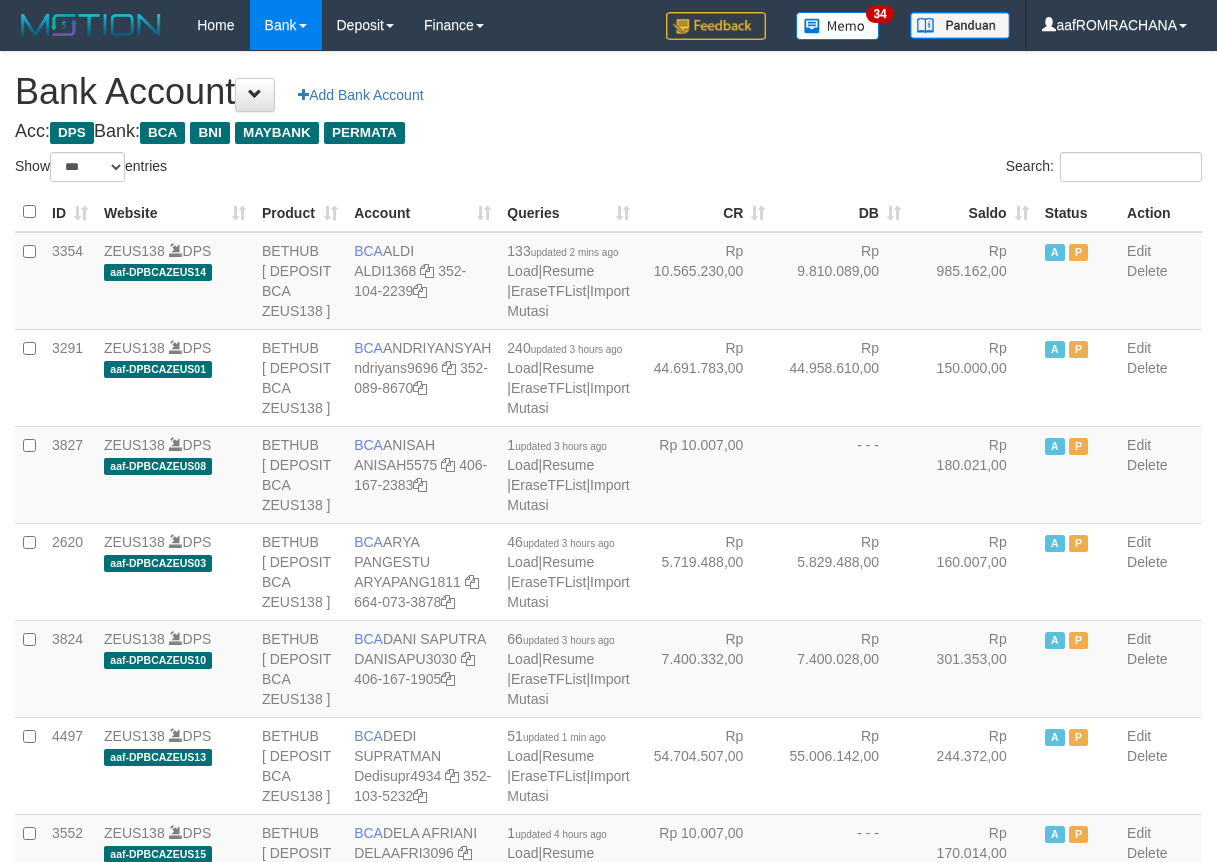select on "***" 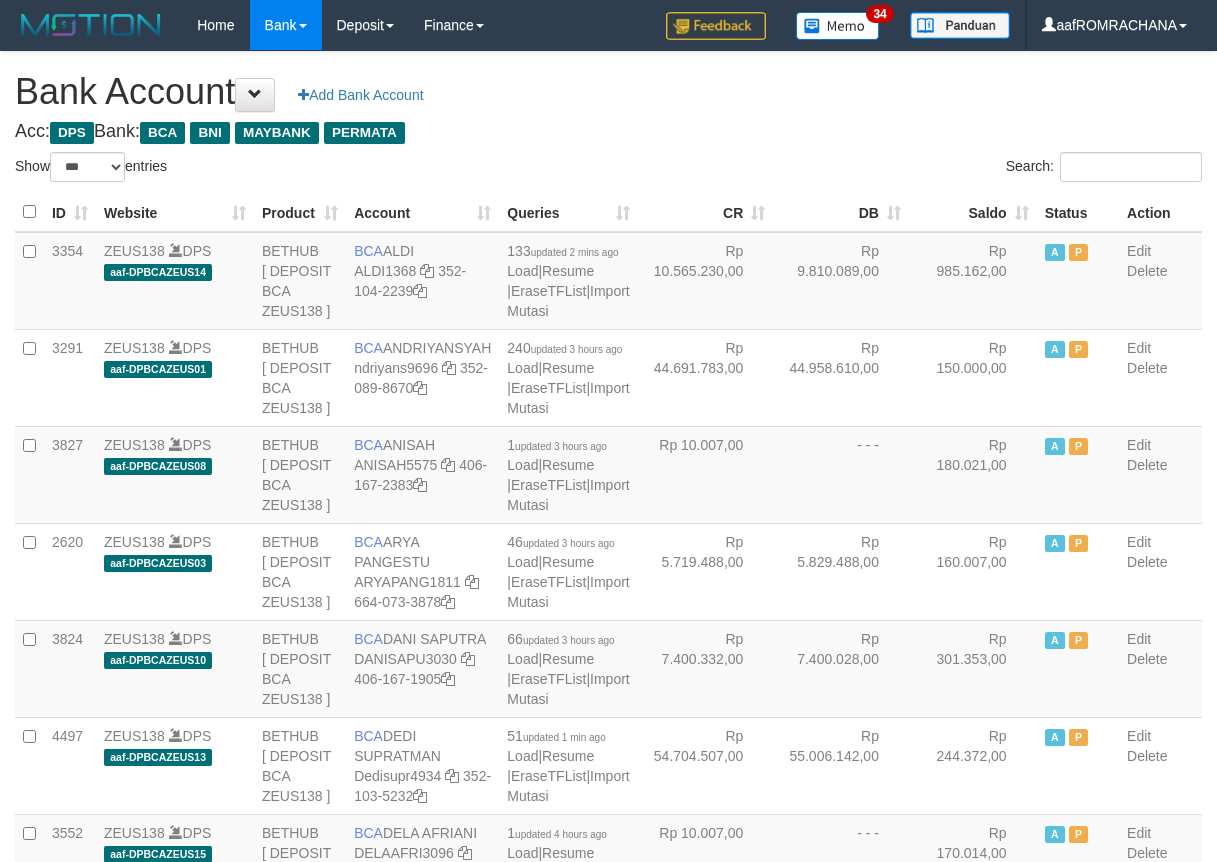 click on "Saldo" at bounding box center [973, 212] 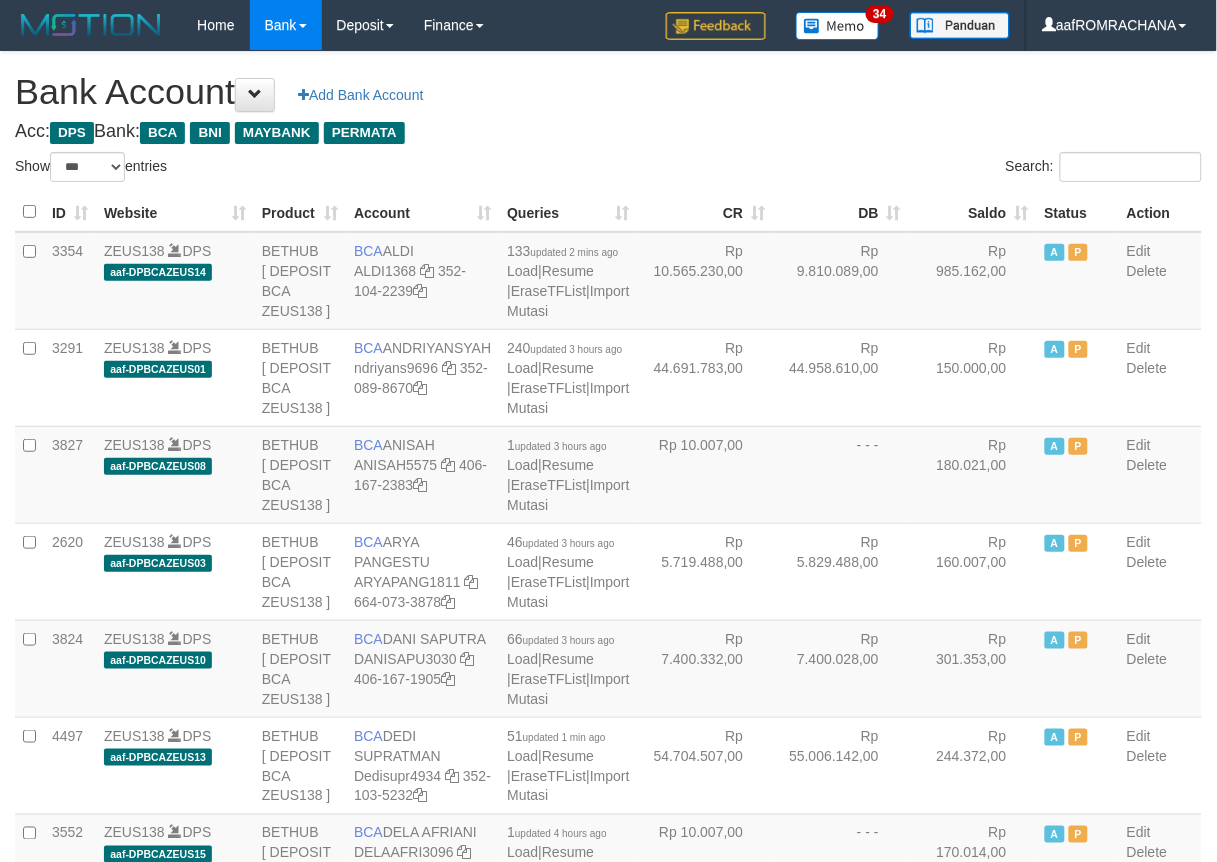 click on "Saldo" at bounding box center (973, 212) 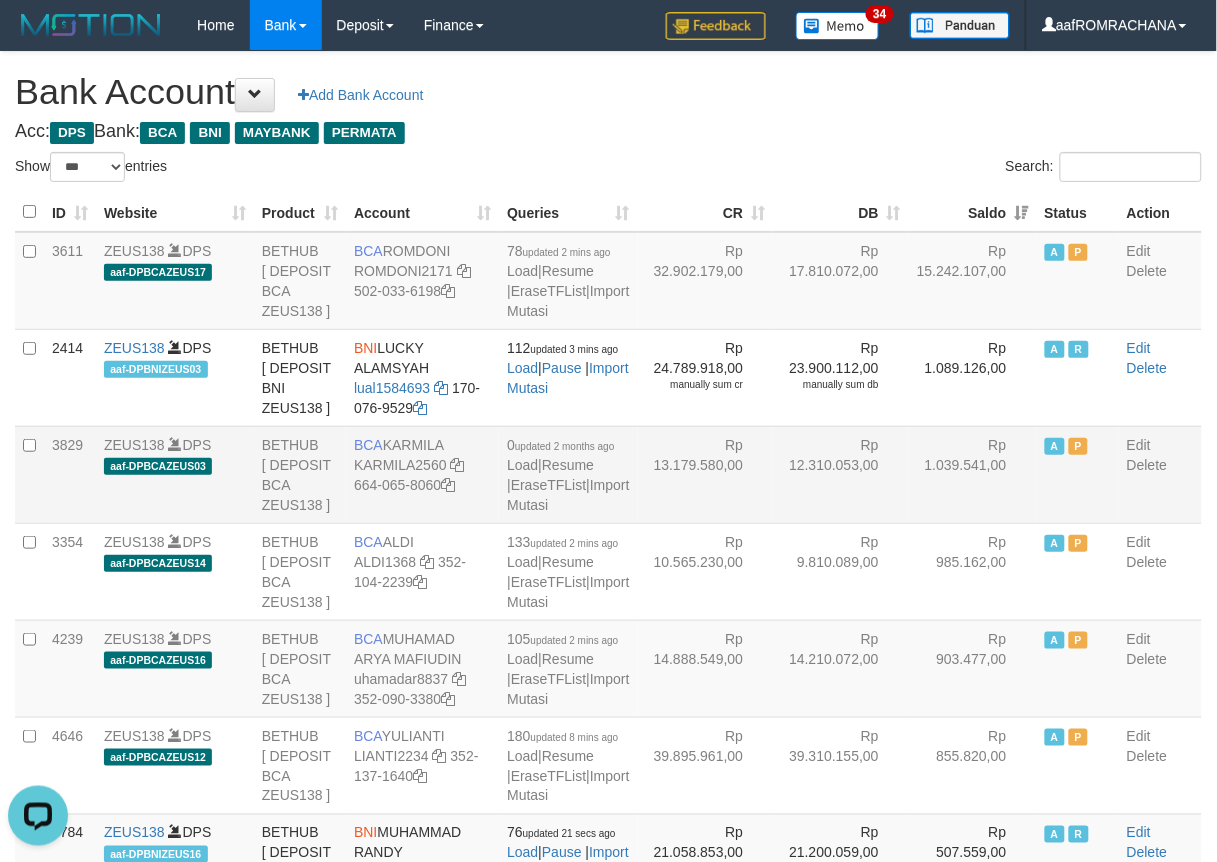 scroll, scrollTop: 0, scrollLeft: 0, axis: both 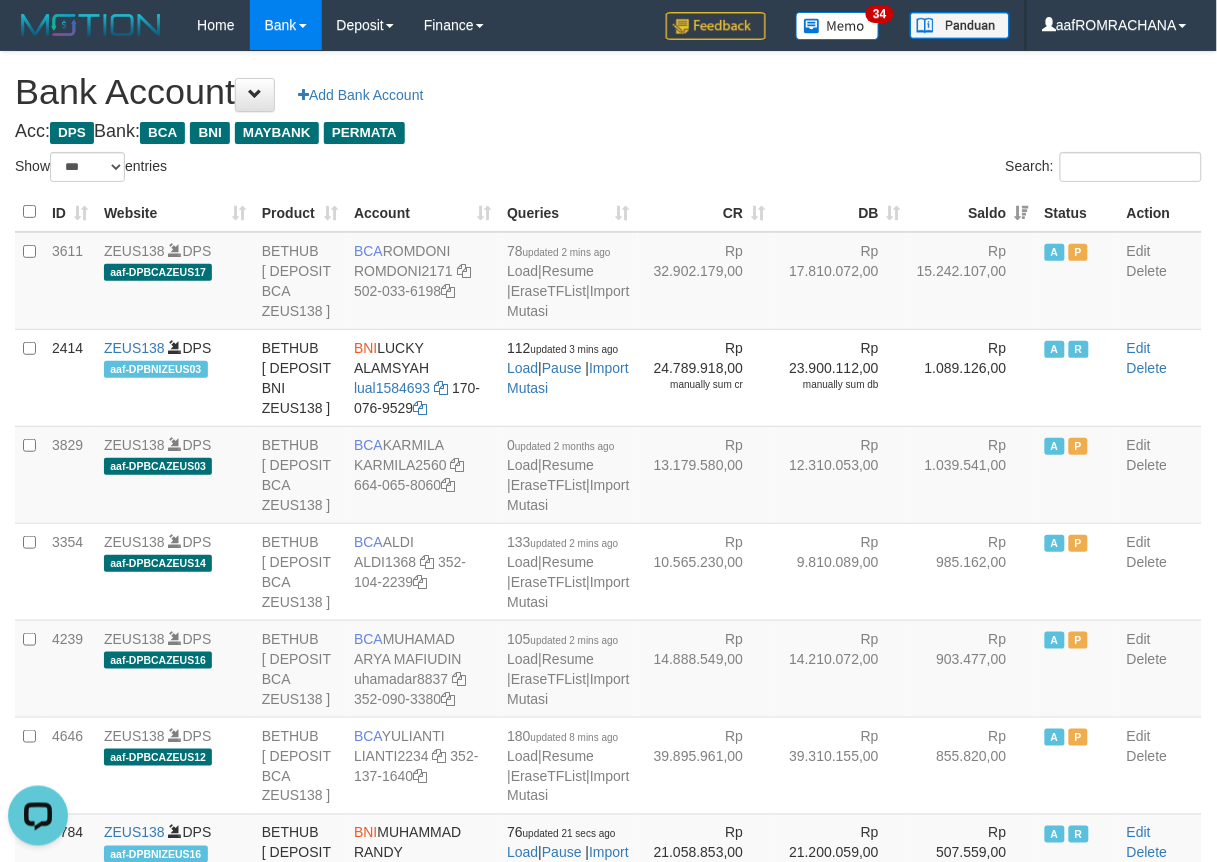 click on "Bank Account
Add Bank Account" at bounding box center [608, 92] 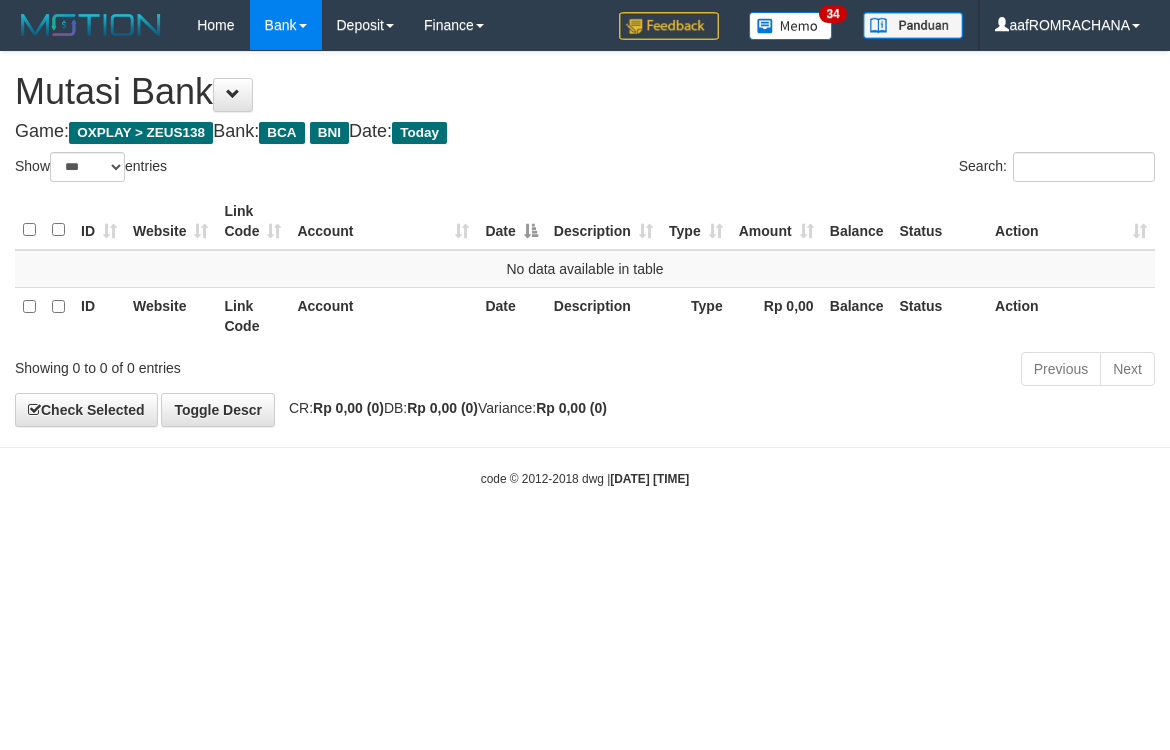 select on "***" 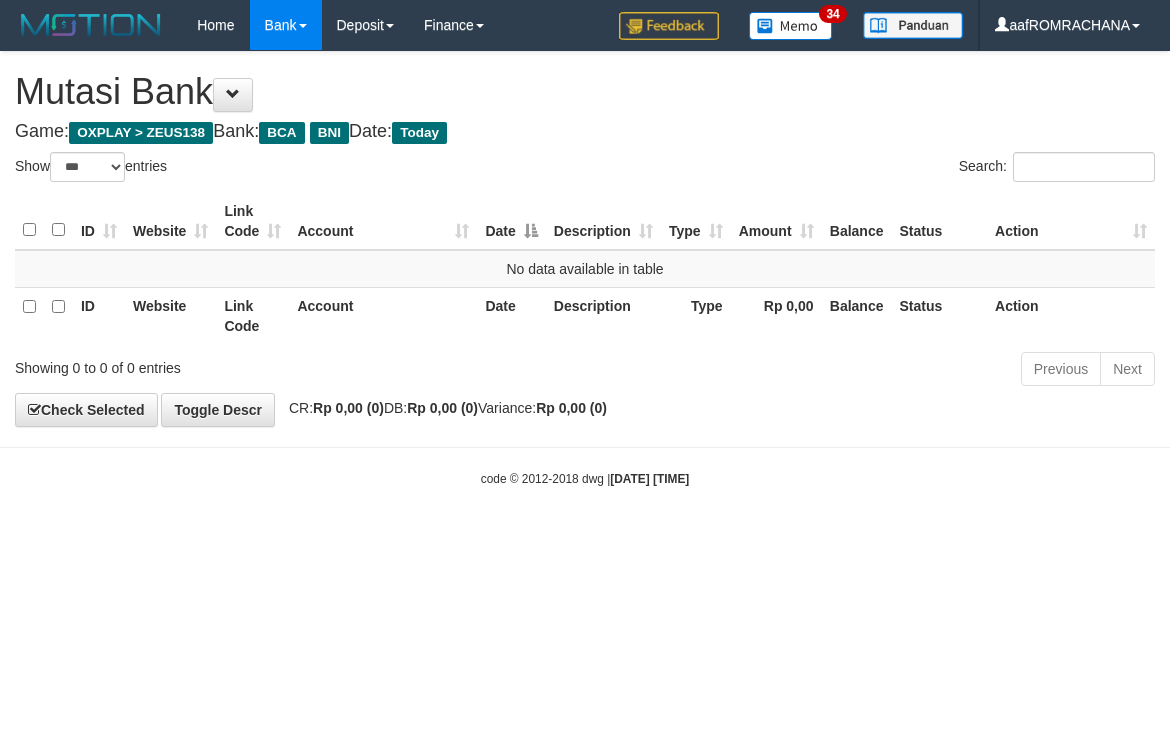 scroll, scrollTop: 0, scrollLeft: 0, axis: both 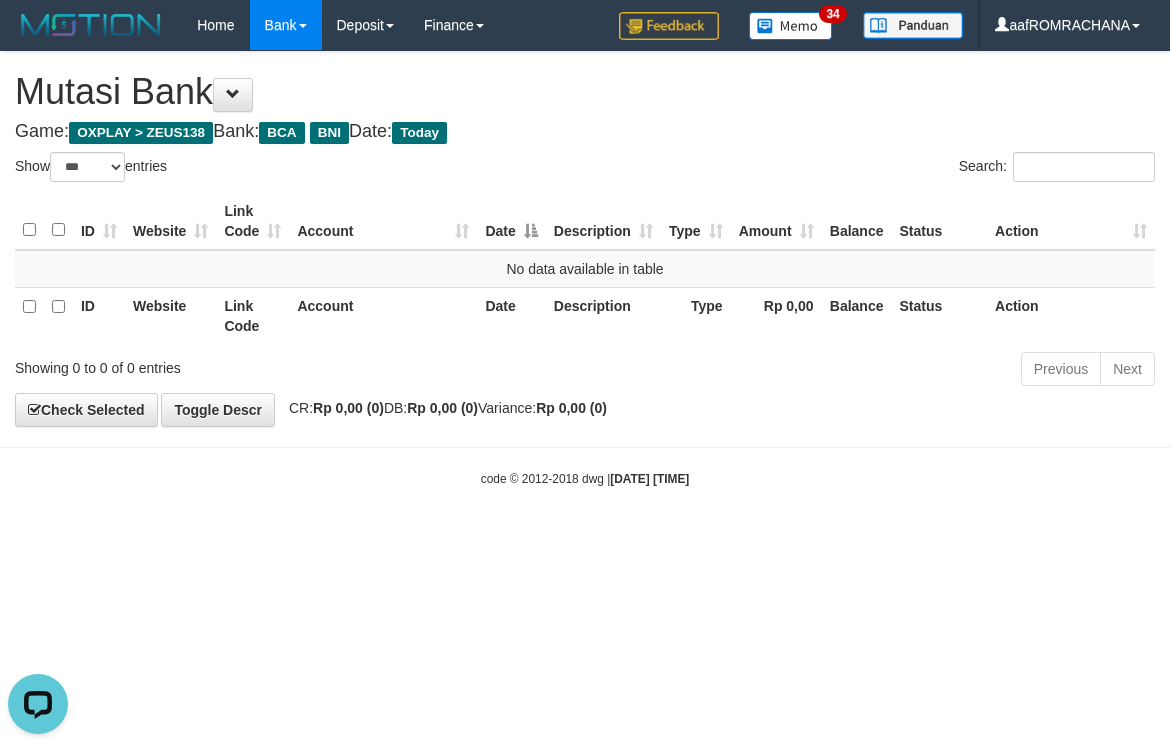 click on "Mutasi Bank" at bounding box center (585, 92) 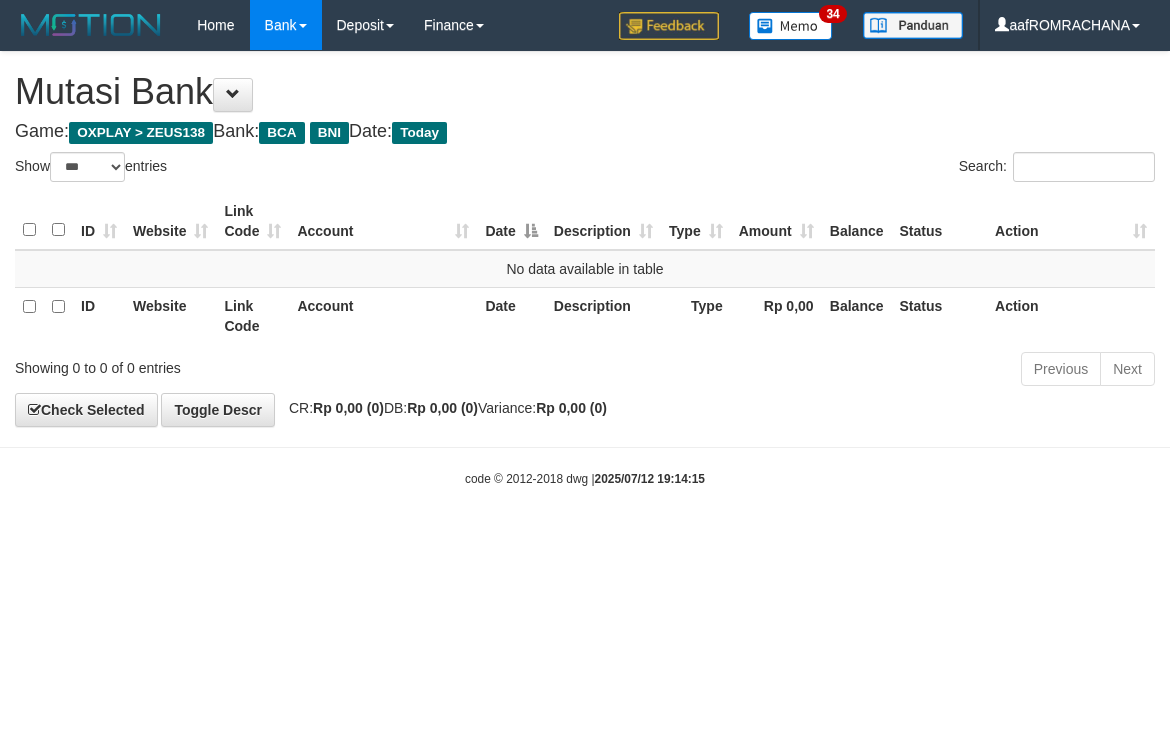 select on "***" 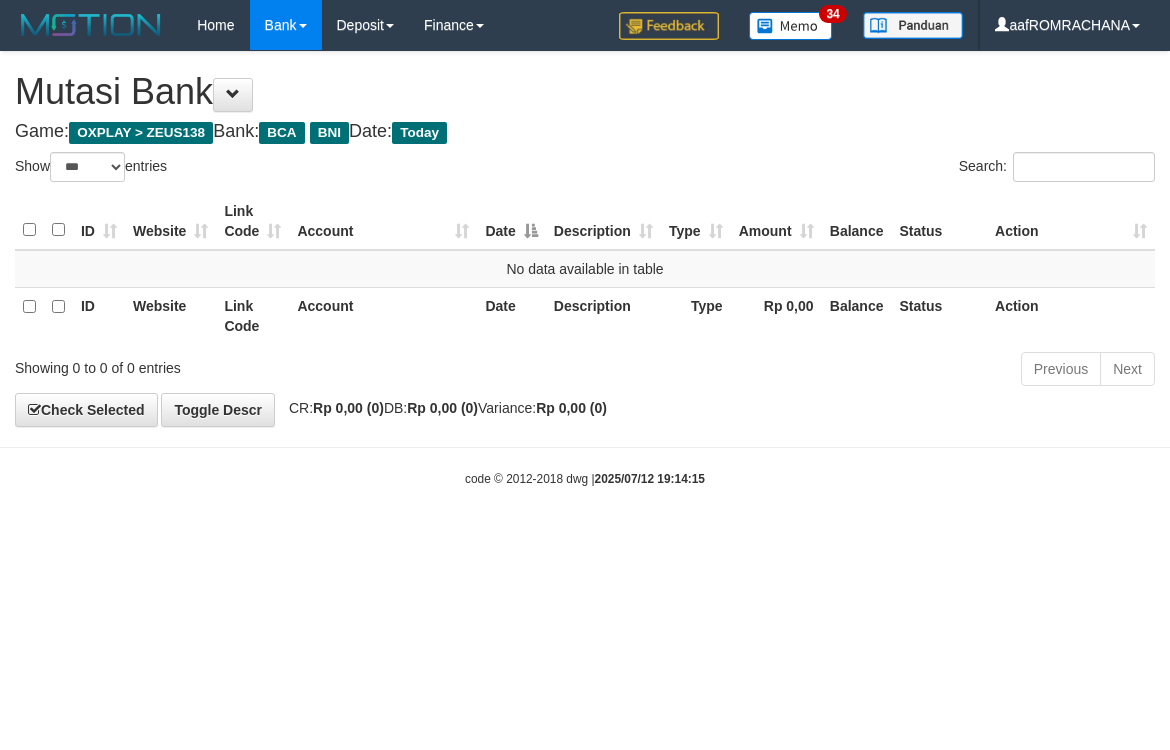 scroll, scrollTop: 0, scrollLeft: 0, axis: both 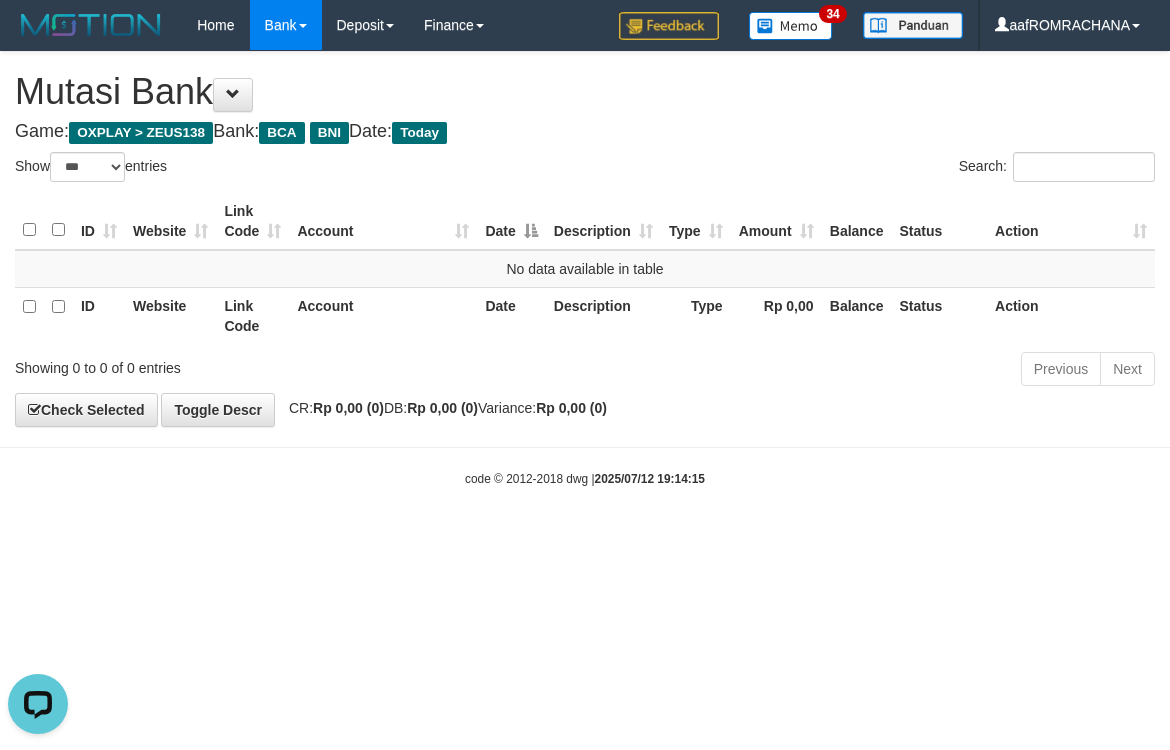 click on "Toggle navigation
Home
Bank
Account List
Load
By Website
Group
[OXPLAY]													ZEUS138
By Load Group (DPS)
Sync" at bounding box center [585, 269] 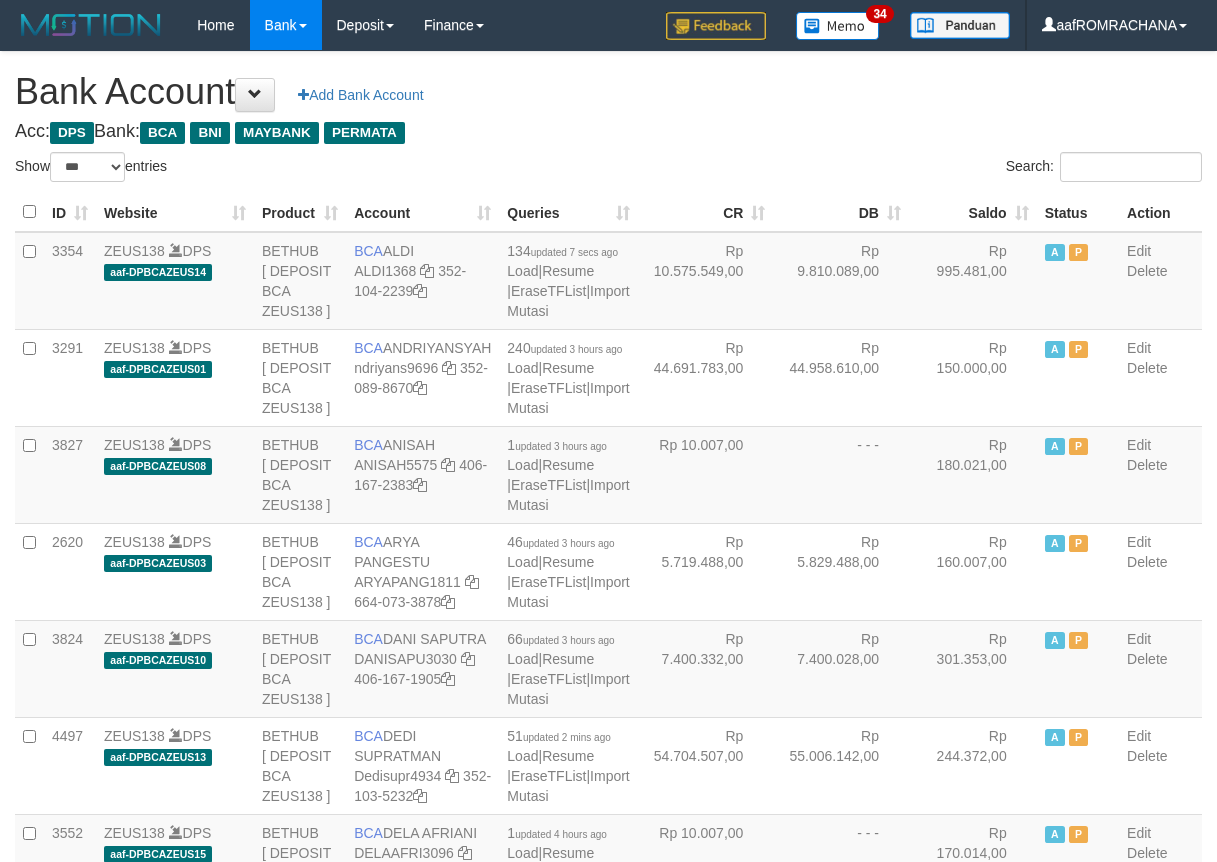 select on "***" 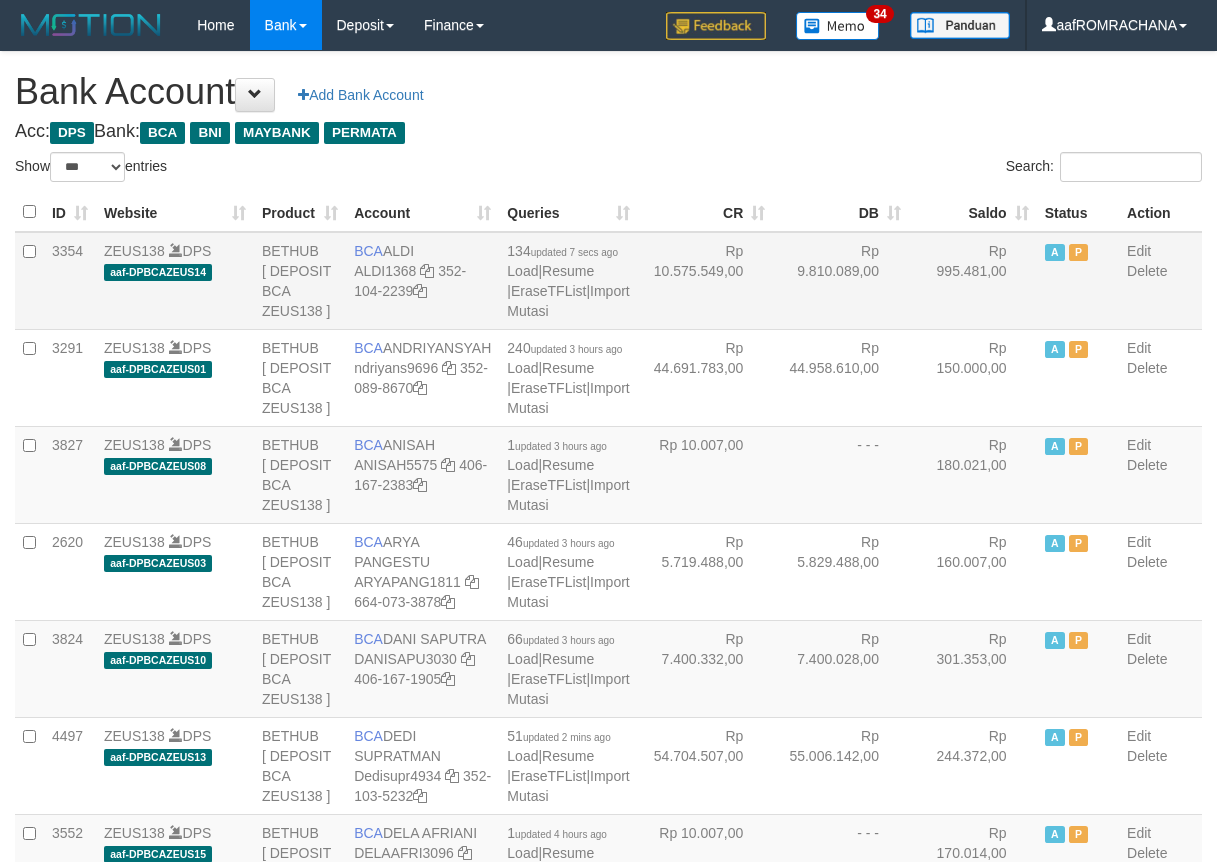 scroll, scrollTop: 0, scrollLeft: 0, axis: both 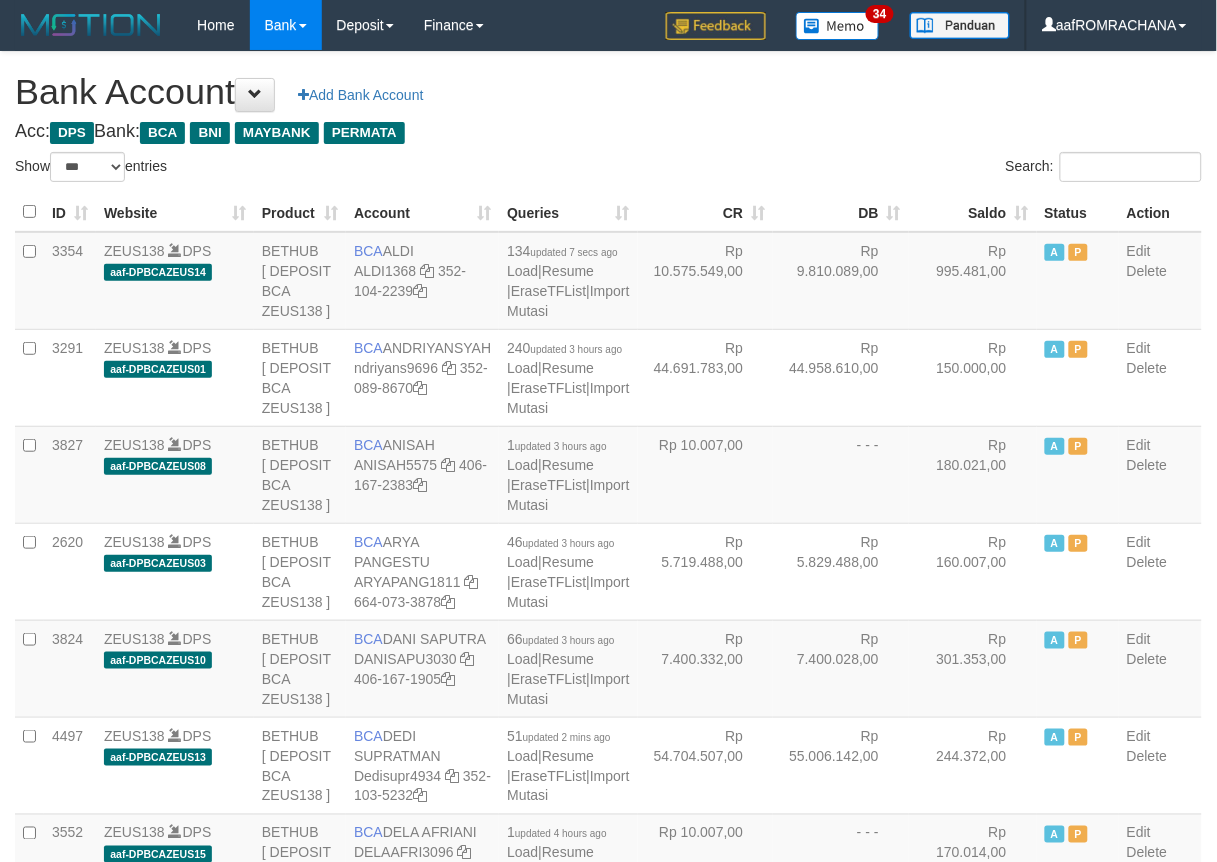 click on "Saldo" at bounding box center [973, 212] 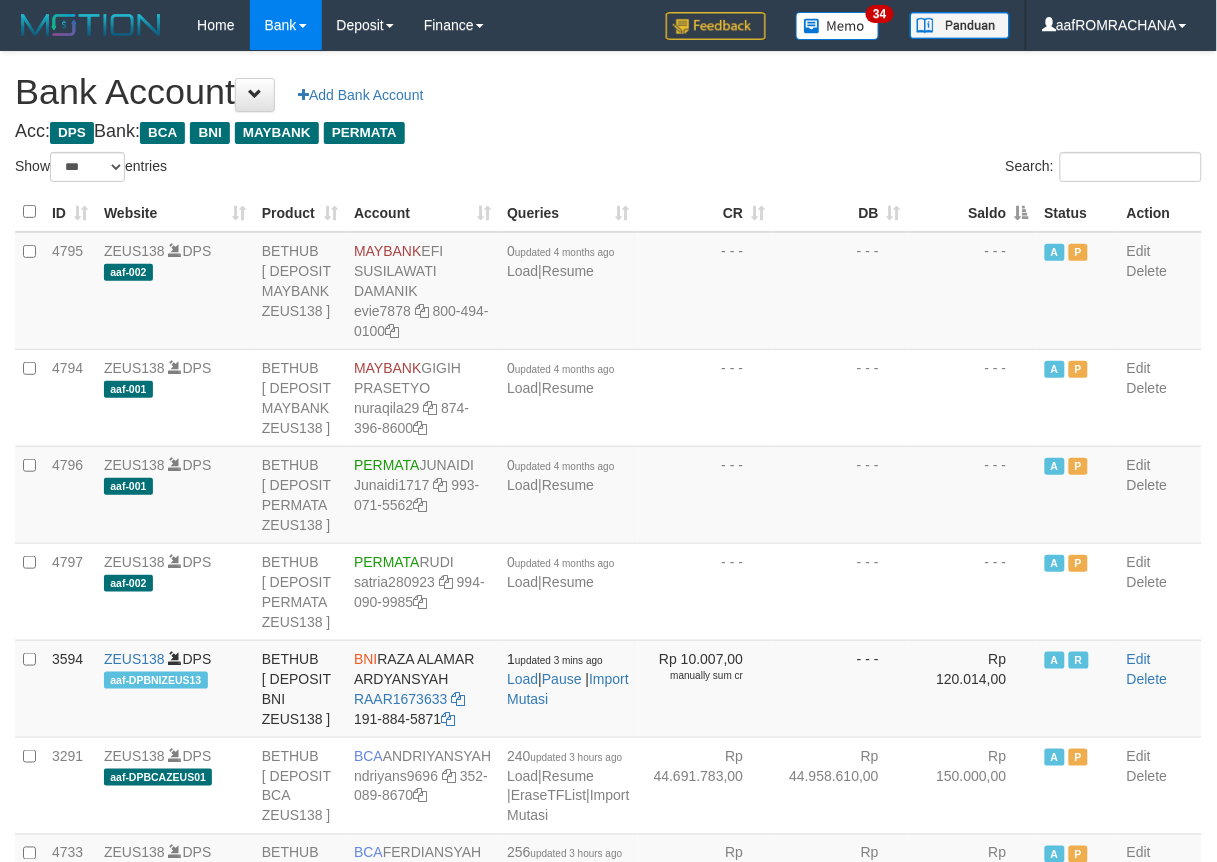 click on "Saldo" at bounding box center [973, 212] 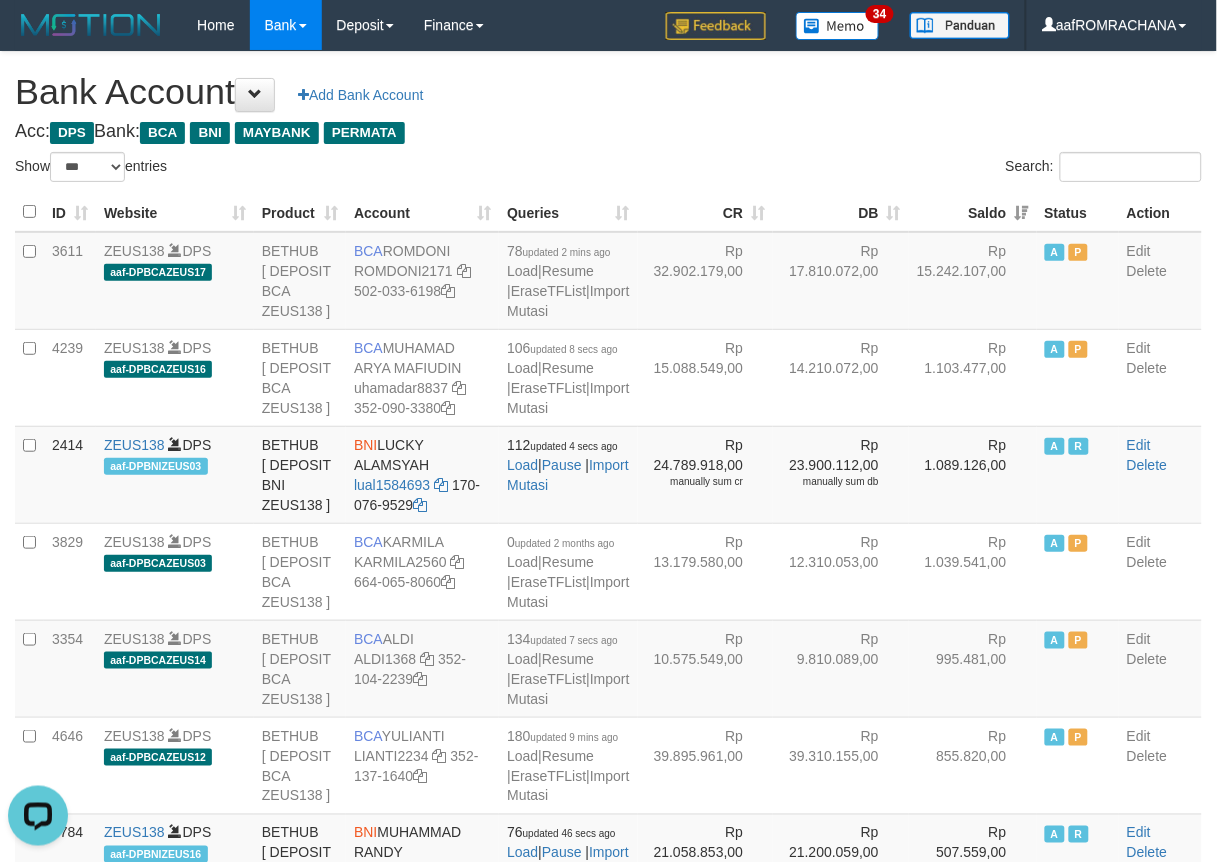 scroll, scrollTop: 0, scrollLeft: 0, axis: both 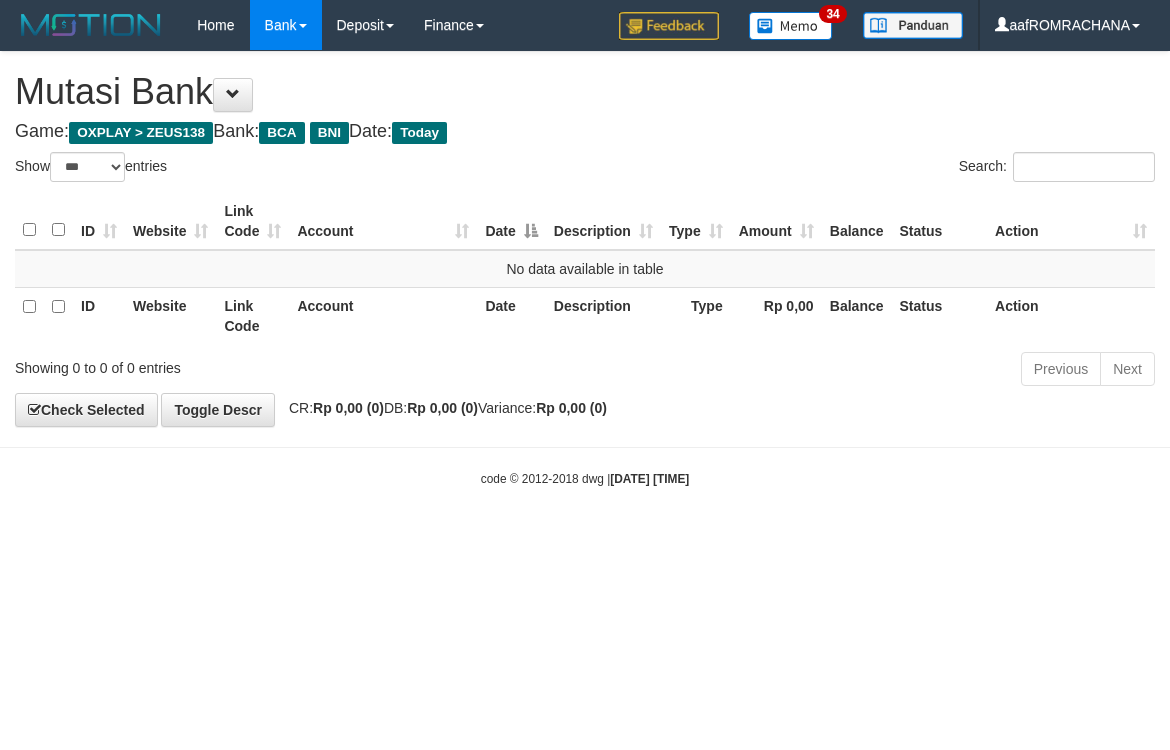 select on "***" 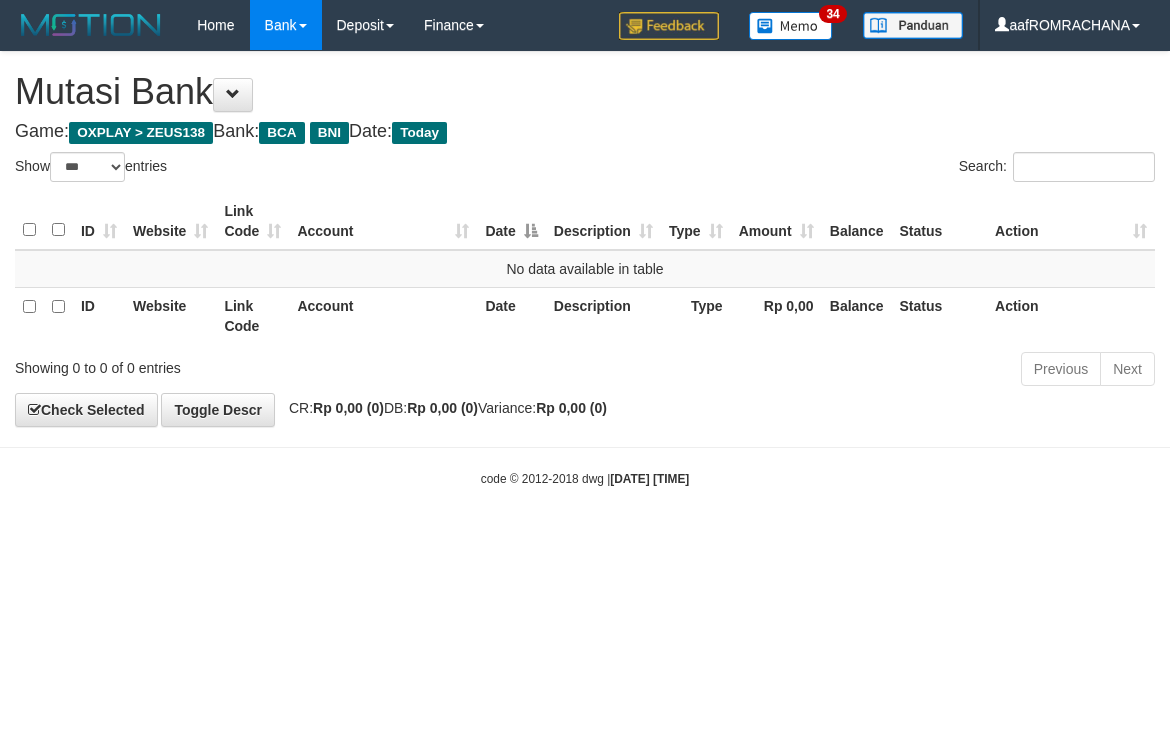 scroll, scrollTop: 0, scrollLeft: 0, axis: both 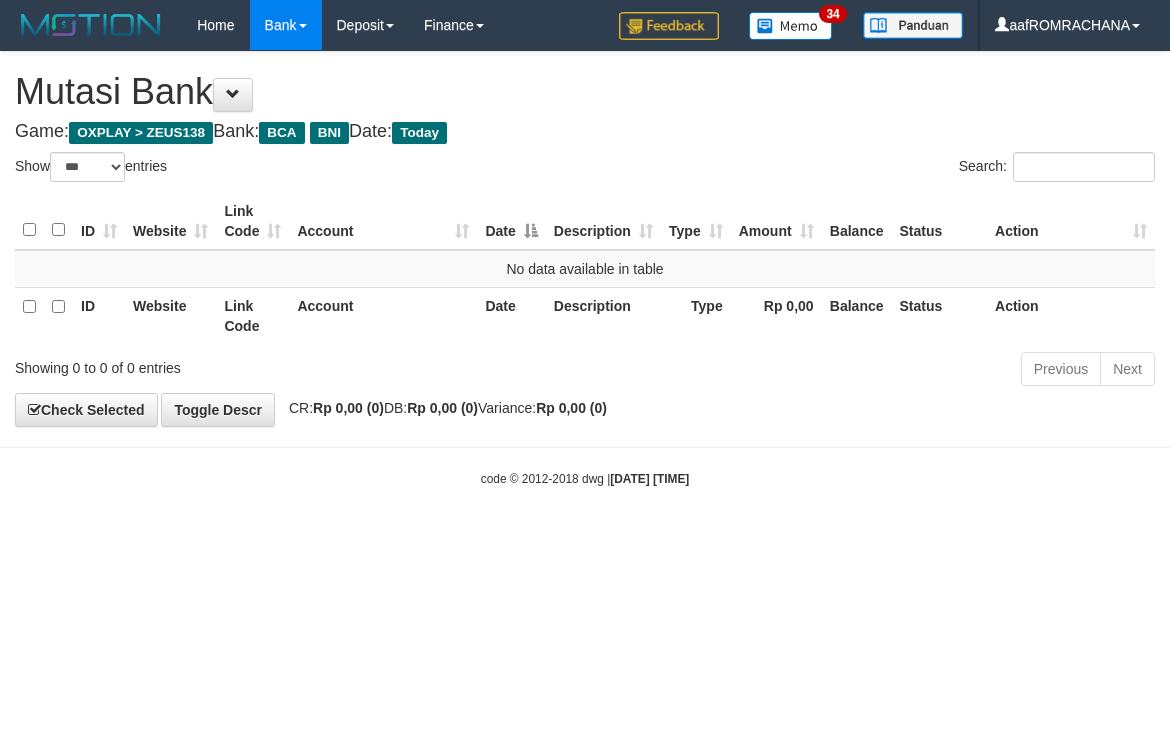 select on "***" 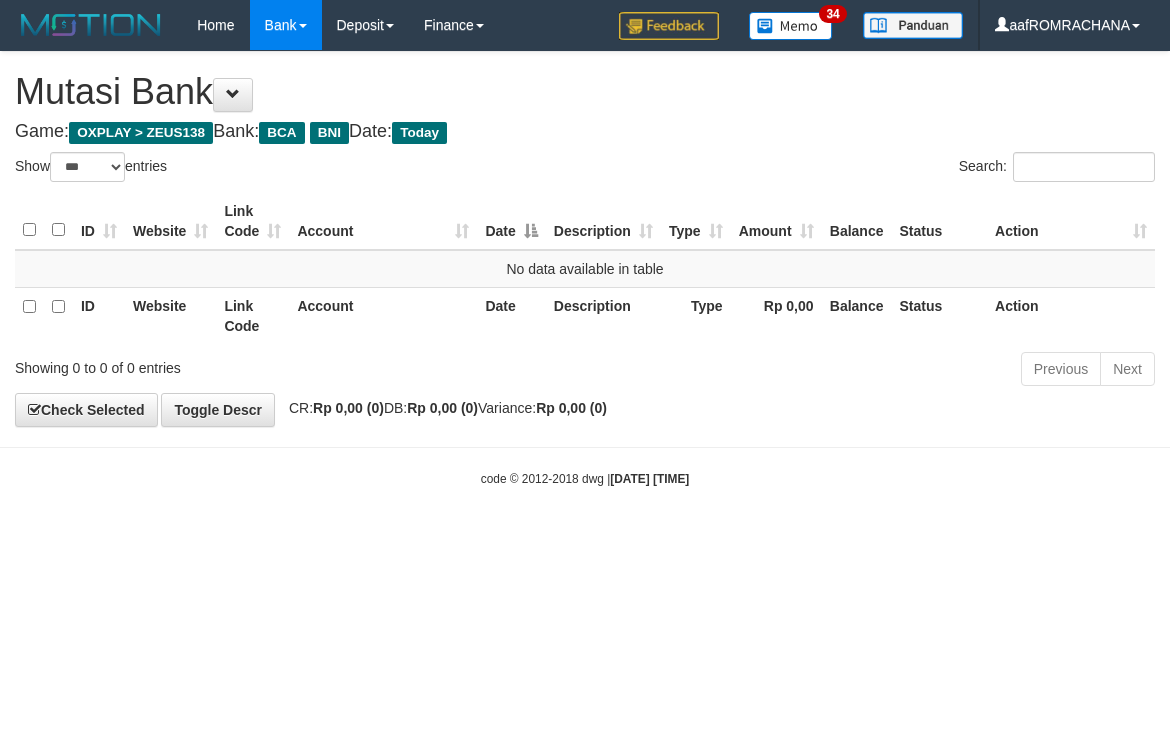 scroll, scrollTop: 0, scrollLeft: 0, axis: both 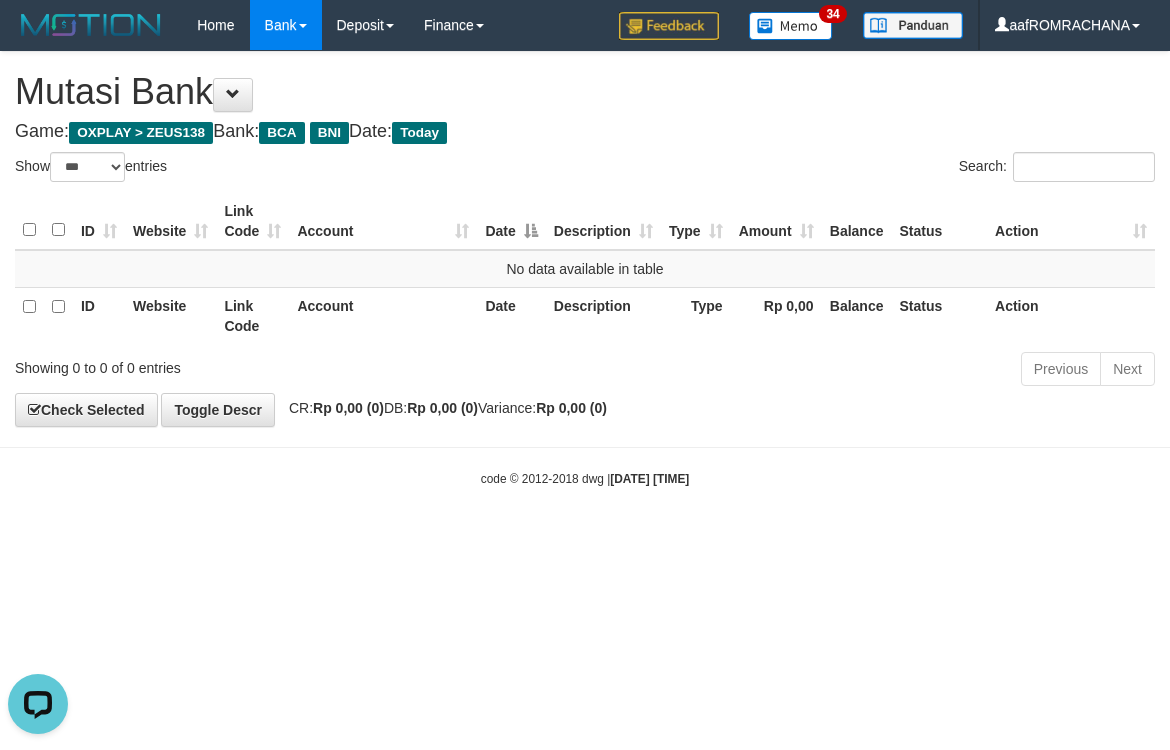 click on "Toggle navigation
Home
Bank
Account List
Load
By Website
Group
[OXPLAY]													ZEUS138
By Load Group (DPS)
Sync" at bounding box center (585, 269) 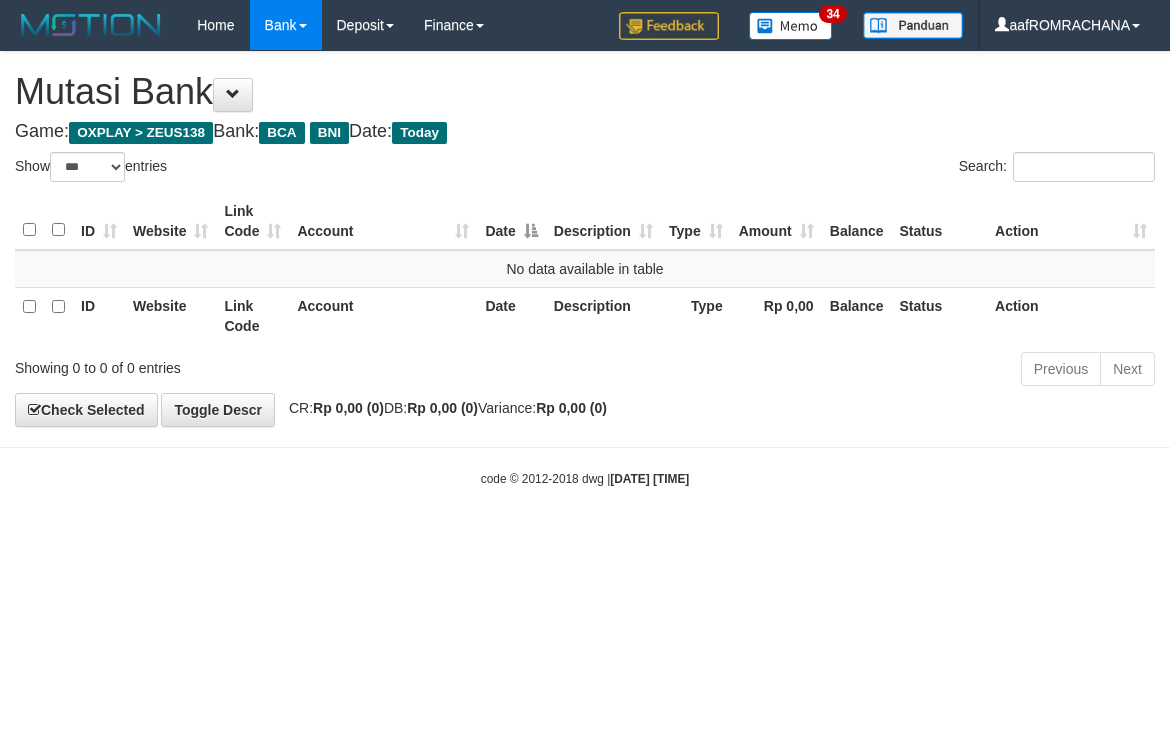 select on "***" 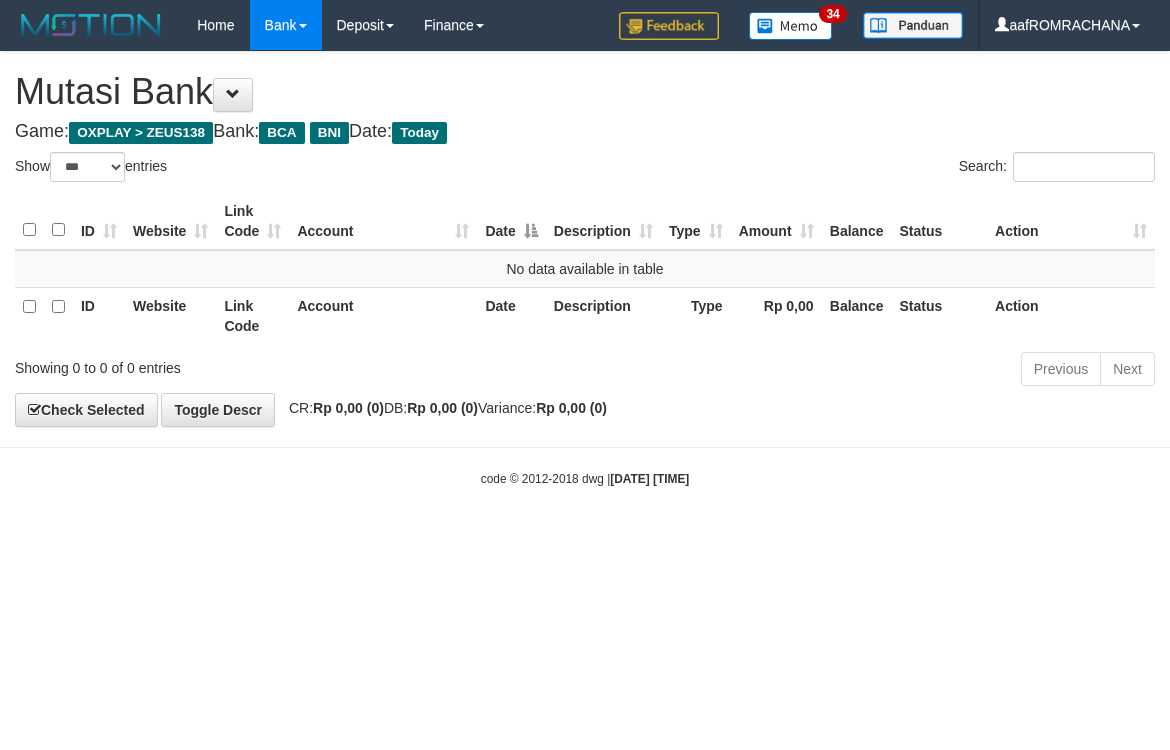 scroll, scrollTop: 0, scrollLeft: 0, axis: both 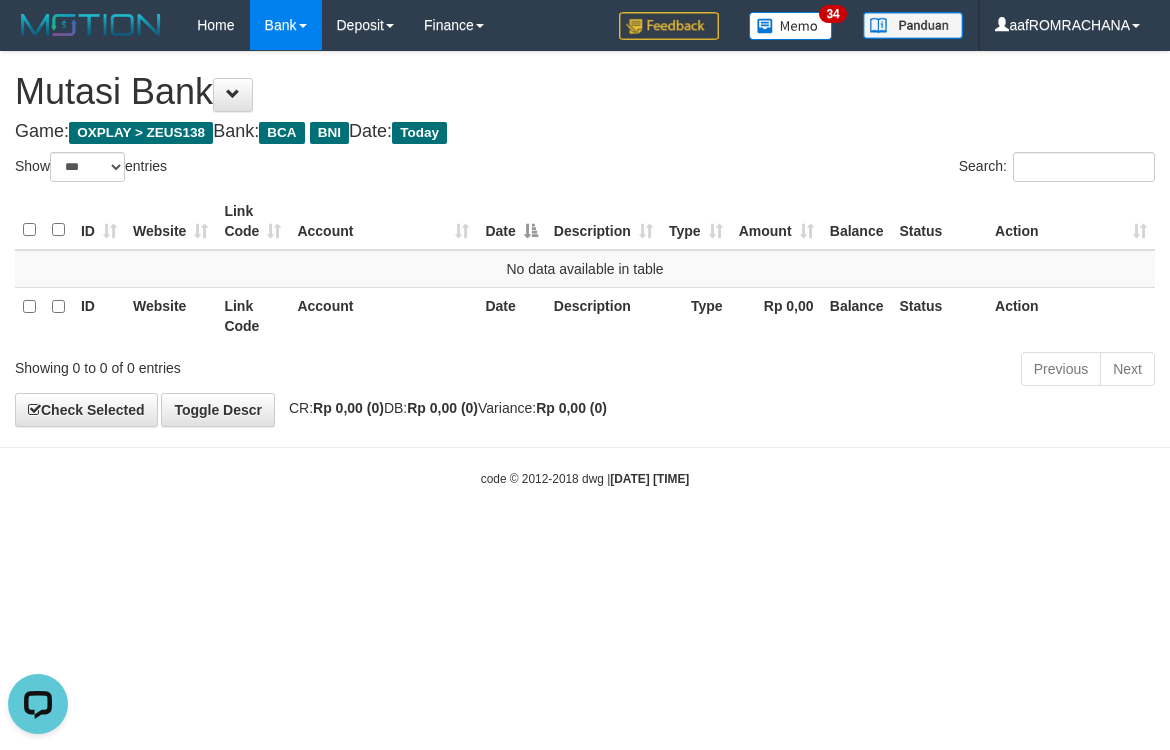 click on "Toggle navigation
Home
Bank
Account List
Load
By Website
Group
[OXPLAY]													ZEUS138
By Load Group (DPS)
Sync" at bounding box center (585, 269) 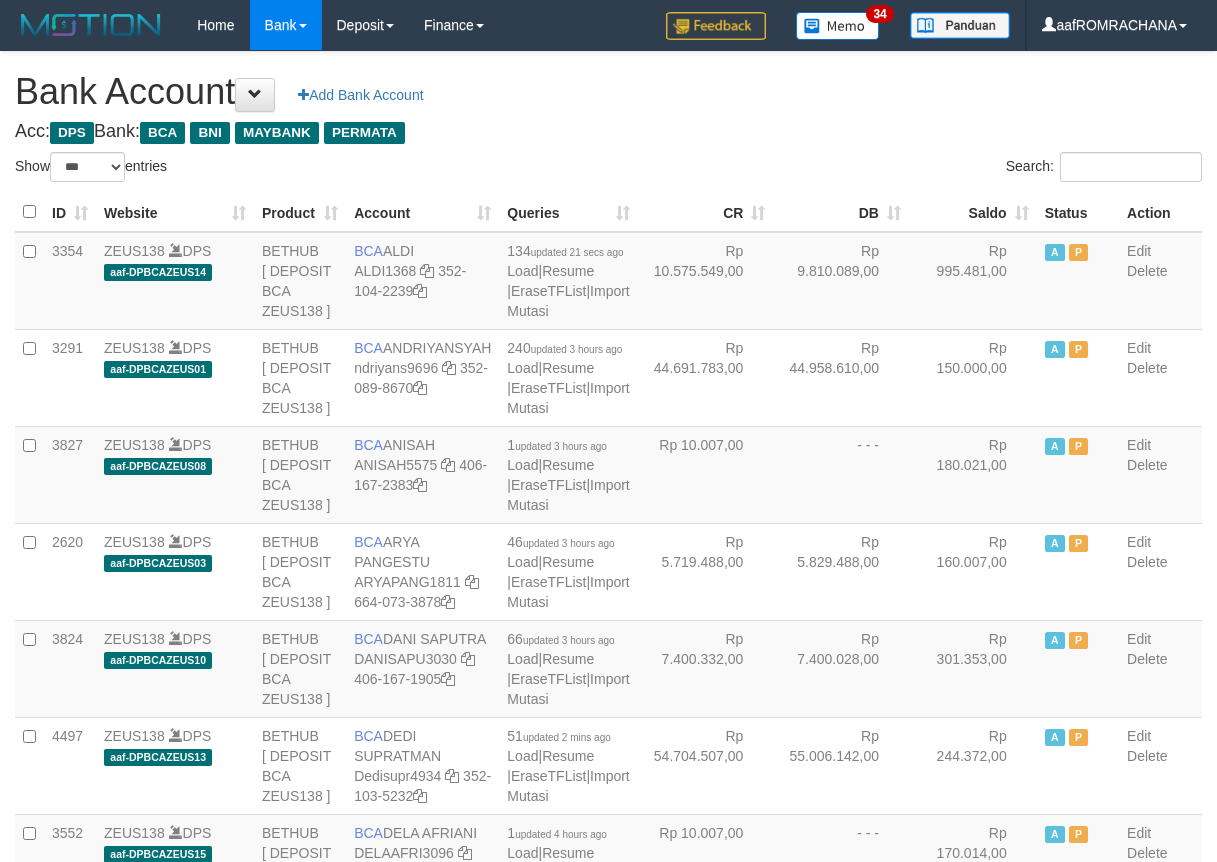 select on "***" 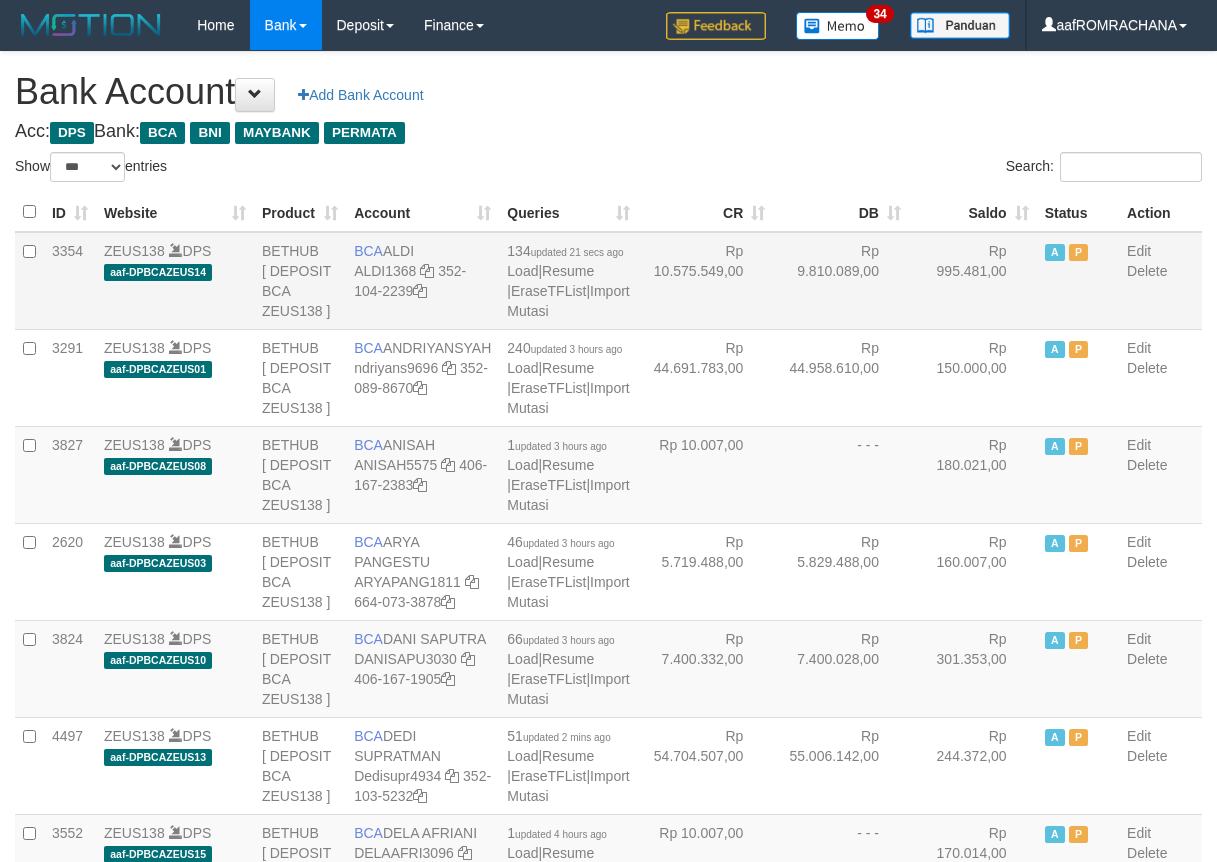 scroll, scrollTop: 0, scrollLeft: 0, axis: both 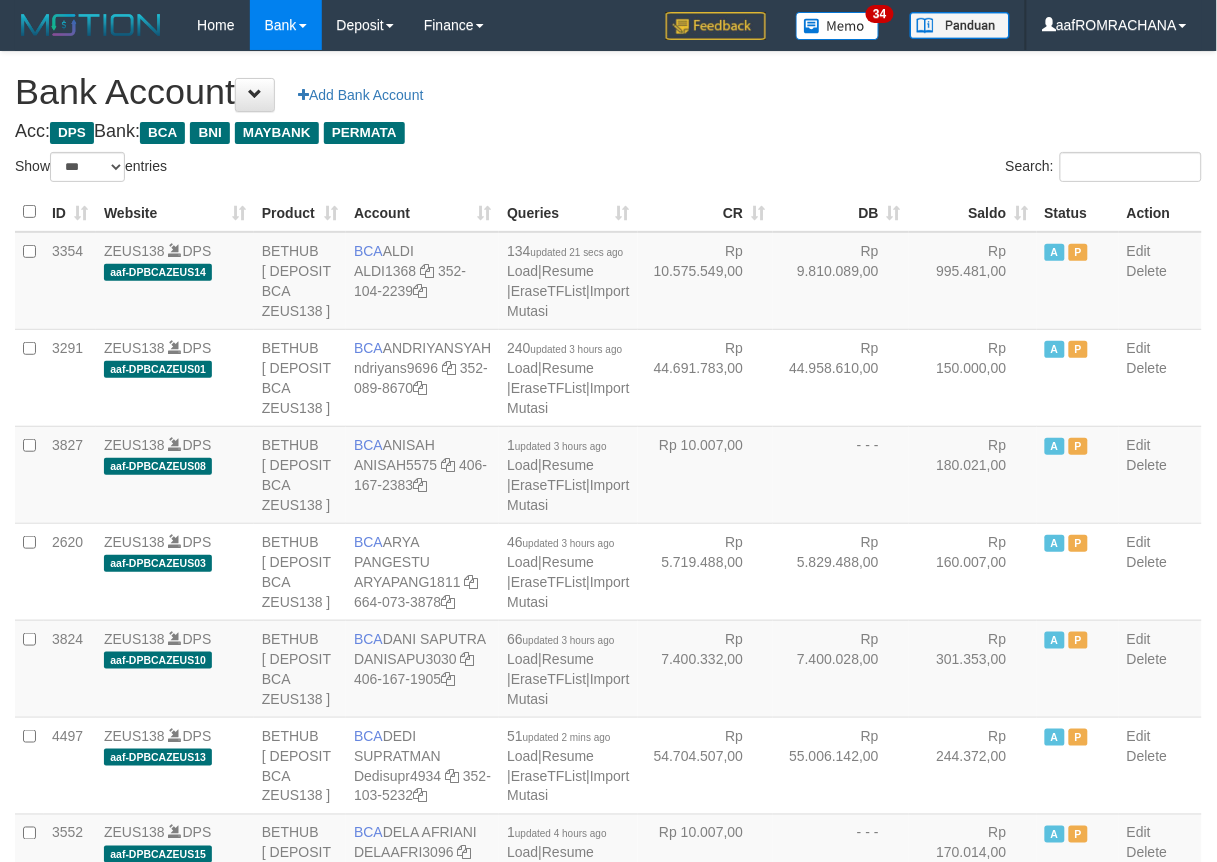 click on "Saldo" at bounding box center [973, 212] 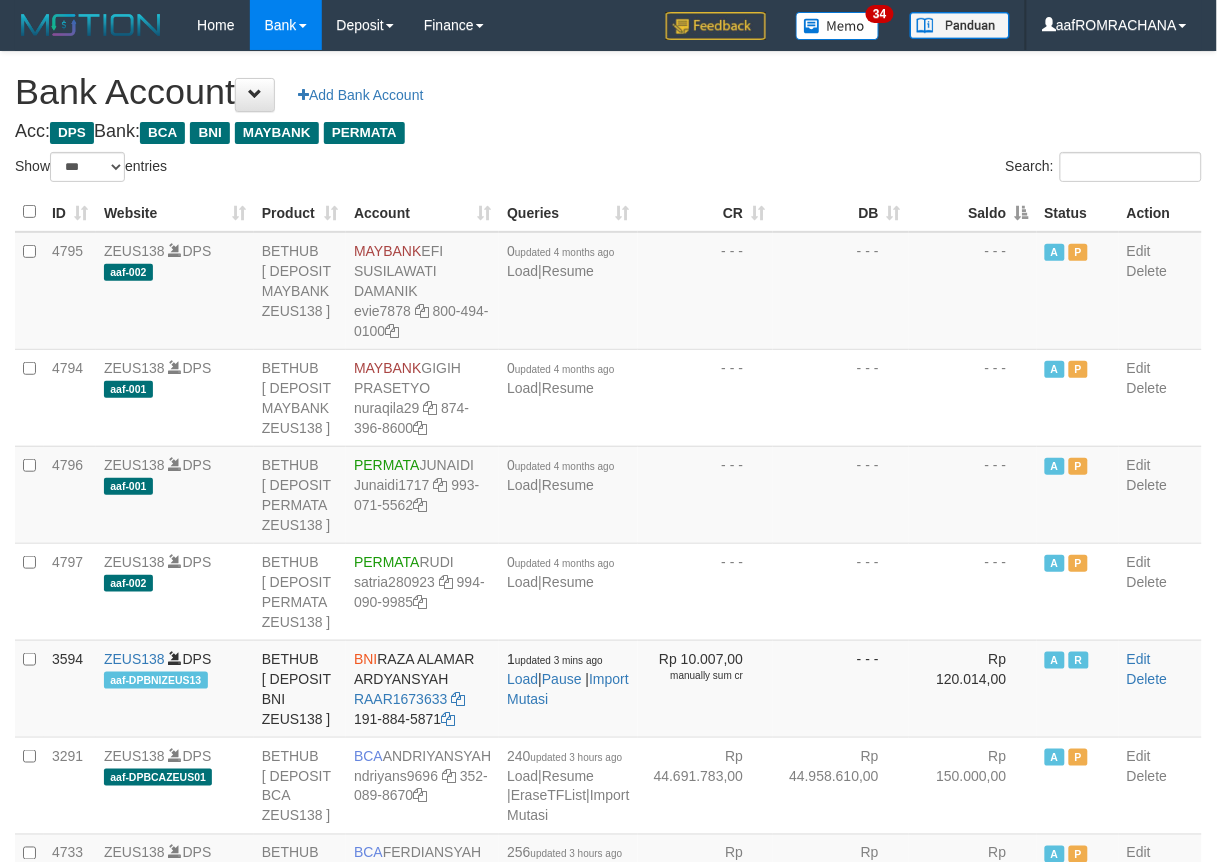 click on "Saldo" at bounding box center [973, 212] 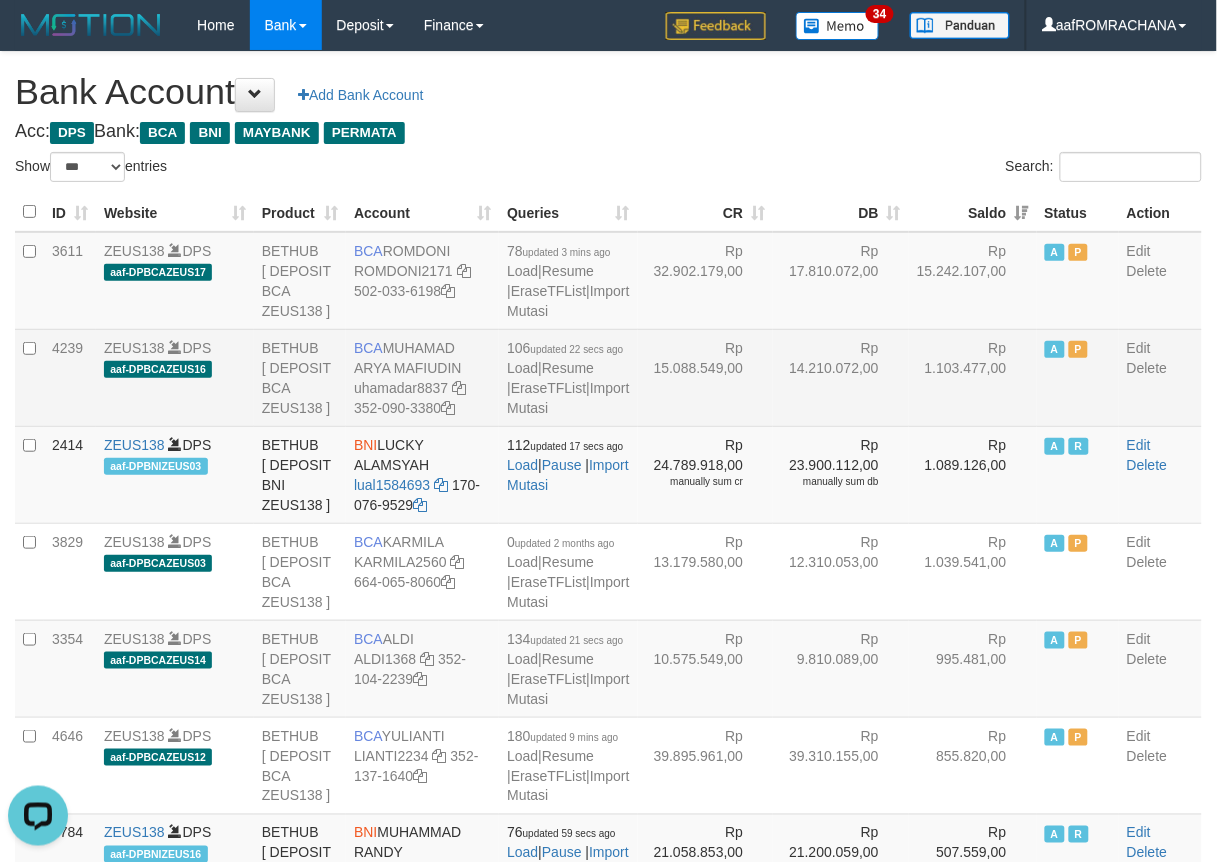 scroll, scrollTop: 0, scrollLeft: 0, axis: both 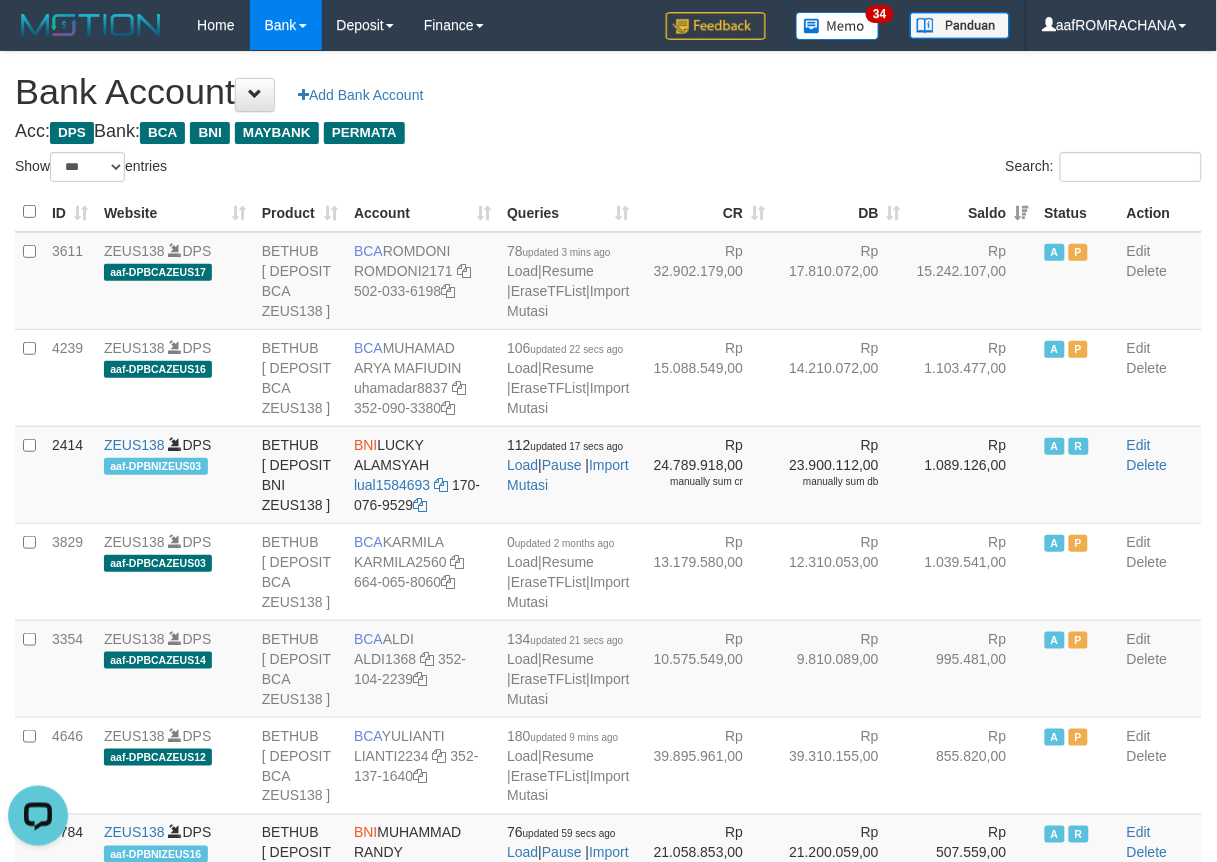 click on "Acc: 										 DPS
Bank:   BCA   BNI   MAYBANK   PERMATA" at bounding box center (608, 132) 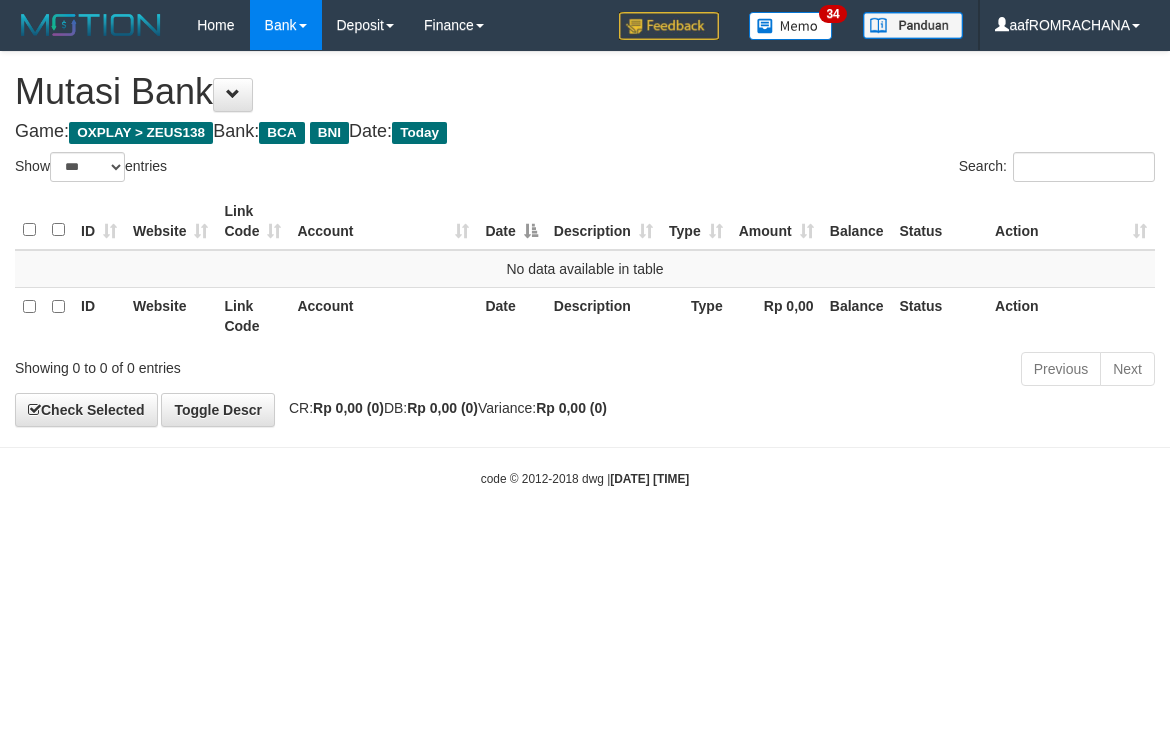 select on "***" 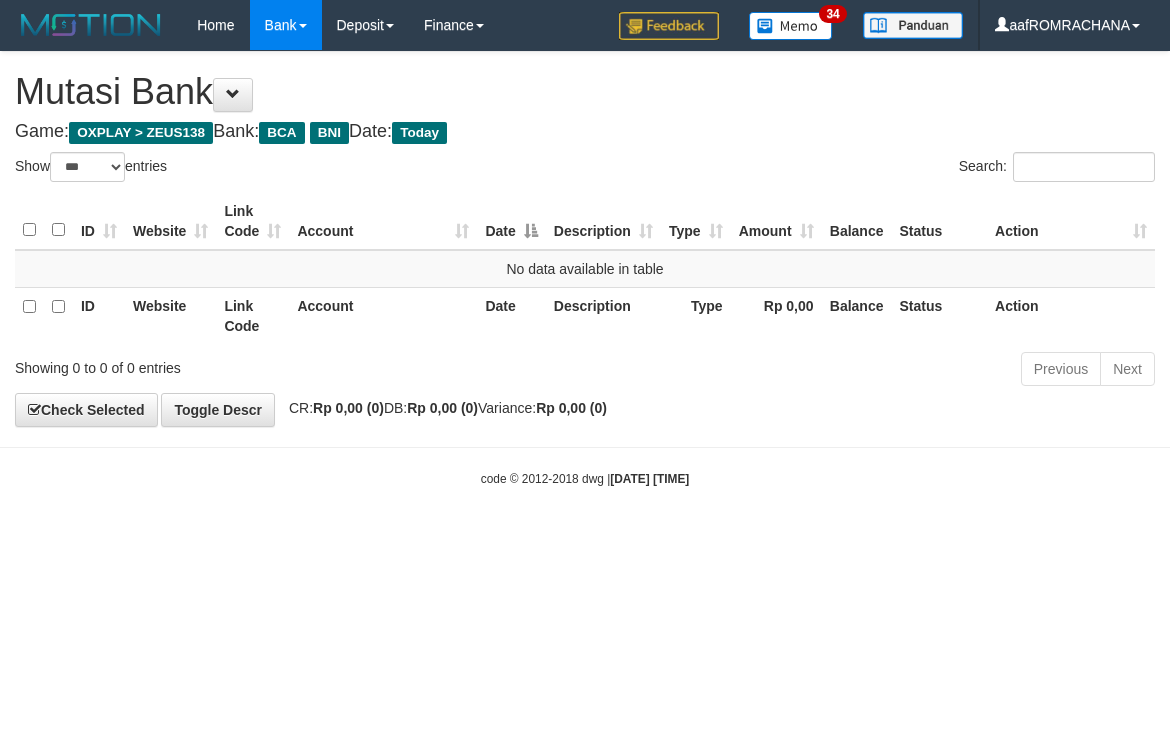 scroll, scrollTop: 0, scrollLeft: 0, axis: both 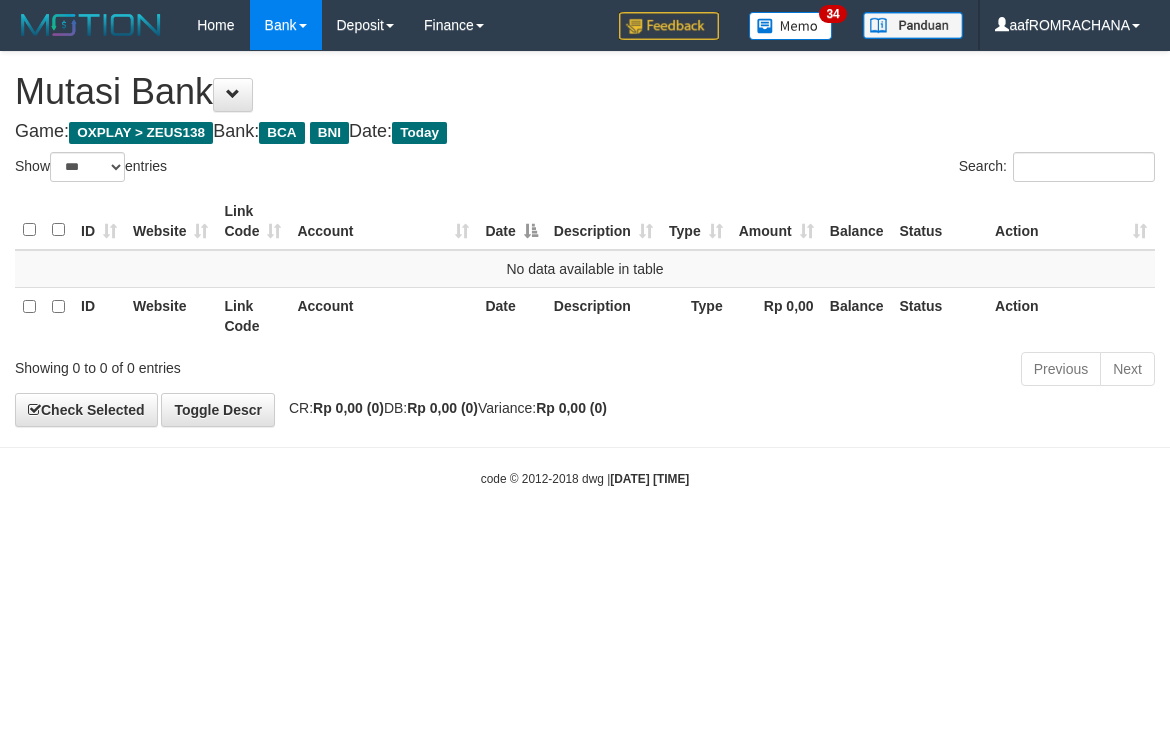 select on "***" 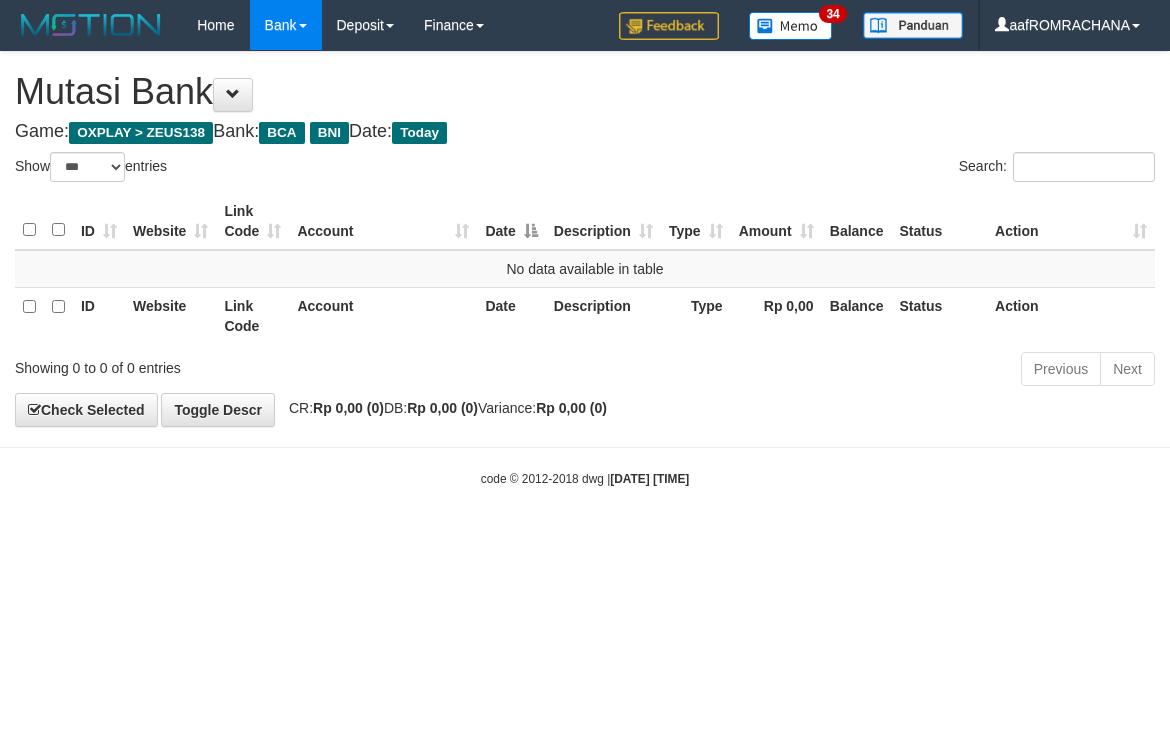 scroll, scrollTop: 0, scrollLeft: 0, axis: both 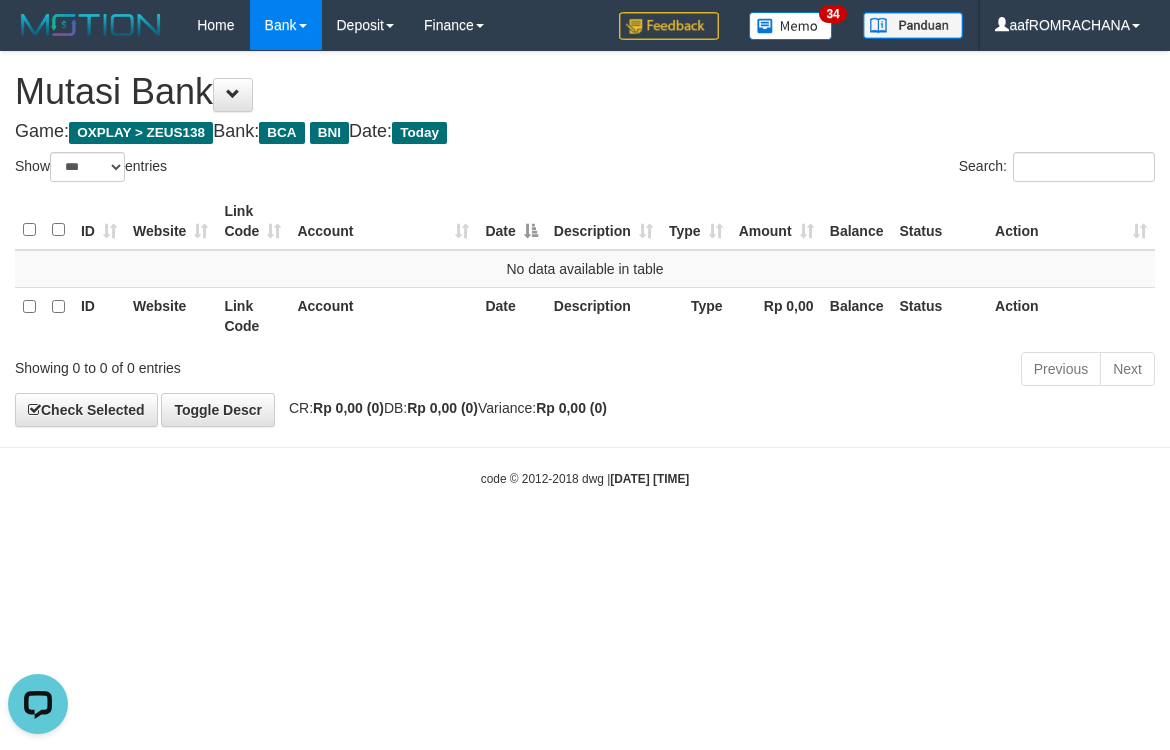 click on "Toggle navigation
Home
Bank
Account List
Load
By Website
Group
[OXPLAY]													ZEUS138
By Load Group (DPS)
Sync" at bounding box center (585, 269) 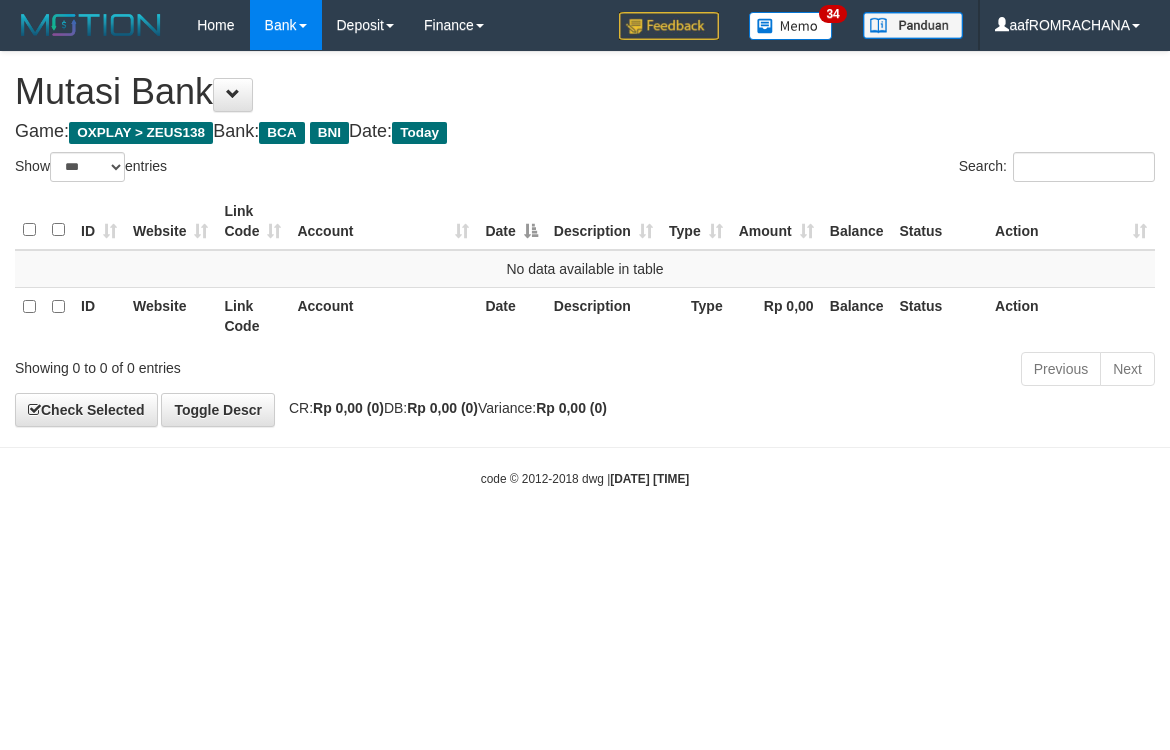 select on "***" 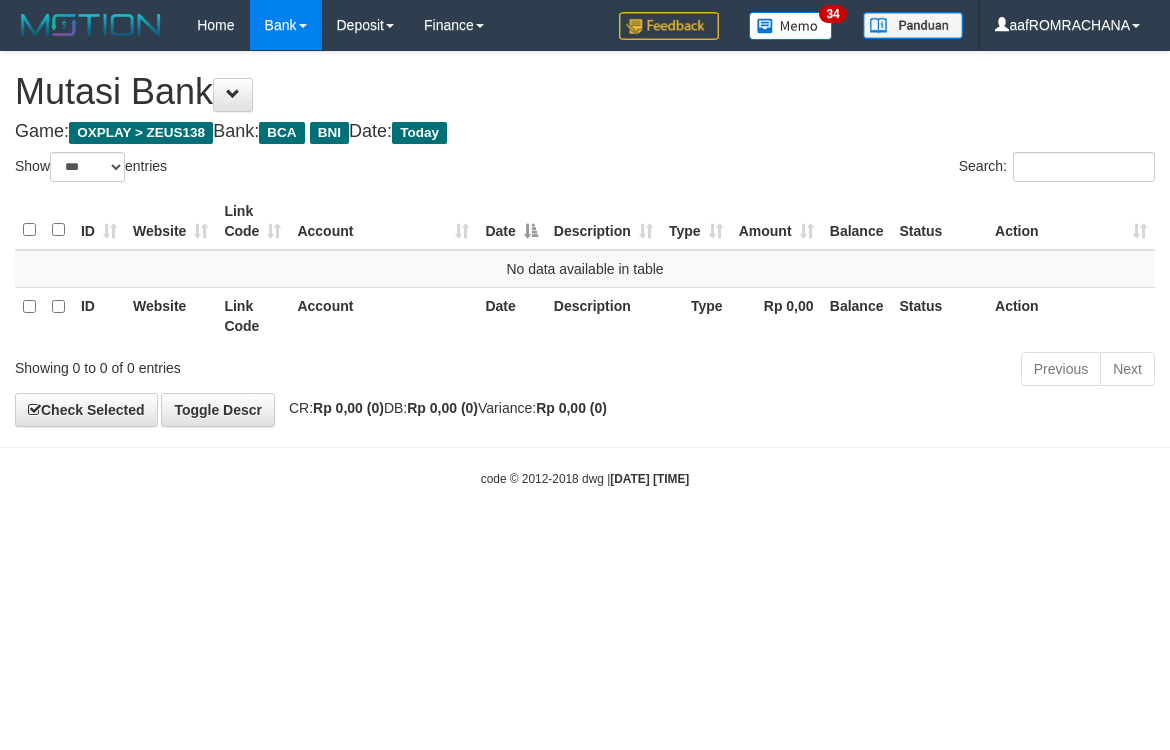 scroll, scrollTop: 0, scrollLeft: 0, axis: both 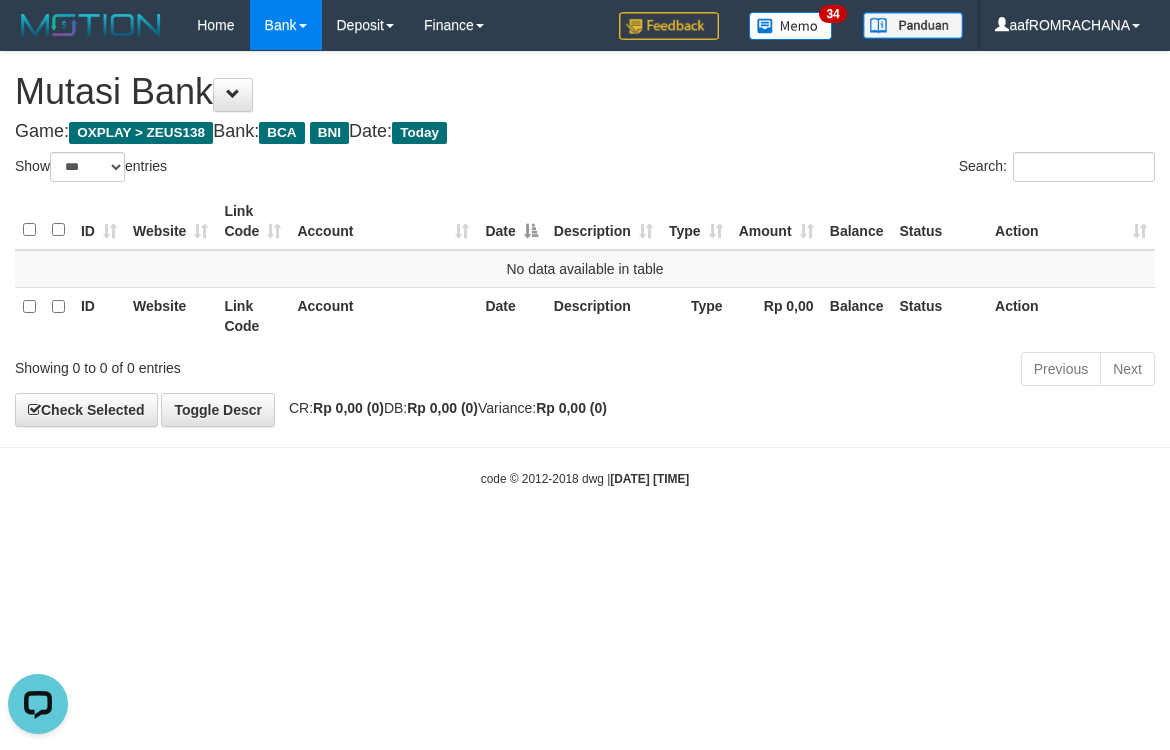 click on "Toggle navigation
Home
Bank
Account List
Load
By Website
Group
[OXPLAY]													ZEUS138
By Load Group (DPS)" at bounding box center [585, 269] 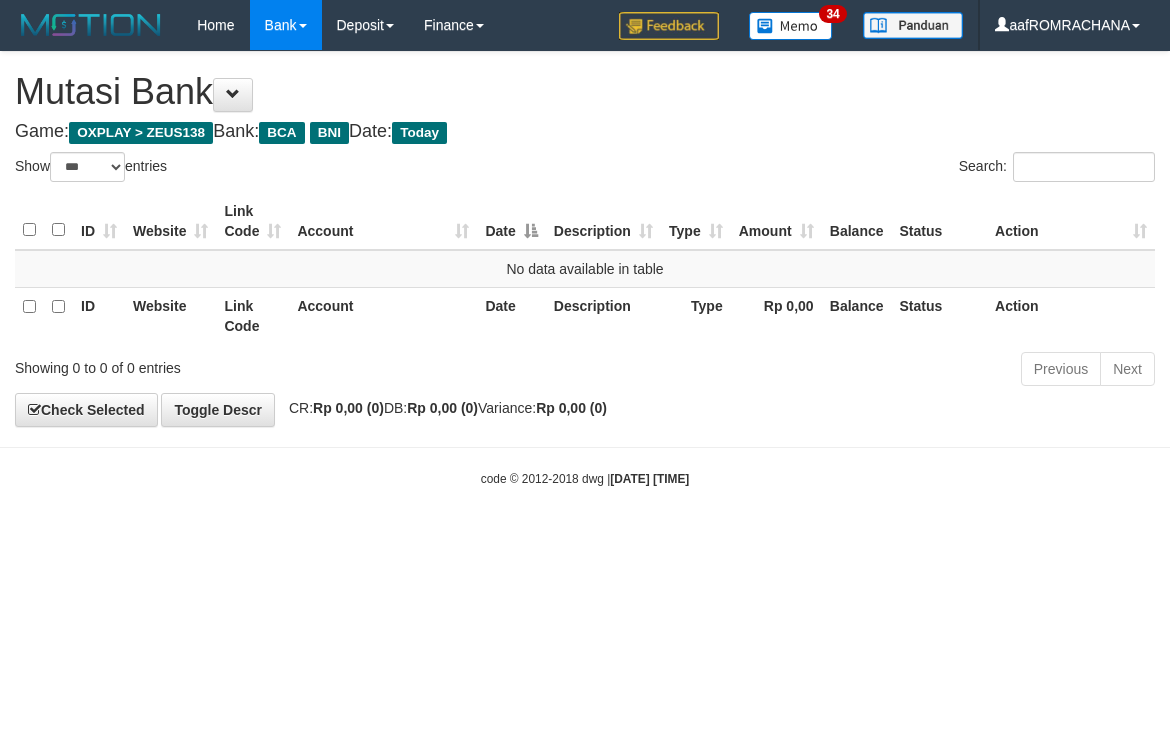 select on "***" 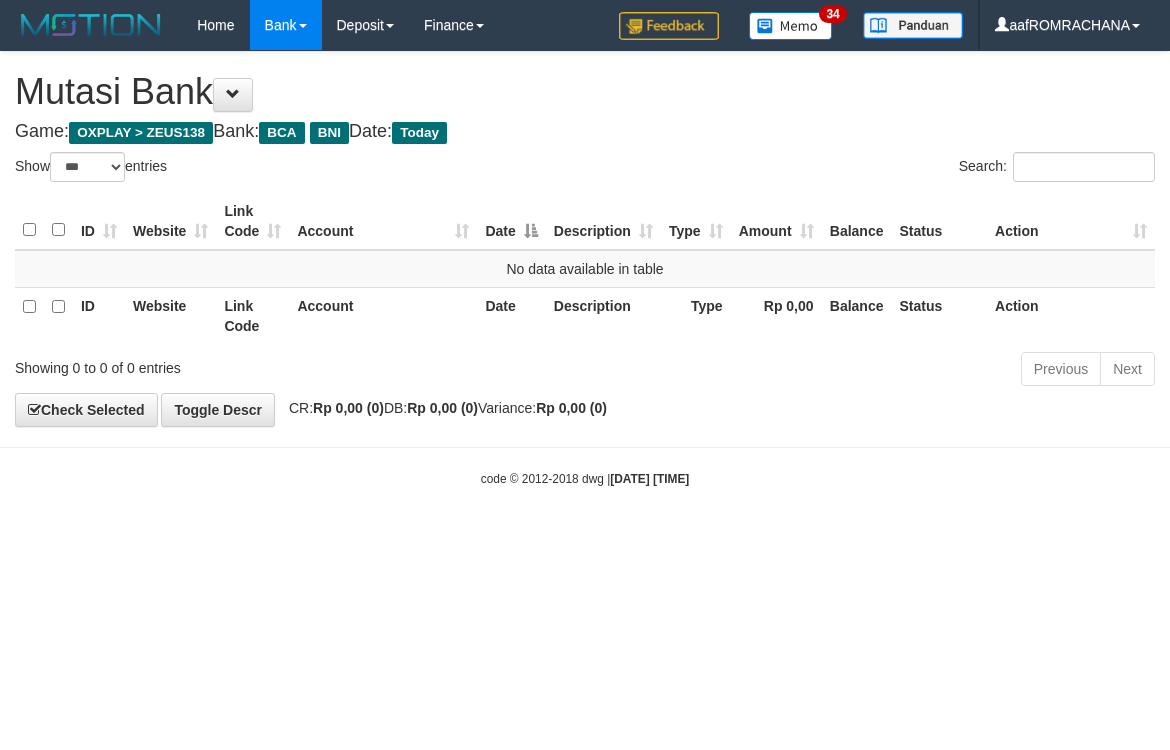 scroll, scrollTop: 0, scrollLeft: 0, axis: both 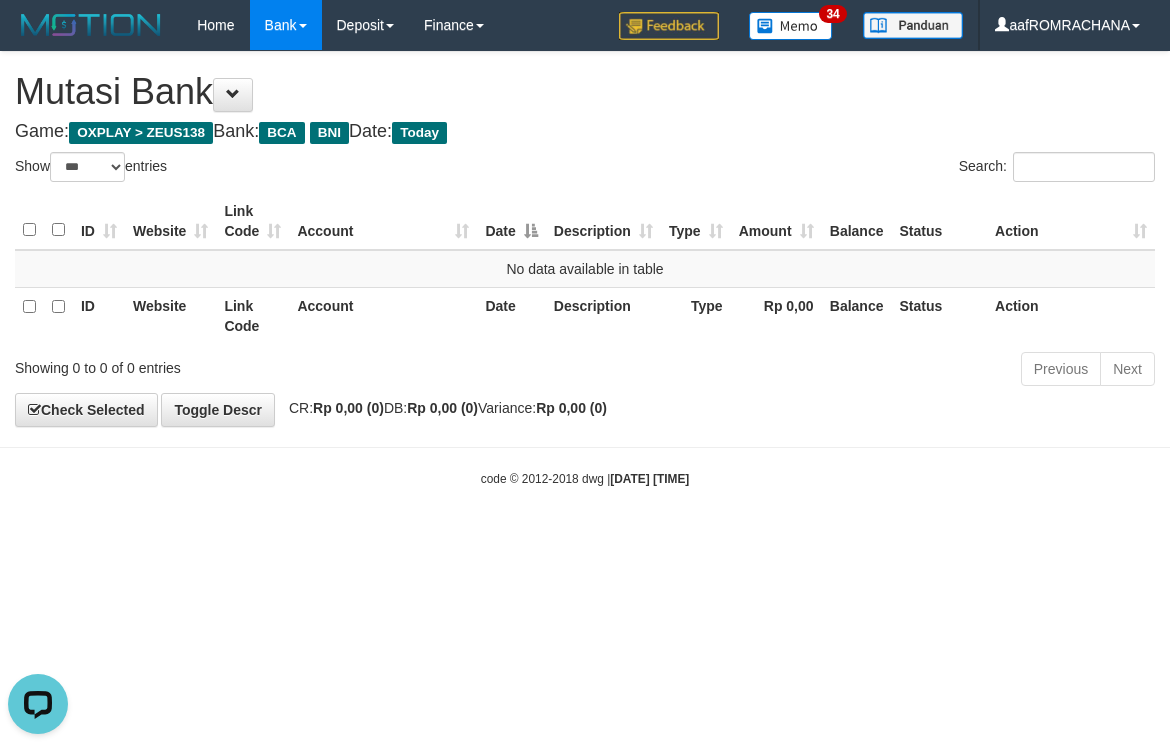 click on "Toggle navigation
Home
Bank
Account List
Load
By Website
Group
[OXPLAY]													ZEUS138
By Load Group (DPS)
Sync" at bounding box center [585, 269] 